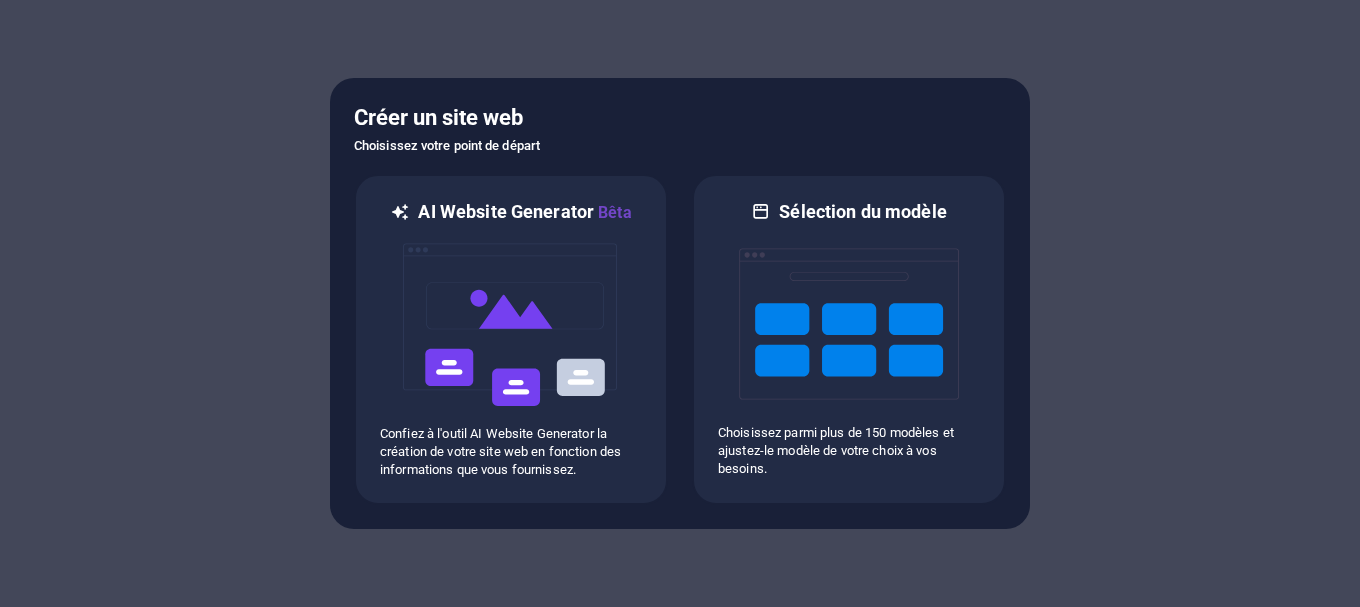 scroll, scrollTop: 0, scrollLeft: 0, axis: both 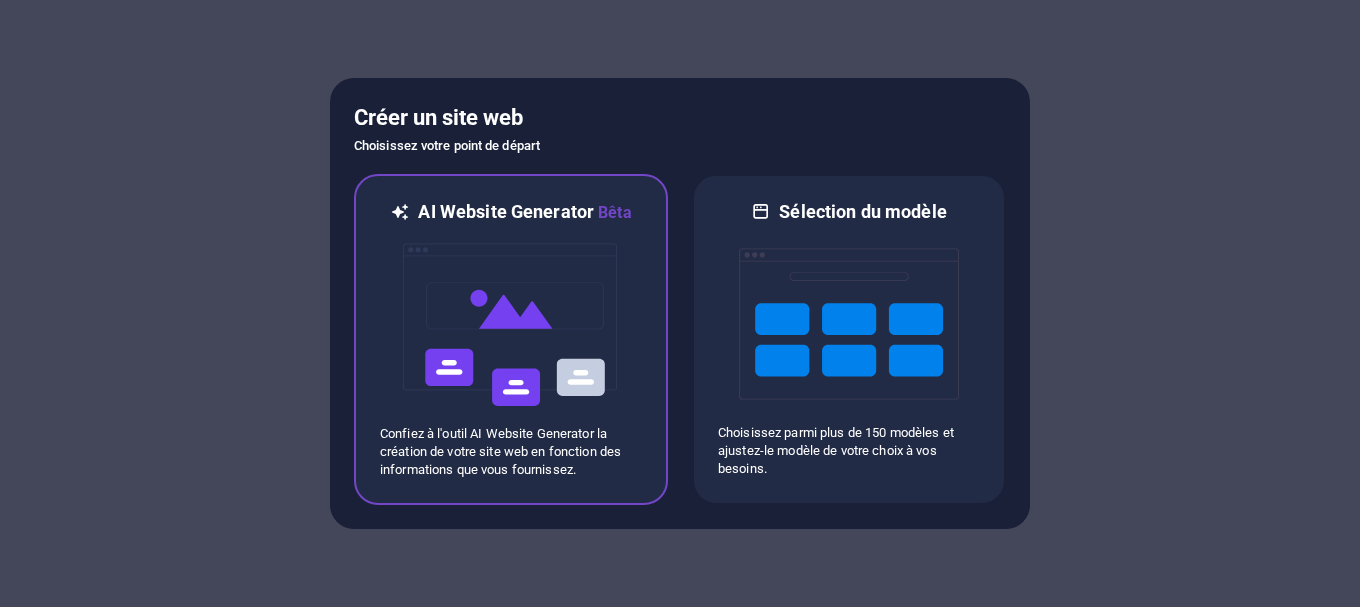 click at bounding box center (511, 325) 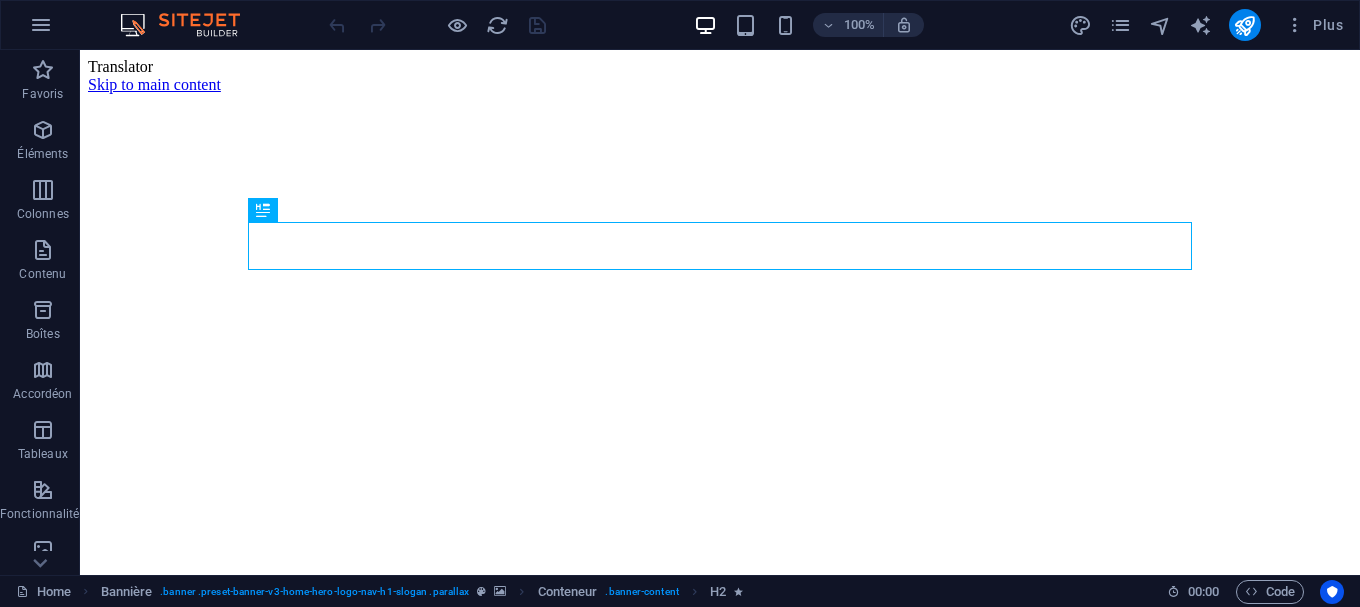 scroll, scrollTop: 0, scrollLeft: 0, axis: both 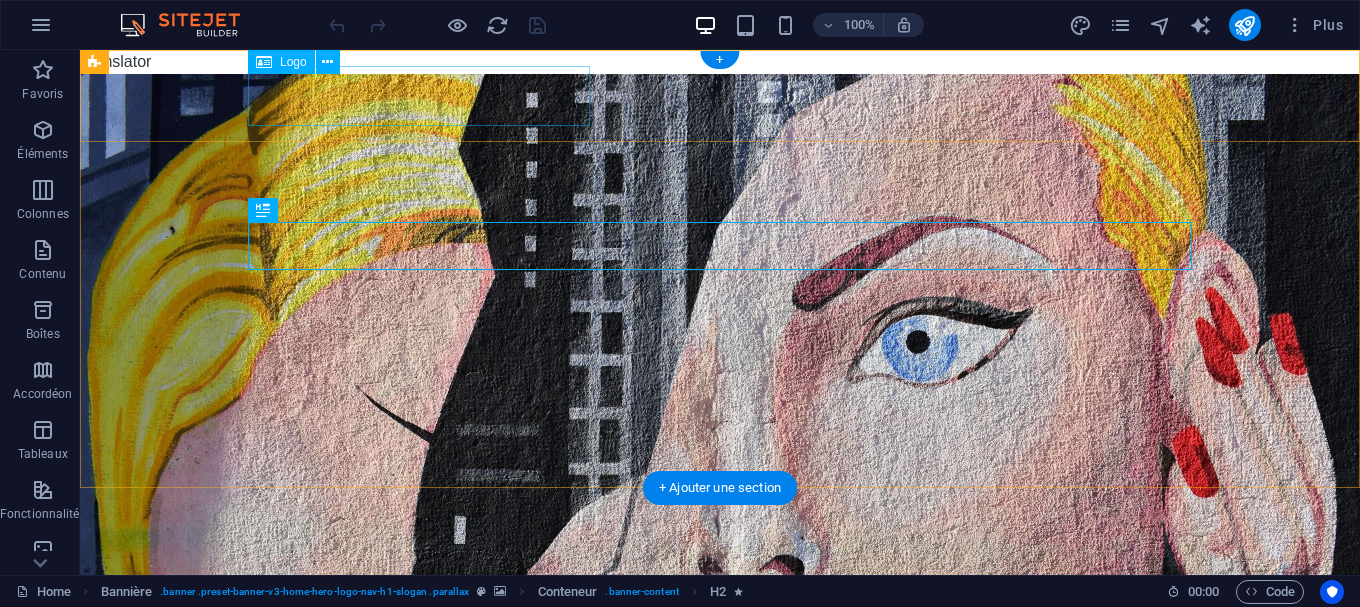 click on "[URL]" at bounding box center (720, 624) 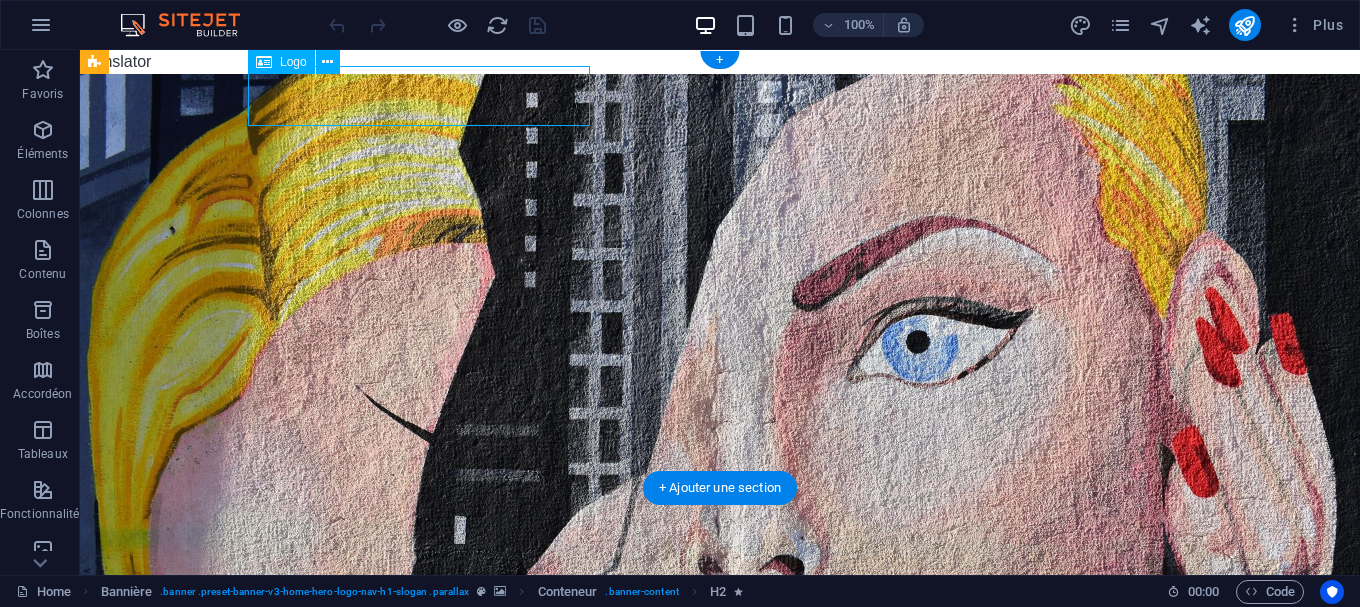 click on "[URL]" at bounding box center (720, 624) 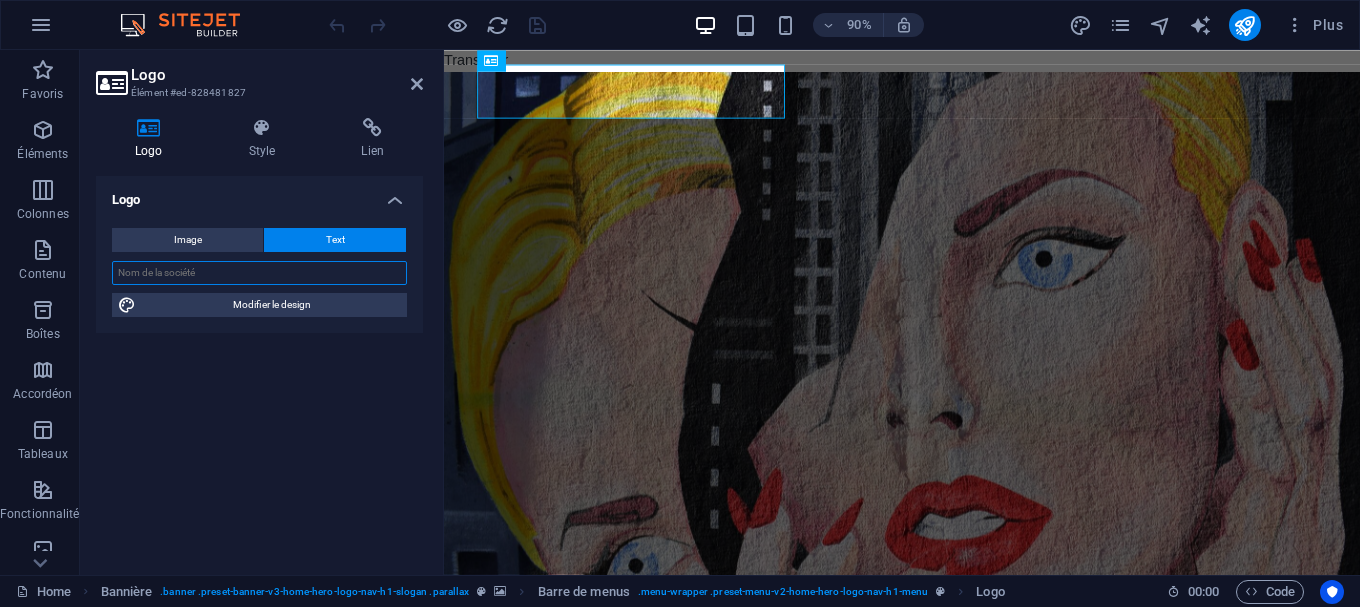 click at bounding box center (259, 273) 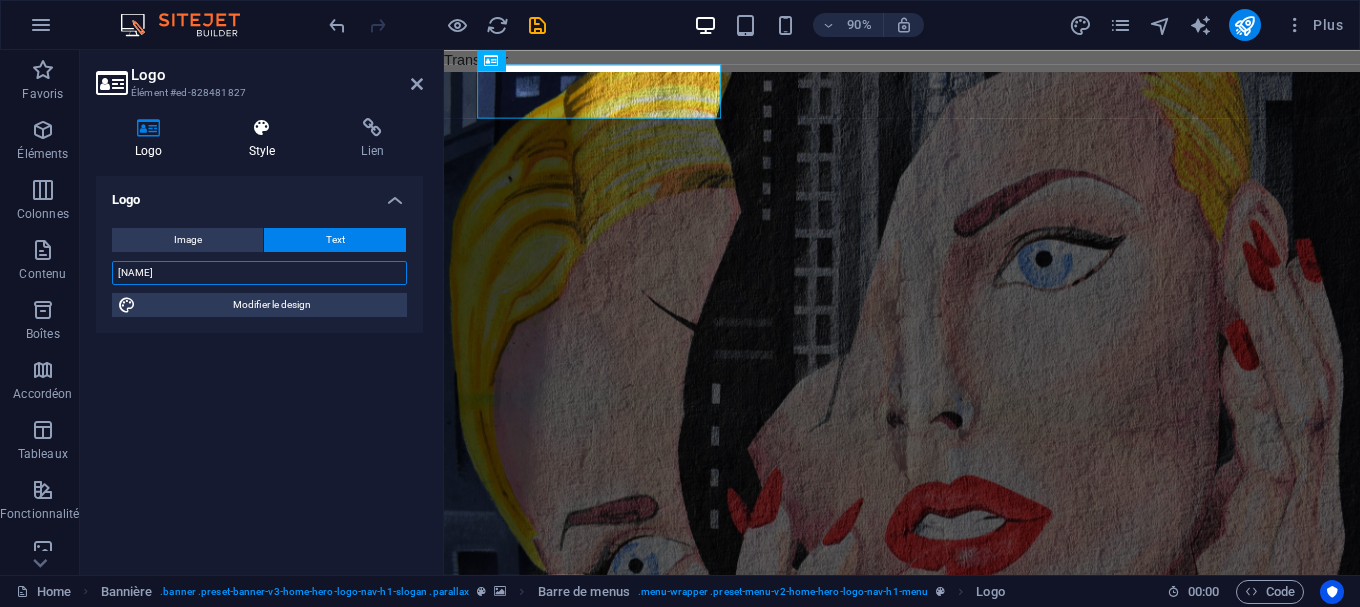 type on "[NAME]" 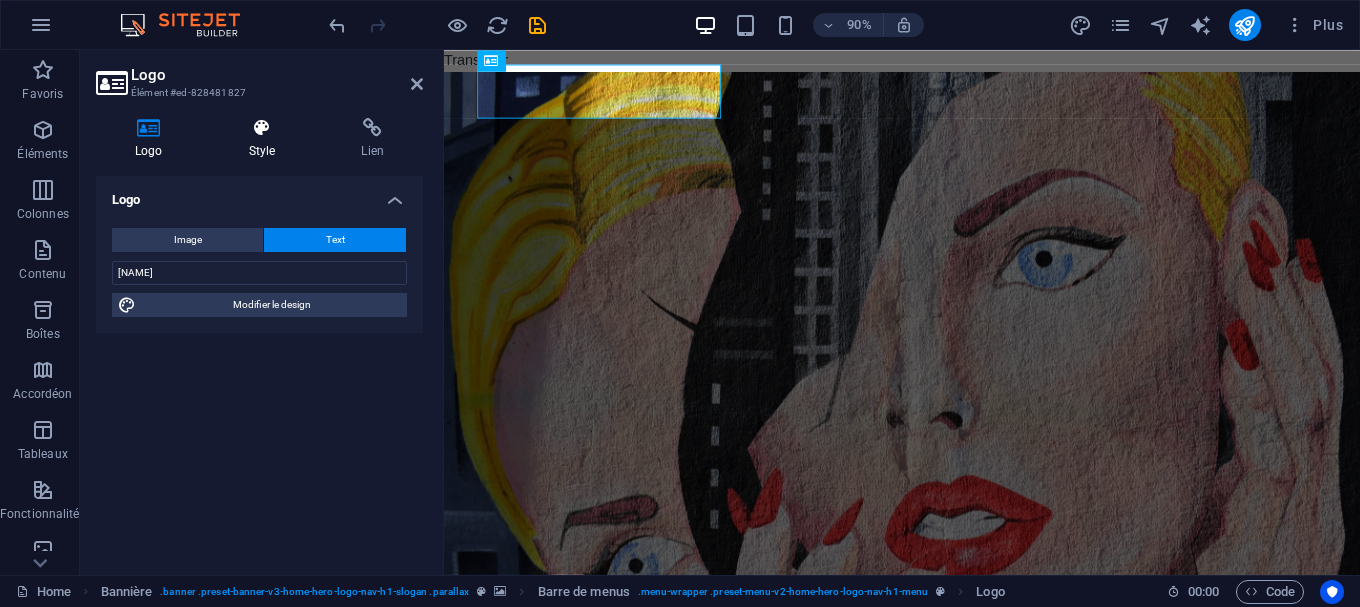 click on "Style" at bounding box center (266, 139) 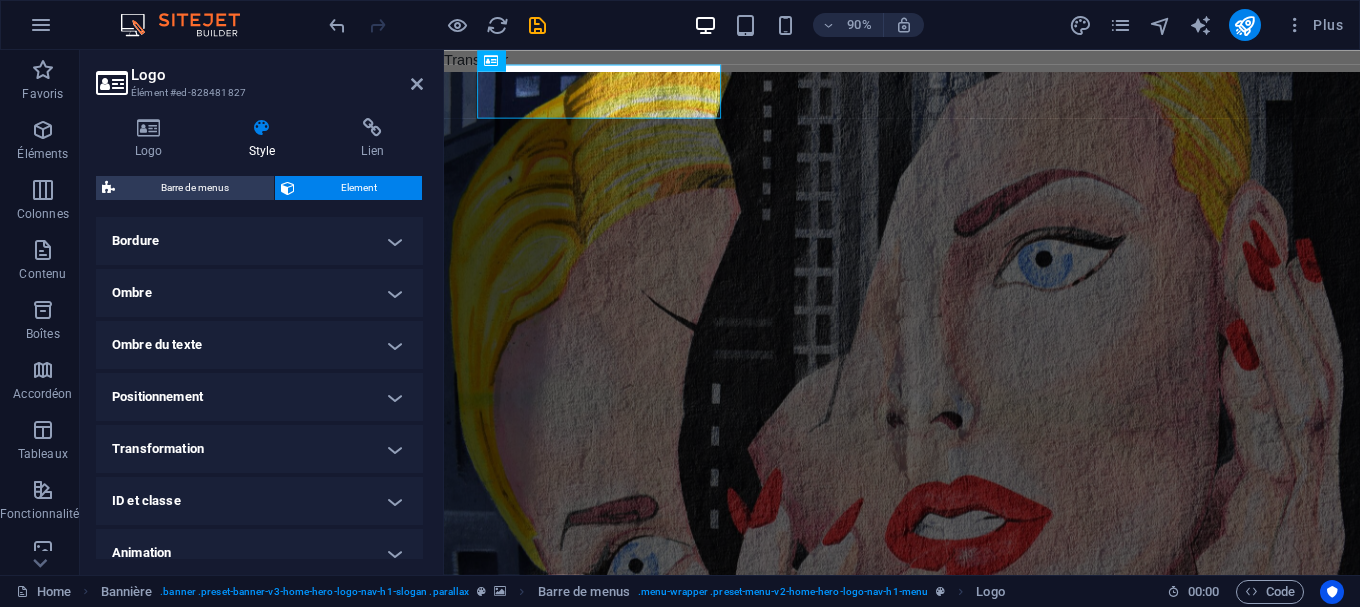 scroll, scrollTop: 520, scrollLeft: 0, axis: vertical 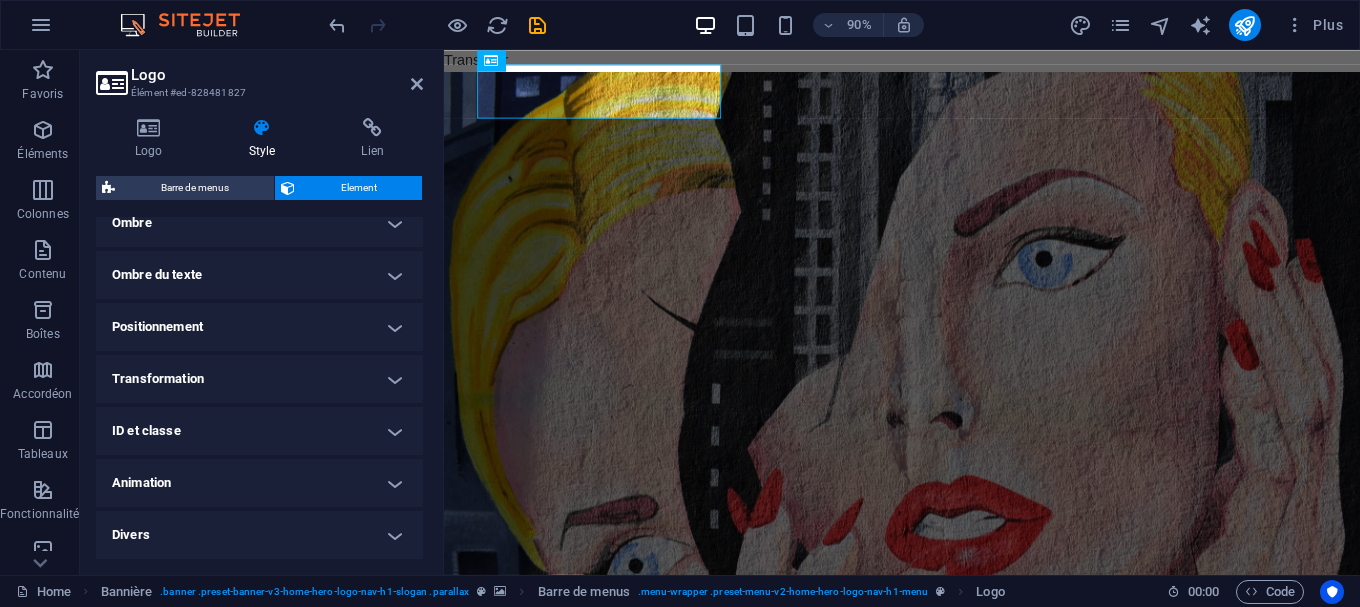 click on "Animation" at bounding box center [259, 483] 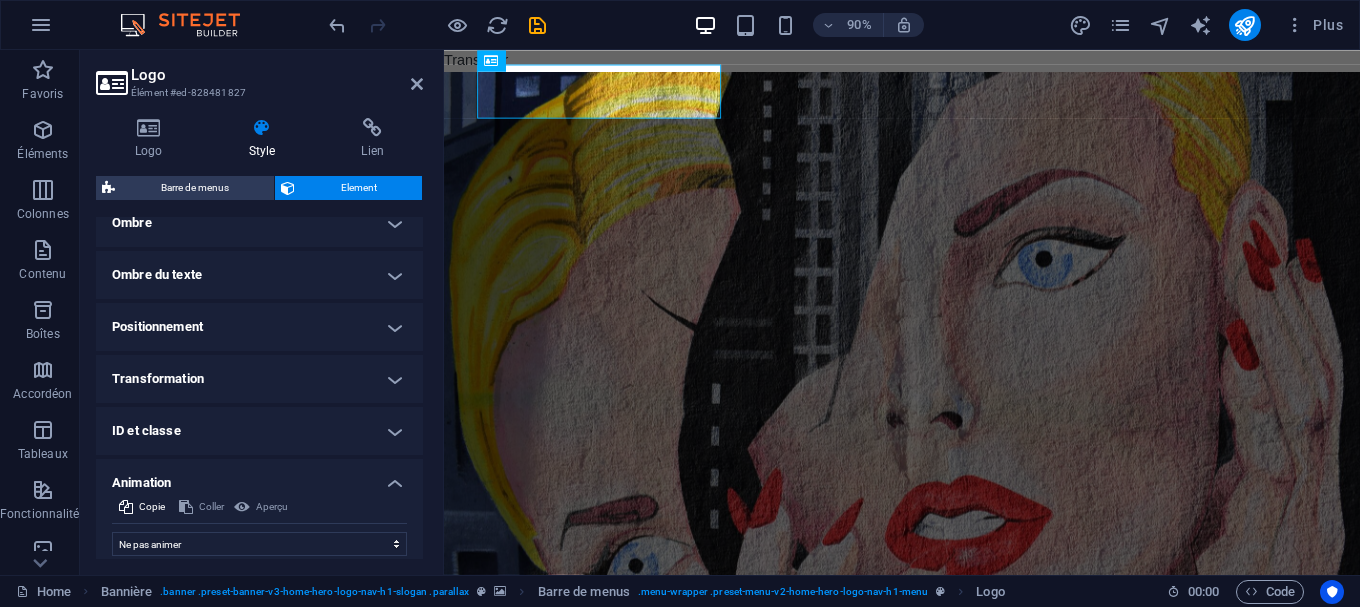 scroll, scrollTop: 585, scrollLeft: 0, axis: vertical 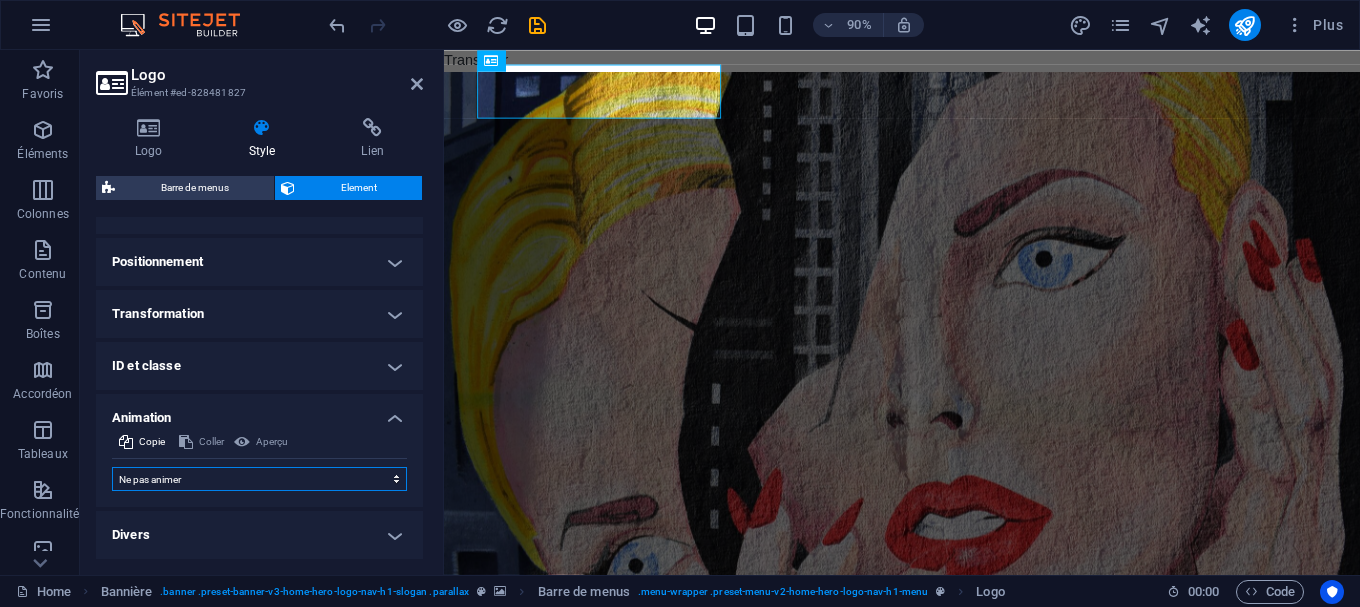 select on "move-left-to-right" 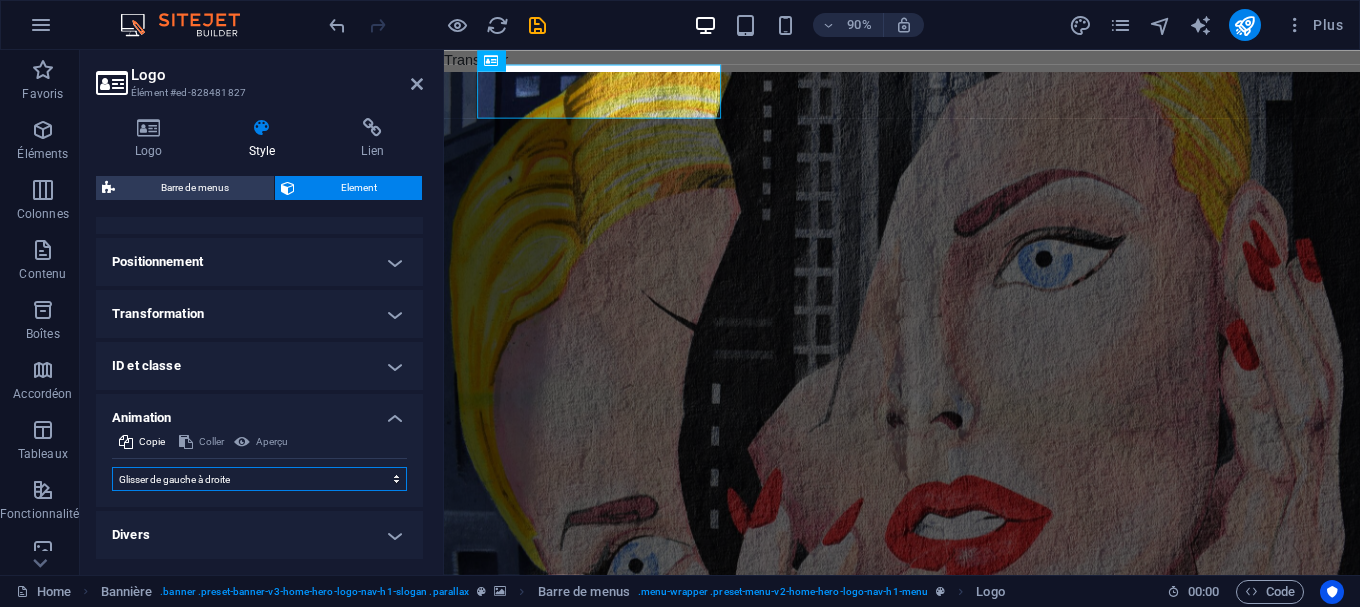 click on "Glisser de gauche à droite" at bounding box center [0, 0] 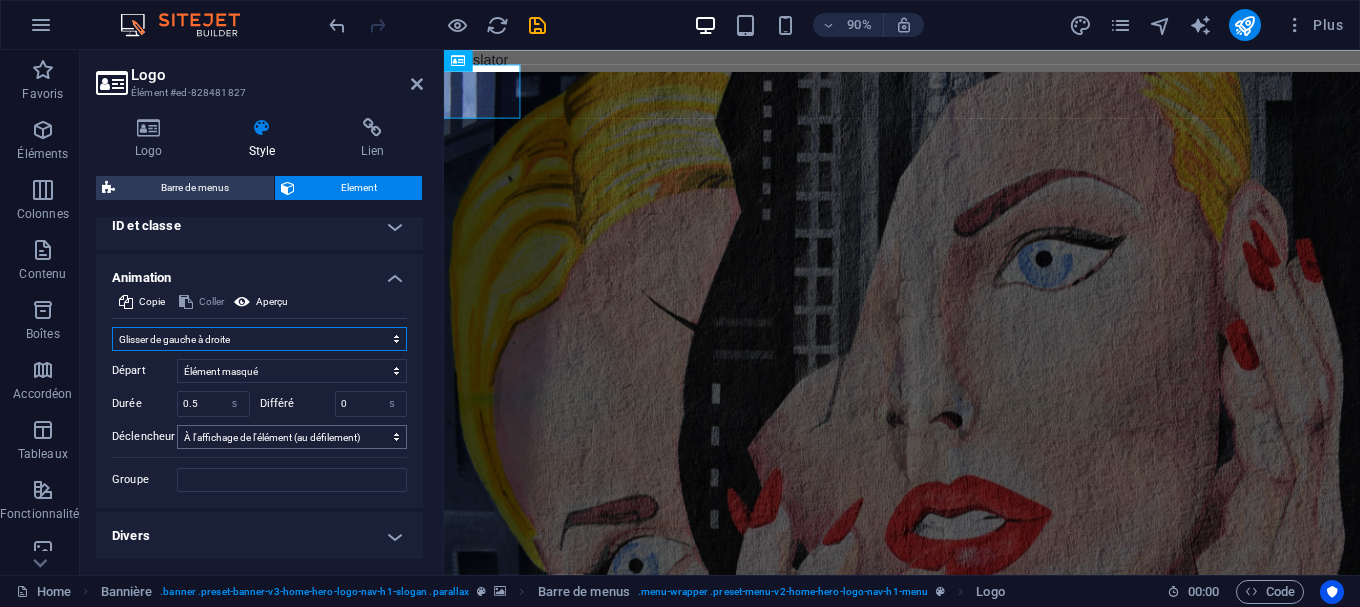 scroll, scrollTop: 726, scrollLeft: 0, axis: vertical 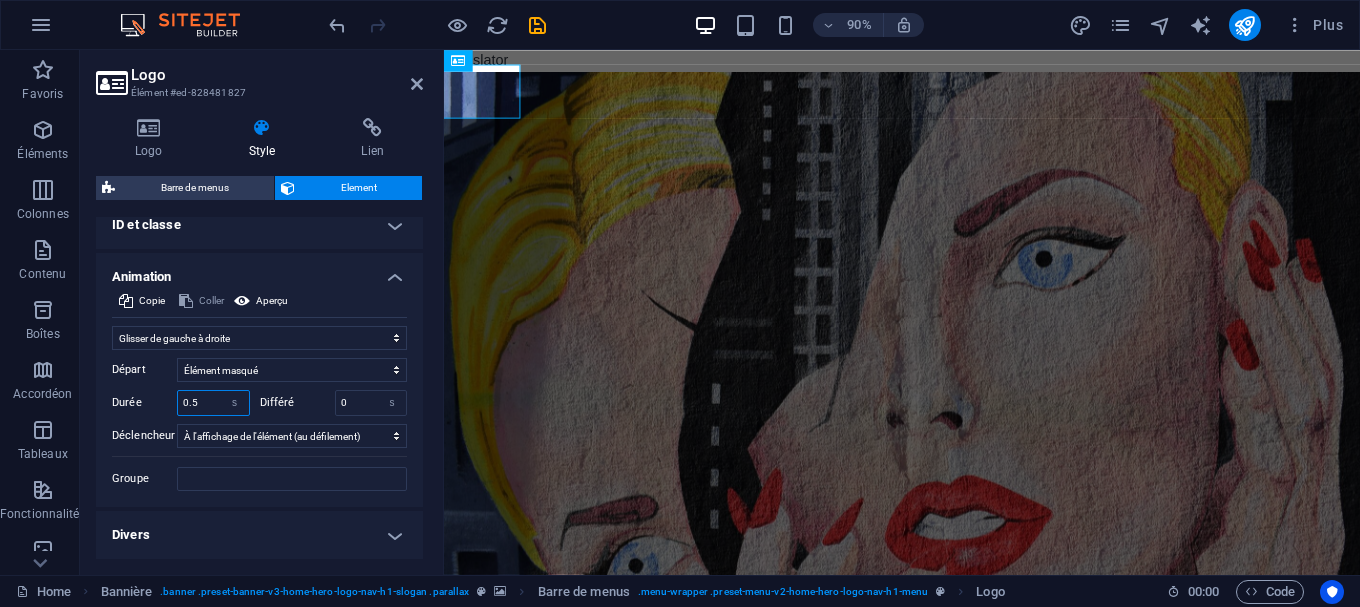 click on "0.5" at bounding box center [213, 403] 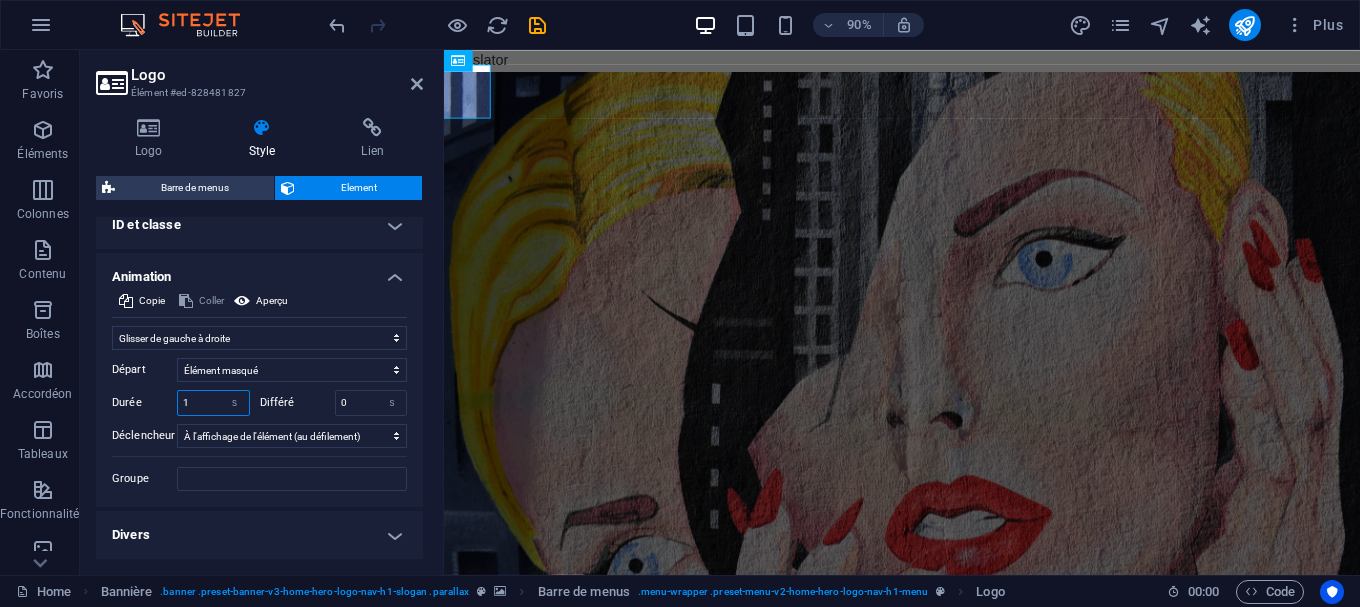 type on "1" 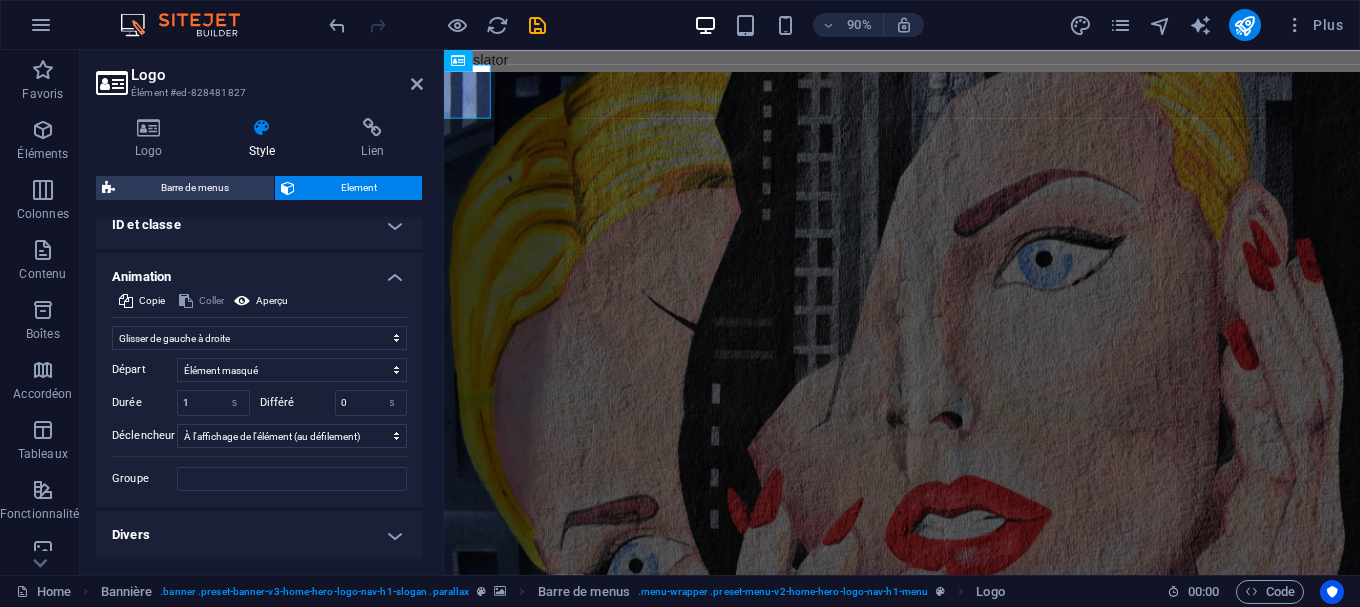click on "Départ Élément masqué Élément affiché Durée 1 s ms Différé 0 s ms Largeur auto px % Déclencheur Pas de déclencheur automatique Au chargement de la page À l'affichage de l'élément (au défilement) Fermer Cette étiquette apparaît lorsque vous survolez le bouton de fermeture. Elle indique sa fonction. Groupe Afficher Ne pas modifier cet élément Masquer cet élément Afficher cet élément Masquer Ne pas modifier cet élément Masquer cet élément Afficher cet élément" at bounding box center (259, 420) 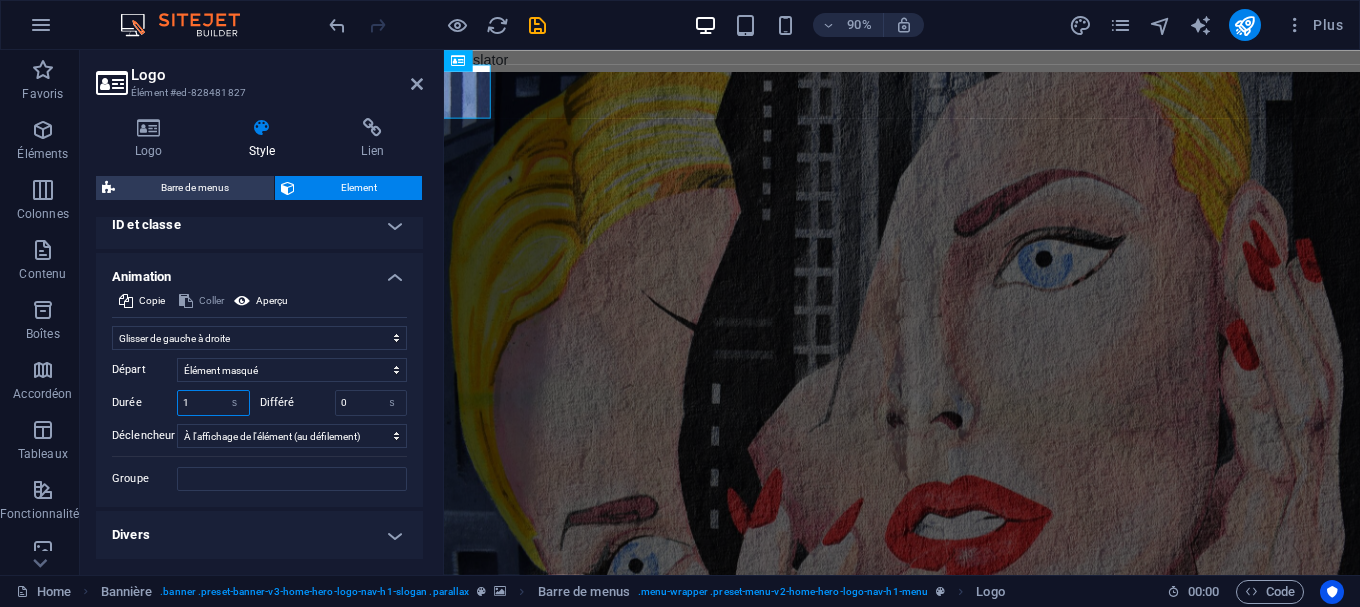 click on "1" at bounding box center [213, 403] 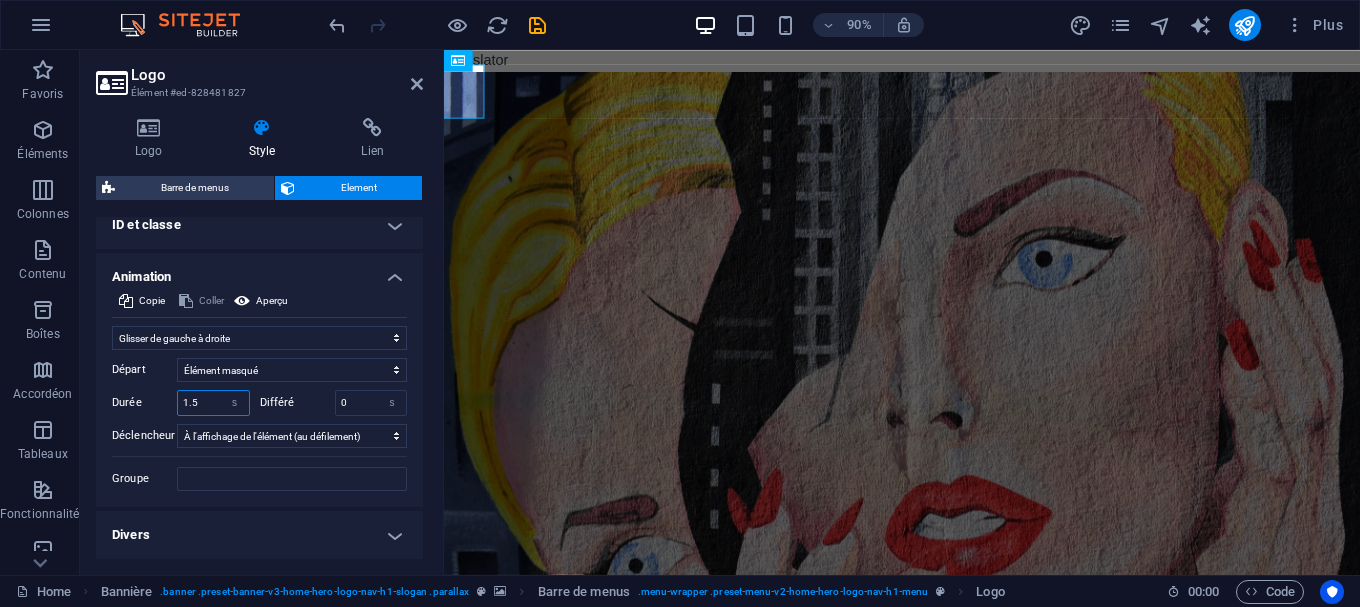 type on "1.5" 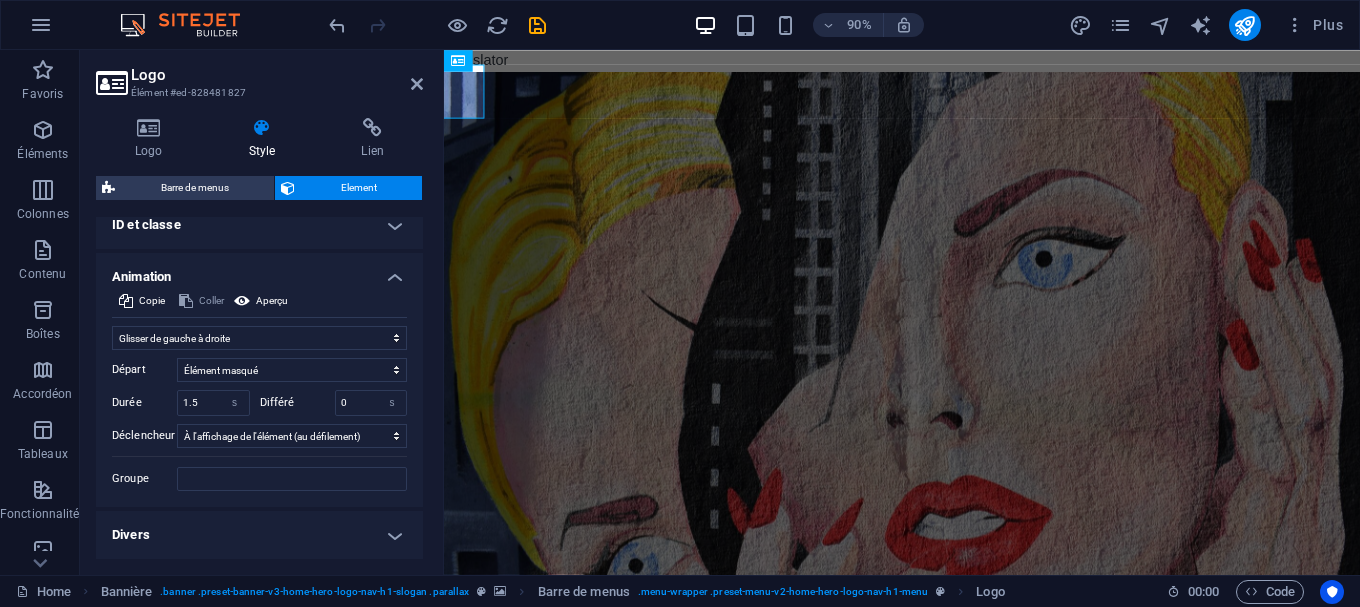 click on "Animation" at bounding box center [259, 271] 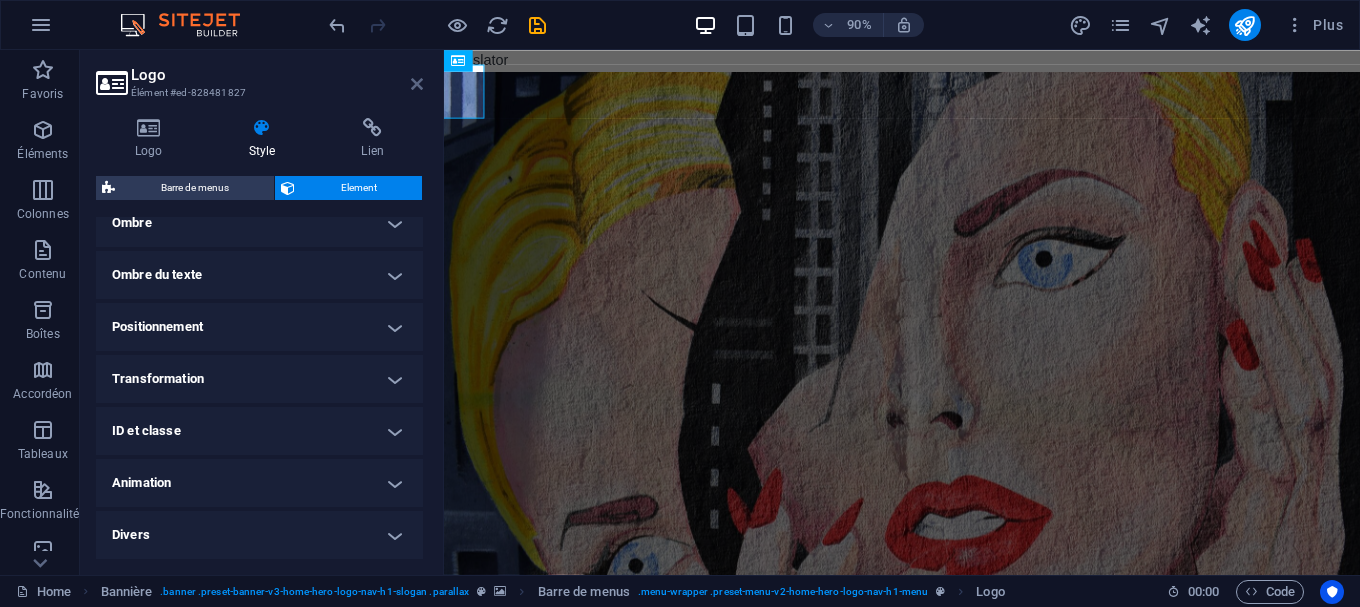 click at bounding box center [417, 84] 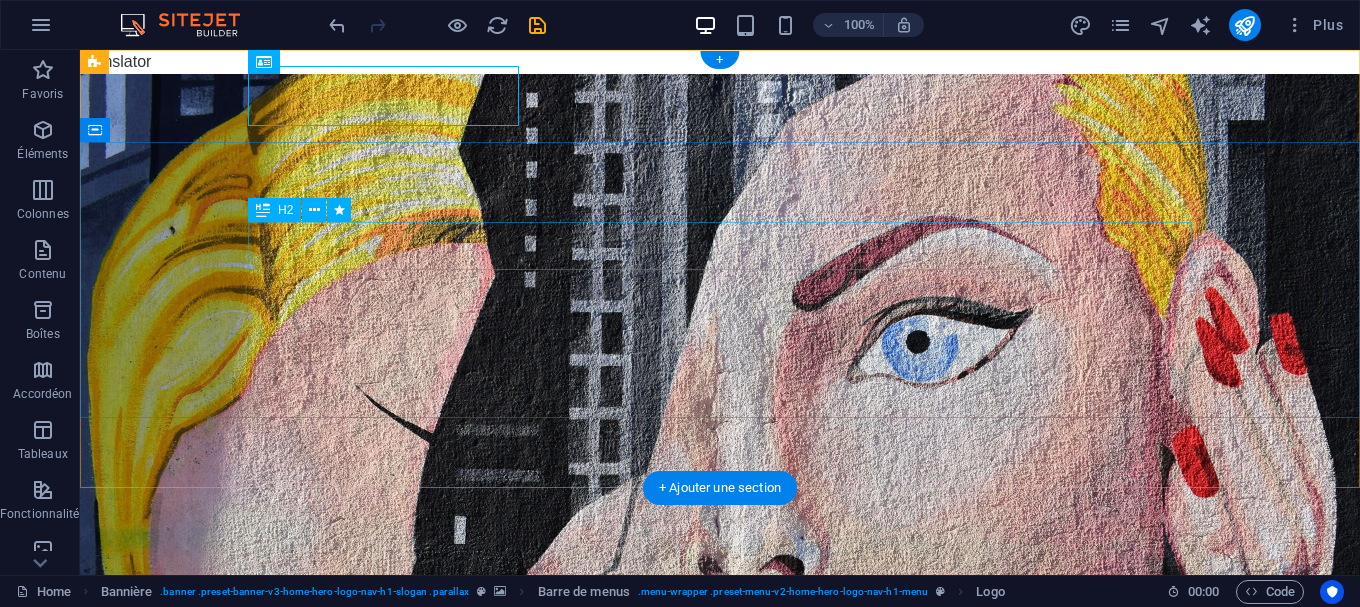 click on "Bienvenue sur djaffargacem.com" at bounding box center (720, 867) 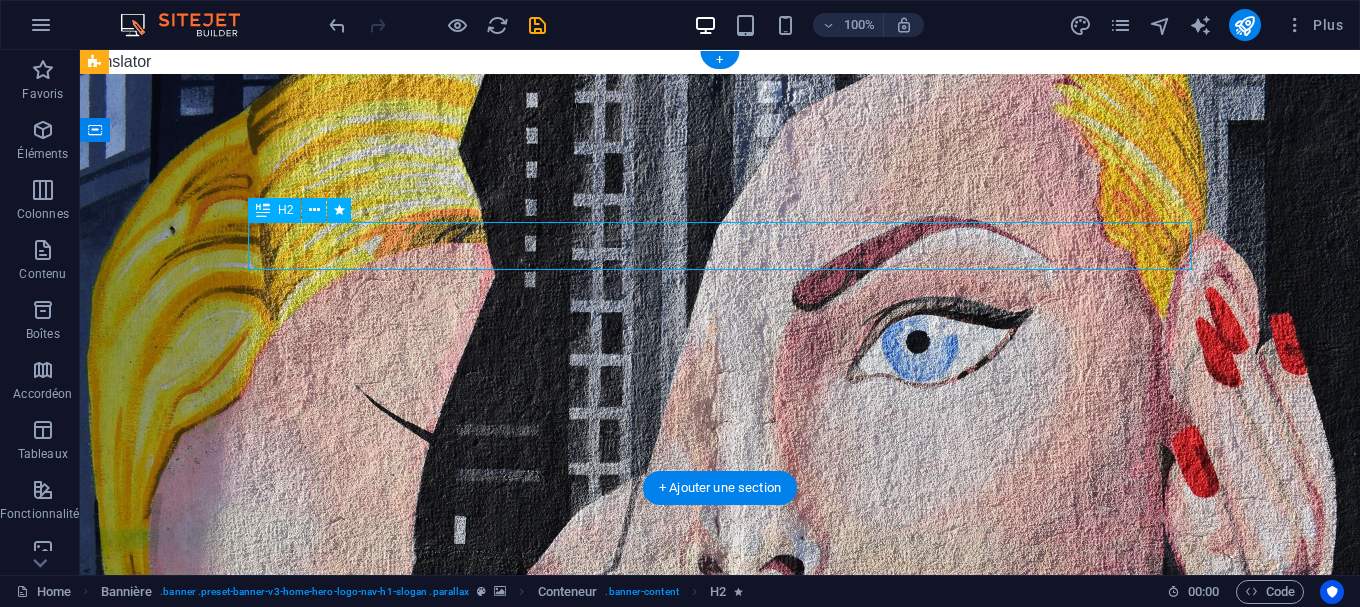 click on "Bienvenue sur djaffargacem.com" at bounding box center [720, 867] 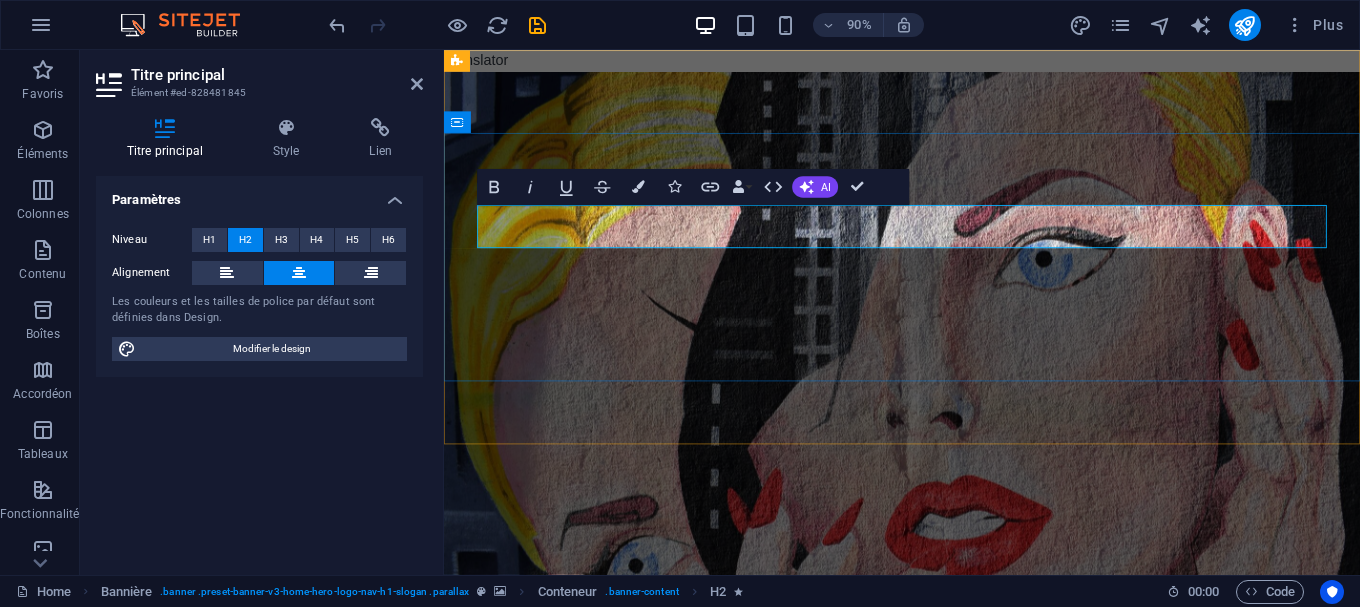 click on "Bienvenue sur djaffargacem.com" at bounding box center (953, 867) 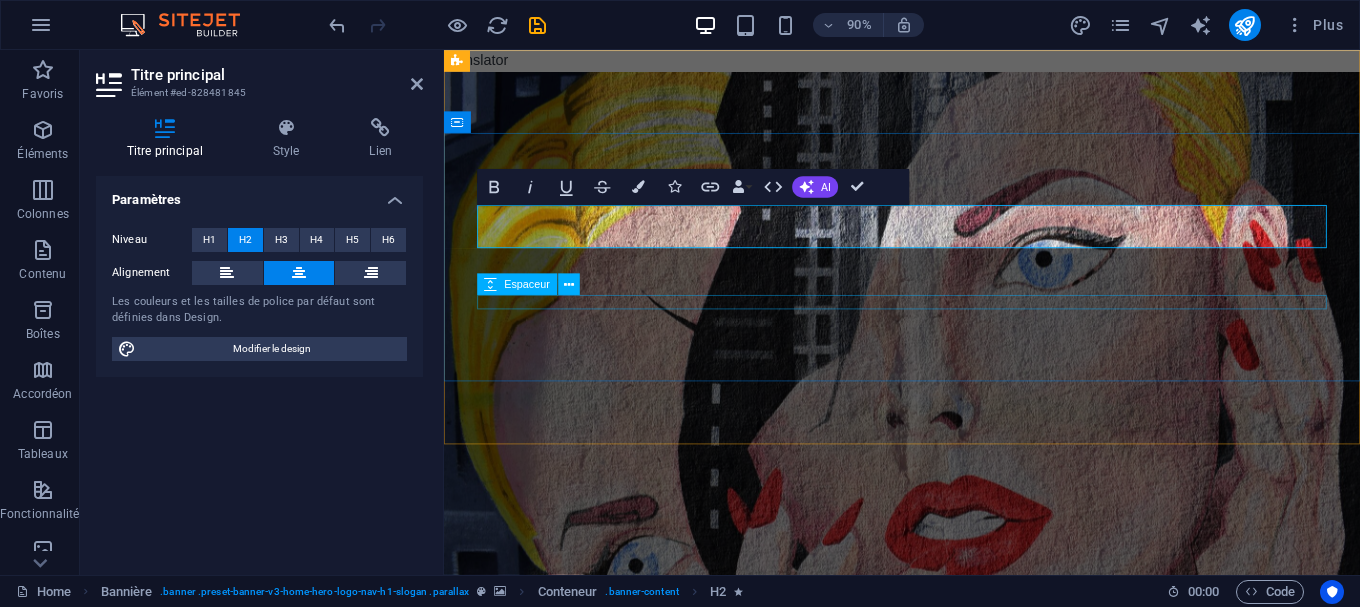 click at bounding box center [953, 951] 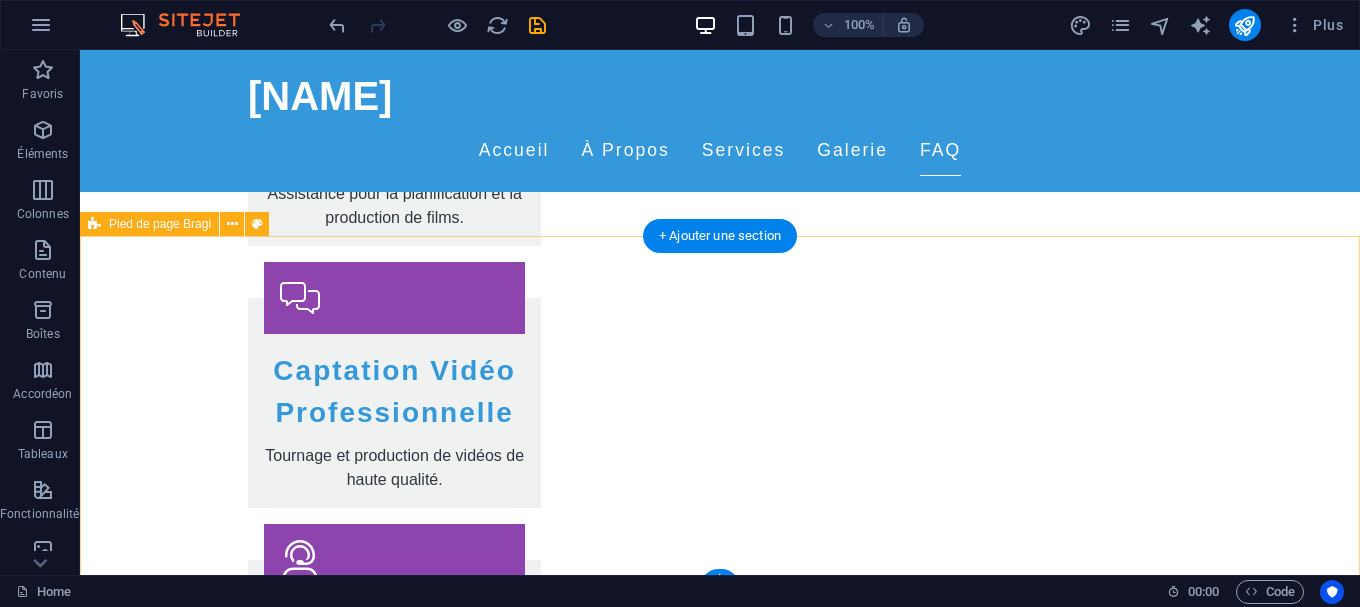scroll, scrollTop: 3031, scrollLeft: 0, axis: vertical 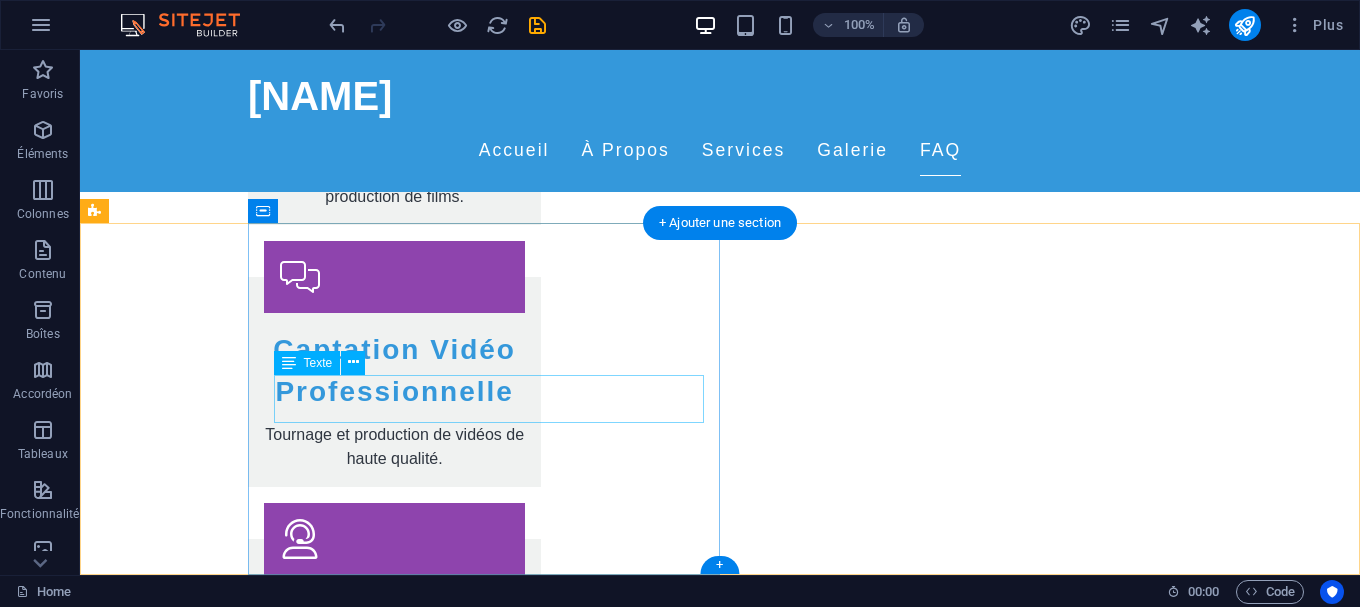 click on "[STREET] des artistes" at bounding box center [327, 2458] 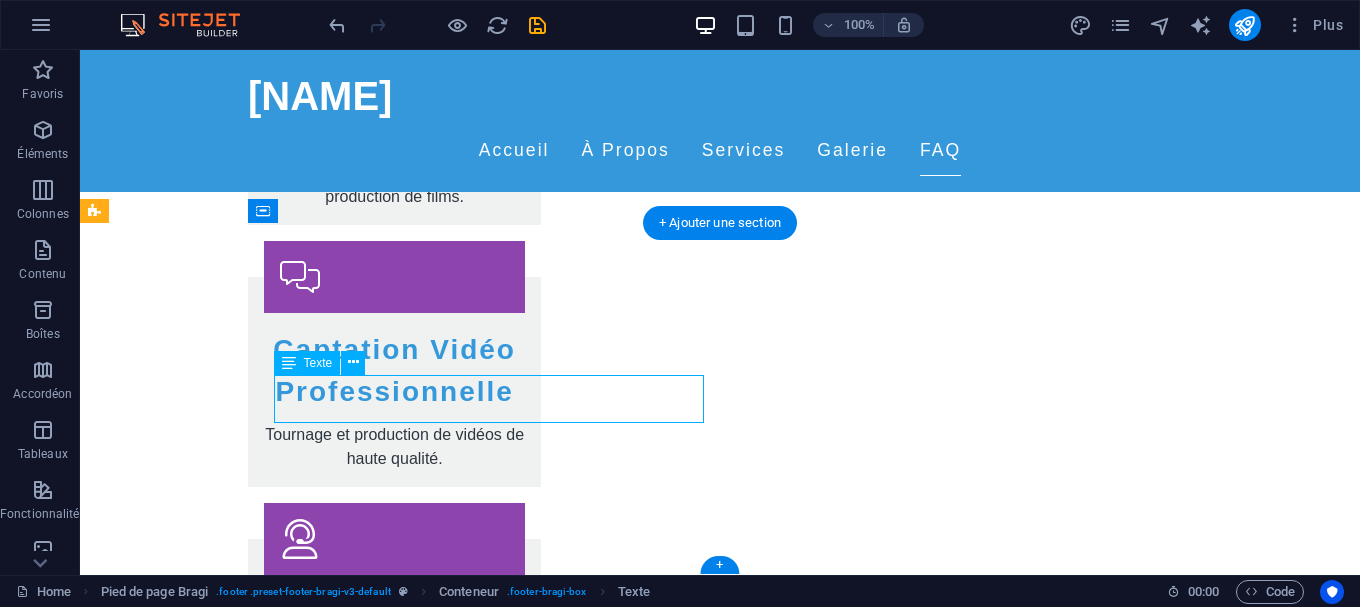click on "[STREET] des artistes" at bounding box center [327, 2458] 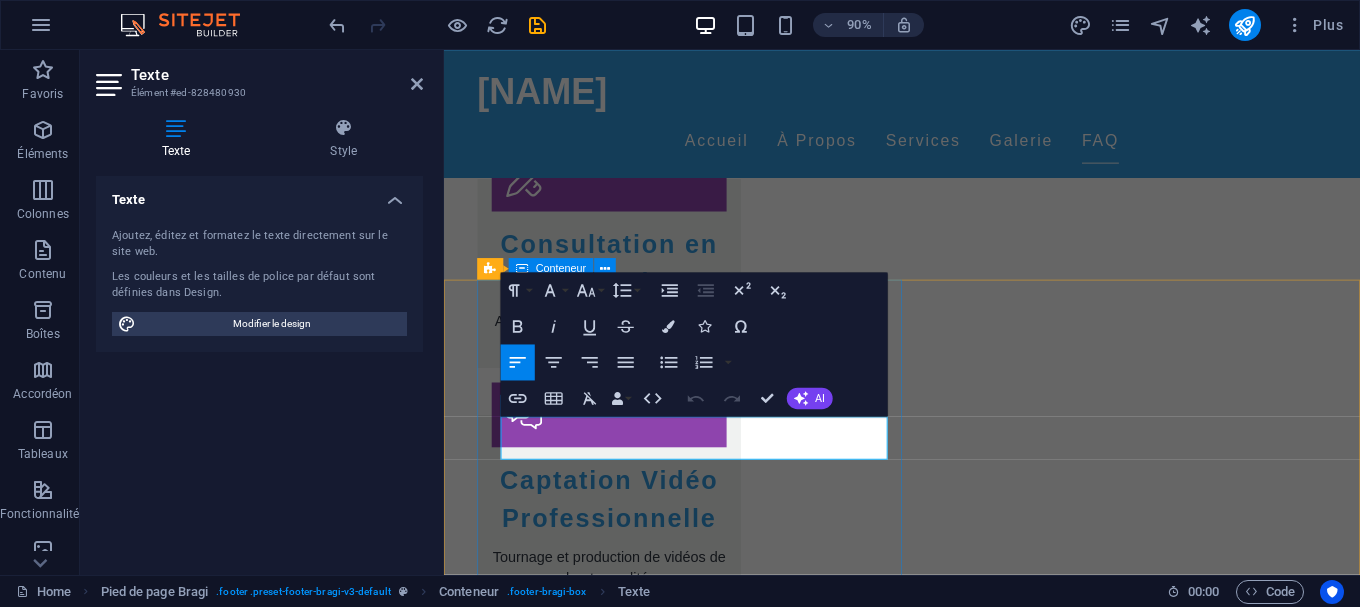 drag, startPoint x: 641, startPoint y: 496, endPoint x: 472, endPoint y: 447, distance: 175.96022 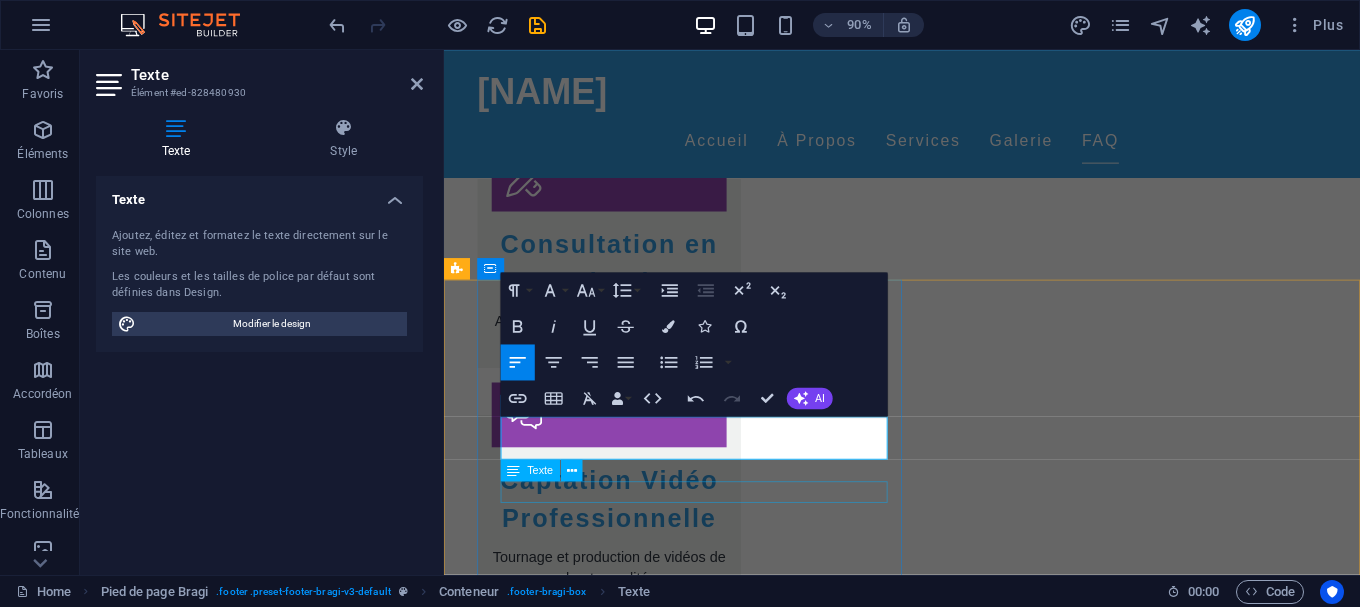 click on "Legal Notice  |  Privacy Policy" at bounding box center [963, 2752] 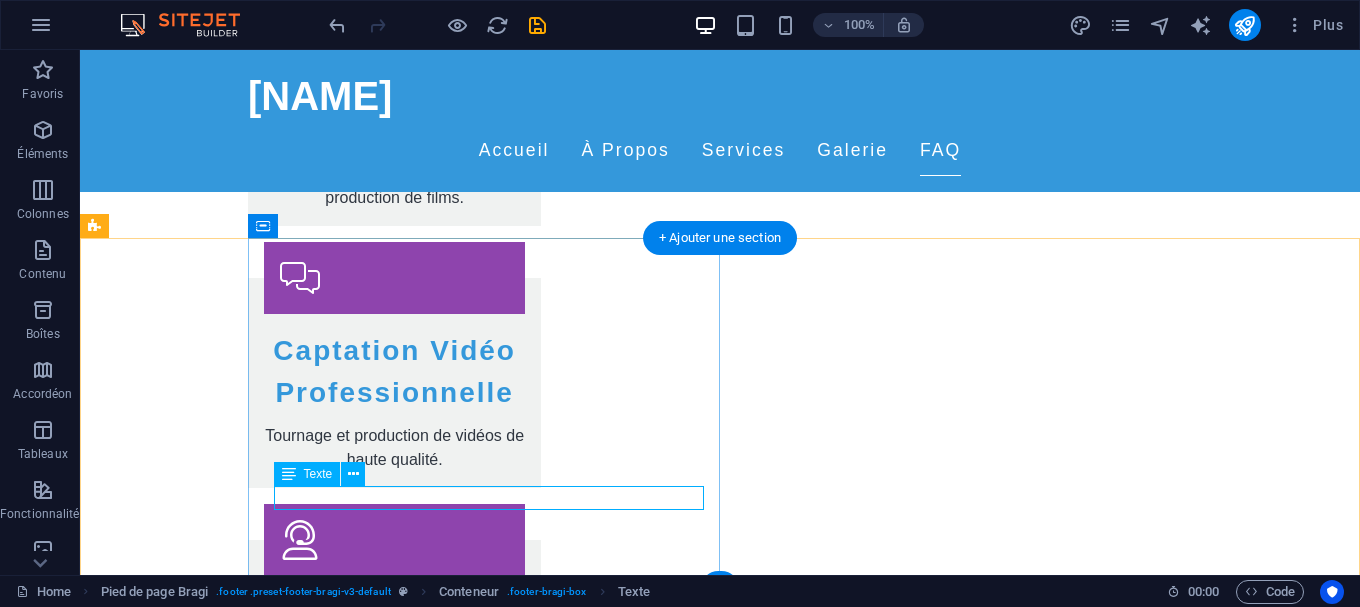 scroll, scrollTop: 3031, scrollLeft: 0, axis: vertical 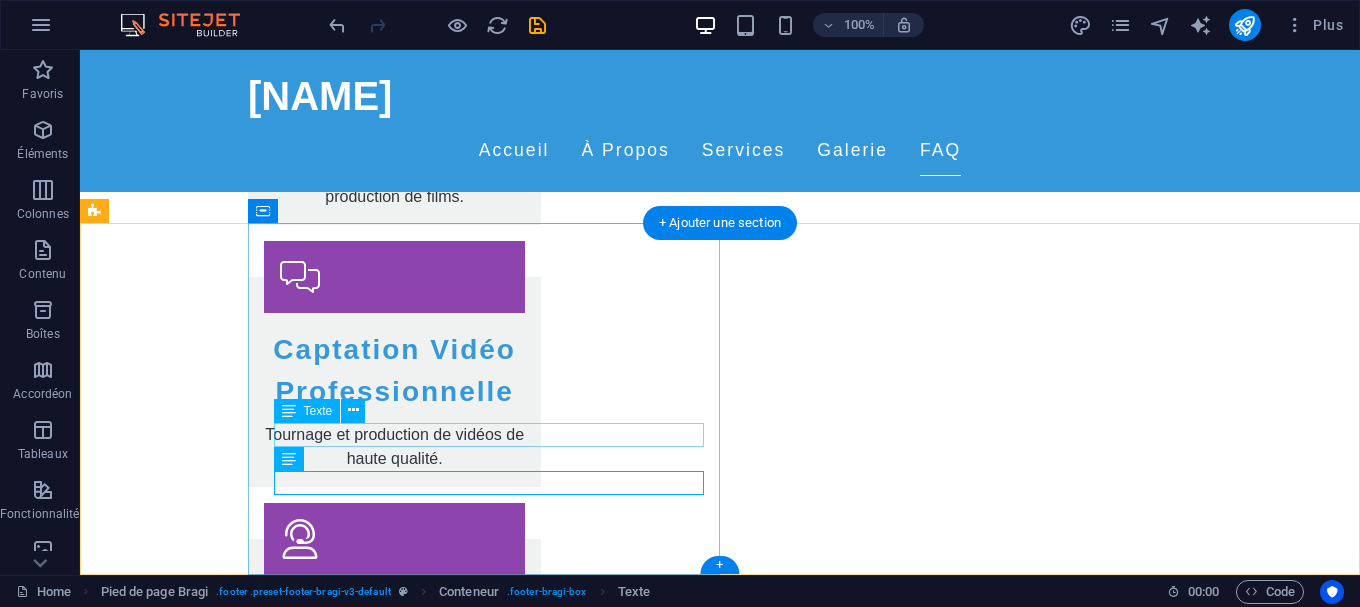 click on "+[COUNTRY] [PHONE]" at bounding box center [796, 2531] 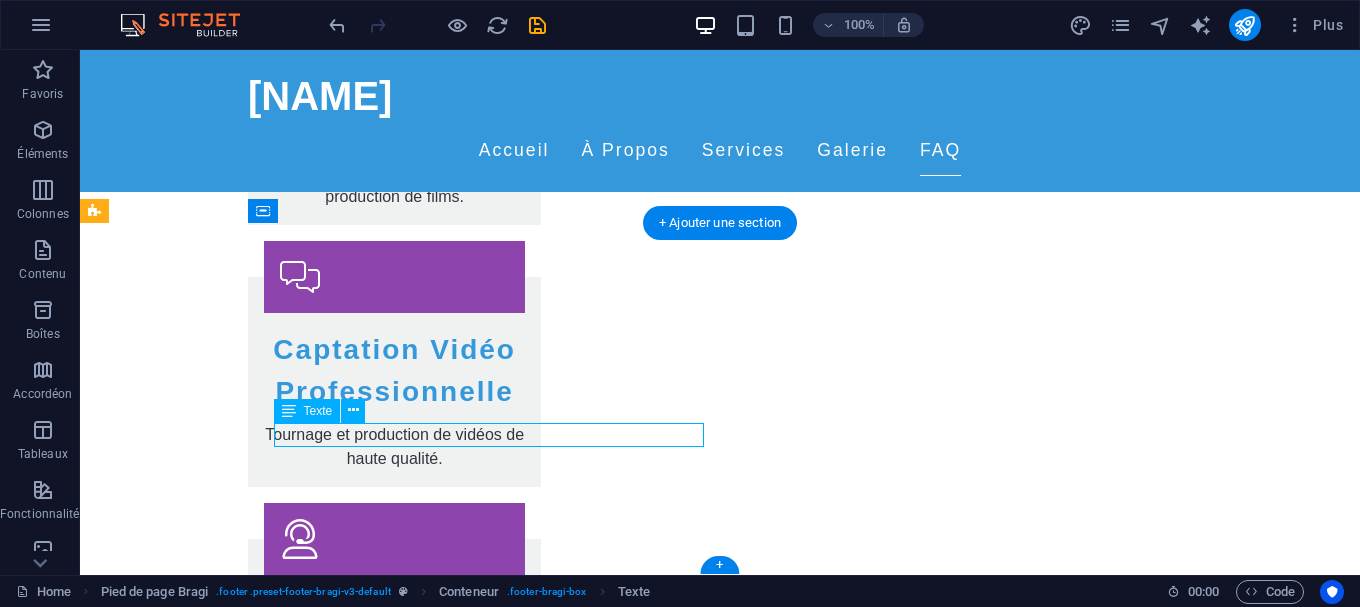 click on "+[COUNTRY] [PHONE]" at bounding box center (796, 2531) 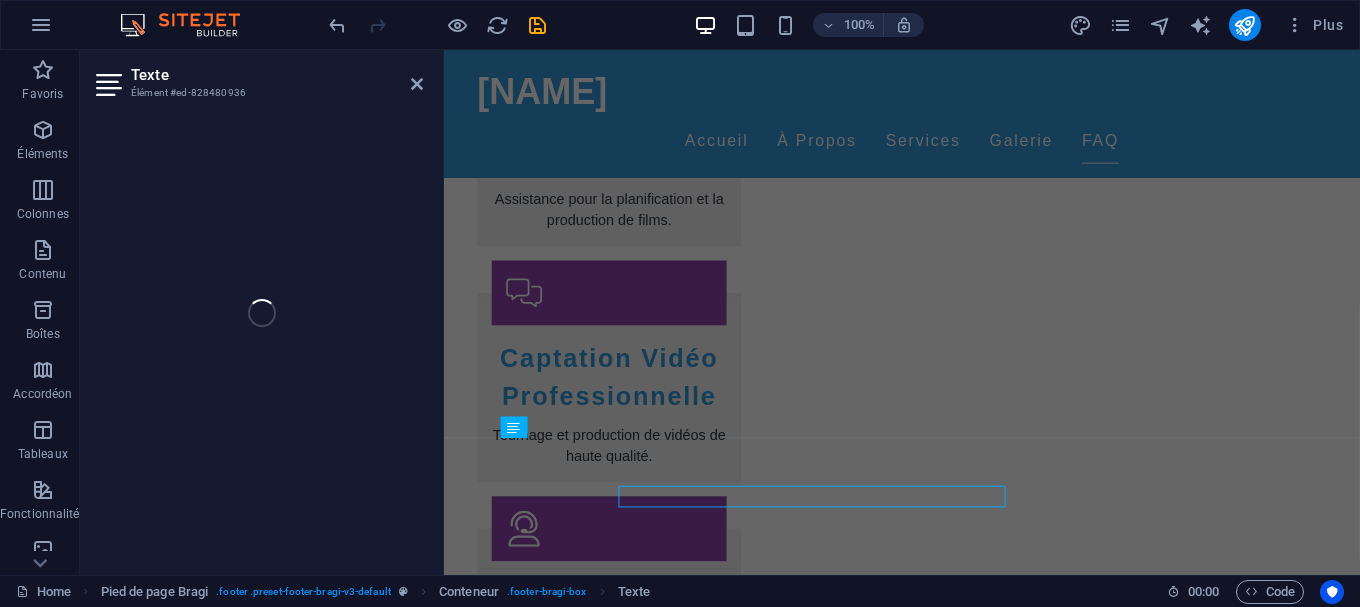 scroll, scrollTop: 2920, scrollLeft: 0, axis: vertical 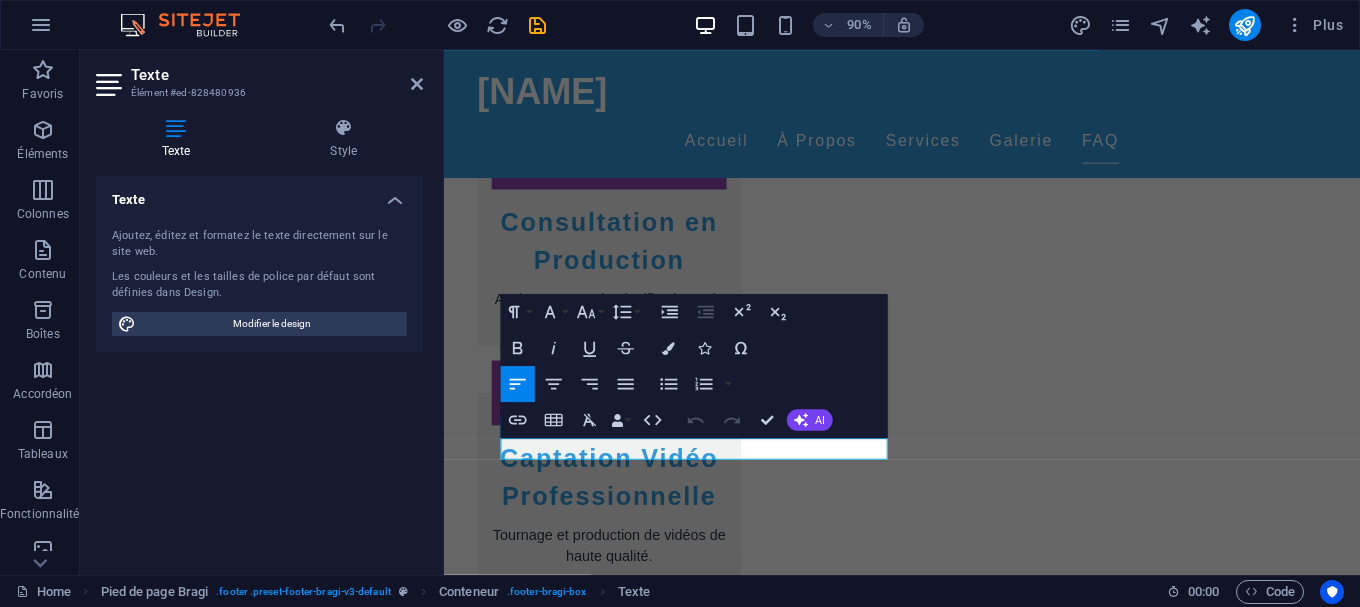 type 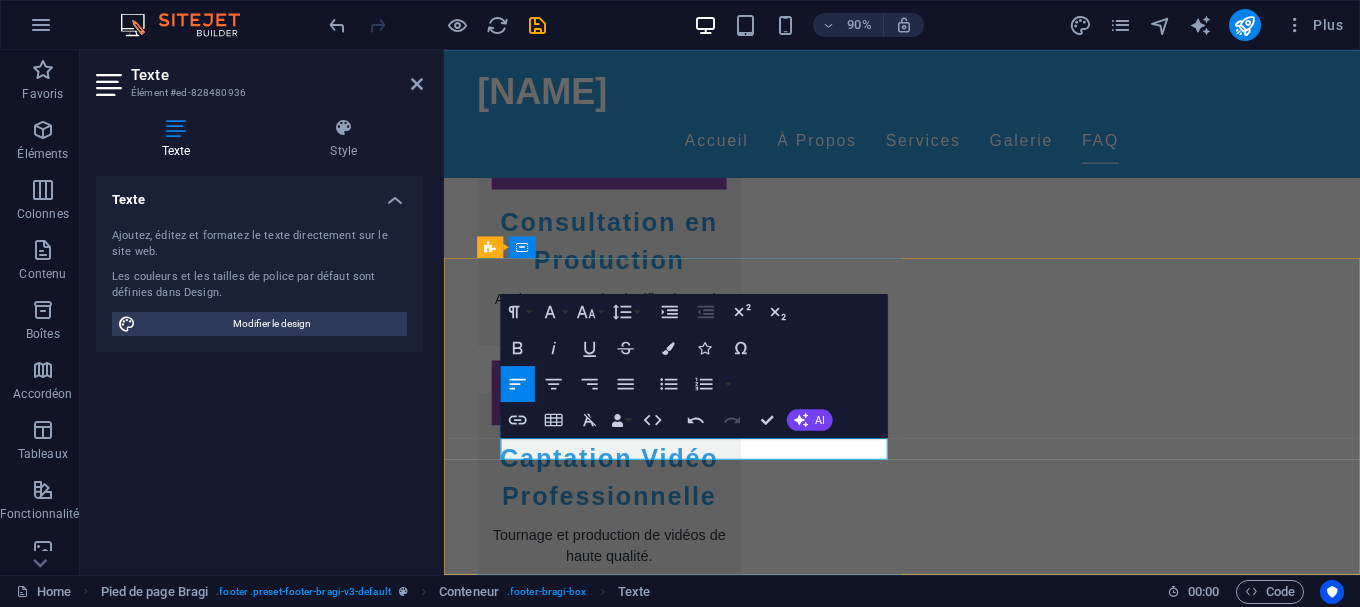 click on "+[COUNTRY] [PHONE]" at bounding box center (963, 2632) 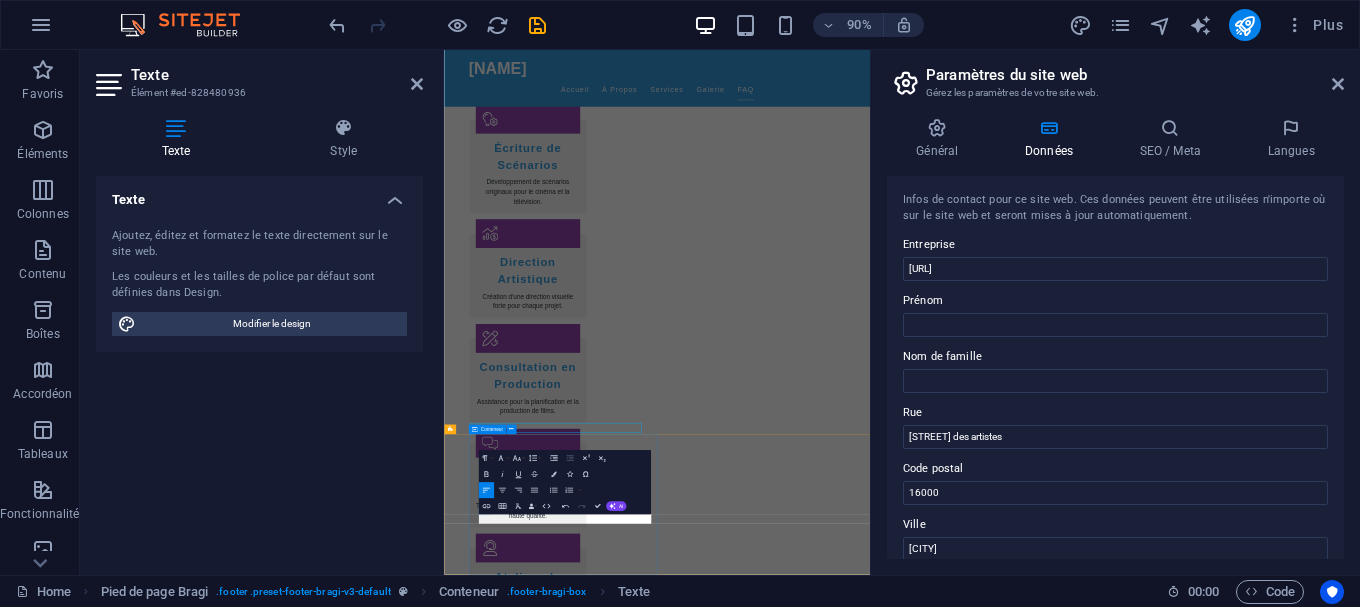 click on "Nous Contacter djaffargacem.com Rue des artistes , +213 [PHONE] contact@[DOMAIN].com Legal Notice  |  Privacy Policy" at bounding box center [1007, 3196] 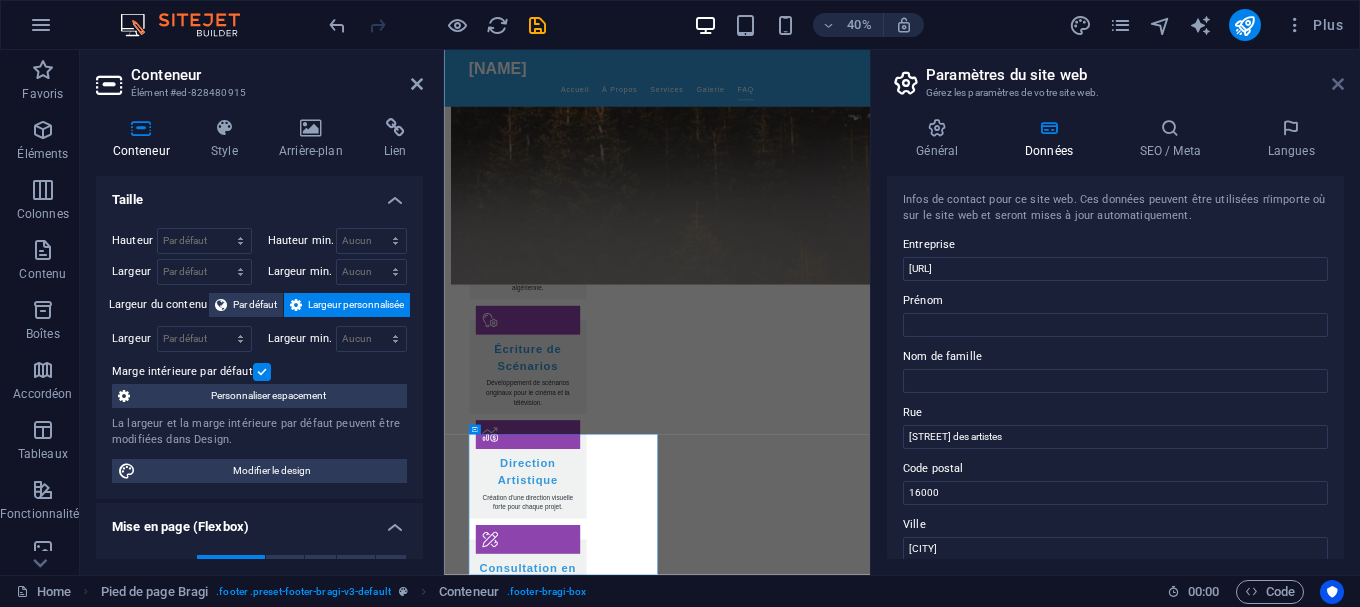click at bounding box center [1338, 84] 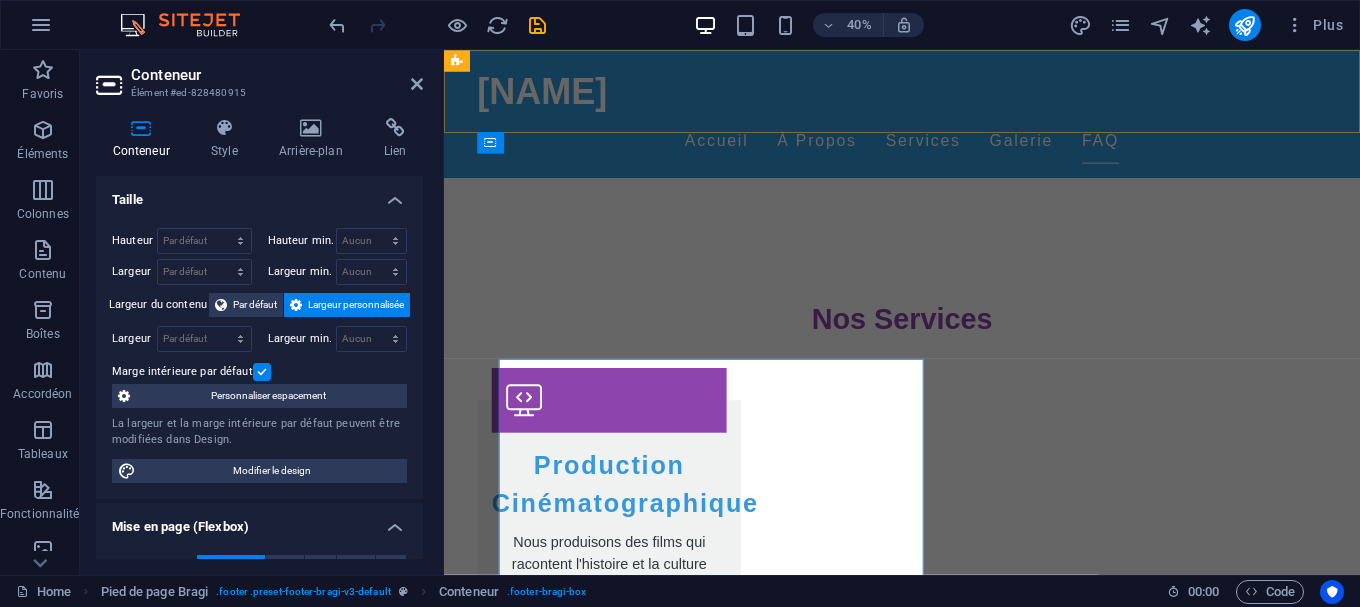 scroll, scrollTop: 3035, scrollLeft: 0, axis: vertical 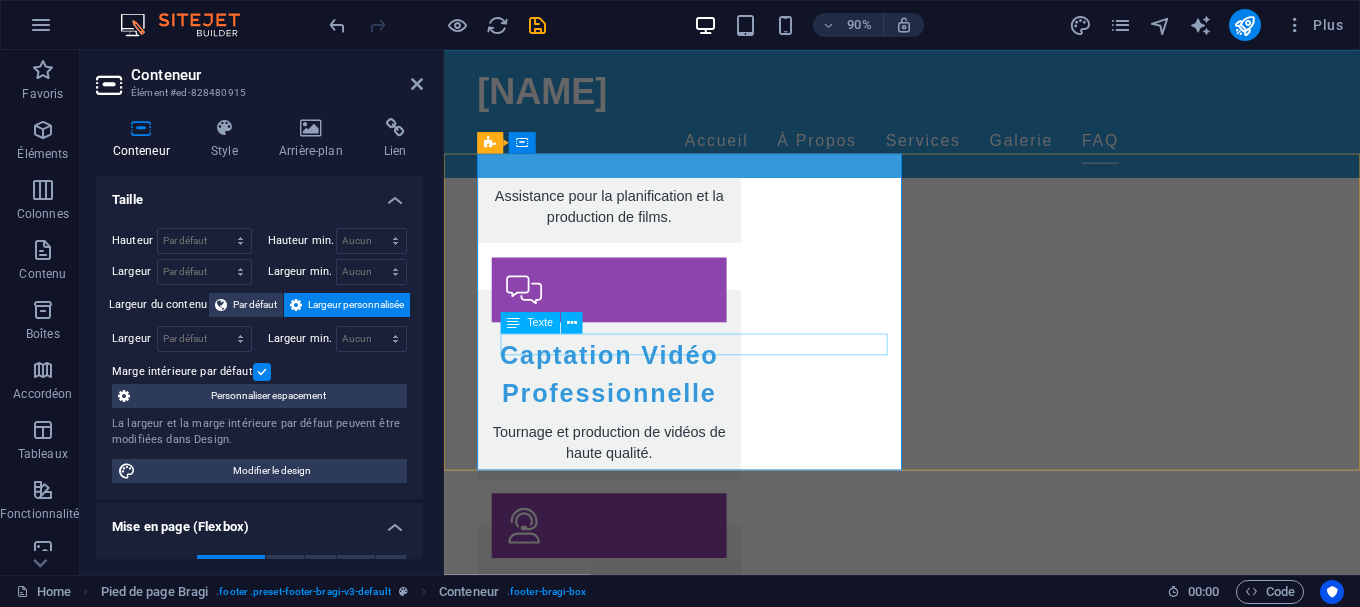 click on "Nous Contacter djaffargacem.com Rue des artistes , +213 [PHONE] contact@[DOMAIN].com Legal Notice  |  Privacy Policy" at bounding box center (963, 2469) 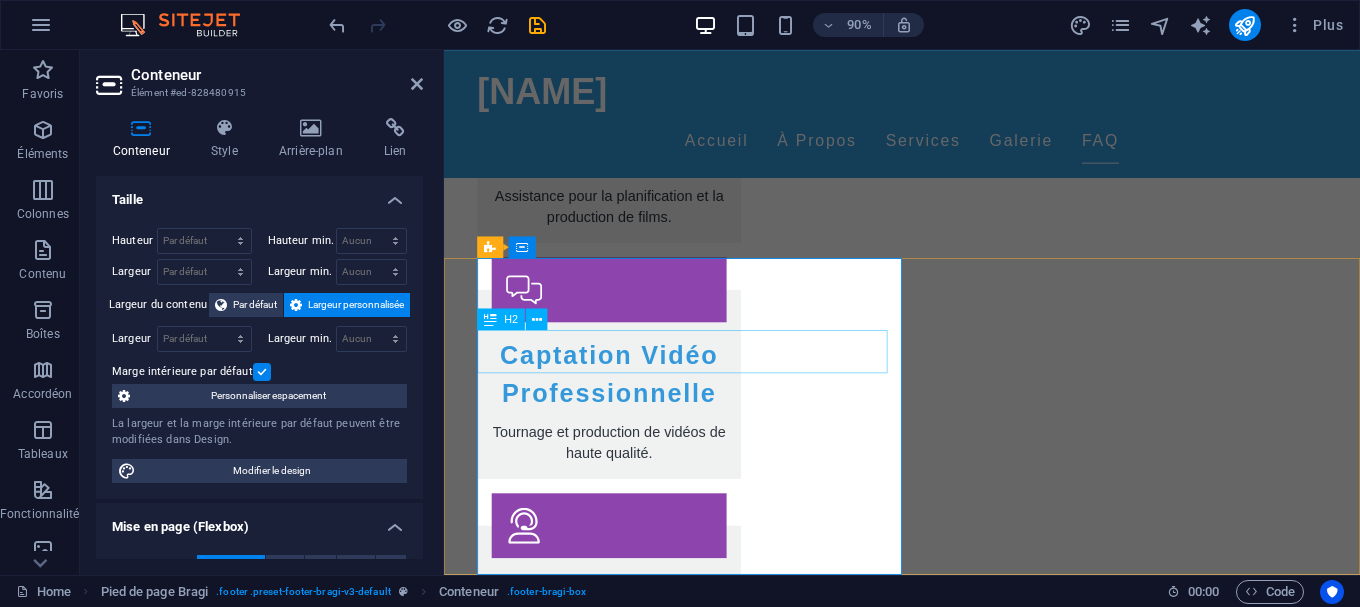 scroll, scrollTop: 2920, scrollLeft: 0, axis: vertical 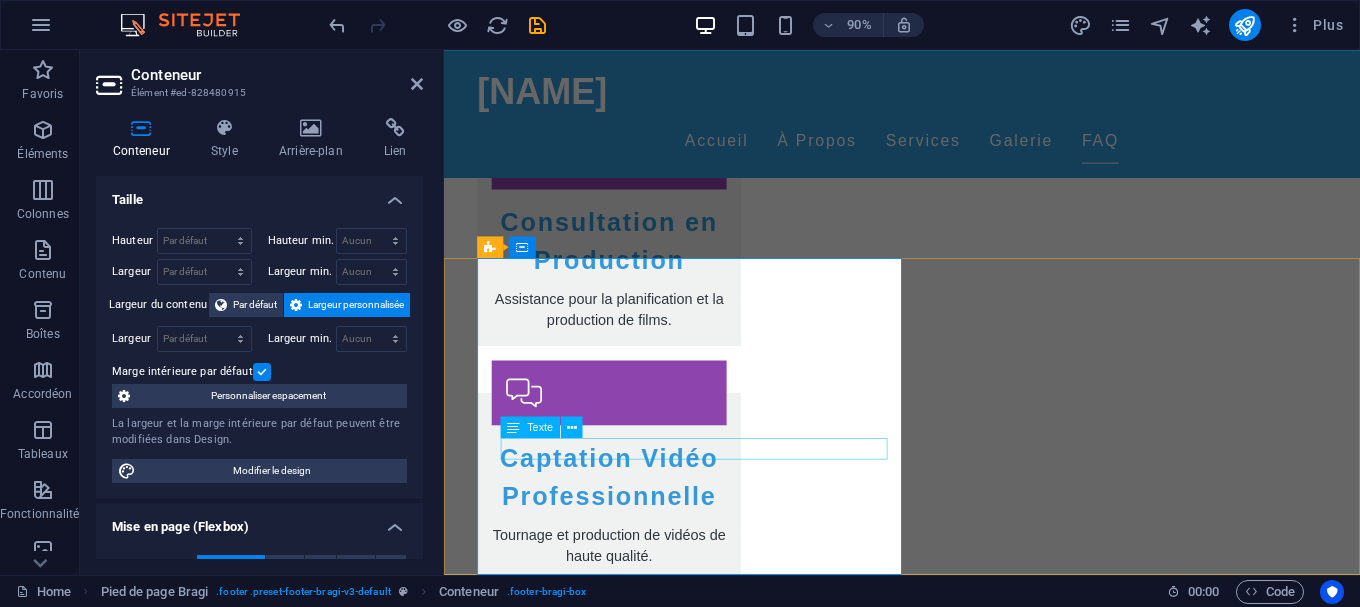 click on "+[COUNTRY] [PHONE]" at bounding box center (564, 2631) 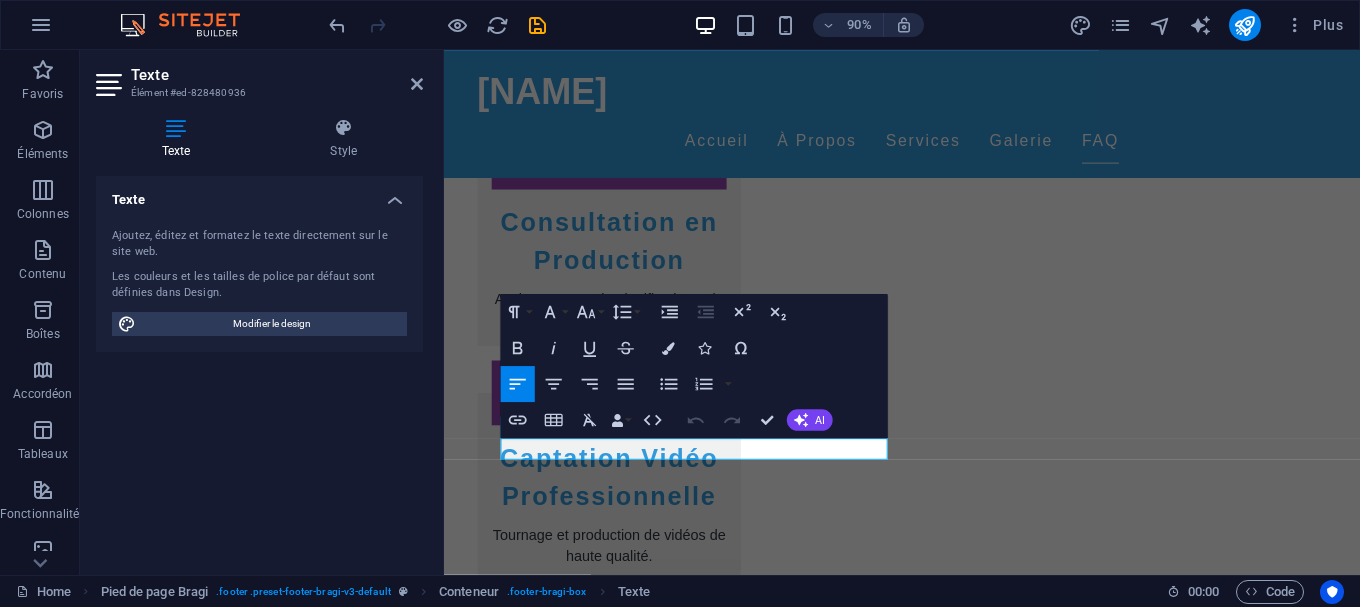 click on "Les couleurs et les tailles de police par défaut sont définies dans Design." at bounding box center [259, 285] 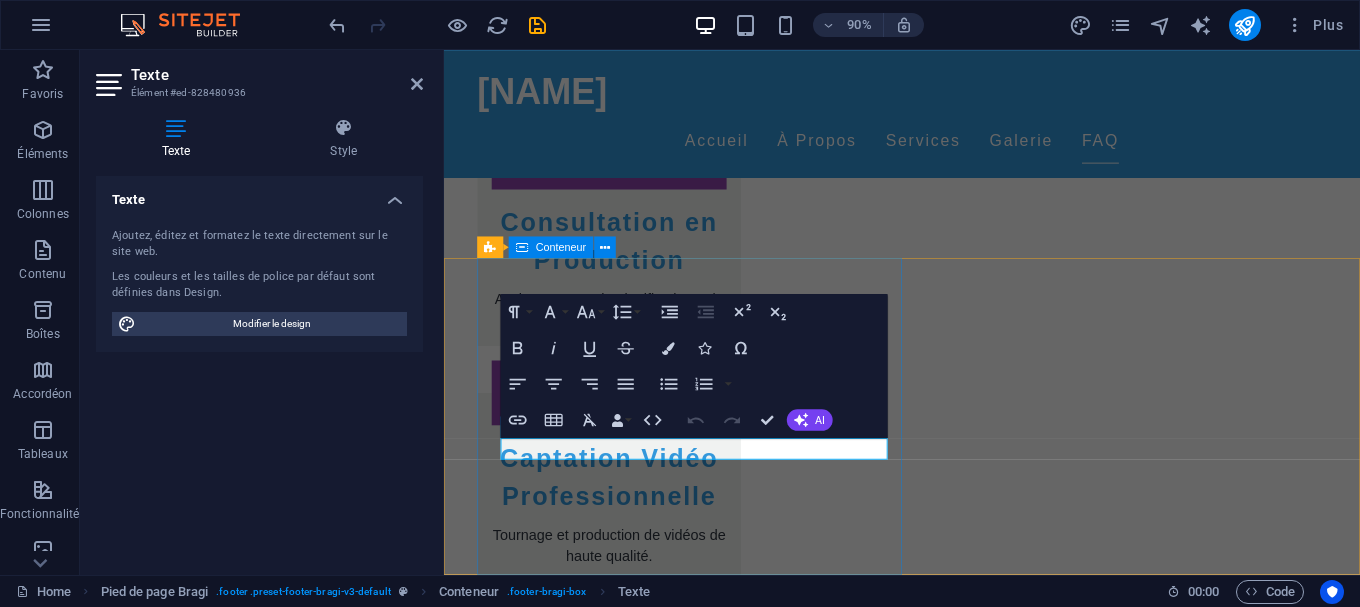 click on "Nous Contacter djaffargacem.com Rue des artistes , +213 [PHONE] contact@[DOMAIN].com Legal Notice  |  Privacy Policy" at bounding box center [971, 2584] 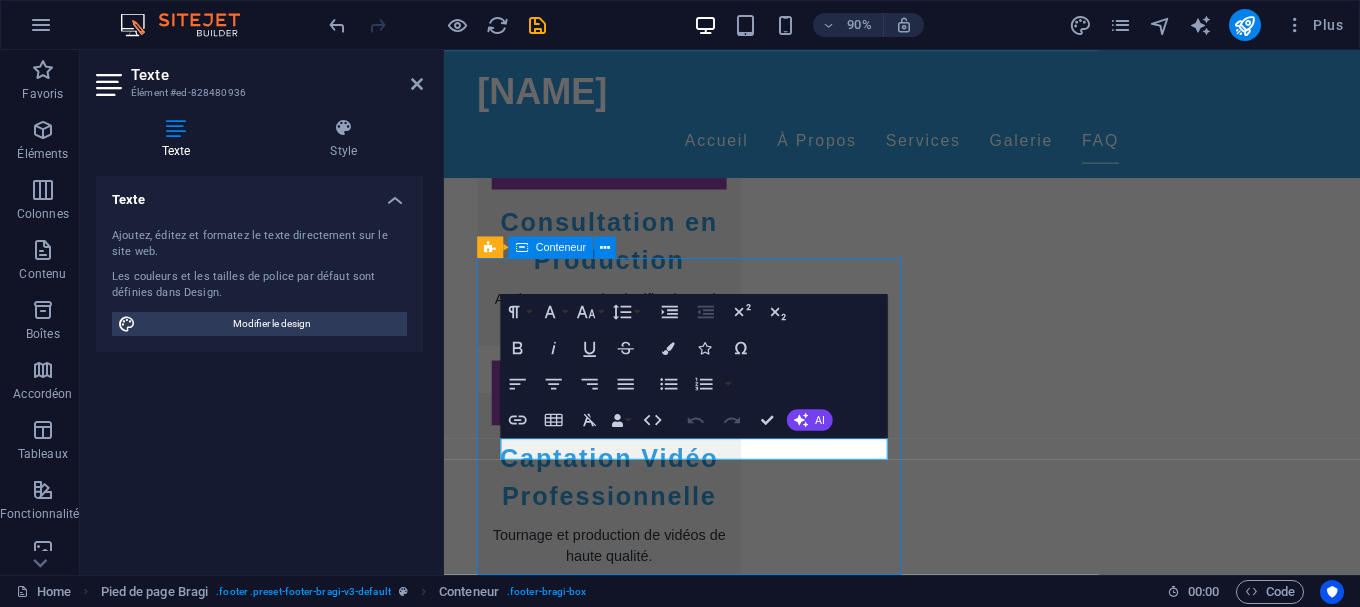 scroll, scrollTop: 2972, scrollLeft: 0, axis: vertical 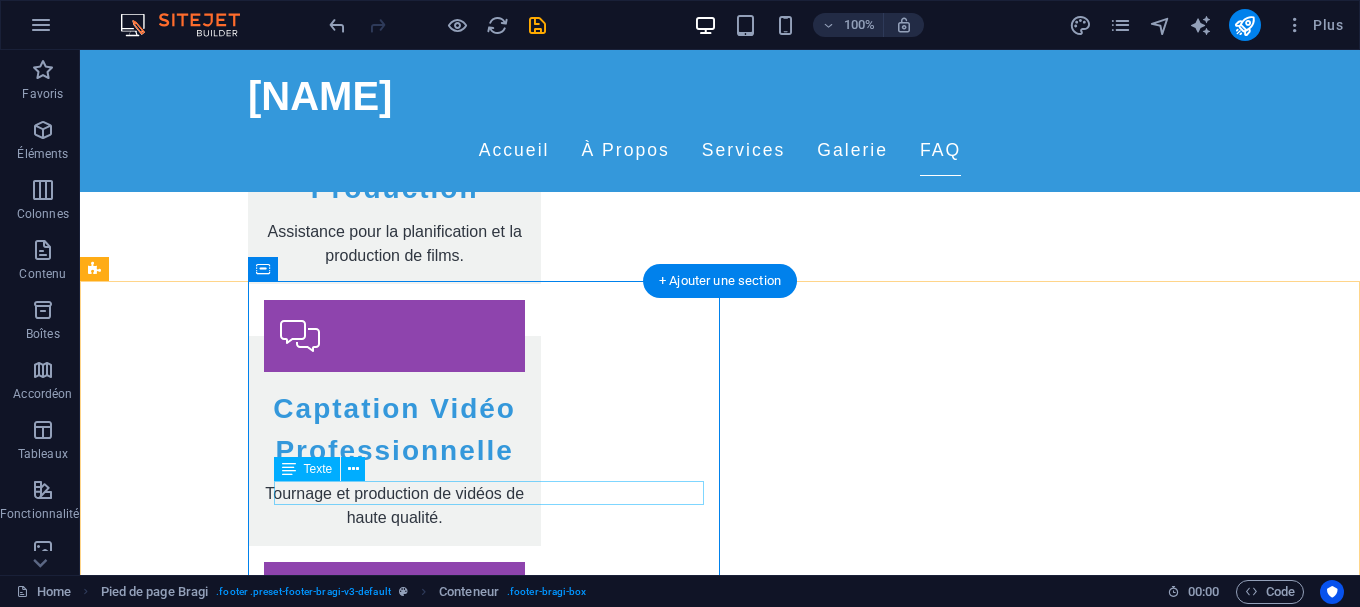 click on "+[COUNTRY] [PHONE]" at bounding box center (331, 2589) 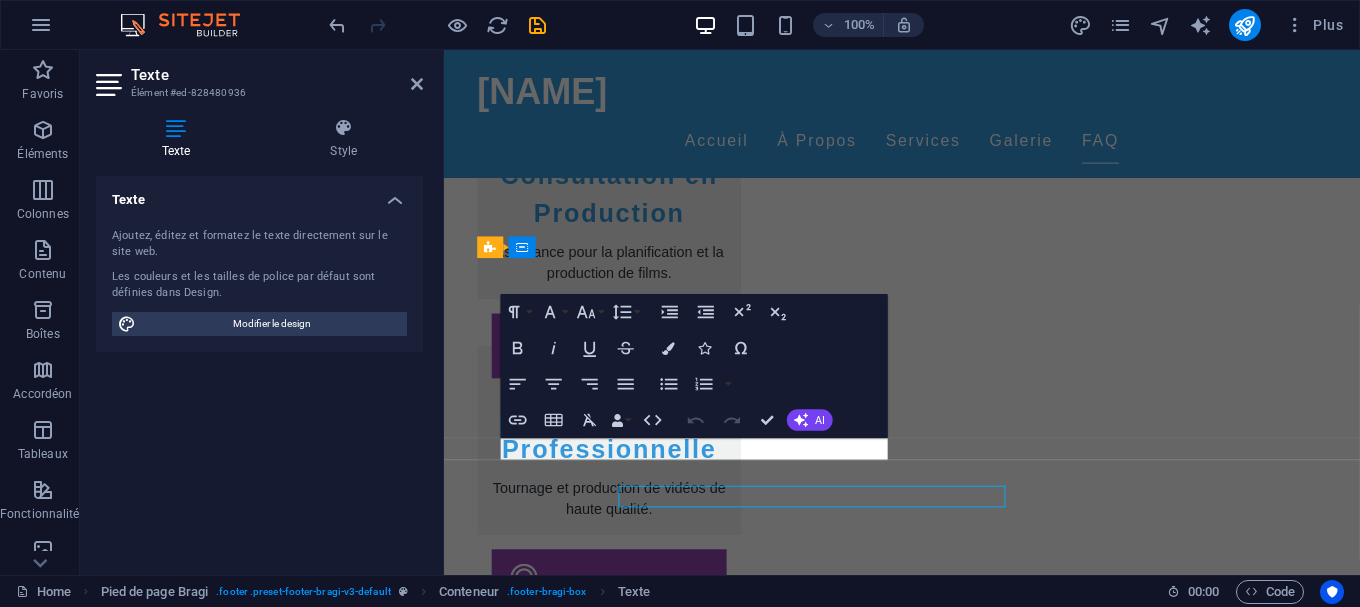 scroll, scrollTop: 2920, scrollLeft: 0, axis: vertical 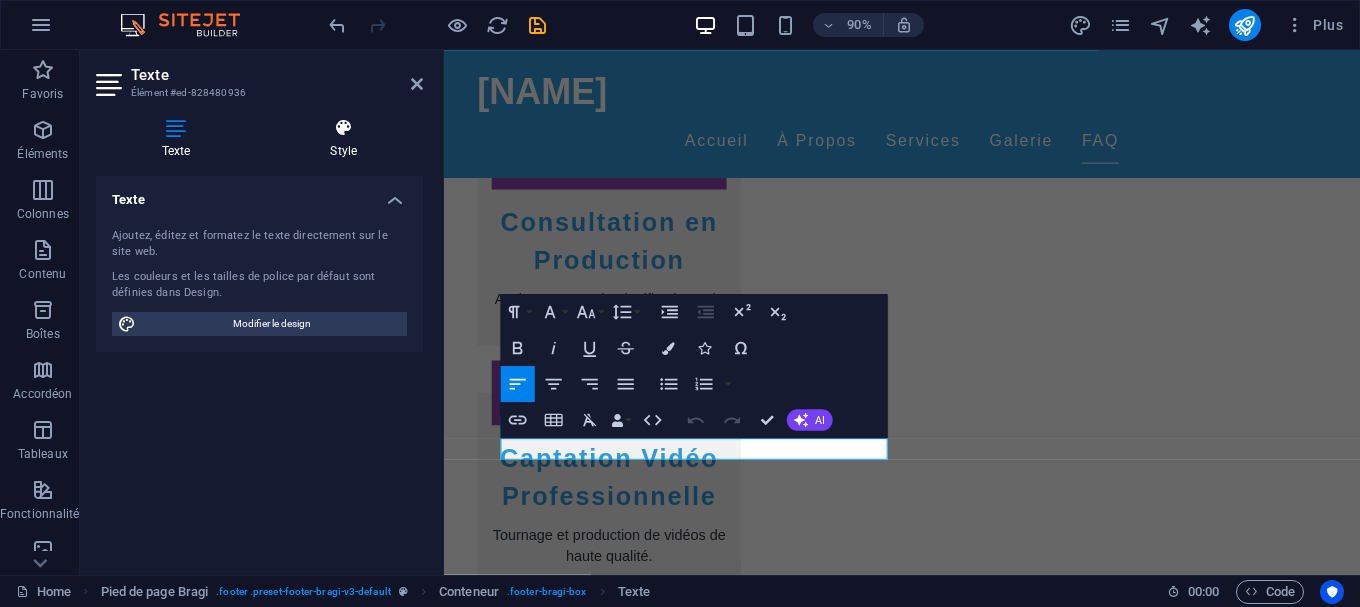 click on "Style" at bounding box center [344, 139] 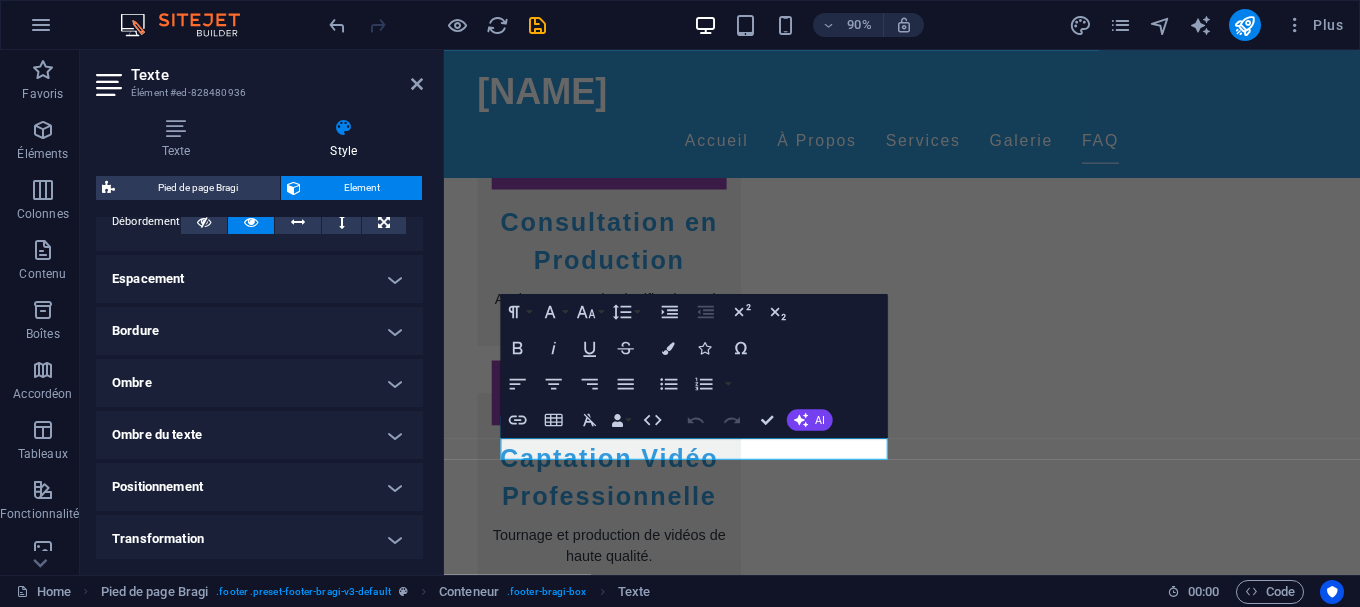 scroll, scrollTop: 520, scrollLeft: 0, axis: vertical 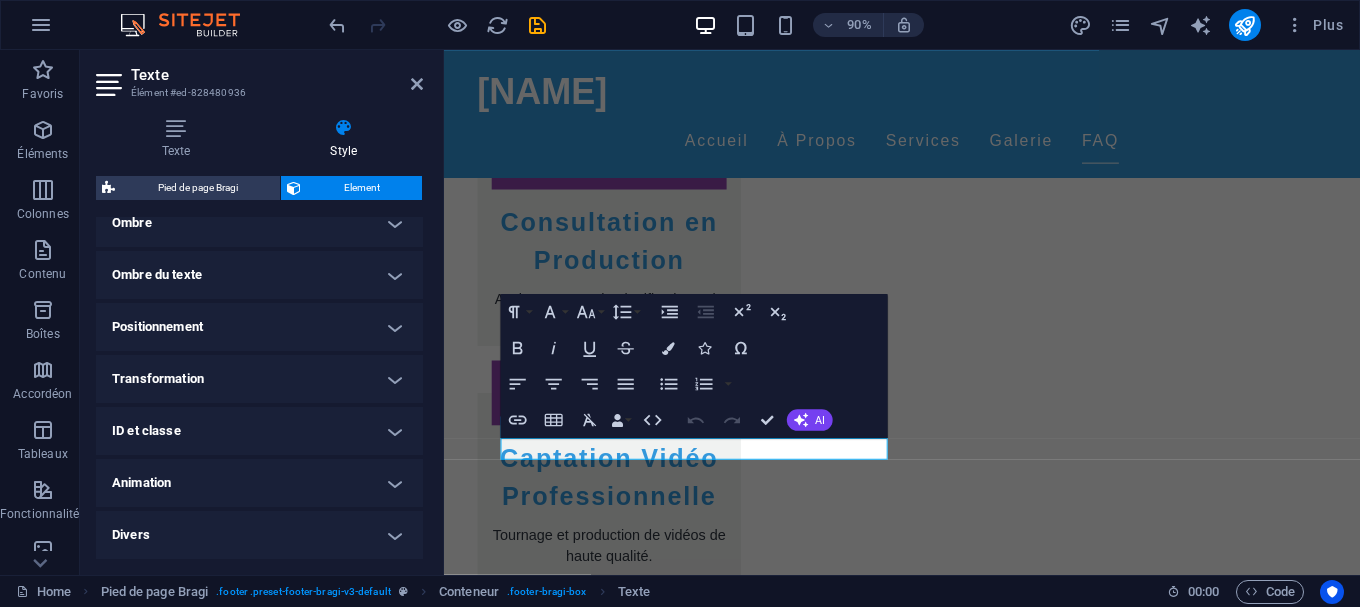 click at bounding box center (344, 128) 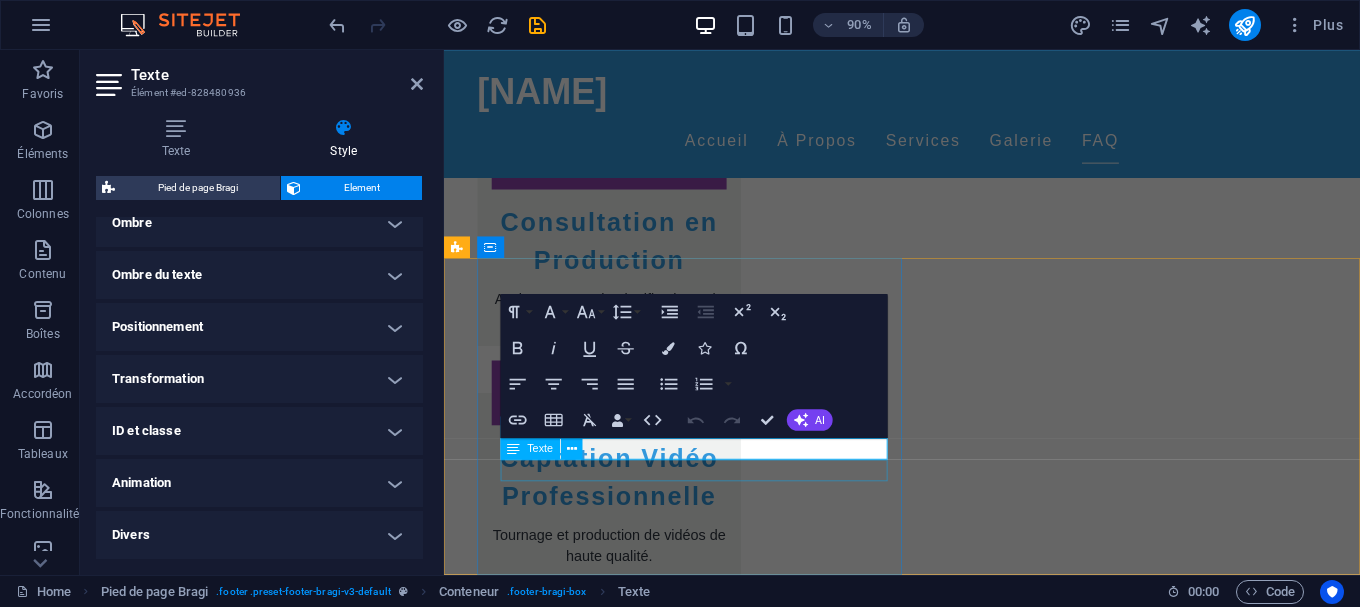 click on "Texte" at bounding box center [547, 449] 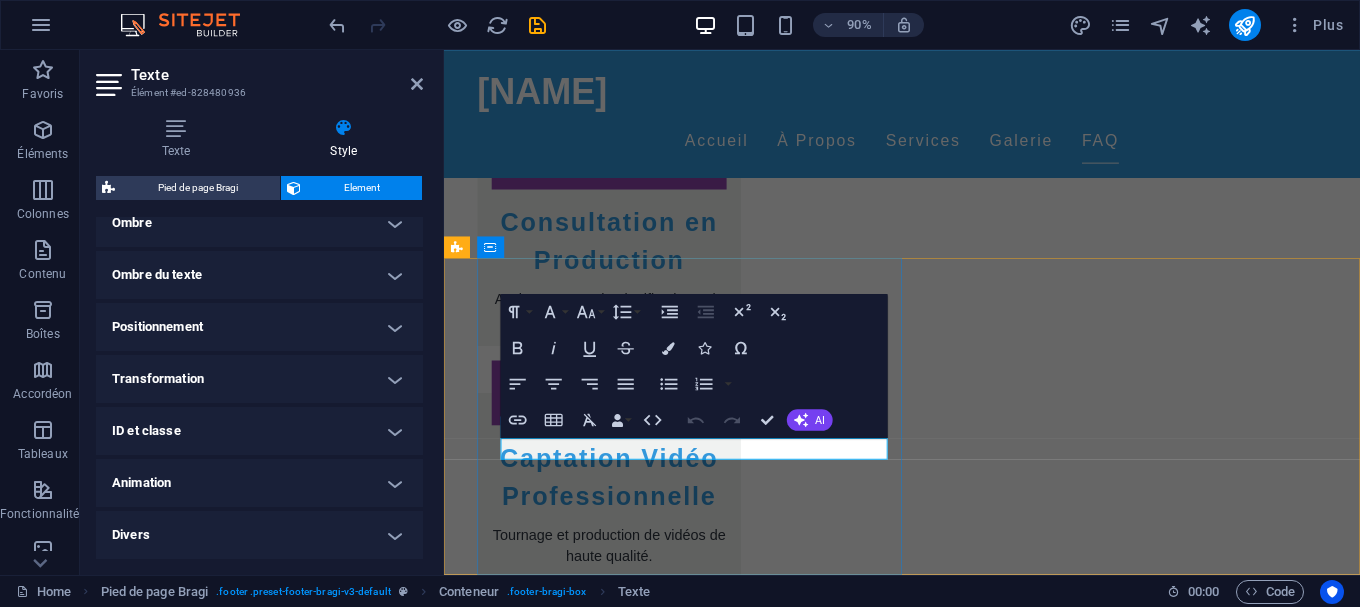 click on "+[COUNTRY] [PHONE]" at bounding box center (564, 2631) 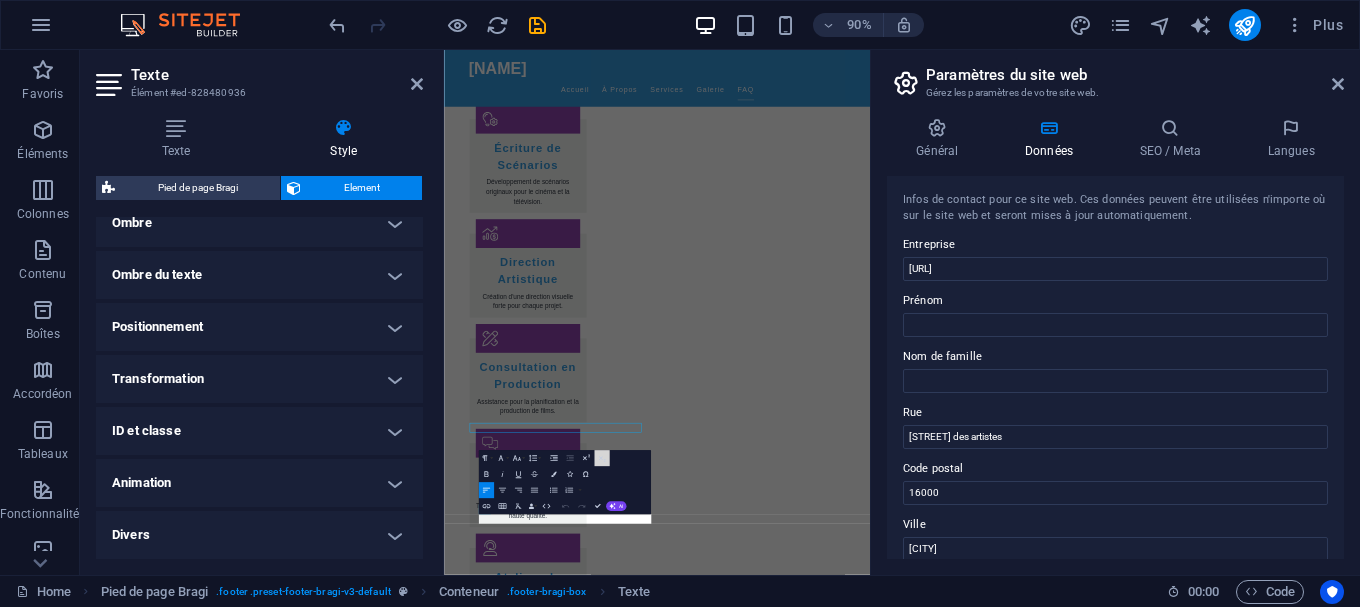 scroll, scrollTop: 2418, scrollLeft: 0, axis: vertical 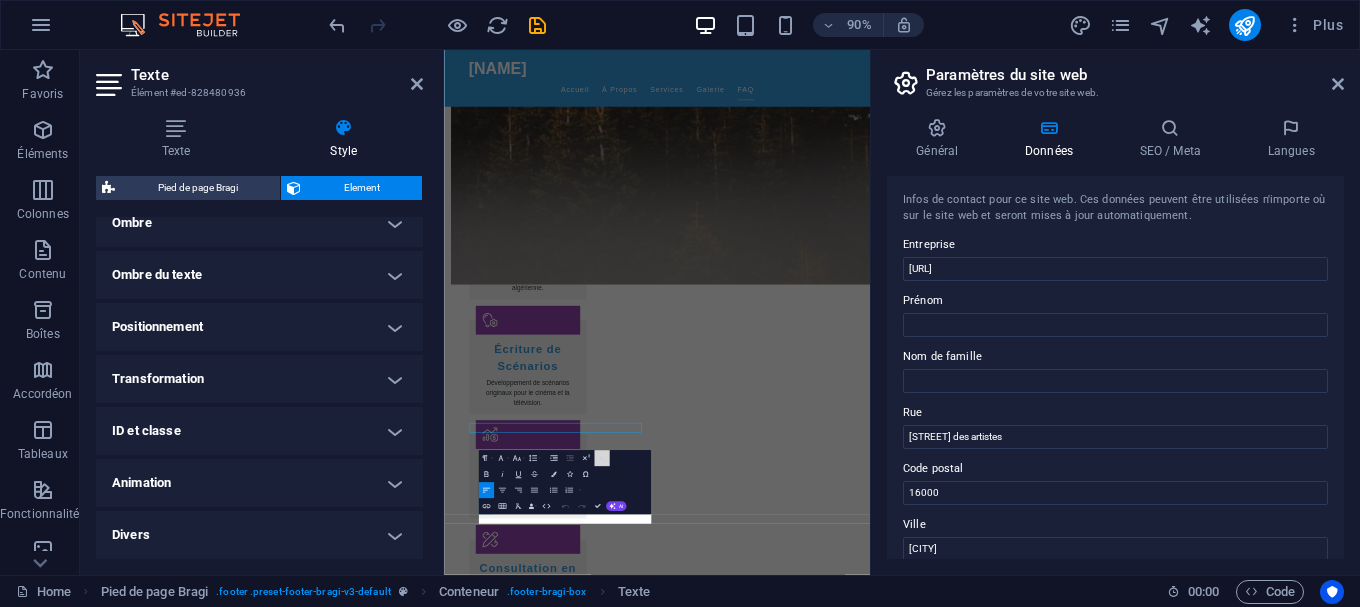 click on "Subscript" at bounding box center [601, 458] 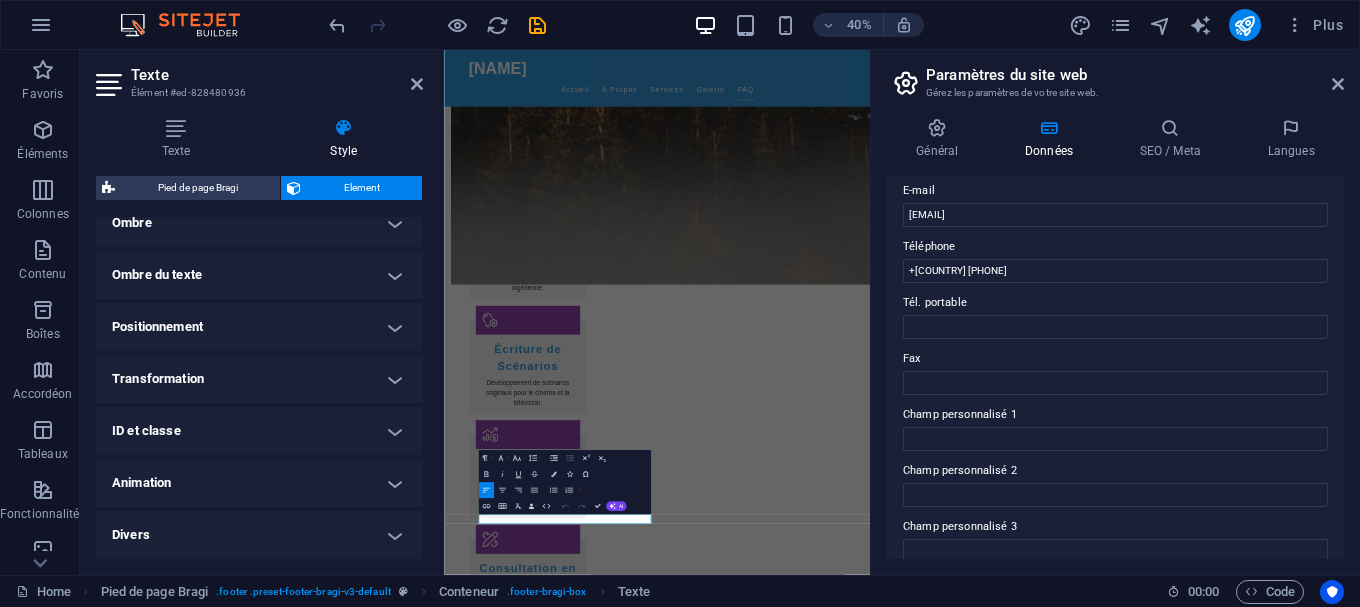 scroll, scrollTop: 360, scrollLeft: 0, axis: vertical 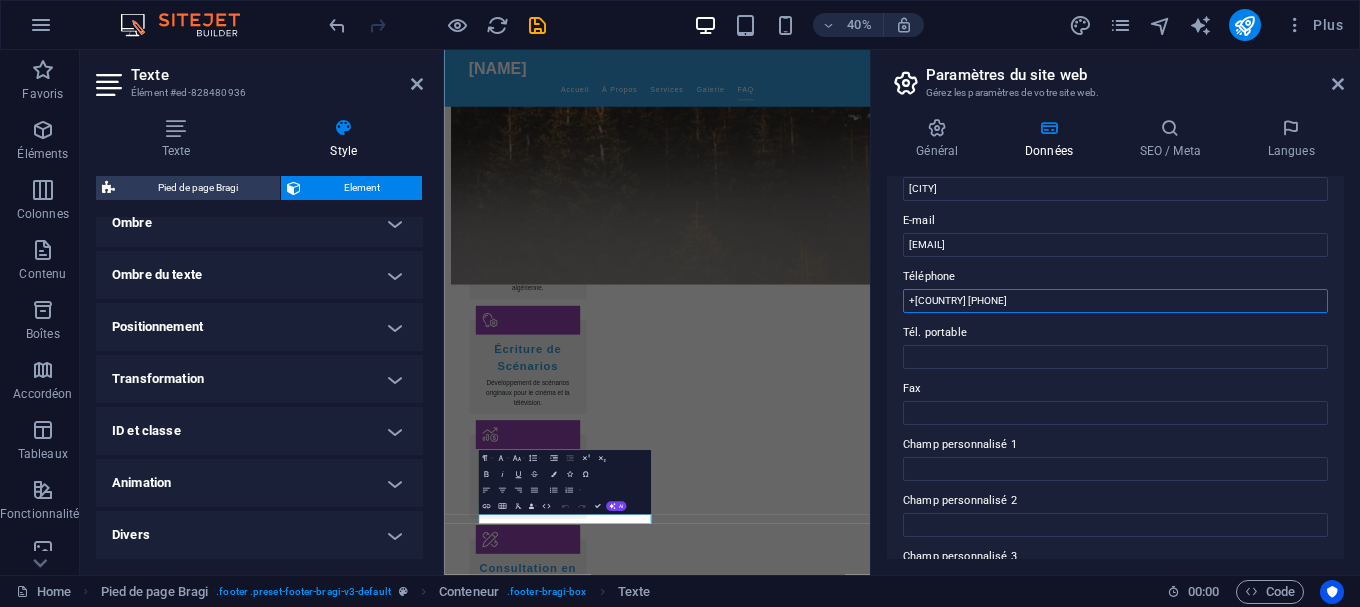 drag, startPoint x: 1056, startPoint y: 299, endPoint x: 811, endPoint y: 323, distance: 246.1727 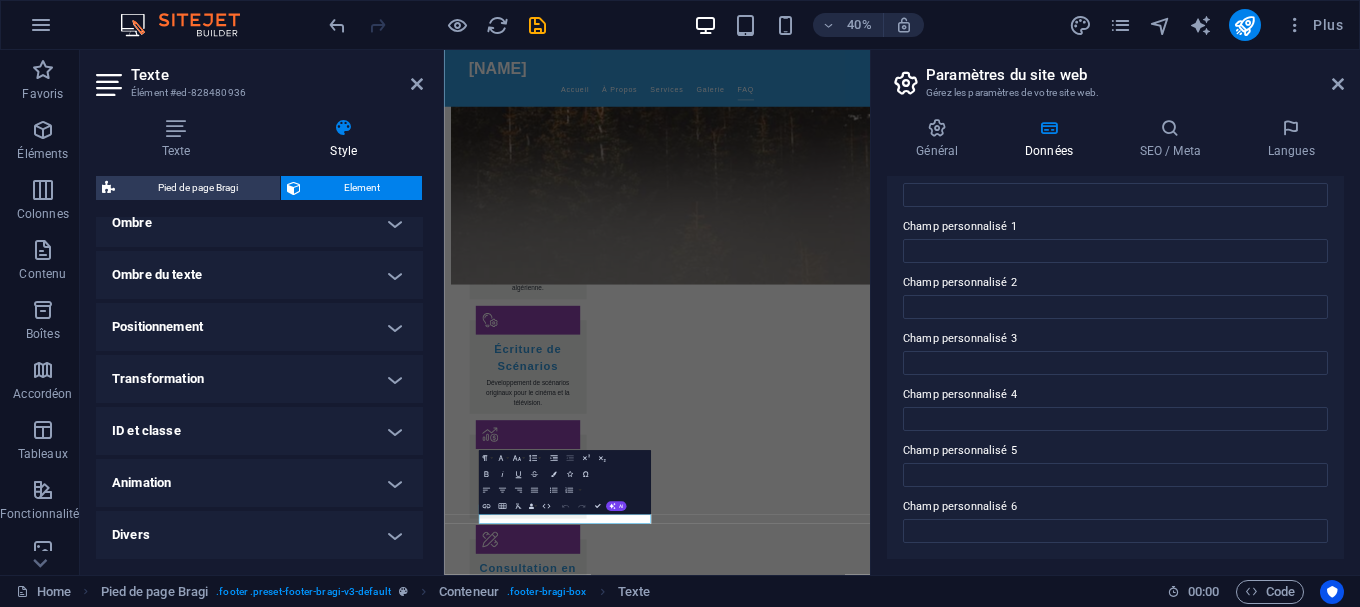 scroll, scrollTop: 0, scrollLeft: 0, axis: both 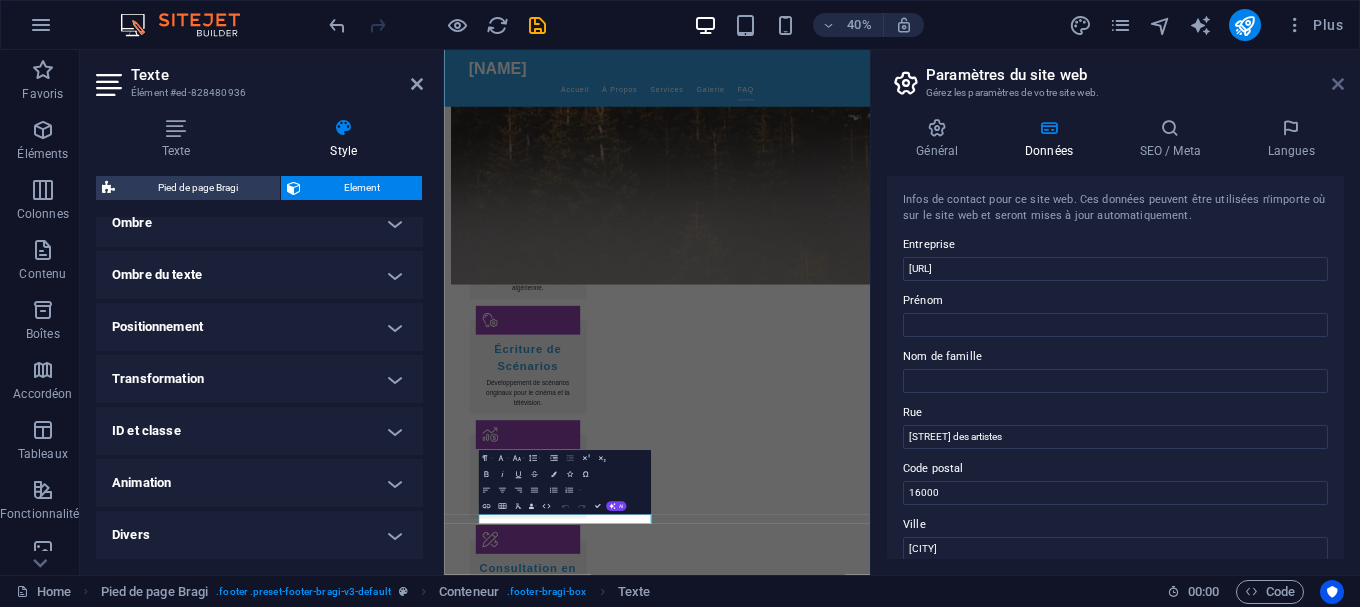 type on "+213 [PHONE]" 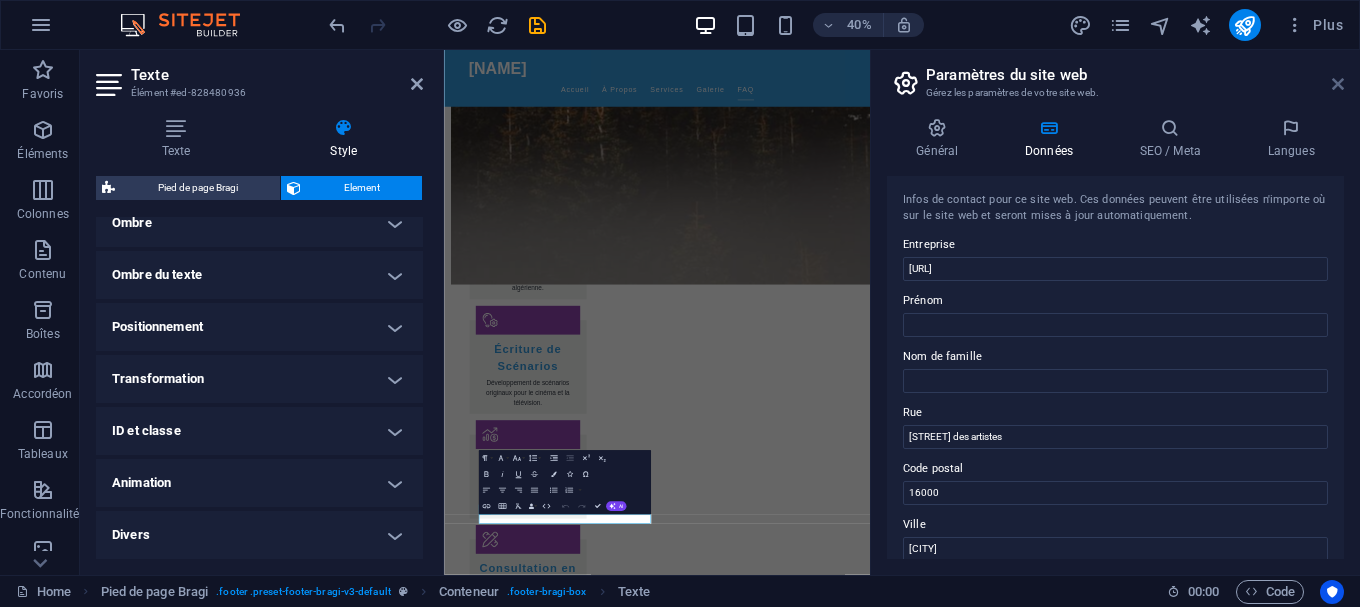 click at bounding box center [1338, 84] 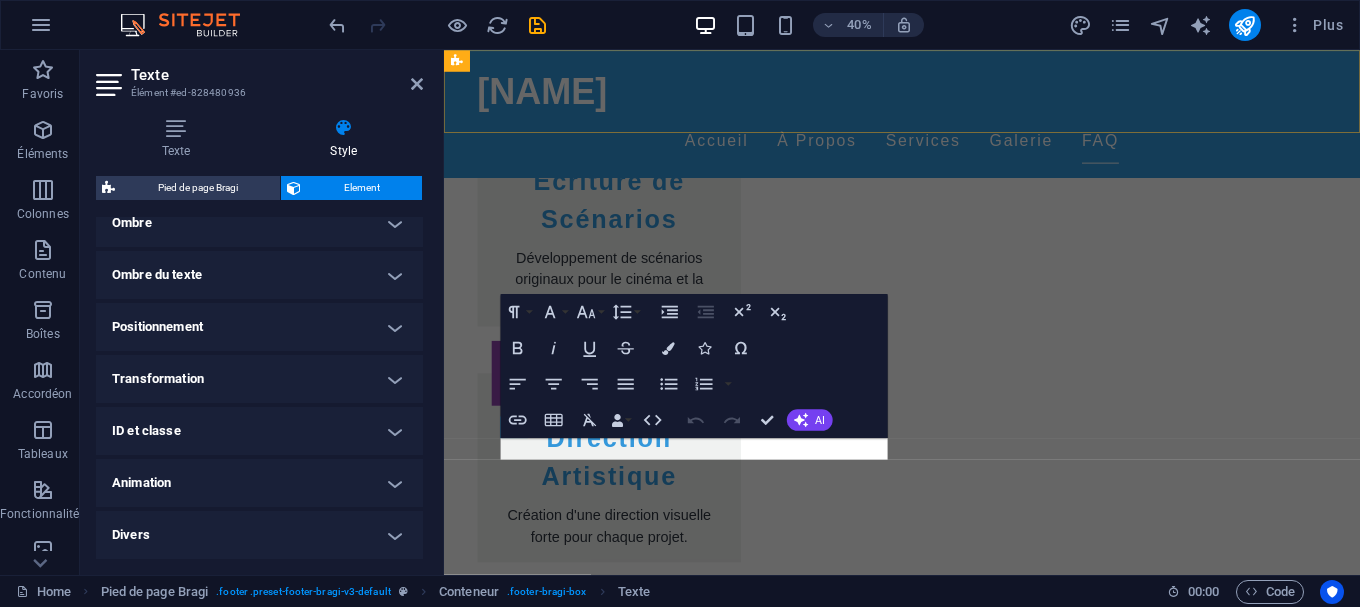 scroll, scrollTop: 2920, scrollLeft: 0, axis: vertical 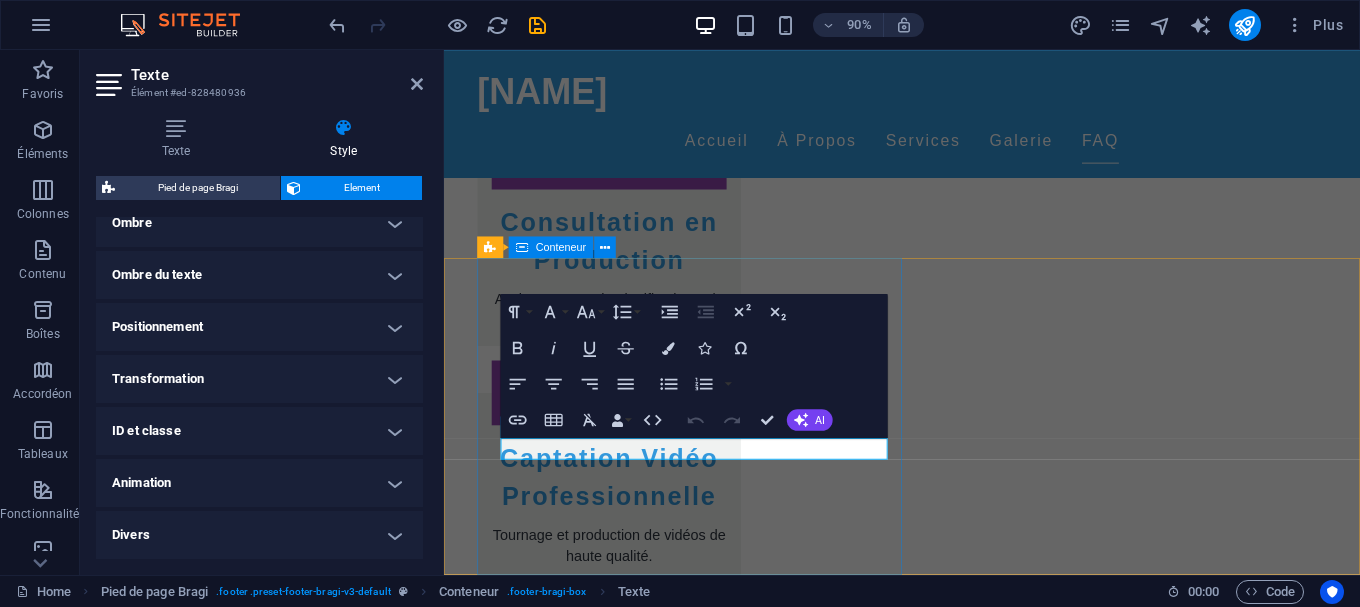 click on "Nous Contacter [URL] Rue des artistes , [PHONE] contact@[DOMAIN] Legal Notice  |  Privacy Policy" at bounding box center (971, 2584) 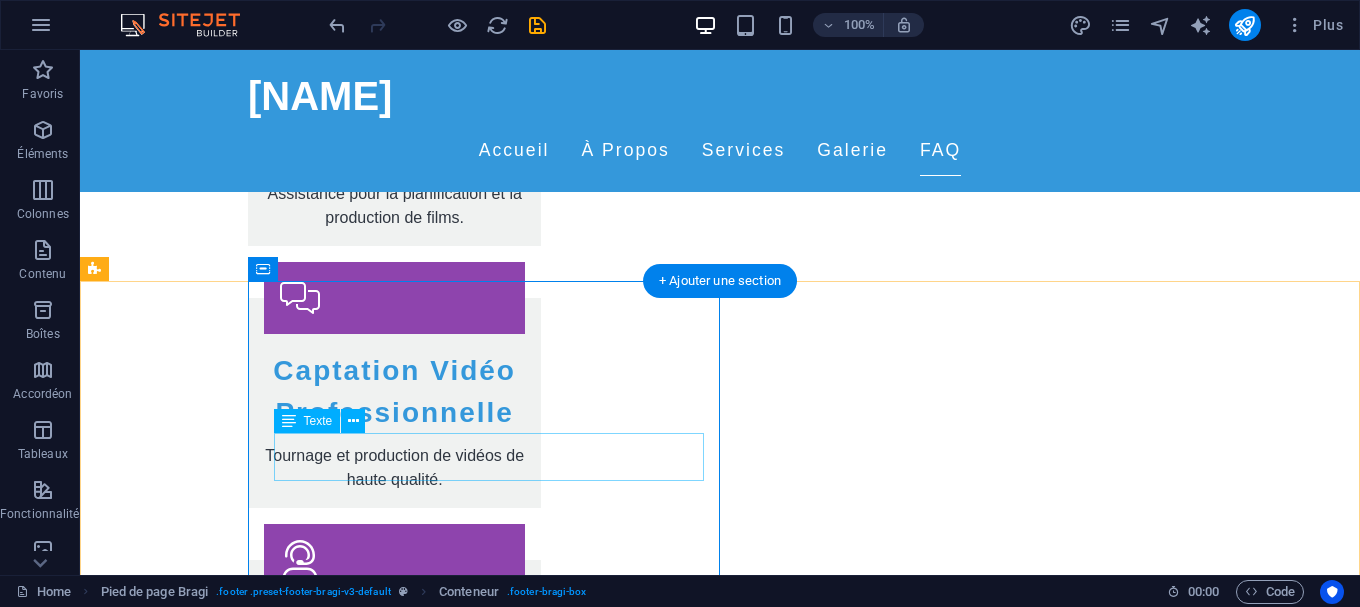 scroll, scrollTop: 3031, scrollLeft: 0, axis: vertical 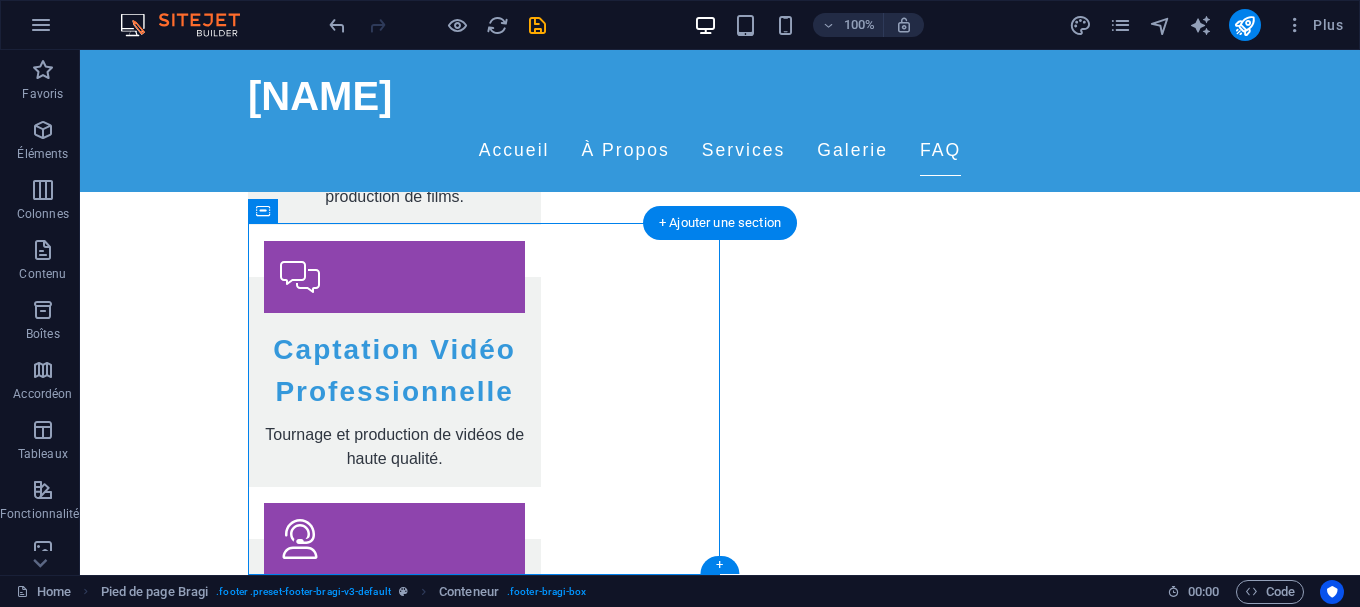 click at bounding box center [720, 2895] 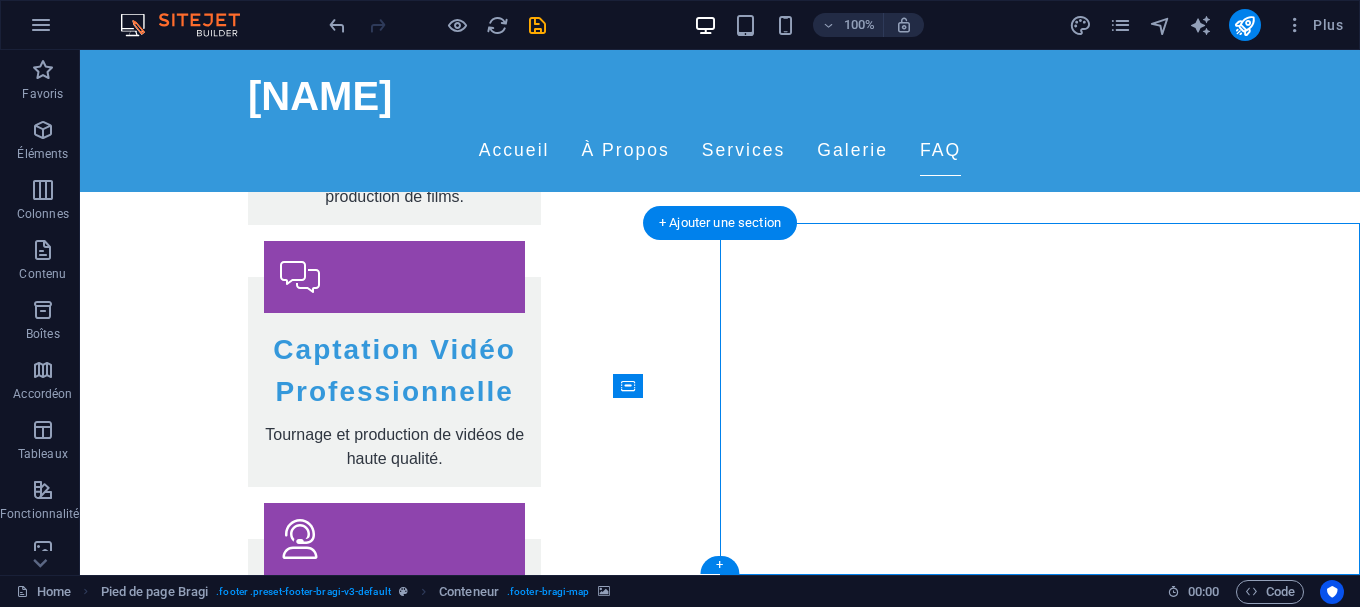 click at bounding box center [720, 2895] 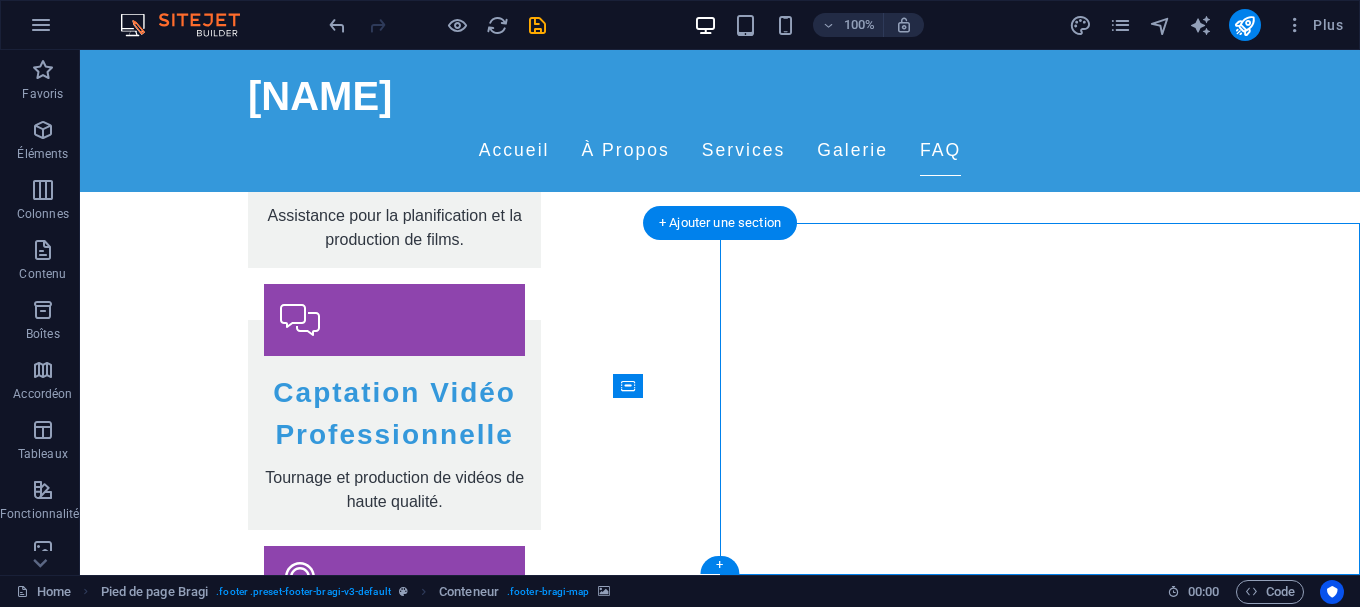 scroll, scrollTop: 2920, scrollLeft: 0, axis: vertical 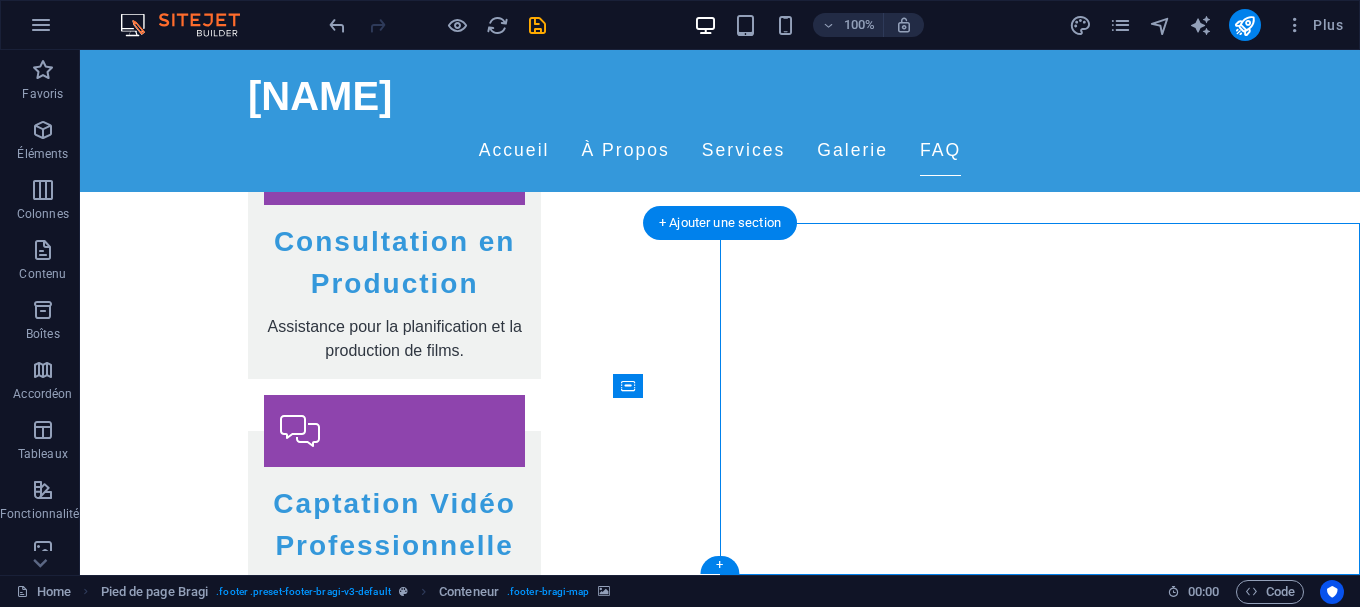 select on "px" 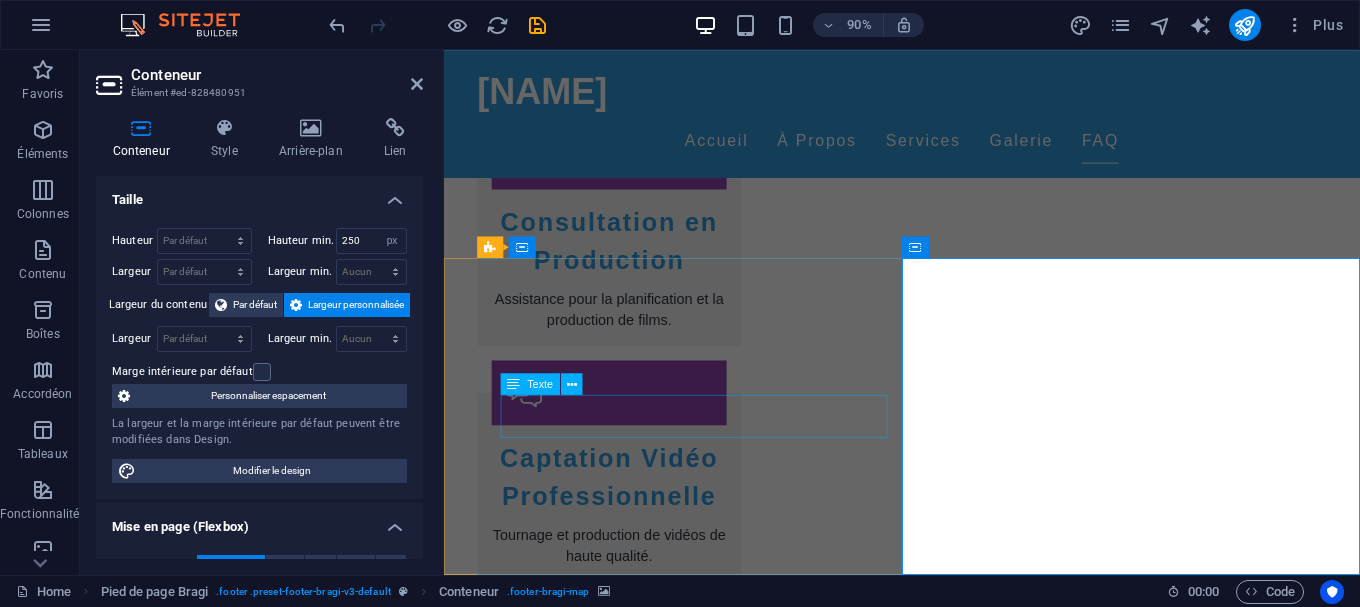 click on "Rue des artistes ," at bounding box center (963, 2572) 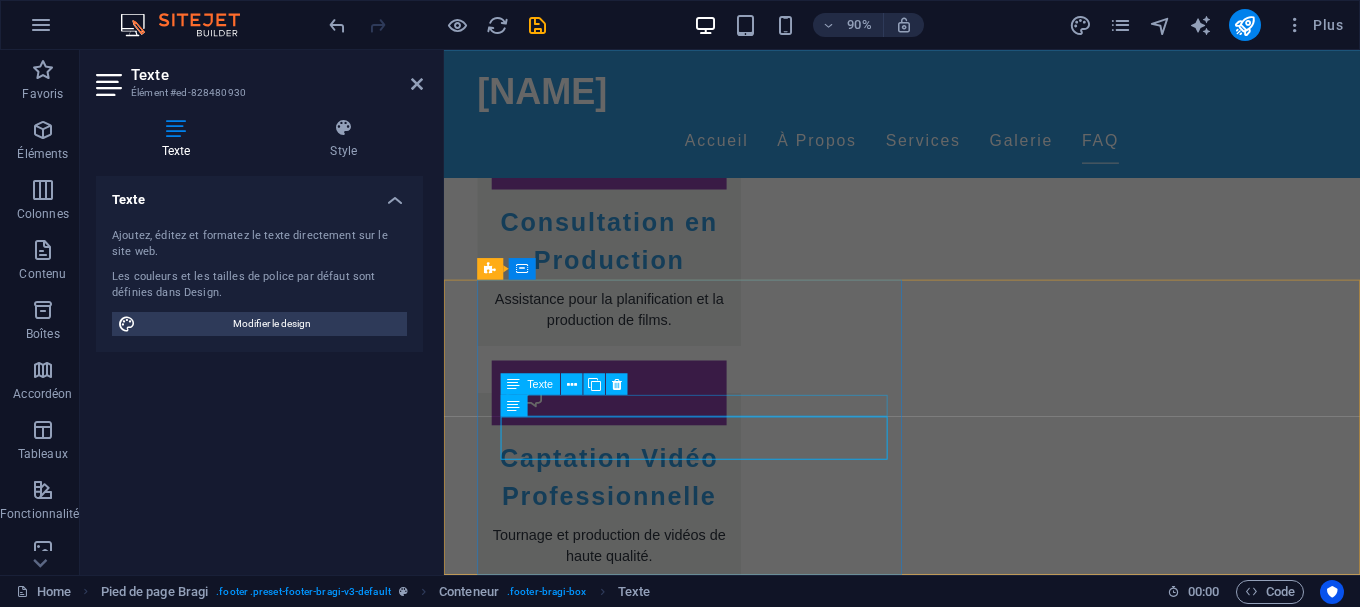 scroll, scrollTop: 2896, scrollLeft: 0, axis: vertical 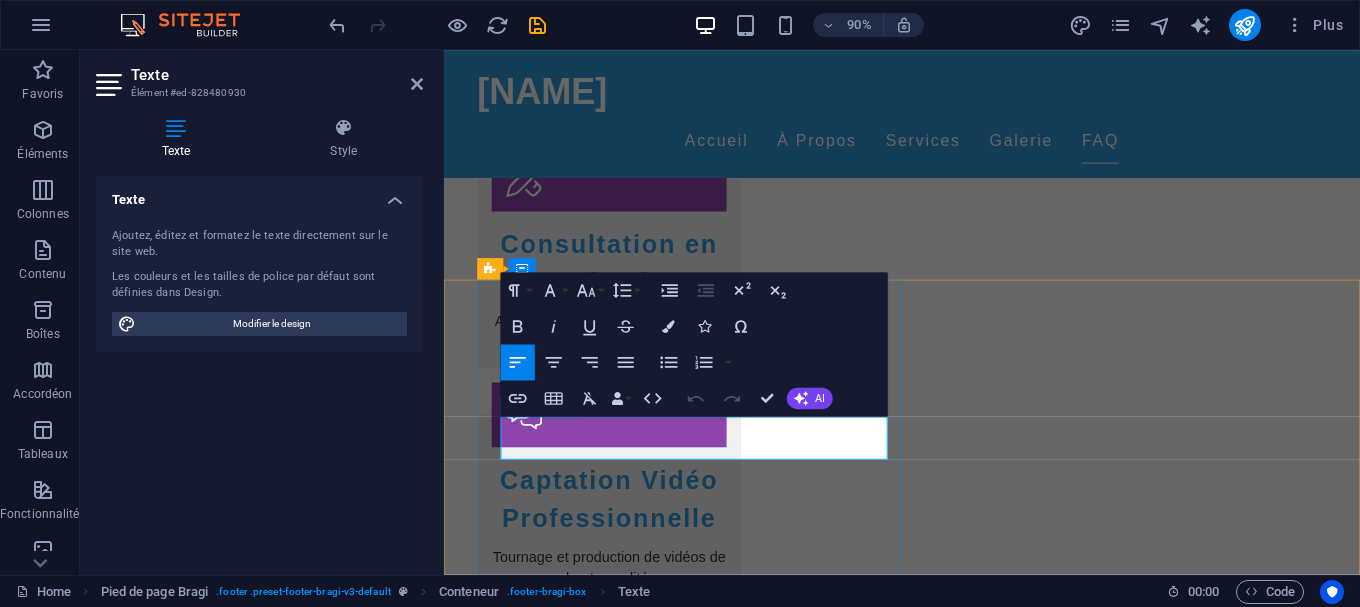 click on "Rue des artistes ," at bounding box center [963, 2584] 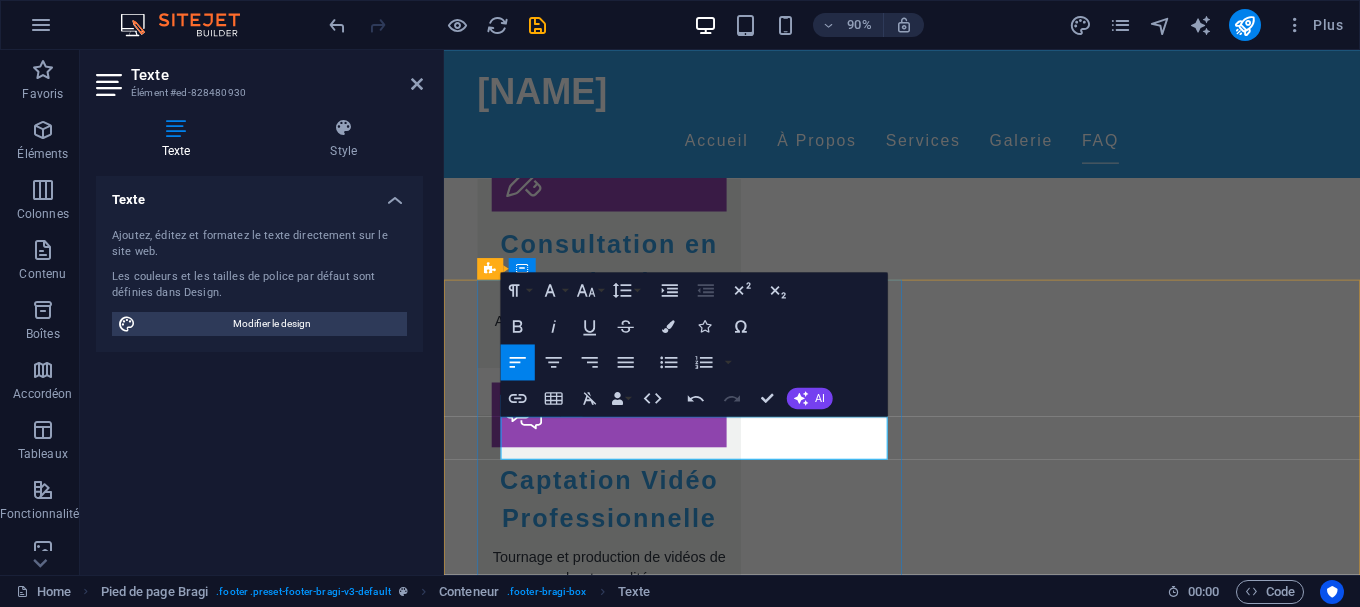 click on "[STREET] des artistes" at bounding box center (560, 2583) 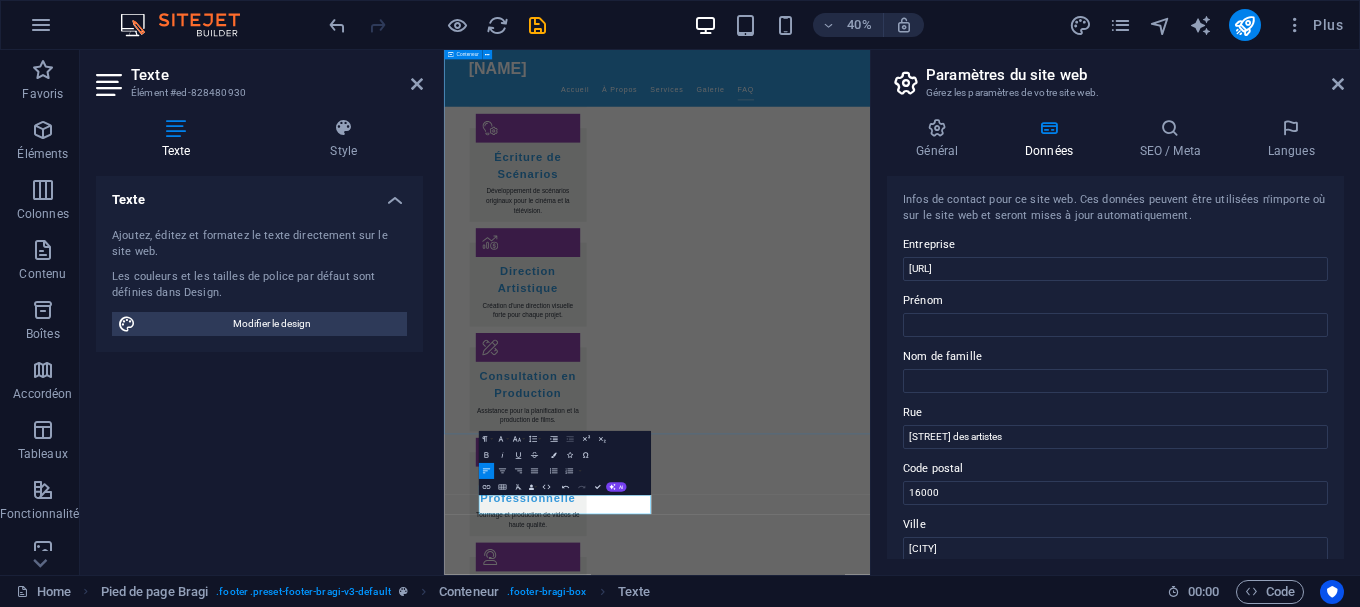 scroll, scrollTop: 2418, scrollLeft: 0, axis: vertical 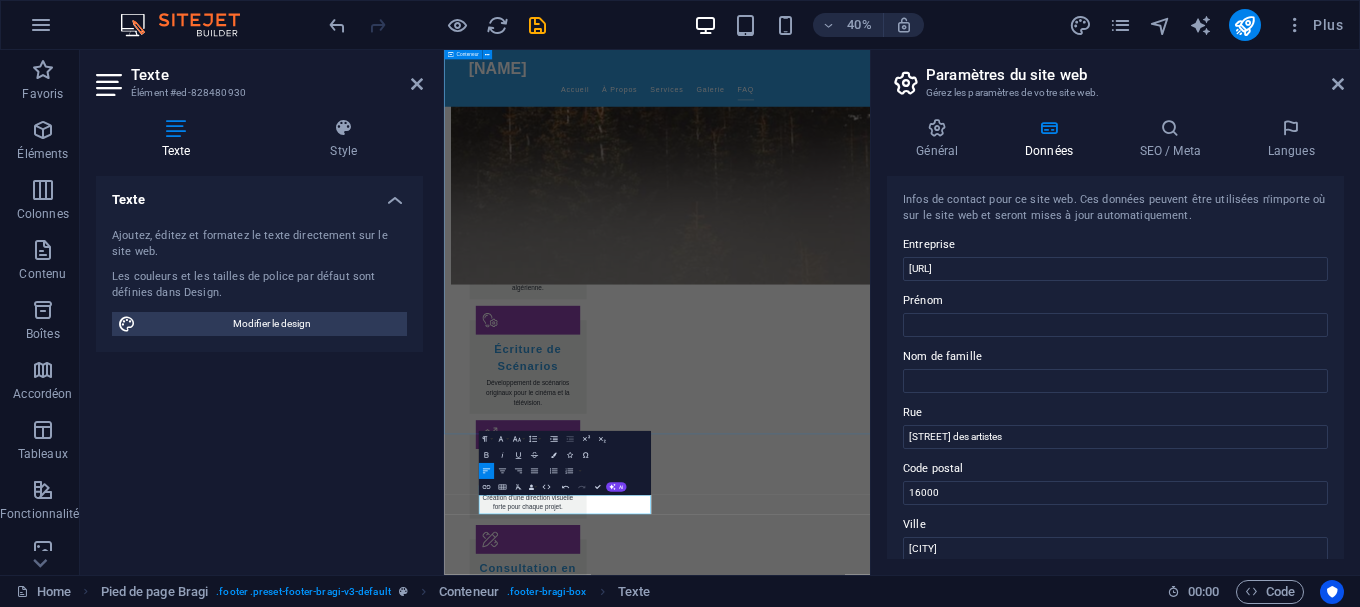 click on "FAQs Qui est [NAME] ? [NAME] est un réalisateur et scénariste algérien reconnu, avec une carrière prolifique en télévision et au cinéma. Quels types de films produit [NAME] ? Il produit des films qui explorent l'histoire, la culture et la société algérienne. Puis-je contacter [NAME] directement ? Oui, vous pouvez nous contacter via le formulaire de notre page de contact. Où sont situés les bureaux de production ? Nos bureaux sont situés à [CITY], en Algérie. Avez-vous des projets à venir ? Oui, nous travaillons actuellement sur plusieurs nouveaux projets qui seront annoncés bientôt. Comment puis-je participer à un atelier de formation ? Vous pouvez vous inscrire aux ateliers via notre site web ou nous contacter directement." at bounding box center (976, 2878) 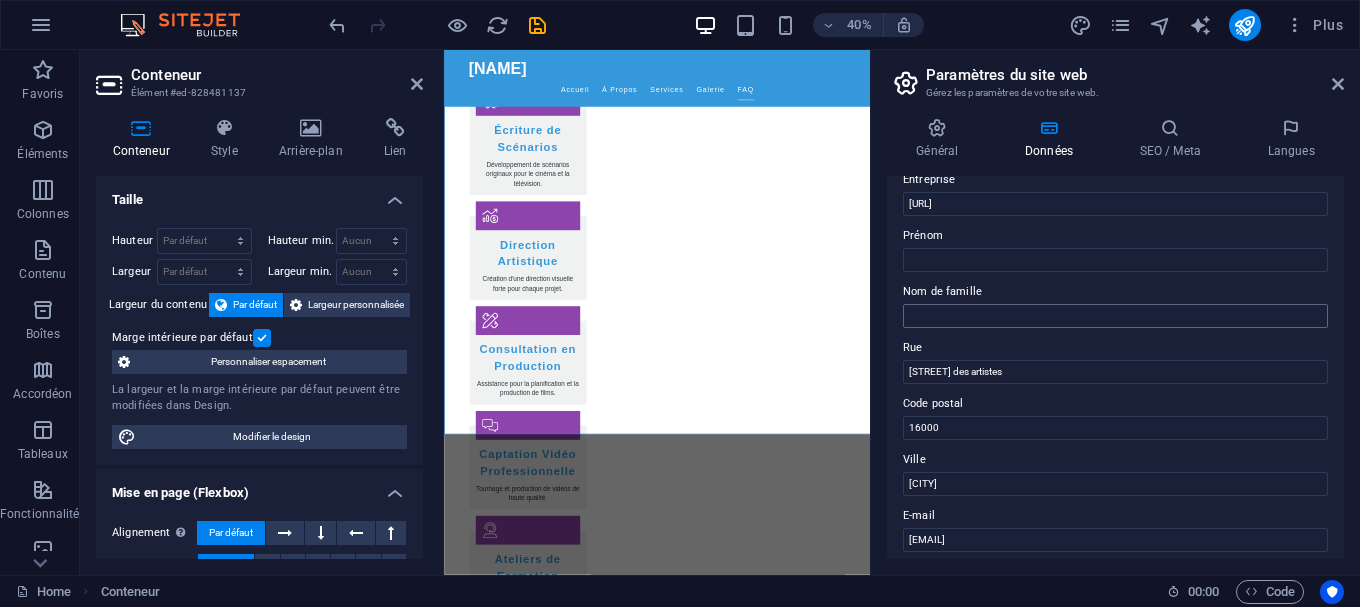 scroll, scrollTop: 90, scrollLeft: 0, axis: vertical 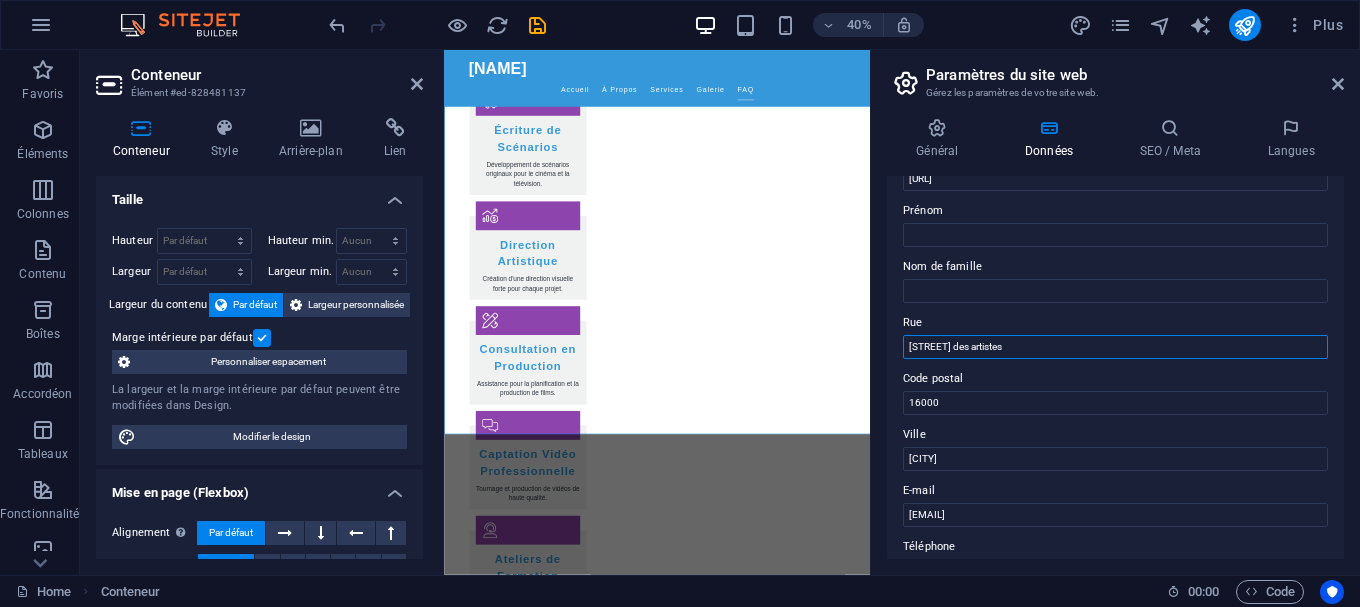 drag, startPoint x: 1010, startPoint y: 345, endPoint x: 820, endPoint y: 350, distance: 190.06578 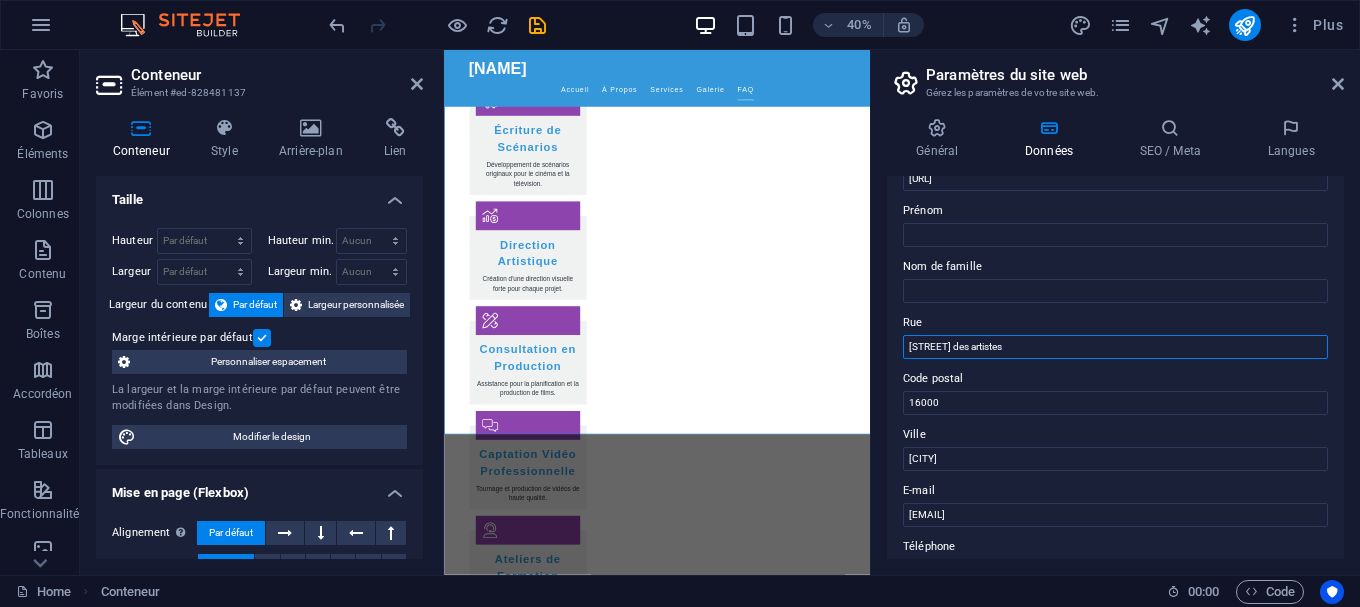 click on "[STREET] des artistes" at bounding box center [1115, 347] 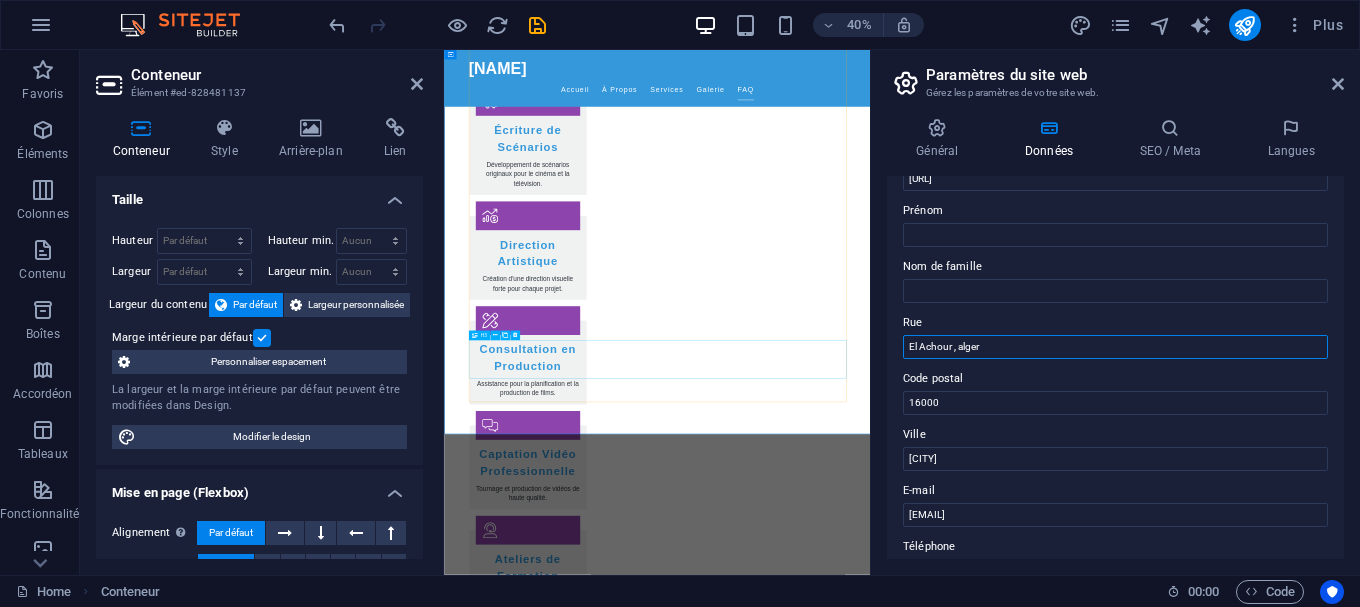 type on "El Achour , alger" 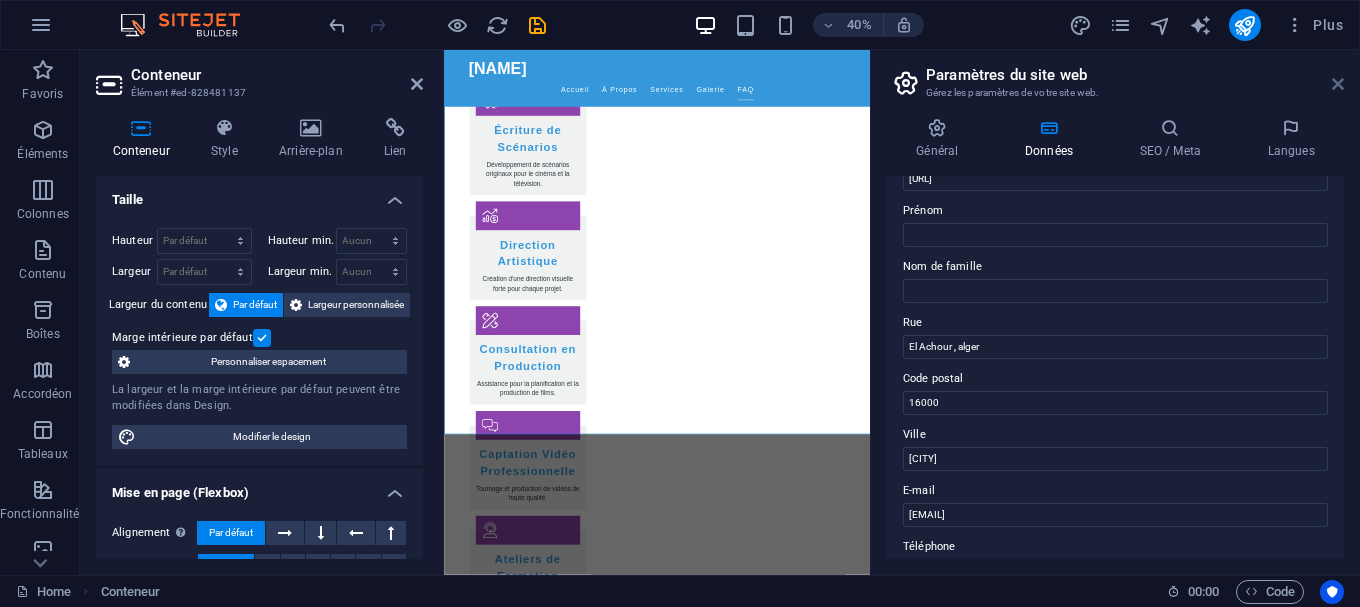 click at bounding box center (1338, 84) 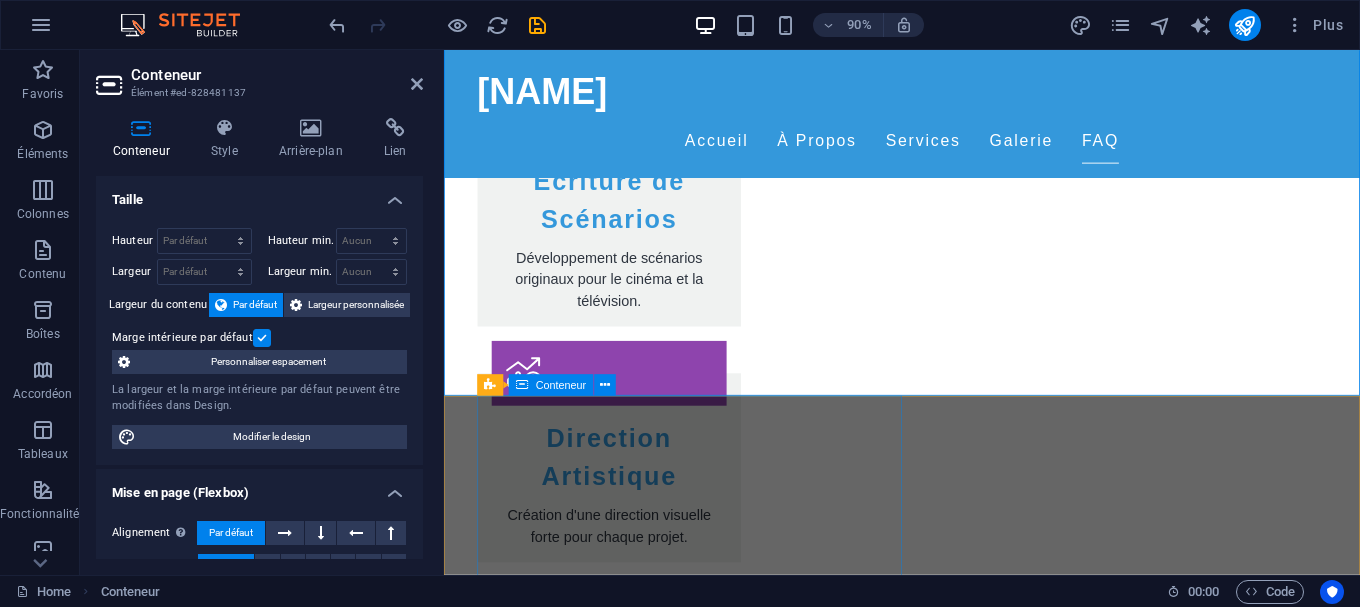 scroll, scrollTop: 3004, scrollLeft: 0, axis: vertical 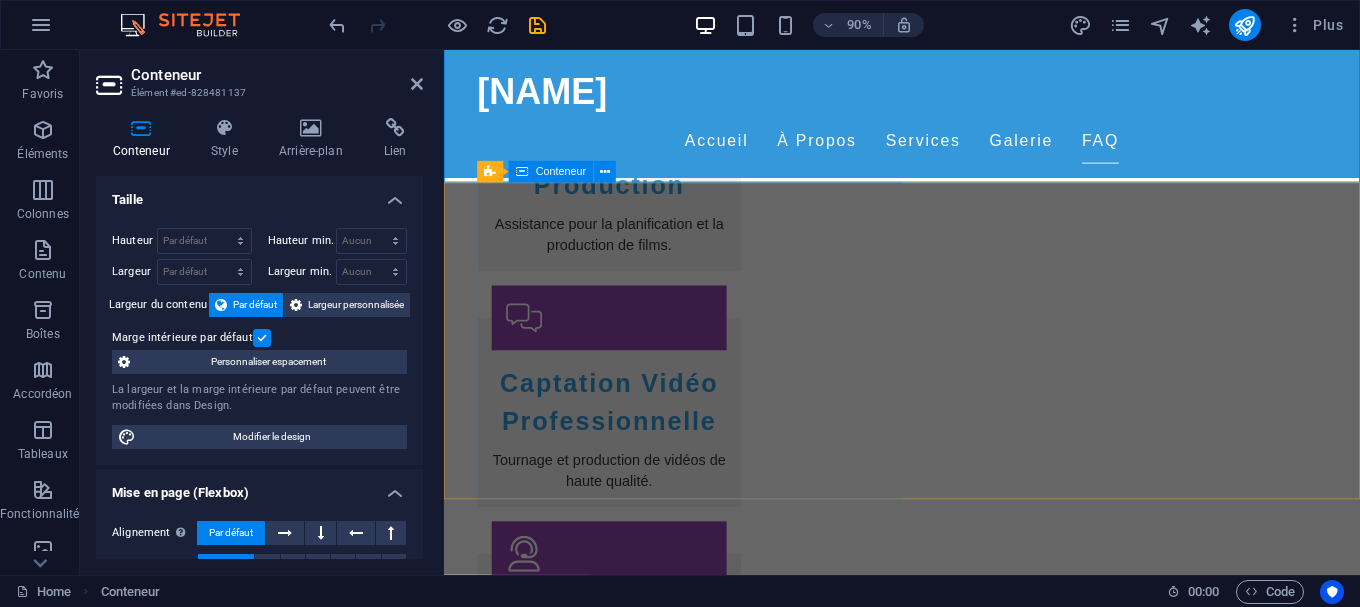 click on "Nous Contacter [URL] El Achour , [CITY] [PHONE] contact@[DOMAIN] Legal Notice  |  Privacy Policy" at bounding box center (971, 2500) 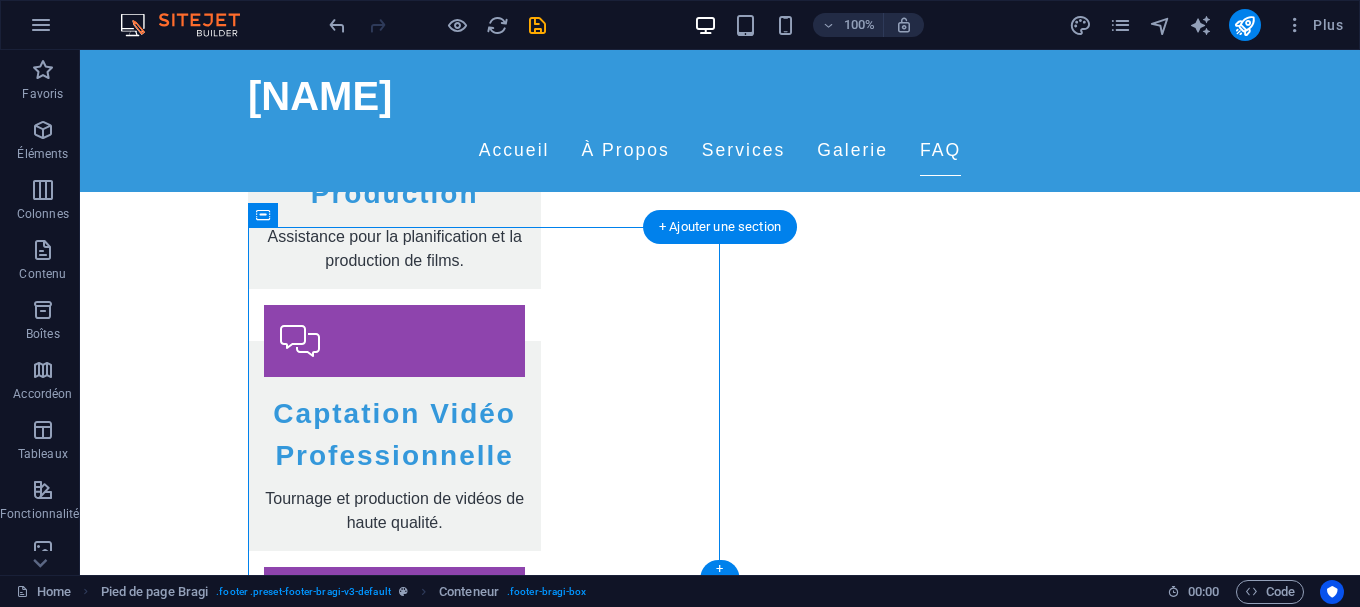 scroll, scrollTop: 3031, scrollLeft: 0, axis: vertical 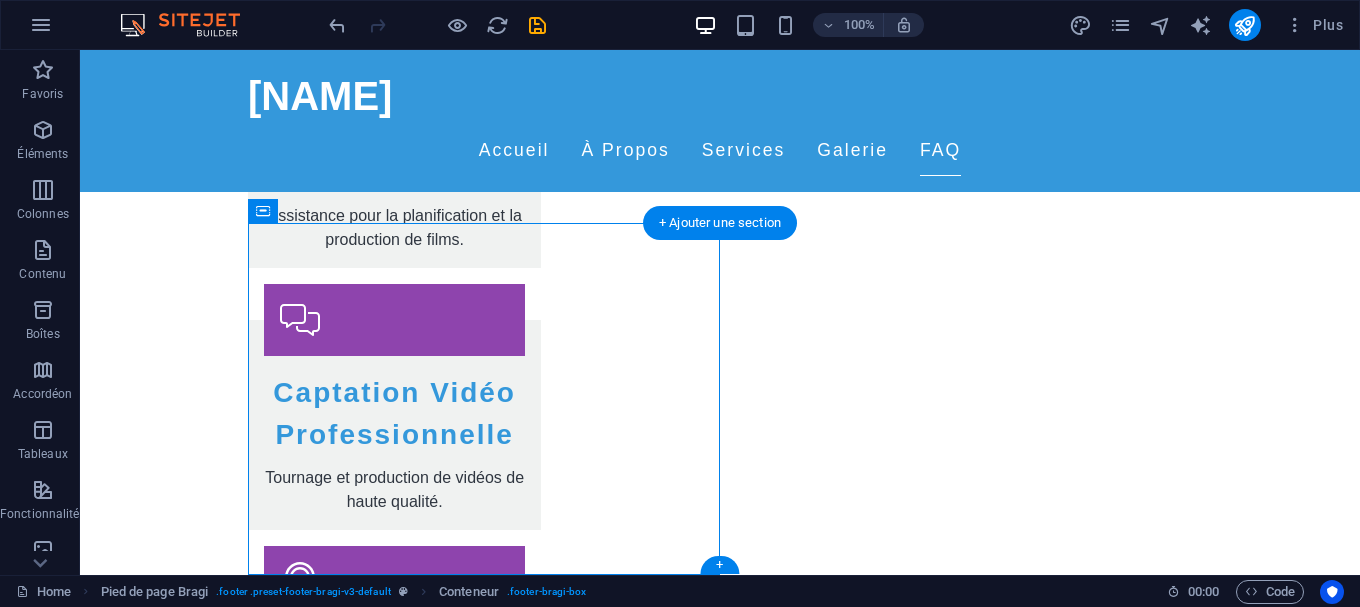 click at bounding box center [720, 2938] 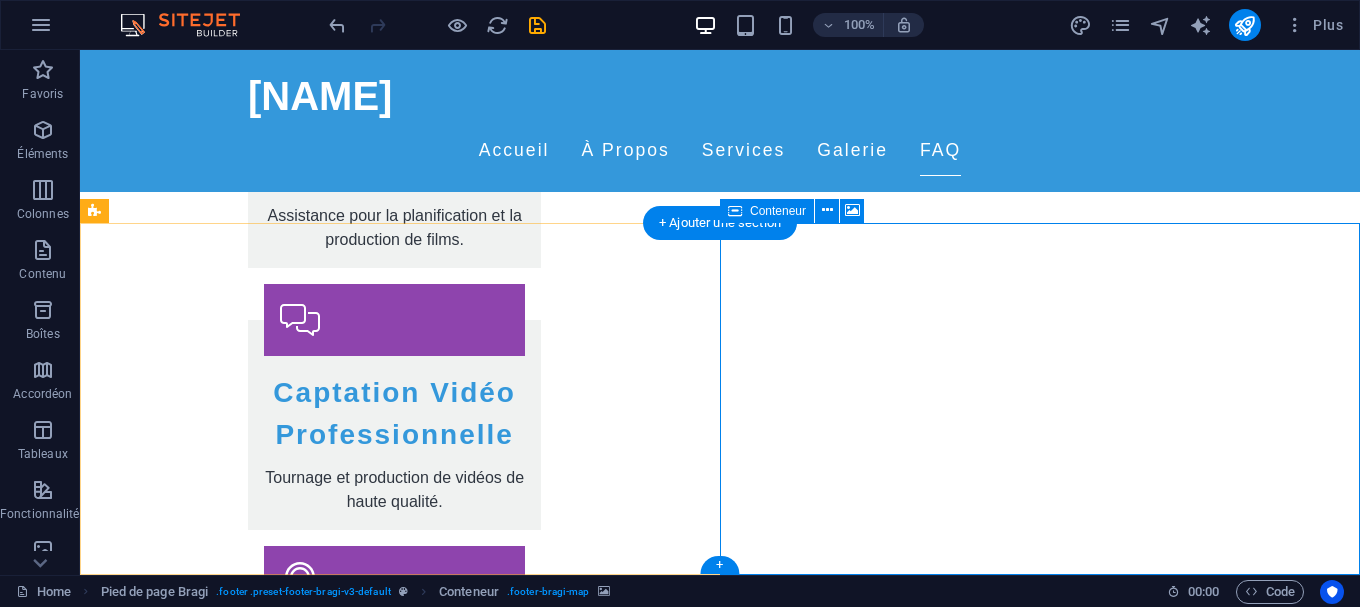 click on "Déposer le contenu ici ou  Ajouter les éléments  Coller le presse-papiers" at bounding box center [720, 3185] 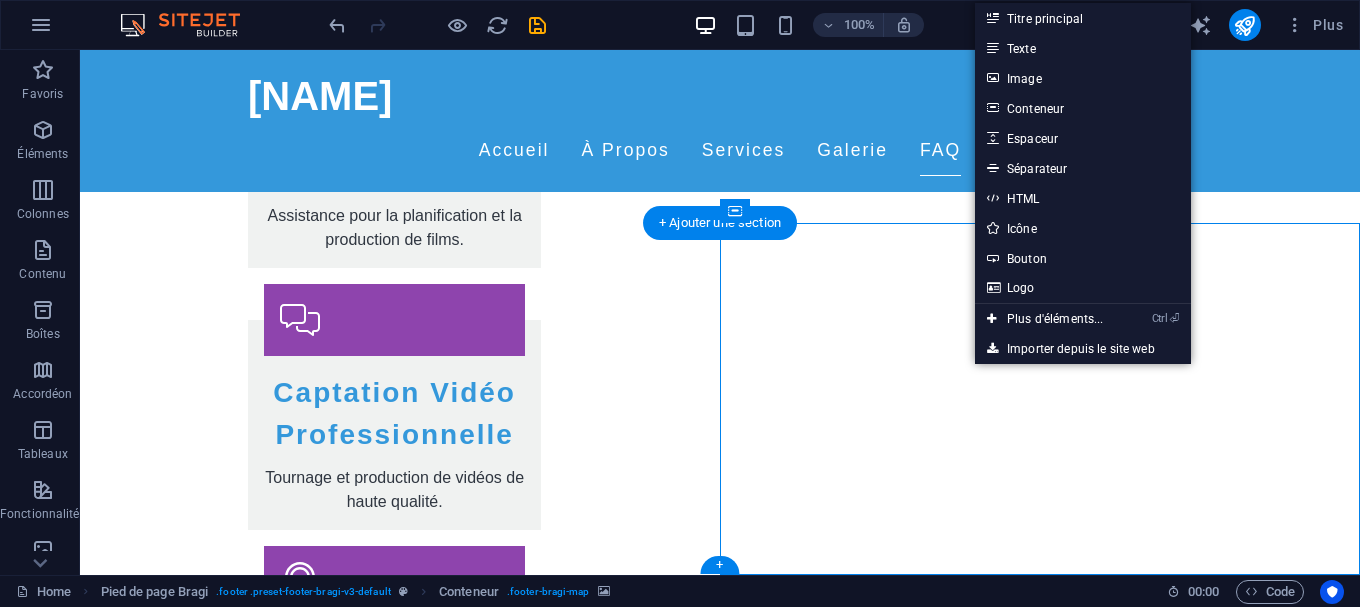 click at bounding box center (720, 2938) 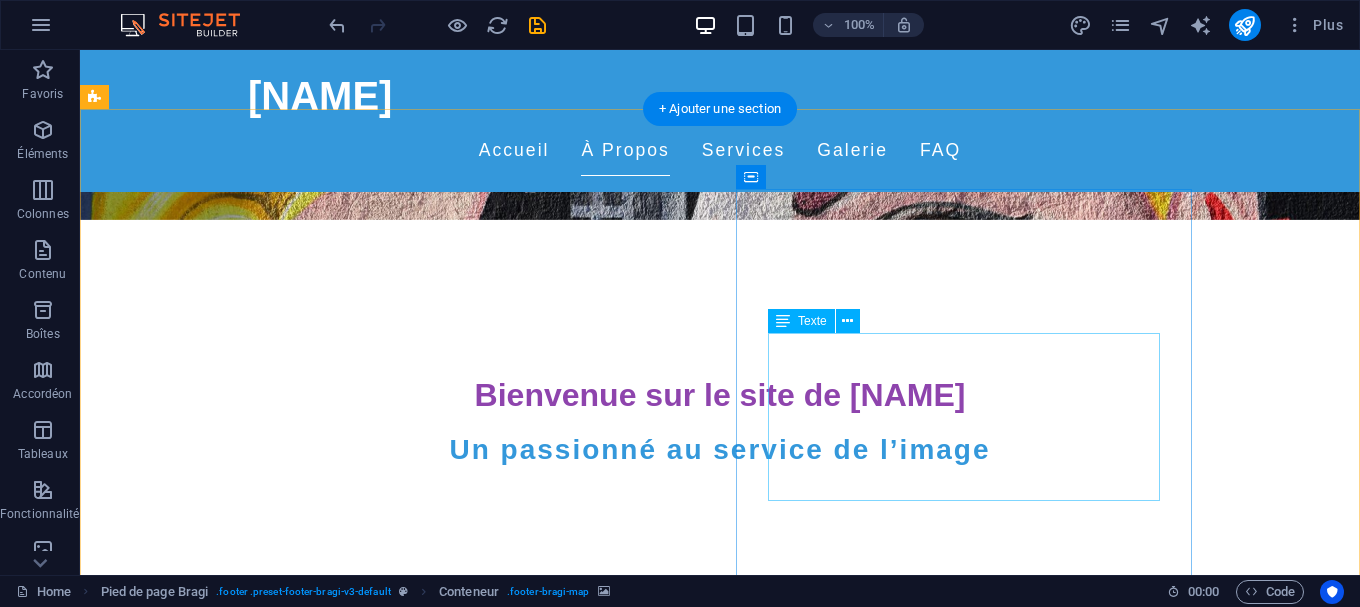 scroll, scrollTop: 0, scrollLeft: 0, axis: both 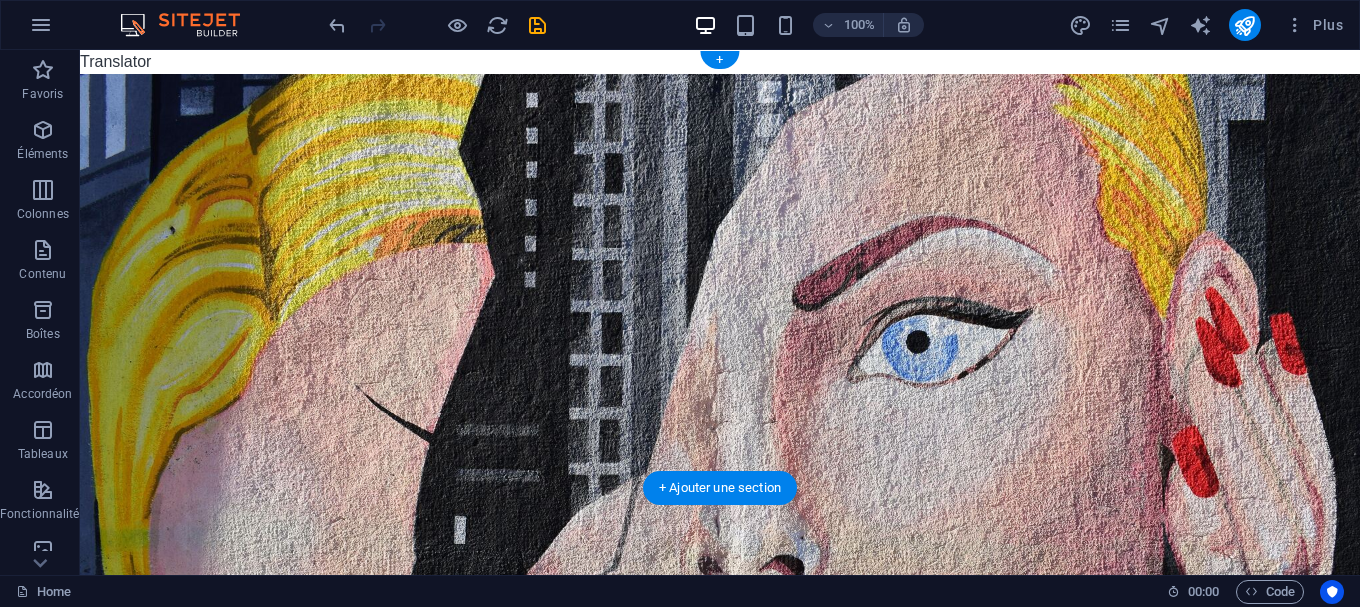 click at bounding box center [720, 336] 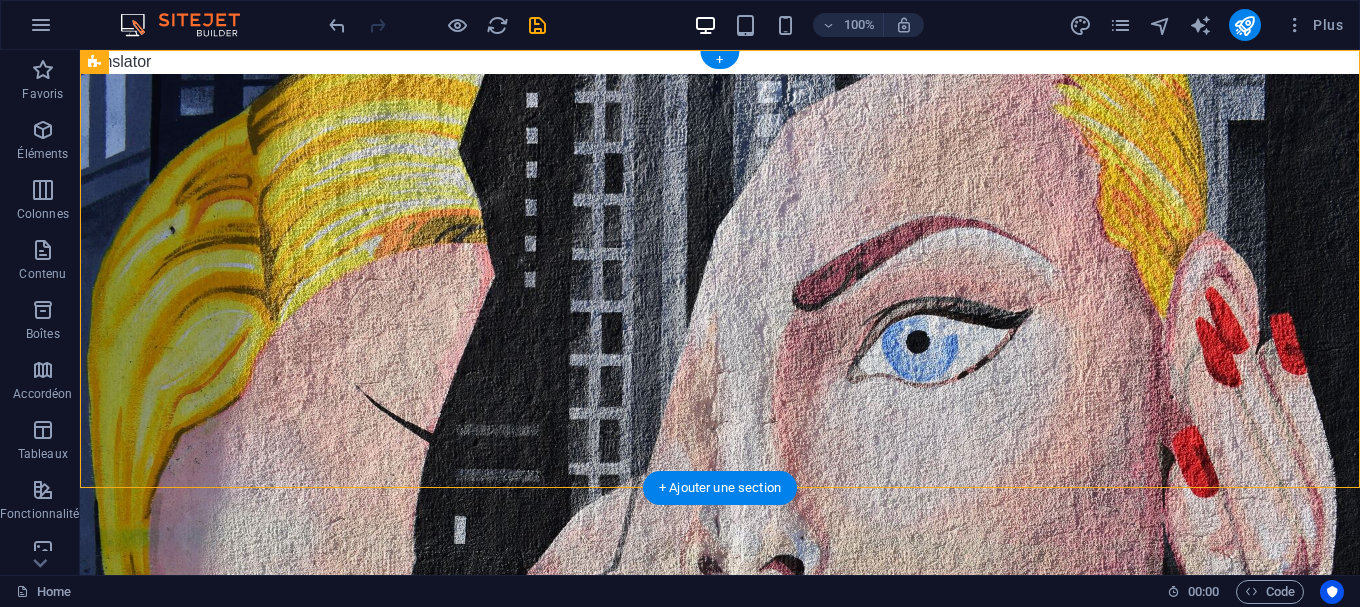 click at bounding box center [720, 336] 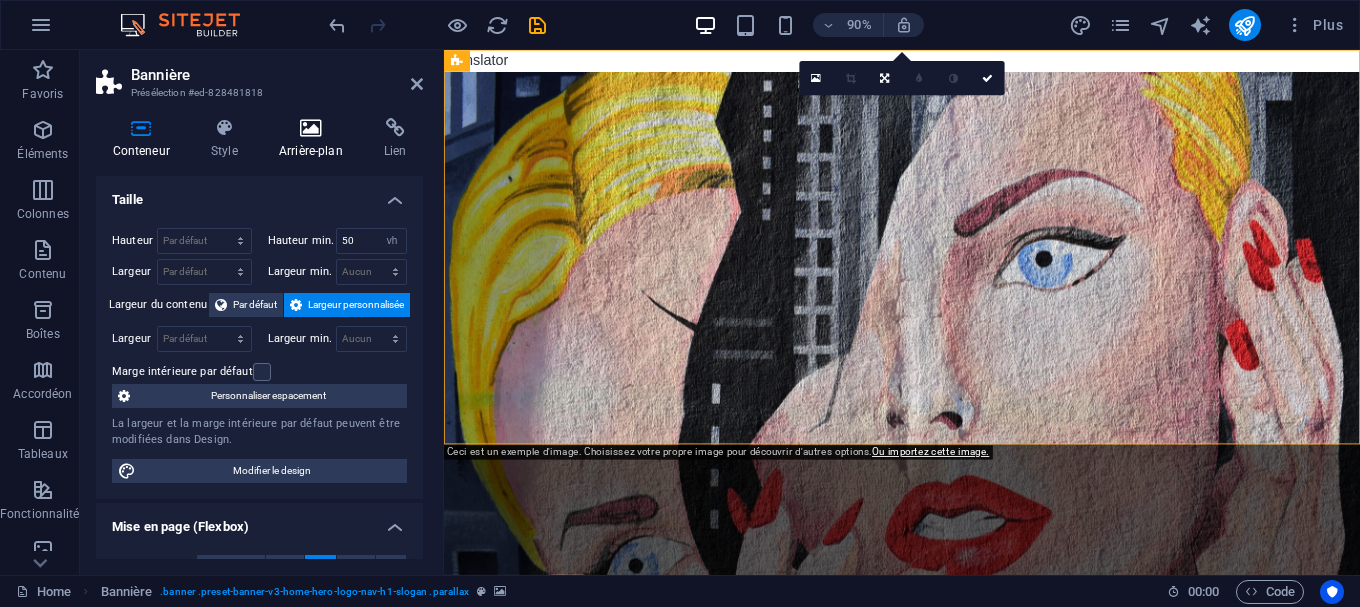 click on "Arrière-plan" at bounding box center [314, 139] 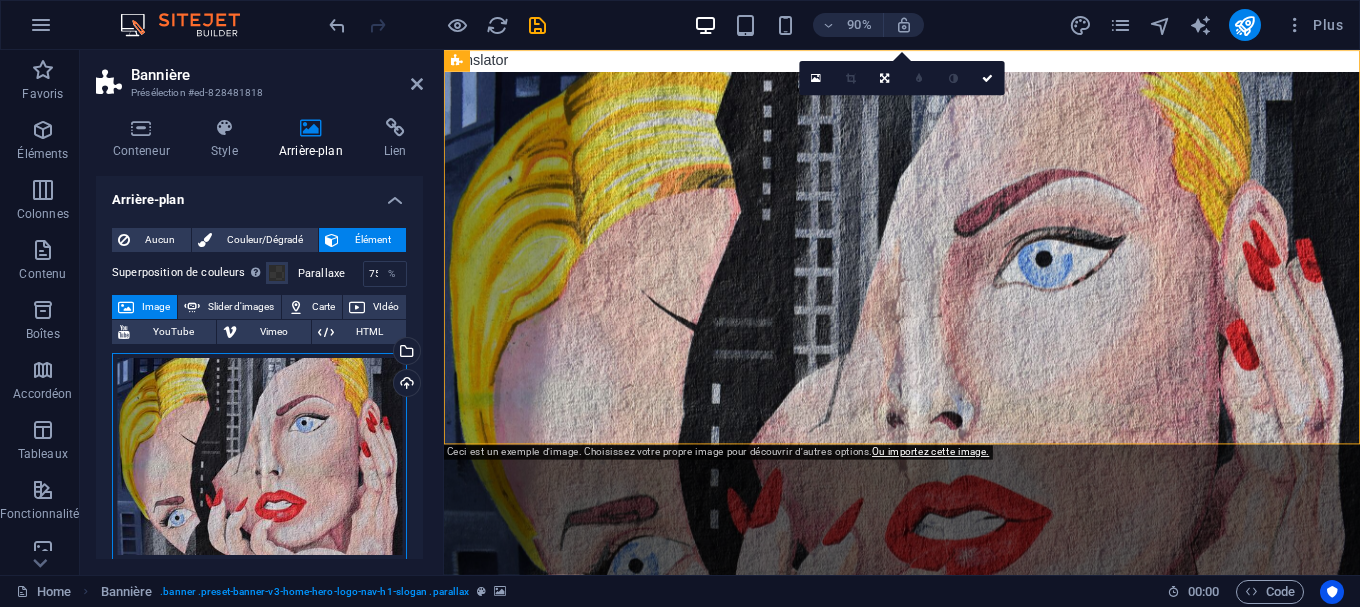 click on "Glissez les fichiers ici, cliquez pour choisir les fichiers ou  sélectionnez les fichiers depuis Fichiers ou depuis notre stock gratuit de photos et de vidéos" at bounding box center (259, 456) 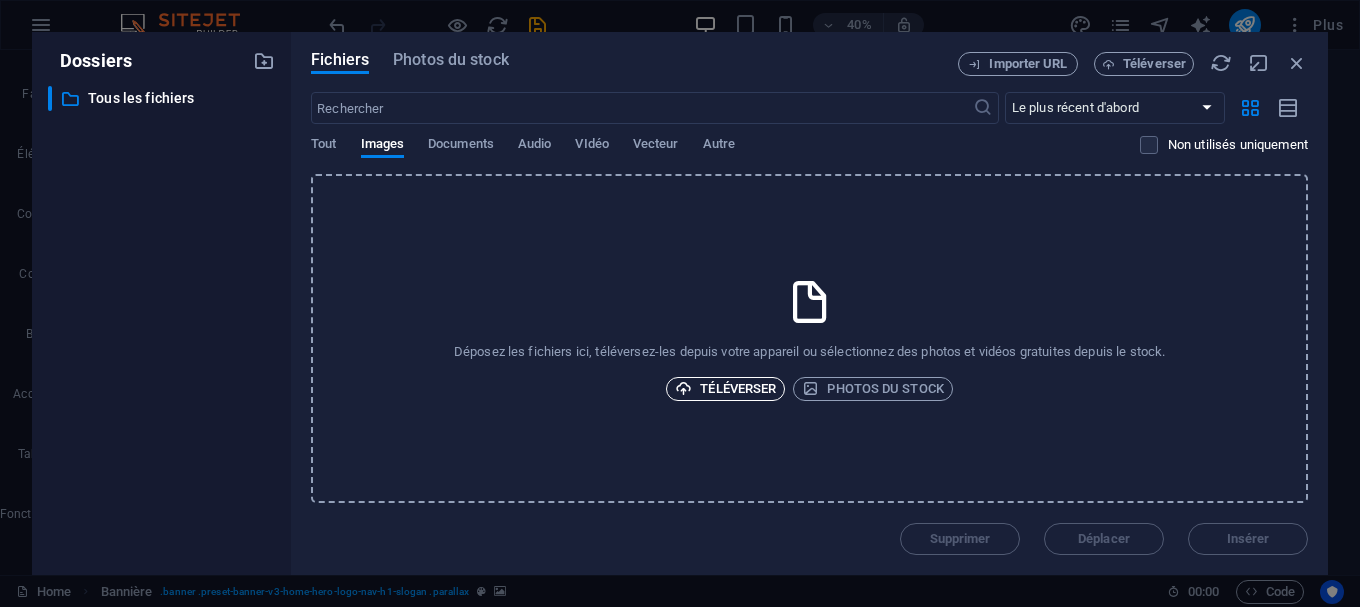click on "Téléverser" at bounding box center [725, 389] 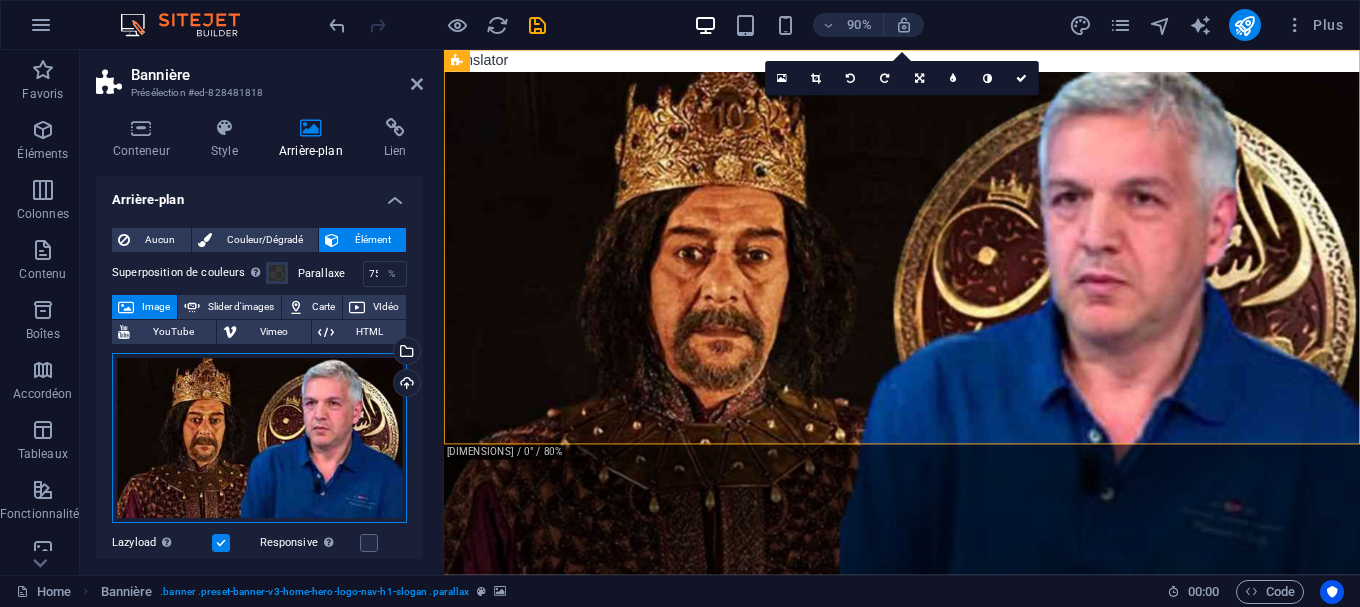 click on "Glissez les fichiers ici, cliquez pour choisir les fichiers ou  sélectionnez les fichiers depuis Fichiers ou depuis notre stock gratuit de photos et de vidéos" at bounding box center [259, 438] 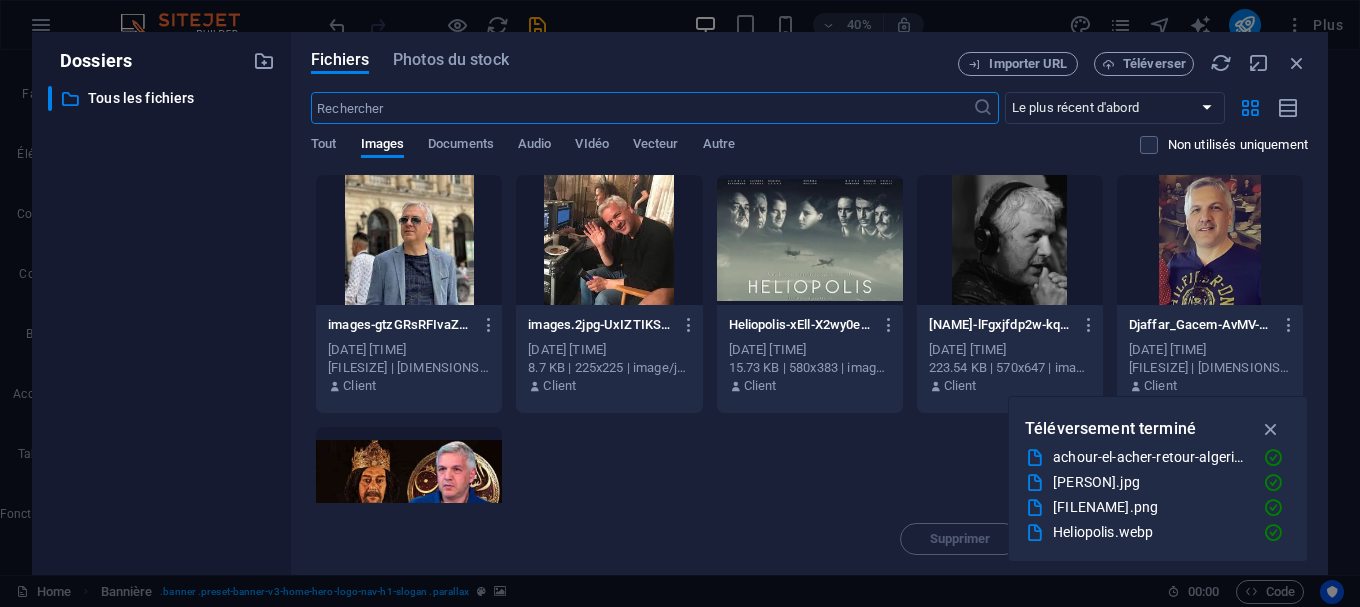 click at bounding box center (1010, 240) 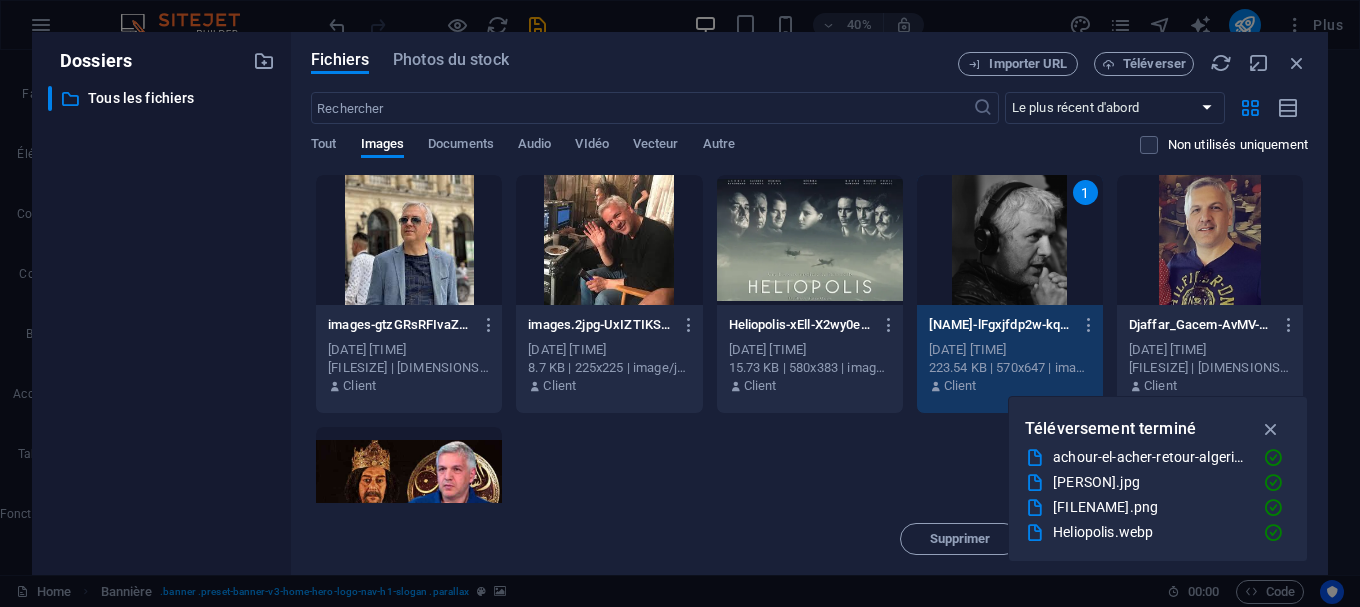 click on "1" at bounding box center (1010, 240) 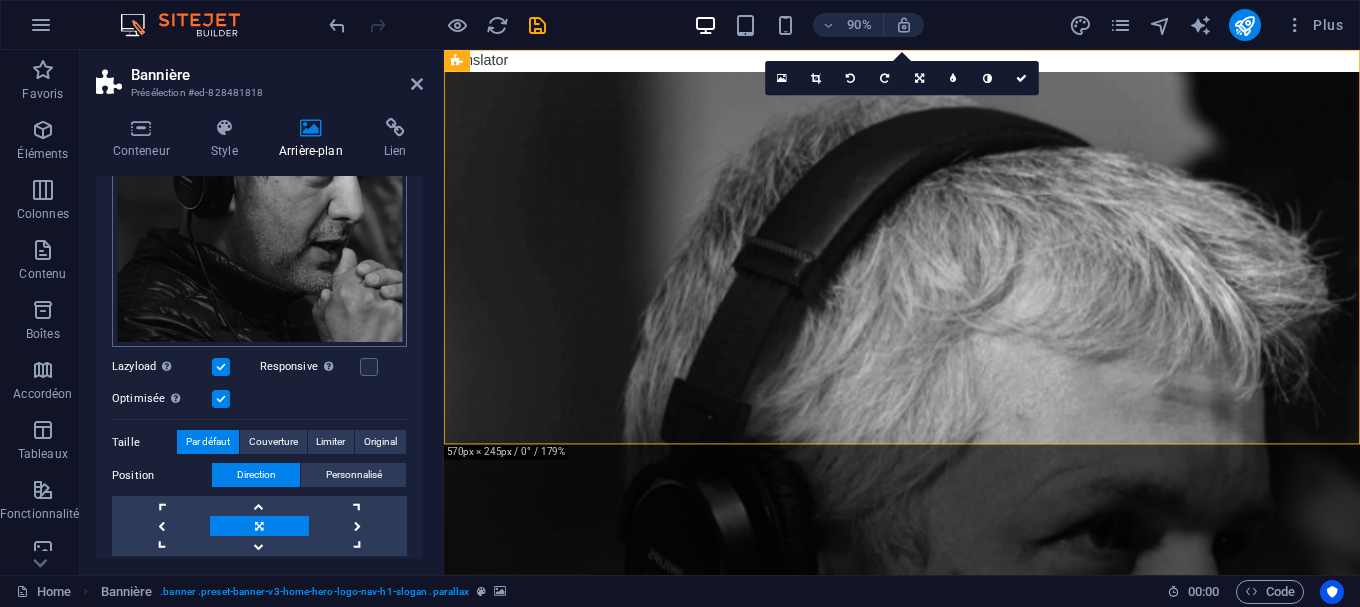 scroll, scrollTop: 360, scrollLeft: 0, axis: vertical 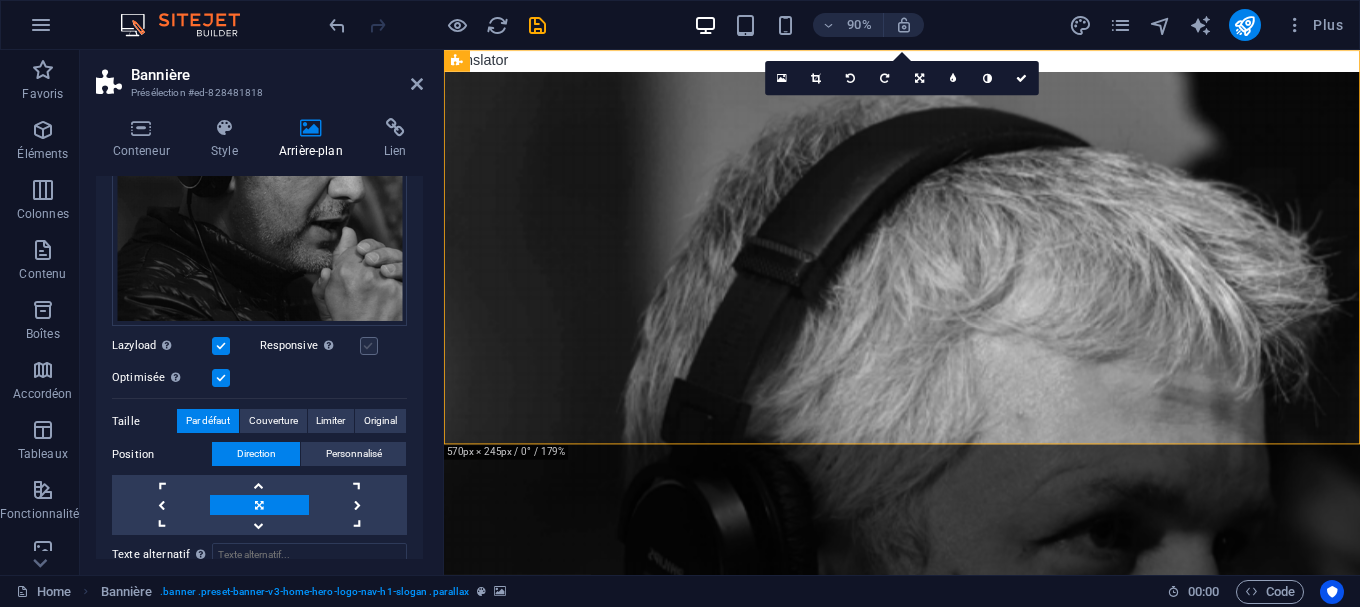 click at bounding box center [369, 346] 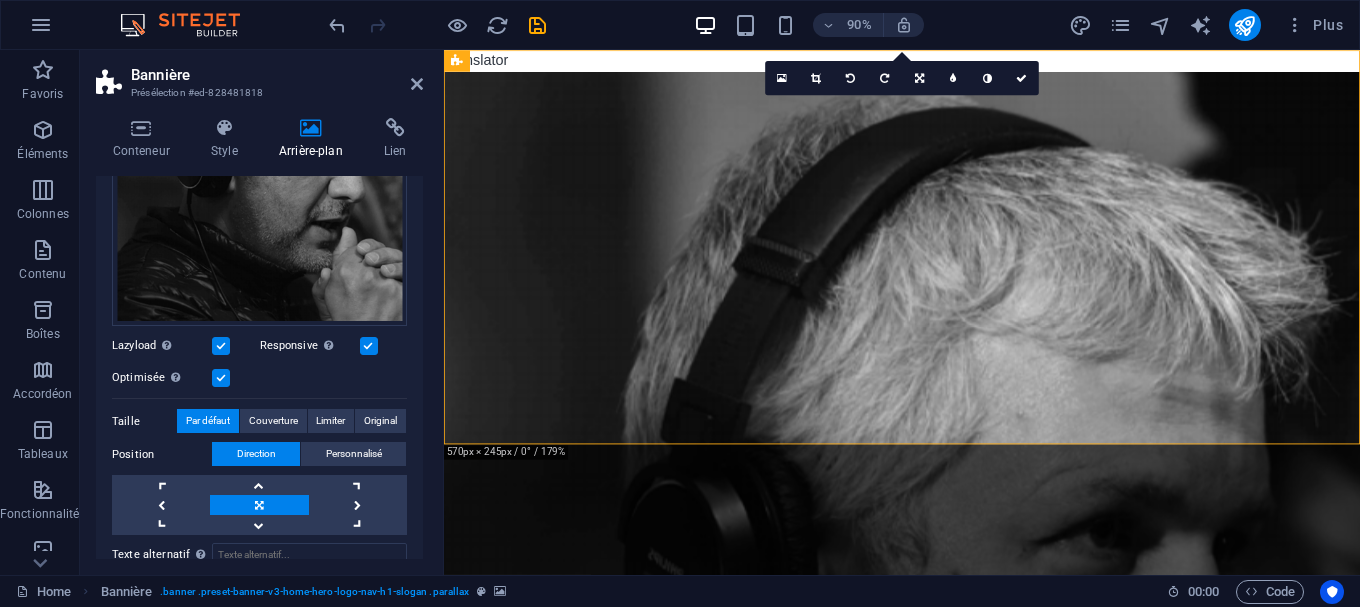 click at bounding box center (369, 346) 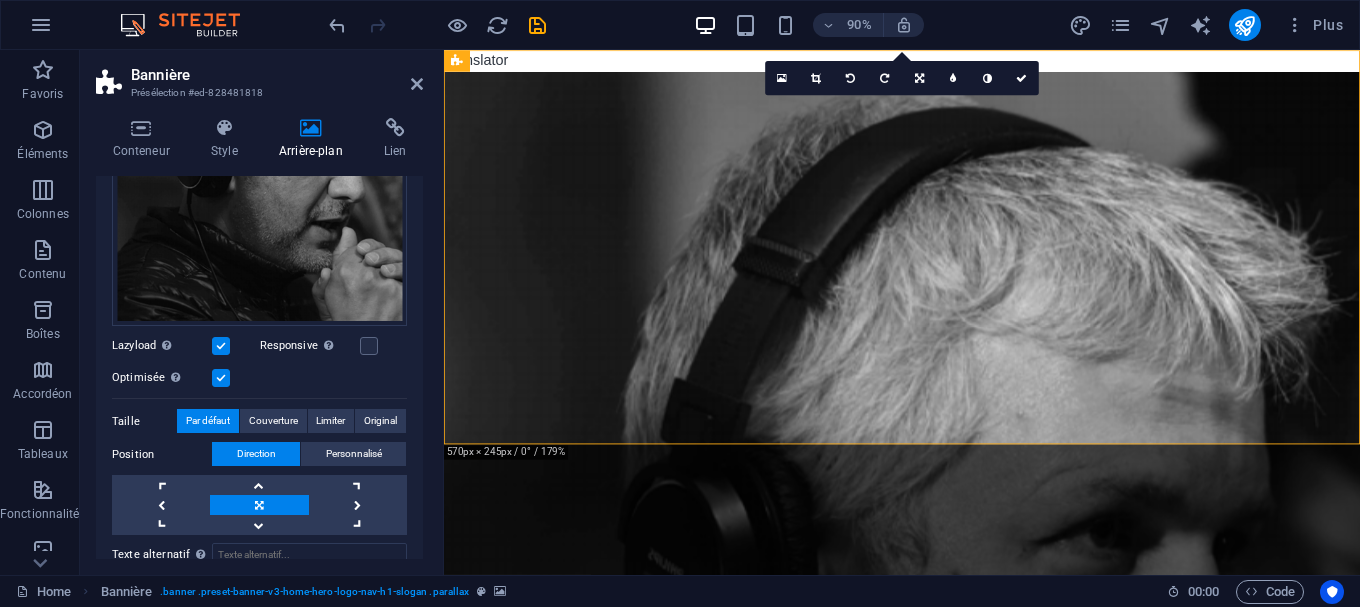 click at bounding box center [221, 346] 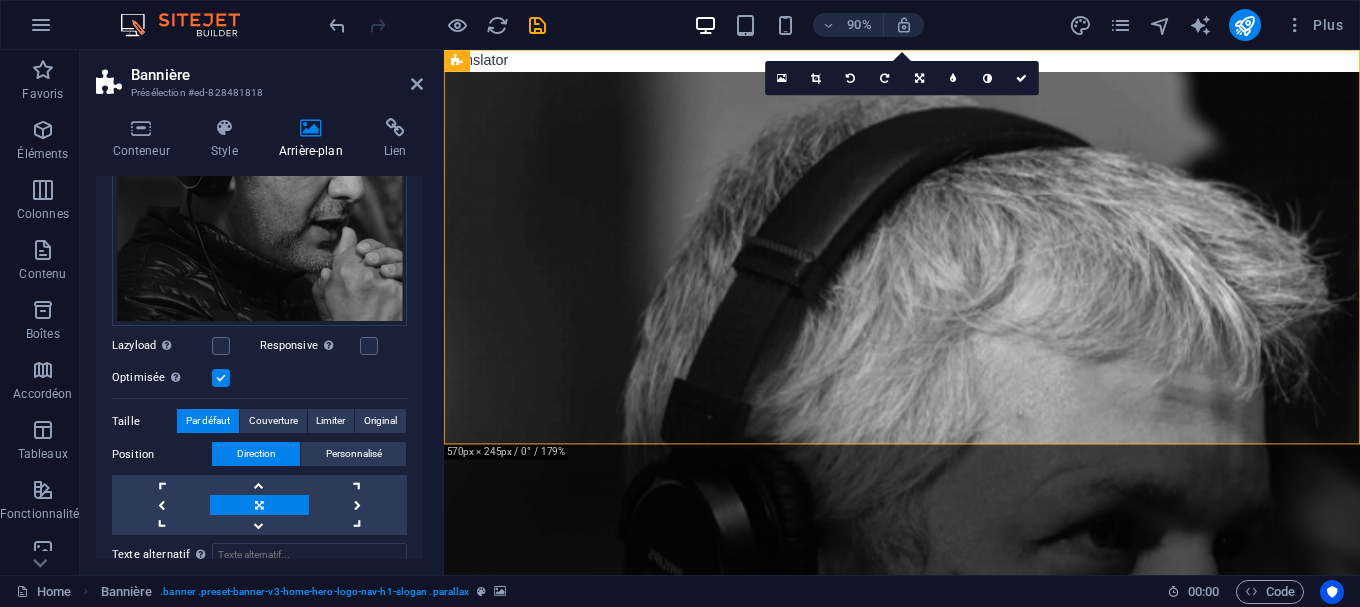 click at bounding box center (221, 378) 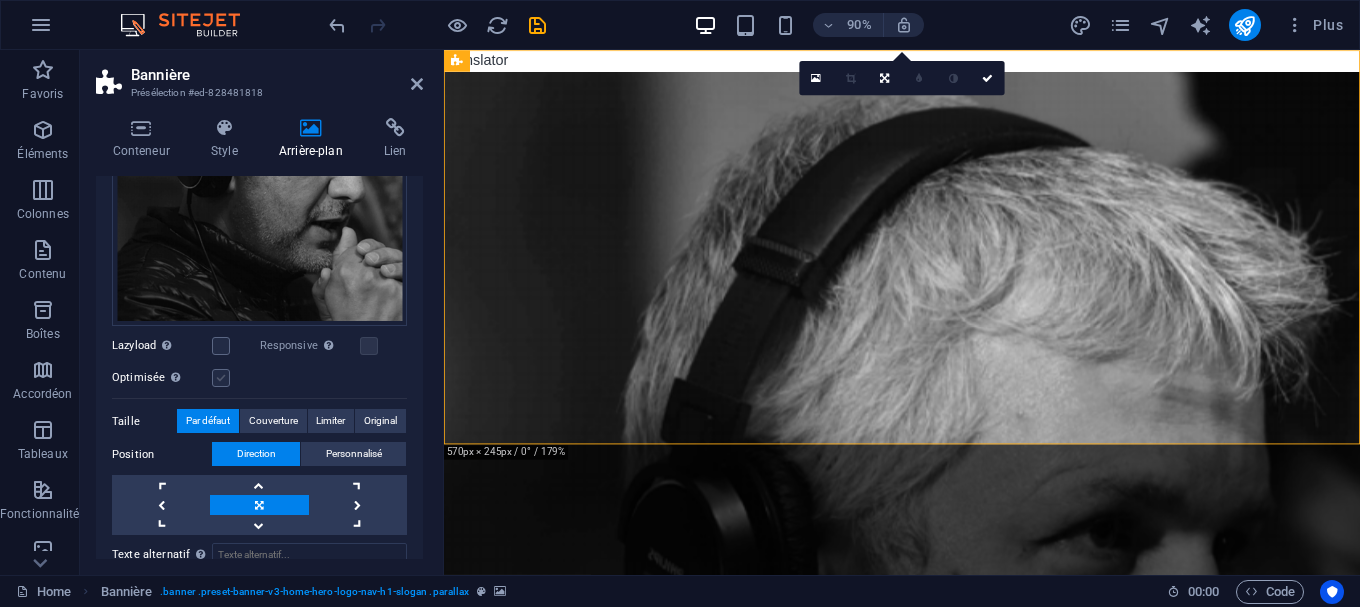 click at bounding box center (221, 378) 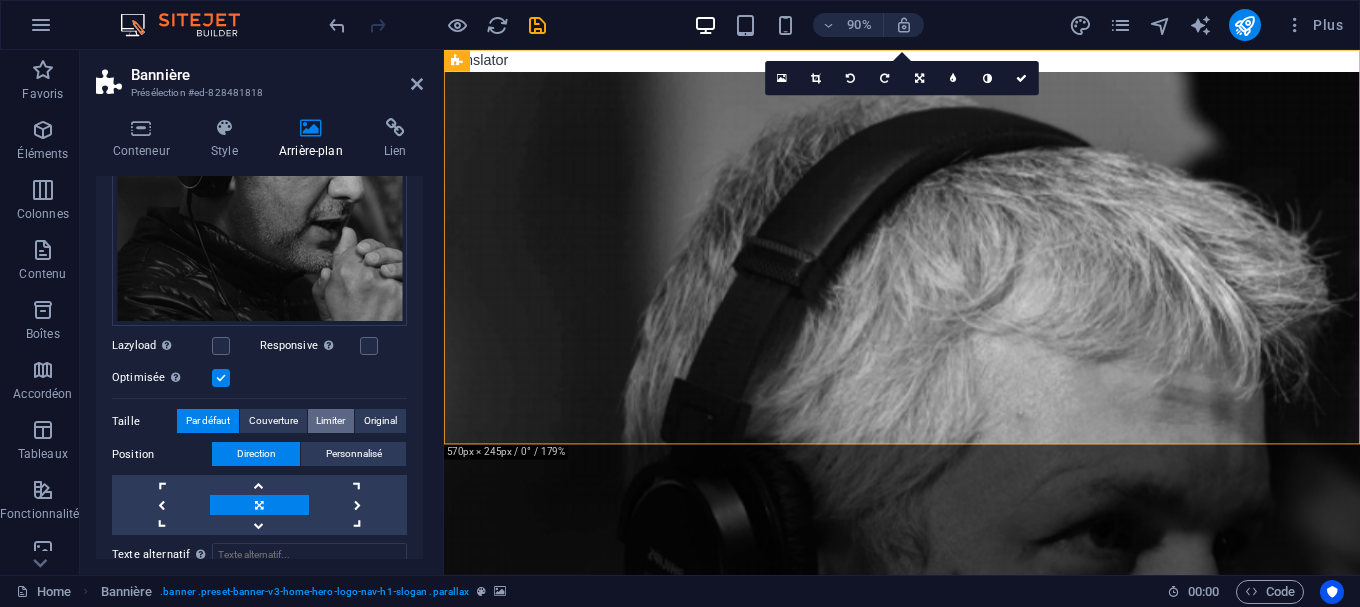 click on "Limiter" at bounding box center (330, 421) 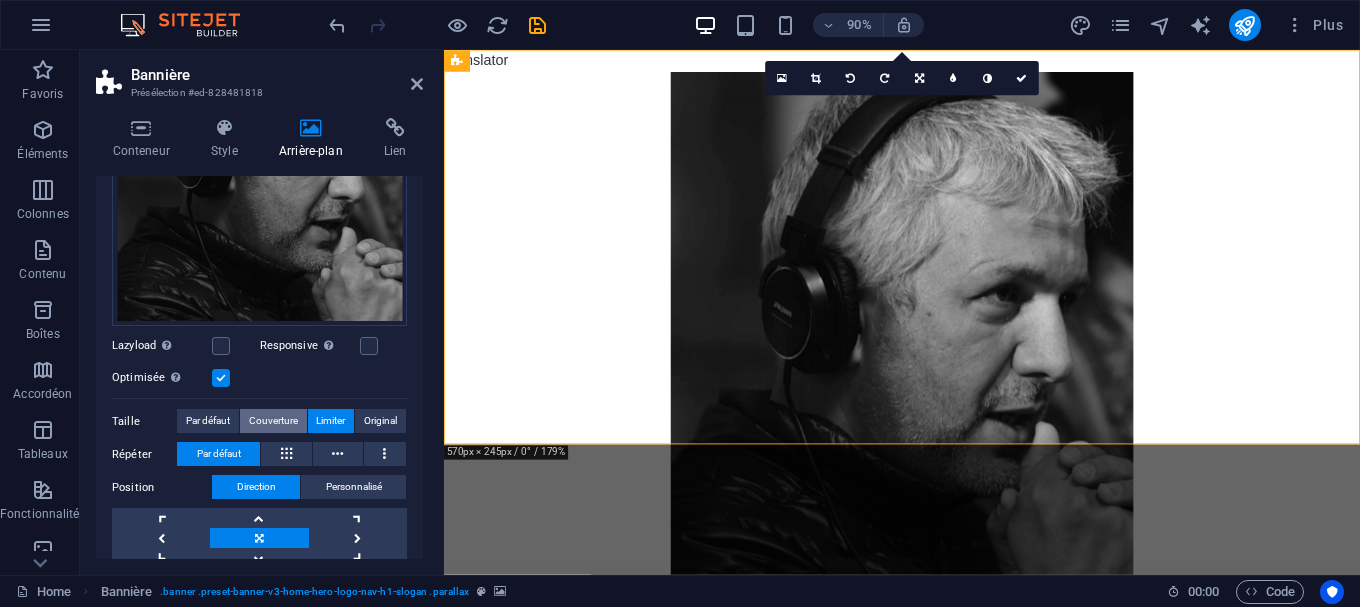 click on "Couverture" at bounding box center [273, 421] 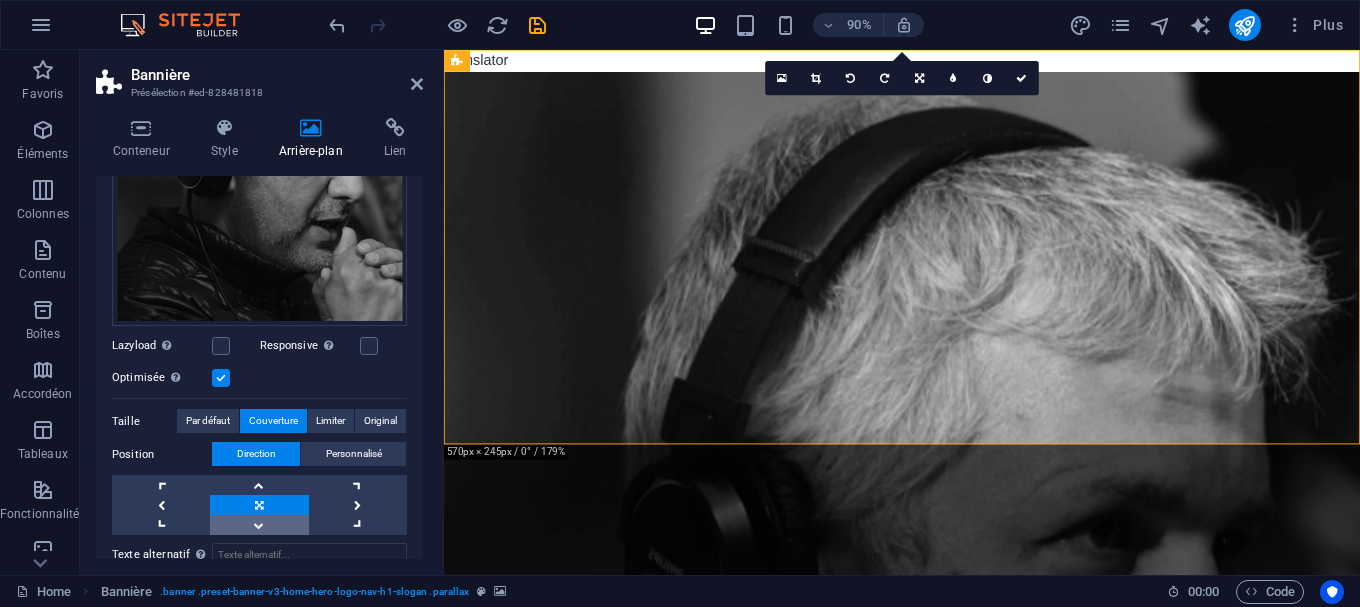 click at bounding box center [259, 525] 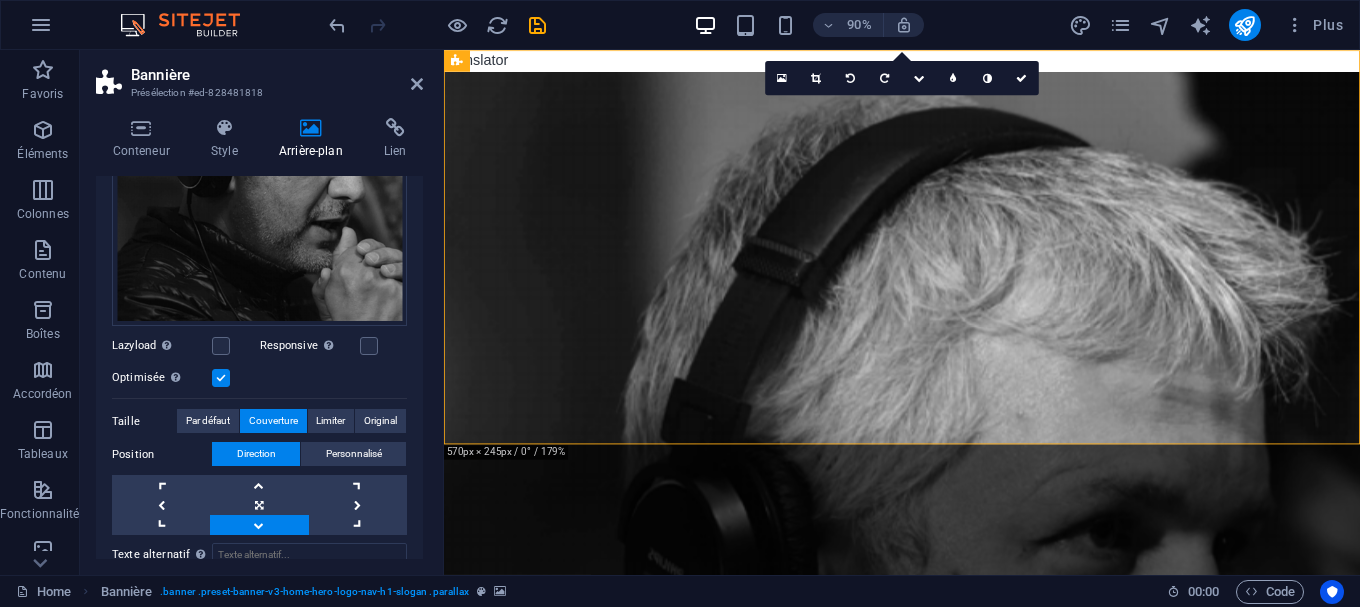 click at bounding box center [259, 525] 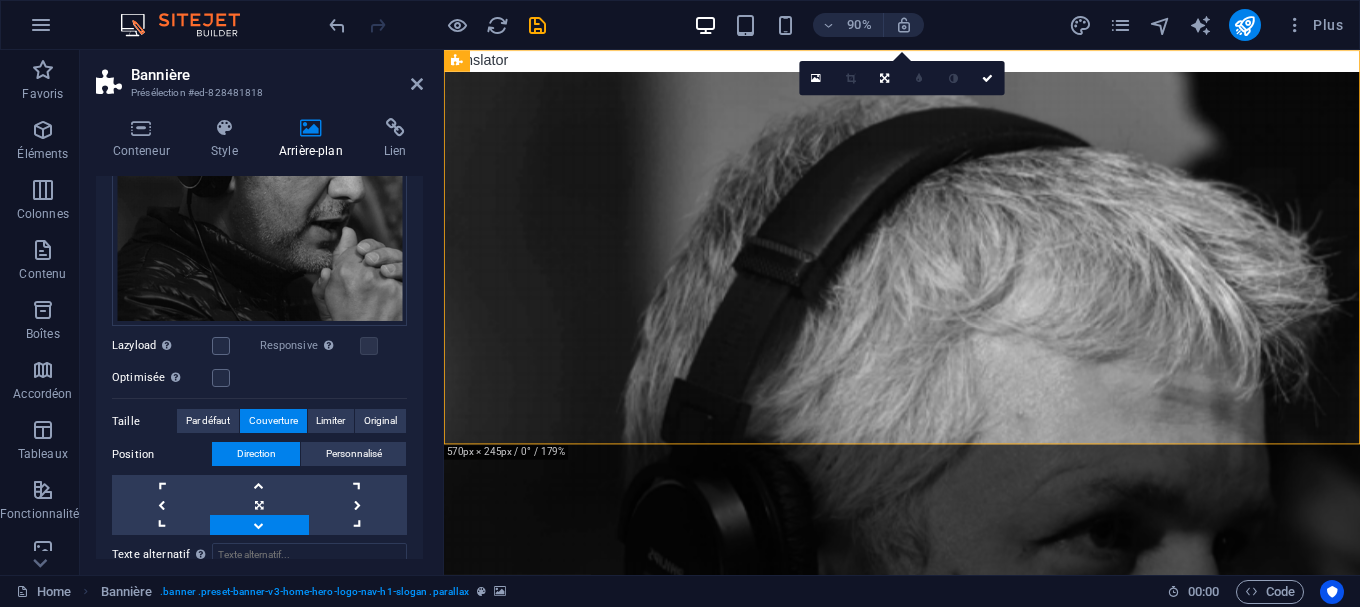 click at bounding box center [259, 525] 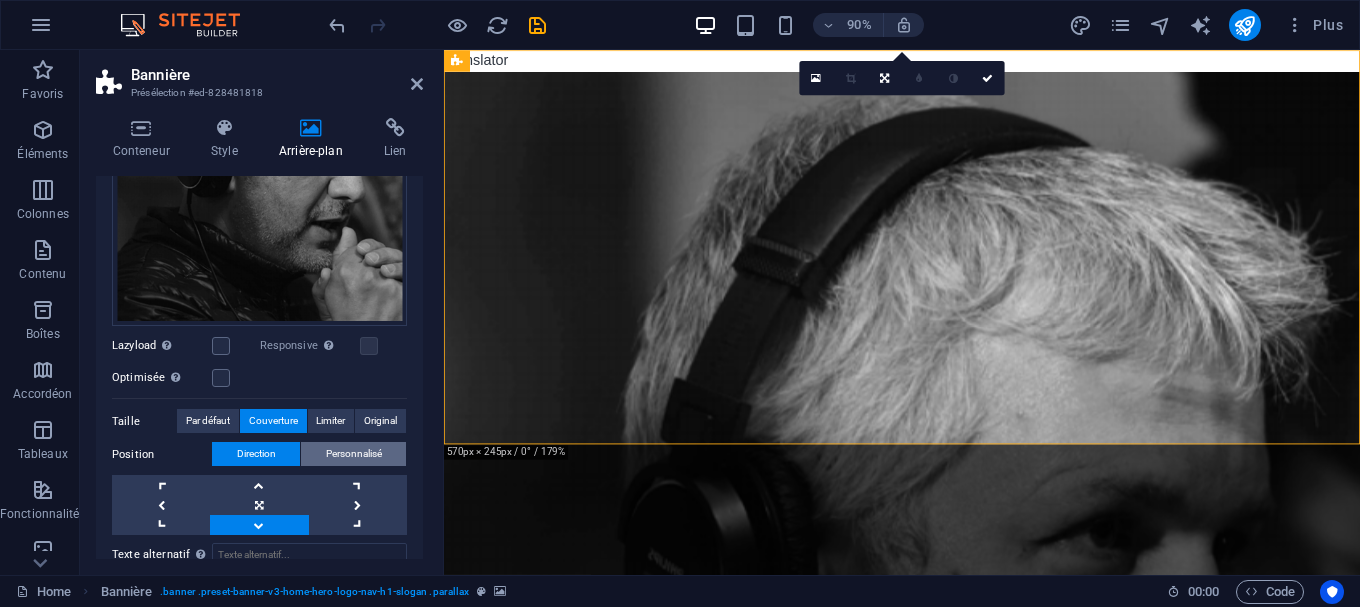 click on "Personnalisé" at bounding box center (354, 454) 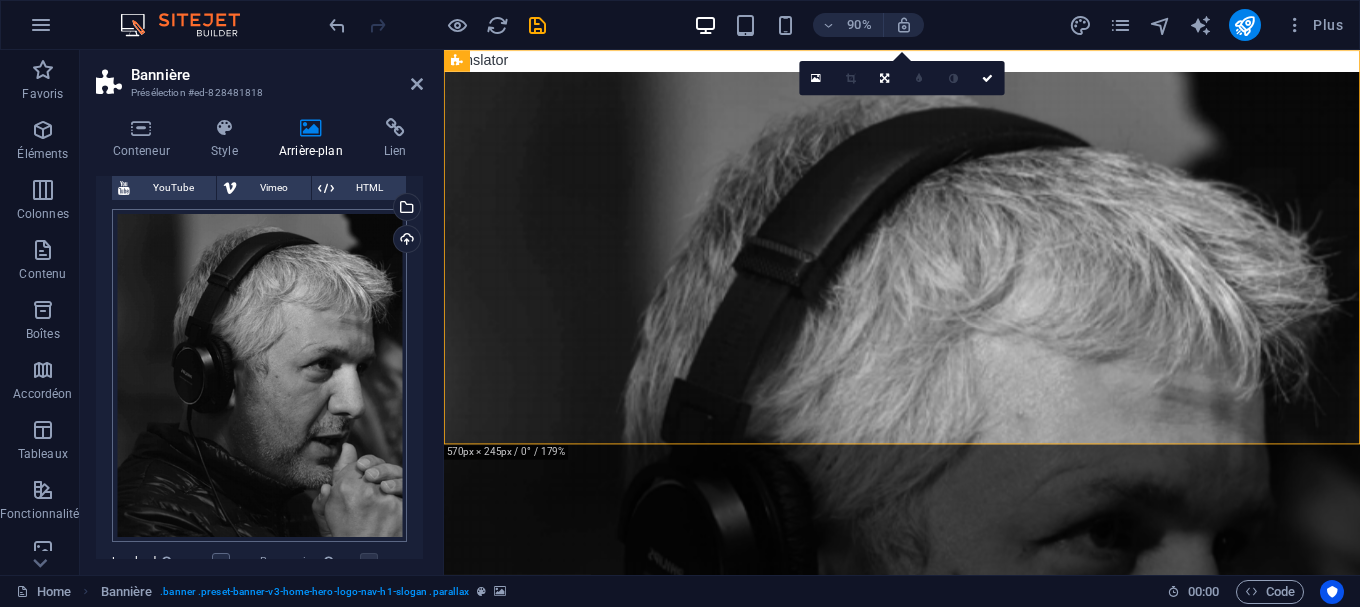 scroll, scrollTop: 324, scrollLeft: 0, axis: vertical 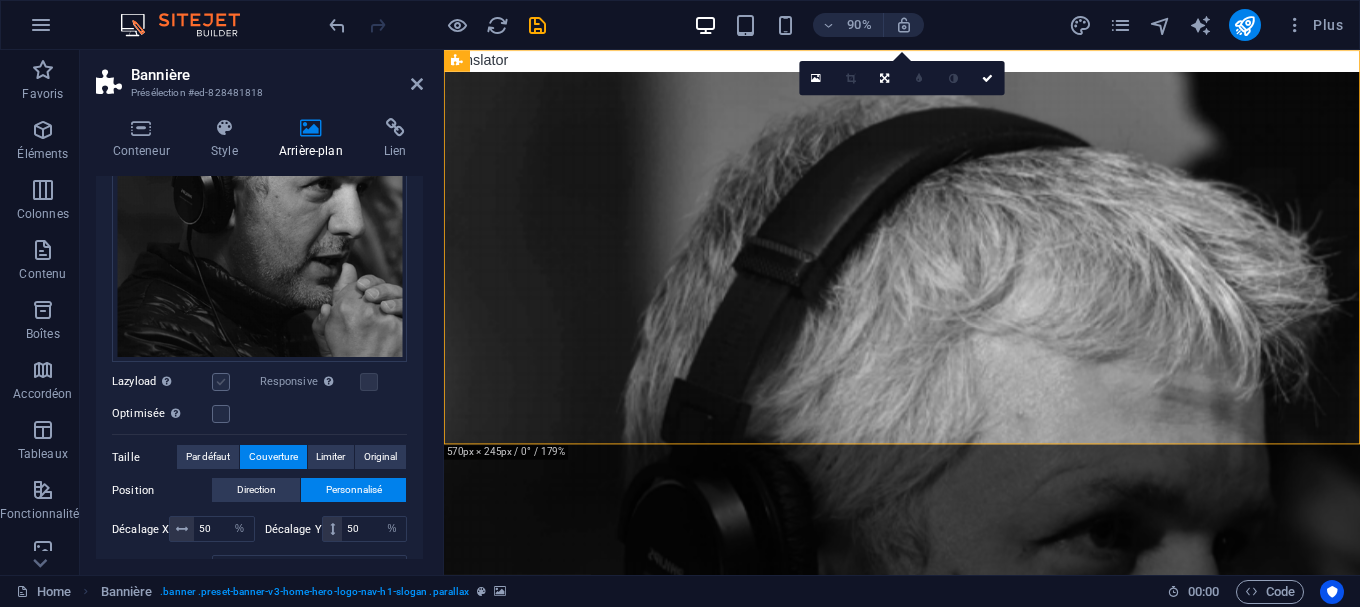 click at bounding box center (221, 382) 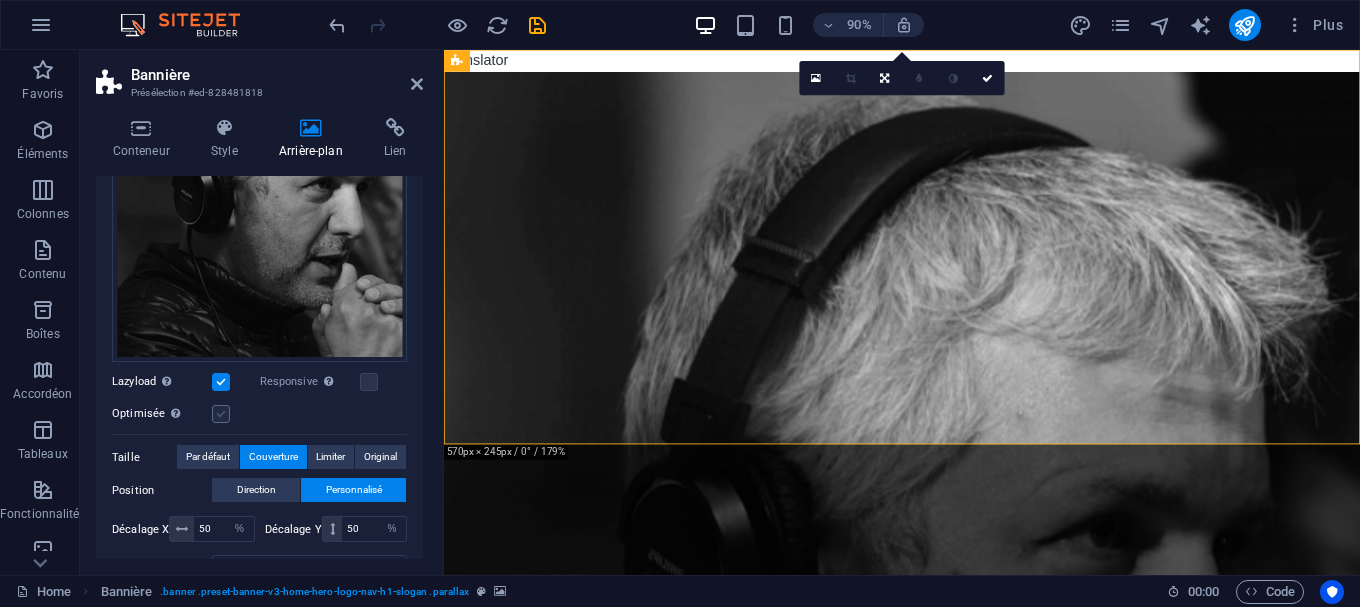 click at bounding box center (221, 414) 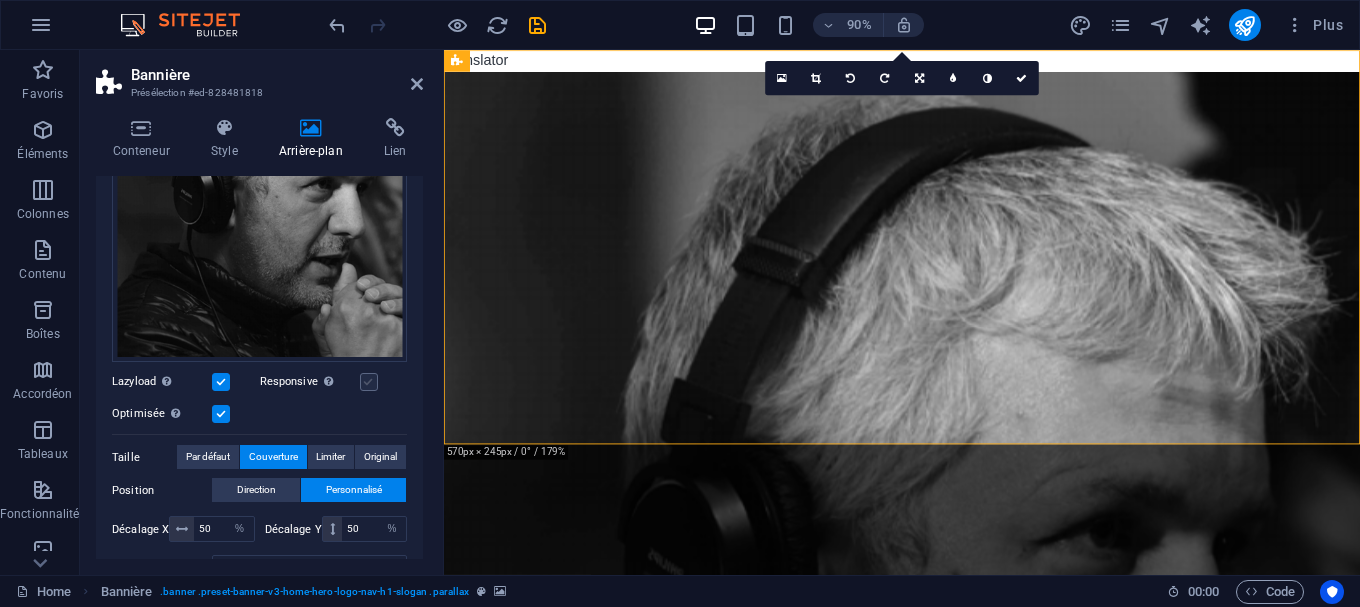 click at bounding box center [369, 382] 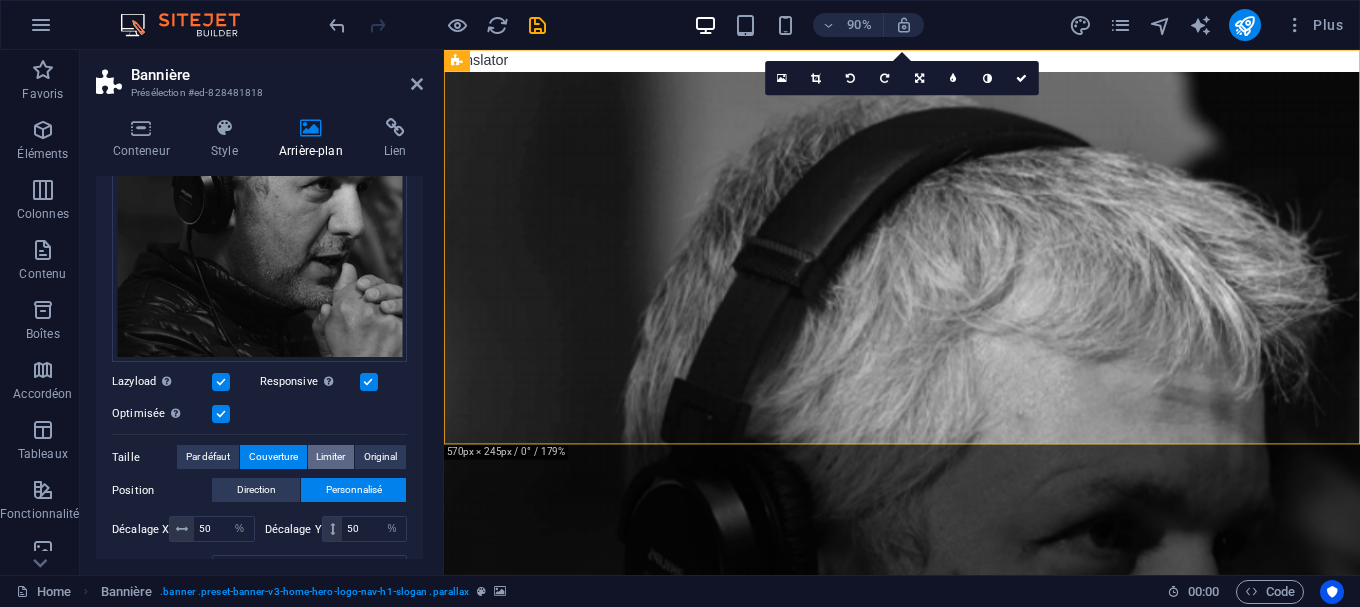 click on "Limiter" at bounding box center (330, 457) 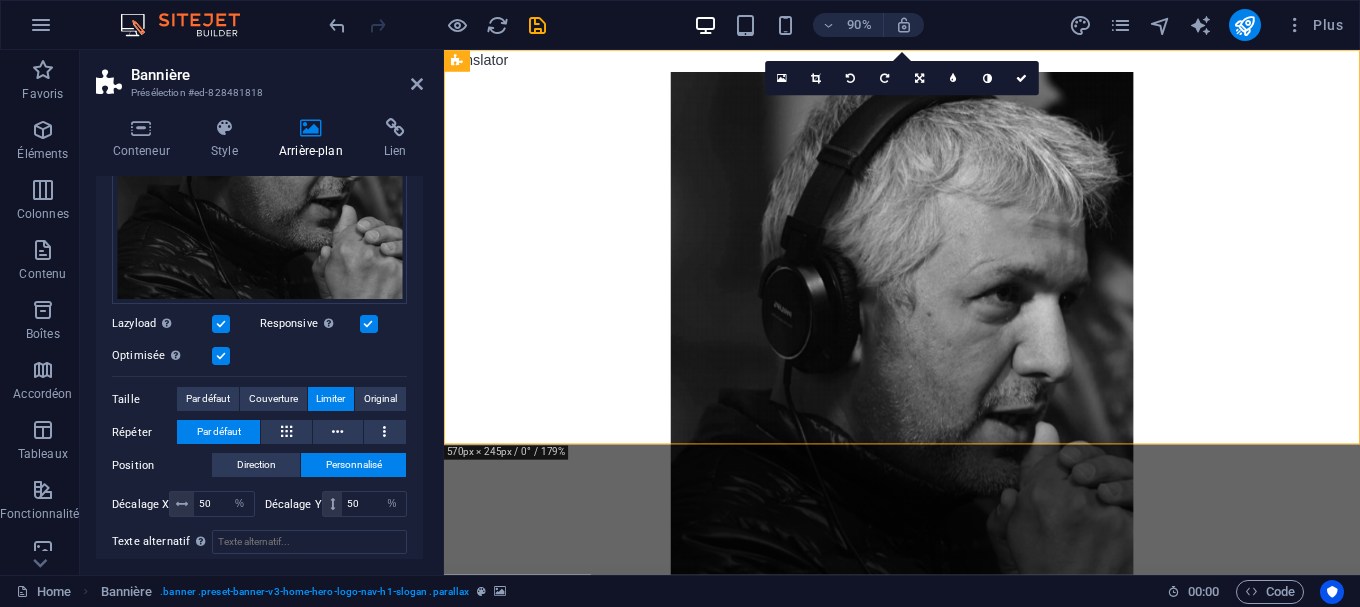 scroll, scrollTop: 414, scrollLeft: 0, axis: vertical 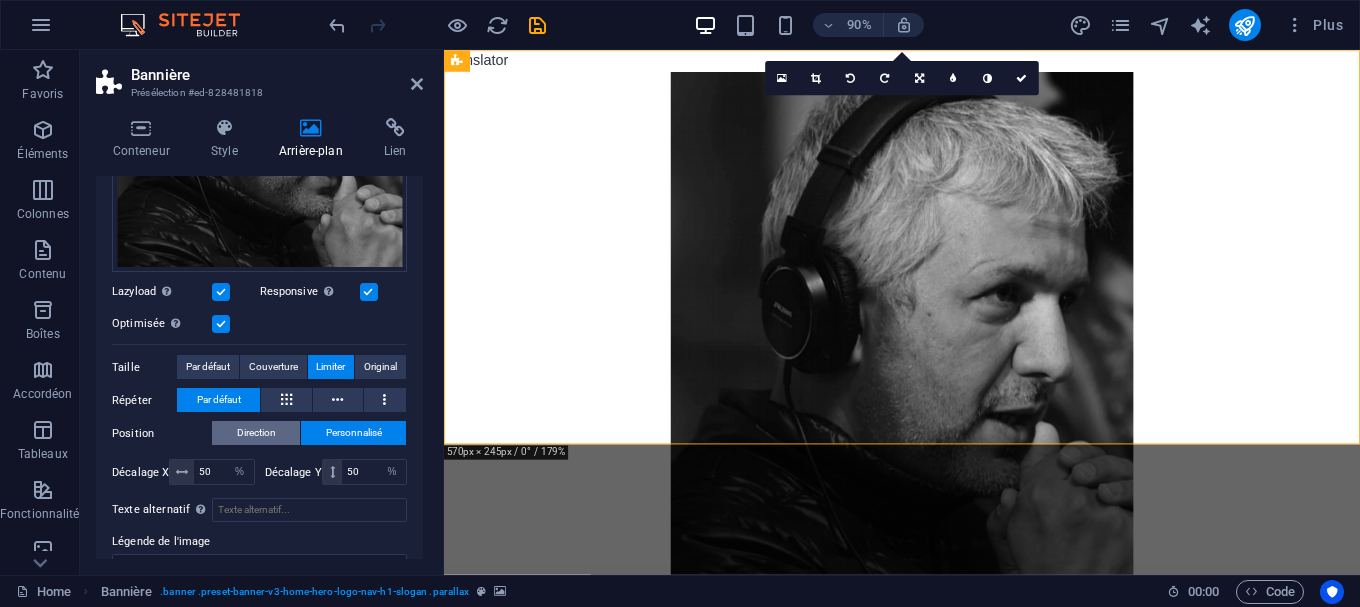 click on "Direction" at bounding box center (256, 433) 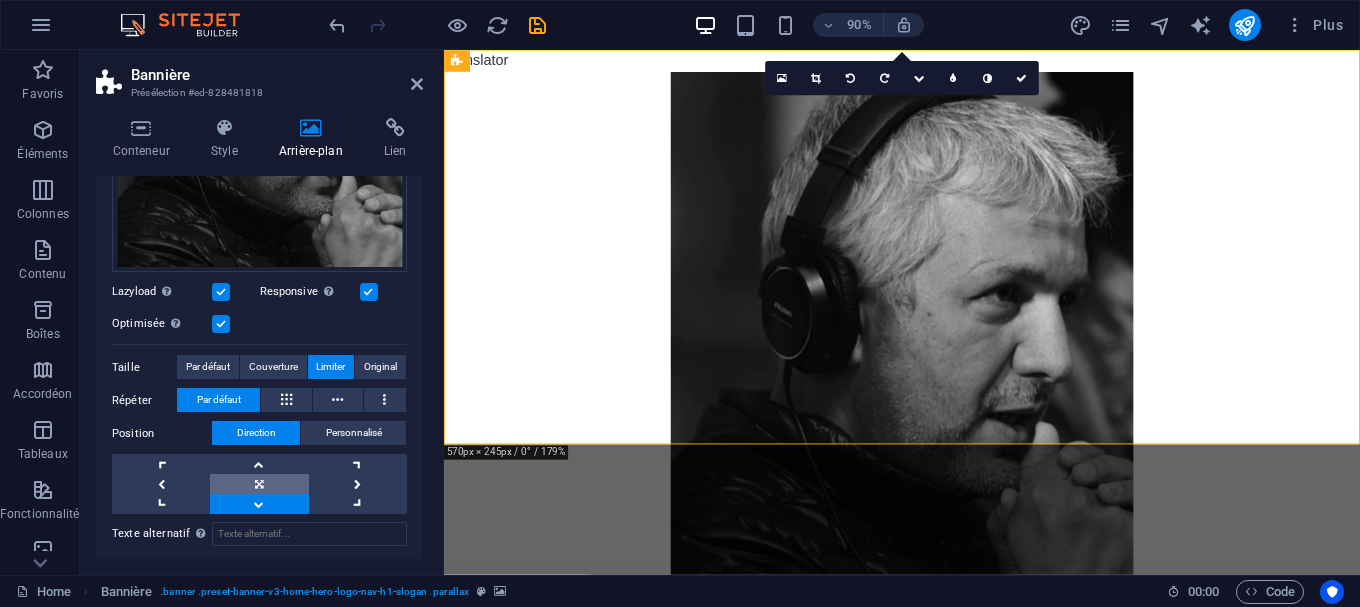 click at bounding box center [259, 484] 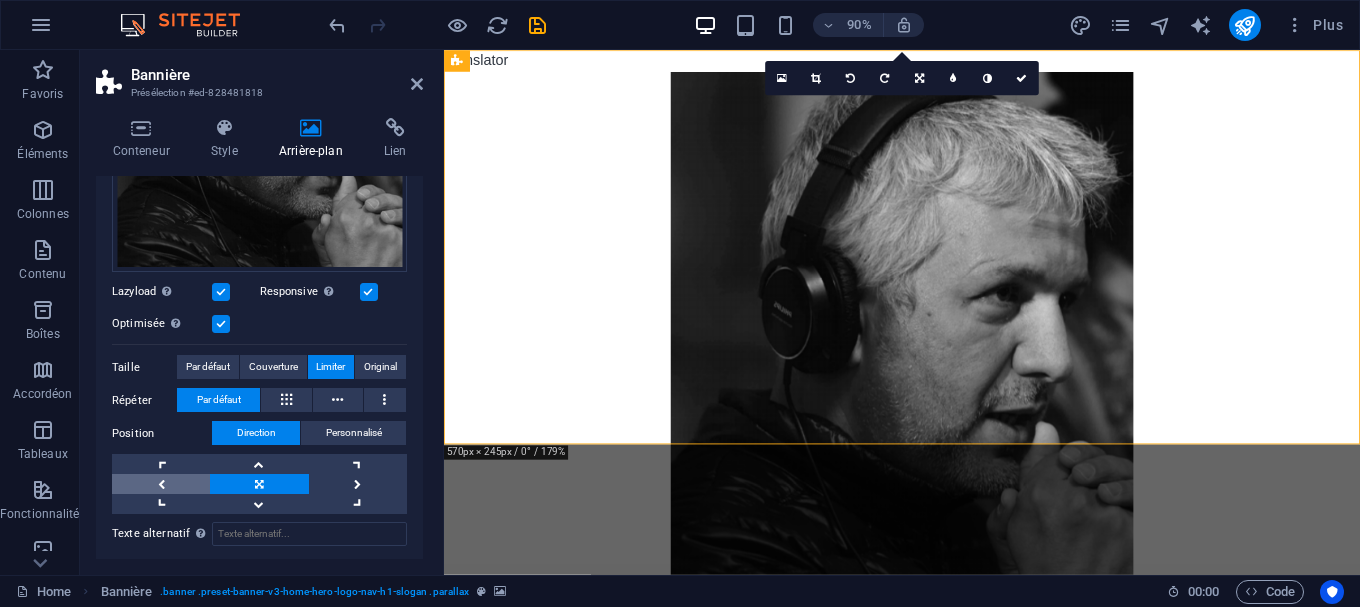 click at bounding box center [161, 484] 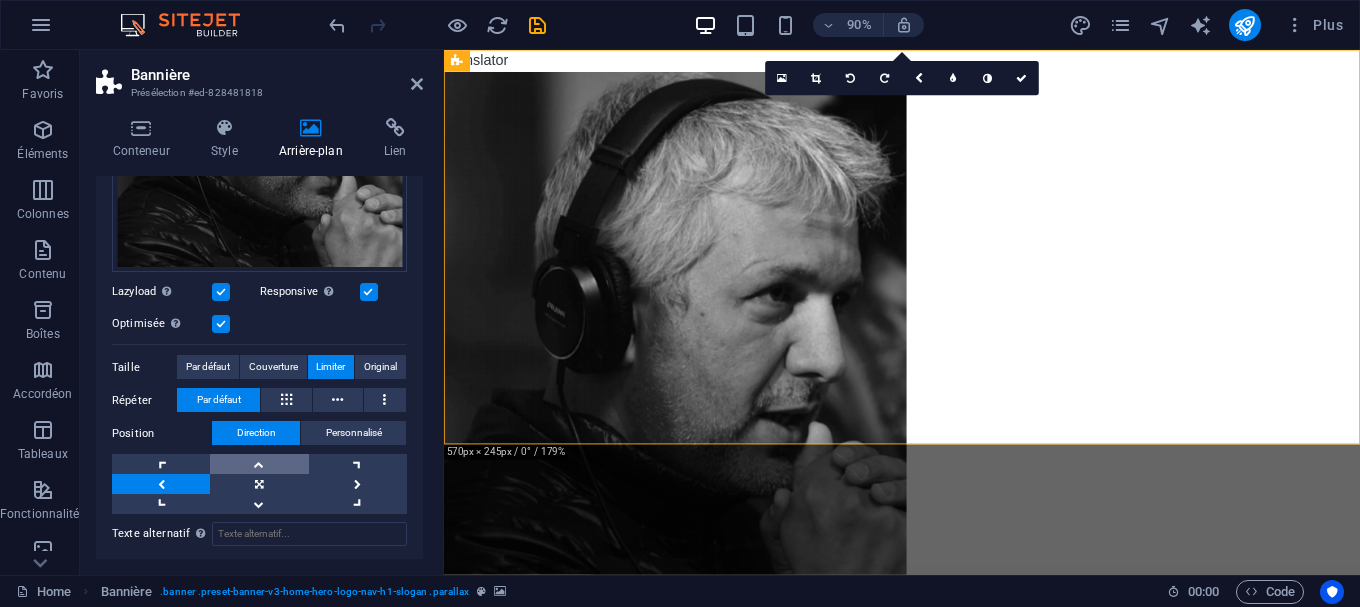 click at bounding box center (259, 464) 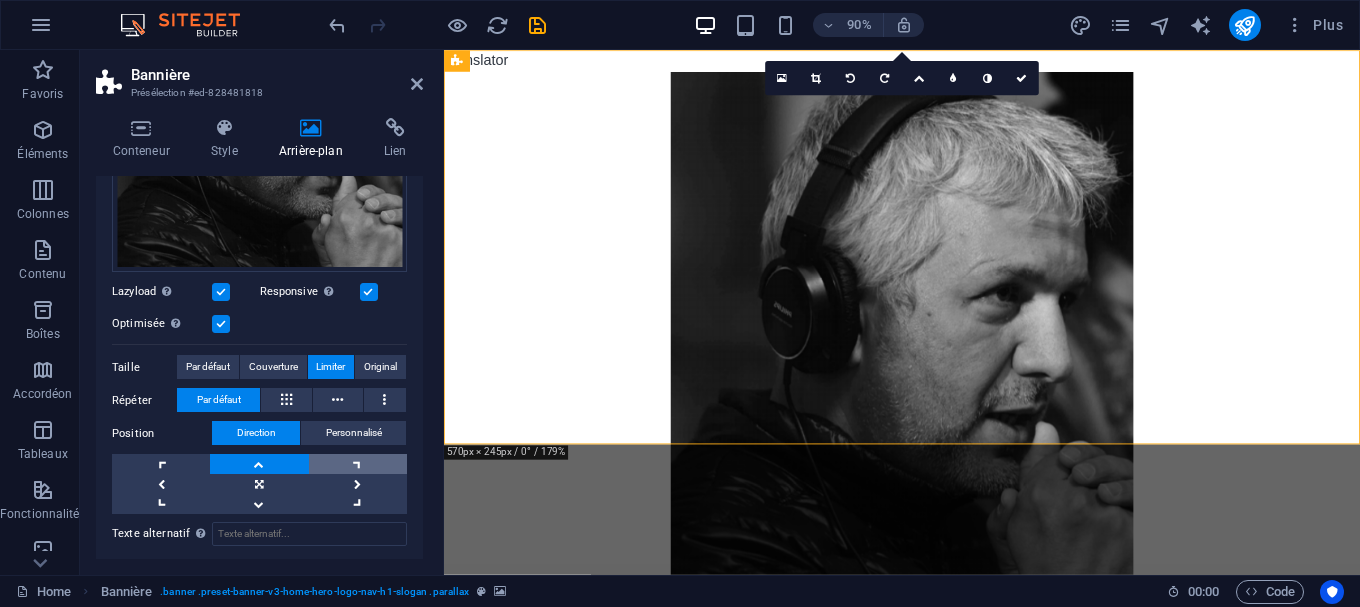 click at bounding box center [358, 464] 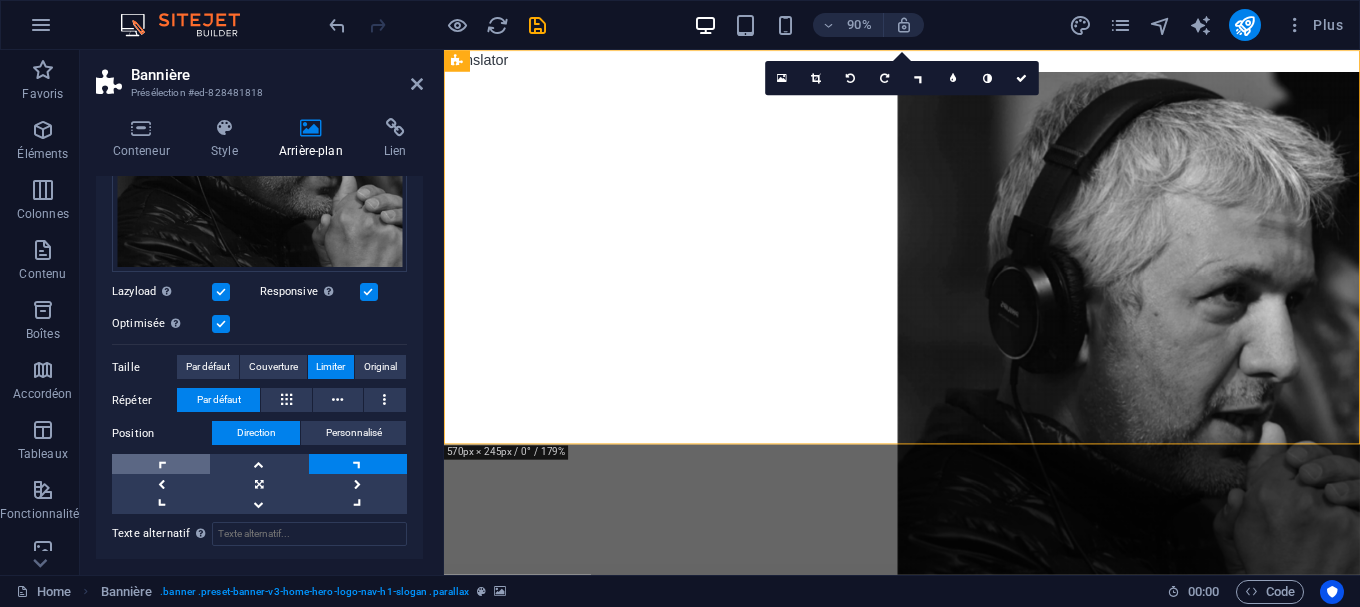 click at bounding box center [161, 464] 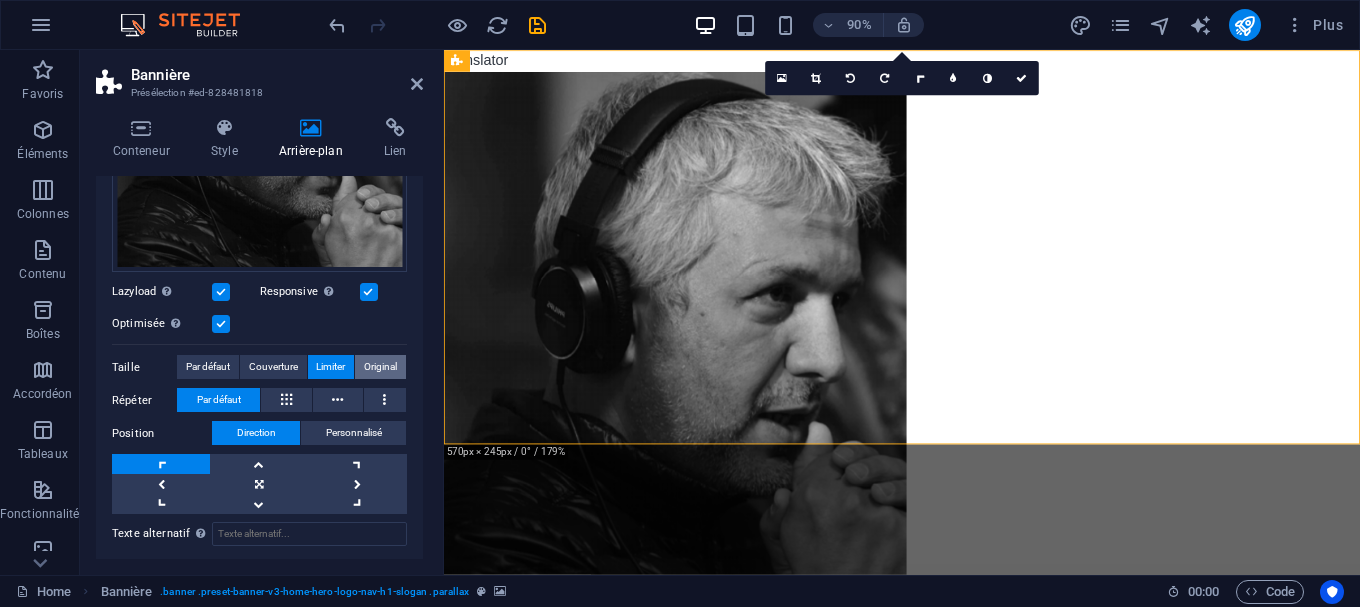 click on "Original" at bounding box center (380, 367) 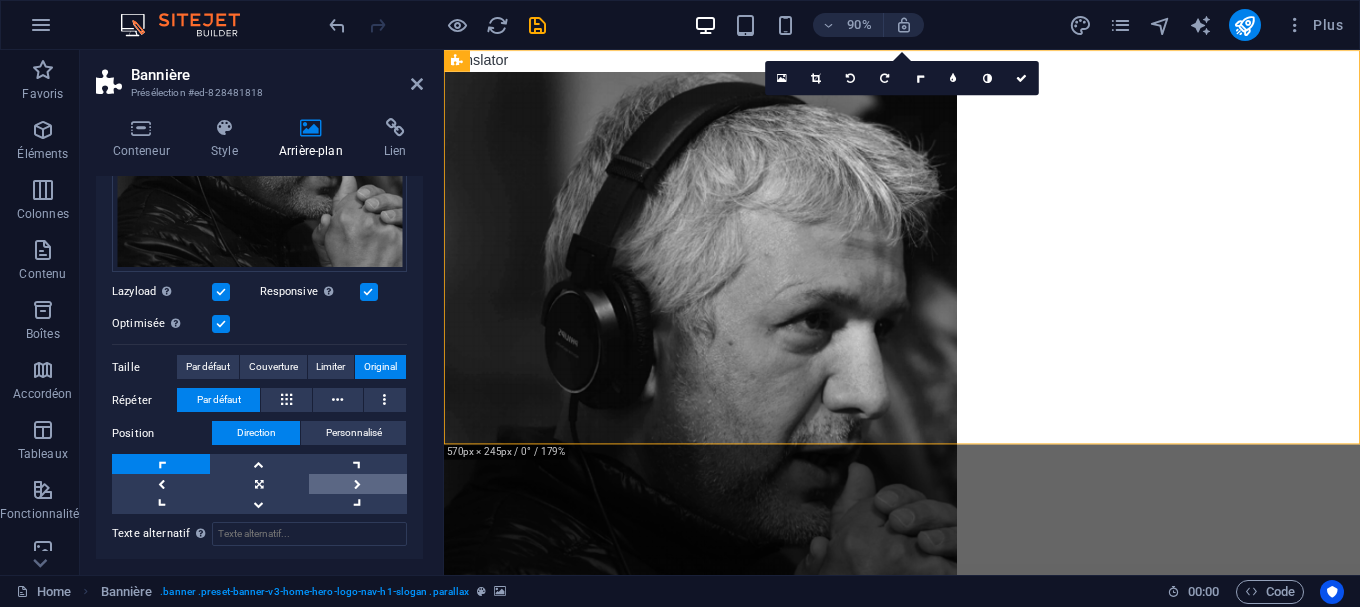 click at bounding box center [358, 484] 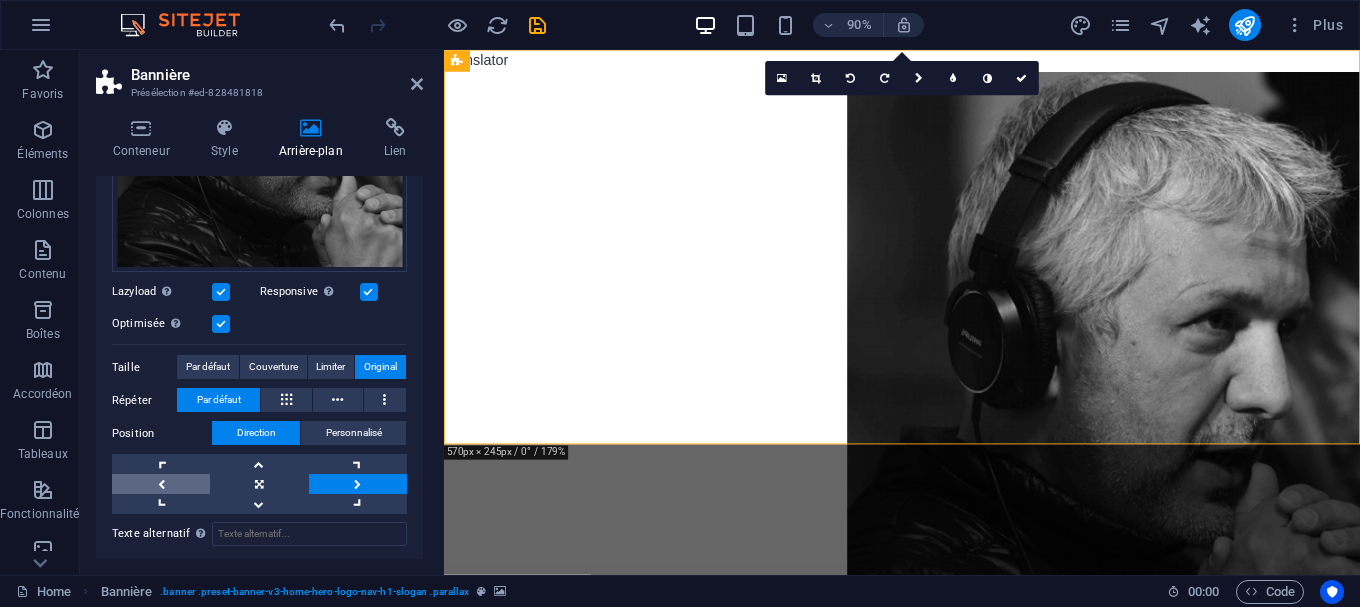 click at bounding box center (161, 484) 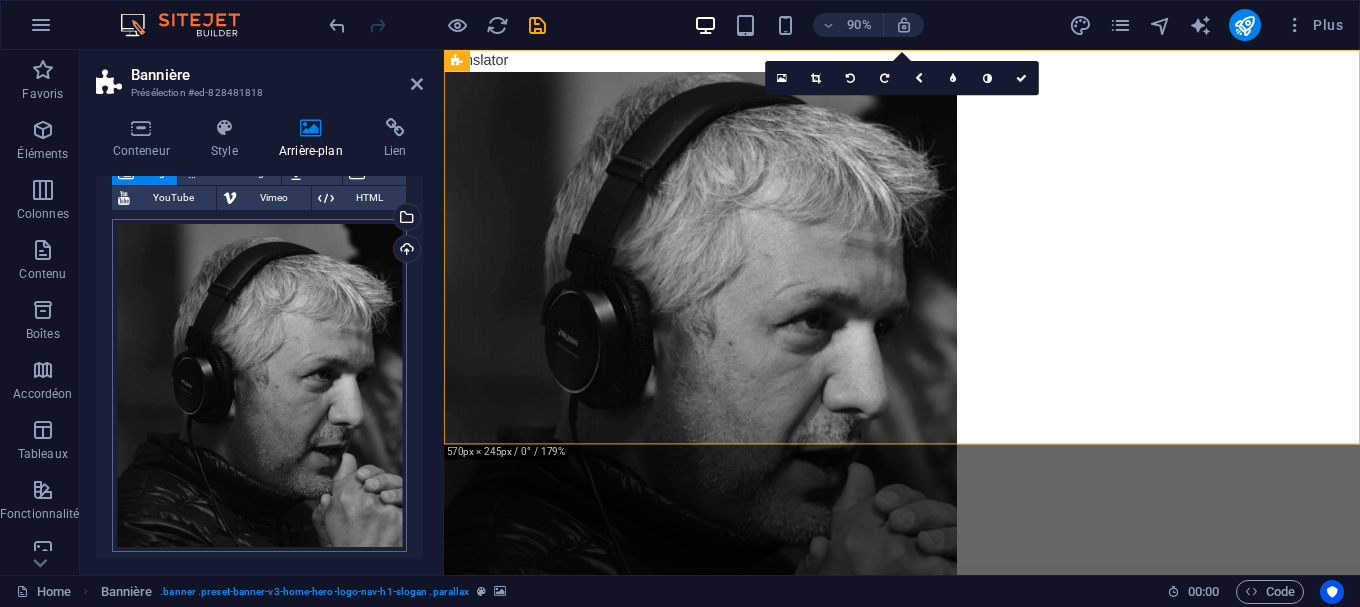 scroll, scrollTop: 111, scrollLeft: 0, axis: vertical 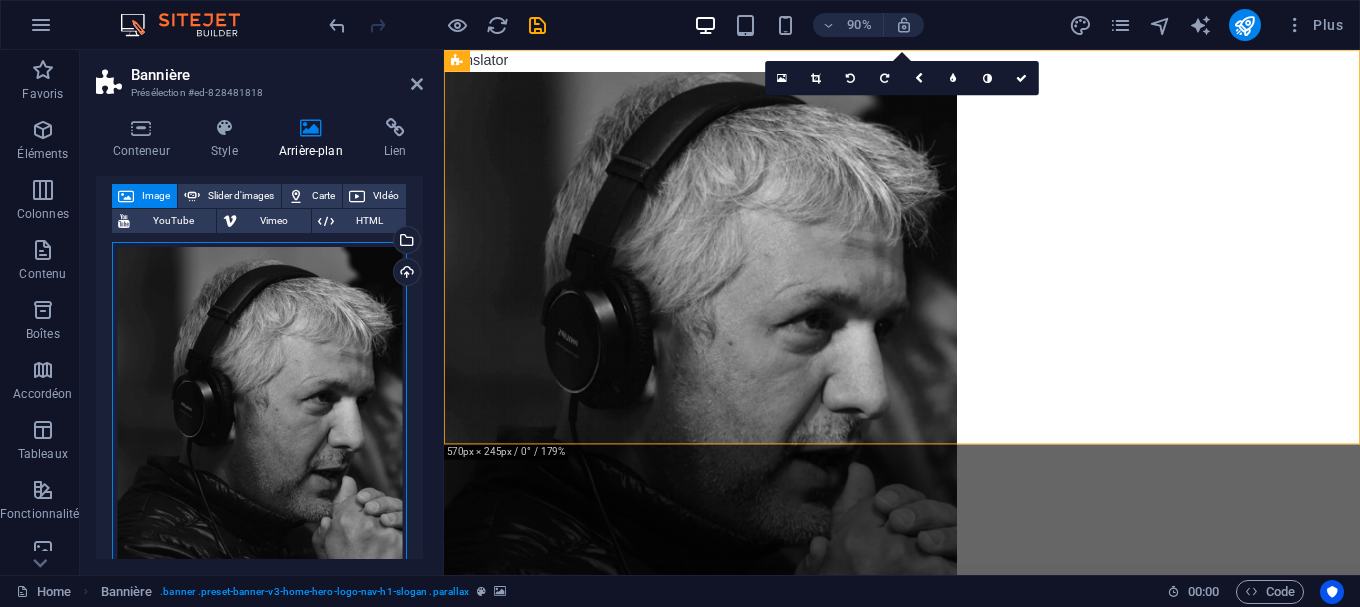 click on "Glissez les fichiers ici, cliquez pour choisir les fichiers ou  sélectionnez les fichiers depuis Fichiers ou depuis notre stock gratuit de photos et de vidéos" at bounding box center (259, 408) 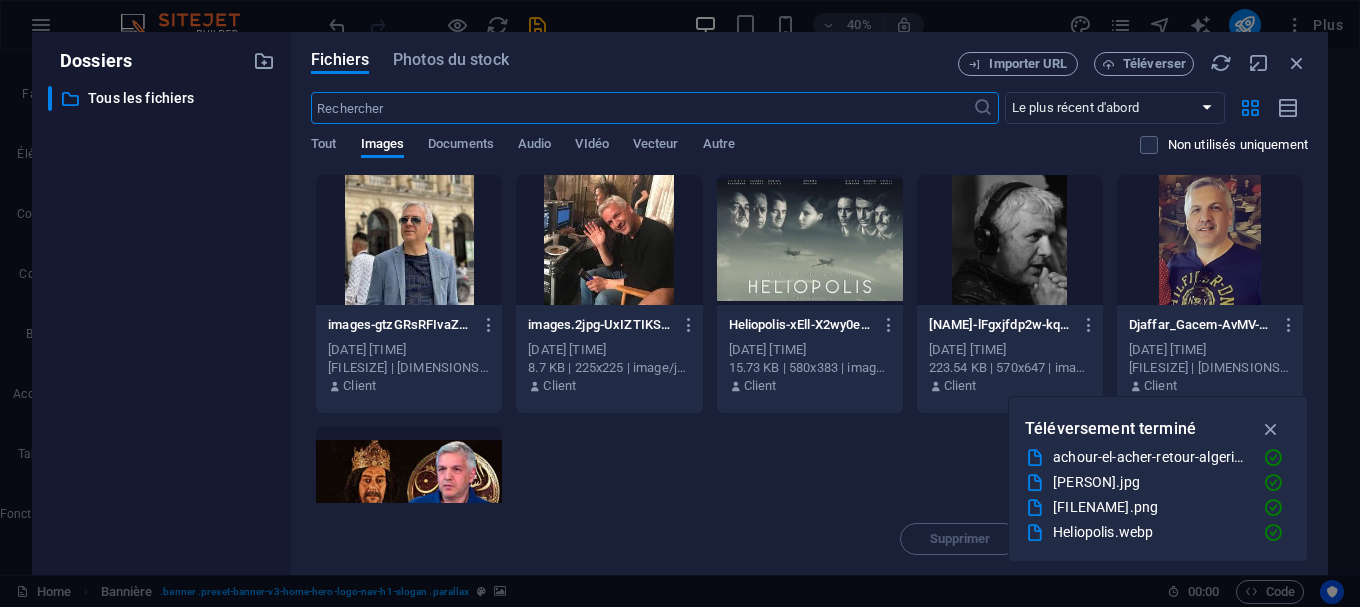 click at bounding box center (409, 492) 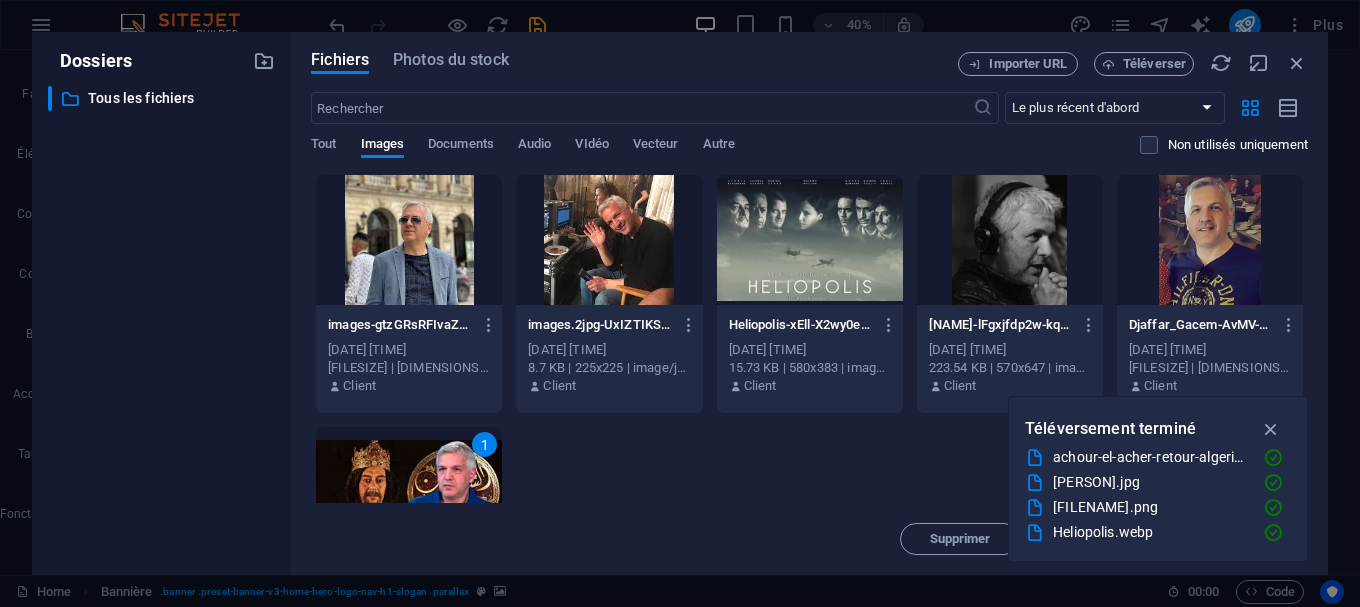 click on "1" at bounding box center (409, 492) 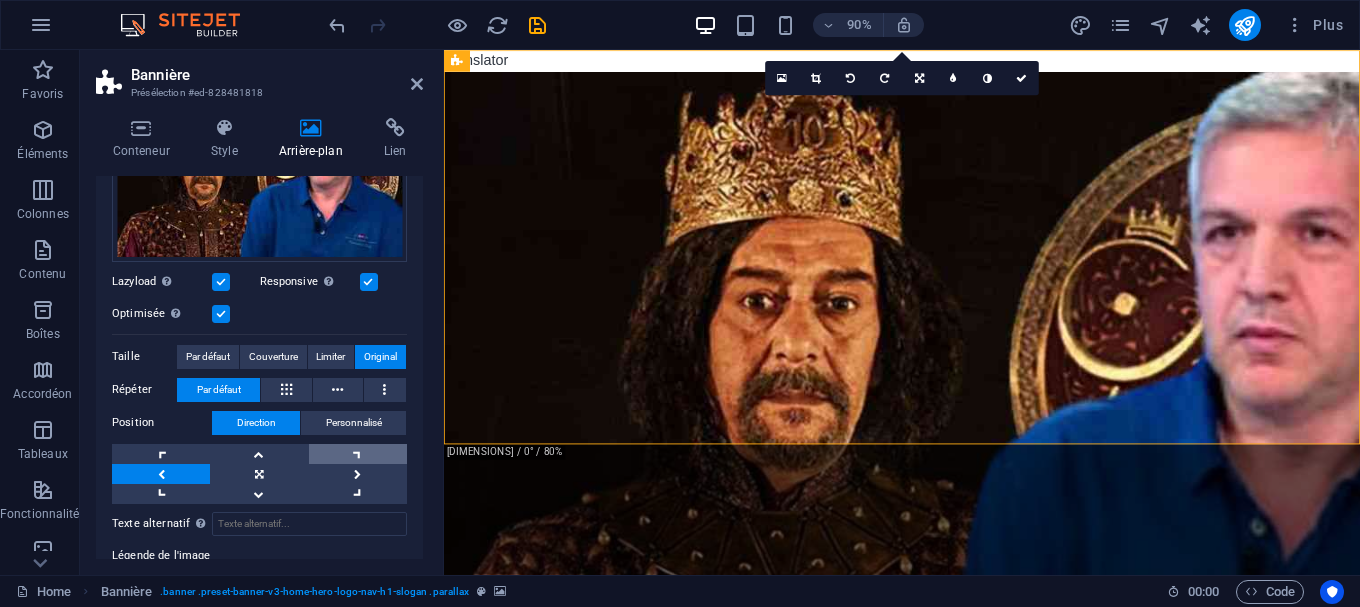scroll, scrollTop: 291, scrollLeft: 0, axis: vertical 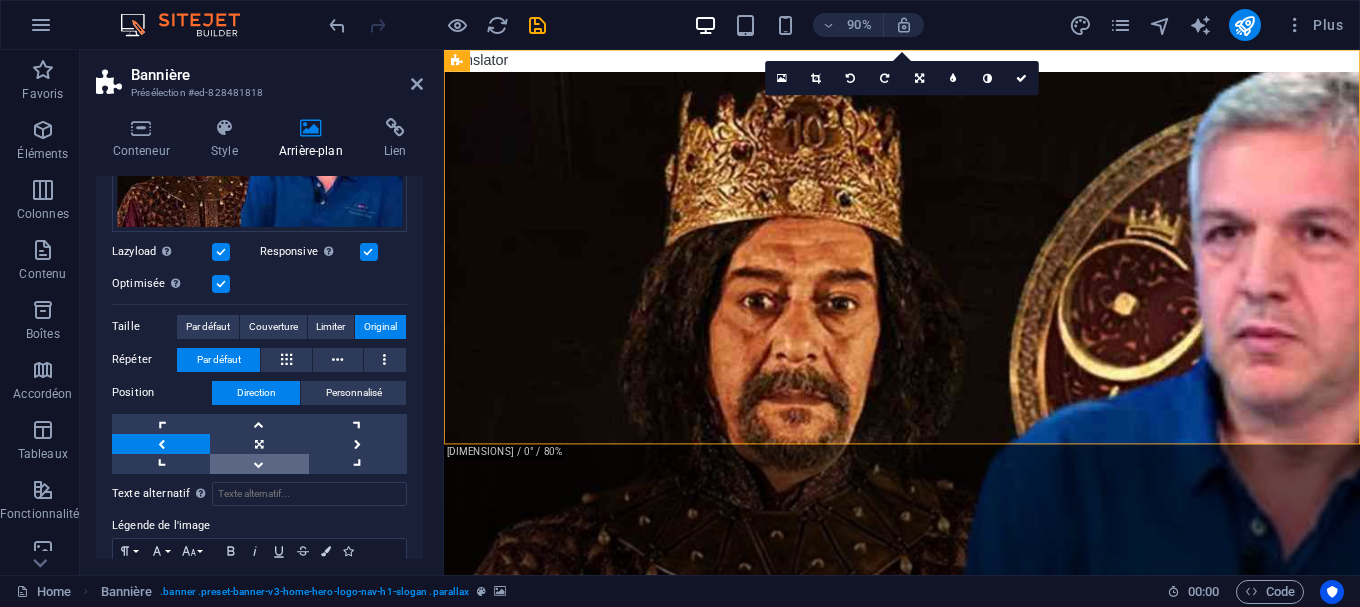 click at bounding box center (259, 464) 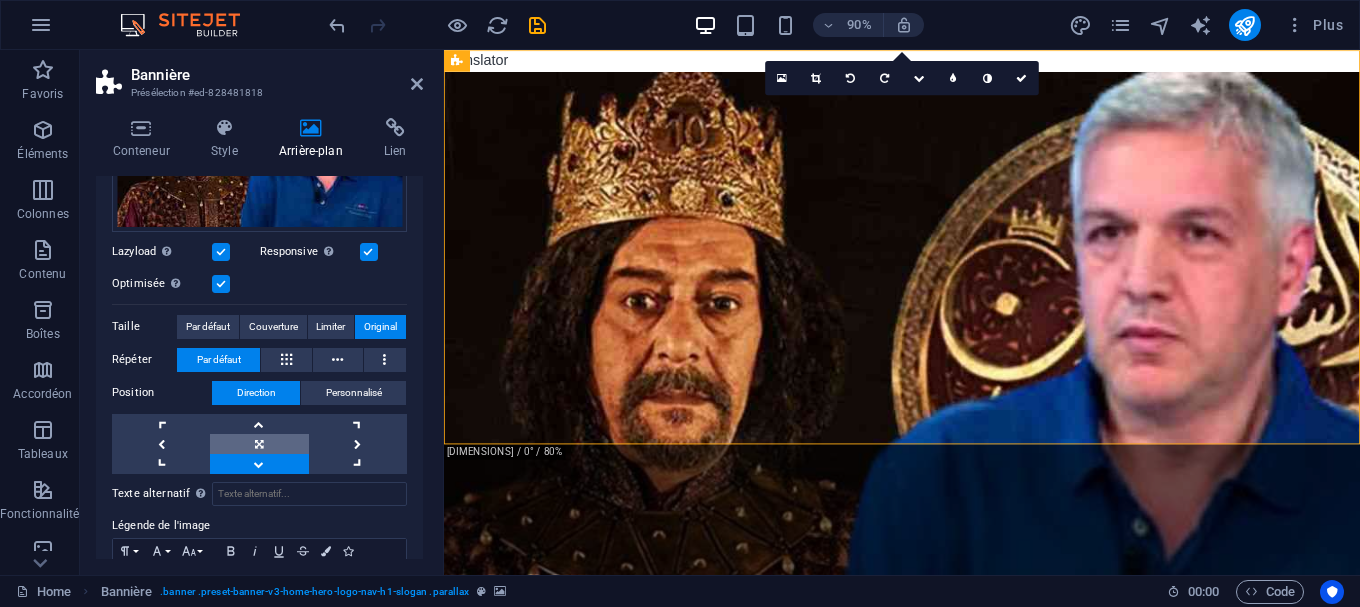 click at bounding box center (259, 444) 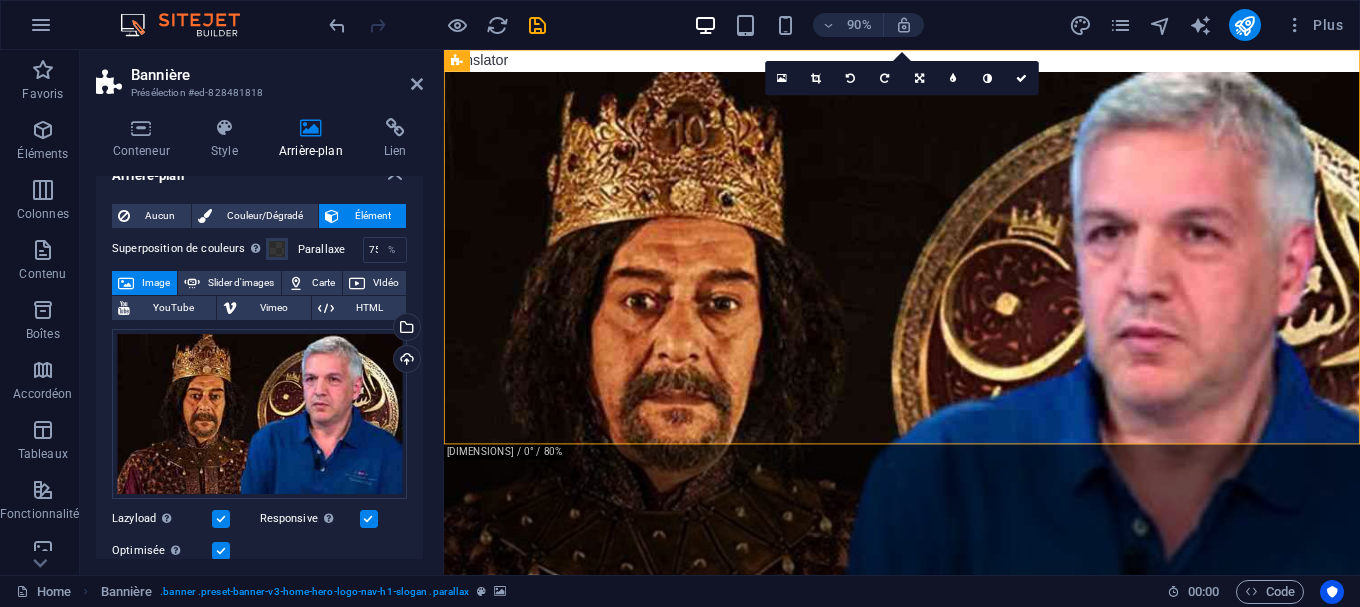 scroll, scrollTop: 21, scrollLeft: 0, axis: vertical 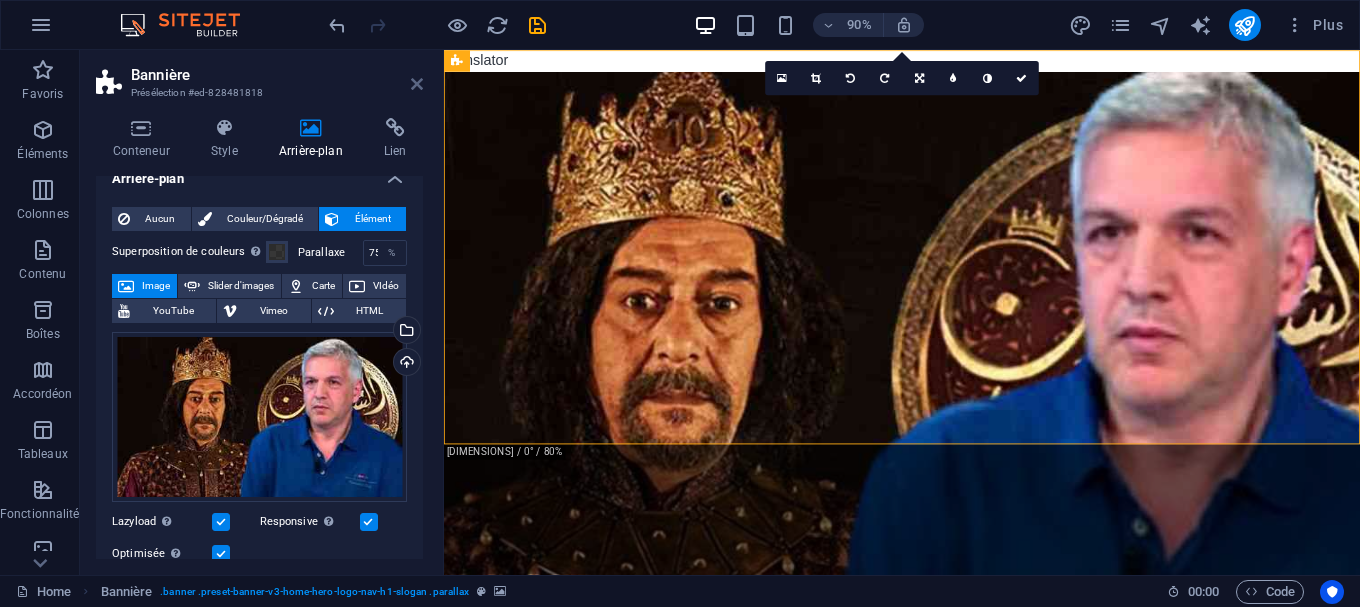 click at bounding box center [417, 84] 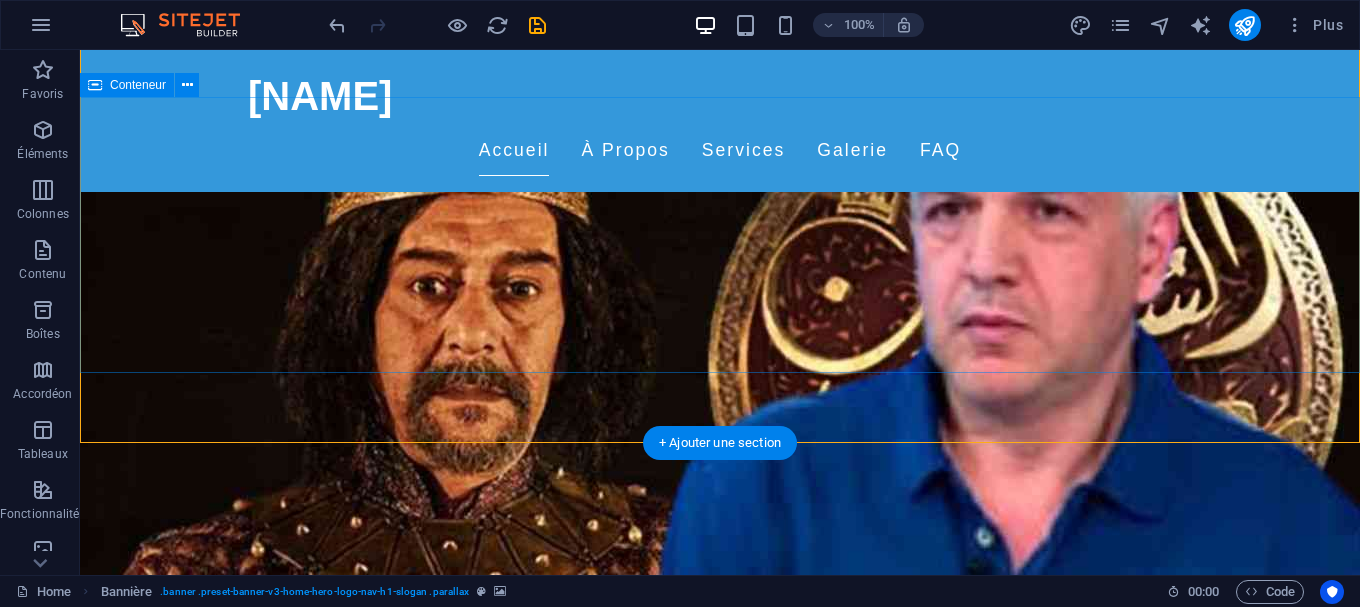 scroll, scrollTop: 408, scrollLeft: 0, axis: vertical 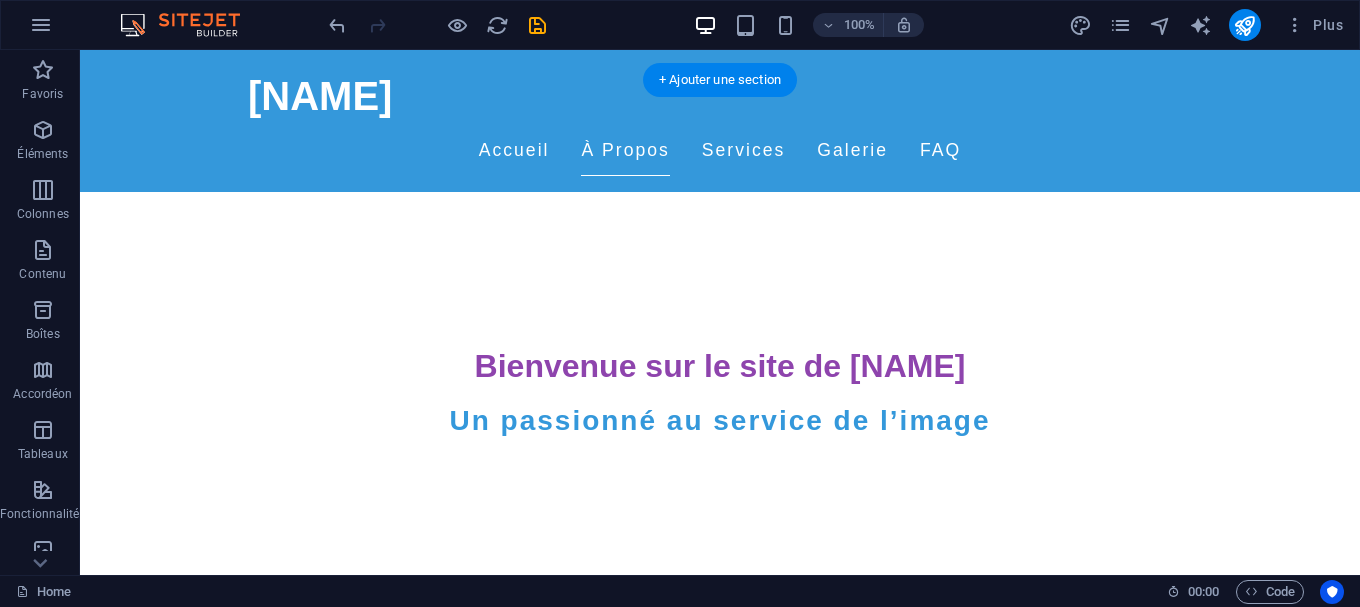 click at bounding box center [568, 889] 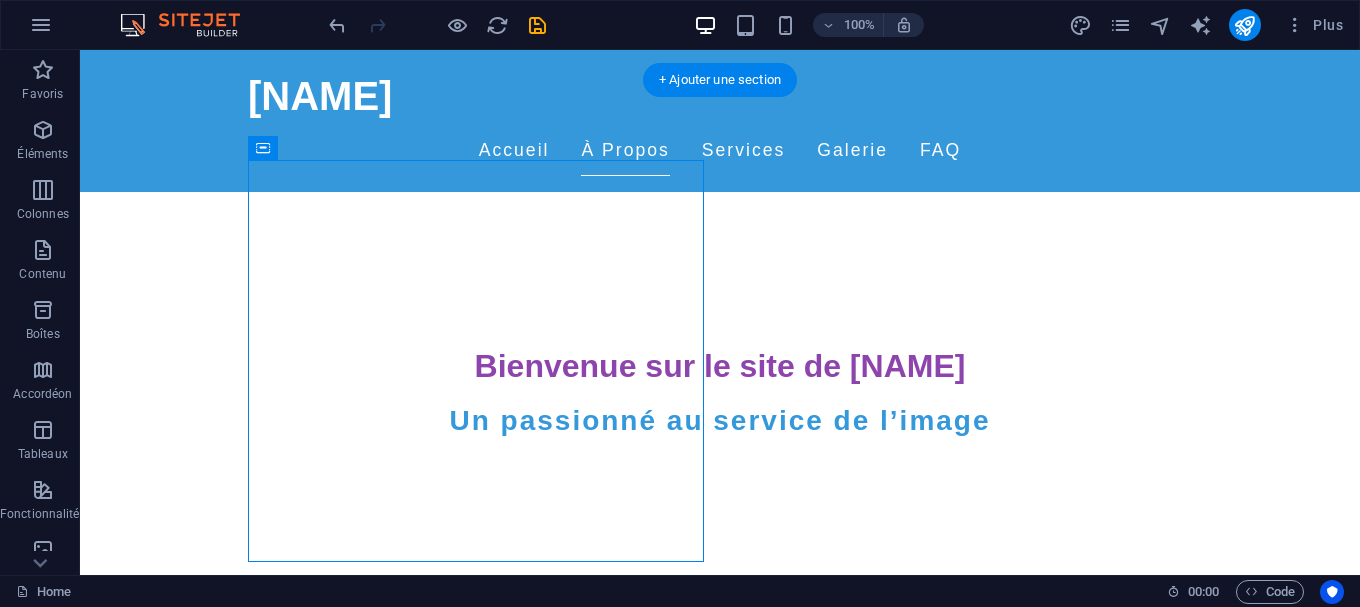 click at bounding box center [568, 889] 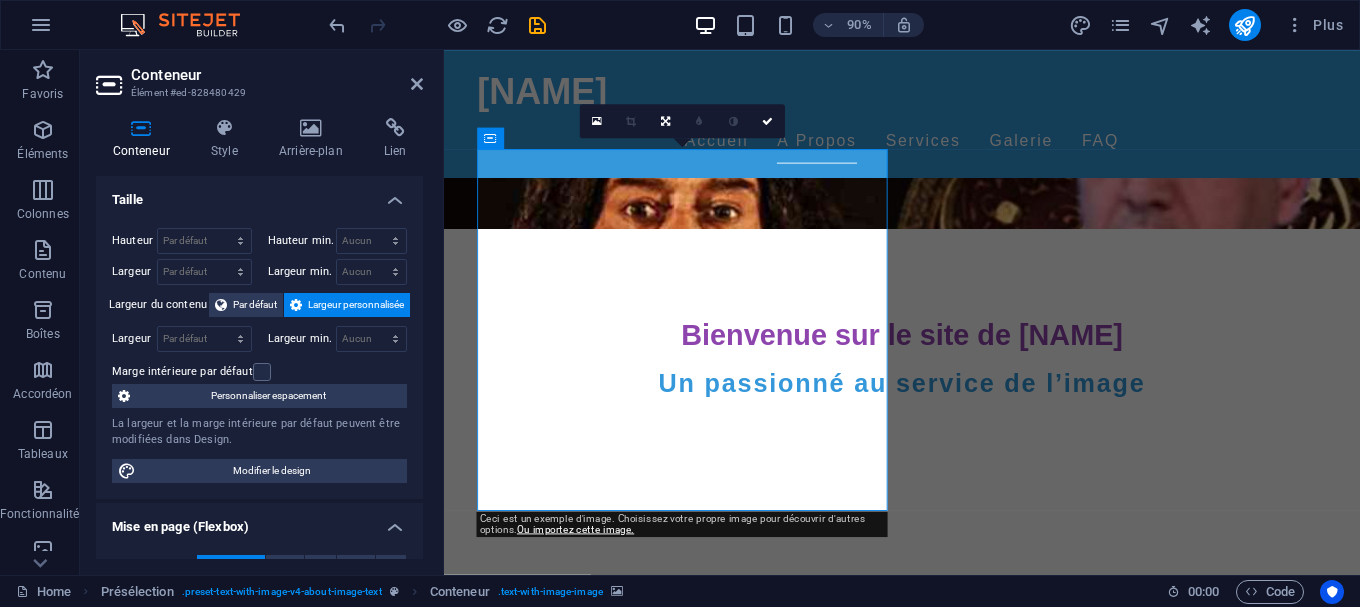 click at bounding box center [932, 889] 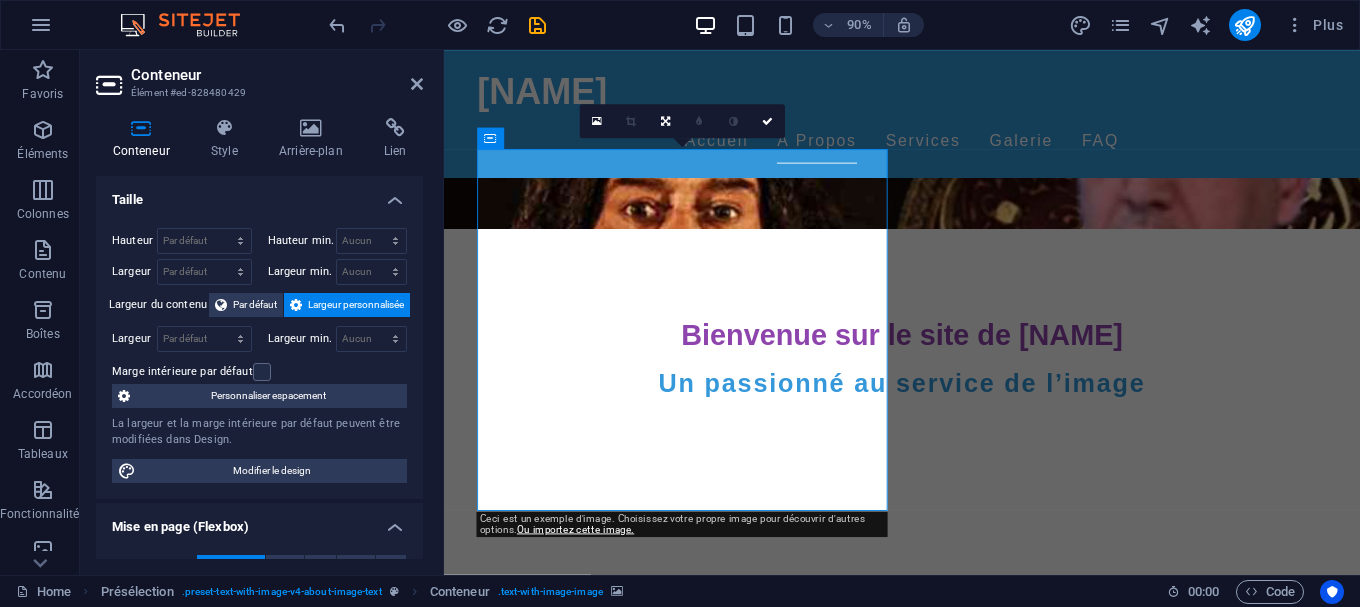 click at bounding box center (932, 889) 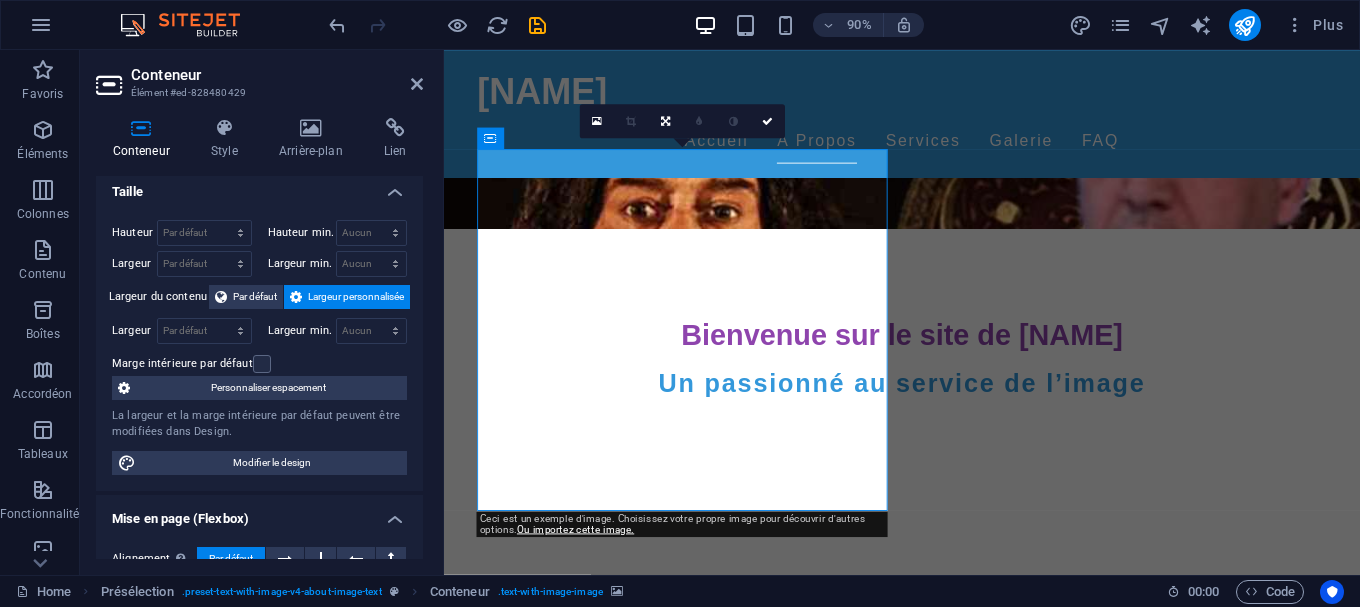 scroll, scrollTop: 0, scrollLeft: 0, axis: both 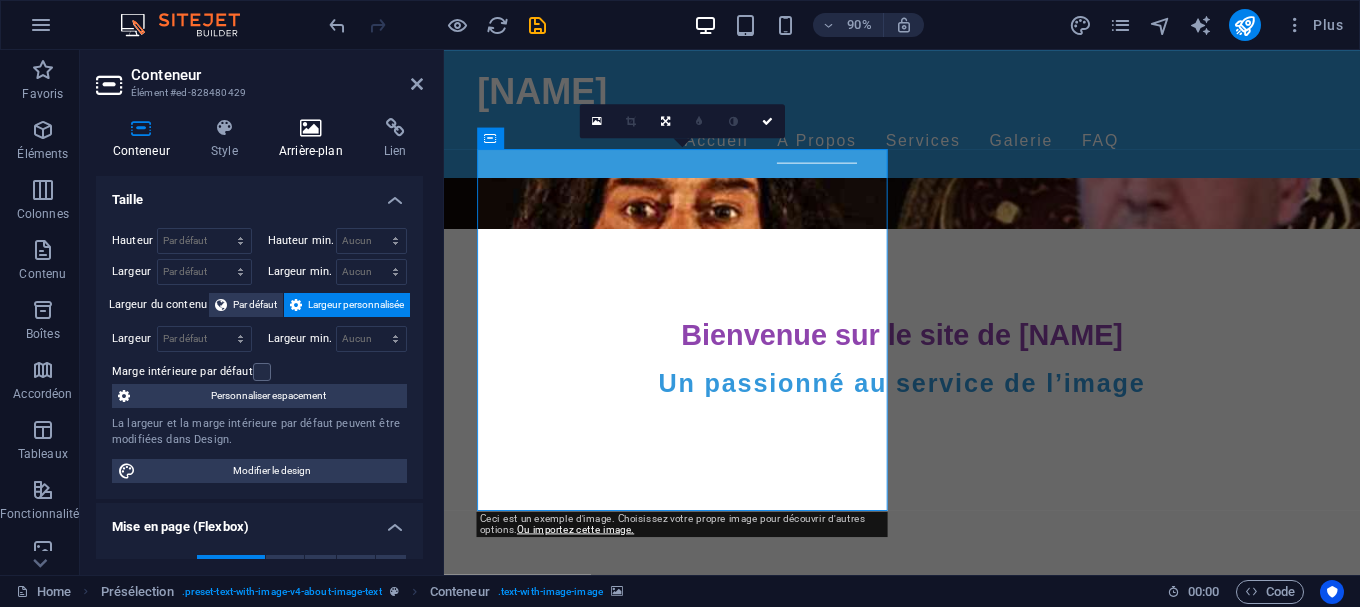click on "Arrière-plan" at bounding box center [314, 139] 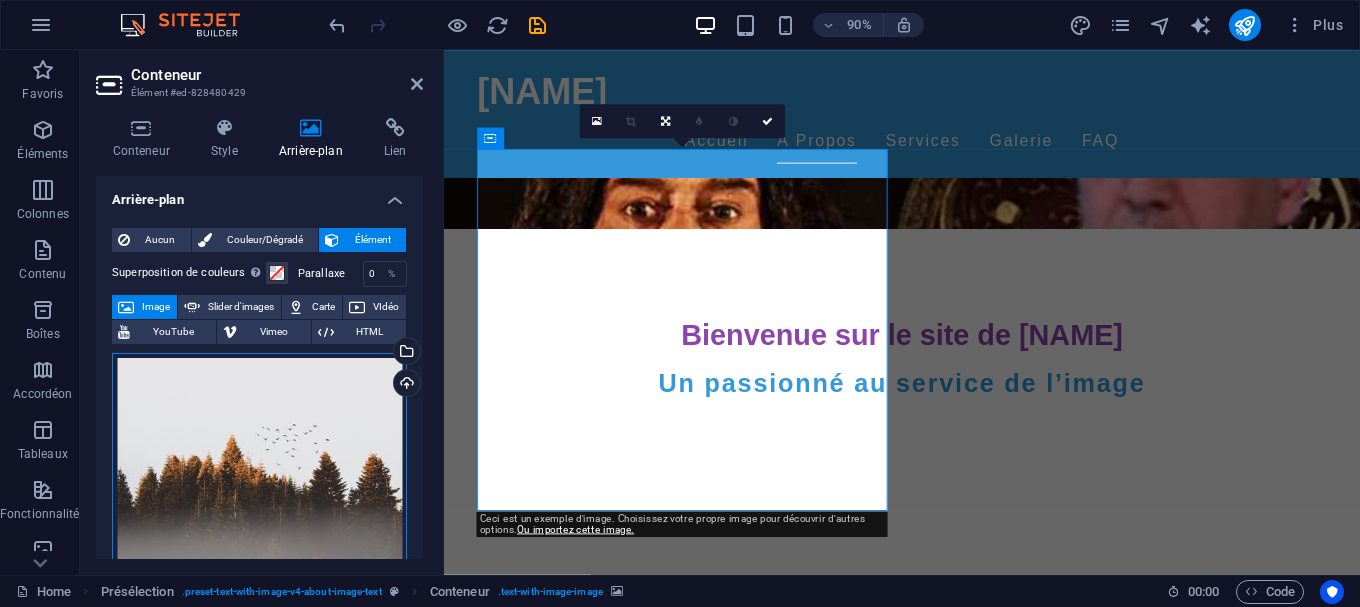 click on "Glissez les fichiers ici, cliquez pour choisir les fichiers ou  sélectionnez les fichiers depuis Fichiers ou depuis notre stock gratuit de photos et de vidéos" at bounding box center [259, 462] 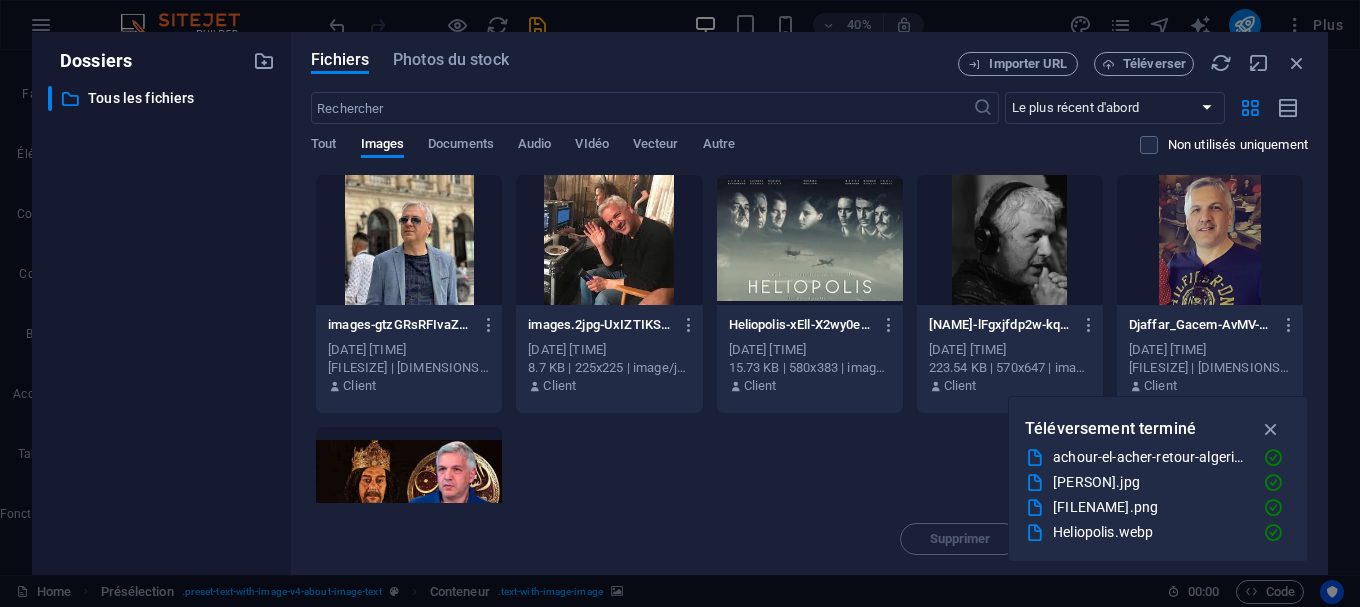 click at bounding box center [1010, 240] 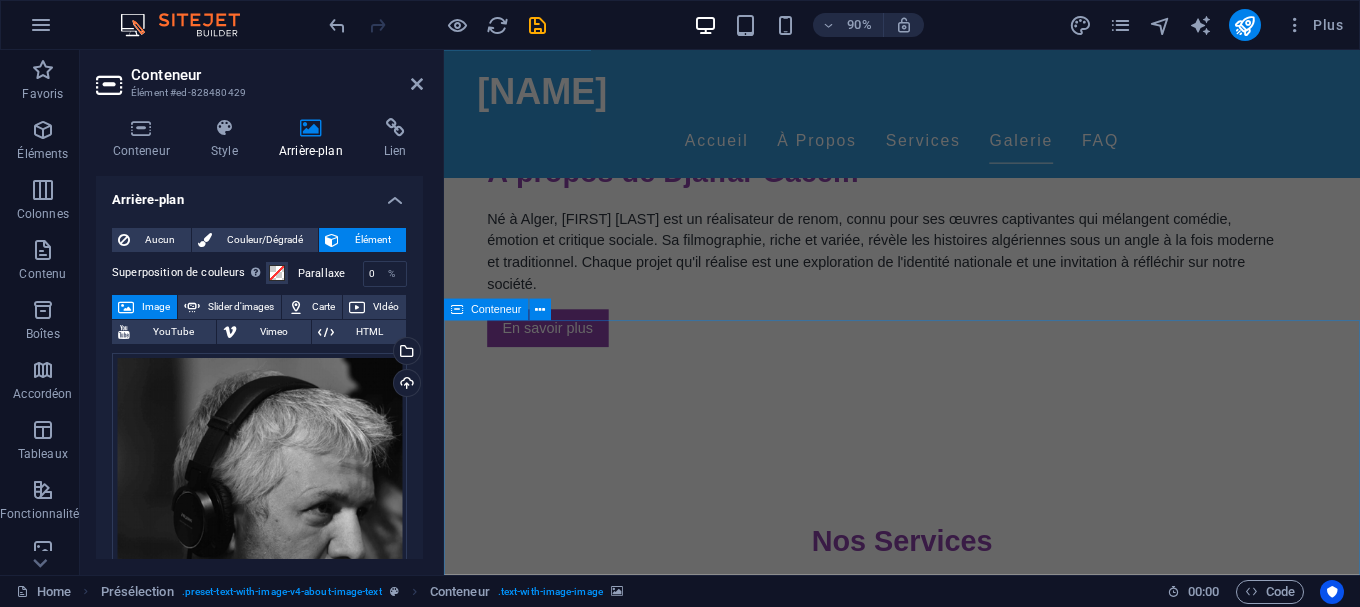 scroll, scrollTop: 1530, scrollLeft: 0, axis: vertical 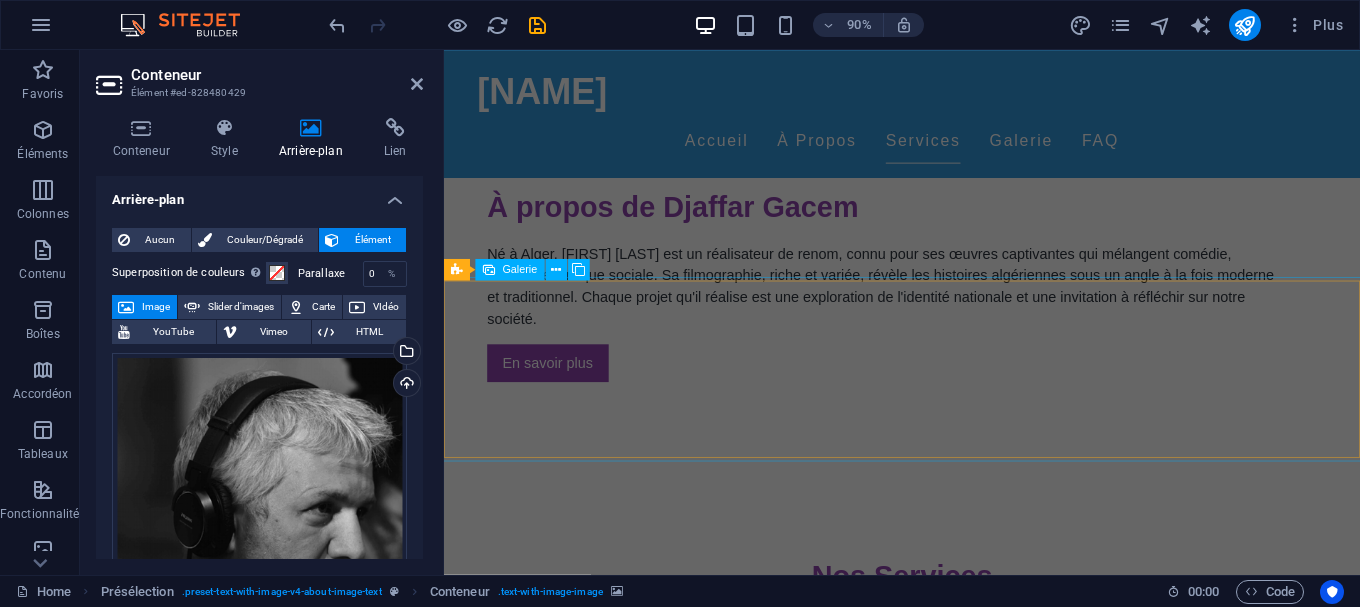 click at bounding box center (542, 2471) 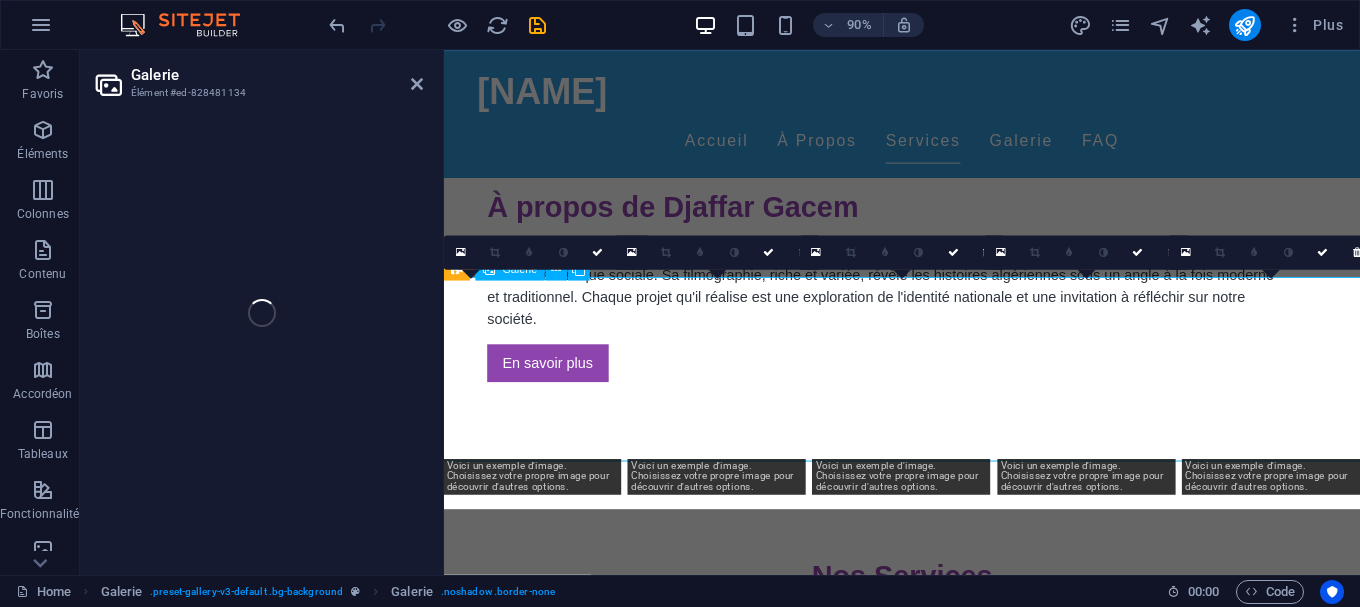 select on "px" 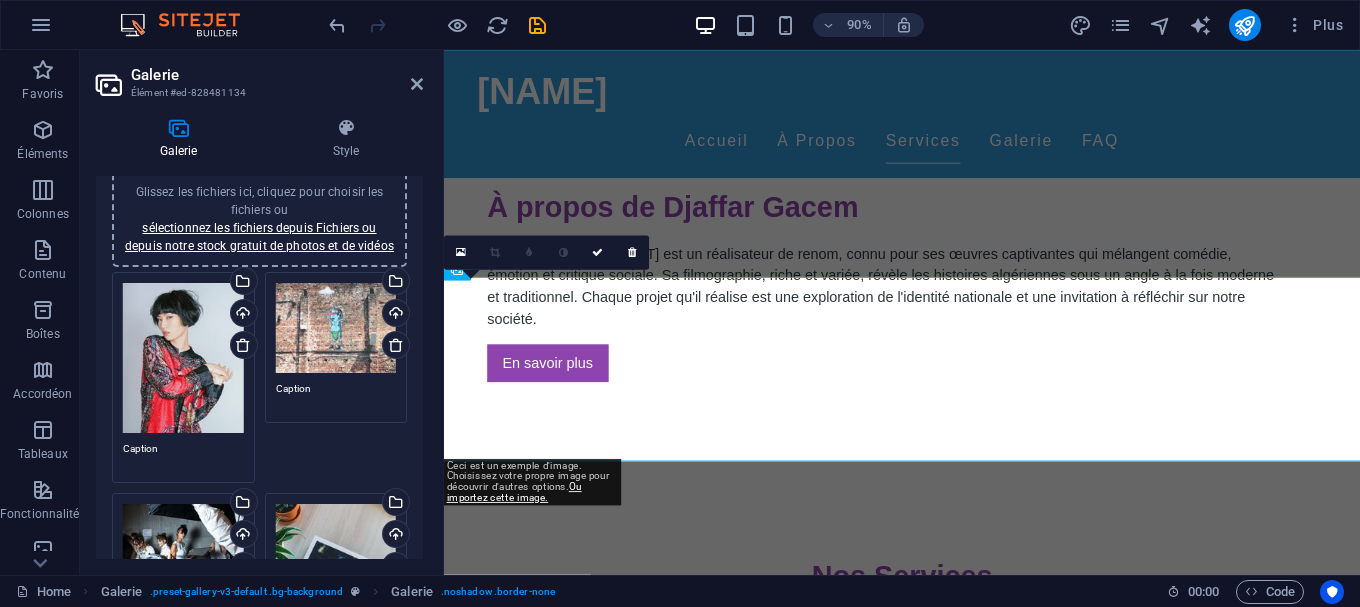 scroll, scrollTop: 0, scrollLeft: 0, axis: both 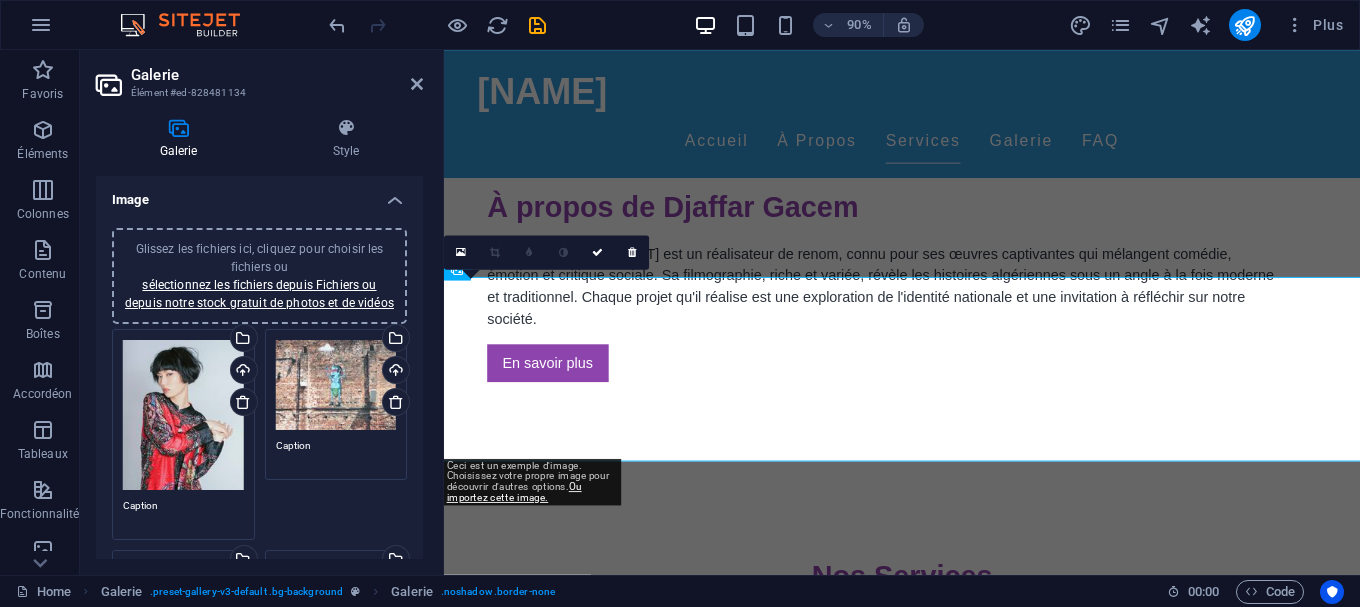 click on "Glissez les fichiers ici, cliquez pour choisir les fichiers ou  sélectionnez les fichiers depuis Fichiers ou depuis notre stock gratuit de photos et de vidéos" at bounding box center [259, 276] 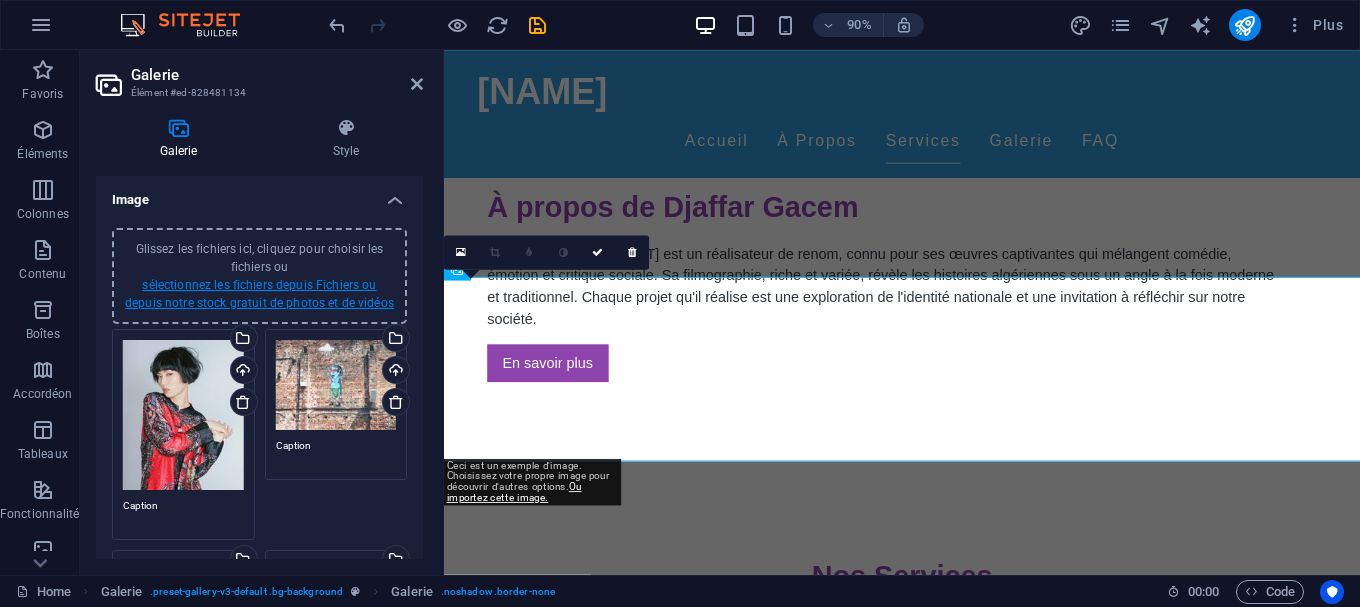 click on "sélectionnez les fichiers depuis Fichiers ou depuis notre stock gratuit de photos et de vidéos" at bounding box center (259, 294) 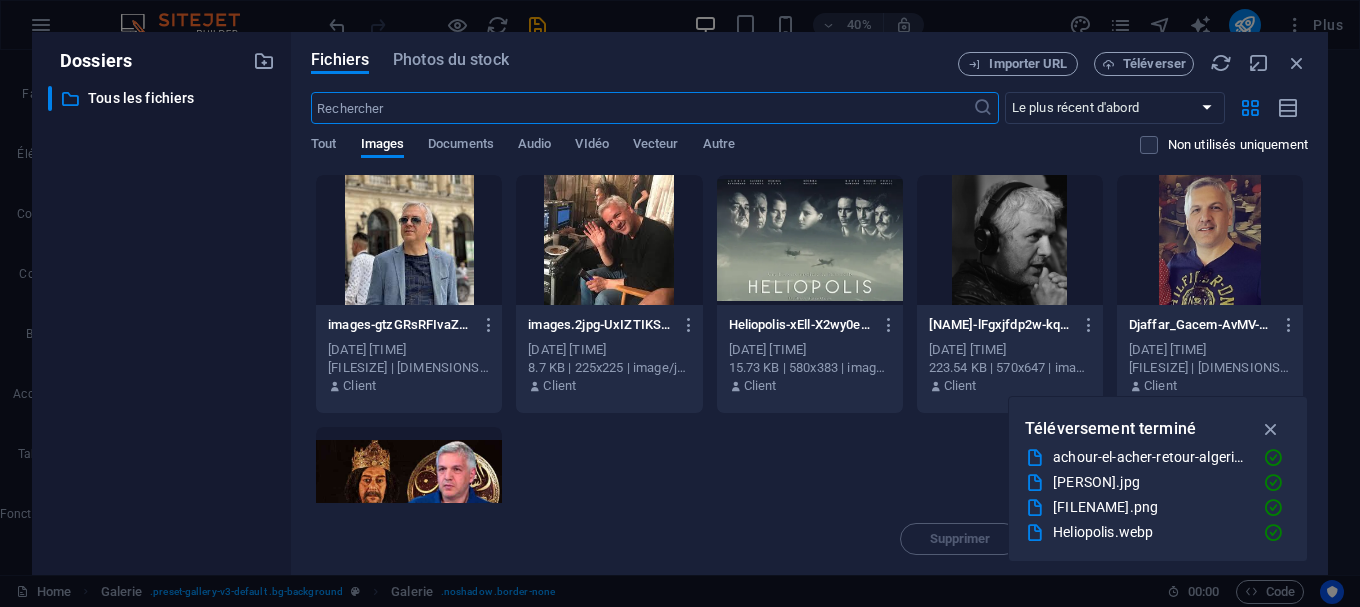 scroll, scrollTop: 1748, scrollLeft: 0, axis: vertical 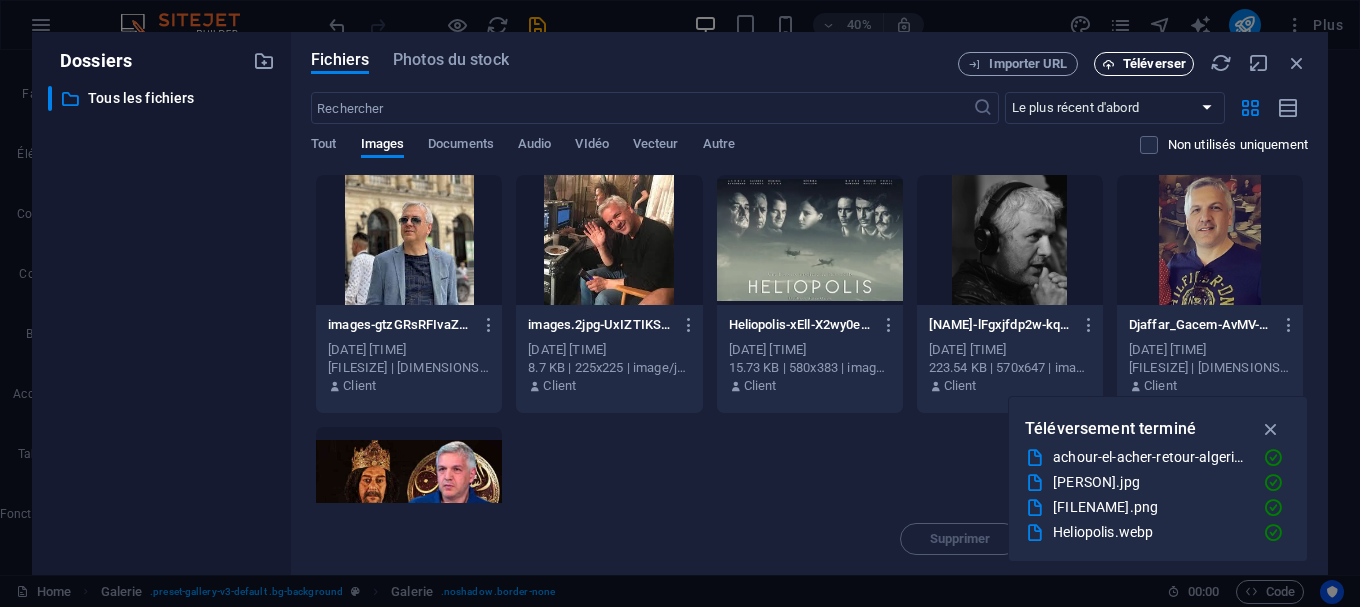 click on "Téléverser" at bounding box center (1154, 64) 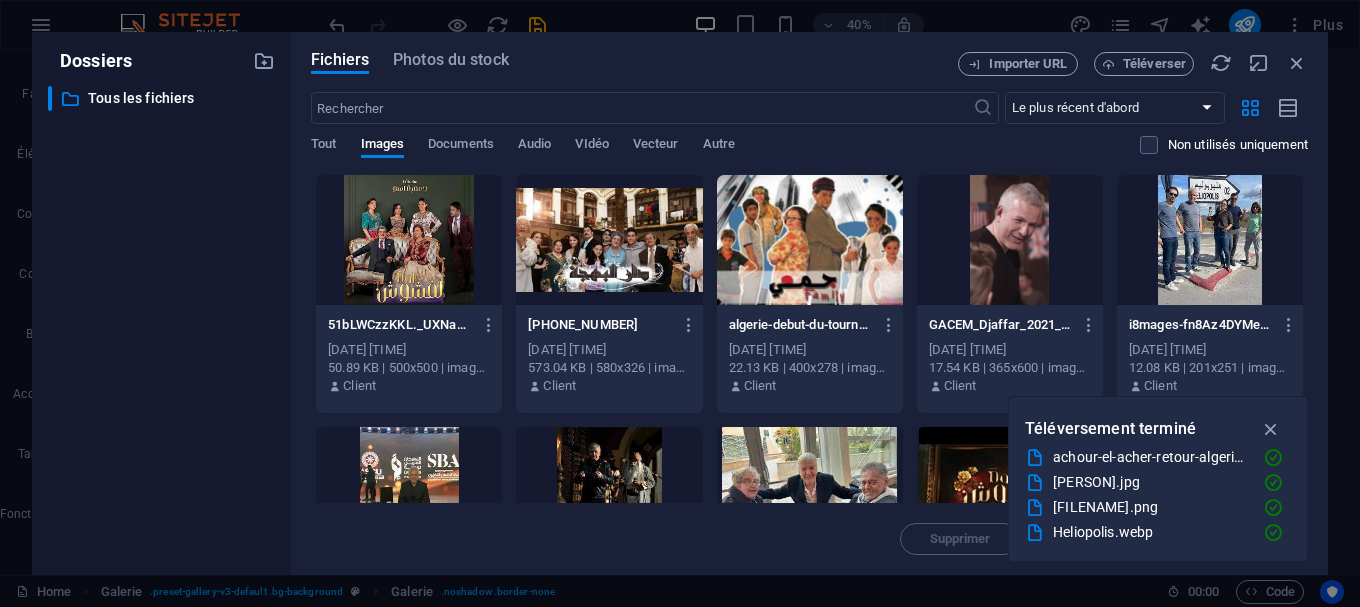 click at bounding box center (409, 240) 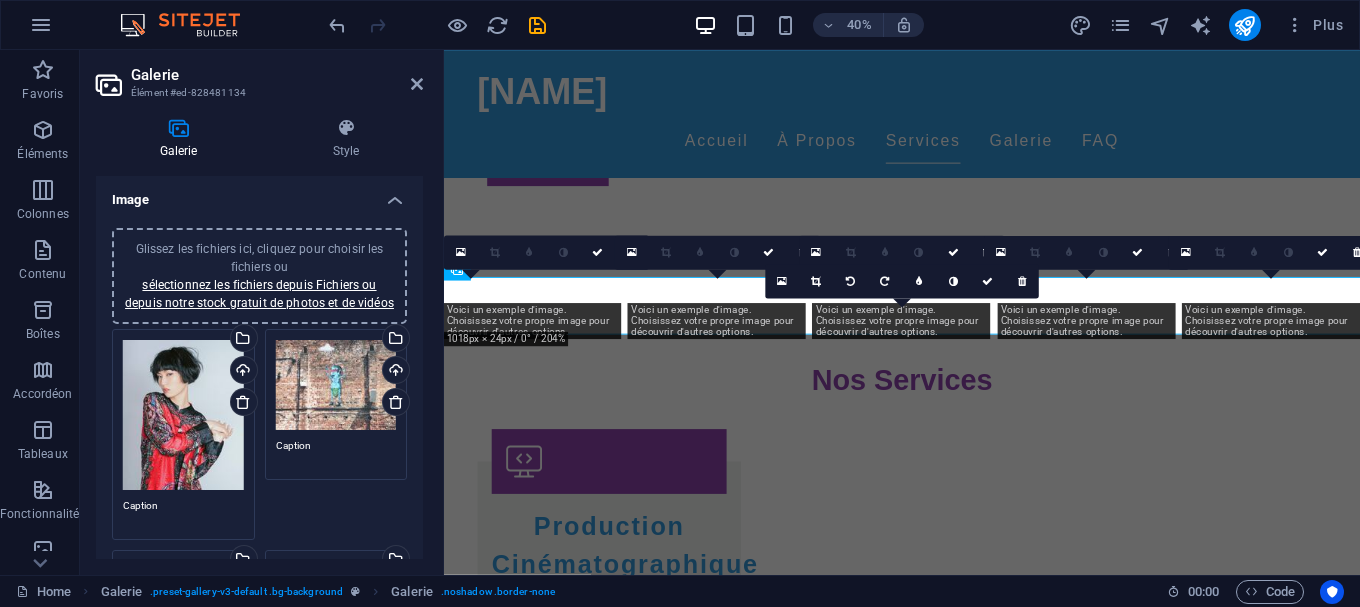 scroll, scrollTop: 1530, scrollLeft: 0, axis: vertical 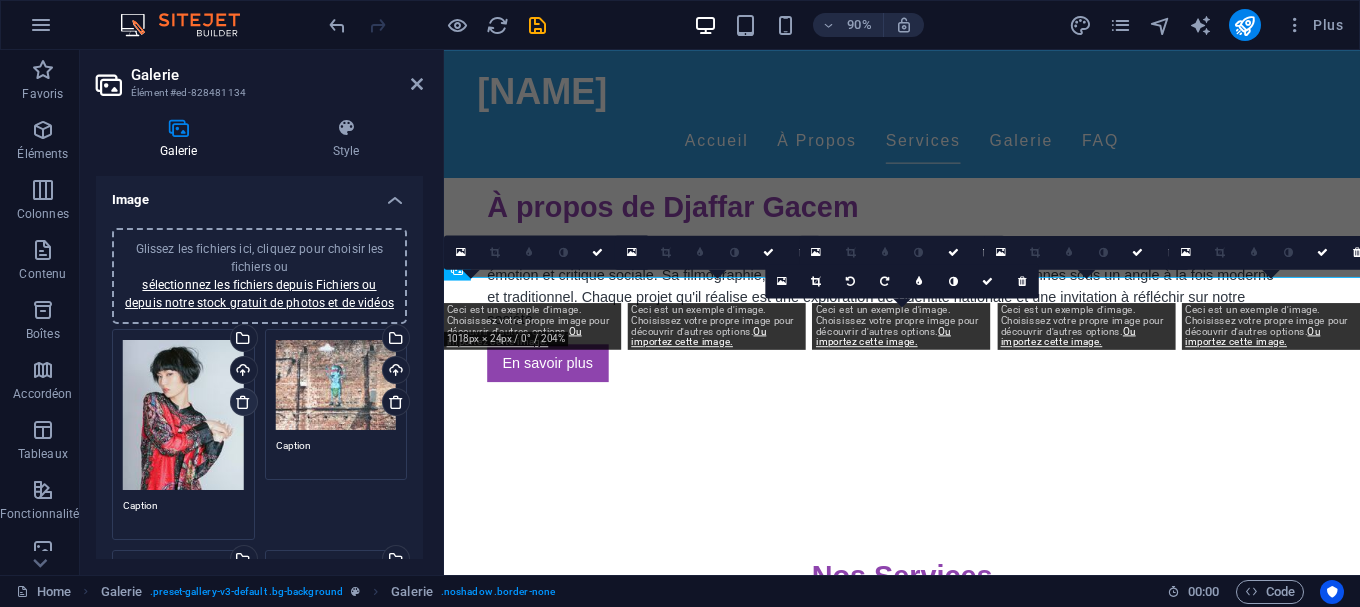 click at bounding box center [244, 402] 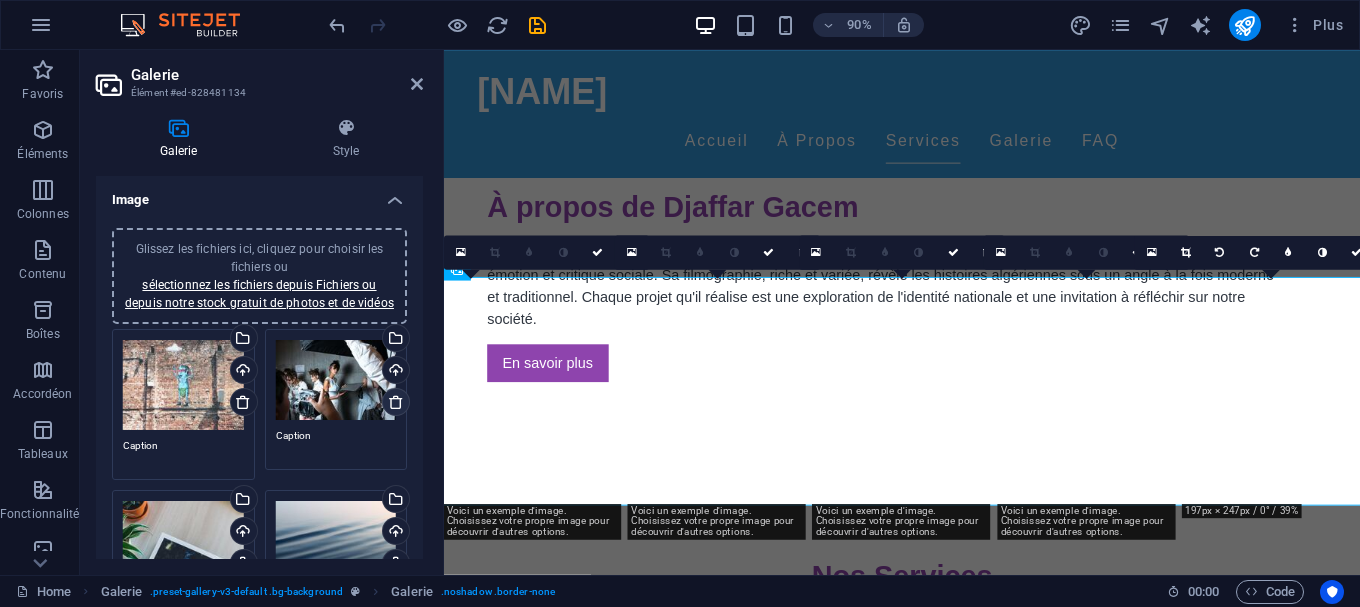 click on "Glissez les fichiers ici, cliquez pour choisir les fichiers ou  sélectionnez les fichiers depuis Fichiers ou depuis notre stock gratuit de photos et de vidéos Sélectionnez les fichiers depuis le Gestionnaire de fichiers, les photos du stock ou téléversez un ou plusieurs fichiers Téléverser Caption Glissez les fichiers ici, cliquez pour choisir les fichiers ou  sélectionnez les fichiers depuis Fichiers ou depuis notre stock gratuit de photos et de vidéos Sélectionnez les fichiers depuis le Gestionnaire de fichiers, les photos du stock ou téléversez un ou plusieurs fichiers Téléverser Caption Glissez les fichiers ici, cliquez pour choisir les fichiers ou  sélectionnez les fichiers depuis Fichiers ou depuis notre stock gratuit de photos et de vidéos Sélectionnez les fichiers depuis le Gestionnaire de fichiers, les photos du stock ou téléversez un ou plusieurs fichiers Téléverser Caption Glissez les fichiers ici, cliquez pour choisir les fichiers ou  Téléverser Caption Téléverser" at bounding box center (259, 611) 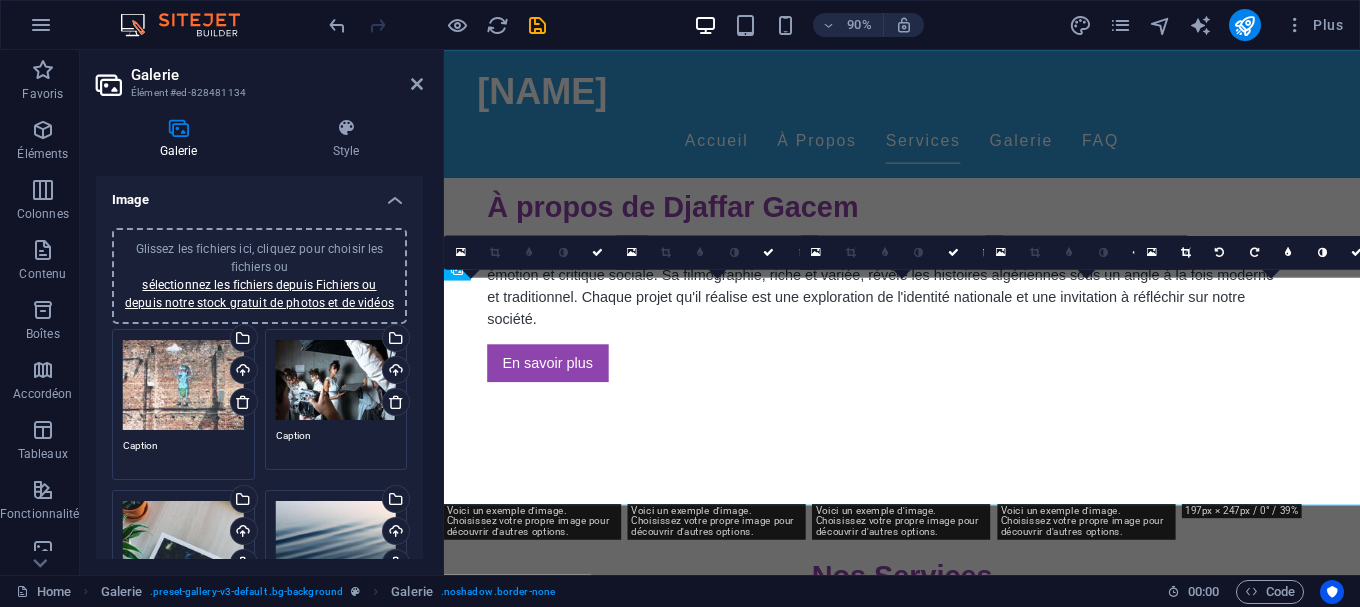 click at bounding box center [396, 402] 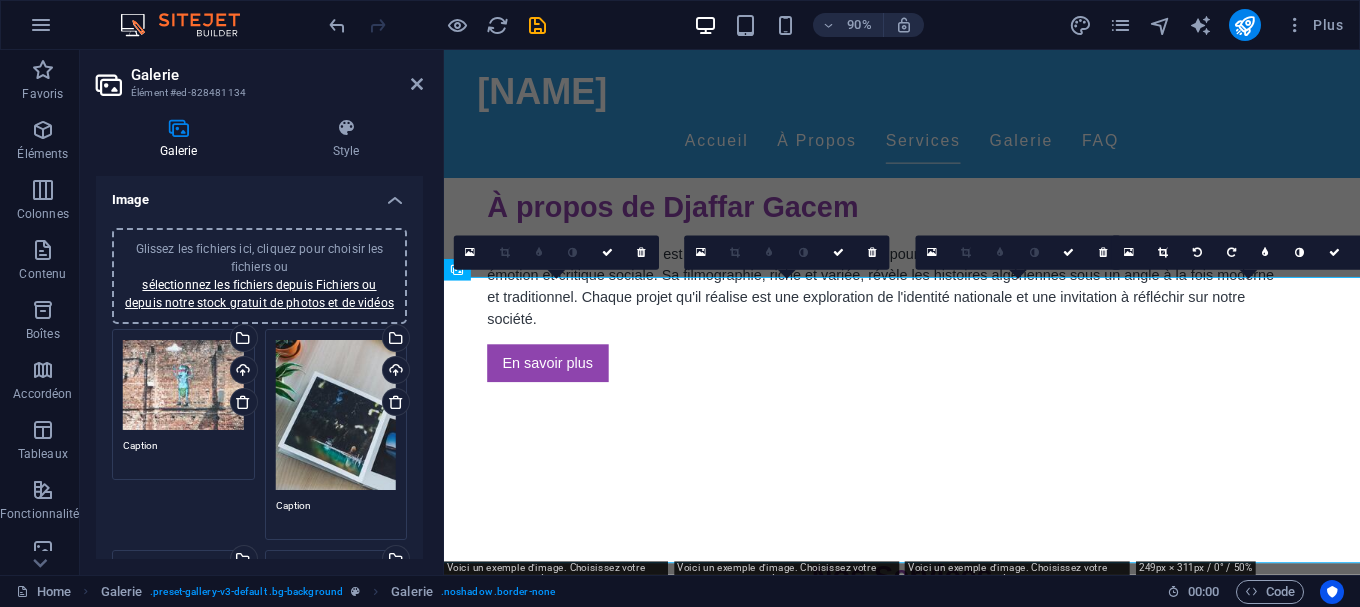click at bounding box center [396, 402] 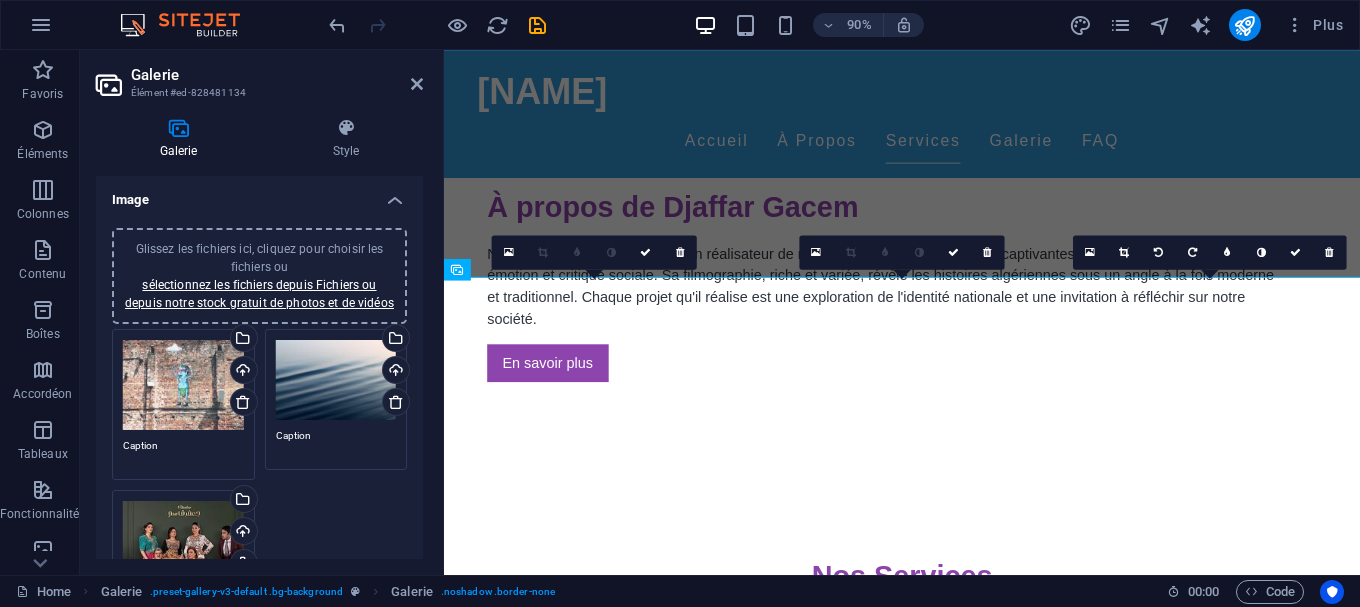 click at bounding box center [396, 402] 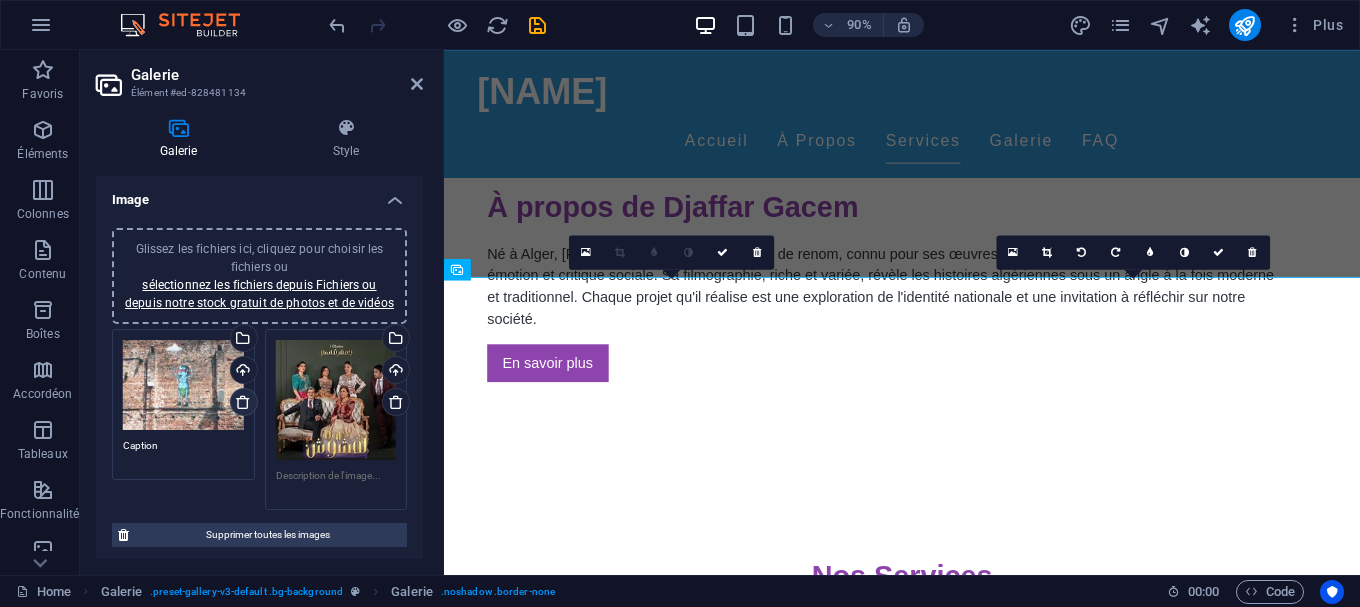 click at bounding box center [243, 402] 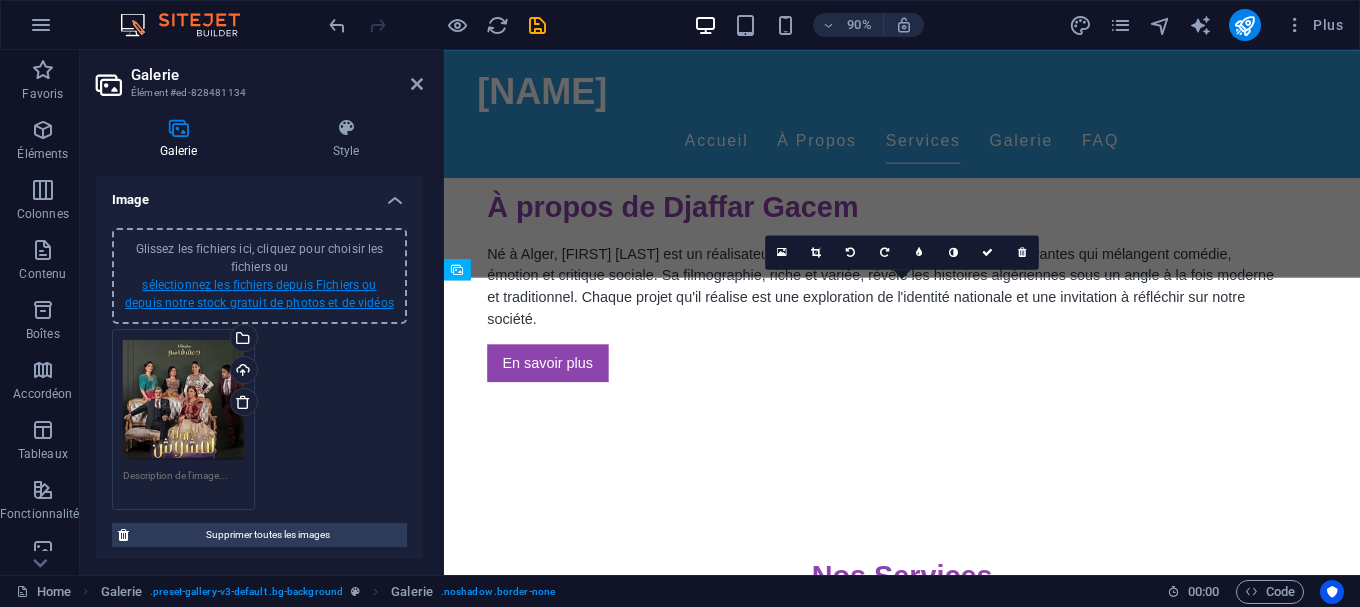 click on "sélectionnez les fichiers depuis Fichiers ou depuis notre stock gratuit de photos et de vidéos" at bounding box center [259, 294] 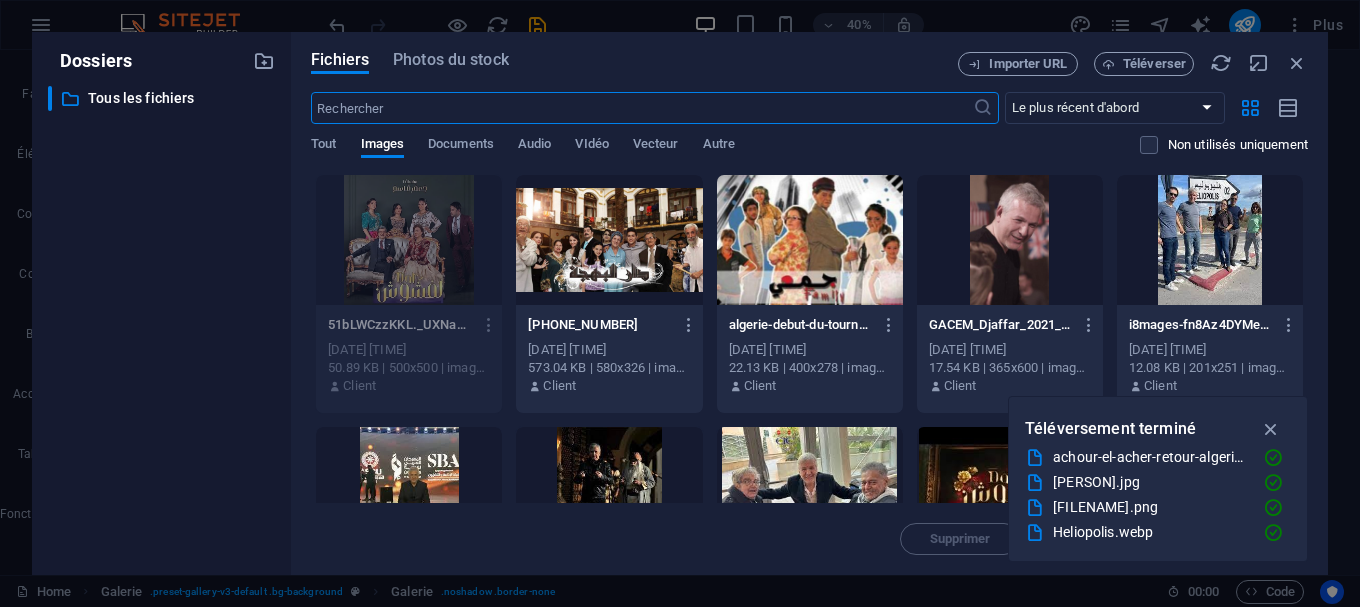 scroll, scrollTop: 1748, scrollLeft: 0, axis: vertical 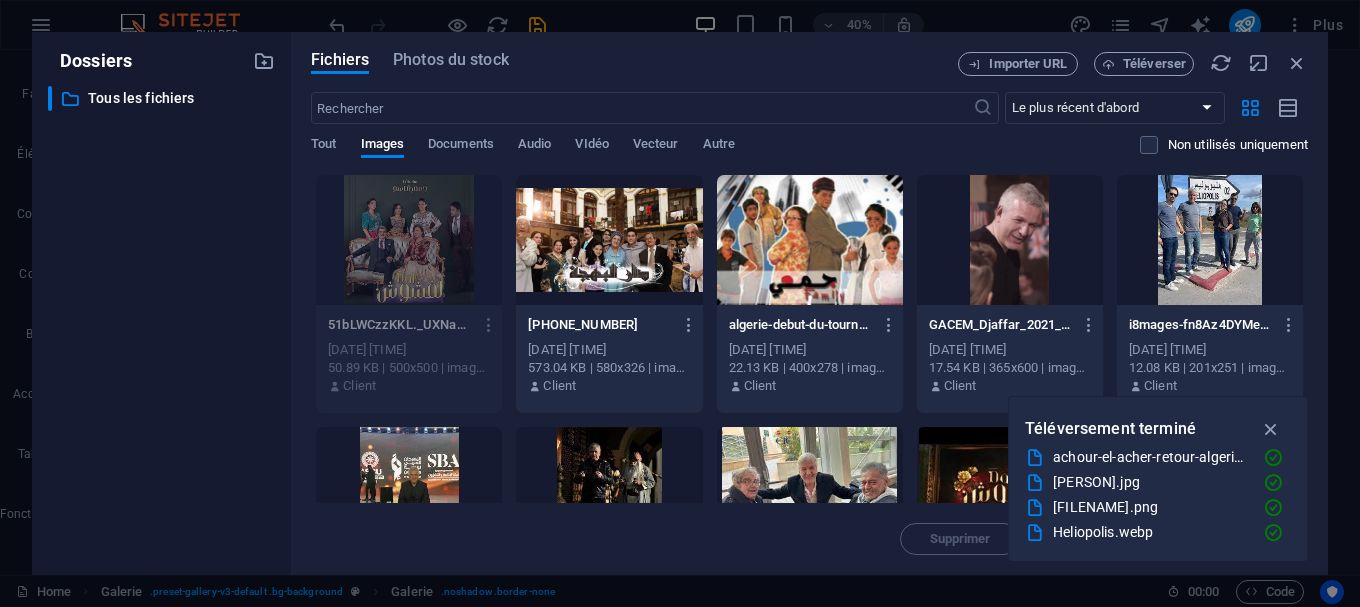 click at bounding box center [609, 240] 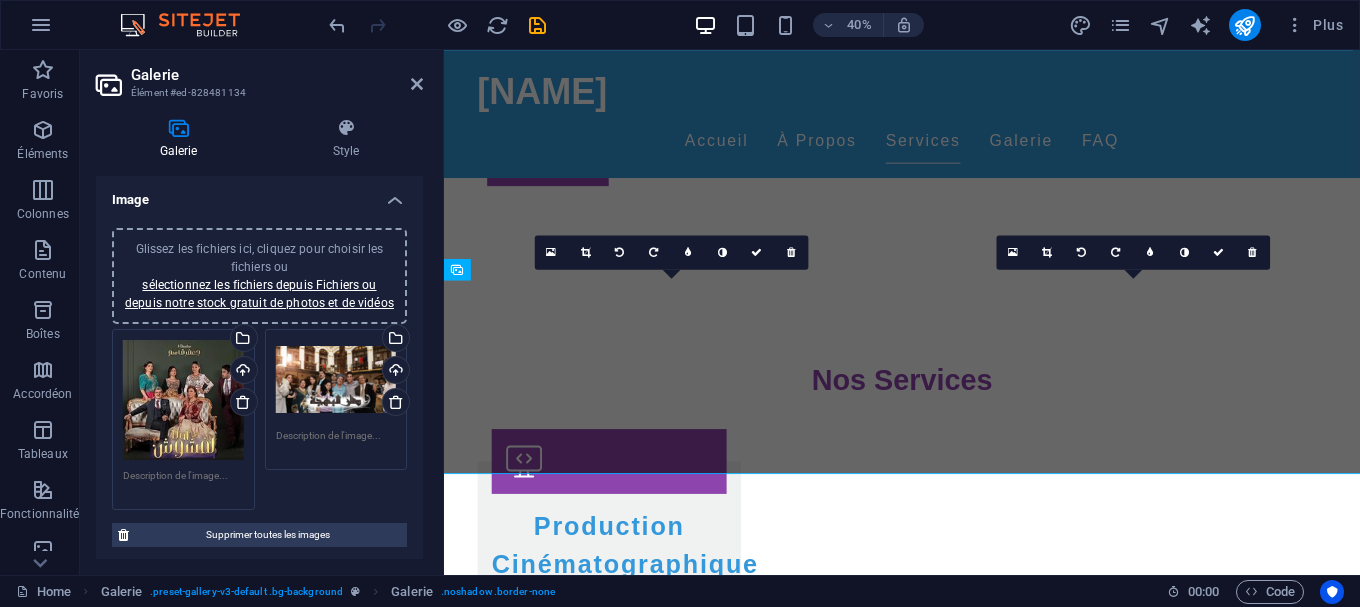 scroll, scrollTop: 1530, scrollLeft: 0, axis: vertical 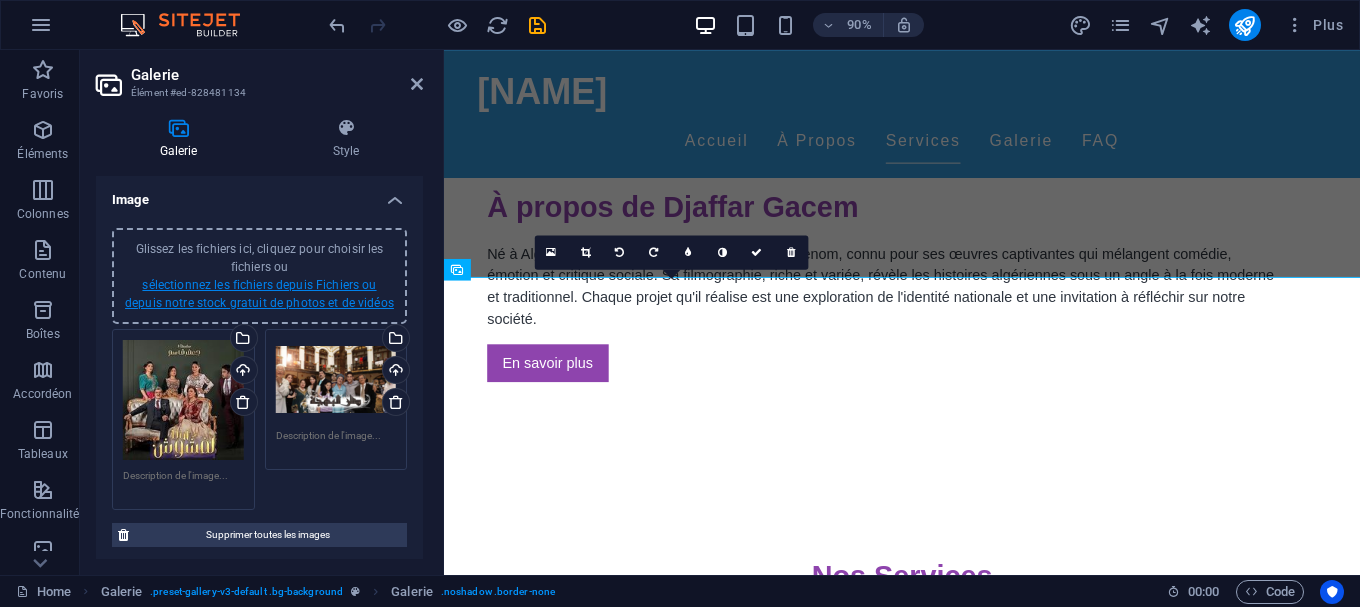 click on "sélectionnez les fichiers depuis Fichiers ou depuis notre stock gratuit de photos et de vidéos" at bounding box center [259, 294] 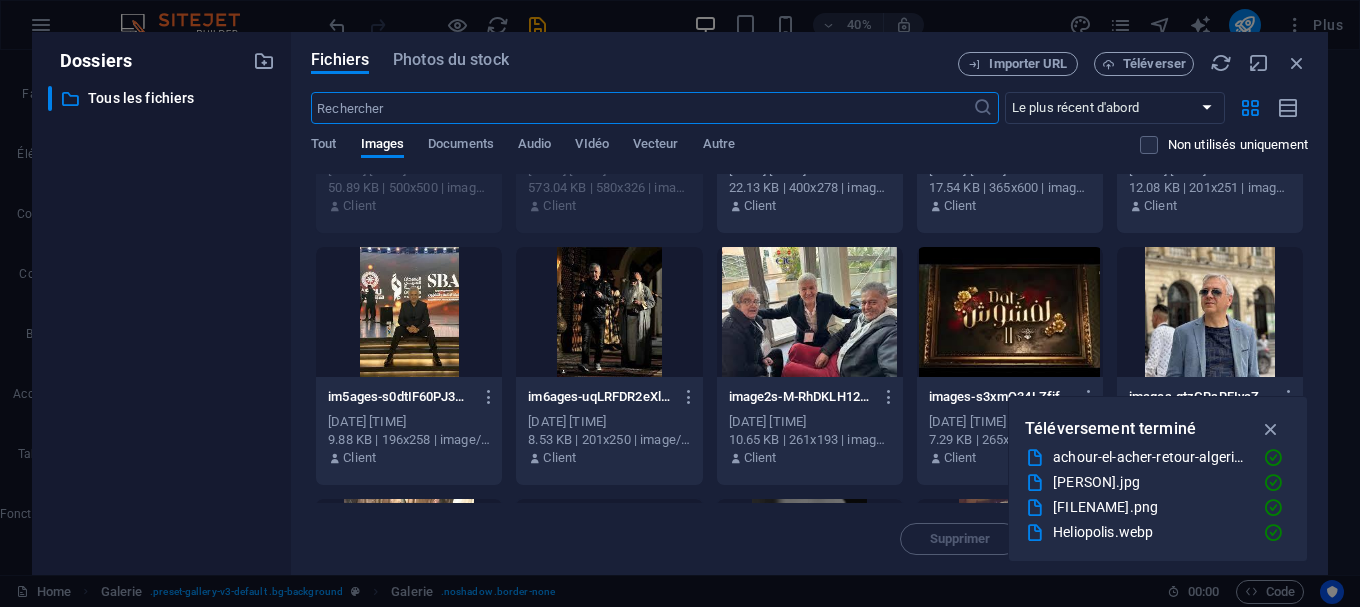 scroll, scrollTop: 0, scrollLeft: 0, axis: both 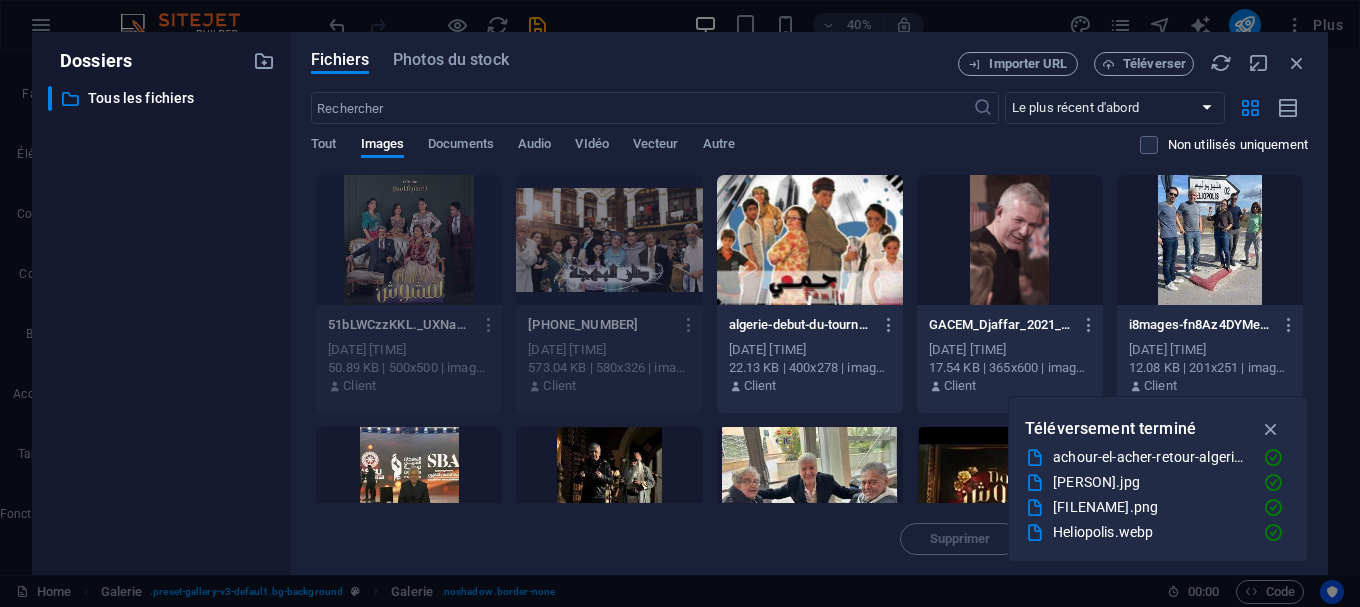 click at bounding box center [1210, 240] 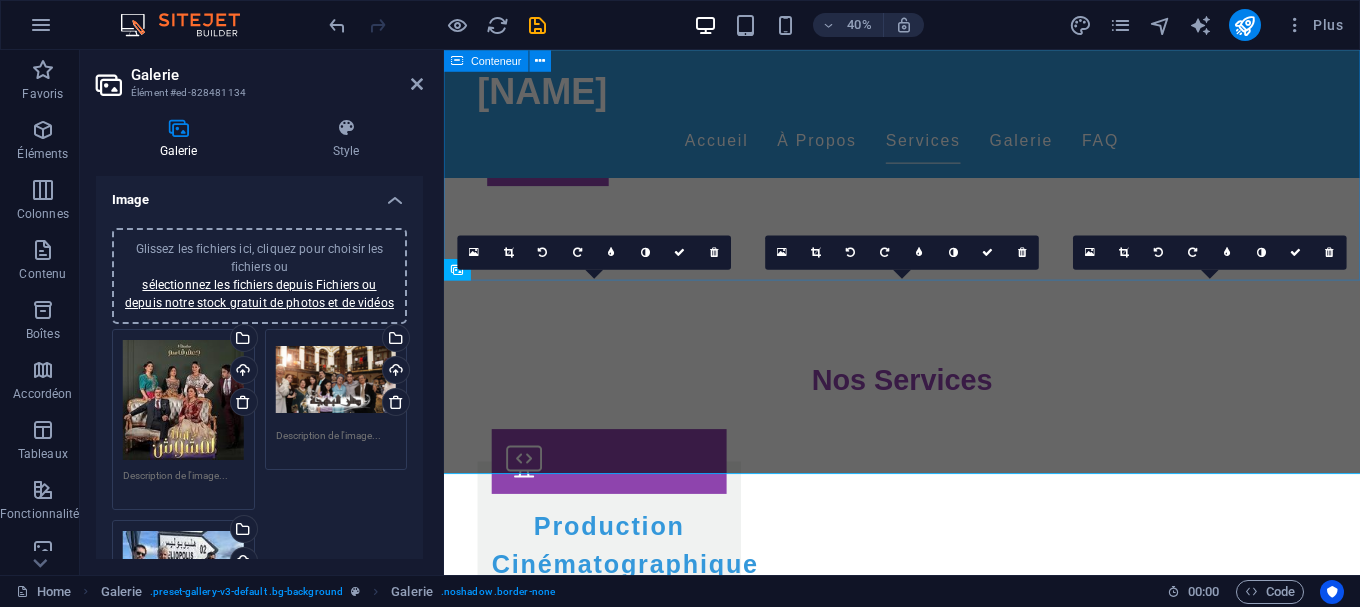 scroll, scrollTop: 1530, scrollLeft: 0, axis: vertical 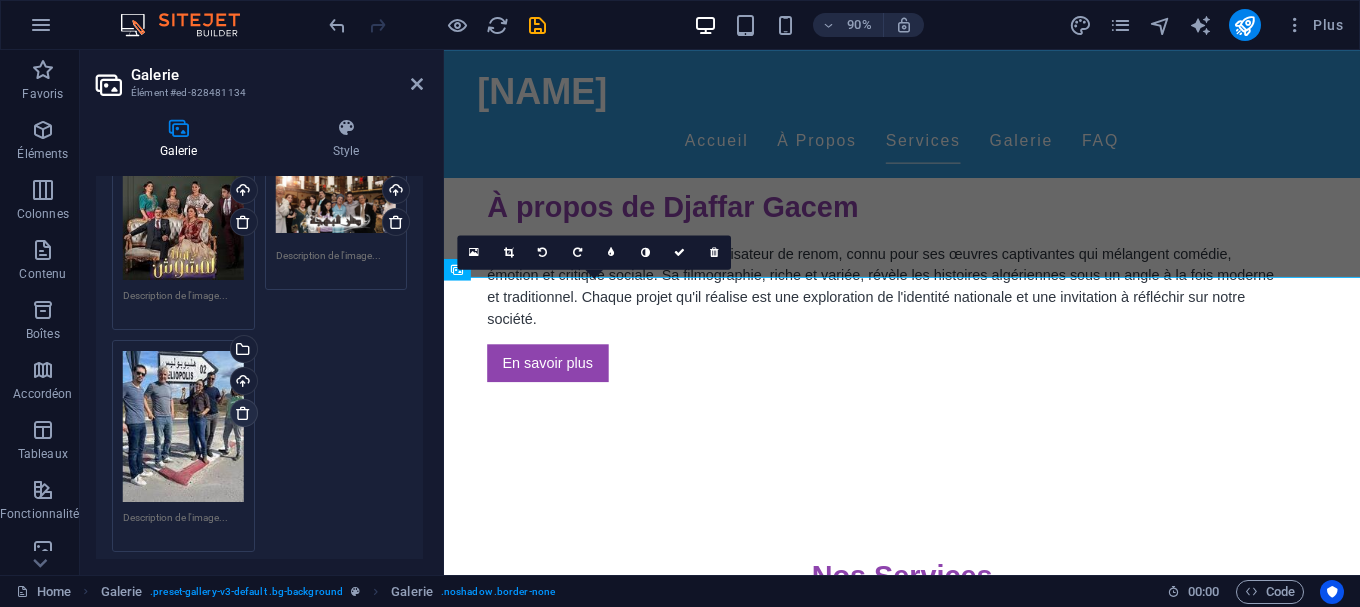 click at bounding box center [243, 413] 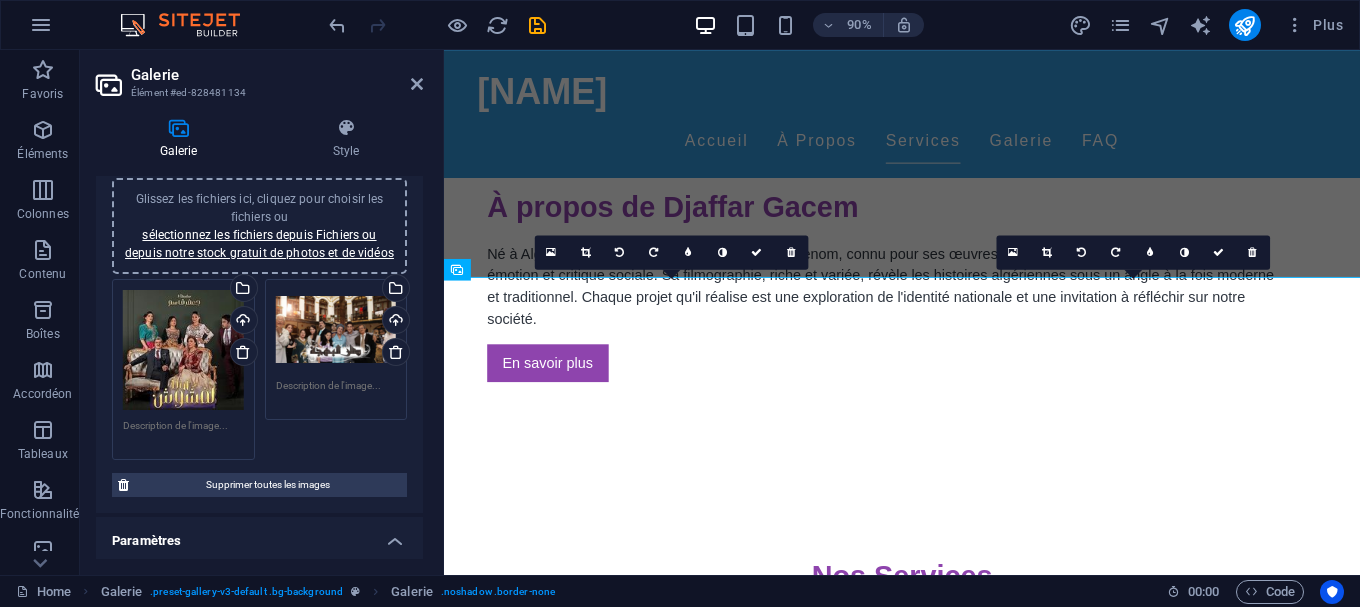 scroll, scrollTop: 0, scrollLeft: 0, axis: both 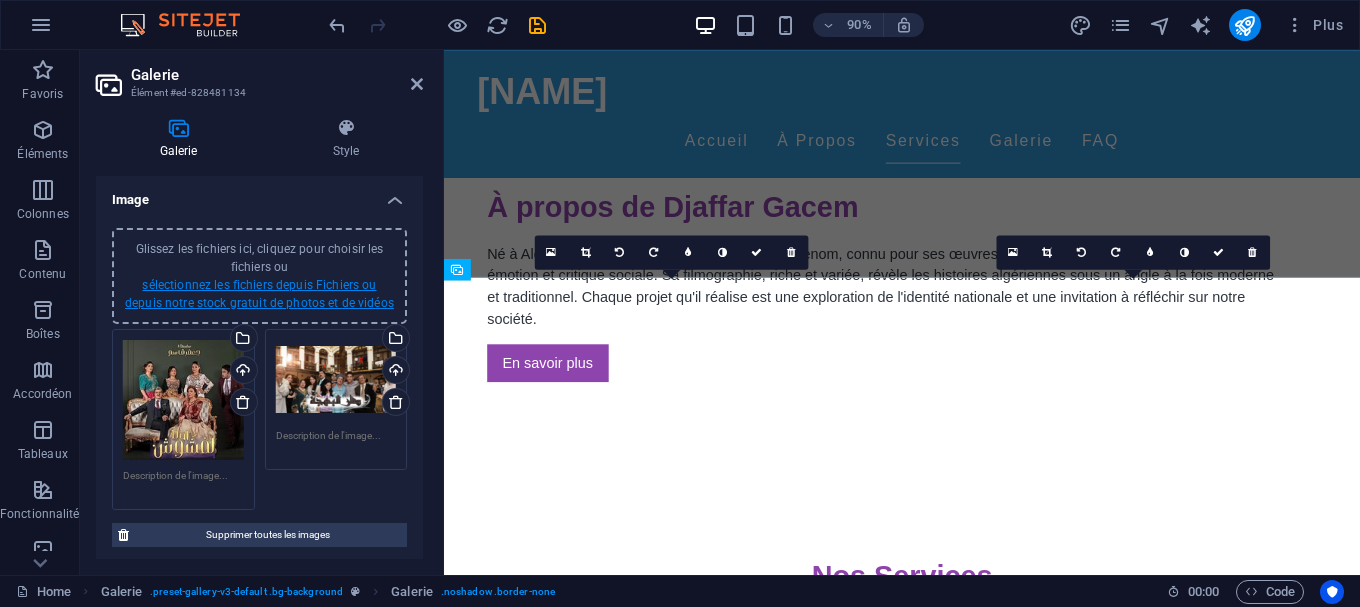 click on "sélectionnez les fichiers depuis Fichiers ou depuis notre stock gratuit de photos et de vidéos" at bounding box center (259, 294) 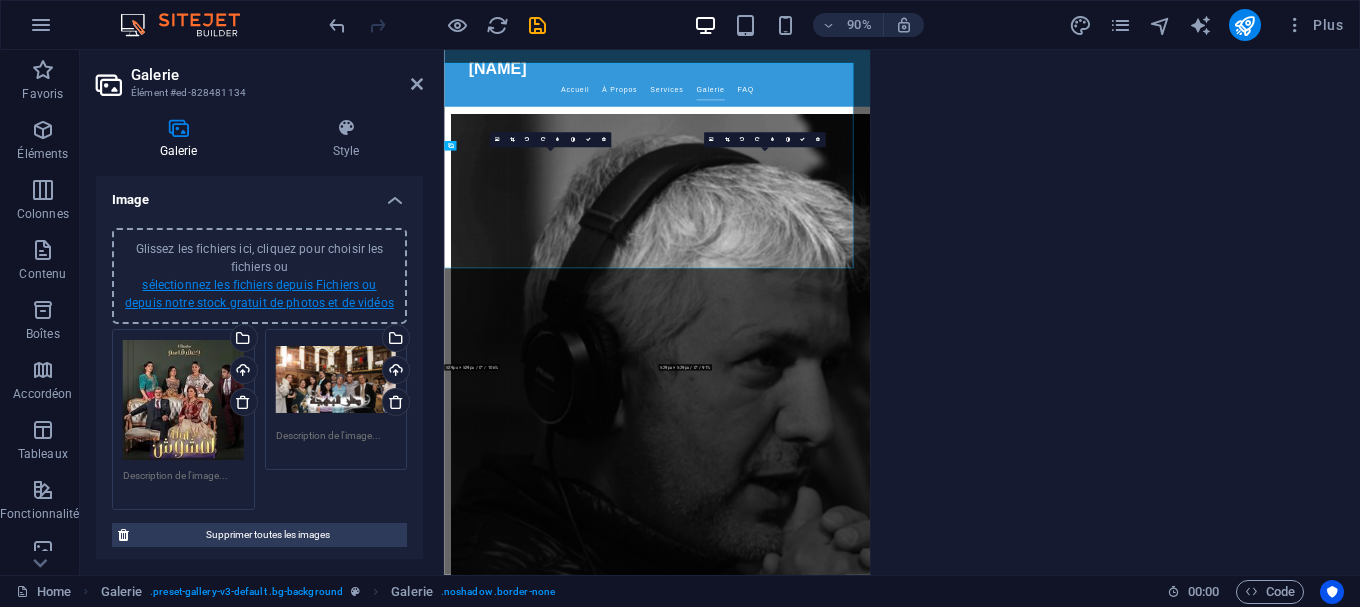 scroll, scrollTop: 1748, scrollLeft: 0, axis: vertical 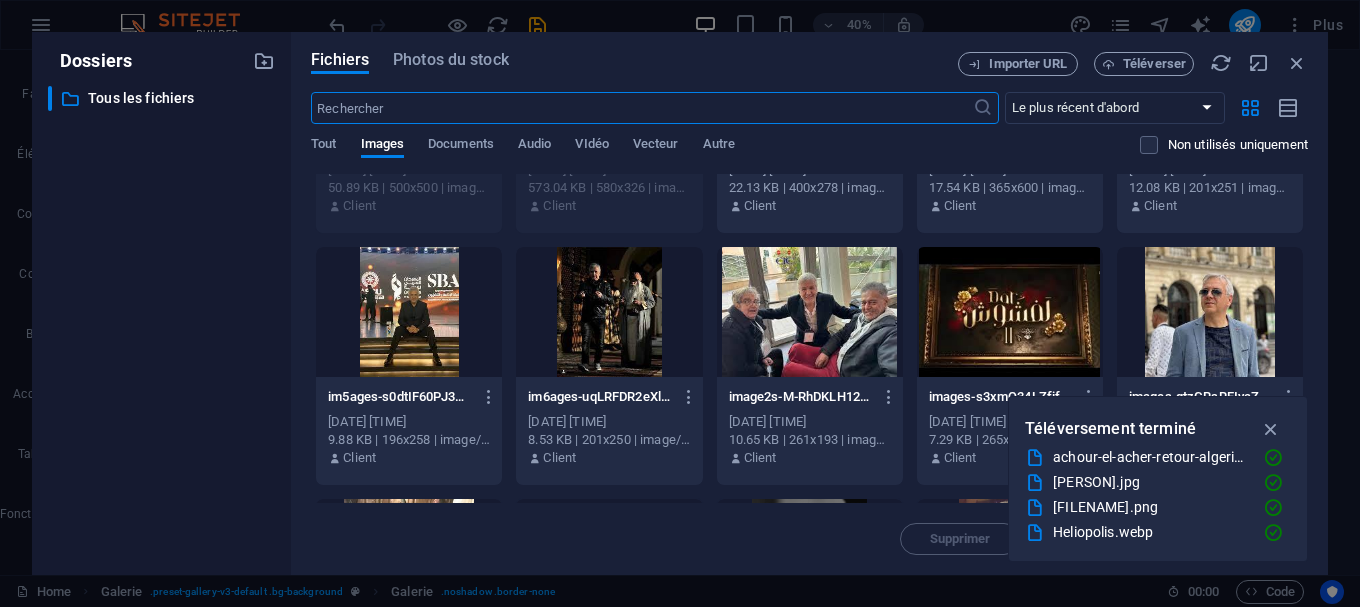 click at bounding box center (609, 312) 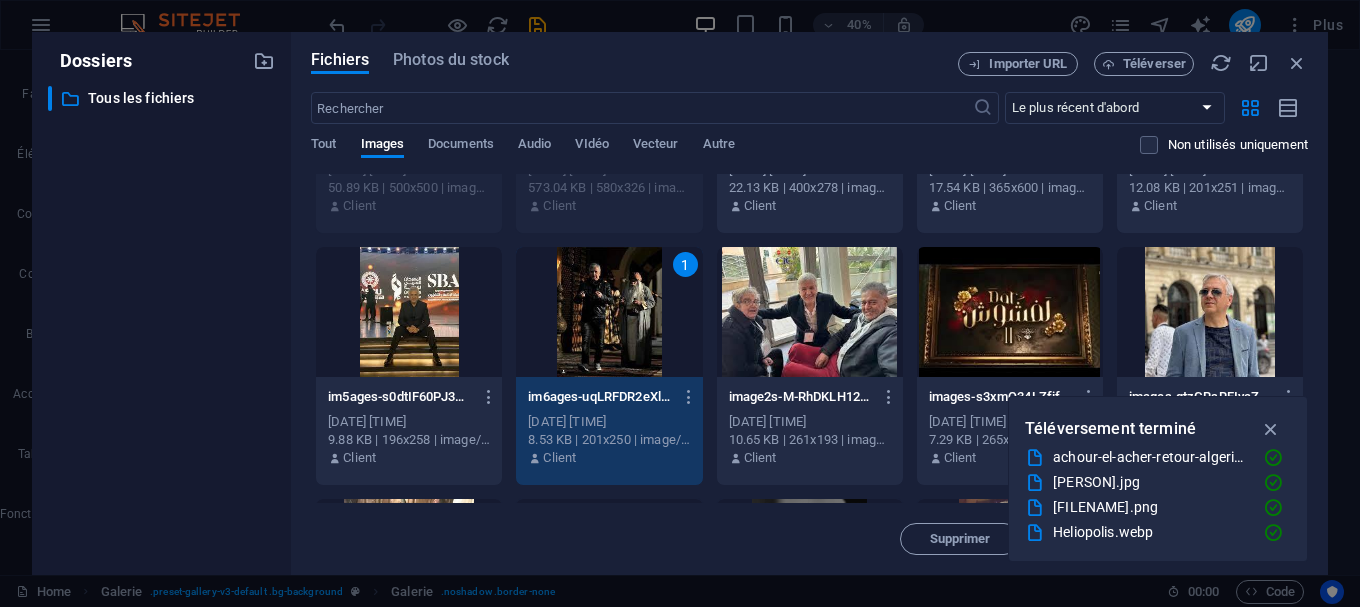 click on "1" at bounding box center (609, 312) 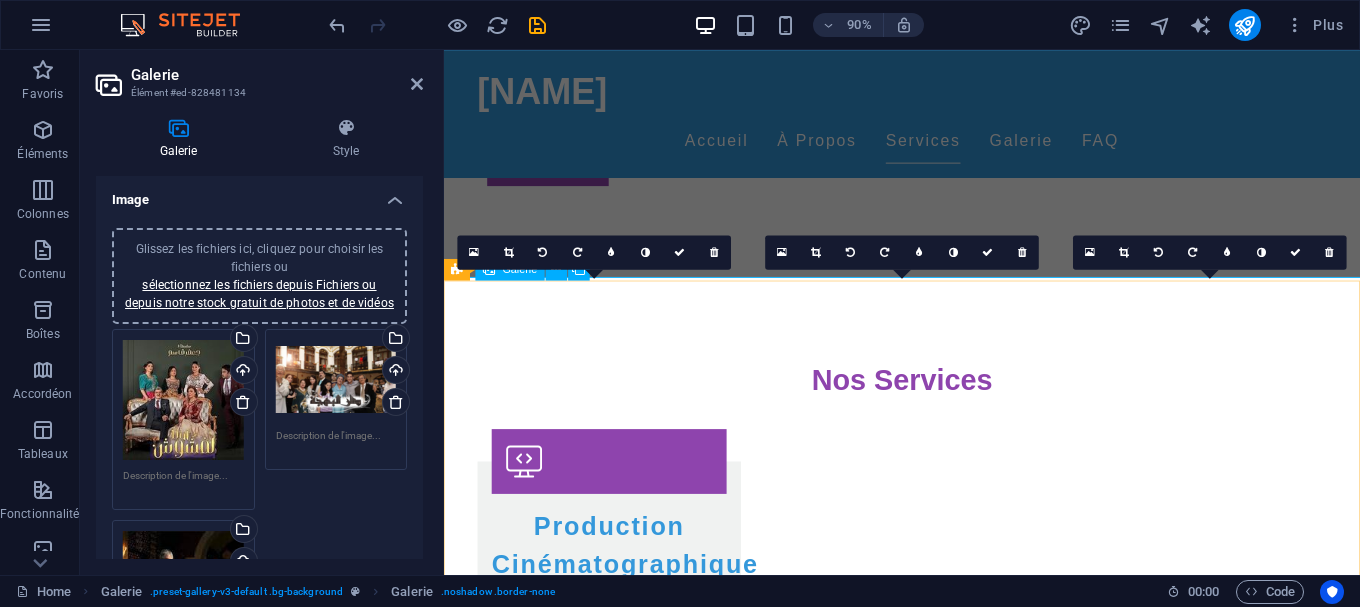 scroll, scrollTop: 1530, scrollLeft: 0, axis: vertical 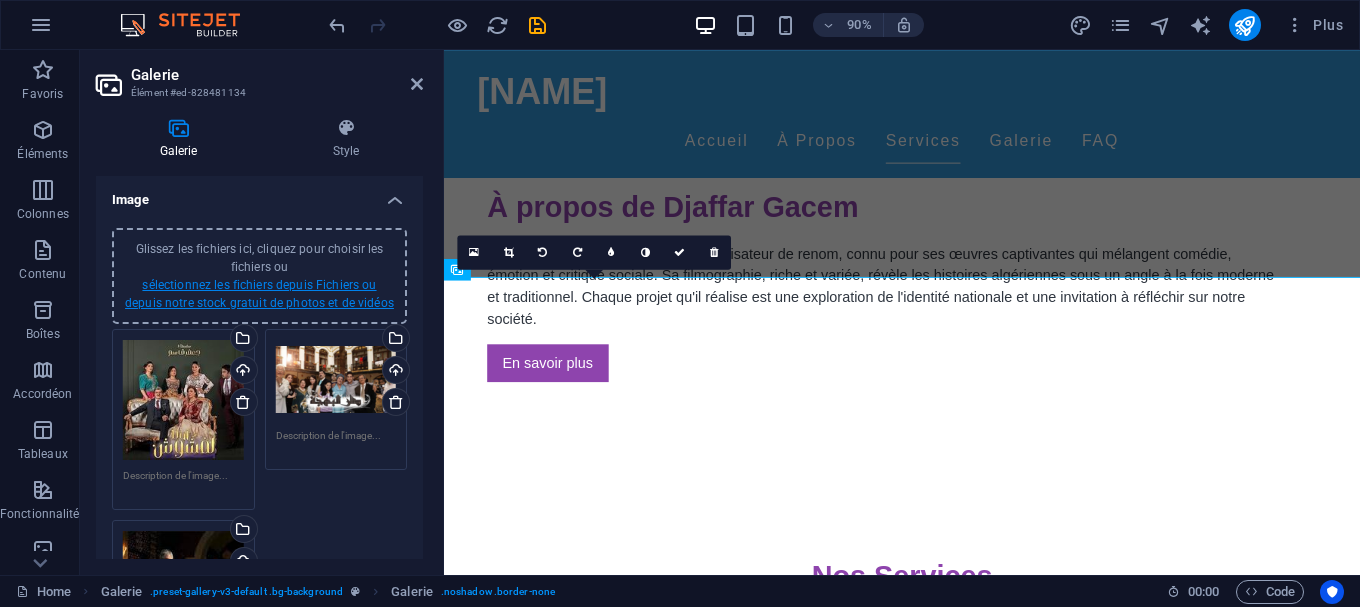 click on "sélectionnez les fichiers depuis Fichiers ou depuis notre stock gratuit de photos et de vidéos" at bounding box center (259, 294) 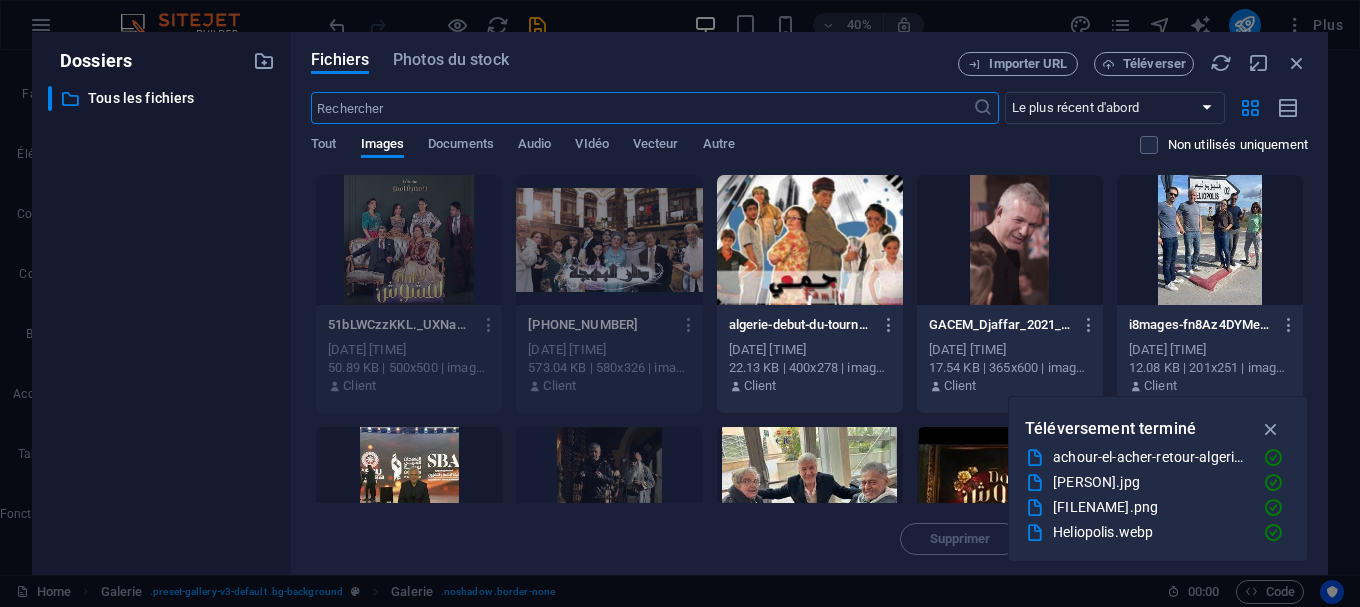 scroll, scrollTop: 1748, scrollLeft: 0, axis: vertical 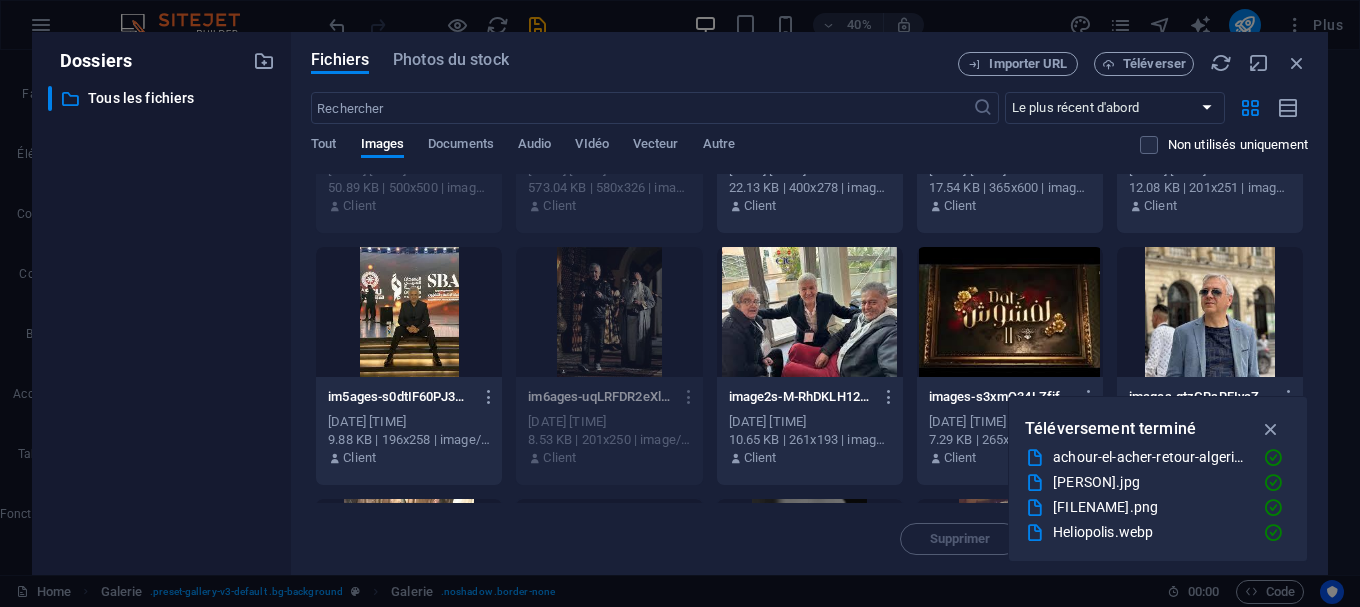 click at bounding box center (1010, 312) 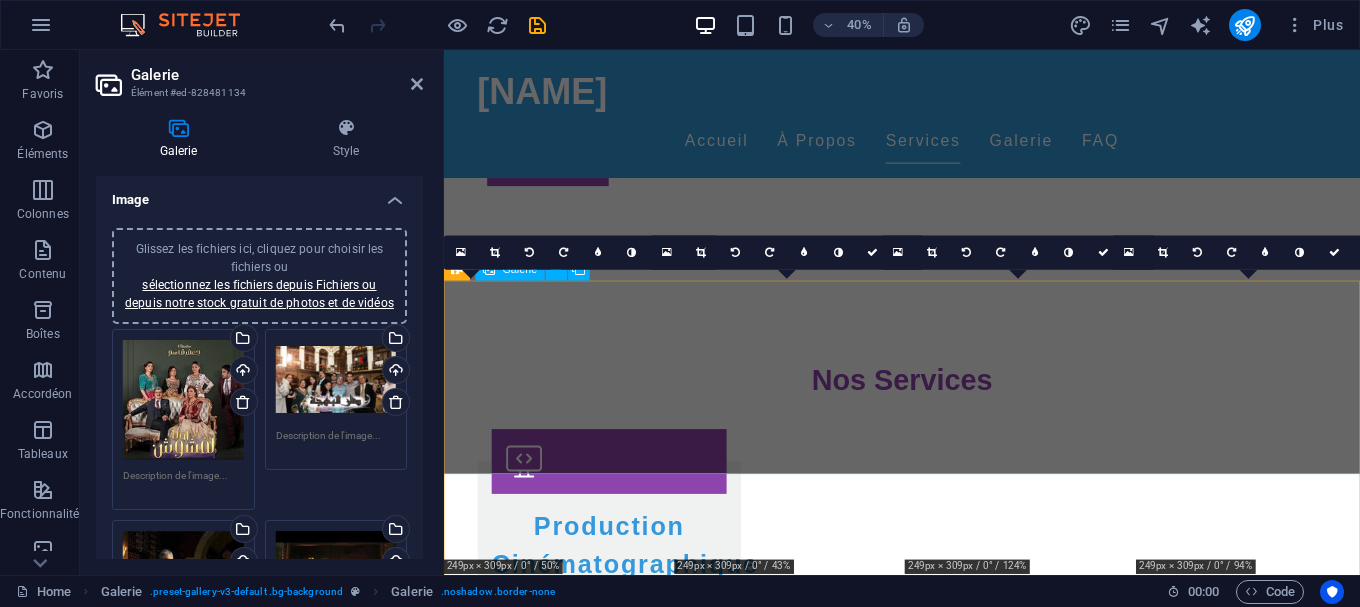scroll, scrollTop: 1530, scrollLeft: 0, axis: vertical 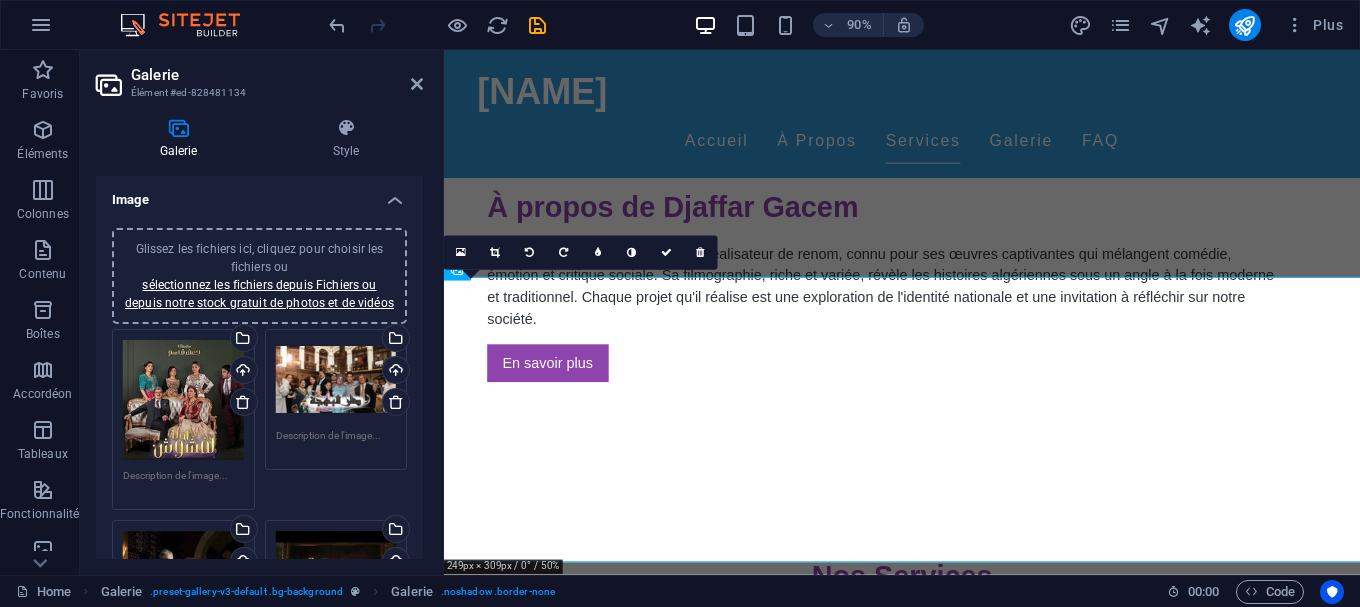 click on "Glissez les fichiers ici, cliquez pour choisir les fichiers ou  sélectionnez les fichiers depuis Fichiers ou depuis notre stock gratuit de photos et de vidéos" at bounding box center [259, 276] 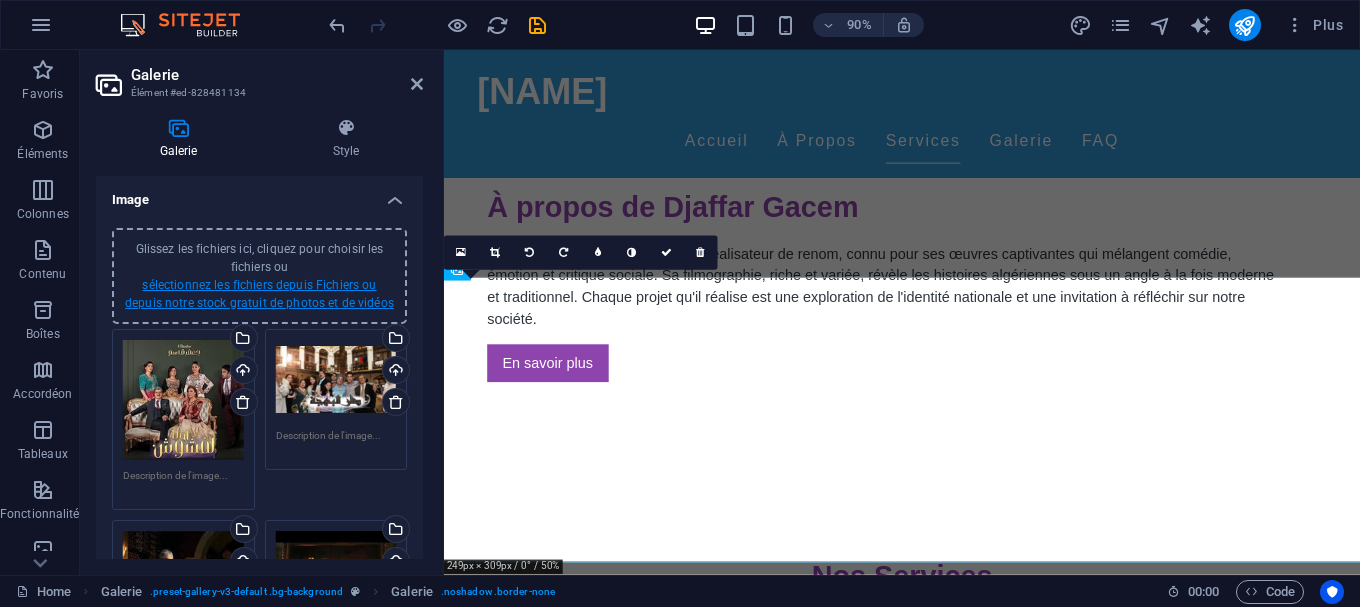 click on "sélectionnez les fichiers depuis Fichiers ou depuis notre stock gratuit de photos et de vidéos" at bounding box center (259, 294) 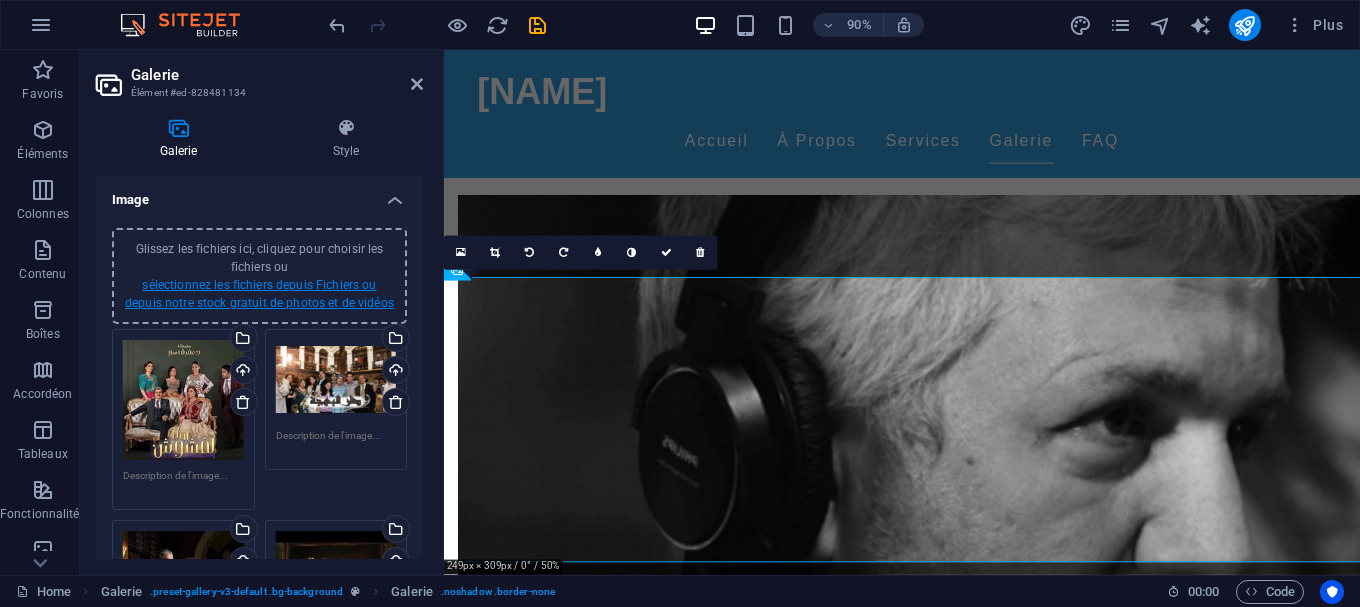 scroll, scrollTop: 1748, scrollLeft: 0, axis: vertical 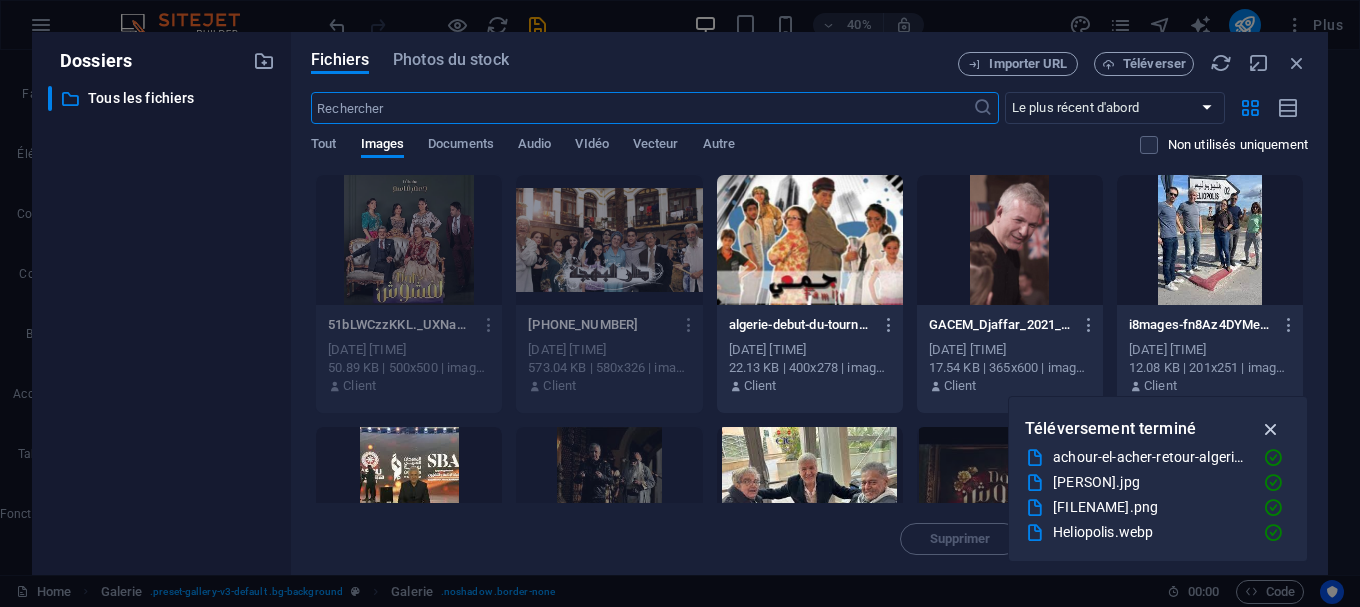 click at bounding box center (1271, 429) 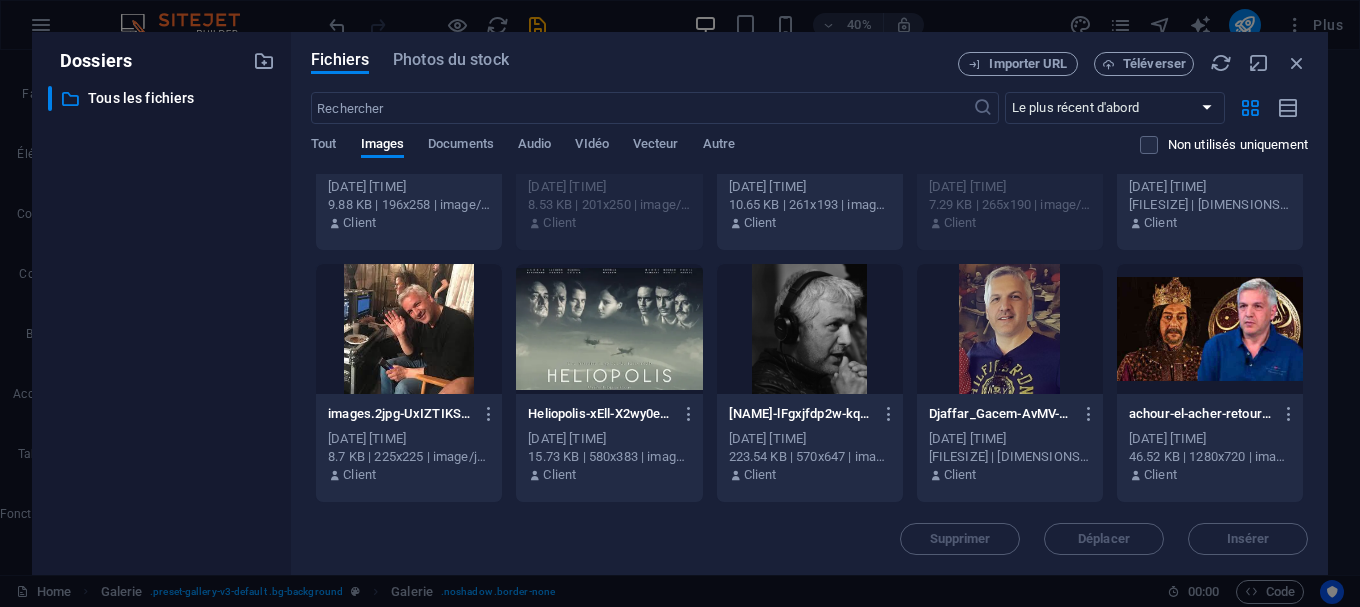 scroll, scrollTop: 0, scrollLeft: 0, axis: both 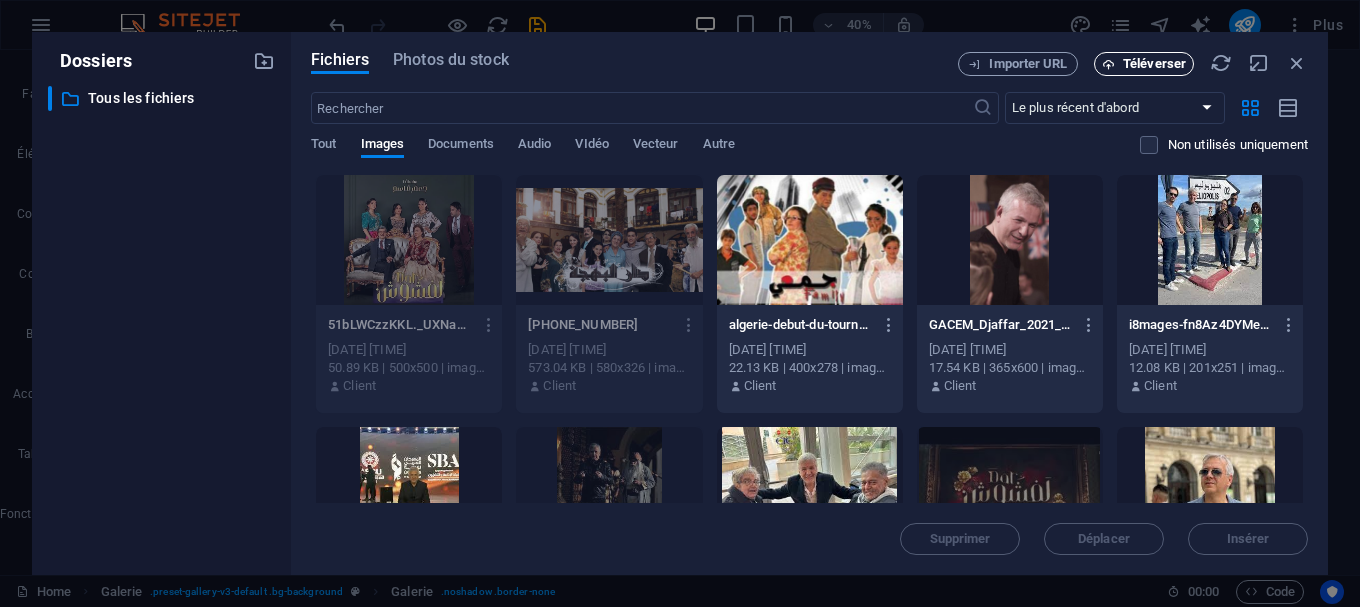 click on "Téléverser" at bounding box center [1154, 64] 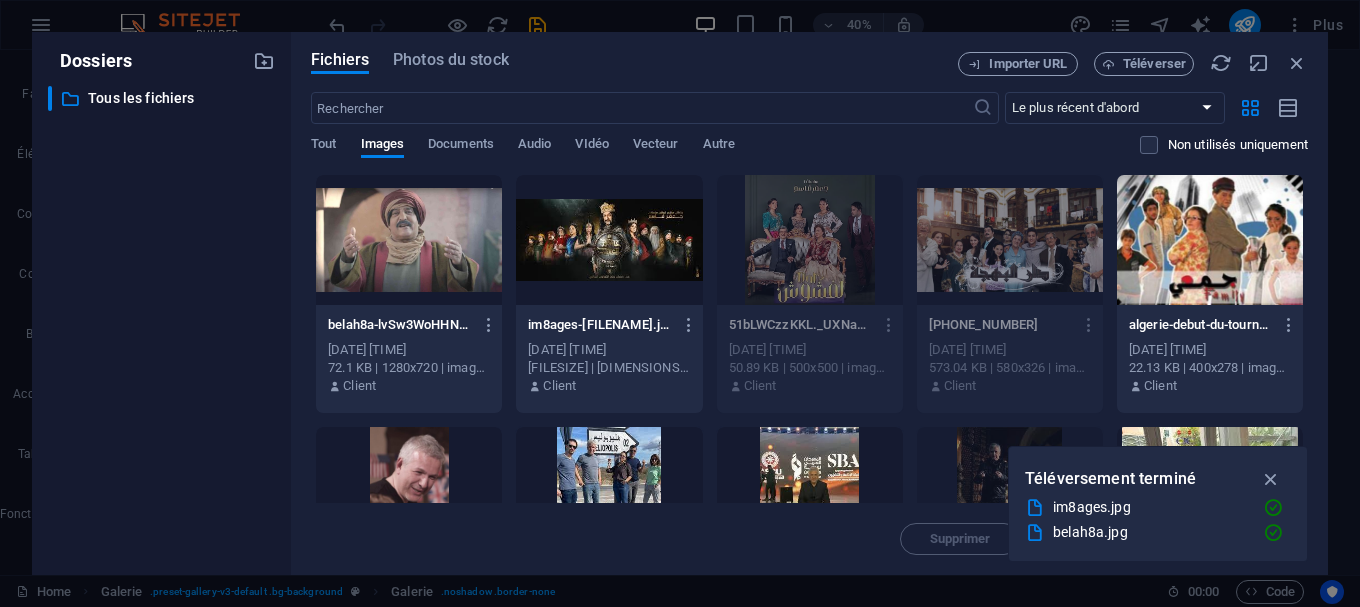 click at bounding box center (409, 240) 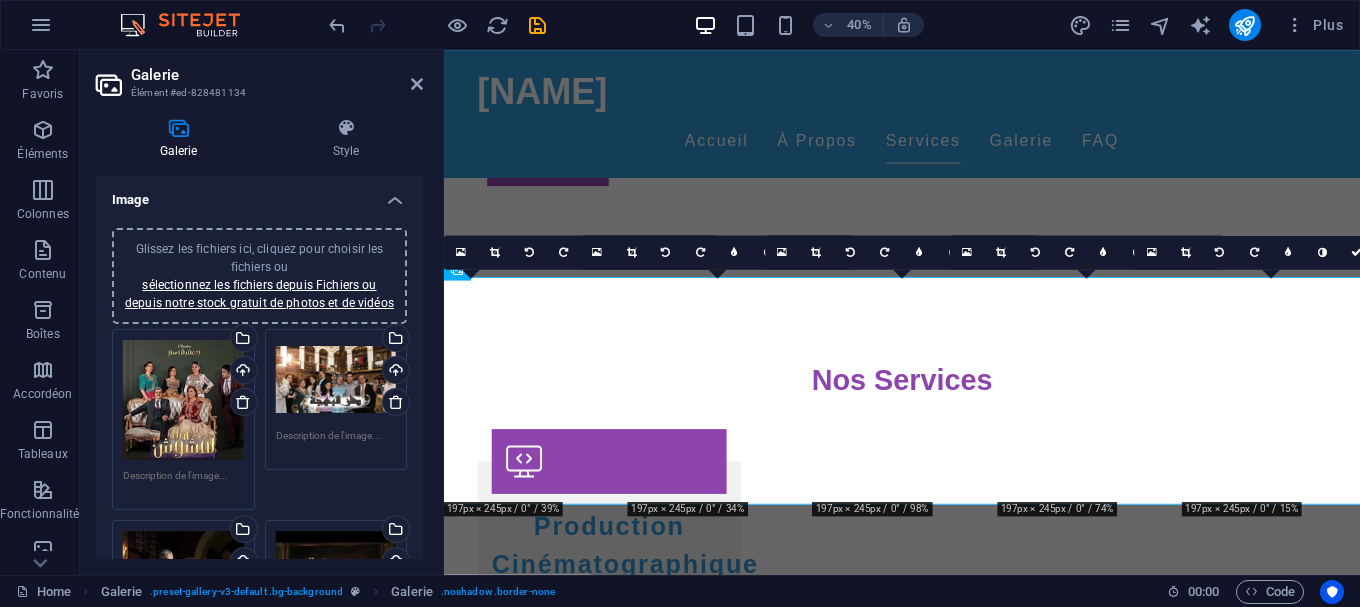 scroll, scrollTop: 1530, scrollLeft: 0, axis: vertical 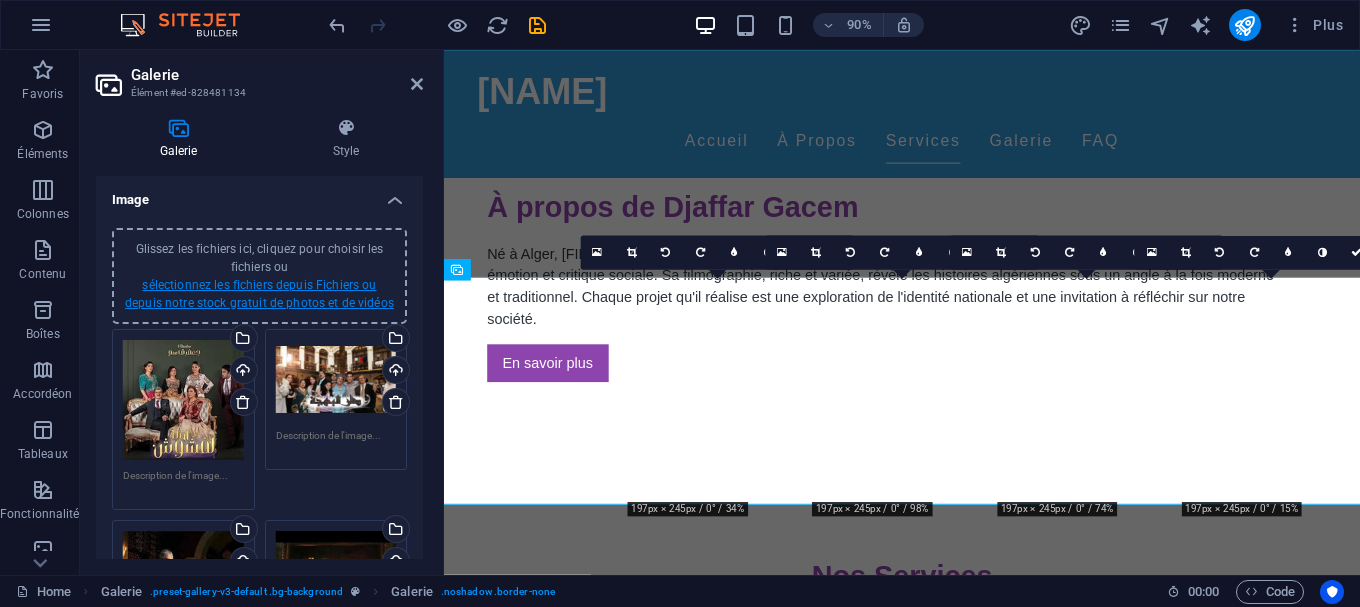 click on "sélectionnez les fichiers depuis Fichiers ou depuis notre stock gratuit de photos et de vidéos" at bounding box center [259, 294] 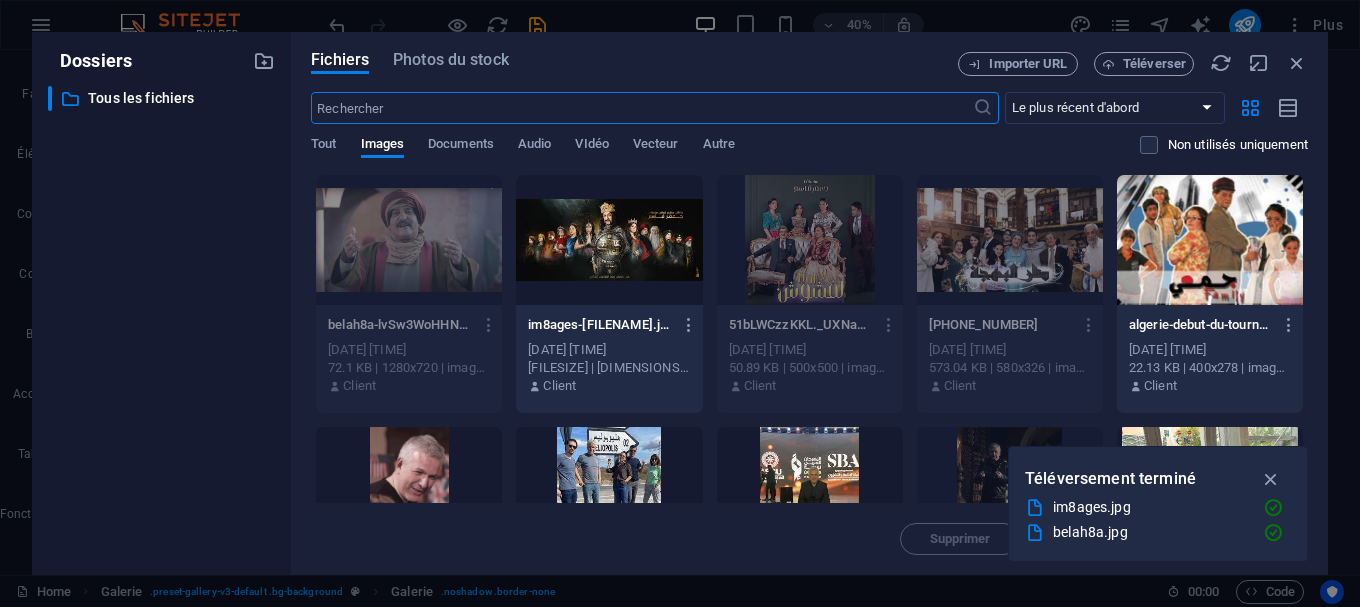 click at bounding box center (609, 240) 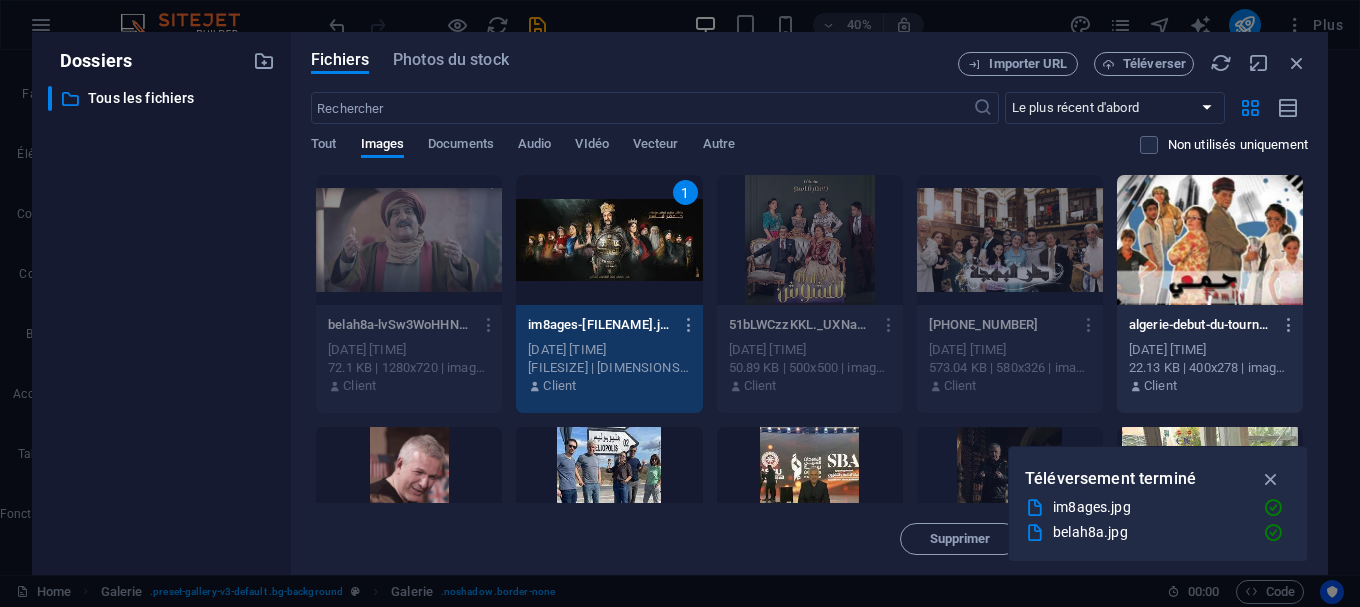 click on "1" at bounding box center (609, 240) 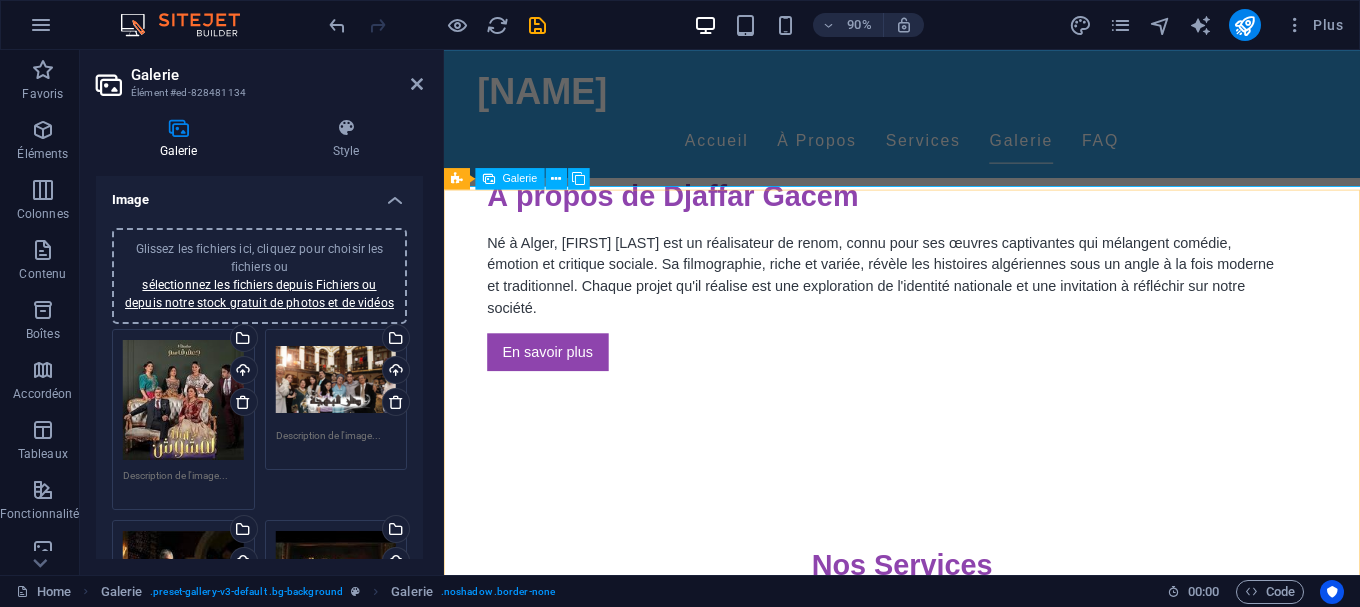 scroll, scrollTop: 1632, scrollLeft: 0, axis: vertical 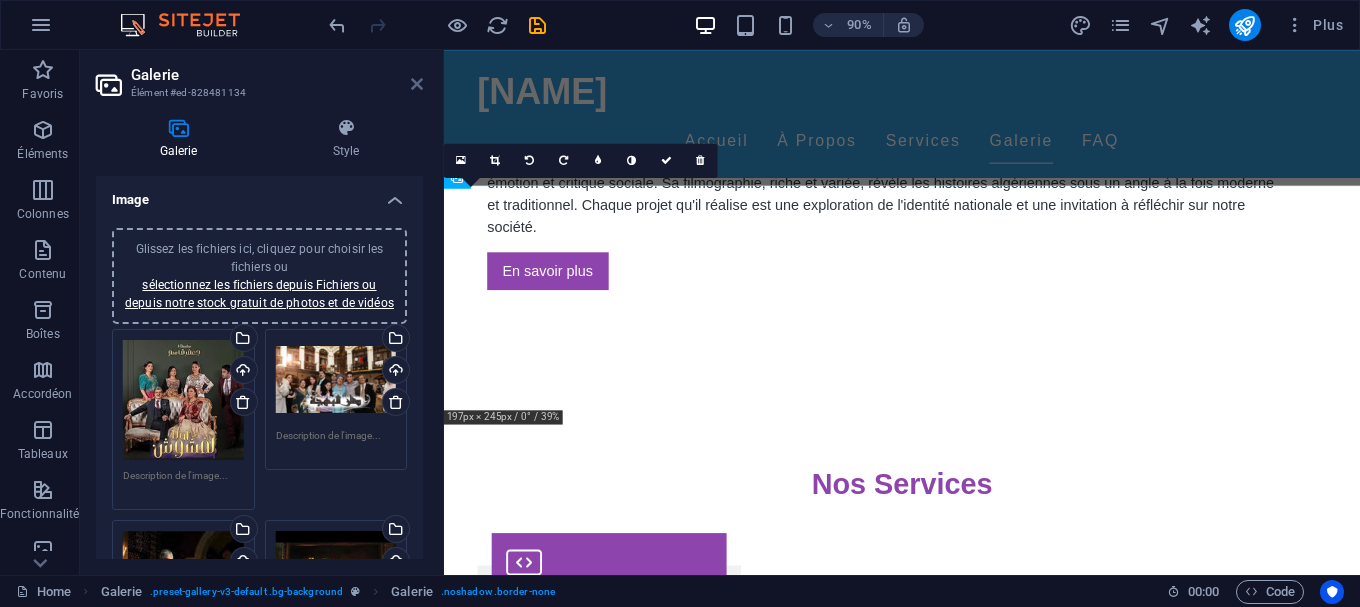click at bounding box center (417, 84) 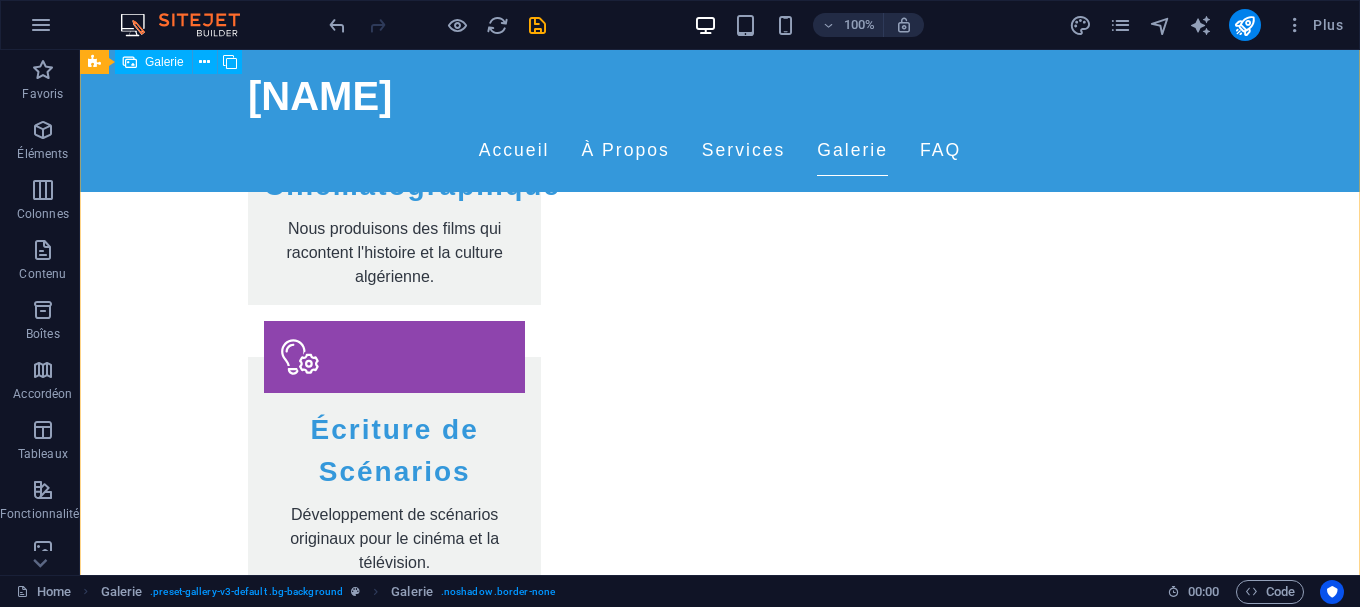 scroll, scrollTop: 2142, scrollLeft: 0, axis: vertical 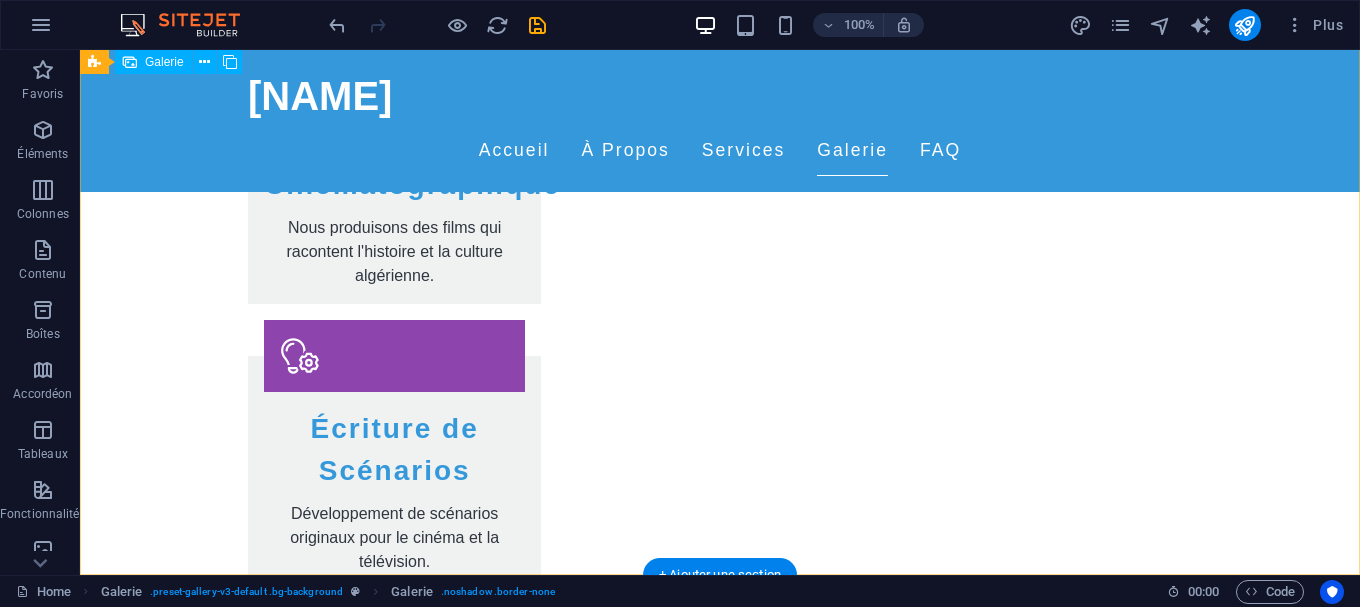 click at bounding box center [720, 2317] 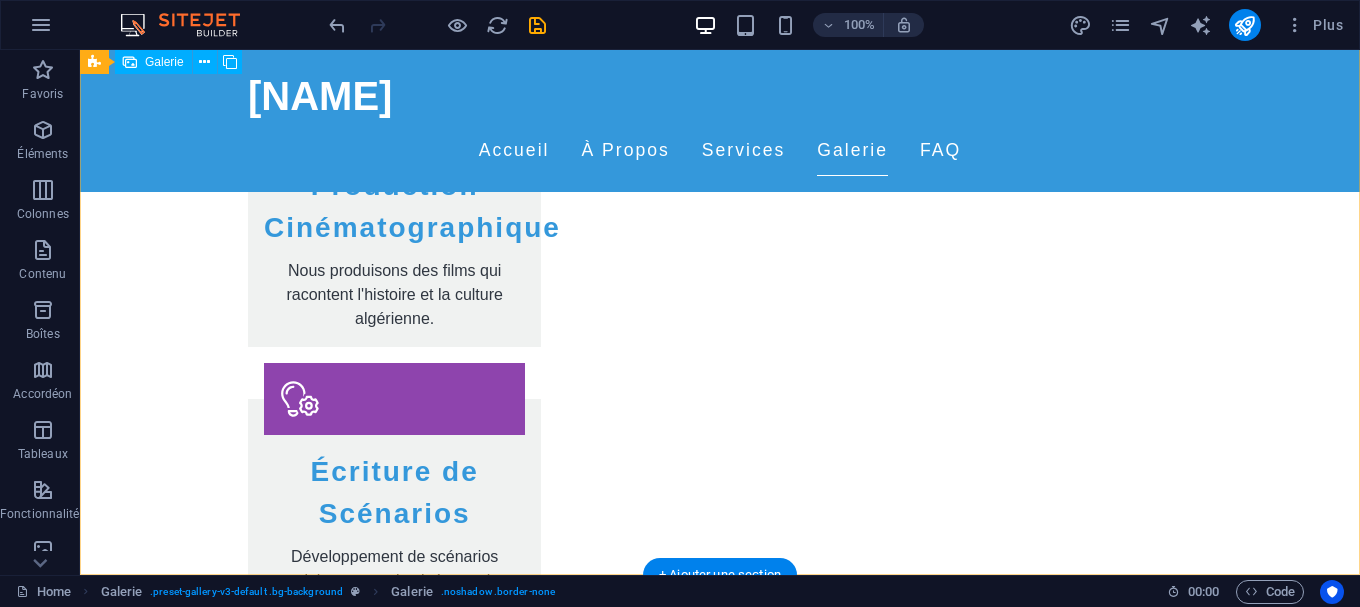 select on "px" 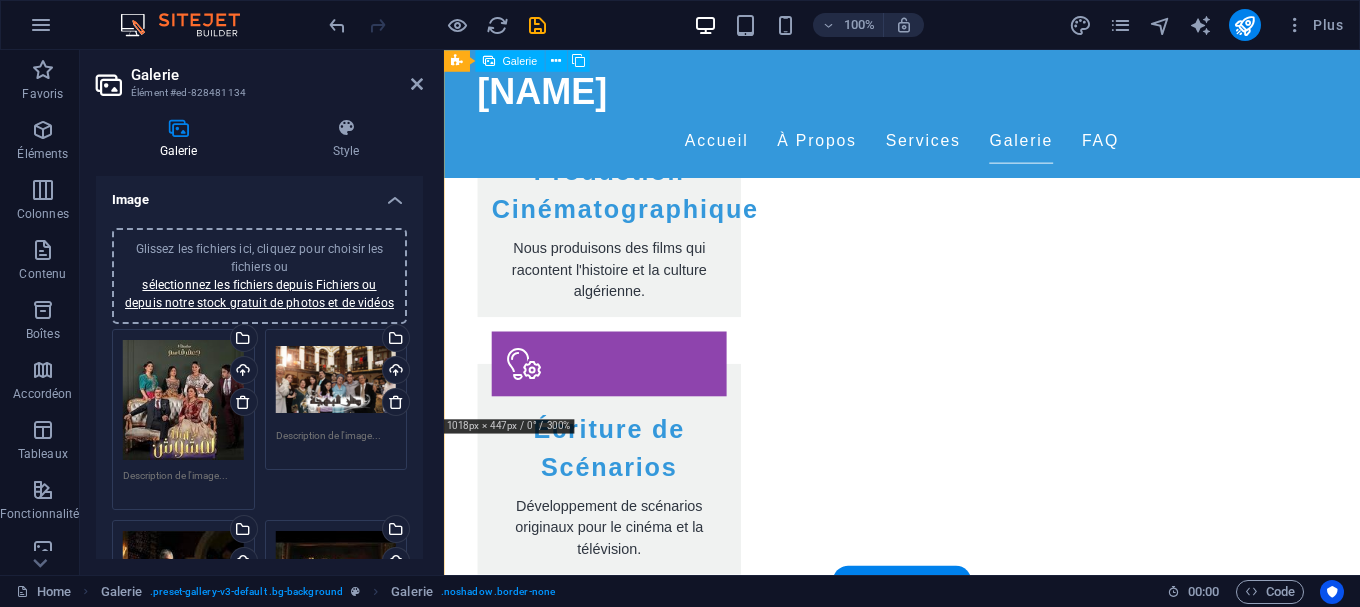 scroll, scrollTop: 2077, scrollLeft: 0, axis: vertical 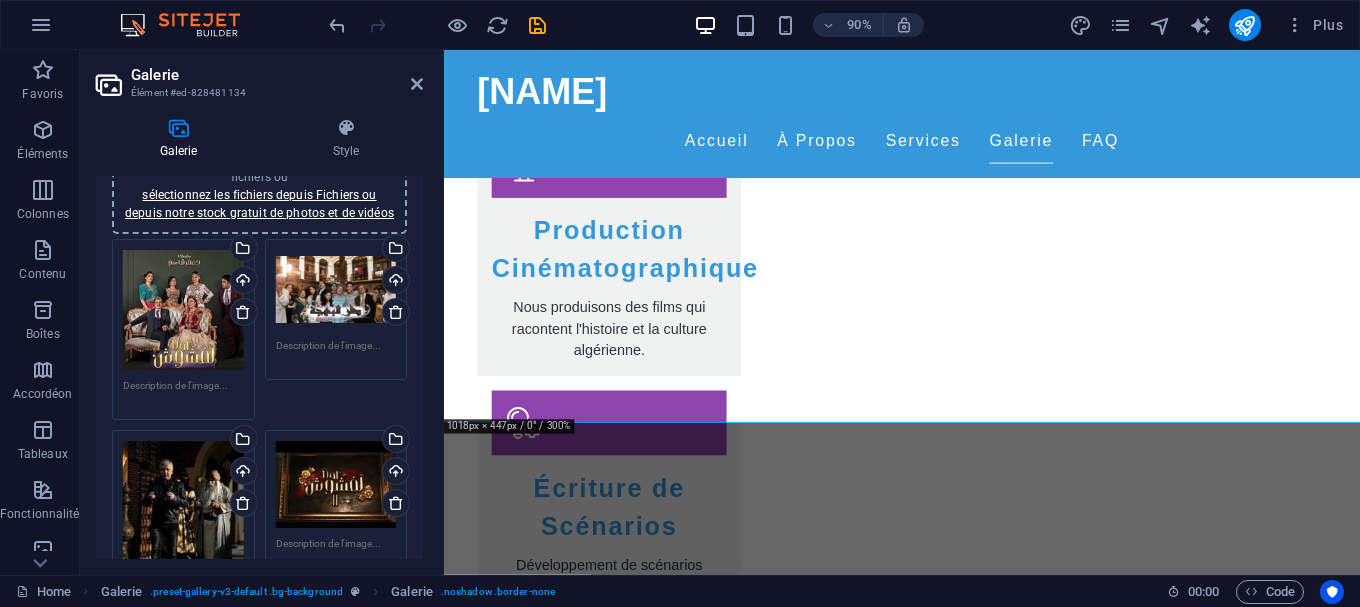 click on "Glissez les fichiers ici, cliquez pour choisir les fichiers ou  sélectionnez les fichiers depuis Fichiers ou depuis notre stock gratuit de photos et de vidéos" at bounding box center [336, 484] 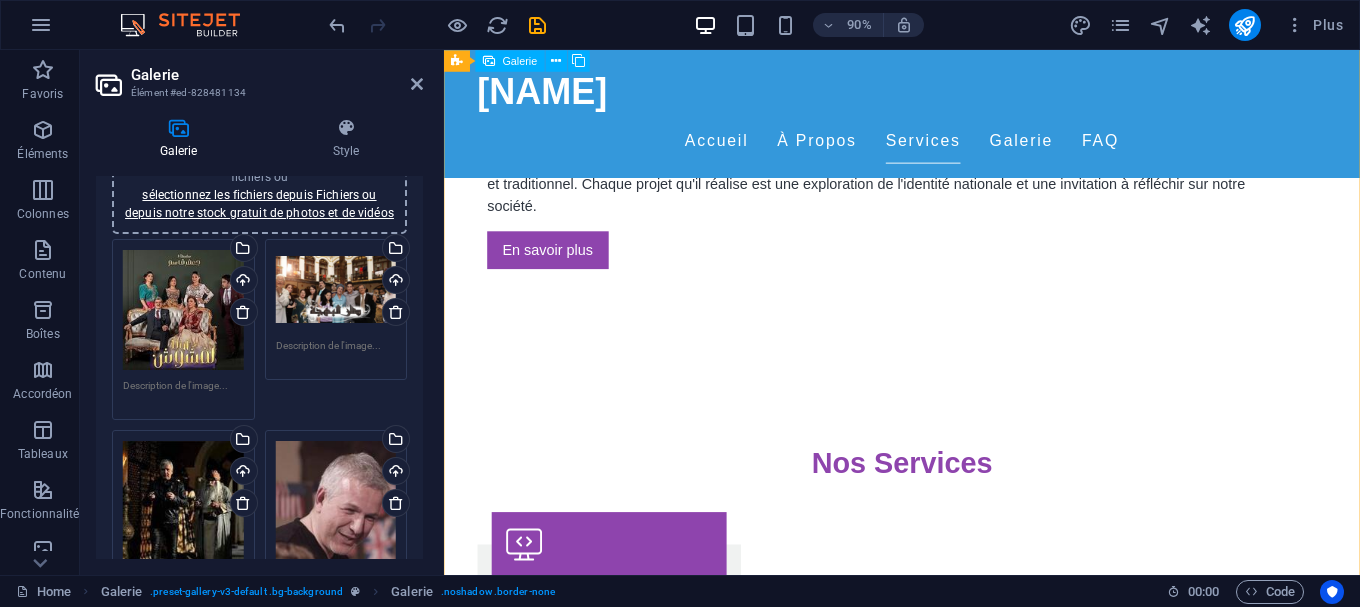 scroll, scrollTop: 1543, scrollLeft: 0, axis: vertical 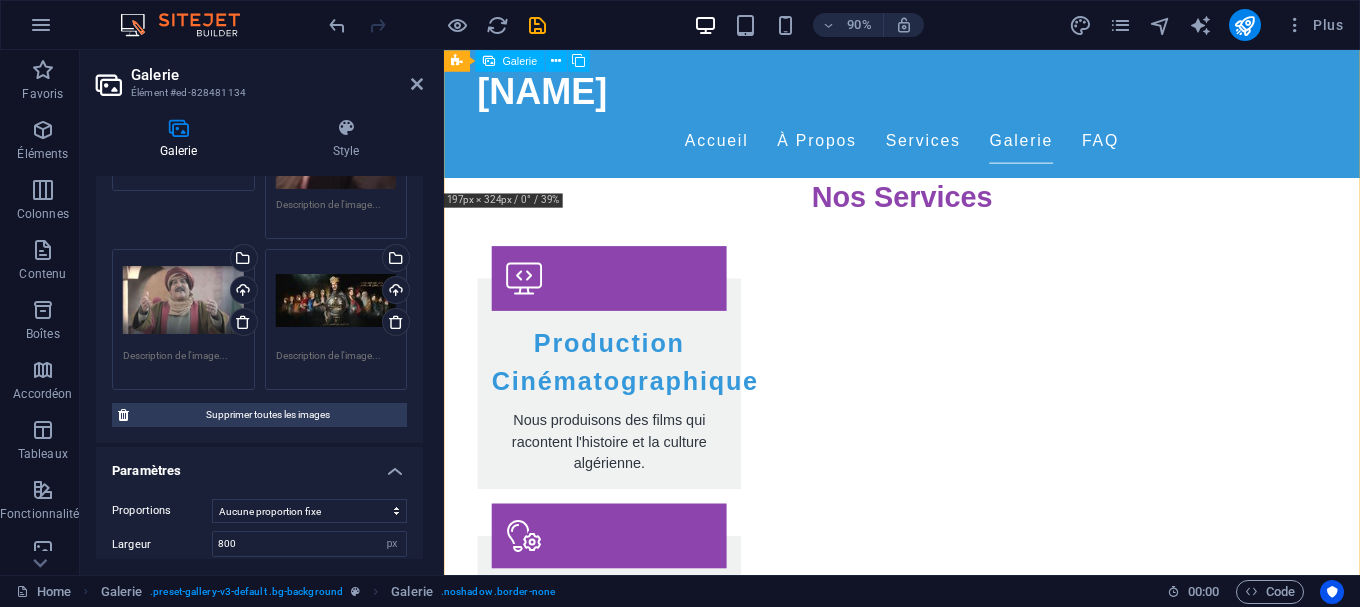 click at bounding box center [953, 2507] 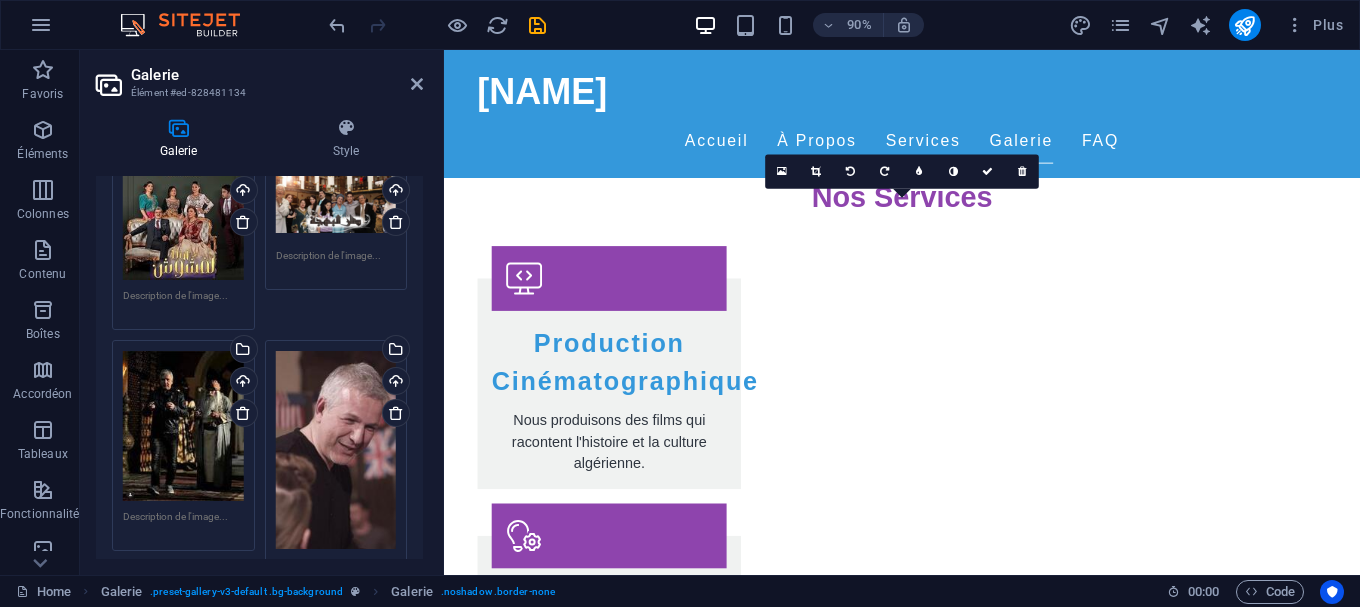 scroll, scrollTop: 90, scrollLeft: 0, axis: vertical 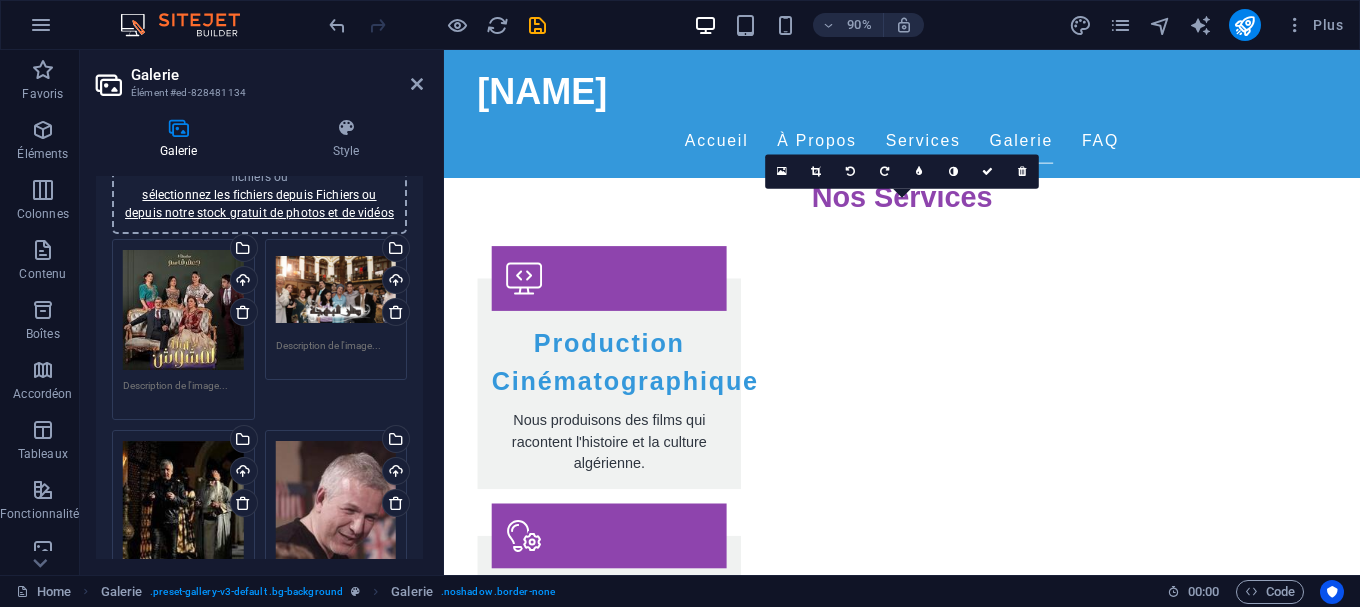 click on "Glissez les fichiers ici, cliquez pour choisir les fichiers ou  sélectionnez les fichiers depuis Fichiers ou depuis notre stock gratuit de photos et de vidéos" at bounding box center [336, 290] 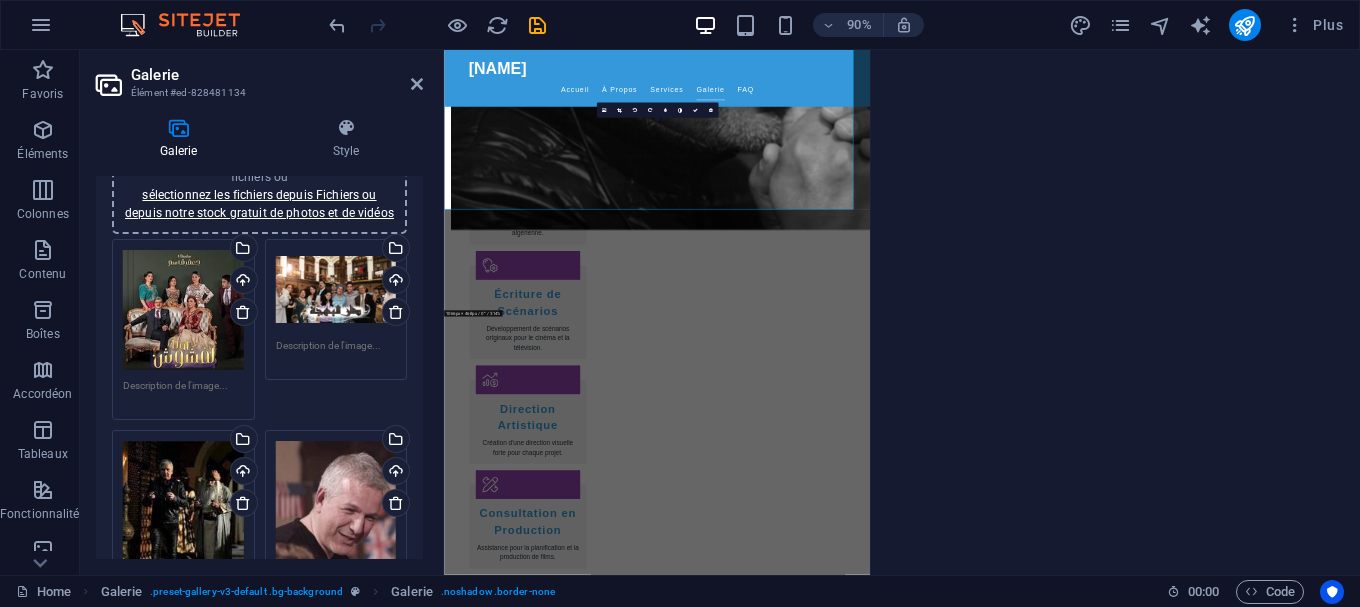 scroll, scrollTop: 2170, scrollLeft: 0, axis: vertical 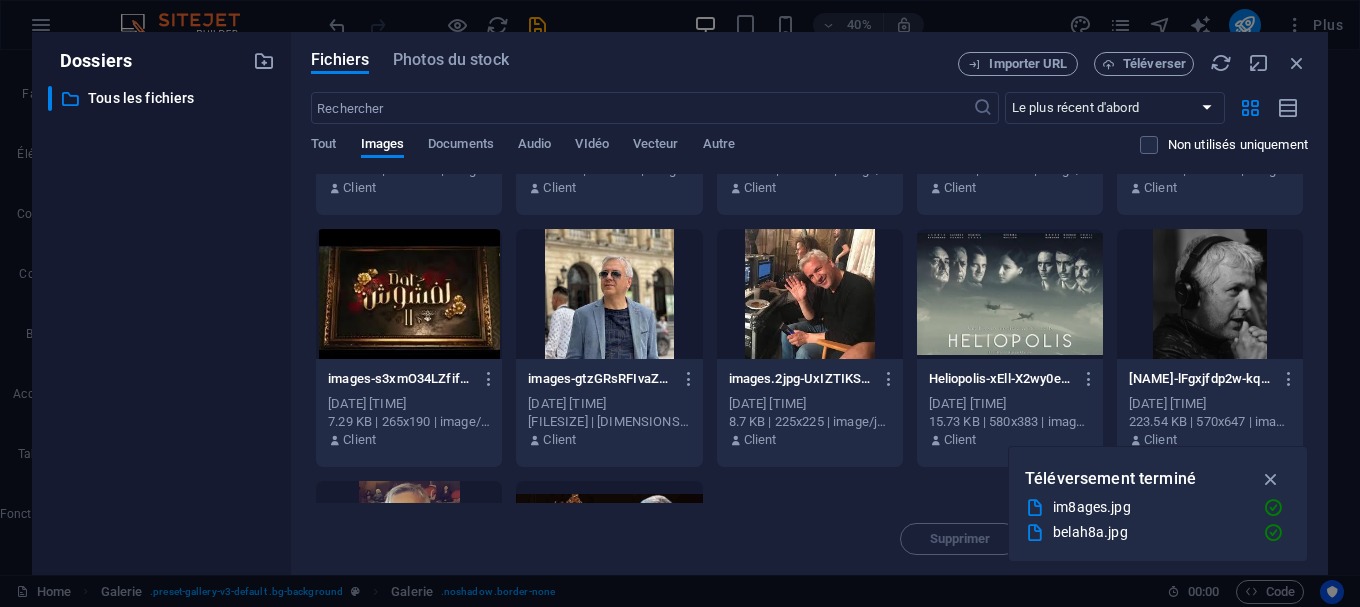 click at bounding box center [1010, 294] 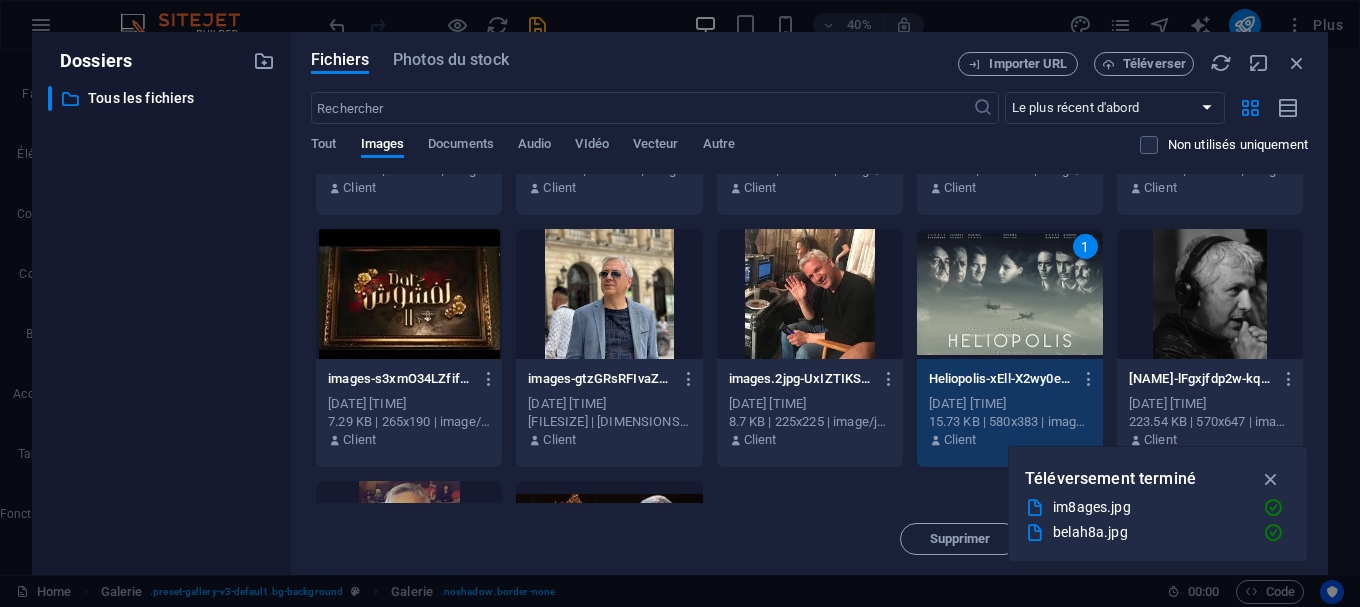 click on "1" at bounding box center (1010, 294) 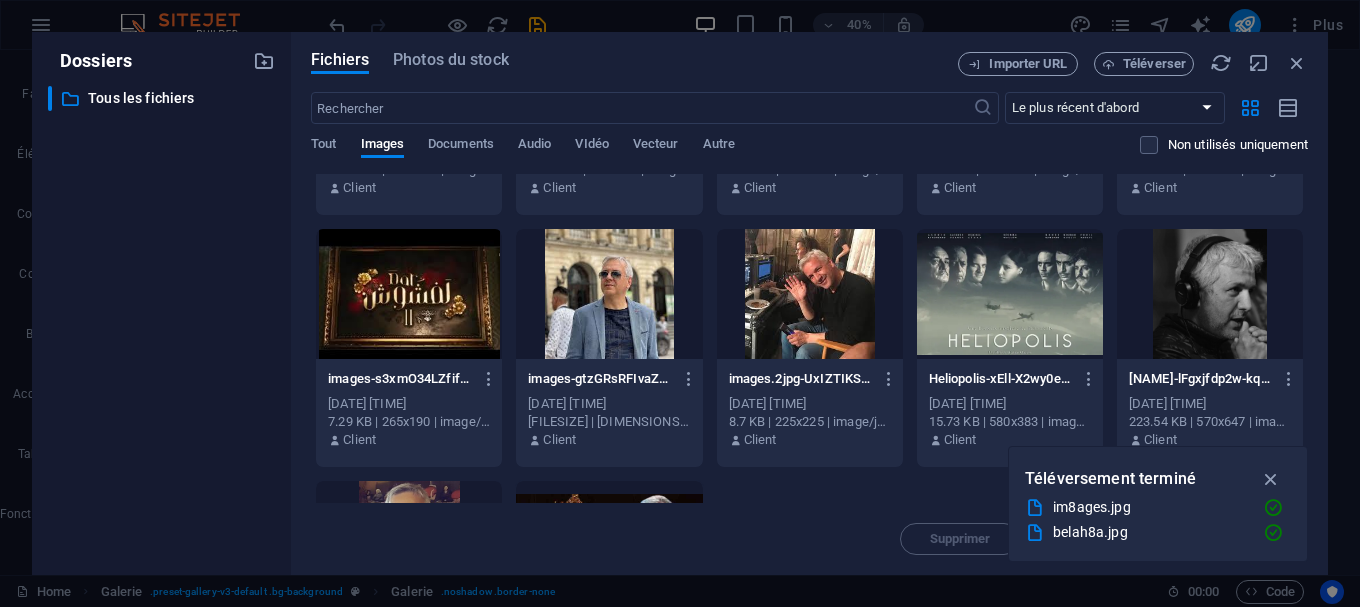 click at bounding box center [1010, 294] 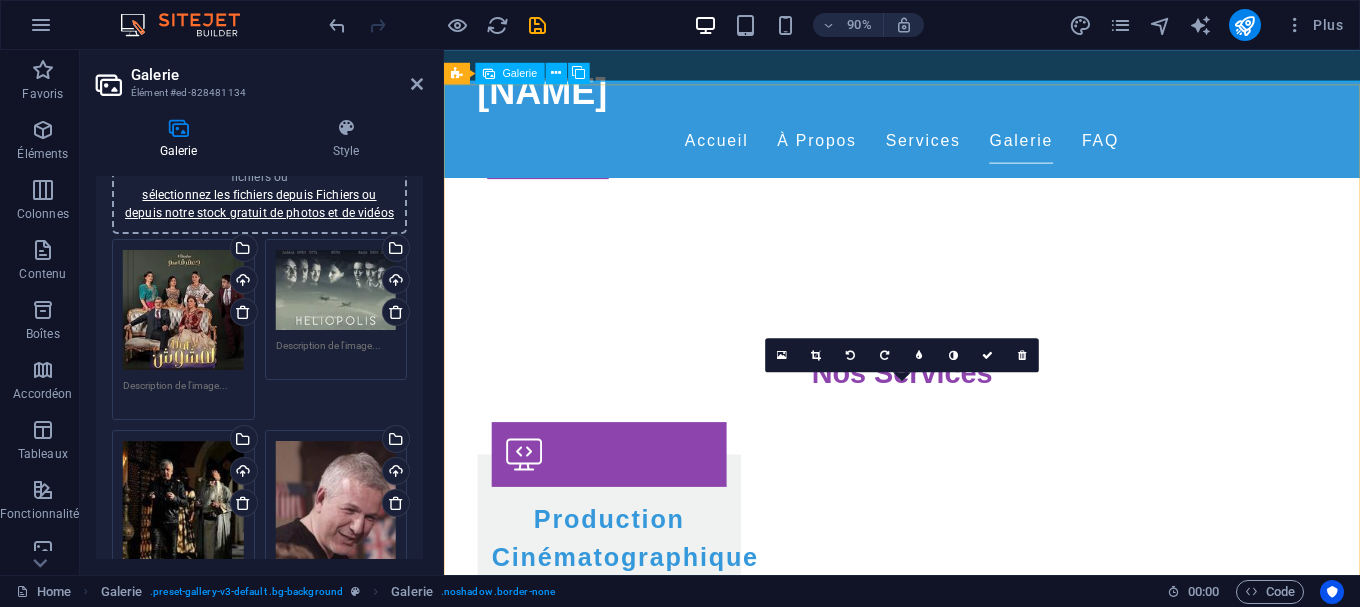 scroll, scrollTop: 1748, scrollLeft: 0, axis: vertical 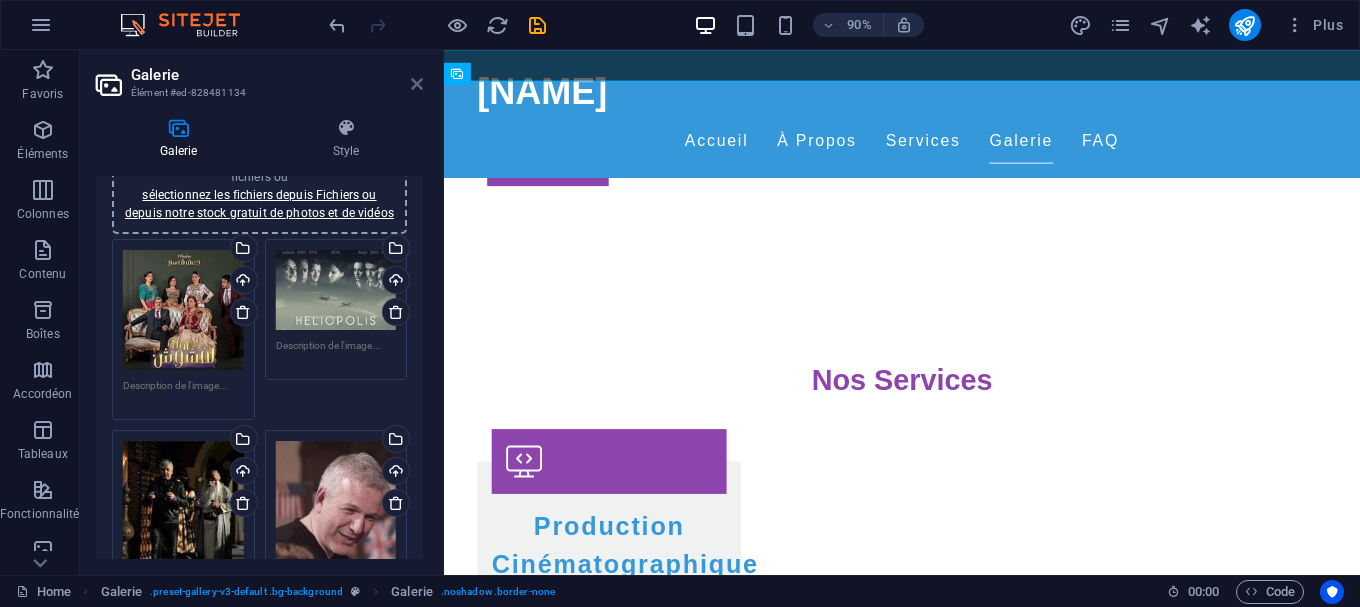 drag, startPoint x: 419, startPoint y: 86, endPoint x: 338, endPoint y: 36, distance: 95.189285 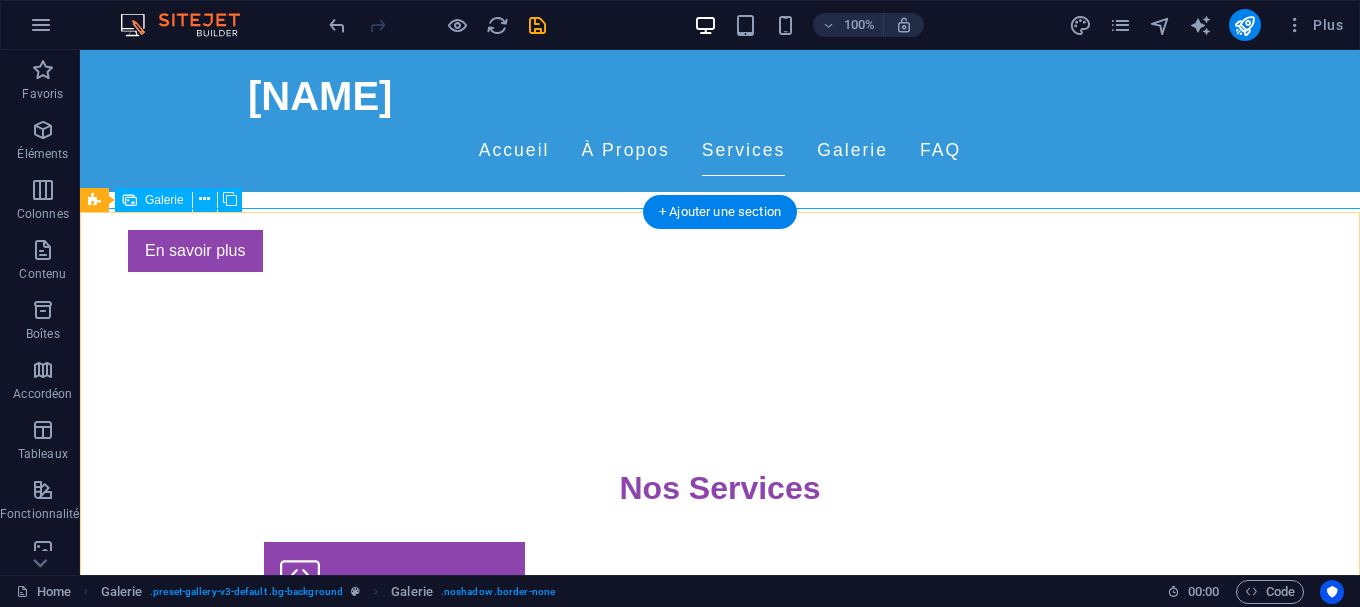 scroll, scrollTop: 1646, scrollLeft: 0, axis: vertical 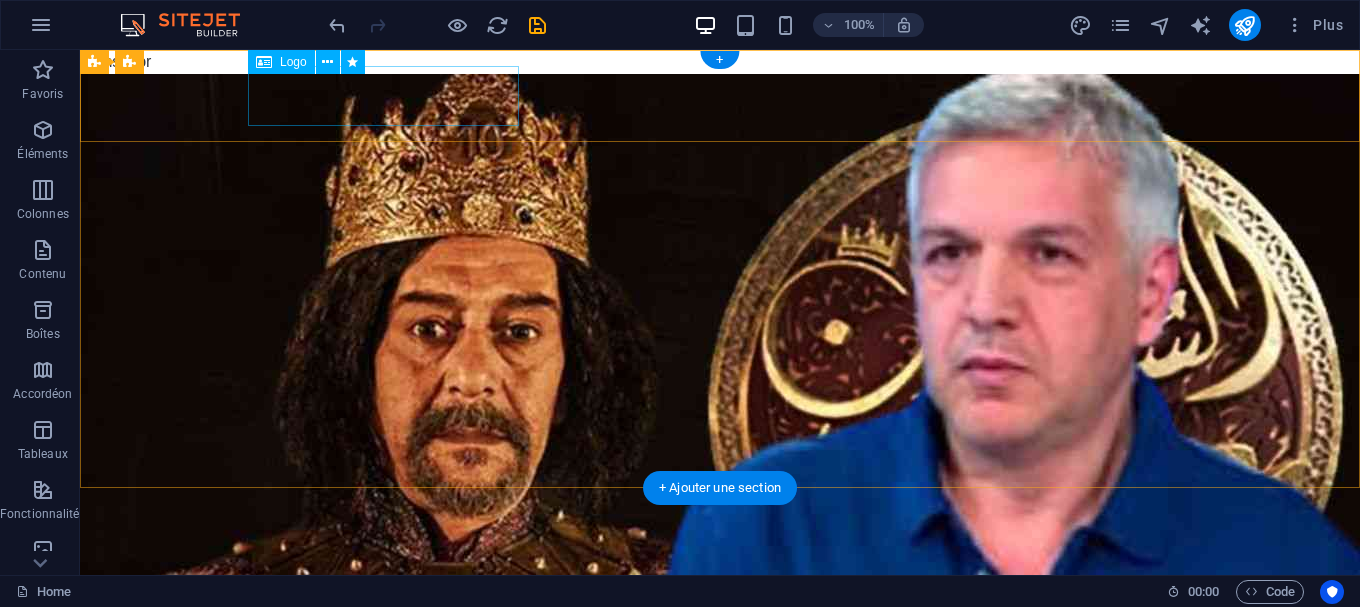 click on "[NAME]" at bounding box center [720, 624] 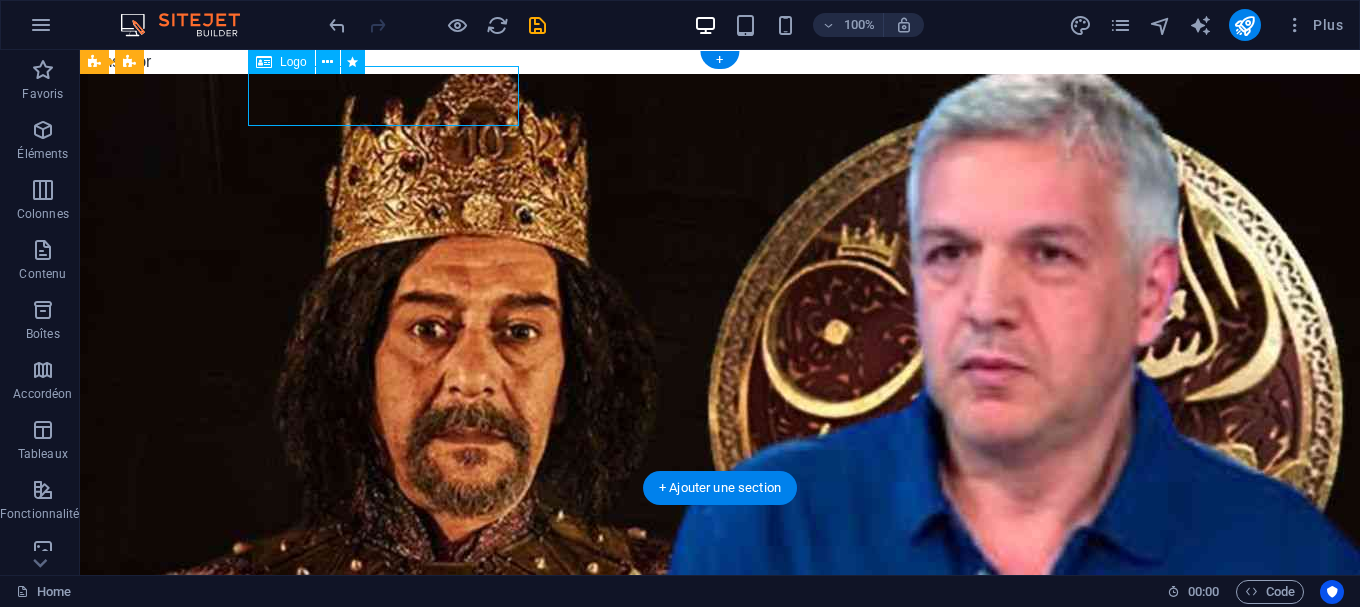 click on "[NAME]" at bounding box center (720, 624) 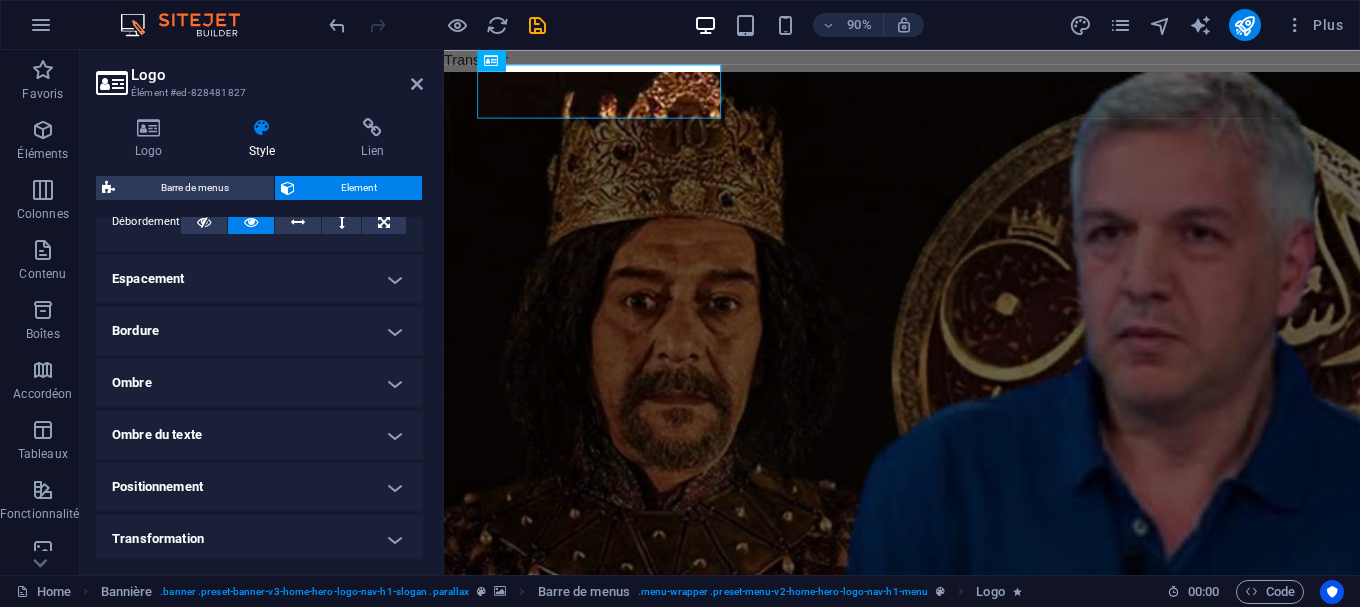scroll, scrollTop: 520, scrollLeft: 0, axis: vertical 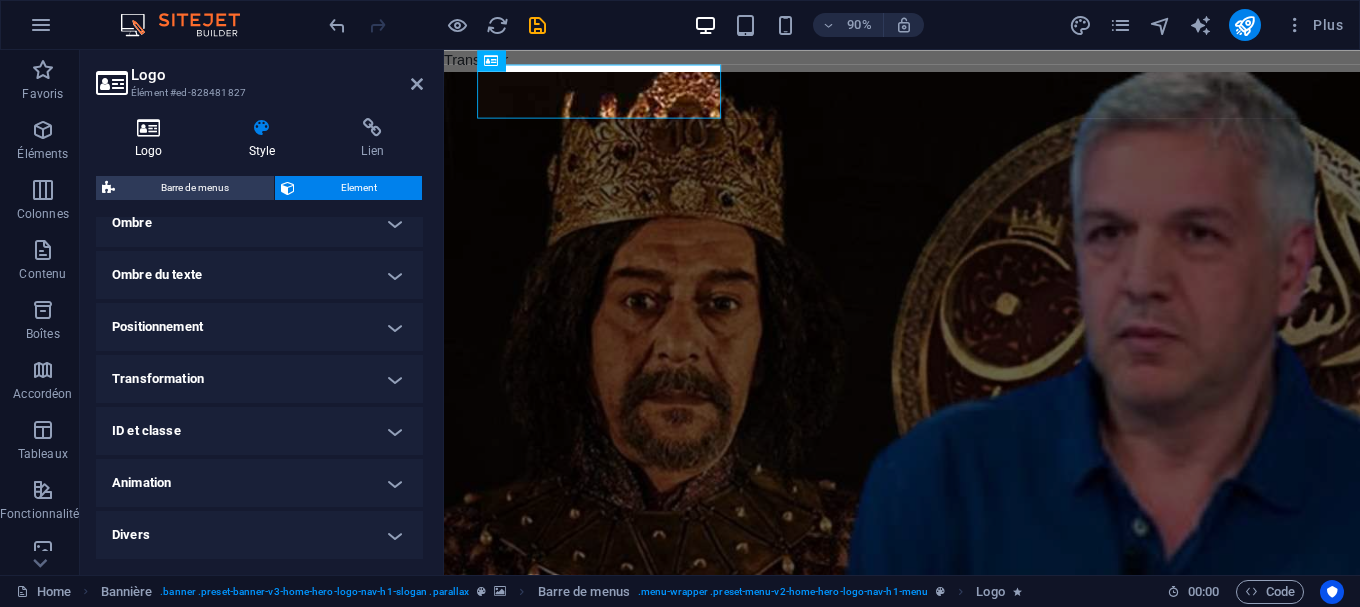 click at bounding box center (149, 128) 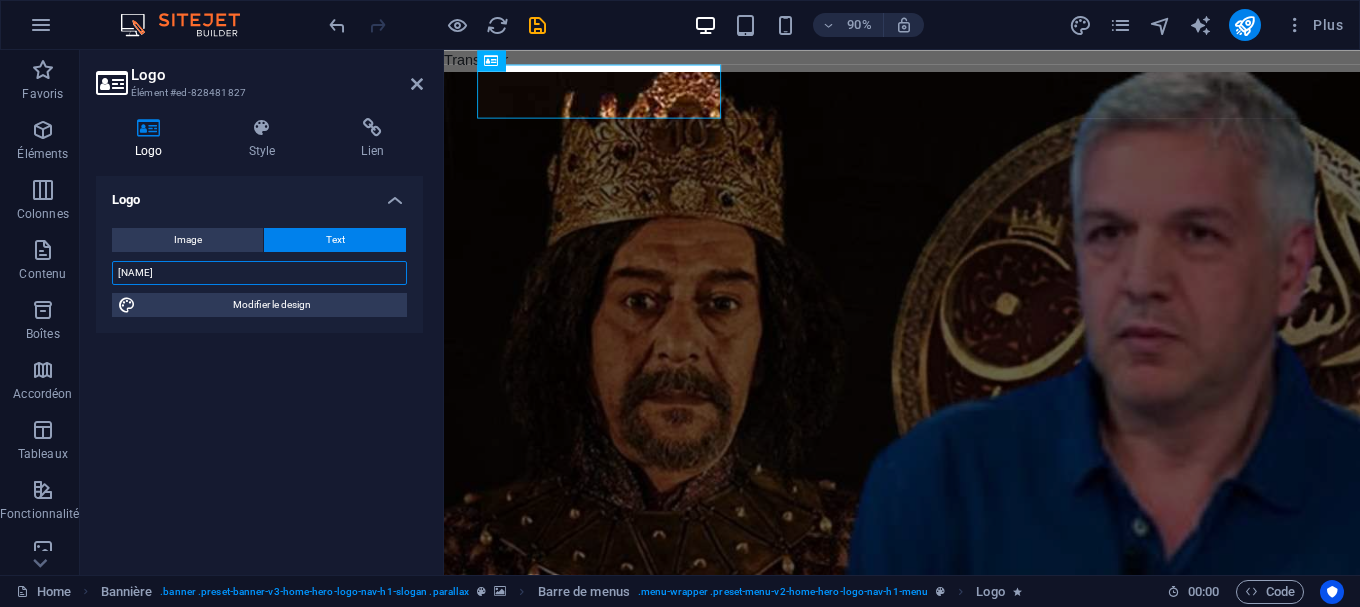 click on "[NAME]" at bounding box center [259, 273] 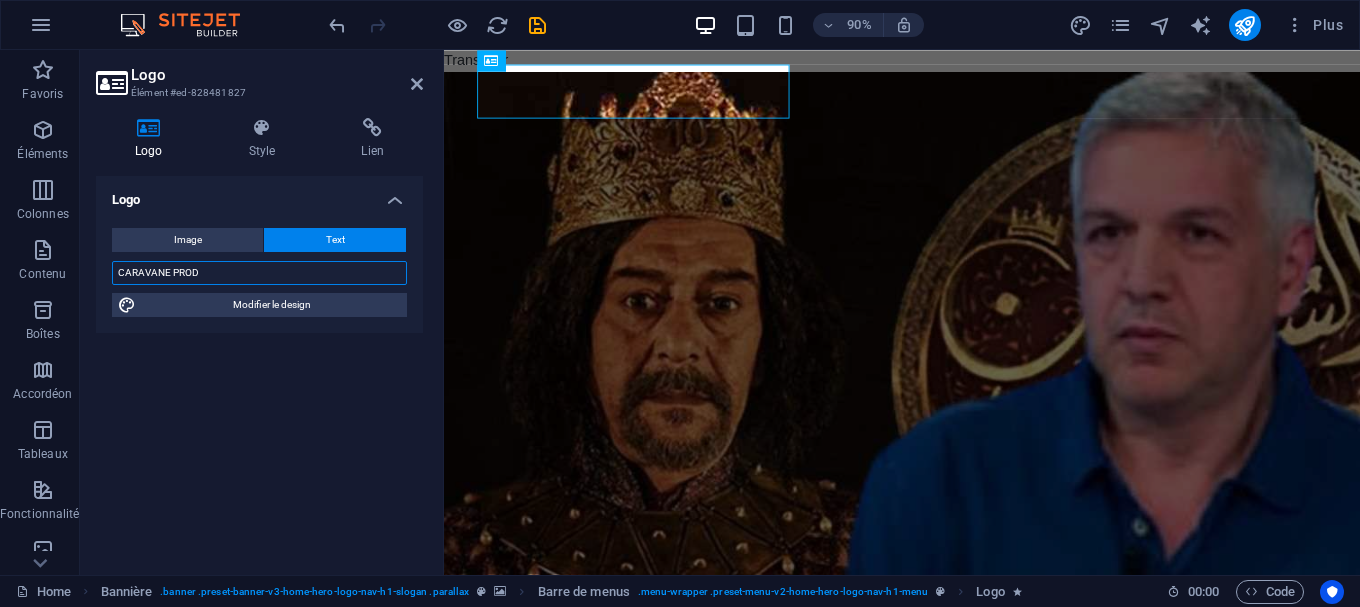type on "CARAVANE PROD" 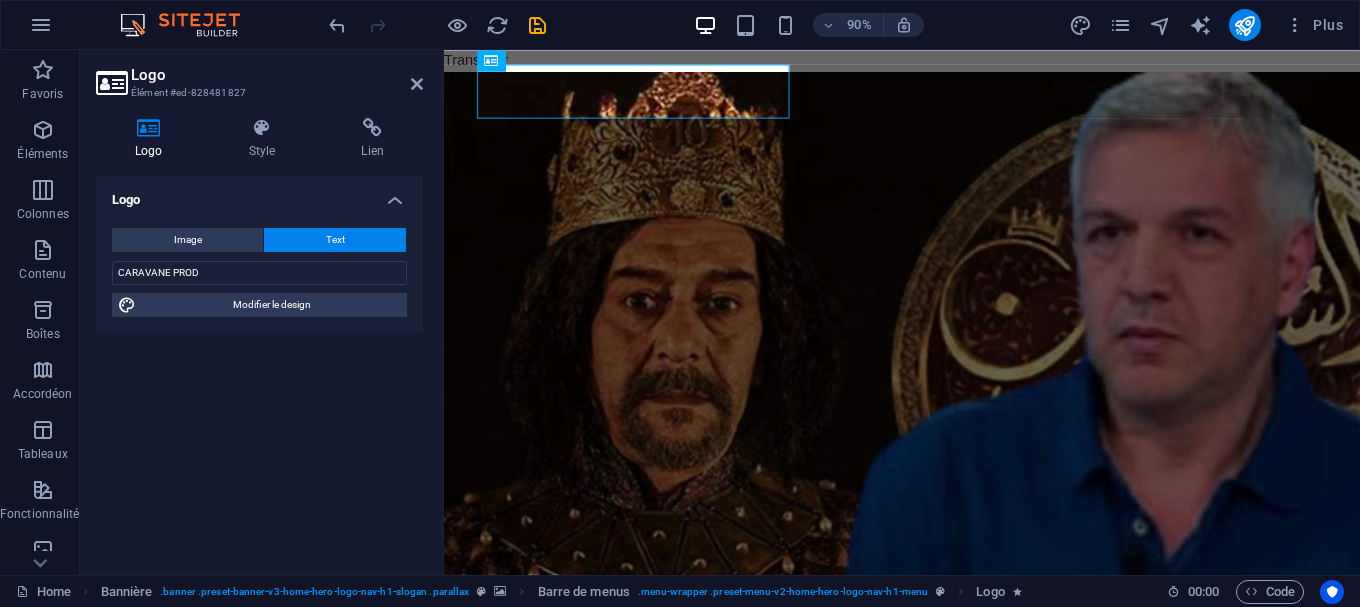 click on "Logo Image Text Glissez les fichiers ici, cliquez pour choisir les fichiers ou  sélectionnez les fichiers depuis Fichiers ou depuis notre stock gratuit de photos et de vidéos Sélectionnez les fichiers depuis le Gestionnaire de fichiers, les photos du stock ou téléversez un ou plusieurs fichiers Téléverser Largeur 200 Par défaut auto px rem % em vh vw Adapter l'image Adapter automatiquement l'image à une largeur et une hauteur fixes Hauteur Par défaut auto px Alignement Lazyload Charger les images après la page améliore le temps de chargement (vitesse). Responsive Chargez automatiquement des images Retina et les formats optimisés pour les smartphones. Lightbox Utiliser comme titre principal Cette image sera incluse dans une balise titre H1. Utile pour donner au texte alternatif le poids d'un titre H1, par ex. pour le logo. Ne pas cocher si incertain. Optimisée Les images sont compressées pour améliorer la vitesse de la page. Position Direction Personnalisé Décalage X 50 px rem % vh vw 50 px %" at bounding box center (259, 367) 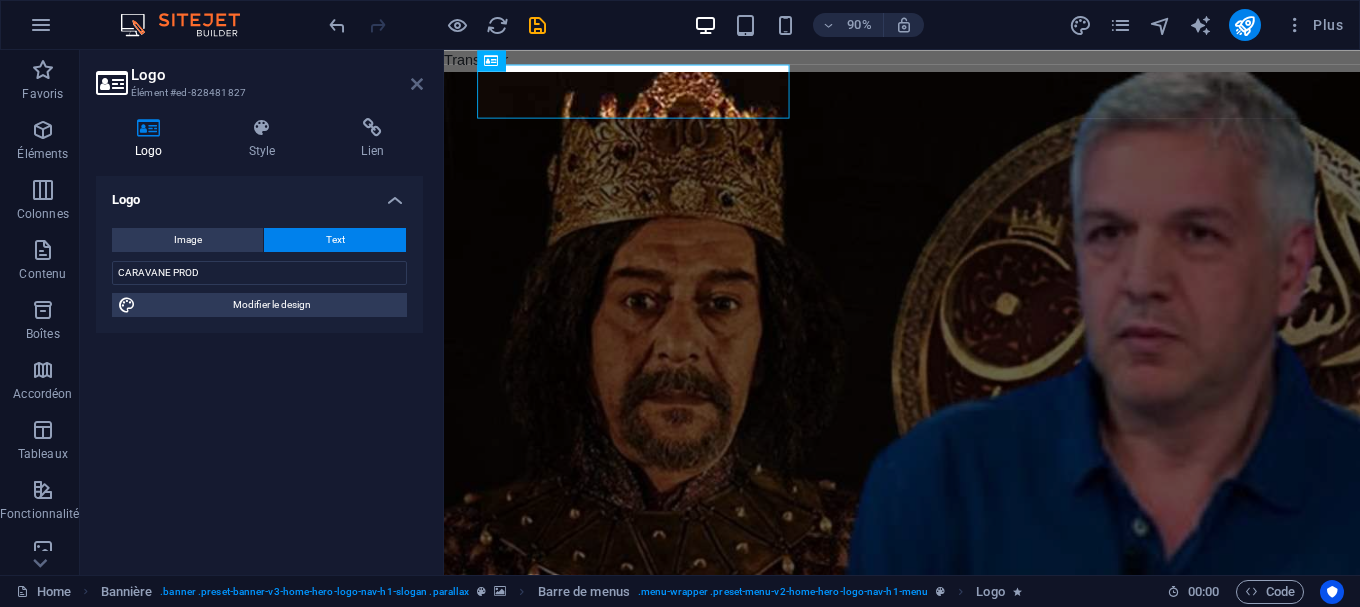 click at bounding box center [417, 84] 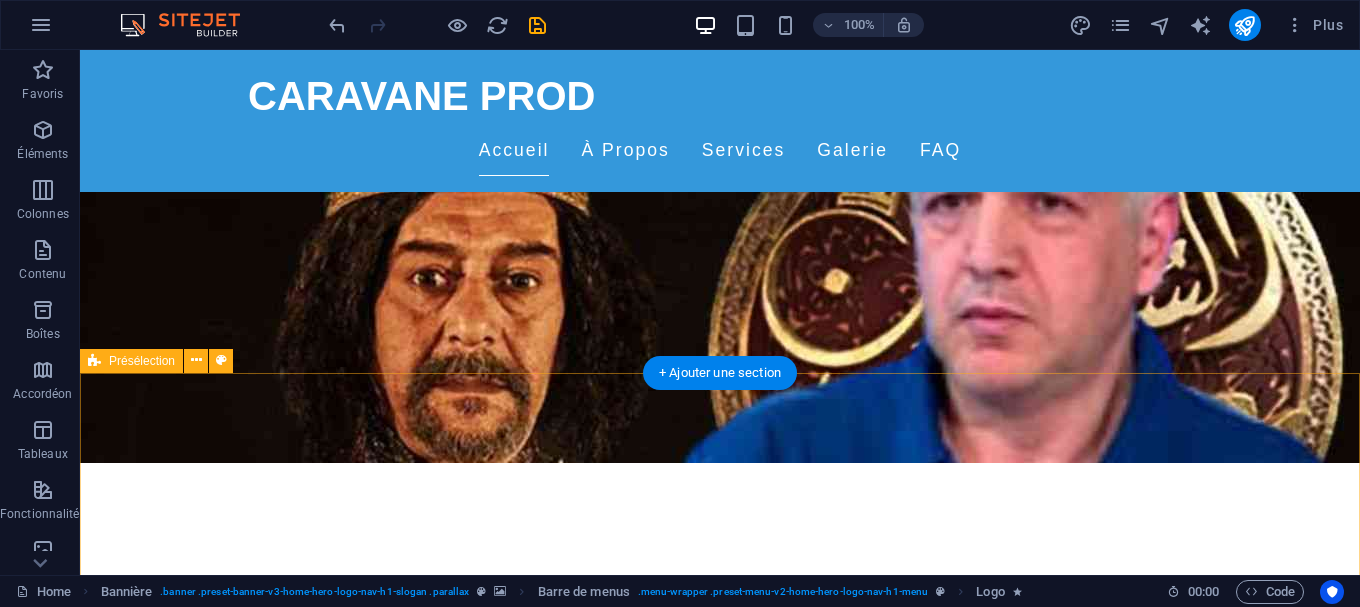 scroll, scrollTop: 204, scrollLeft: 0, axis: vertical 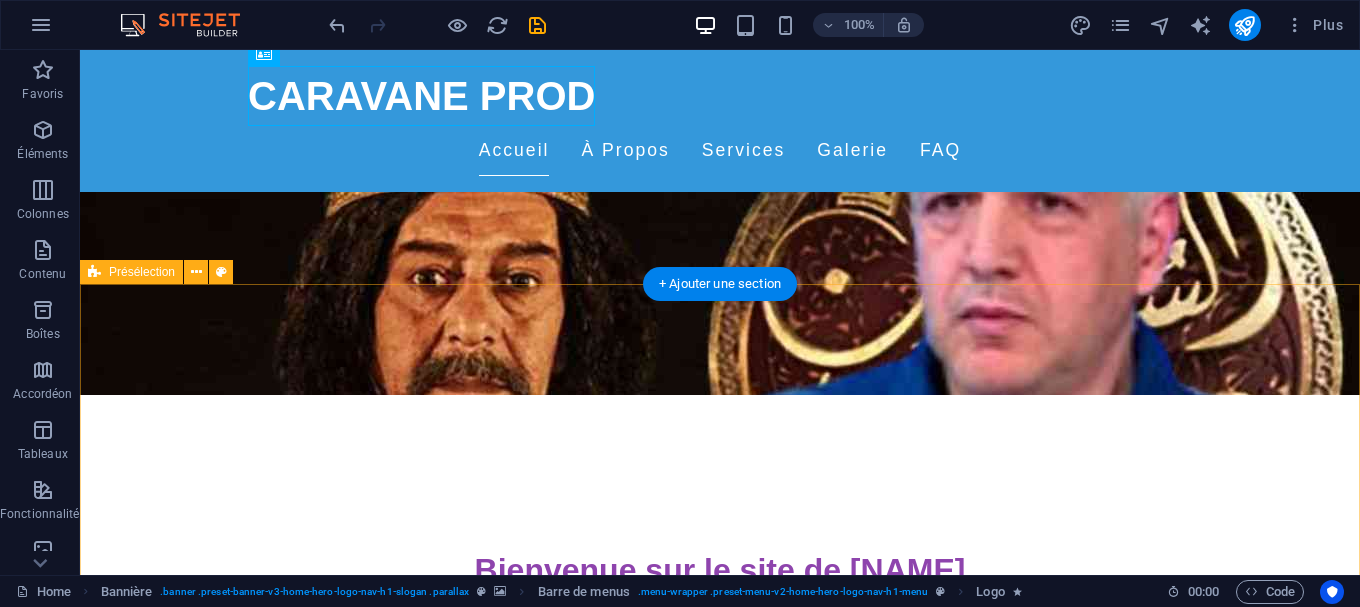 click on "Déposer le contenu ici ou  Ajouter les éléments  Coller le presse-papiers À propos de [NAME] Né à [CITY], [NAME] est un réalisateur de renom, connu pour ses œuvres captivantes qui mélangent comédie, émotion et critique sociale. Sa filmographie, riche et variée, révèle les histoires algériennes sous un angle à la fois moderne et traditionnel. Chaque projet qu'il réalise est une exploration de l'identité nationale et une invitation à réfléchir sur notre société. En savoir plus" at bounding box center (720, 1313) 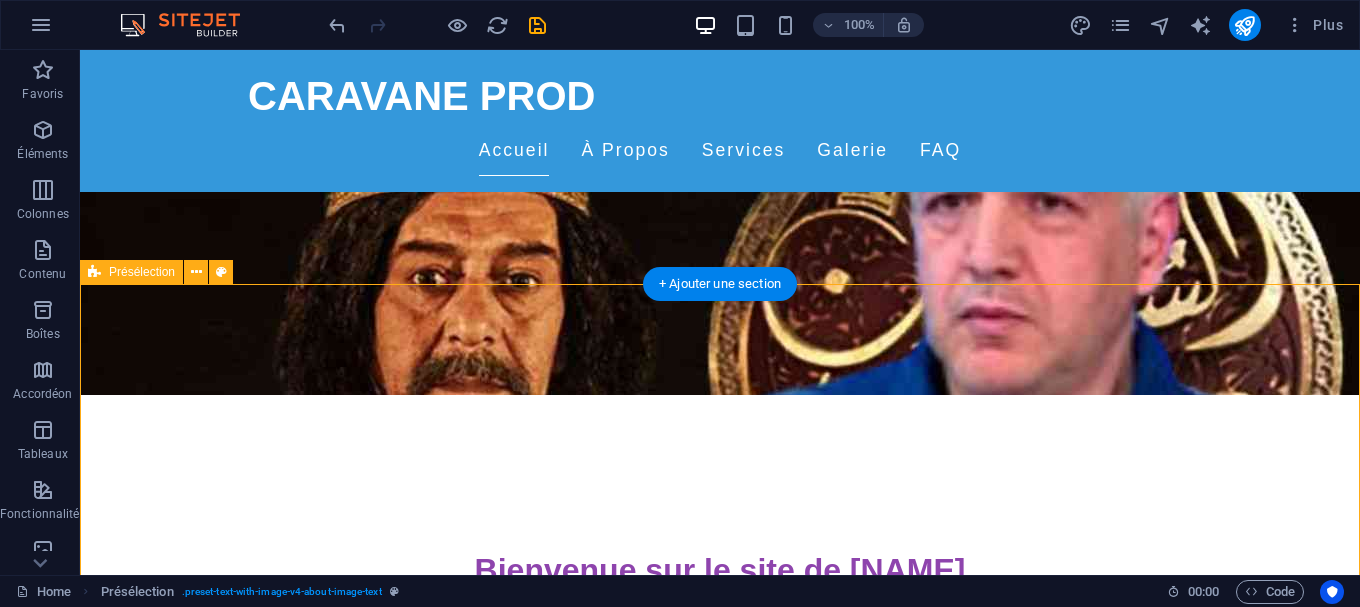 click on "Déposer le contenu ici ou  Ajouter les éléments  Coller le presse-papiers À propos de [NAME] Né à [CITY], [NAME] est un réalisateur de renom, connu pour ses œuvres captivantes qui mélangent comédie, émotion et critique sociale. Sa filmographie, riche et variée, révèle les histoires algériennes sous un angle à la fois moderne et traditionnel. Chaque projet qu'il réalise est une exploration de l'identité nationale et une invitation à réfléchir sur notre société. En savoir plus" at bounding box center (720, 1313) 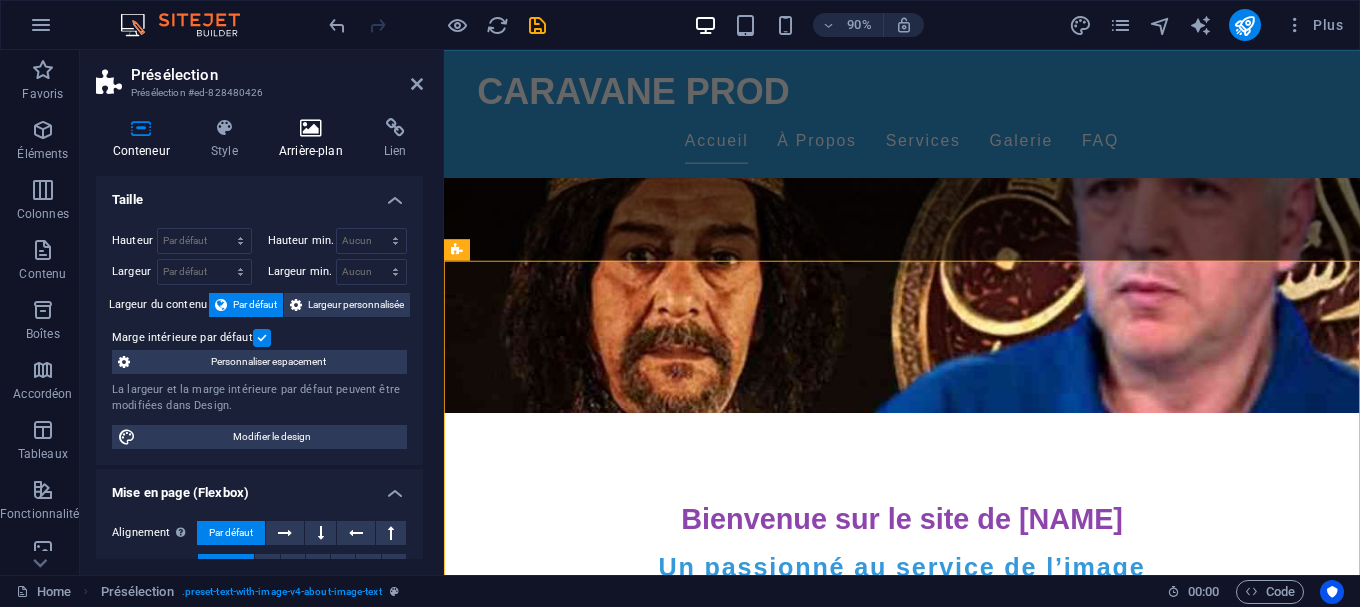 click at bounding box center [310, 128] 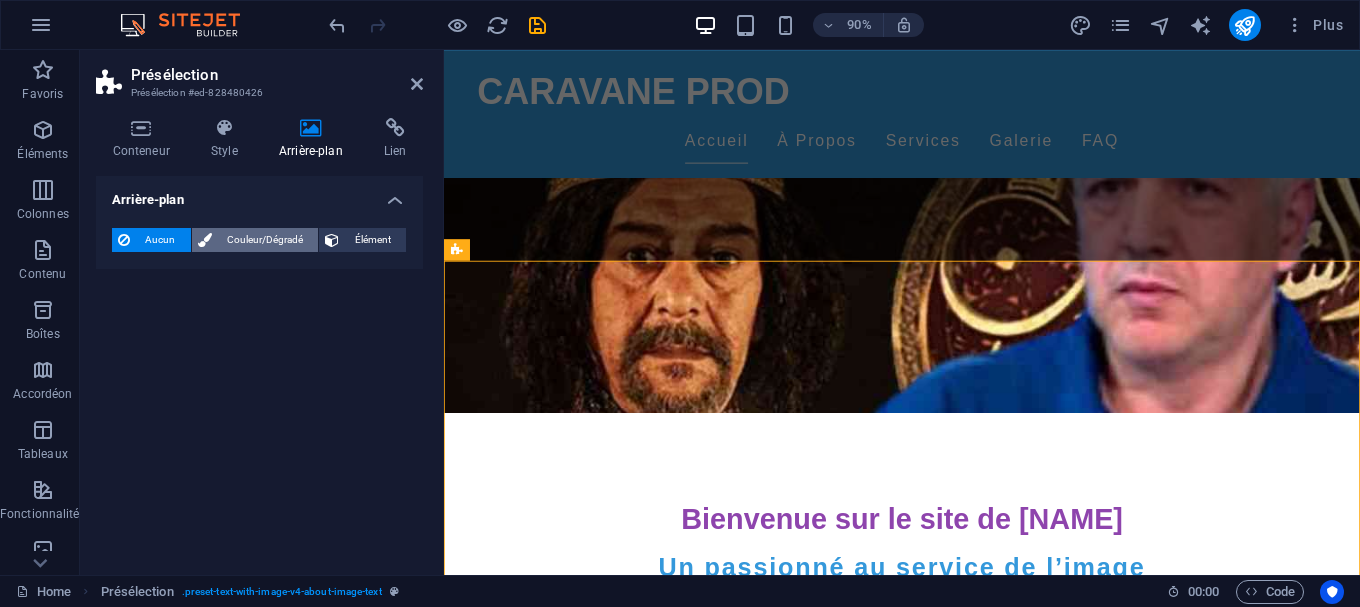 click on "Couleur/Dégradé" at bounding box center (265, 240) 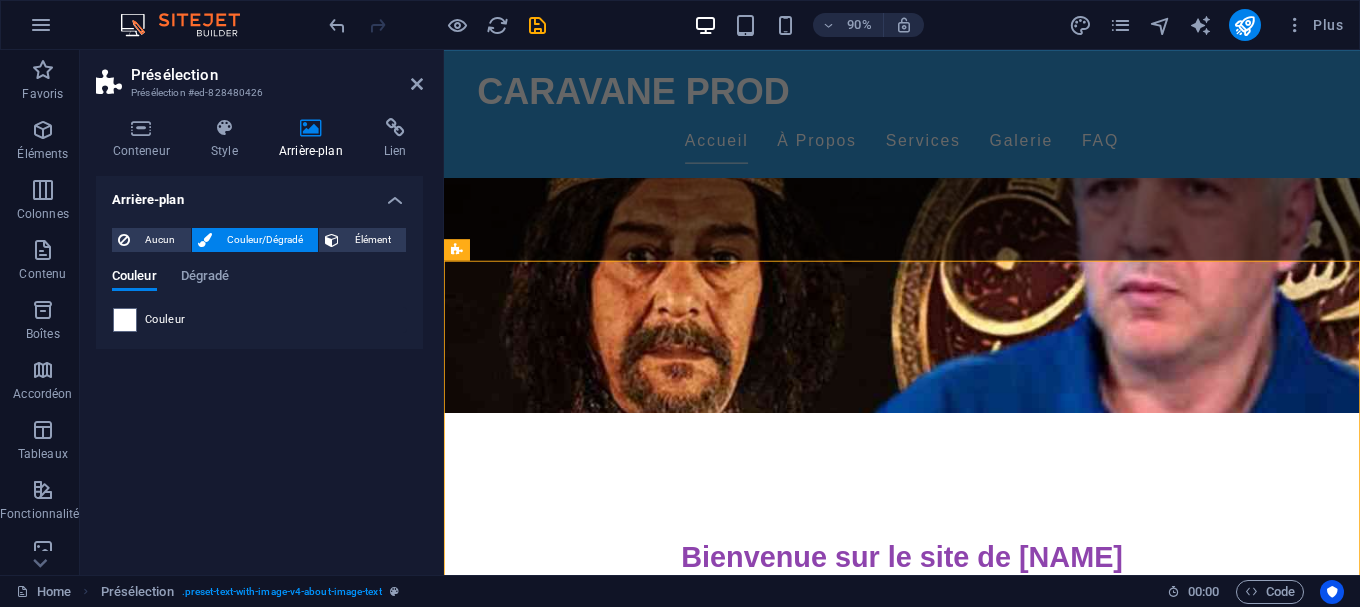 click on "Couleur" at bounding box center [259, 320] 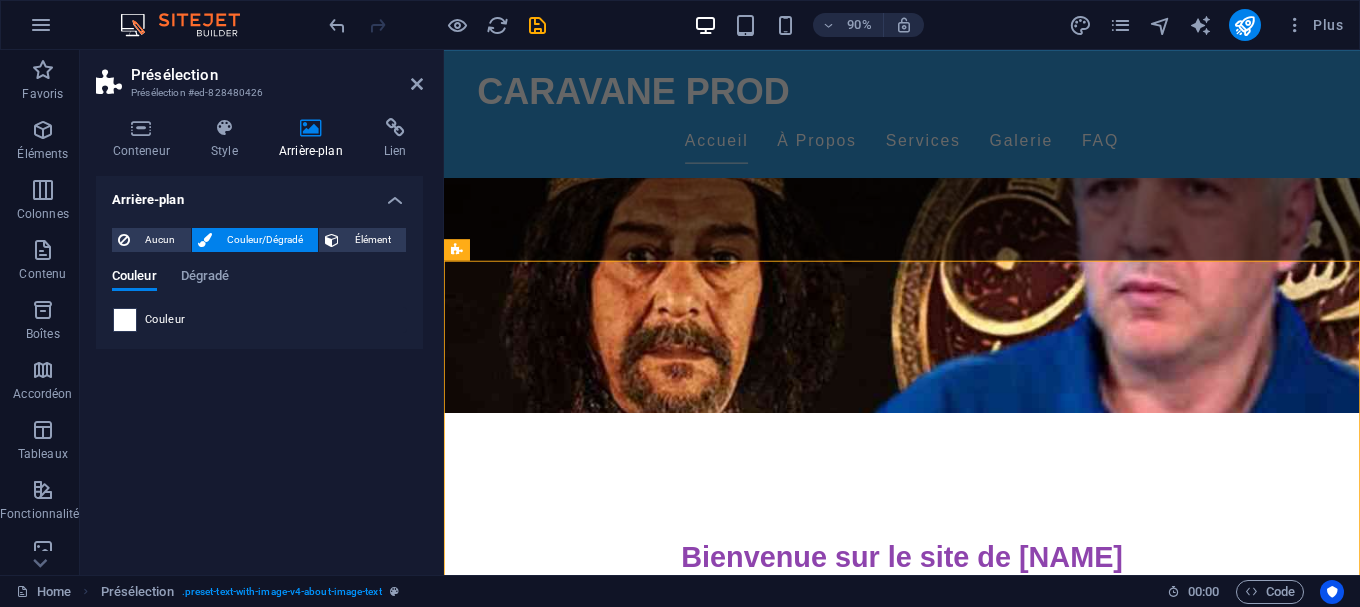 click at bounding box center (125, 320) 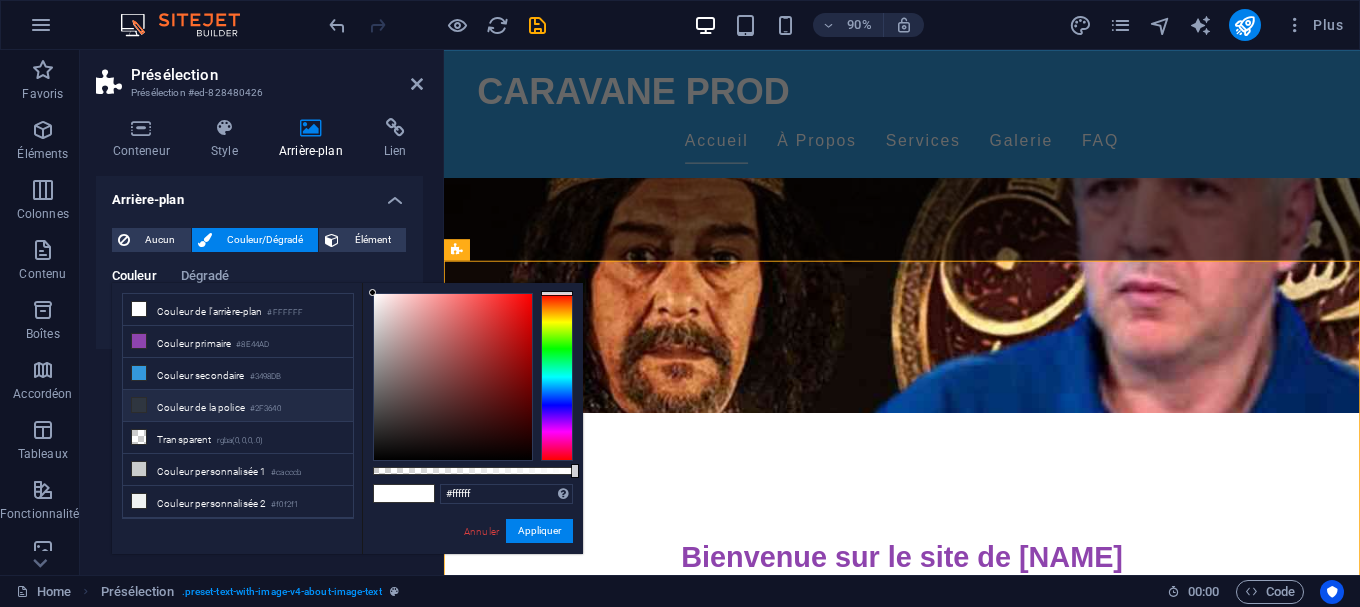 click at bounding box center (139, 405) 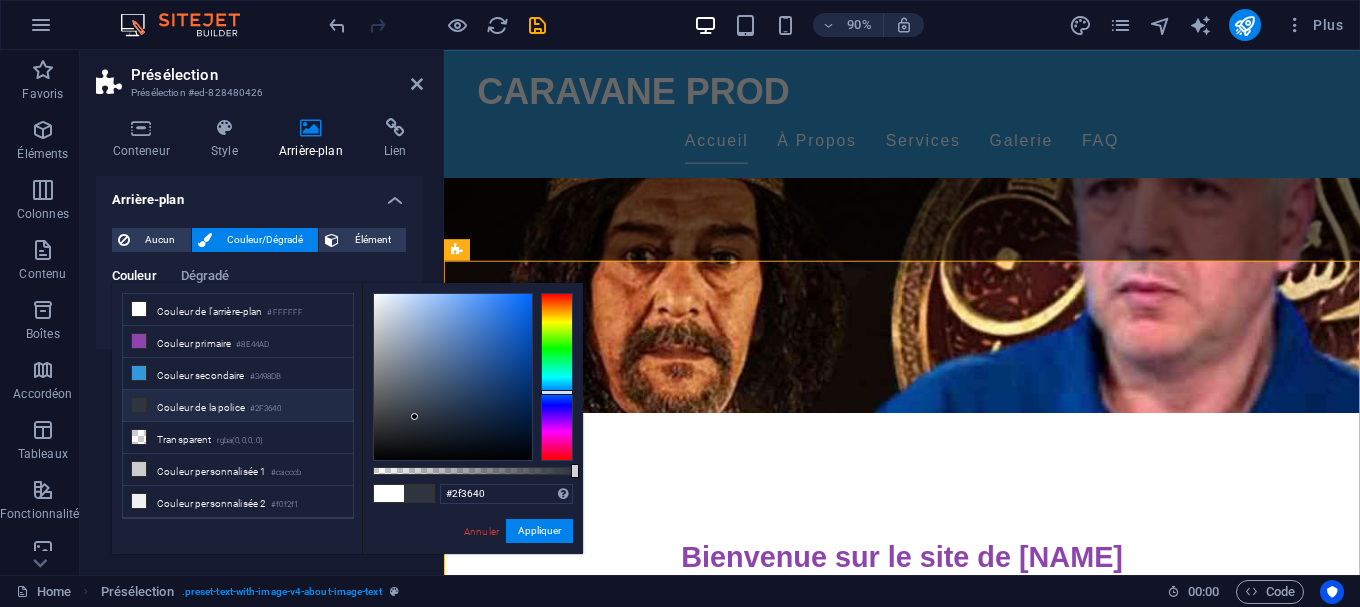 type on "#010102" 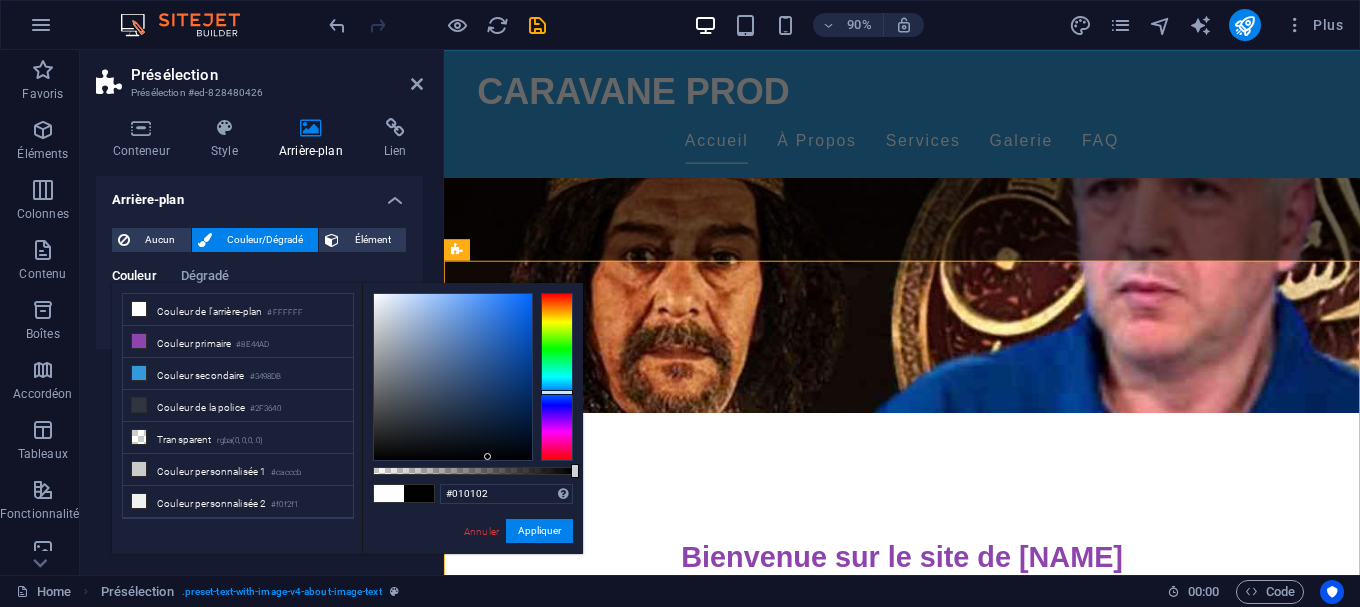 click at bounding box center [453, 377] 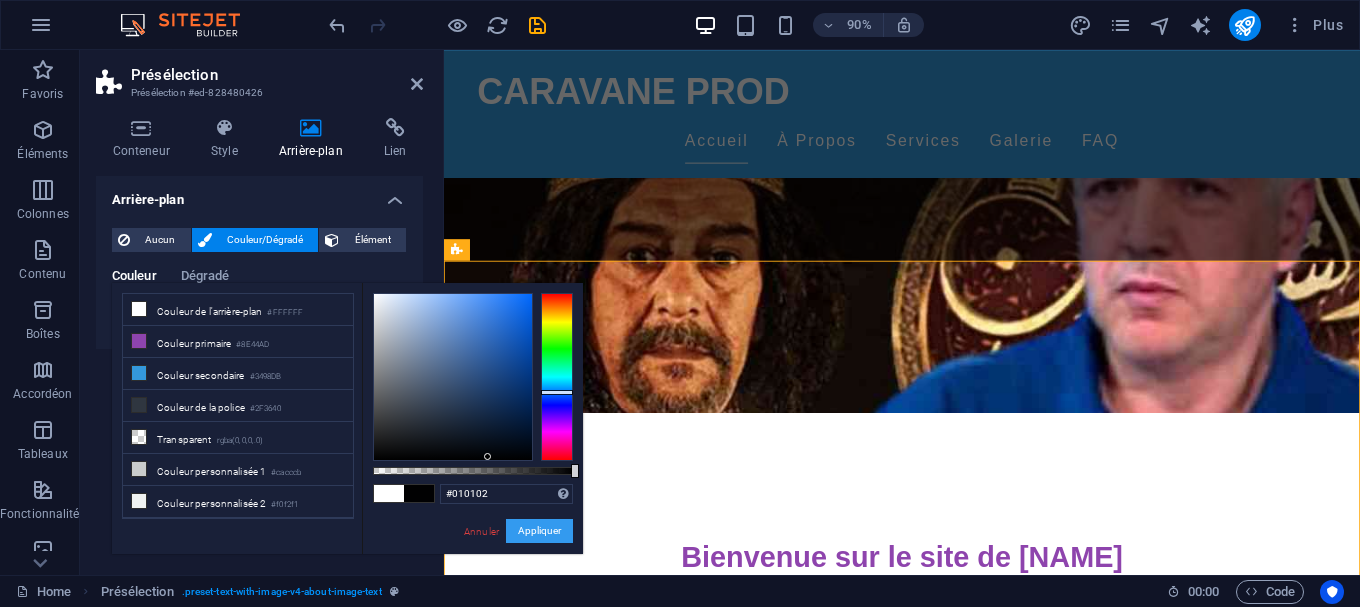 click on "Appliquer" at bounding box center (539, 531) 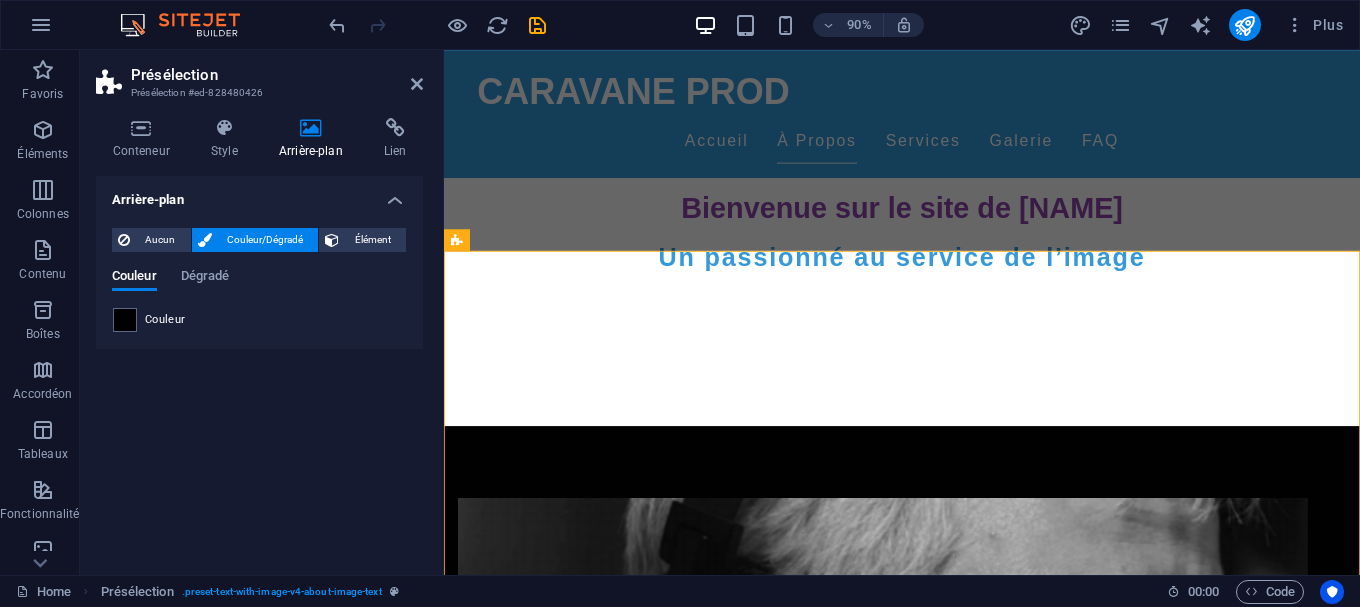 scroll, scrollTop: 714, scrollLeft: 0, axis: vertical 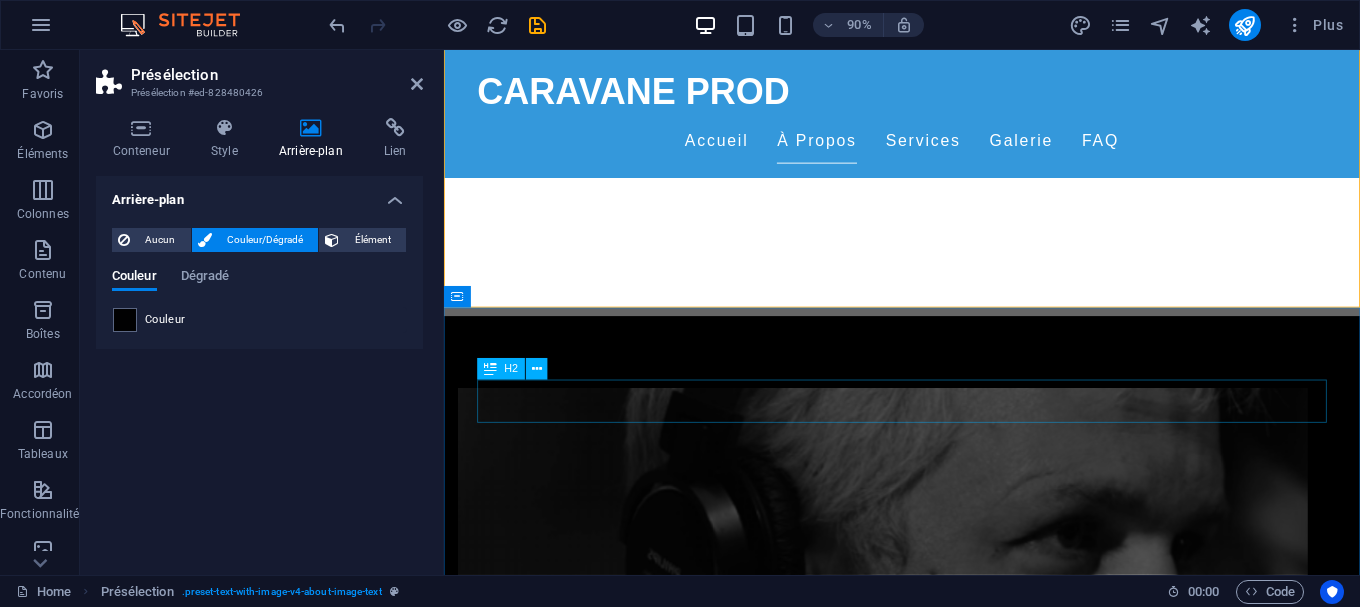 click on "Nos Services" at bounding box center (953, 1451) 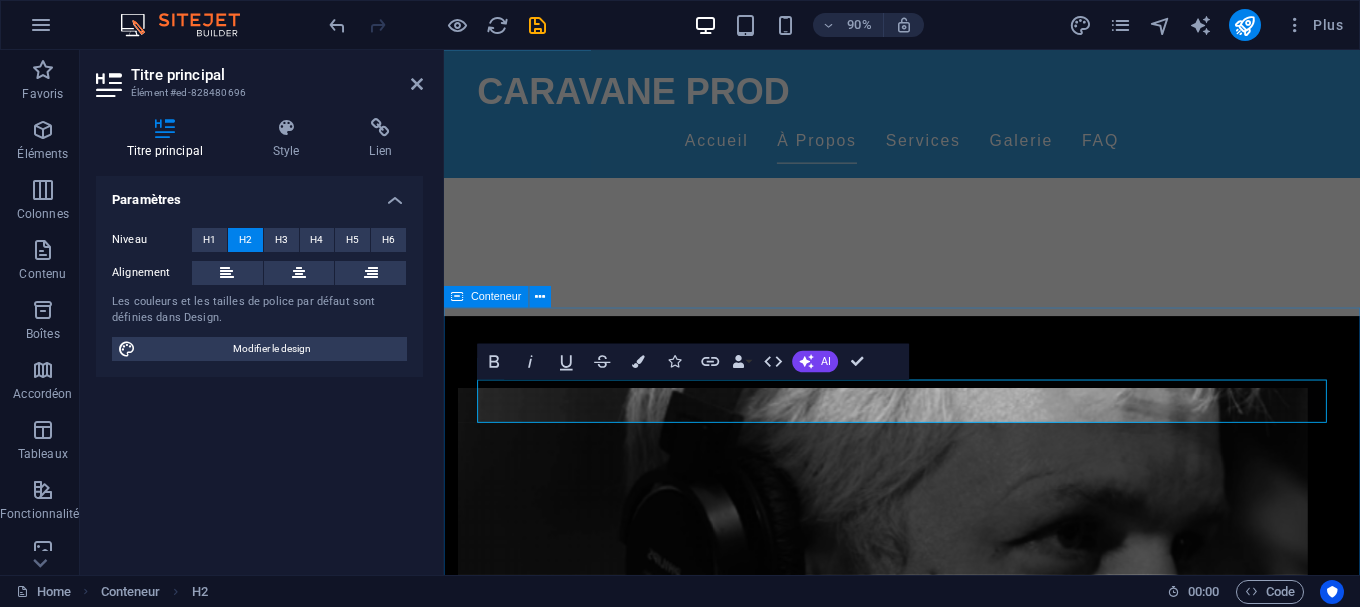click on "Nos Services Production Cinématographique Nous produisons des films qui racontent l'histoire et la culture algérienne. Écriture de Scénarios Développement de scénarios originaux pour le cinéma et la télévision. Direction Artistique Création d'une direction visuelle forte pour chaque projet. Consultation en Production Assistance pour la planification et la production de films. Captation Vidéo Professionnelle Tournage et production de vidéos de haute qualité. Ateliers de Formation Sessions de formation pour aspirants réalisateurs et scénaristes." at bounding box center [953, 2268] 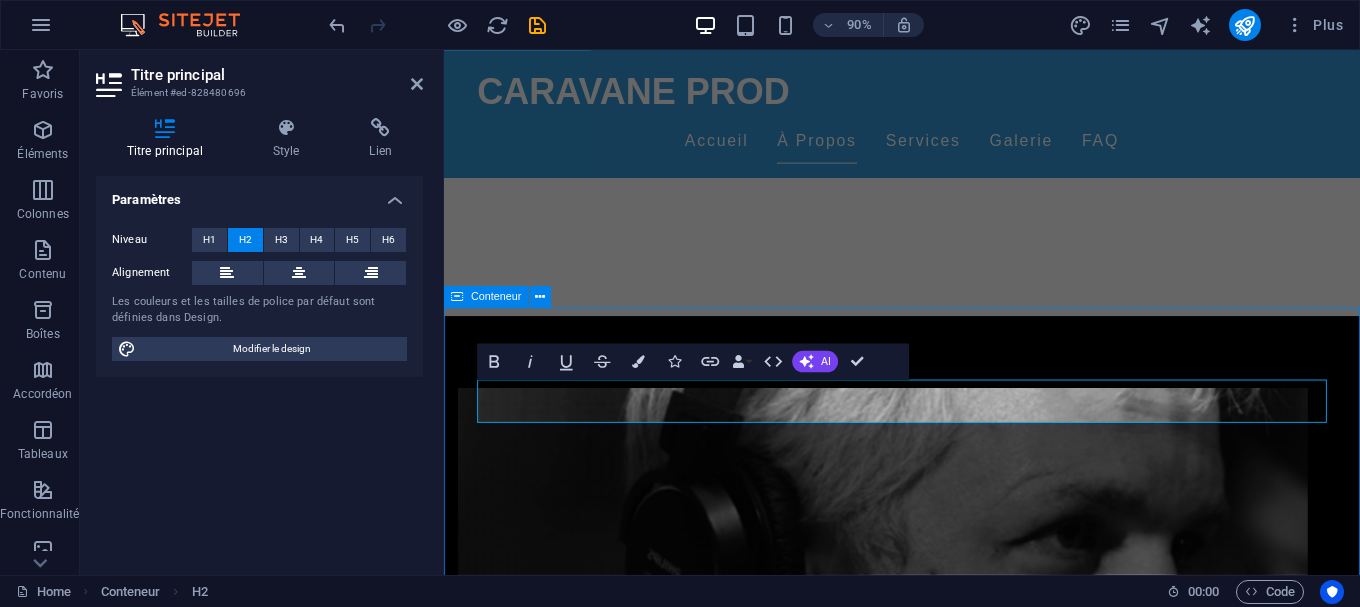 click on "Nos Services Production Cinématographique Nous produisons des films qui racontent l'histoire et la culture algérienne. Écriture de Scénarios Développement de scénarios originaux pour le cinéma et la télévision. Direction Artistique Création d'une direction visuelle forte pour chaque projet. Consultation en Production Assistance pour la planification et la production de films. Captation Vidéo Professionnelle Tournage et production de vidéos de haute qualité. Ateliers de Formation Sessions de formation pour aspirants réalisateurs et scénaristes." at bounding box center (953, 2268) 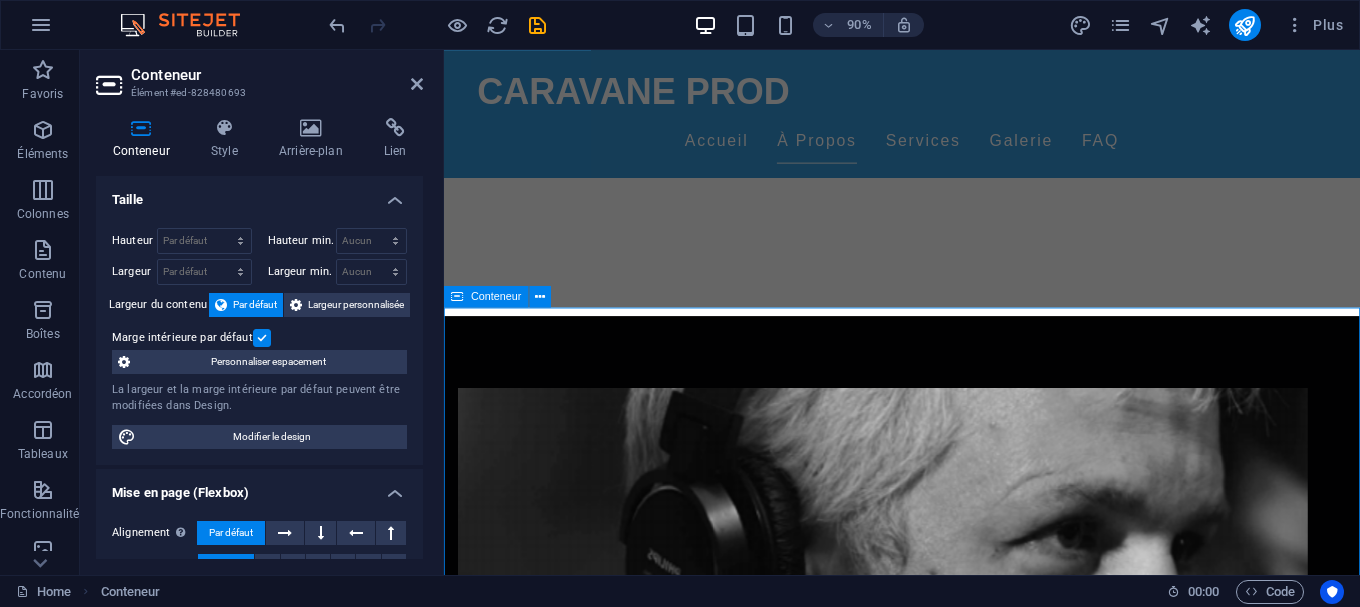 click on "Nos Services Production Cinématographique Nous produisons des films qui racontent l'histoire et la culture algérienne. Écriture de Scénarios Développement de scénarios originaux pour le cinéma et la télévision. Direction Artistique Création d'une direction visuelle forte pour chaque projet. Consultation en Production Assistance pour la planification et la production de films. Captation Vidéo Professionnelle Tournage et production de vidéos de haute qualité. Ateliers de Formation Sessions de formation pour aspirants réalisateurs et scénaristes." at bounding box center [953, 2268] 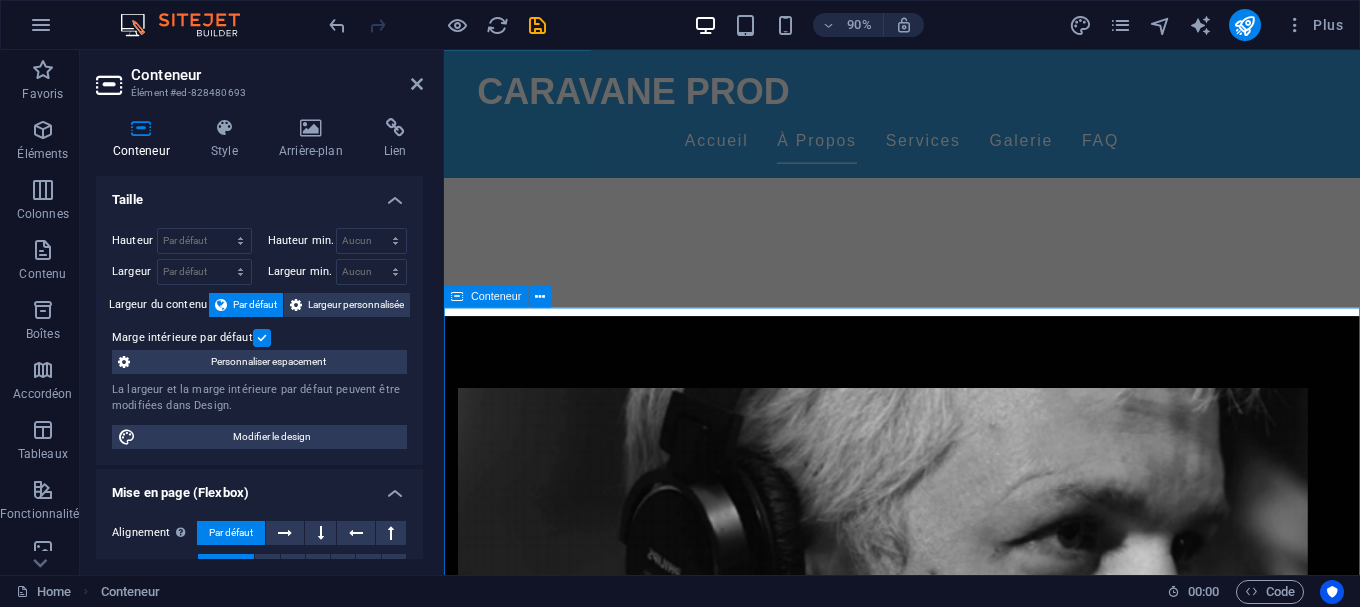click on "Nos Services Production Cinématographique Nous produisons des films qui racontent l'histoire et la culture algérienne. Écriture de Scénarios Développement de scénarios originaux pour le cinéma et la télévision. Direction Artistique Création d'une direction visuelle forte pour chaque projet. Consultation en Production Assistance pour la planification et la production de films. Captation Vidéo Professionnelle Tournage et production de vidéos de haute qualité. Ateliers de Formation Sessions de formation pour aspirants réalisateurs et scénaristes." at bounding box center (953, 2268) 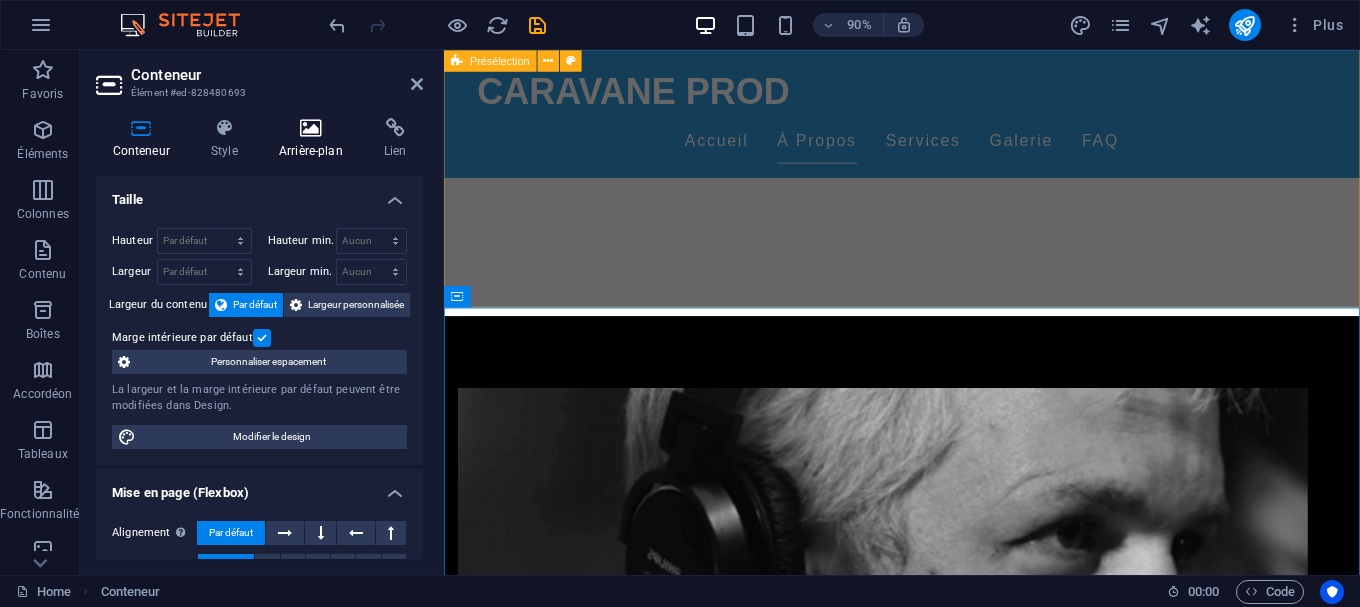 click on "Arrière-plan" at bounding box center (314, 139) 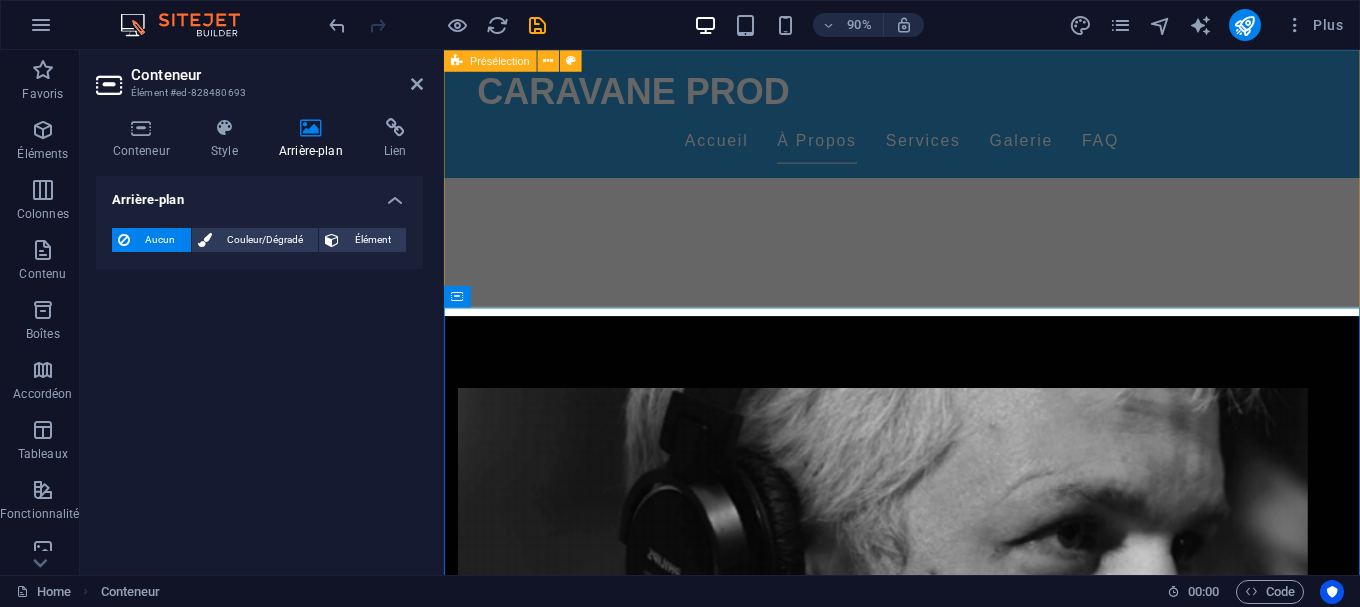 drag, startPoint x: 237, startPoint y: 252, endPoint x: 237, endPoint y: 227, distance: 25 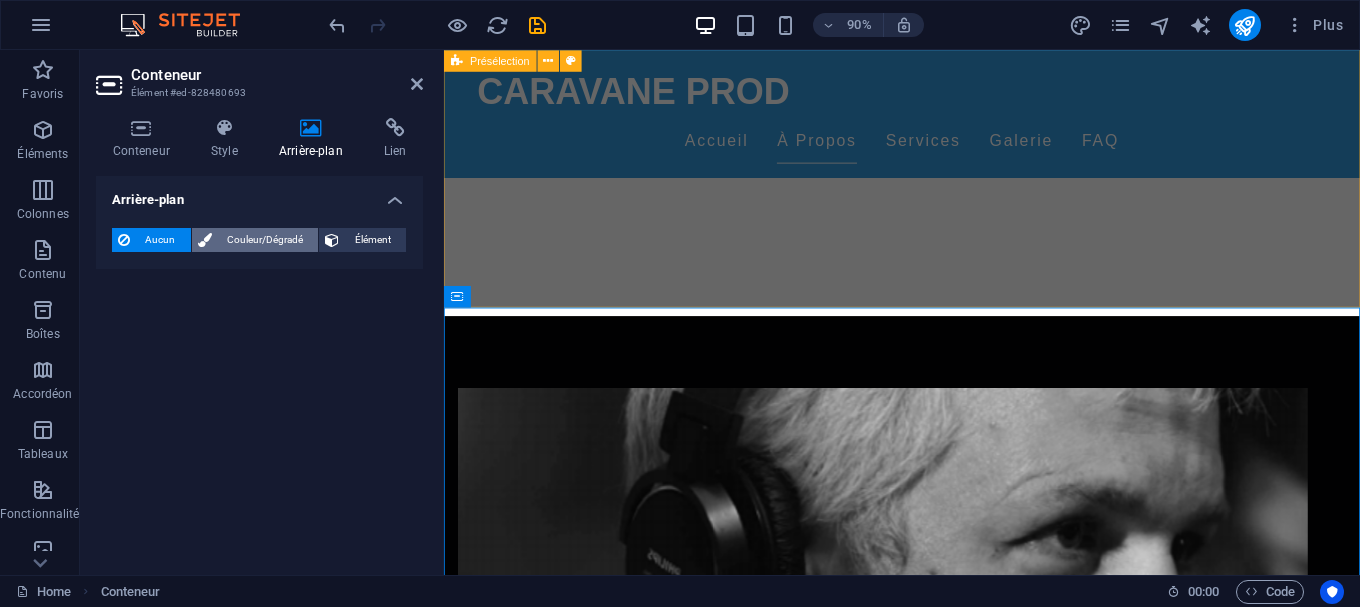click on "Couleur/Dégradé" at bounding box center [265, 240] 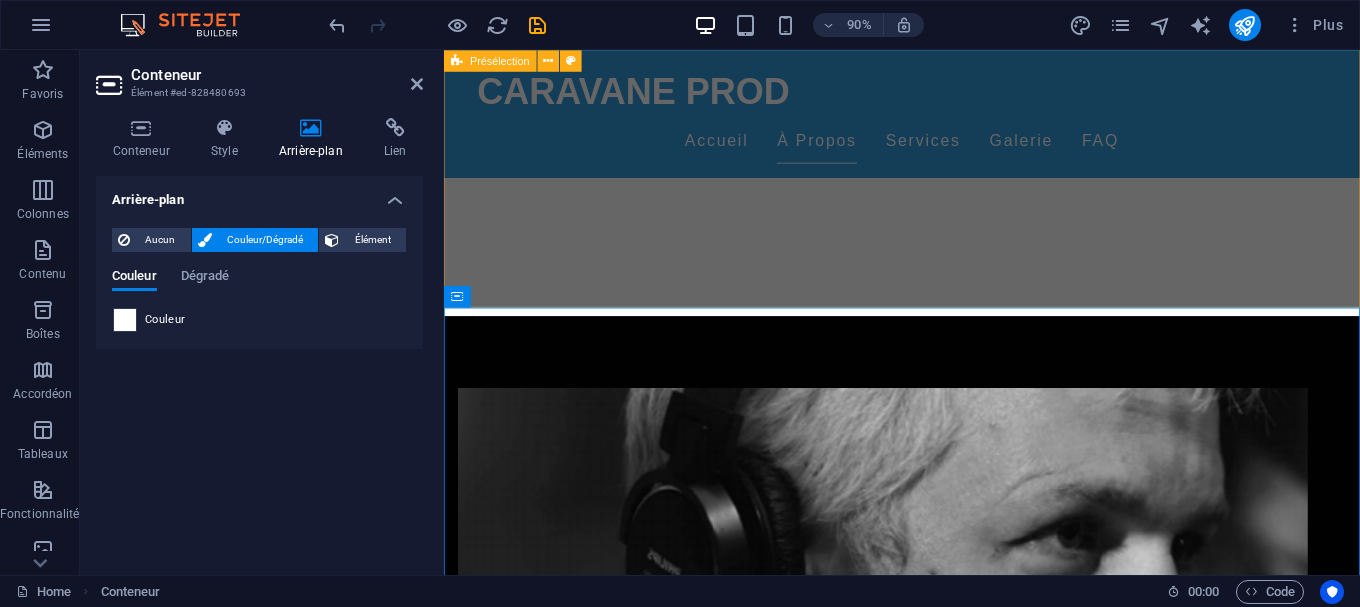 click at bounding box center (125, 320) 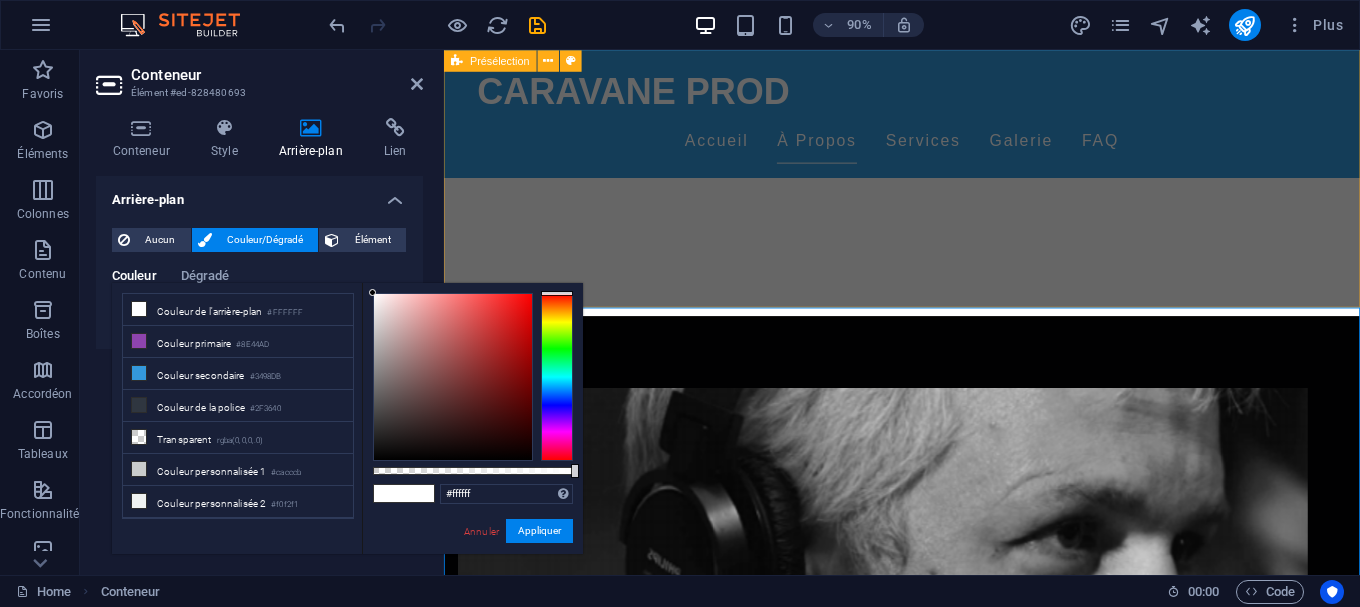 type on "#090303" 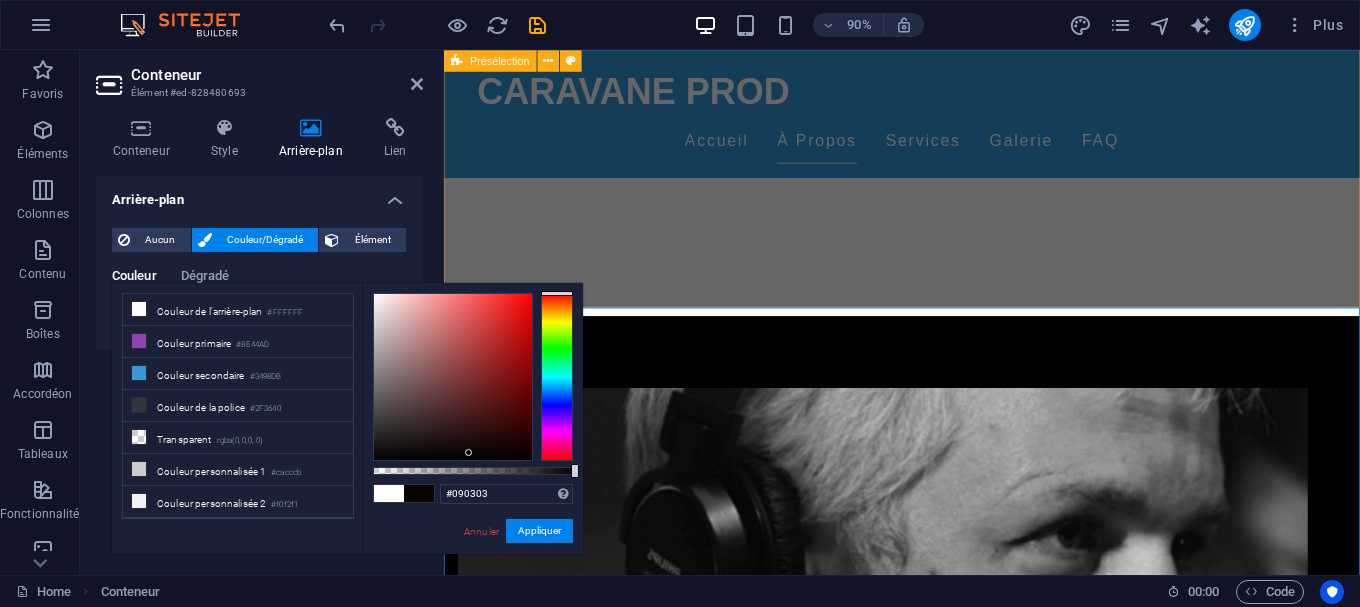 click at bounding box center (453, 377) 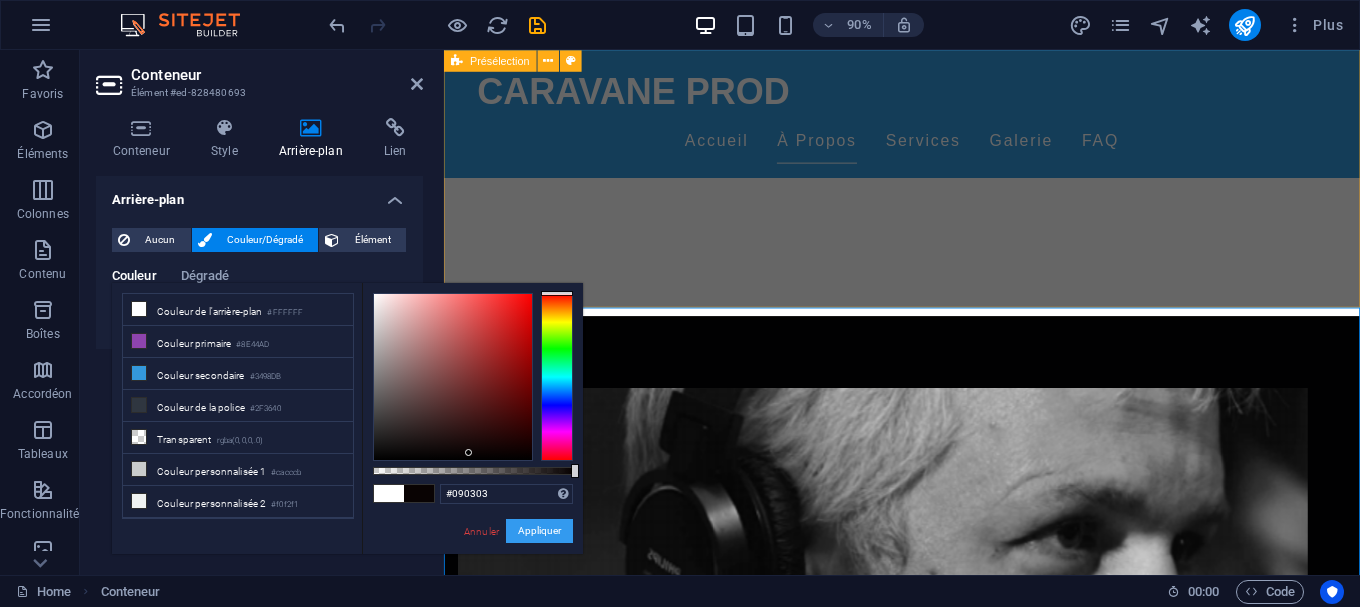click on "Appliquer" at bounding box center (539, 531) 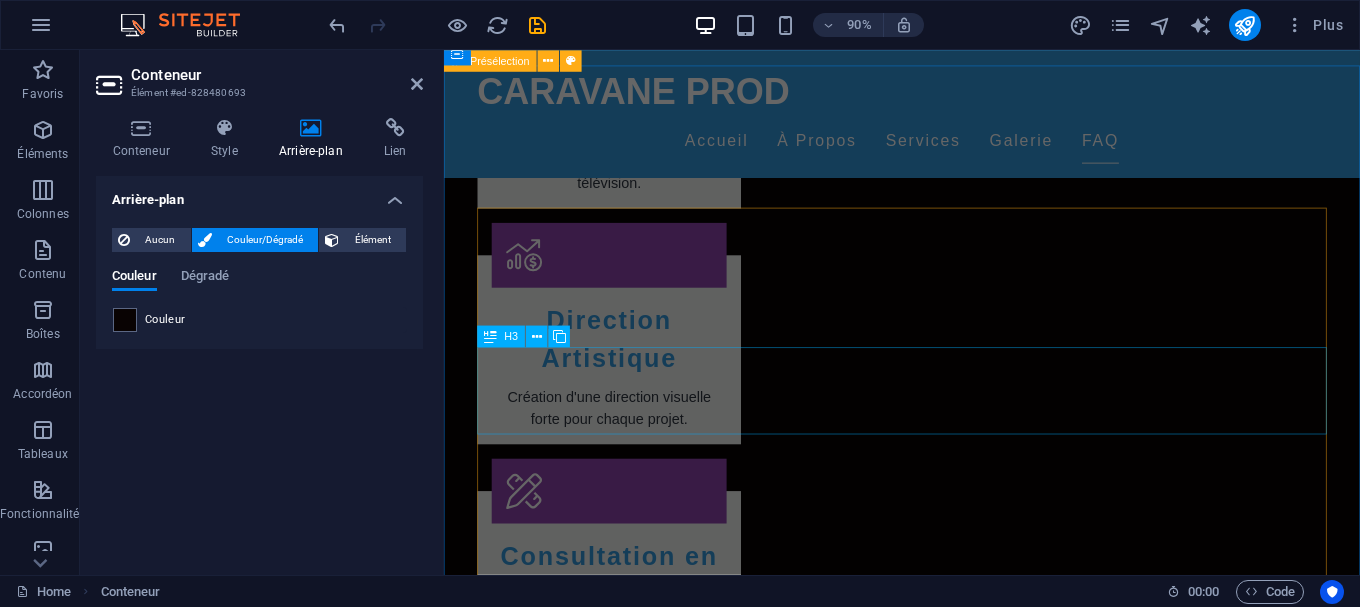 scroll, scrollTop: 2244, scrollLeft: 0, axis: vertical 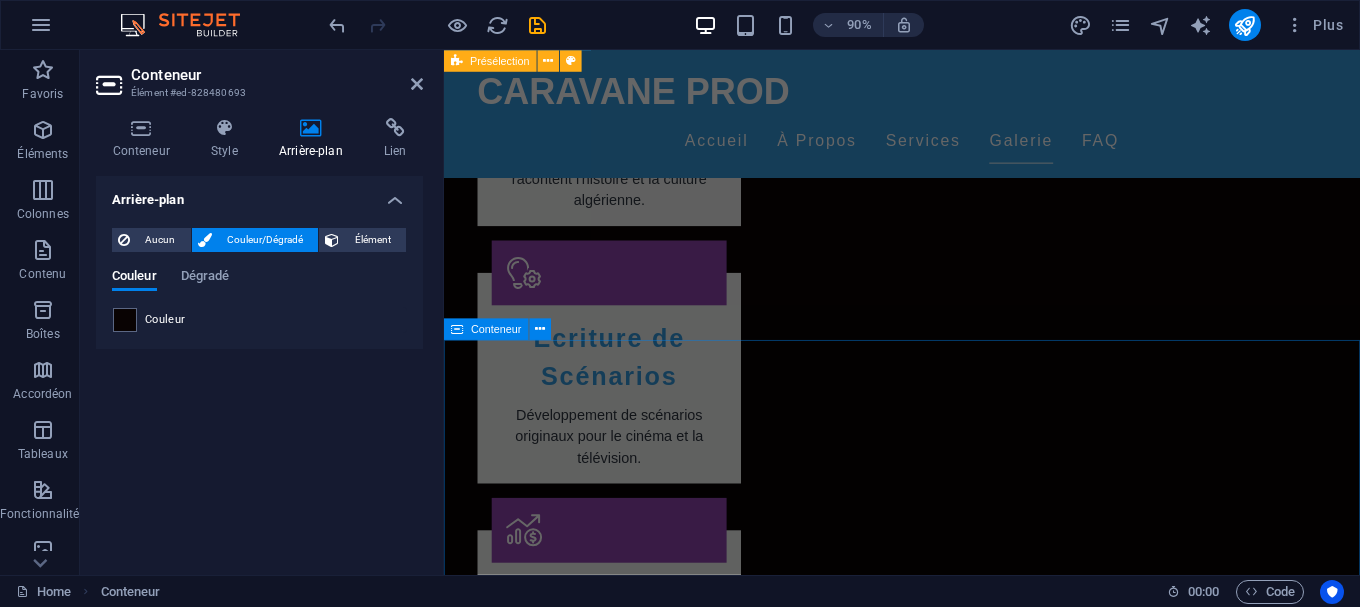 click on "FAQs Qui est [NAME] ? [NAME] est un réalisateur et scénariste algérien reconnu, avec une carrière prolifique en télévision et au cinéma. Quels types de films produit [NAME] ? Il produit des films qui explorent l'histoire, la culture et la société algérienne. Puis-je contacter [NAME] directement ? Oui, vous pouvez nous contacter via le formulaire de notre page de contact. Où sont situés les bureaux de production ? Nos bureaux sont situés à [CITY], en Algérie. Avez-vous des projets à venir ? Oui, nous travaillons actuellement sur plusieurs nouveaux projets qui seront annoncés bientôt. Comment puis-je participer à un atelier de formation ? Vous pouvez vous inscrire aux ateliers via notre site web ou nous contacter directement." at bounding box center [953, 3023] 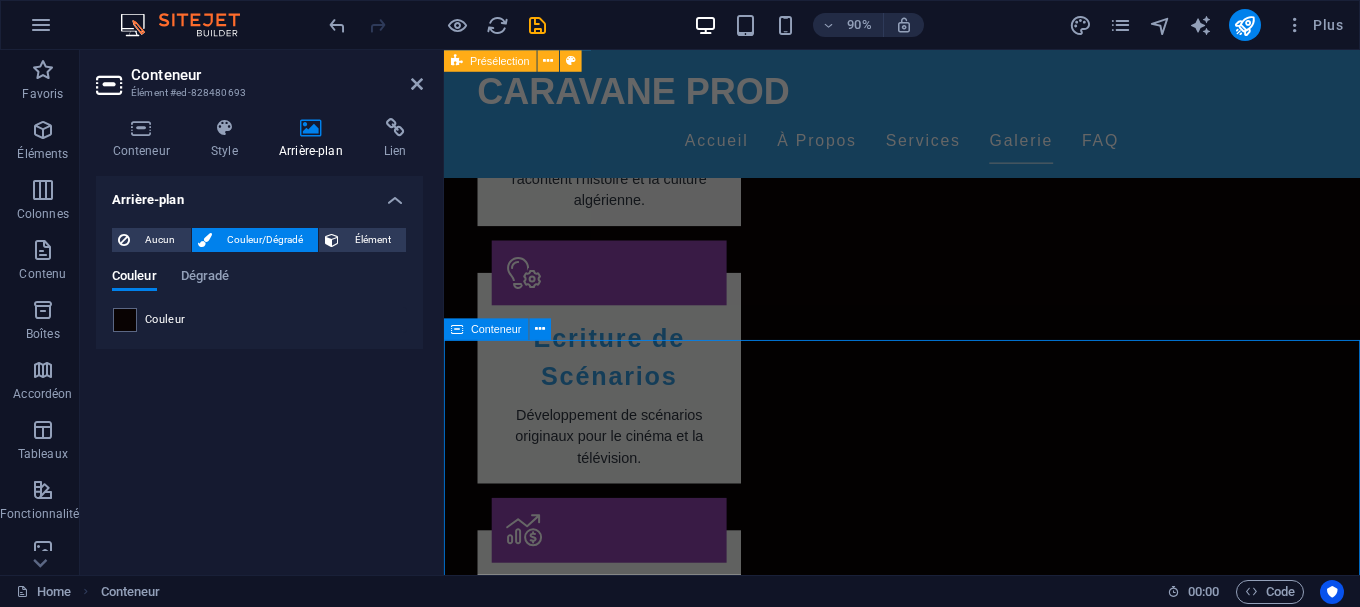 click on "FAQs Qui est [NAME] ? [NAME] est un réalisateur et scénariste algérien reconnu, avec une carrière prolifique en télévision et au cinéma. Quels types de films produit [NAME] ? Il produit des films qui explorent l'histoire, la culture et la société algérienne. Puis-je contacter [NAME] directement ? Oui, vous pouvez nous contacter via le formulaire de notre page de contact. Où sont situés les bureaux de production ? Nos bureaux sont situés à [CITY], en Algérie. Avez-vous des projets à venir ? Oui, nous travaillons actuellement sur plusieurs nouveaux projets qui seront annoncés bientôt. Comment puis-je participer à un atelier de formation ? Vous pouvez vous inscrire aux ateliers via notre site web ou nous contacter directement." at bounding box center (953, 3023) 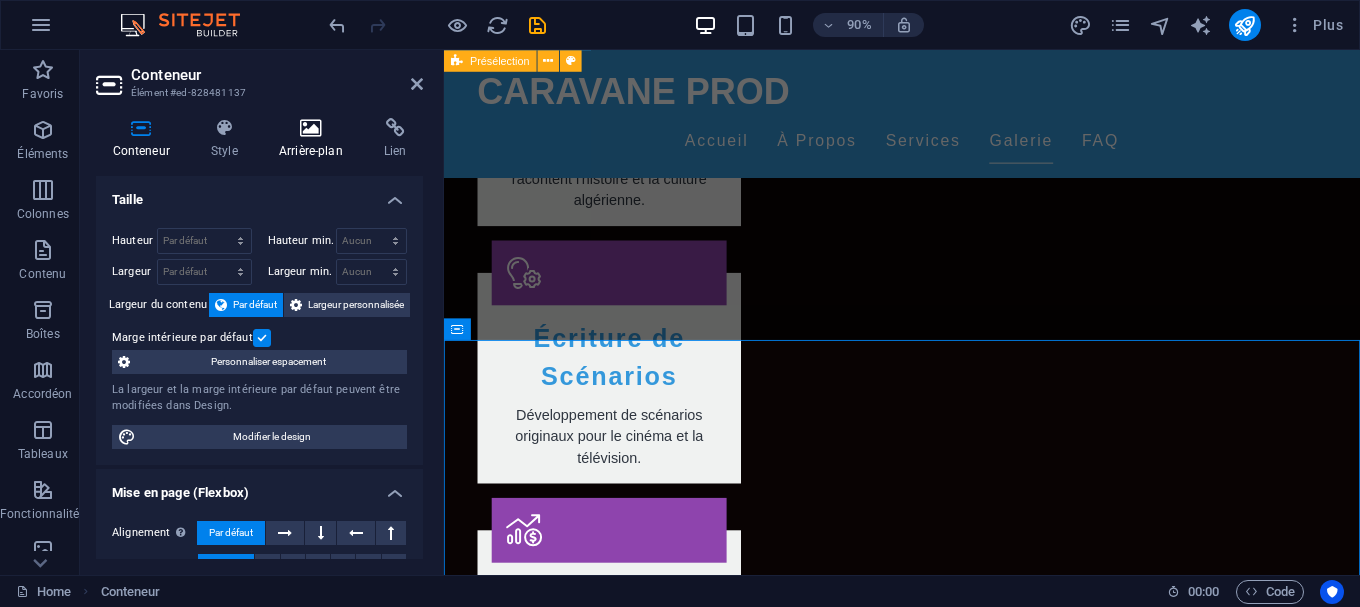click on "Arrière-plan" at bounding box center (314, 139) 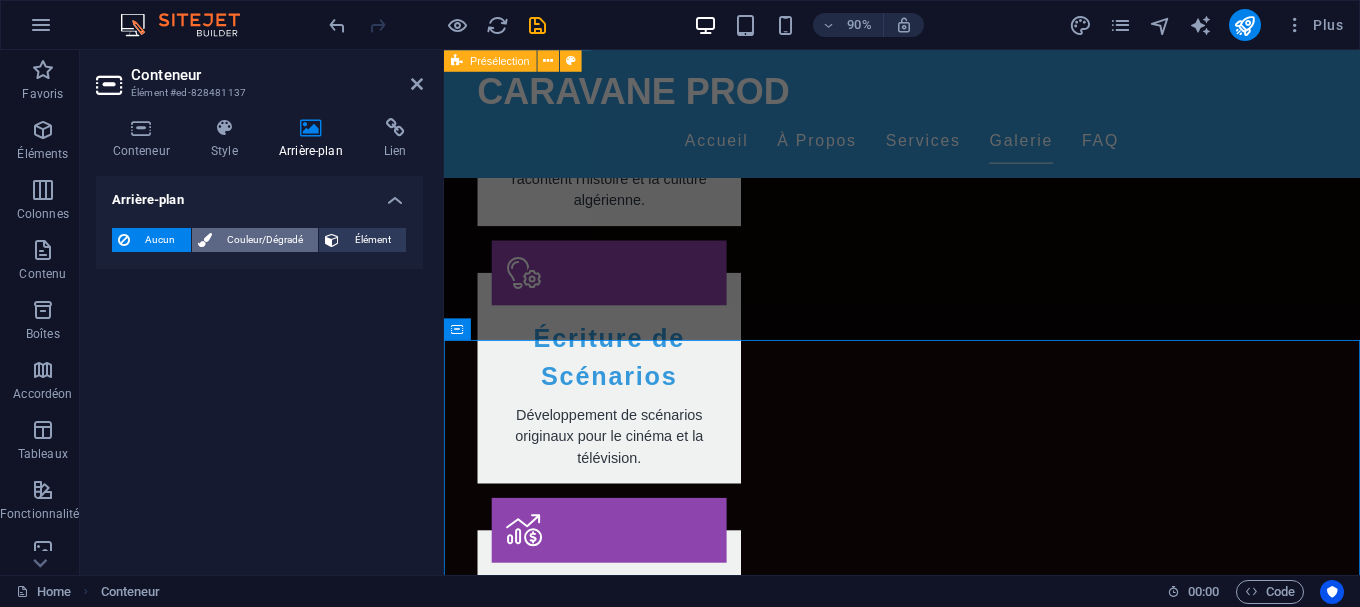 click on "Couleur/Dégradé" at bounding box center (265, 240) 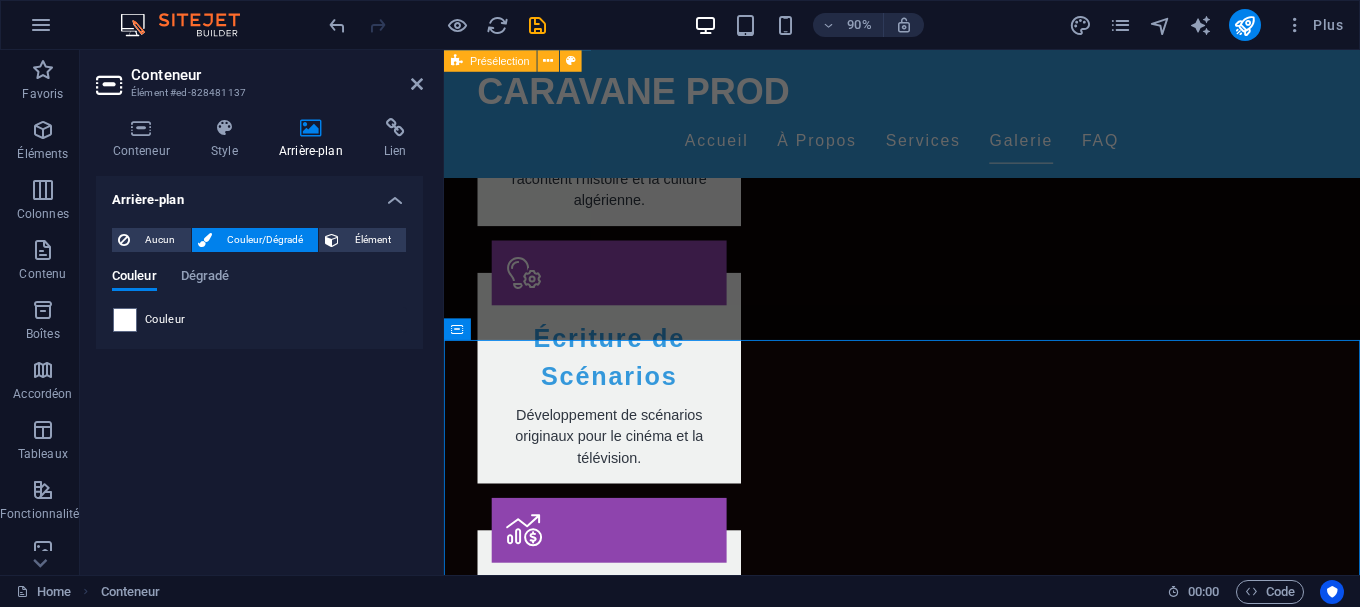 click on "Couleur" at bounding box center [259, 320] 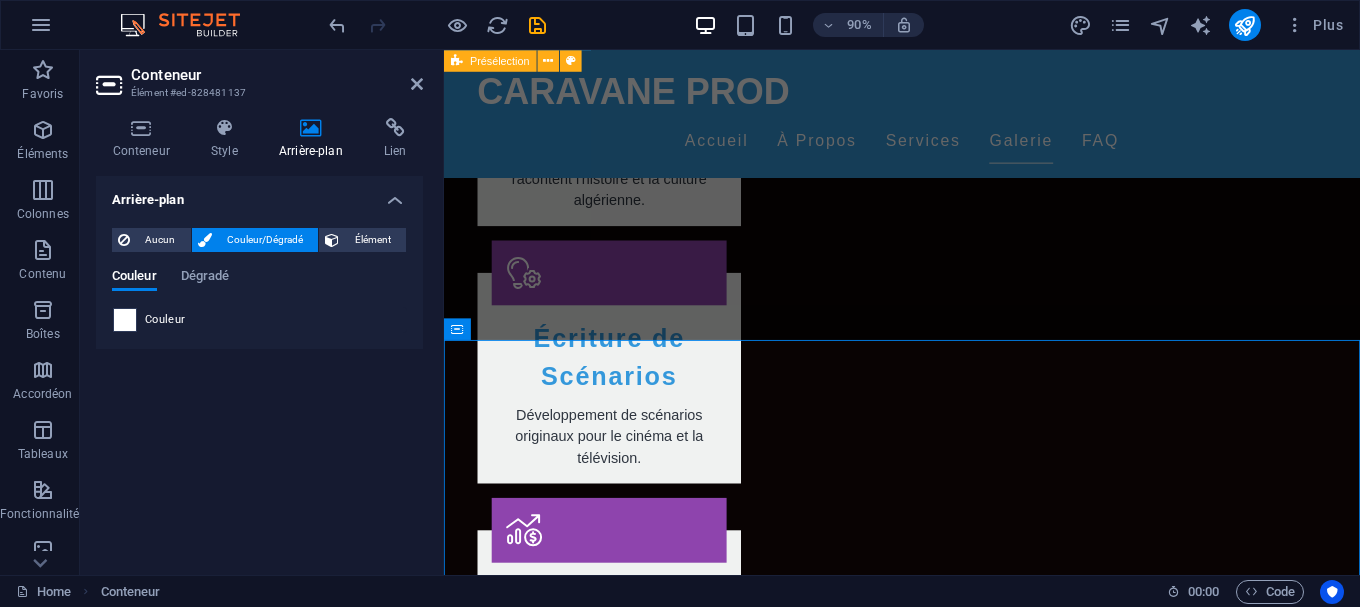 click at bounding box center [125, 320] 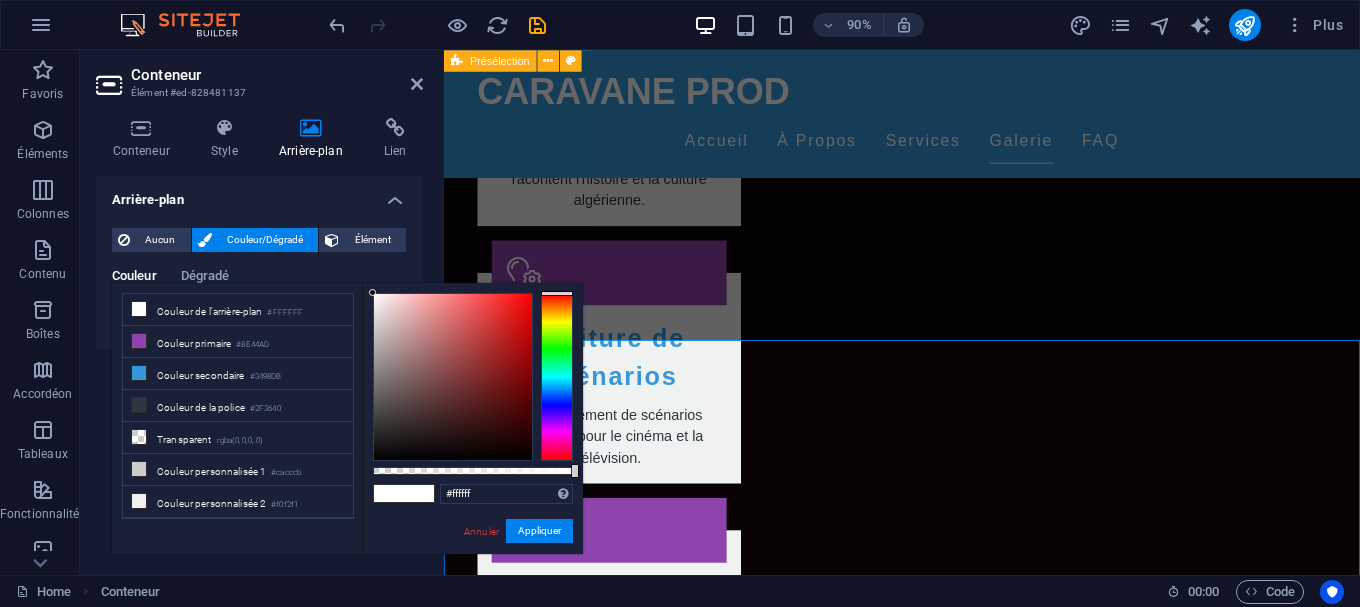 type on "#070202" 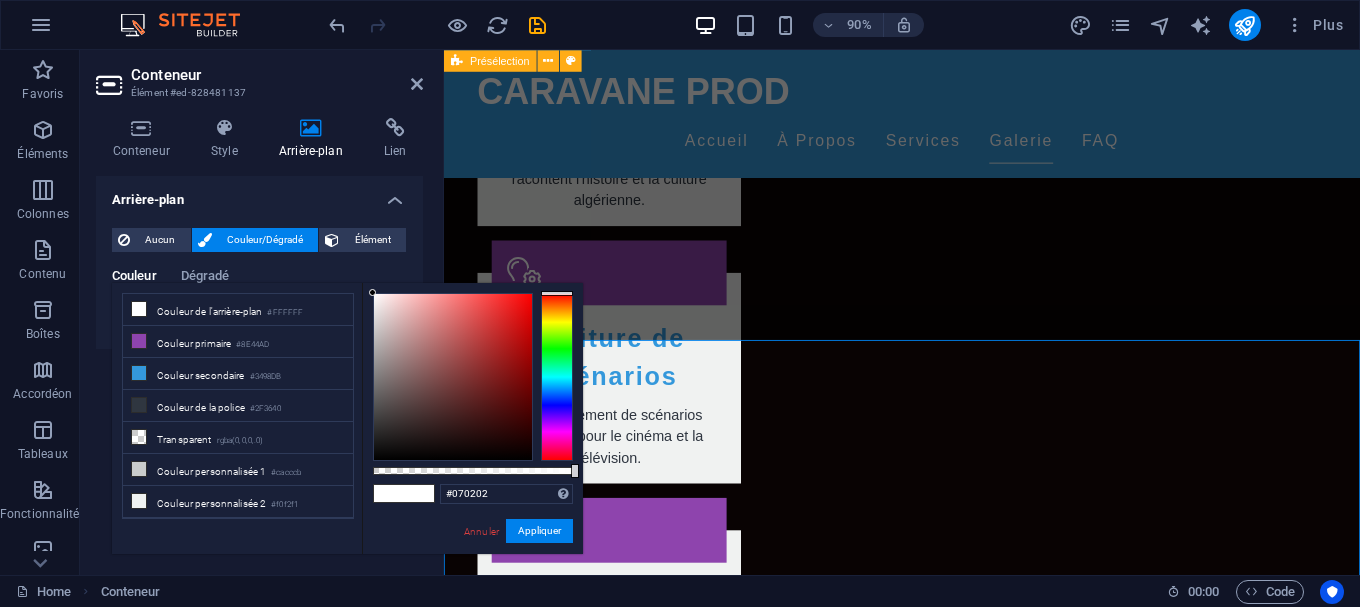 click at bounding box center (453, 377) 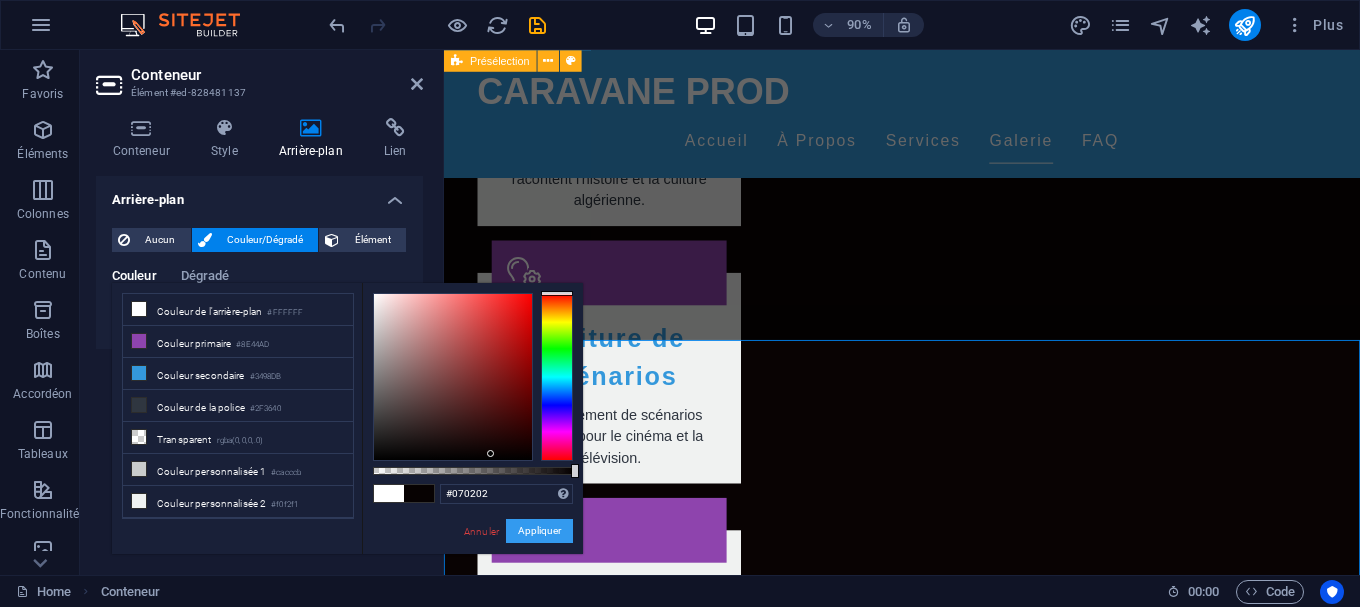 click on "Appliquer" at bounding box center (539, 531) 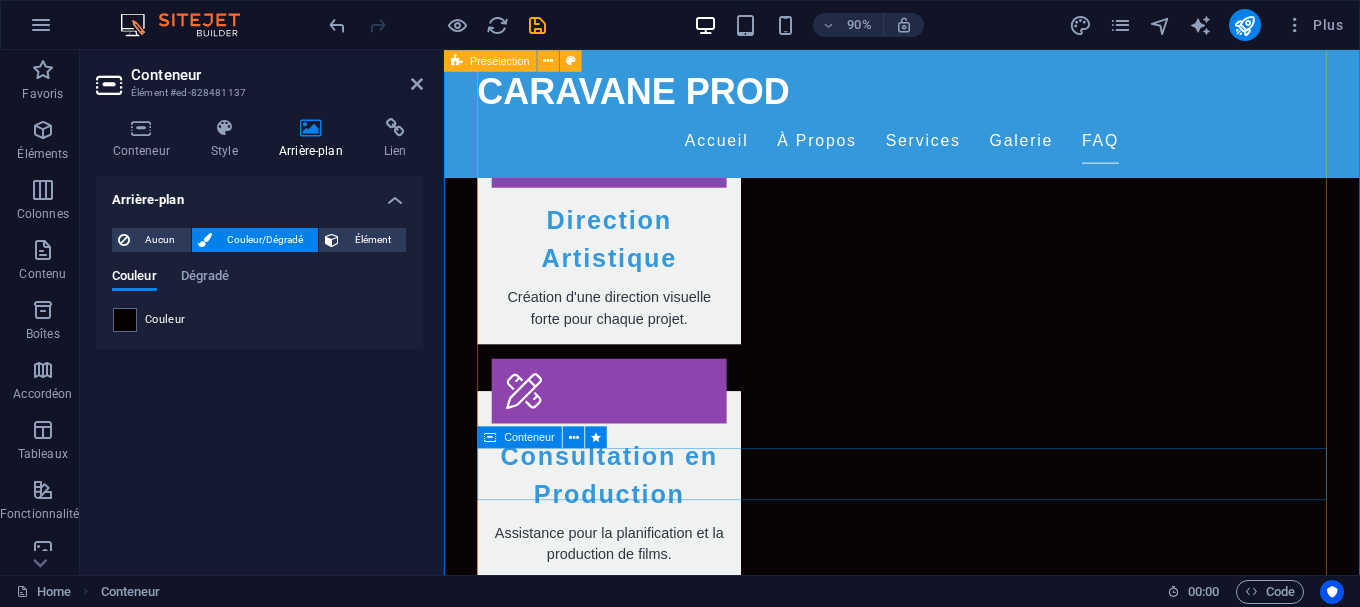 scroll, scrollTop: 2651, scrollLeft: 0, axis: vertical 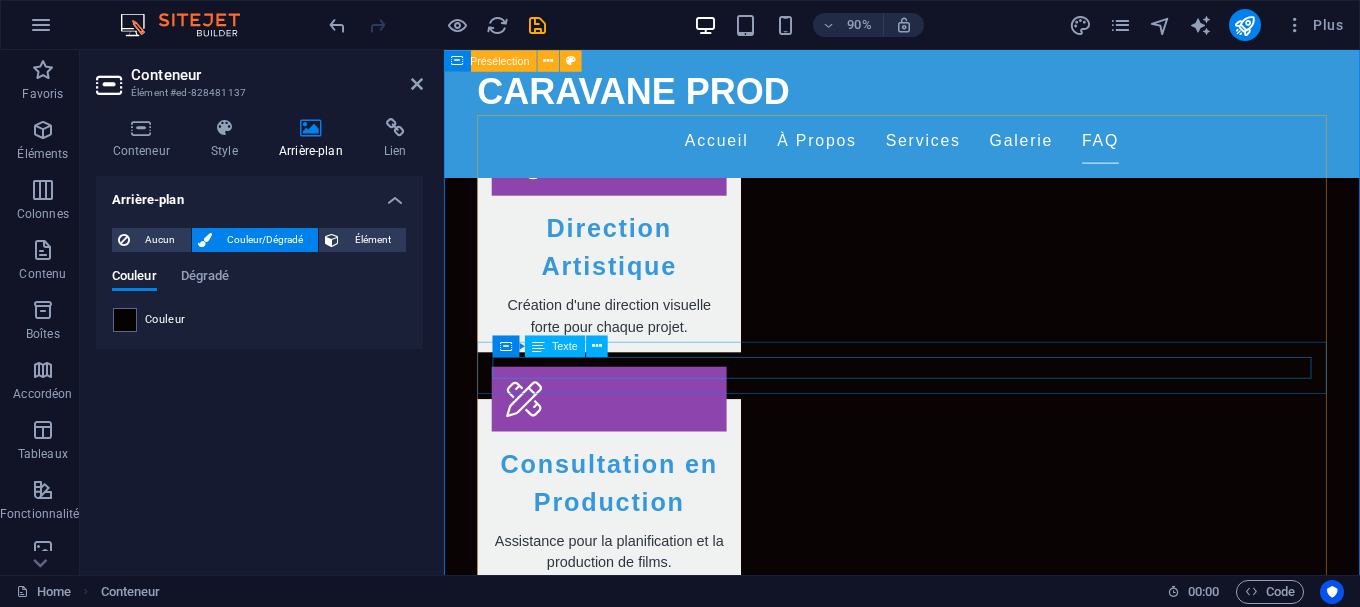 click on "Il produit des films qui explorent l'histoire, la culture et la société algérienne." at bounding box center [953, 2471] 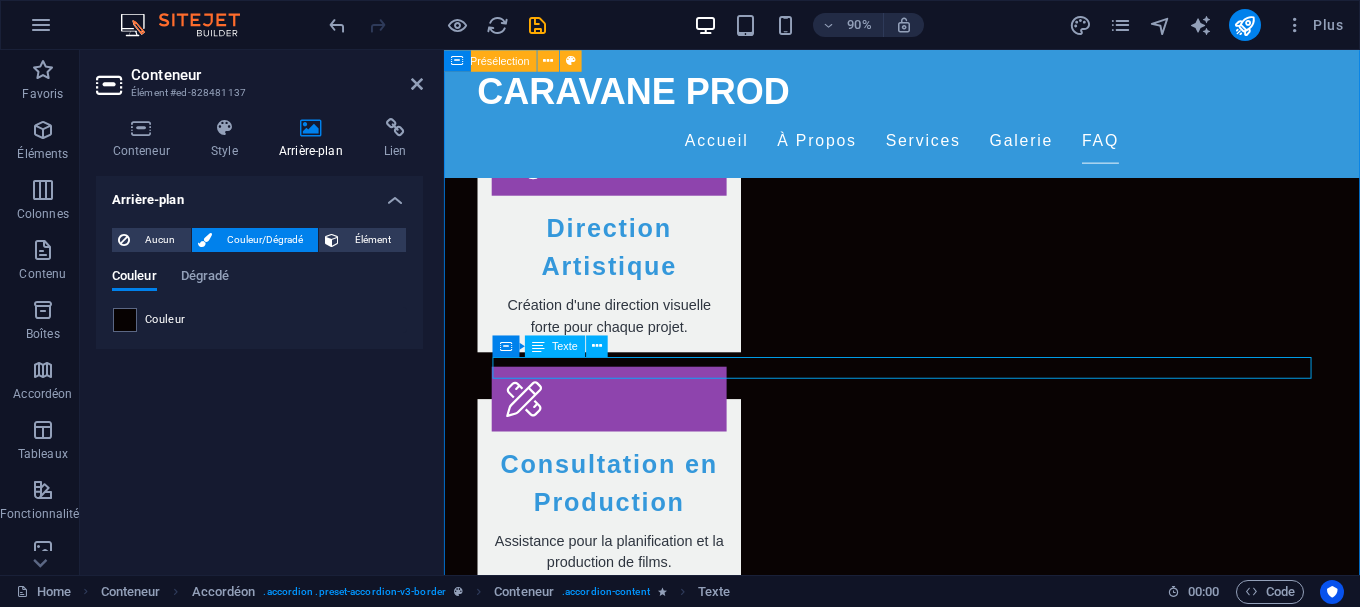 click on "Il produit des films qui explorent l'histoire, la culture et la société algérienne." at bounding box center [953, 2471] 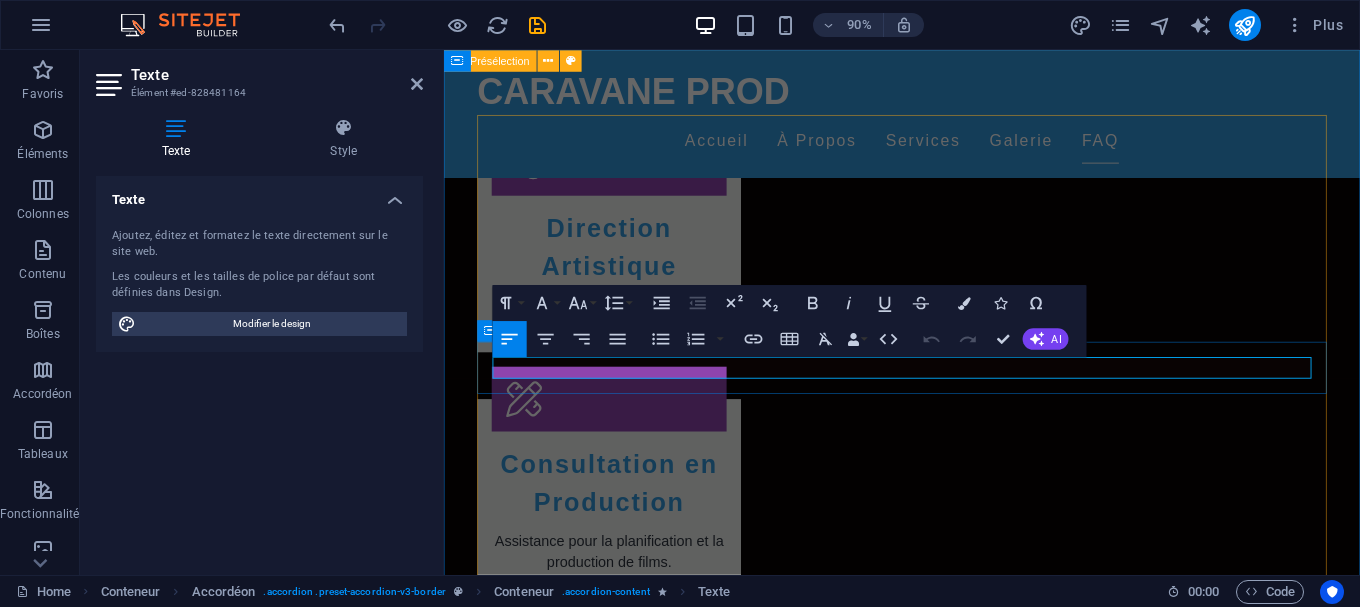 click on "Il produit des films qui explorent l'histoire, la culture et la société algérienne." at bounding box center (953, 2471) 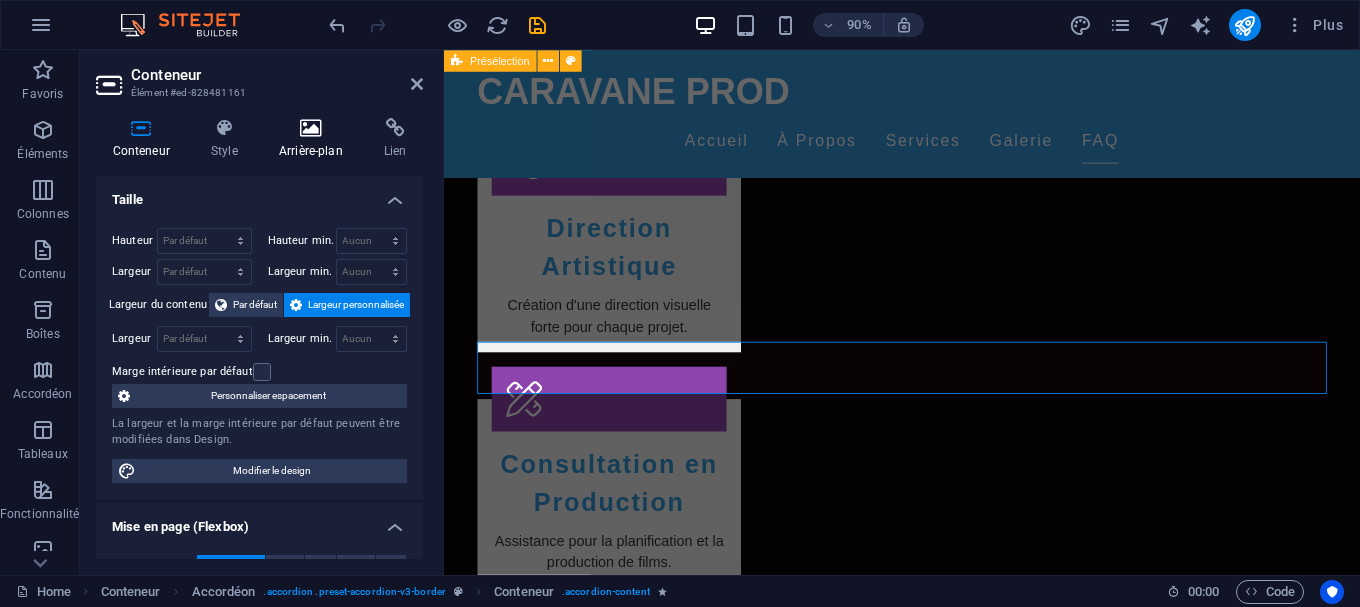 click on "Arrière-plan" at bounding box center (314, 139) 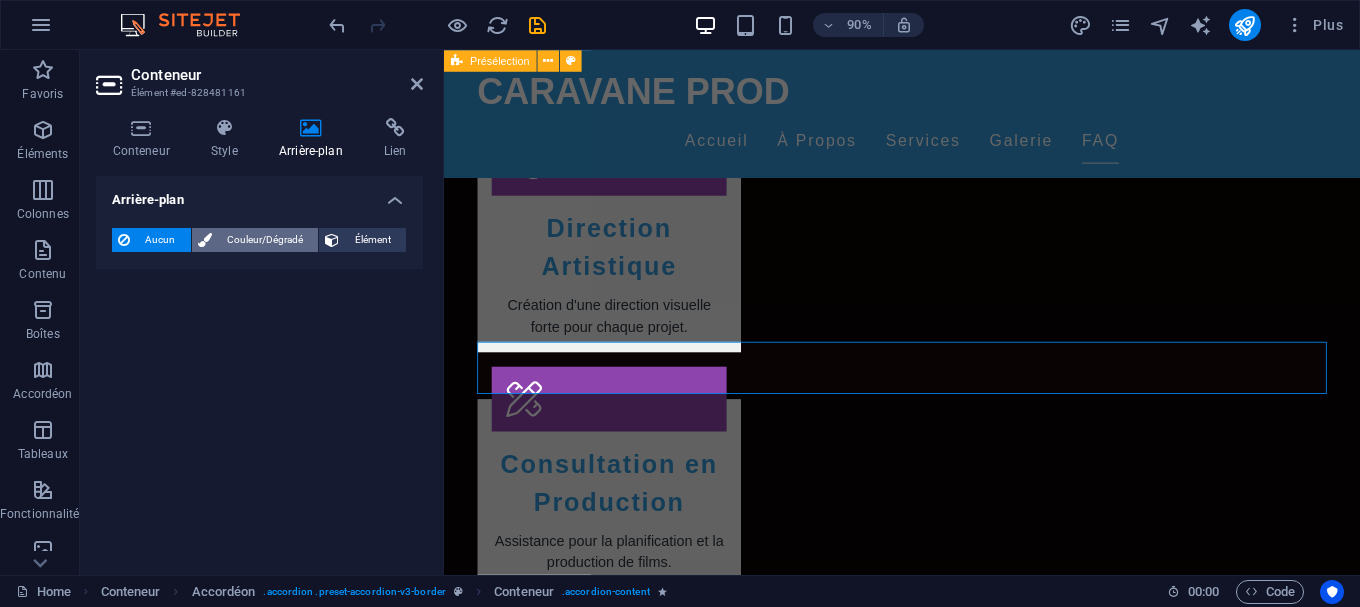 click on "Couleur/Dégradé" at bounding box center [265, 240] 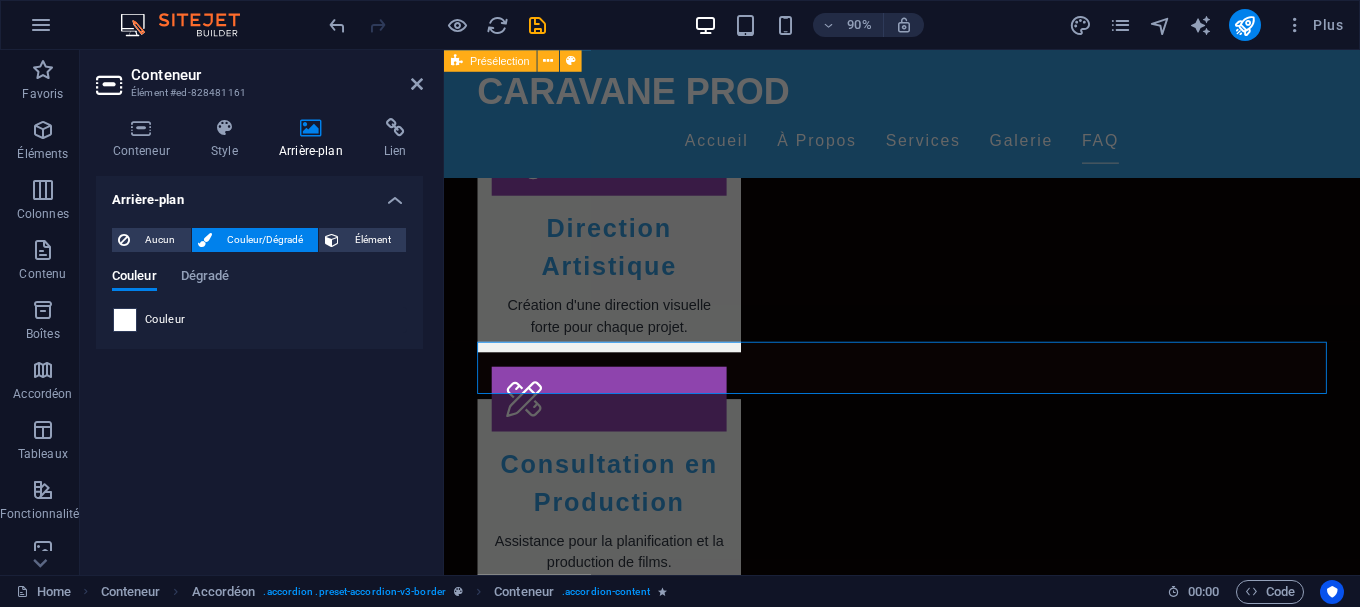 click at bounding box center (125, 320) 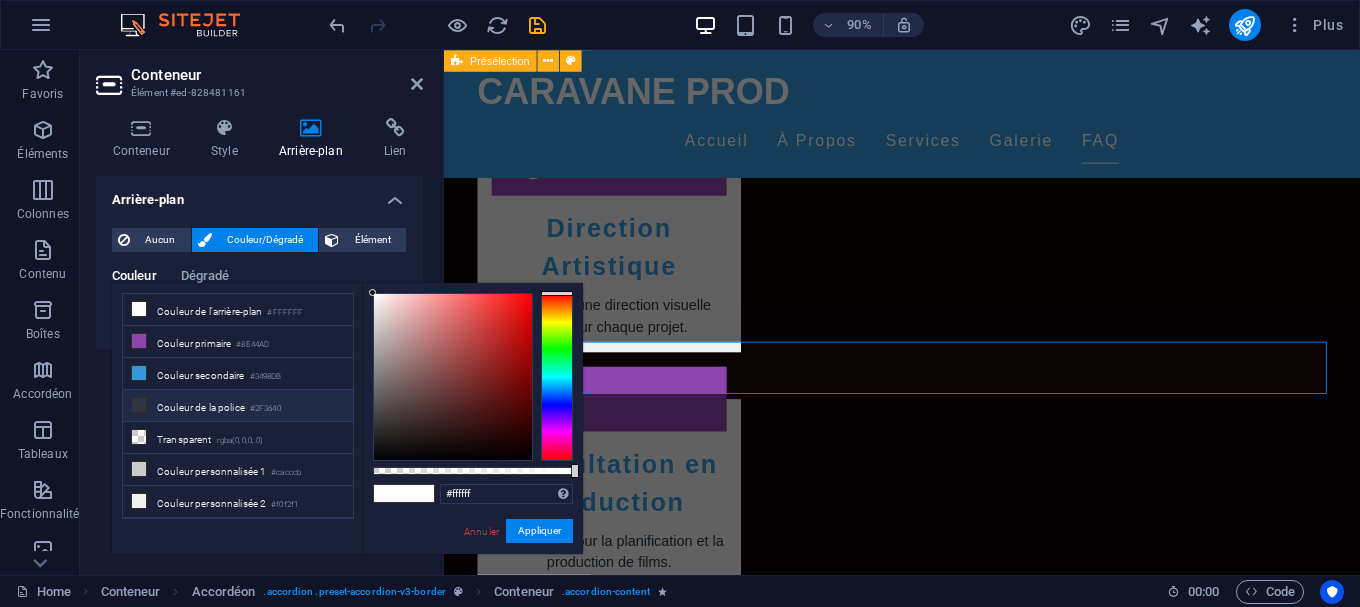 click at bounding box center (139, 405) 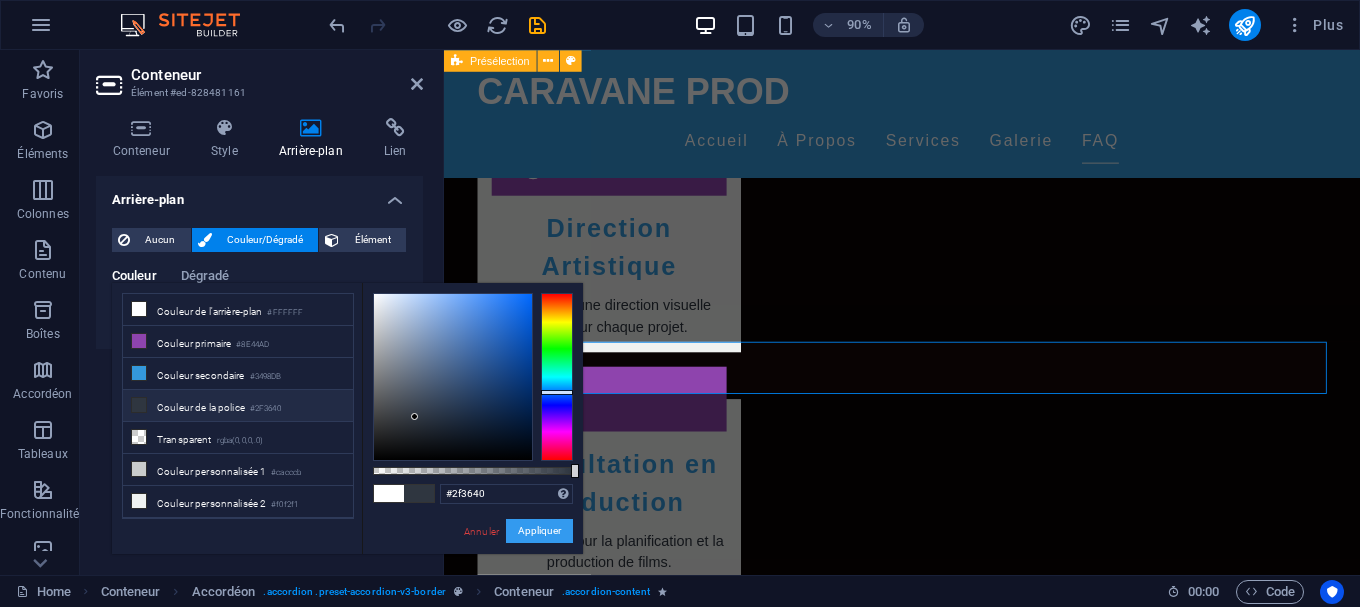 click on "Appliquer" at bounding box center (539, 531) 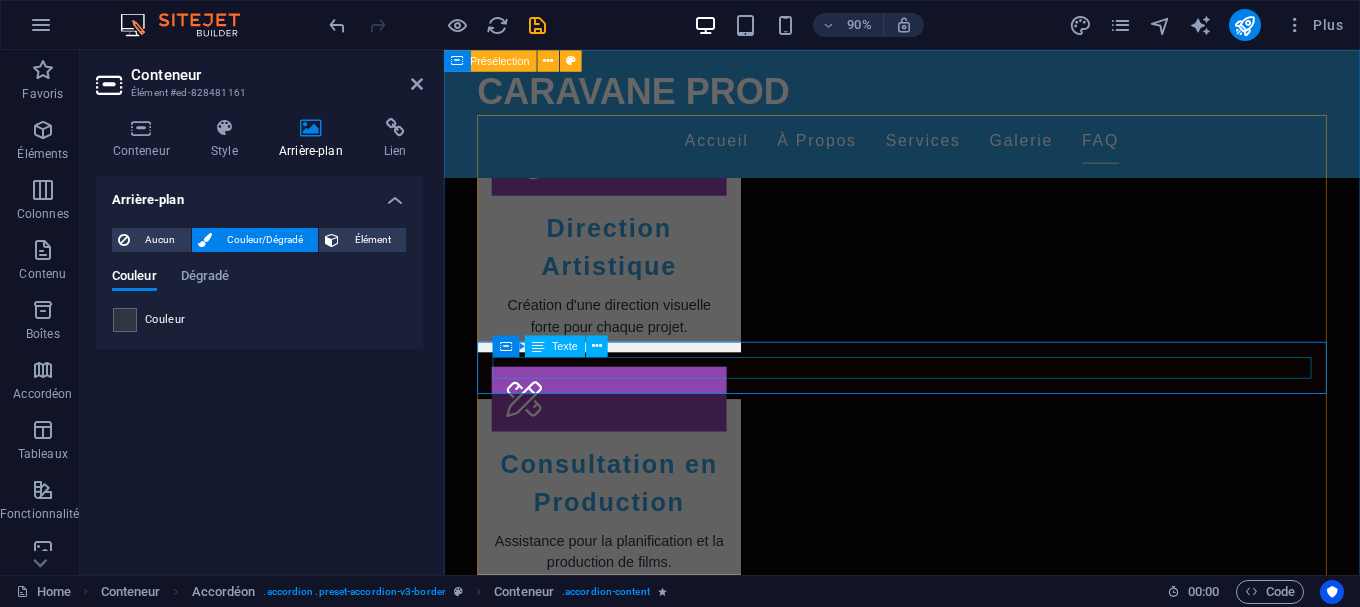 click on "Il produit des films qui explorent l'histoire, la culture et la société algérienne." at bounding box center (953, 2471) 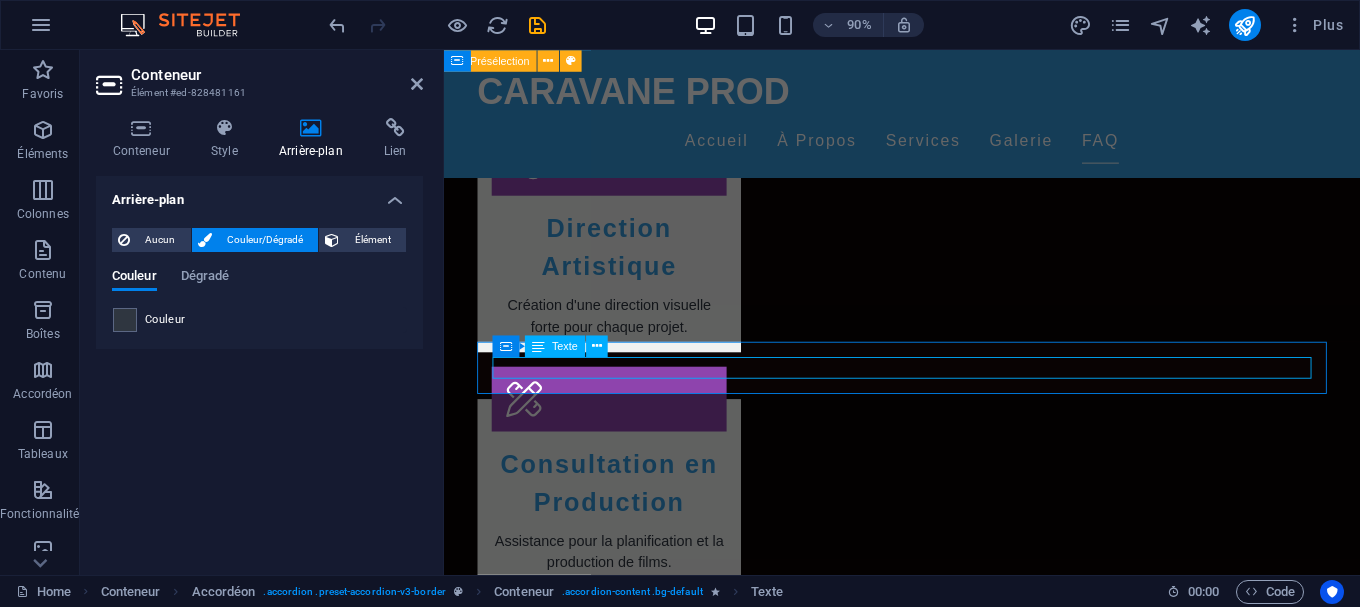 click on "Il produit des films qui explorent l'histoire, la culture et la société algérienne." at bounding box center [953, 2471] 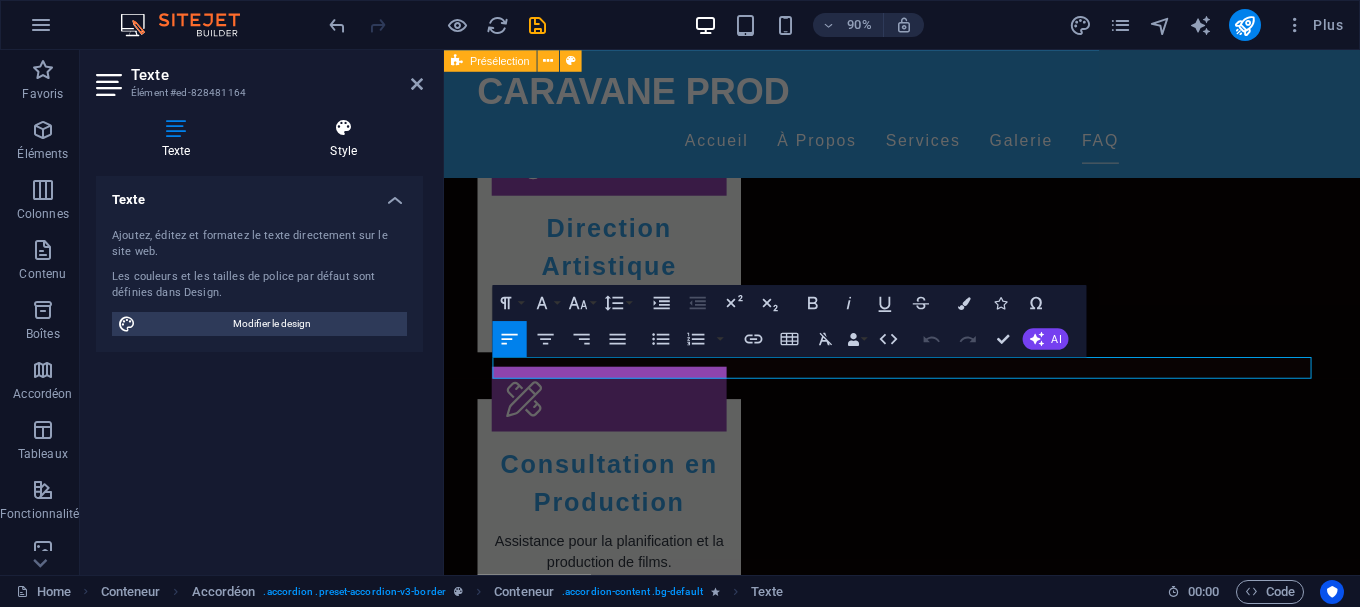 click on "Style" at bounding box center [344, 139] 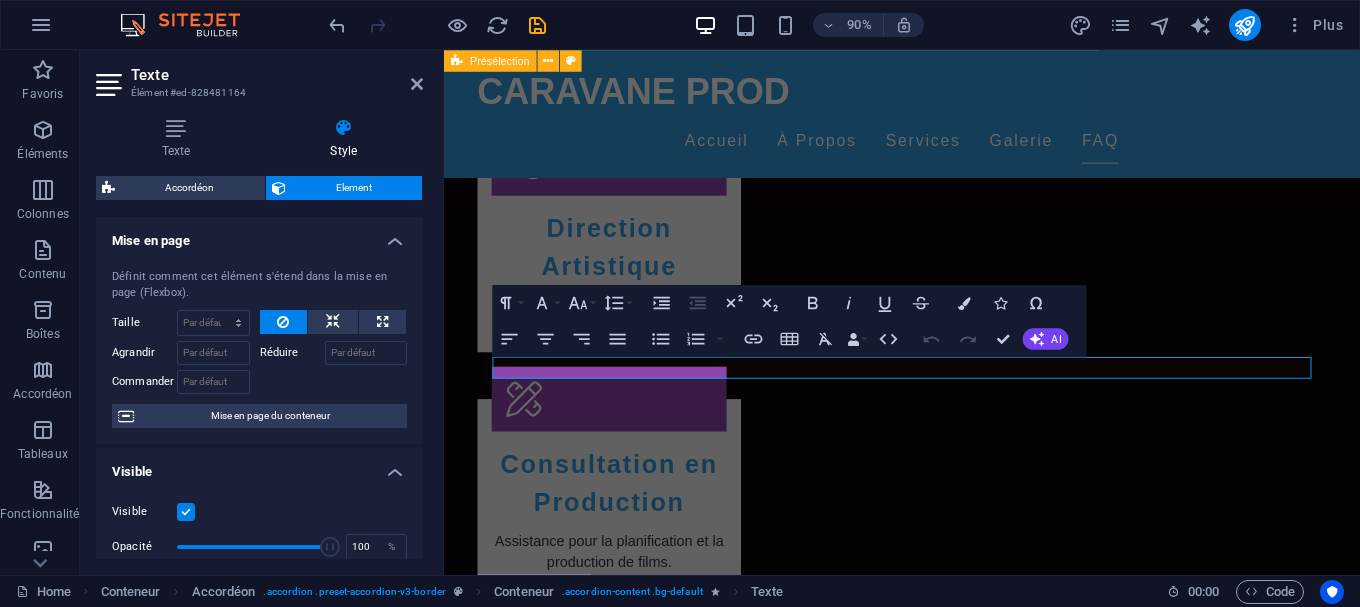 scroll, scrollTop: 520, scrollLeft: 0, axis: vertical 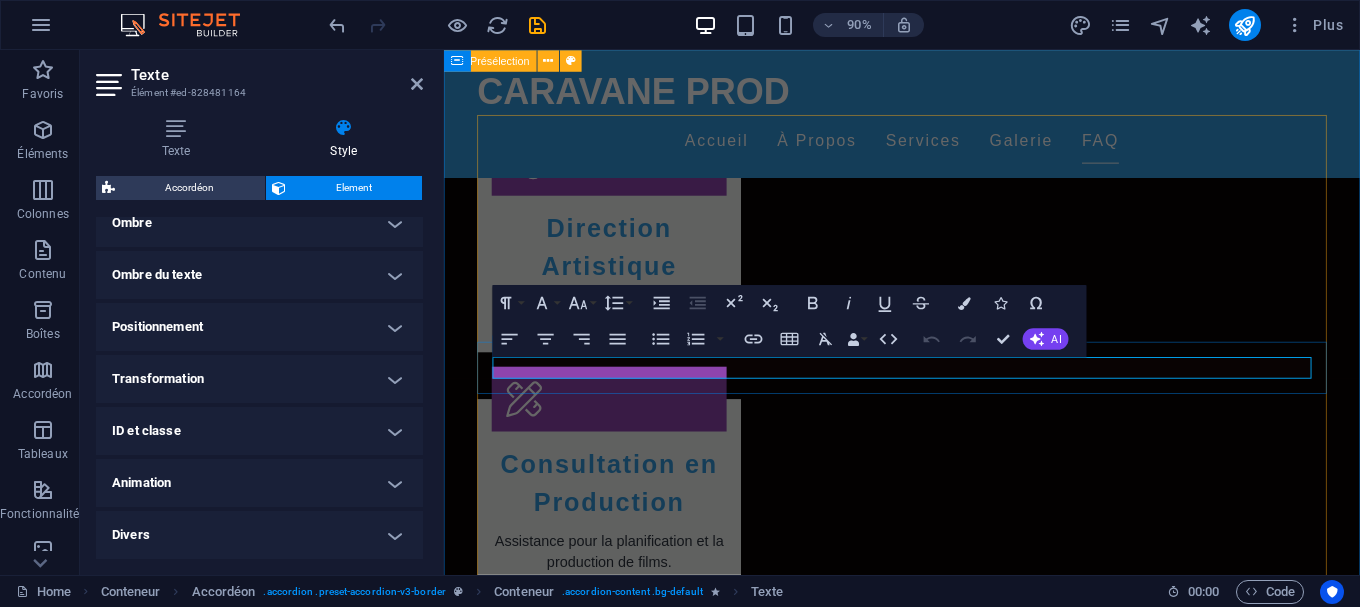 click on "Il produit des films qui explorent l'histoire, la culture et la société algérienne." at bounding box center [953, 2471] 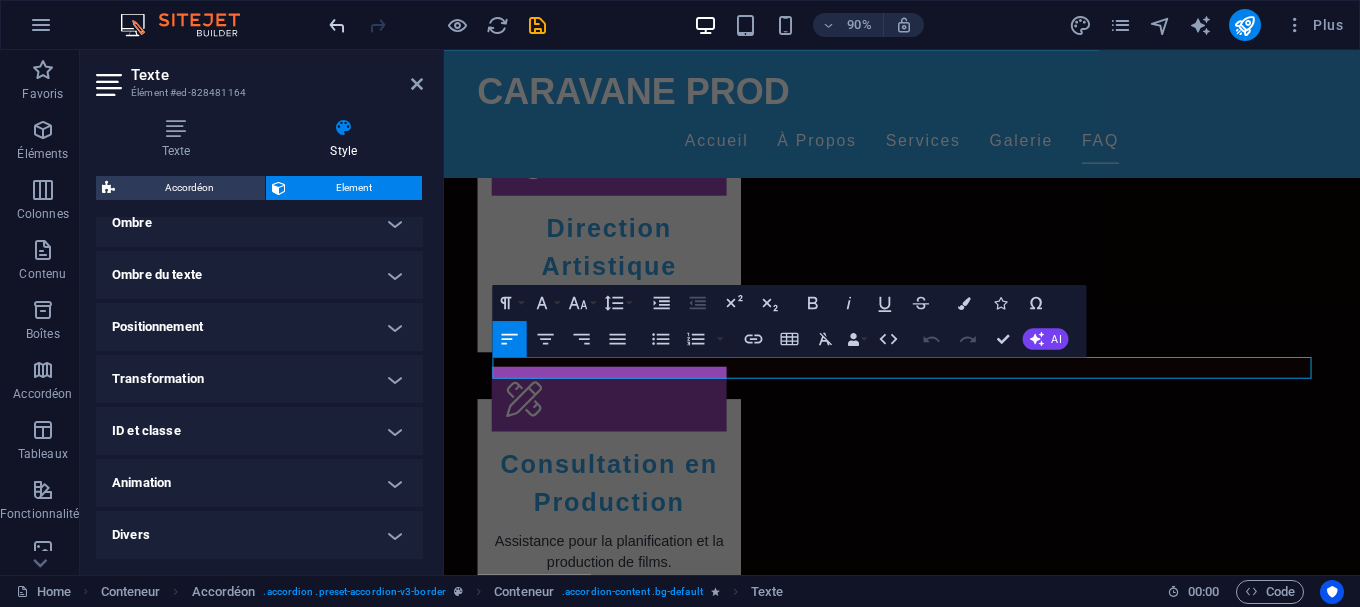 click at bounding box center (337, 25) 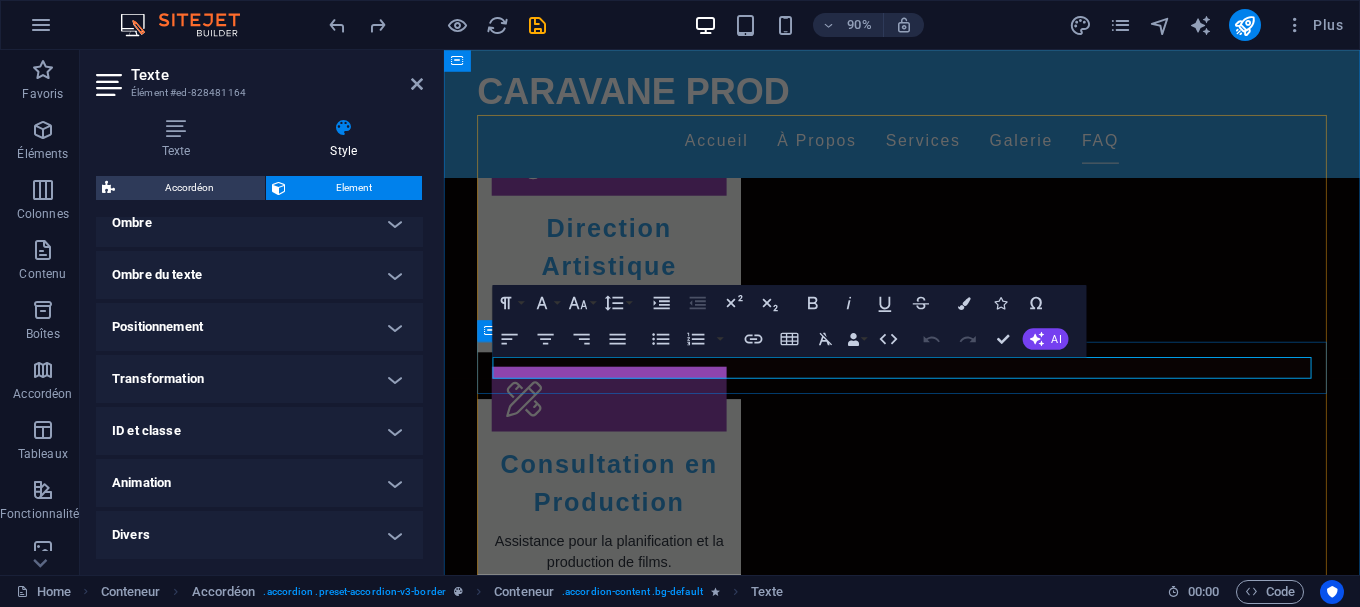 click on "Il produit des films qui explorent l'histoire, la culture et la société algérienne." at bounding box center (953, 2471) 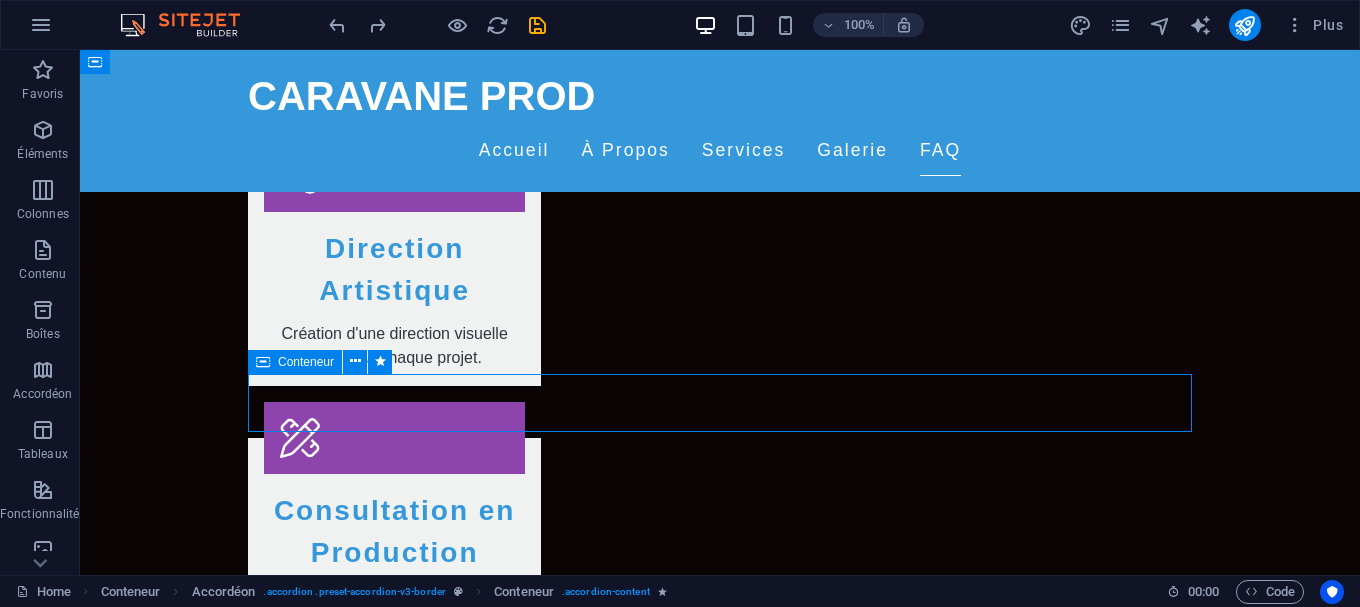 scroll, scrollTop: 2853, scrollLeft: 0, axis: vertical 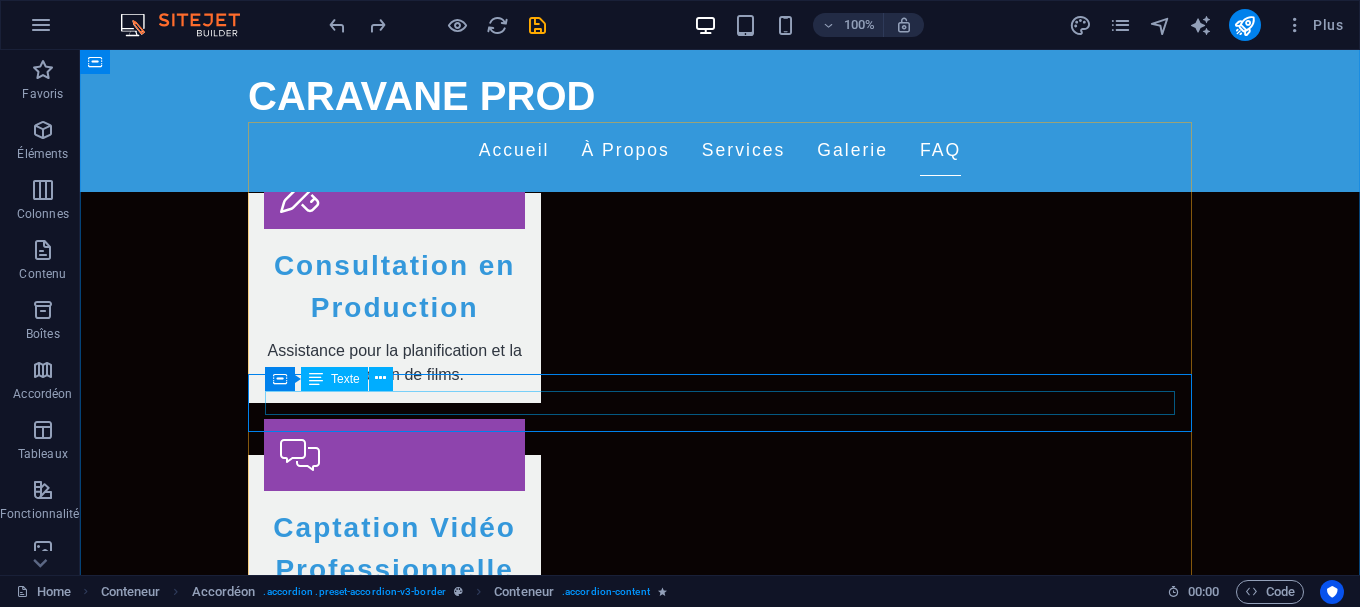 click on "Il produit des films qui explorent l'histoire, la culture et la société algérienne." at bounding box center (720, 2427) 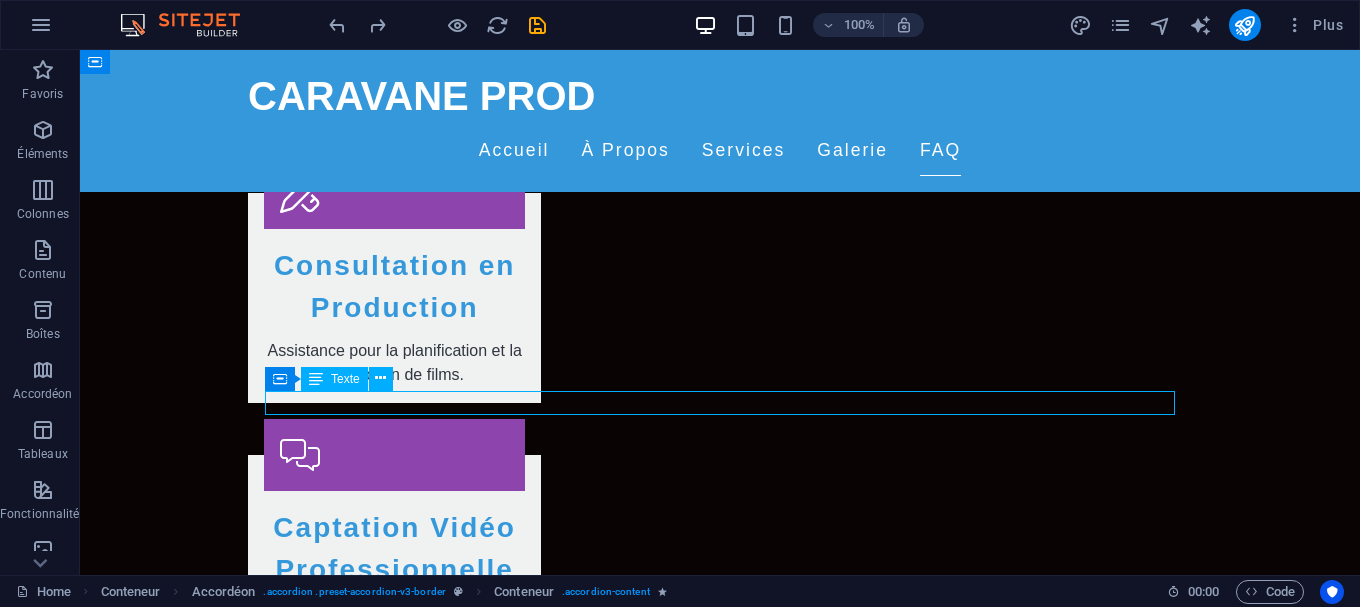 click on "Il produit des films qui explorent l'histoire, la culture et la société algérienne." at bounding box center (720, 2427) 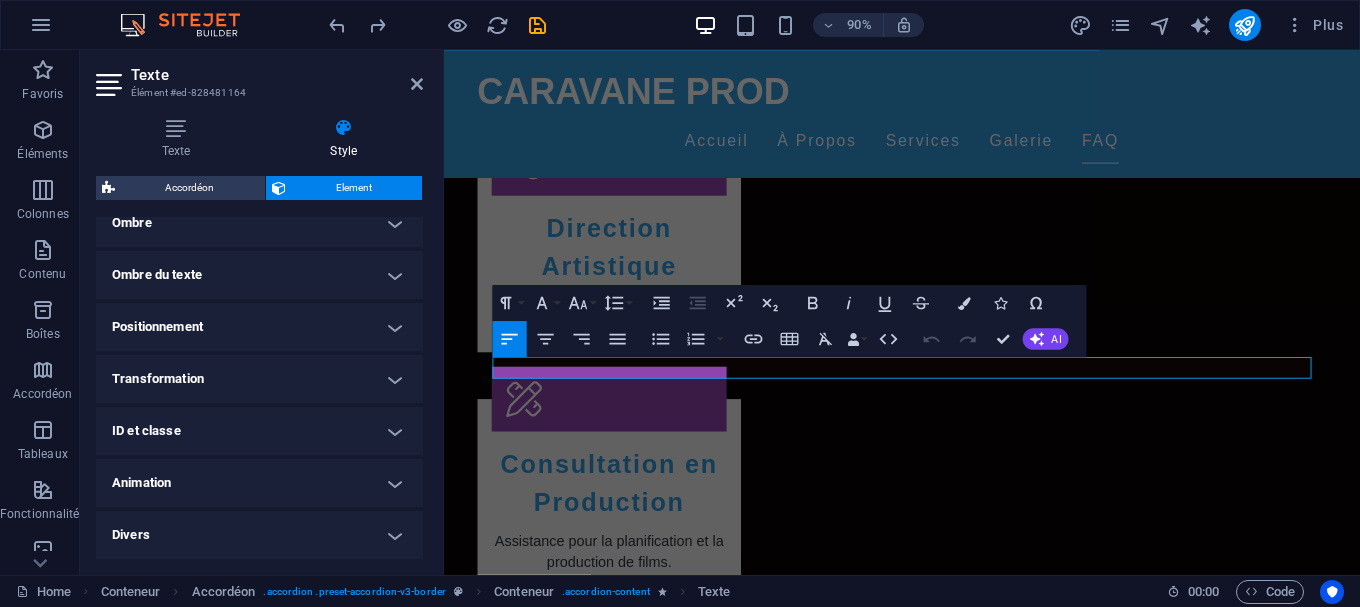 scroll, scrollTop: 0, scrollLeft: 0, axis: both 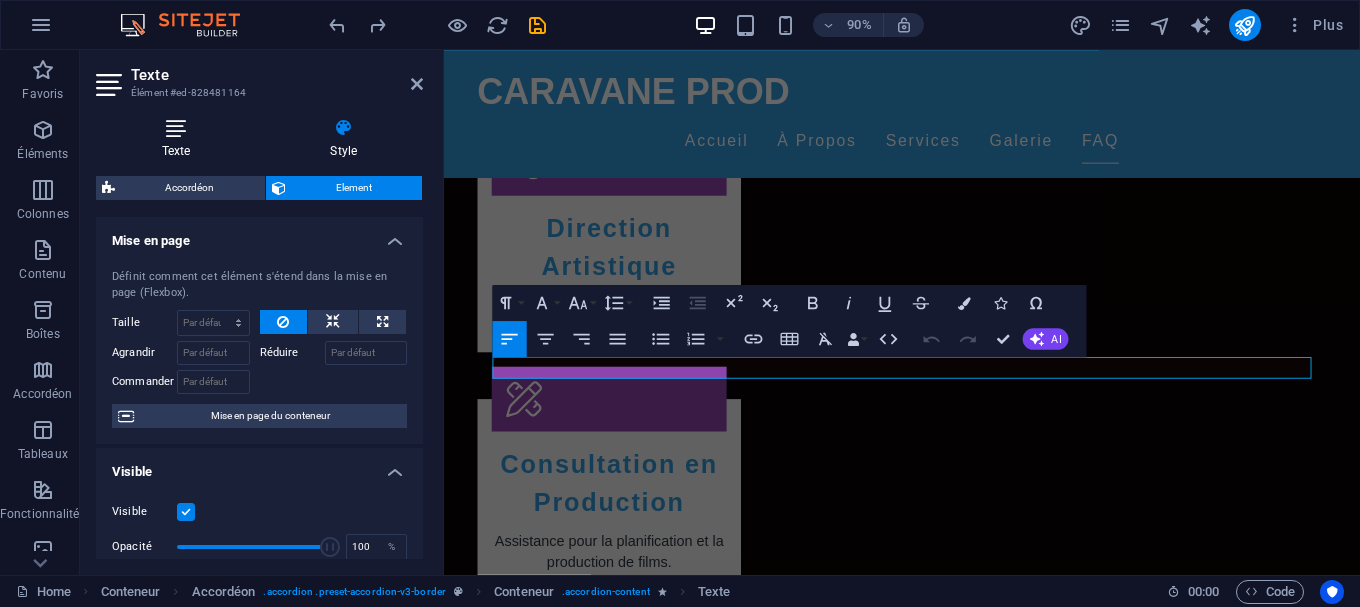 click on "Texte" at bounding box center [180, 139] 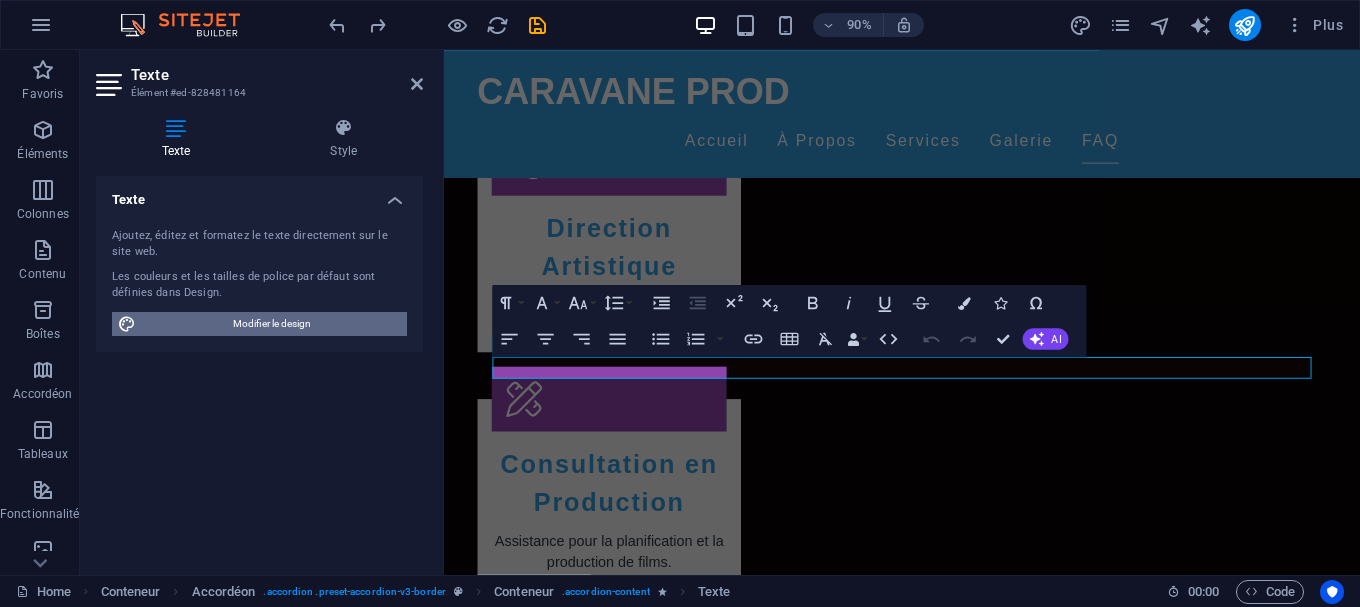 click on "Modifier le design" at bounding box center [271, 324] 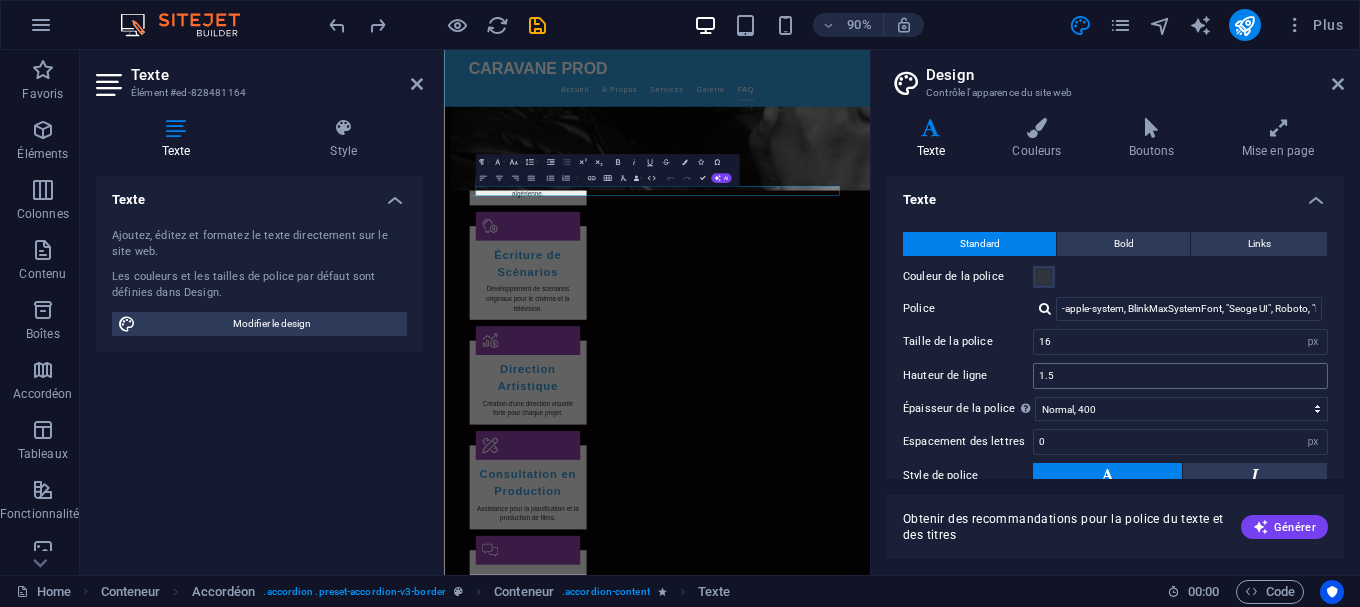 scroll, scrollTop: 2906, scrollLeft: 0, axis: vertical 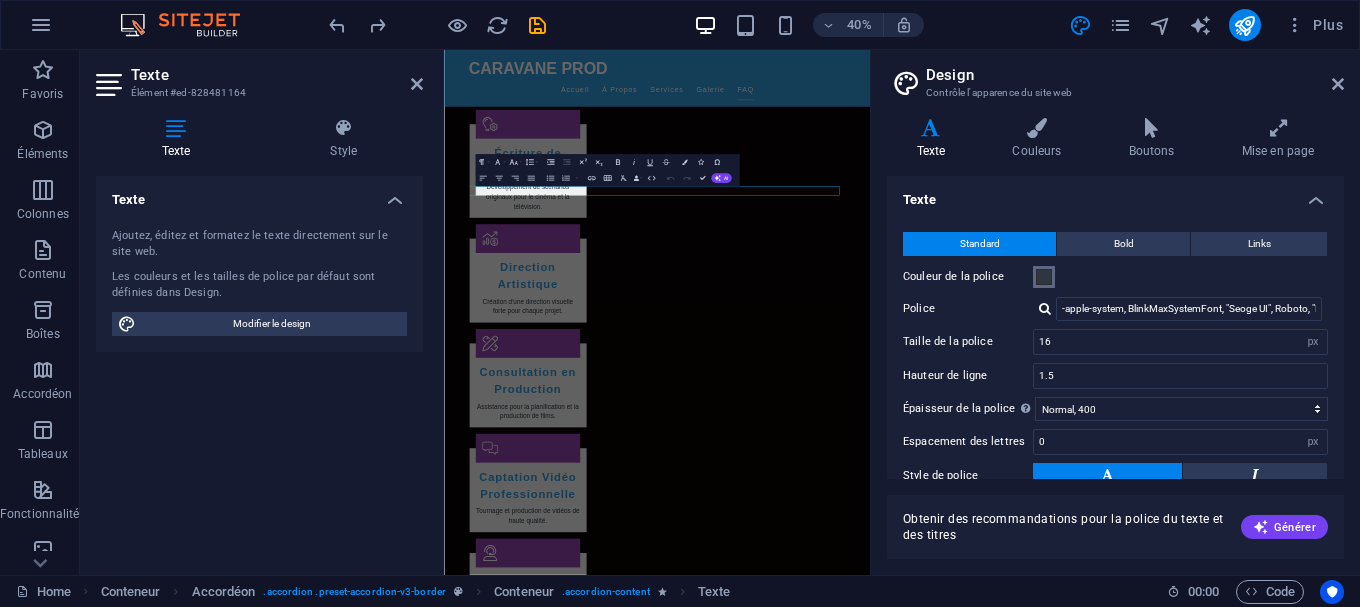 click at bounding box center (1044, 277) 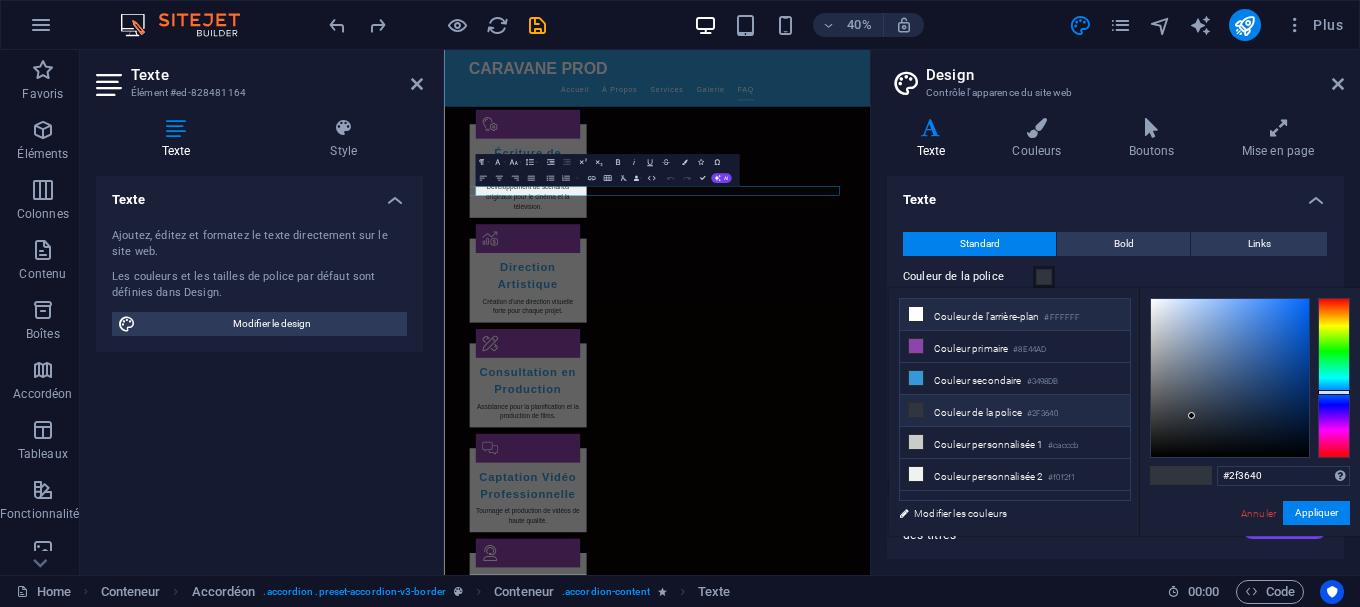 click at bounding box center (916, 314) 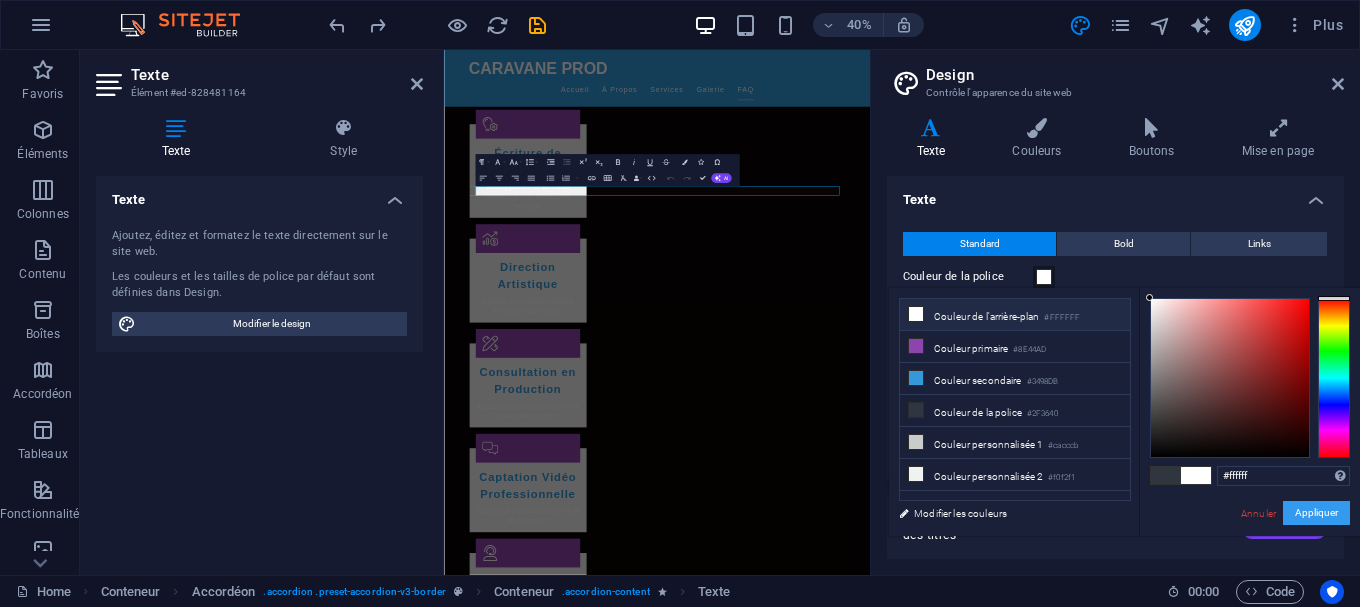click on "Appliquer" at bounding box center (1316, 513) 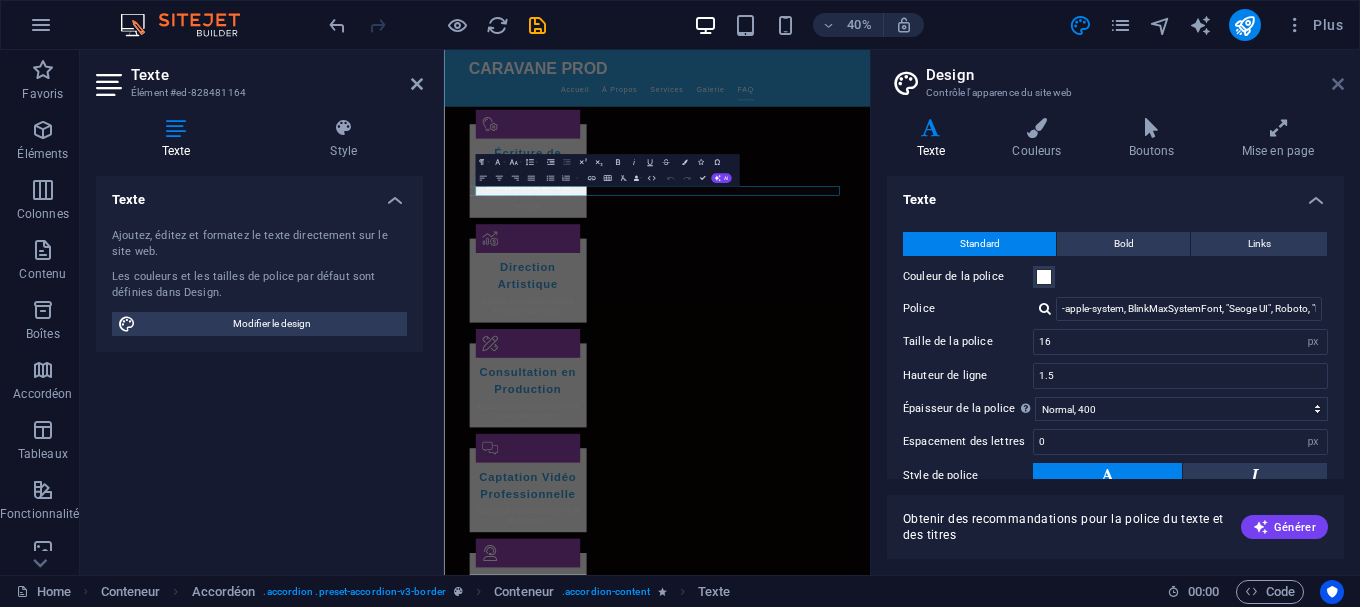 click at bounding box center [1338, 84] 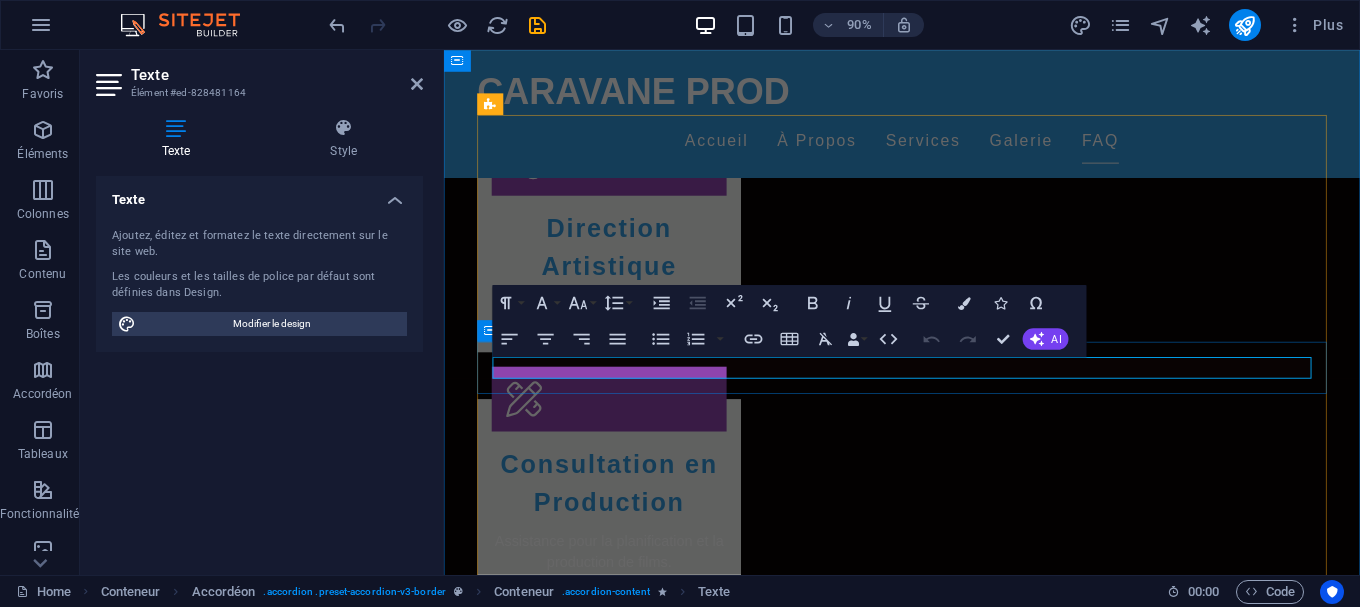 click on "Il produit des films qui explorent l'histoire, la culture et la société algérienne." at bounding box center (953, 2471) 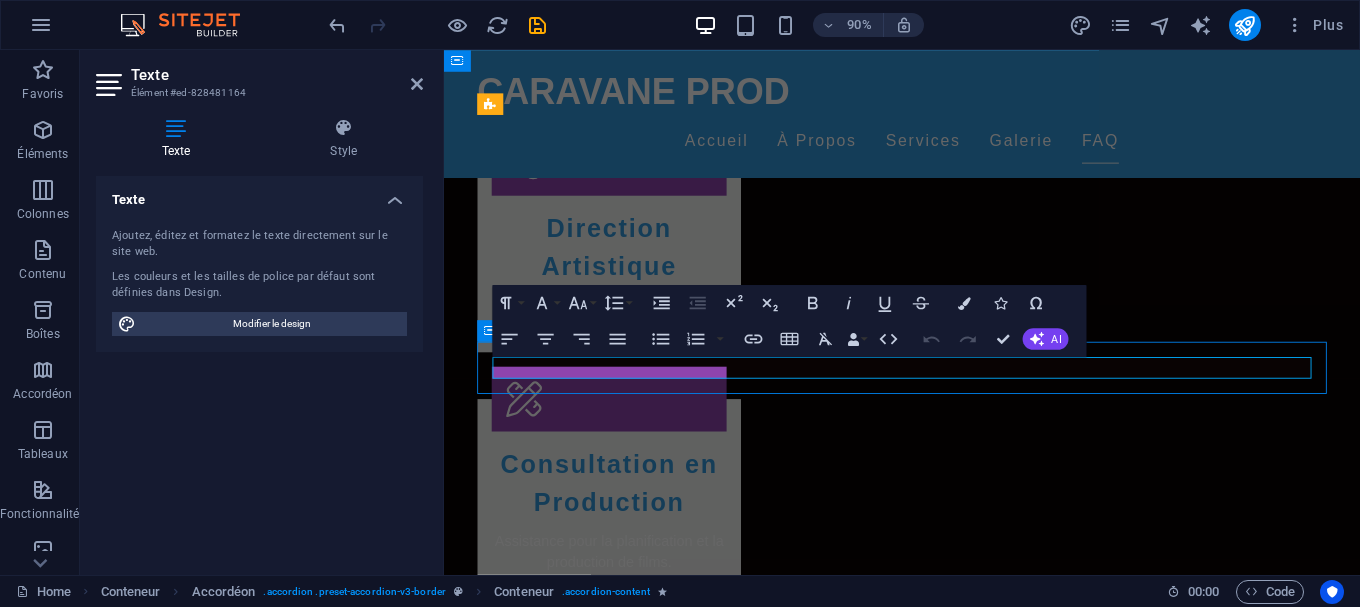 click on "Il produit des films qui explorent l'histoire, la culture et la société algérienne." at bounding box center [953, 2471] 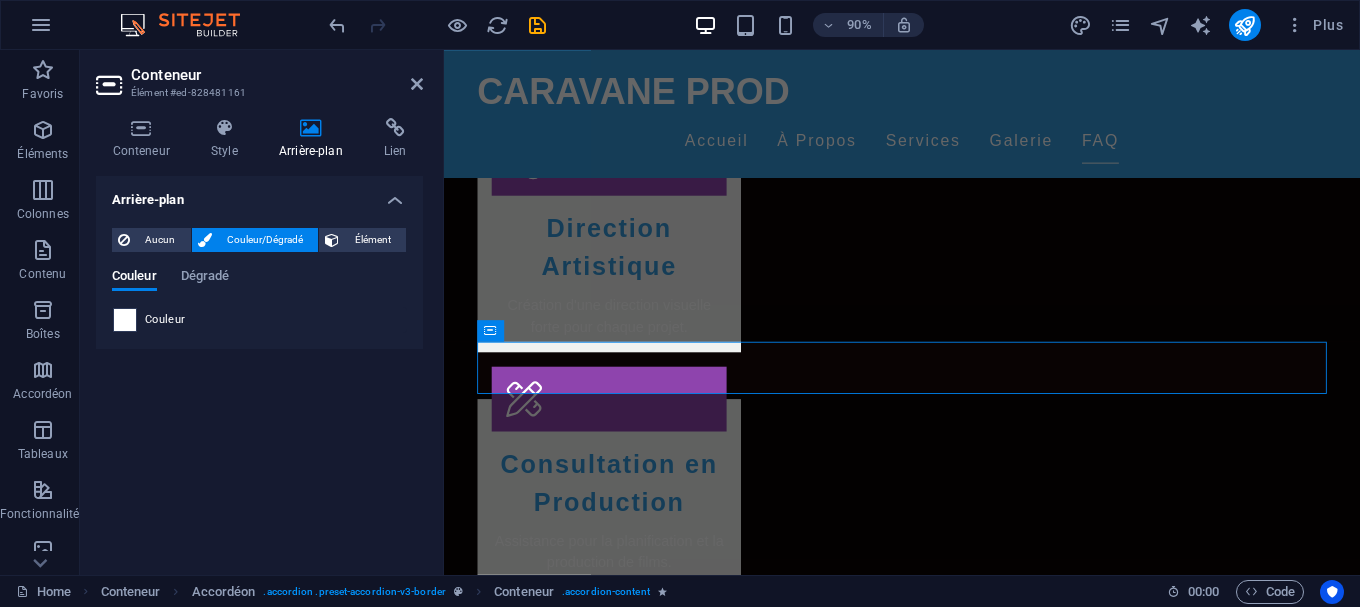 click at bounding box center [125, 320] 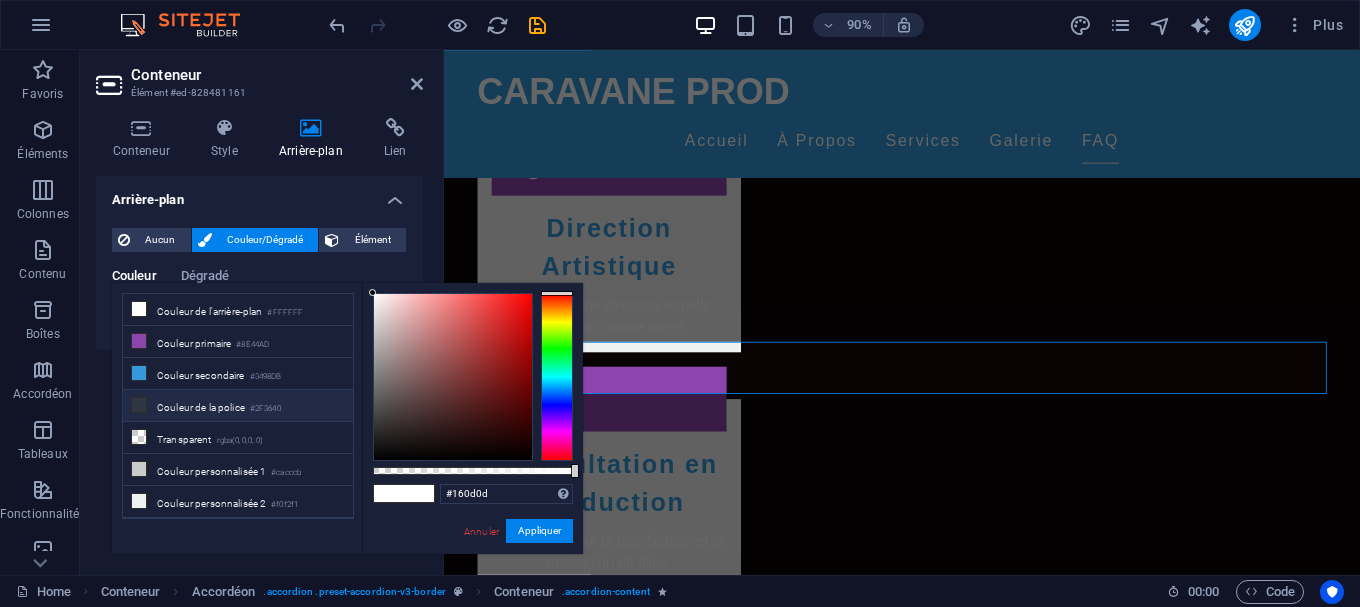 click at bounding box center (453, 377) 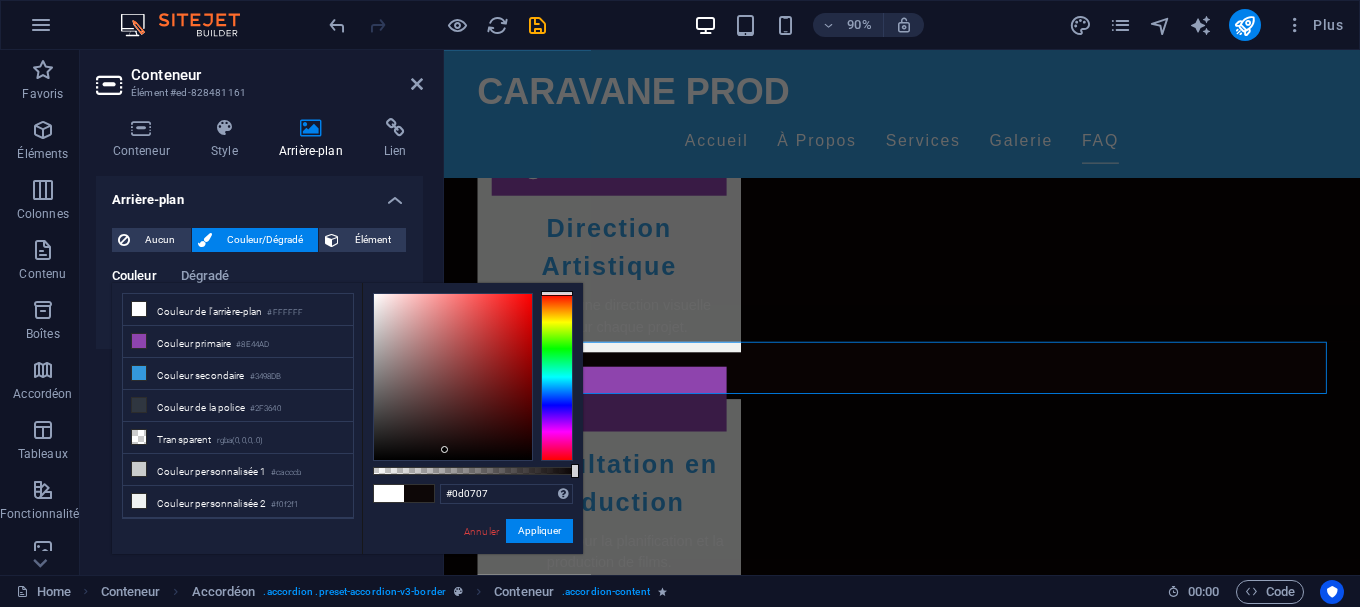 click at bounding box center (453, 377) 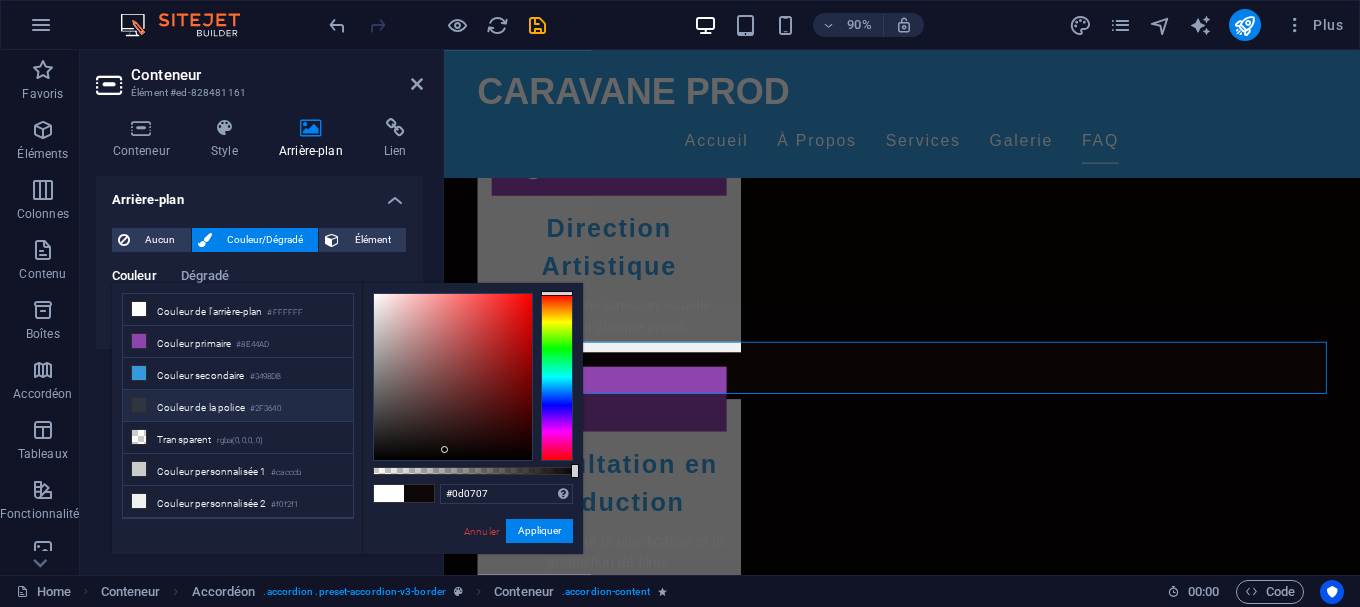click at bounding box center (139, 405) 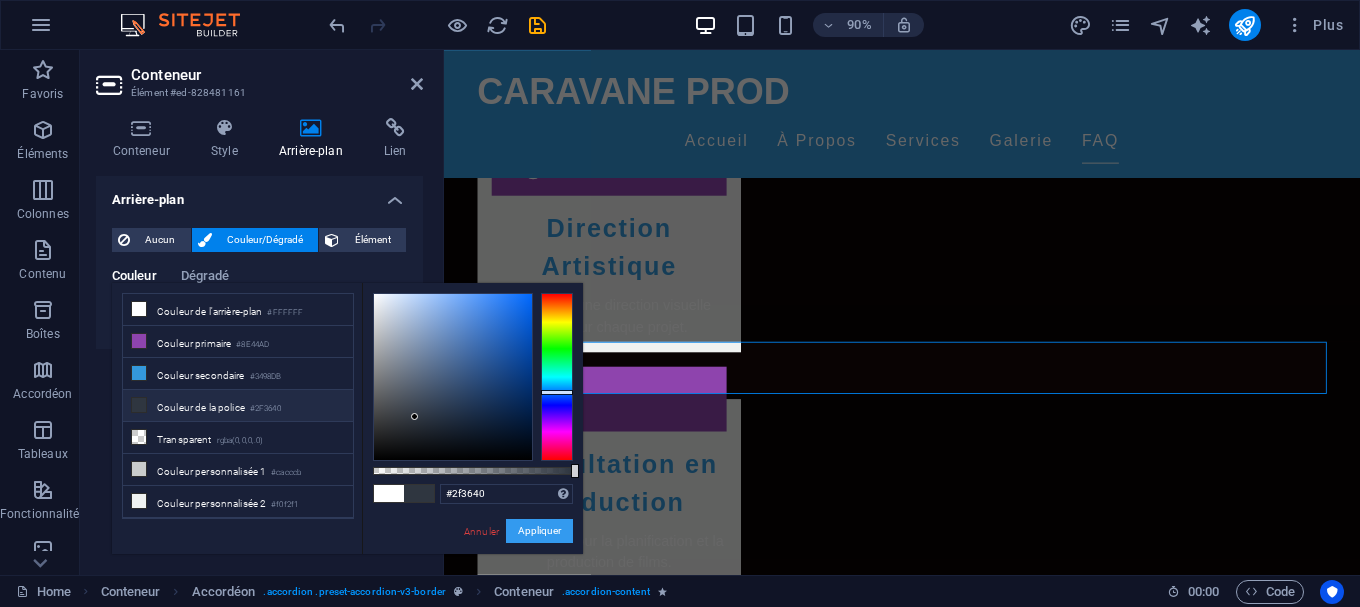 click on "Appliquer" at bounding box center (539, 531) 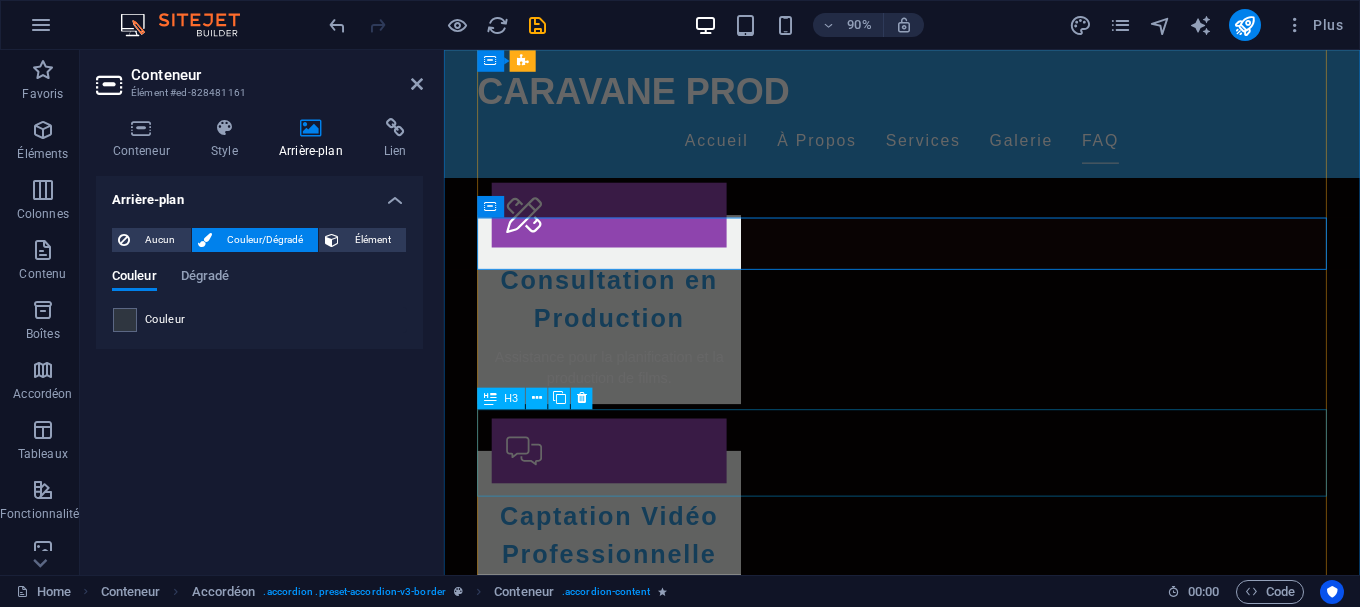 scroll, scrollTop: 2651, scrollLeft: 0, axis: vertical 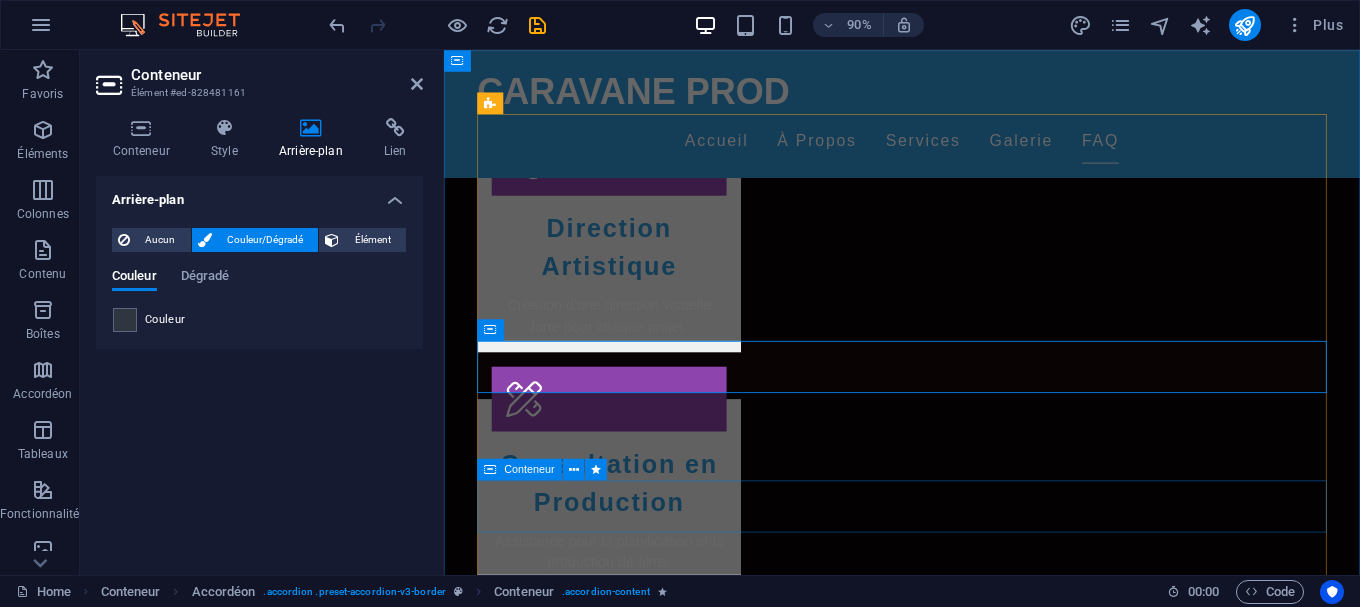 click on "Oui, vous pouvez nous contacter via le formulaire de notre page de contact." at bounding box center [953, 2626] 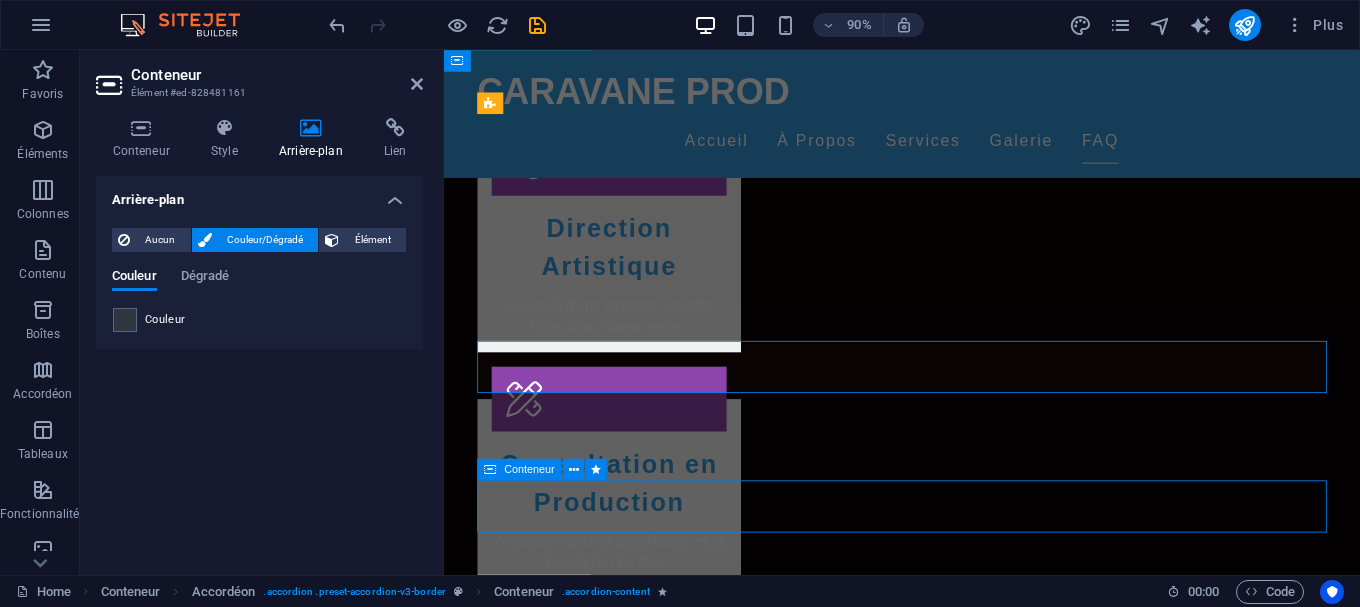 click on "Oui, vous pouvez nous contacter via le formulaire de notre page de contact." at bounding box center [953, 2626] 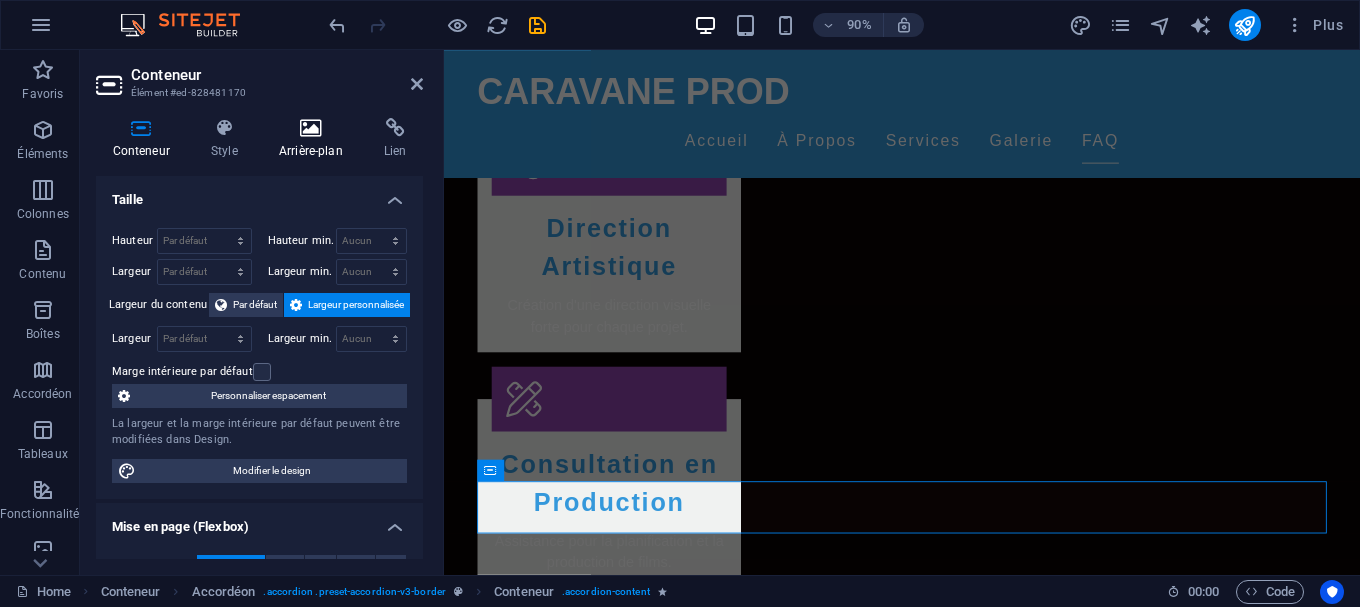click on "Arrière-plan" at bounding box center [314, 139] 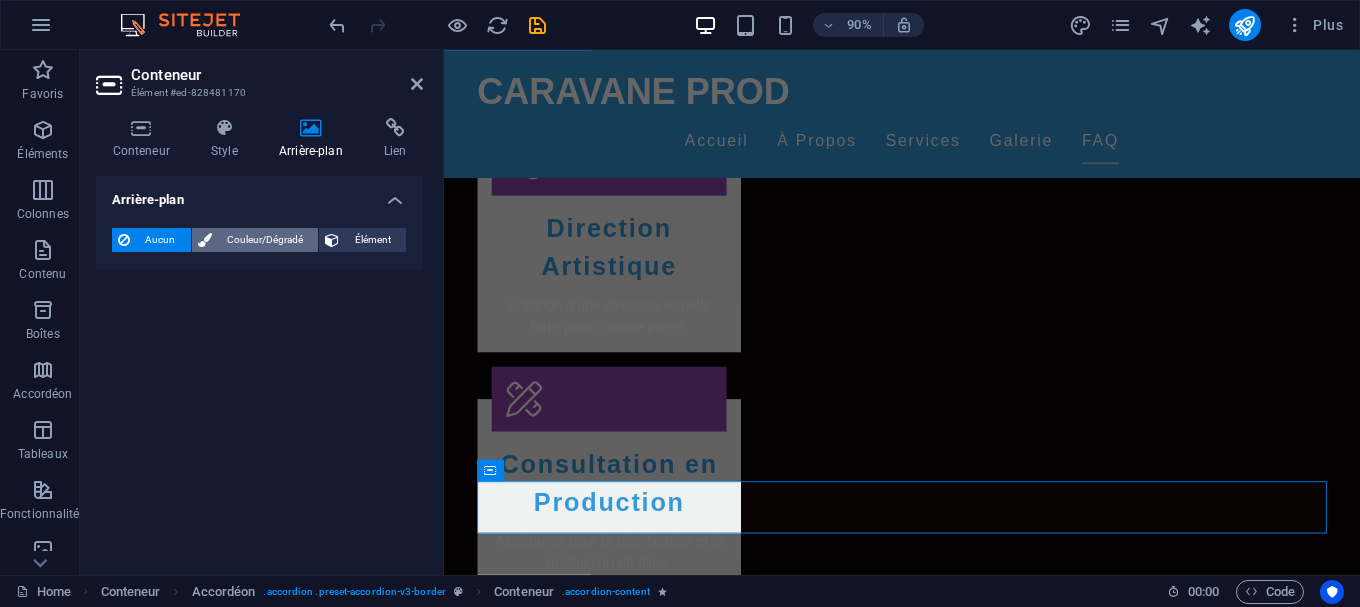 click on "Couleur/Dégradé" at bounding box center [255, 240] 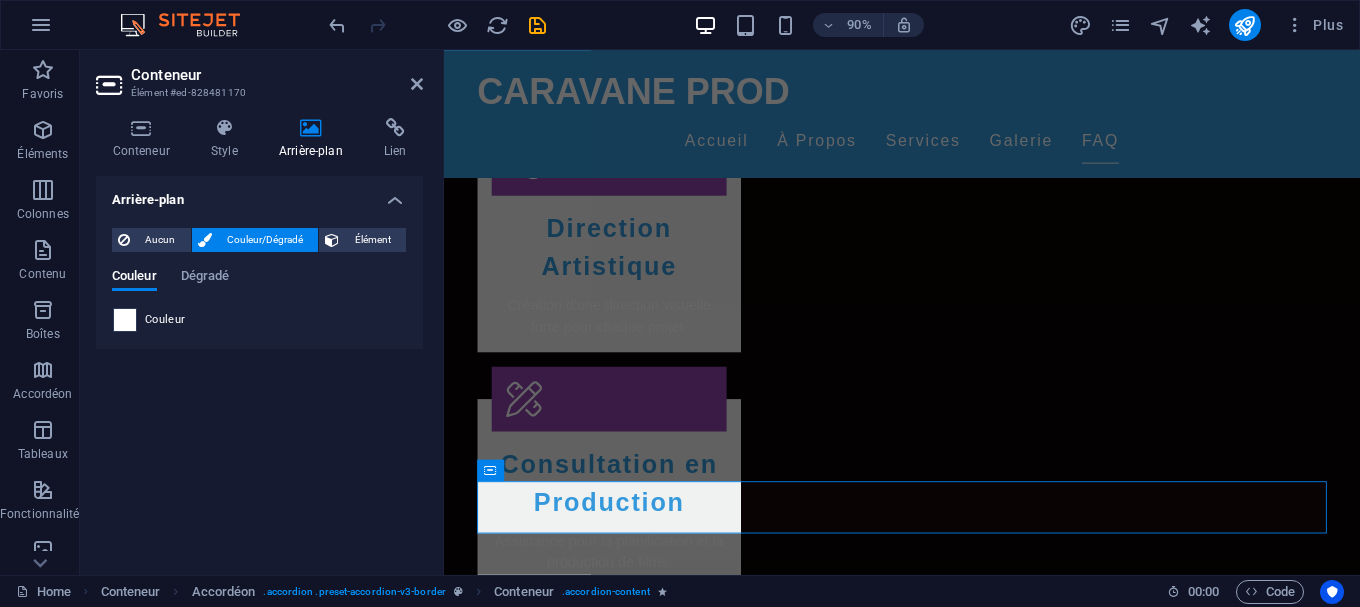 click at bounding box center [125, 320] 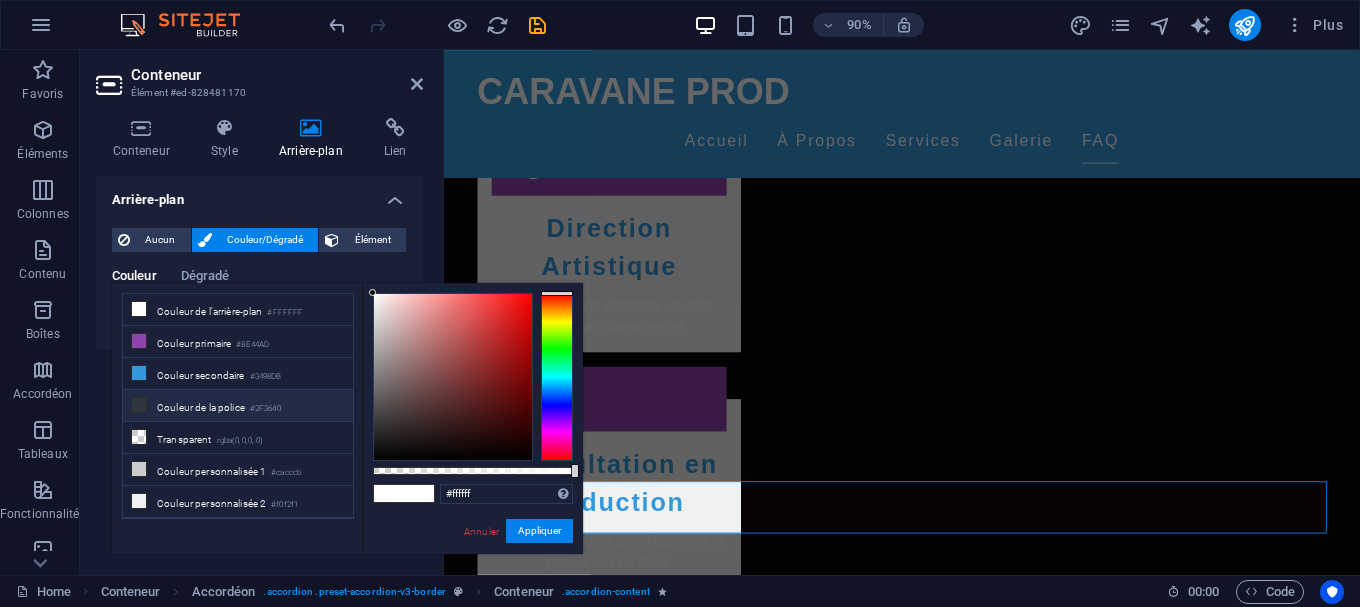 click at bounding box center (139, 405) 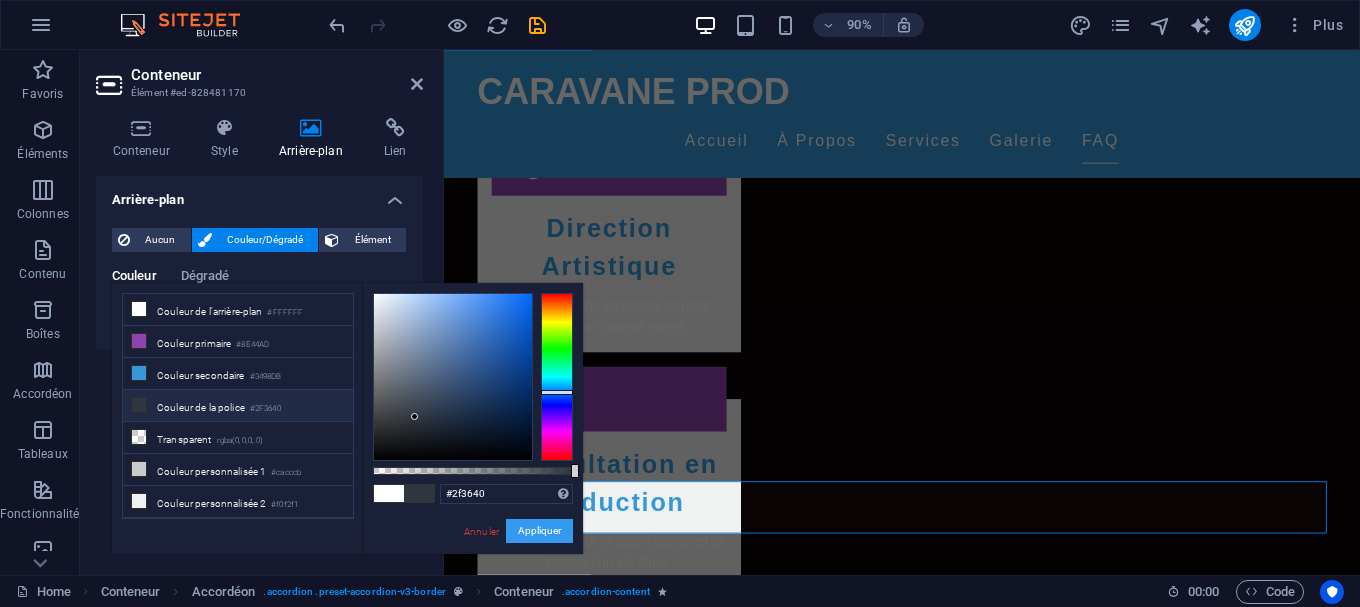 click on "Appliquer" at bounding box center (539, 531) 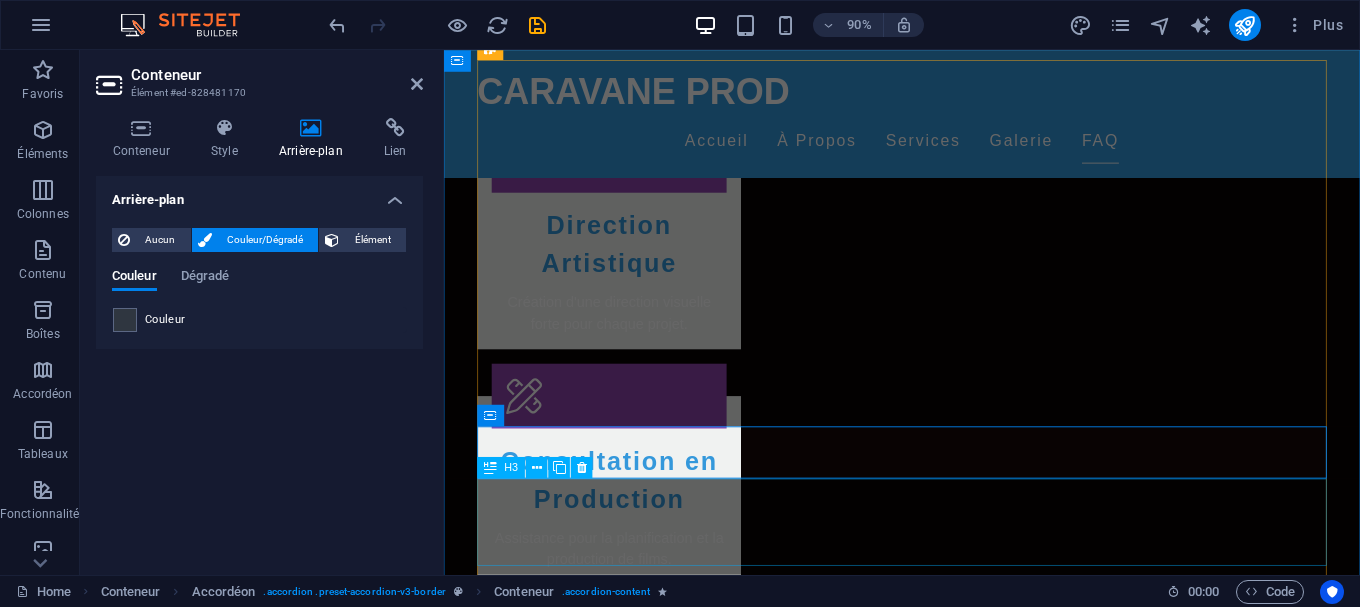 scroll, scrollTop: 2856, scrollLeft: 0, axis: vertical 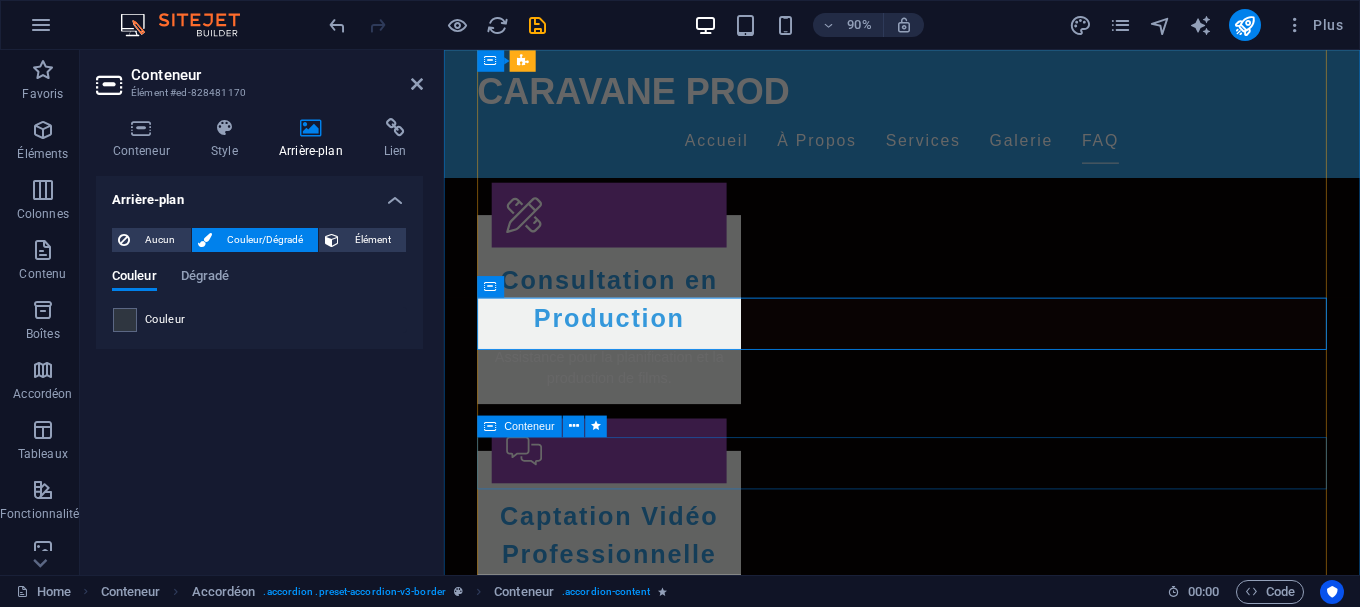 click on "Nos bureaux sont situés à Alger, en Algérie." at bounding box center [953, 2576] 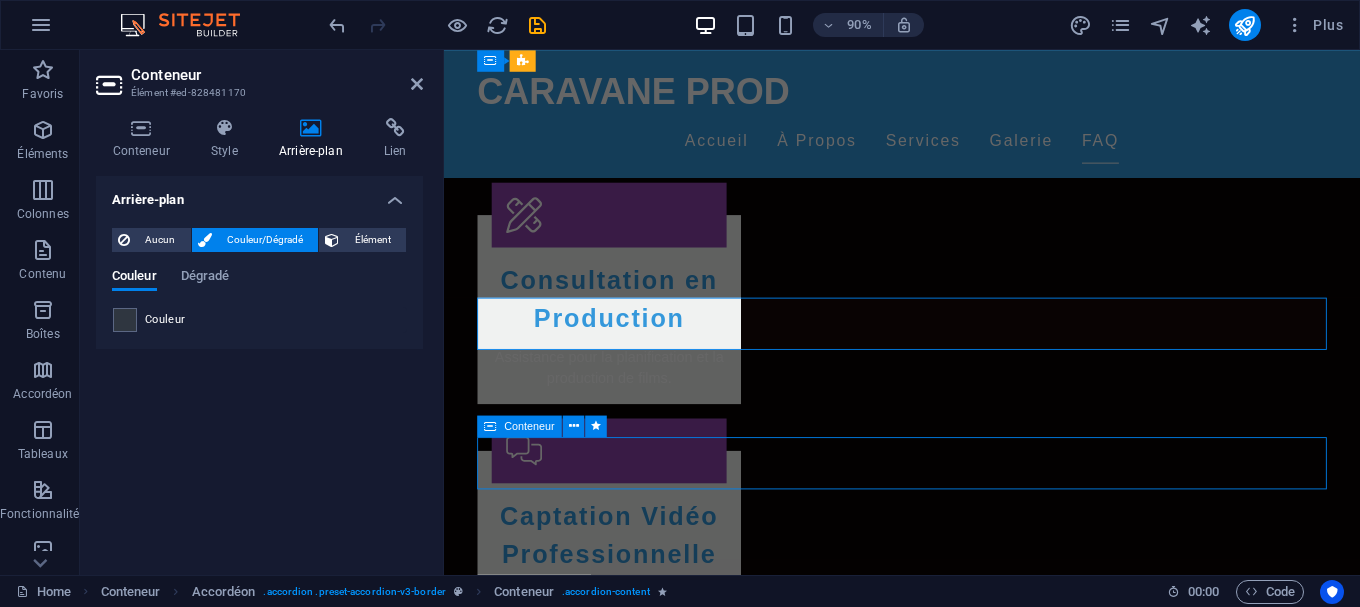 click on "Nos bureaux sont situés à Alger, en Algérie." at bounding box center (953, 2576) 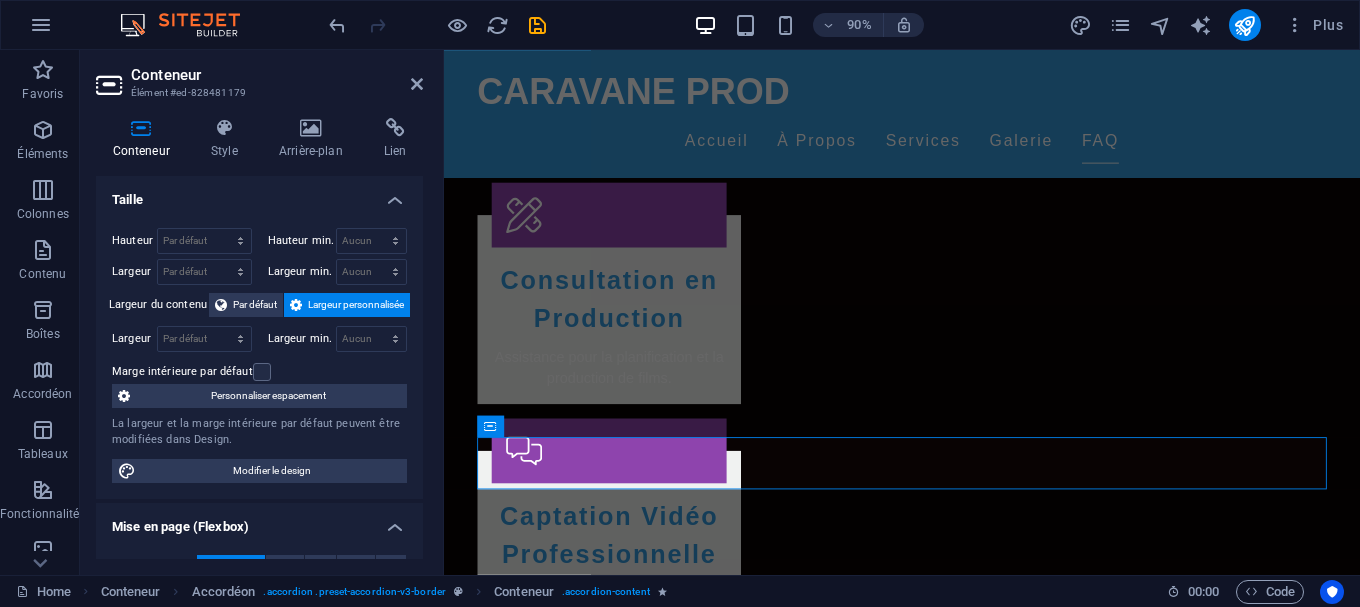 click on "Conteneur Style Arrière-plan Lien Taille Hauteur Par défaut px rem % vh vw Hauteur min. Aucun px rem % vh vw Largeur Par défaut px rem % em vh vw Largeur min. Aucun px rem % vh vw Largeur du contenu Par défaut Largeur personnalisée Largeur Par défaut px rem % em vh vw Largeur min. Aucun px rem % vh vw Marge intérieure par défaut Personnaliser espacement La largeur et la marge intérieure par défaut peuvent être modifiées dans Design. Modifier le design Mise en page (Flexbox) Alignement Détermine la direction de l'axe (flex). Par défaut Axe principal Détermine comment les éléments doivent se comporter le long de l'axe principal de ce conteneur (justify content) Par défaut Axe secondaire Contrôle la direction verticale de l'élément à l'intérieur du conteneur (align-items). Par défaut Retour automatique Par défaut On Off Remplir Contrôle les distances et la direction des éléments sur l'axe Y sur plusieurs lignes (align-content). Par défaut Accessibilité Rôle Aucun %" at bounding box center [259, 338] 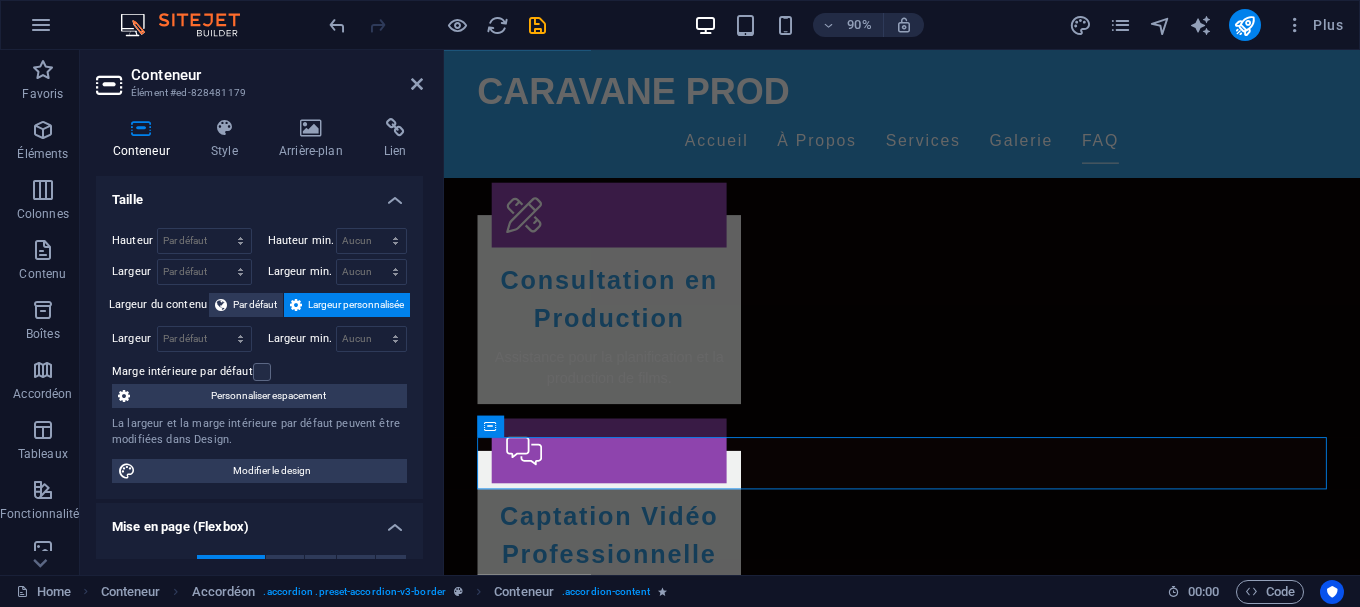 click on "Conteneur Style Arrière-plan Lien Taille Hauteur Par défaut px rem % vh vw Hauteur min. Aucun px rem % vh vw Largeur Par défaut px rem % em vh vw Largeur min. Aucun px rem % vh vw Largeur du contenu Par défaut Largeur personnalisée Largeur Par défaut px rem % em vh vw Largeur min. Aucun px rem % vh vw Marge intérieure par défaut Personnaliser espacement La largeur et la marge intérieure par défaut peuvent être modifiées dans Design. Modifier le design Mise en page (Flexbox) Alignement Détermine la direction de l'axe (flex). Par défaut Axe principal Détermine comment les éléments doivent se comporter le long de l'axe principal de ce conteneur (justify content) Par défaut Axe secondaire Contrôle la direction verticale de l'élément à l'intérieur du conteneur (align-items). Par défaut Retour automatique Par défaut On Off Remplir Contrôle les distances et la direction des éléments sur l'axe Y sur plusieurs lignes (align-content). Par défaut Accessibilité Rôle Aucun %" at bounding box center (259, 338) 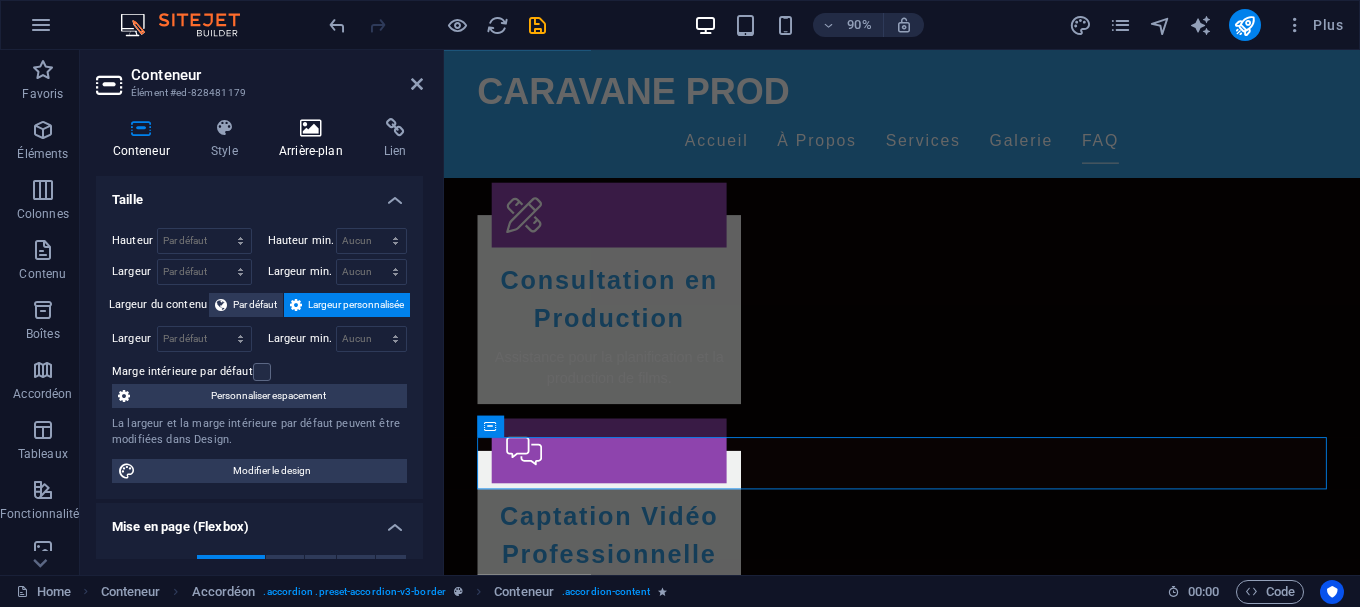 click at bounding box center (310, 128) 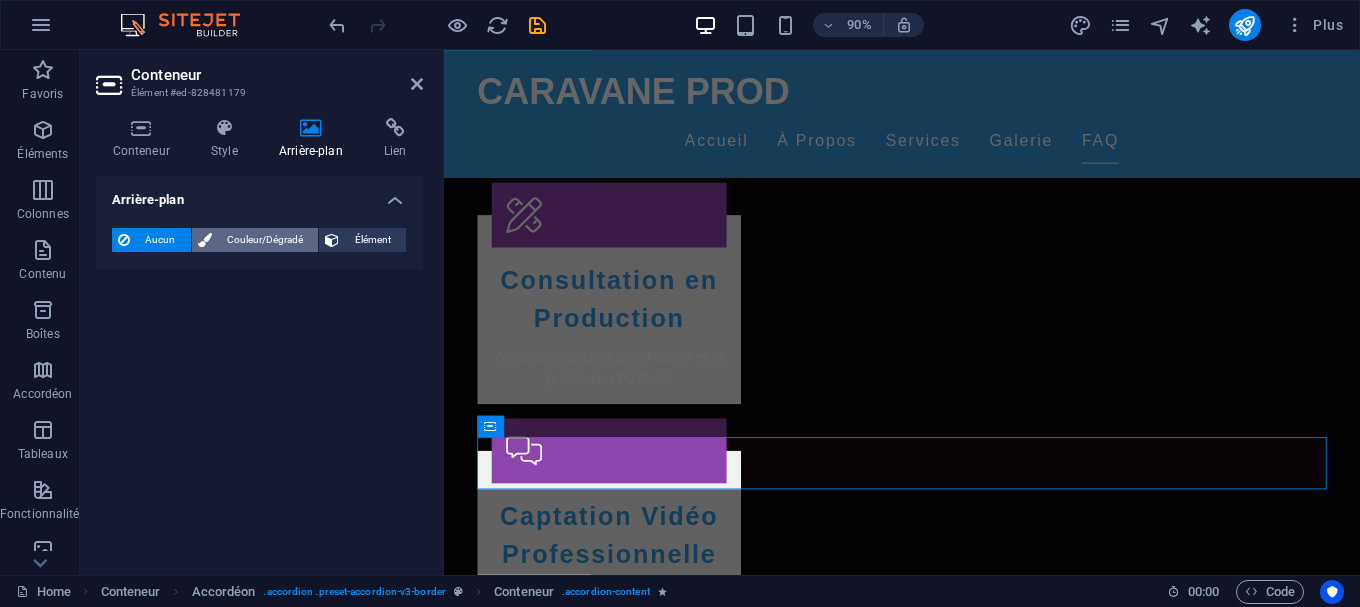 click on "Couleur/Dégradé" at bounding box center [265, 240] 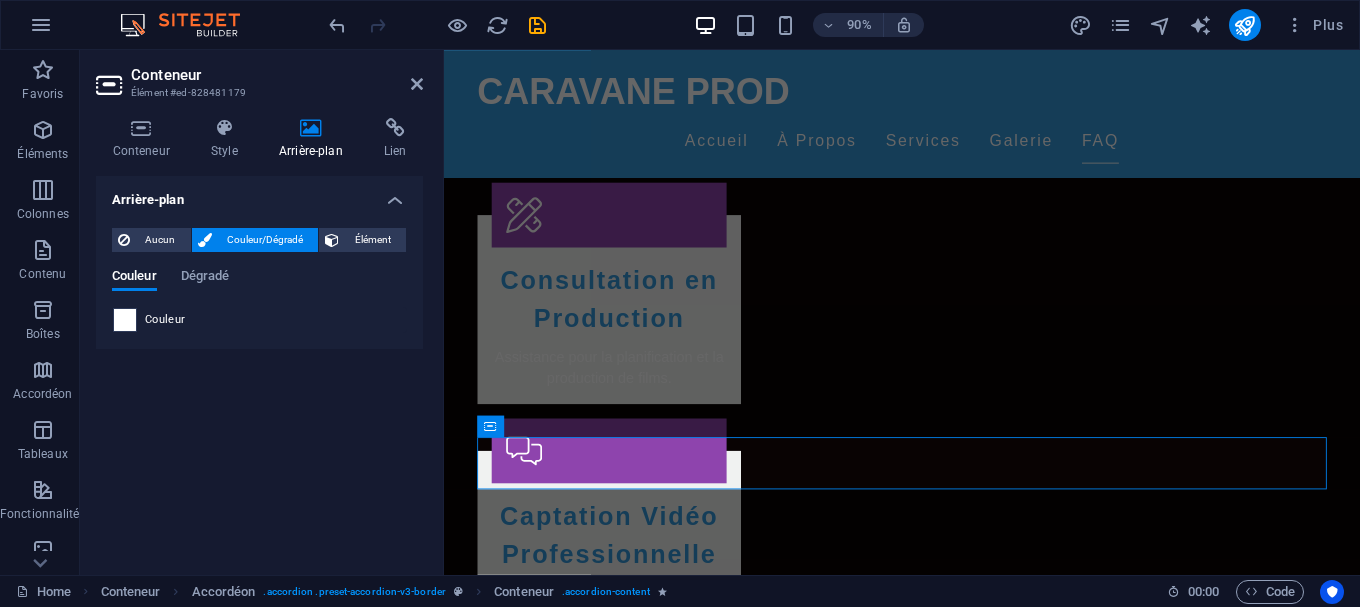 click at bounding box center (125, 320) 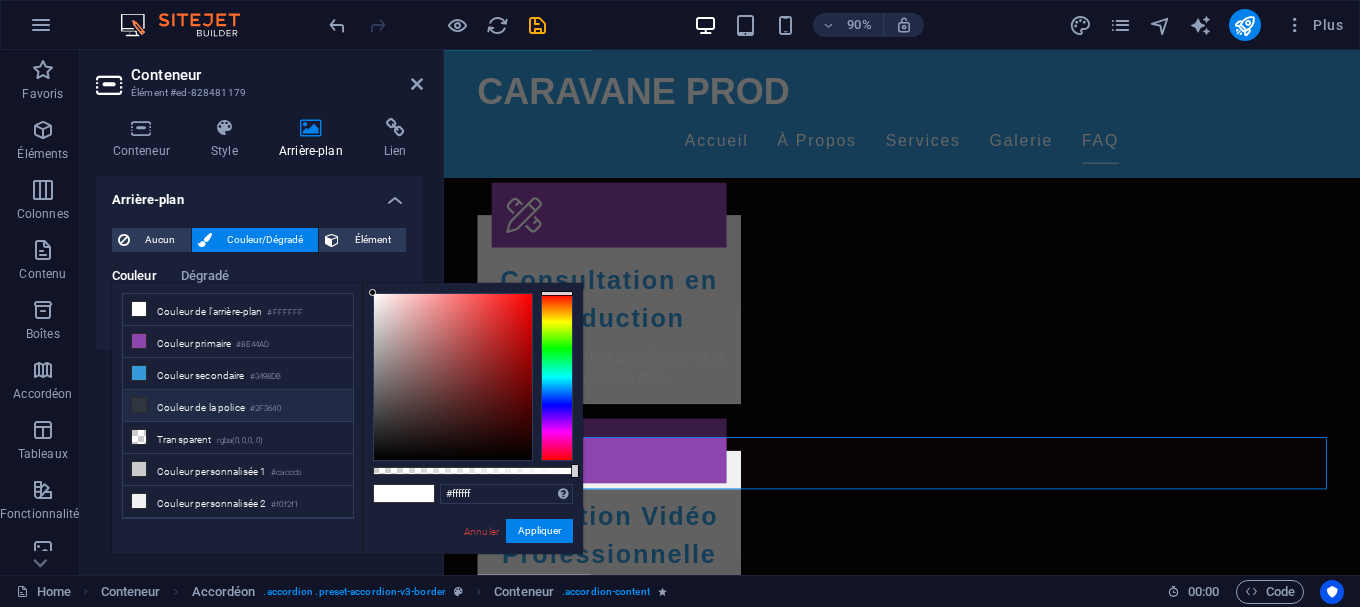 click at bounding box center [139, 405] 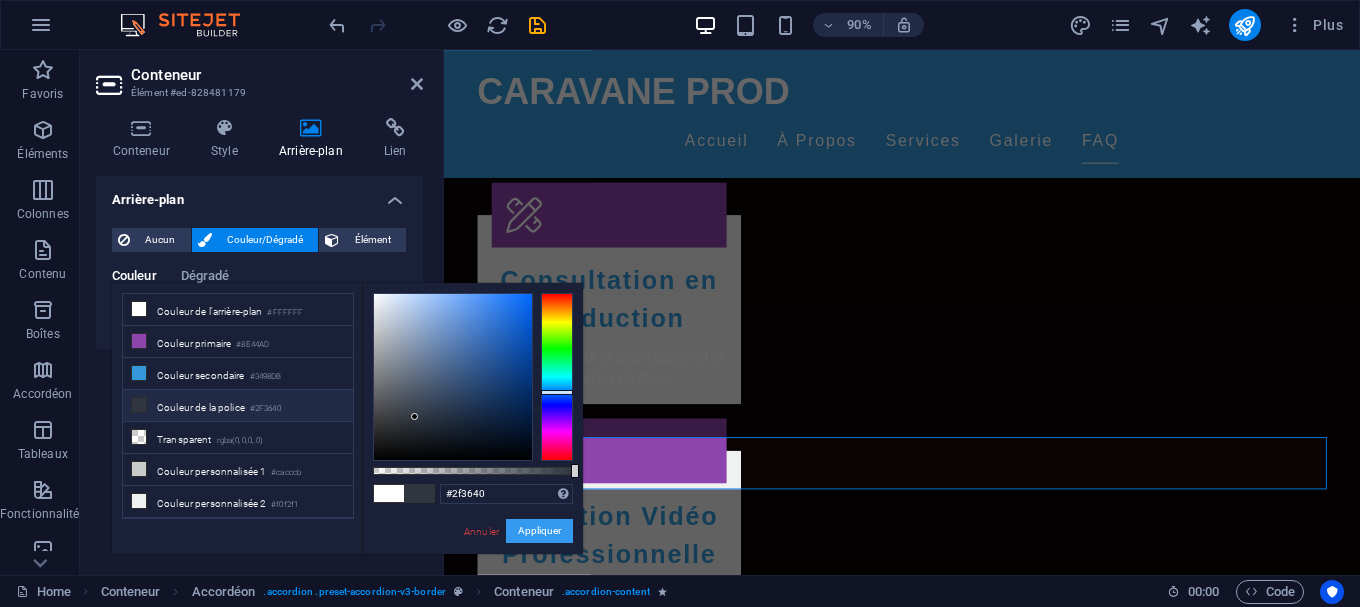 click on "Appliquer" at bounding box center (539, 531) 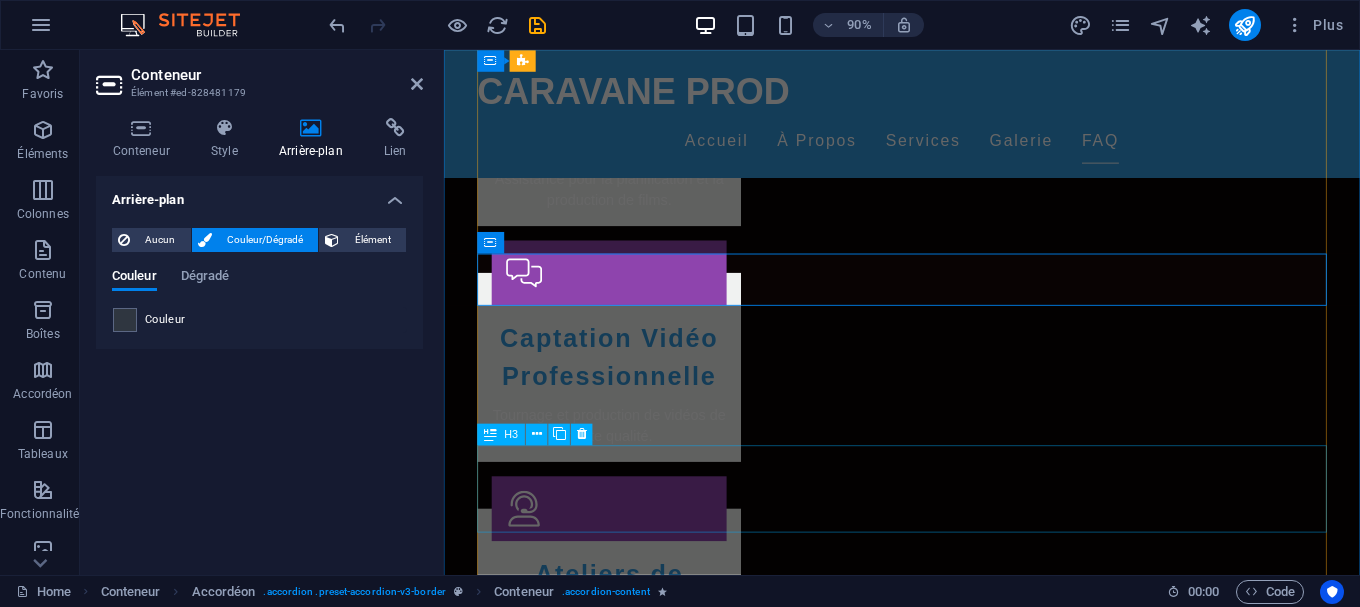 scroll, scrollTop: 3059, scrollLeft: 0, axis: vertical 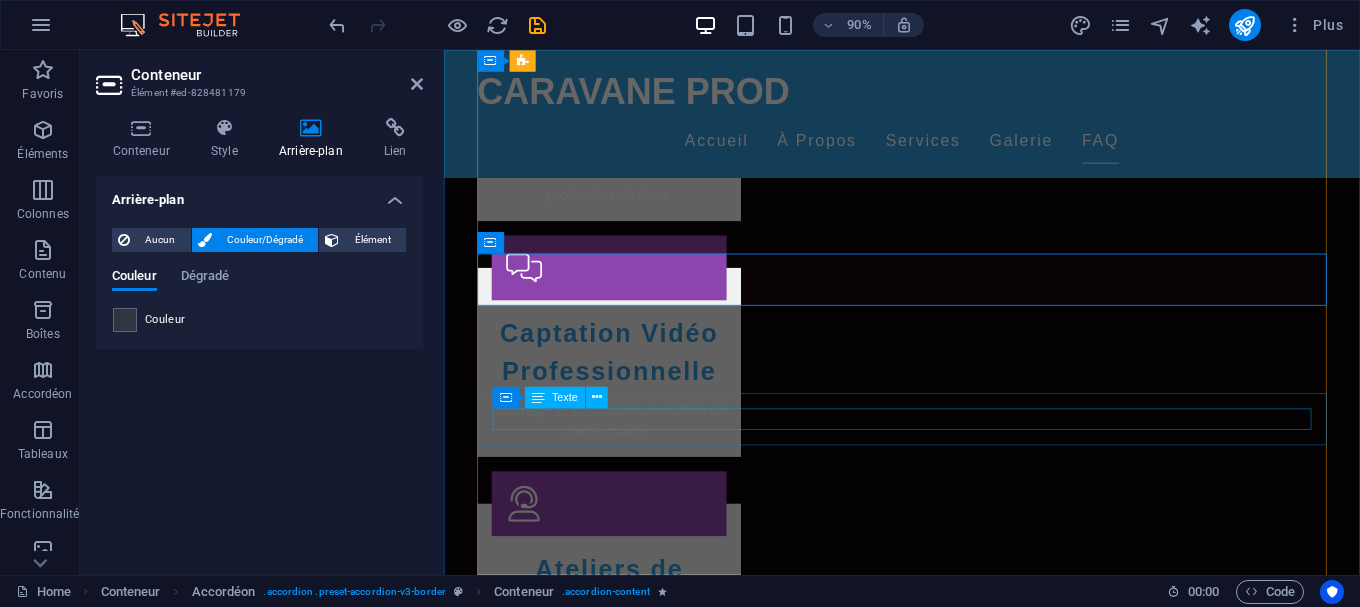 click on "Oui, nous travaillons actuellement sur plusieurs nouveaux projets qui seront annoncés bientôt." at bounding box center [953, 2528] 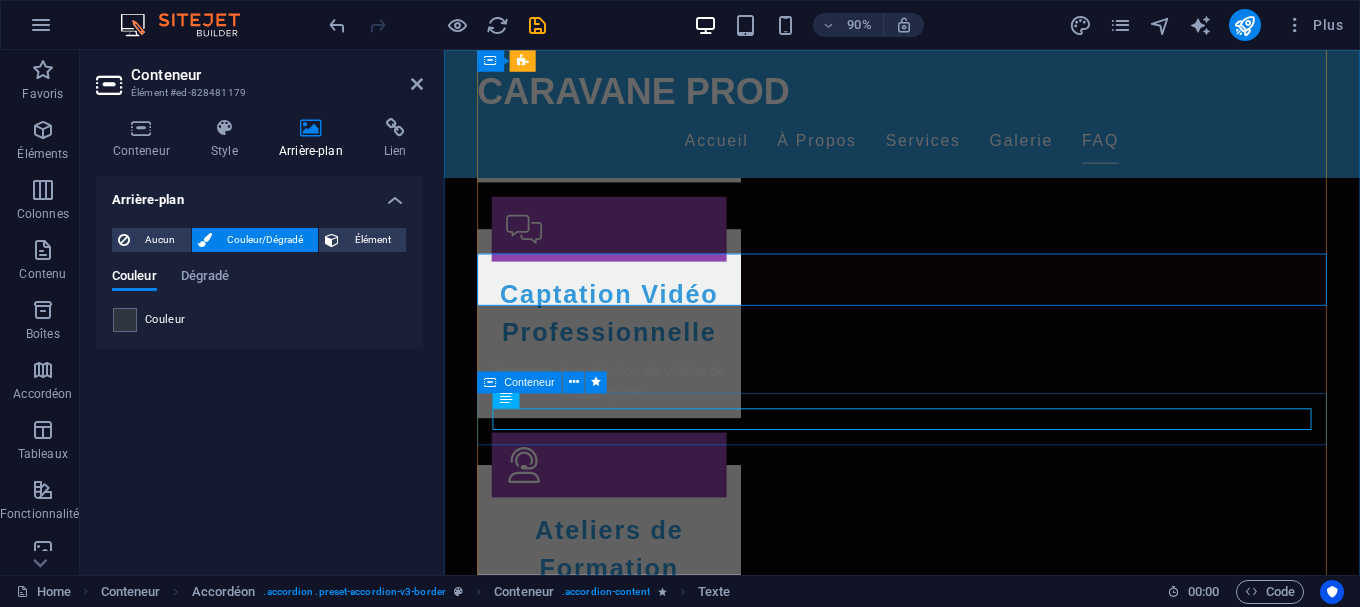 scroll, scrollTop: 3260, scrollLeft: 0, axis: vertical 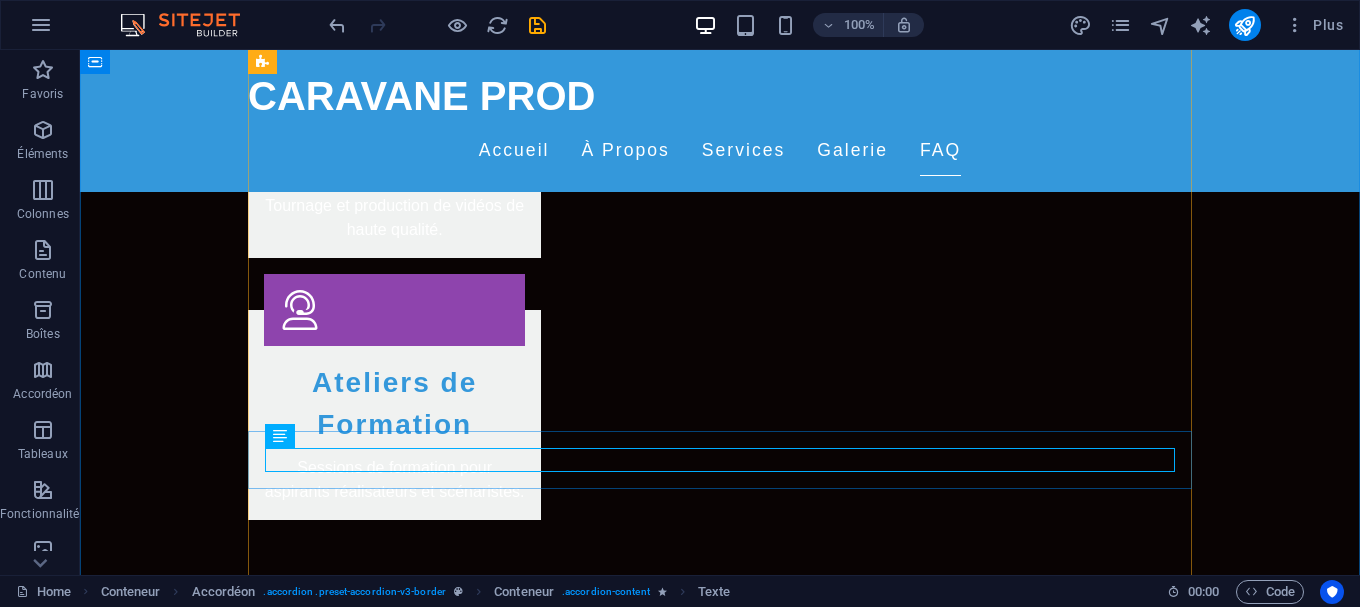 click on "Oui, nous travaillons actuellement sur plusieurs nouveaux projets qui seront annoncés bientôt." at bounding box center [720, 2485] 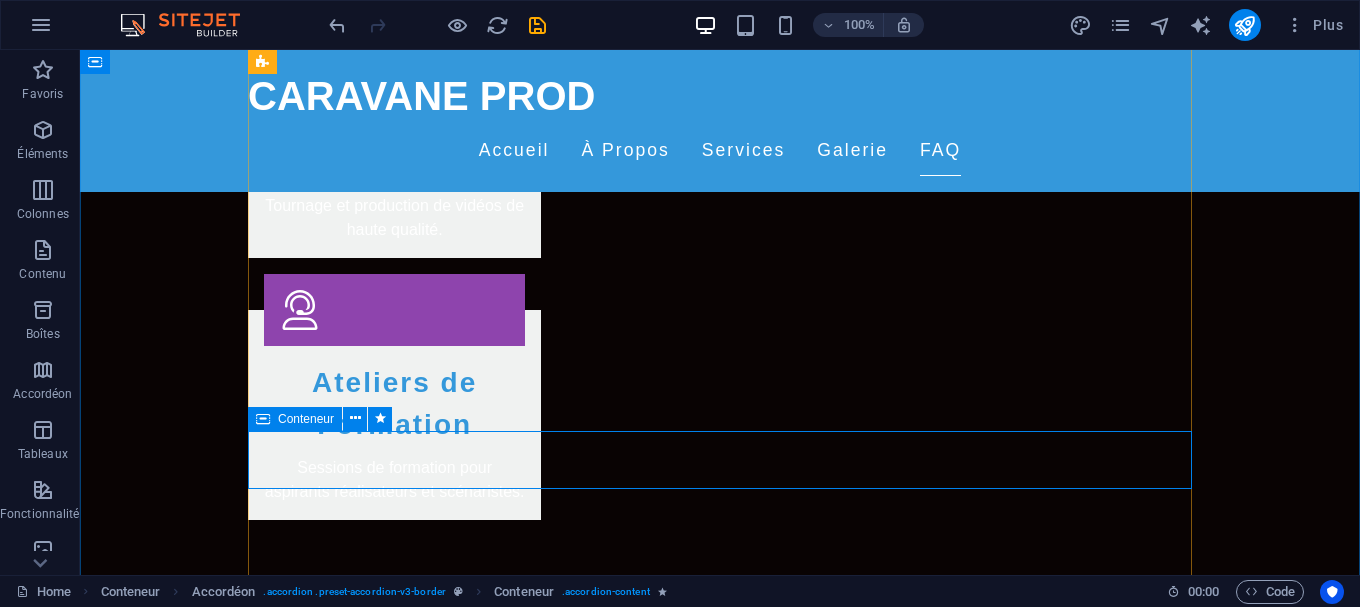 click on "Oui, nous travaillons actuellement sur plusieurs nouveaux projets qui seront annoncés bientôt." at bounding box center (720, 2485) 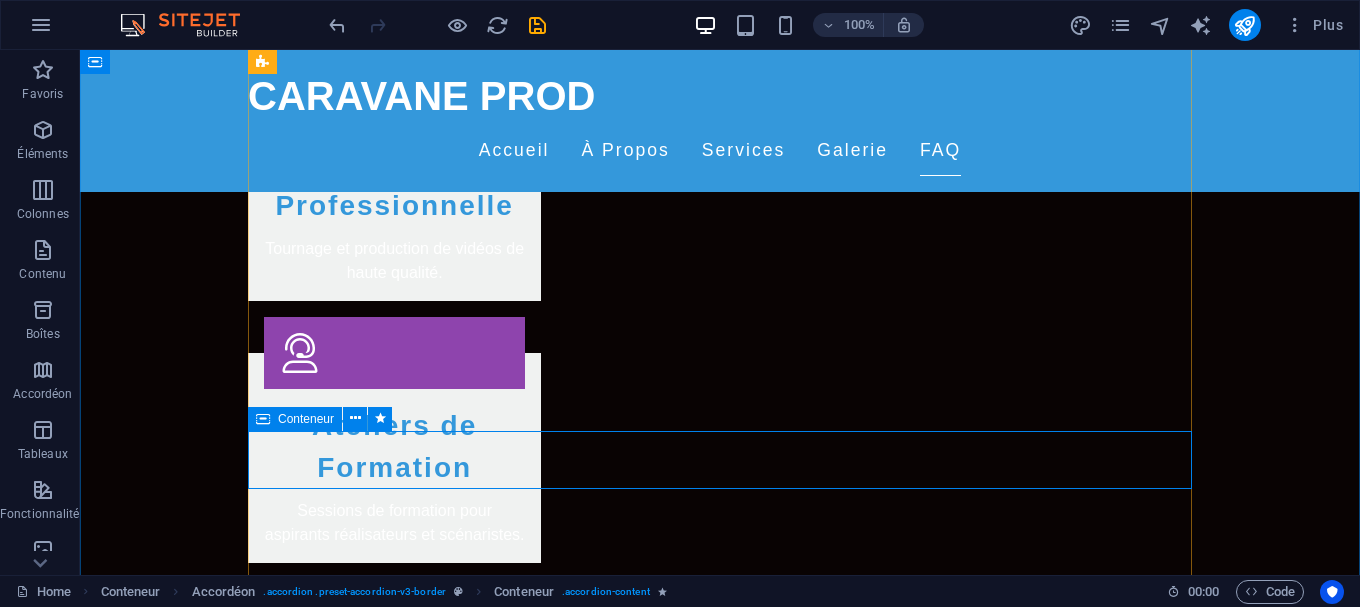 scroll, scrollTop: 3059, scrollLeft: 0, axis: vertical 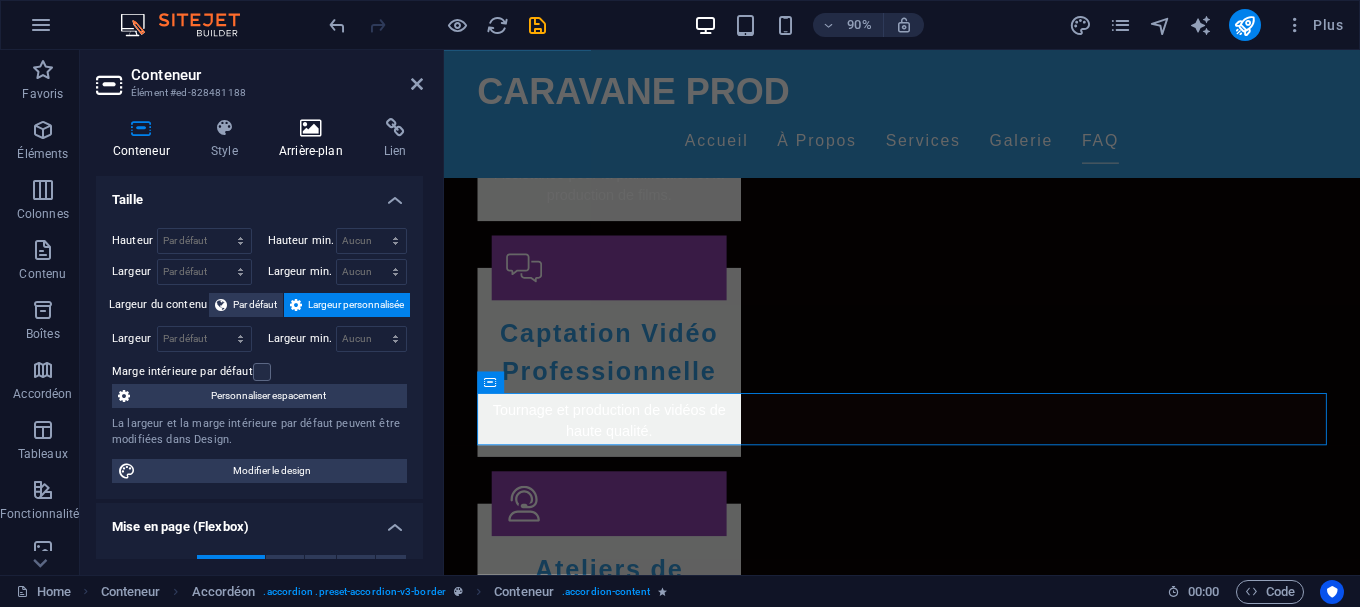 click at bounding box center [310, 128] 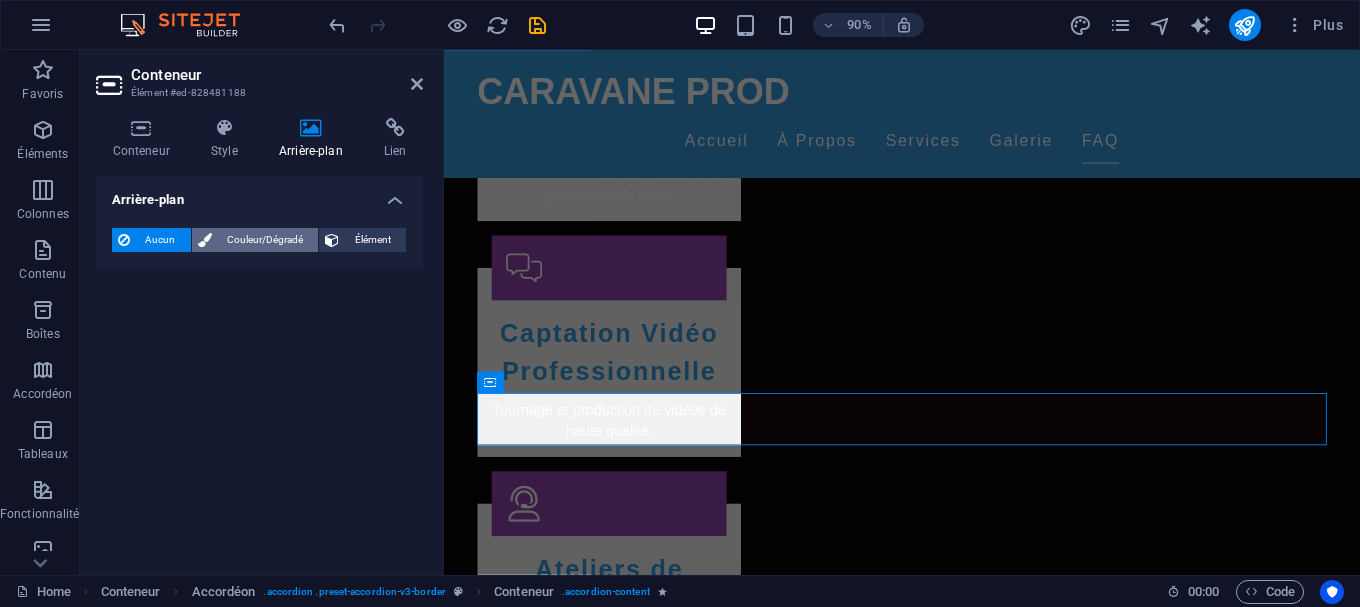 click on "Couleur/Dégradé" at bounding box center (265, 240) 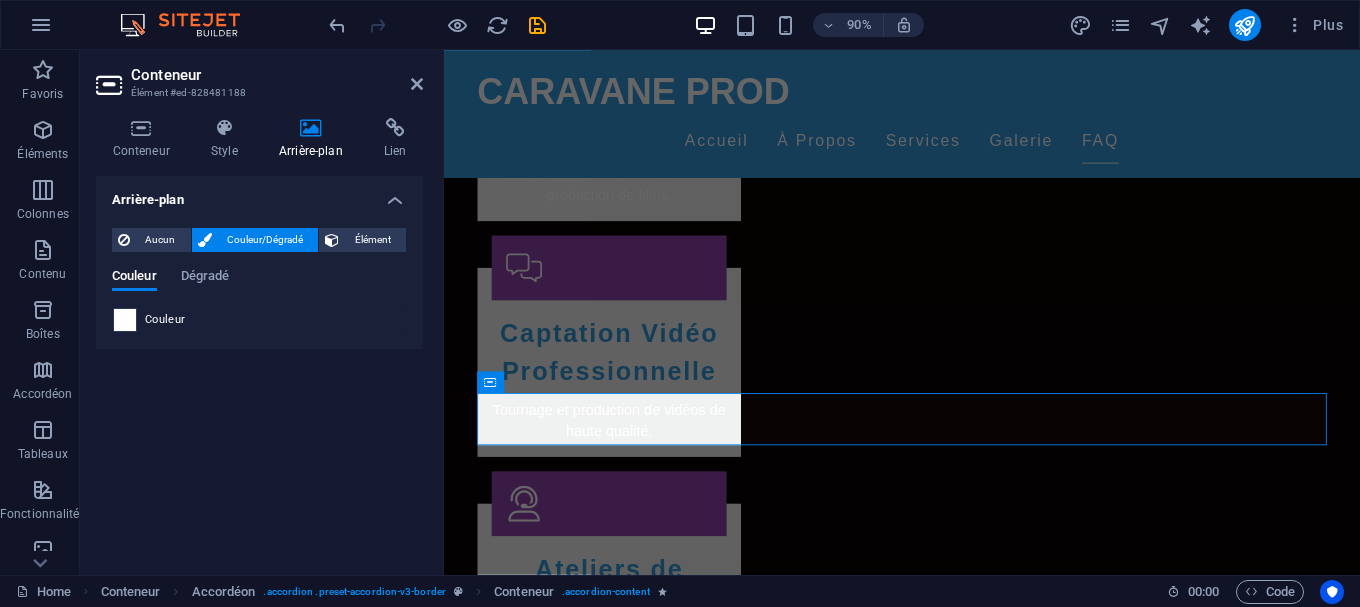click at bounding box center (125, 320) 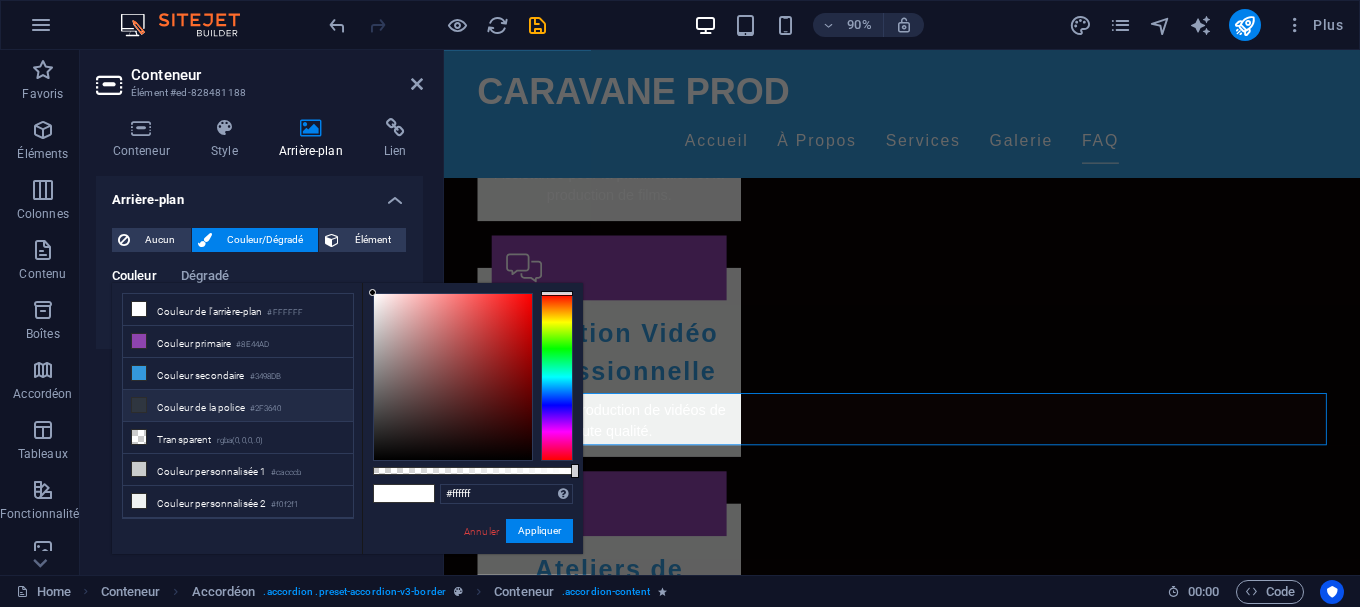click at bounding box center (139, 405) 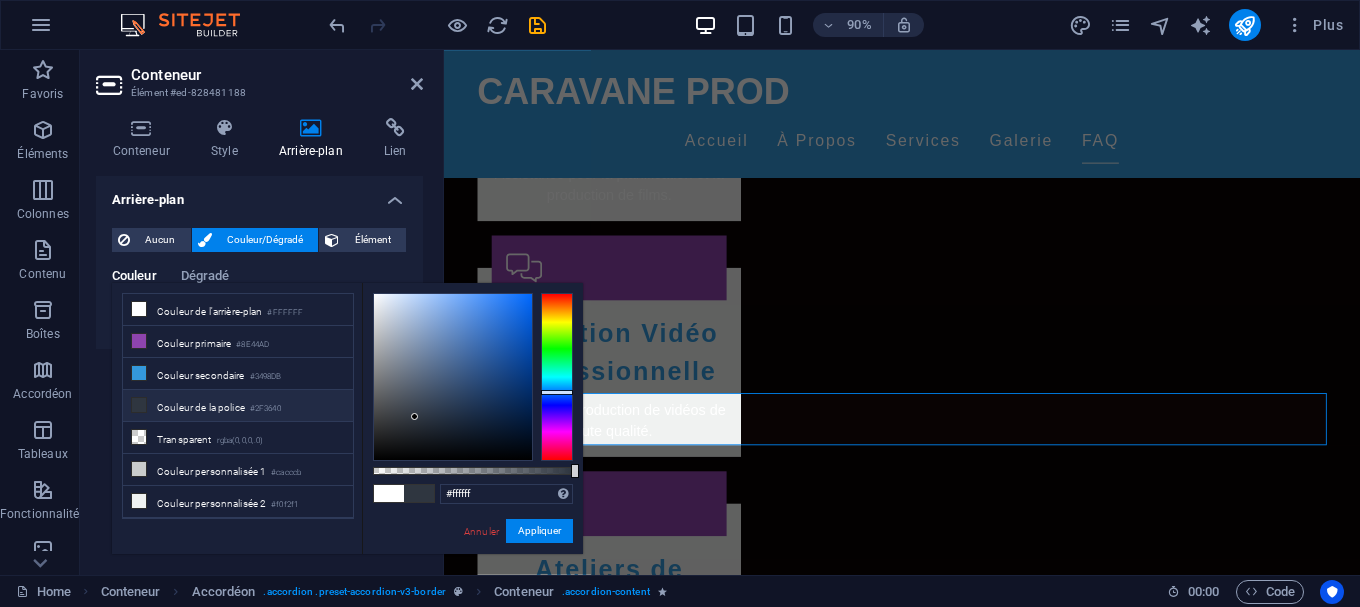 type on "#2f3640" 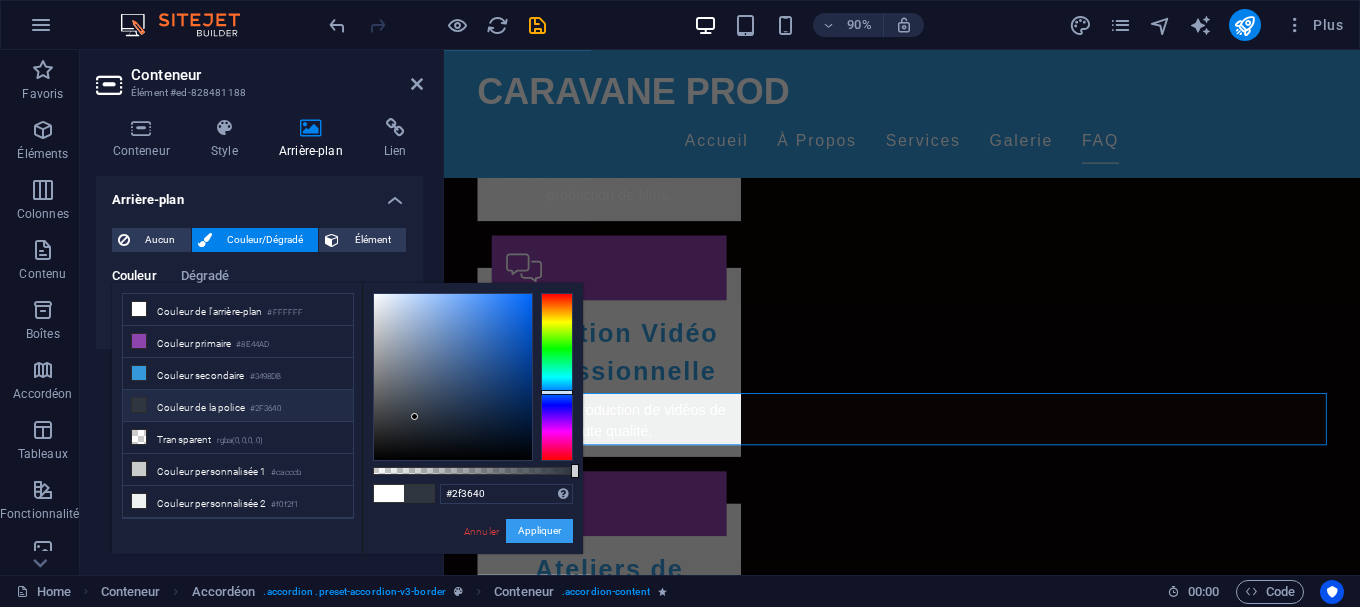 click on "Appliquer" at bounding box center [539, 531] 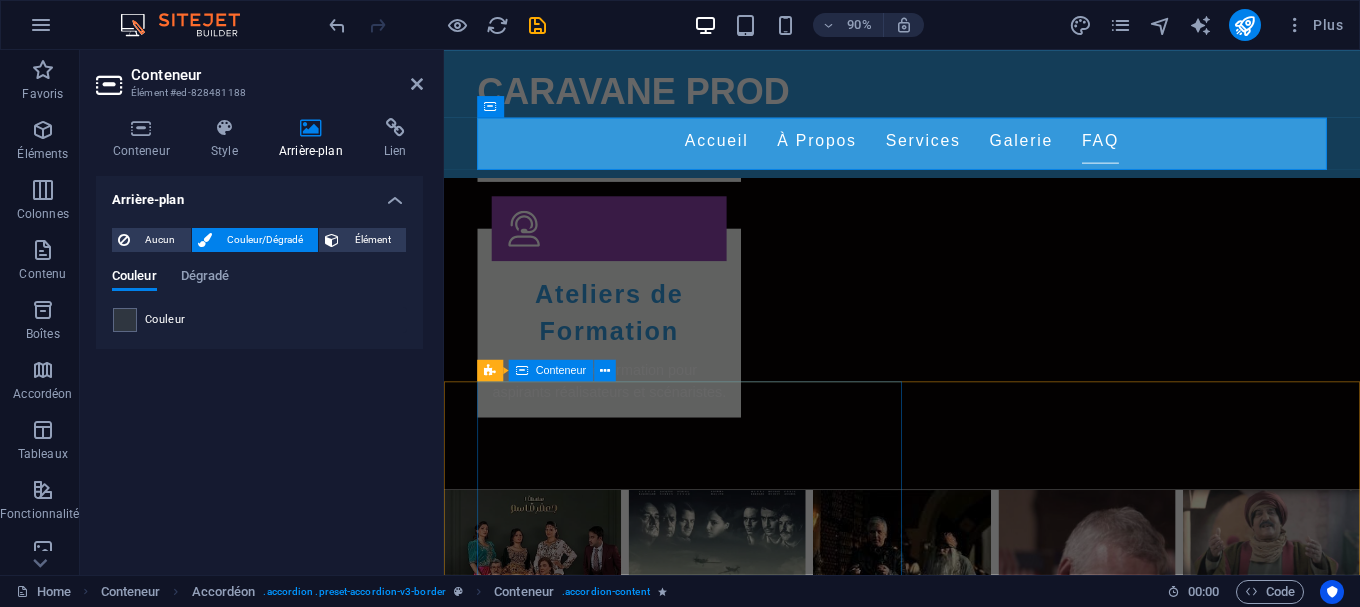 scroll, scrollTop: 3366, scrollLeft: 0, axis: vertical 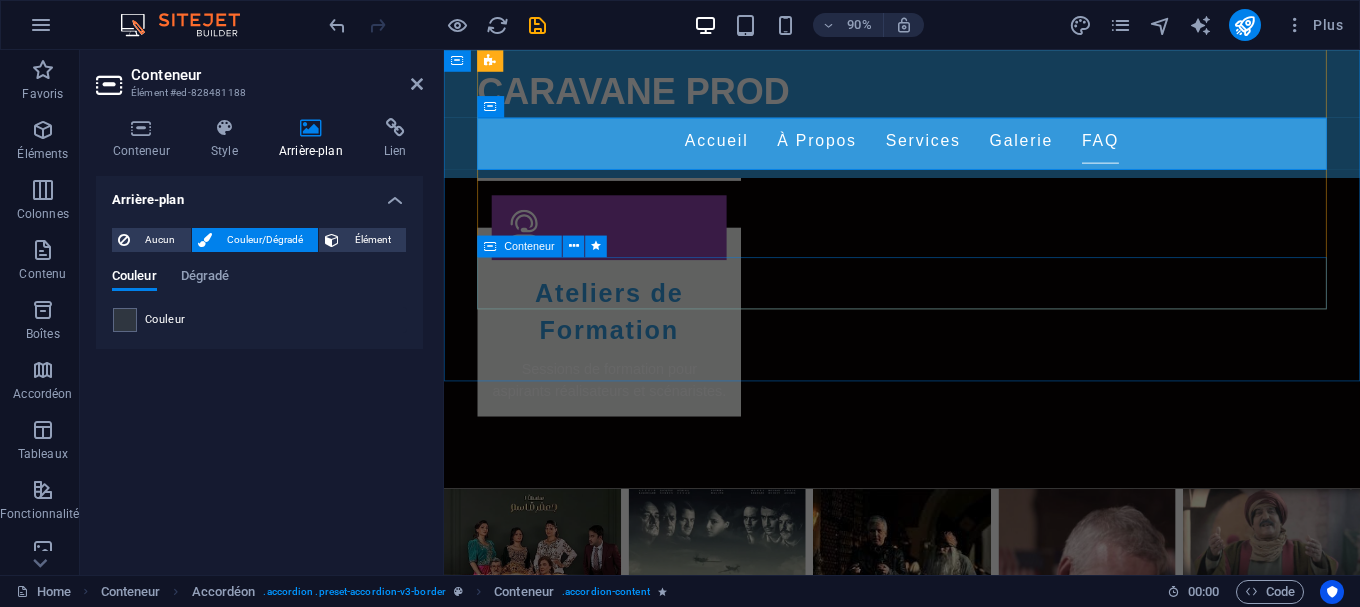 click on "Vous pouvez vous inscrire aux ateliers via notre site web ou nous contacter directement." at bounding box center [953, 2376] 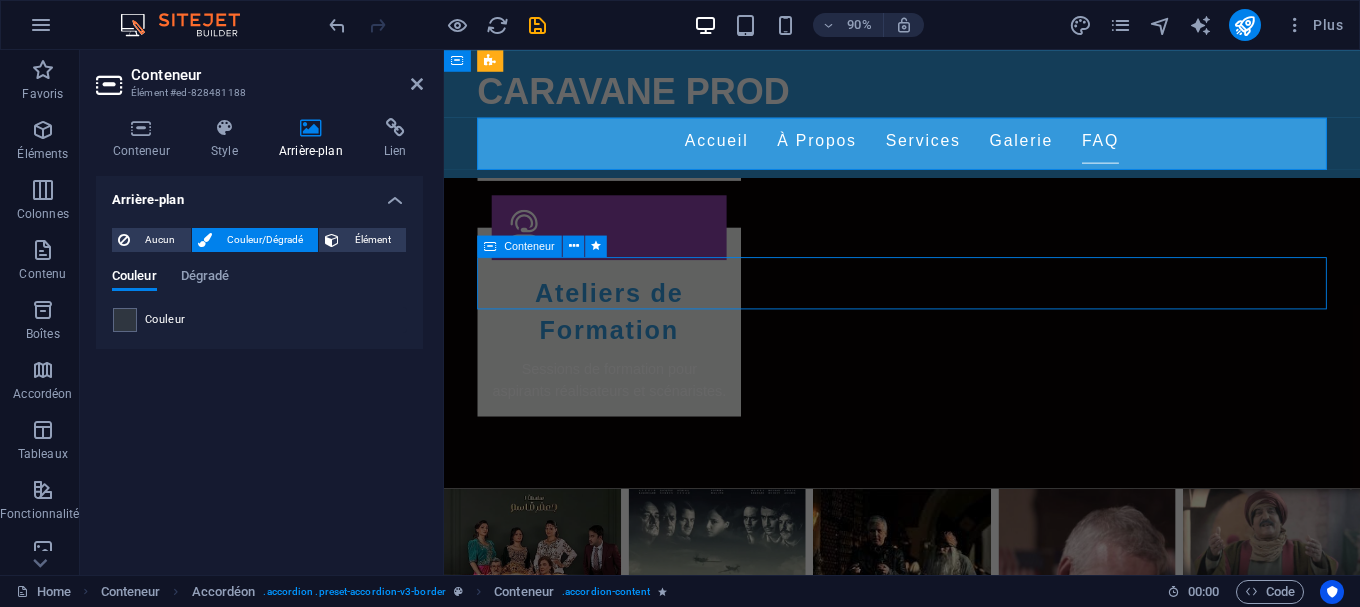 click on "Vous pouvez vous inscrire aux ateliers via notre site web ou nous contacter directement." at bounding box center (953, 2376) 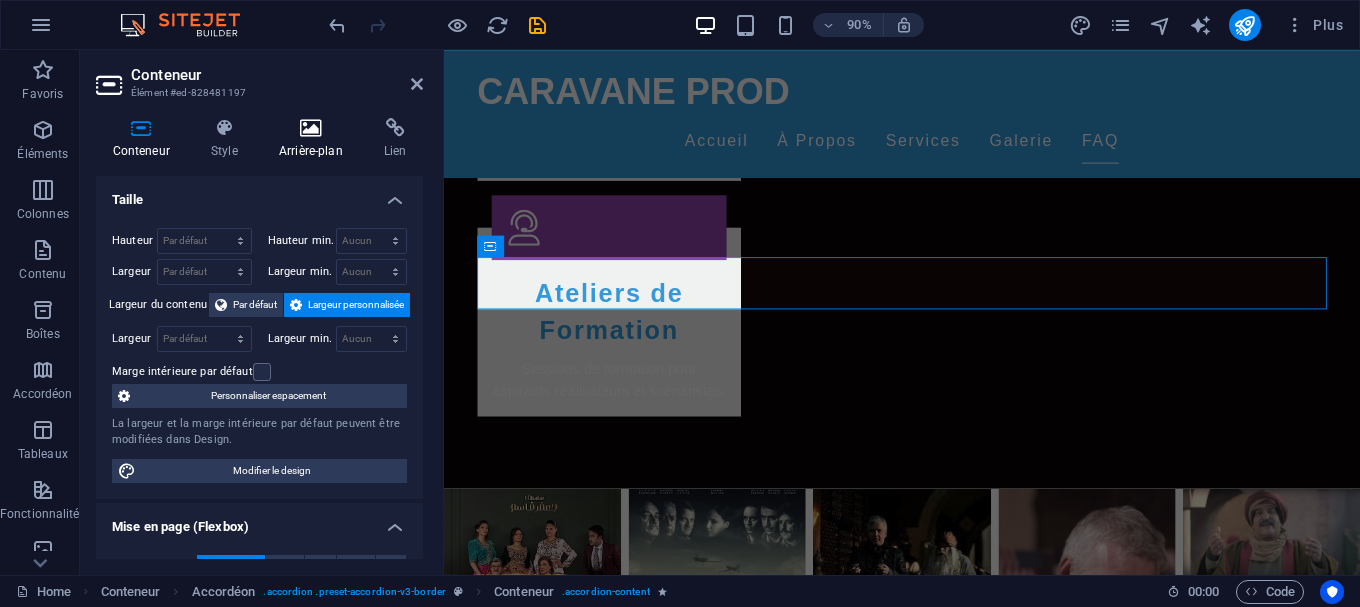 click on "Arrière-plan" at bounding box center [314, 139] 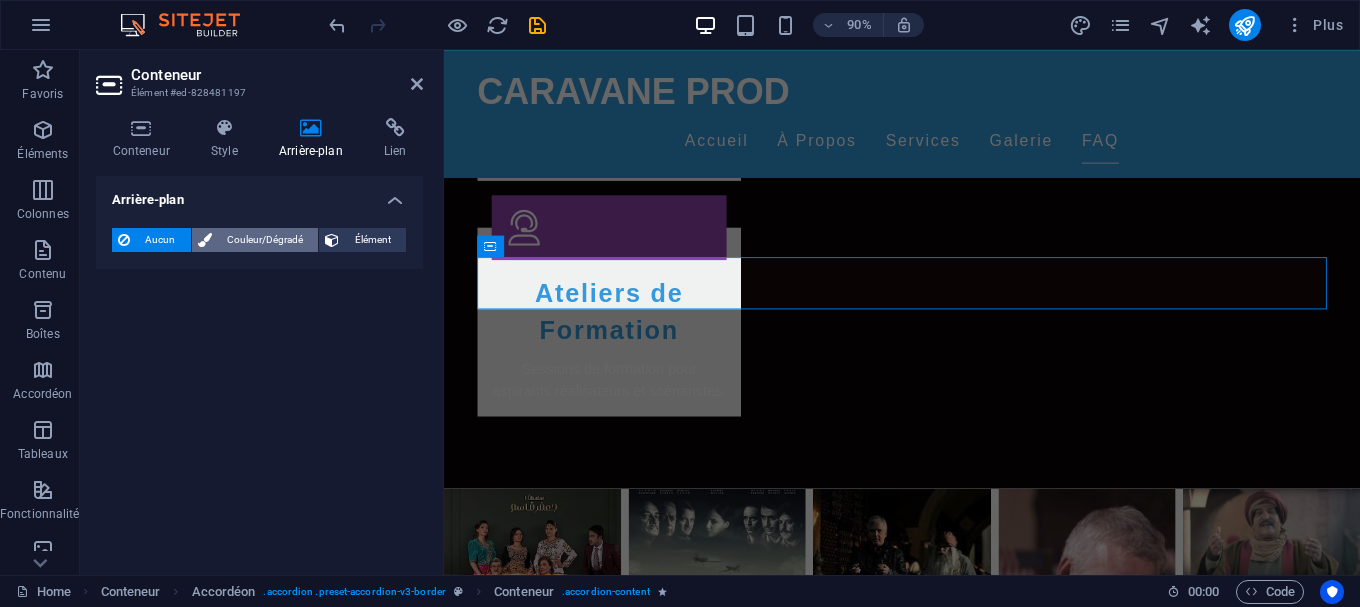 click on "Couleur/Dégradé" at bounding box center [265, 240] 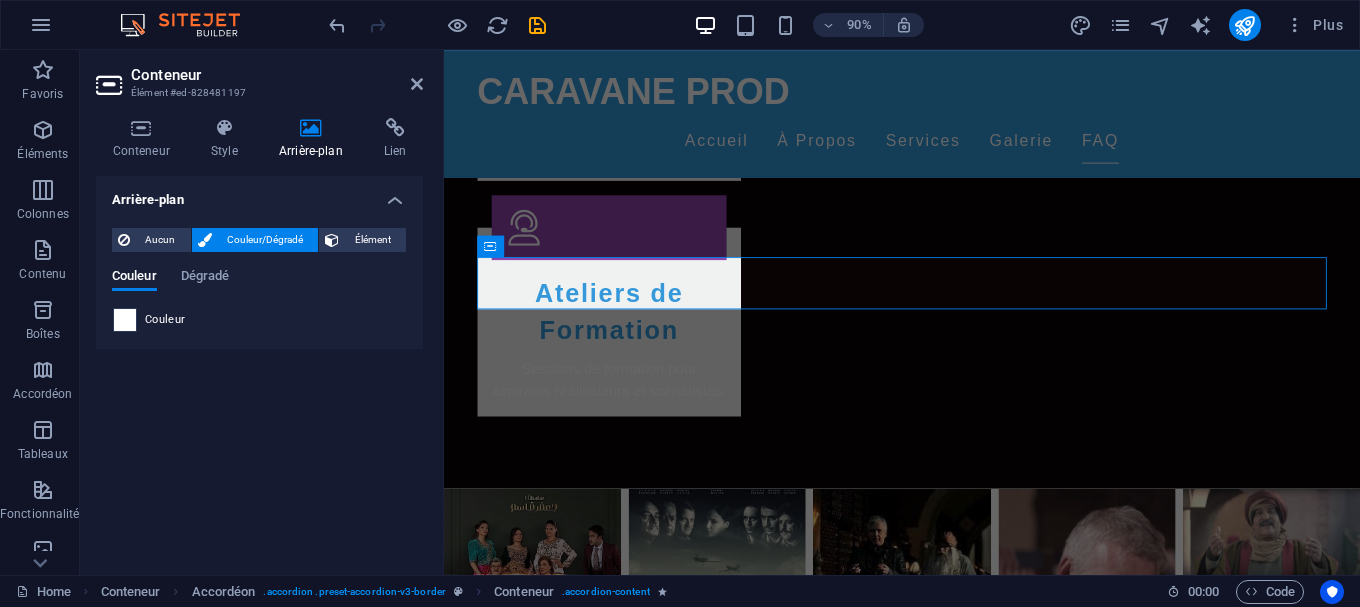 click at bounding box center (125, 320) 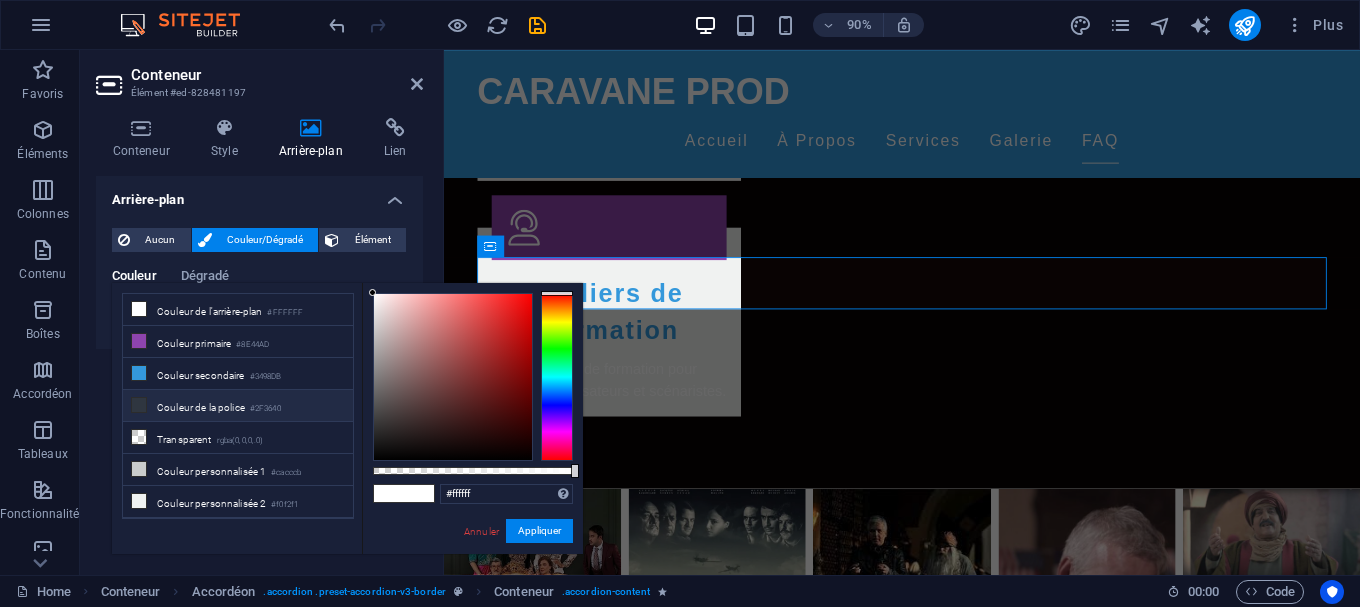 click at bounding box center [139, 405] 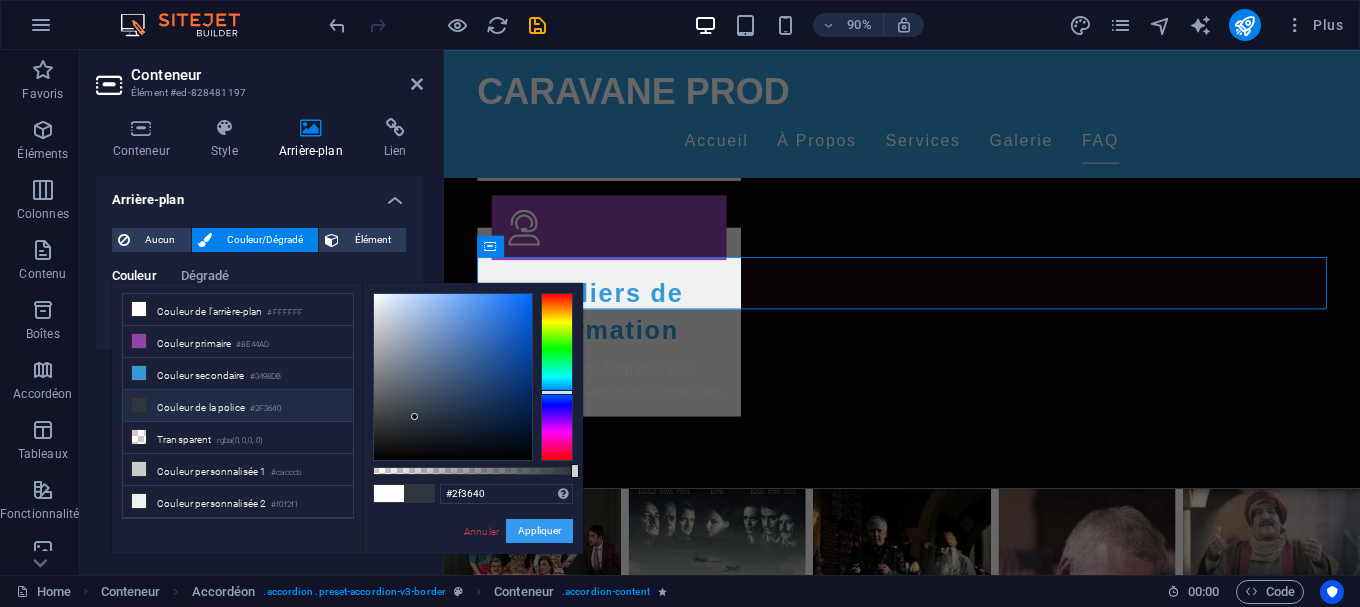 click on "Appliquer" at bounding box center [539, 531] 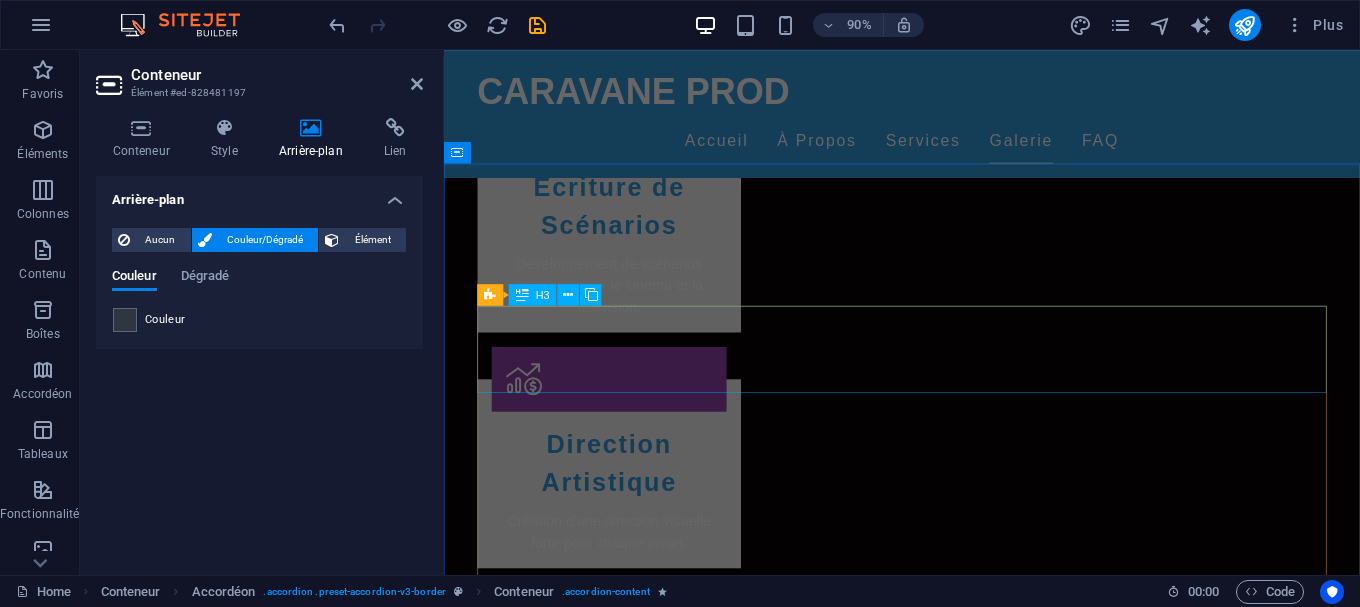 scroll, scrollTop: 2448, scrollLeft: 0, axis: vertical 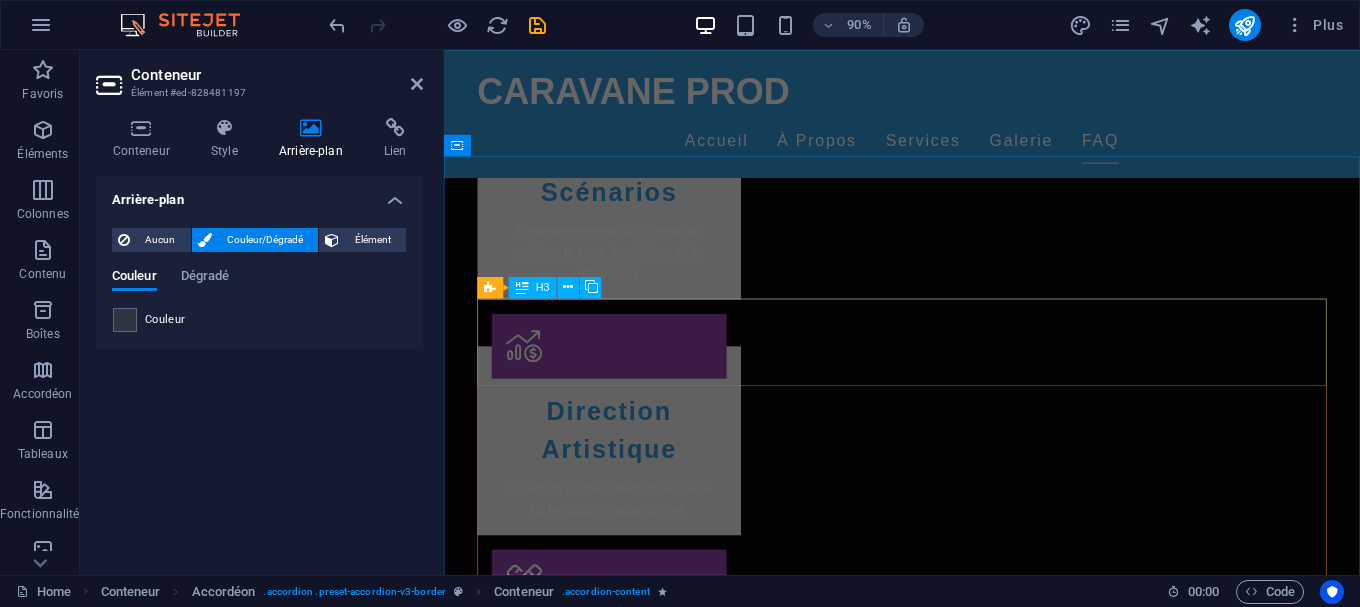 click on "Qui est [PERSON] ?" at bounding box center (953, 2441) 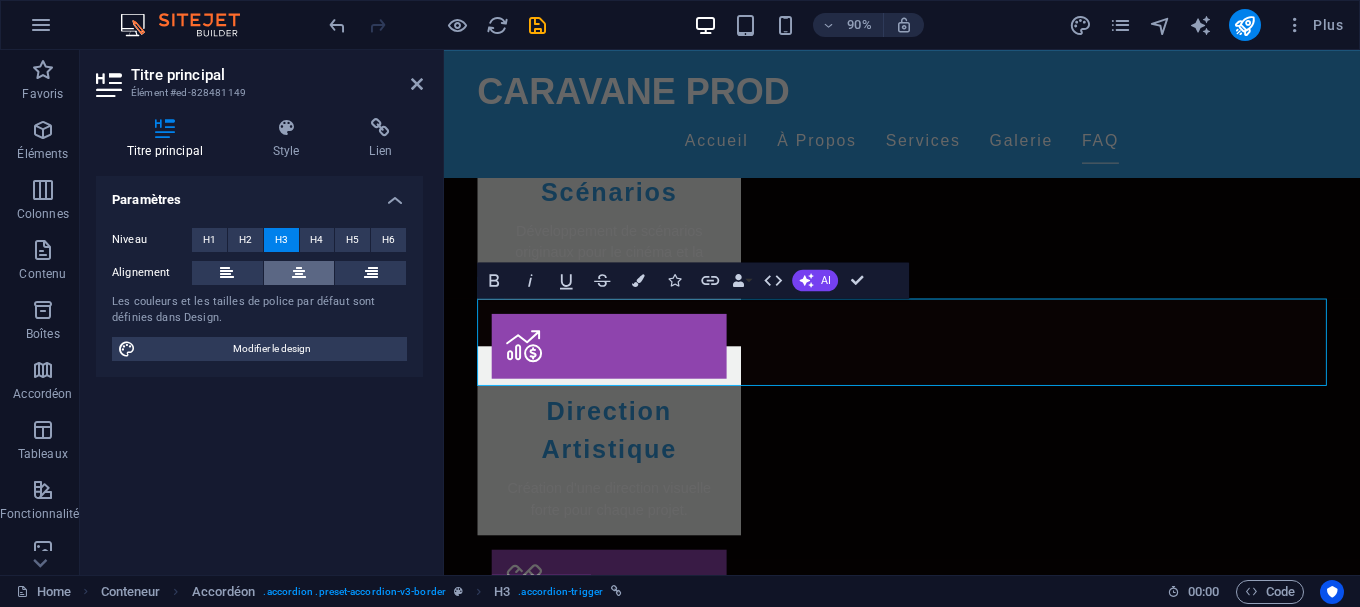 click at bounding box center (299, 273) 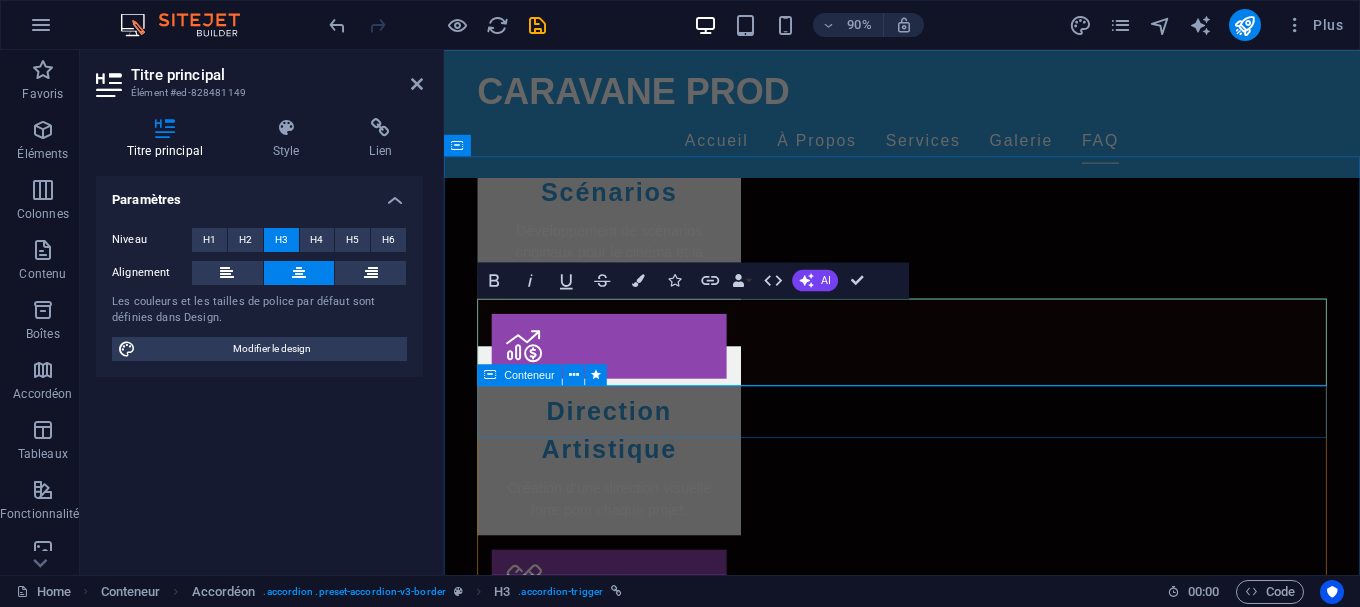 click on "[PERSON] est un réalisateur et scénariste algérien reconnu, avec une carrière prolifique en télévision et au cinéma." at bounding box center (953, 2519) 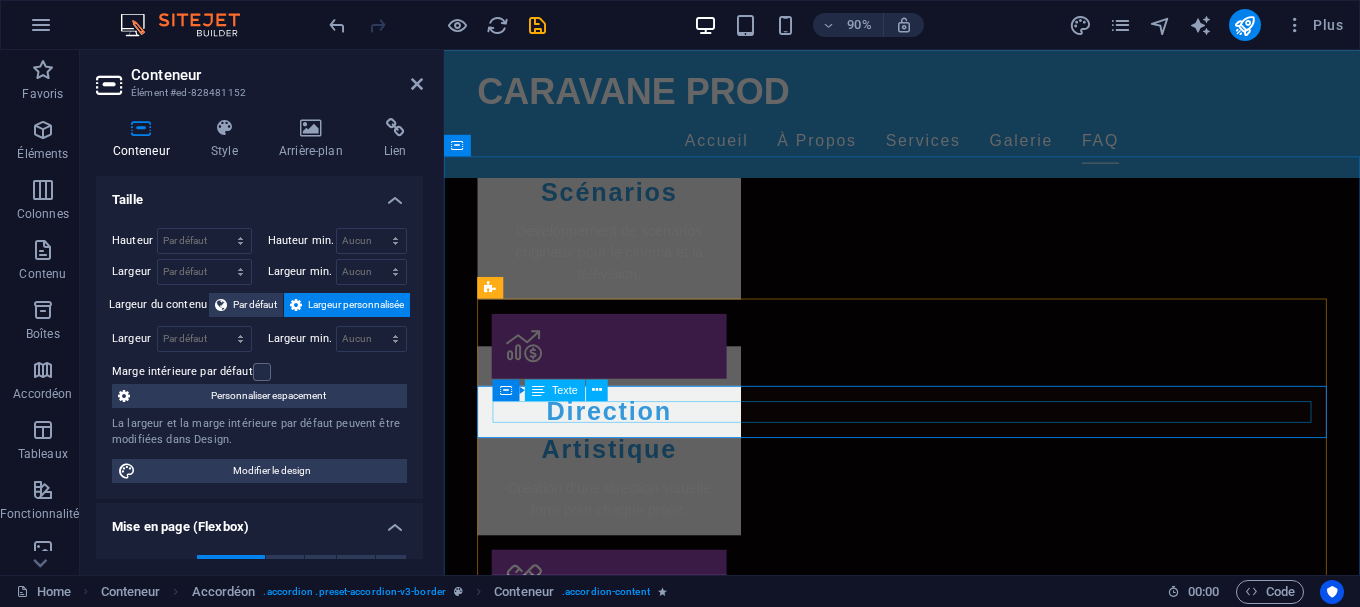 click on "[PERSON] est un réalisateur et scénariste algérien reconnu, avec une carrière prolifique en télévision et au cinéma." at bounding box center (953, 2519) 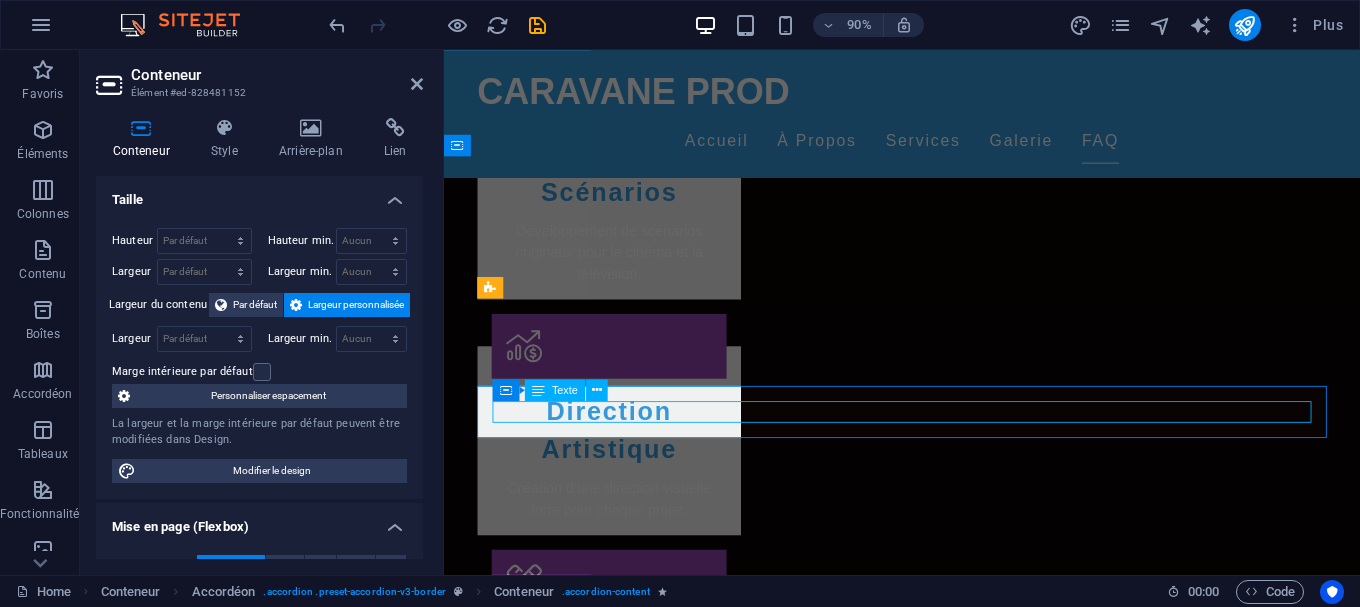click on "[PERSON] est un réalisateur et scénariste algérien reconnu, avec une carrière prolifique en télévision et au cinéma." at bounding box center [953, 2519] 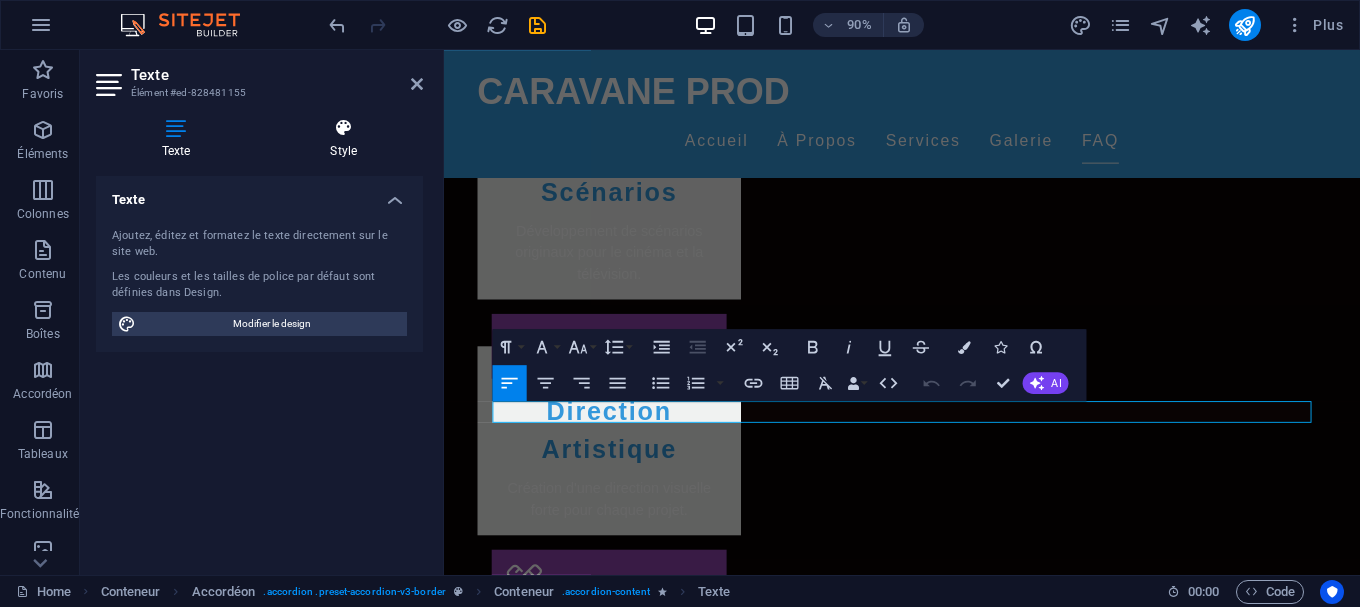click on "Style" at bounding box center [344, 139] 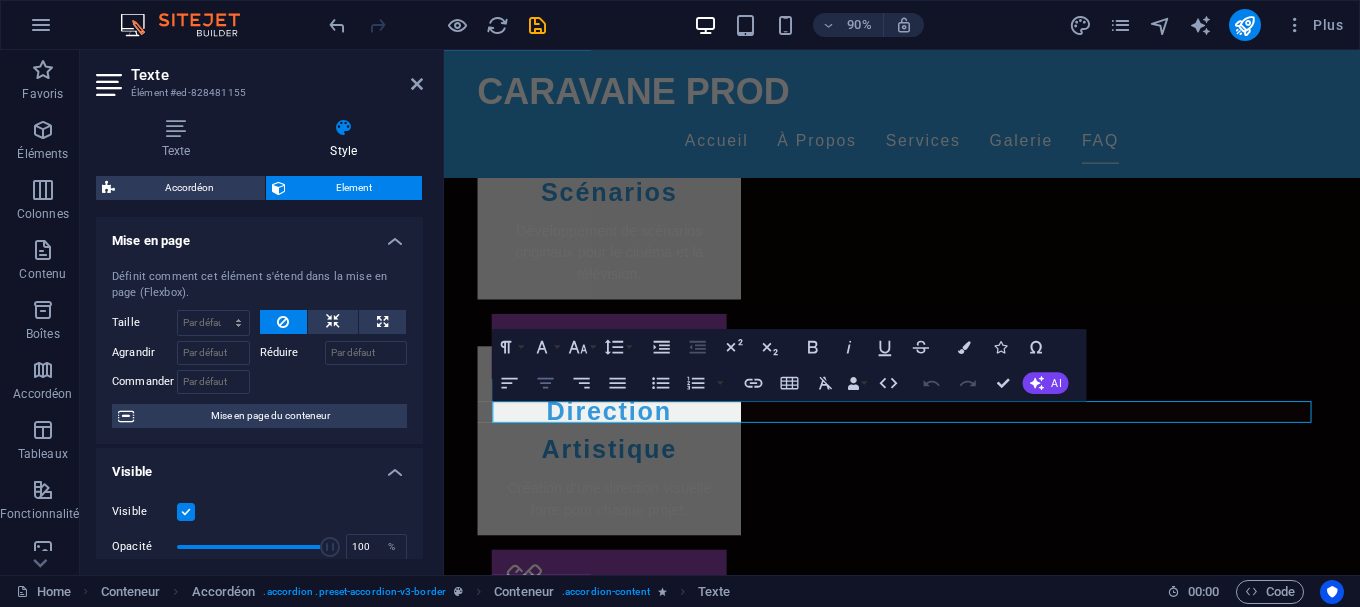 click 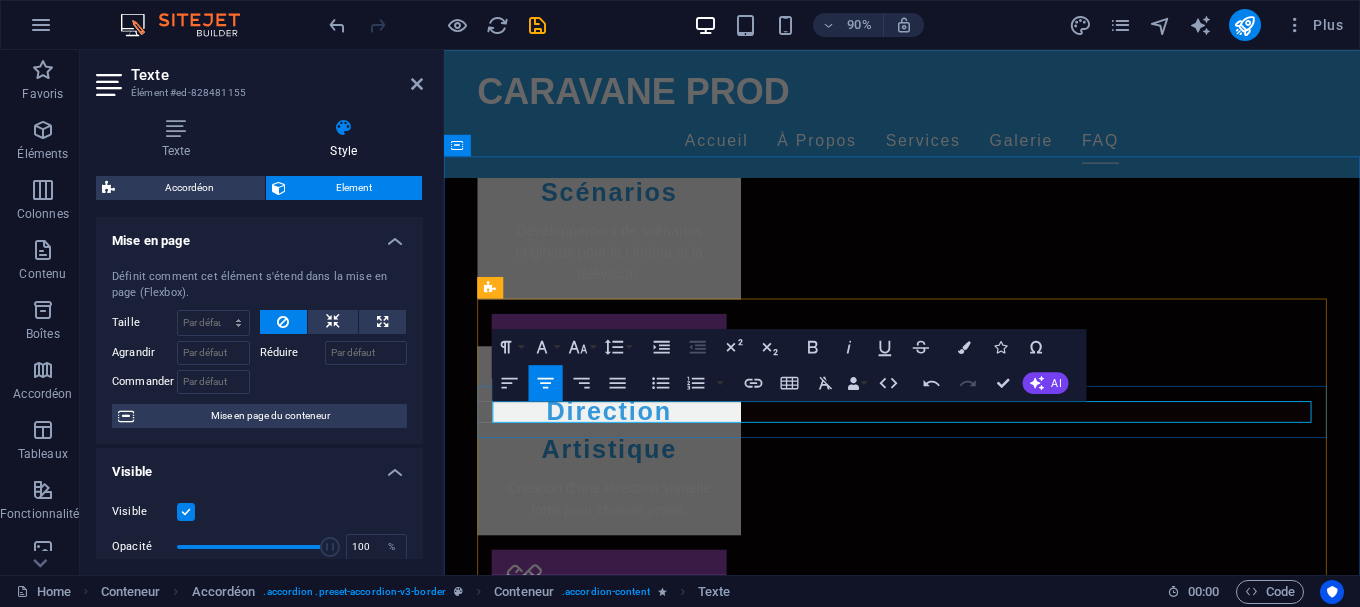 click on "[PERSON] est un réalisateur et scénariste algérien reconnu, avec une carrière prolifique en télévision et au cinéma." at bounding box center (953, 2519) 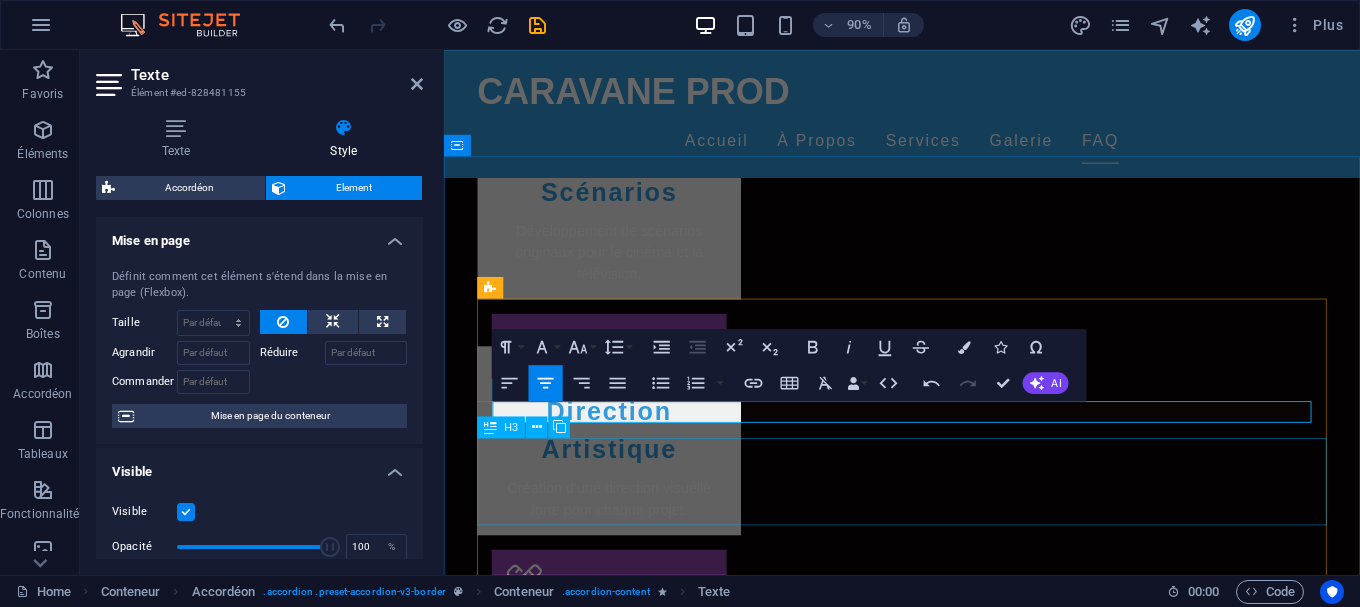 click on "Quels types de films produit [NAME] ?" at bounding box center [953, 2596] 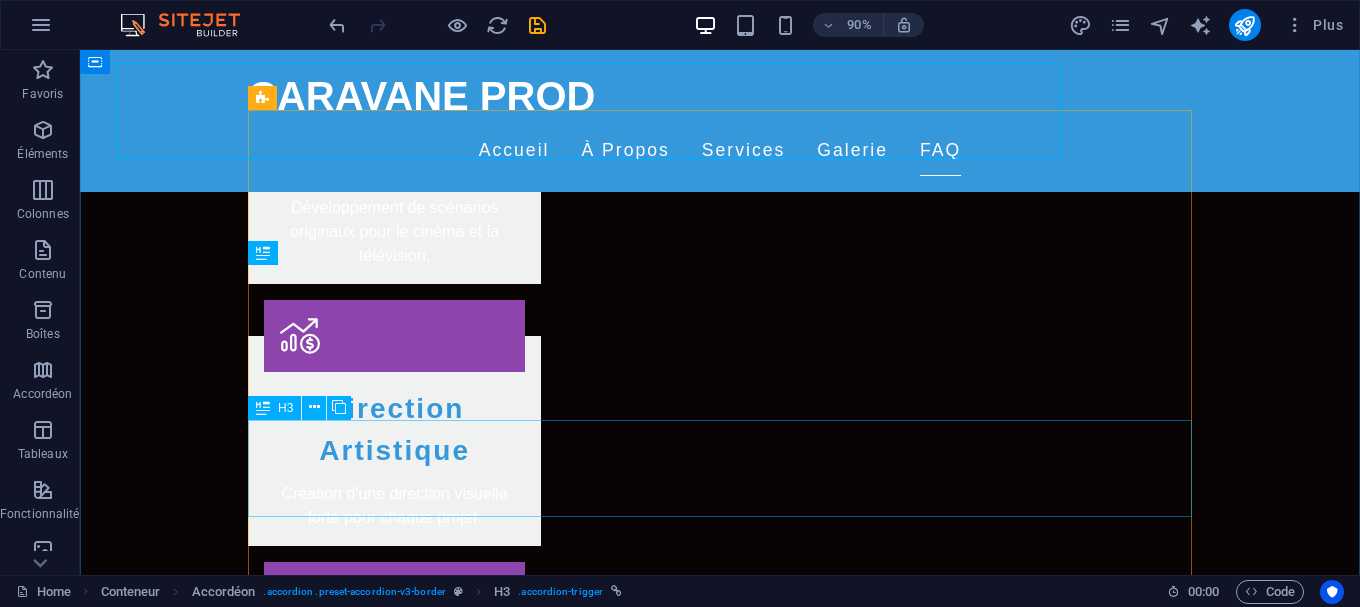 scroll, scrollTop: 2865, scrollLeft: 0, axis: vertical 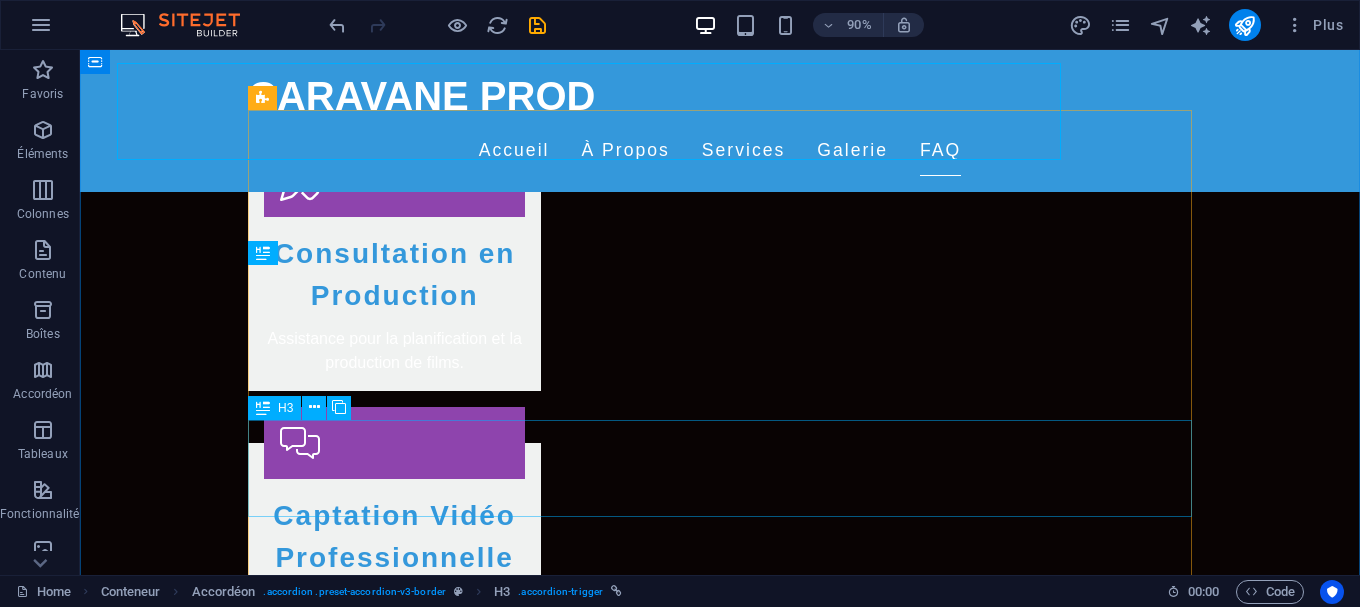click on "Puis-je contacter Djaffar directement ?" at bounding box center (720, 2492) 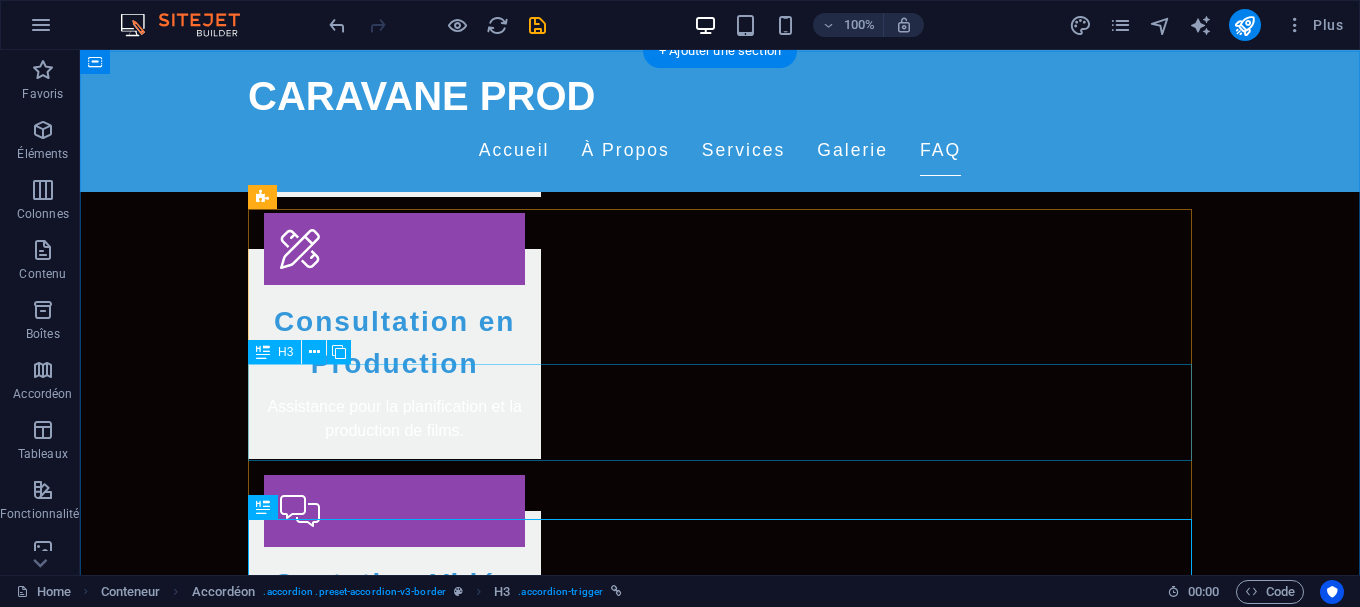 scroll, scrollTop: 2763, scrollLeft: 0, axis: vertical 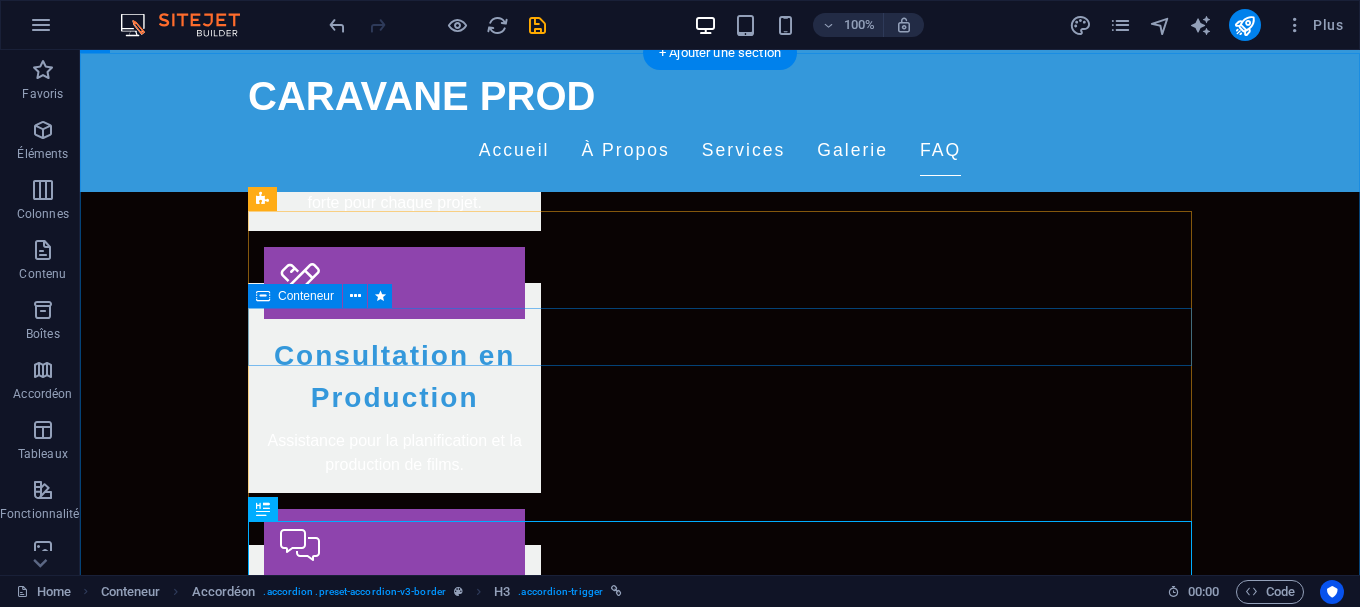 click on "[PERSON] est un réalisateur et scénariste algérien reconnu, avec une carrière prolifique en télévision et au cinéma." at bounding box center (720, 2362) 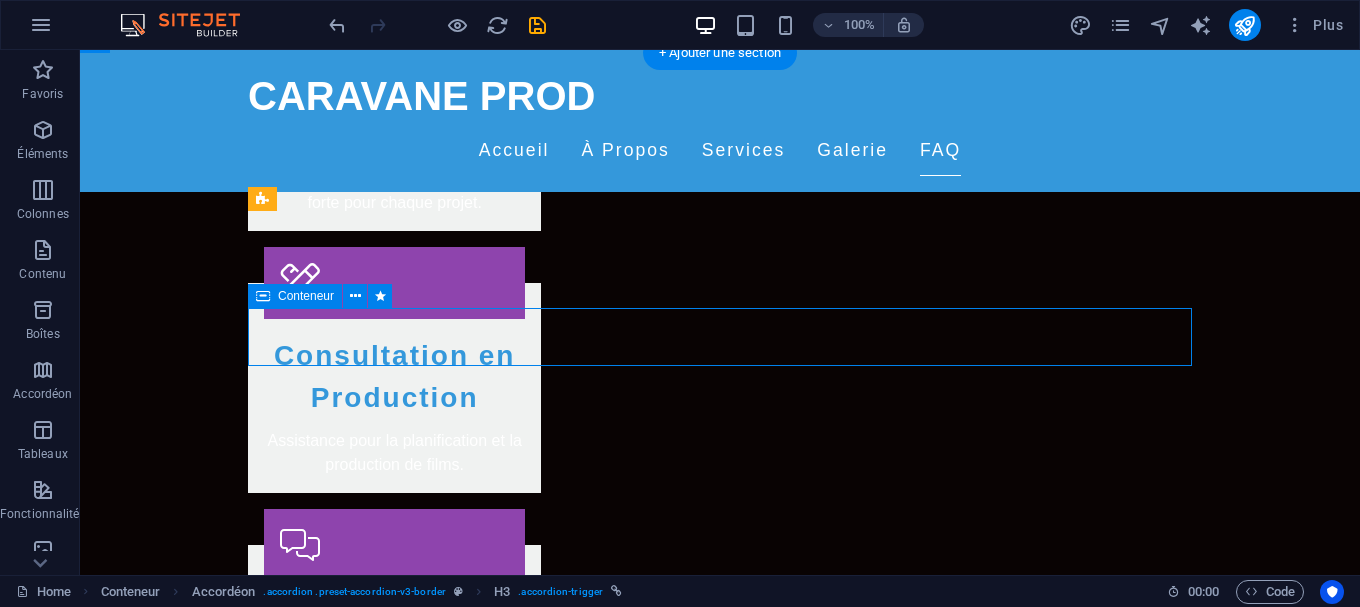 click on "[PERSON] est un réalisateur et scénariste algérien reconnu, avec une carrière prolifique en télévision et au cinéma." at bounding box center (720, 2362) 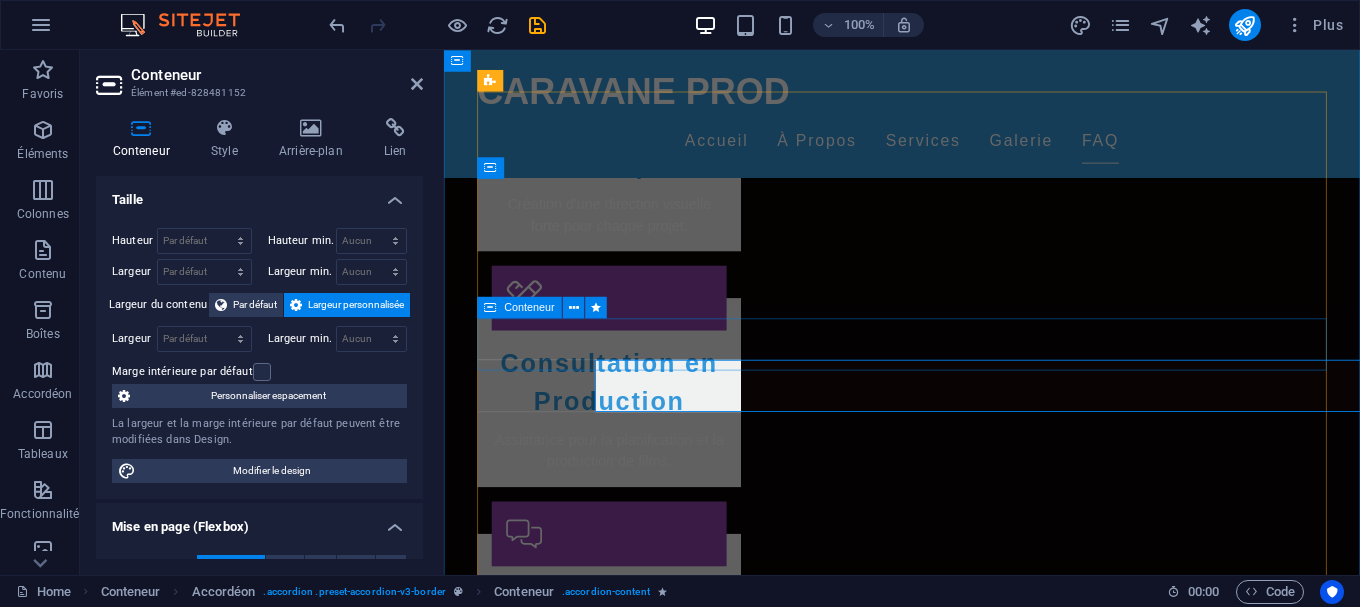 scroll, scrollTop: 2677, scrollLeft: 0, axis: vertical 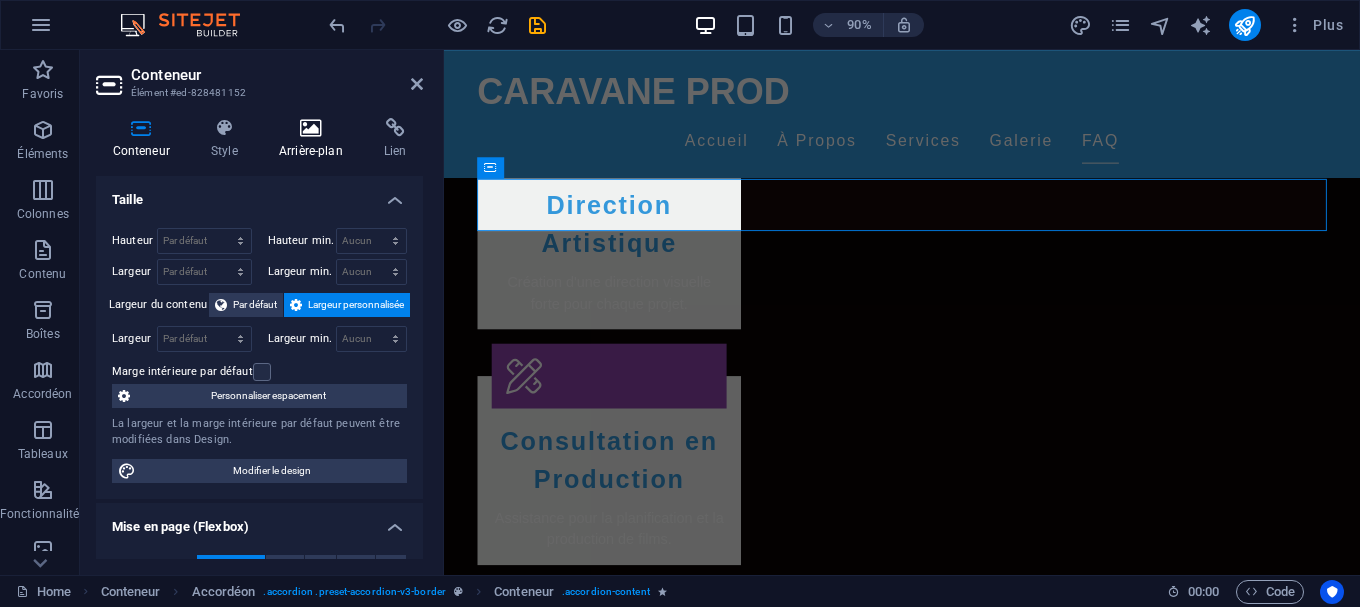 click on "Arrière-plan" at bounding box center (314, 139) 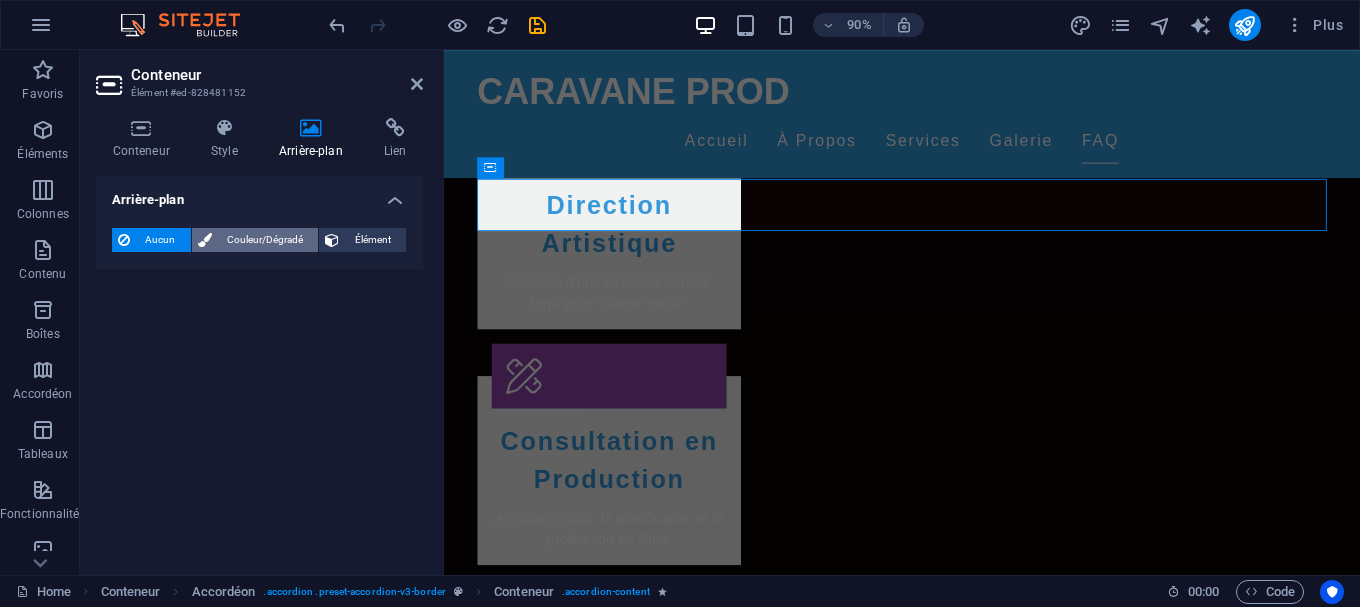 click on "Couleur/Dégradé" at bounding box center [265, 240] 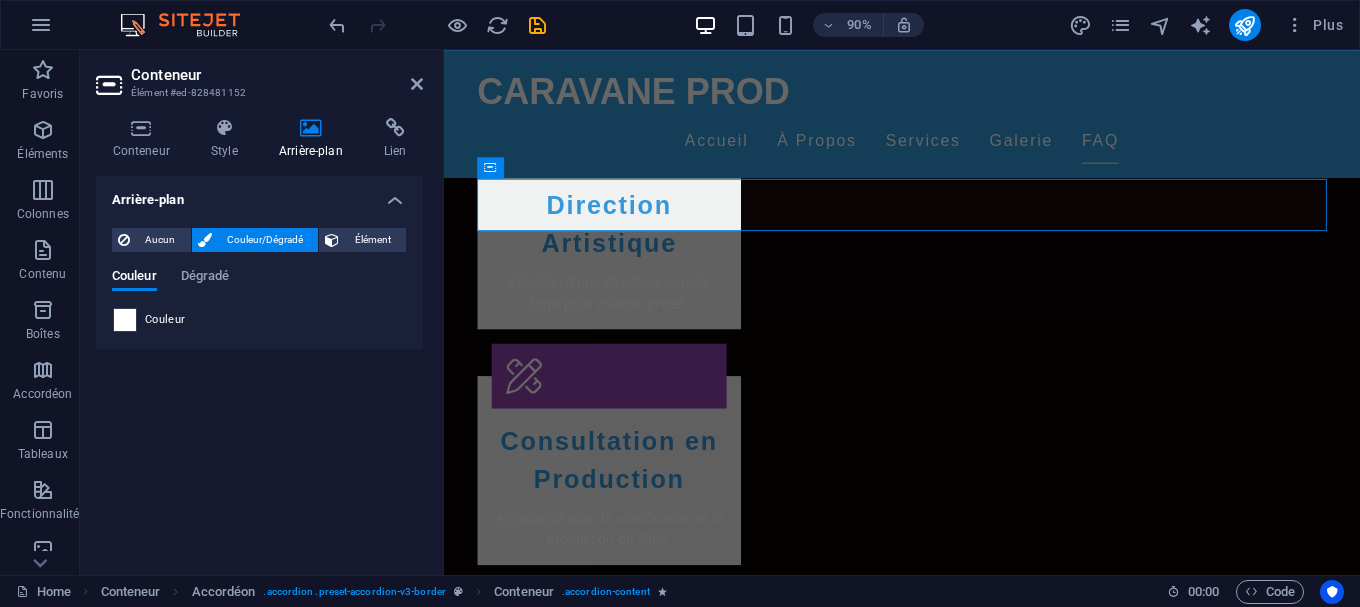 click at bounding box center [125, 320] 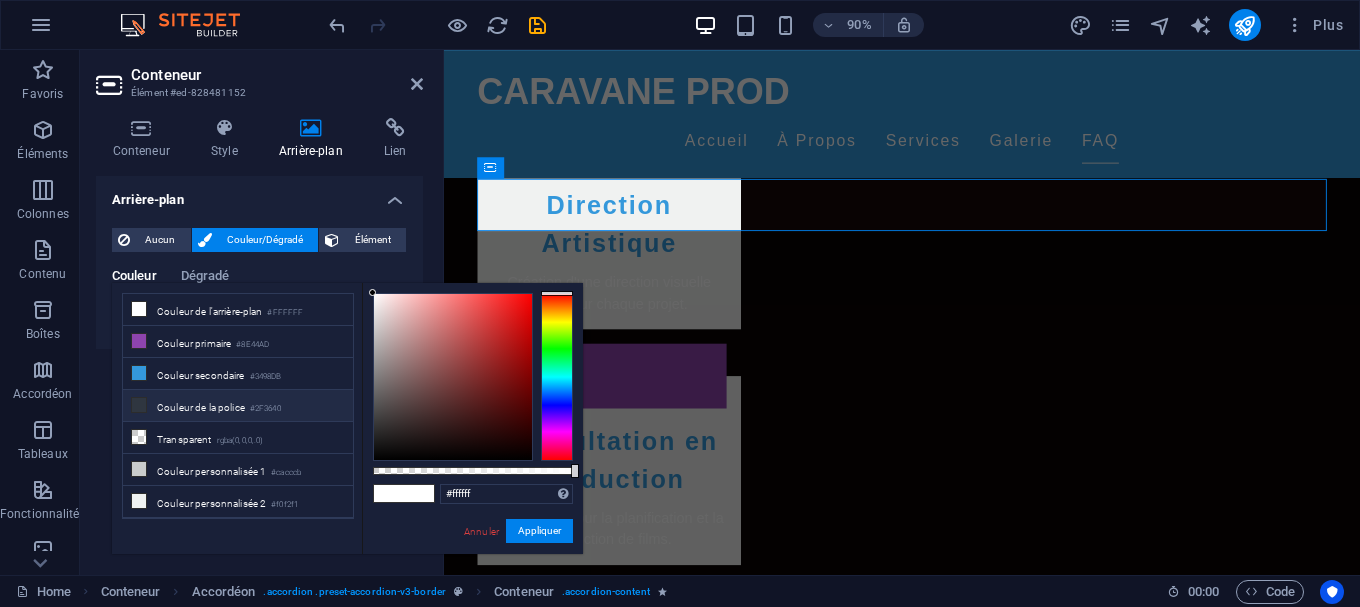 click at bounding box center [139, 405] 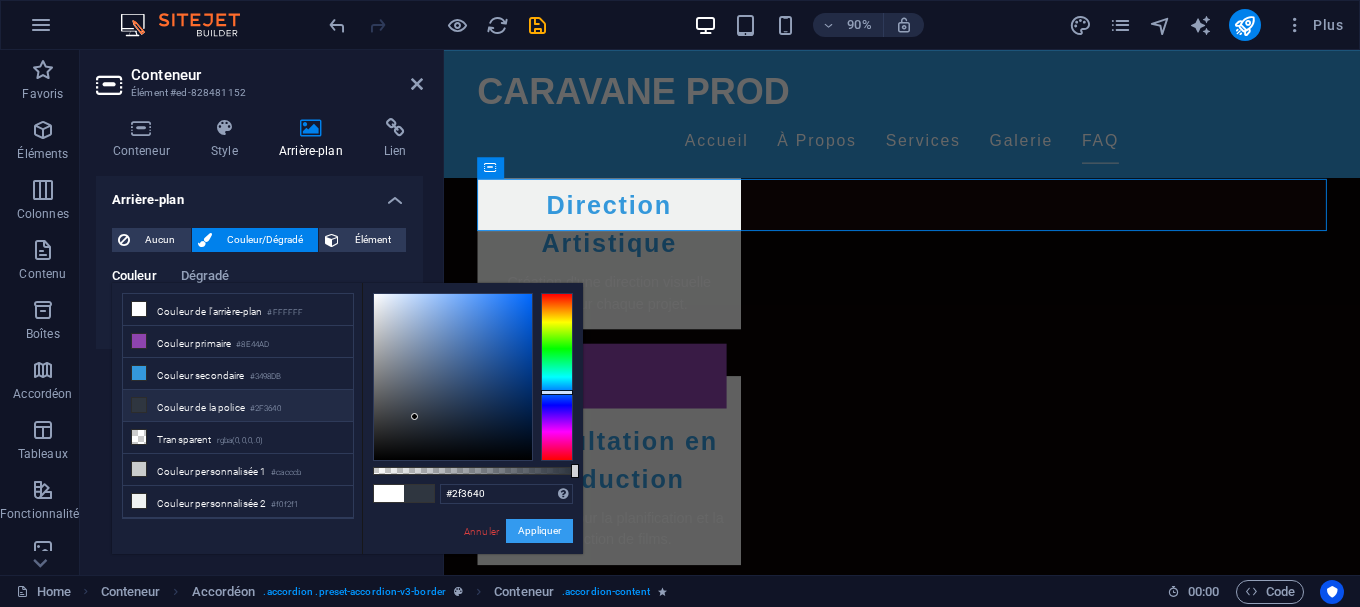 click on "Appliquer" at bounding box center [539, 531] 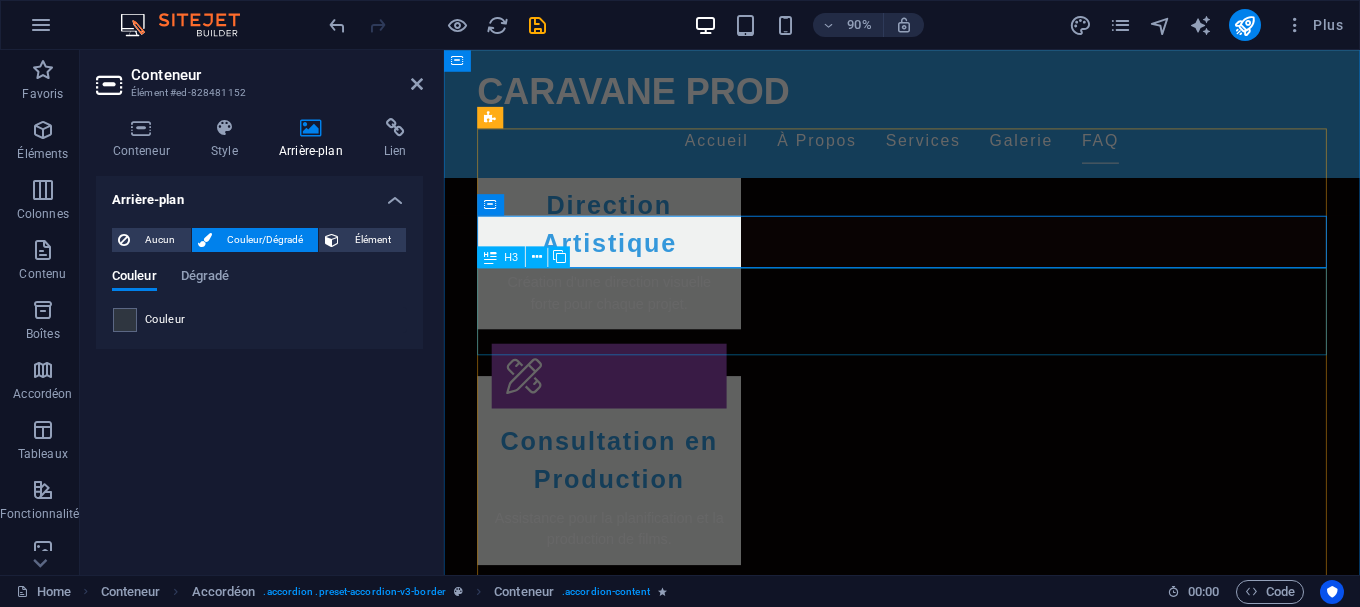 scroll, scrollTop: 2575, scrollLeft: 0, axis: vertical 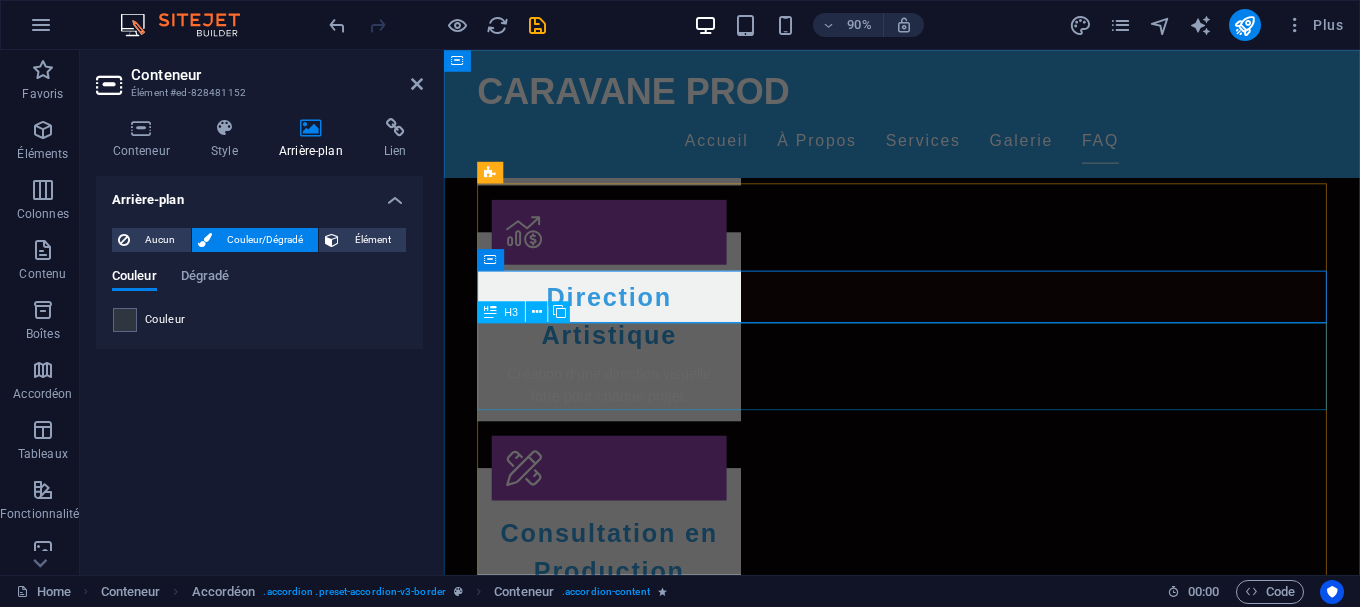 click on "Quels types de films produit [NAME] ?" at bounding box center (953, 2469) 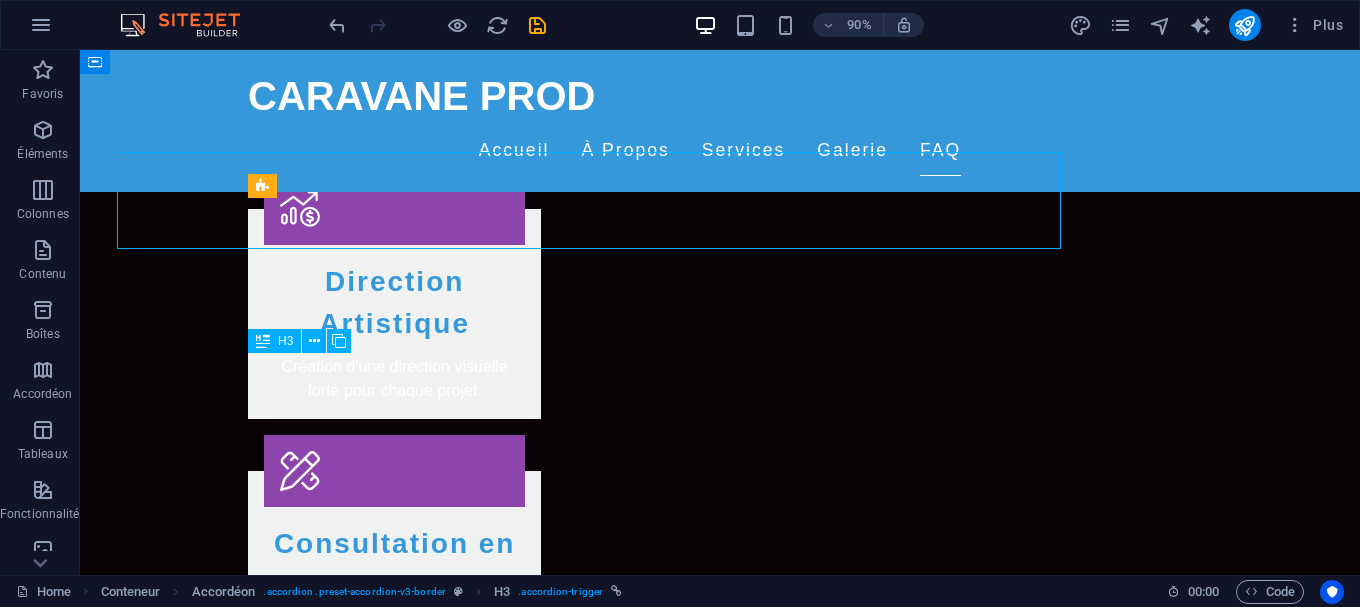 scroll, scrollTop: 2776, scrollLeft: 0, axis: vertical 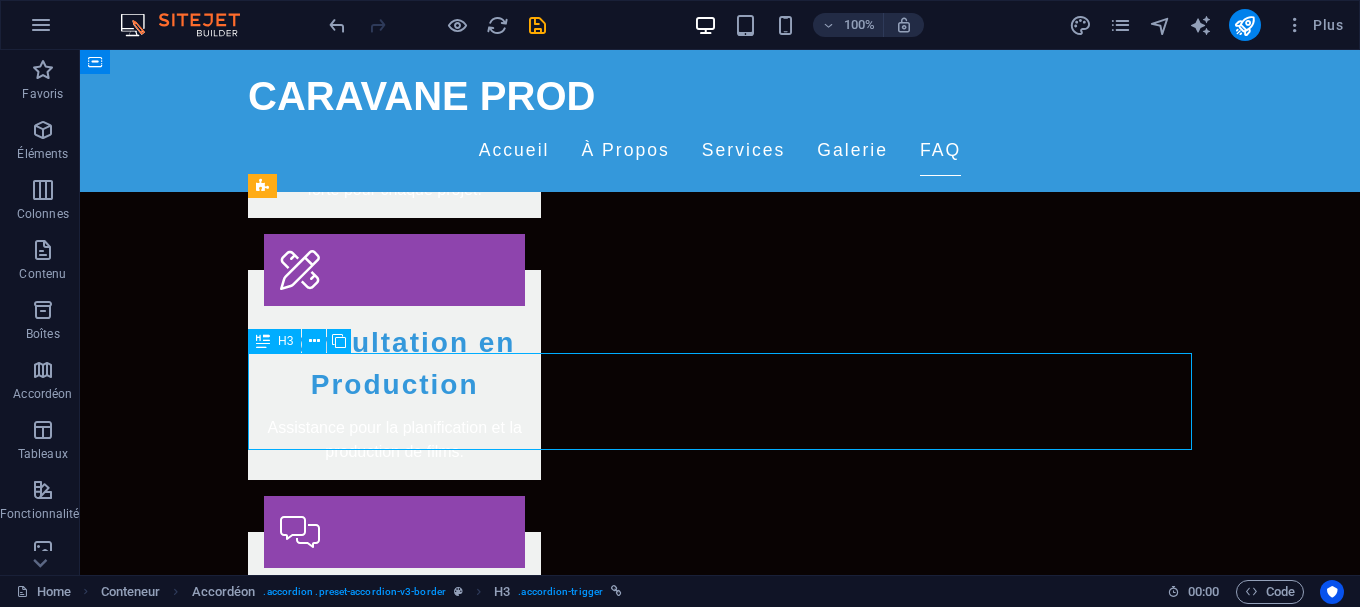 click on "Quels types de films produit [NAME] ?" at bounding box center [720, 2426] 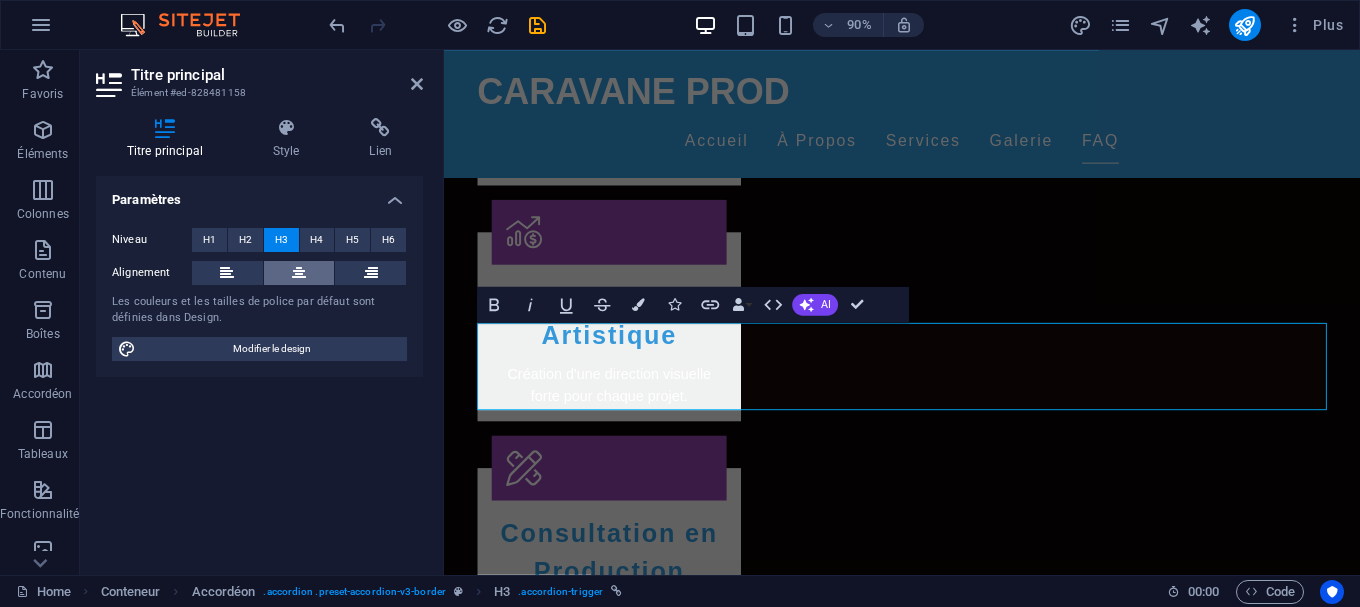 click at bounding box center [299, 273] 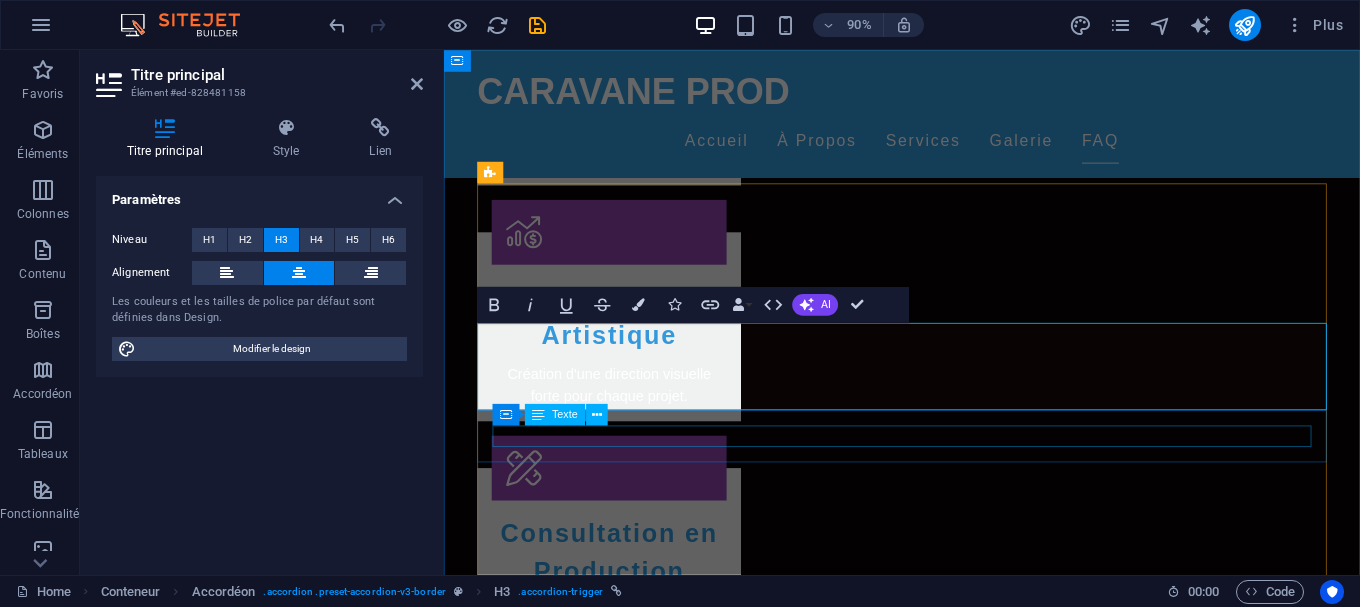 click on "Il produit des films qui explorent l'histoire, la culture et la société algérienne." at bounding box center (953, 2547) 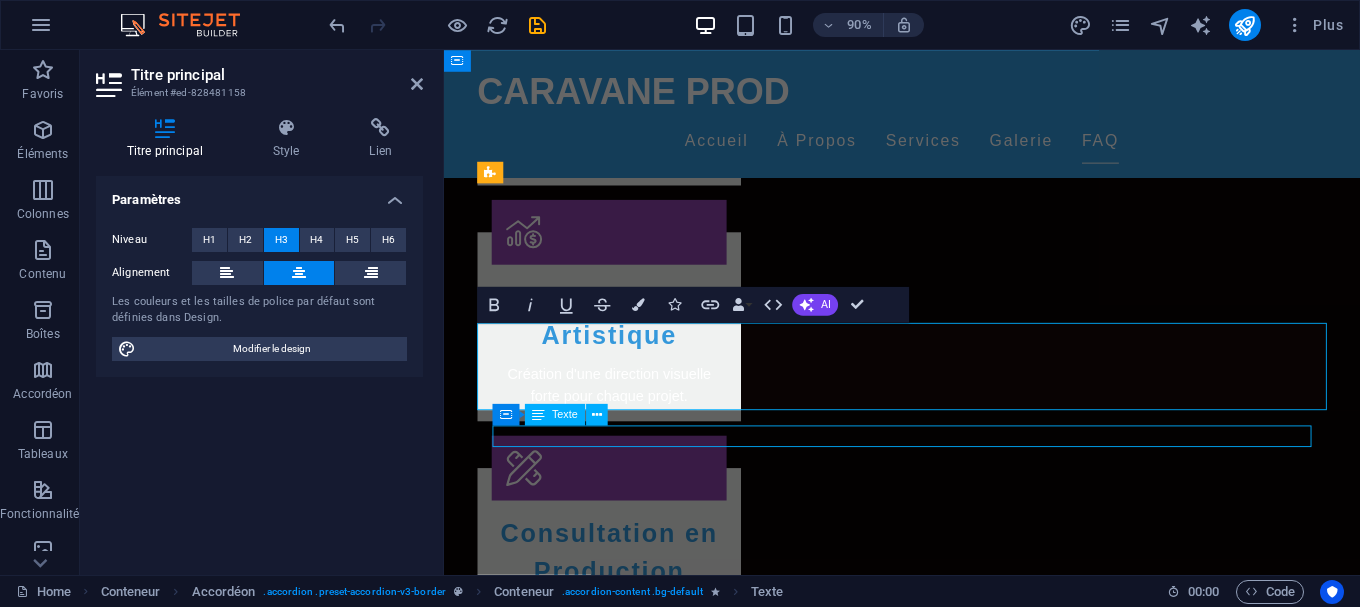click on "Il produit des films qui explorent l'histoire, la culture et la société algérienne." at bounding box center (953, 2547) 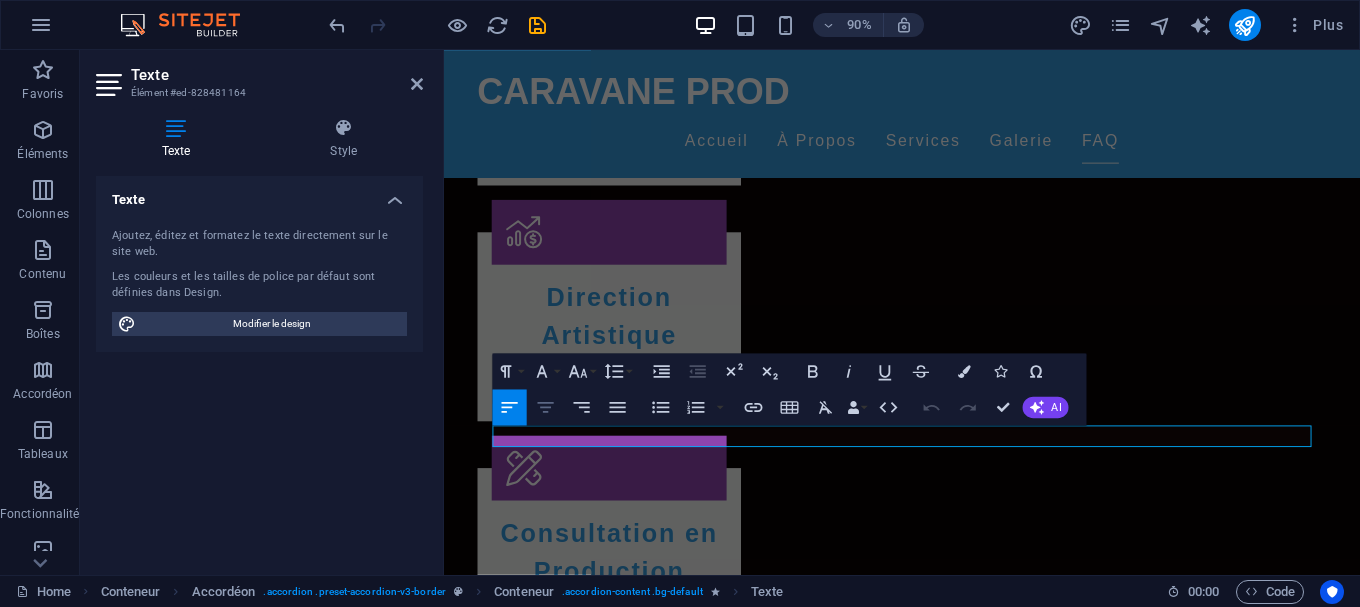 click 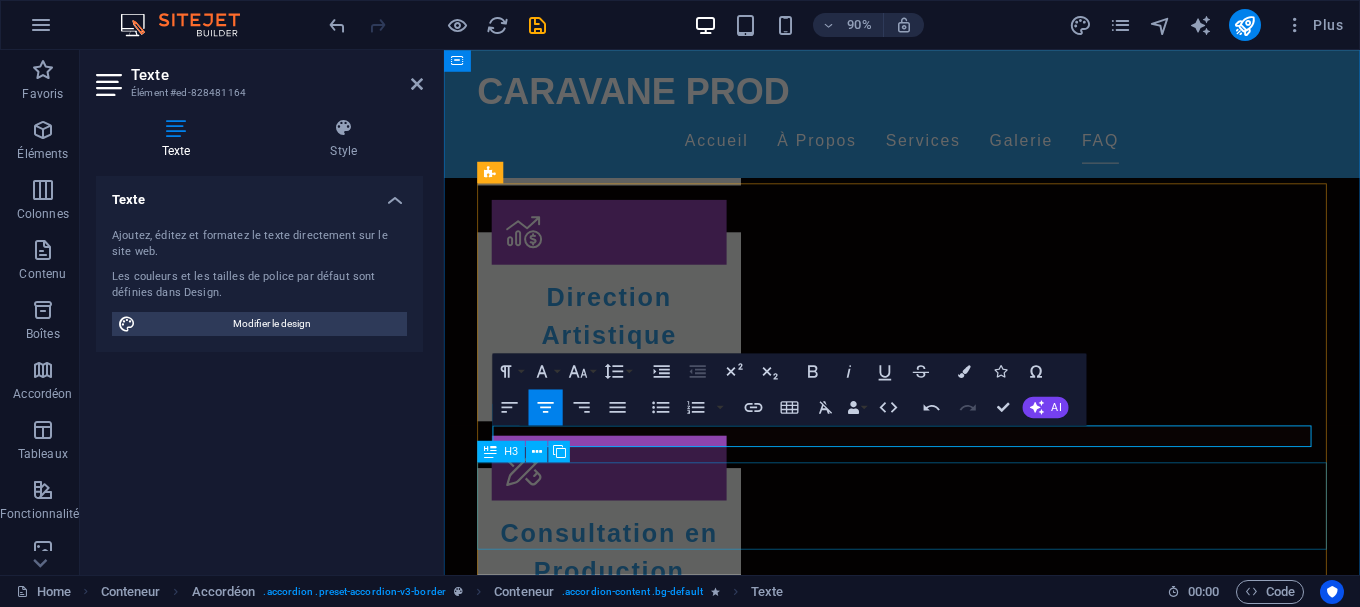 click on "Puis-je contacter Djaffar directement ?" at bounding box center [953, 2624] 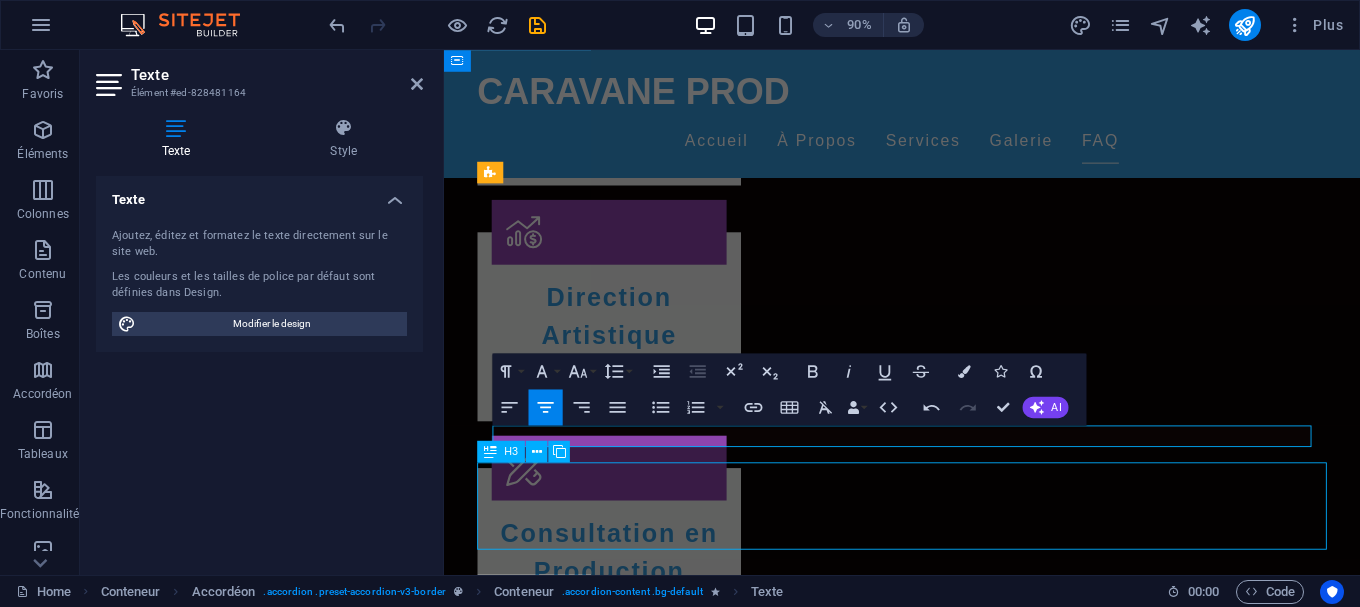 click on "Puis-je contacter Djaffar directement ?" at bounding box center (953, 2624) 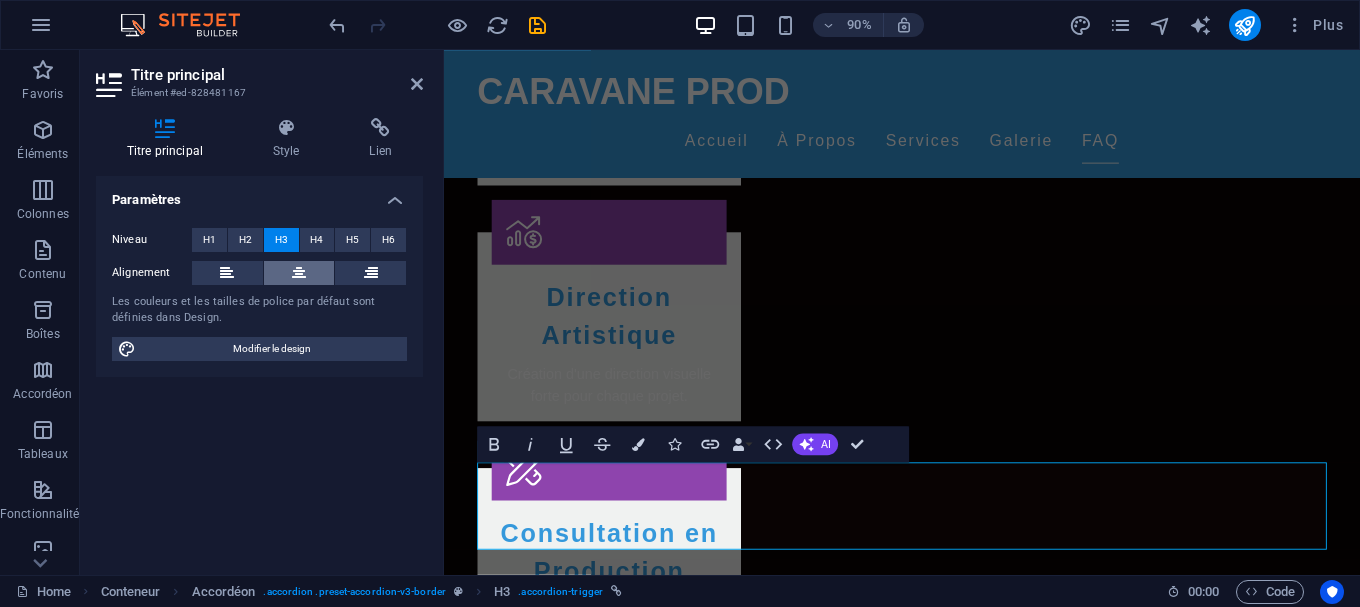 click at bounding box center [299, 273] 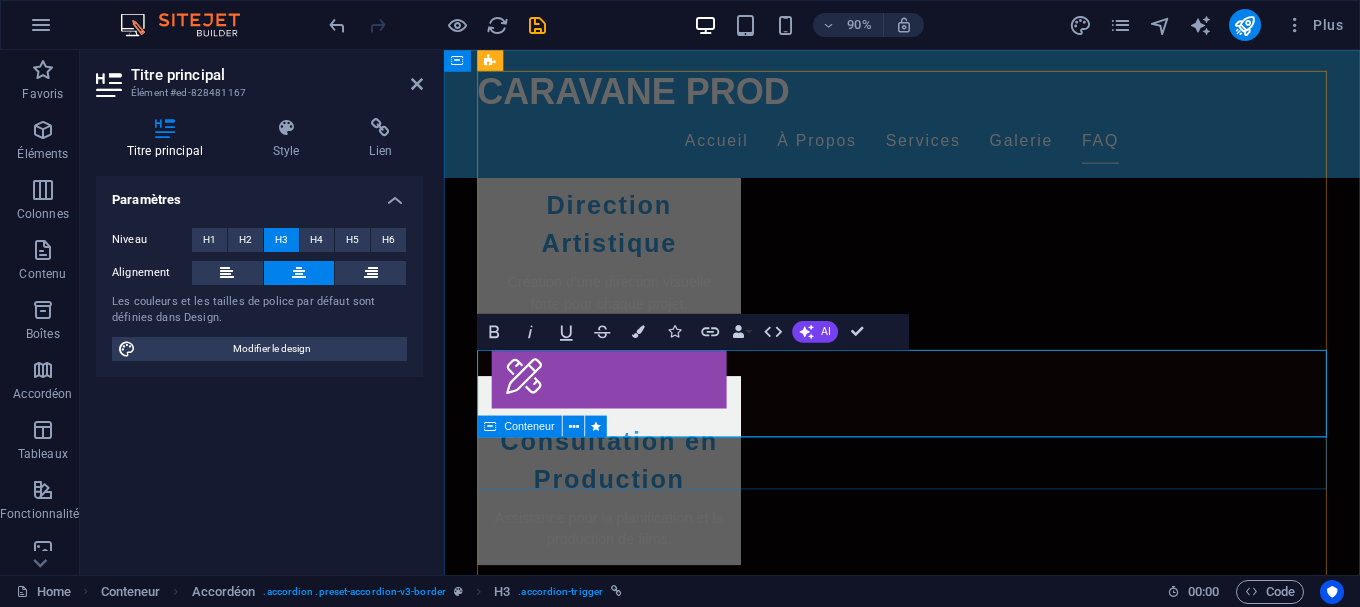 scroll, scrollTop: 2779, scrollLeft: 0, axis: vertical 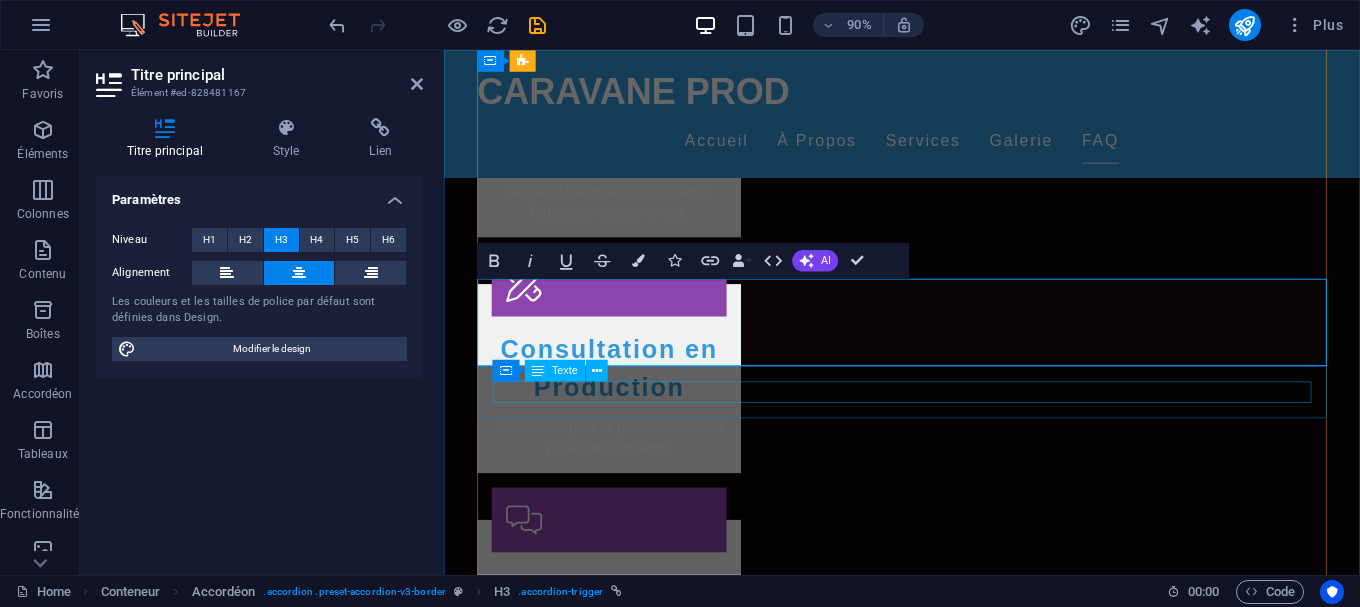 click on "Oui, vous pouvez nous contacter via le formulaire de notre page de contact." at bounding box center (953, 2498) 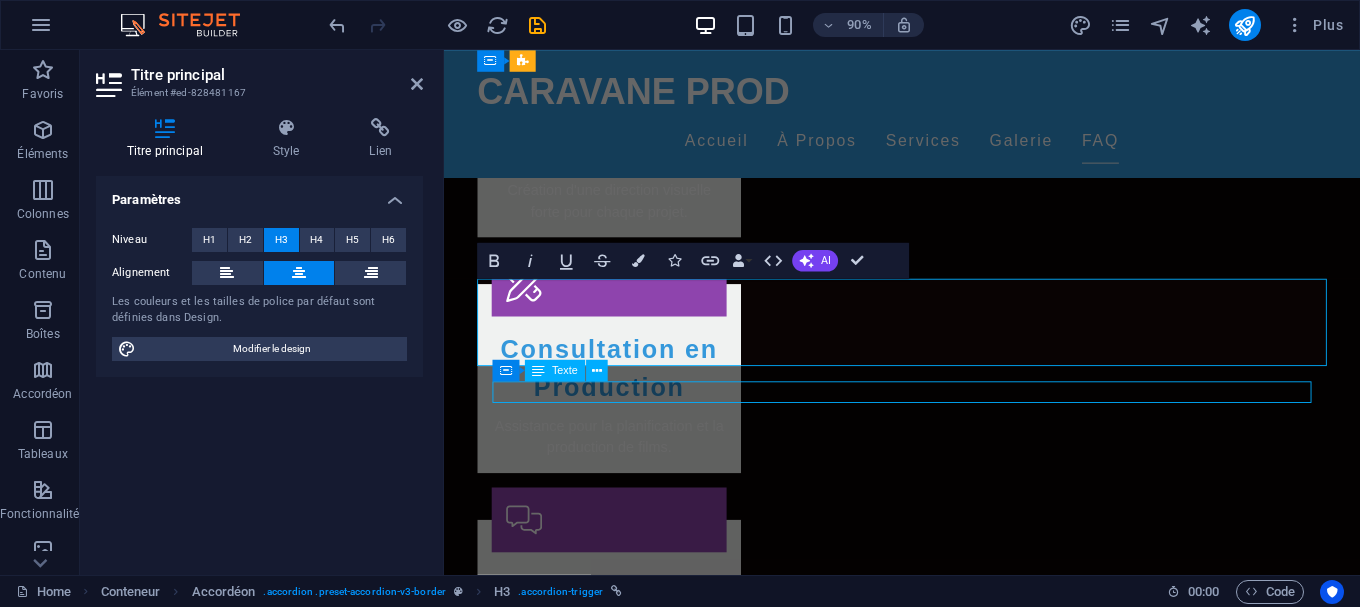 click on "Oui, vous pouvez nous contacter via le formulaire de notre page de contact." at bounding box center [953, 2498] 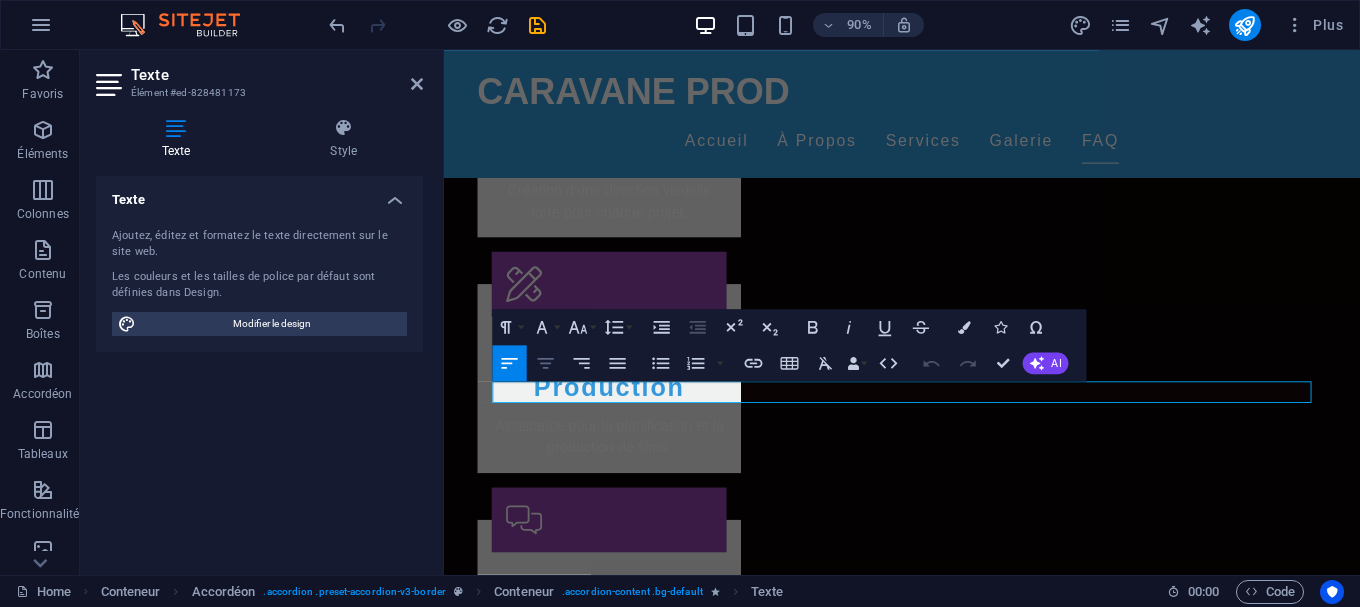 click 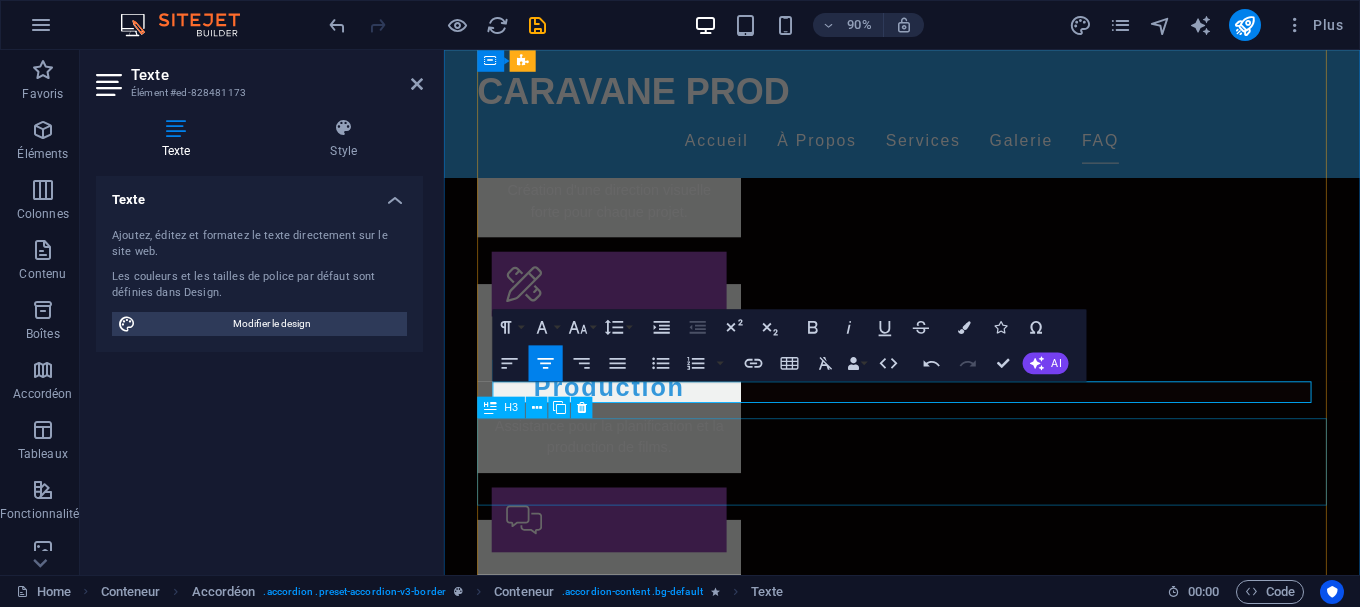 click on "Où sont situés les bureaux de production ?" at bounding box center (953, 2575) 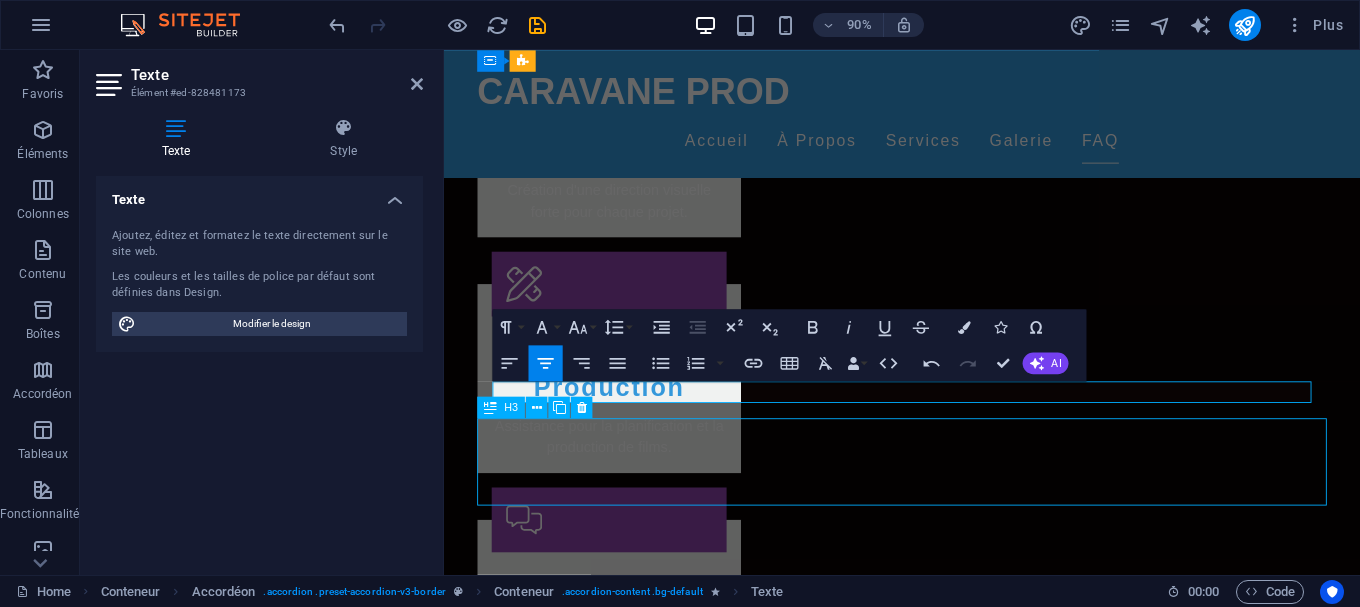 click on "Où sont situés les bureaux de production ?" at bounding box center [953, 2575] 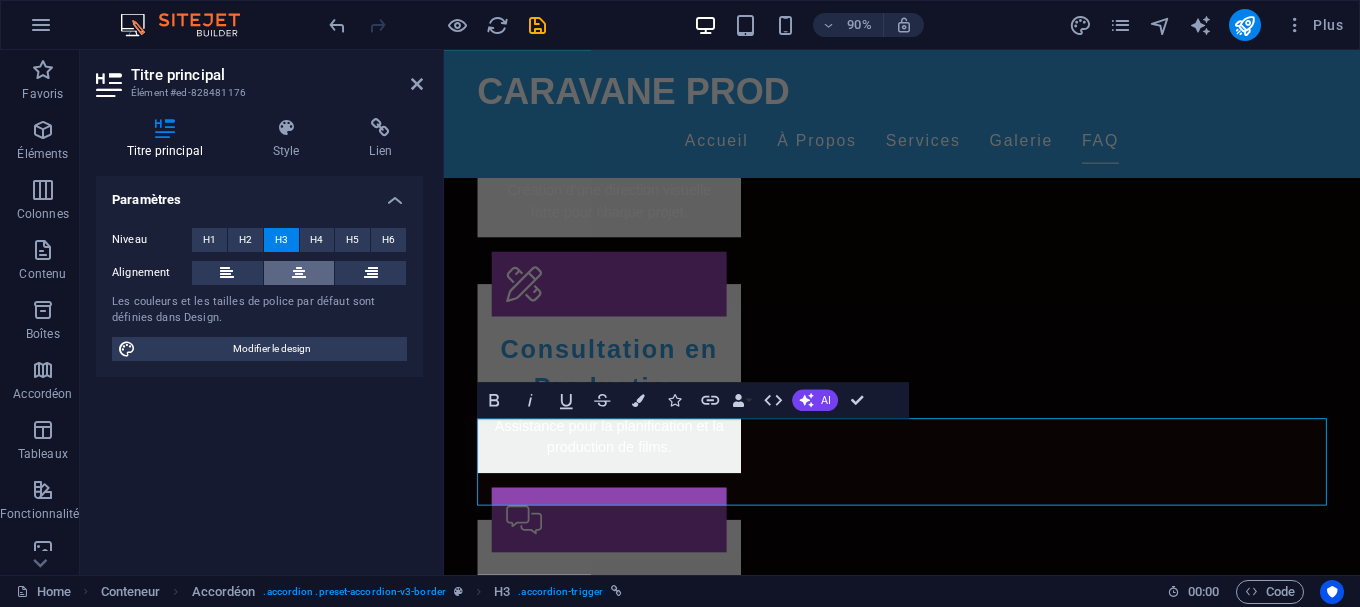 click at bounding box center (299, 273) 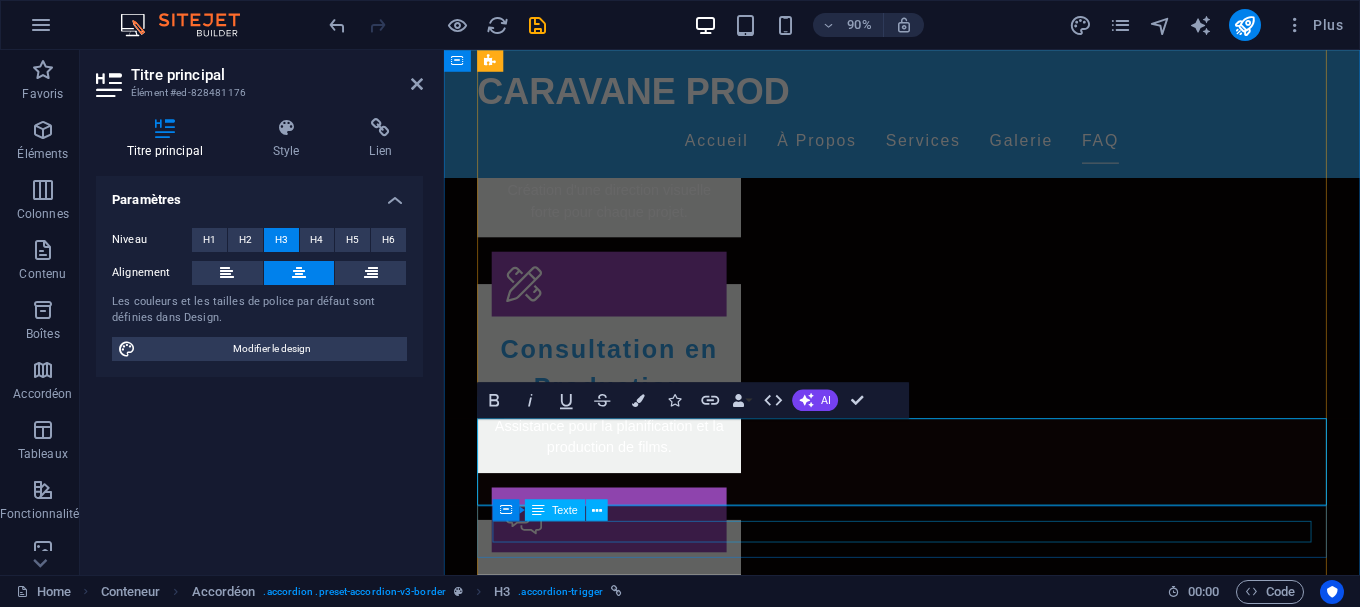 click on "Nos bureaux sont situés à Alger, en Algérie." at bounding box center [953, 2653] 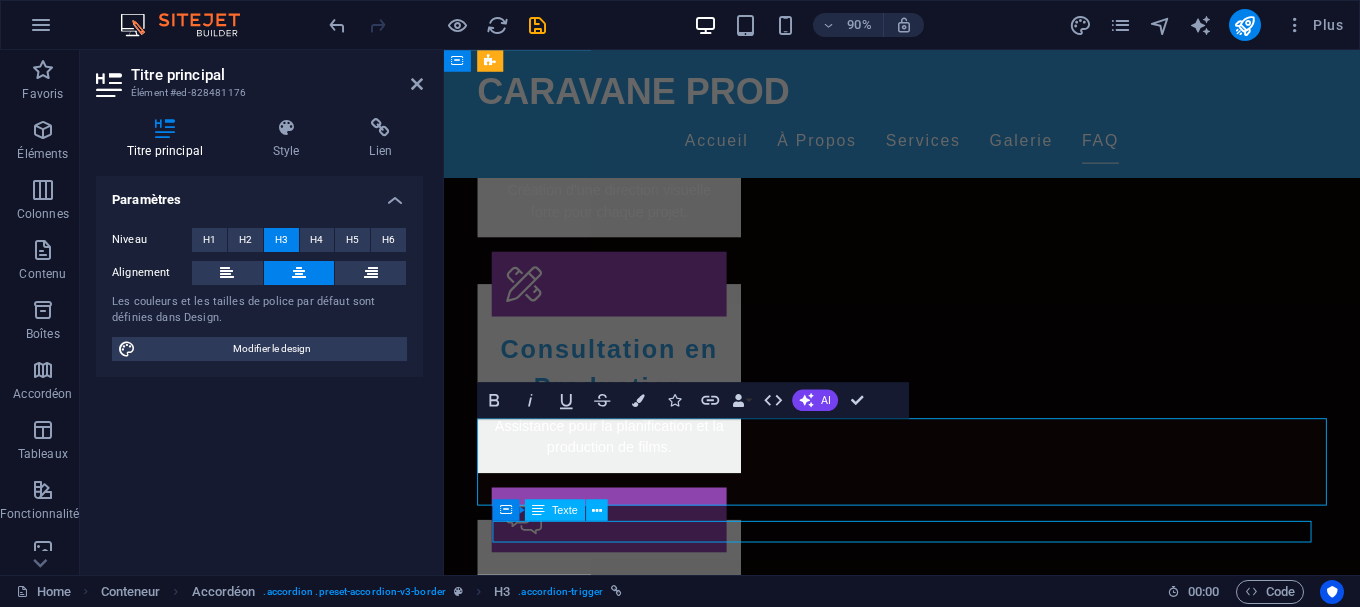 click on "Nos bureaux sont situés à Alger, en Algérie." at bounding box center [953, 2653] 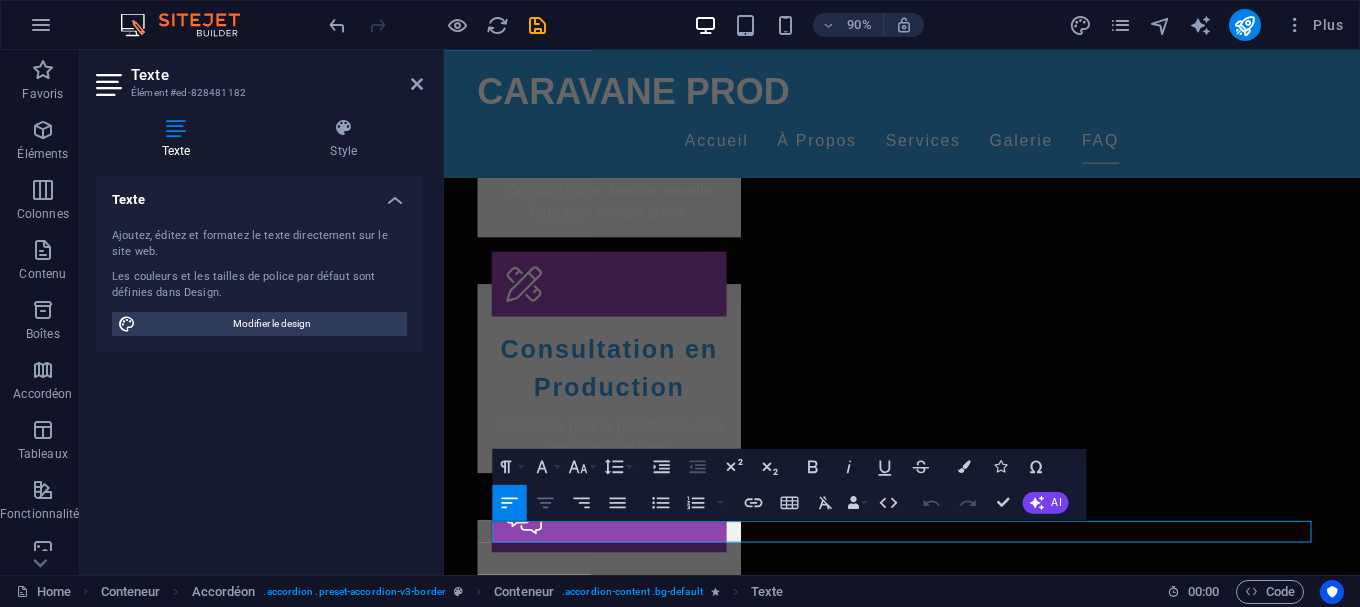 click 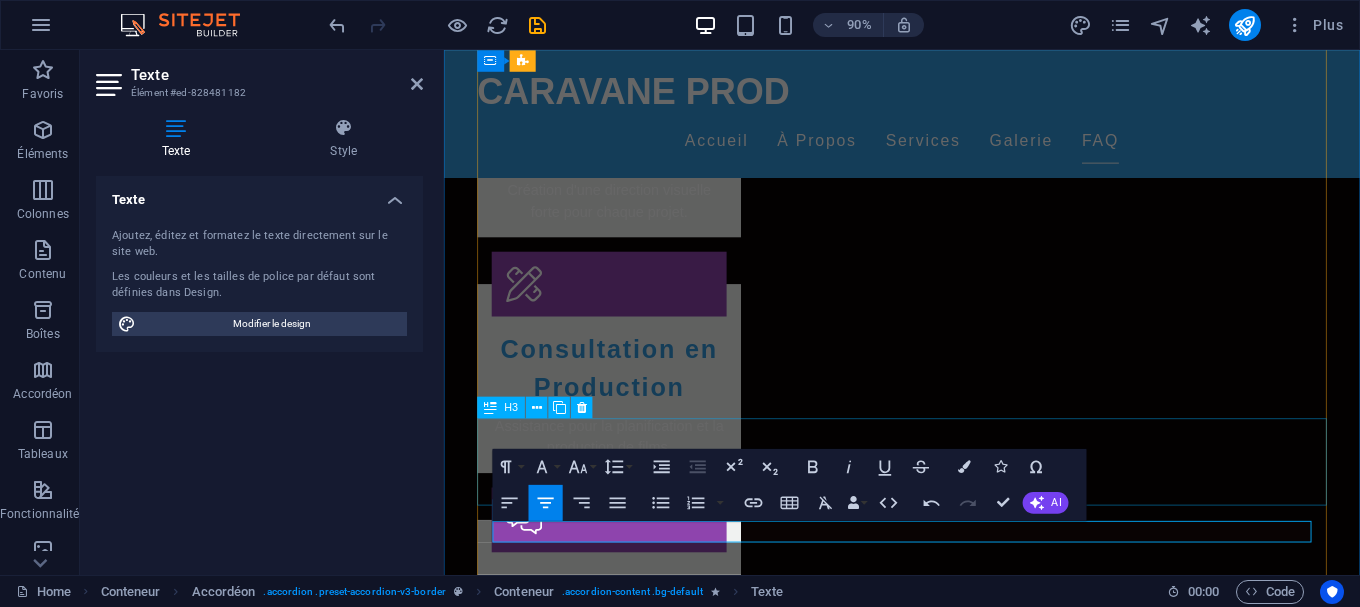 click on "Où sont situés les bureaux de production ?" at bounding box center (953, 2575) 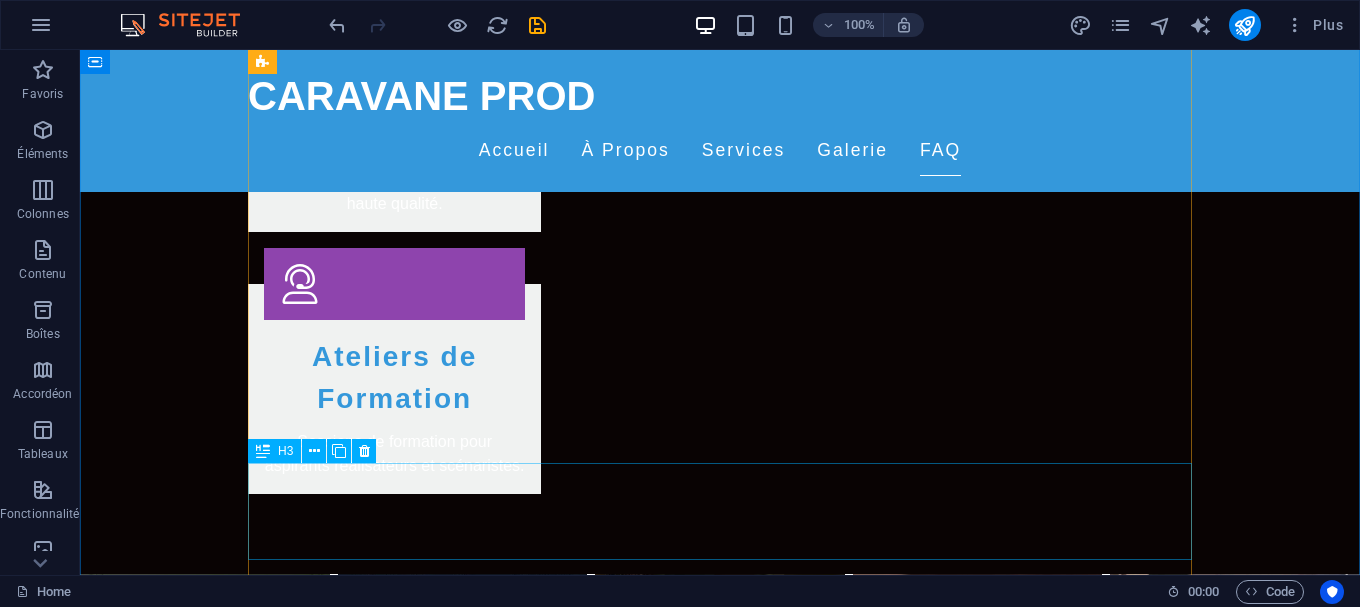 scroll, scrollTop: 3184, scrollLeft: 0, axis: vertical 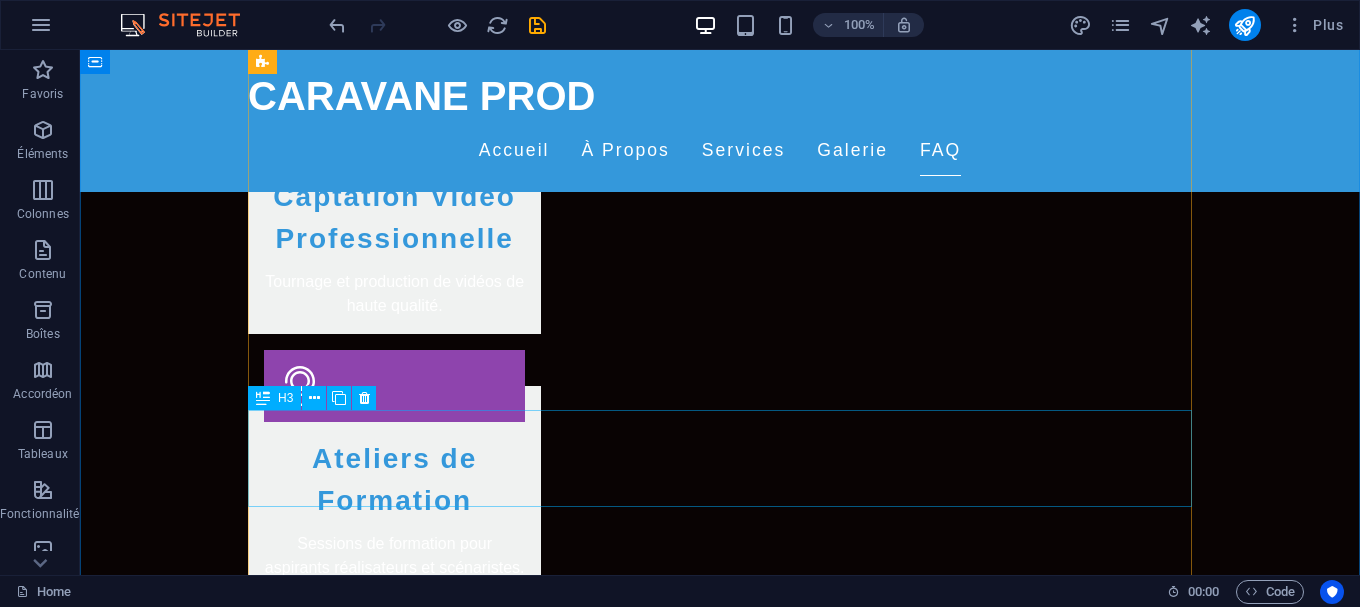 click on "Avez-vous des projets à venir ?" at bounding box center [720, 2483] 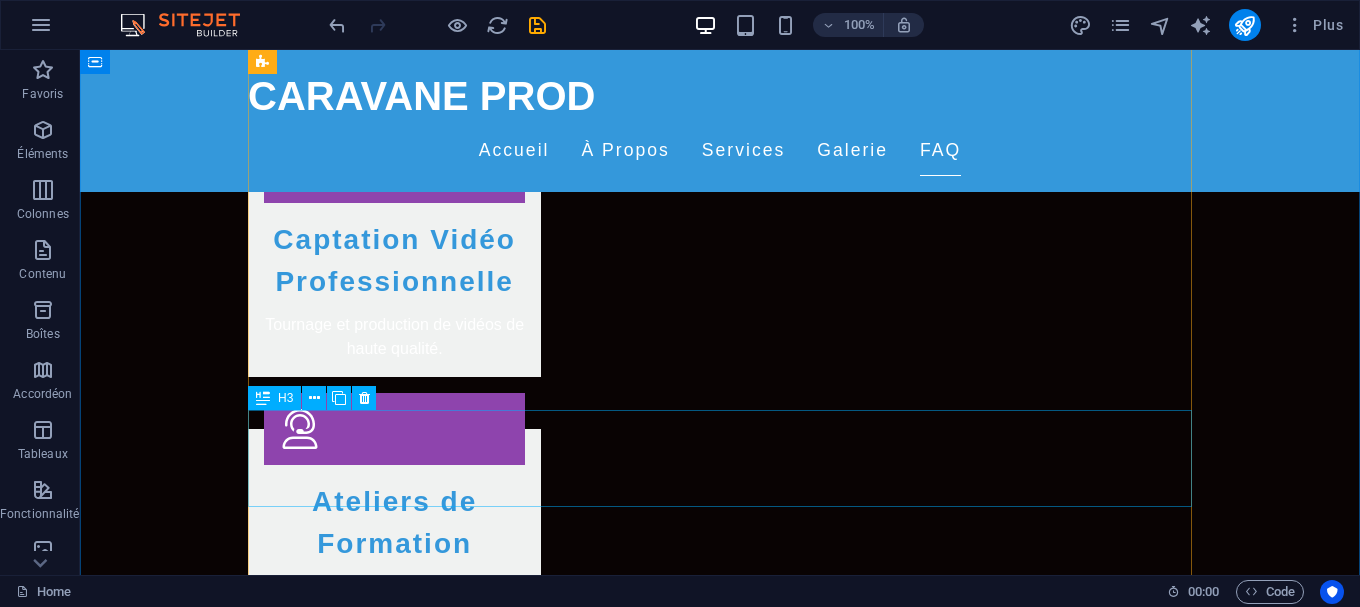 scroll, scrollTop: 2983, scrollLeft: 0, axis: vertical 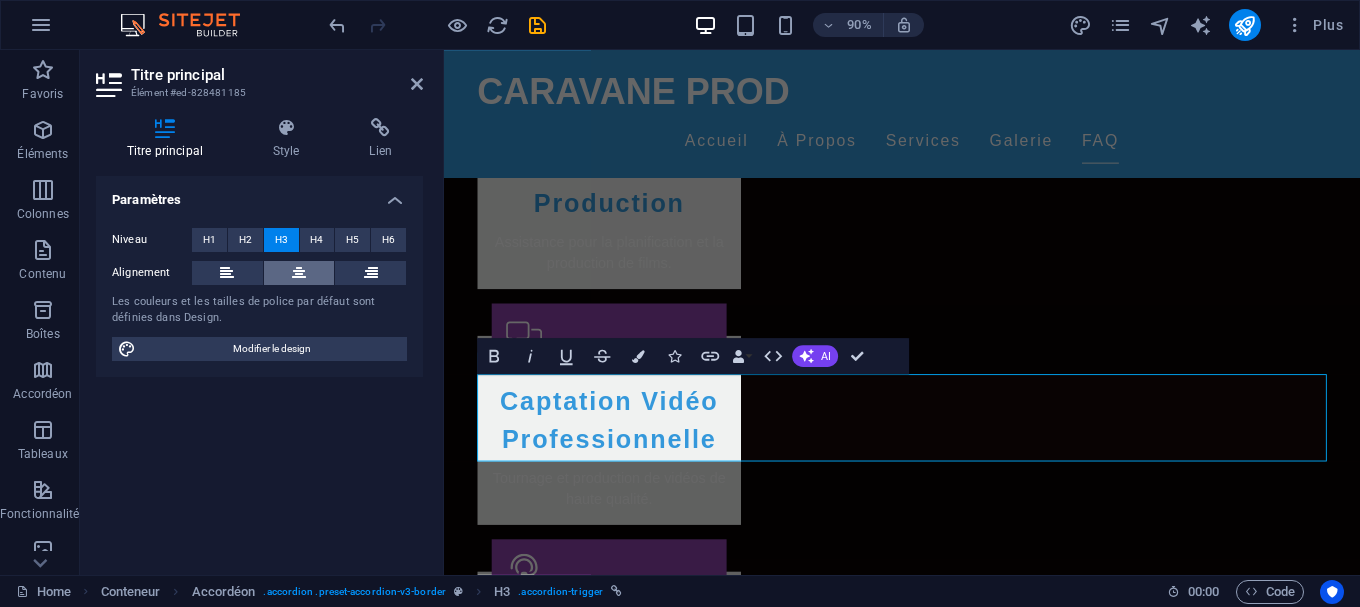 click at bounding box center [299, 273] 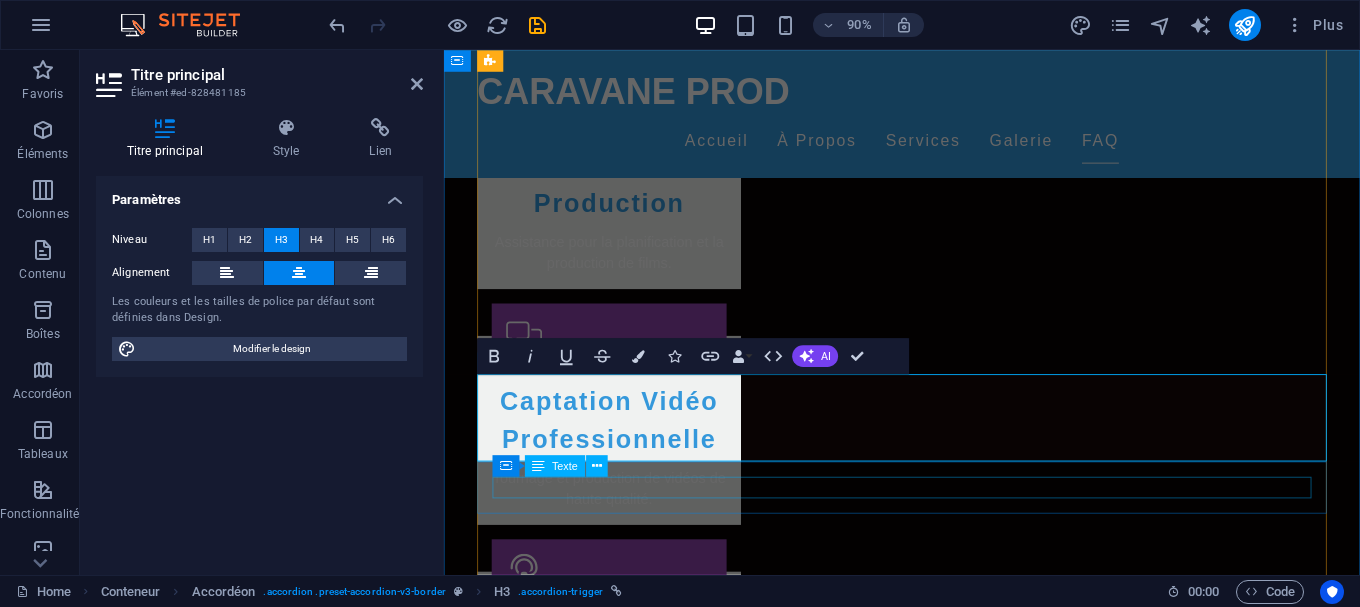 click on "Oui, nous travaillons actuellement sur plusieurs nouveaux projets qui seront annoncés bientôt." at bounding box center [953, 2604] 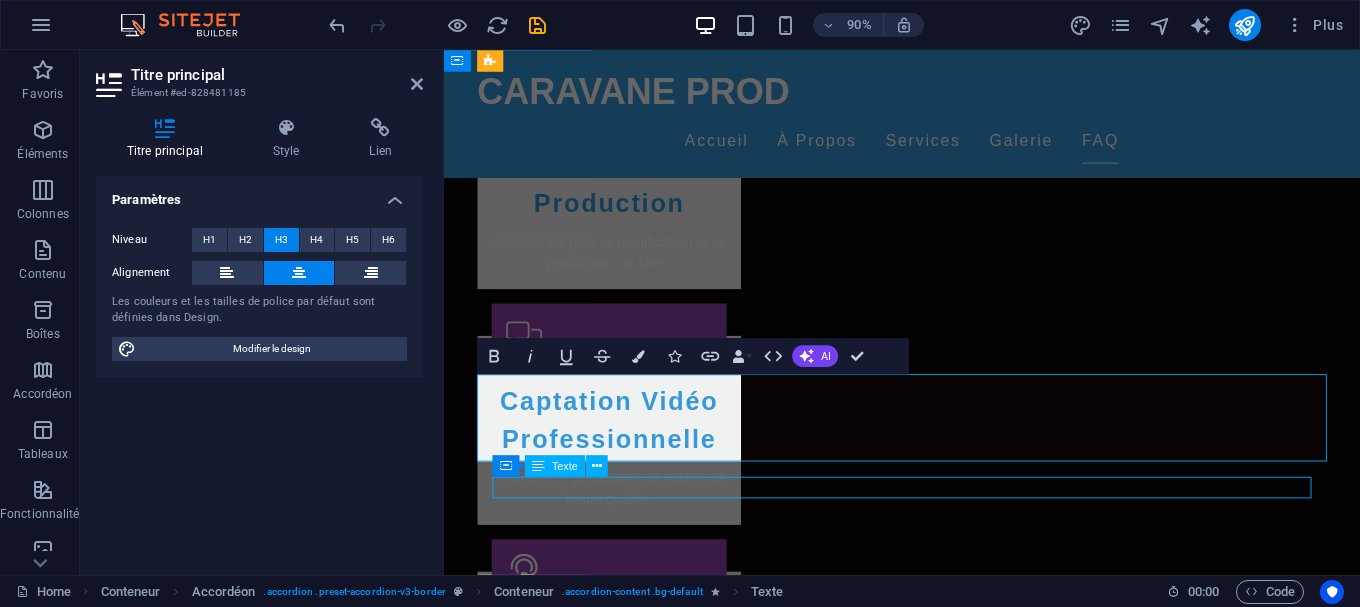 click on "Oui, nous travaillons actuellement sur plusieurs nouveaux projets qui seront annoncés bientôt." at bounding box center [953, 2604] 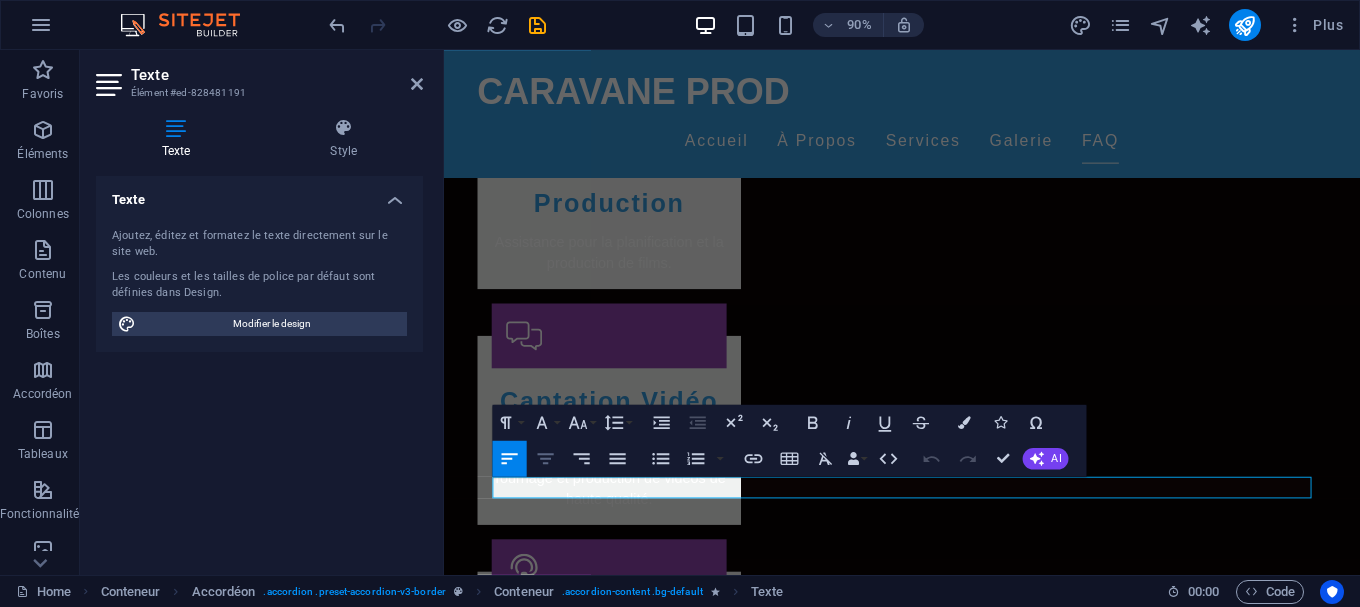click 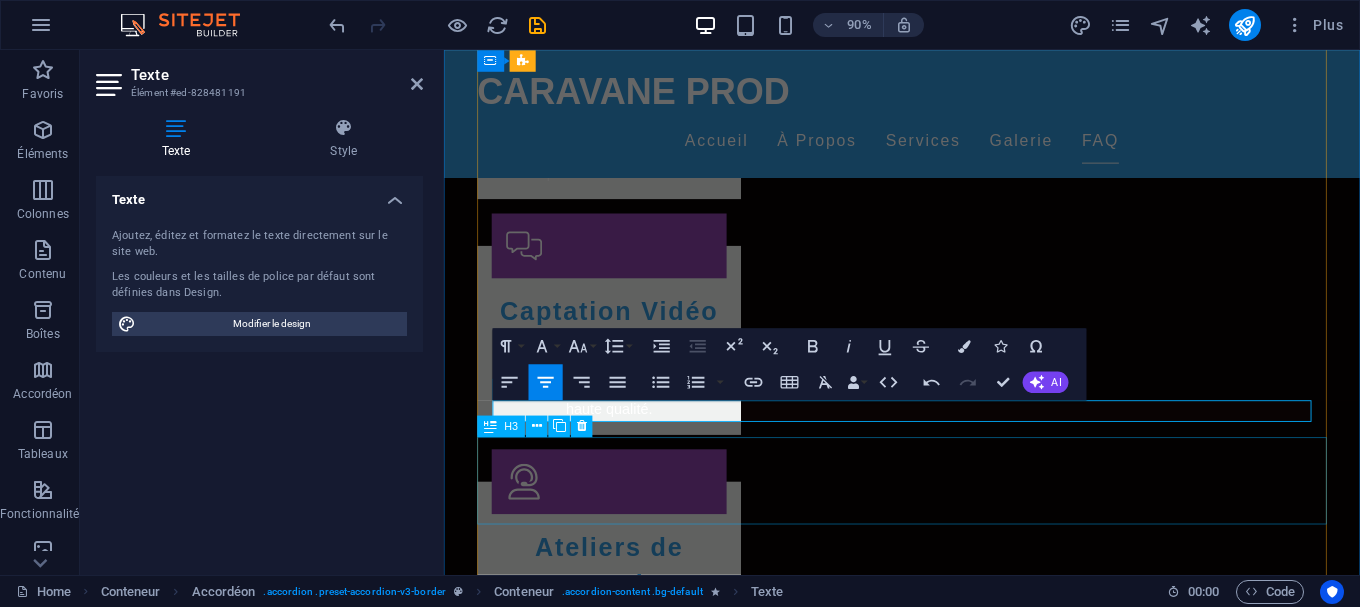 scroll, scrollTop: 3085, scrollLeft: 0, axis: vertical 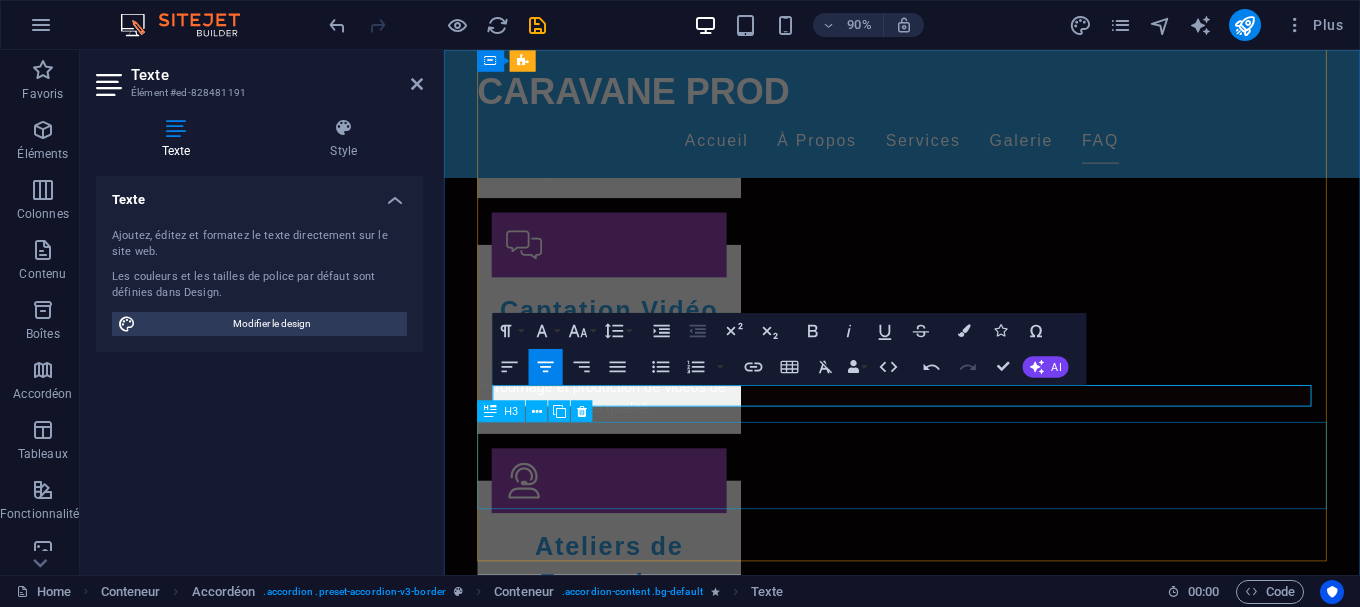 click on "Comment puis-je participer à un atelier de formation ?" at bounding box center (953, 2579) 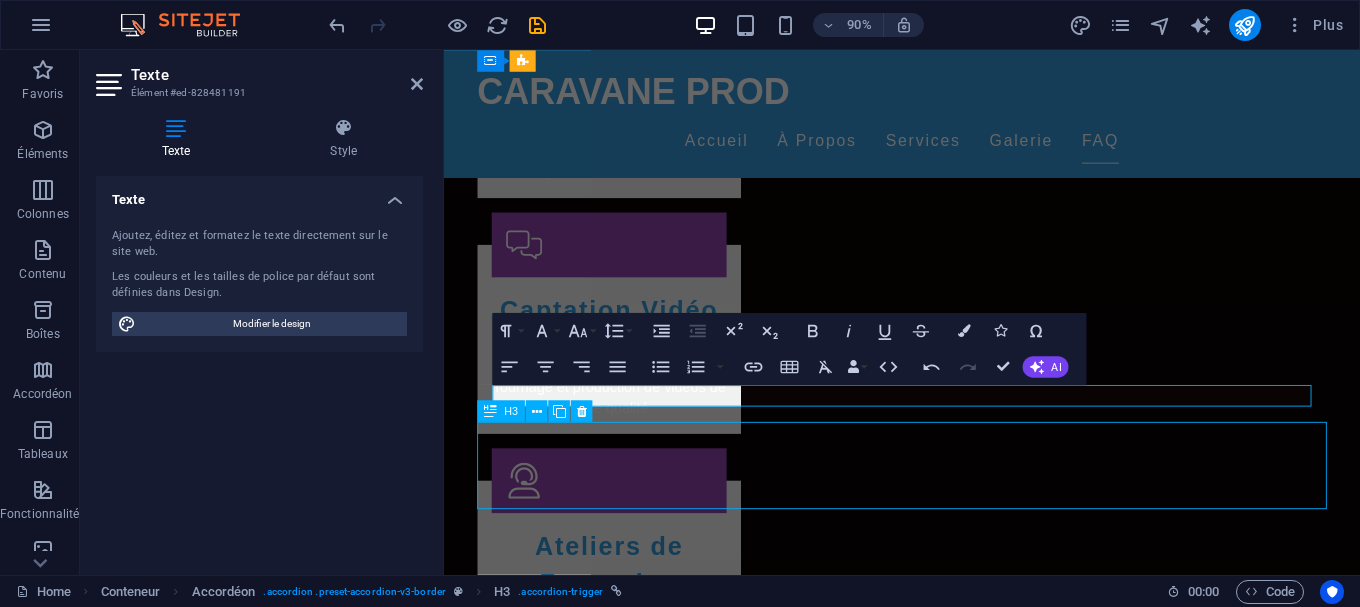 click on "Comment puis-je participer à un atelier de formation ?" at bounding box center (953, 2579) 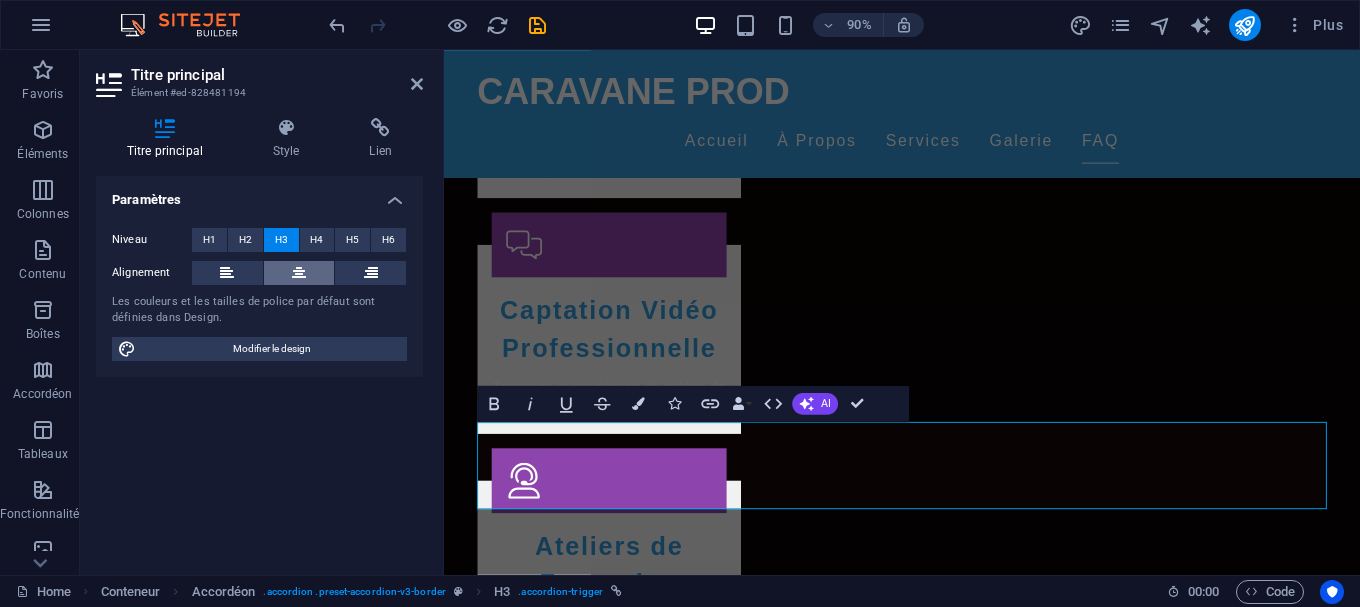 click at bounding box center (299, 273) 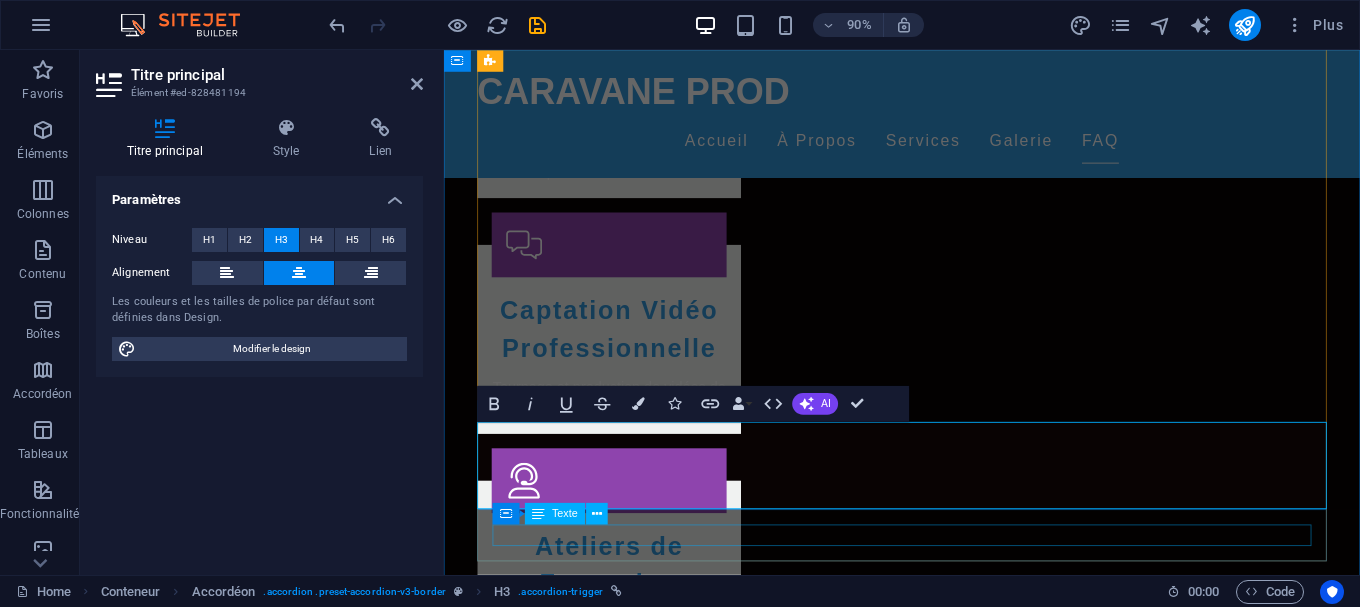 click on "Vous pouvez vous inscrire aux ateliers via notre site web ou nous contacter directement." at bounding box center (953, 2657) 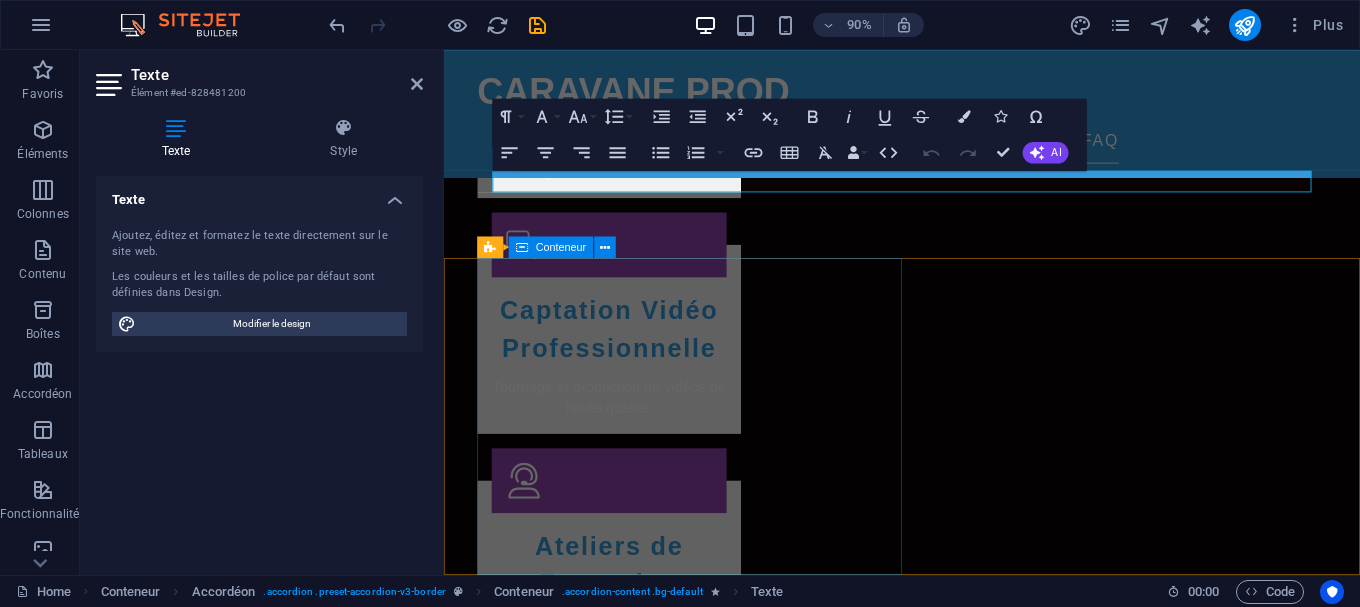 scroll, scrollTop: 3479, scrollLeft: 0, axis: vertical 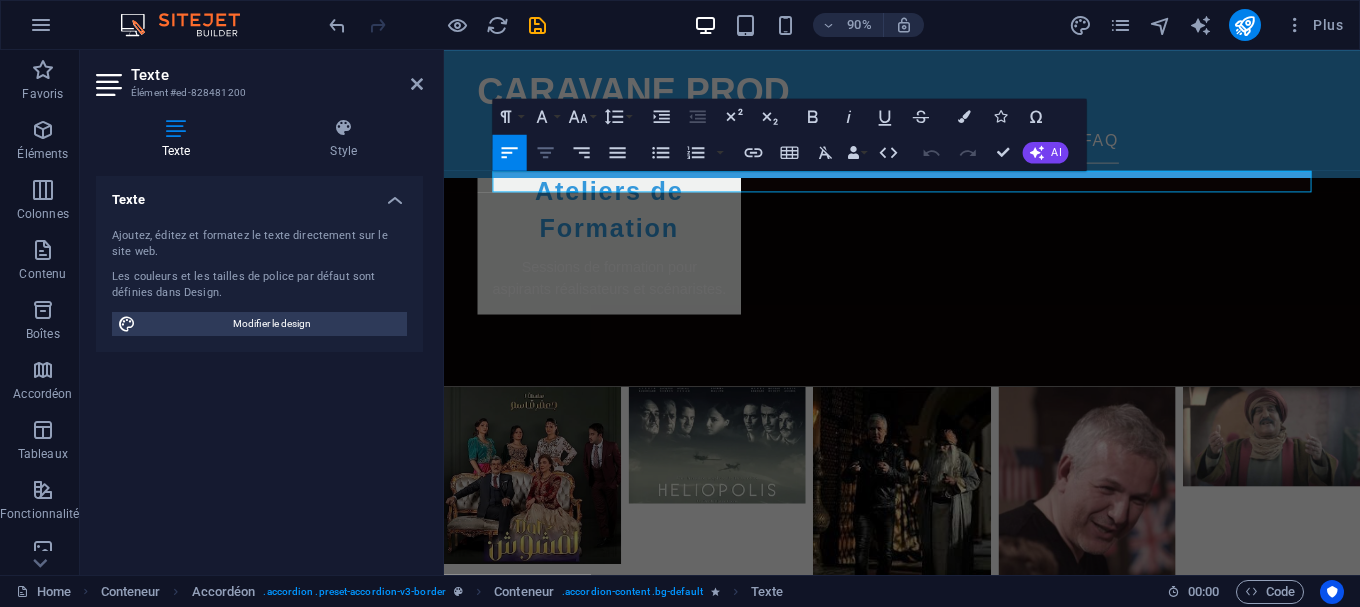 click on "Align Center" at bounding box center [546, 152] 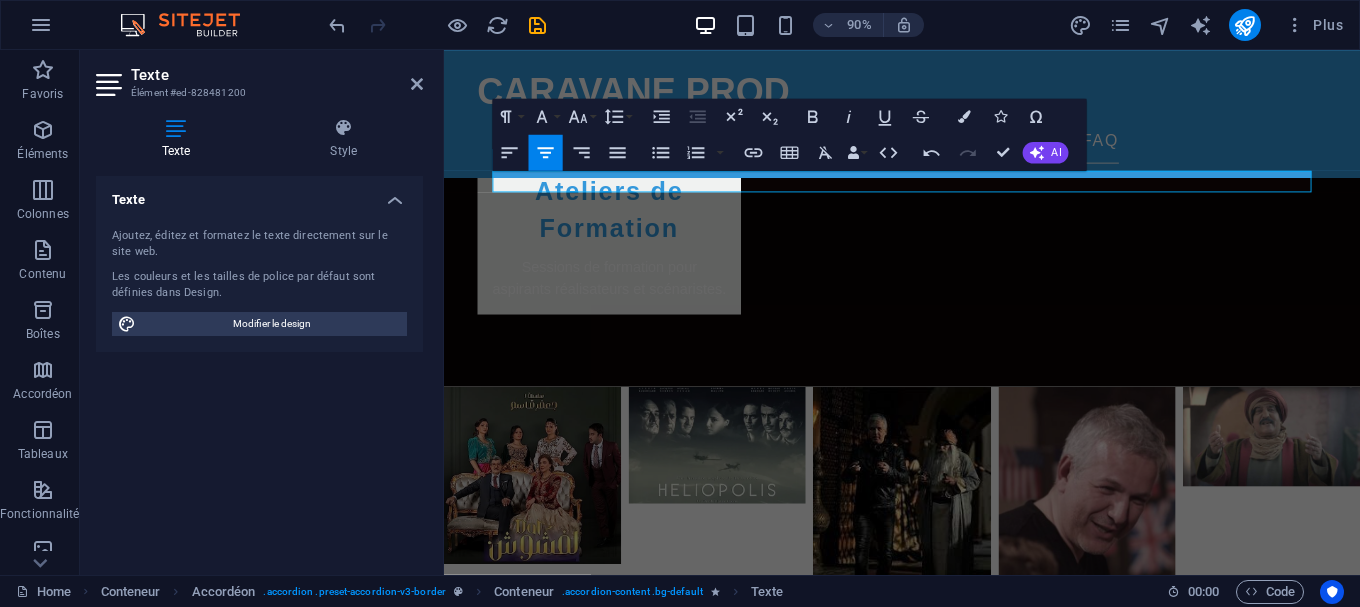 click on "Texte Ajoutez, éditez et formatez le texte directement sur le site web. Les couleurs et les tailles de police par défaut sont définies dans Design. Modifier le design Alignement Aligné à gauche Centré Aligné à droite" at bounding box center [259, 367] 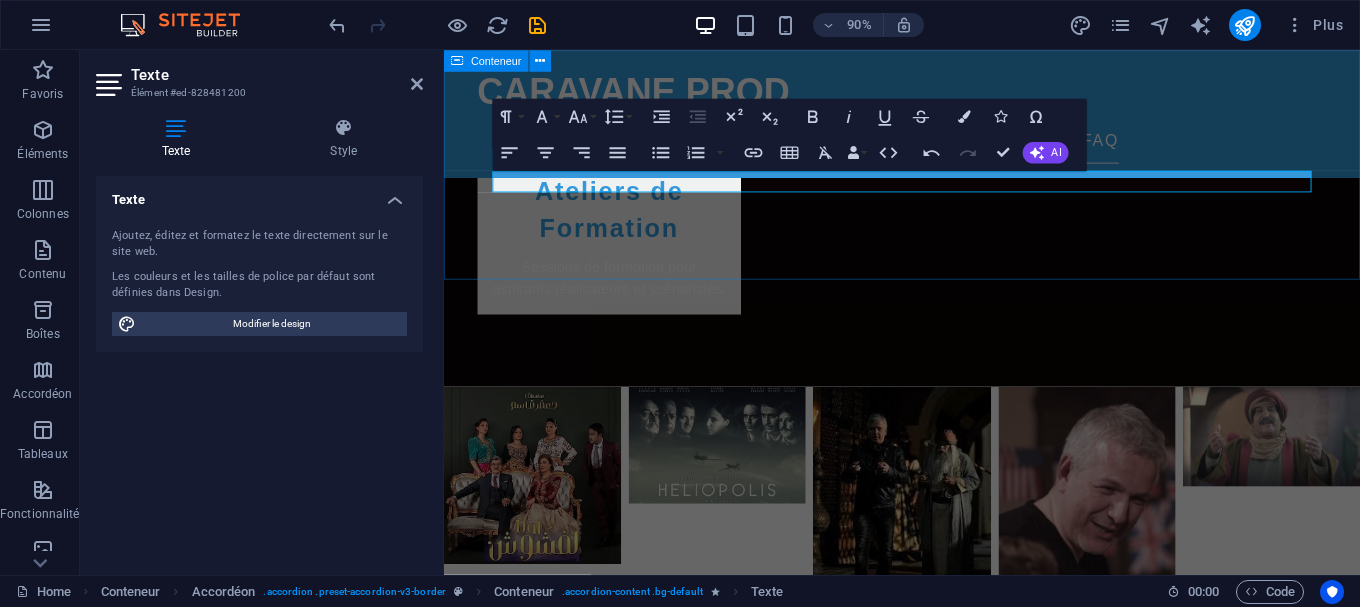 click on "FAQs Qui est [NAME] ? [NAME] est un réalisateur et scénariste algérien reconnu, avec une carrière prolifique en télévision et au cinéma. Quels types de films produit [NAME] ? Il produit des films qui explorent l'histoire, la culture et la société algérienne. Puis-je contacter [NAME] directement ? Oui, vous pouvez nous contacter via le formulaire de notre page de contact. Où sont situés les bureaux de production ? Nos bureaux sont situés à [CITY], en Algérie. Avez-vous des projets à venir ? Oui, nous travaillons actuellement sur plusieurs nouveaux projets qui seront annoncés bientôt. Comment puis-je participer à un atelier de formation ? Vous pouvez vous inscrire aux ateliers via notre site web ou nous contacter directement." at bounding box center [953, 1788] 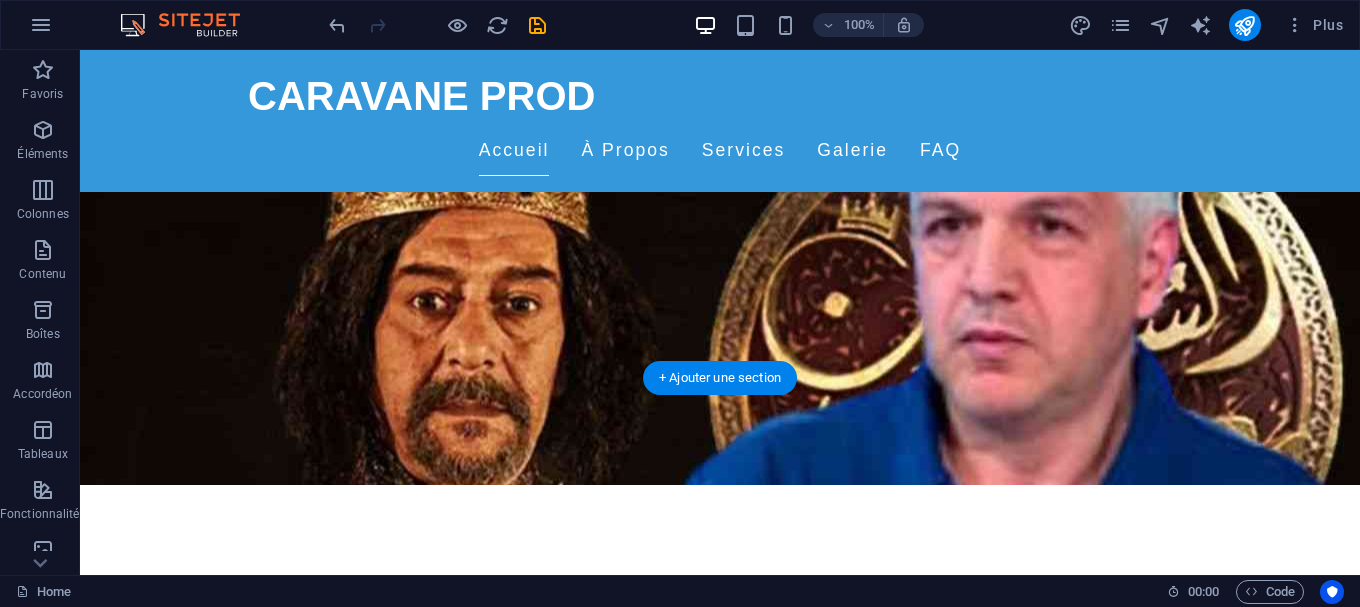 scroll, scrollTop: 110, scrollLeft: 0, axis: vertical 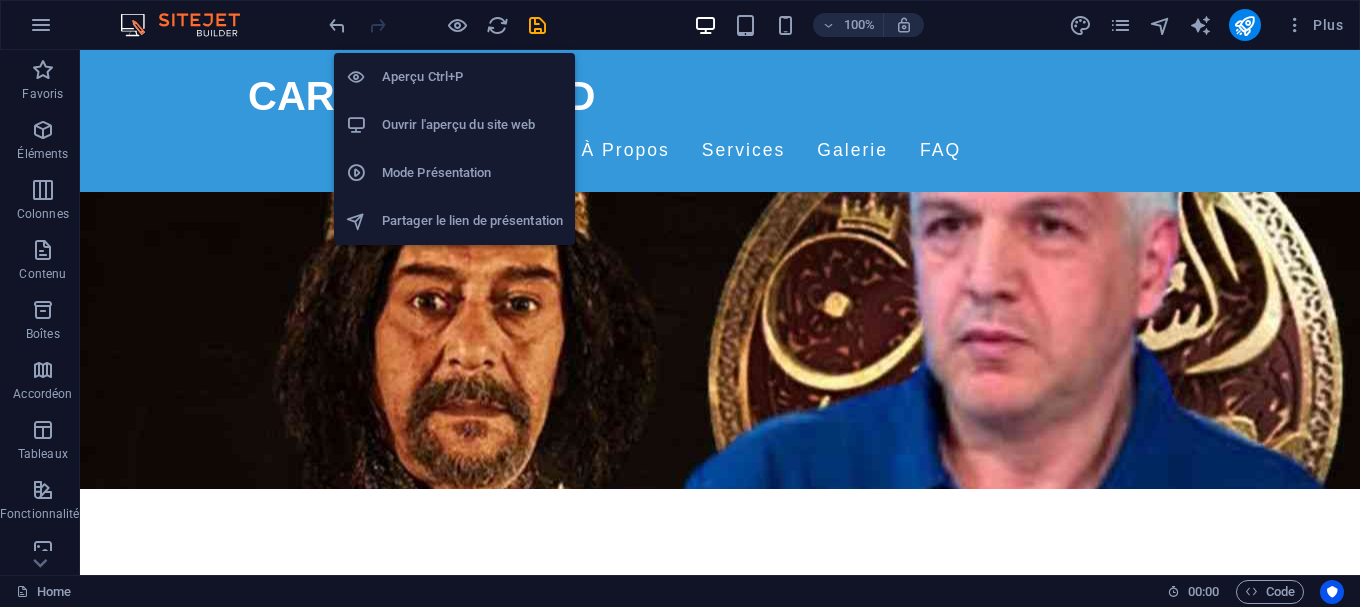 click on "Ouvrir l'aperçu du site web" at bounding box center [472, 125] 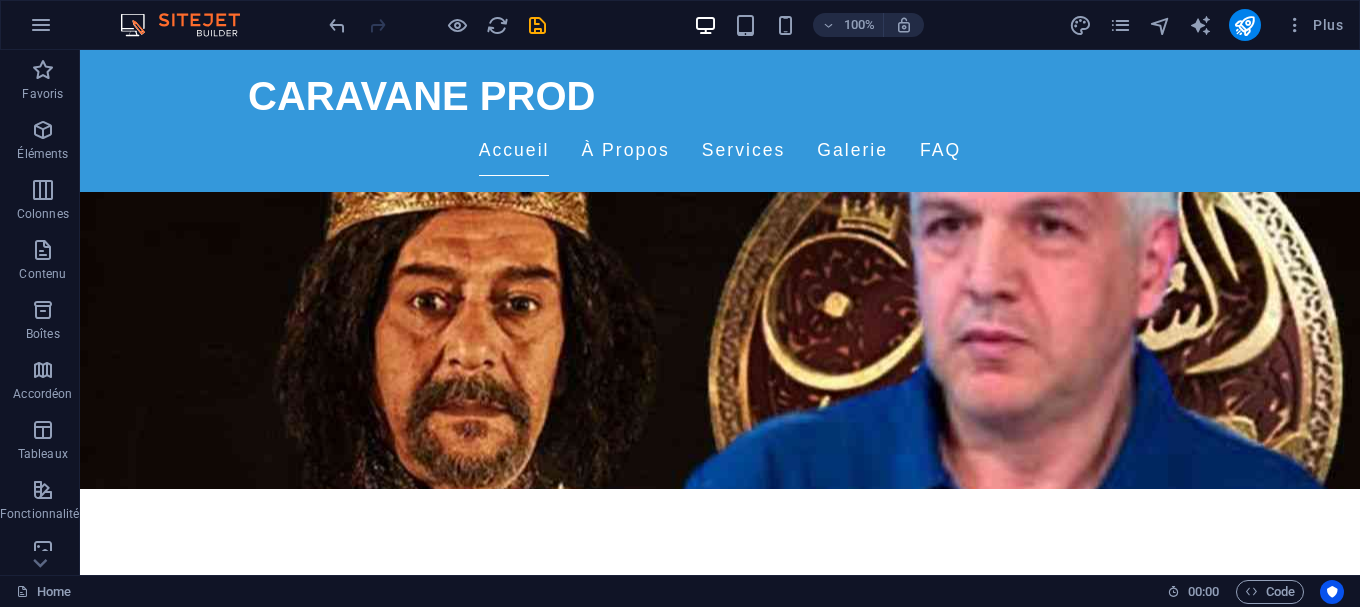 click on "100% Plus" at bounding box center [838, 25] 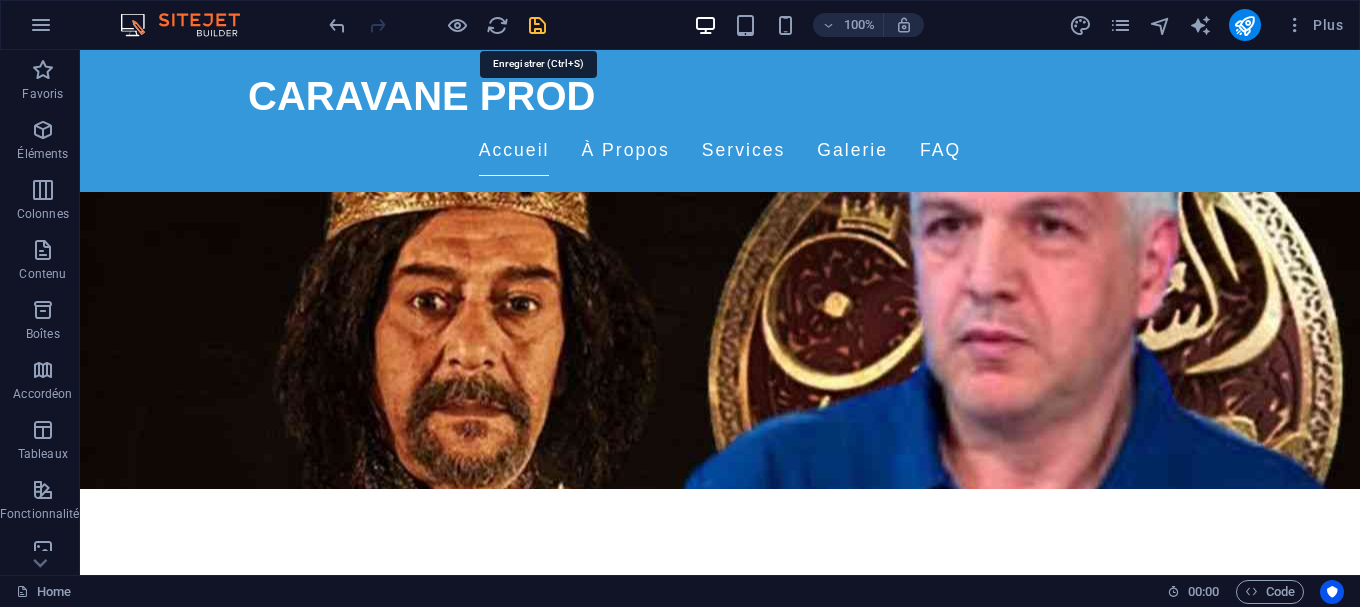 click at bounding box center (537, 25) 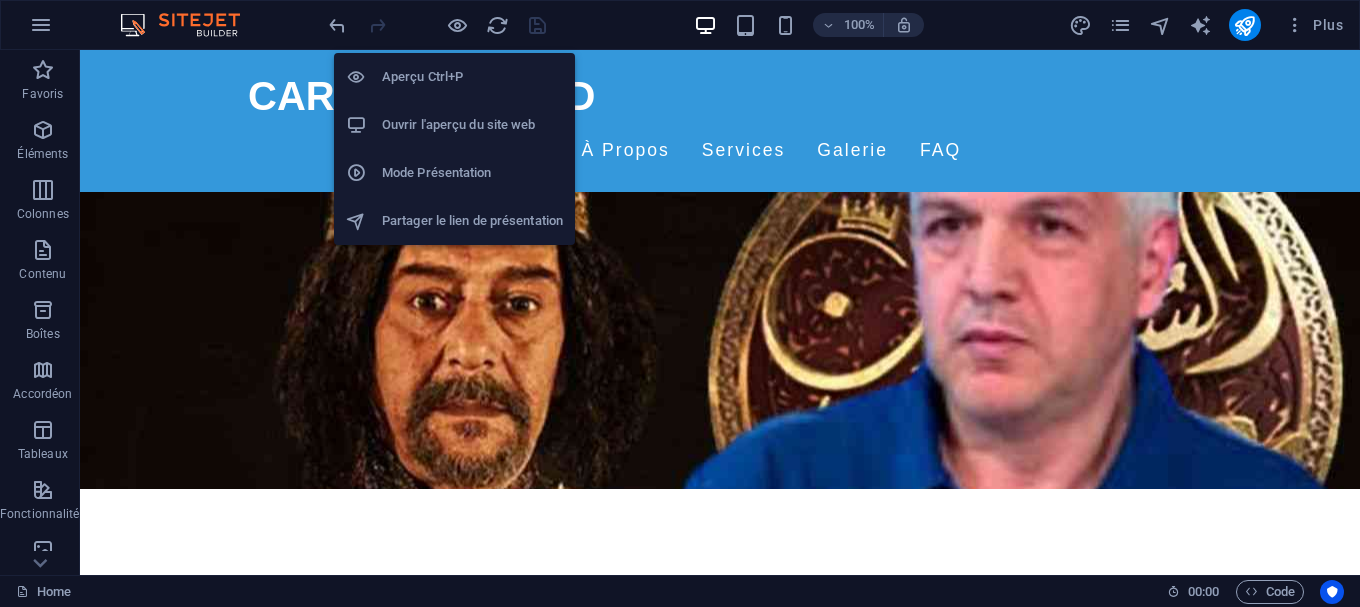click on "Mode Présentation" at bounding box center [472, 173] 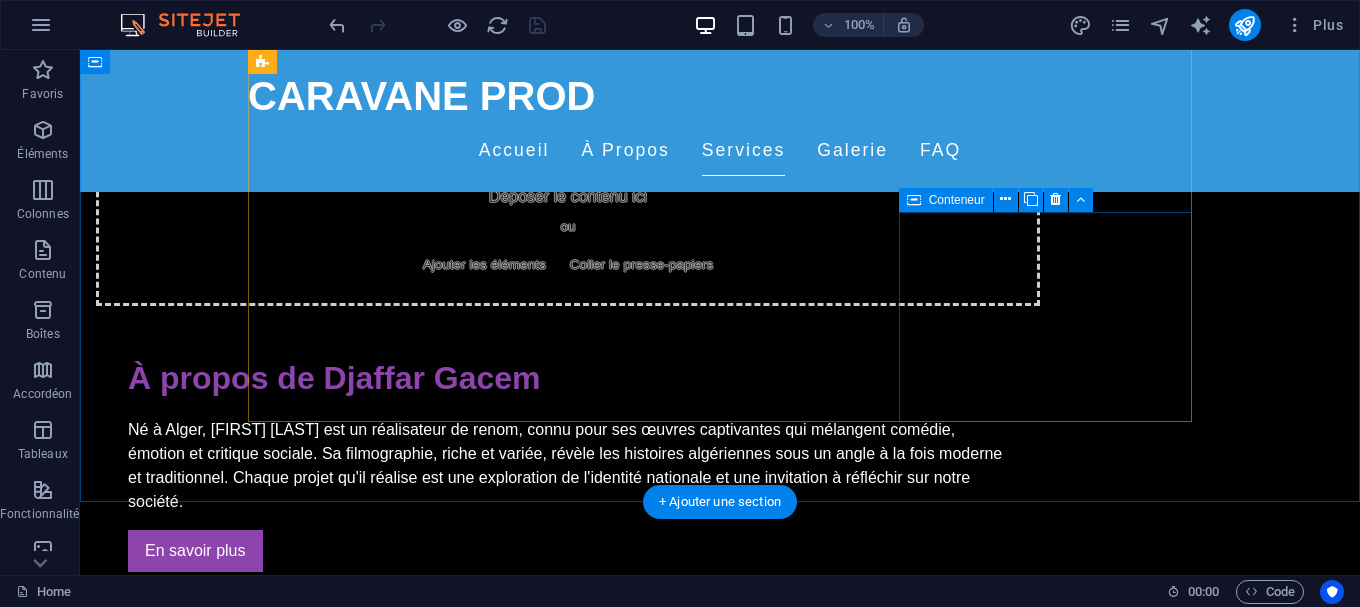 scroll, scrollTop: 1742, scrollLeft: 0, axis: vertical 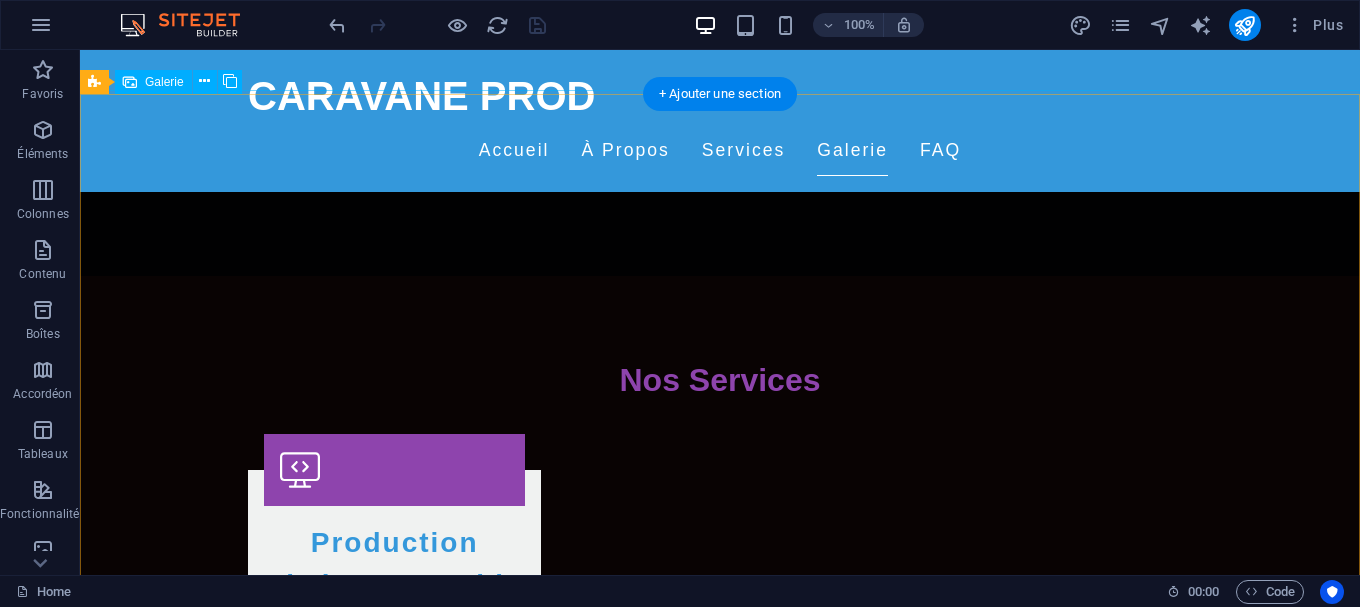 click at bounding box center [463, 2323] 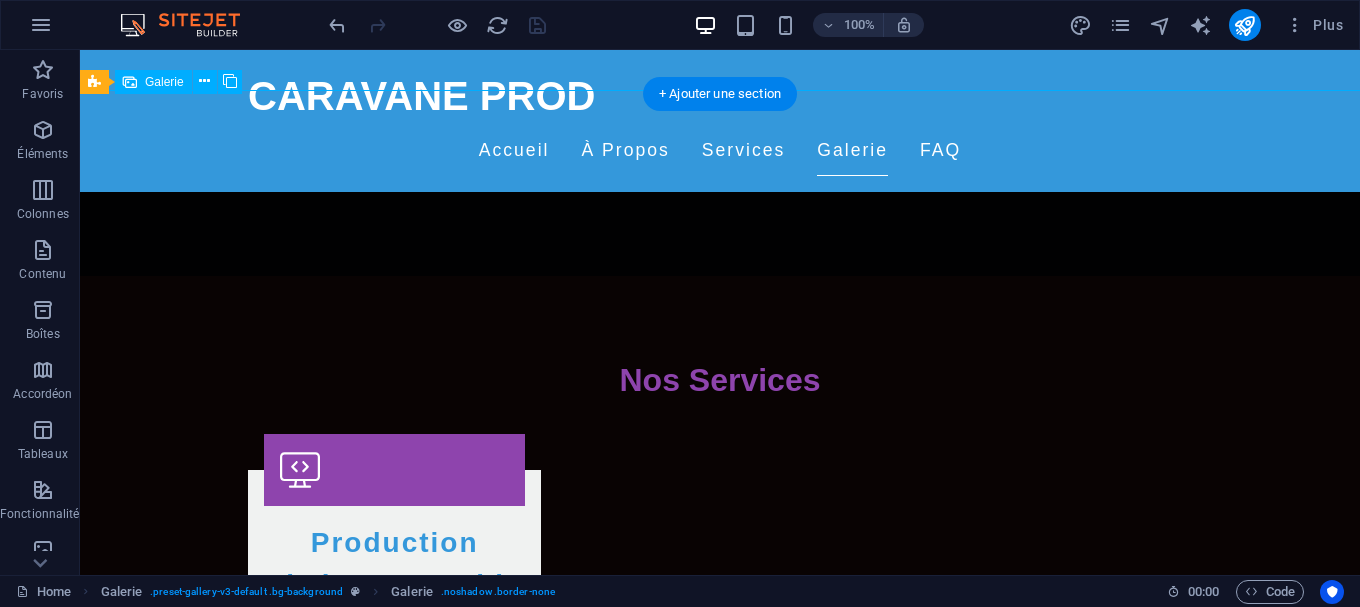 click at bounding box center [463, 2323] 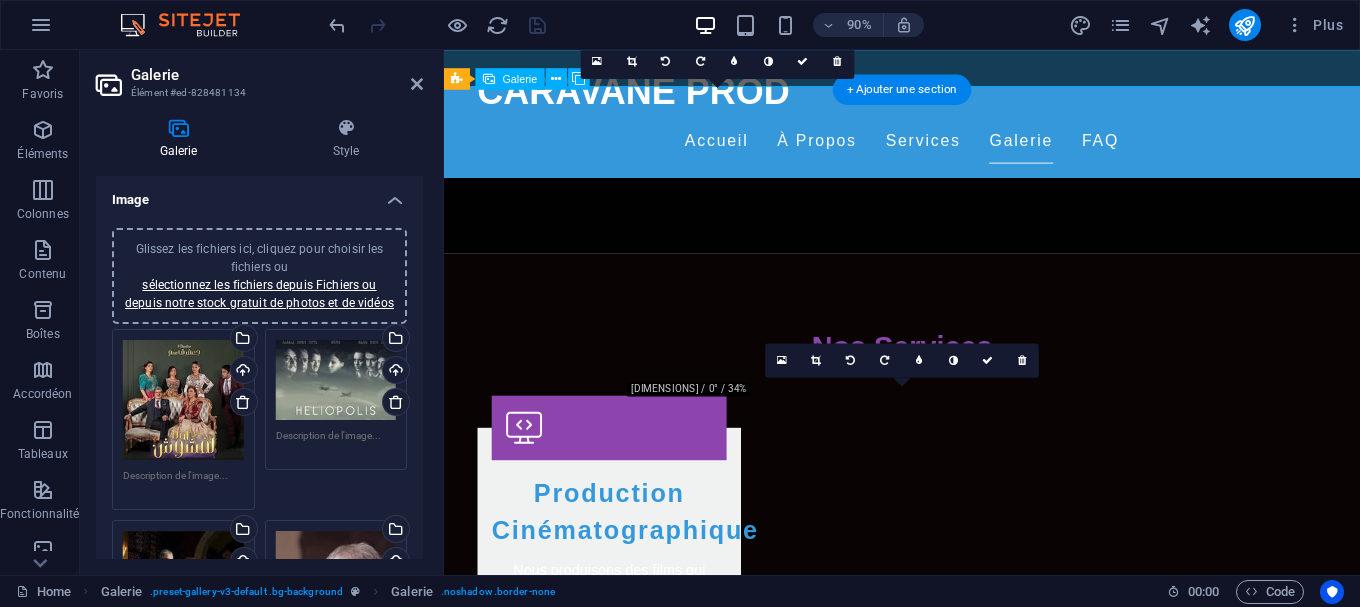 click at bounding box center [747, 2280] 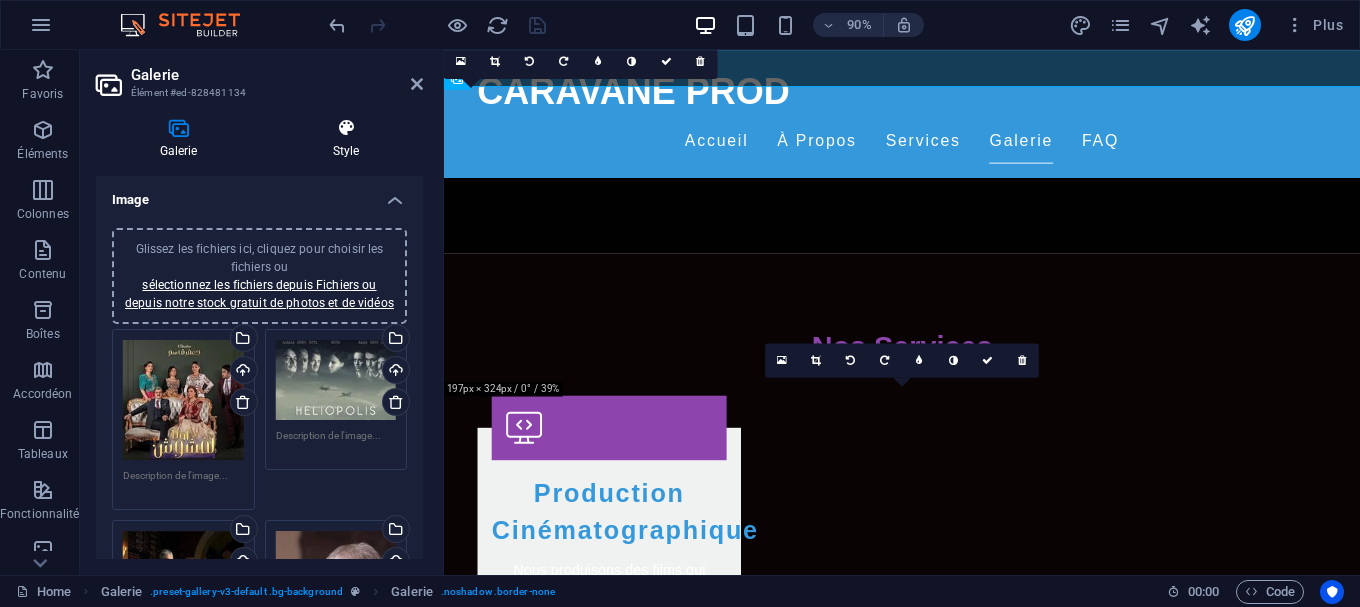 click at bounding box center (346, 128) 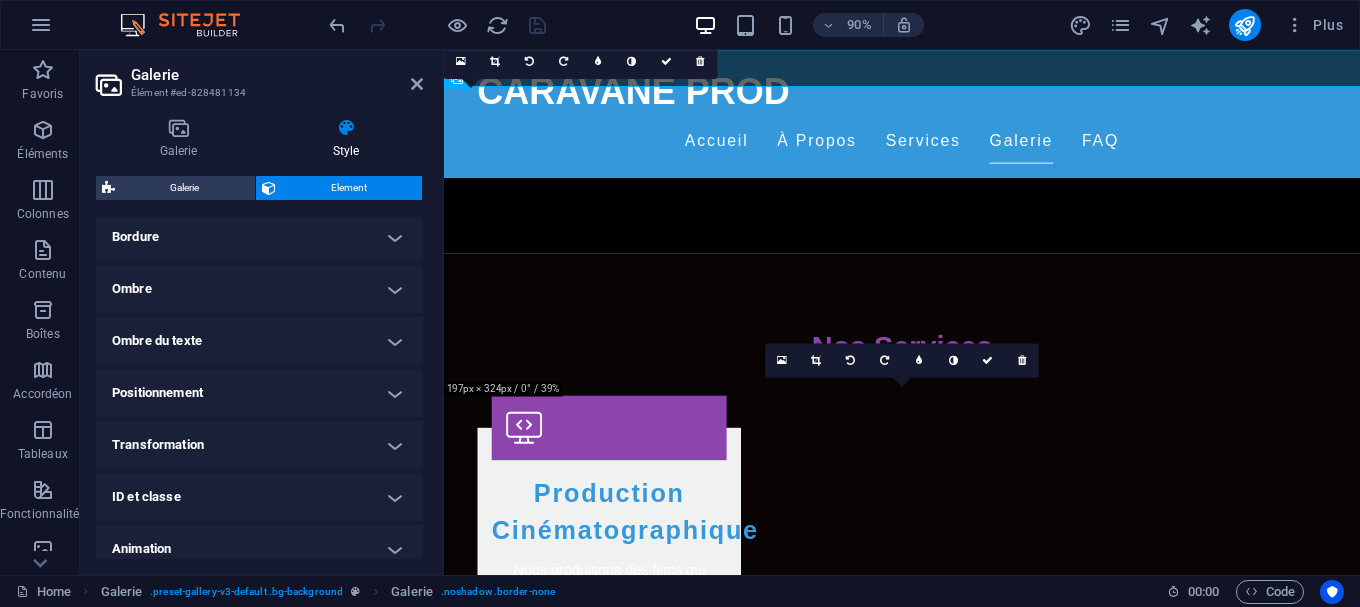 scroll, scrollTop: 520, scrollLeft: 0, axis: vertical 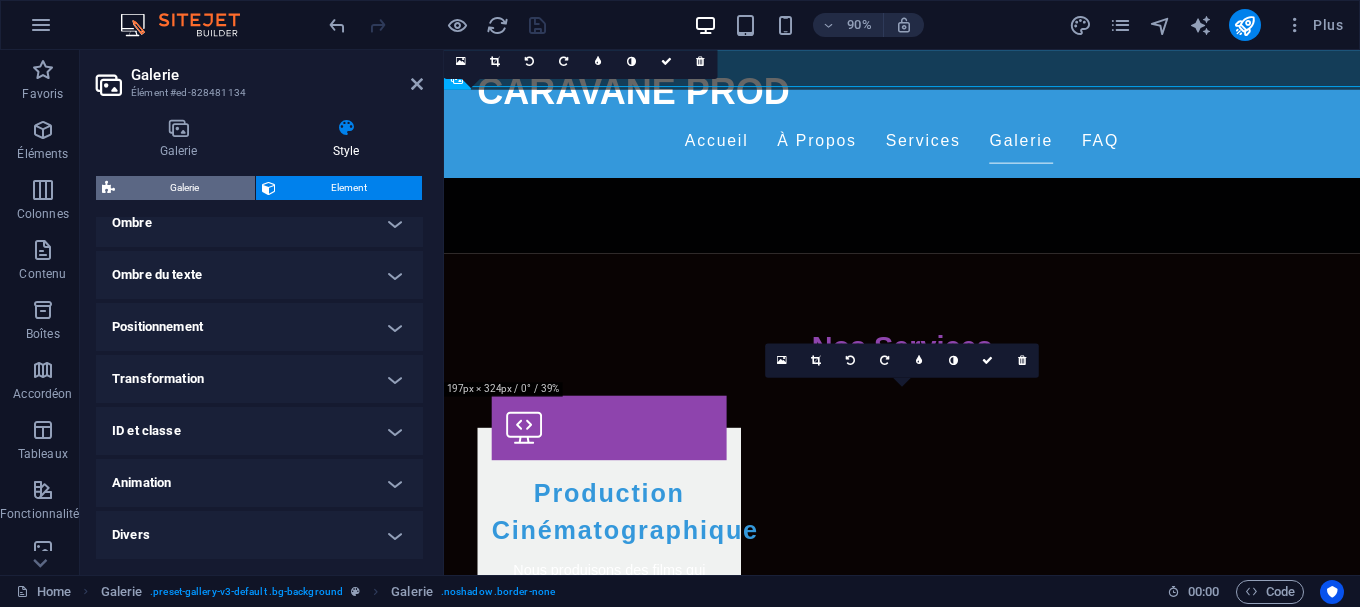 click on "Galerie" at bounding box center (185, 188) 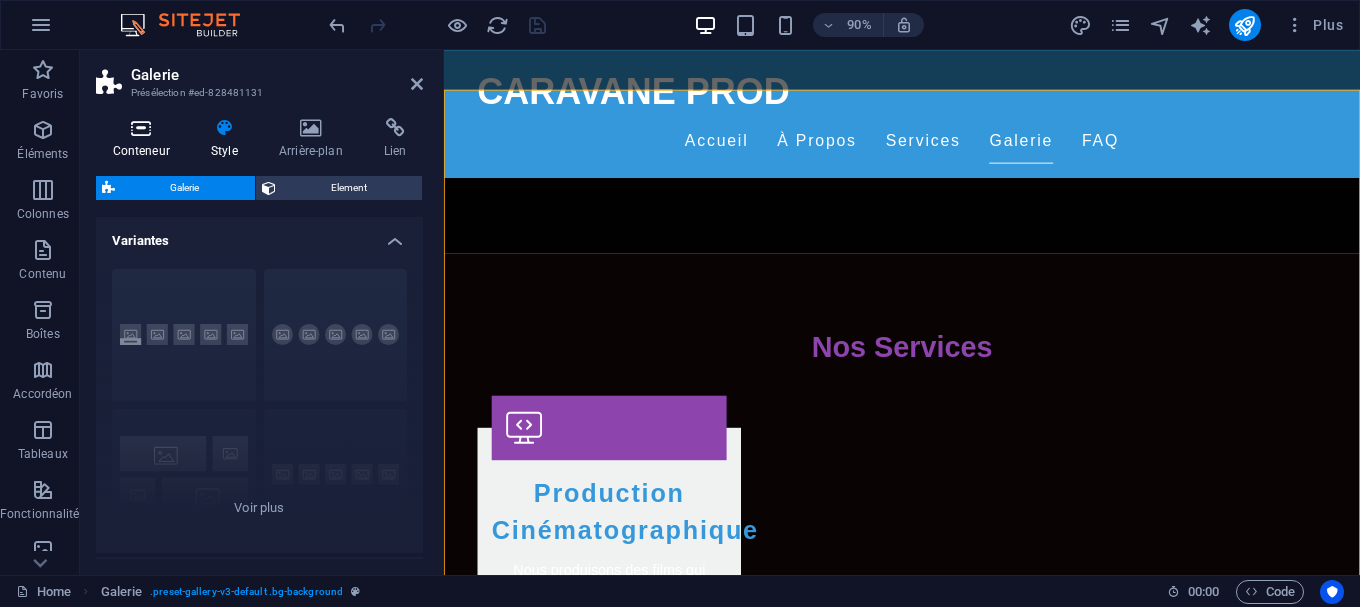 click on "Conteneur" at bounding box center (145, 139) 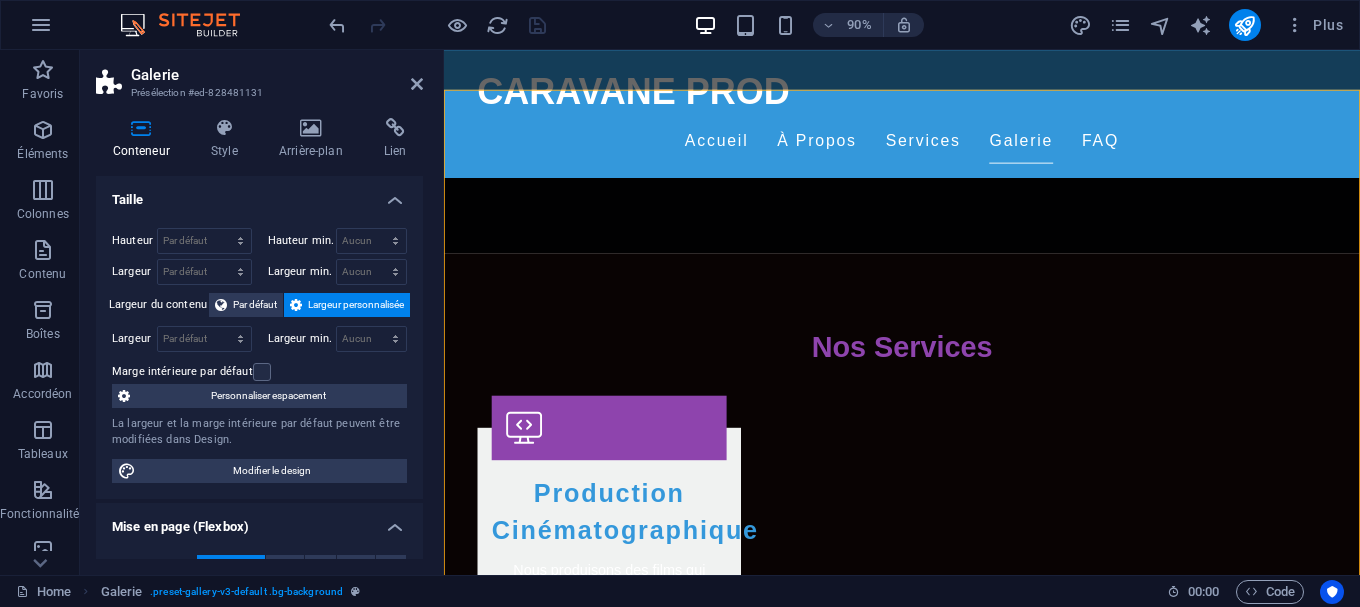 scroll, scrollTop: 90, scrollLeft: 0, axis: vertical 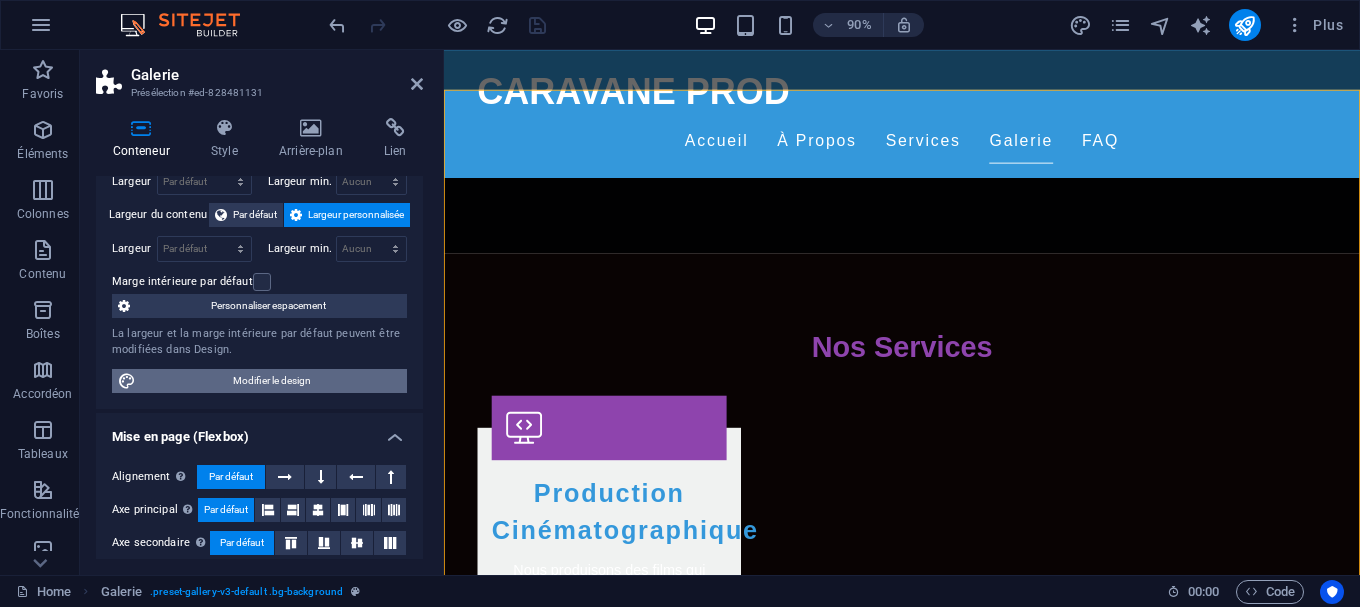 click on "Modifier le design" at bounding box center (271, 381) 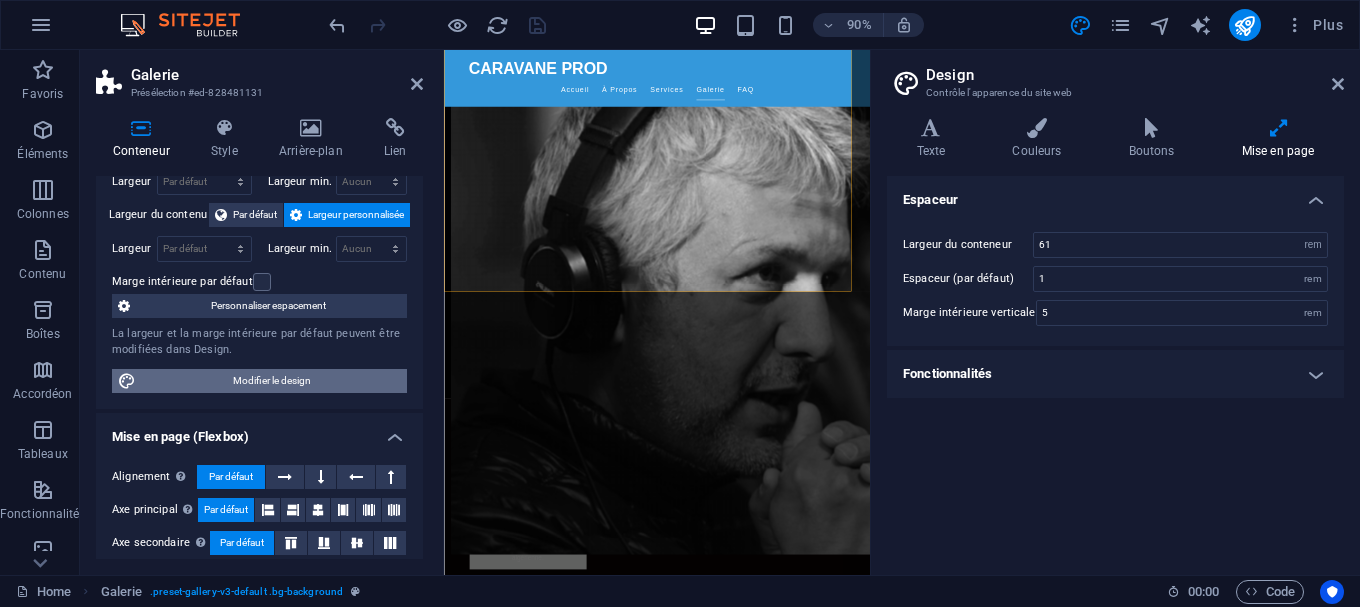 scroll, scrollTop: 1960, scrollLeft: 0, axis: vertical 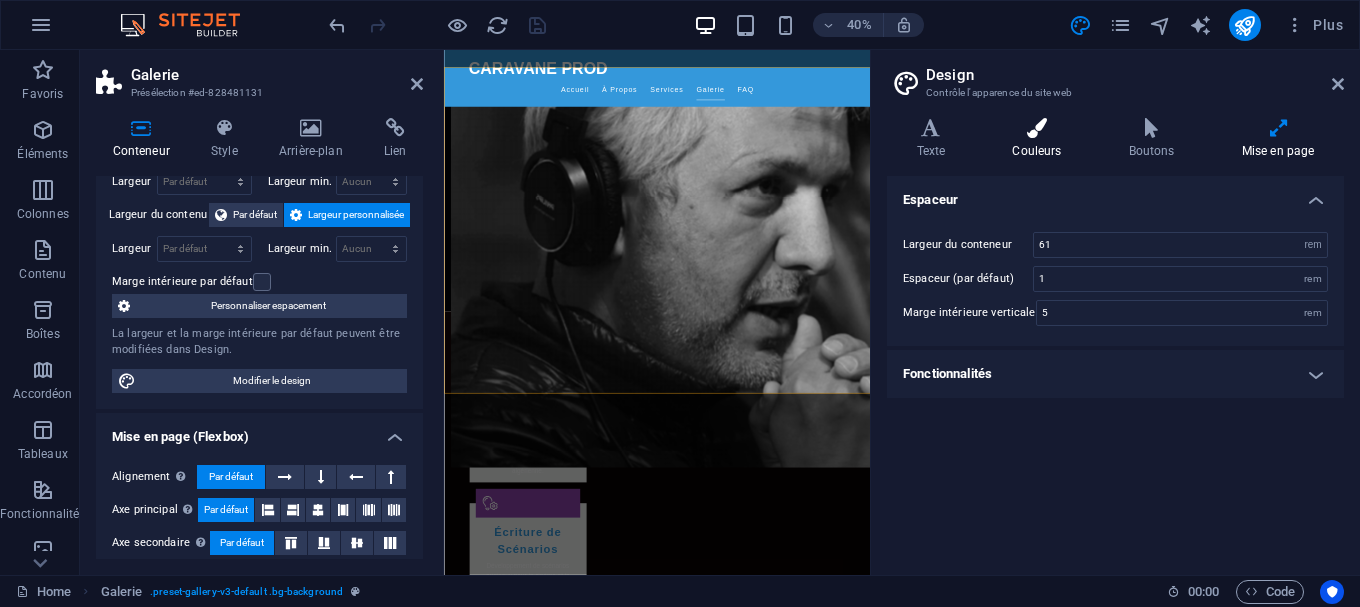 click on "Couleurs" at bounding box center (1041, 139) 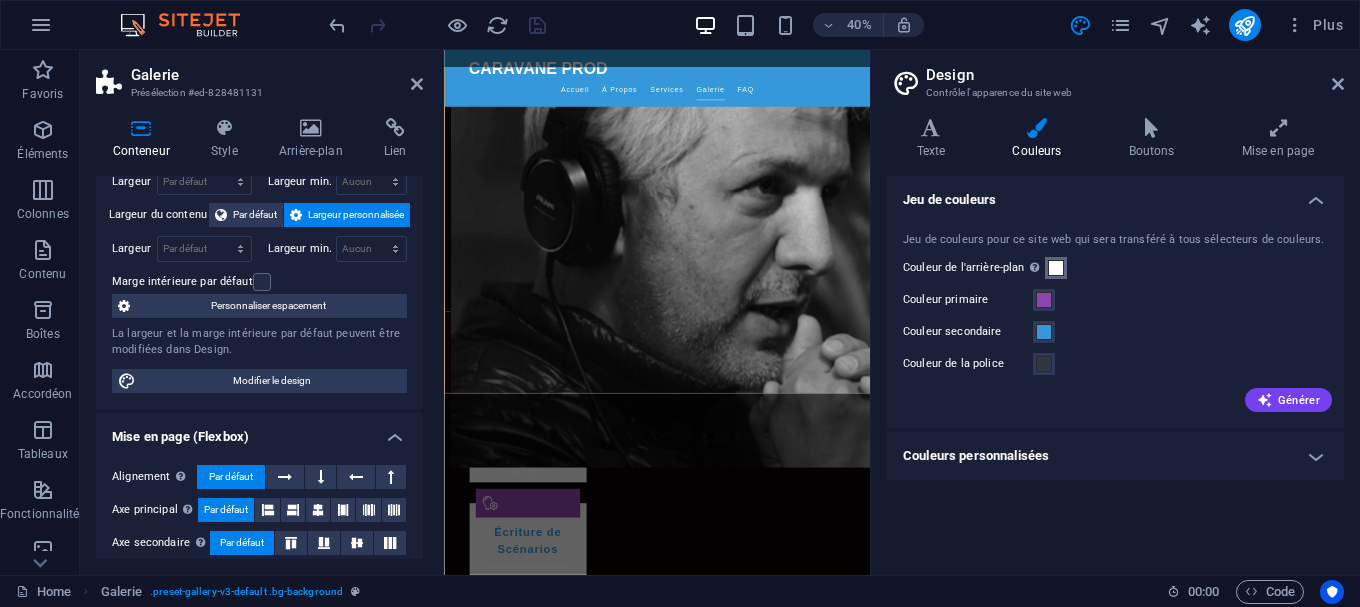 click at bounding box center [1056, 268] 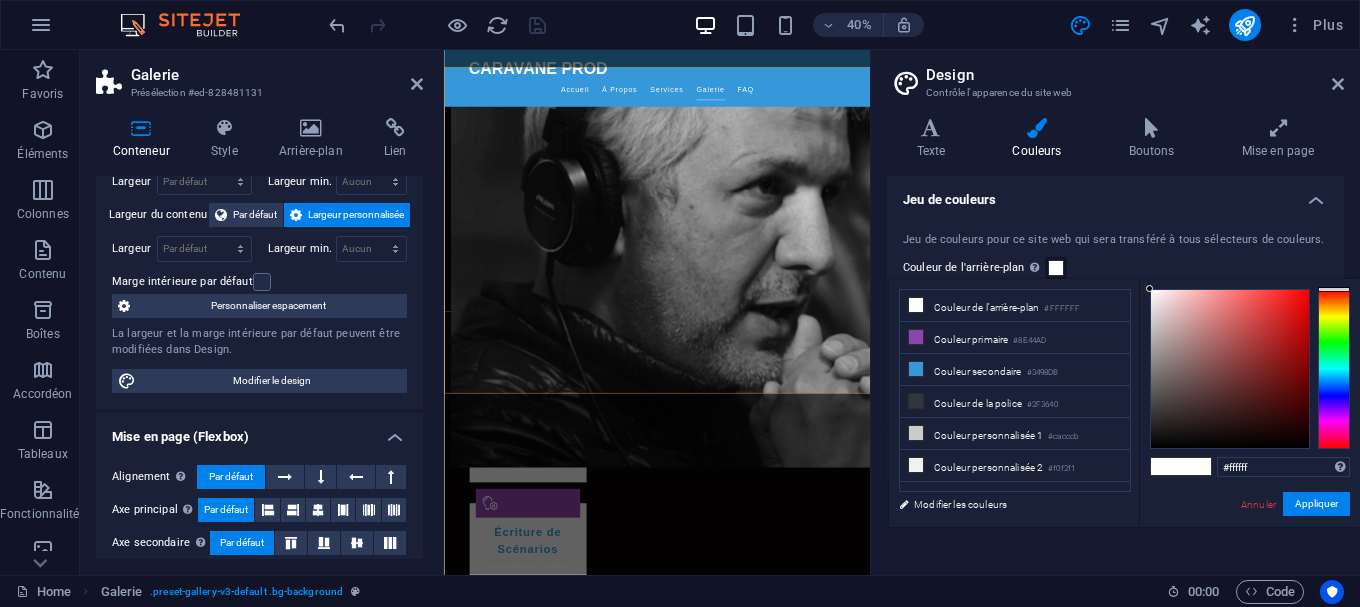 type on "#0a0707" 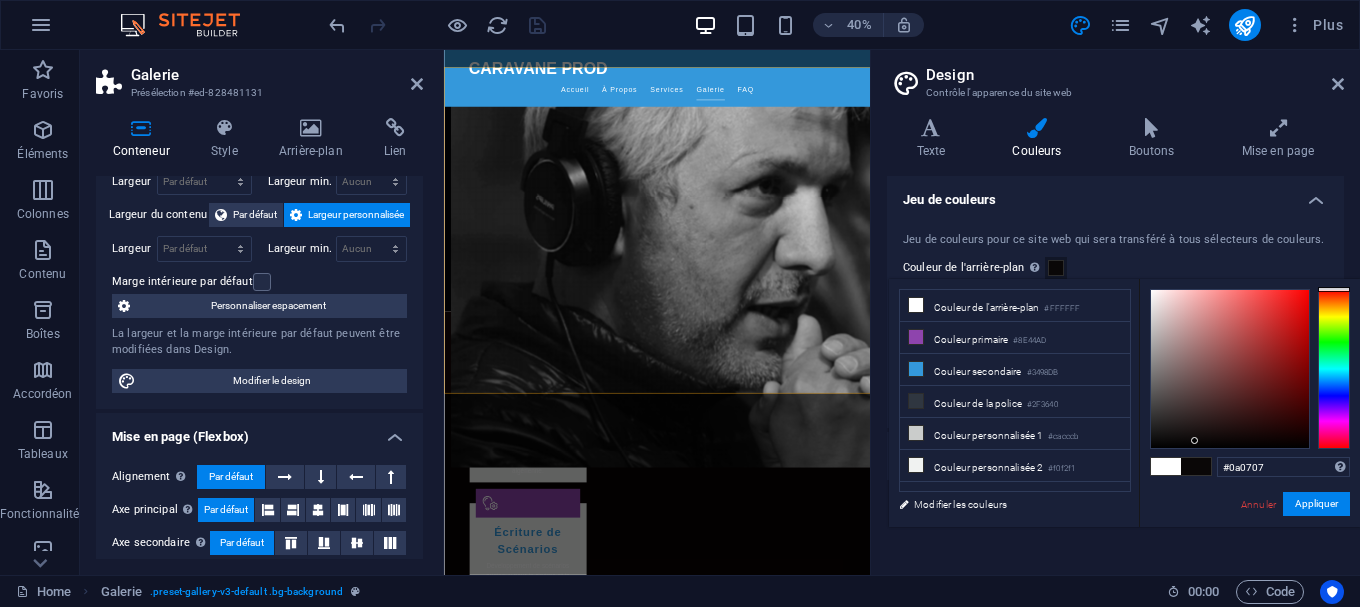 click at bounding box center (1230, 369) 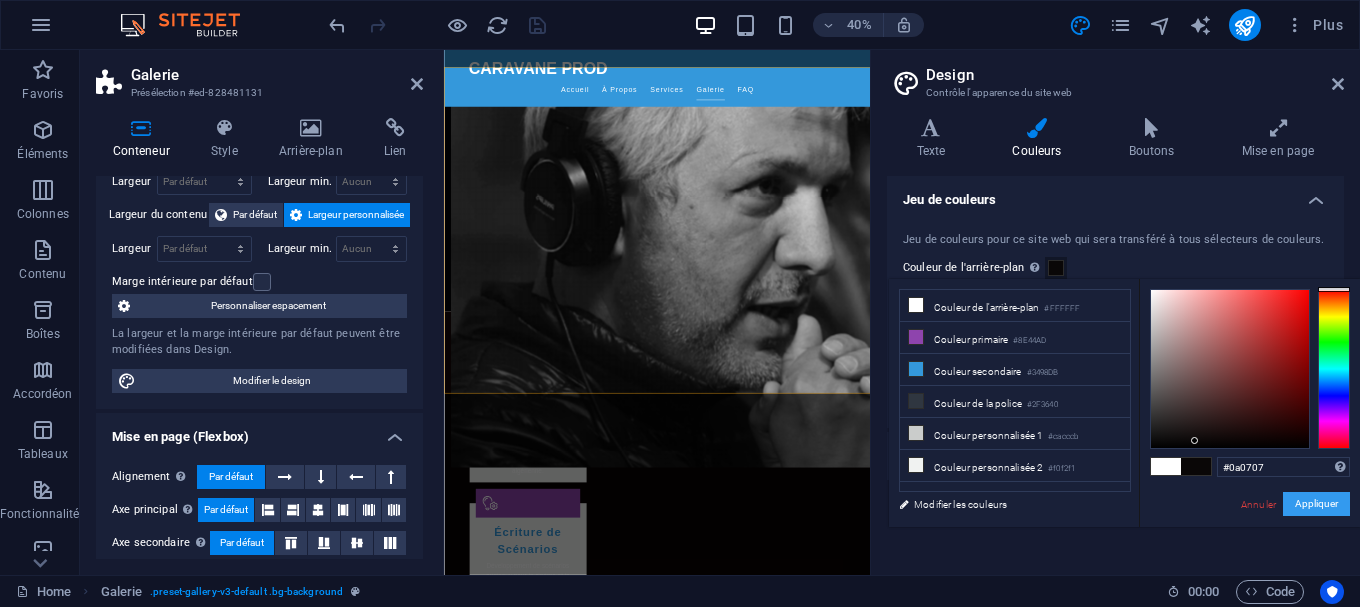 click on "Appliquer" at bounding box center [1316, 504] 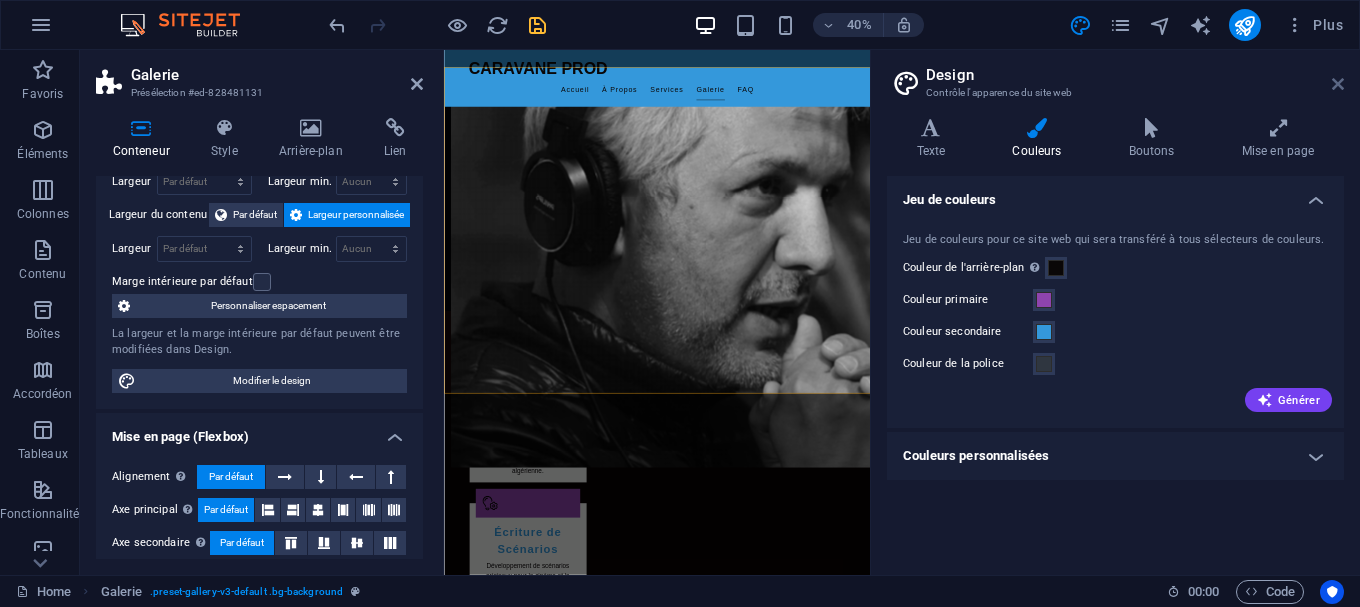 click at bounding box center (1338, 84) 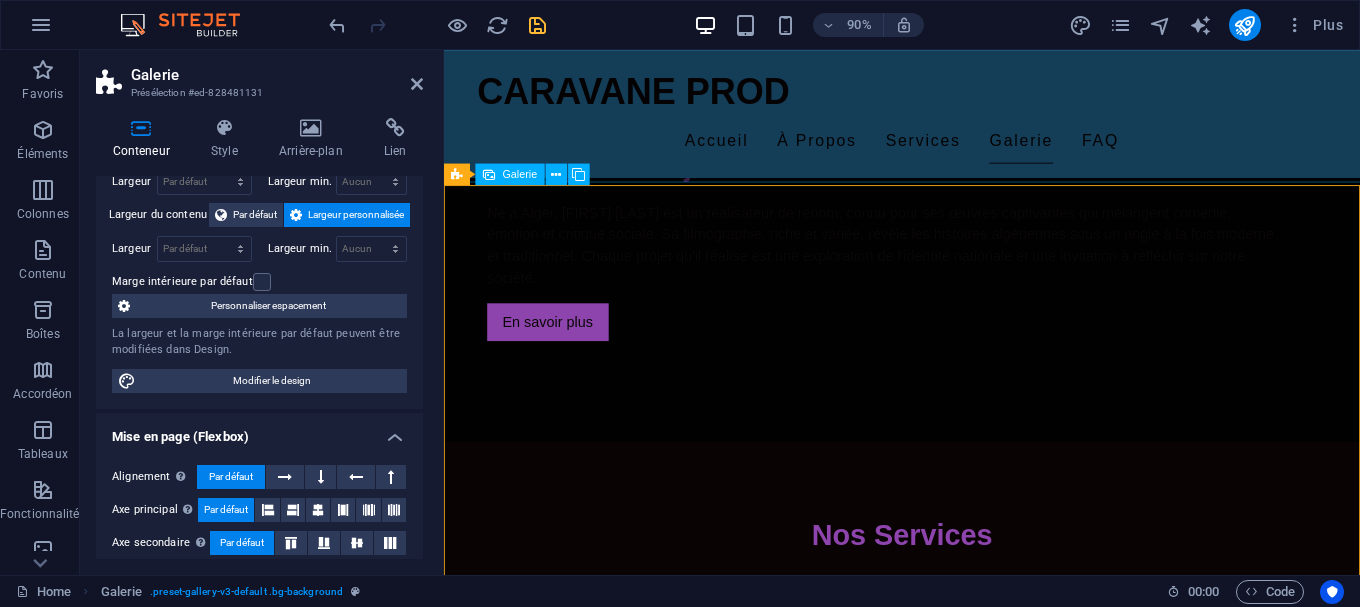 scroll, scrollTop: 1640, scrollLeft: 0, axis: vertical 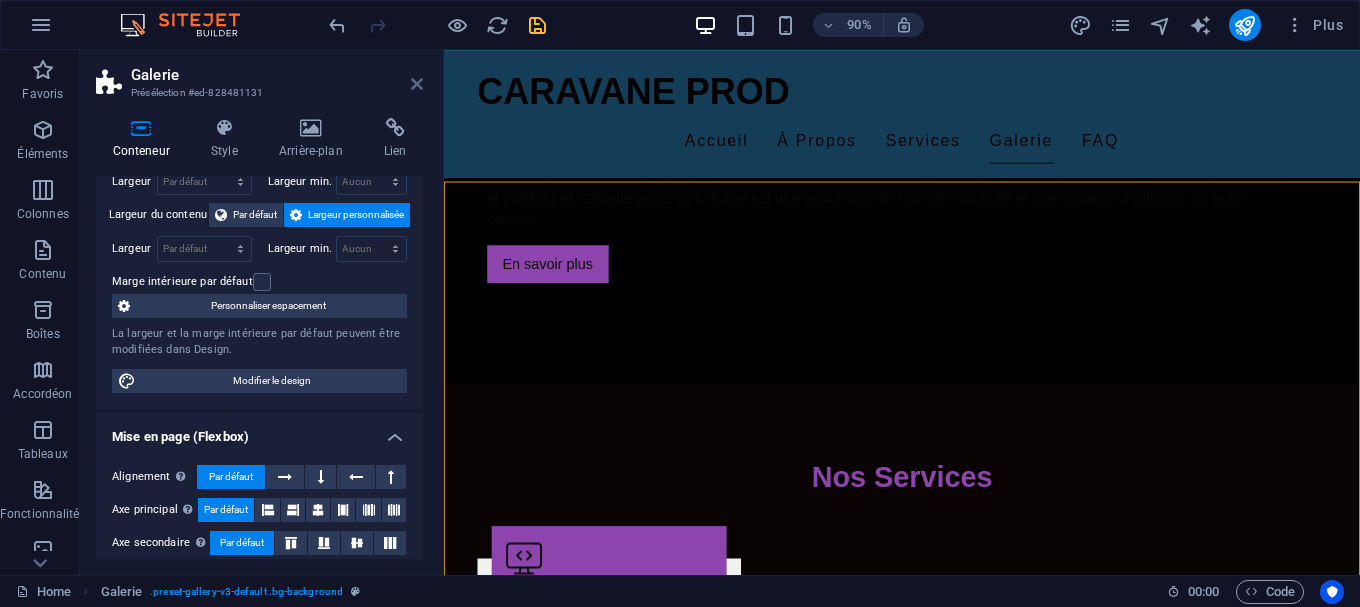 click at bounding box center [417, 84] 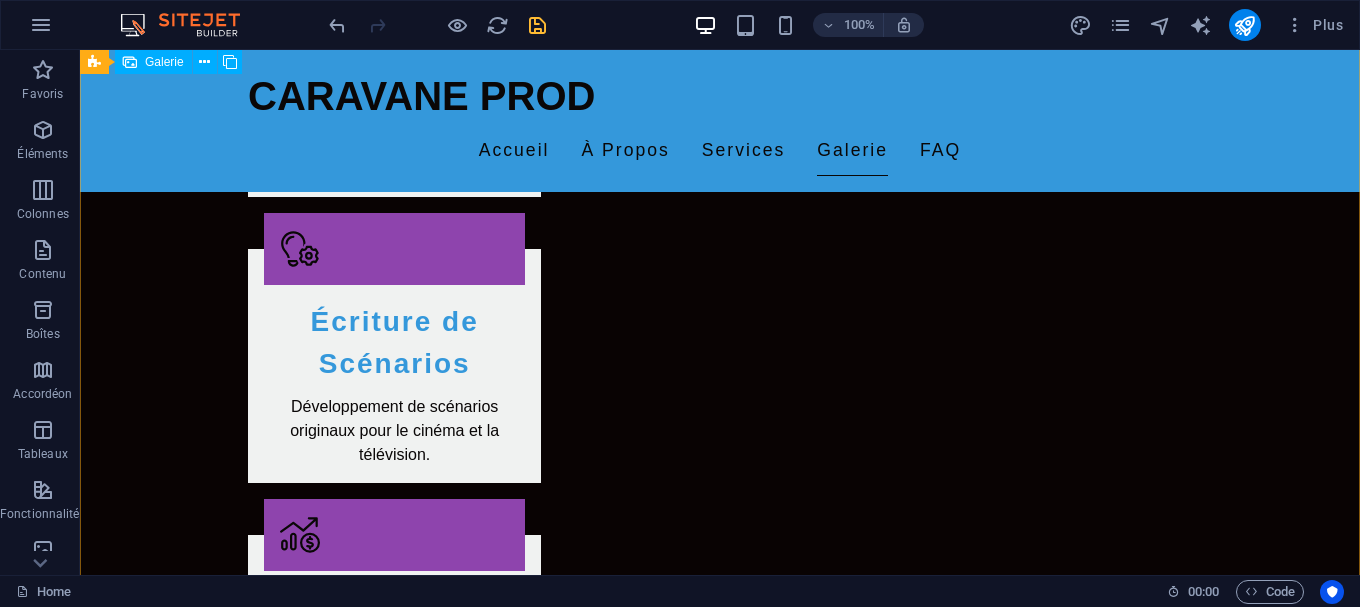 scroll, scrollTop: 2252, scrollLeft: 0, axis: vertical 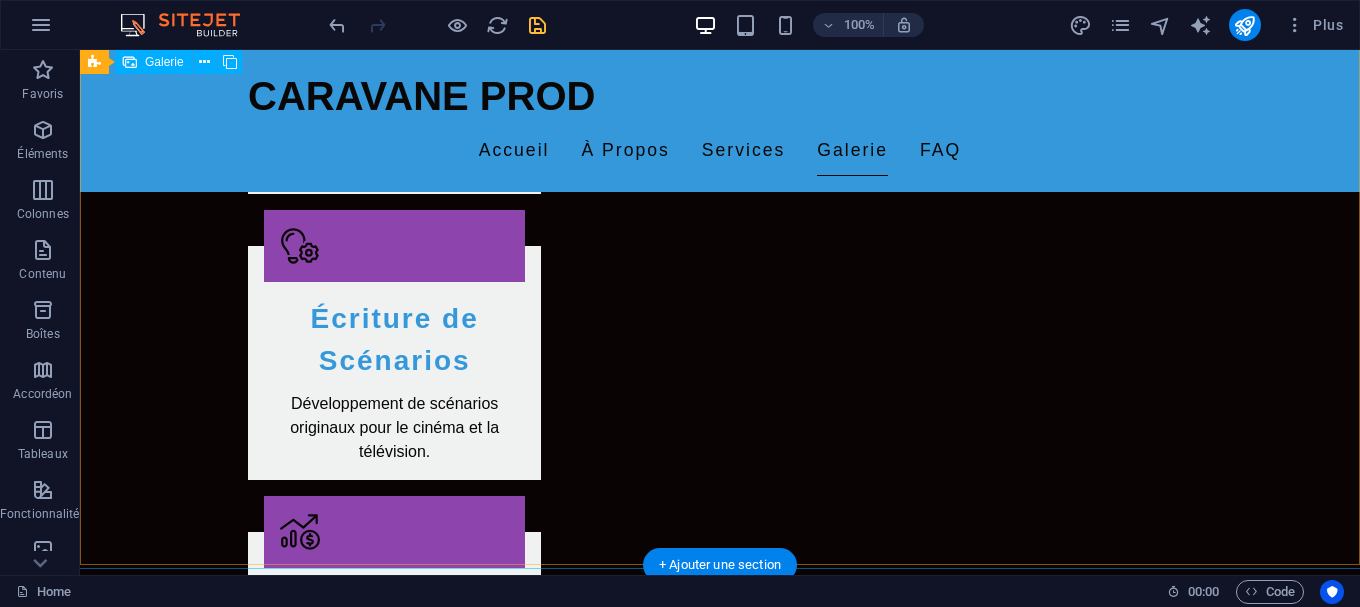 click at bounding box center (720, 2307) 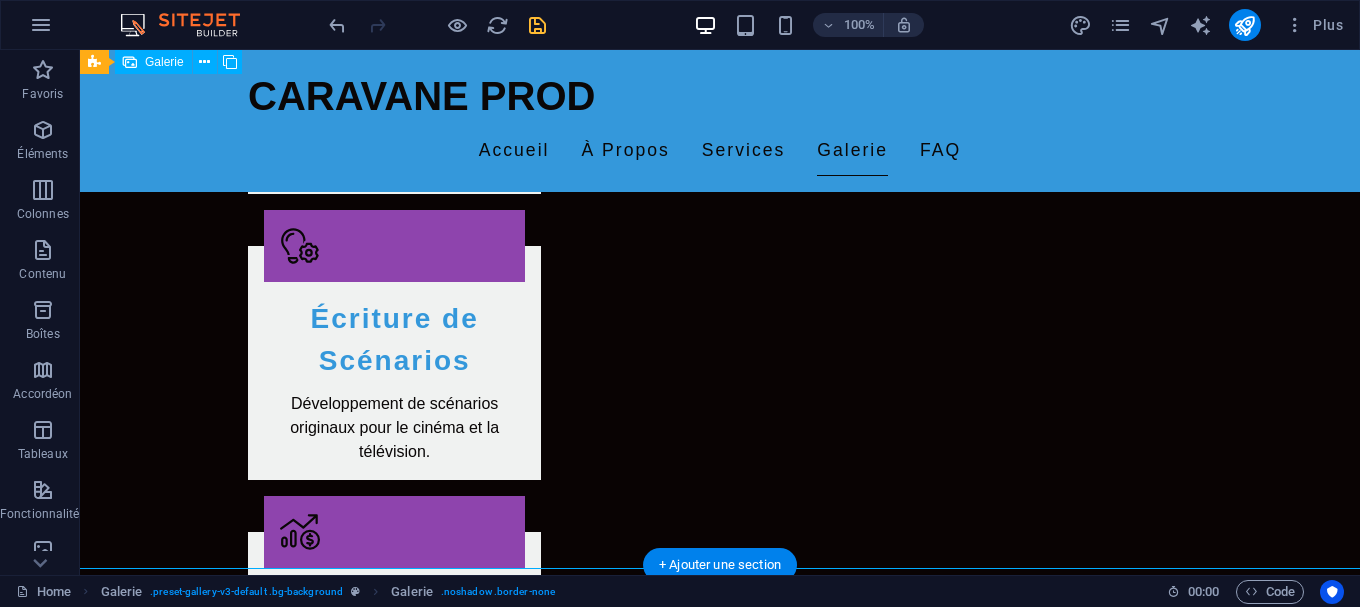 click at bounding box center [720, 2307] 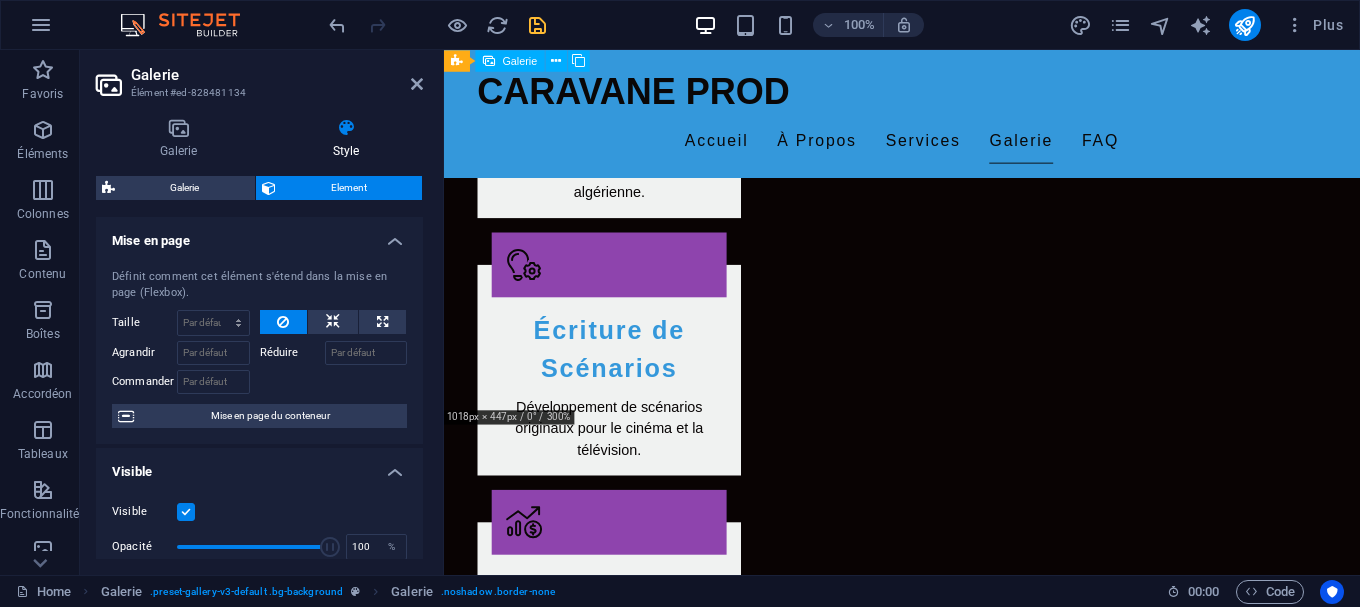 scroll, scrollTop: 2165, scrollLeft: 0, axis: vertical 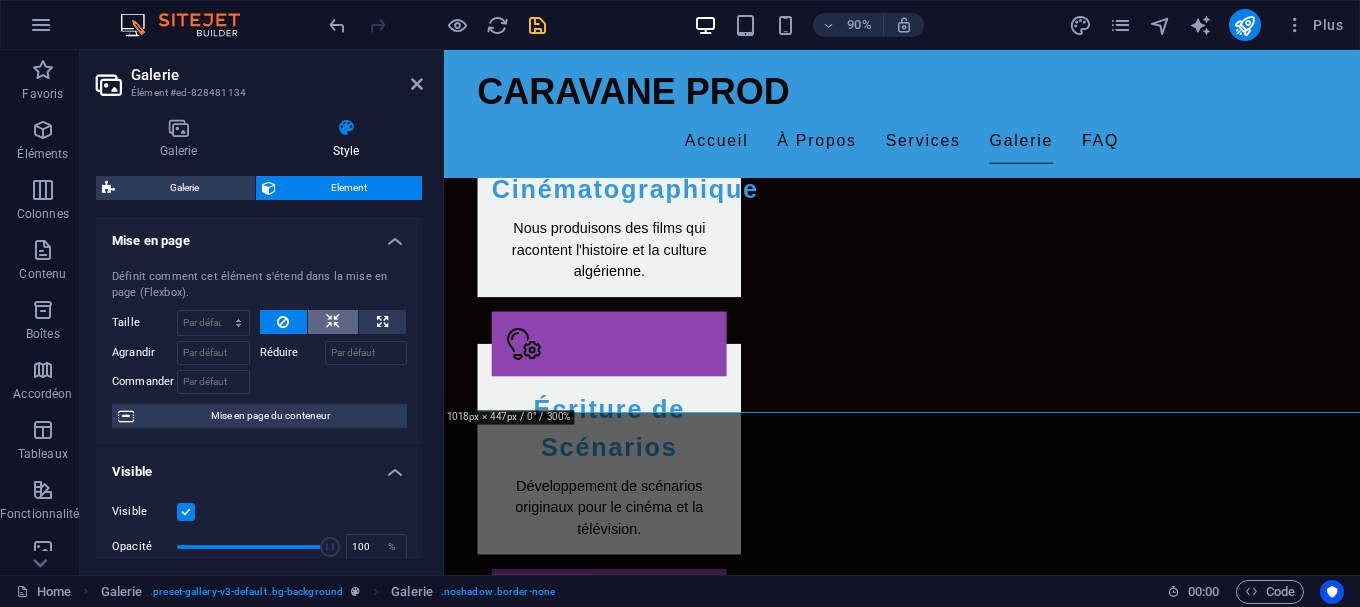 click at bounding box center (333, 322) 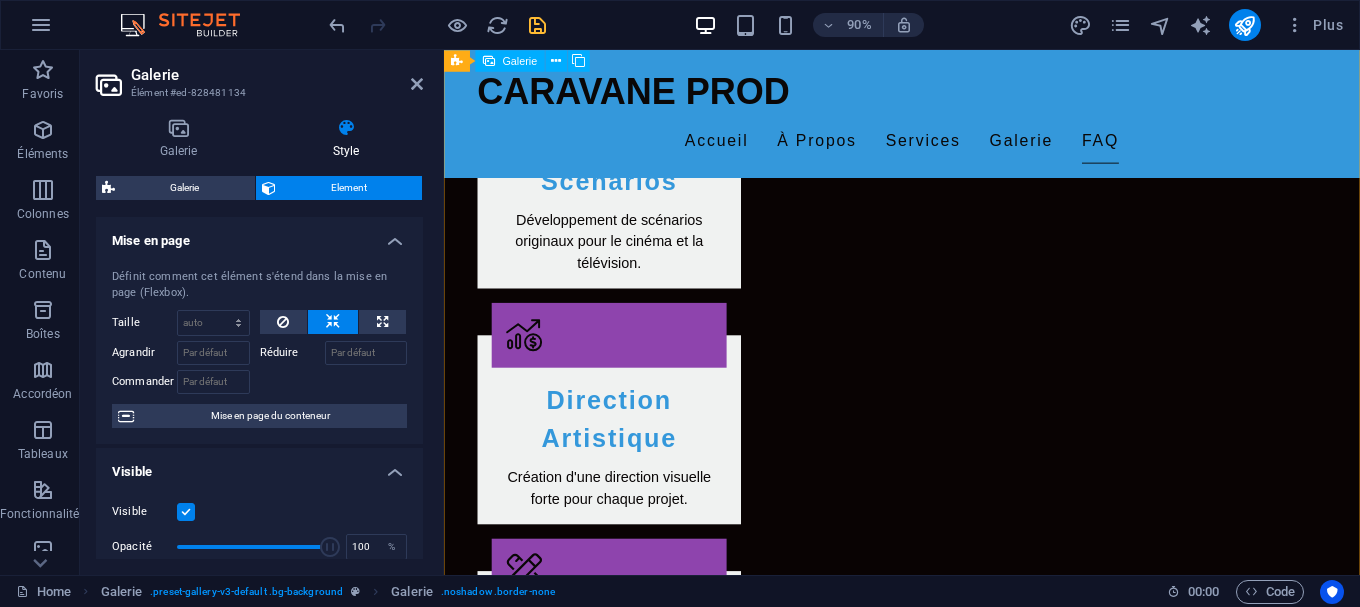 scroll, scrollTop: 2454, scrollLeft: 0, axis: vertical 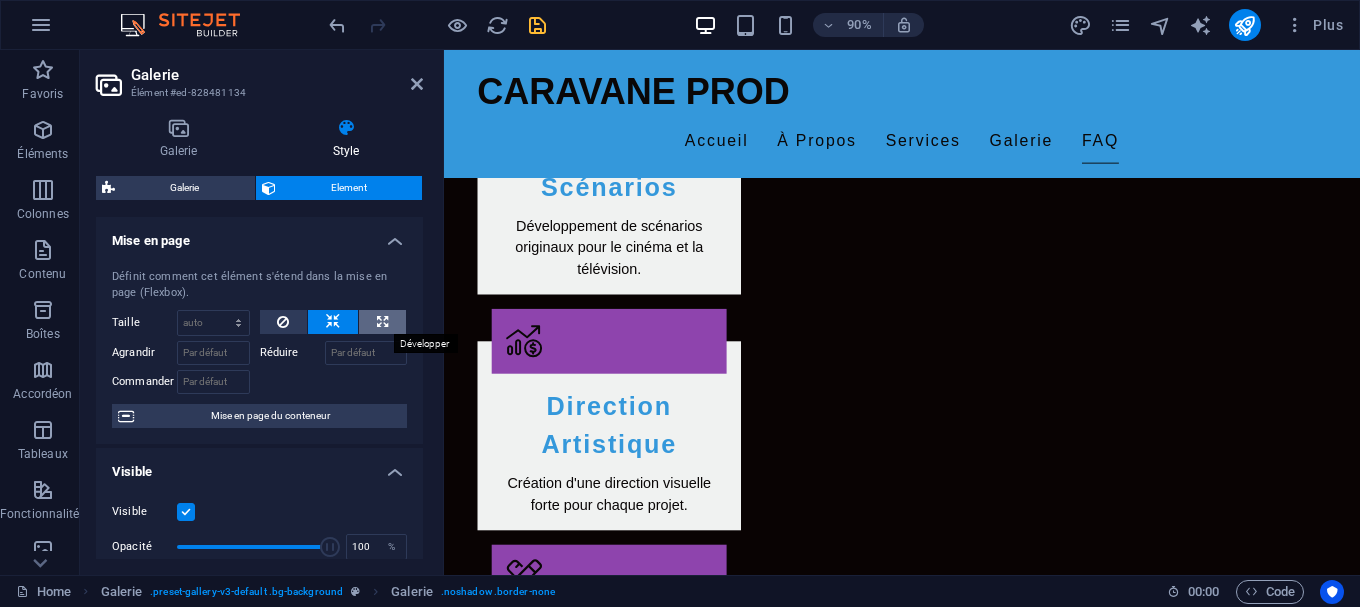 click at bounding box center [382, 322] 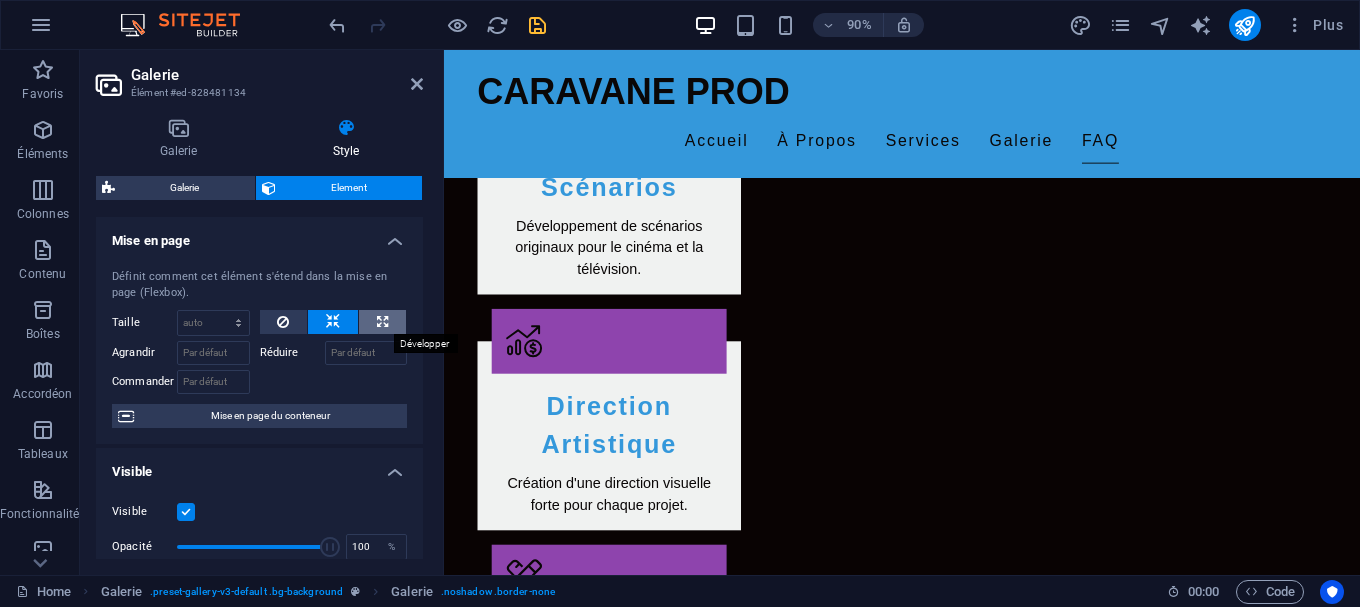 type on "100" 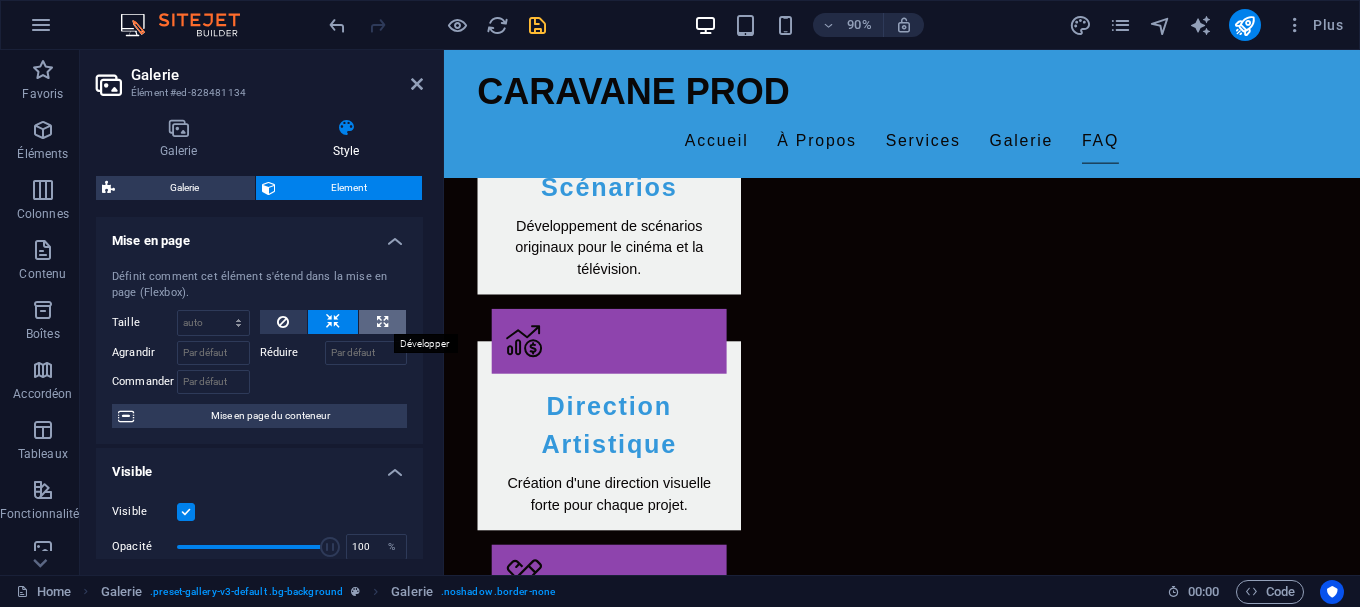select on "%" 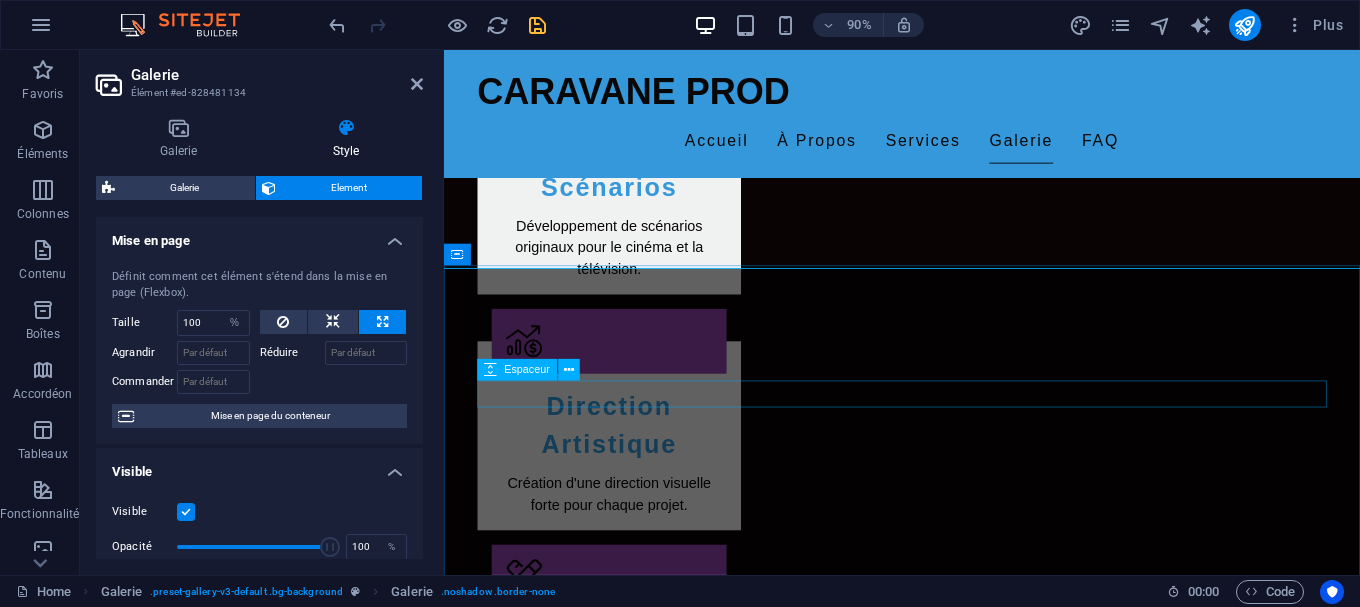scroll, scrollTop: 1944, scrollLeft: 0, axis: vertical 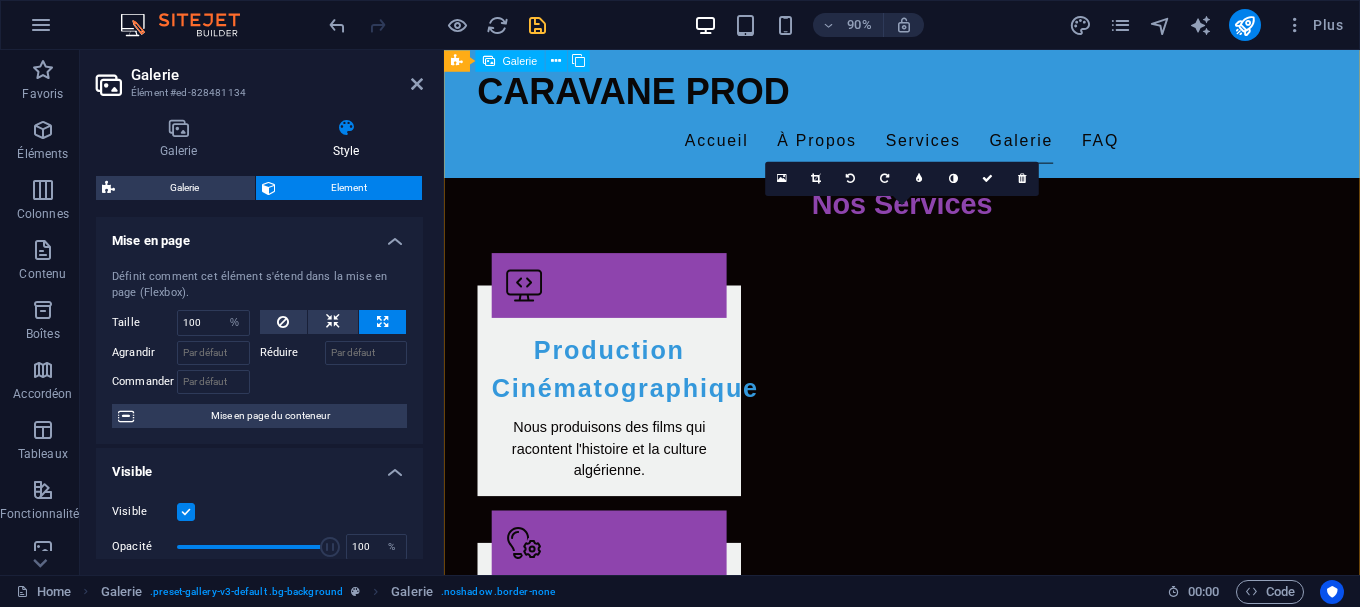 click at bounding box center (953, 2514) 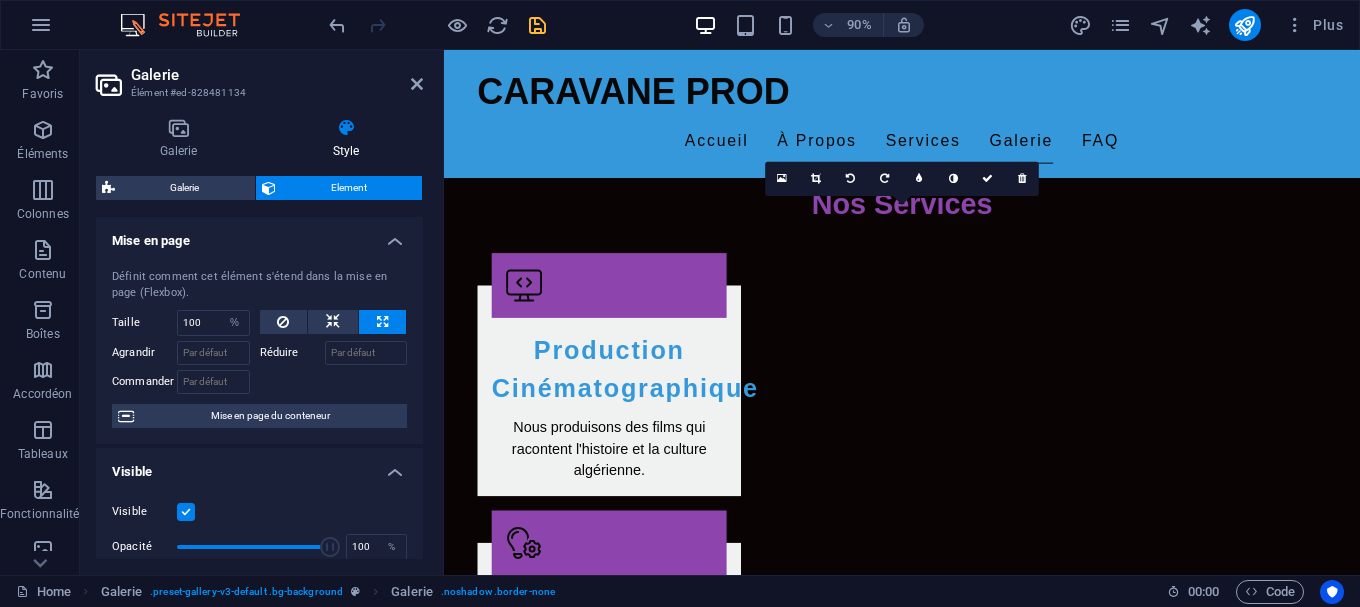 click on "Galerie Style Image Glissez les fichiers ici, cliquez pour choisir les fichiers ou  sélectionnez les fichiers depuis Fichiers ou depuis notre stock gratuit de photos et de vidéos Glissez les fichiers ici, cliquez pour choisir les fichiers ou  sélectionnez les fichiers depuis Fichiers ou depuis notre stock gratuit de photos et de vidéos Sélectionnez les fichiers depuis le Gestionnaire de fichiers, les photos du stock ou téléversez un ou plusieurs fichiers Téléverser Glissez les fichiers ici, cliquez pour choisir les fichiers ou  sélectionnez les fichiers depuis Fichiers ou depuis notre stock gratuit de photos et de vidéos Sélectionnez les fichiers depuis le Gestionnaire de fichiers, les photos du stock ou téléversez un ou plusieurs fichiers Téléverser Glissez les fichiers ici, cliquez pour choisir les fichiers ou  sélectionnez les fichiers depuis Fichiers ou depuis notre stock gratuit de photos et de vidéos Téléverser Glissez les fichiers ici, cliquez pour choisir les fichiers ou  16:9 4:3" at bounding box center [259, 338] 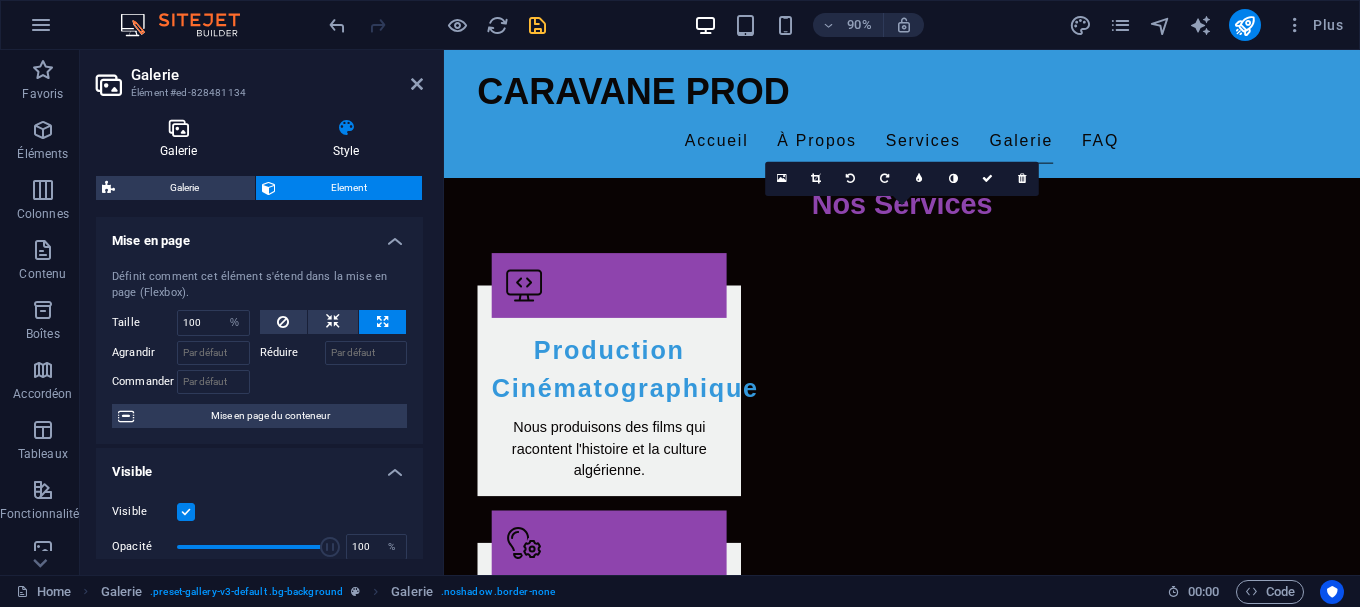 click at bounding box center (178, 128) 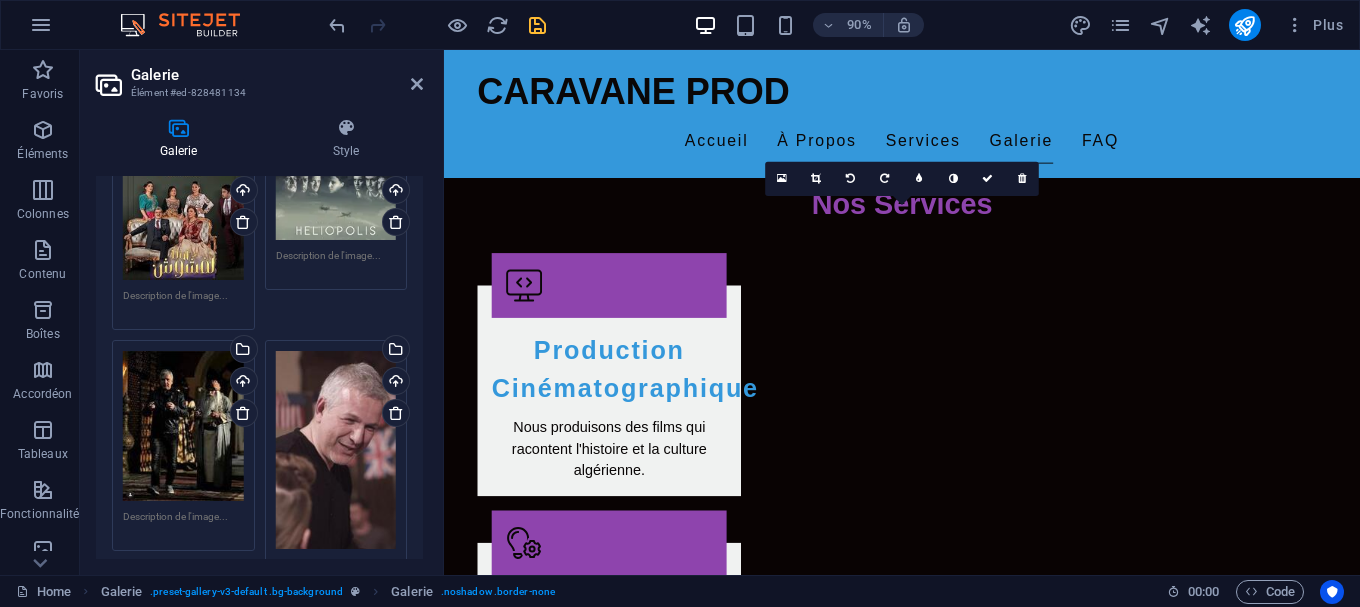 scroll, scrollTop: 540, scrollLeft: 0, axis: vertical 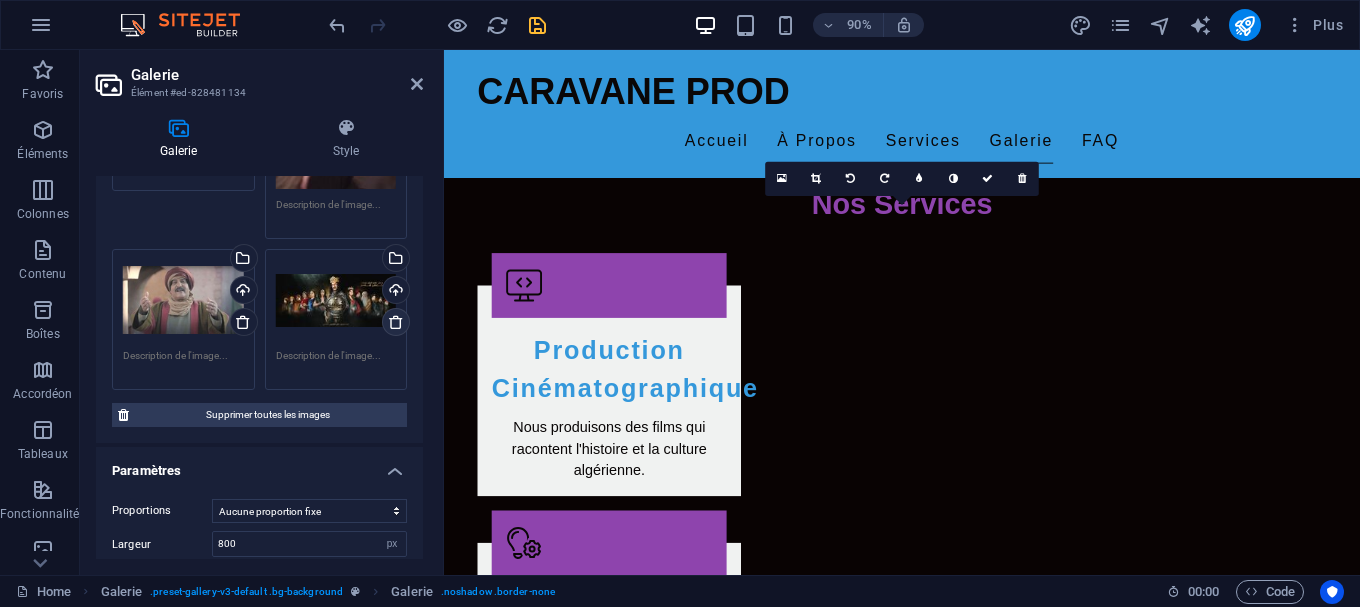 click at bounding box center [396, 322] 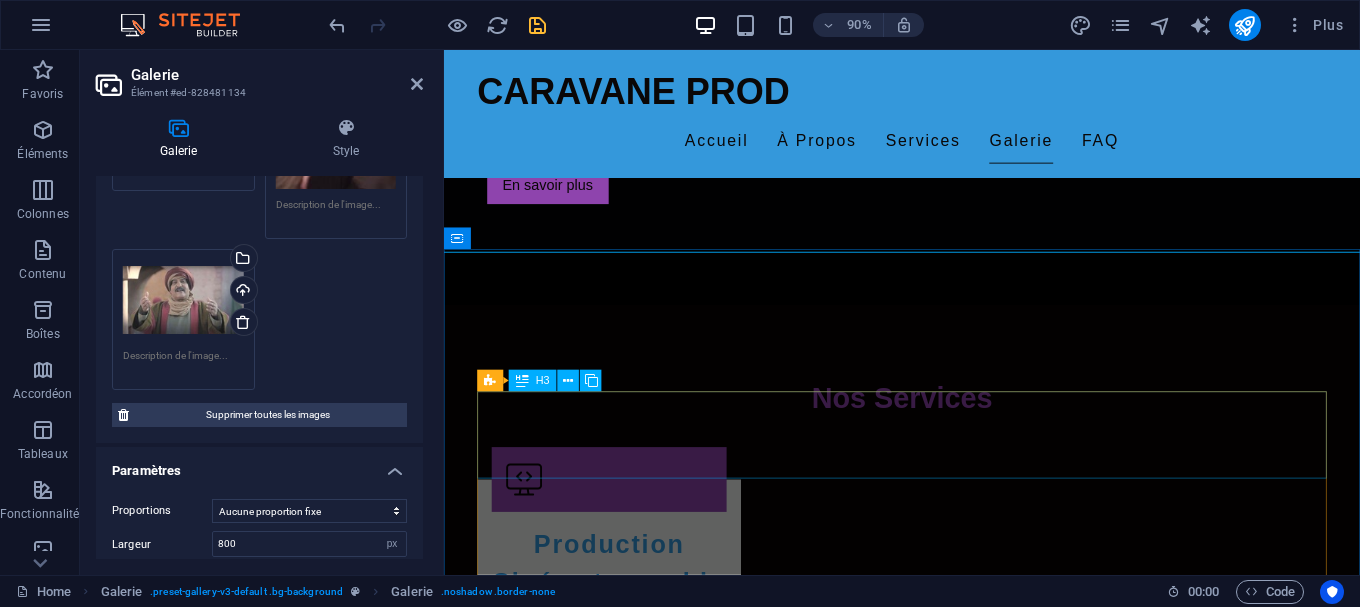 scroll, scrollTop: 1638, scrollLeft: 0, axis: vertical 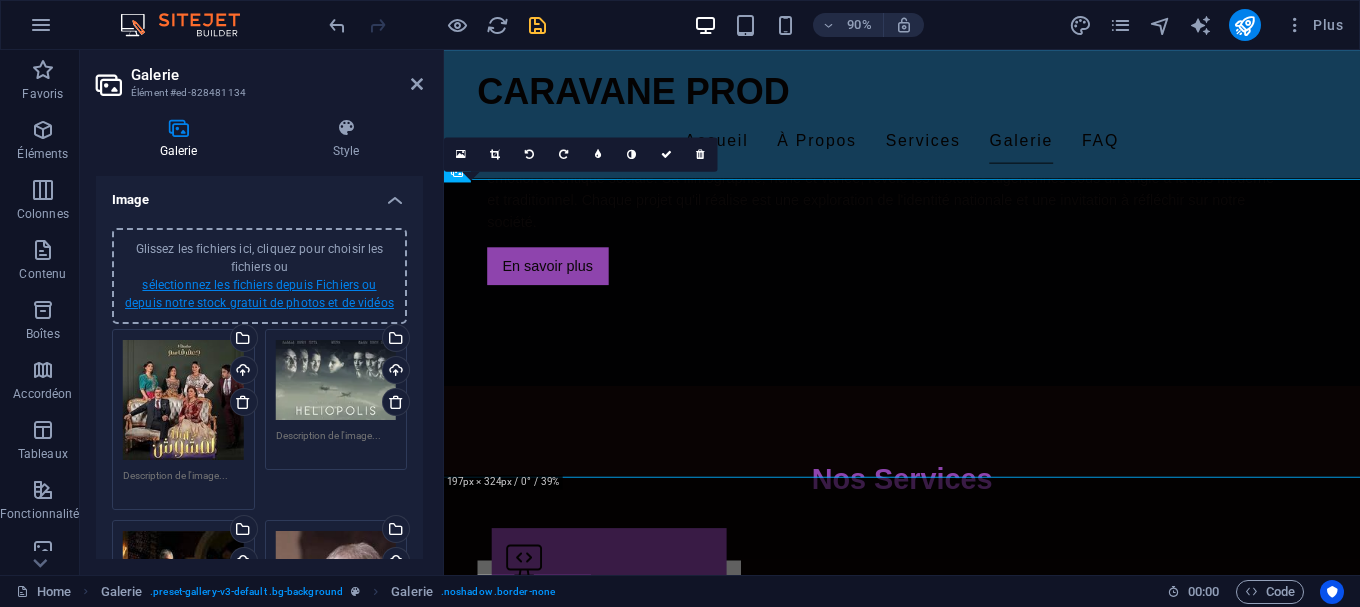 click on "sélectionnez les fichiers depuis Fichiers ou depuis notre stock gratuit de photos et de vidéos" at bounding box center (259, 294) 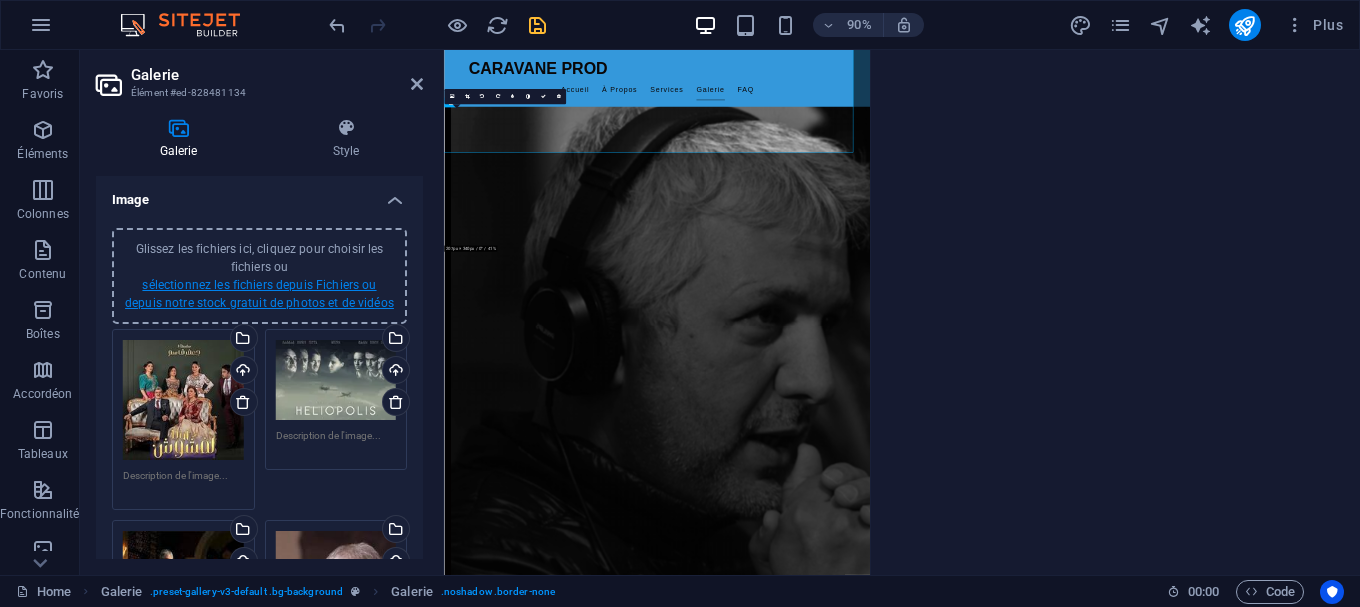 scroll, scrollTop: 1857, scrollLeft: 0, axis: vertical 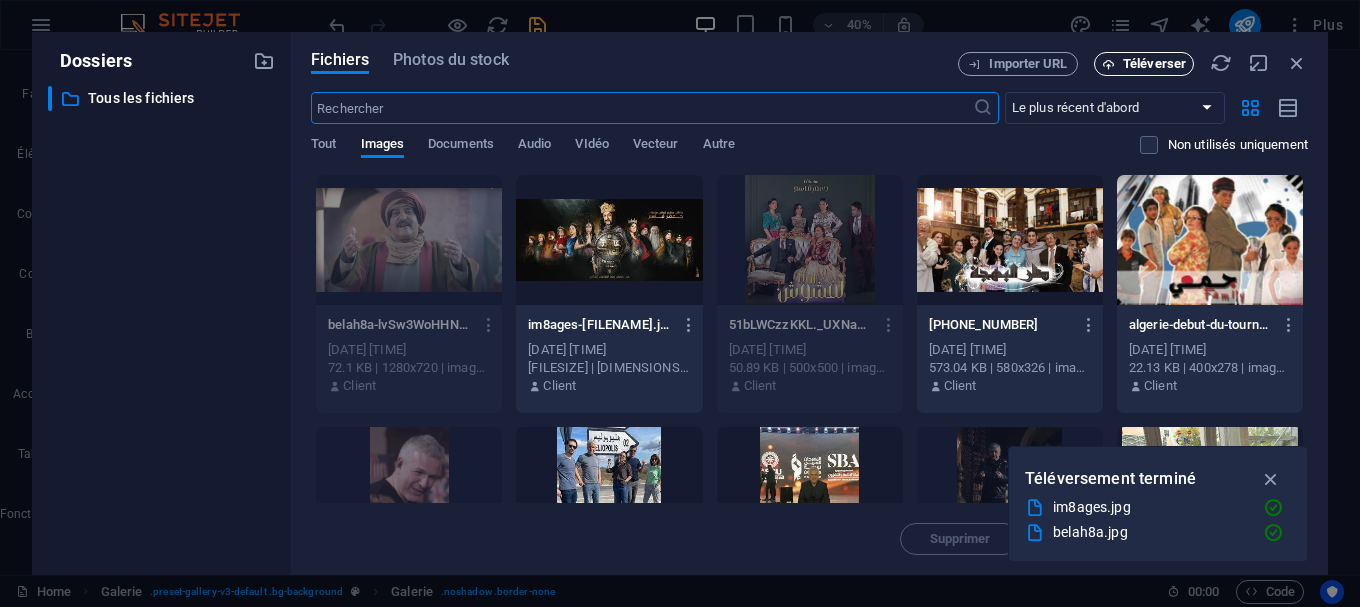 click on "Téléverser" at bounding box center (1144, 64) 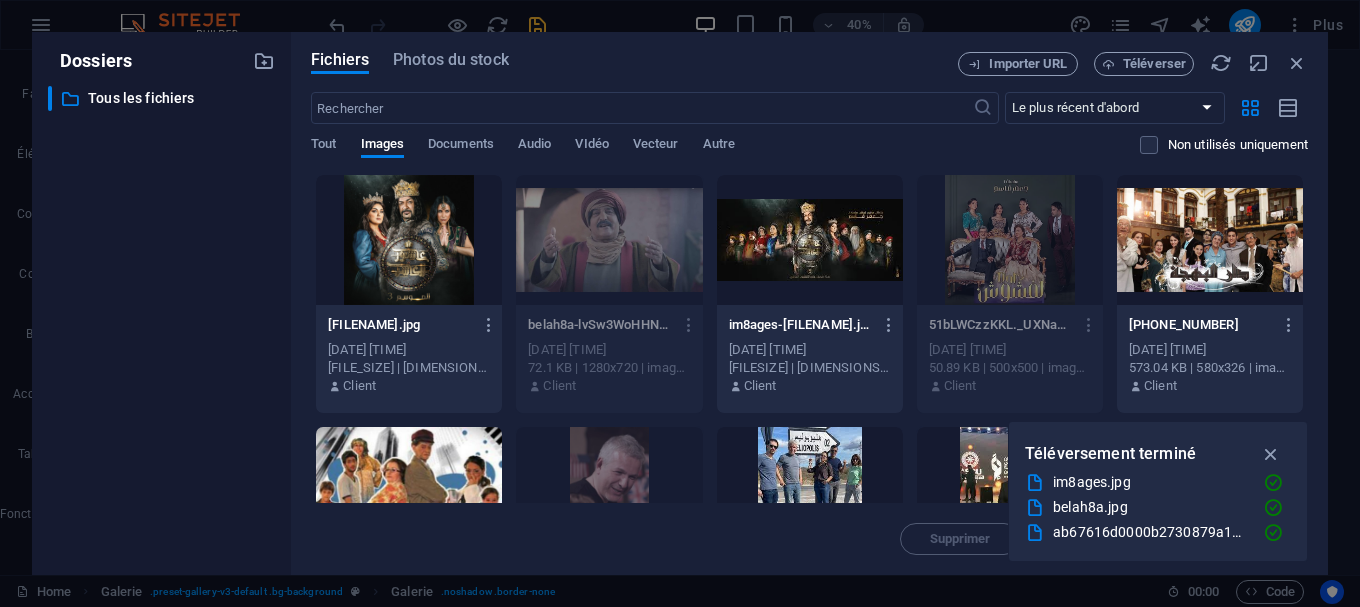 click at bounding box center (409, 240) 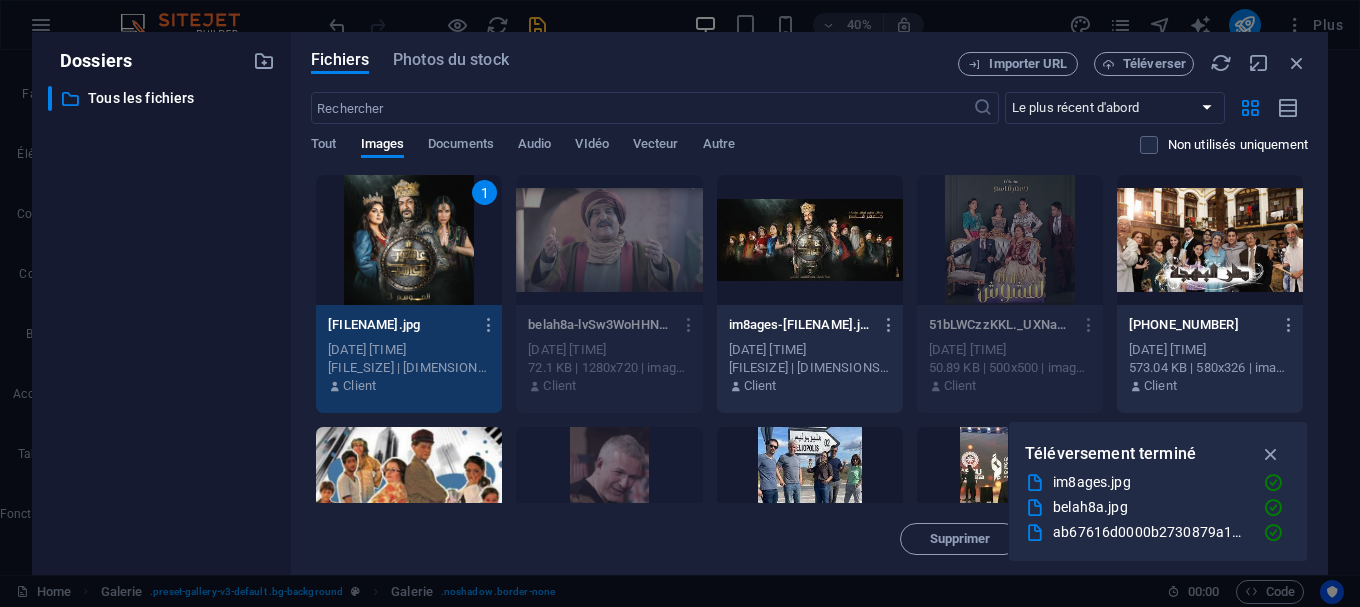 click on "1" at bounding box center (409, 240) 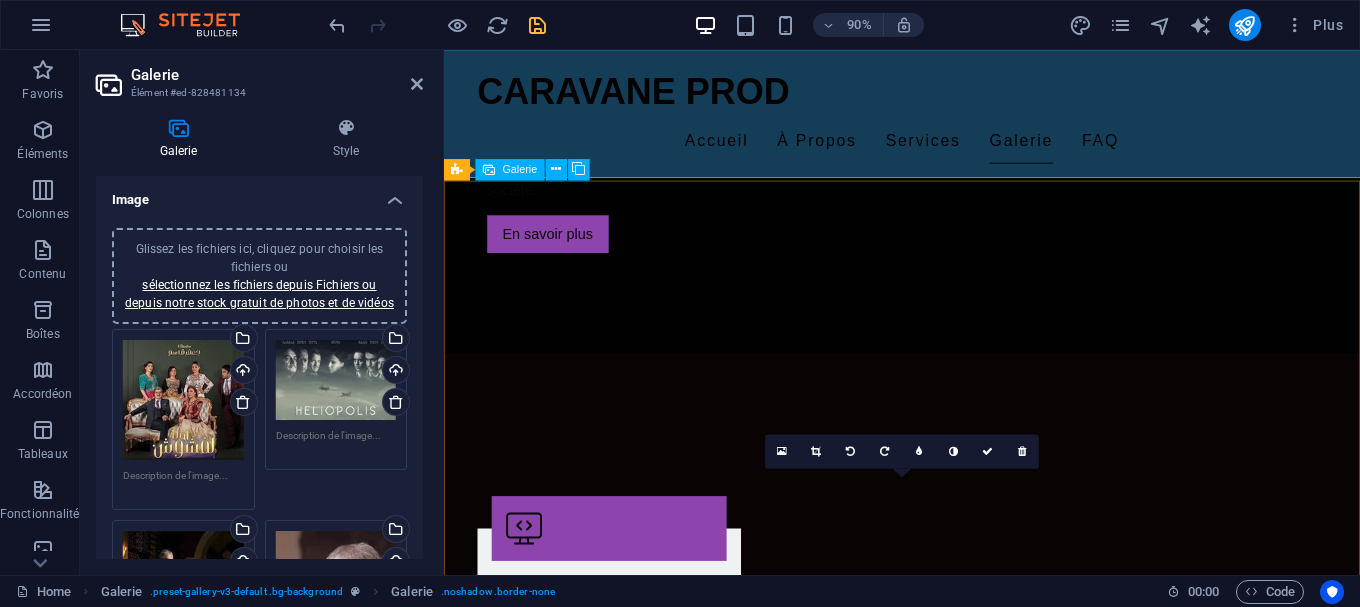 scroll, scrollTop: 1638, scrollLeft: 0, axis: vertical 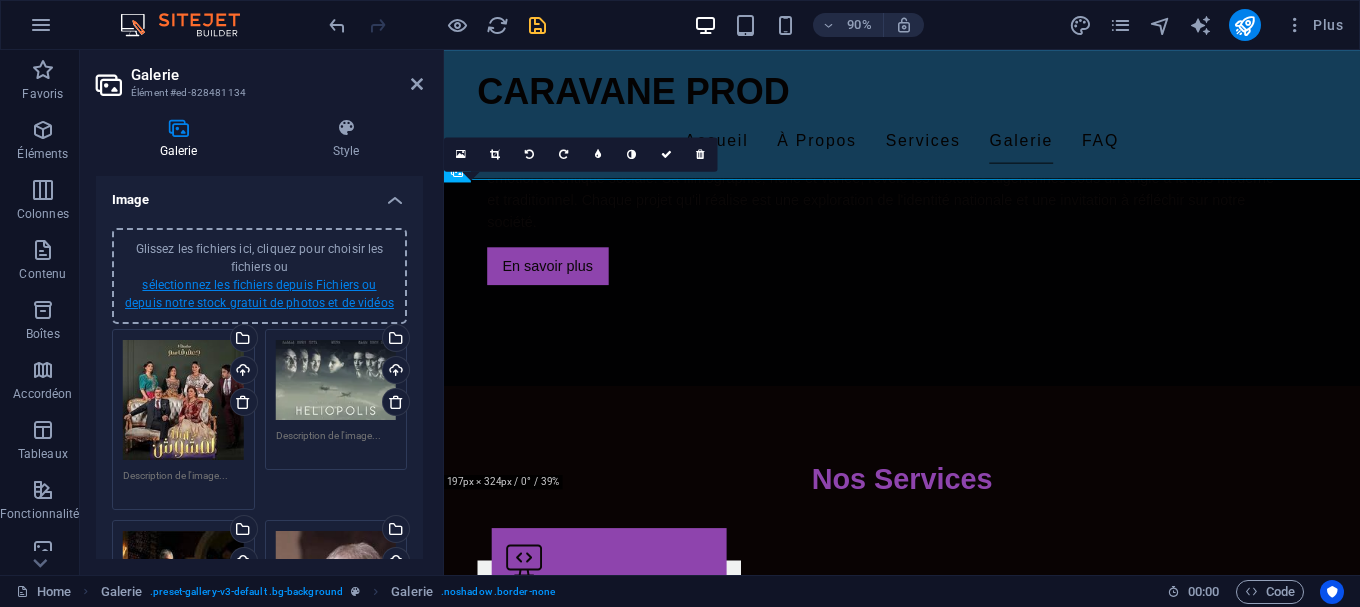 click on "sélectionnez les fichiers depuis Fichiers ou depuis notre stock gratuit de photos et de vidéos" at bounding box center (259, 294) 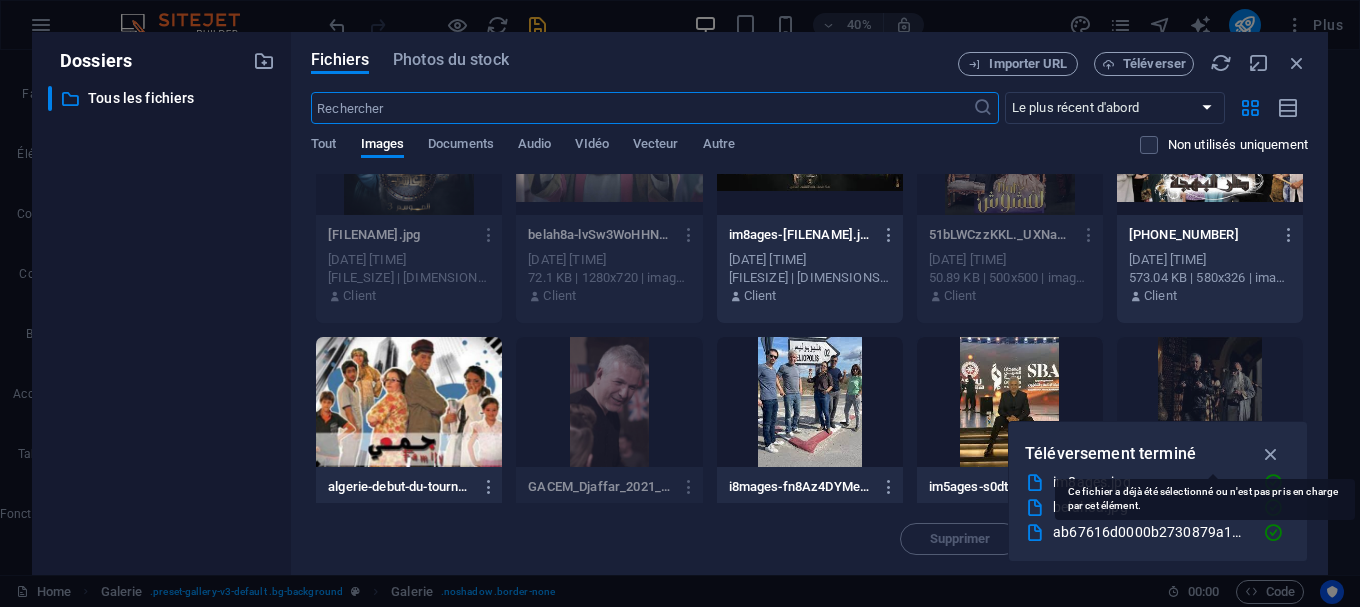 scroll, scrollTop: 180, scrollLeft: 0, axis: vertical 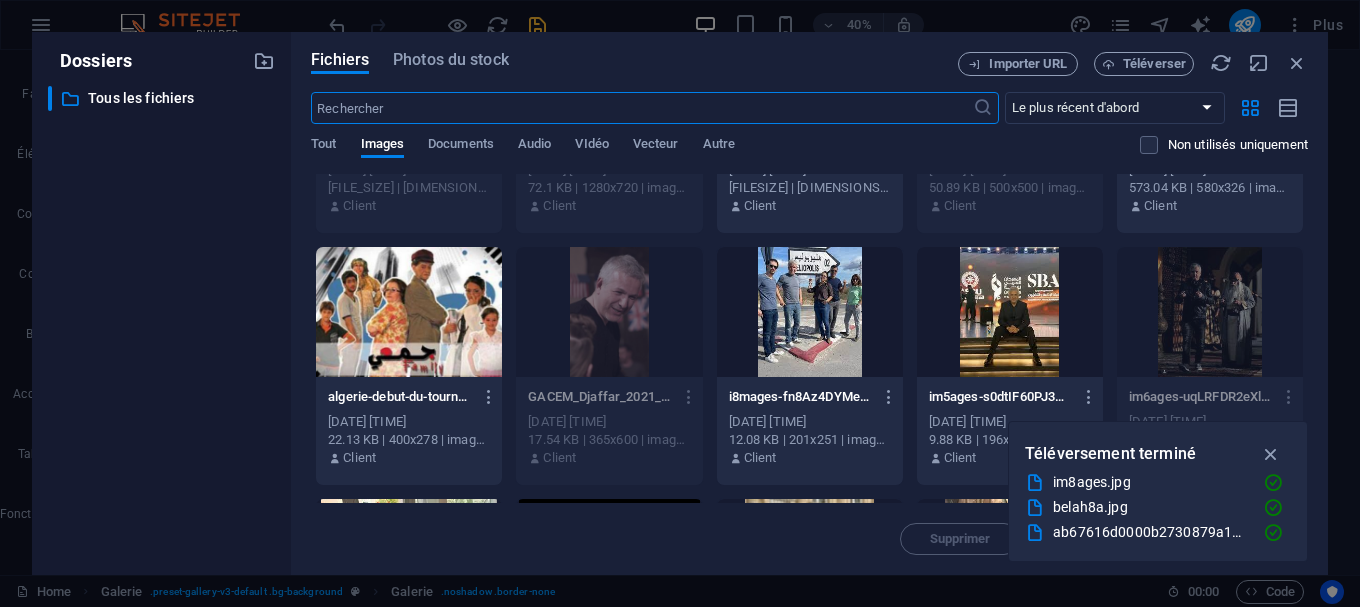 click at bounding box center [1010, 312] 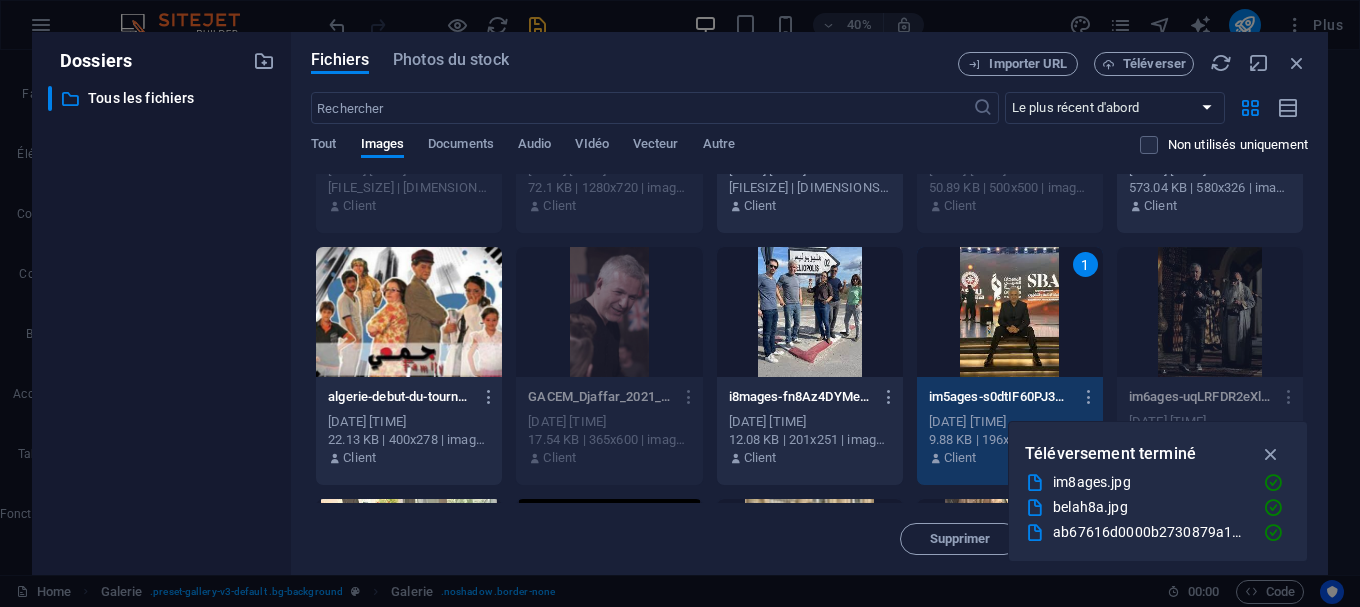 click on "1" at bounding box center (1010, 312) 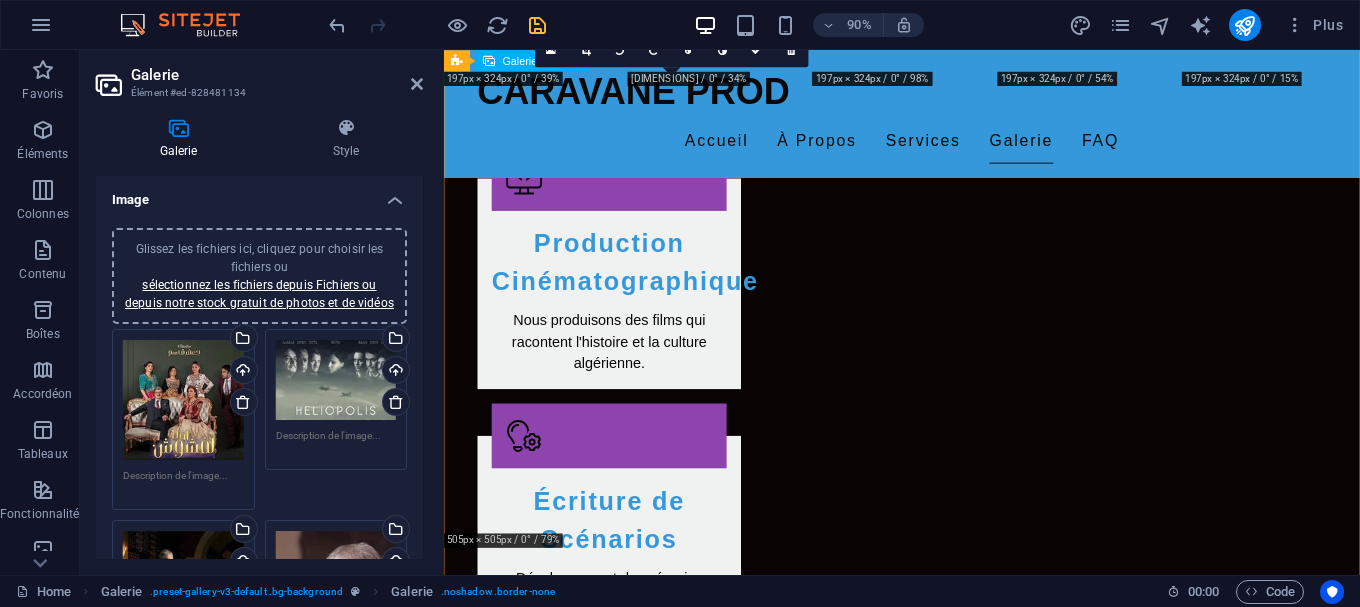 scroll, scrollTop: 2148, scrollLeft: 0, axis: vertical 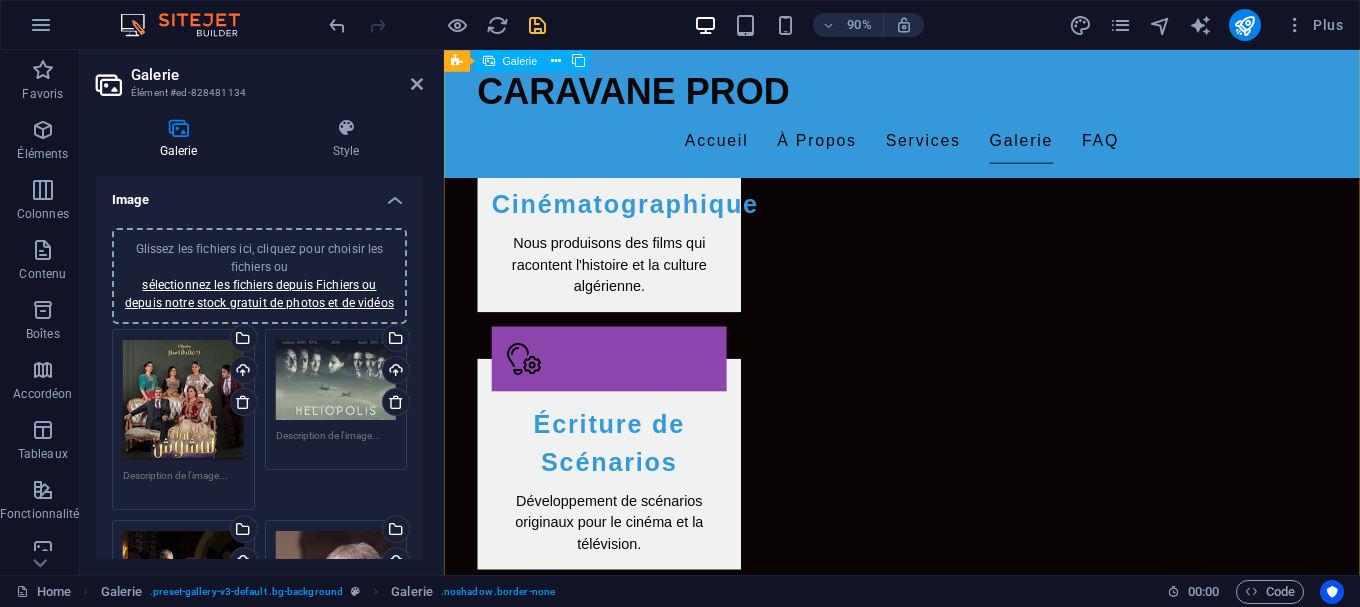 click at bounding box center [1209, 2419] 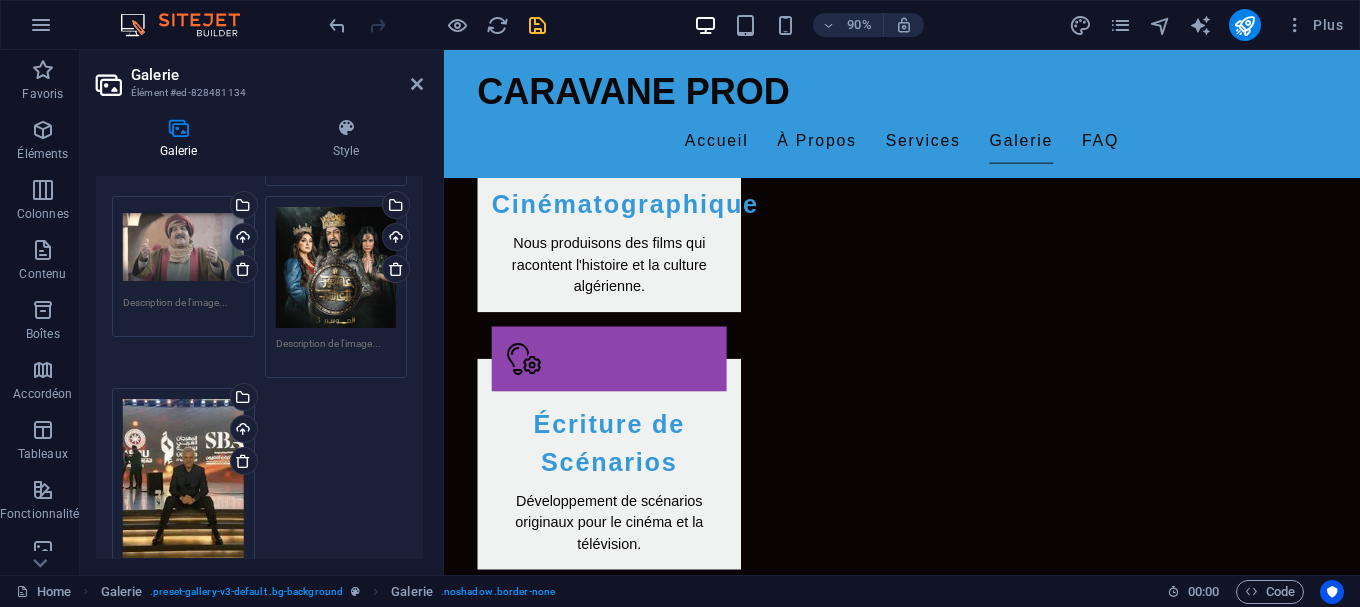 scroll, scrollTop: 630, scrollLeft: 0, axis: vertical 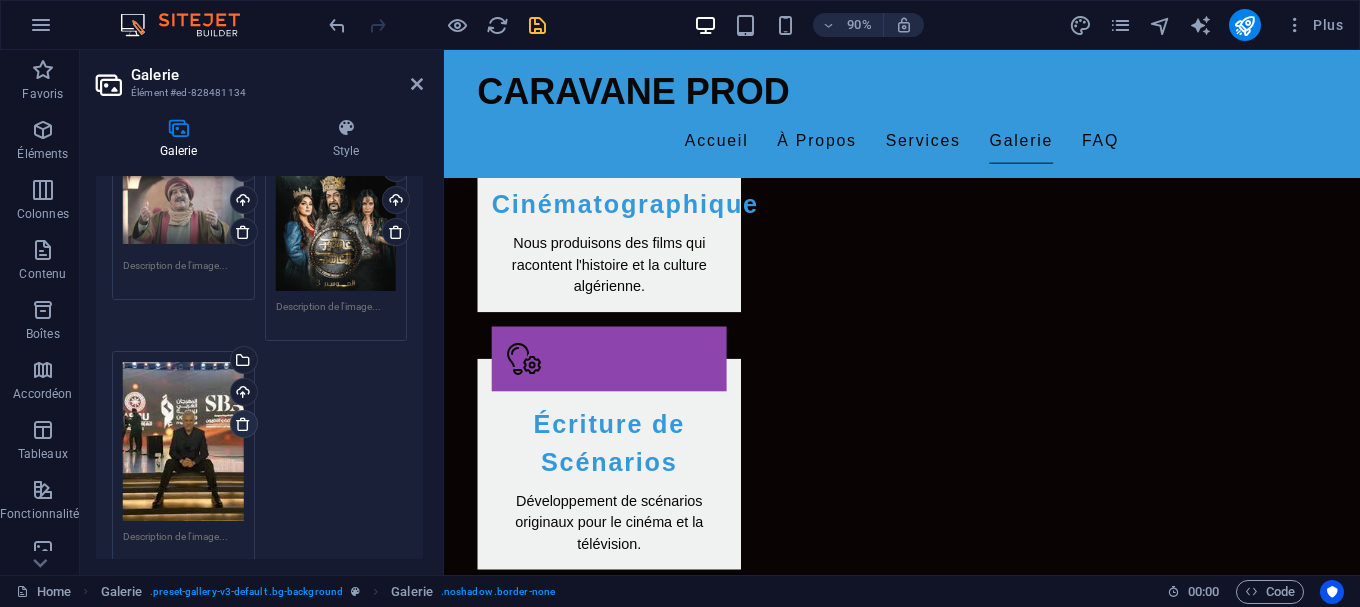 click at bounding box center (244, 424) 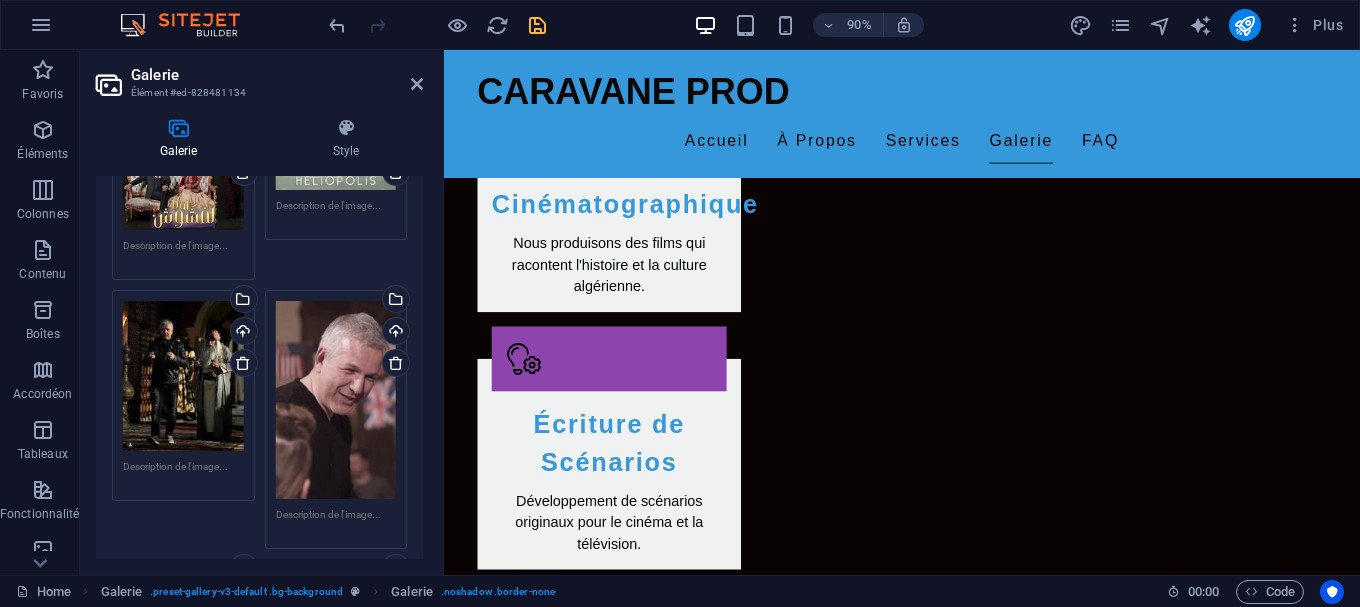 scroll, scrollTop: 270, scrollLeft: 0, axis: vertical 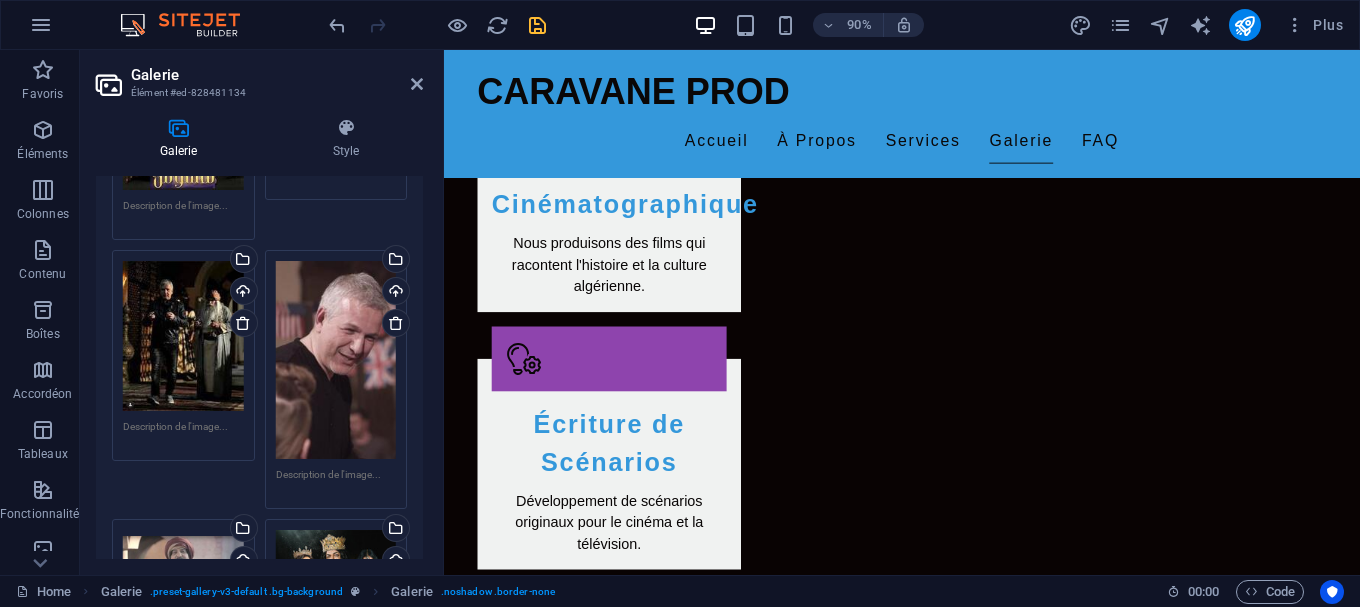 click on "Glissez les fichiers ici, cliquez pour choisir les fichiers ou  sélectionnez les fichiers depuis Fichiers ou depuis notre stock gratuit de photos et de vidéos" at bounding box center [183, 336] 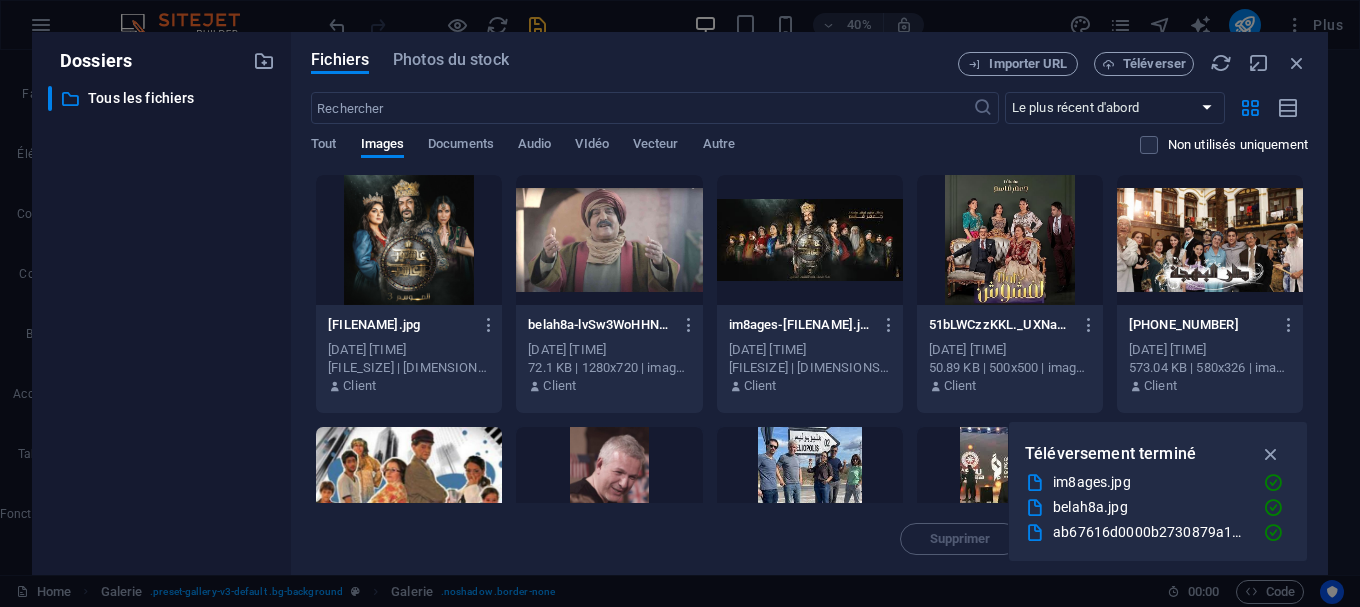 scroll, scrollTop: 2382, scrollLeft: 0, axis: vertical 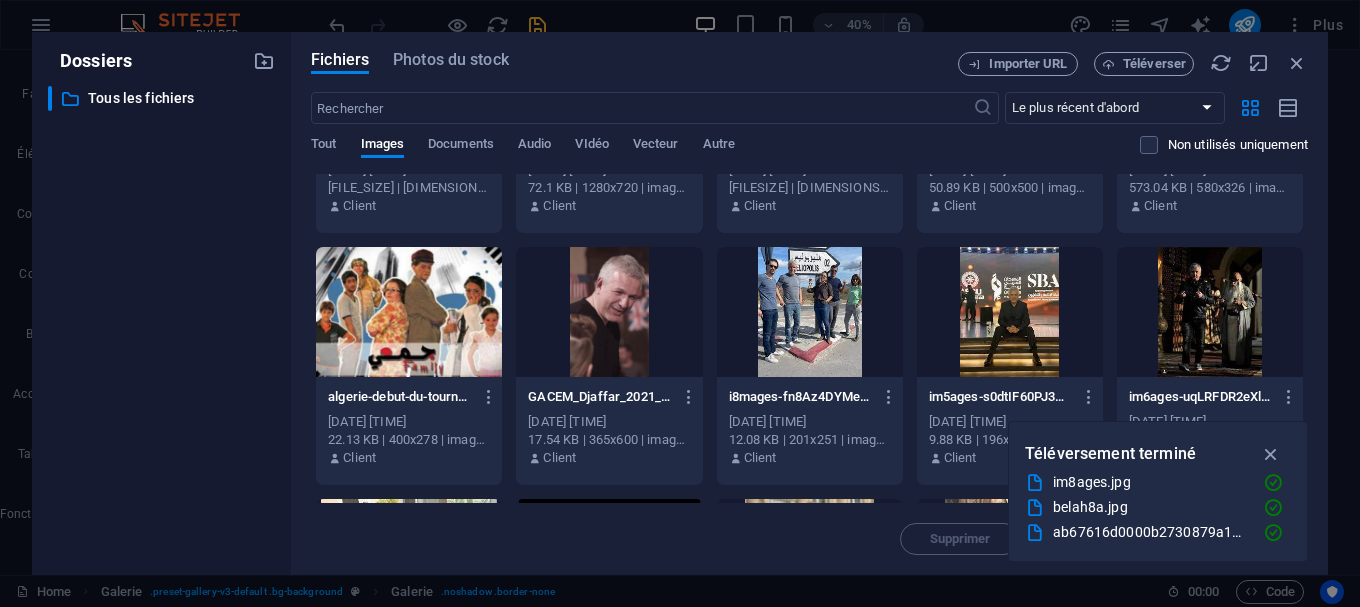 click at bounding box center (1210, 312) 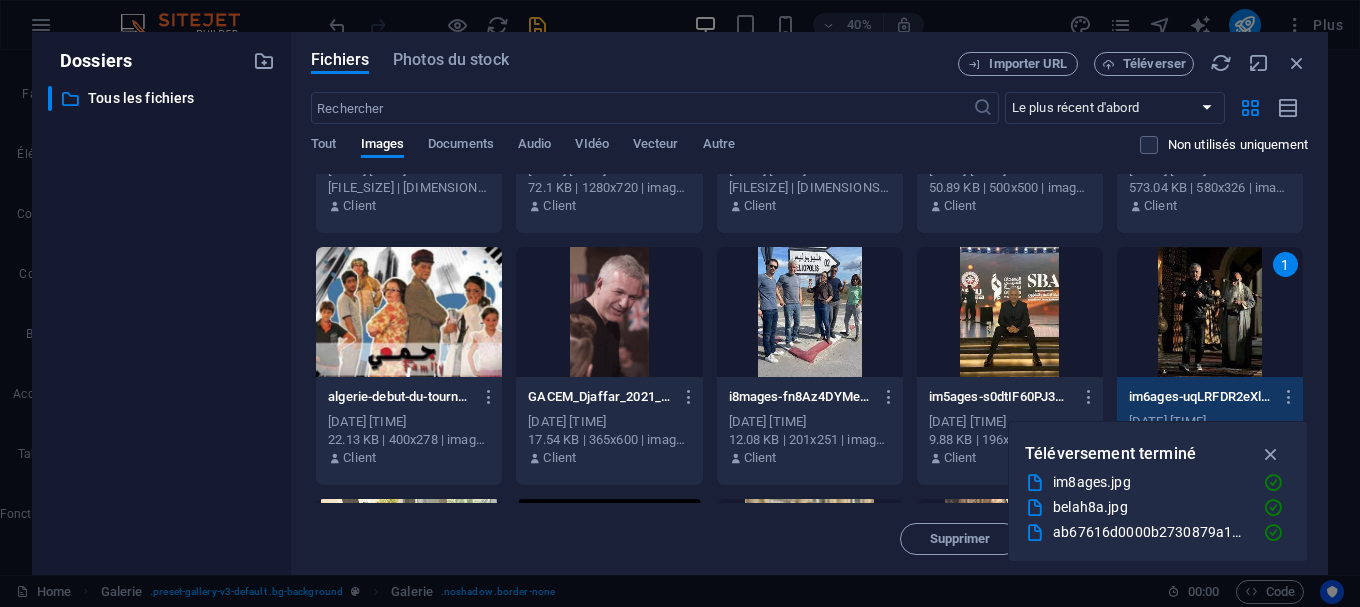 click on "1" at bounding box center (1210, 312) 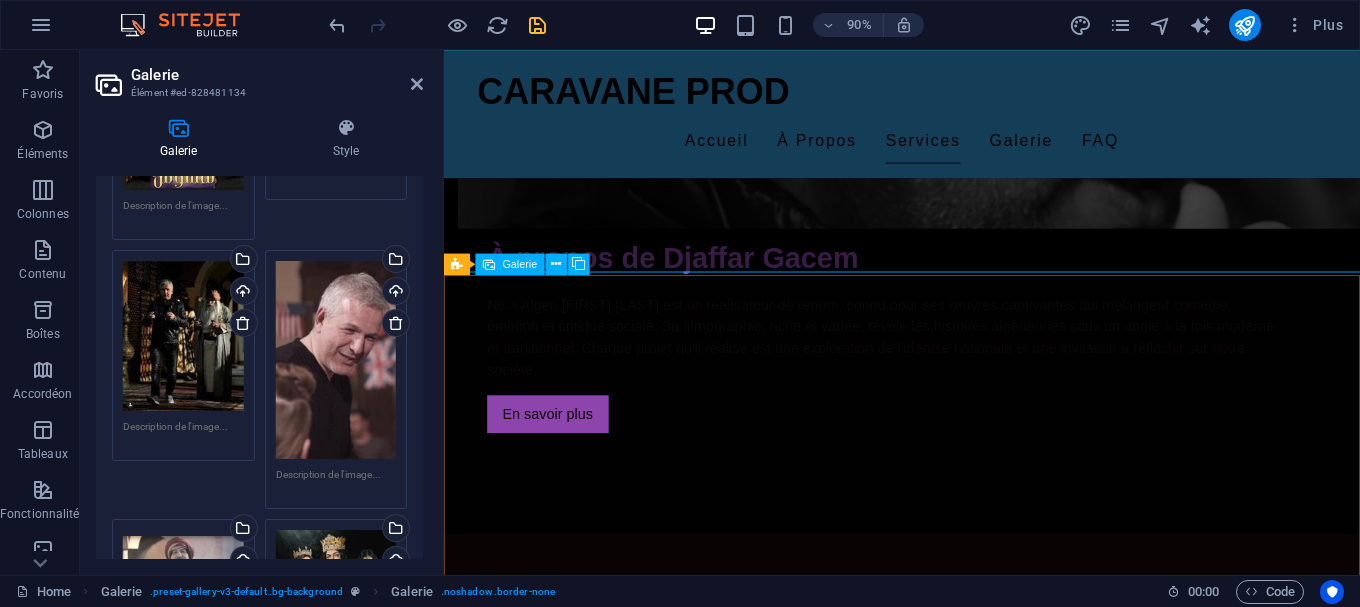 scroll, scrollTop: 1536, scrollLeft: 0, axis: vertical 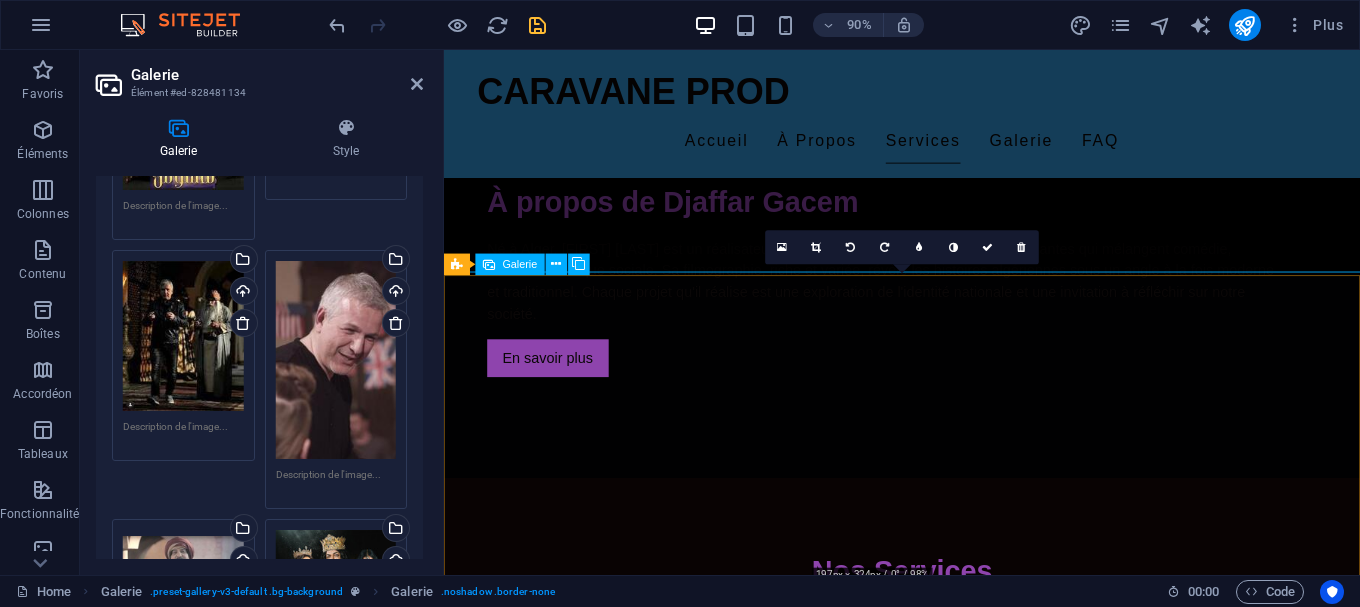 click at bounding box center (952, 2529) 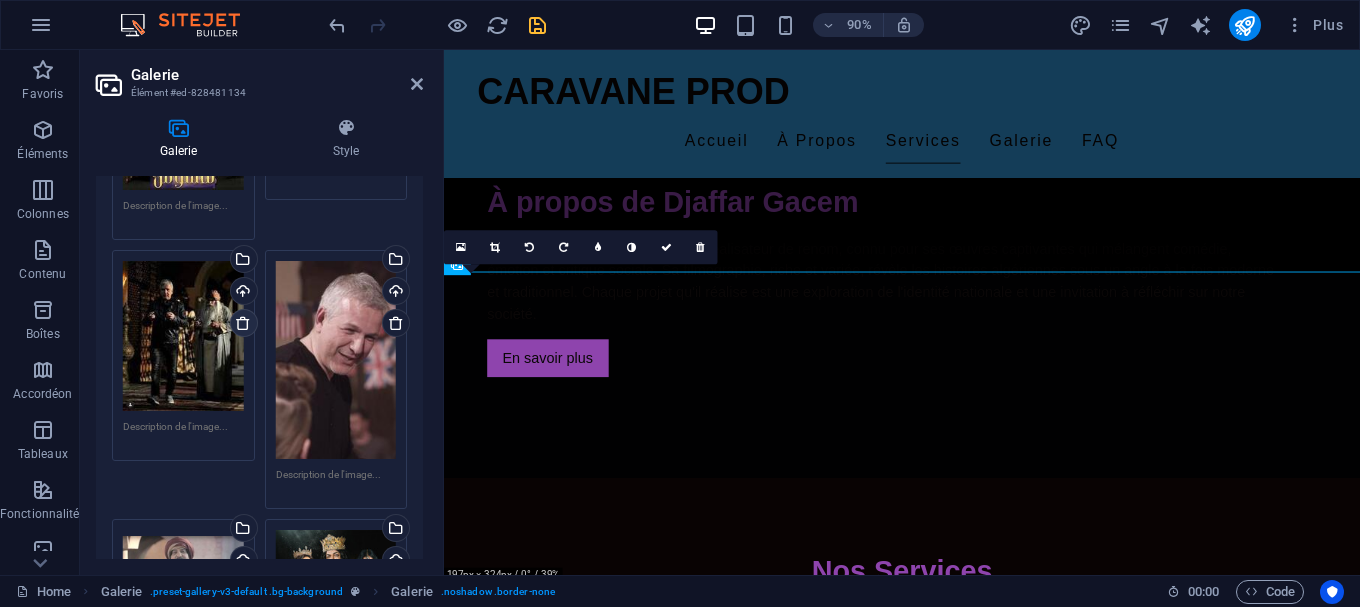 click at bounding box center (243, 323) 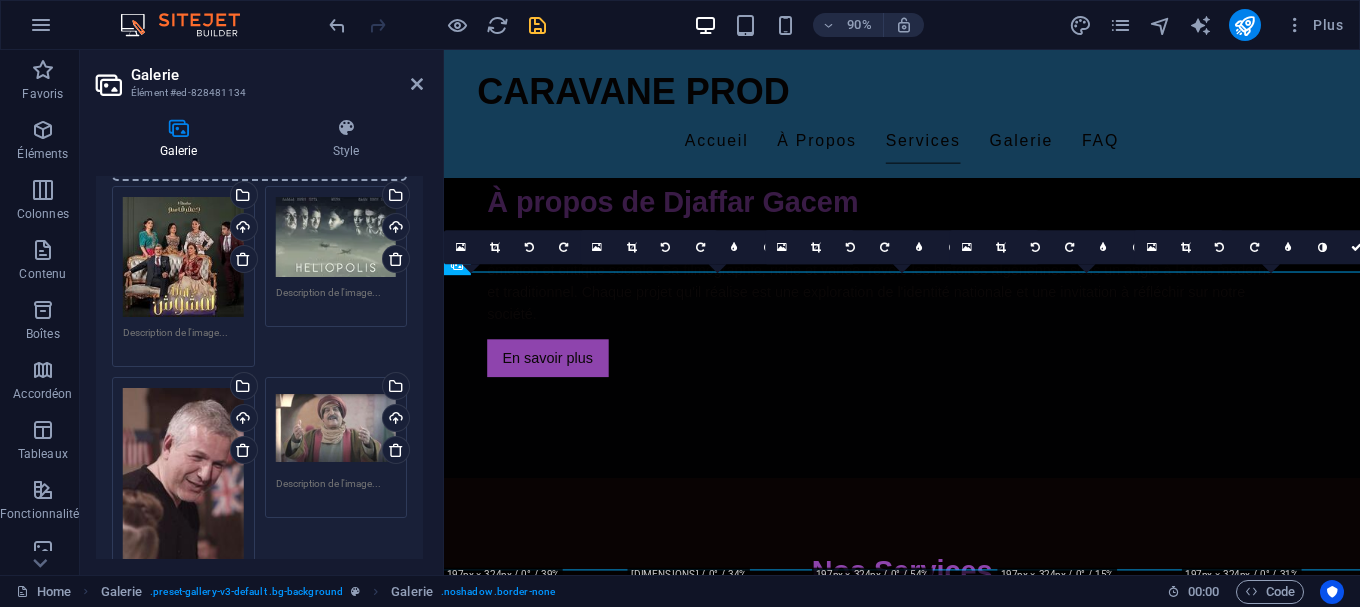 scroll, scrollTop: 0, scrollLeft: 0, axis: both 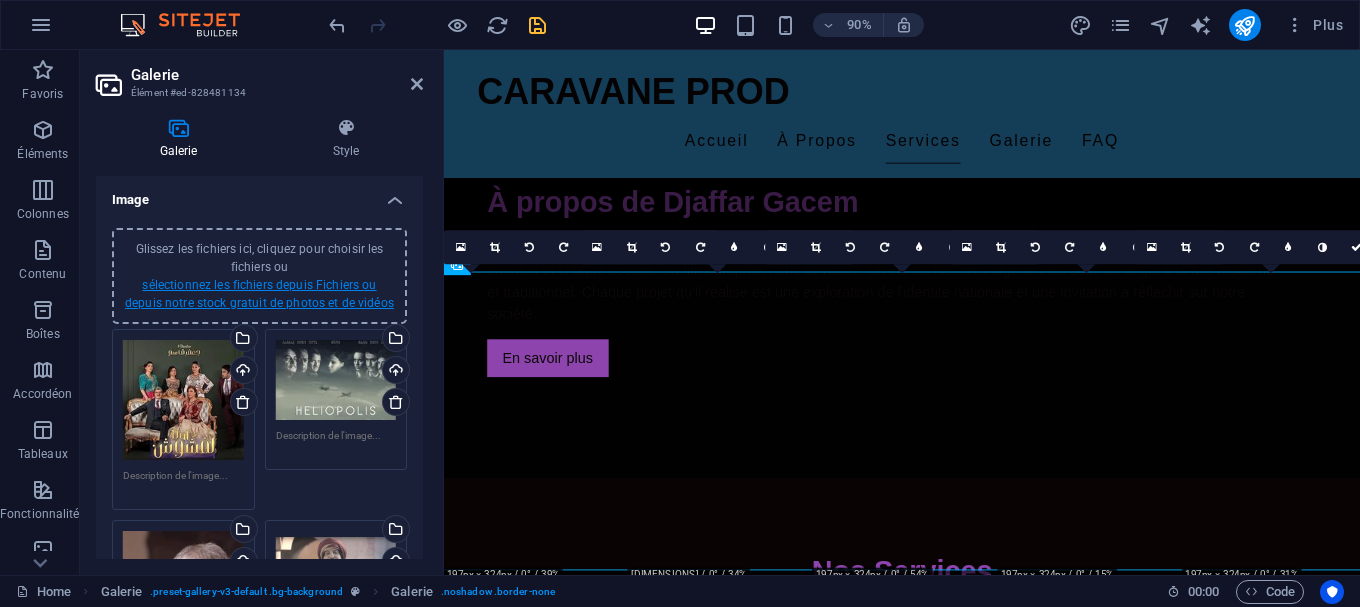 click on "sélectionnez les fichiers depuis Fichiers ou depuis notre stock gratuit de photos et de vidéos" at bounding box center (259, 294) 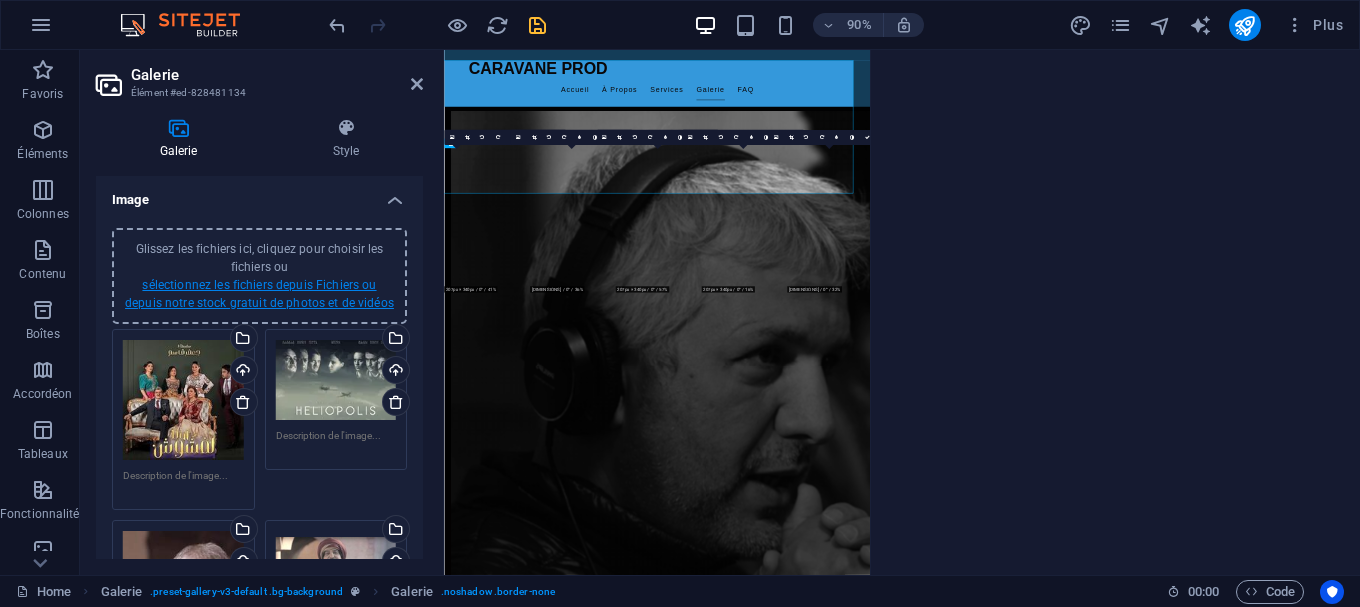 scroll, scrollTop: 1755, scrollLeft: 0, axis: vertical 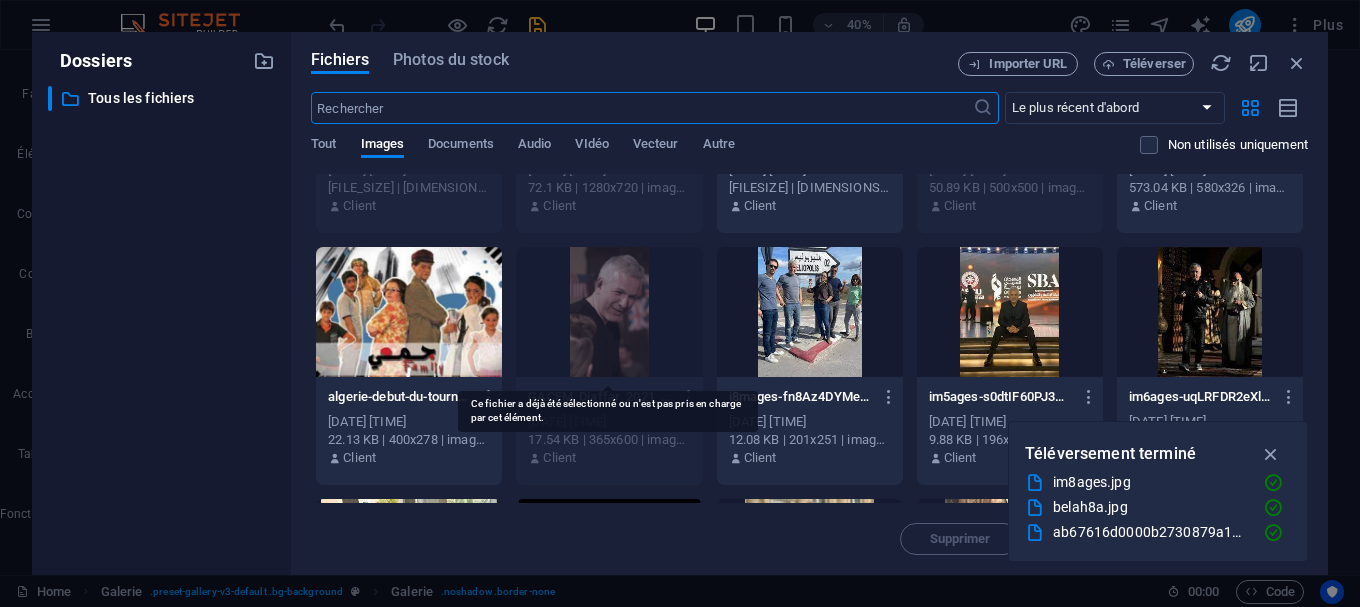 click at bounding box center [609, 312] 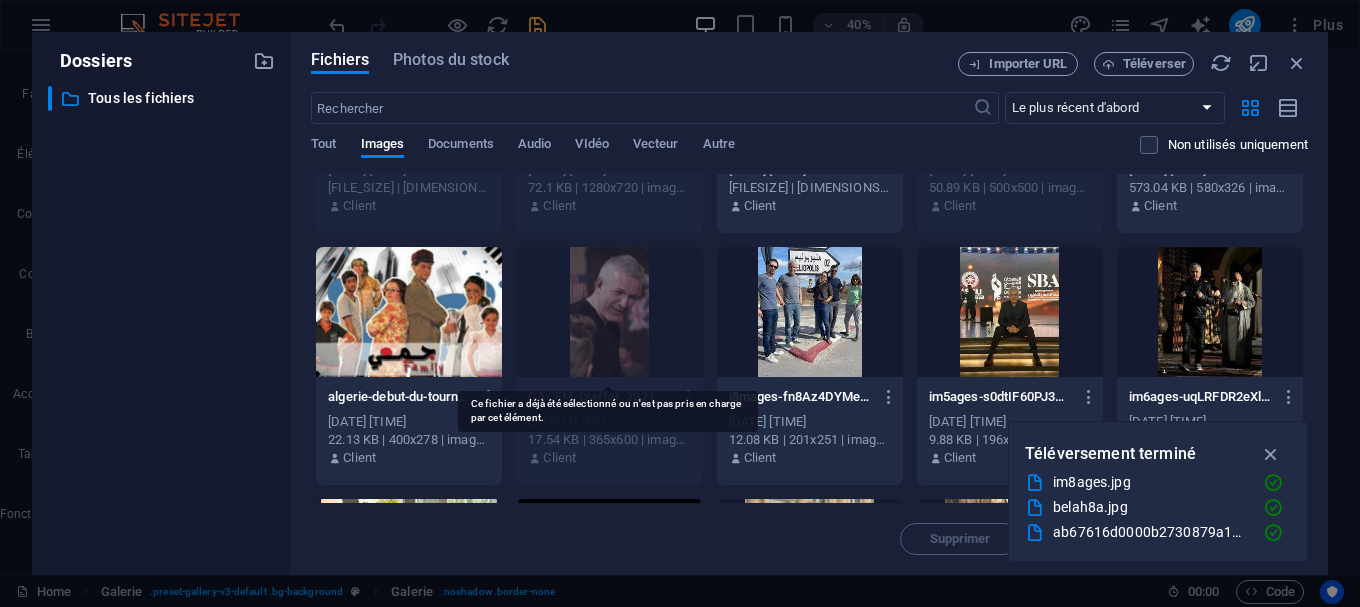 click at bounding box center [609, 312] 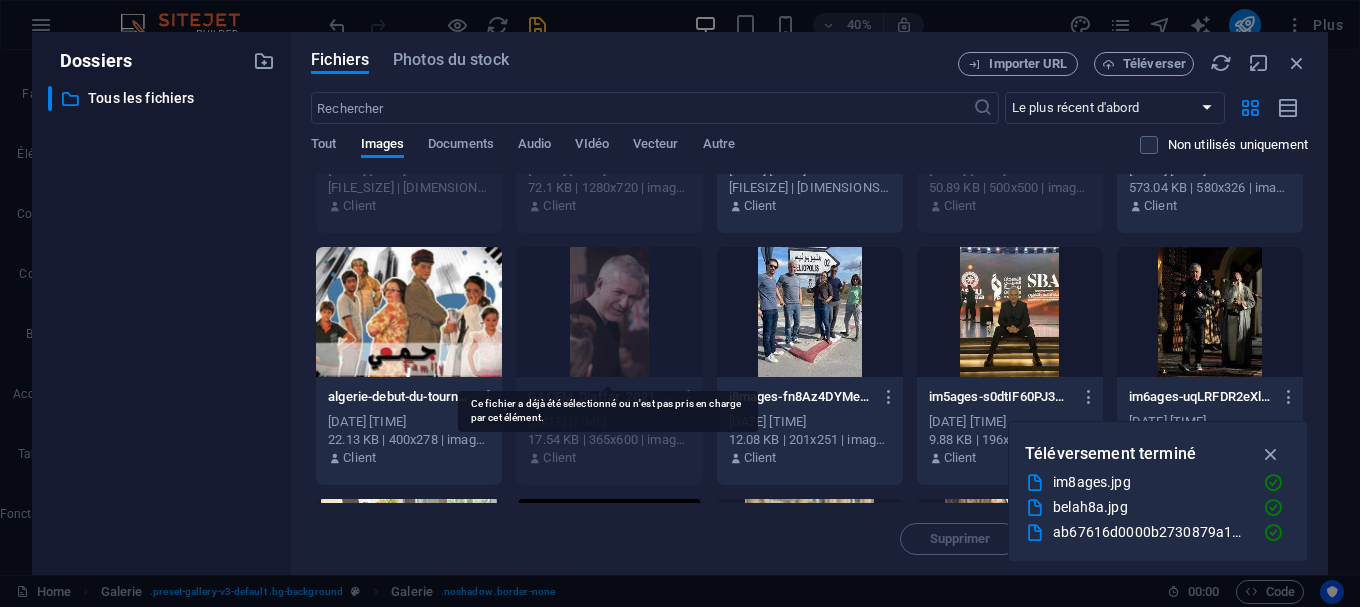 click at bounding box center (609, 312) 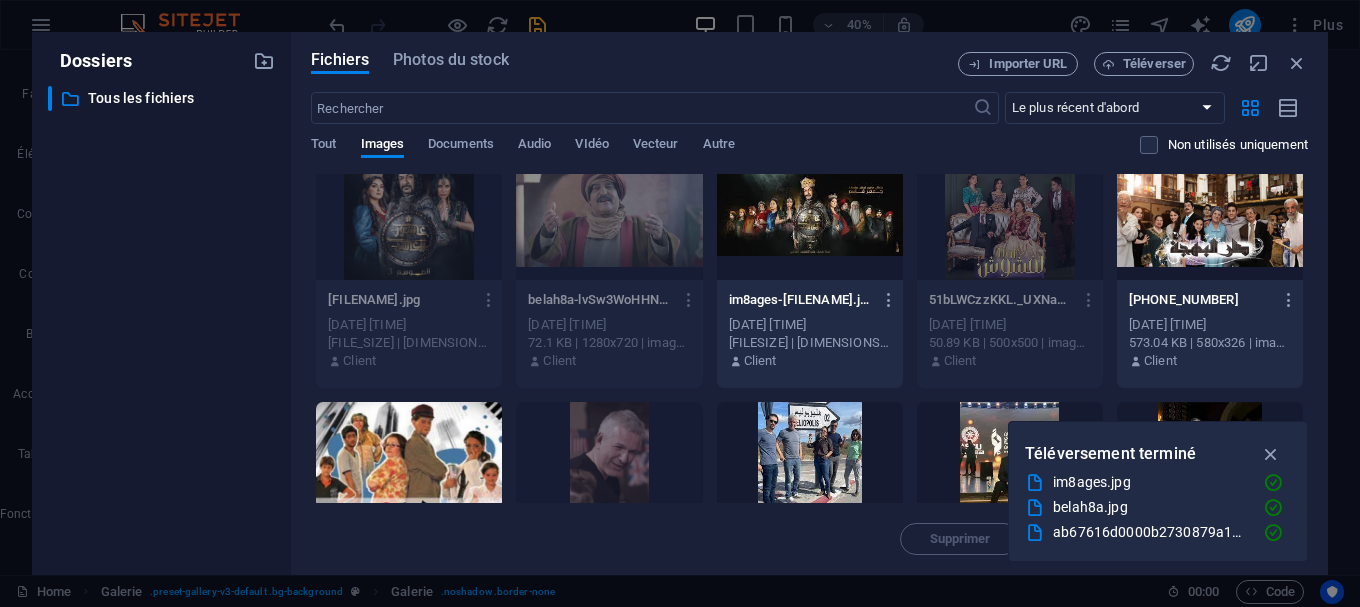 scroll, scrollTop: 0, scrollLeft: 0, axis: both 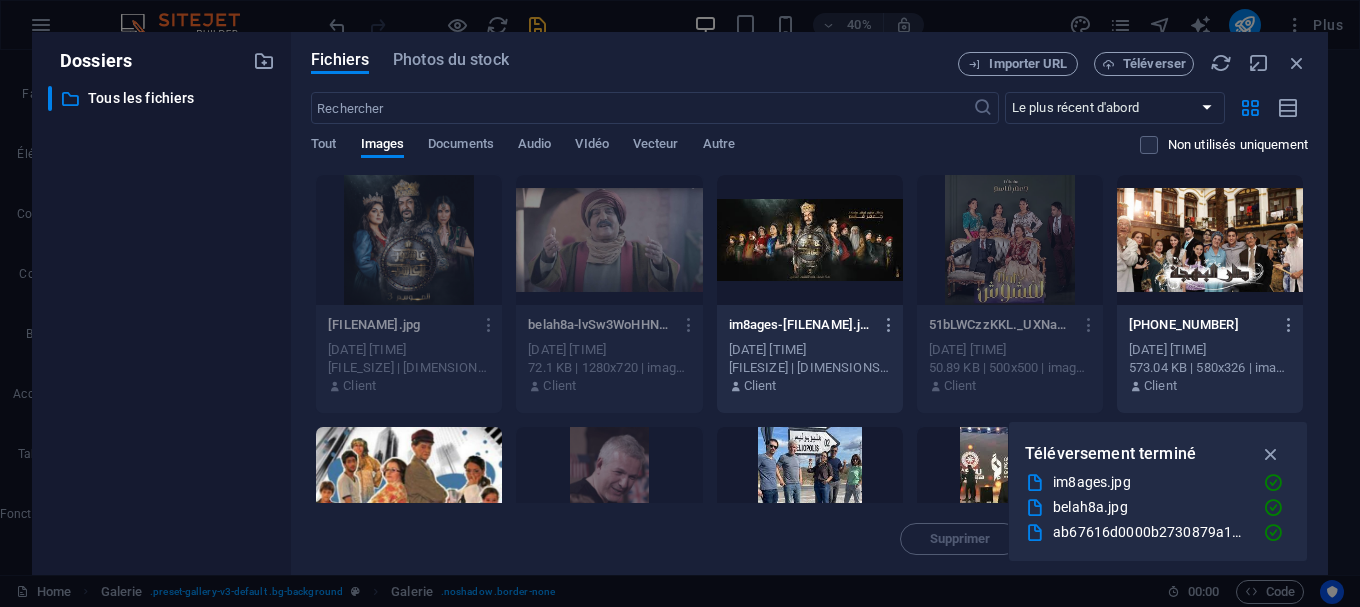 click at bounding box center (810, 240) 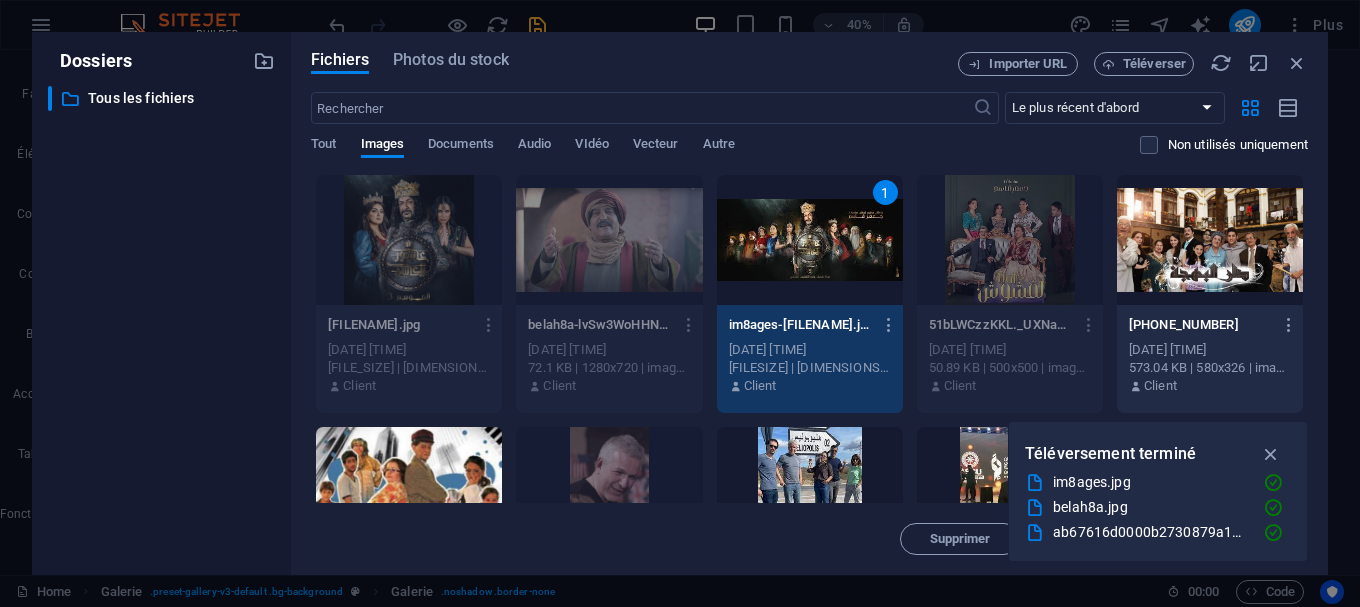 click on "1" at bounding box center [810, 240] 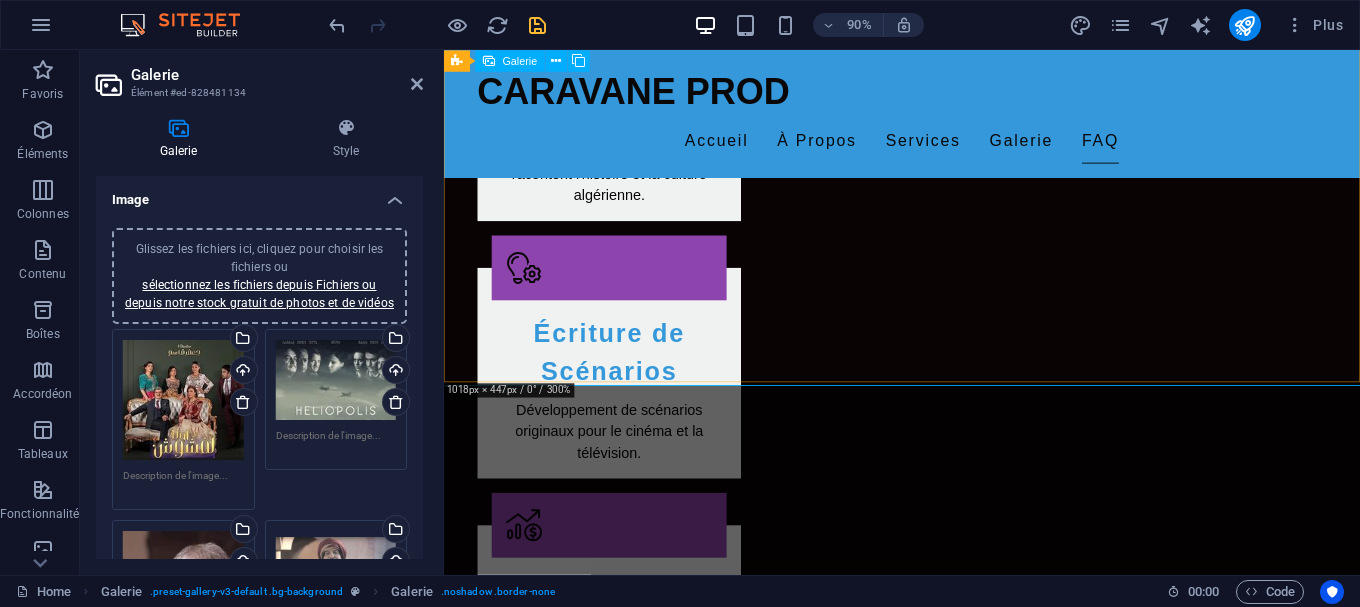 scroll, scrollTop: 1842, scrollLeft: 0, axis: vertical 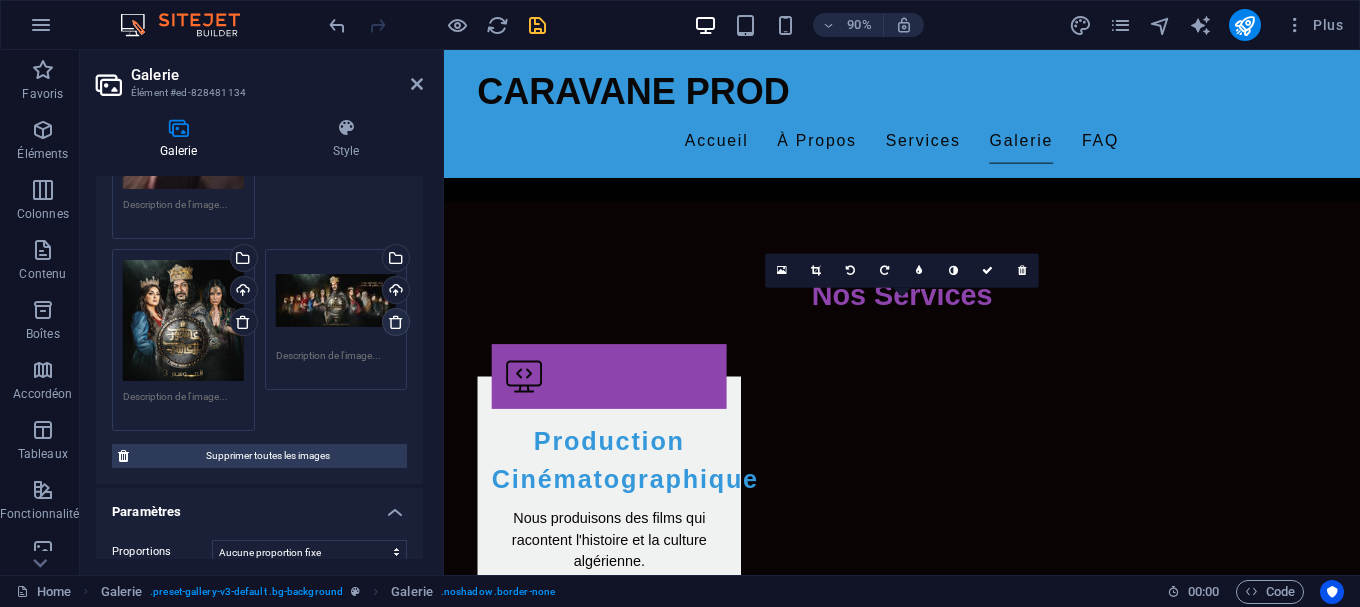 click at bounding box center (396, 322) 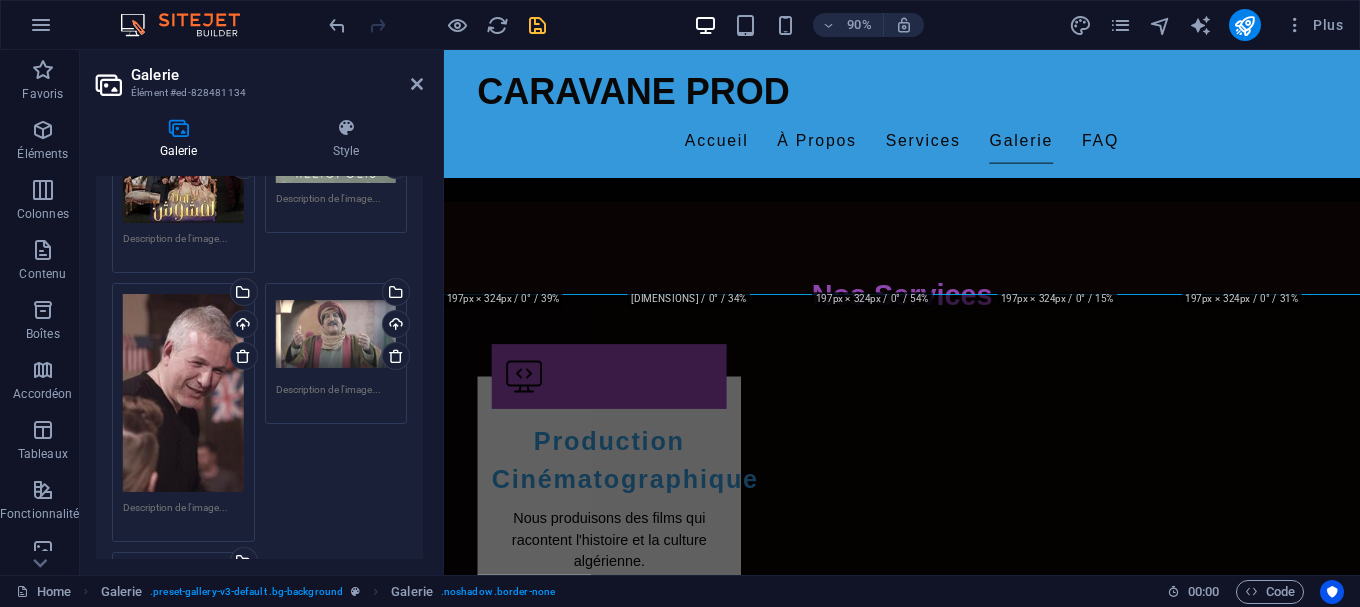 scroll, scrollTop: 180, scrollLeft: 0, axis: vertical 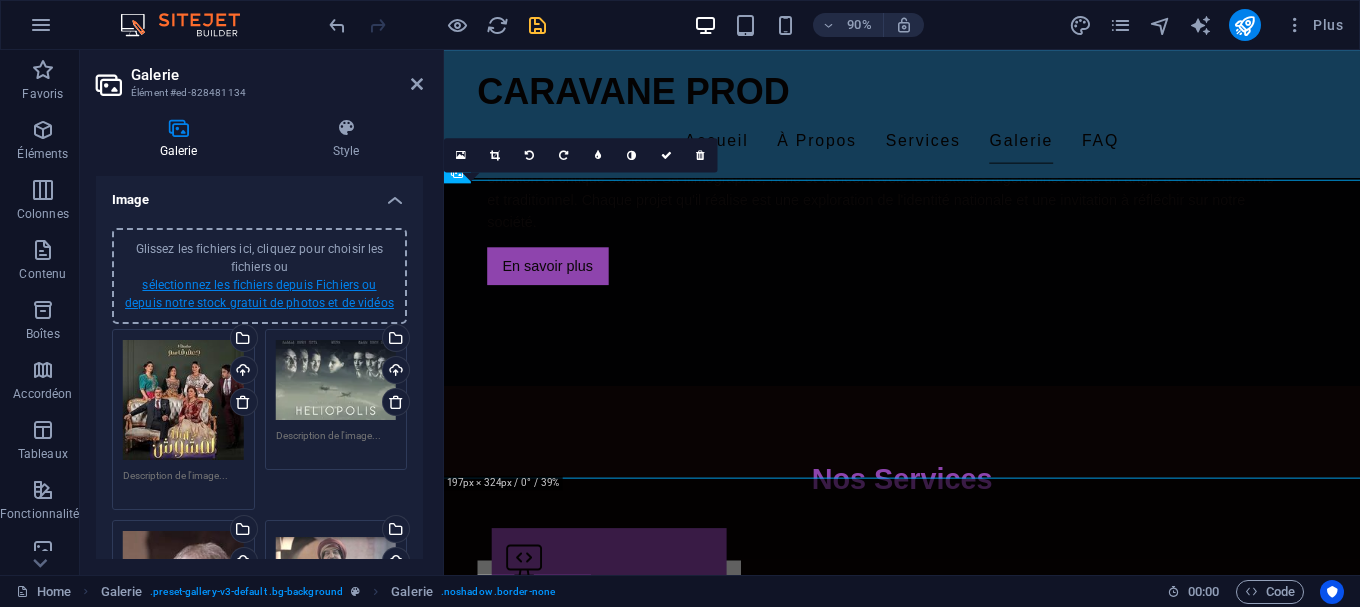 click on "sélectionnez les fichiers depuis Fichiers ou depuis notre stock gratuit de photos et de vidéos" at bounding box center [259, 294] 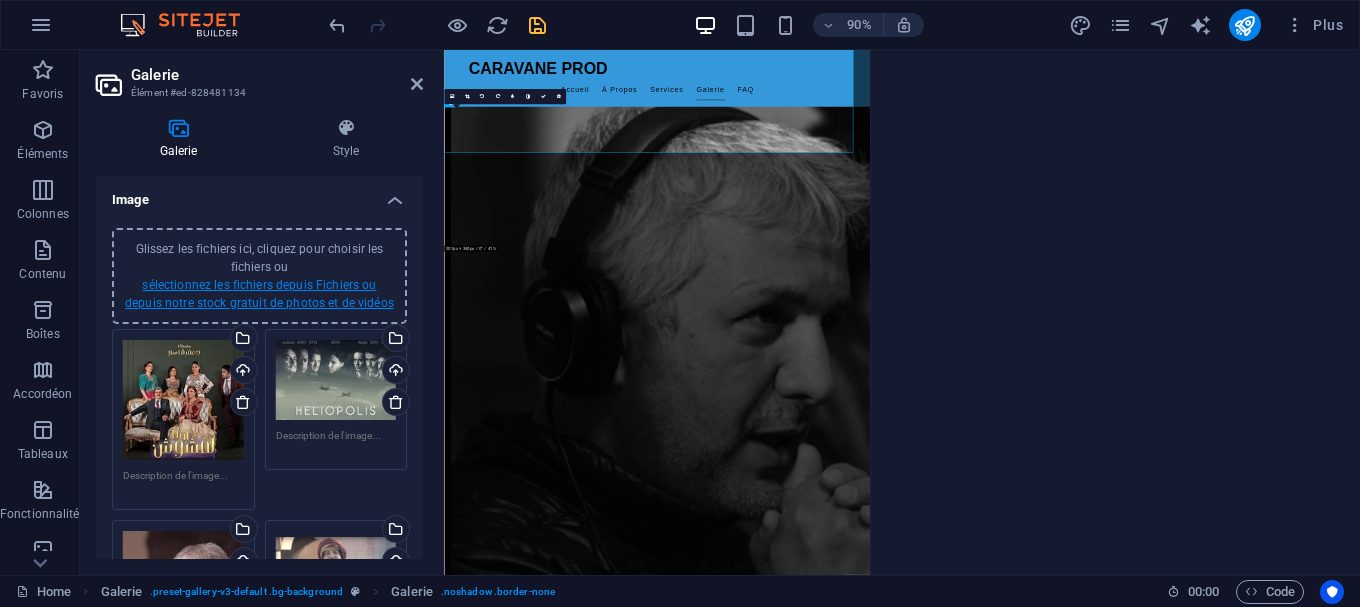 scroll, scrollTop: 1857, scrollLeft: 0, axis: vertical 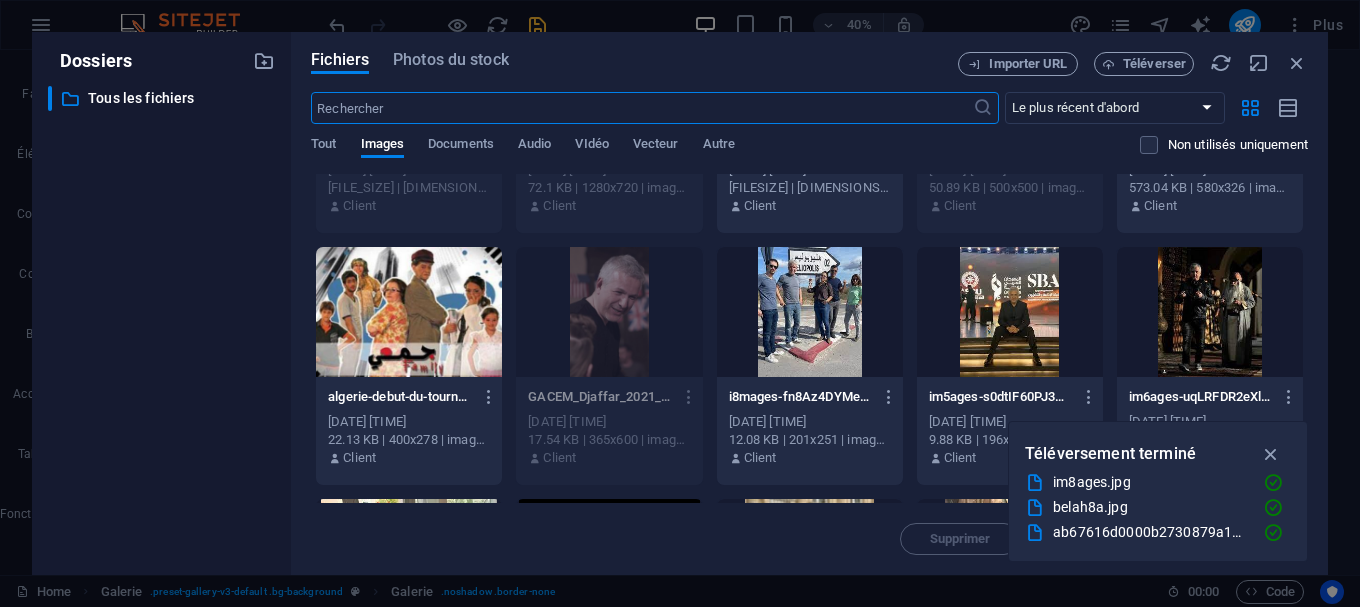 click at bounding box center (409, 312) 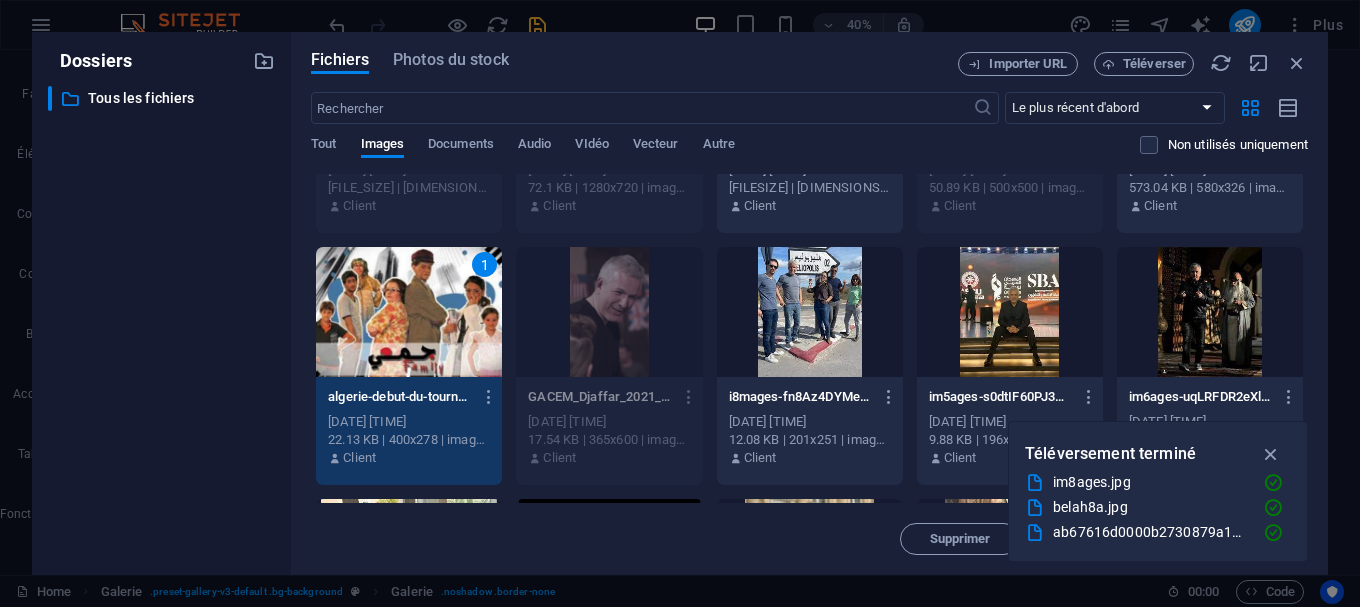 click on "1" at bounding box center (409, 312) 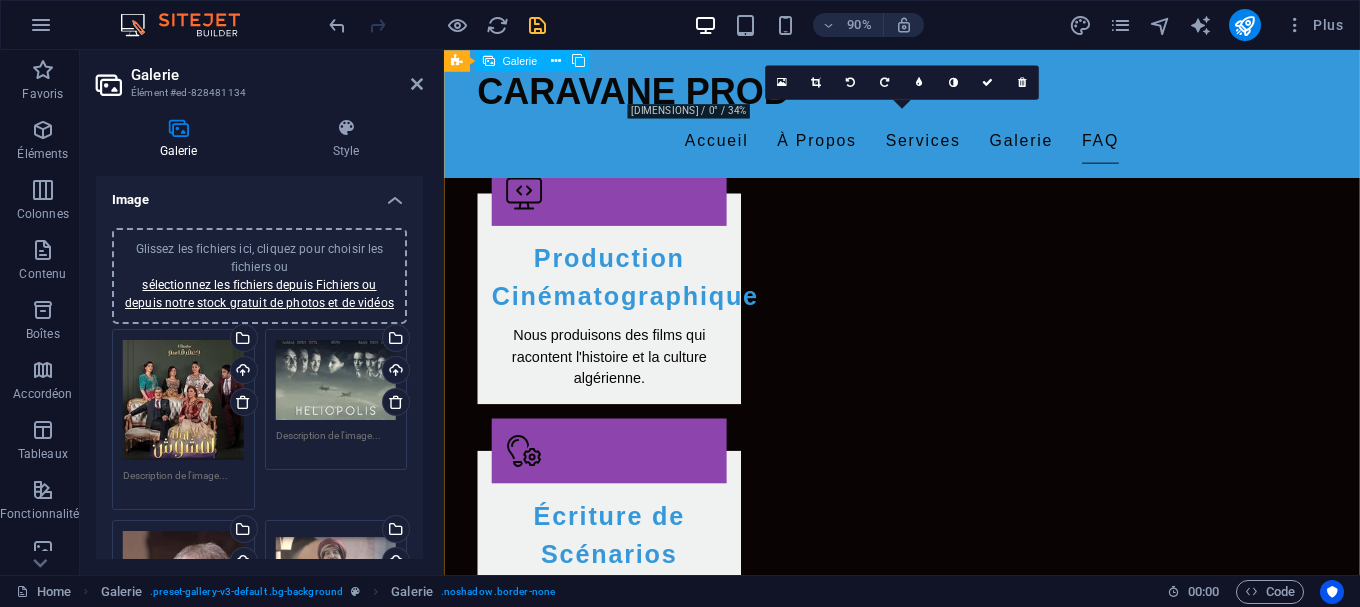 scroll, scrollTop: 2250, scrollLeft: 0, axis: vertical 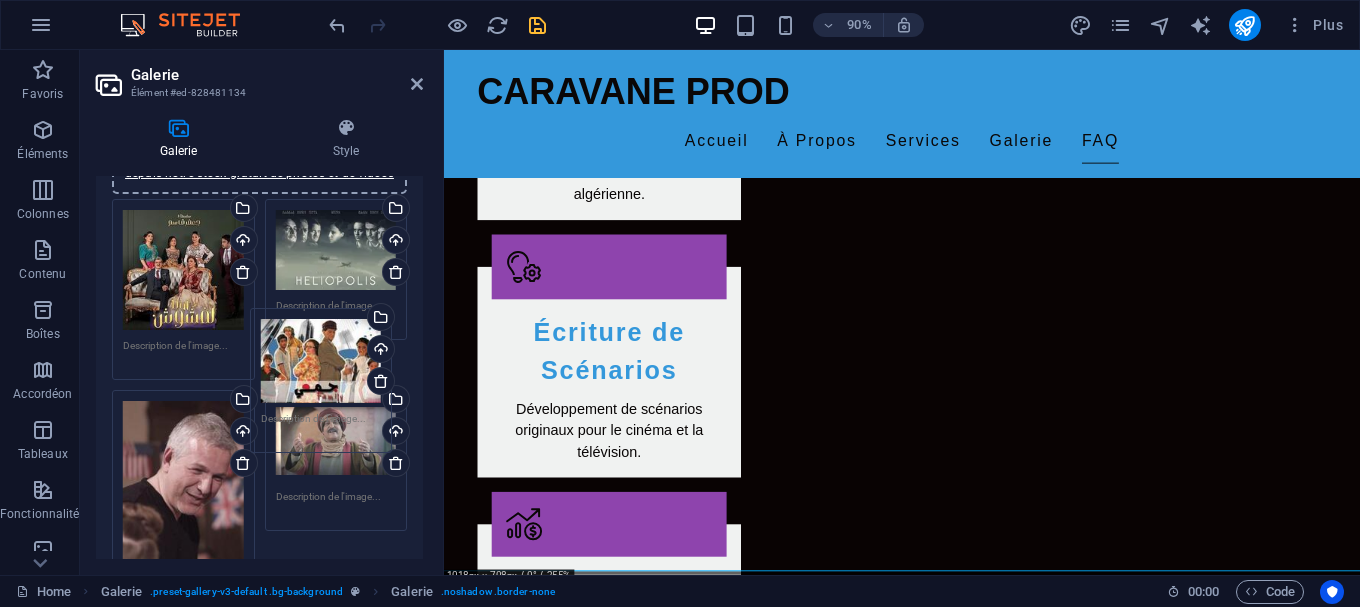 drag, startPoint x: 342, startPoint y: 239, endPoint x: 327, endPoint y: 388, distance: 149.75313 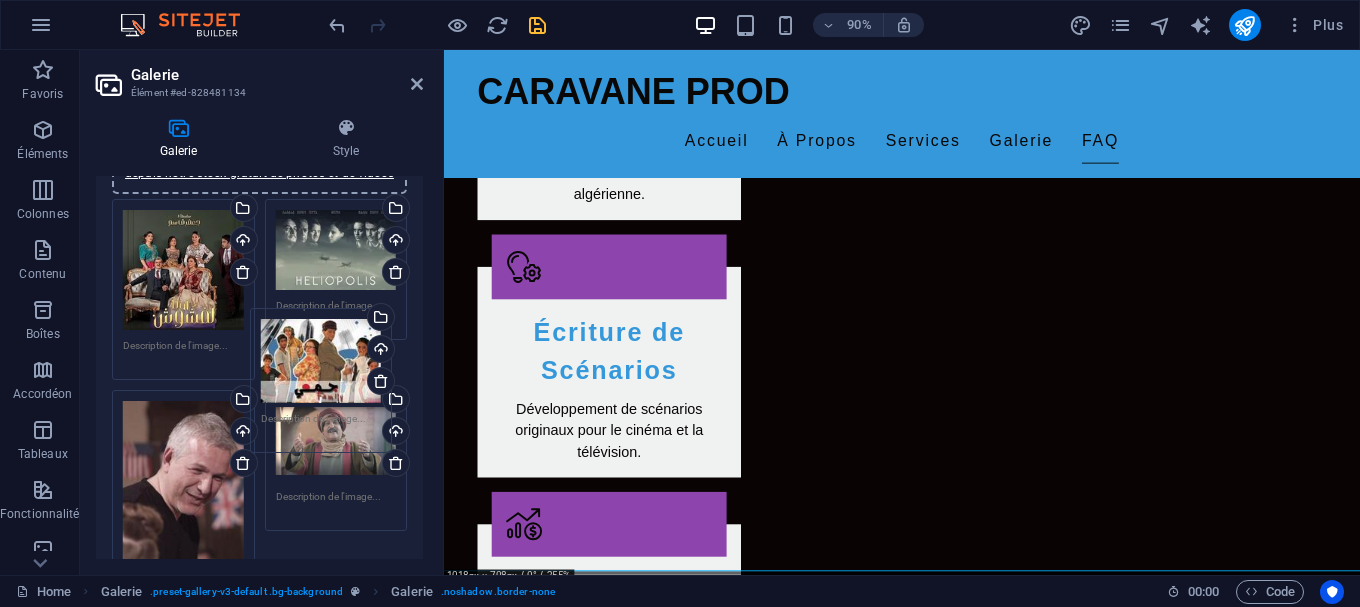click on "Glissez les fichiers ici, cliquez pour choisir les fichiers ou  sélectionnez les fichiers depuis Fichiers ou depuis notre stock gratuit de photos et de vidéos Sélectionnez les fichiers depuis le Gestionnaire de fichiers, les photos du stock ou téléversez un ou plusieurs fichiers Téléverser Glissez les fichiers ici, cliquez pour choisir les fichiers ou  sélectionnez les fichiers depuis Fichiers ou depuis notre stock gratuit de photos et de vidéos Sélectionnez les fichiers depuis le Gestionnaire de fichiers, les photos du stock ou téléversez un ou plusieurs fichiers Téléverser Glissez les fichiers ici, cliquez pour choisir les fichiers ou  sélectionnez les fichiers depuis Fichiers ou depuis notre stock gratuit de photos et de vidéos Sélectionnez les fichiers depuis le Gestionnaire de fichiers, les photos du stock ou téléversez un ou plusieurs fichiers Téléverser Glissez les fichiers ici, cliquez pour choisir les fichiers ou  Téléverser Téléverser Téléverser Téléverser" at bounding box center (259, 530) 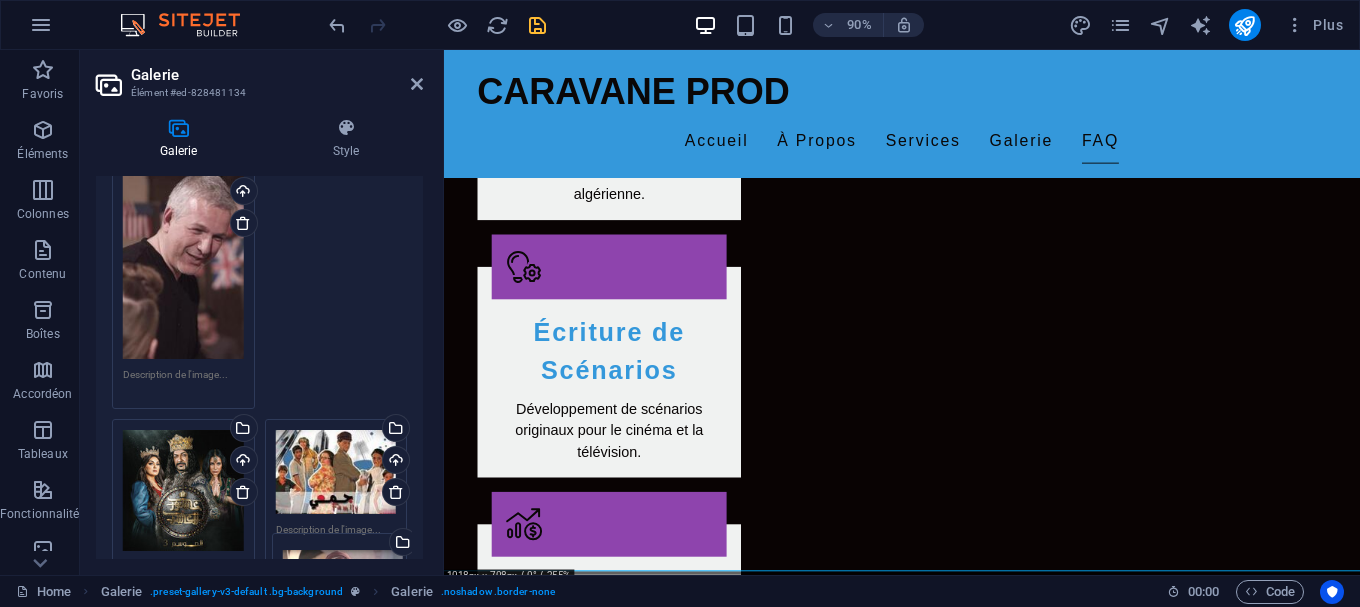 scroll, scrollTop: 410, scrollLeft: 0, axis: vertical 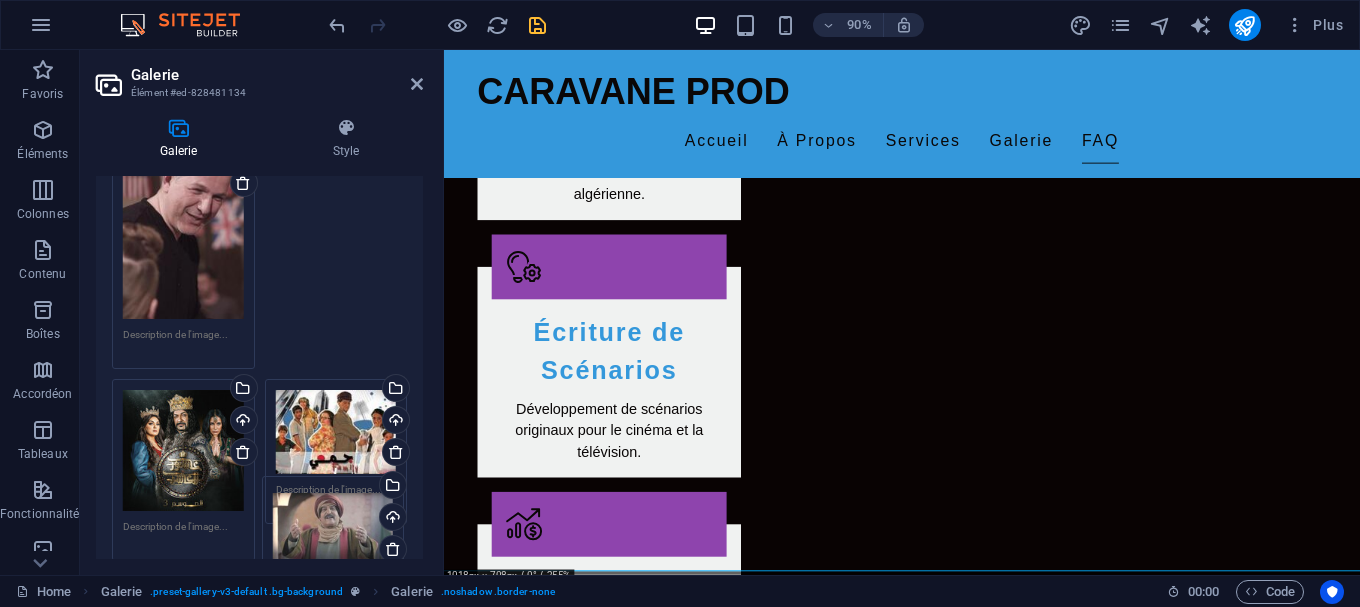 drag, startPoint x: 341, startPoint y: 429, endPoint x: 338, endPoint y: 515, distance: 86.05231 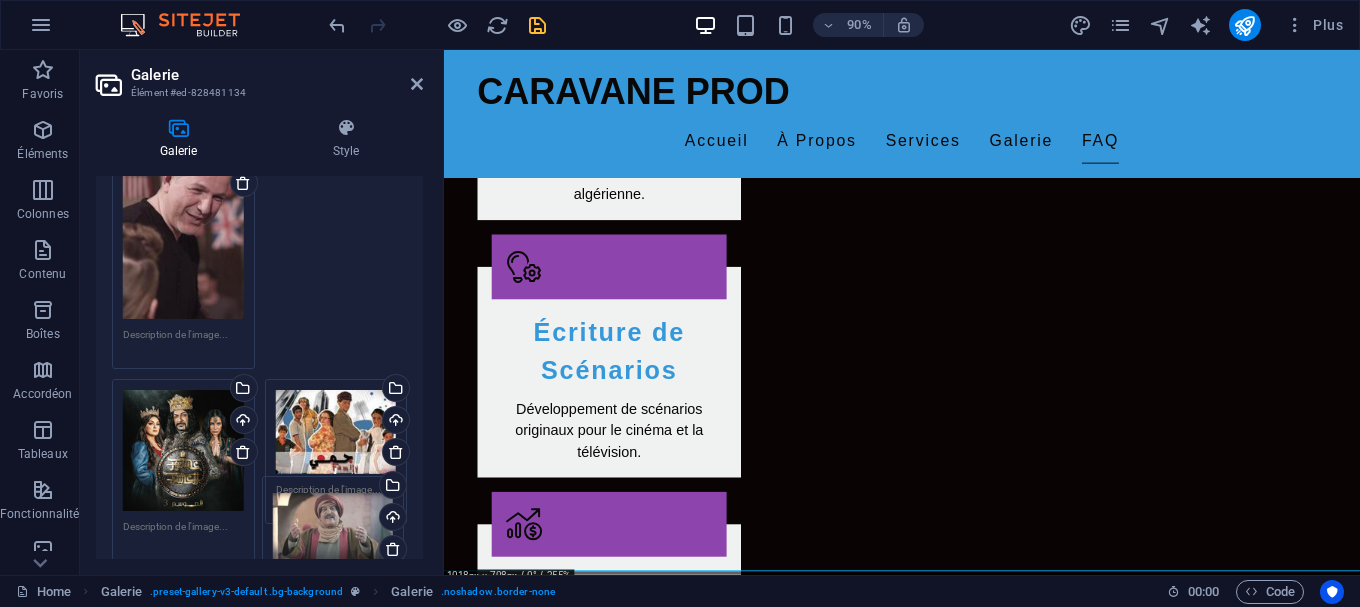 click on "Glissez les fichiers ici, cliquez pour choisir les fichiers ou  sélectionnez les fichiers depuis Fichiers ou depuis notre stock gratuit de photos et de vidéos Sélectionnez les fichiers depuis le Gestionnaire de fichiers, les photos du stock ou téléversez un ou plusieurs fichiers Téléverser Glissez les fichiers ici, cliquez pour choisir les fichiers ou  sélectionnez les fichiers depuis Fichiers ou depuis notre stock gratuit de photos et de vidéos Sélectionnez les fichiers depuis le Gestionnaire de fichiers, les photos du stock ou téléversez un ou plusieurs fichiers Téléverser Glissez les fichiers ici, cliquez pour choisir les fichiers ou  sélectionnez les fichiers depuis Fichiers ou depuis notre stock gratuit de photos et de vidéos Sélectionnez les fichiers depuis le Gestionnaire de fichiers, les photos du stock ou téléversez un ou plusieurs fichiers Téléverser Glissez les fichiers ici, cliquez pour choisir les fichiers ou  Téléverser Téléverser Téléverser Téléverser" at bounding box center [259, 240] 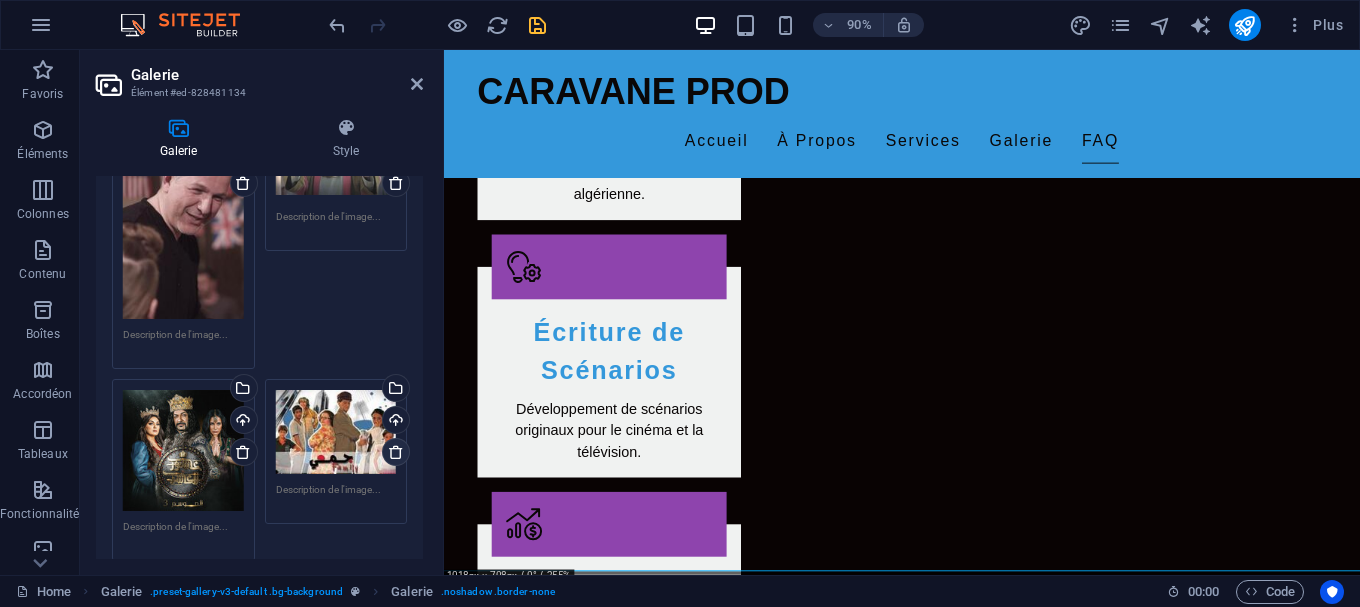 click at bounding box center (396, 452) 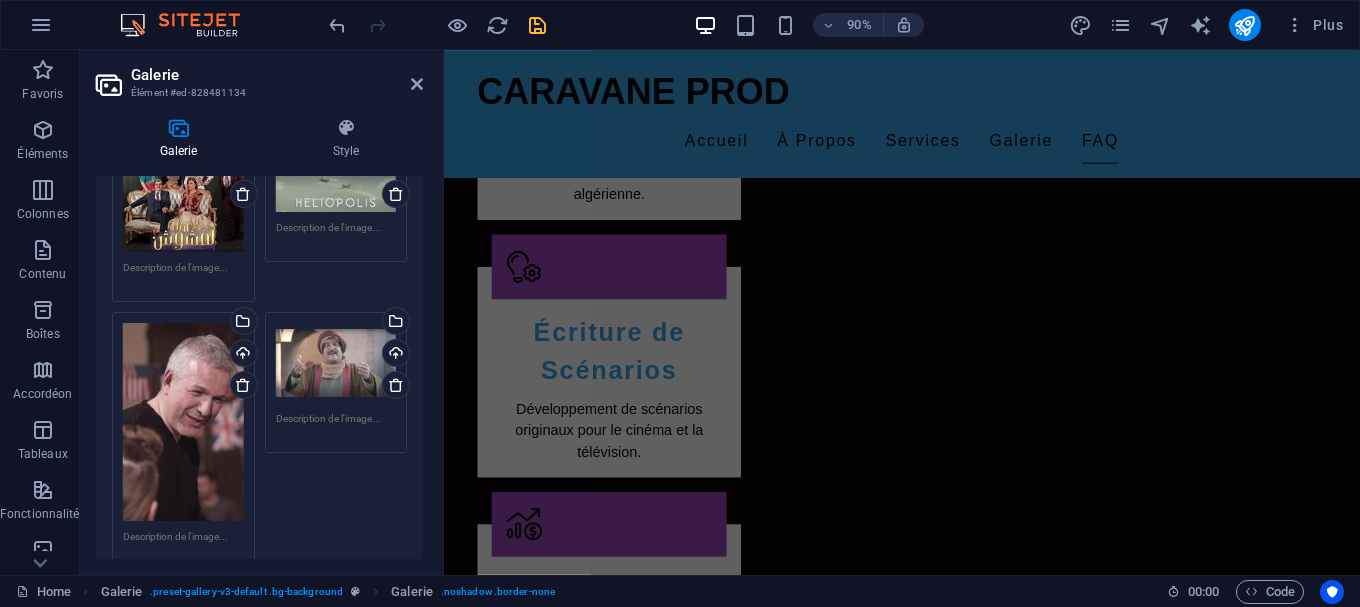 scroll, scrollTop: 0, scrollLeft: 0, axis: both 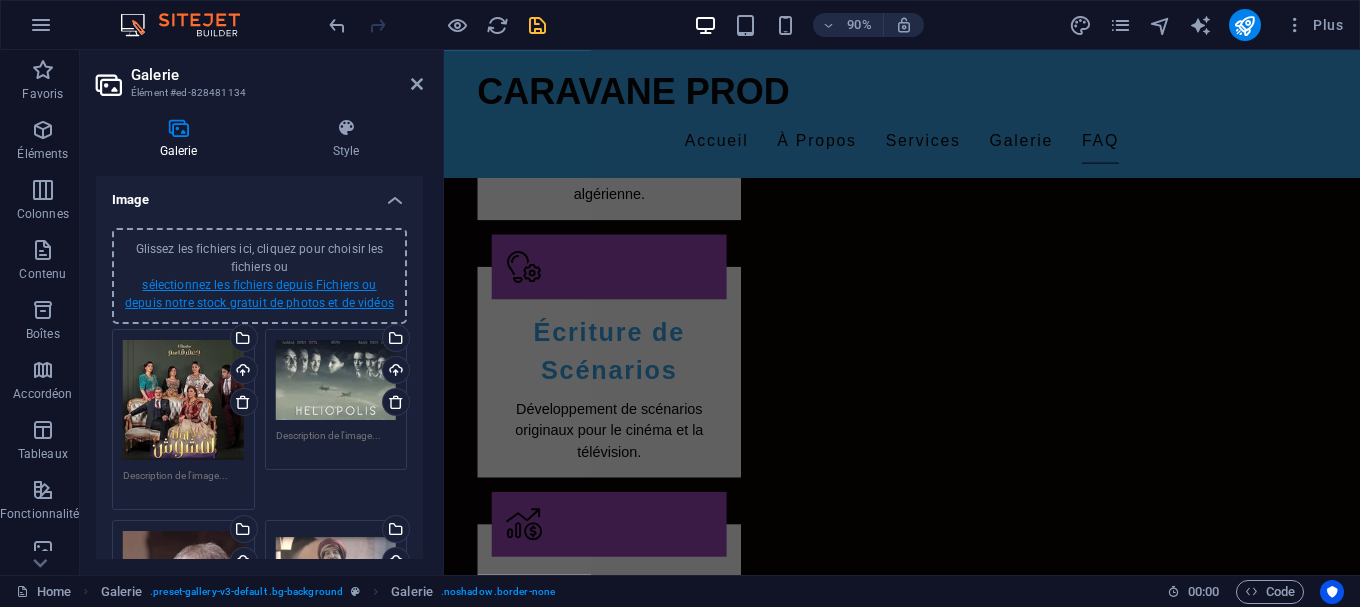 click on "sélectionnez les fichiers depuis Fichiers ou depuis notre stock gratuit de photos et de vidéos" at bounding box center [259, 294] 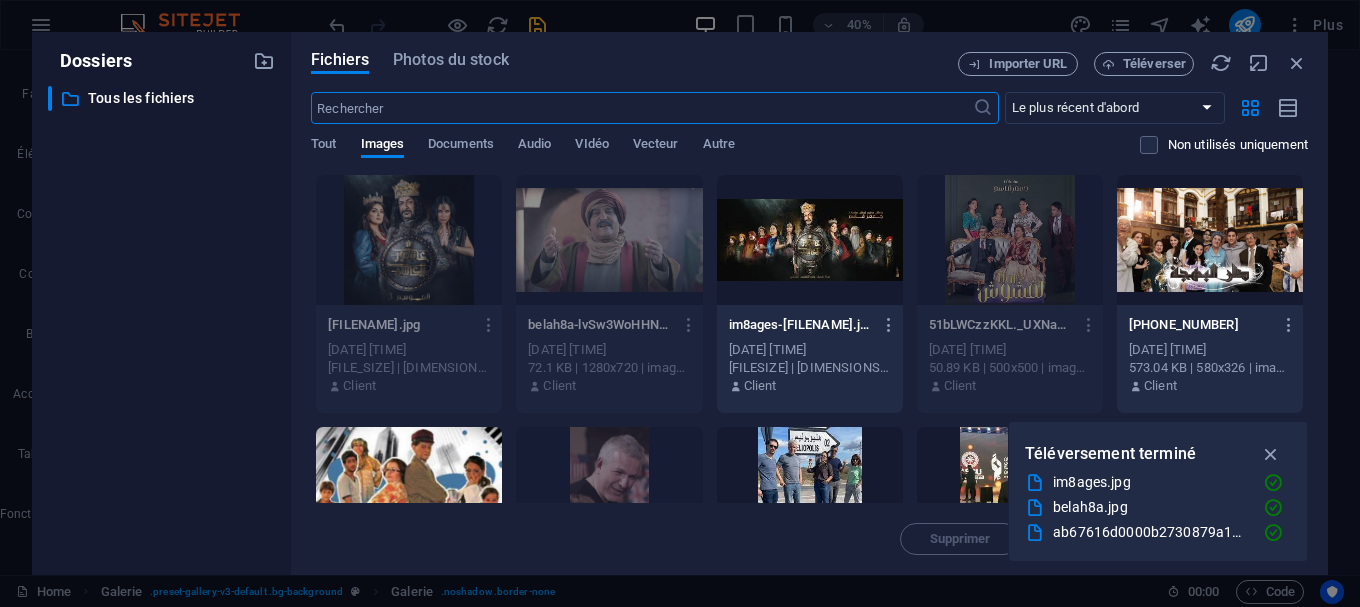 scroll, scrollTop: 1518, scrollLeft: 0, axis: vertical 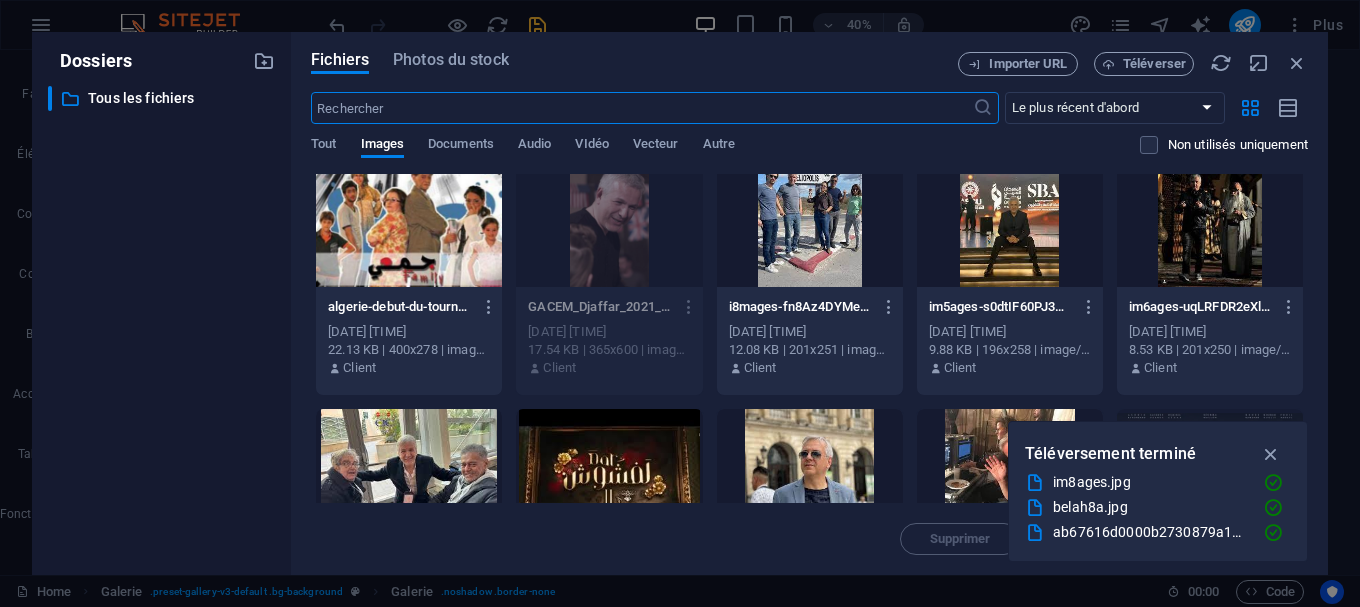 click at bounding box center [1010, 222] 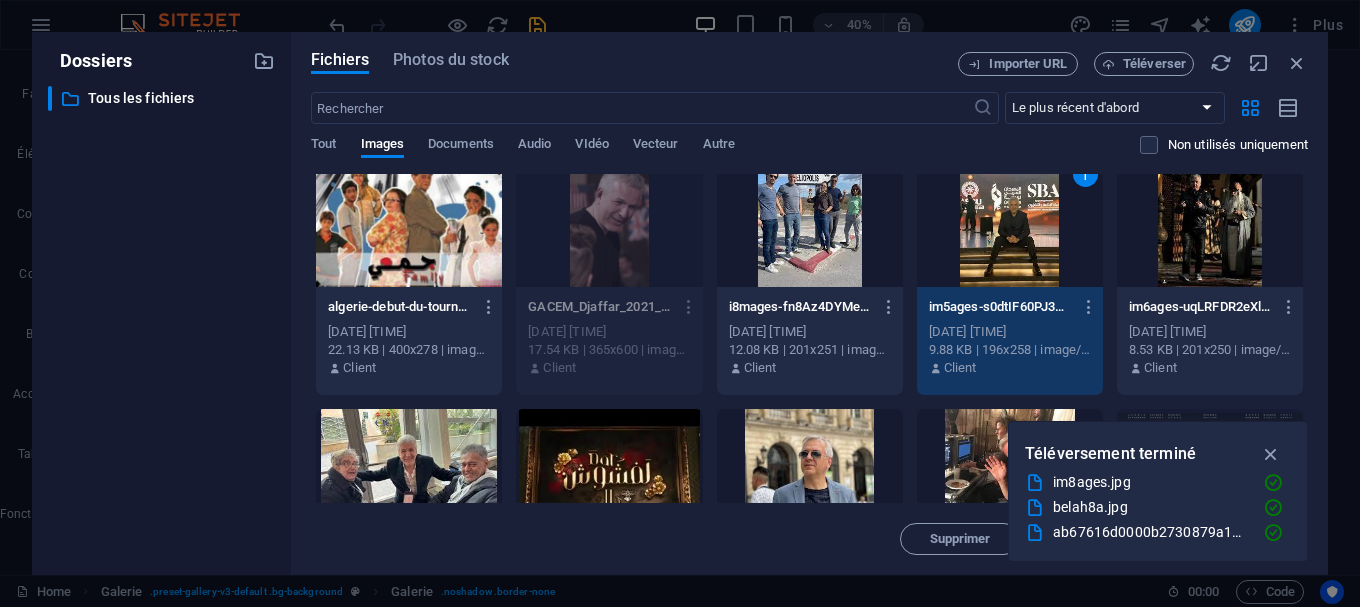click on "1" at bounding box center (1010, 222) 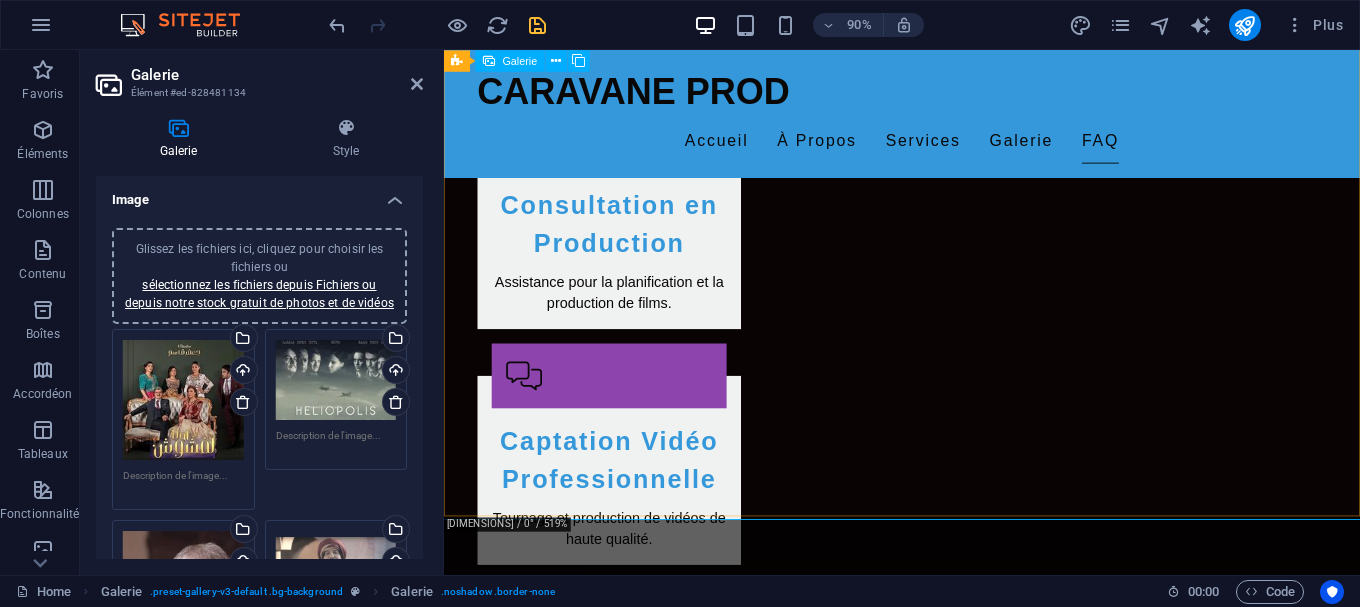 scroll, scrollTop: 3033, scrollLeft: 0, axis: vertical 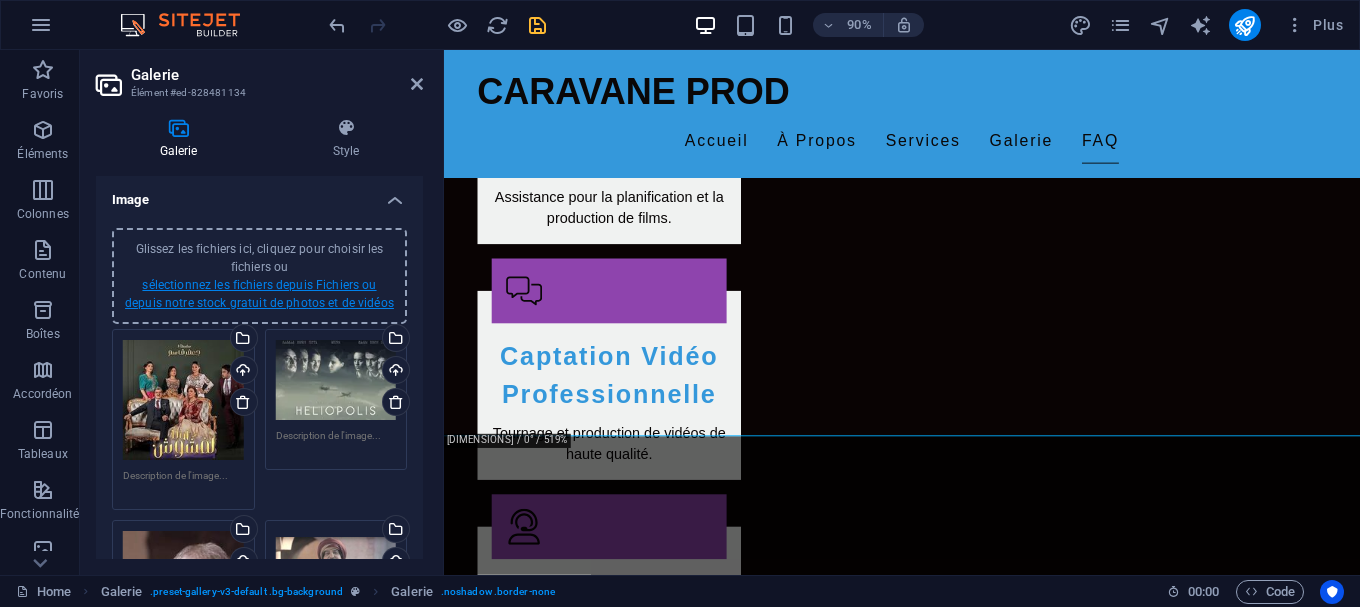 click on "sélectionnez les fichiers depuis Fichiers ou depuis notre stock gratuit de photos et de vidéos" at bounding box center [259, 294] 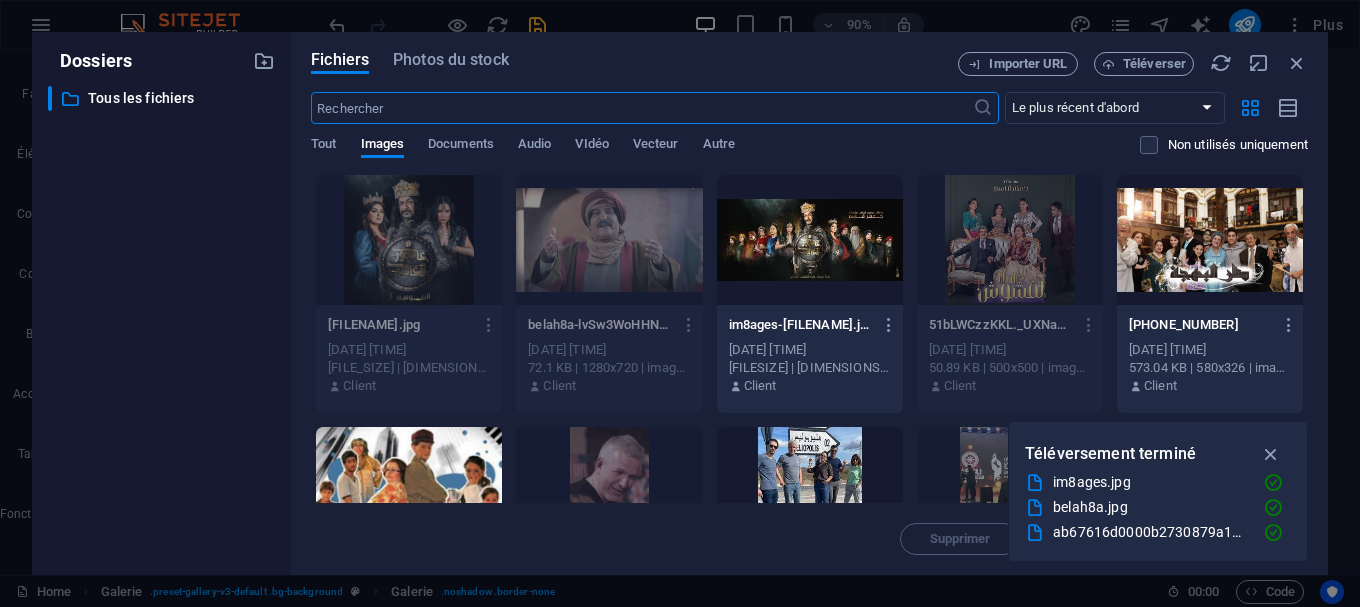 scroll, scrollTop: 3267, scrollLeft: 0, axis: vertical 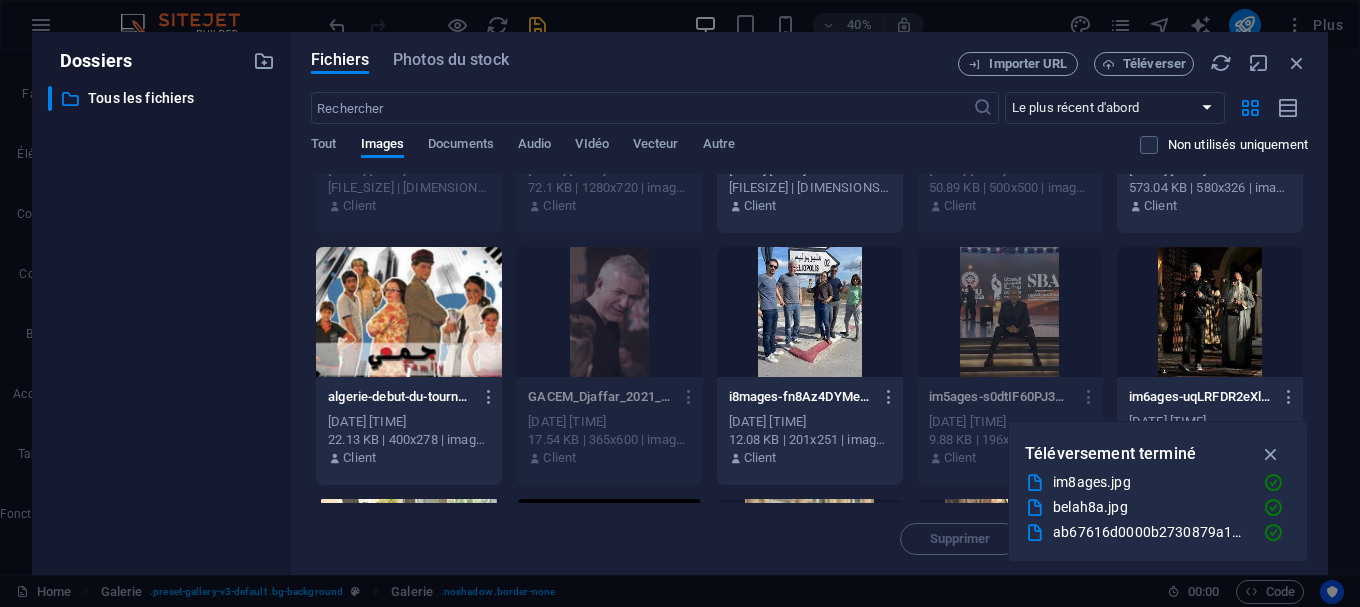 click at bounding box center [1210, 312] 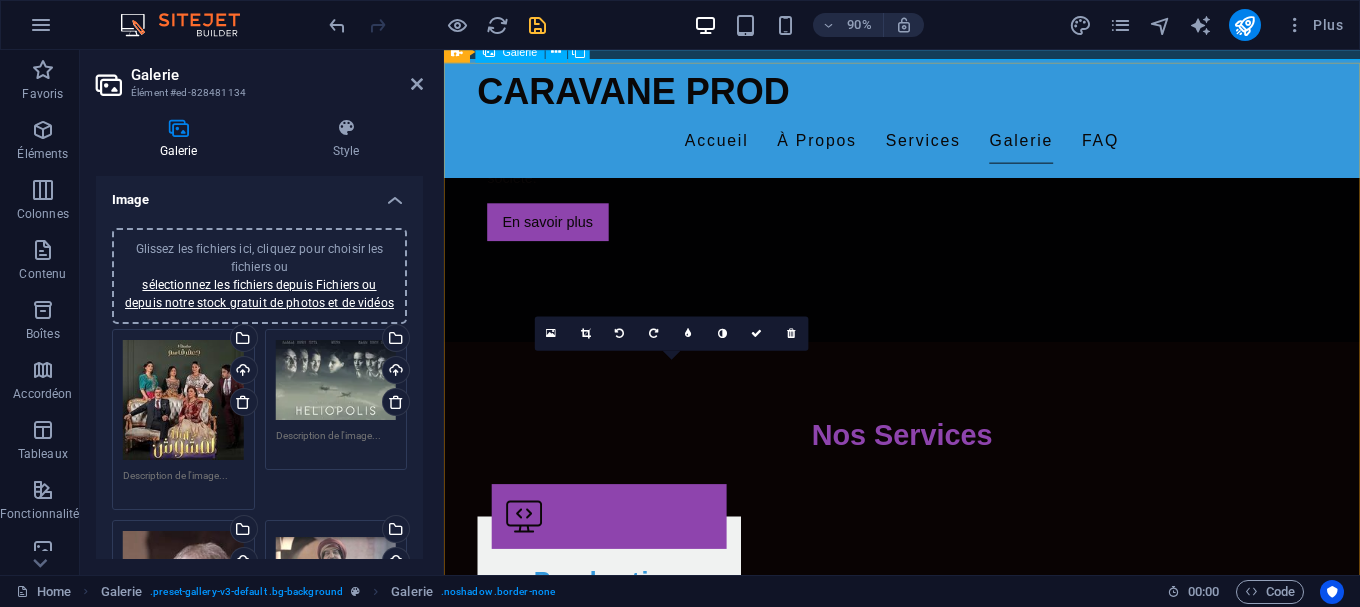 scroll, scrollTop: 1992, scrollLeft: 0, axis: vertical 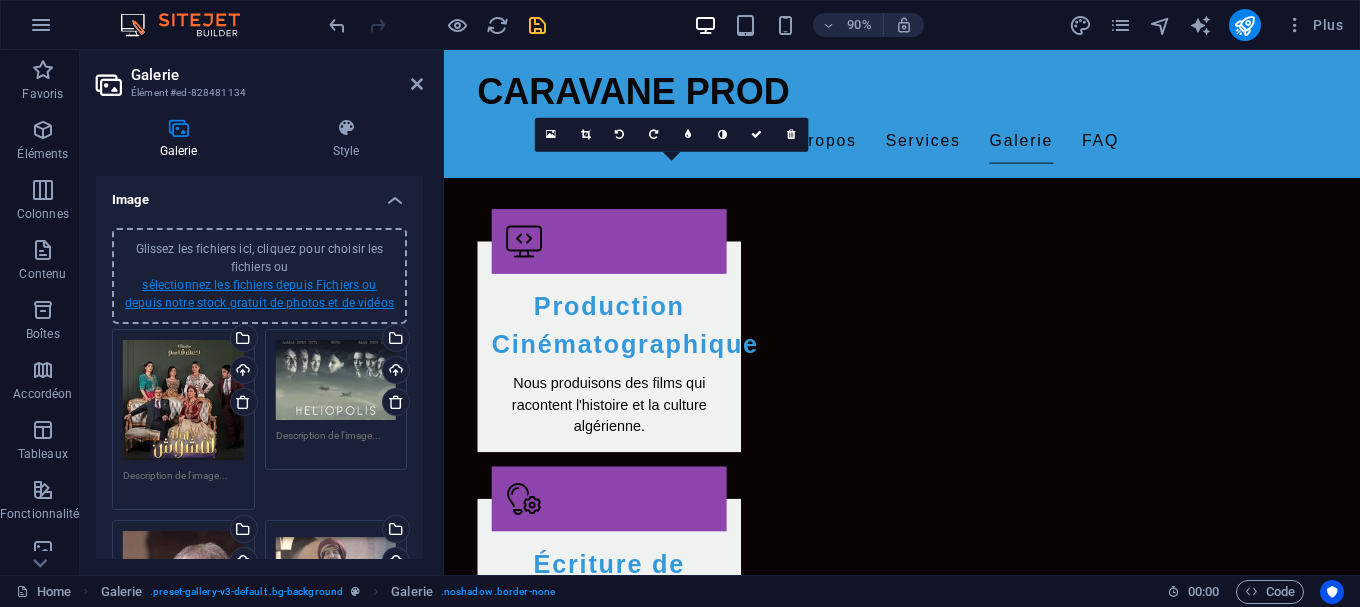click on "sélectionnez les fichiers depuis Fichiers ou depuis notre stock gratuit de photos et de vidéos" at bounding box center (259, 294) 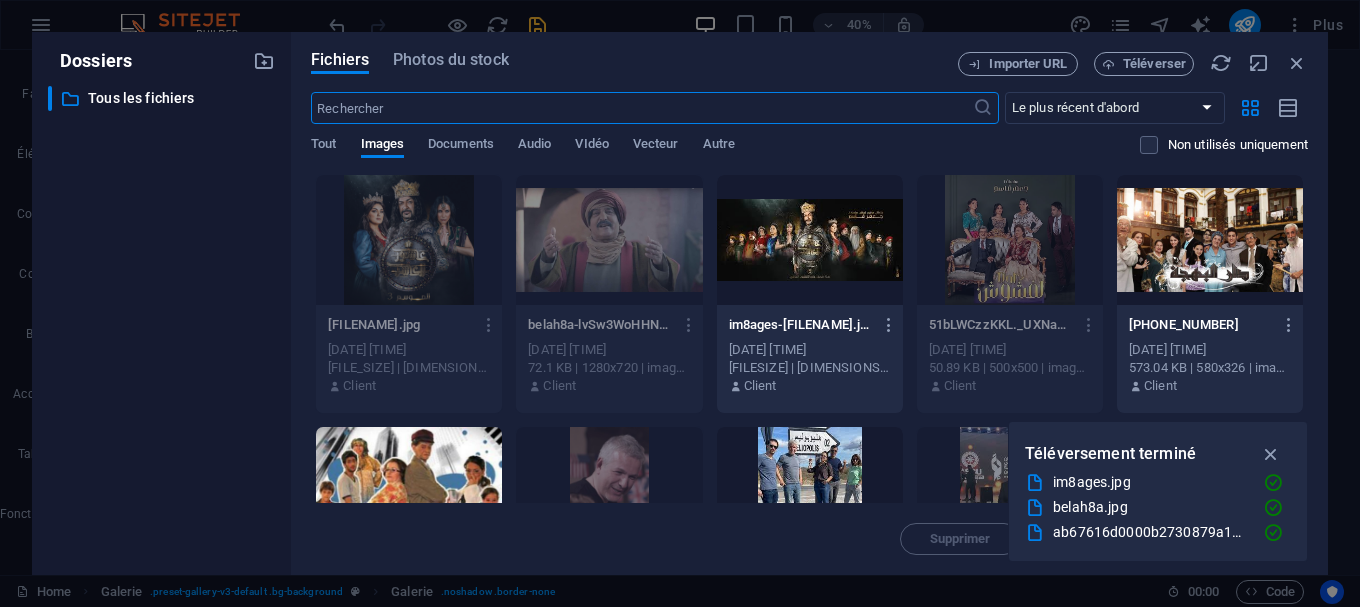 scroll, scrollTop: 2211, scrollLeft: 0, axis: vertical 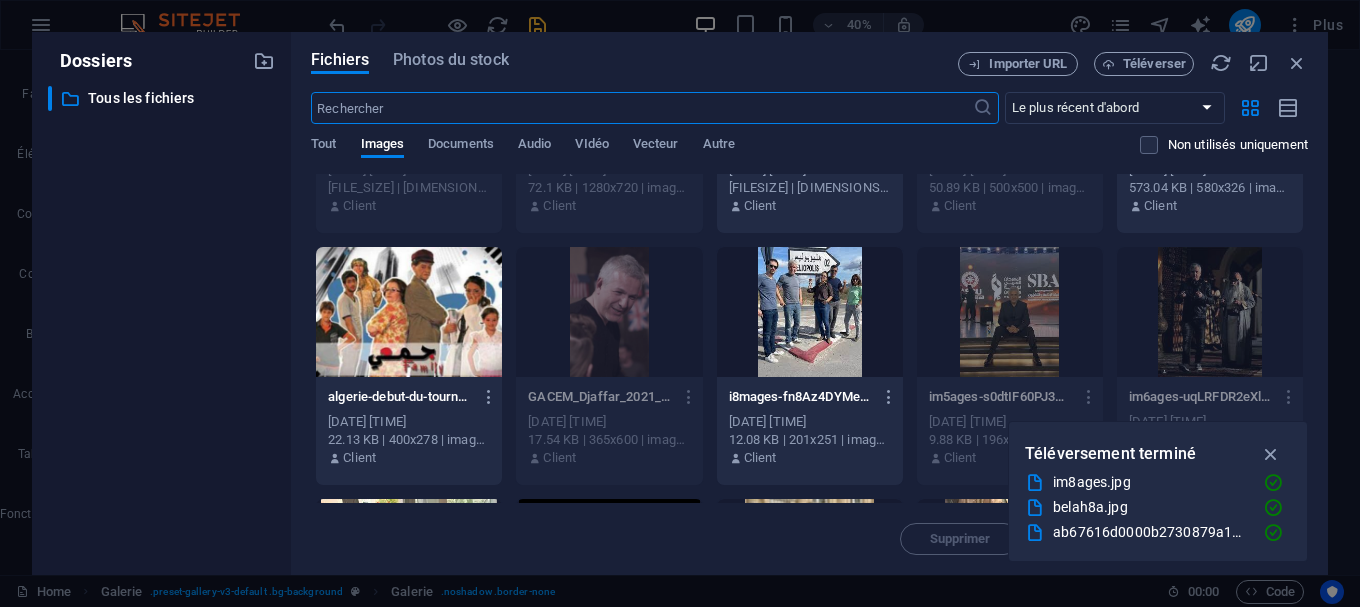 click at bounding box center (810, 312) 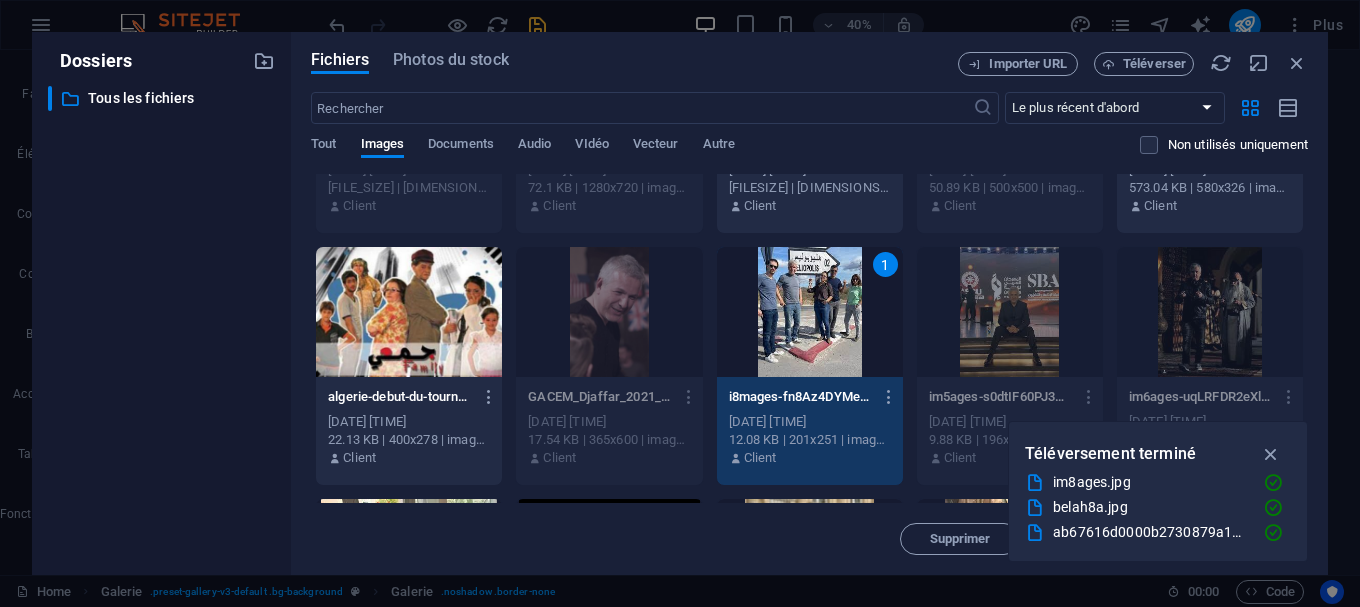 click on "1" at bounding box center (810, 312) 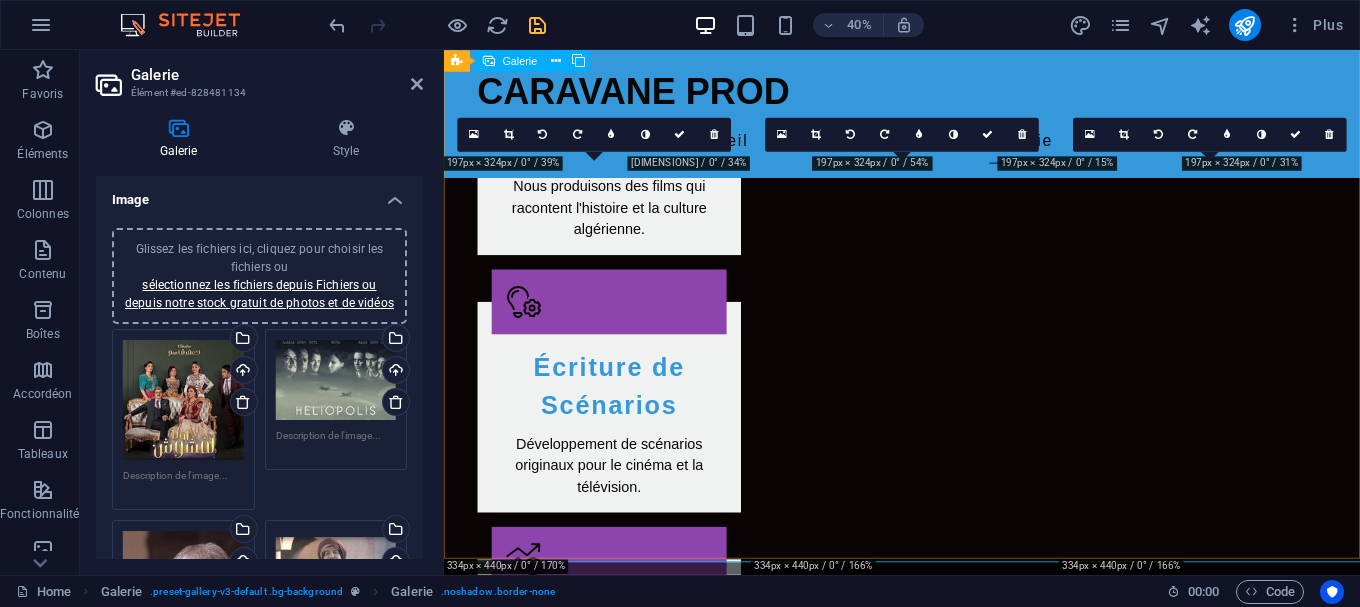 scroll, scrollTop: 1992, scrollLeft: 0, axis: vertical 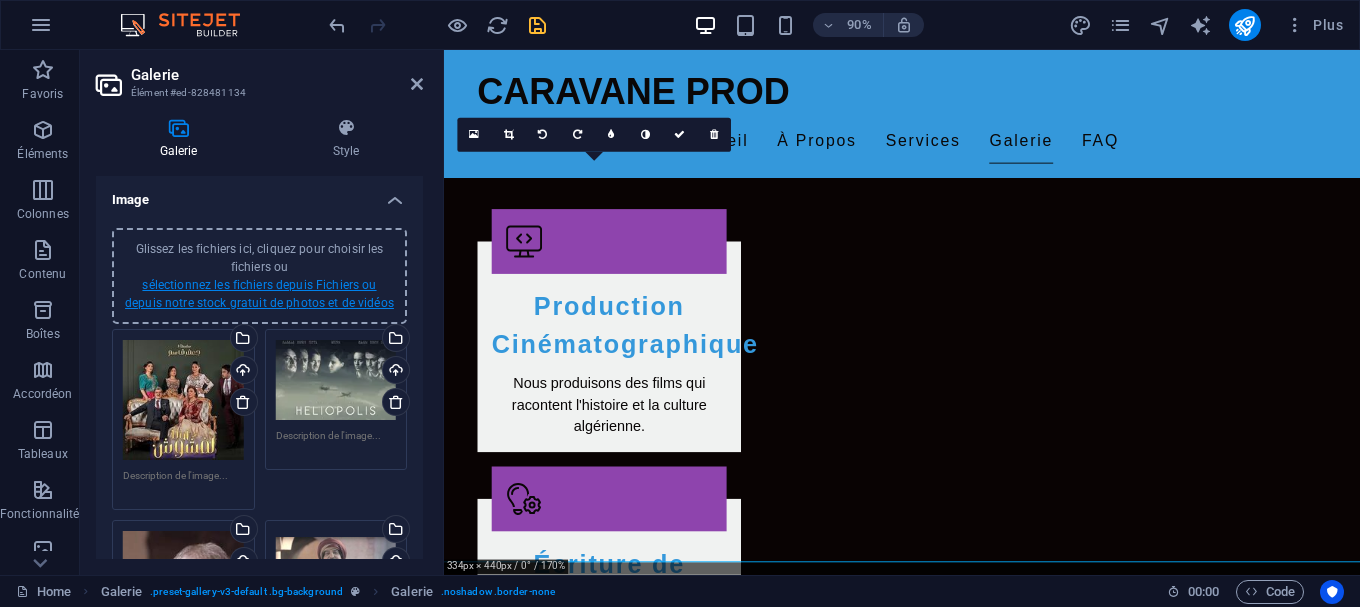 click on "sélectionnez les fichiers depuis Fichiers ou depuis notre stock gratuit de photos et de vidéos" at bounding box center (259, 294) 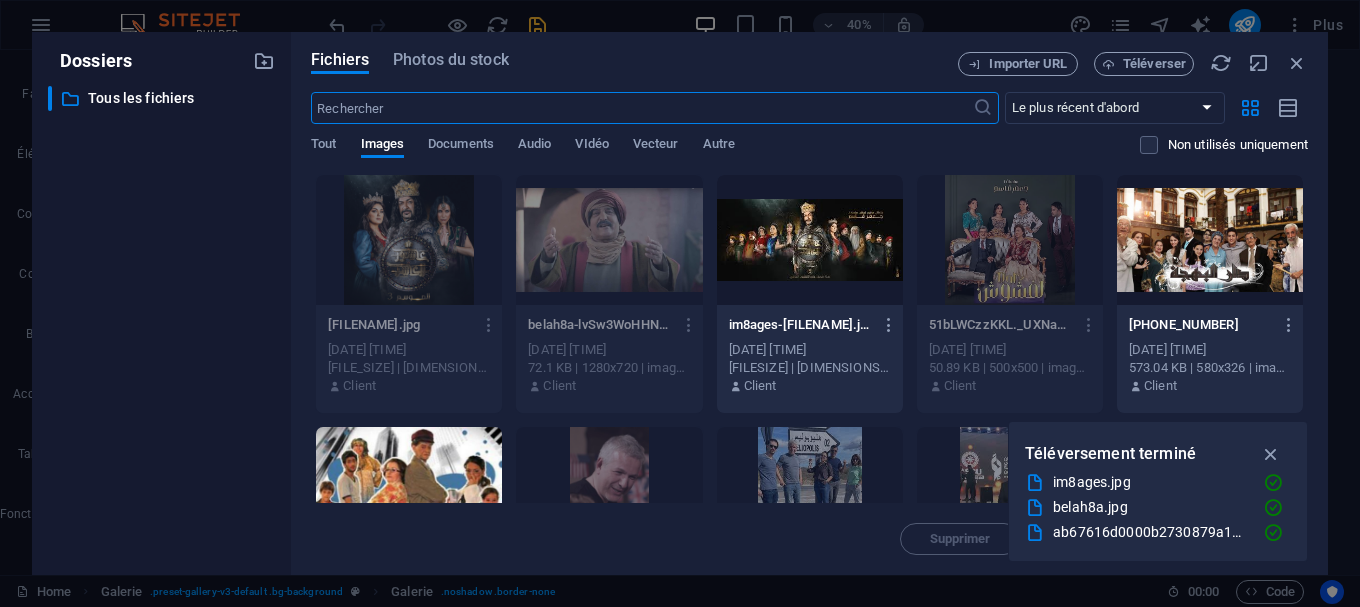 scroll, scrollTop: 2211, scrollLeft: 0, axis: vertical 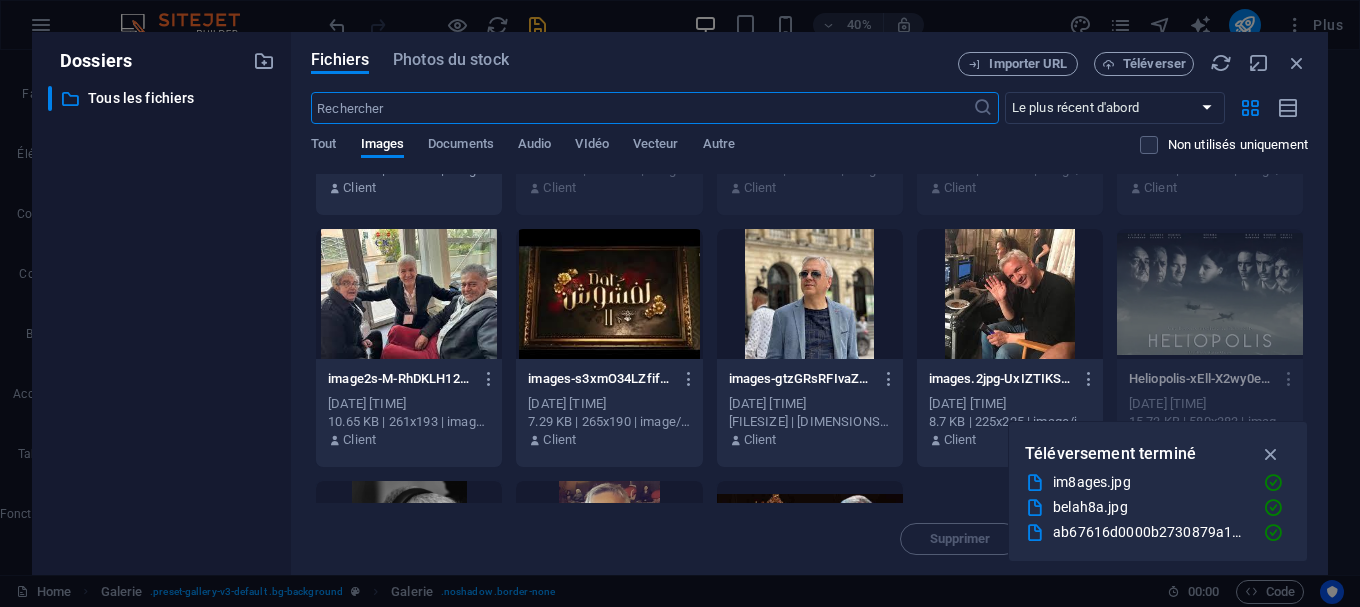 click at bounding box center [409, 294] 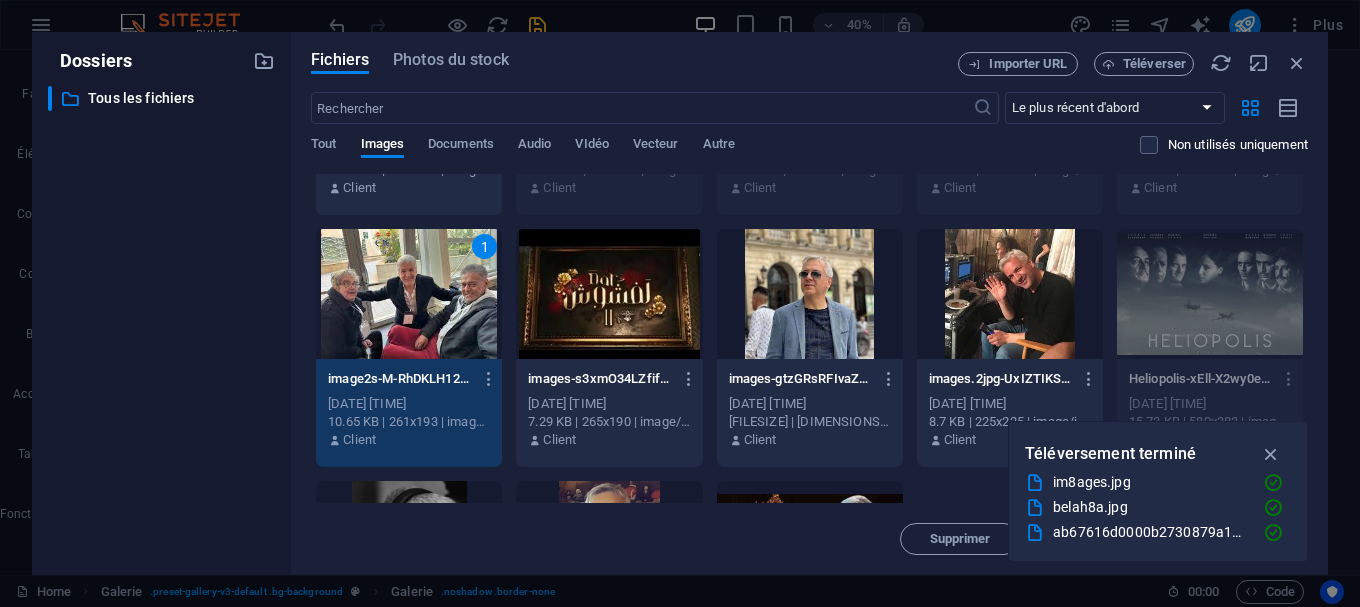 click on "1" at bounding box center (409, 294) 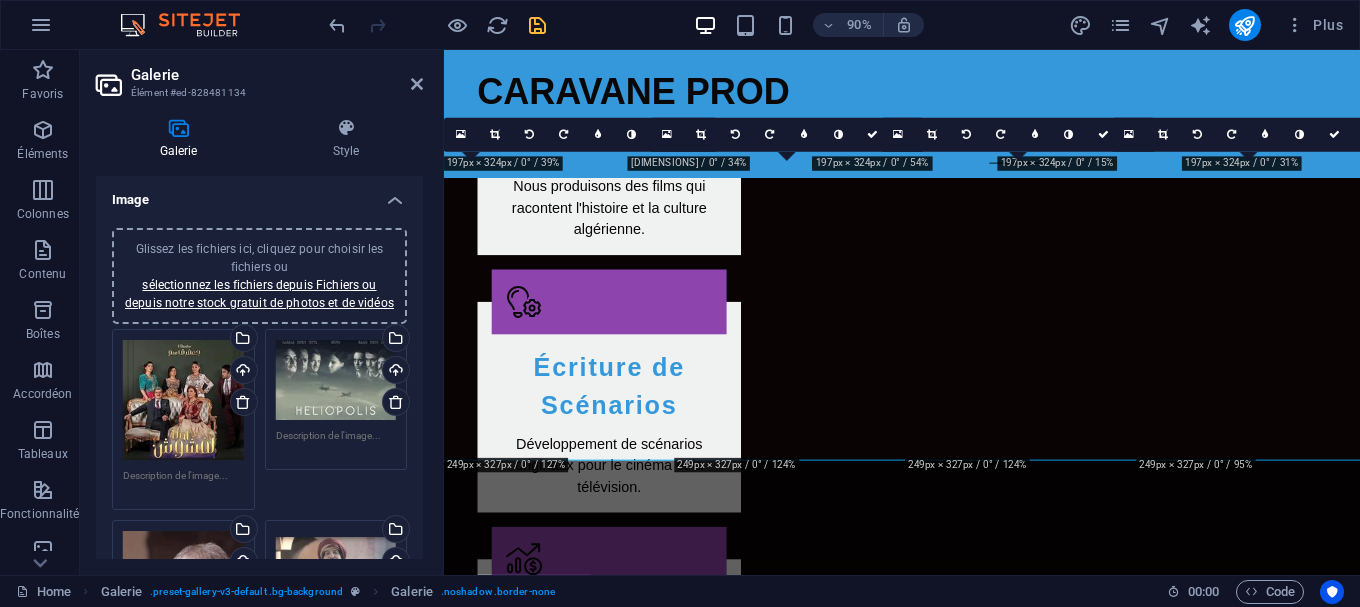 scroll, scrollTop: 1992, scrollLeft: 0, axis: vertical 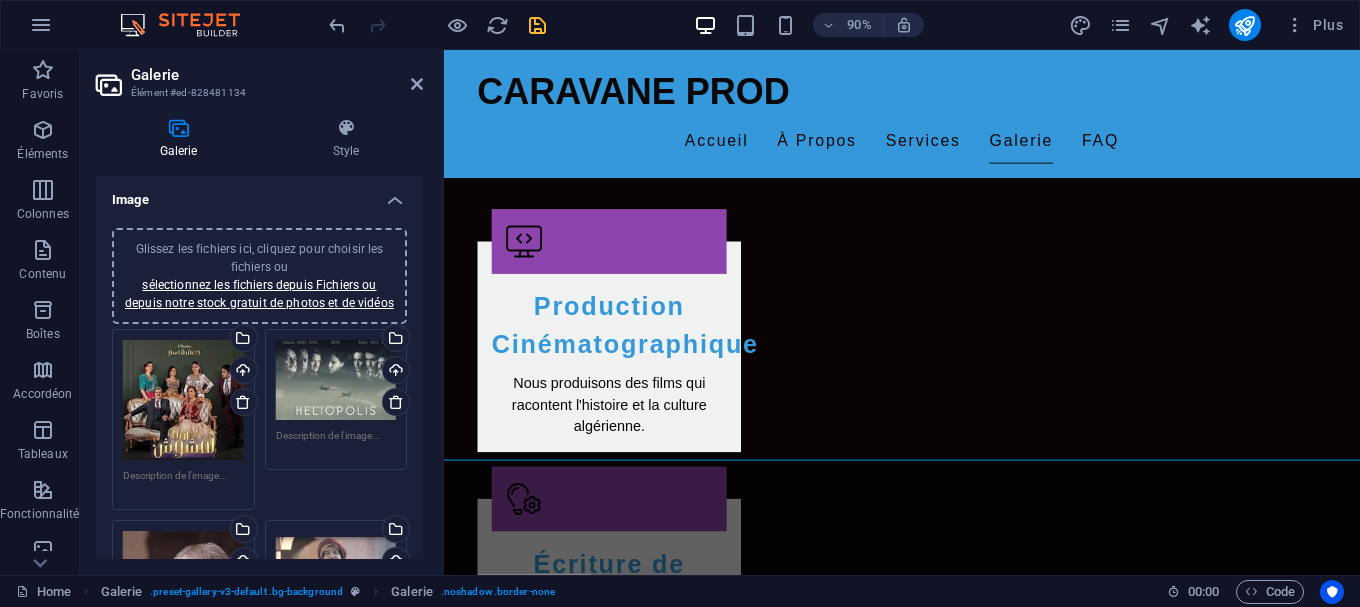 click on "Galerie Élément #ed-828481134" at bounding box center (259, 76) 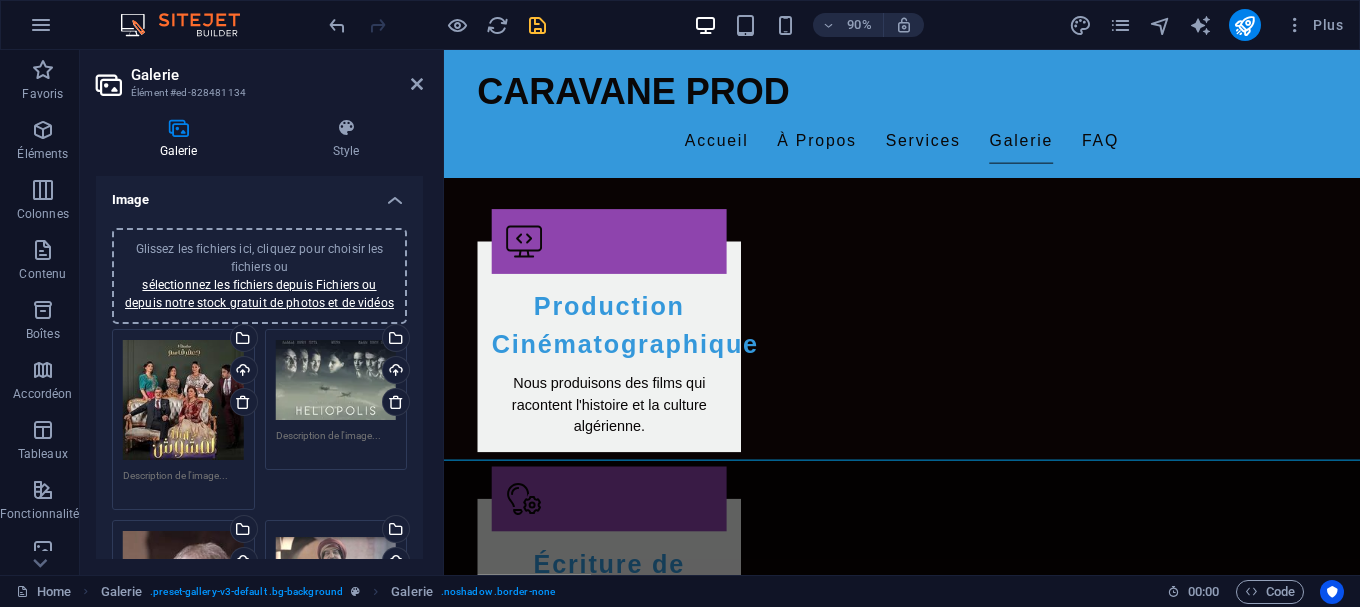 click on "Galerie Élément #ed-828481134" at bounding box center [259, 76] 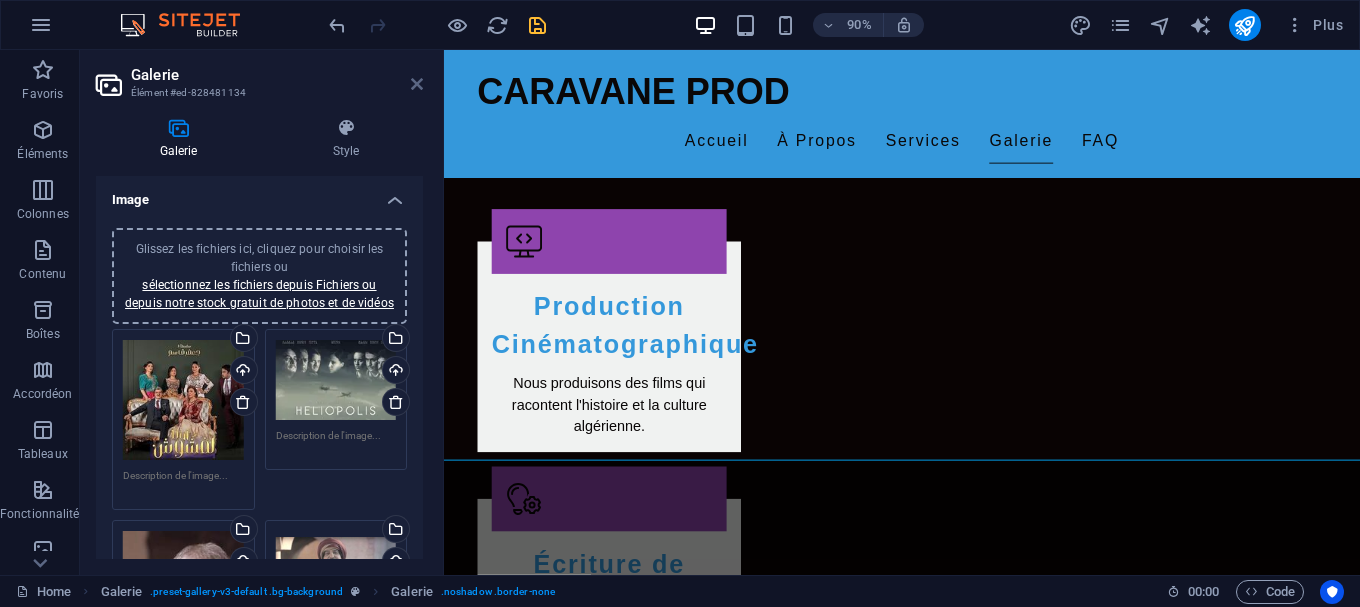 drag, startPoint x: 414, startPoint y: 89, endPoint x: 457, endPoint y: 175, distance: 96.150925 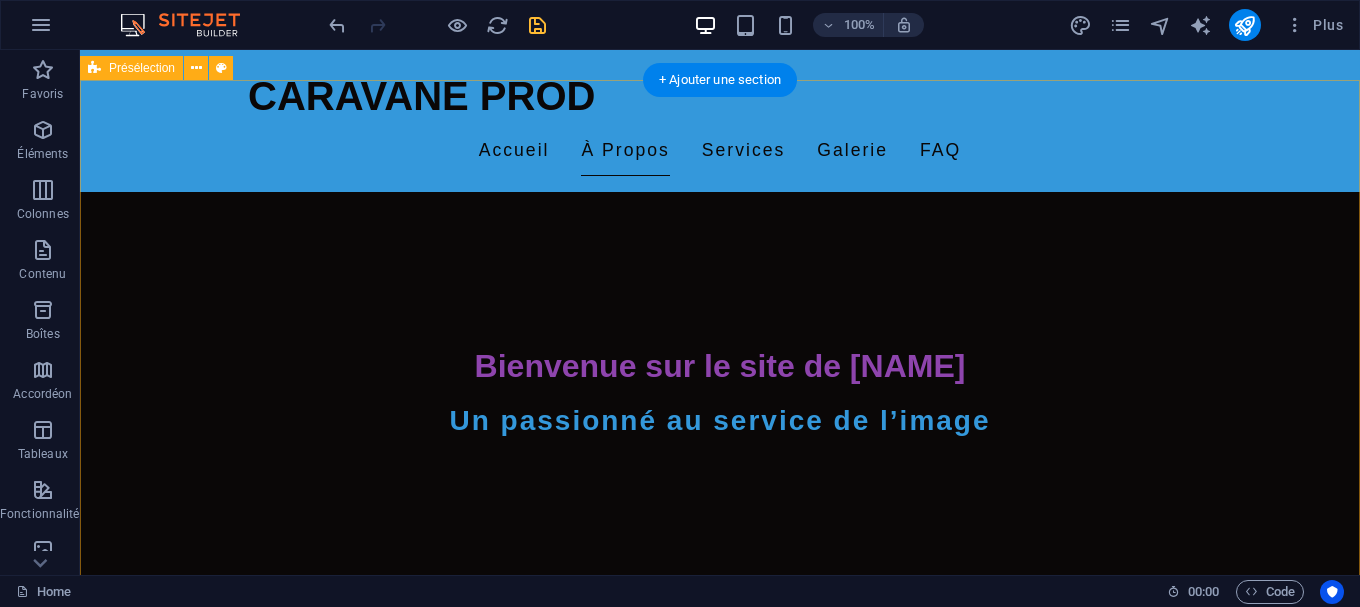 scroll, scrollTop: 714, scrollLeft: 0, axis: vertical 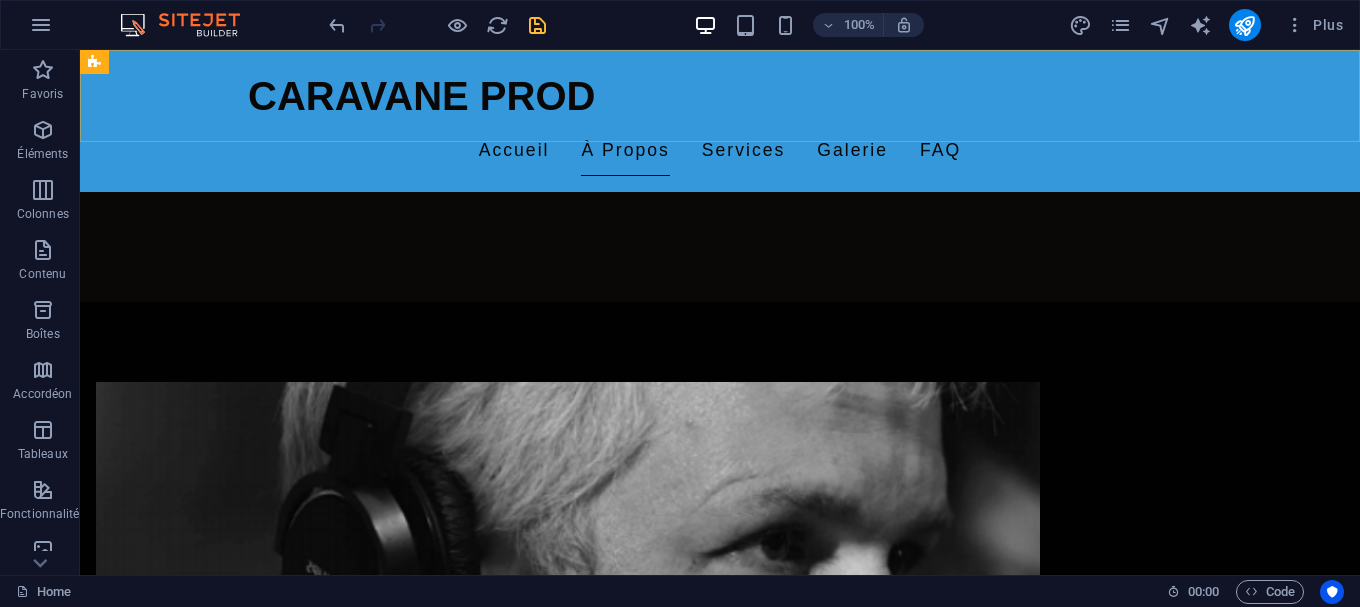 click on "CARAVANE PROD Accueil À Propos Services Galerie FAQ" at bounding box center (720, 121) 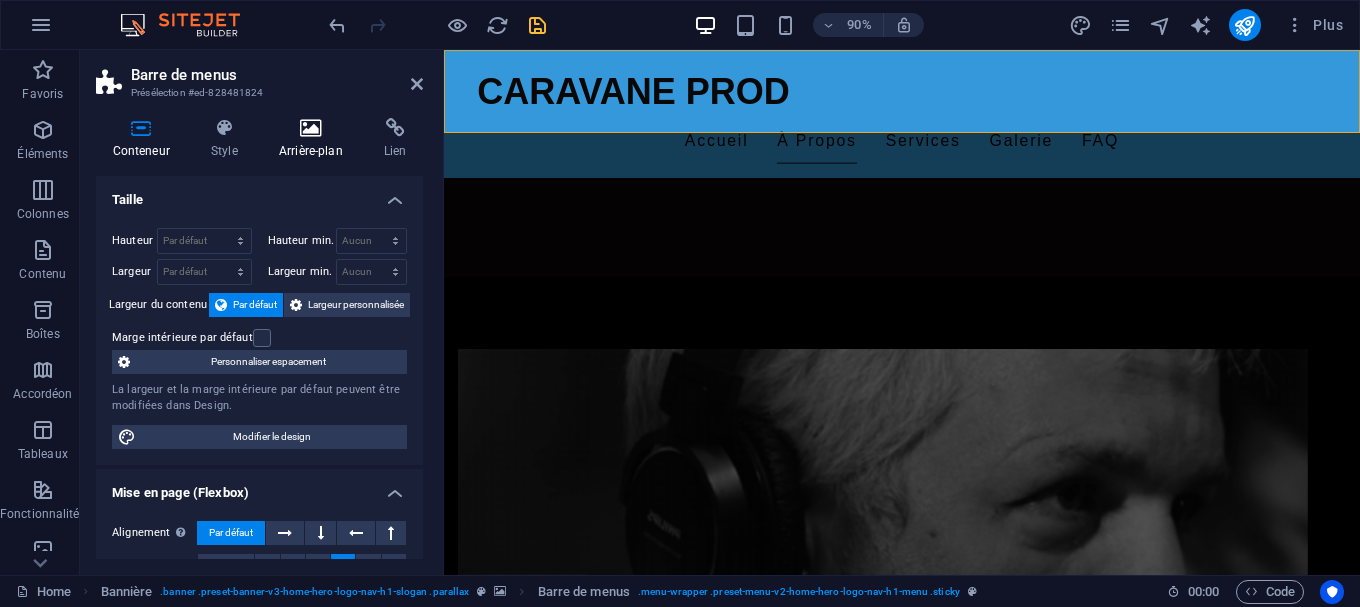 click at bounding box center [310, 128] 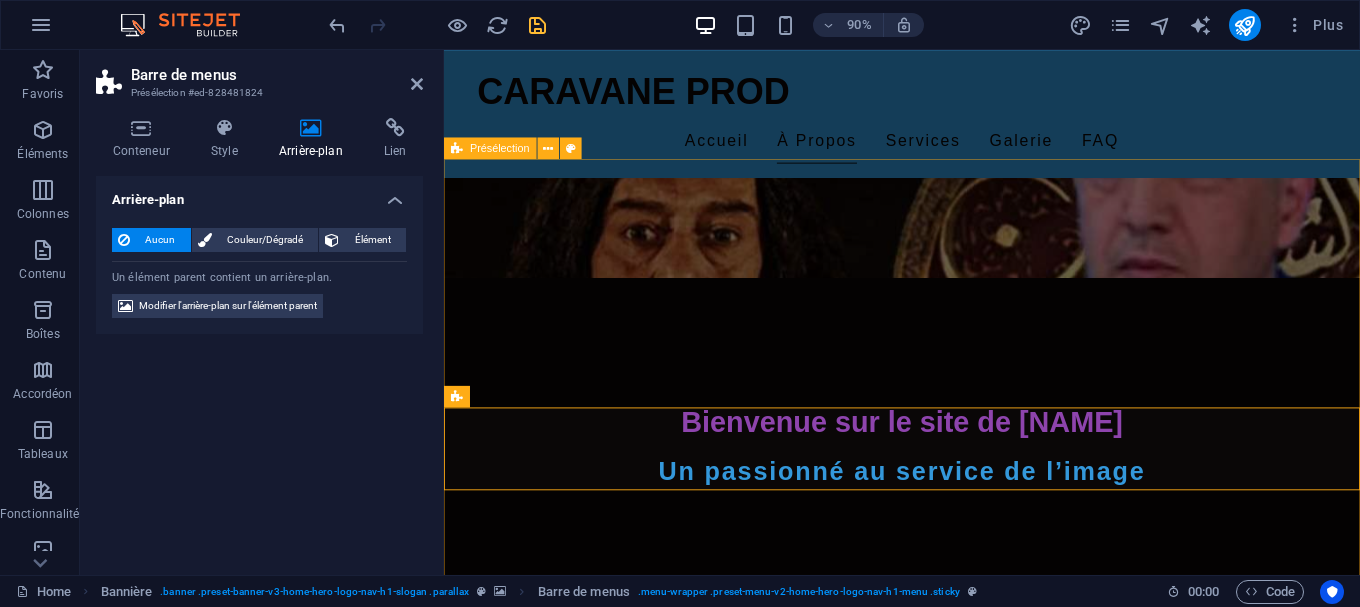 scroll, scrollTop: 306, scrollLeft: 0, axis: vertical 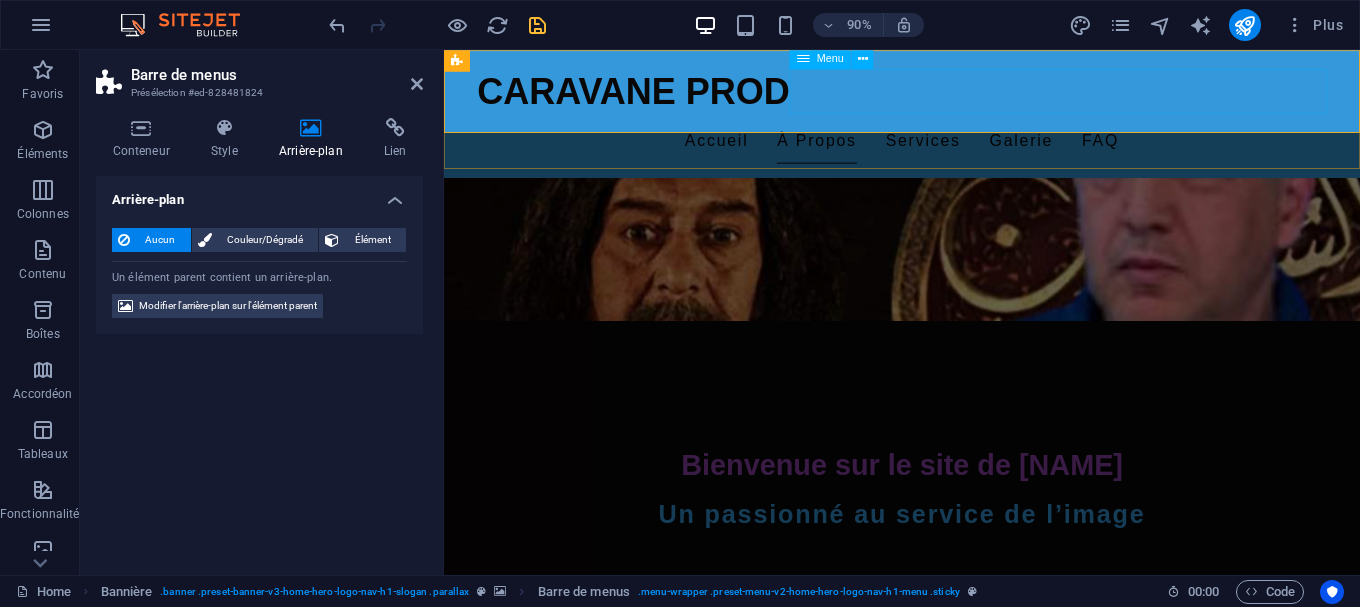 click on "Accueil À Propos Services Galerie FAQ" at bounding box center [953, 151] 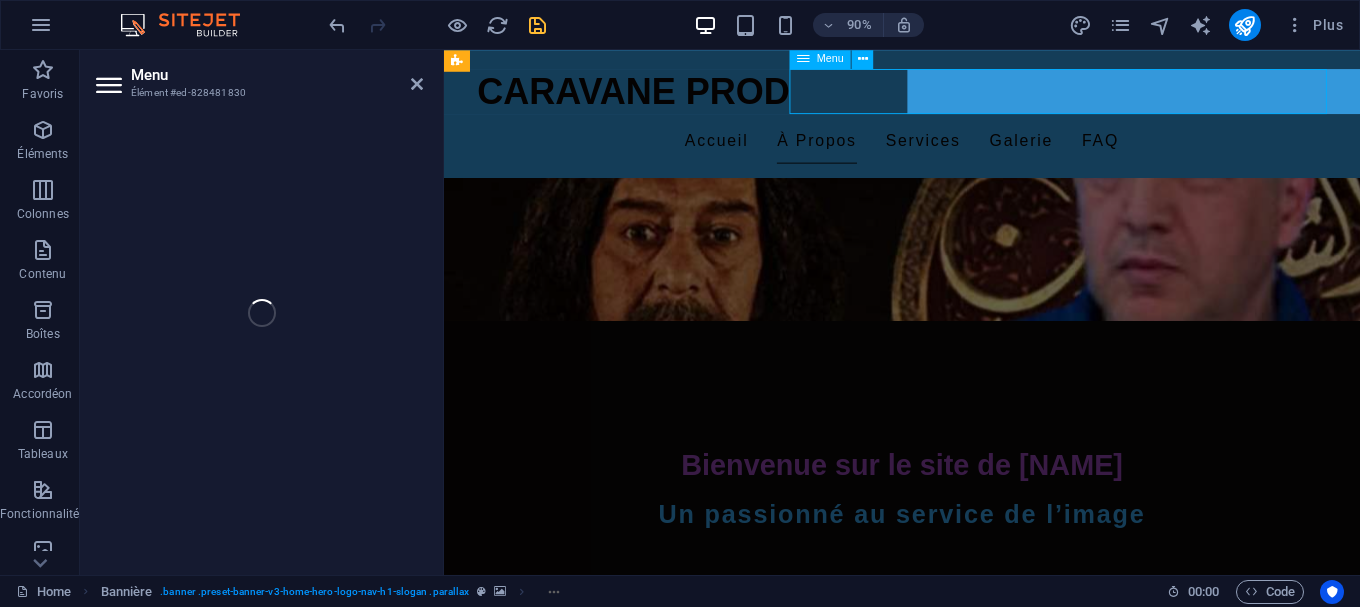 select 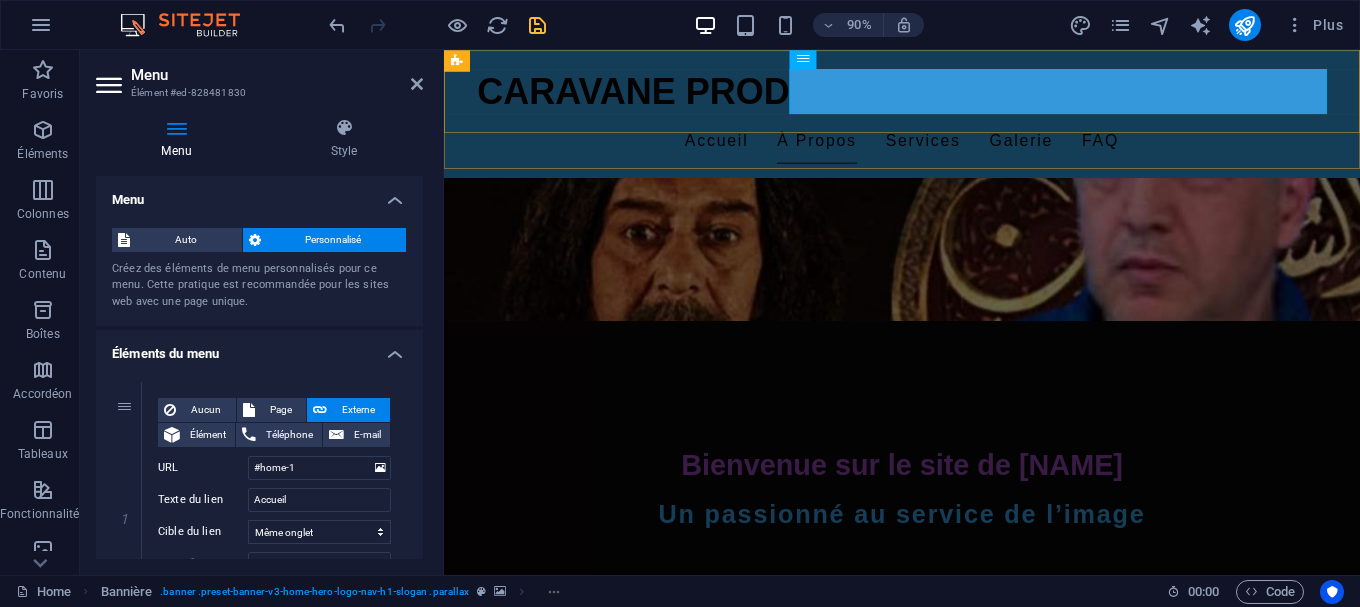 click on "CARAVANE PROD Accueil À Propos Services Galerie FAQ" at bounding box center [953, 121] 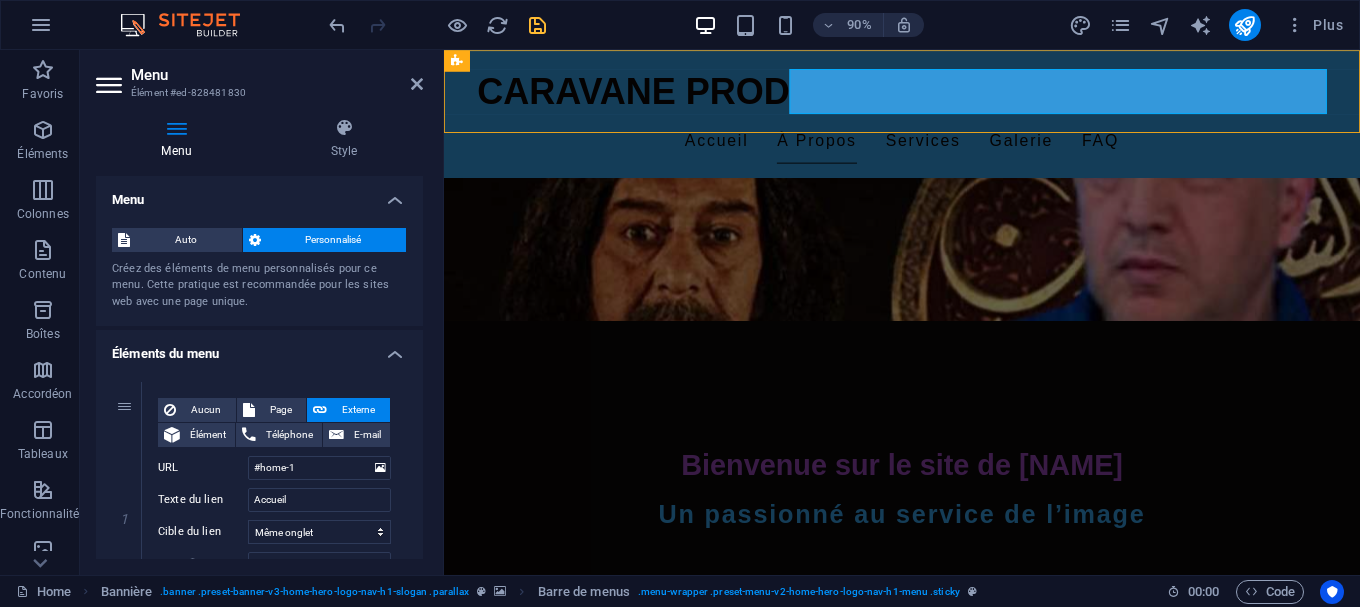 click on "CARAVANE PROD Accueil À Propos Services Galerie FAQ" at bounding box center [953, 121] 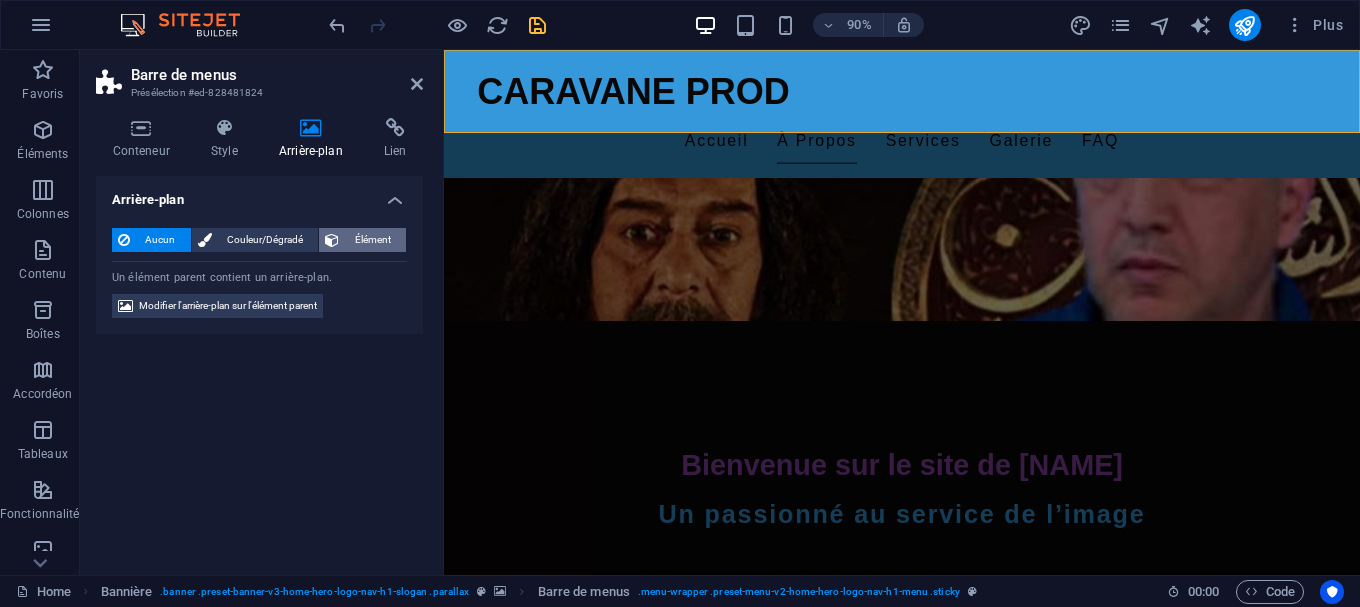 click on "Élément" at bounding box center [372, 240] 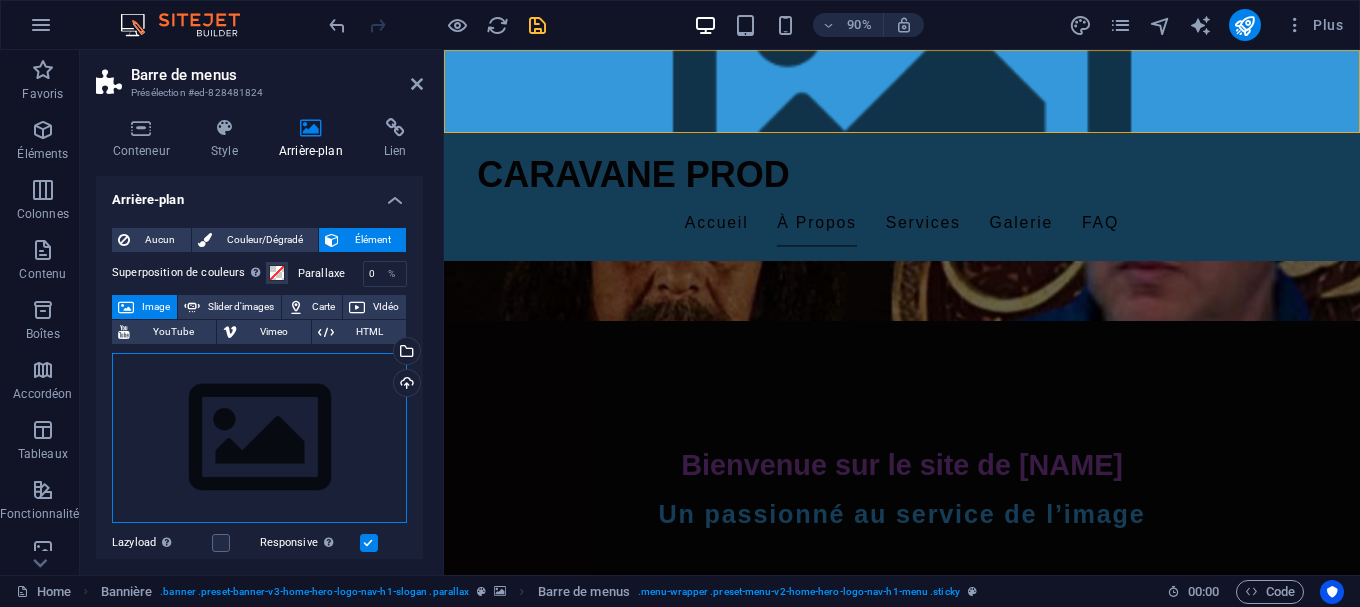 click on "Glissez les fichiers ici, cliquez pour choisir les fichiers ou  sélectionnez les fichiers depuis Fichiers ou depuis notre stock gratuit de photos et de vidéos" at bounding box center (259, 438) 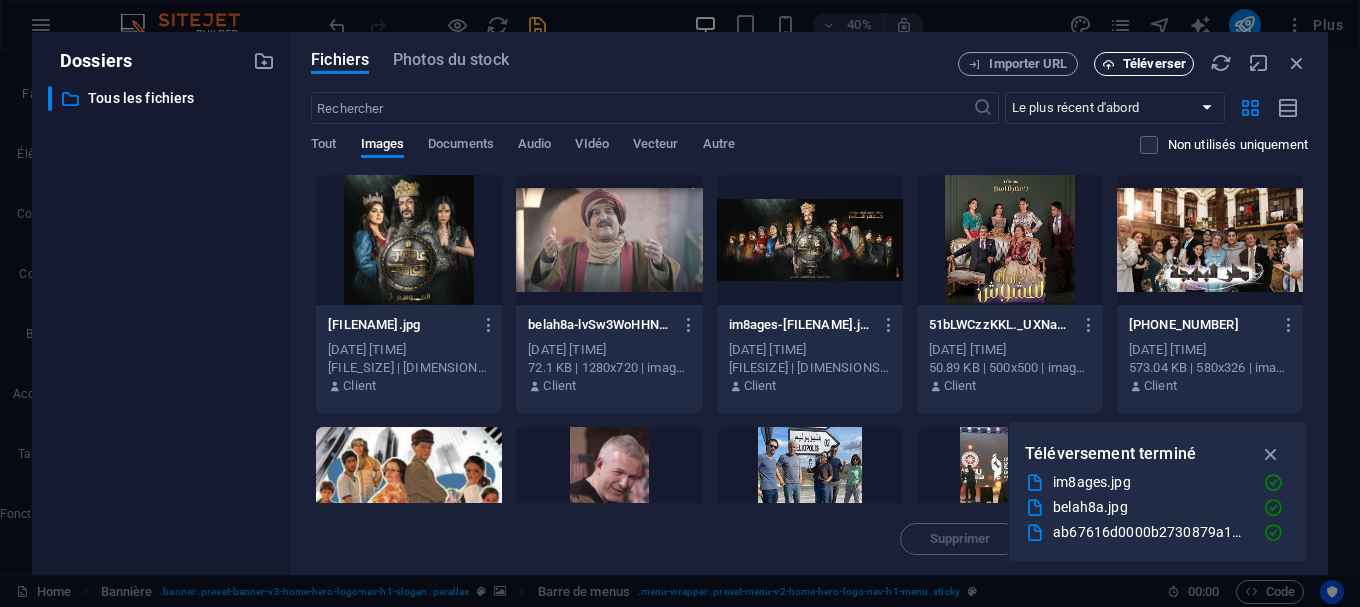 click on "Téléverser" at bounding box center [1154, 64] 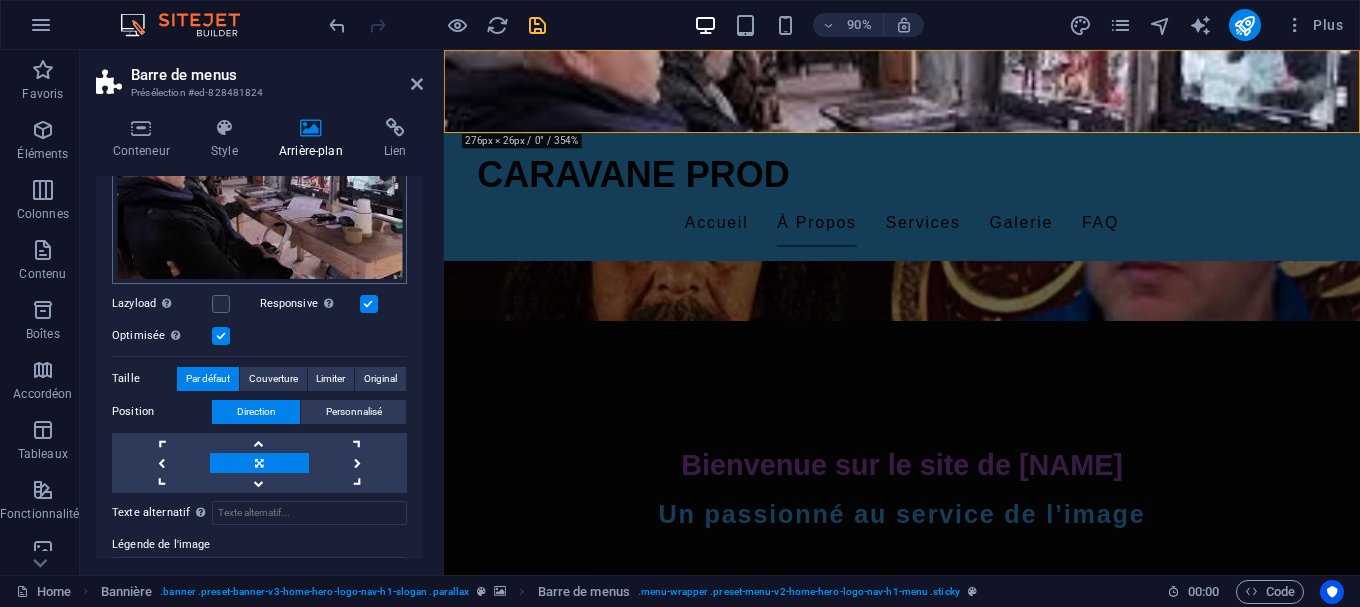 scroll, scrollTop: 270, scrollLeft: 0, axis: vertical 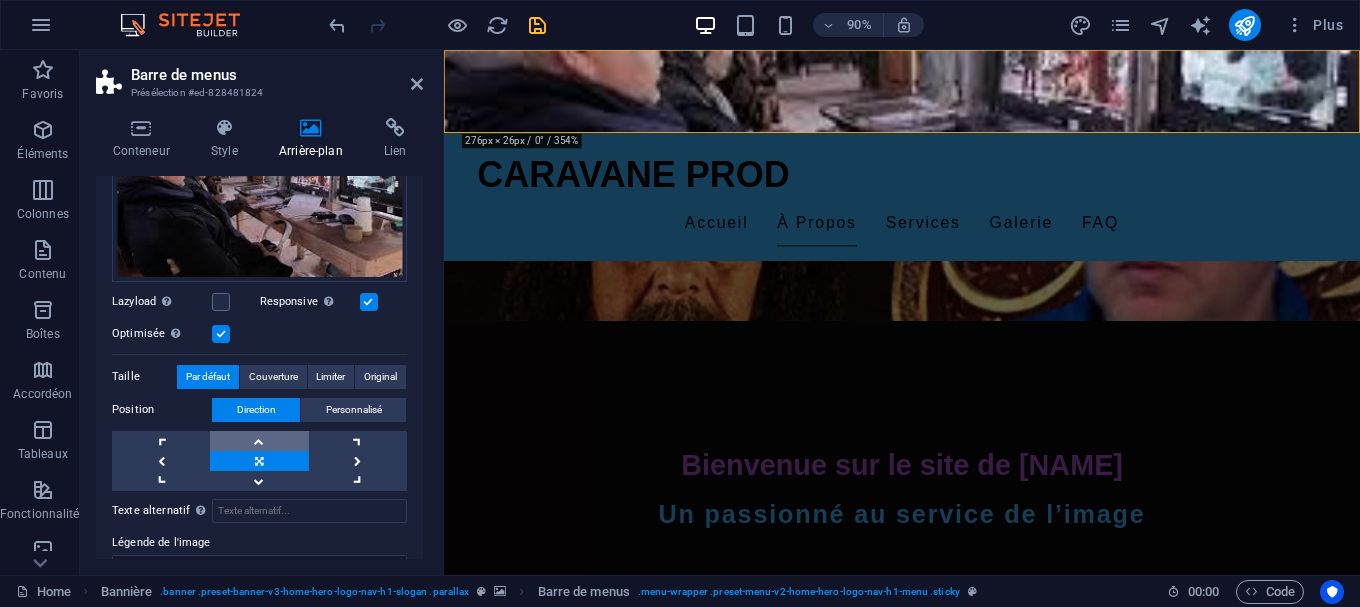 click at bounding box center (259, 441) 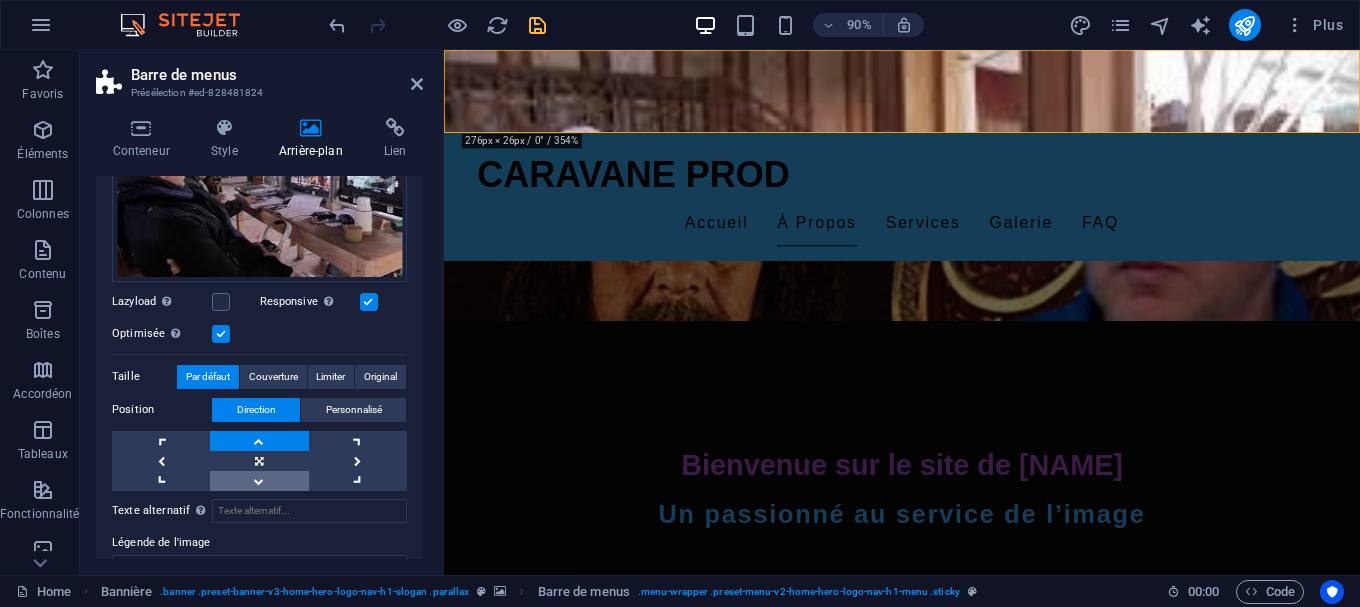 click at bounding box center [259, 481] 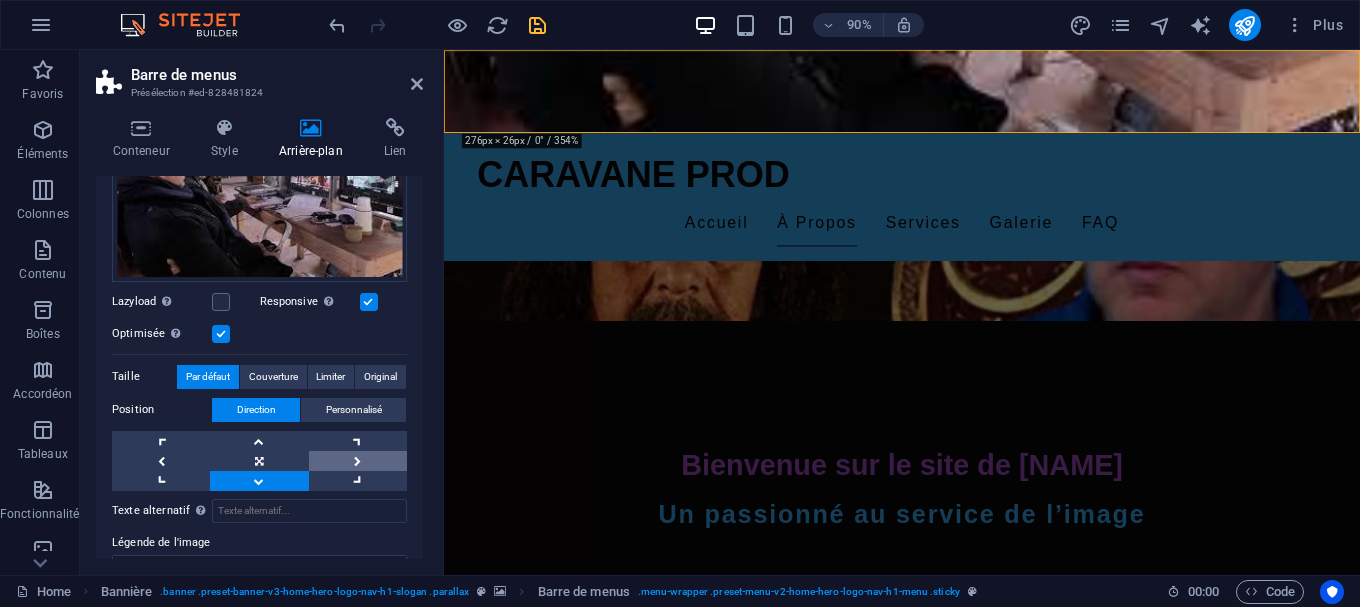 click at bounding box center [358, 461] 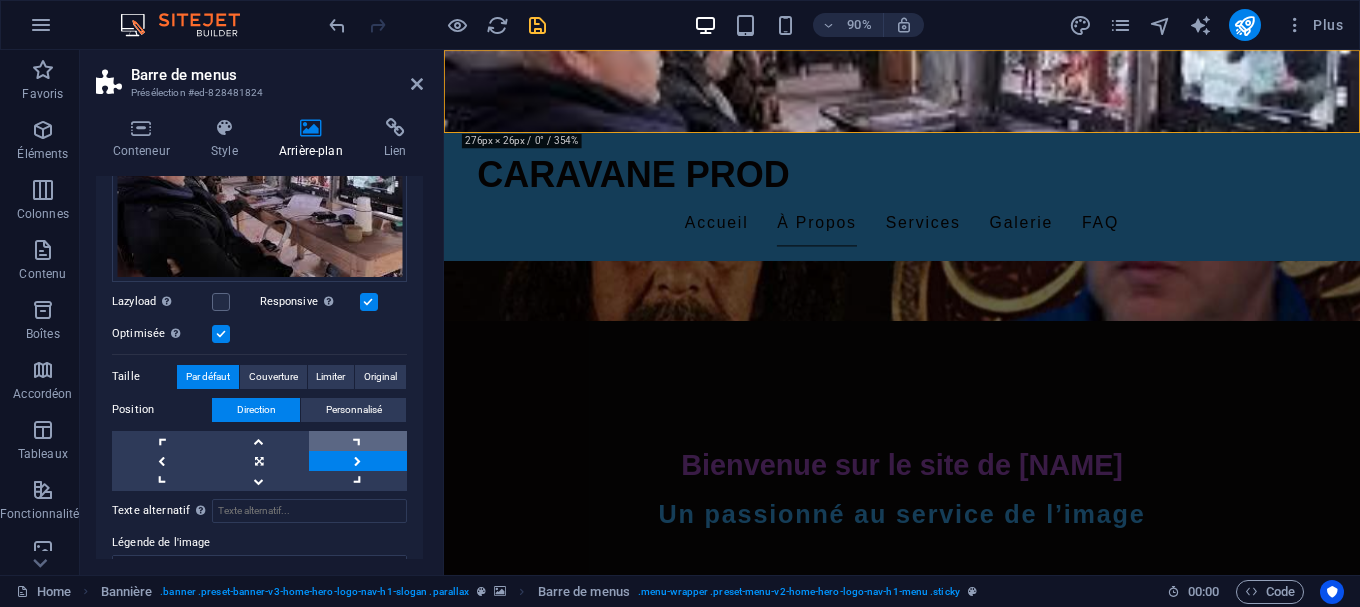 click at bounding box center (358, 441) 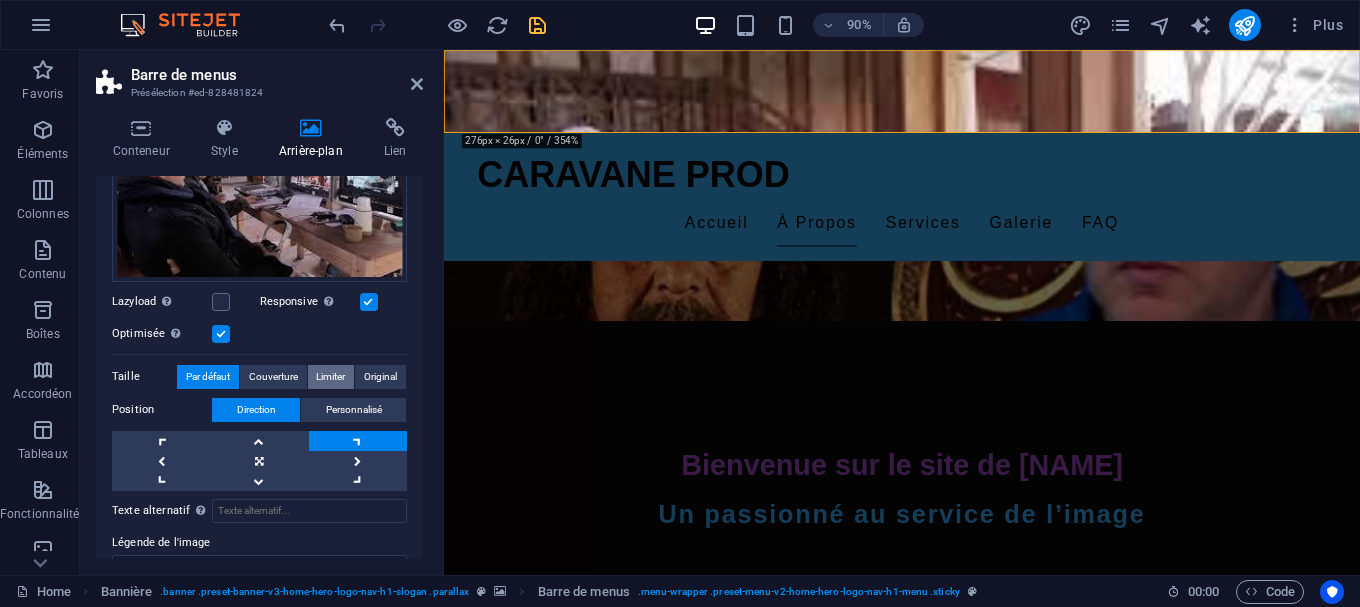 click on "Limiter" at bounding box center (330, 377) 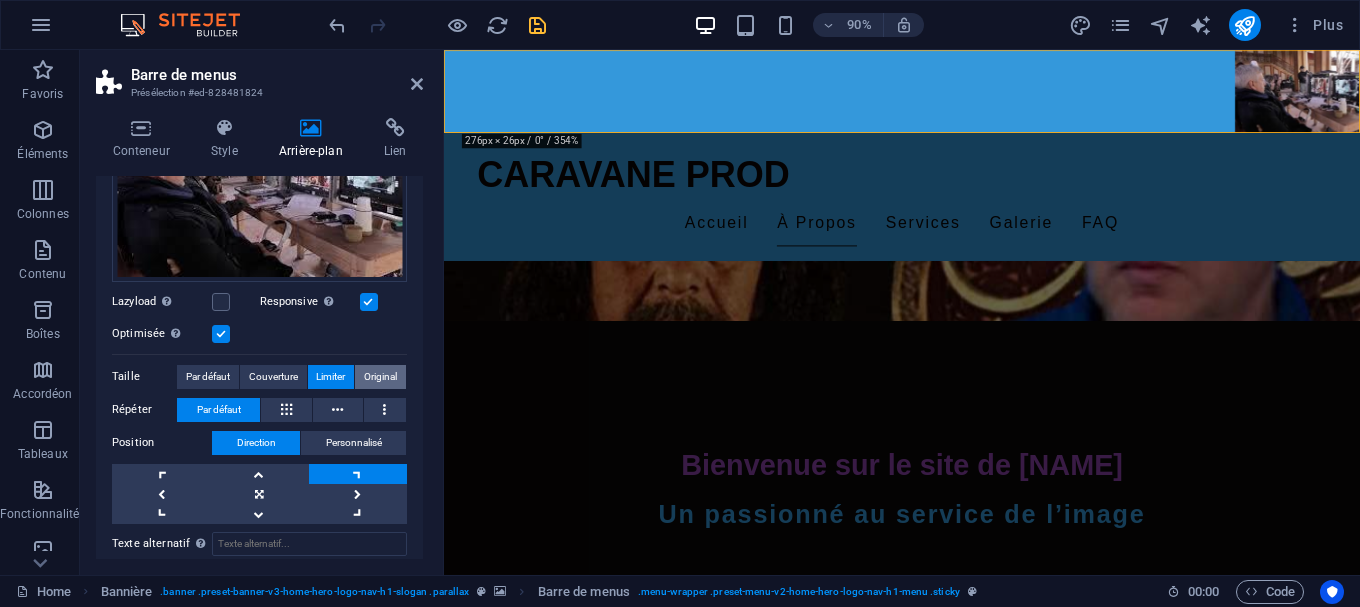 click on "Original" at bounding box center [380, 377] 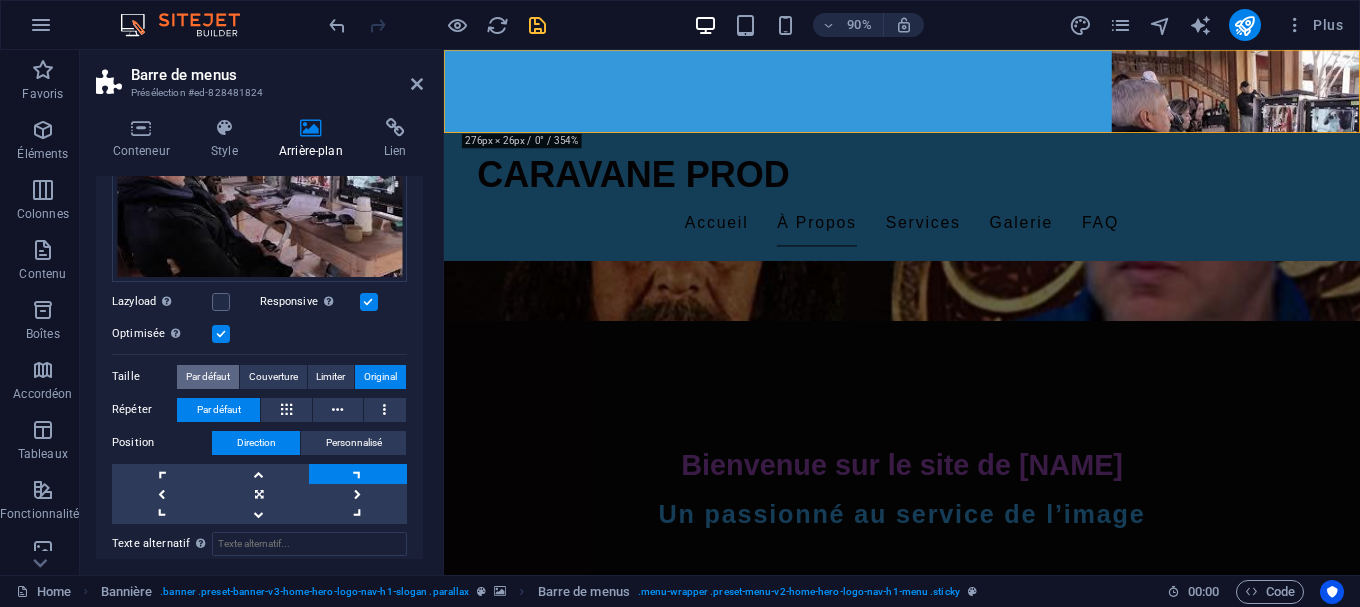 click on "Par défaut" at bounding box center (208, 377) 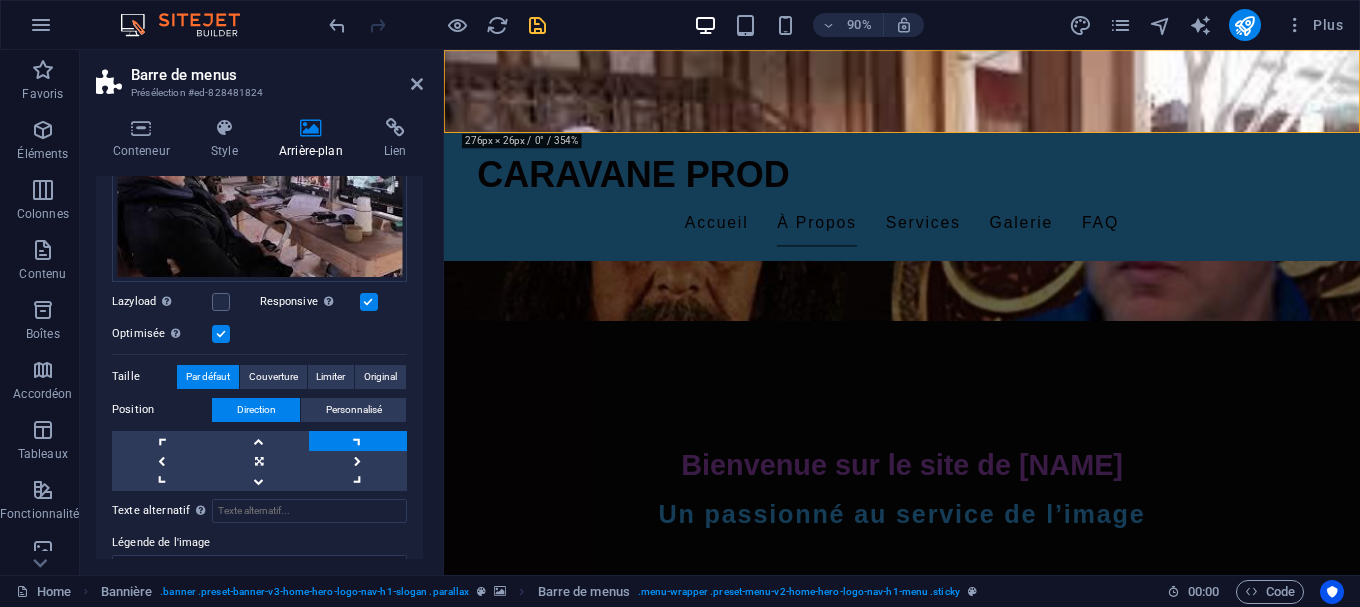 scroll, scrollTop: 0, scrollLeft: 0, axis: both 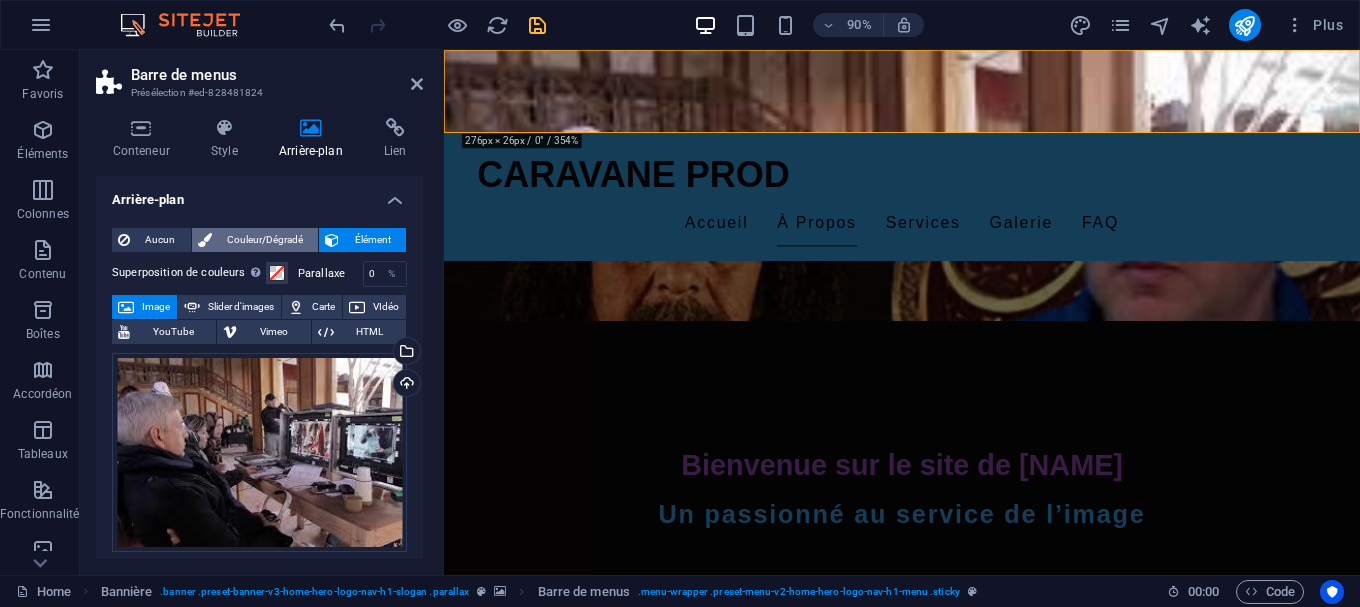 click at bounding box center [205, 240] 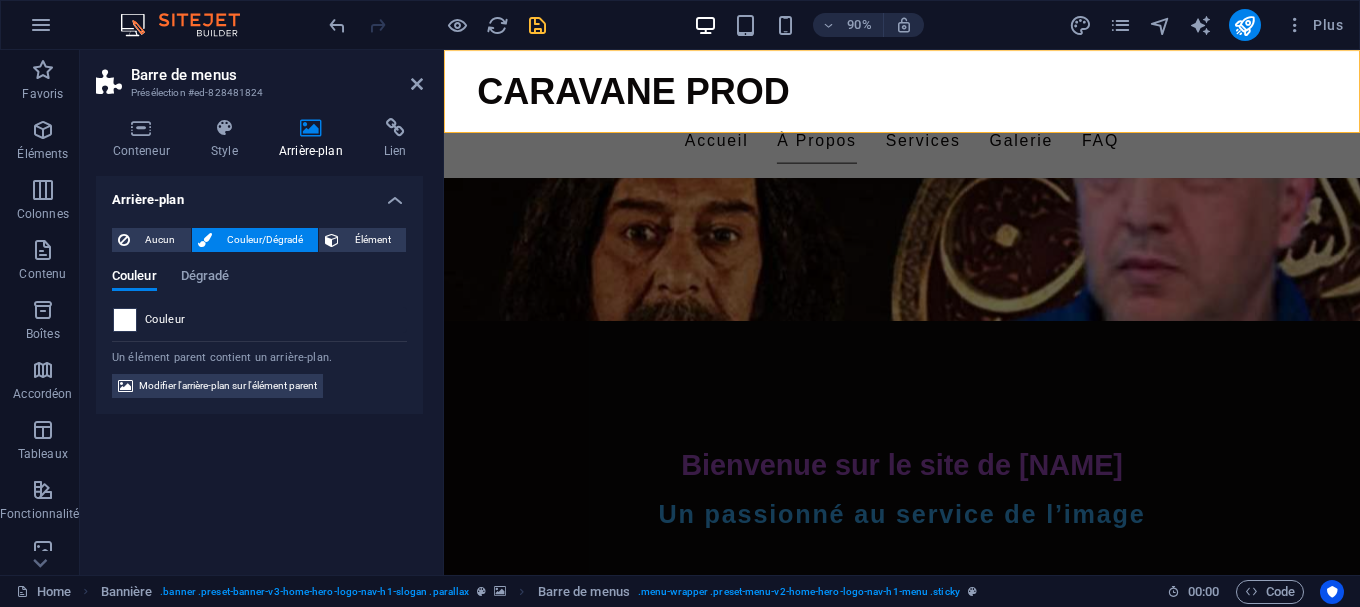 click at bounding box center [125, 320] 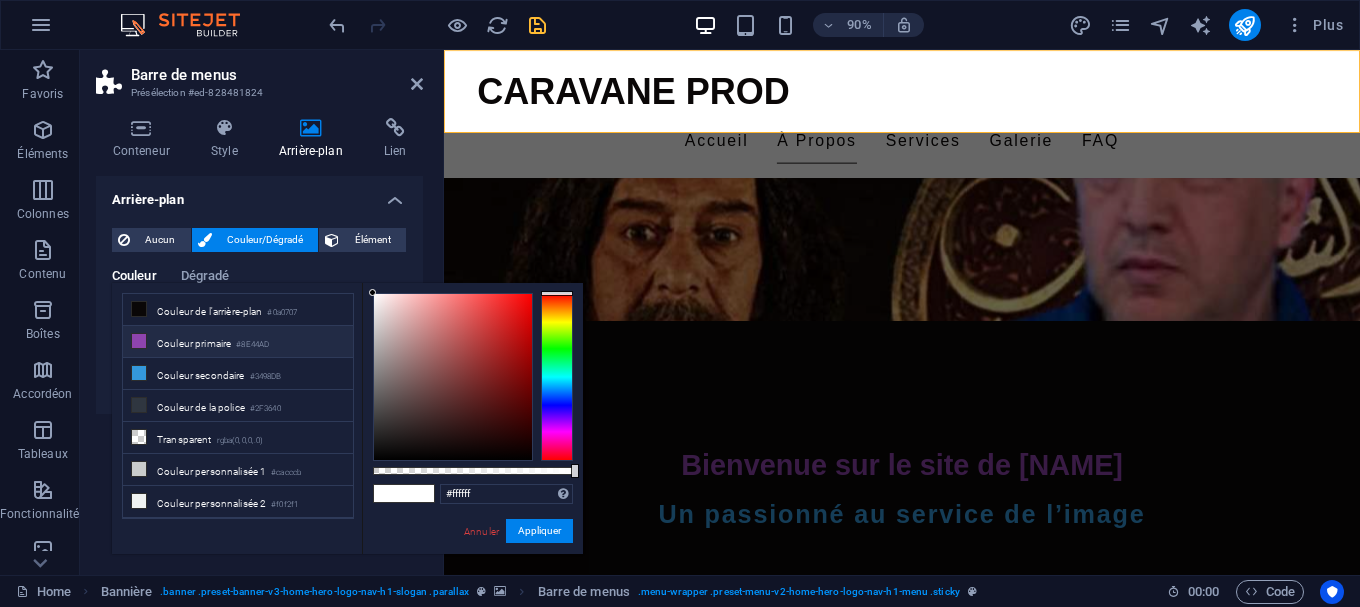 click on "Couleur primaire
#8E44AD" at bounding box center [238, 342] 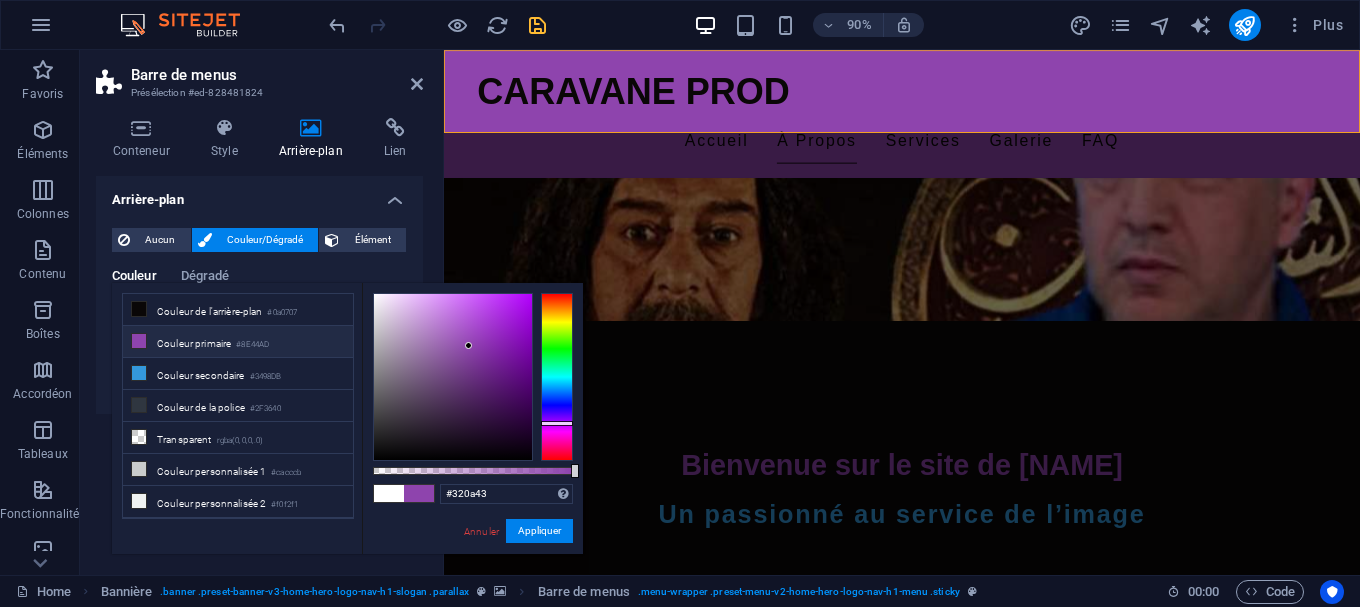 click at bounding box center (453, 377) 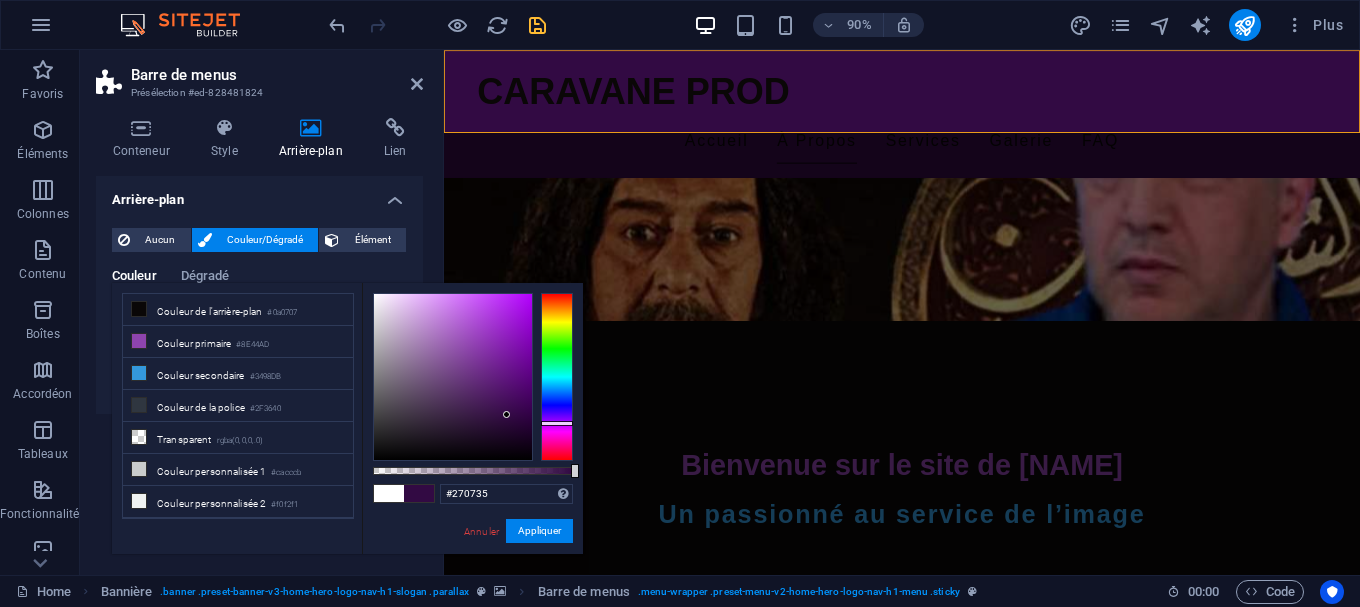 click at bounding box center [453, 377] 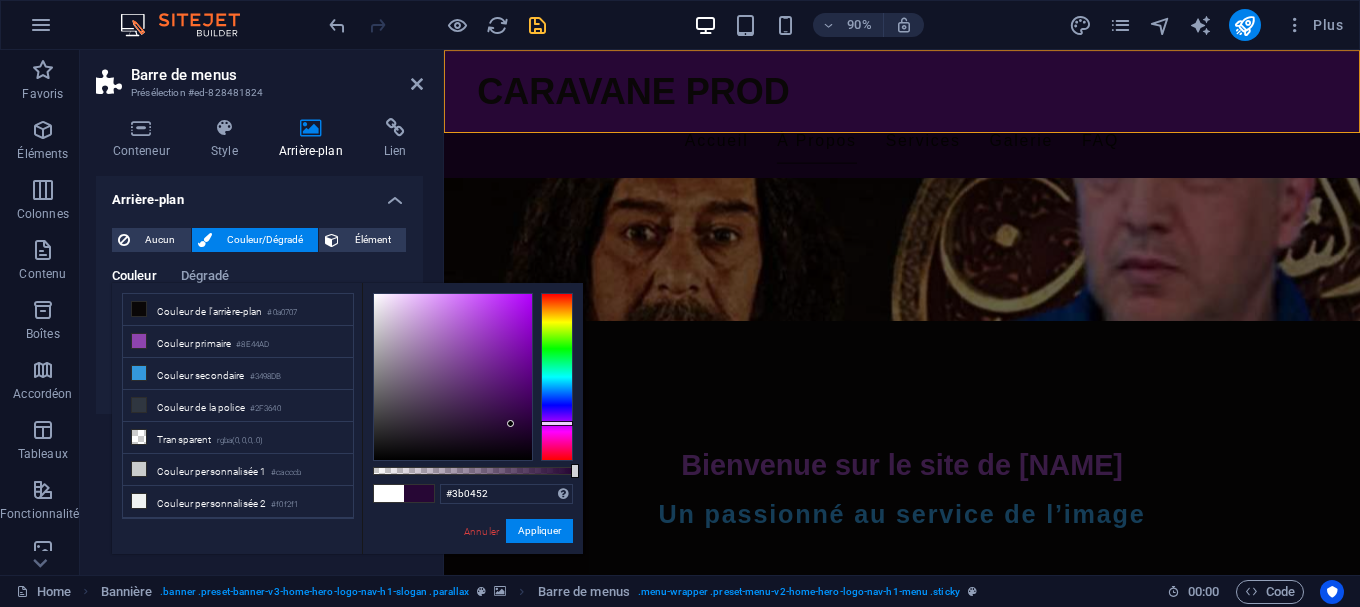 click at bounding box center [453, 377] 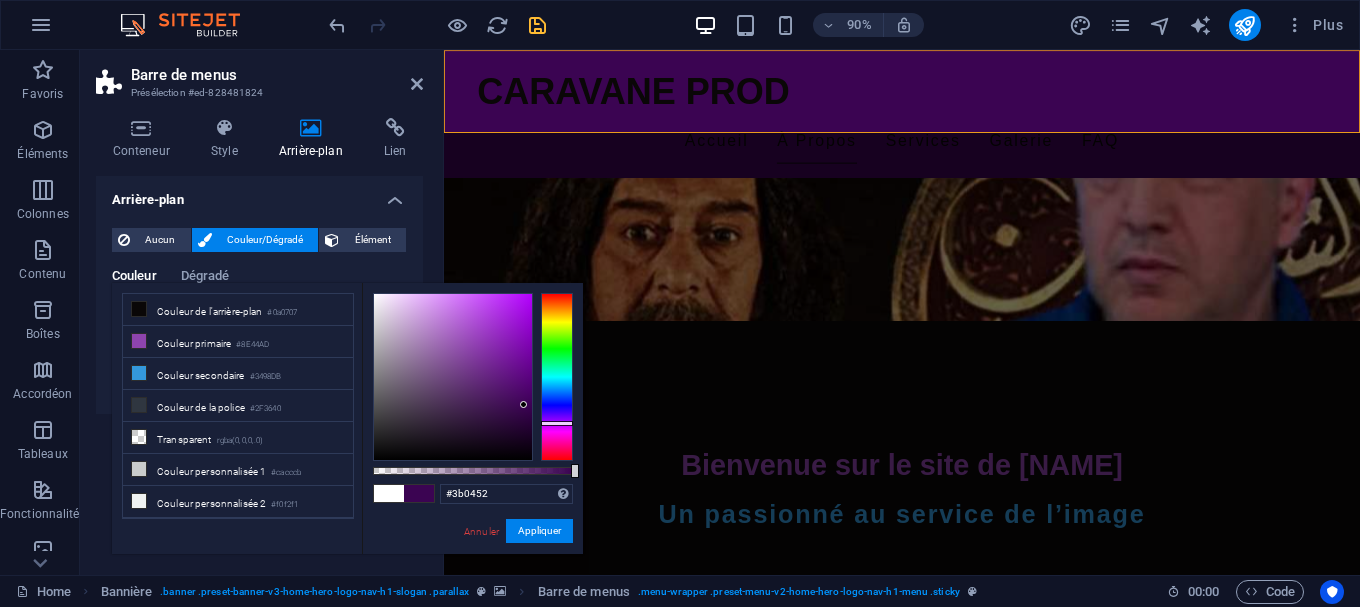 type on "#450460" 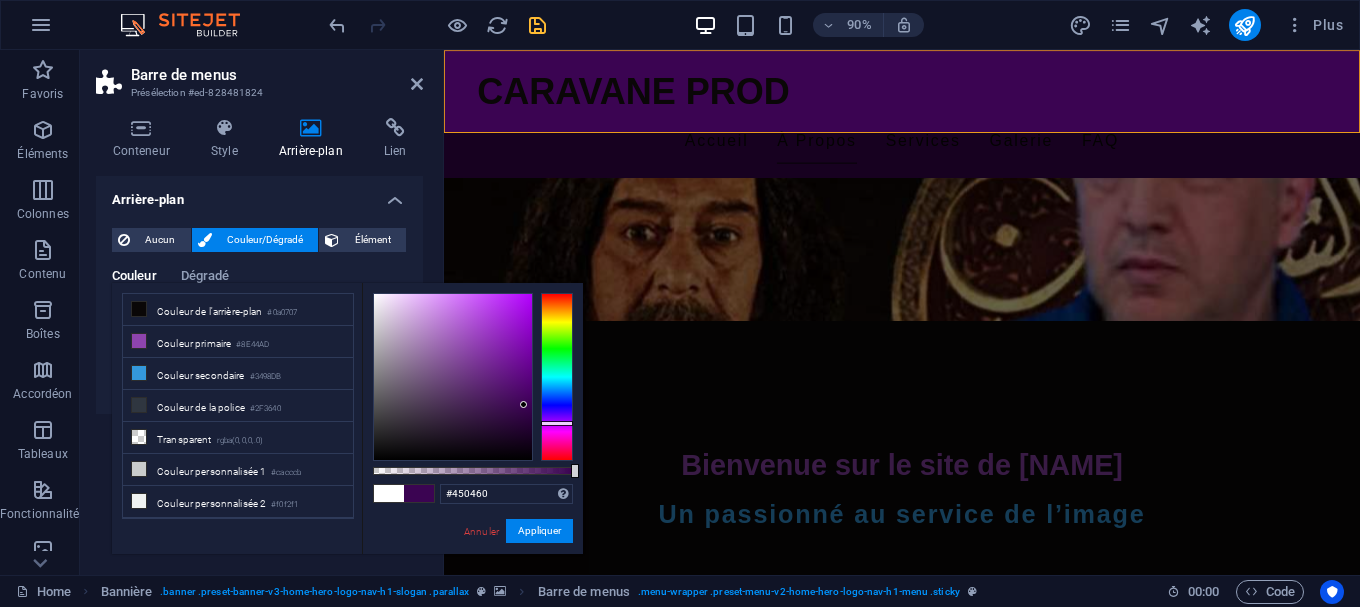 click at bounding box center [453, 377] 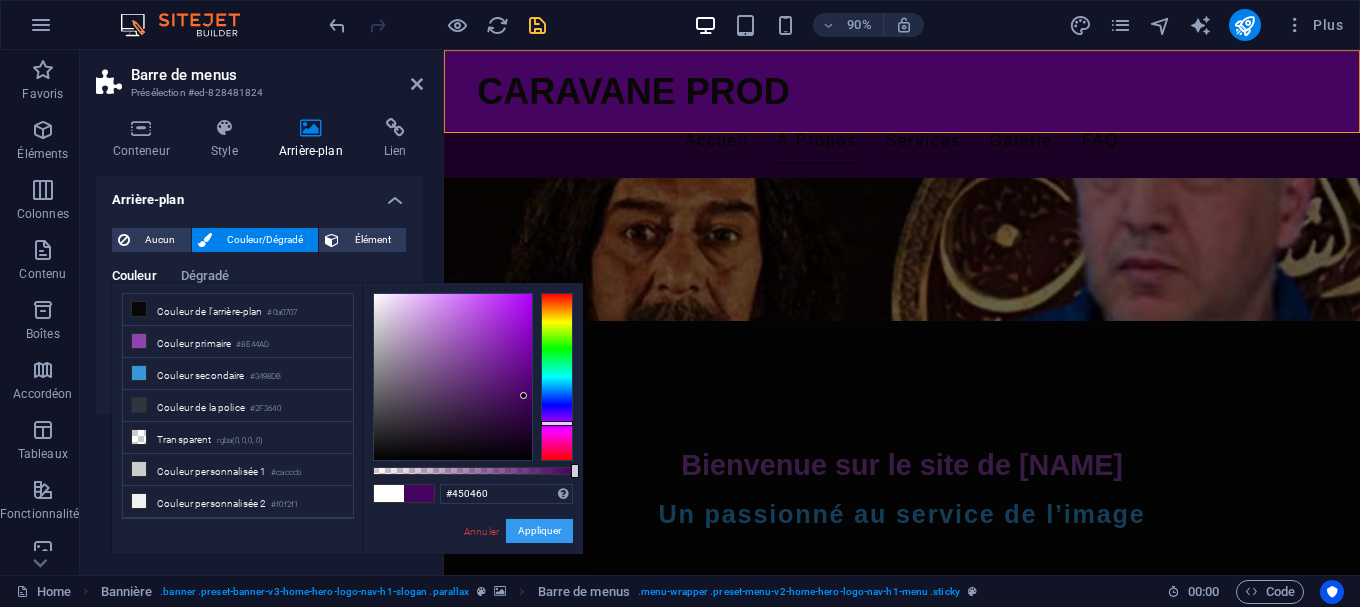 click on "Appliquer" at bounding box center (539, 531) 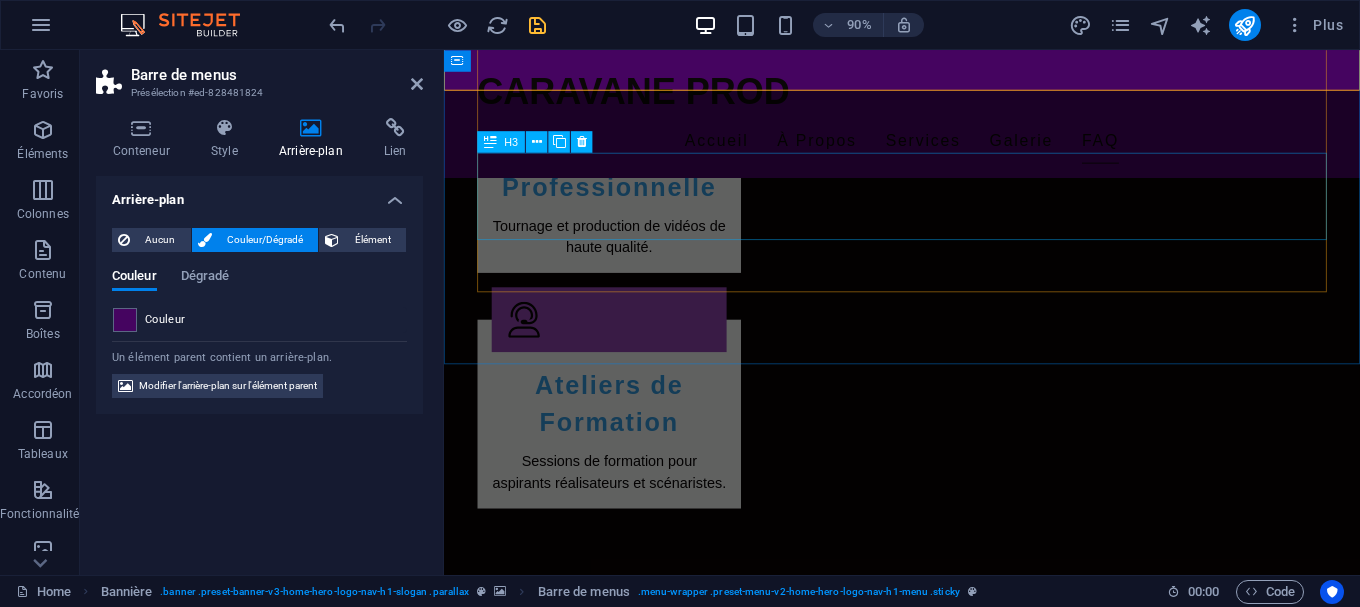 scroll, scrollTop: 3382, scrollLeft: 0, axis: vertical 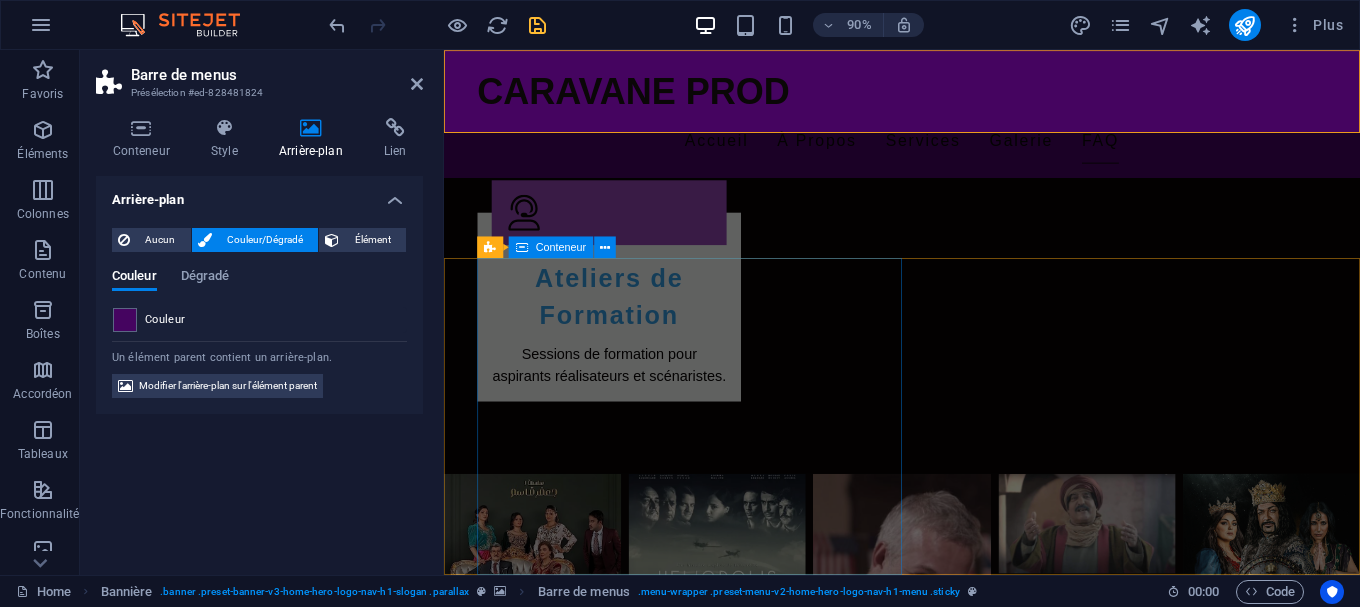 click on "Nous Contacter [URL] El Achour , [CITY] [PHONE] contact@[DOMAIN] Legal Notice  |  Privacy Policy" at bounding box center [971, 2584] 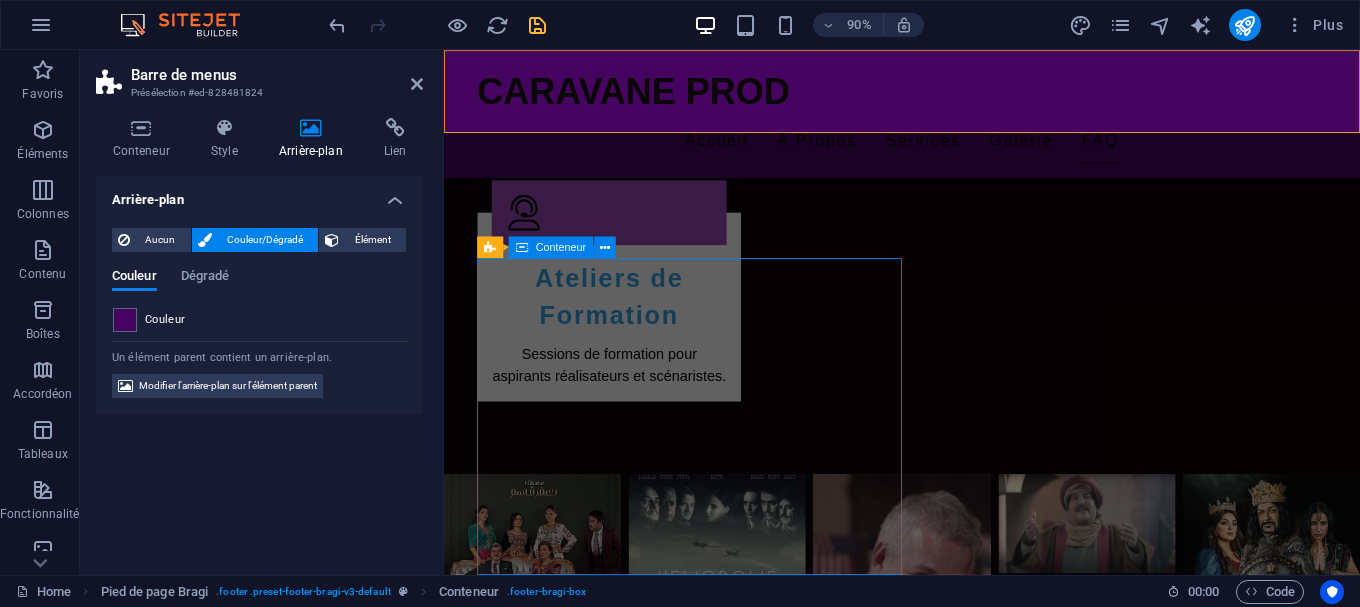 click on "Nous Contacter [URL] El Achour , [CITY] [PHONE] contact@[DOMAIN] Legal Notice  |  Privacy Policy" at bounding box center [971, 2584] 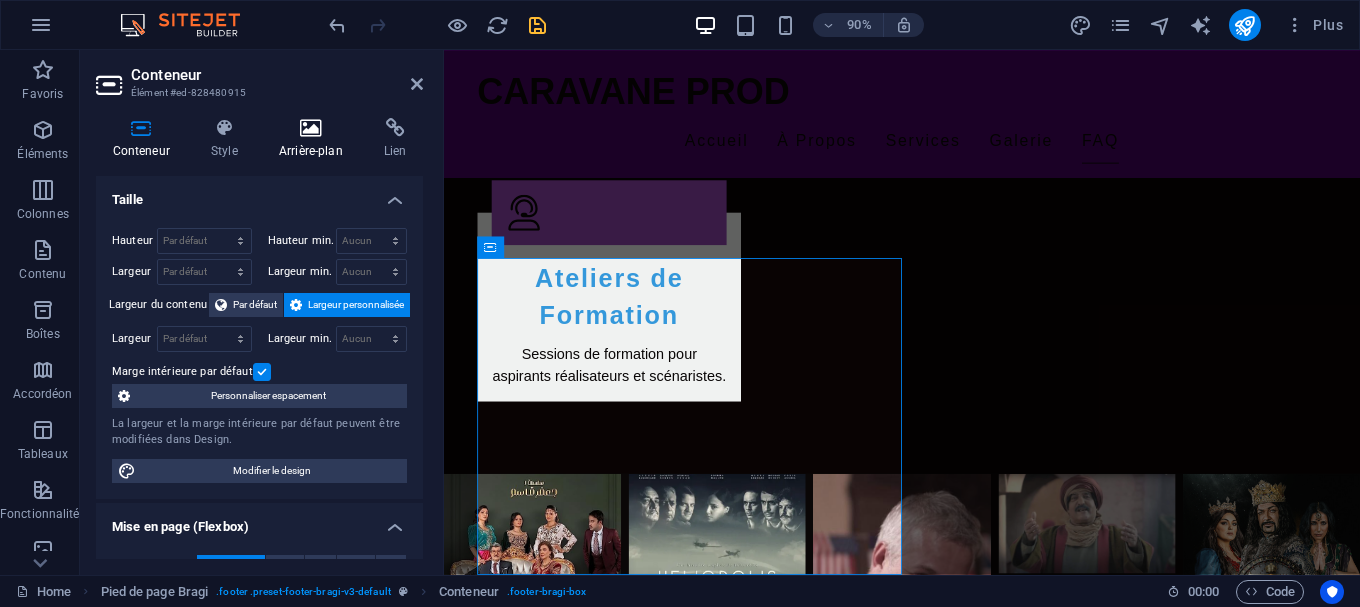 click at bounding box center [310, 128] 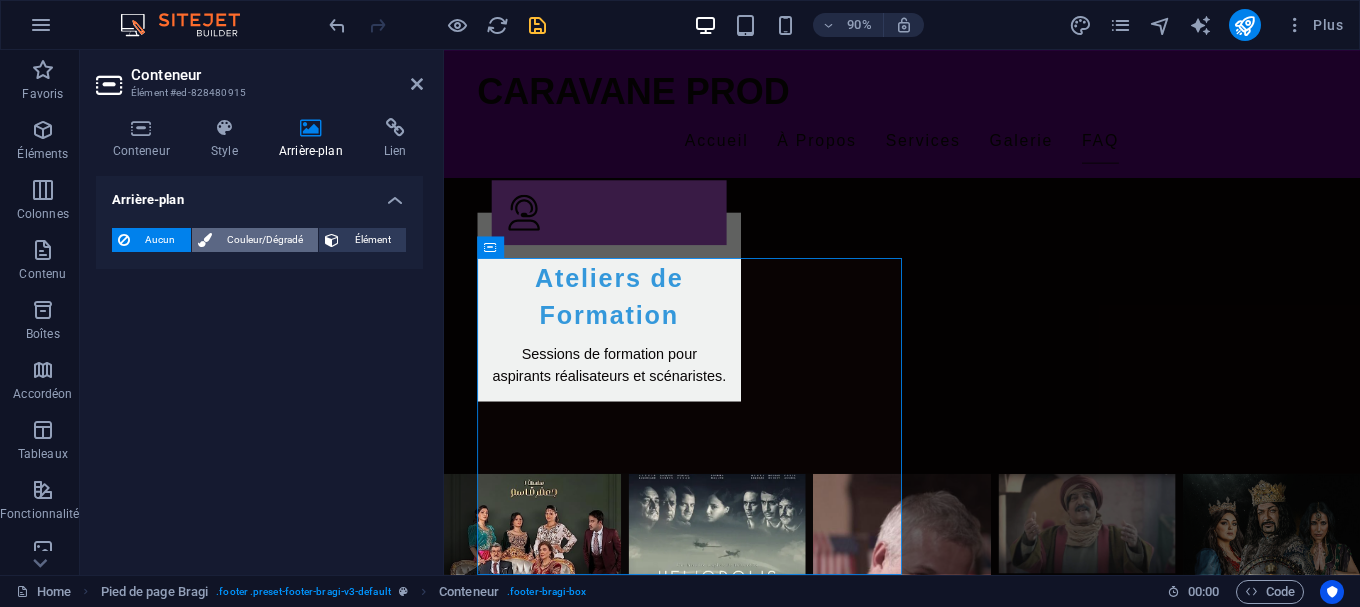 click on "Couleur/Dégradé" at bounding box center [265, 240] 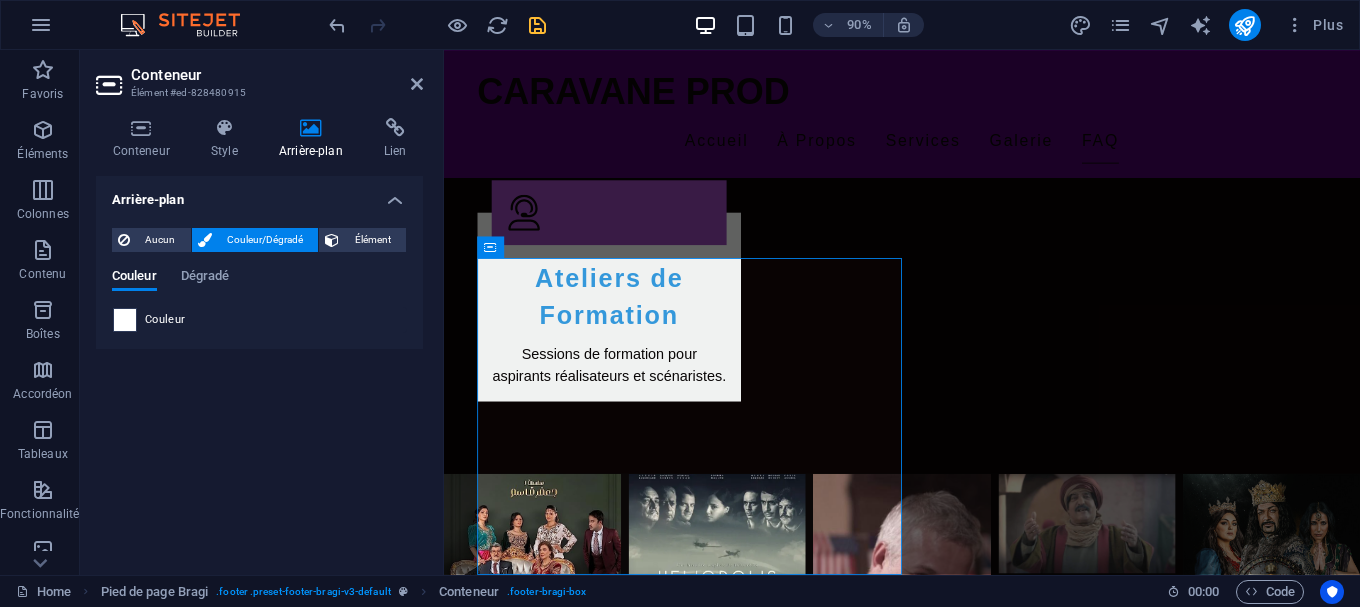 click at bounding box center (125, 320) 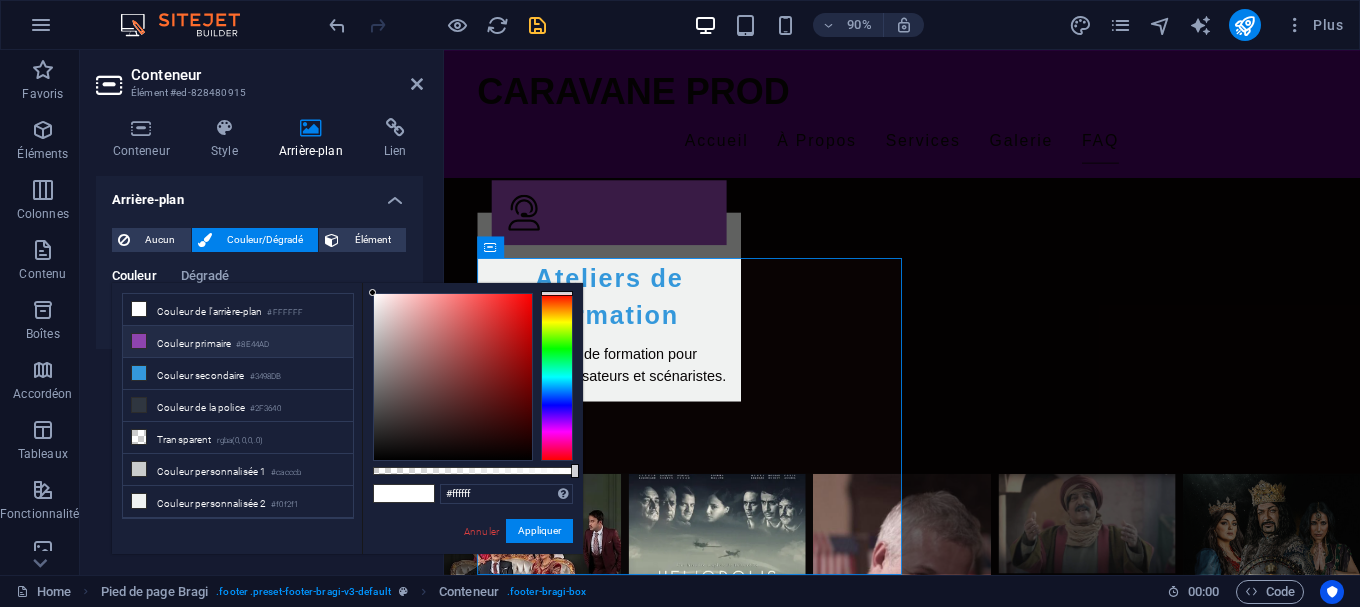 click at bounding box center (139, 341) 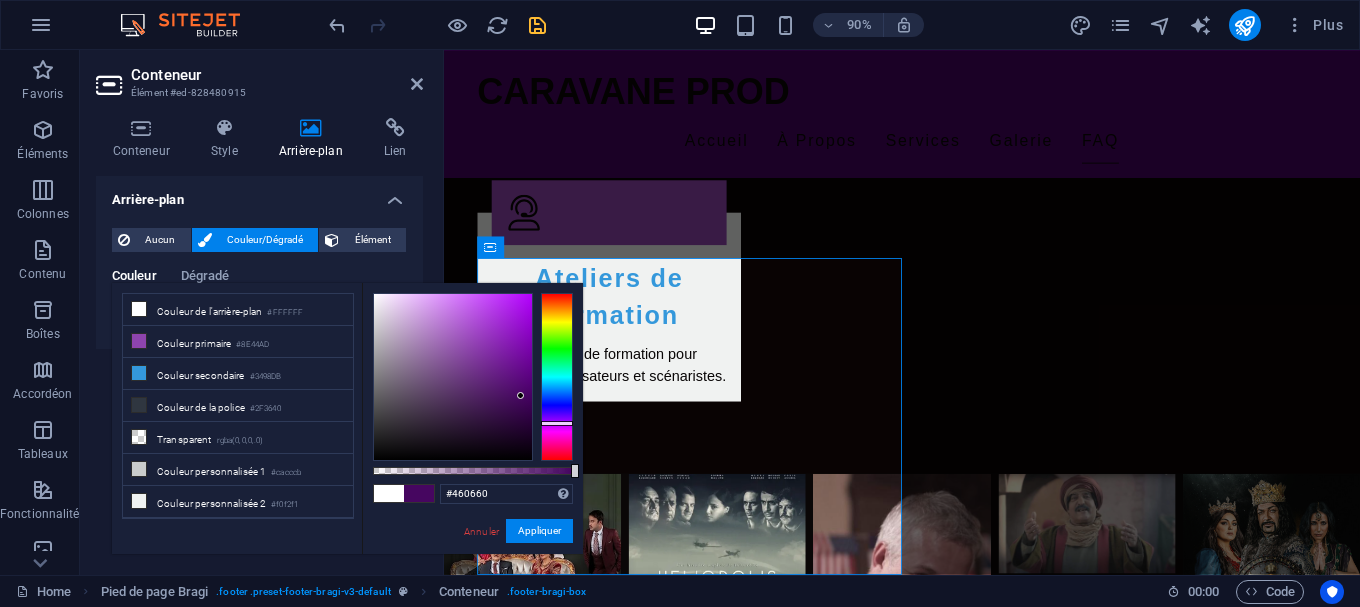 click at bounding box center (453, 377) 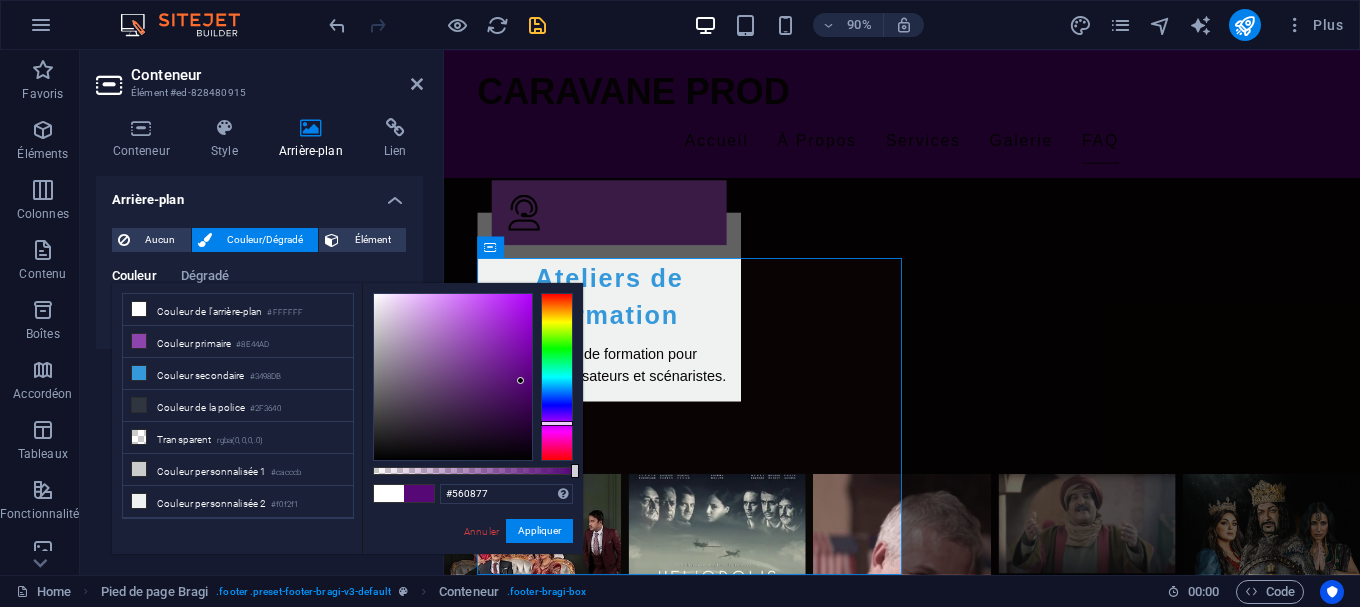 click at bounding box center [453, 377] 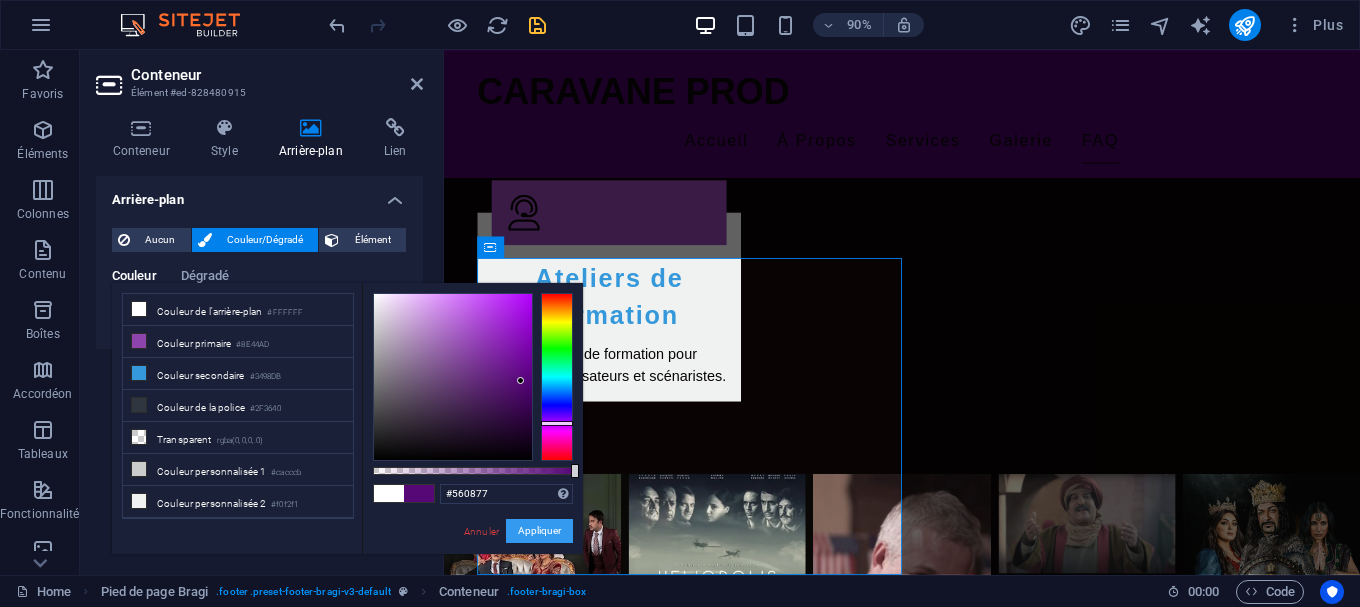 click on "Appliquer" at bounding box center (539, 531) 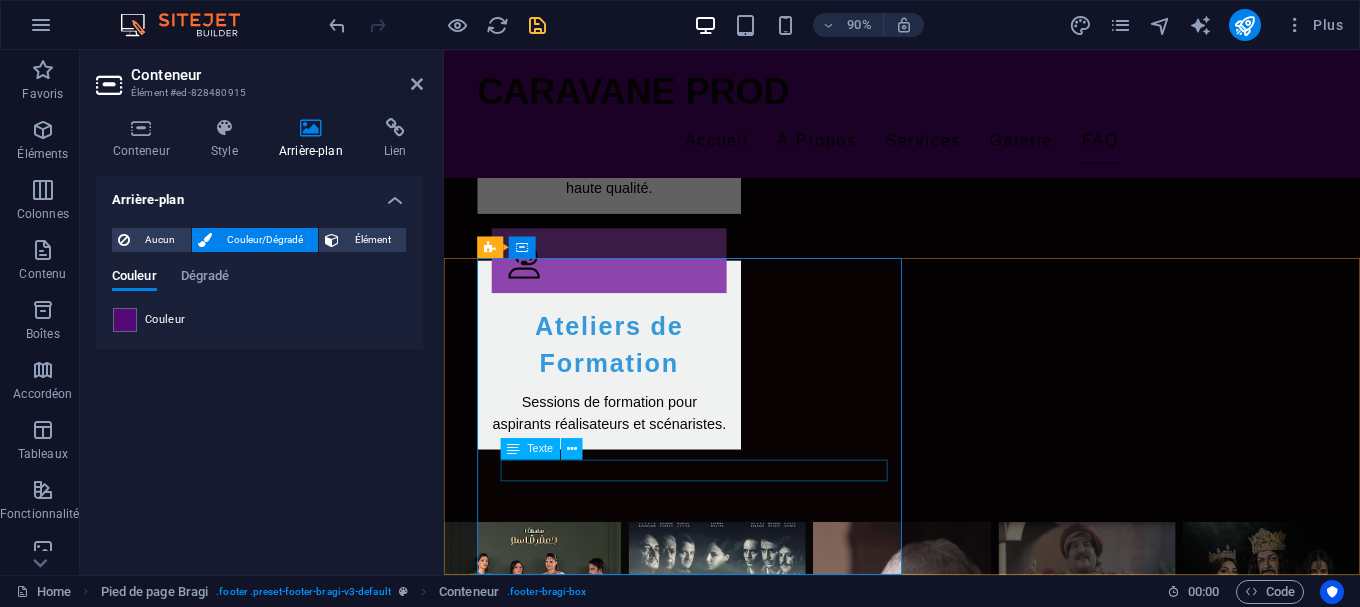 scroll, scrollTop: 3382, scrollLeft: 0, axis: vertical 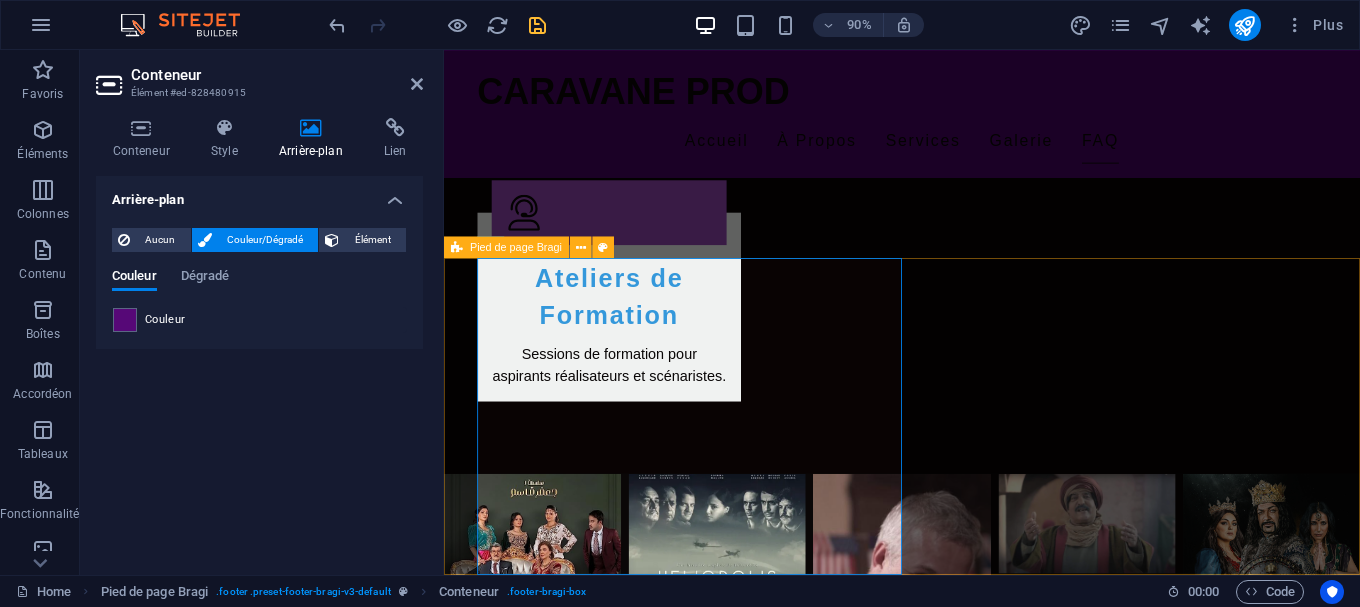 click on "Nous Contacter djaffargacem.com El Achour , [CITY]  +[COUNTRY_CODE] [PHONE] contact@[DOMAIN] Legal Notice  |  Privacy Policy Déposer le contenu ici ou  Ajouter les éléments  Coller le presse-papiers" at bounding box center [953, 2831] 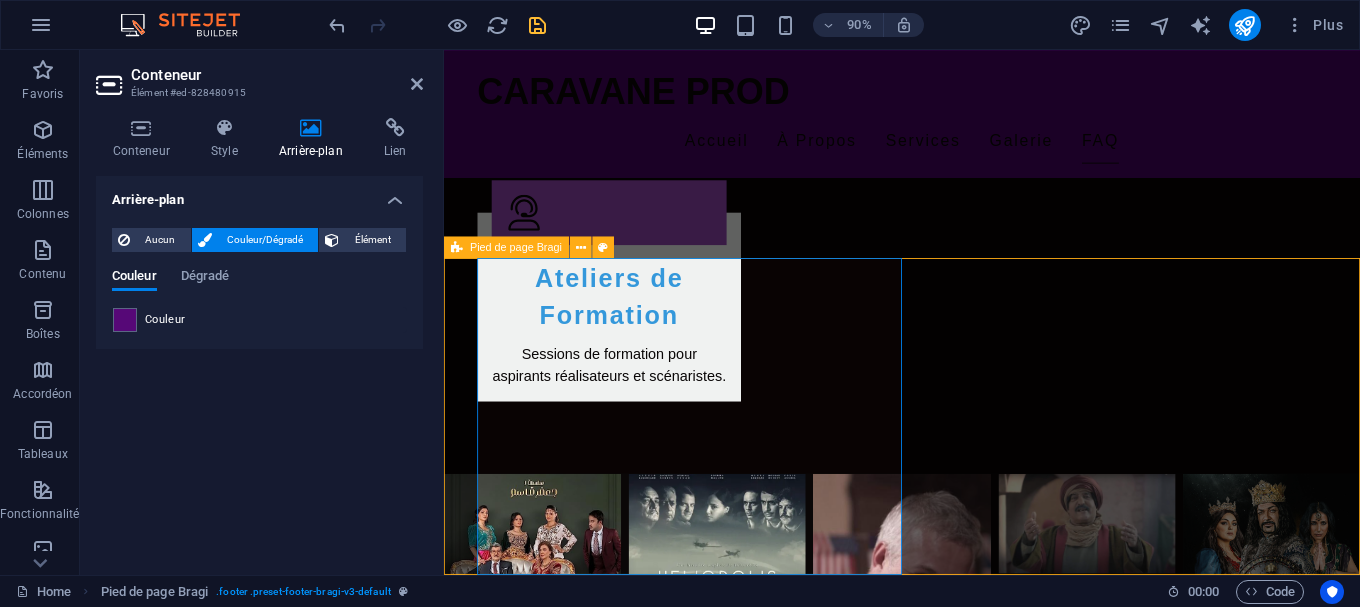click on "Nous Contacter djaffargacem.com El Achour , [CITY]  +[COUNTRY_CODE] [PHONE] contact@[DOMAIN] Legal Notice  |  Privacy Policy Déposer le contenu ici ou  Ajouter les éléments  Coller le presse-papiers" at bounding box center [953, 2831] 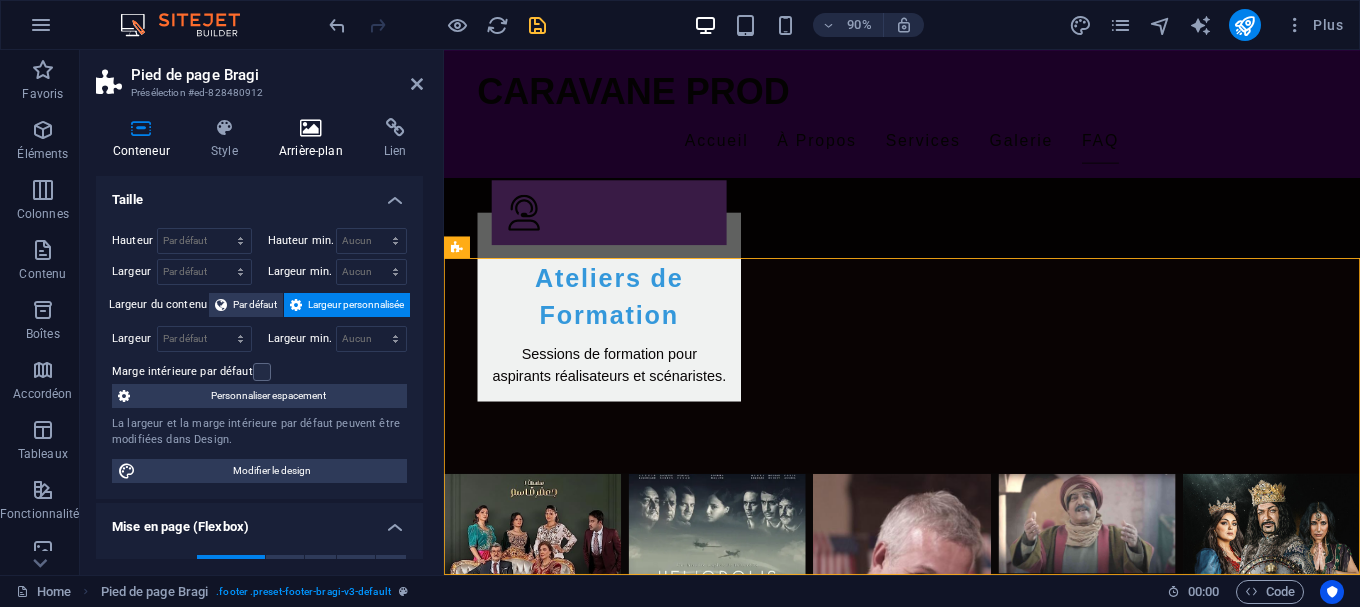 click on "Arrière-plan" at bounding box center (314, 139) 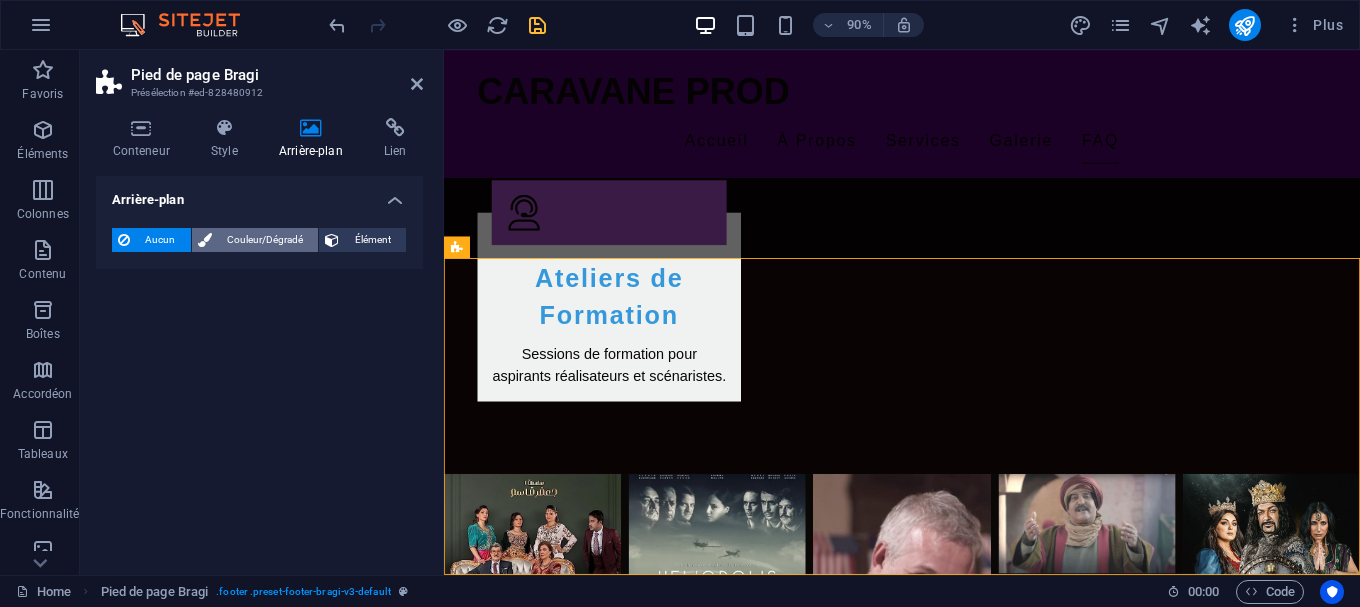 click on "Couleur/Dégradé" at bounding box center (265, 240) 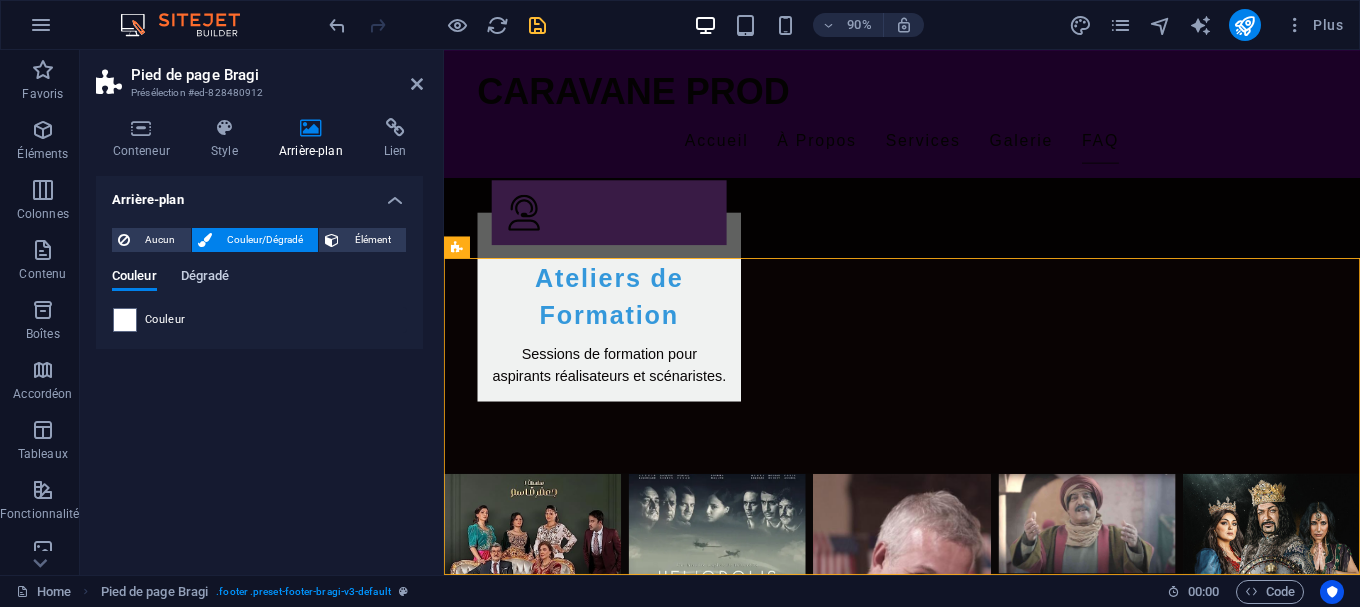 click on "Dégradé" at bounding box center [205, 278] 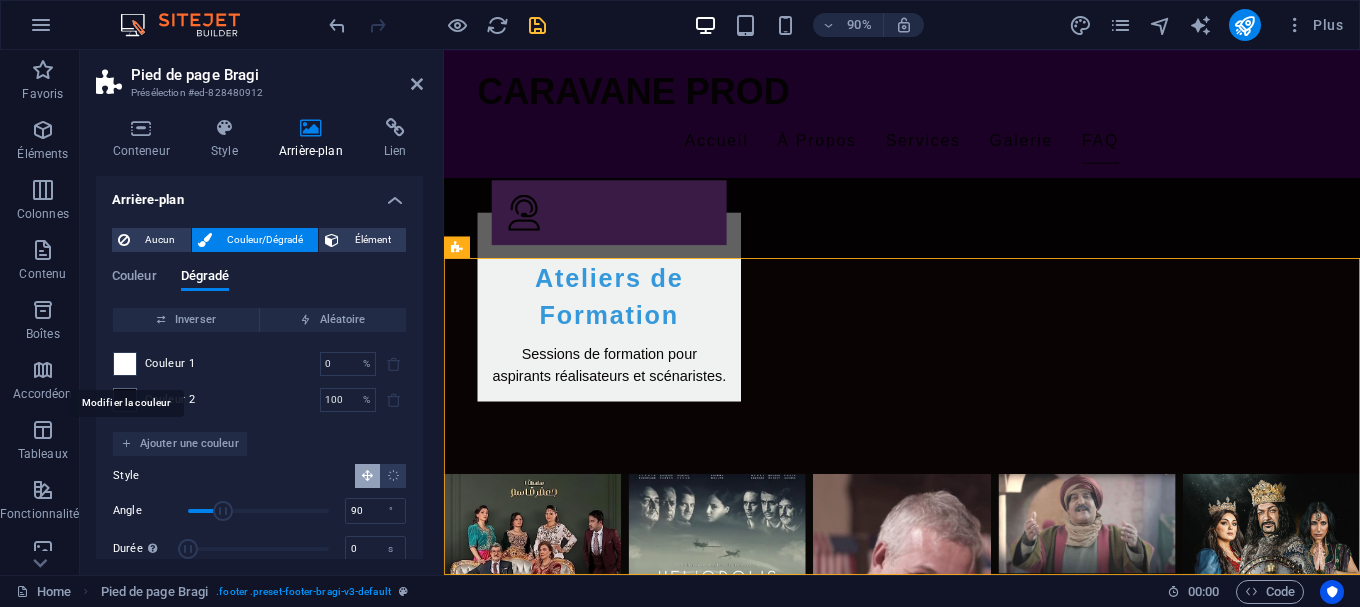 click at bounding box center [125, 364] 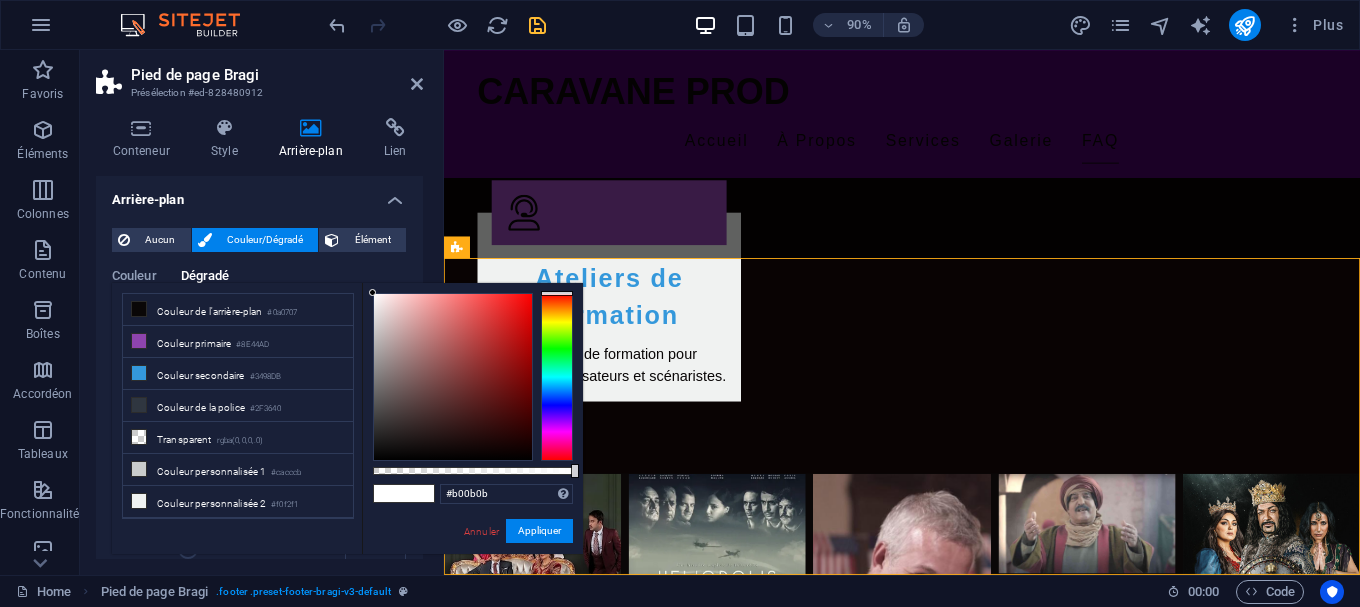 click at bounding box center (453, 377) 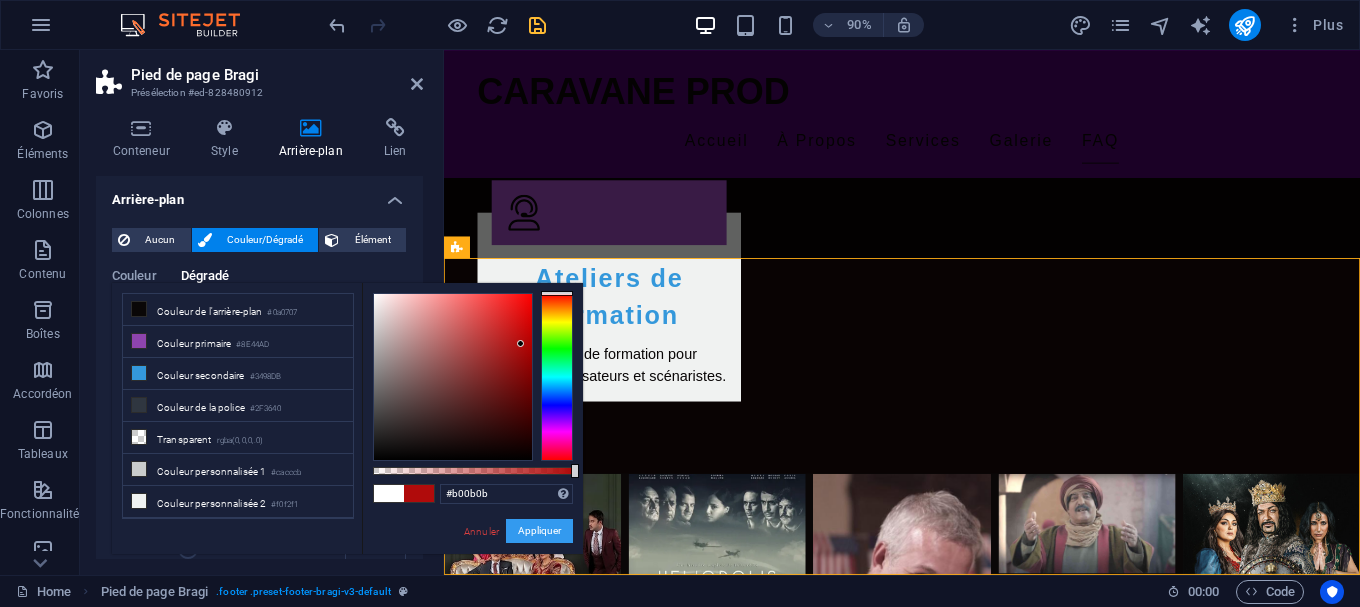 click on "Appliquer" at bounding box center [539, 531] 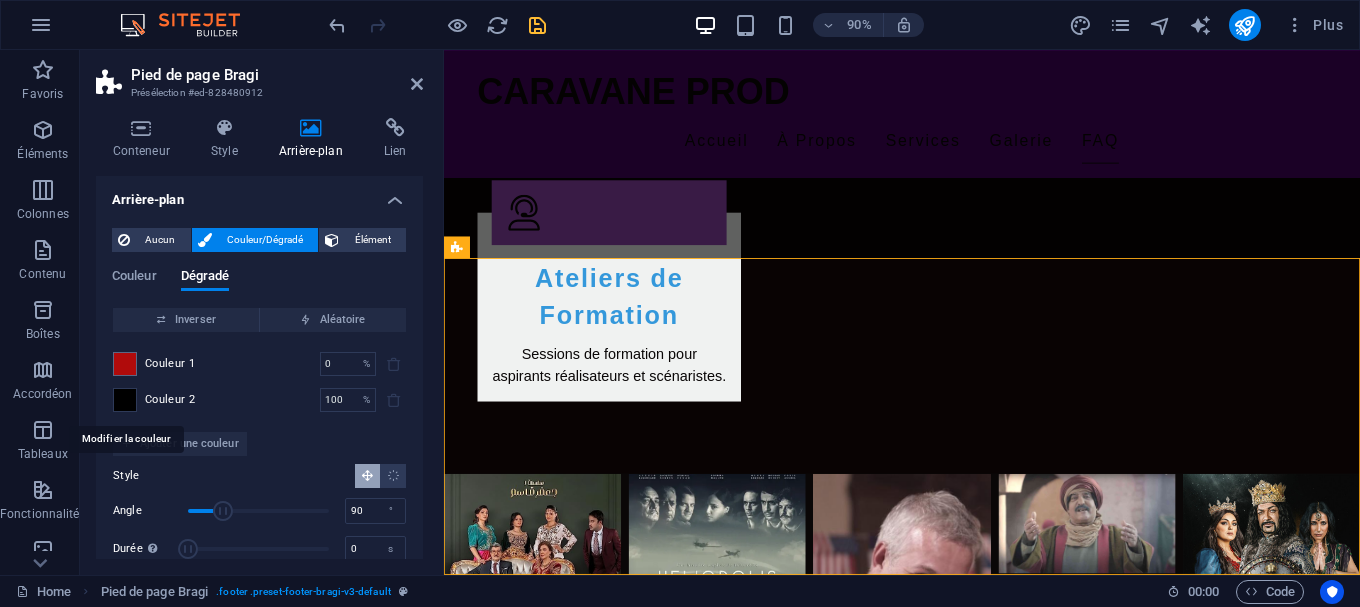 click at bounding box center [125, 400] 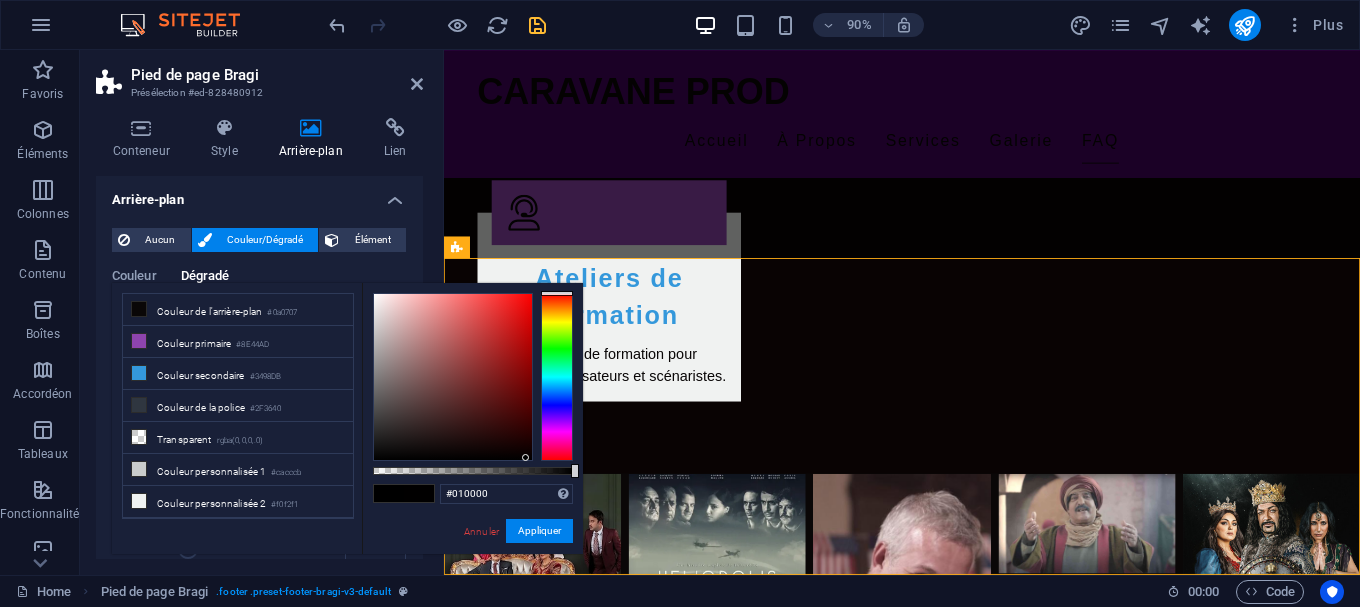 click at bounding box center (453, 377) 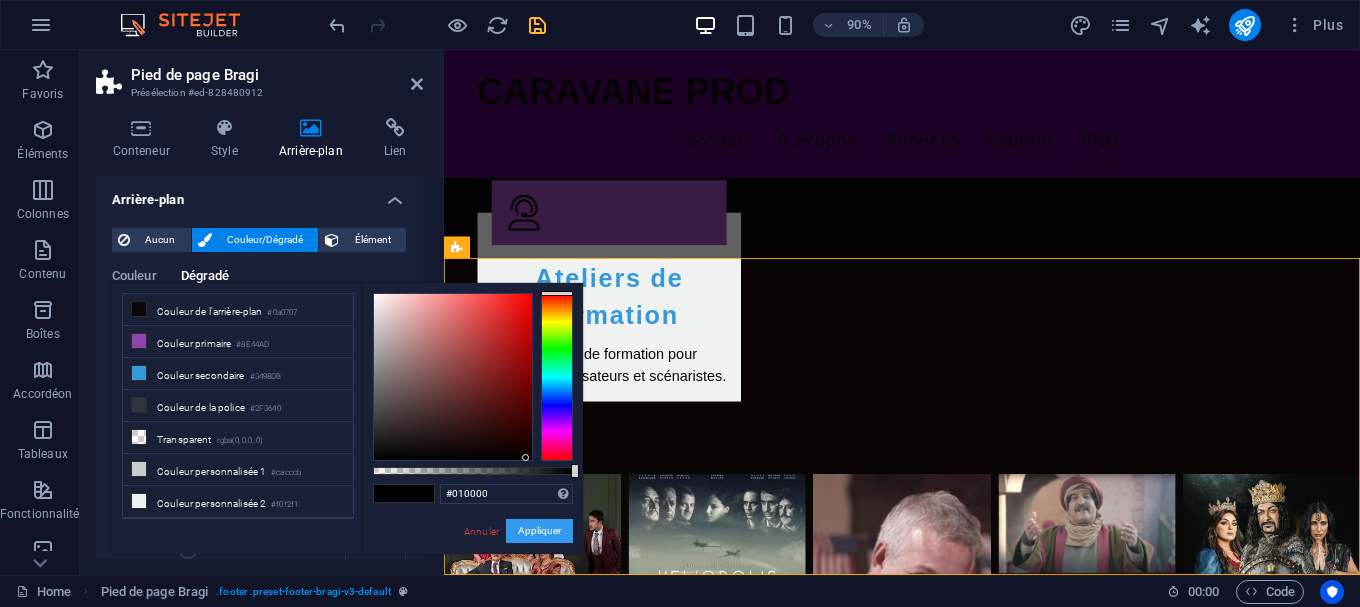 click on "Appliquer" at bounding box center (539, 531) 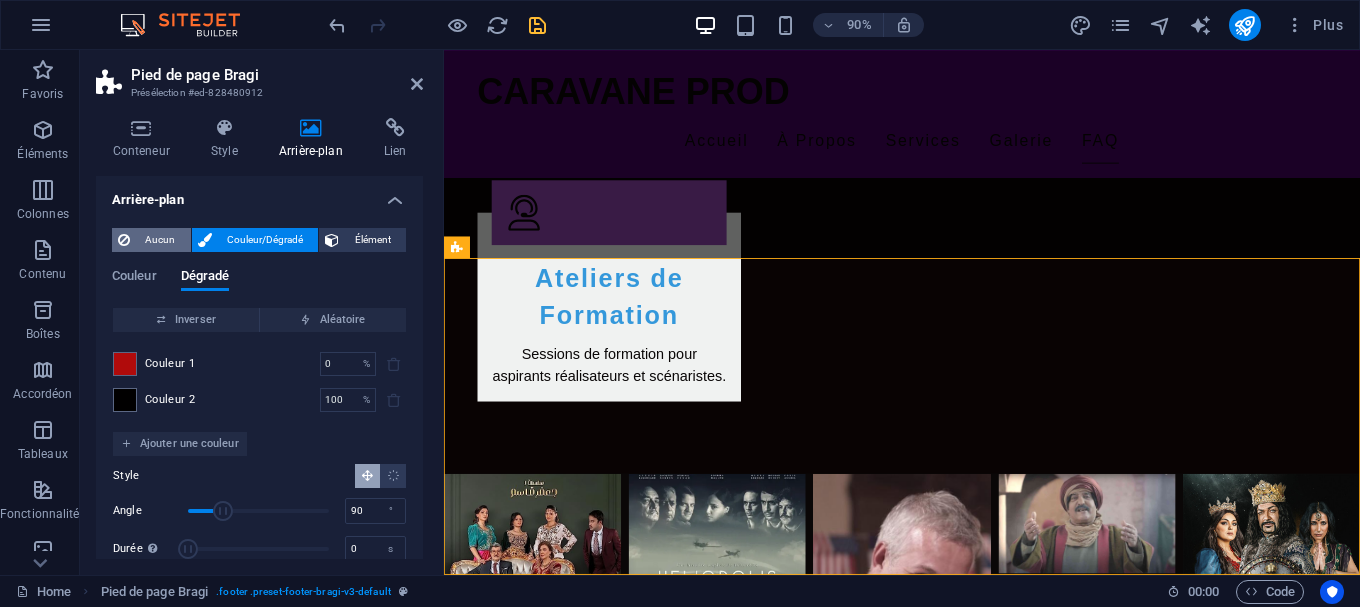 click on "Aucun" at bounding box center (160, 240) 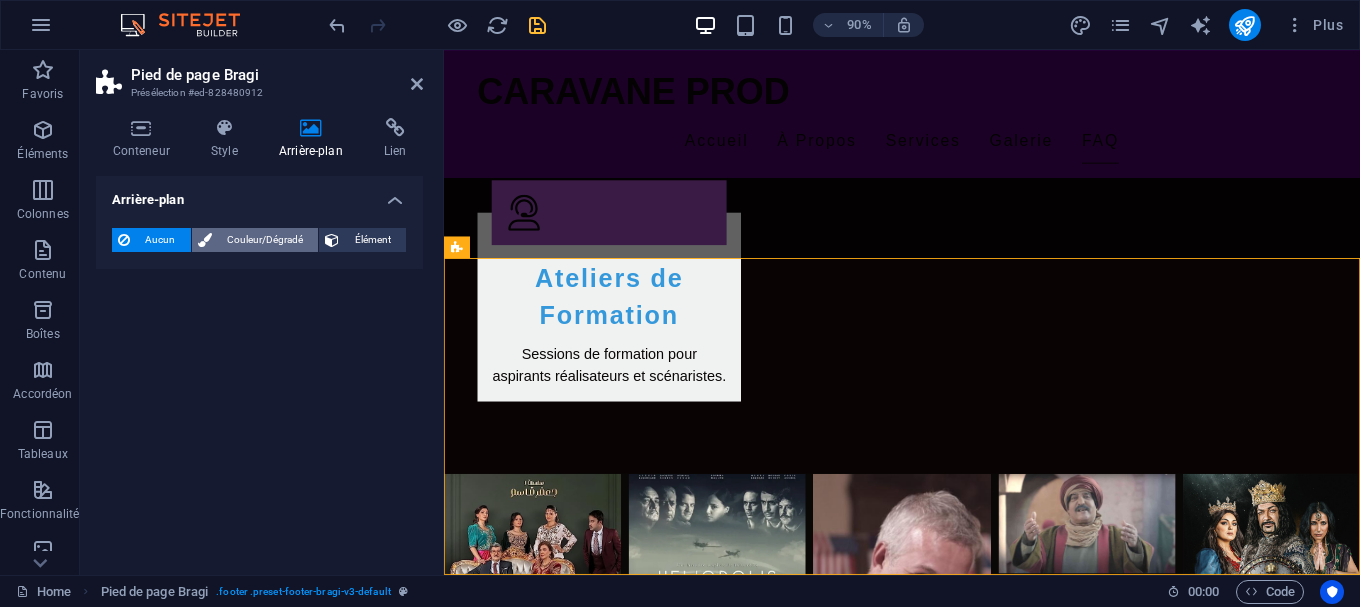 click at bounding box center [205, 240] 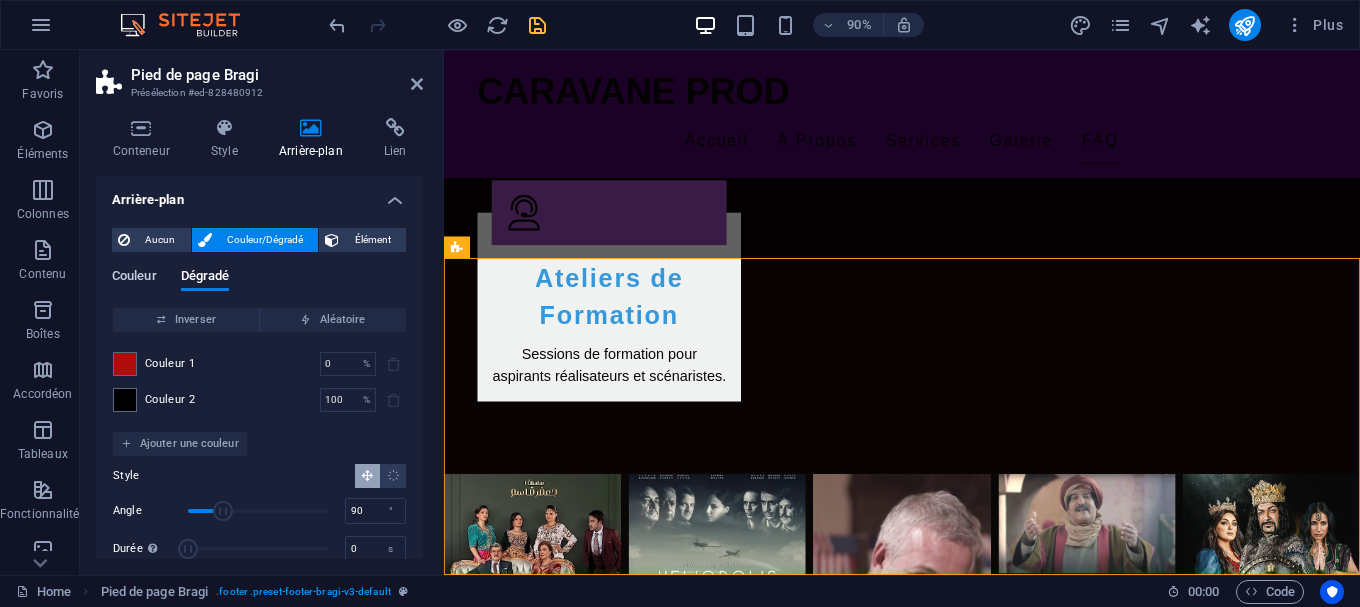 click on "Couleur" at bounding box center (134, 278) 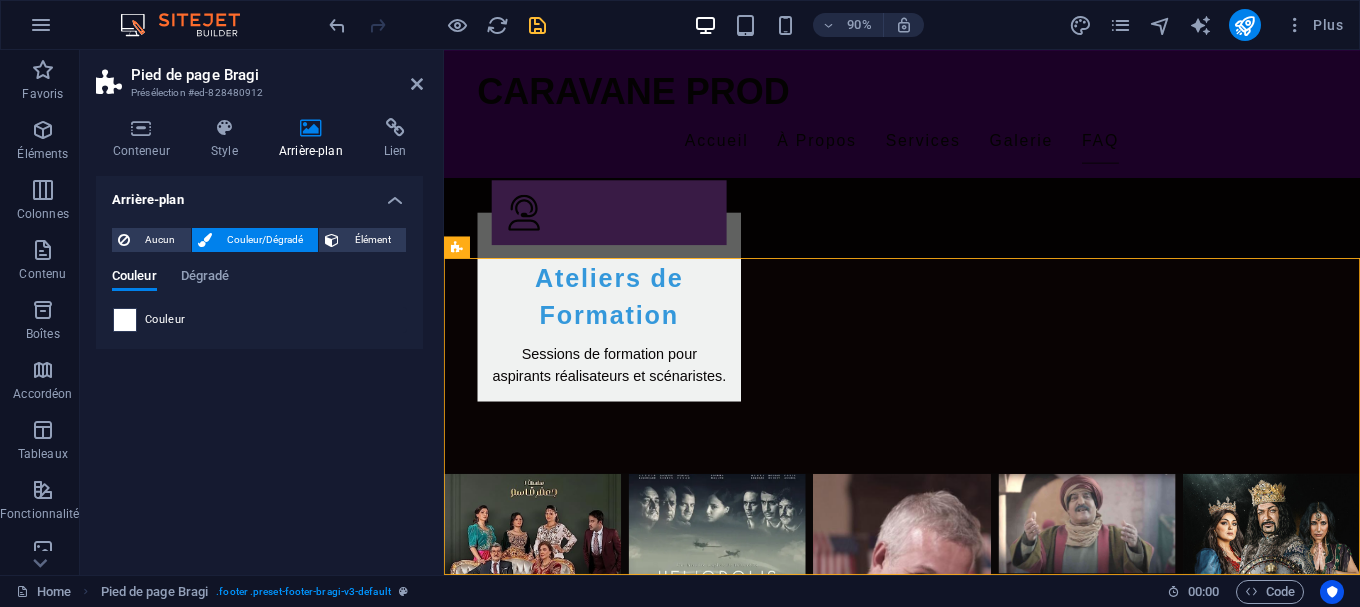 click at bounding box center (125, 320) 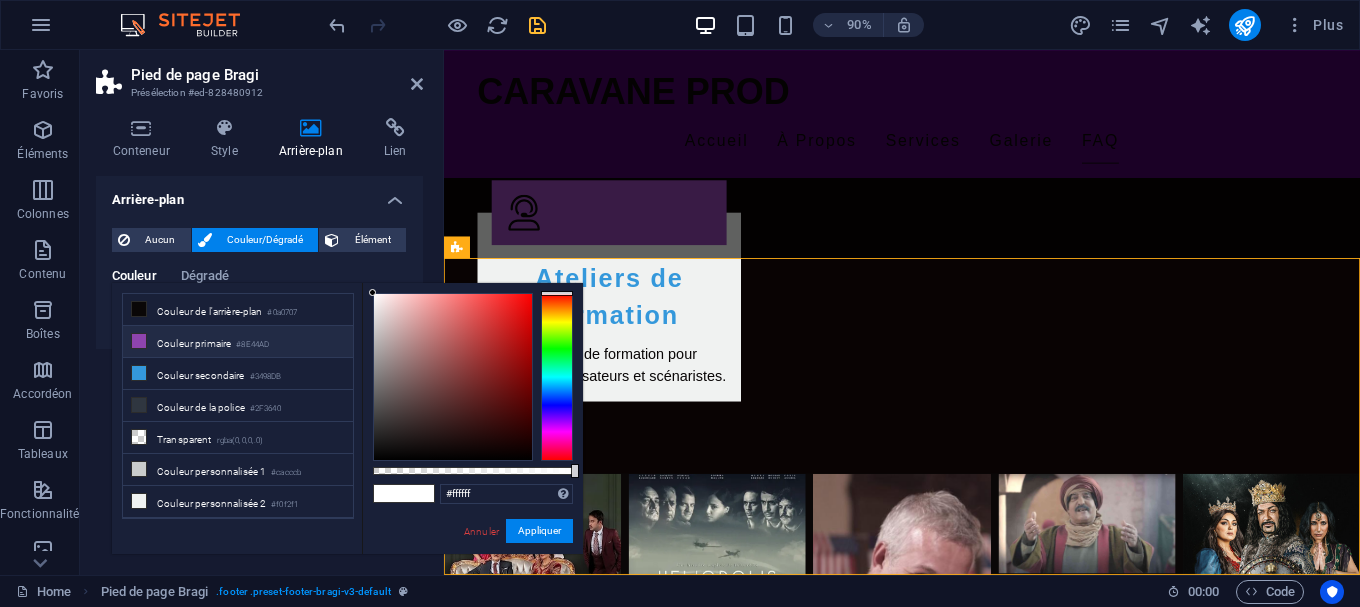 click on "Couleur primaire
#8E44AD" at bounding box center [238, 342] 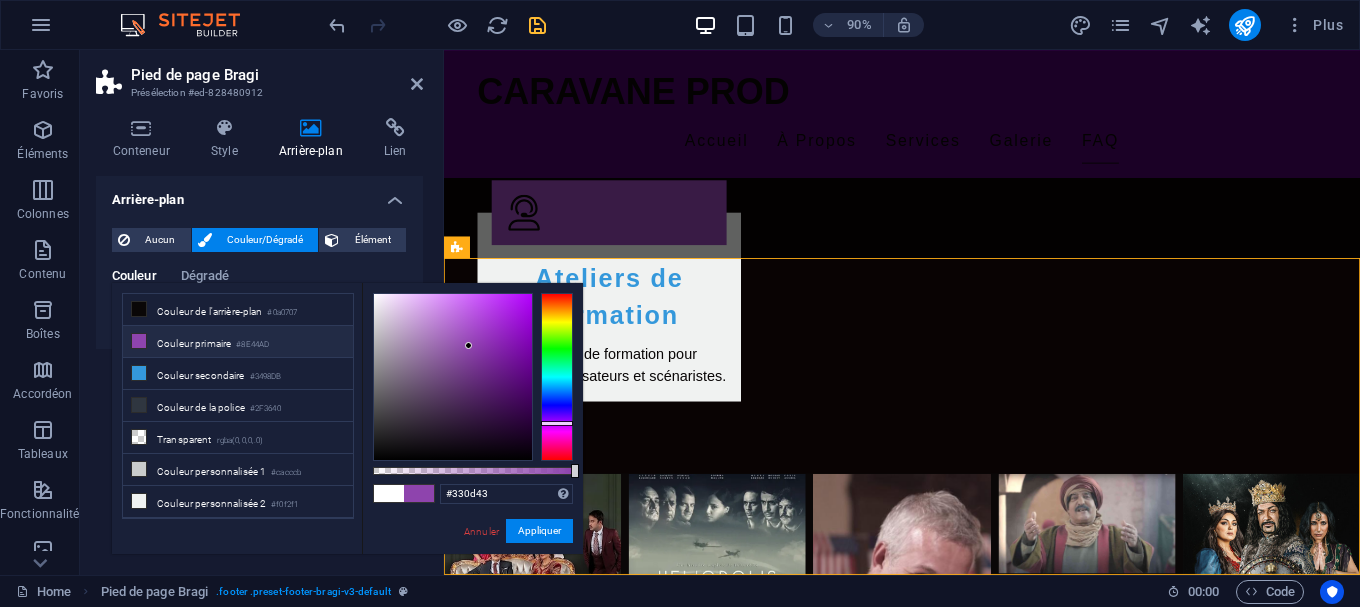 click at bounding box center (453, 377) 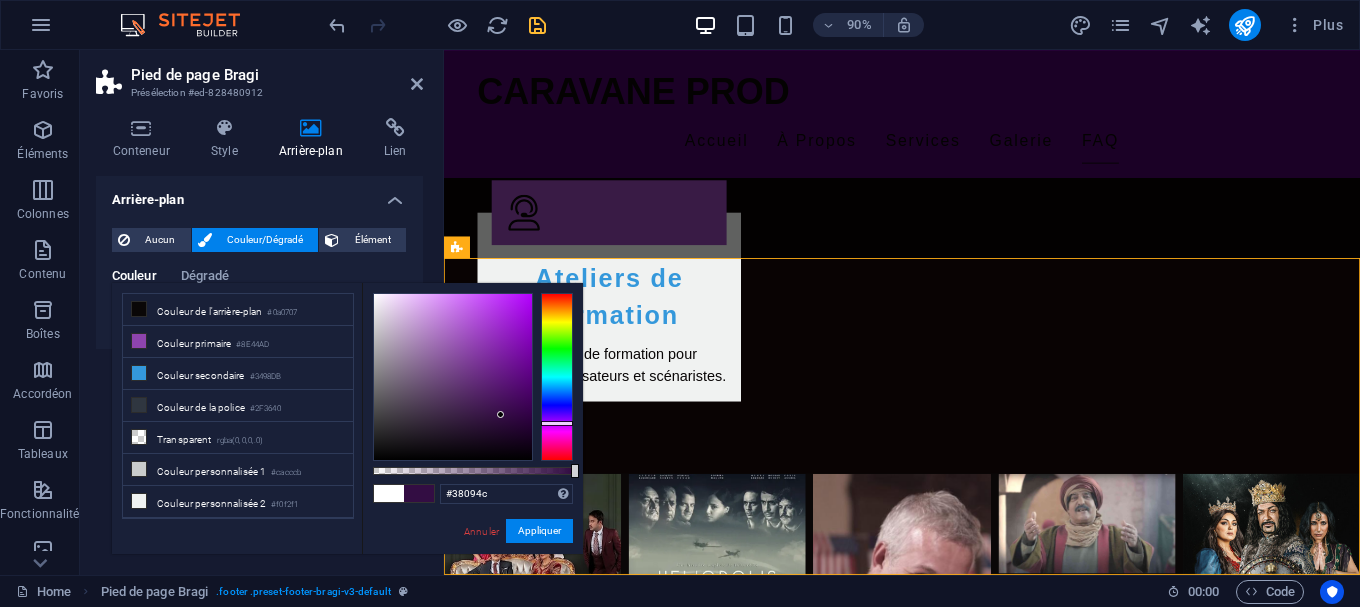 click at bounding box center (453, 377) 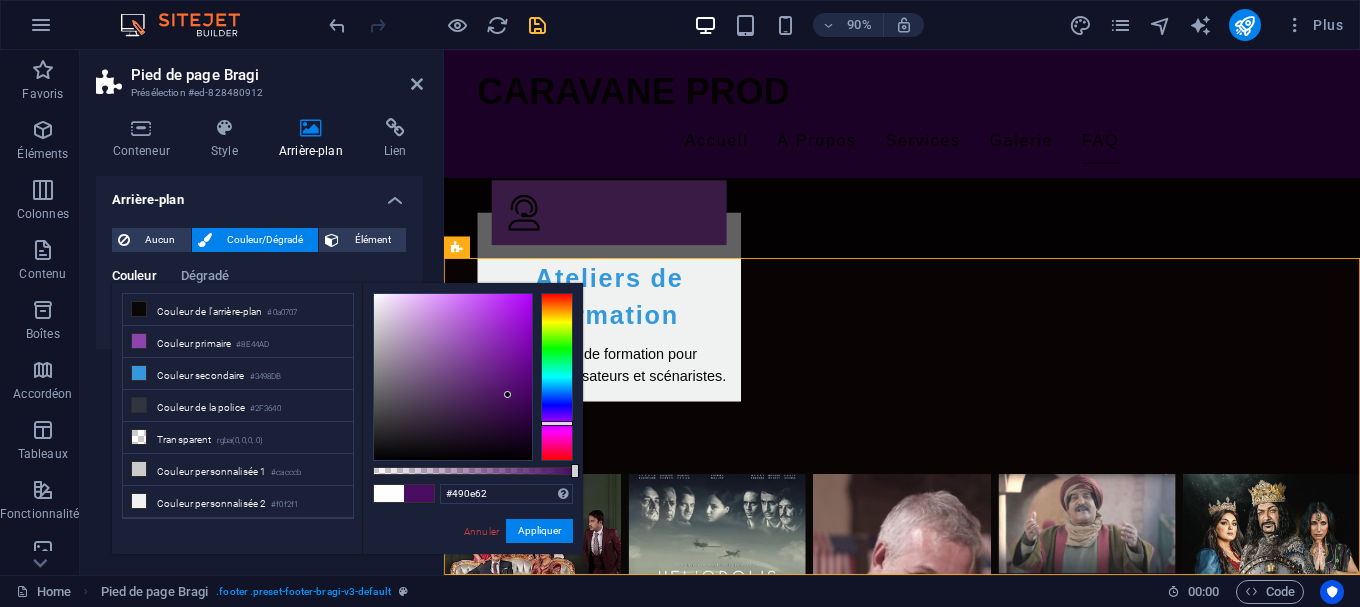 click at bounding box center [453, 377] 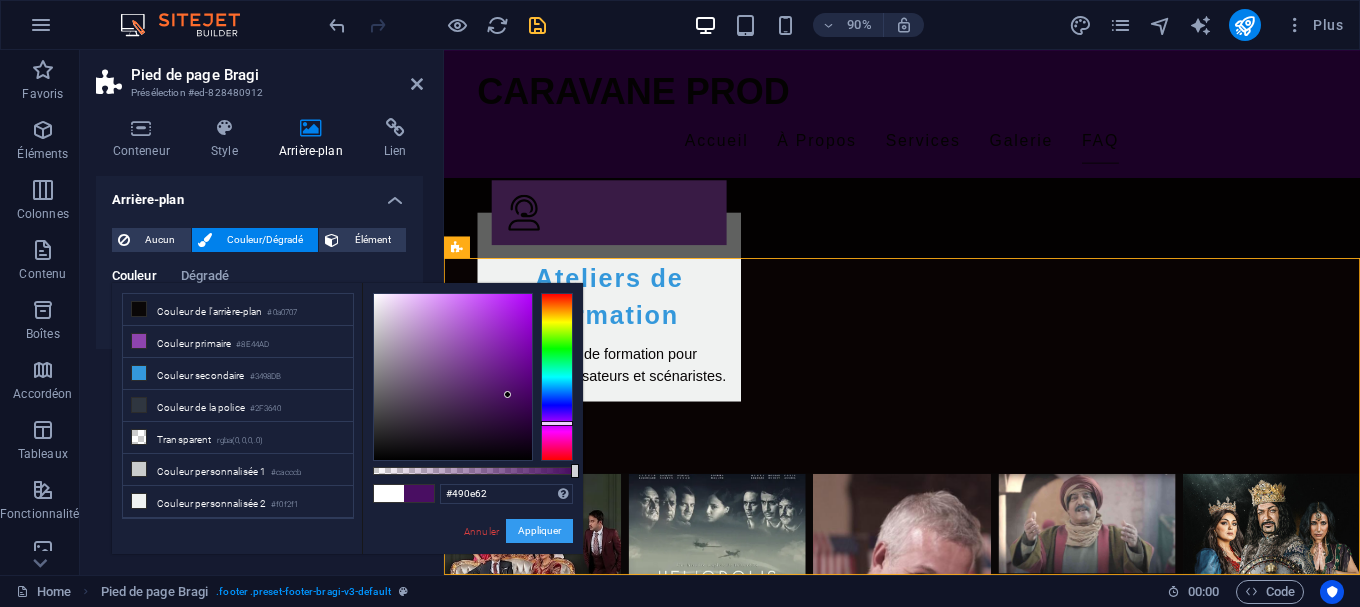 click on "Appliquer" at bounding box center [539, 531] 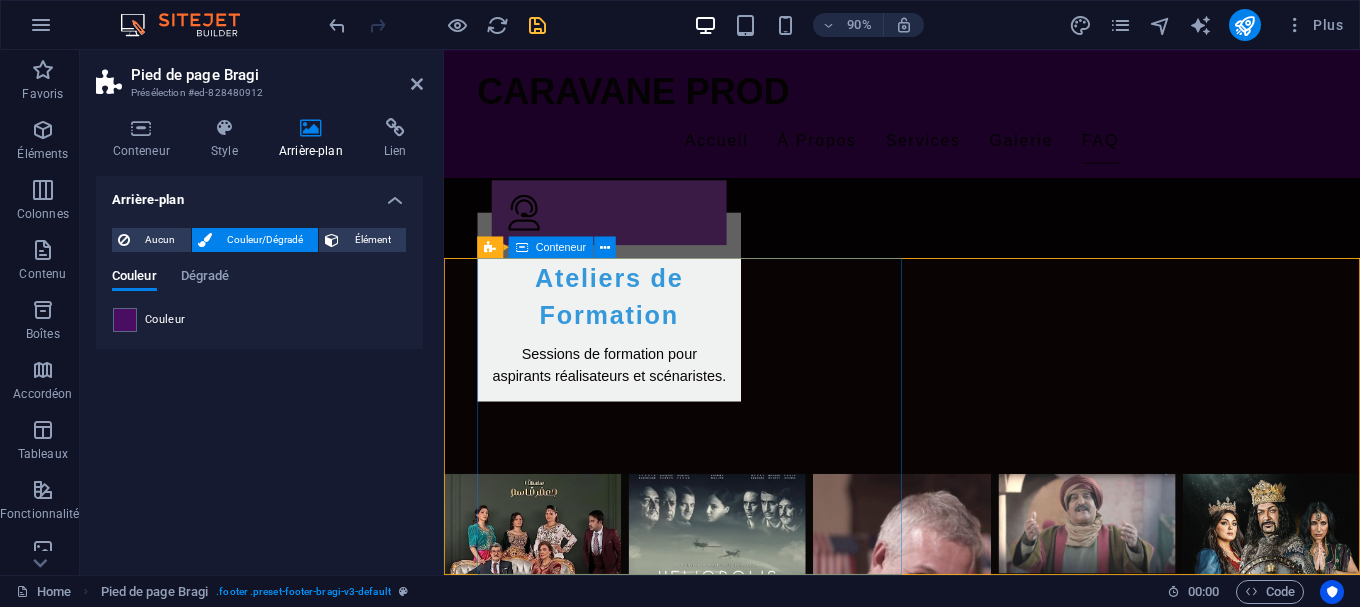 click on "Nous Contacter [URL] El Achour , [CITY] [PHONE] contact@[DOMAIN] Legal Notice  |  Privacy Policy" at bounding box center [971, 2584] 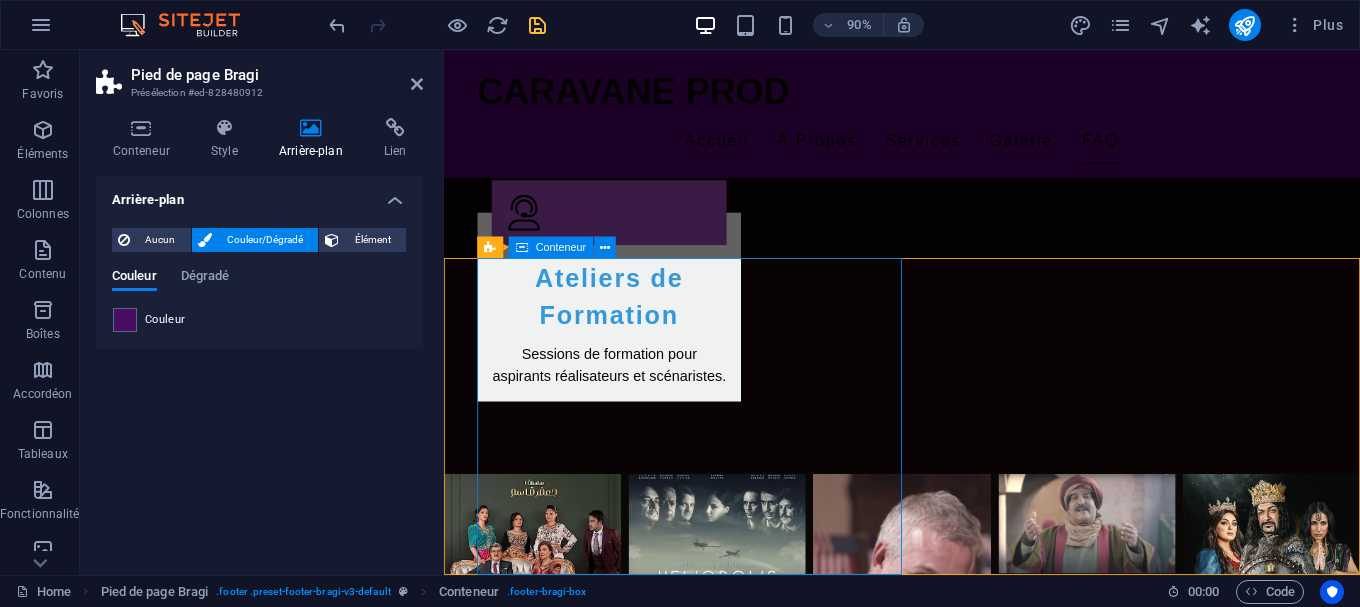 click on "Nous Contacter [URL] El Achour , [CITY] [PHONE] contact@[DOMAIN] Legal Notice  |  Privacy Policy" at bounding box center (971, 2584) 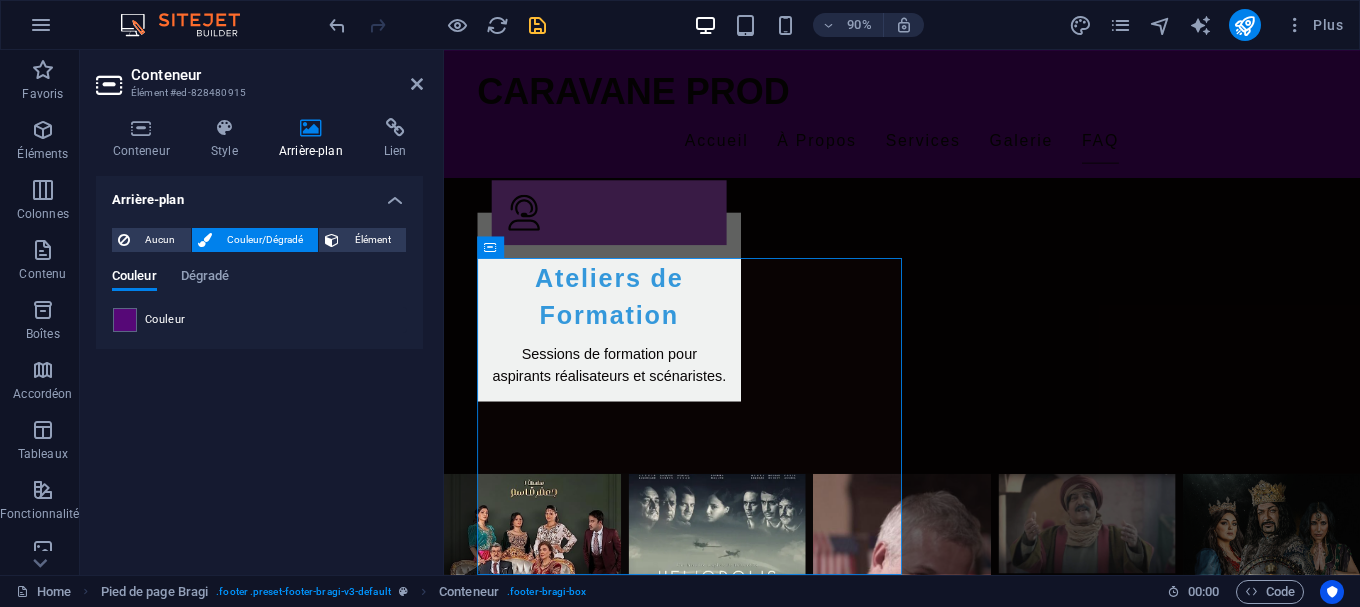 click on "Couleur" at bounding box center (259, 320) 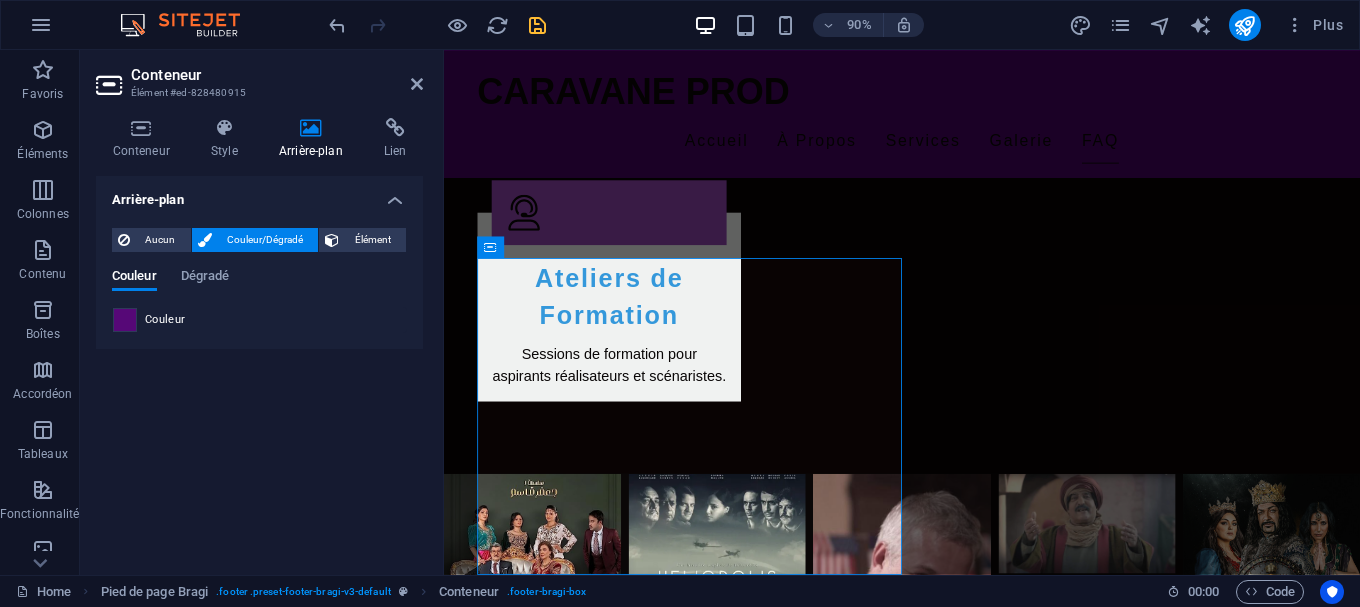 click at bounding box center (125, 320) 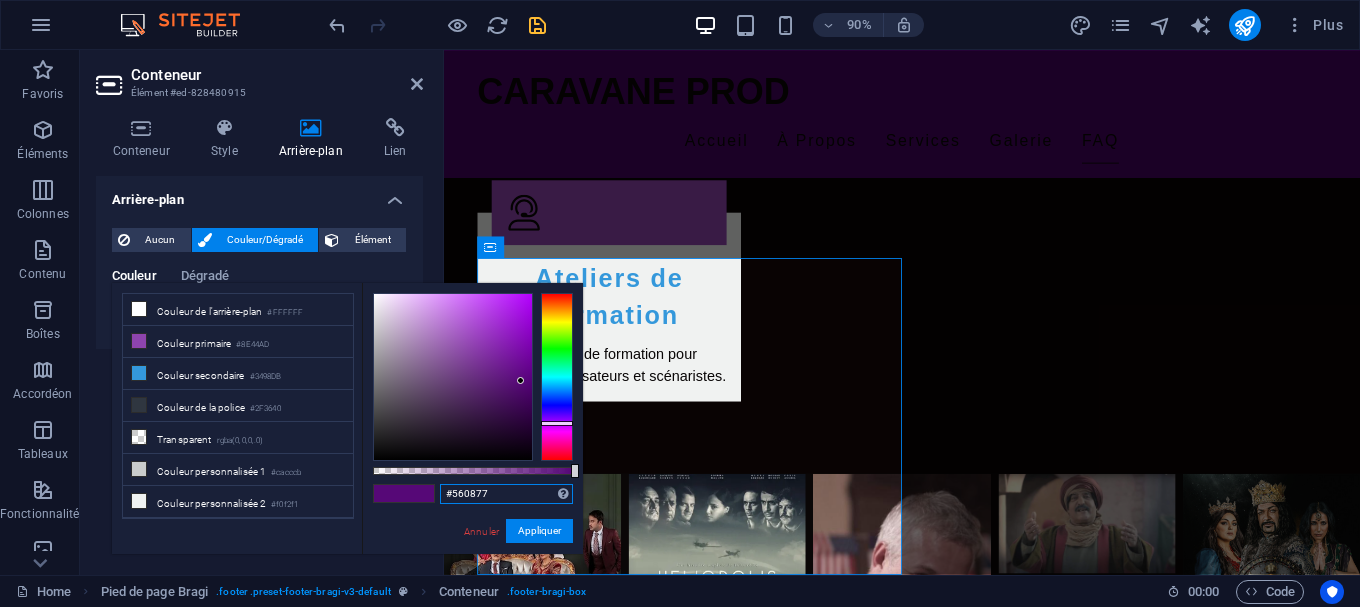 click on "#560877" at bounding box center (506, 494) 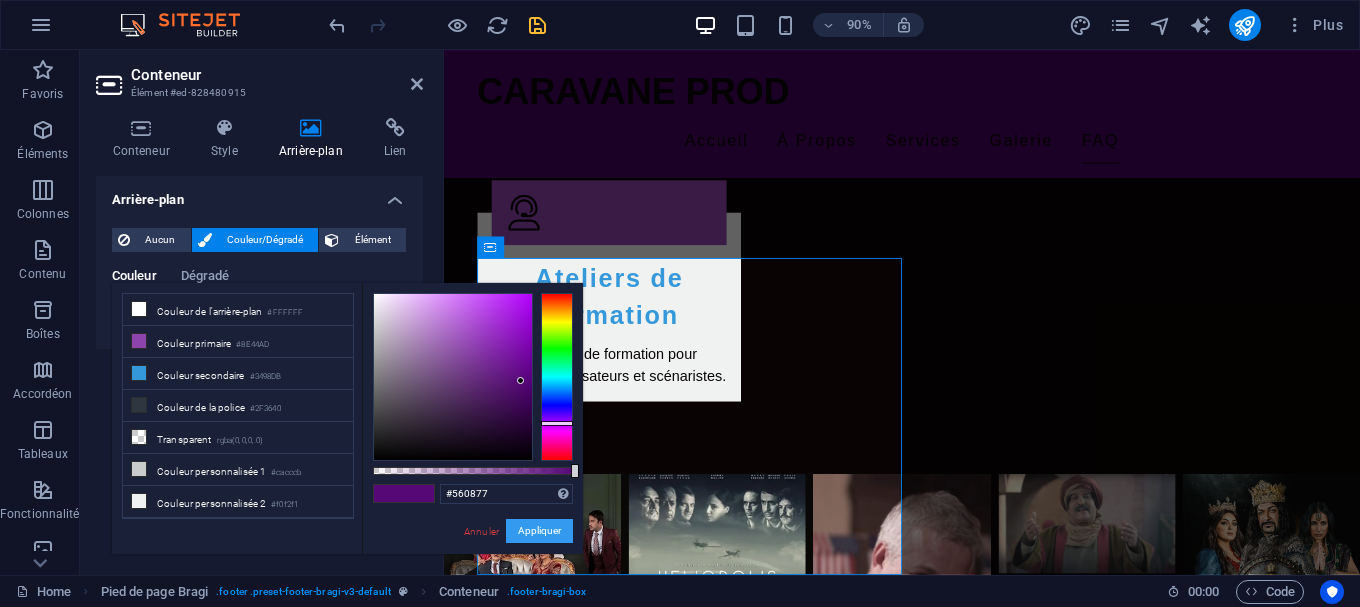 click on "Appliquer" at bounding box center (539, 531) 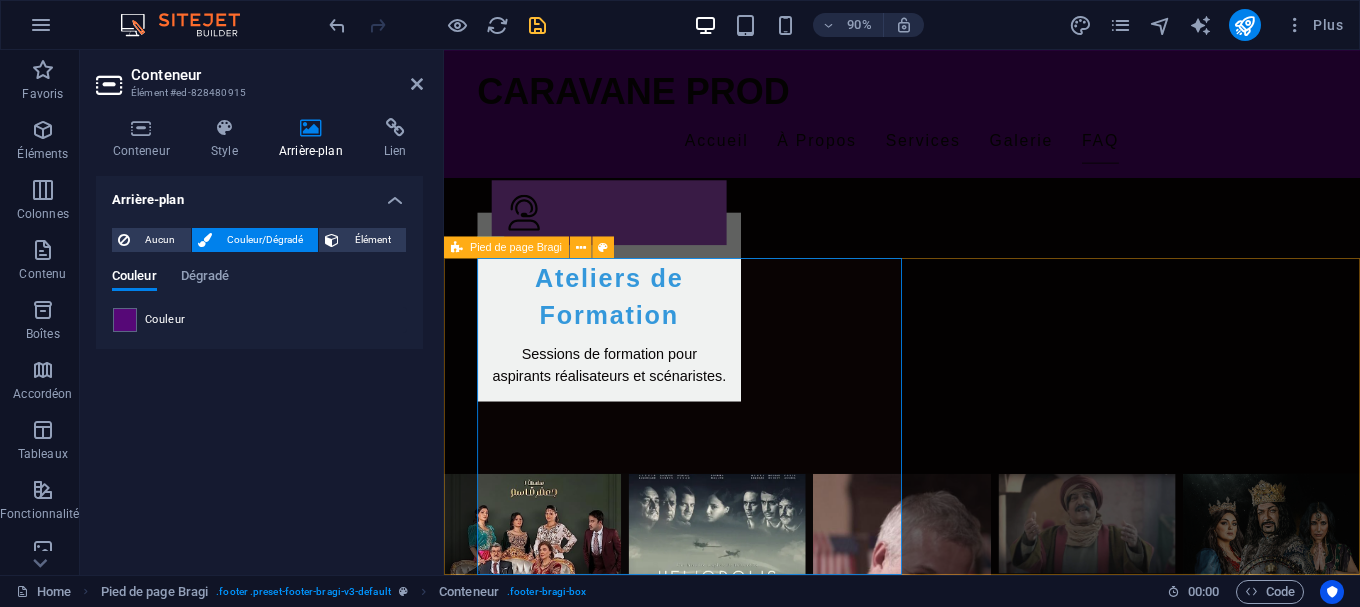 click on "Nous Contacter djaffargacem.com El Achour , [CITY]  +[COUNTRY_CODE] [PHONE] contact@[DOMAIN] Legal Notice  |  Privacy Policy Déposer le contenu ici ou  Ajouter les éléments  Coller le presse-papiers" at bounding box center [953, 2831] 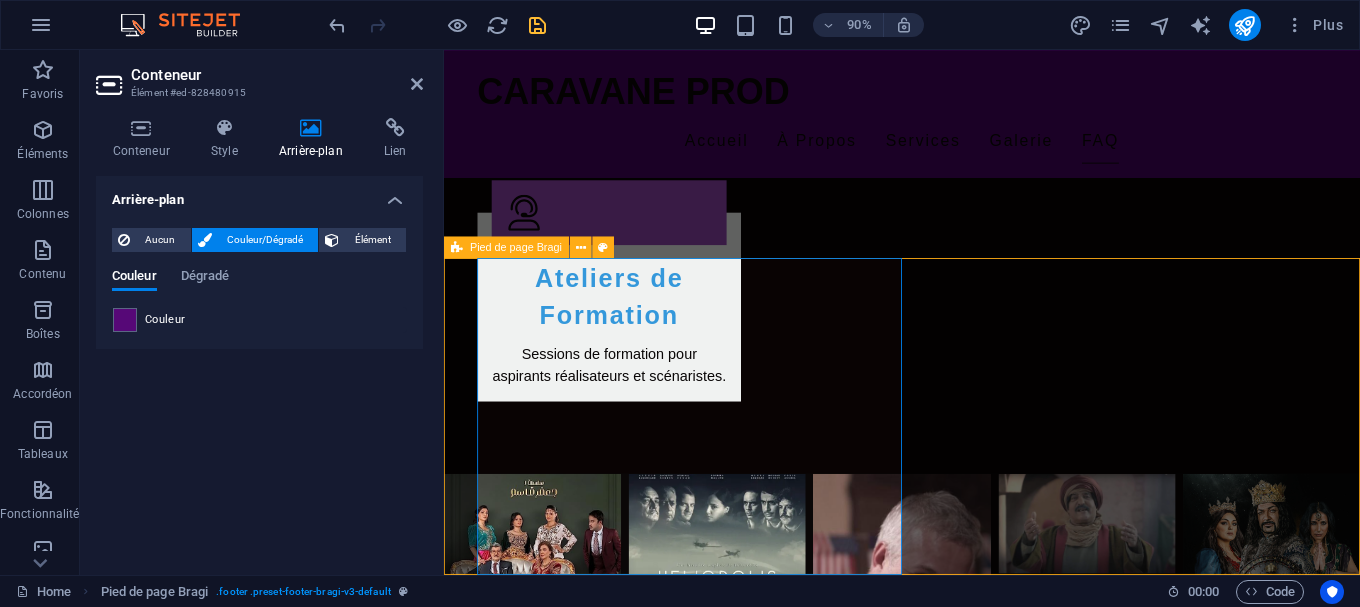 click on "Nous Contacter djaffargacem.com El Achour , [CITY]  +[COUNTRY_CODE] [PHONE] contact@[DOMAIN] Legal Notice  |  Privacy Policy Déposer le contenu ici ou  Ajouter les éléments  Coller le presse-papiers" at bounding box center (953, 2831) 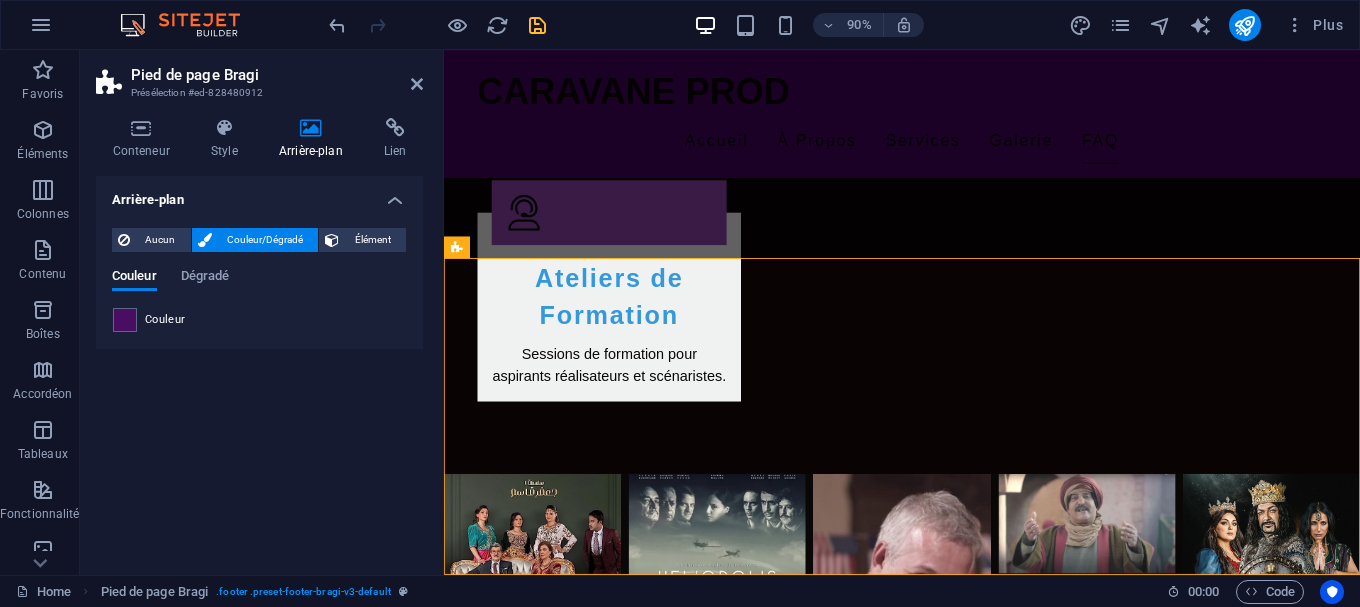 click on "Couleur" at bounding box center (259, 320) 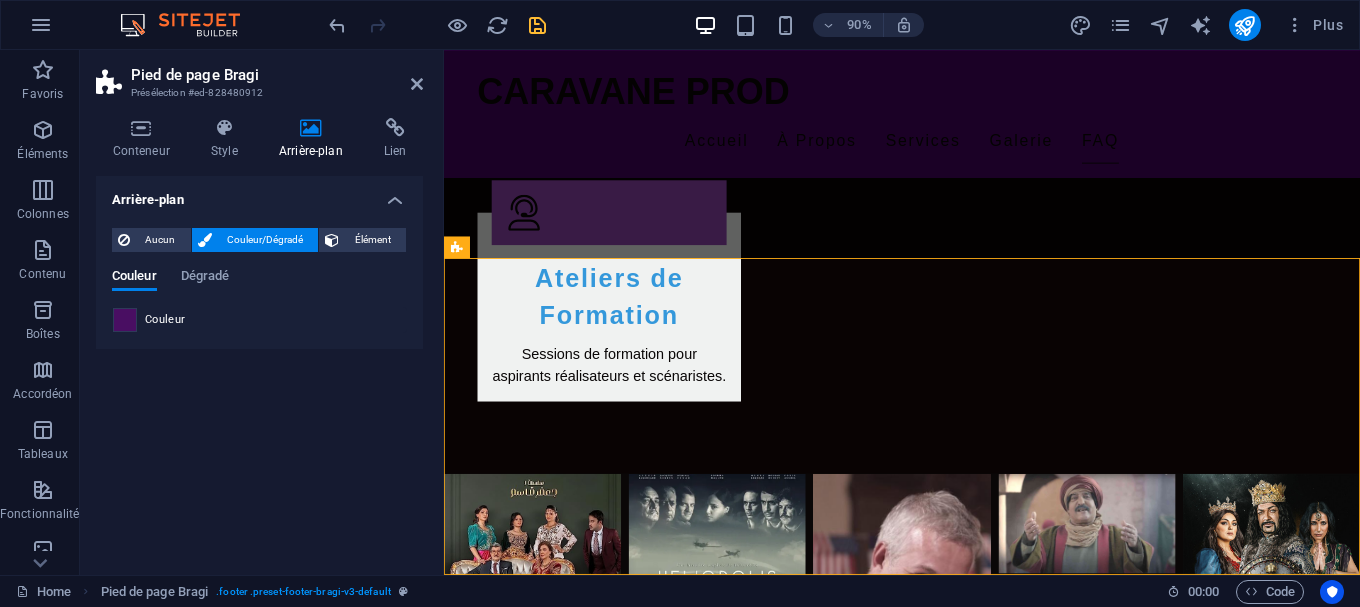 click at bounding box center [125, 320] 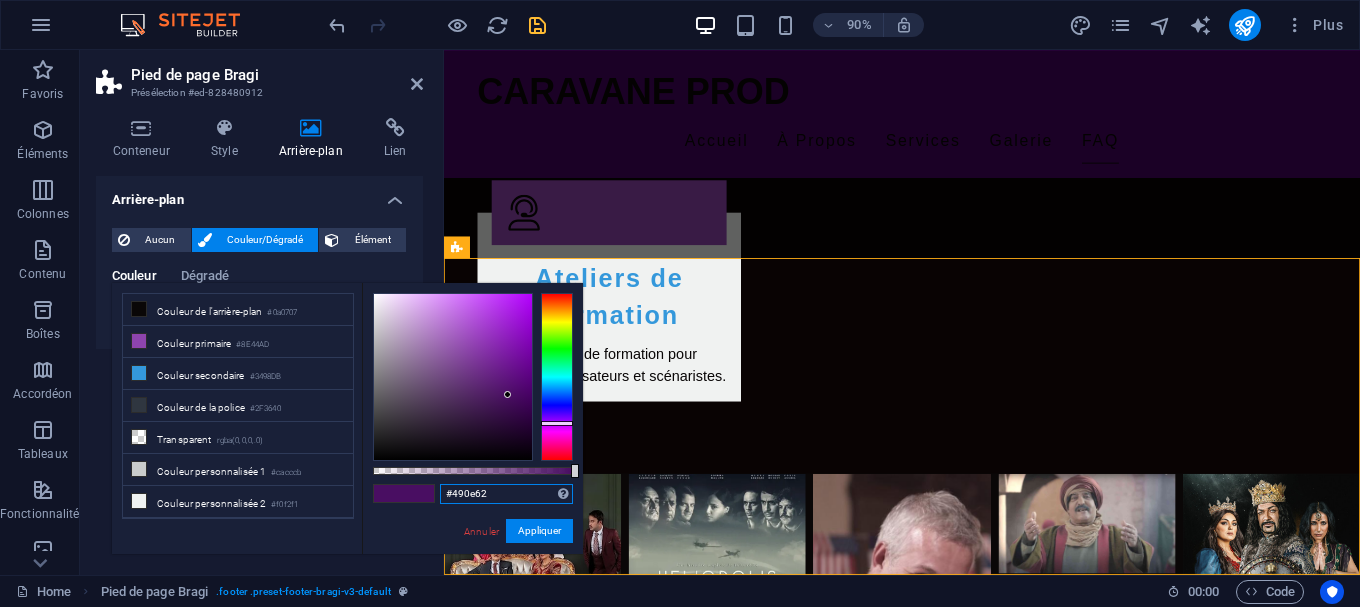 drag, startPoint x: 506, startPoint y: 498, endPoint x: 408, endPoint y: 476, distance: 100.43903 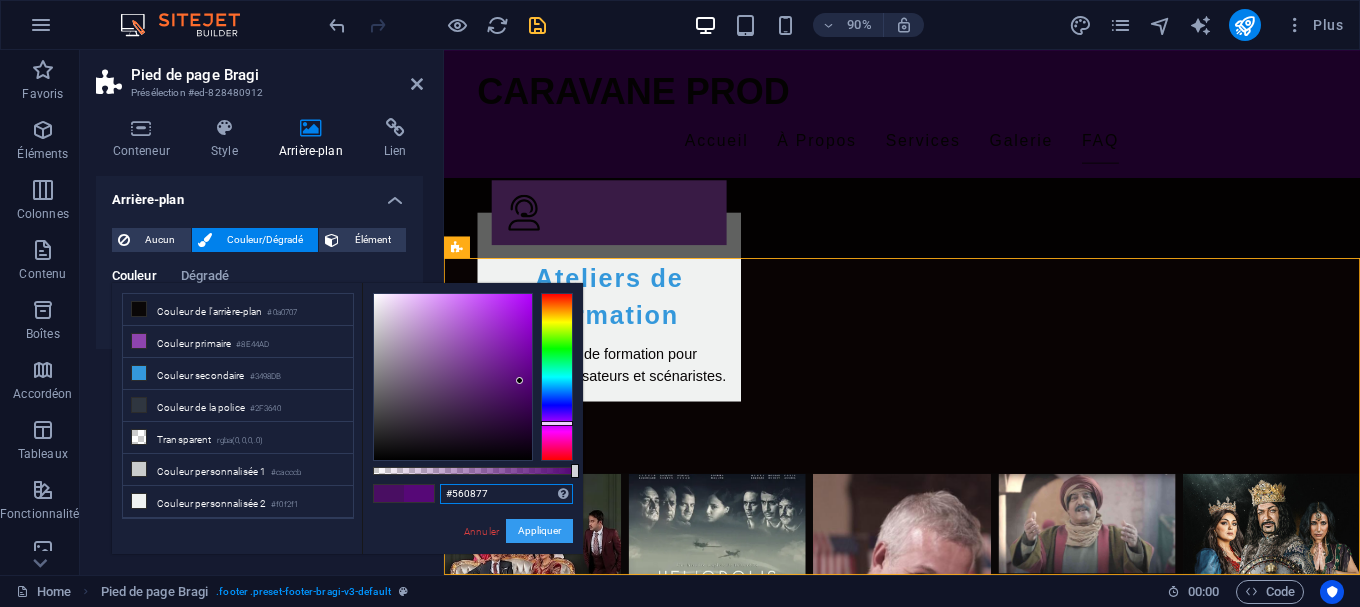 type on "#560877" 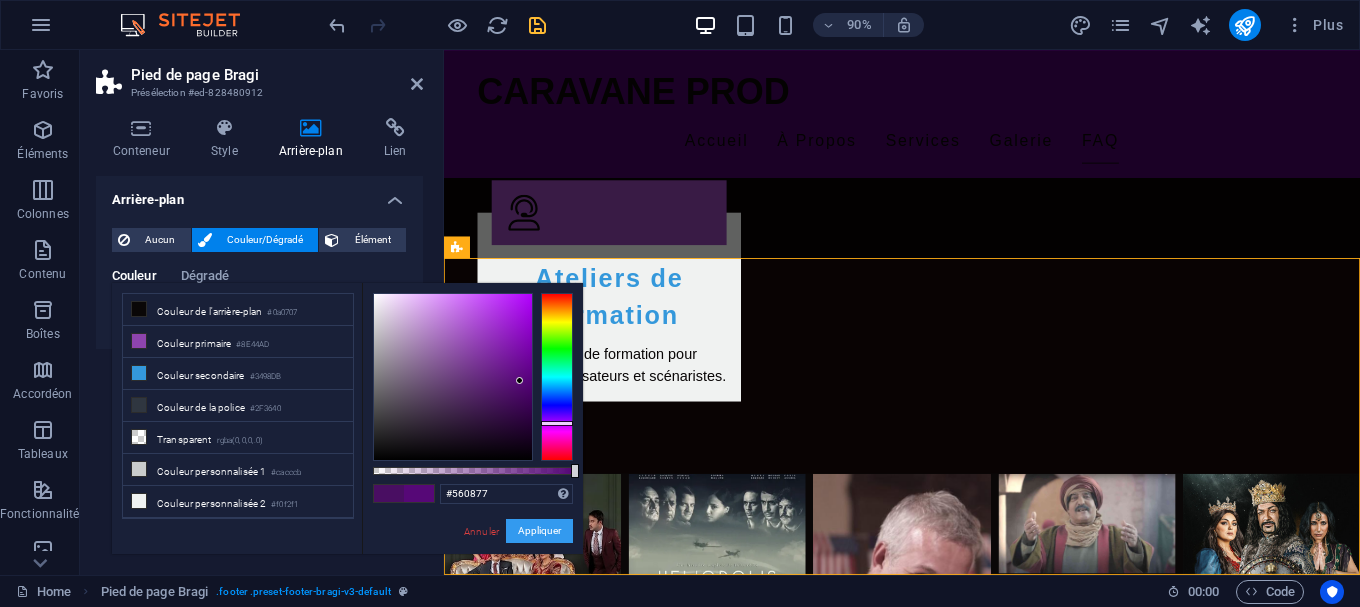 click on "Appliquer" at bounding box center (539, 531) 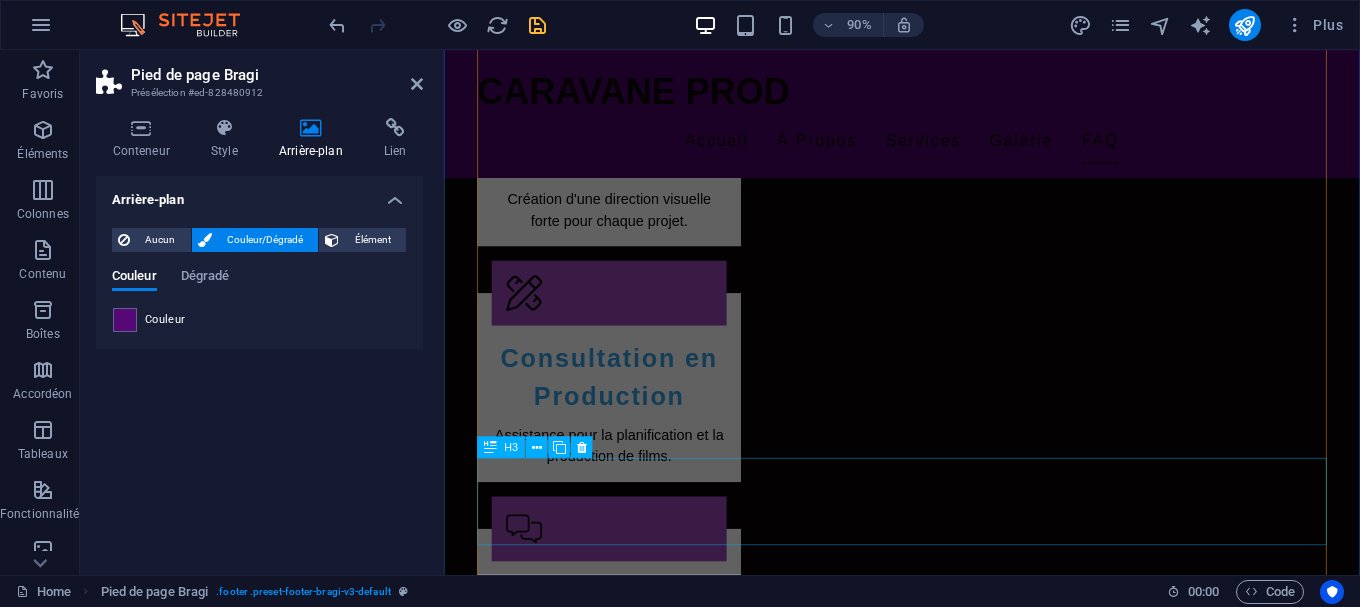 scroll, scrollTop: 2157, scrollLeft: 0, axis: vertical 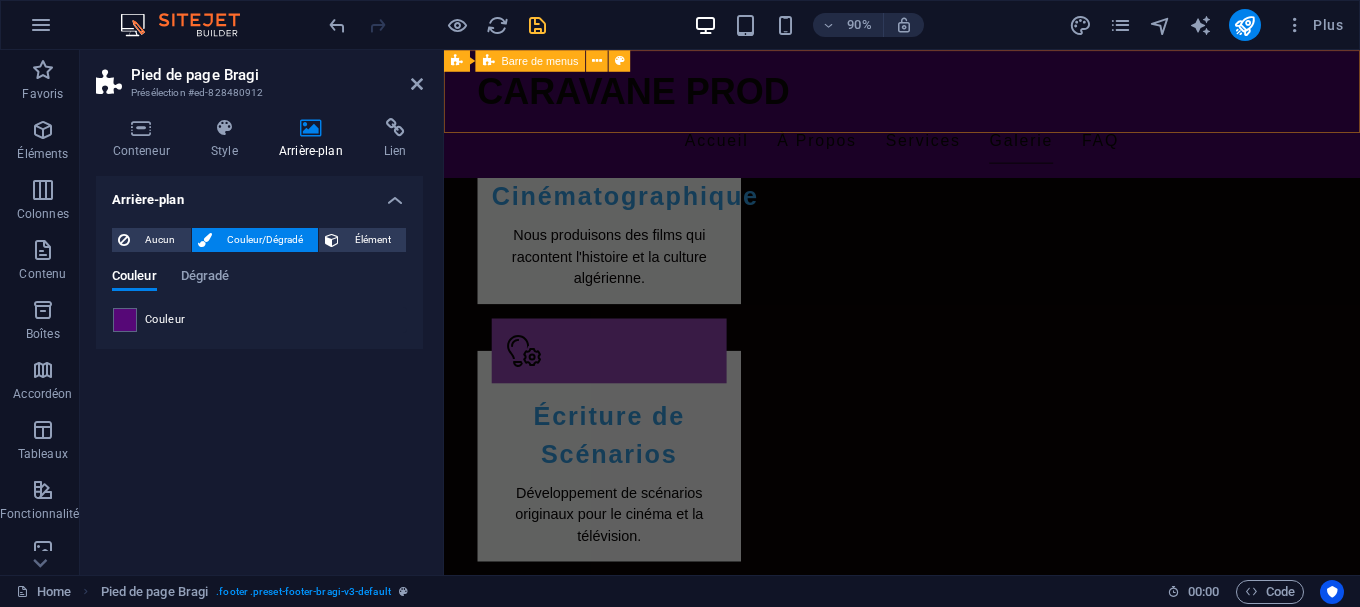 click on "CARAVANE PROD Accueil À Propos Services Galerie FAQ" at bounding box center (953, 121) 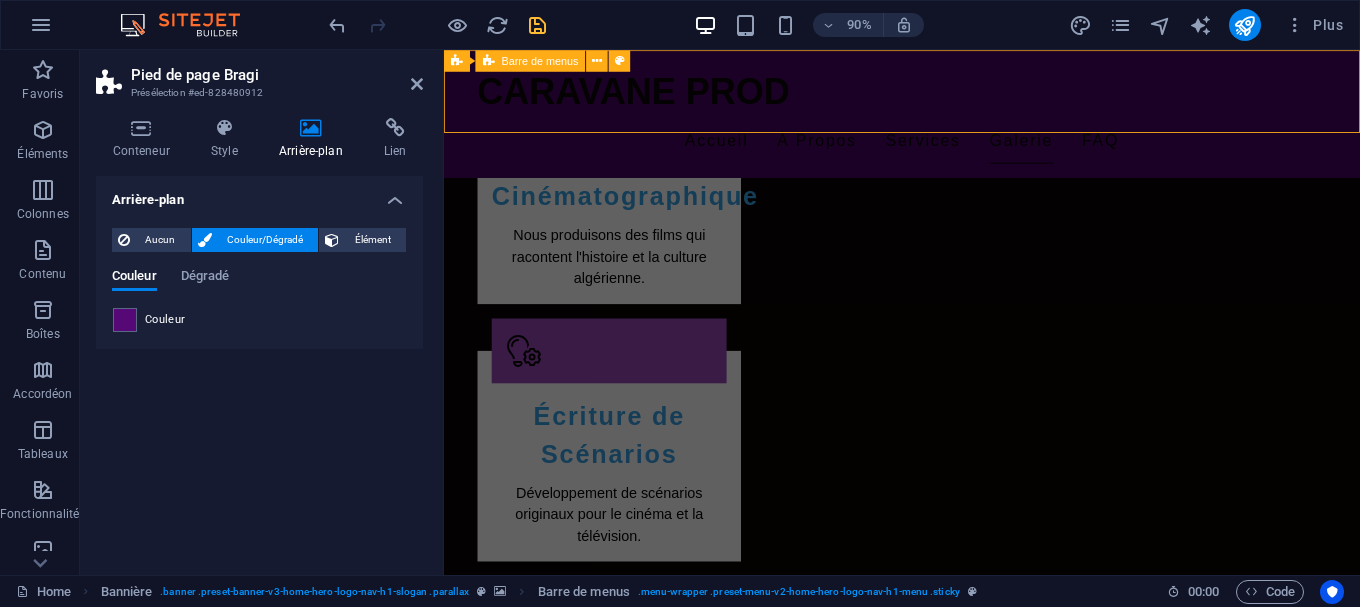 click on "CARAVANE PROD Accueil À Propos Services Galerie FAQ" at bounding box center [953, 121] 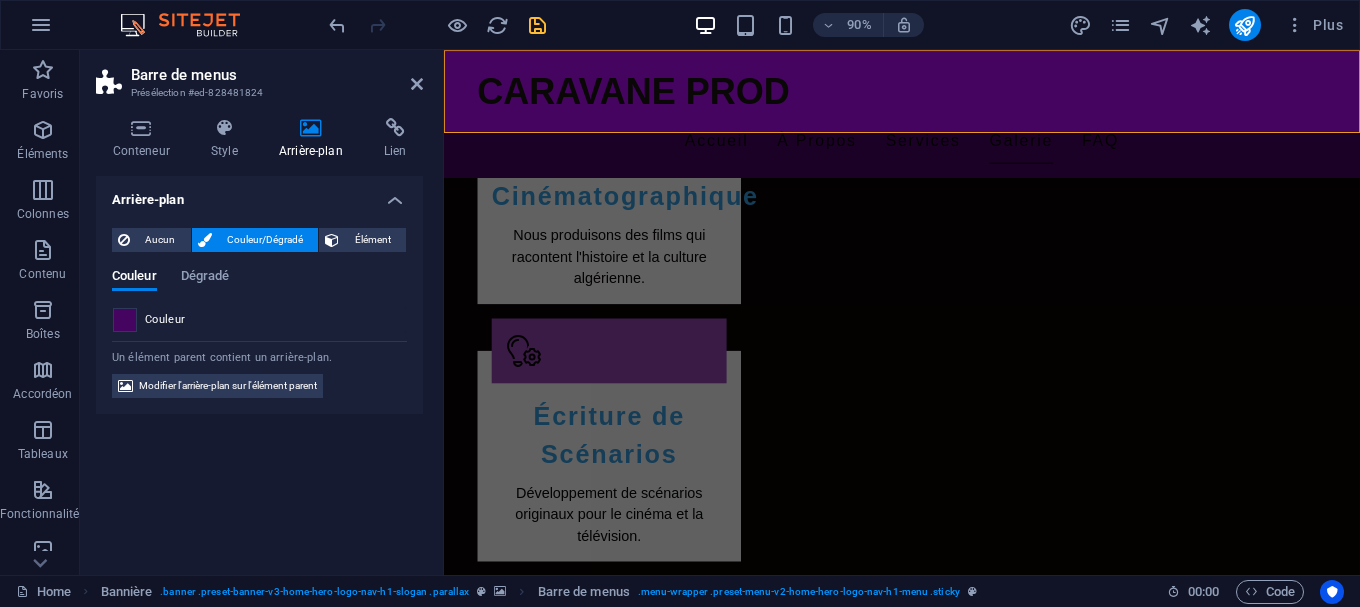 click at bounding box center [125, 320] 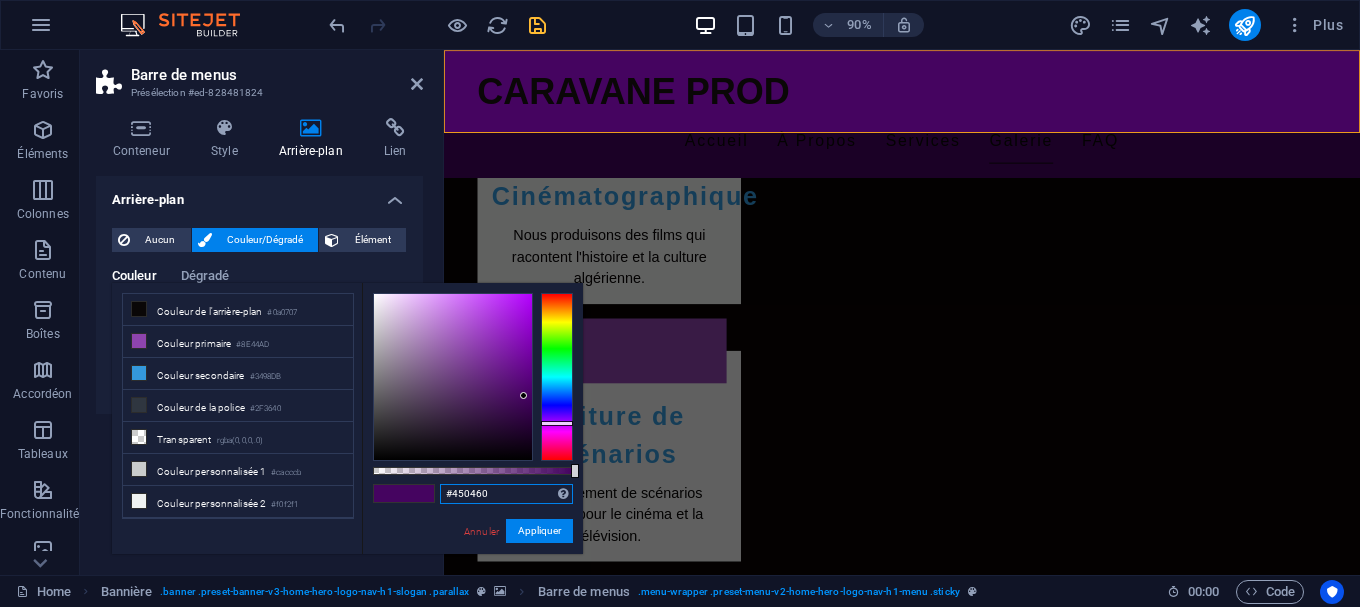drag, startPoint x: 502, startPoint y: 493, endPoint x: 354, endPoint y: 470, distance: 149.7765 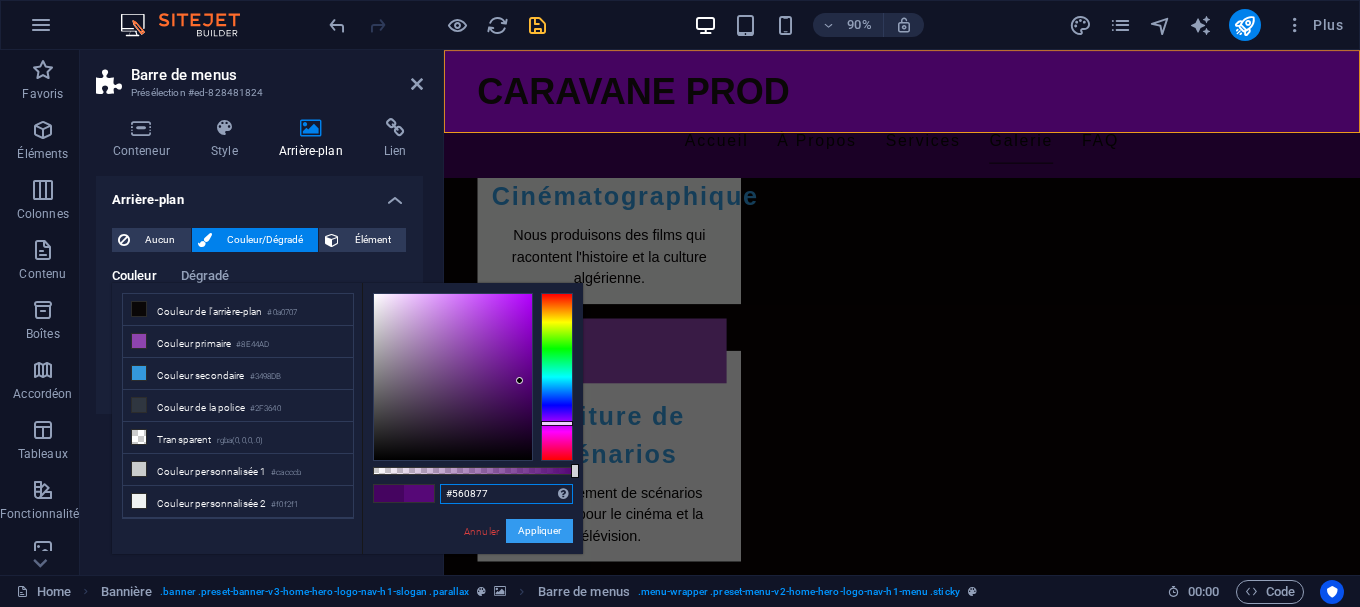 type on "#560877" 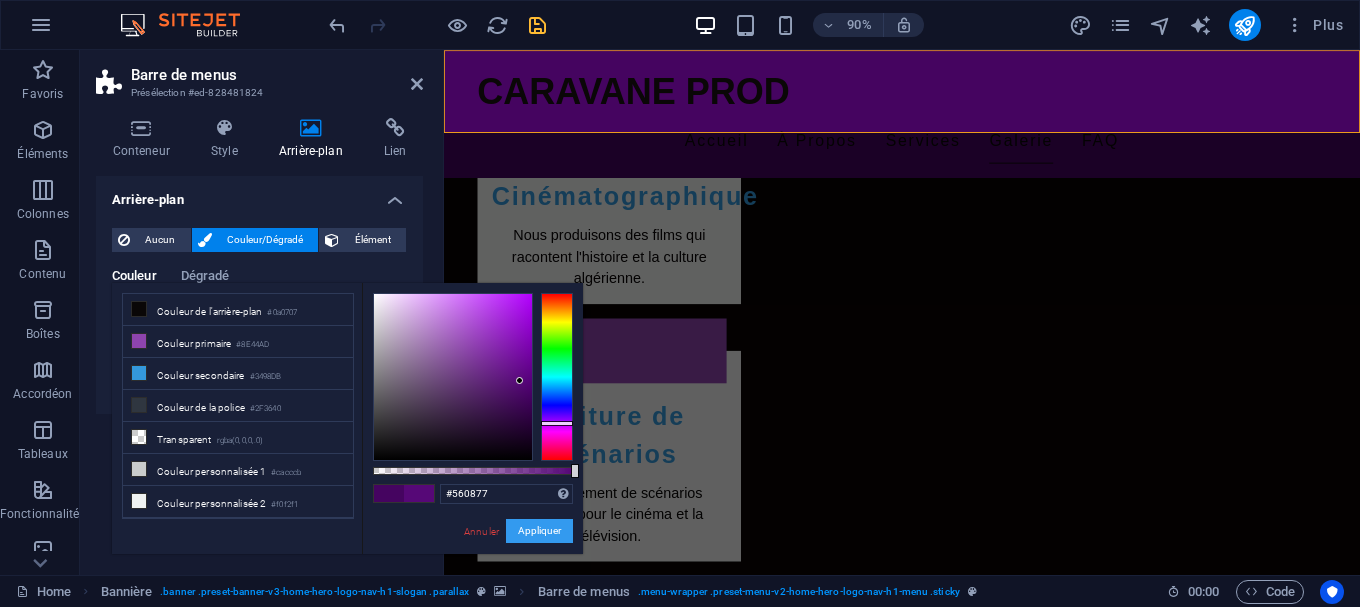 click on "Appliquer" at bounding box center [539, 531] 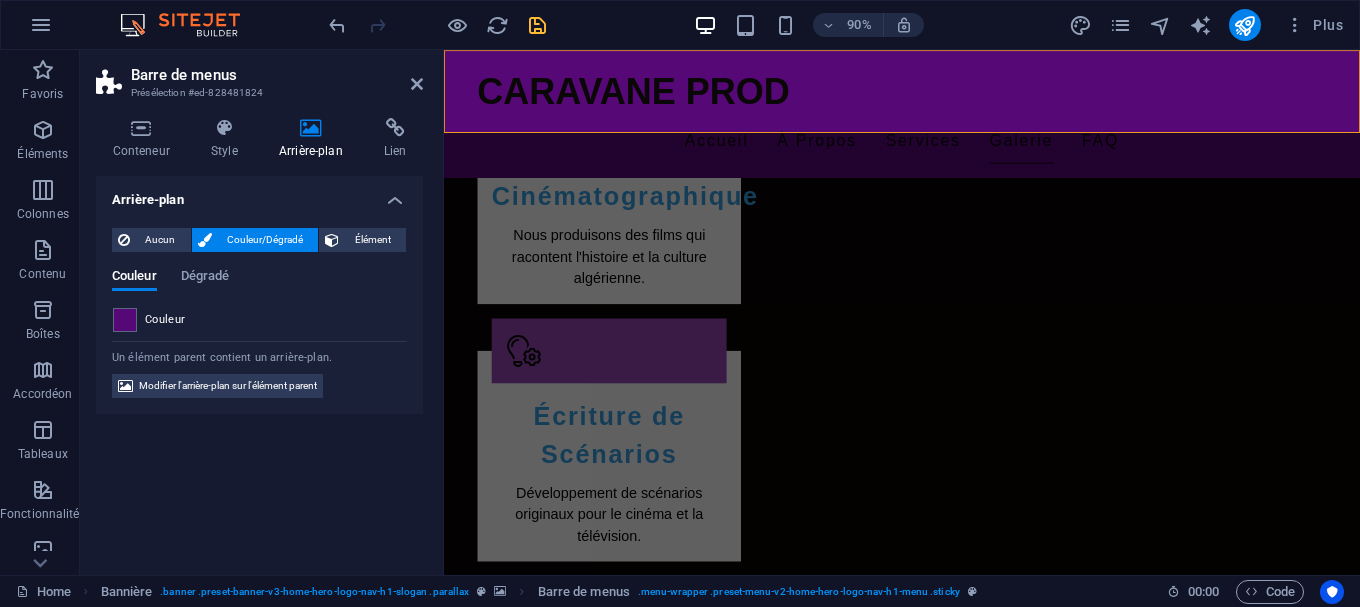 click on "Arrière-plan Aucun Couleur/Dégradé Élément Étendre l'arrière-plan pour occuper toute la largeur Superposition de couleurs Ajoute une superposition sur l'arrière-plan pour le colorer Parallaxe 0 % Image Slider d'images Carte VIdéo YouTube Vimeo HTML Glissez les fichiers ici, cliquez pour choisir les fichiers ou  sélectionnez les fichiers depuis Fichiers ou depuis notre stock gratuit de photos et de vidéos Sélectionnez les fichiers depuis le Gestionnaire de fichiers, les photos du stock ou téléversez un ou plusieurs fichiers Téléverser Lazyload Charger les images après la page améliore le temps de chargement (vitesse). Responsive Chargez automatiquement des images Retina et les formats optimisés pour les smartphones. Optimisée Les images sont compressées pour améliorer la vitesse de la page. Taille Par défaut Couverture Limiter Original Répéter Par défaut Position Direction Personnalisé Décalage X 50 px rem % vh vw Décalage Y 50 px rem % vh vw Texte alternatif Légende de l'image 8" at bounding box center (259, 367) 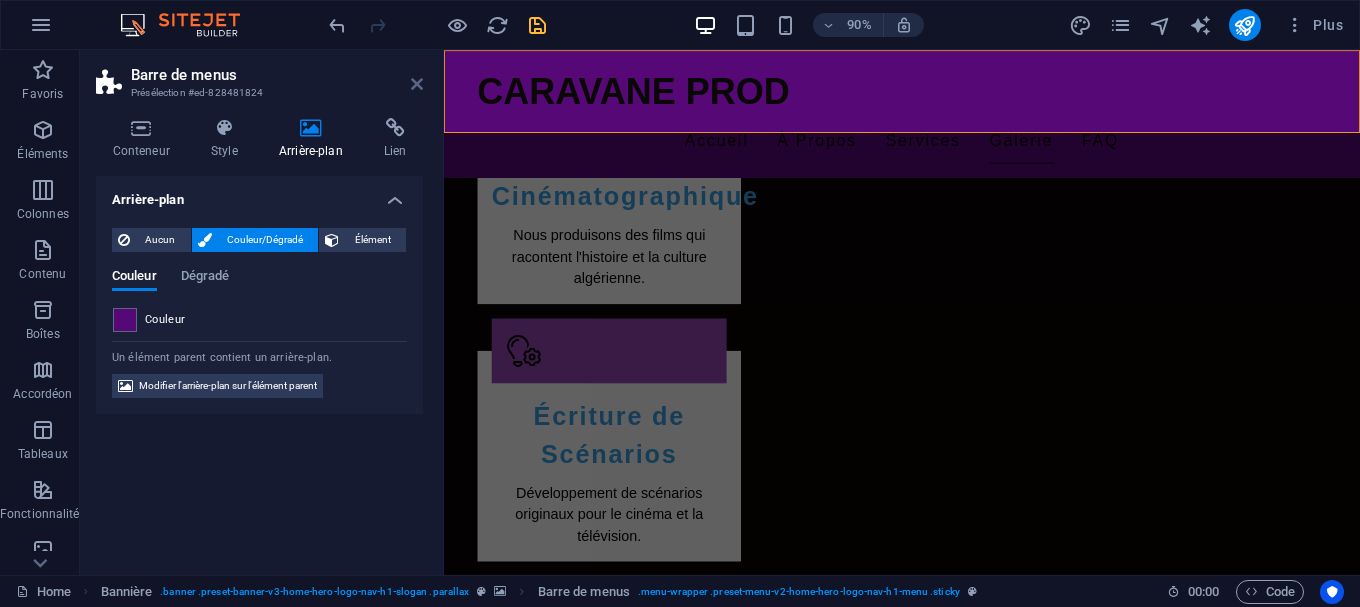 click at bounding box center [417, 84] 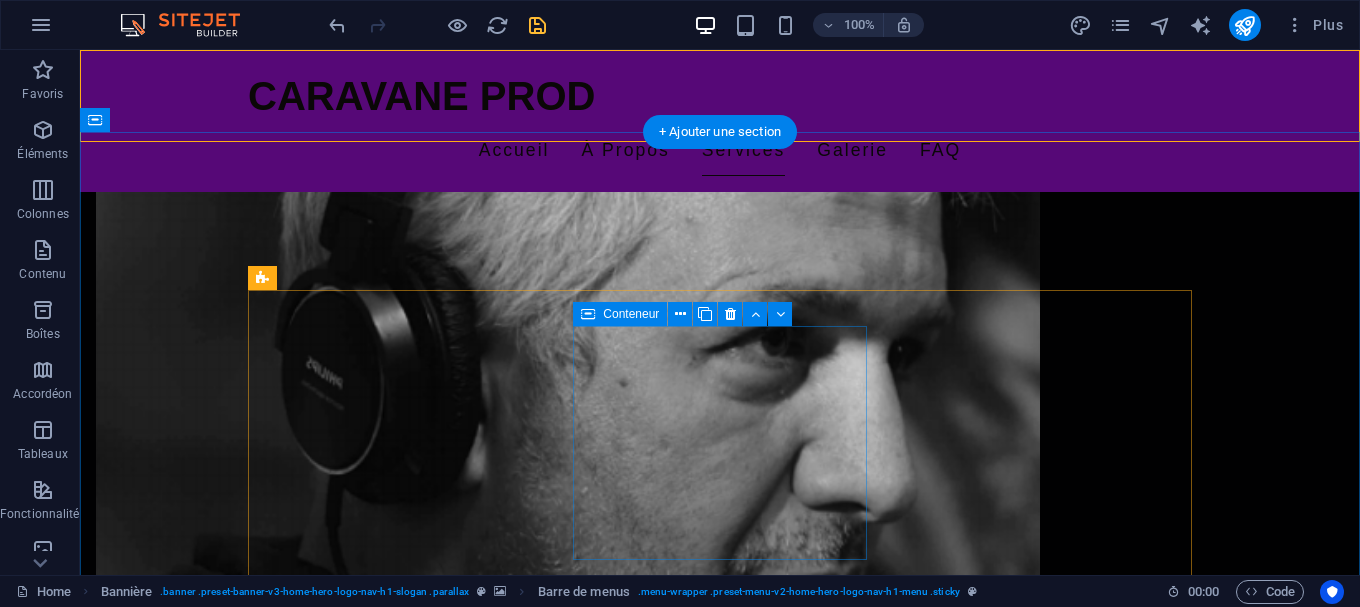 scroll, scrollTop: 1020, scrollLeft: 0, axis: vertical 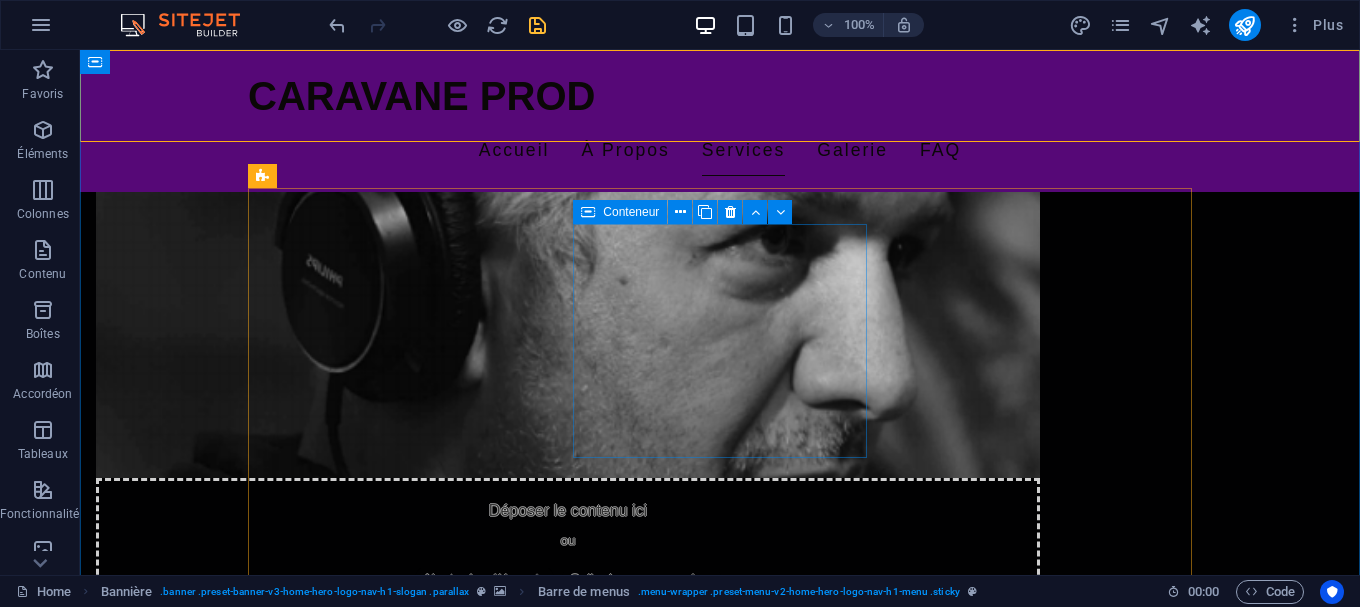 click on "Écriture de Scénarios Développement de scénarios originaux pour le cinéma et la télévision." at bounding box center (394, 1595) 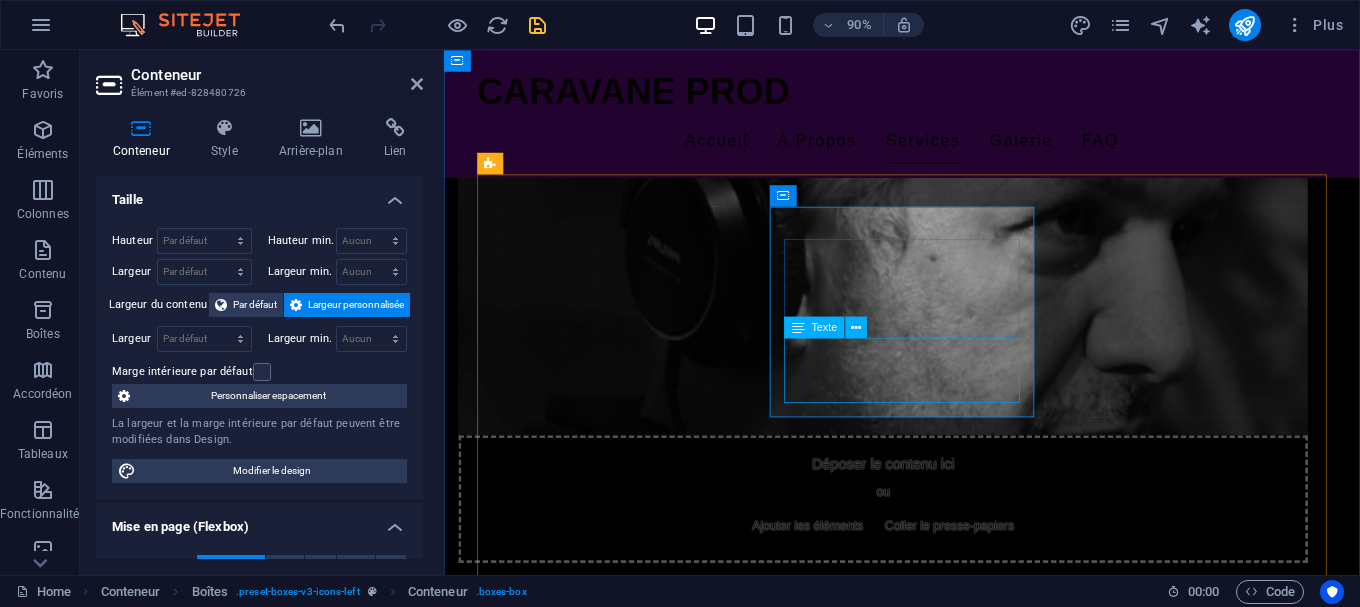 click on "Développement de scénarios originaux pour le cinéma et la télévision." at bounding box center [627, 1660] 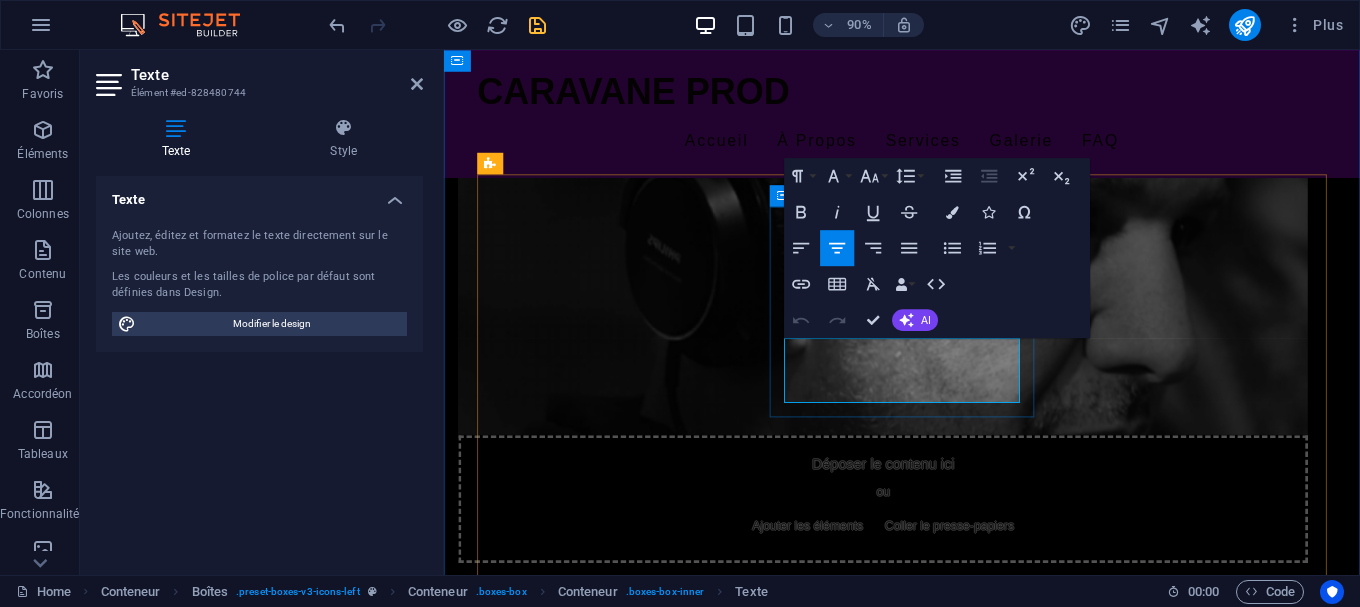 click on "Écriture de Scénarios Développement de scénarios originaux pour le cinéma et la télévision." at bounding box center (627, 1595) 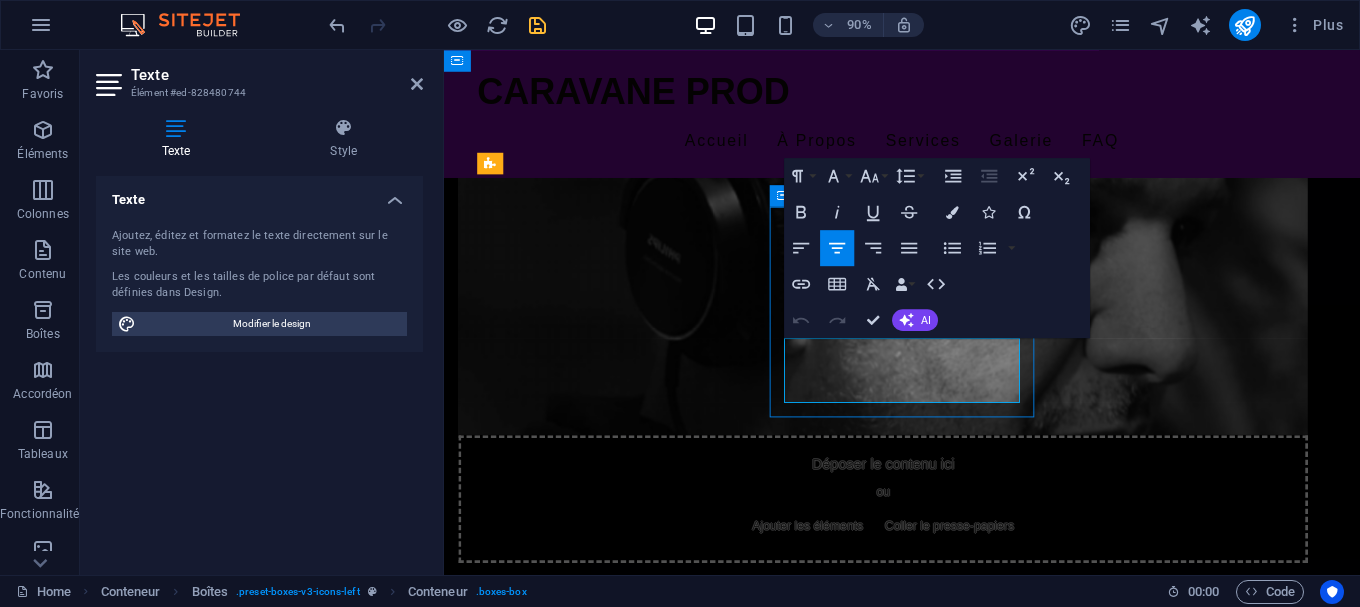 click on "Écriture de Scénarios Développement de scénarios originaux pour le cinéma et la télévision." at bounding box center [627, 1595] 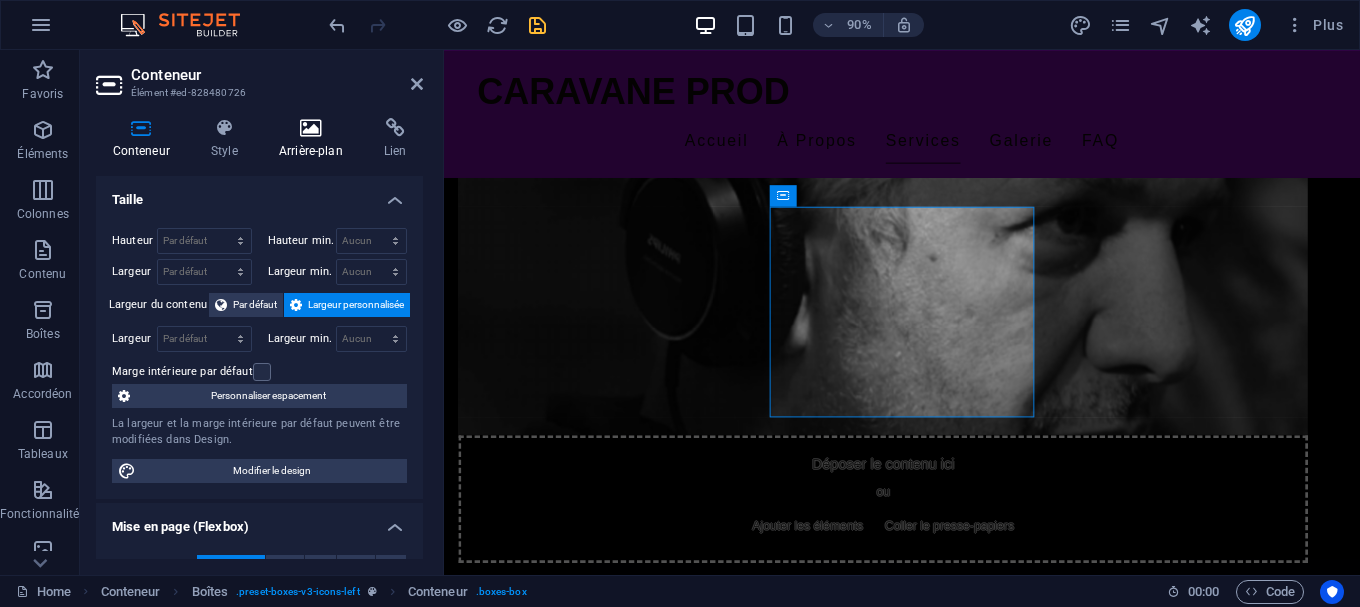 click on "Arrière-plan" at bounding box center (314, 139) 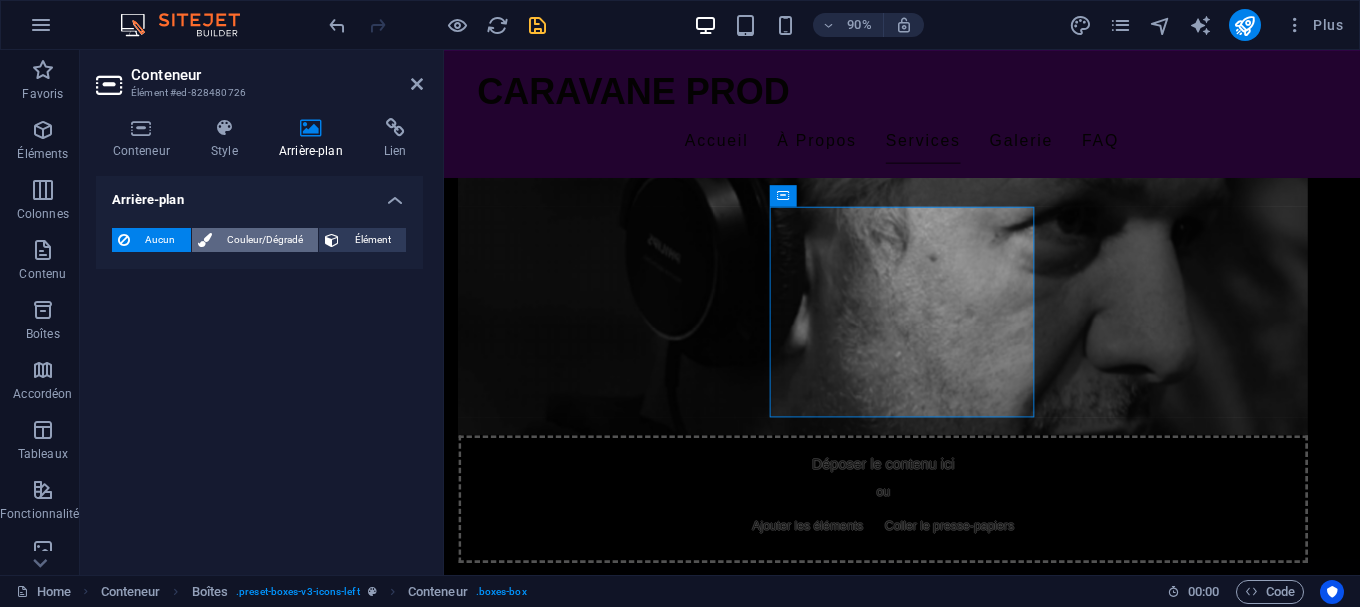 click on "Couleur/Dégradé" at bounding box center [265, 240] 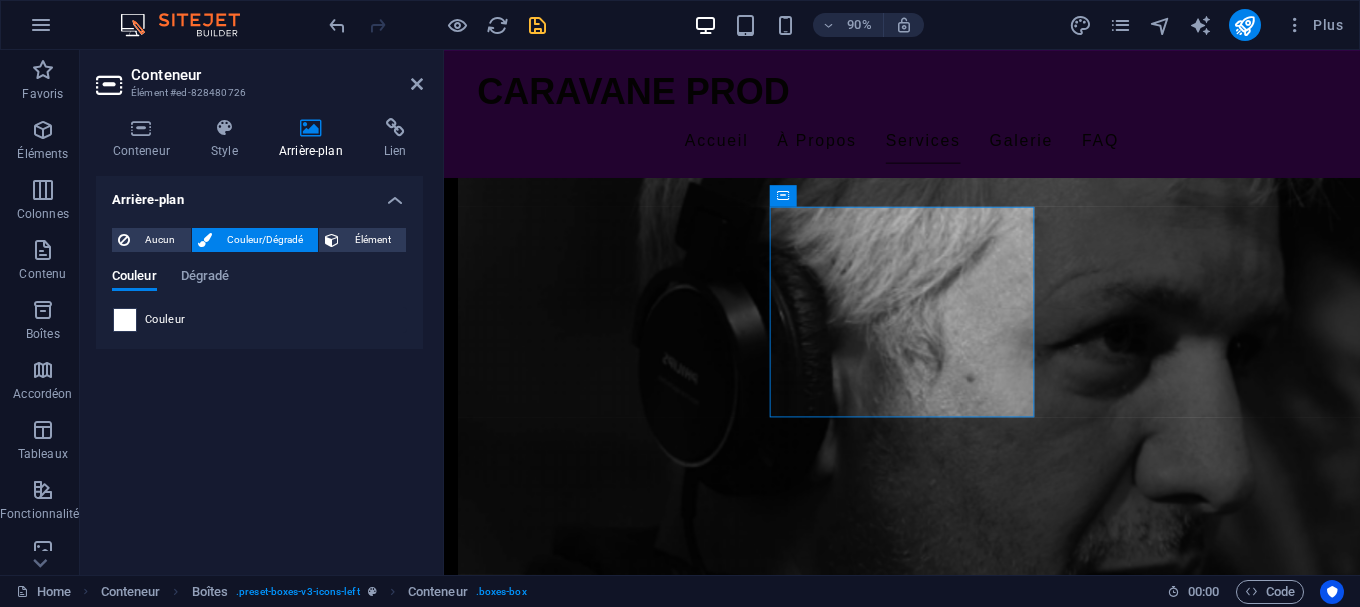 click at bounding box center [125, 320] 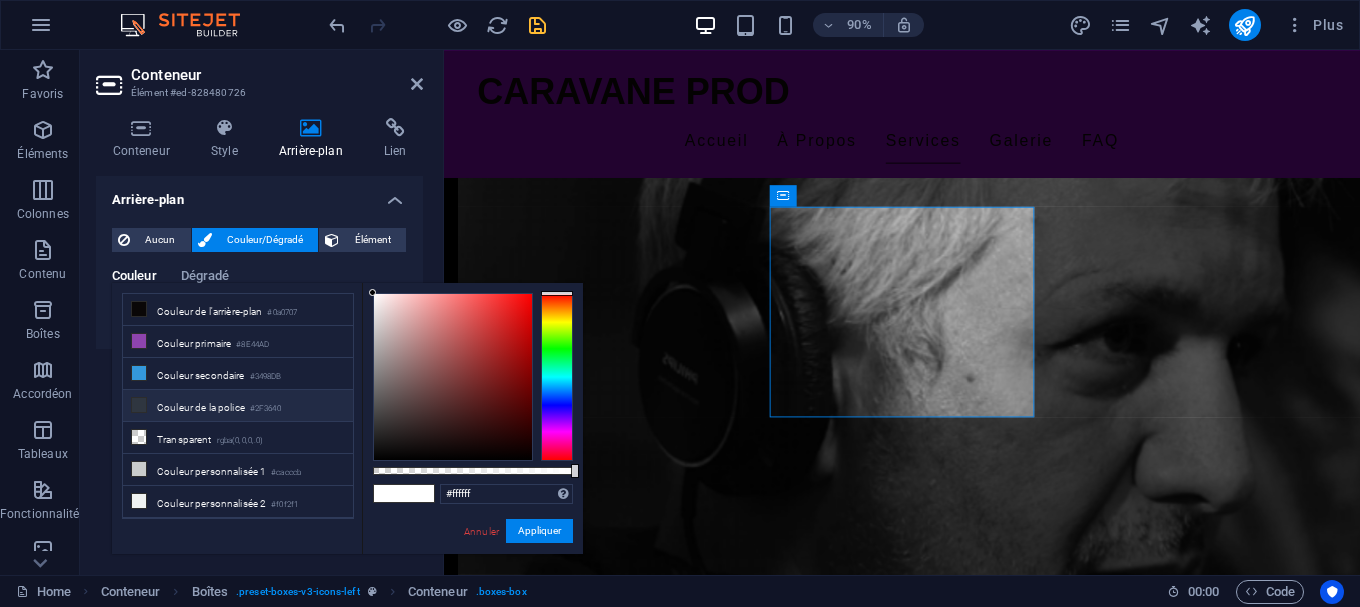 click at bounding box center [139, 405] 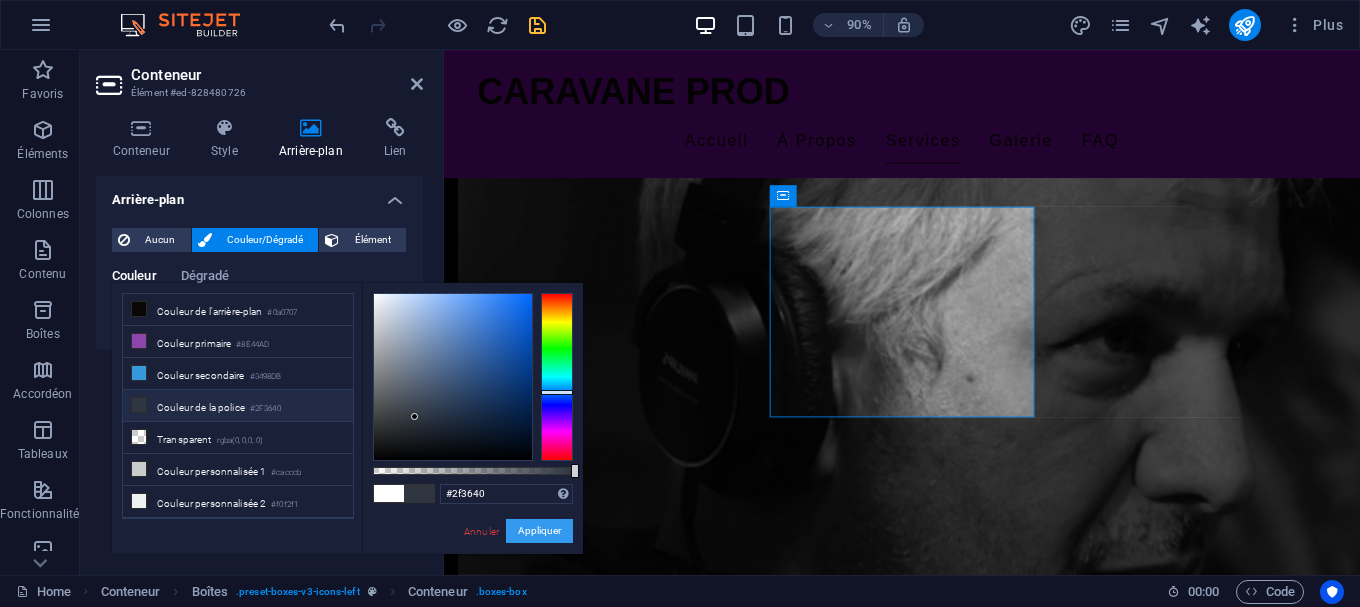 drag, startPoint x: 519, startPoint y: 524, endPoint x: 98, endPoint y: 517, distance: 421.0582 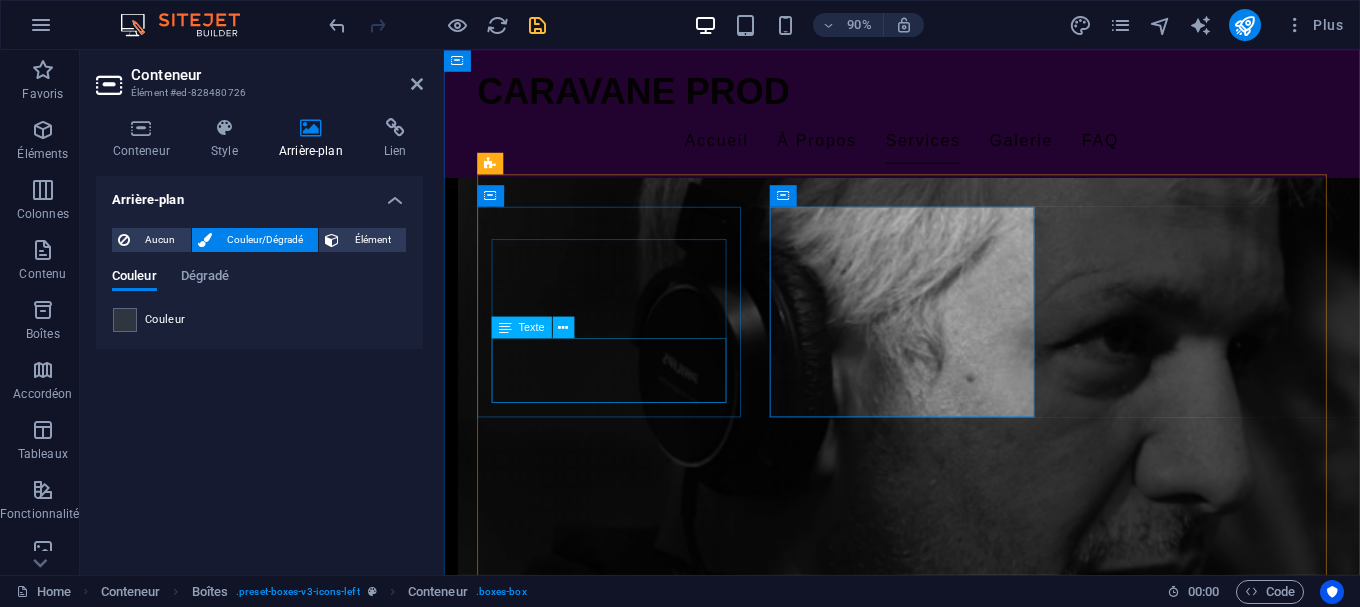 click on "Nous produisons des films qui racontent l'histoire et la culture algérienne." at bounding box center [627, 1417] 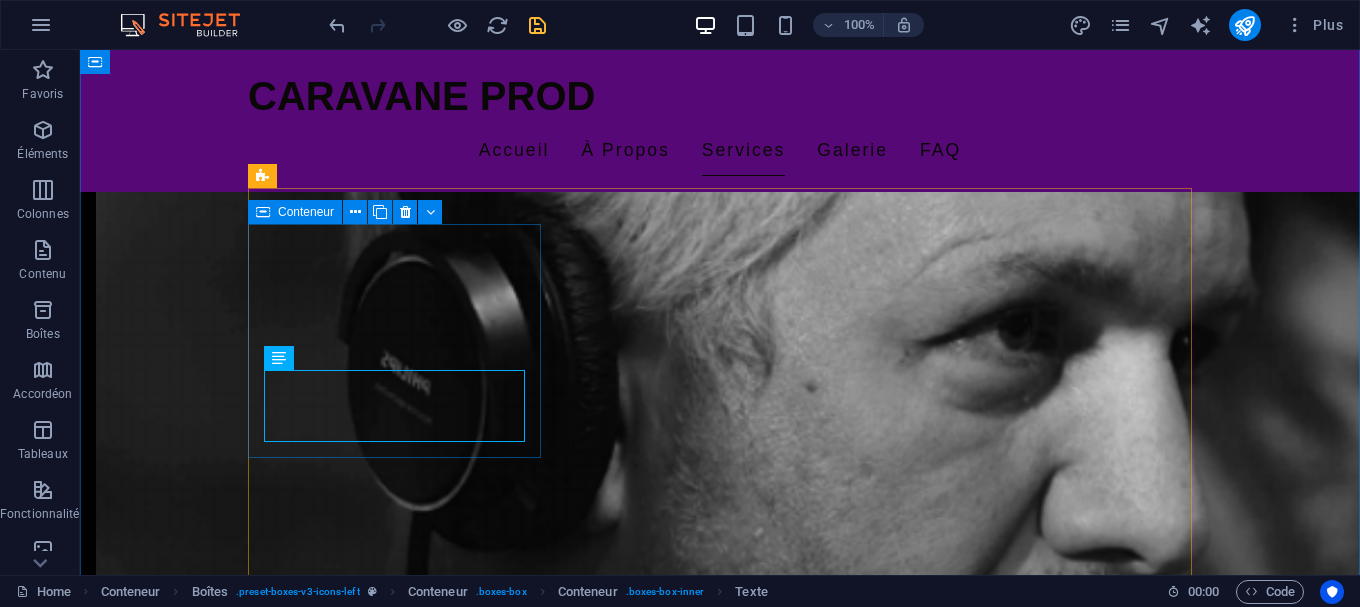 click on "Production Cinématographique Nous produisons des films qui racontent l'histoire et la culture algérienne." at bounding box center (394, 1352) 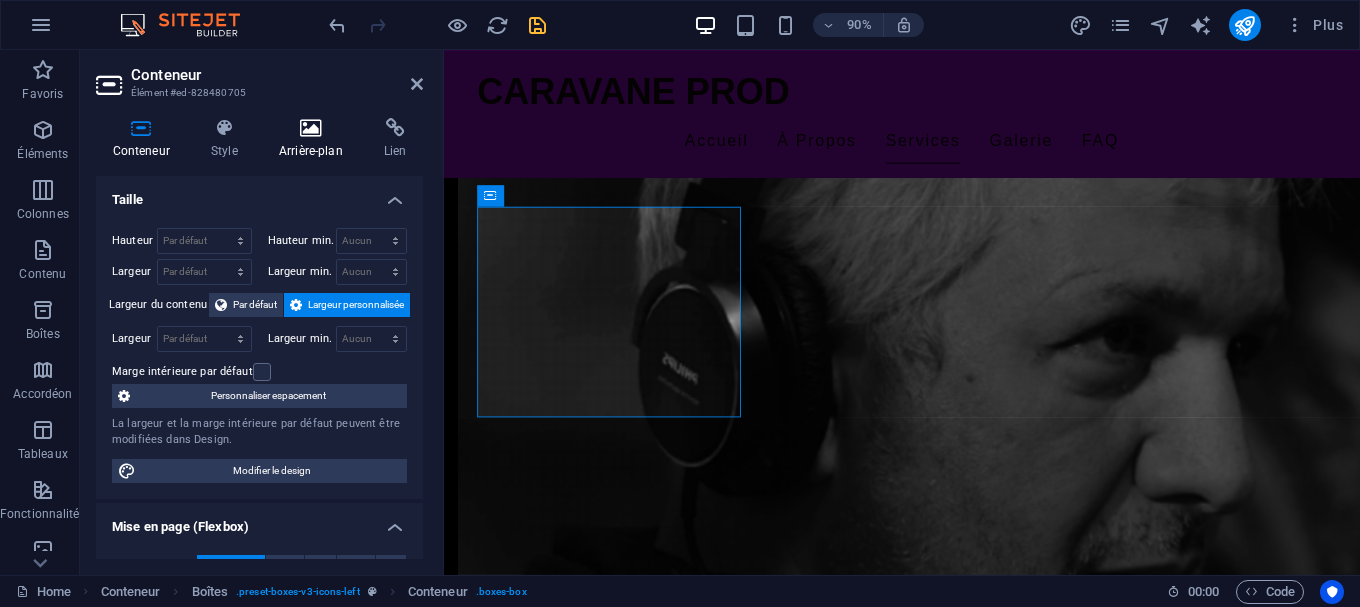 click at bounding box center [310, 128] 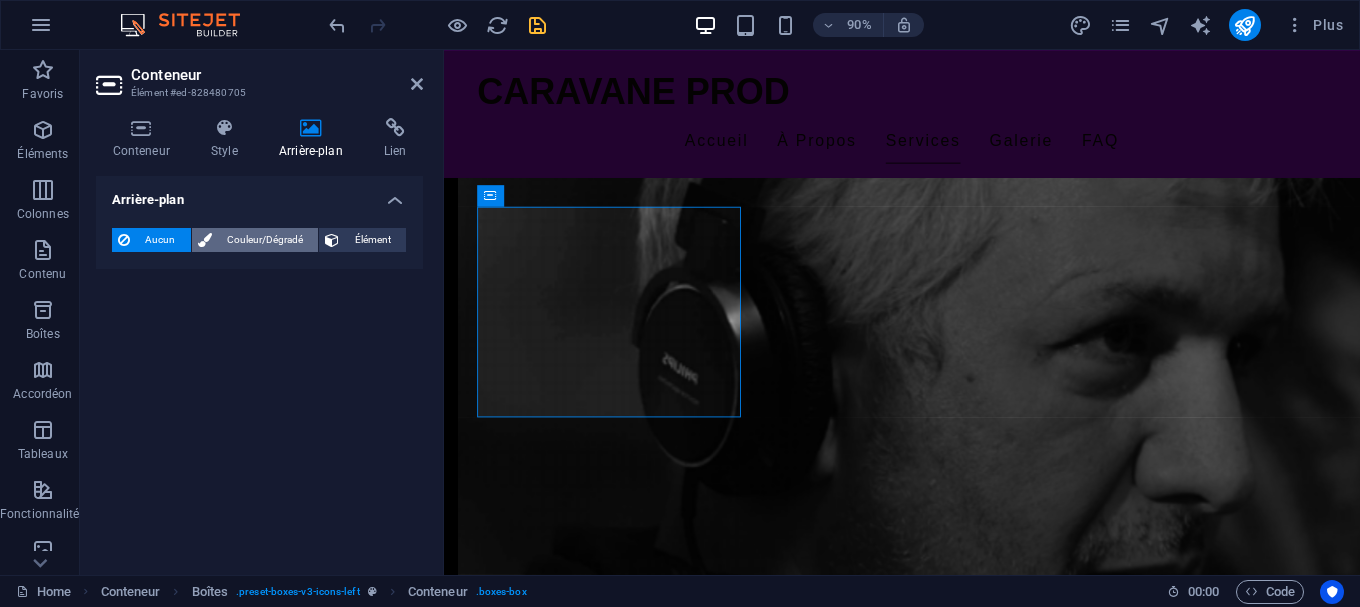 click on "Couleur/Dégradé" at bounding box center [265, 240] 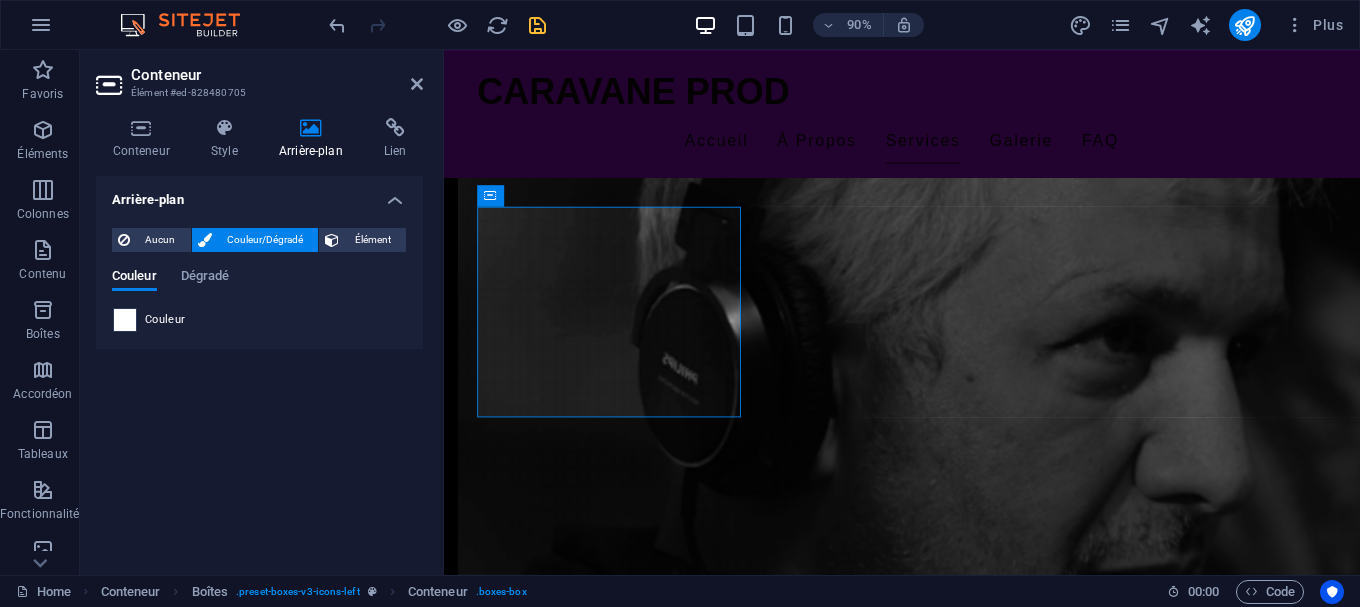 click at bounding box center (125, 320) 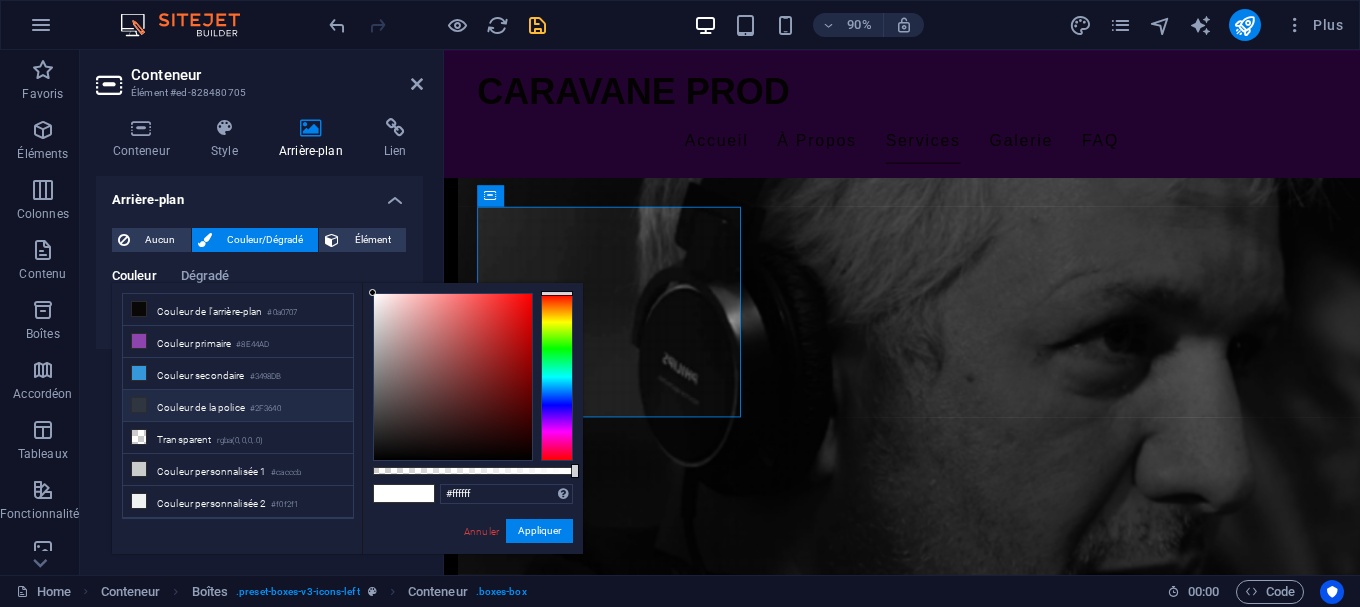 click at bounding box center (139, 405) 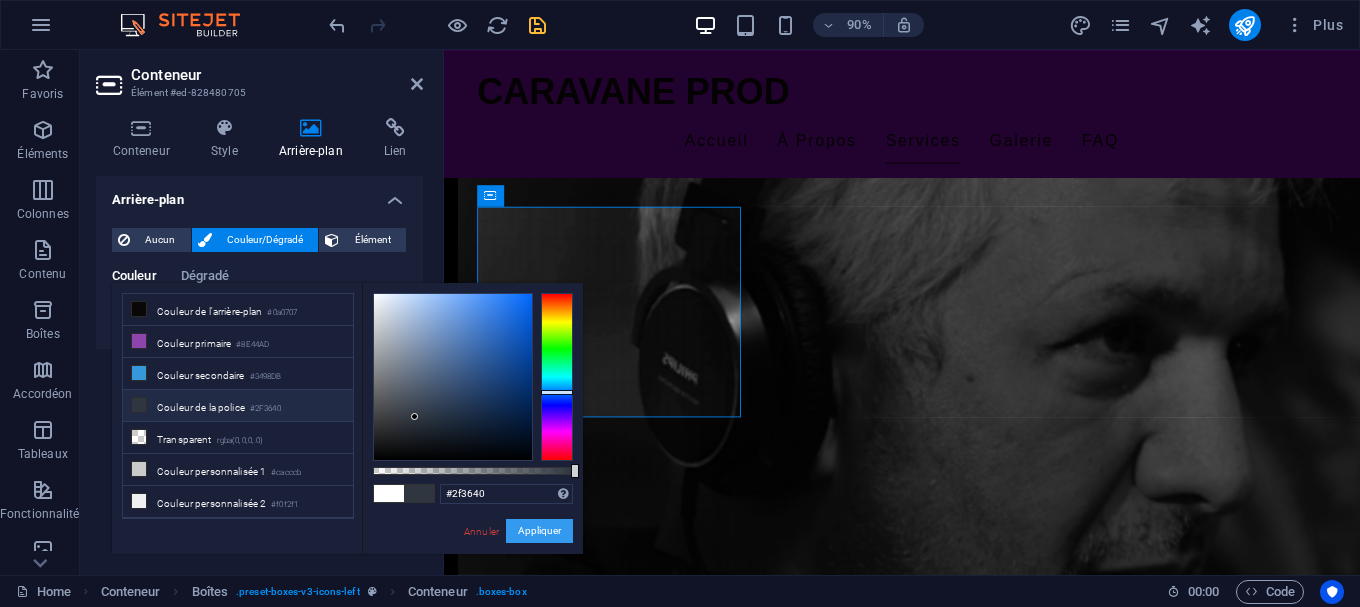 click on "Appliquer" at bounding box center [539, 531] 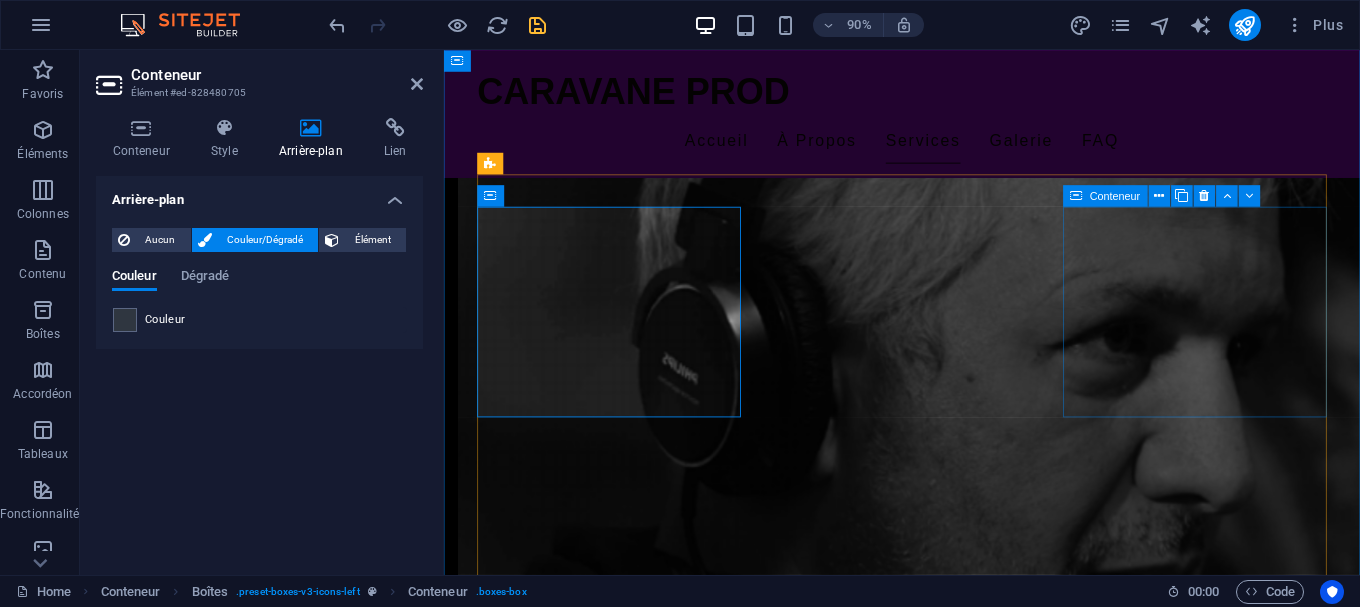 click on "Direction Artistique Création d'une direction visuelle forte pour chaque projet." at bounding box center (627, 1912) 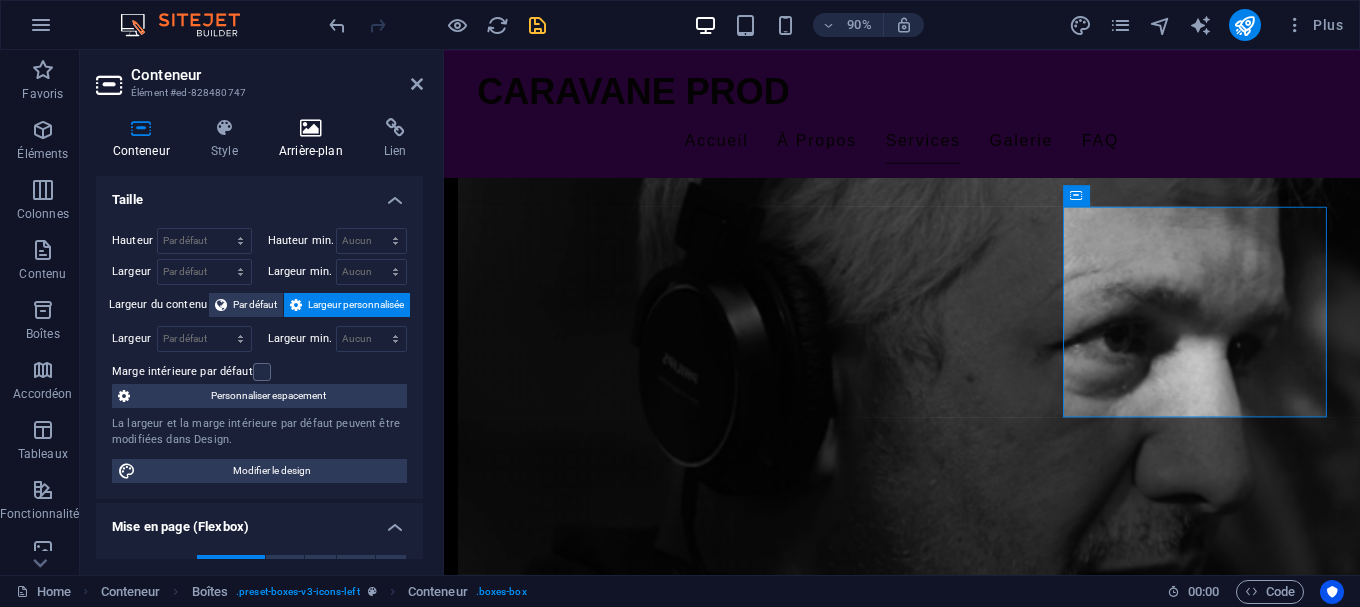 click on "Arrière-plan" at bounding box center [314, 139] 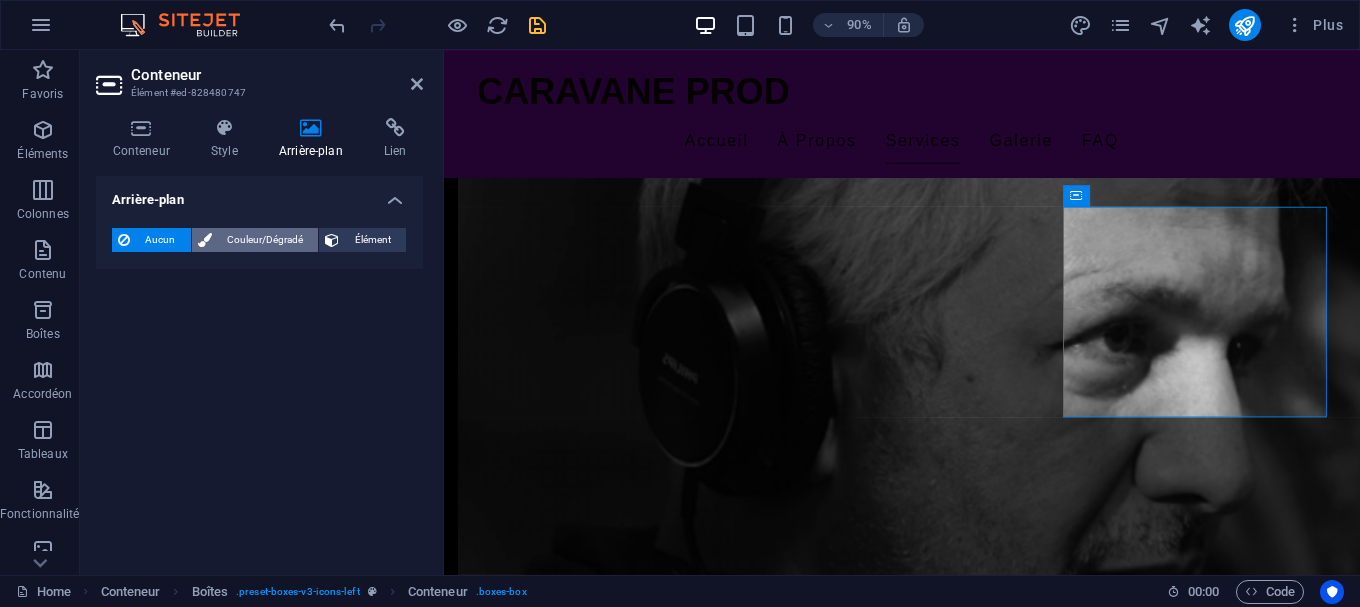 click on "Couleur/Dégradé" at bounding box center [265, 240] 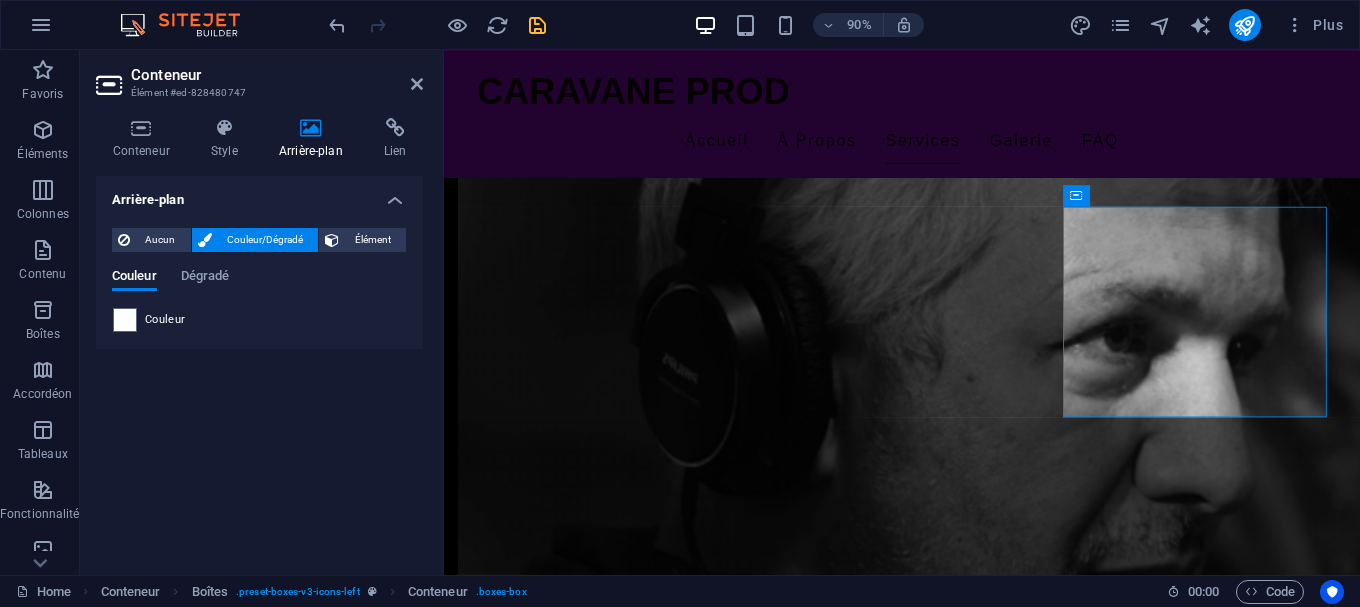 click on "Aucun Couleur/Dégradé Élément Étendre l'arrière-plan pour occuper toute la largeur Superposition de couleurs Ajoute une superposition sur l'arrière-plan pour le colorer Parallaxe 0 % Image Slider d'images Carte VIdéo YouTube Vimeo HTML Couleur Dégradé Couleur Un élément parent contient un arrière-plan. Modifier l'arrière-plan sur l'élément parent" at bounding box center [259, 280] 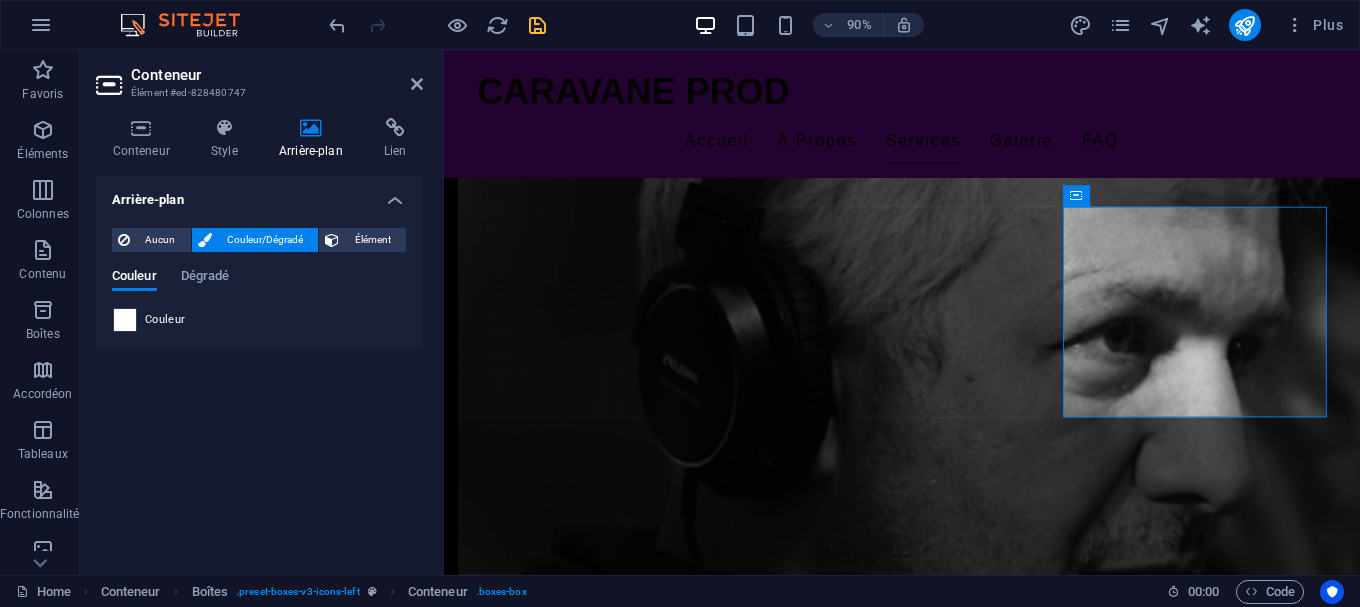 click at bounding box center (125, 320) 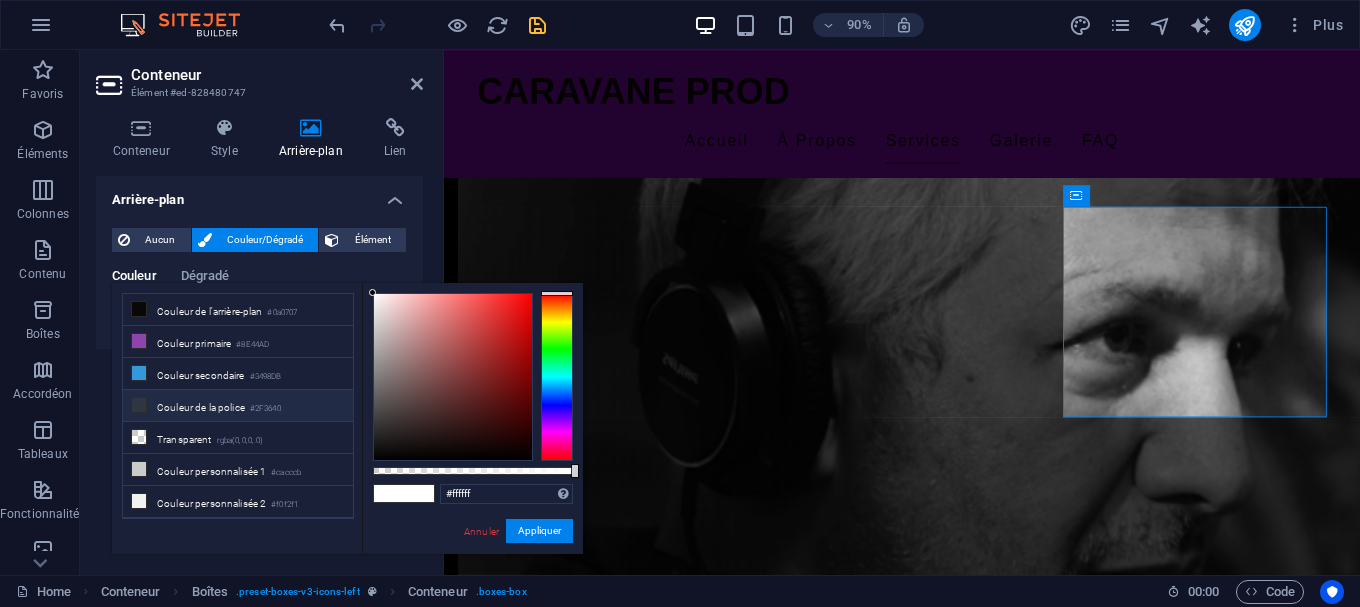 click on "Couleur de la police
#2F3640" at bounding box center (238, 406) 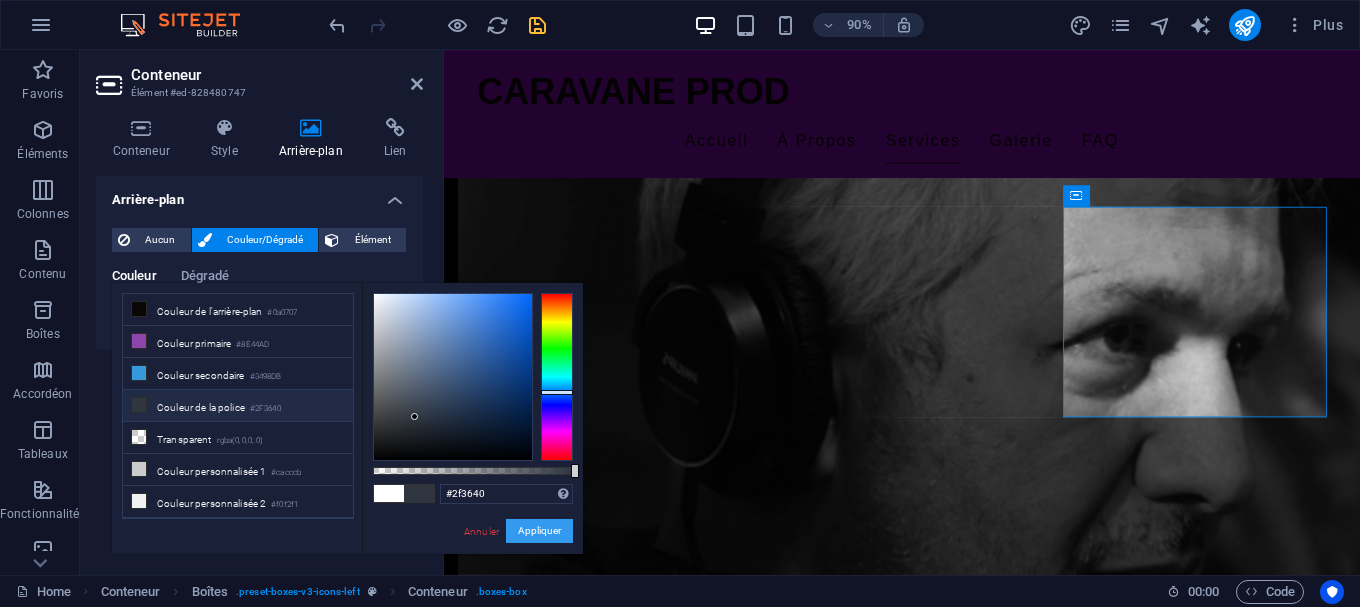 click on "Appliquer" at bounding box center [539, 531] 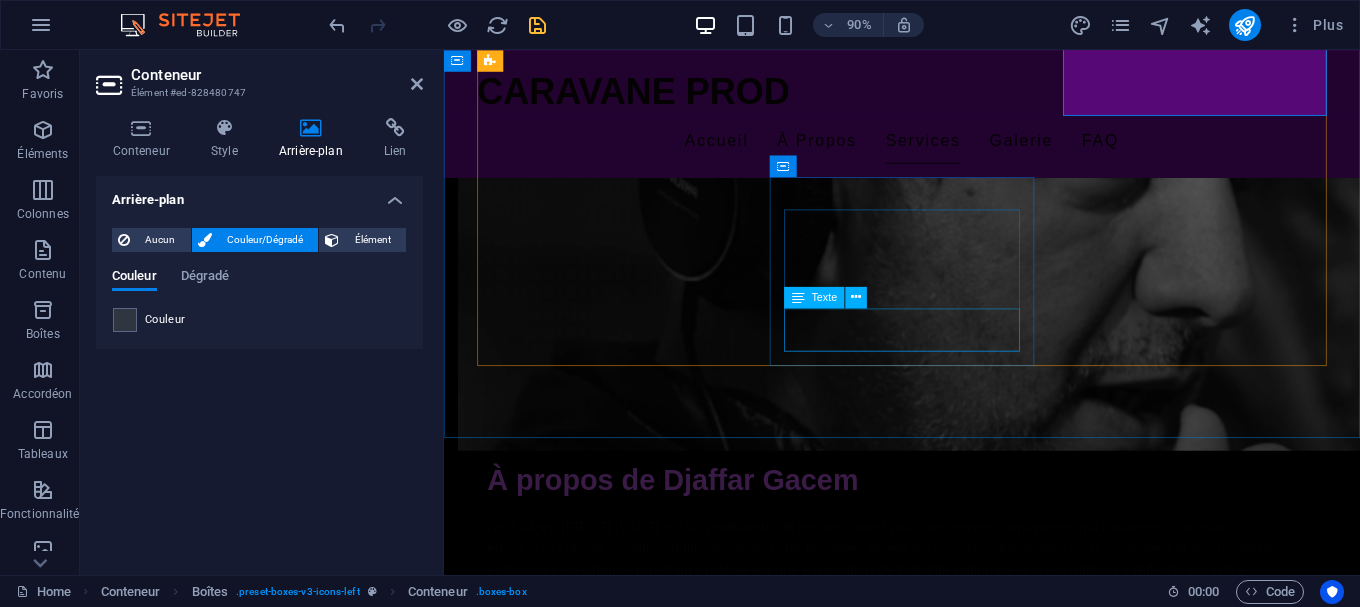 scroll, scrollTop: 1224, scrollLeft: 0, axis: vertical 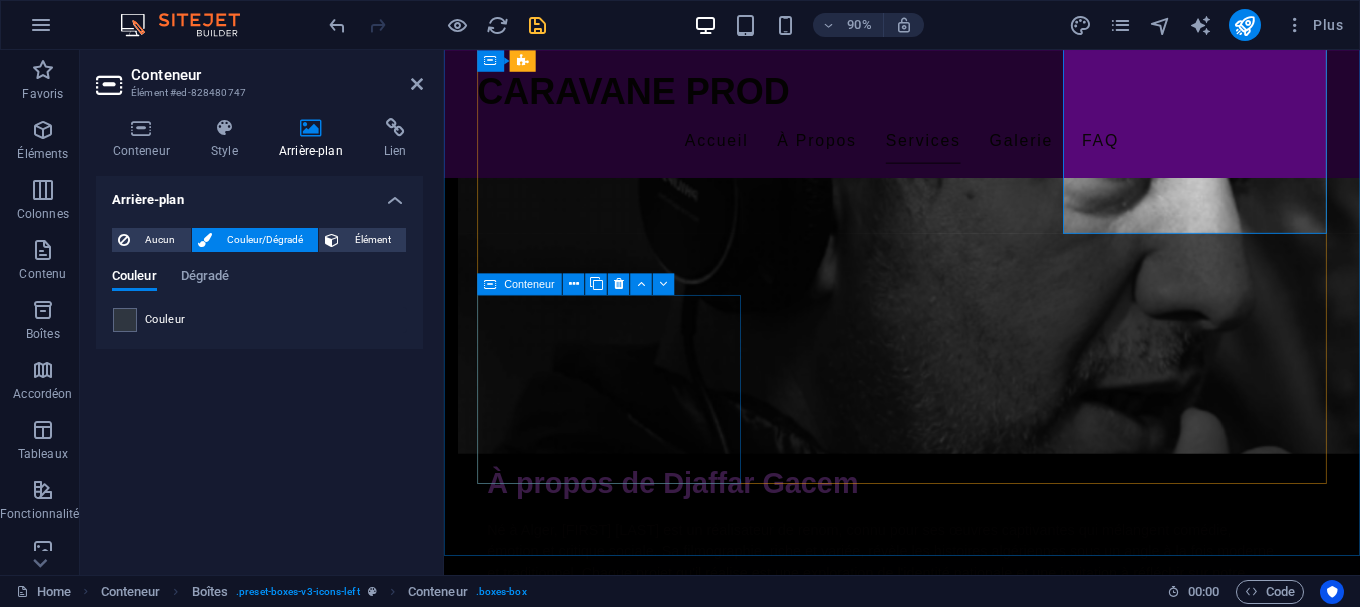 click on "Consultation en Production Assistance pour la planification et la production de films." at bounding box center [627, 1970] 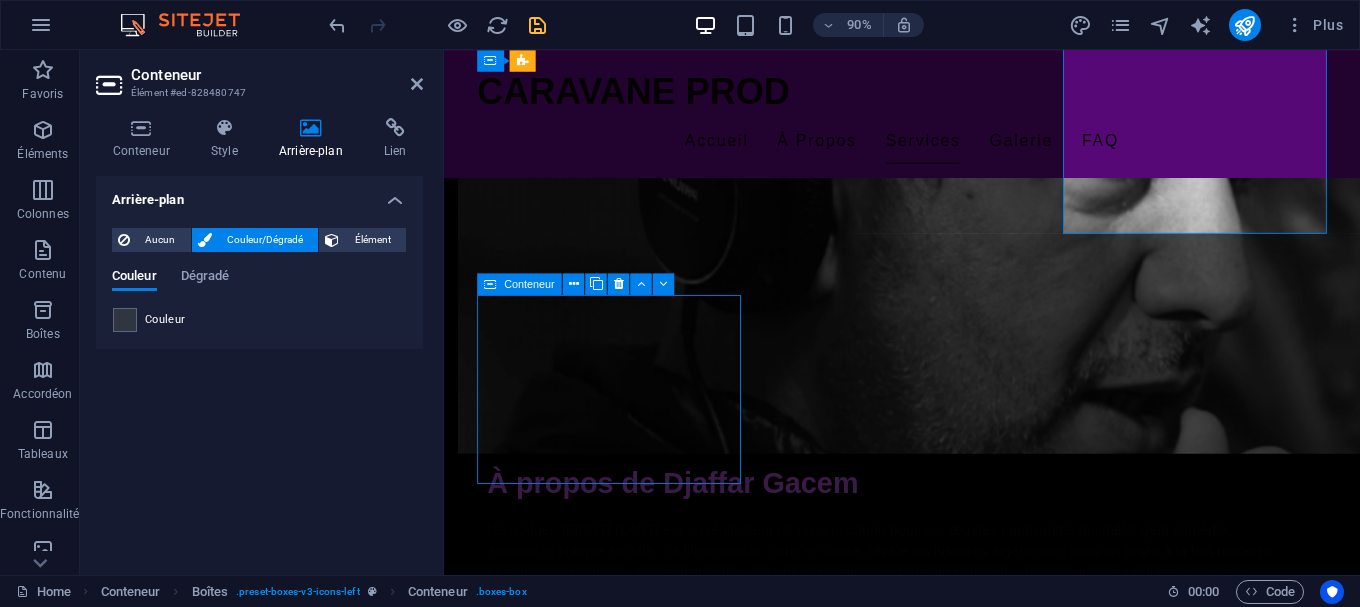 click on "Consultation en Production Assistance pour la planification et la production de films." at bounding box center (627, 1970) 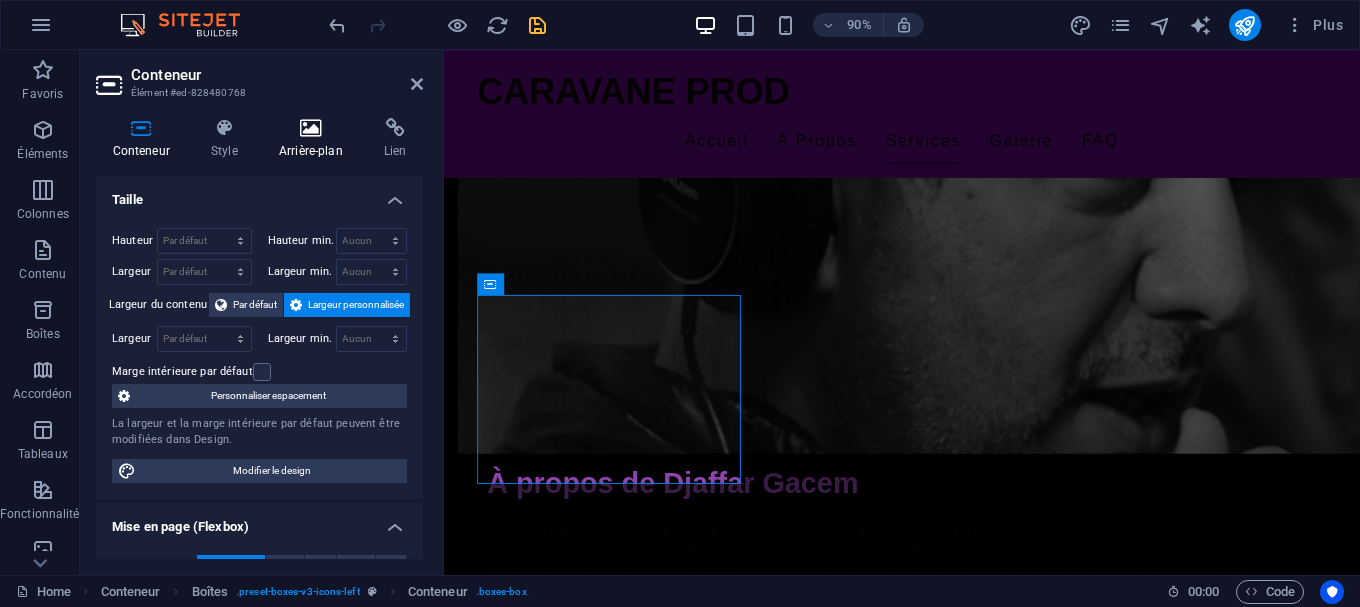 click on "Arrière-plan" at bounding box center (314, 139) 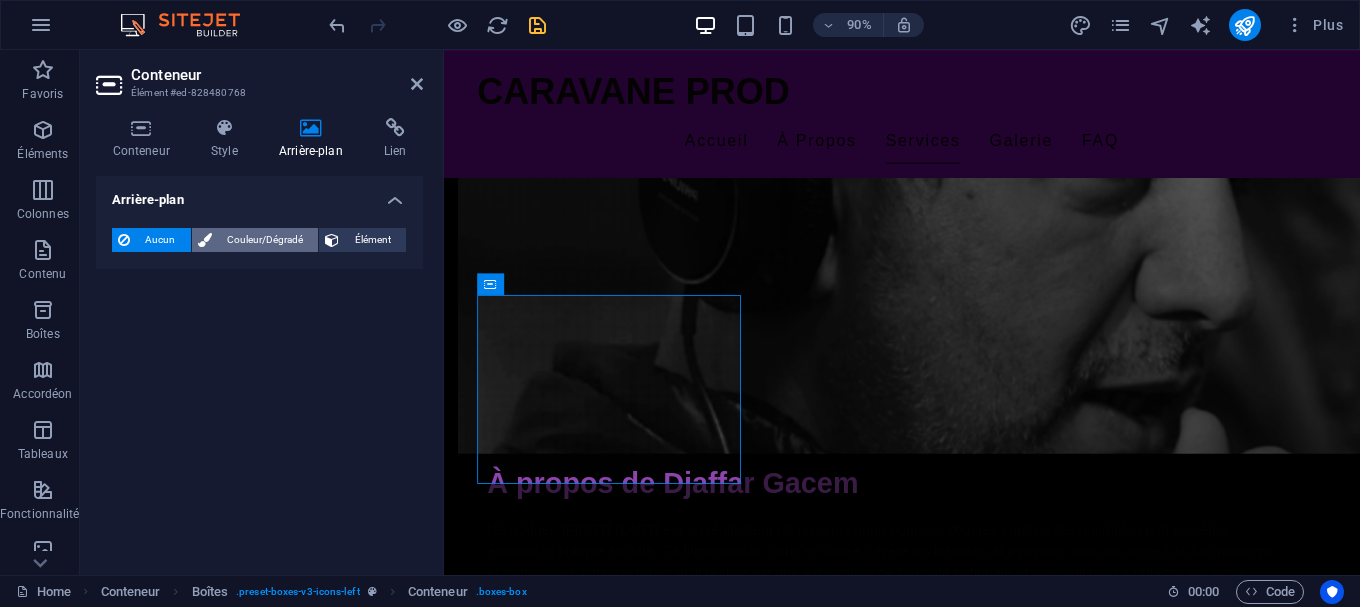 click on "Couleur/Dégradé" at bounding box center (265, 240) 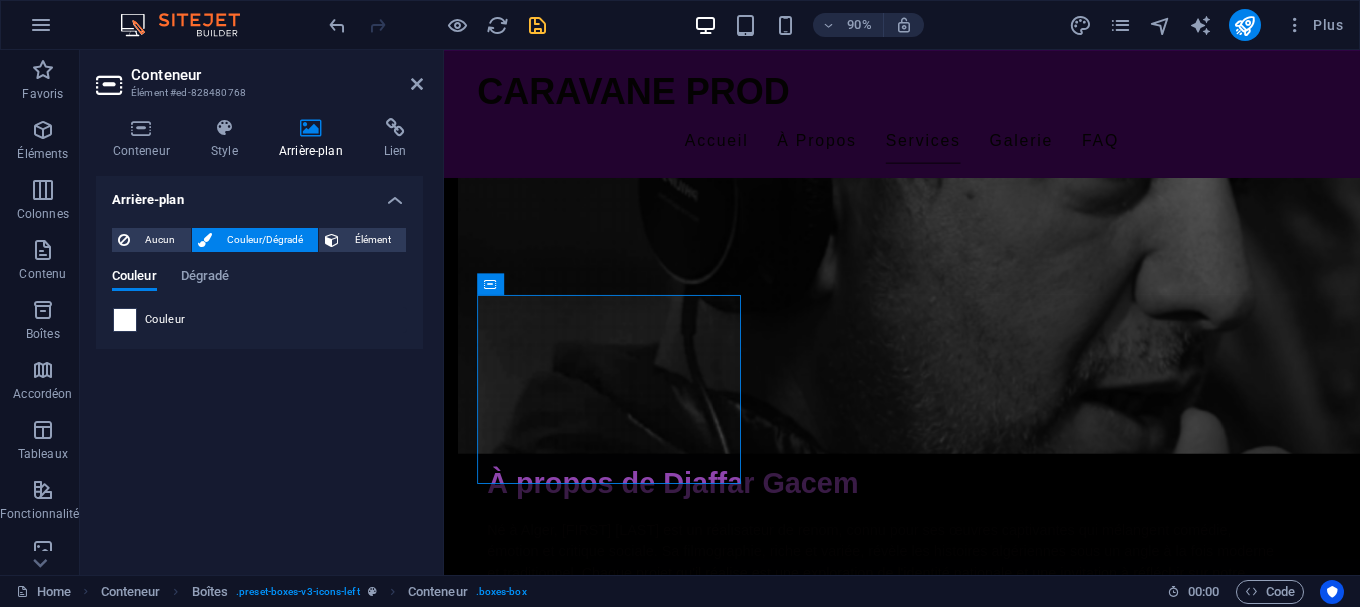 click at bounding box center [125, 320] 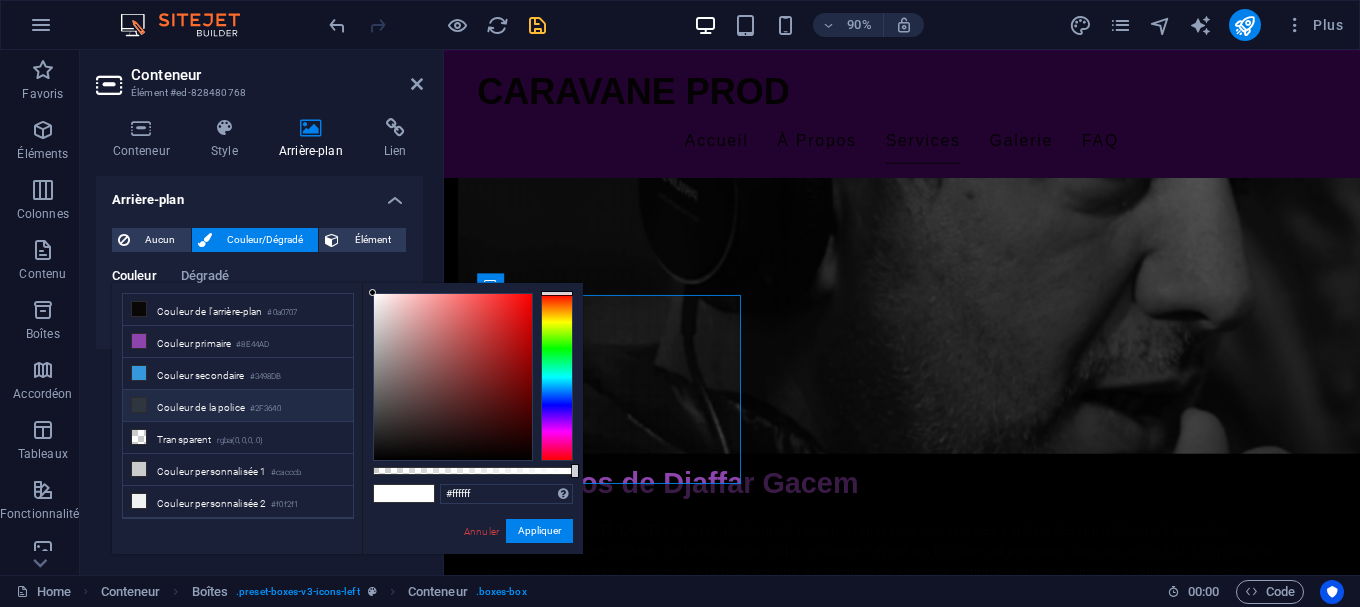 click on "Couleur de la police
#2F3640" at bounding box center (238, 406) 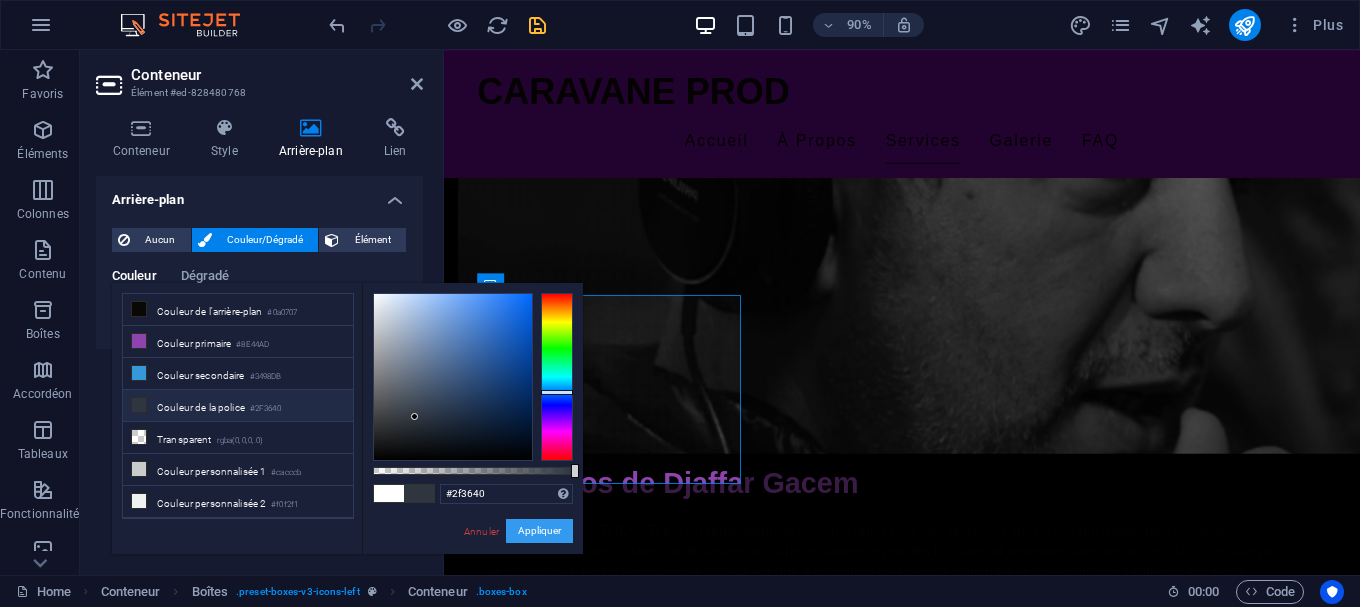 click on "Appliquer" at bounding box center [539, 531] 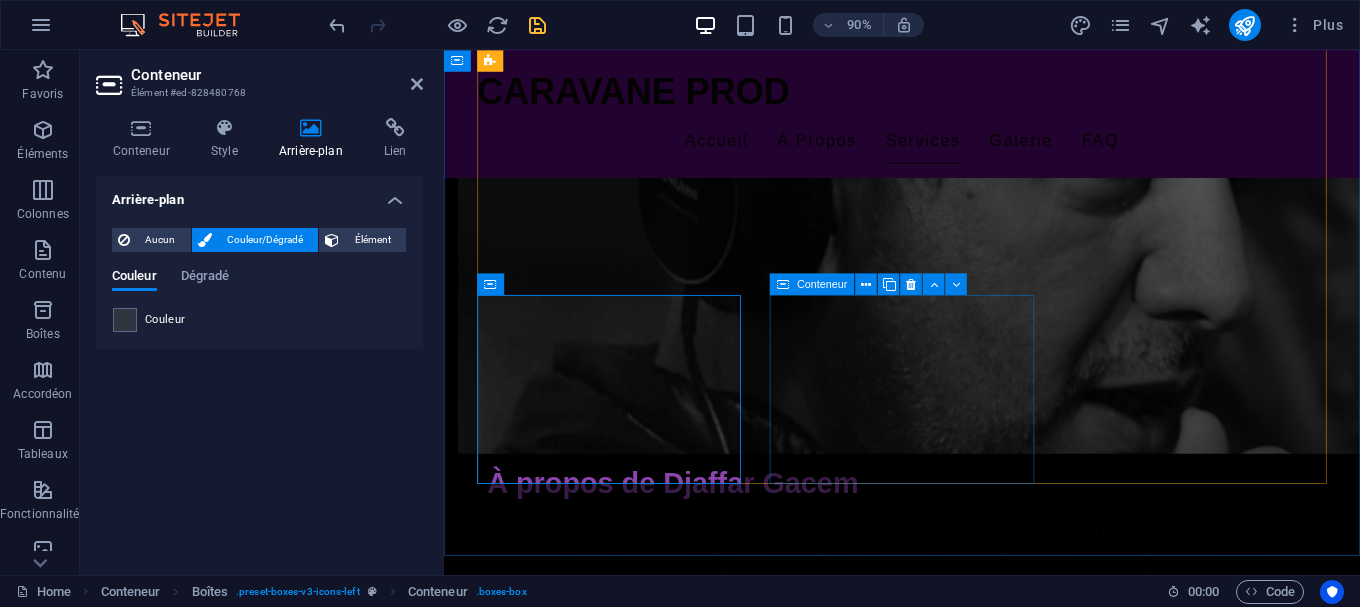 click on "Captation Vidéo Professionnelle Tournage et production de vidéos de haute qualité." at bounding box center (627, 2232) 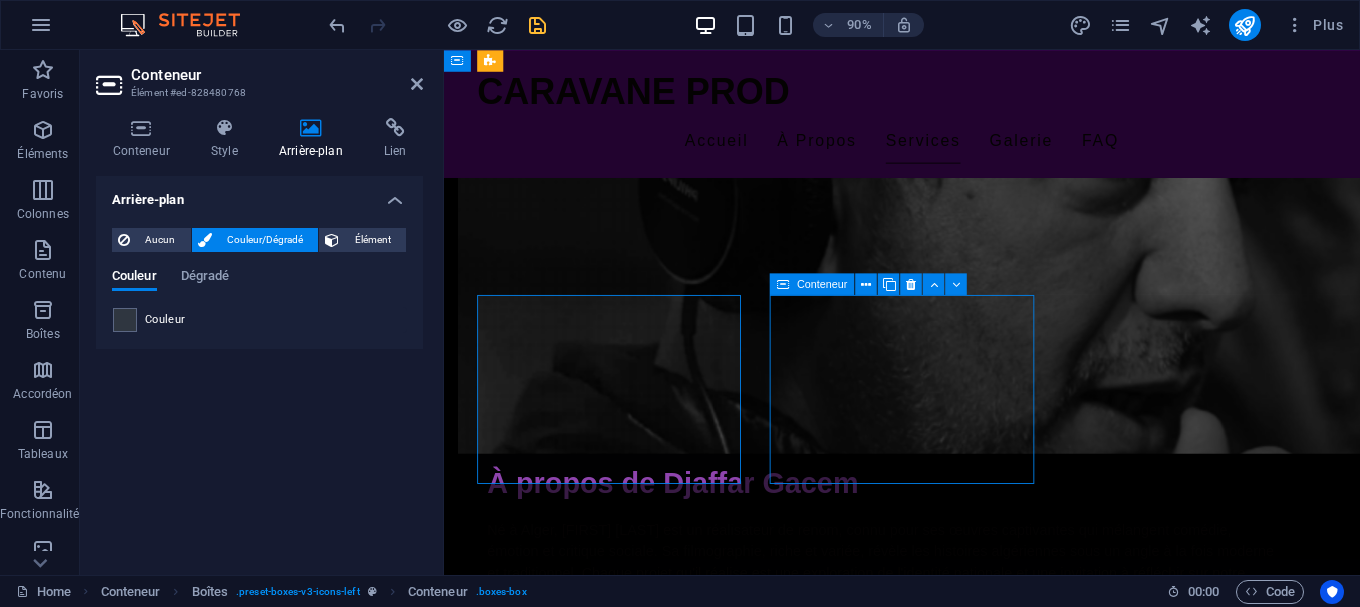 click on "Captation Vidéo Professionnelle Tournage et production de vidéos de haute qualité." at bounding box center [627, 2232] 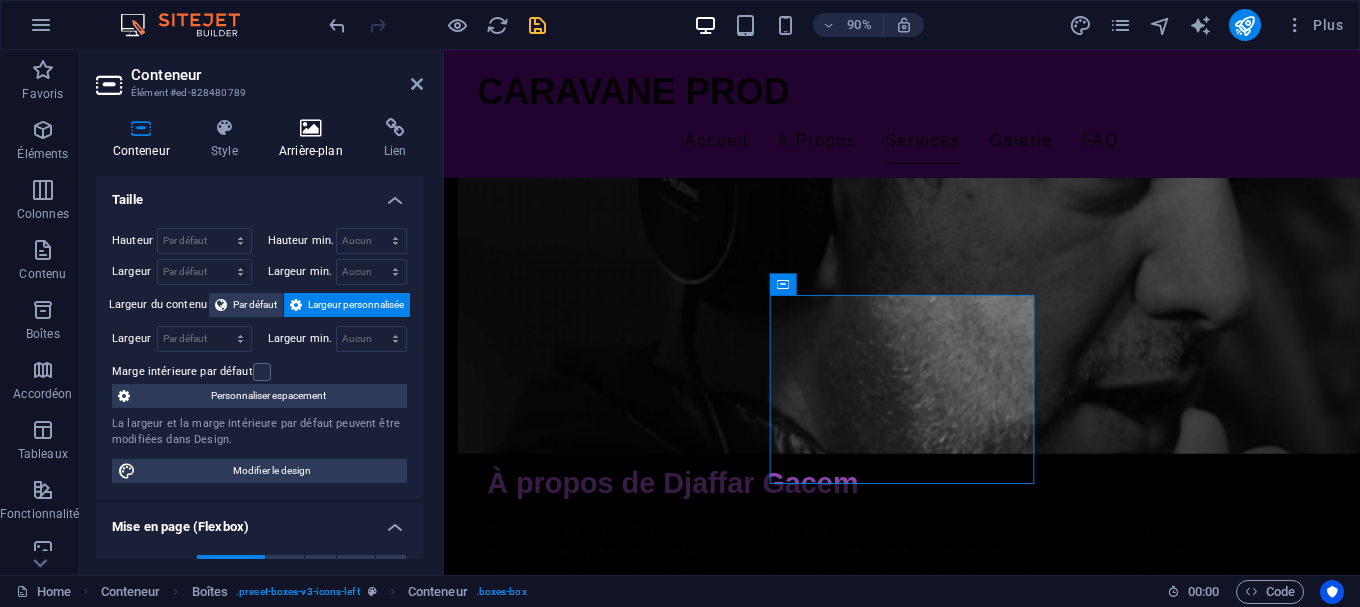 click on "Arrière-plan" at bounding box center [314, 139] 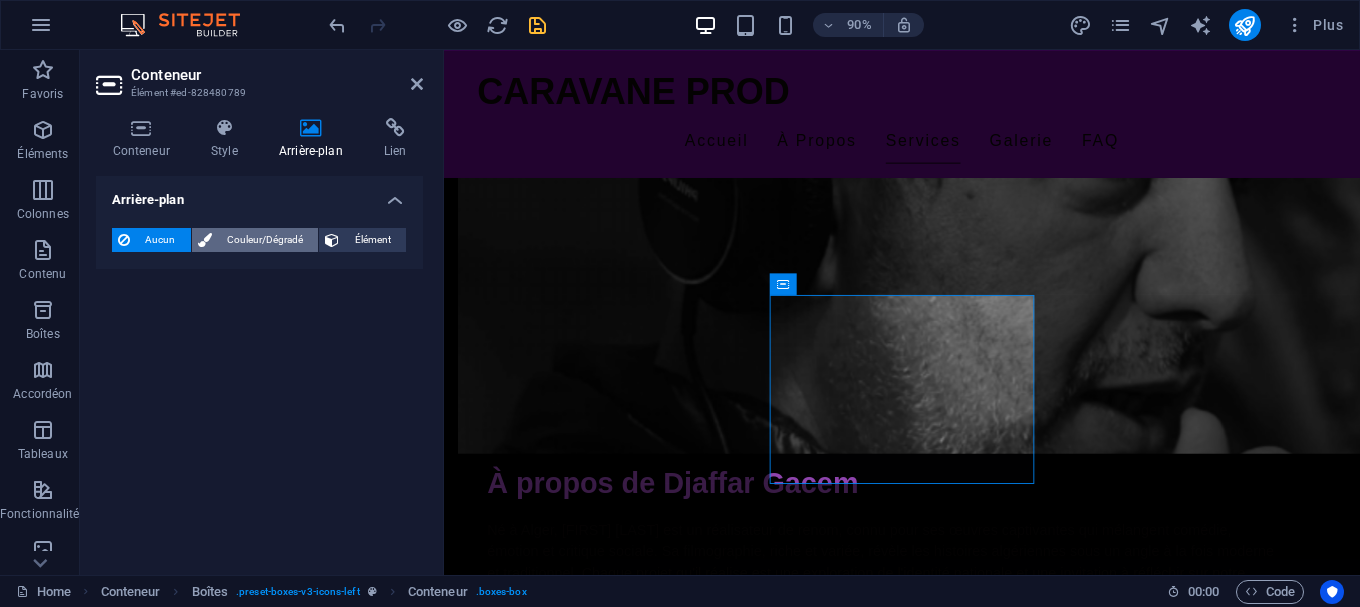 click on "Couleur/Dégradé" at bounding box center [265, 240] 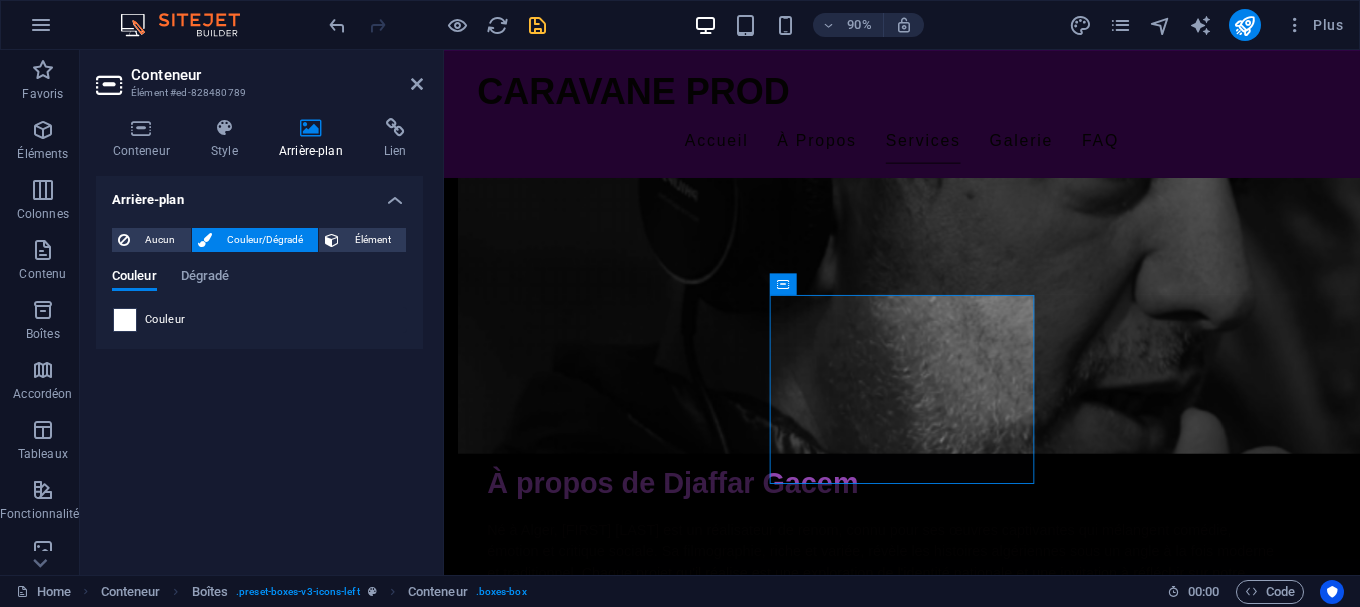click at bounding box center [125, 320] 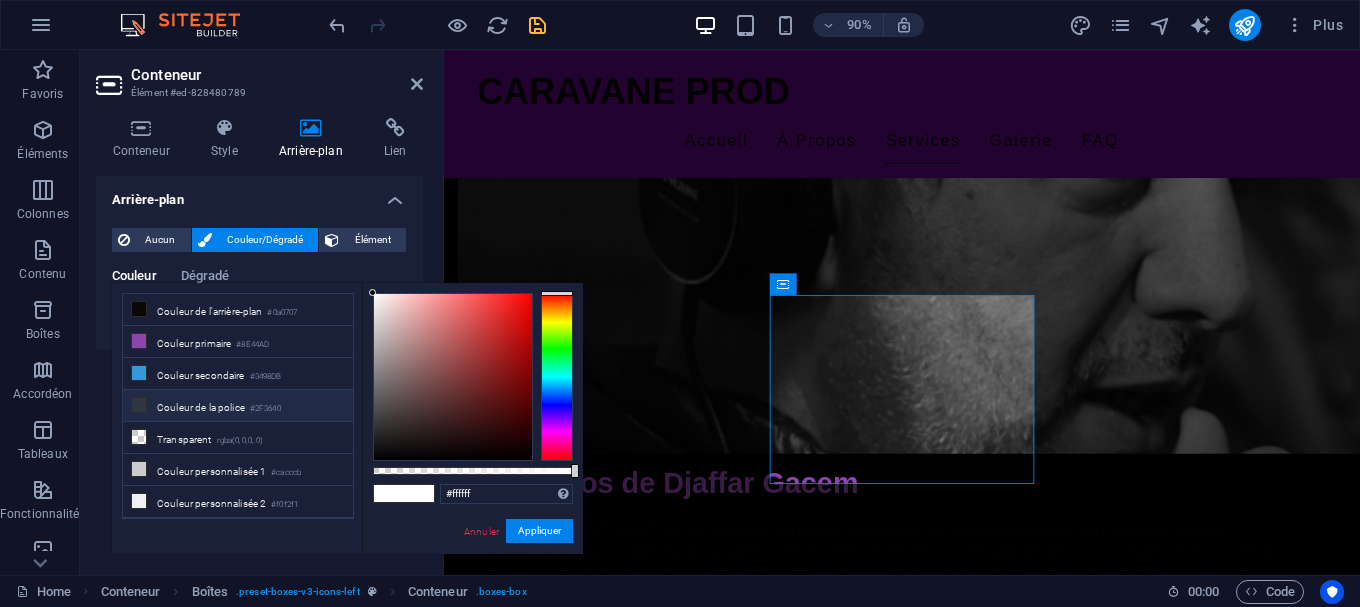 click on "Couleur de la police
#2F3640" at bounding box center [238, 406] 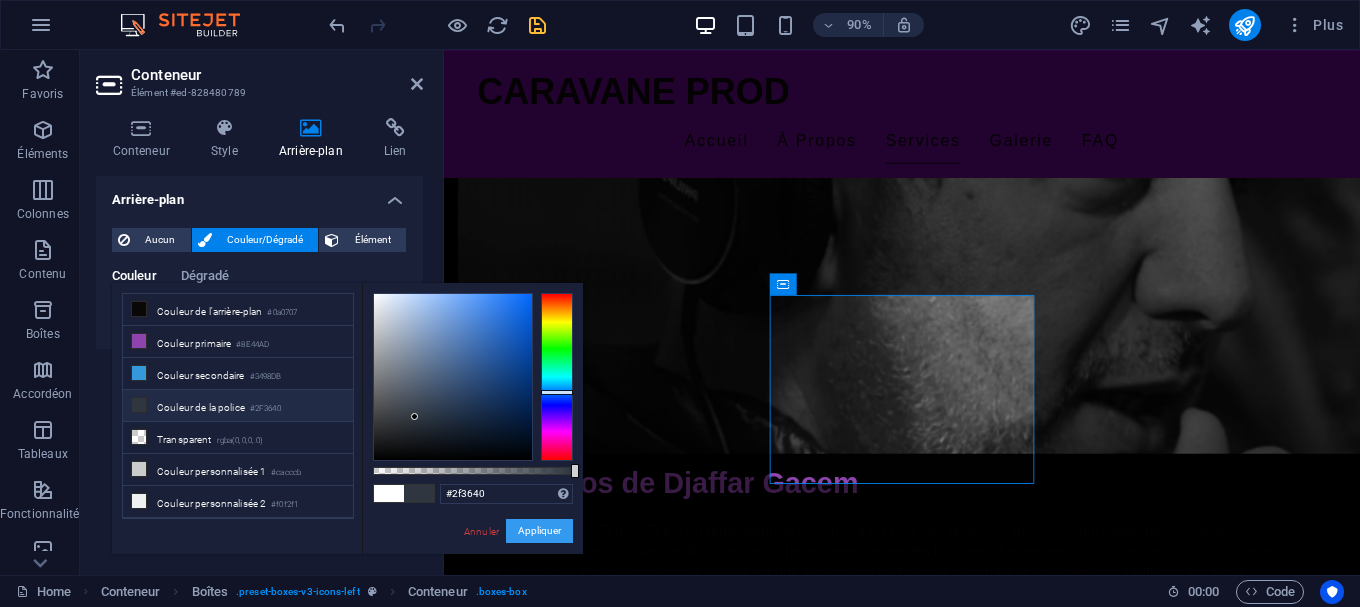 click on "Appliquer" at bounding box center (539, 531) 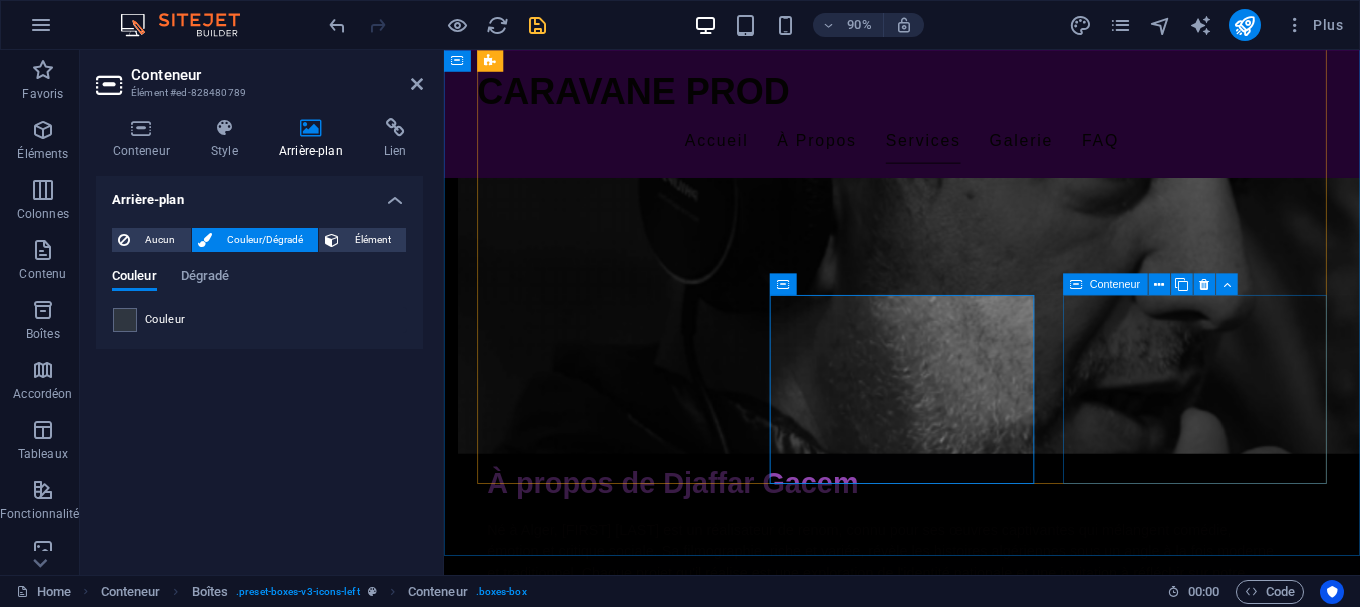 click on "Ateliers de Formation Sessions de formation pour aspirants réalisateurs et scénaristes." at bounding box center [627, 2494] 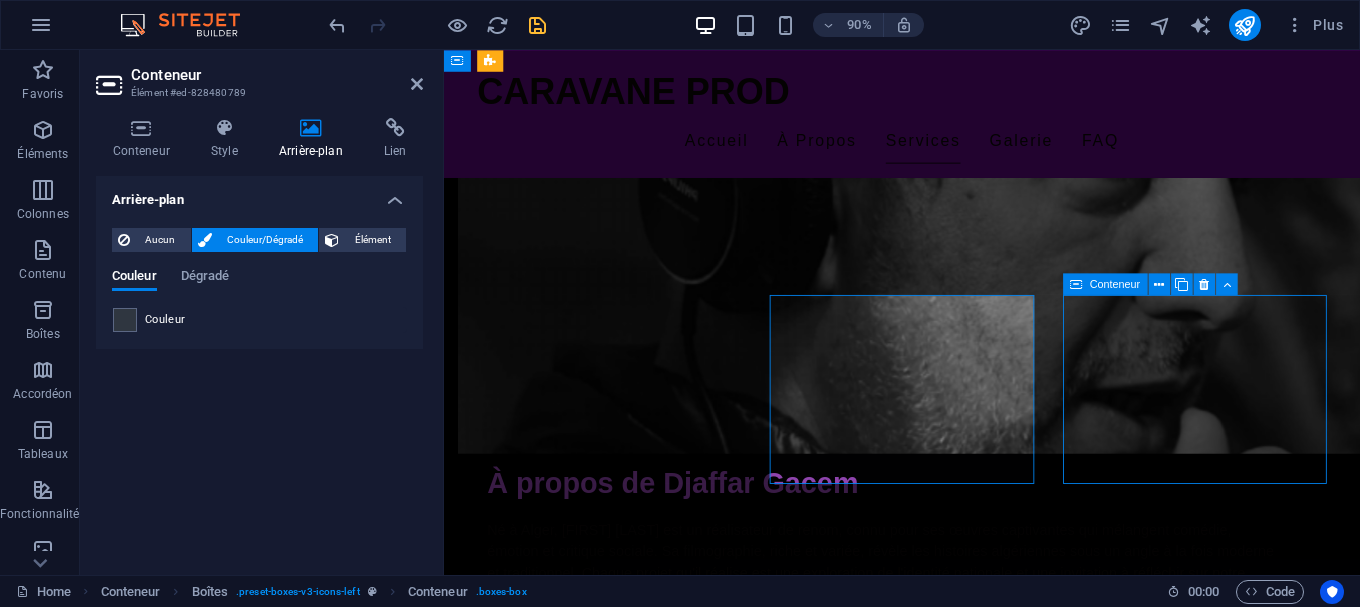 click on "Ateliers de Formation Sessions de formation pour aspirants réalisateurs et scénaristes." at bounding box center [627, 2494] 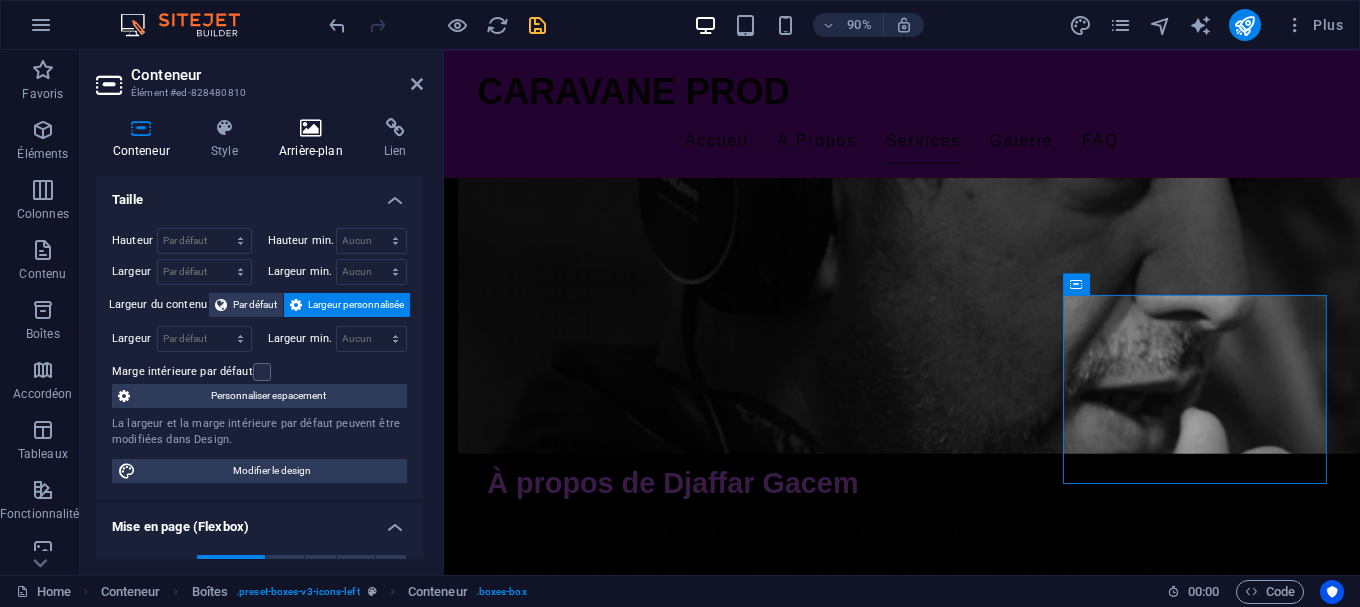 click at bounding box center [310, 128] 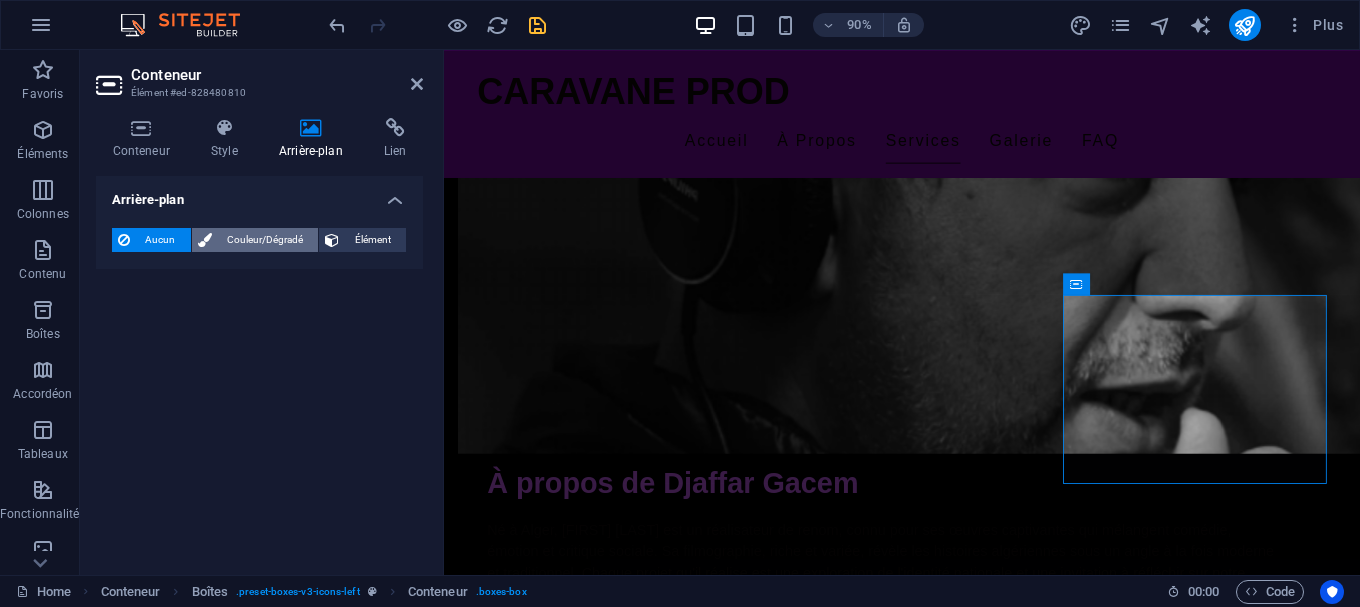 click on "Couleur/Dégradé" at bounding box center (265, 240) 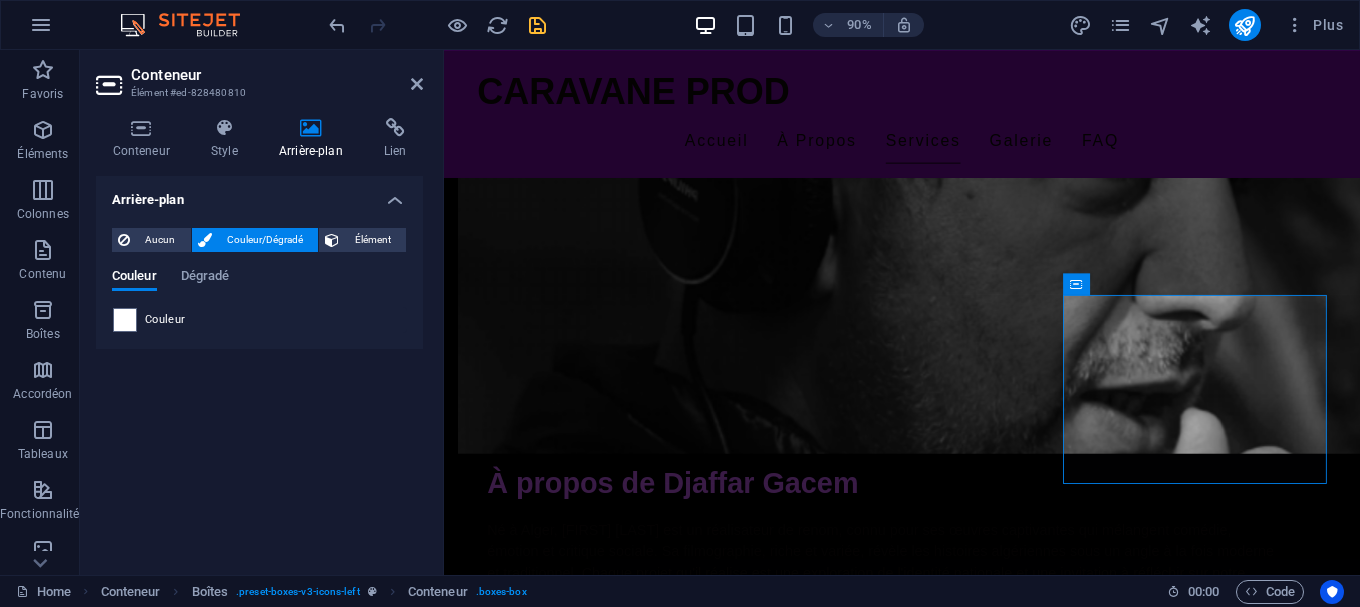 click on "Aucun Couleur/Dégradé Élément Étendre l'arrière-plan pour occuper toute la largeur Superposition de couleurs Ajoute une superposition sur l'arrière-plan pour le colorer Parallaxe 0 % Image Slider d'images Carte VIdéo YouTube Vimeo HTML Couleur Dégradé Couleur Un élément parent contient un arrière-plan. Modifier l'arrière-plan sur l'élément parent" at bounding box center [259, 280] 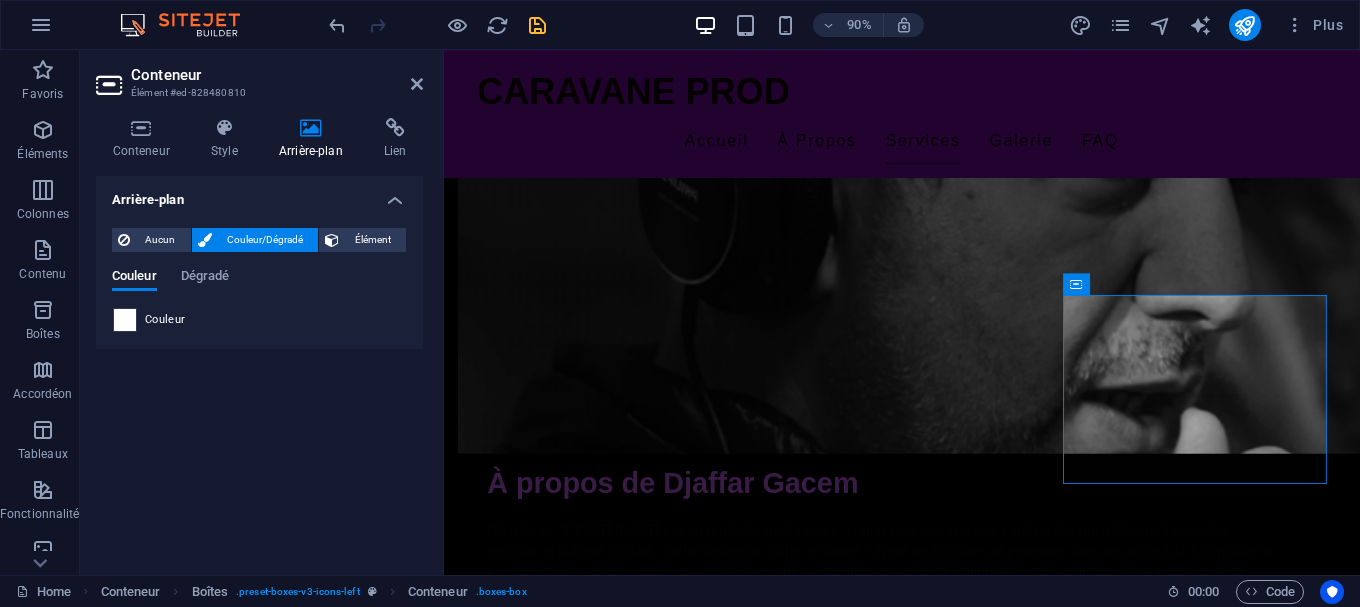 click at bounding box center (125, 320) 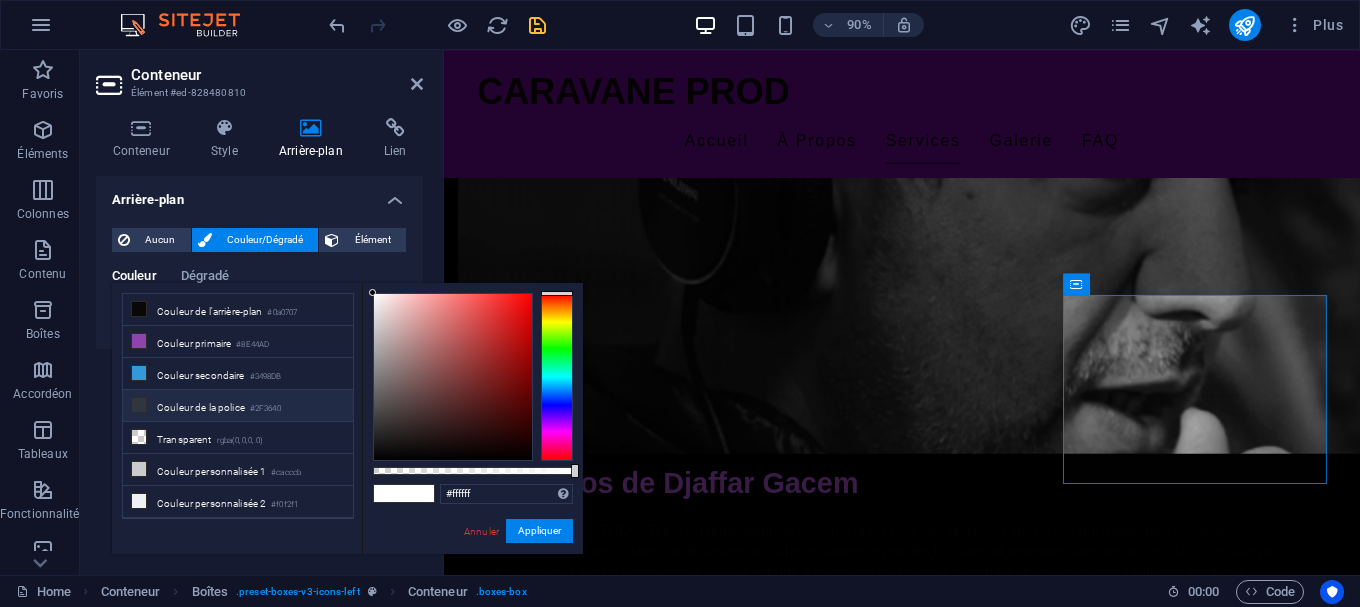 click on "Couleur de la police
#2F3640" at bounding box center [238, 406] 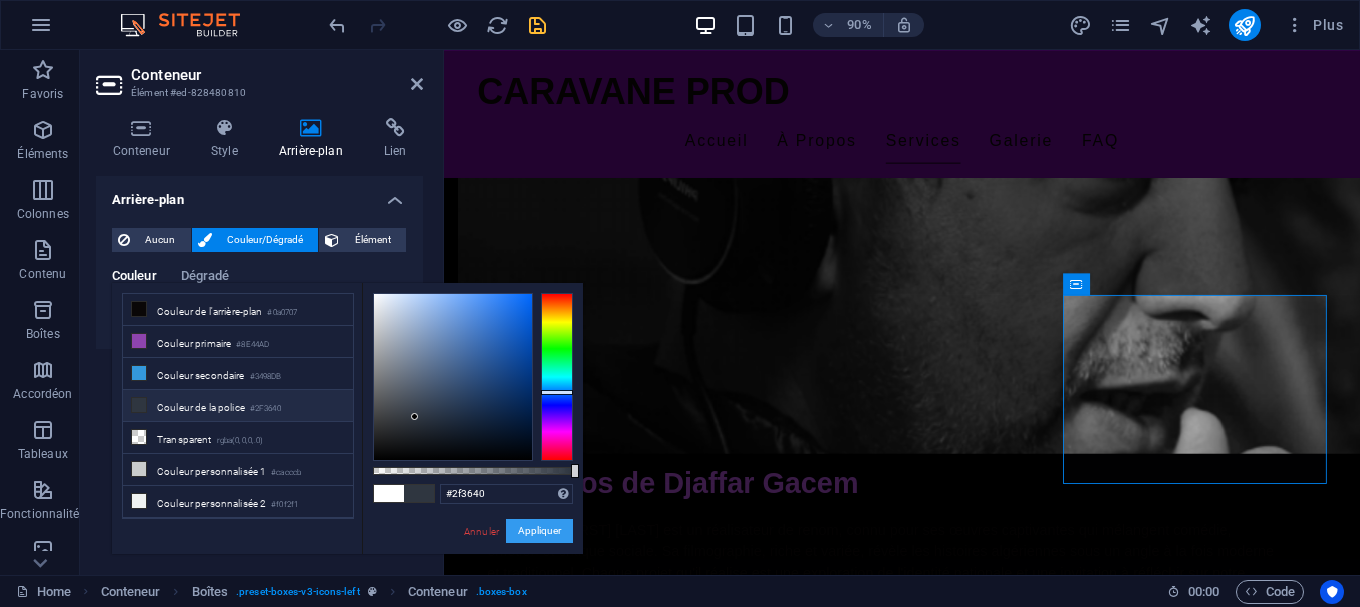 drag, startPoint x: 538, startPoint y: 519, endPoint x: 122, endPoint y: 519, distance: 416 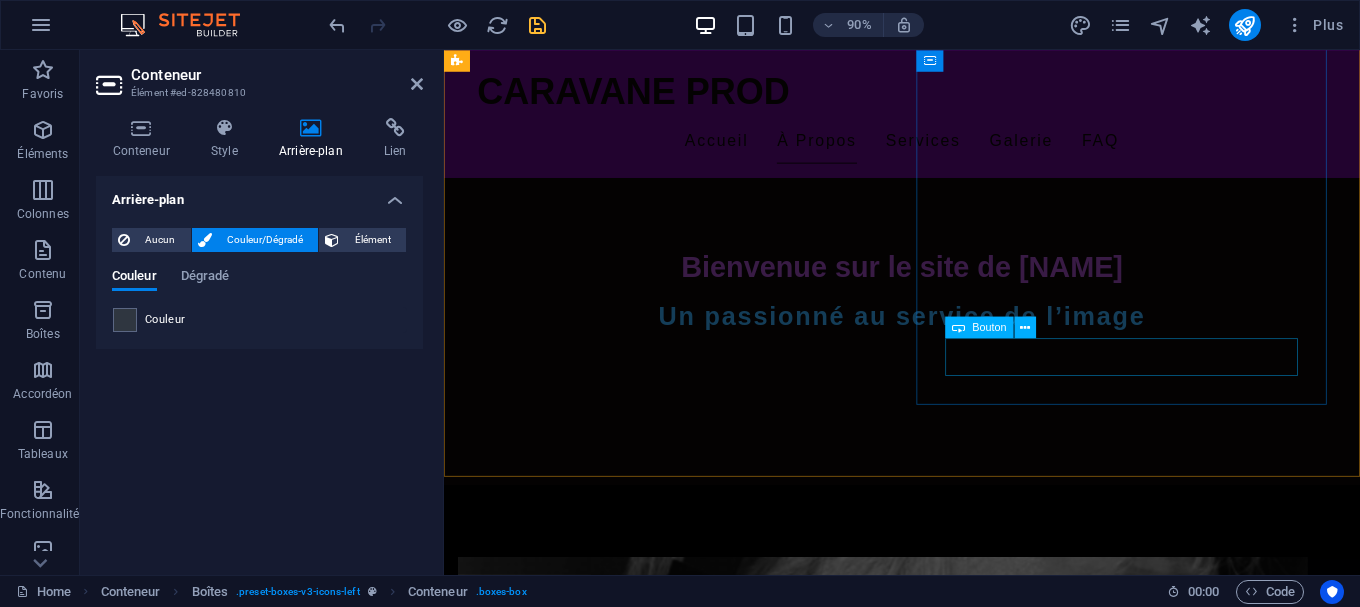 scroll, scrollTop: 0, scrollLeft: 0, axis: both 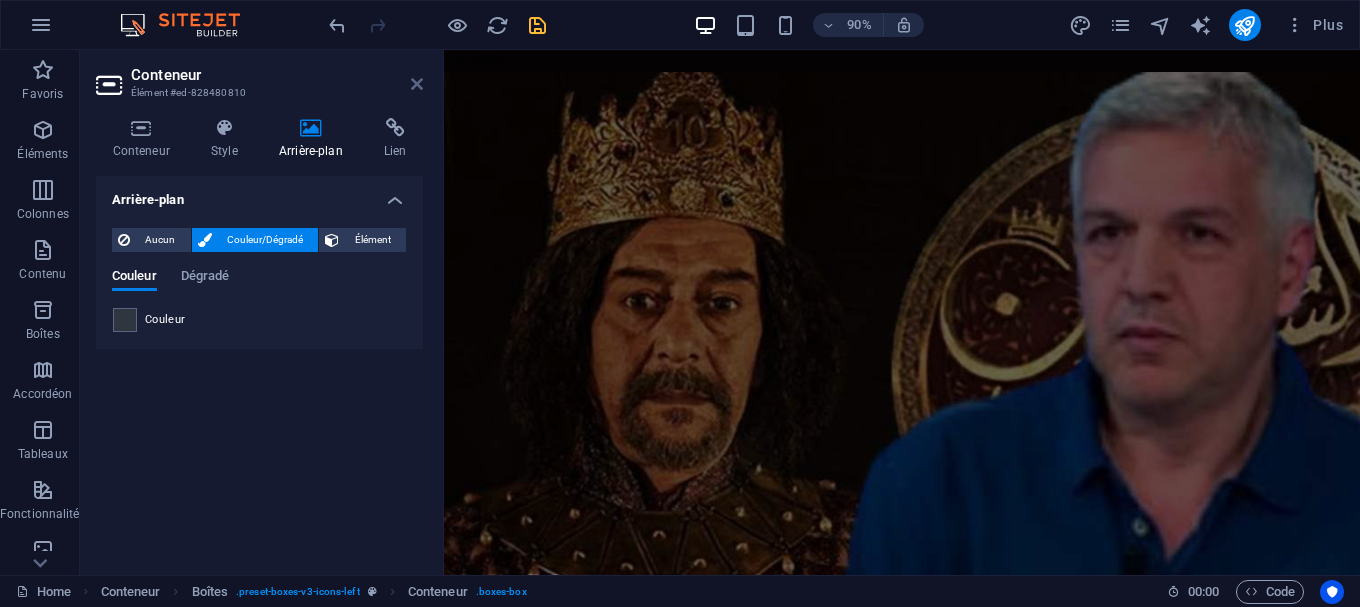 click at bounding box center (417, 84) 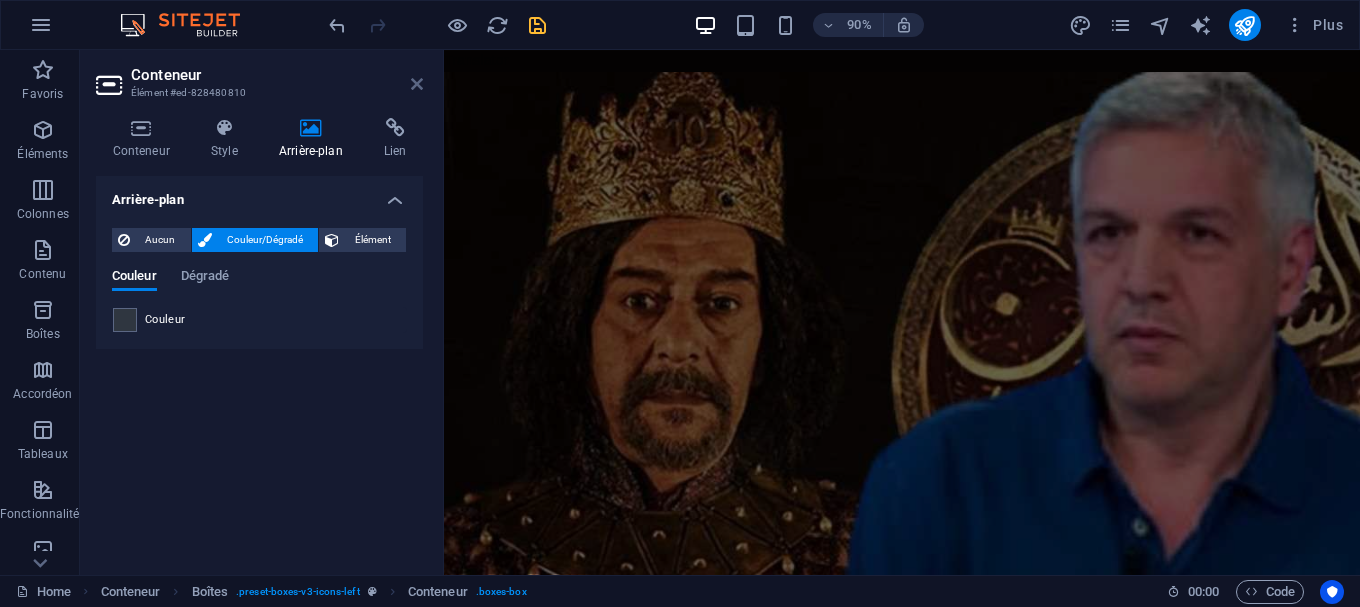 scroll, scrollTop: 1338, scrollLeft: 0, axis: vertical 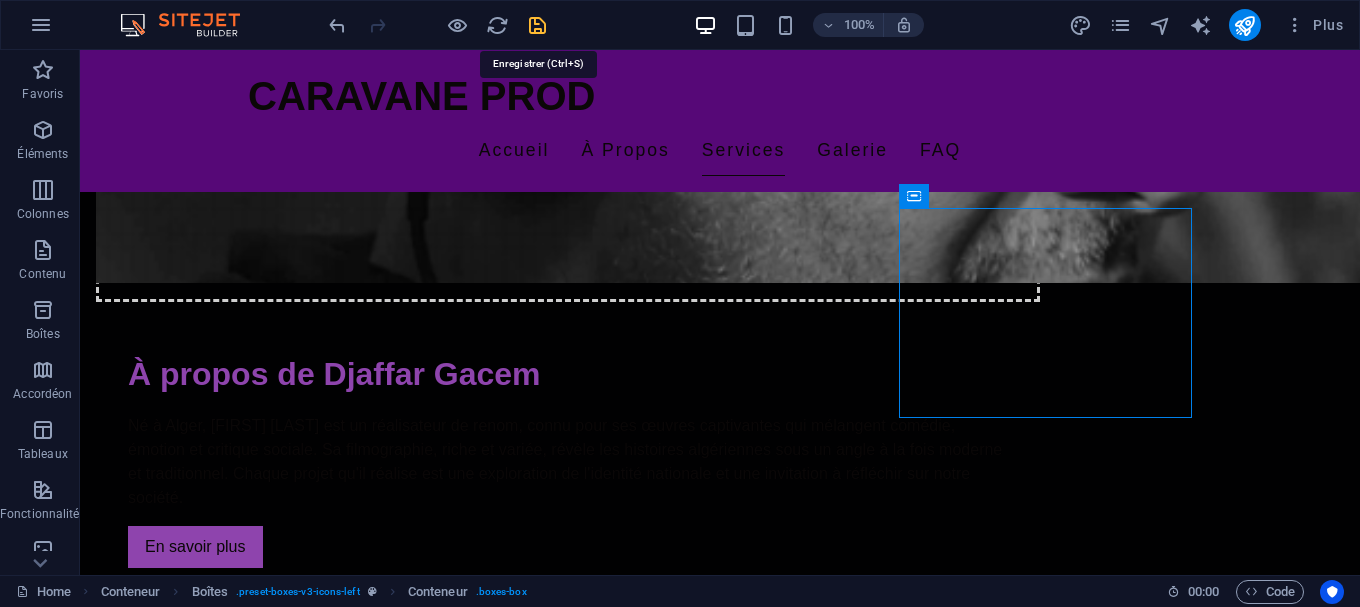 click at bounding box center (537, 25) 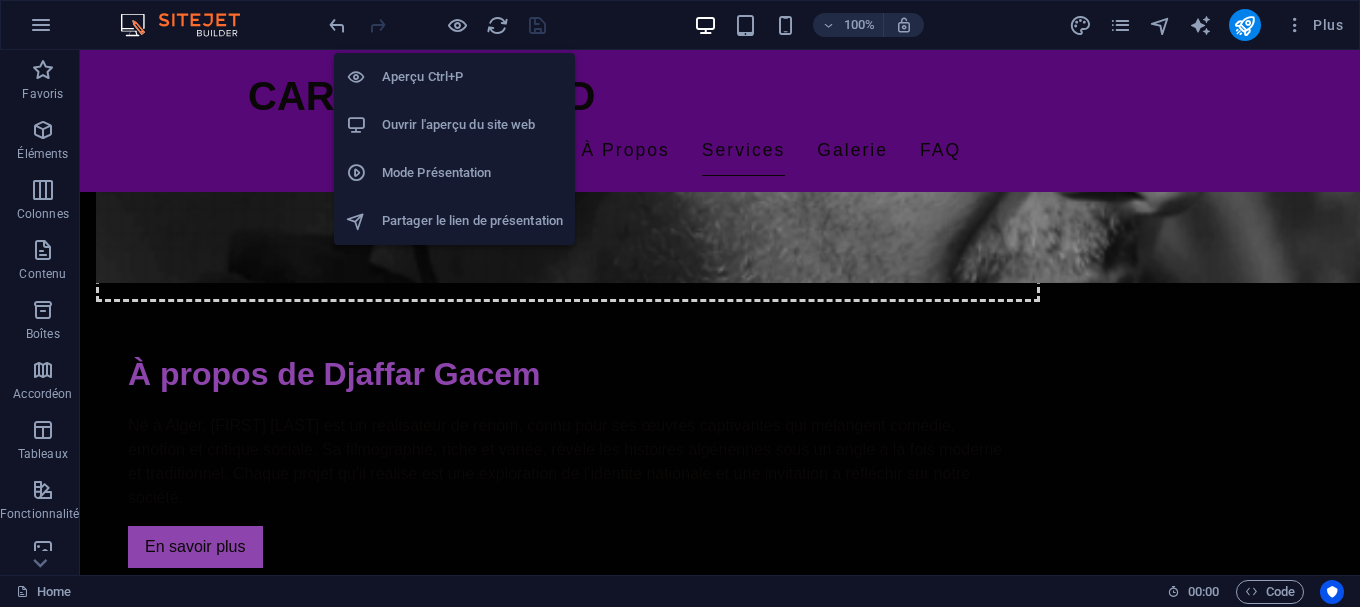 click on "Mode Présentation" at bounding box center [472, 173] 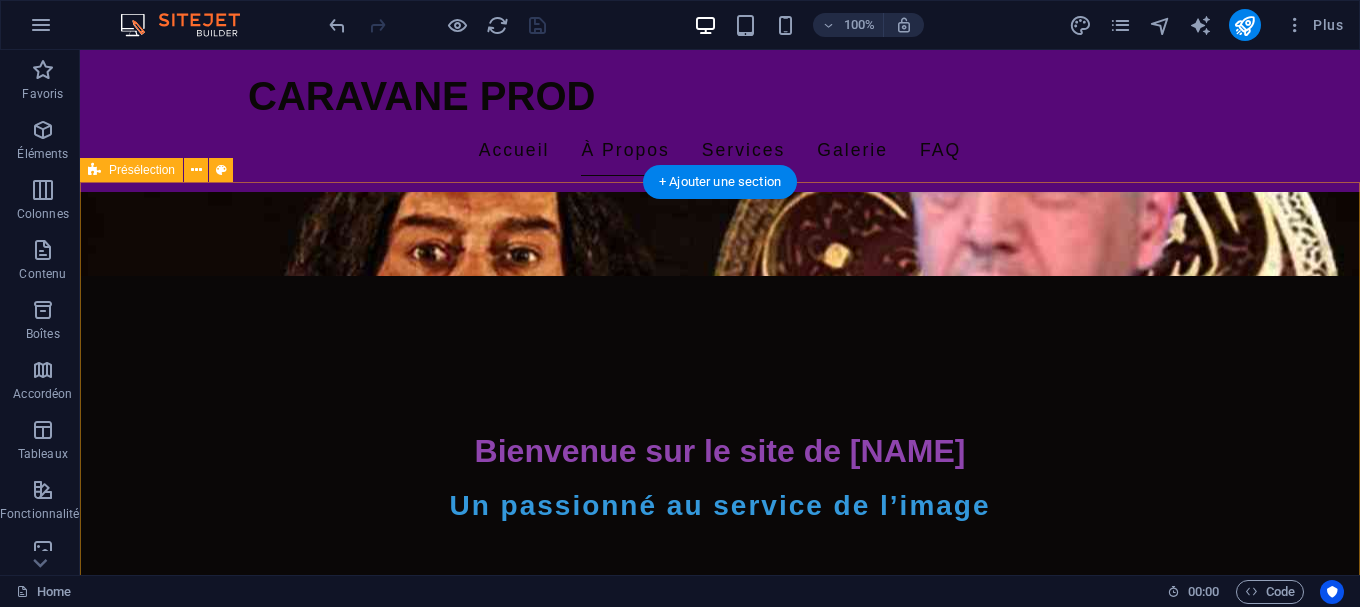 scroll, scrollTop: 510, scrollLeft: 0, axis: vertical 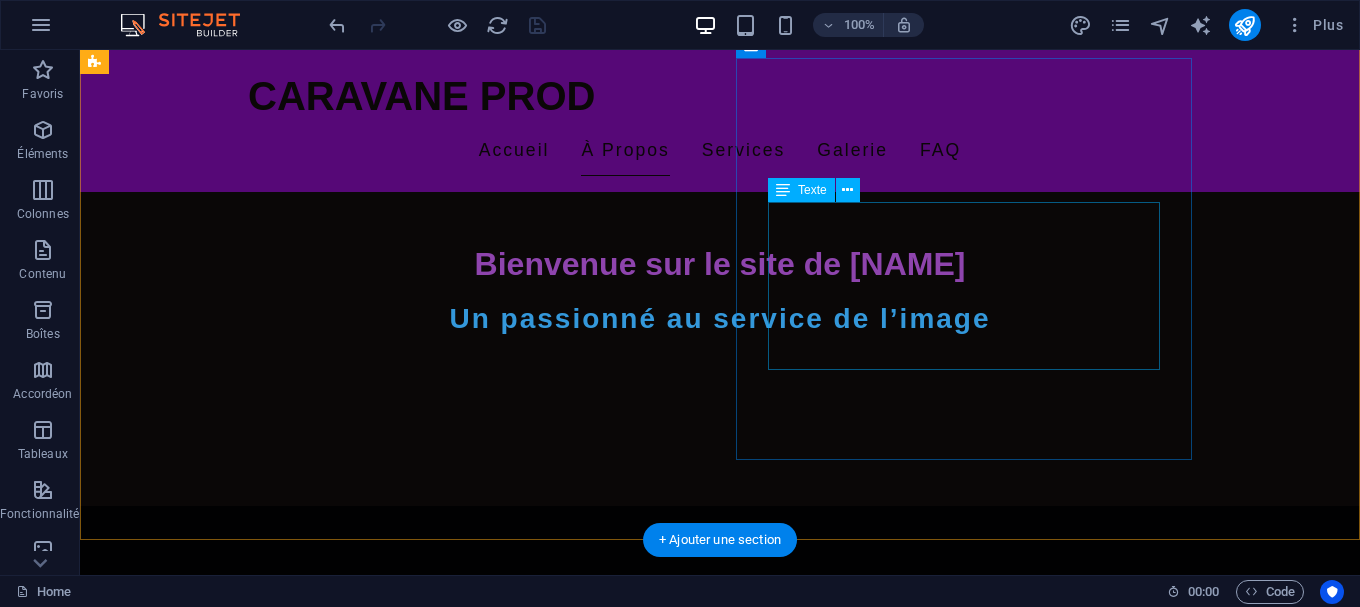 click on "Né à Alger, [FIRST] [LAST] est un réalisateur de renom, connu pour ses œuvres captivantes qui mélangent comédie, émotion et critique sociale. Sa filmographie, riche et variée, révèle les histoires algériennes sous un angle à la fois moderne et traditionnel. Chaque projet qu'il réalise est une exploration de l'identité nationale et une invitation à réfléchir sur notre société." at bounding box center (568, 1290) 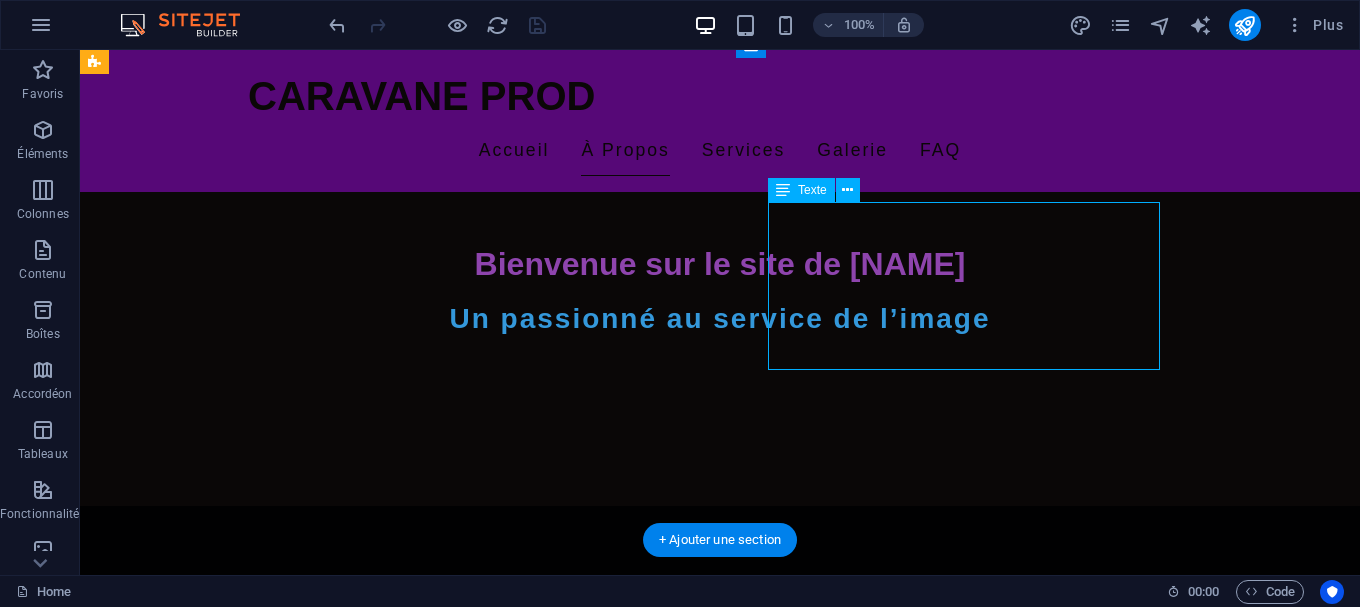 click on "Né à Alger, [FIRST] [LAST] est un réalisateur de renom, connu pour ses œuvres captivantes qui mélangent comédie, émotion et critique sociale. Sa filmographie, riche et variée, révèle les histoires algériennes sous un angle à la fois moderne et traditionnel. Chaque projet qu'il réalise est une exploration de l'identité nationale et une invitation à réfléchir sur notre société." at bounding box center (568, 1290) 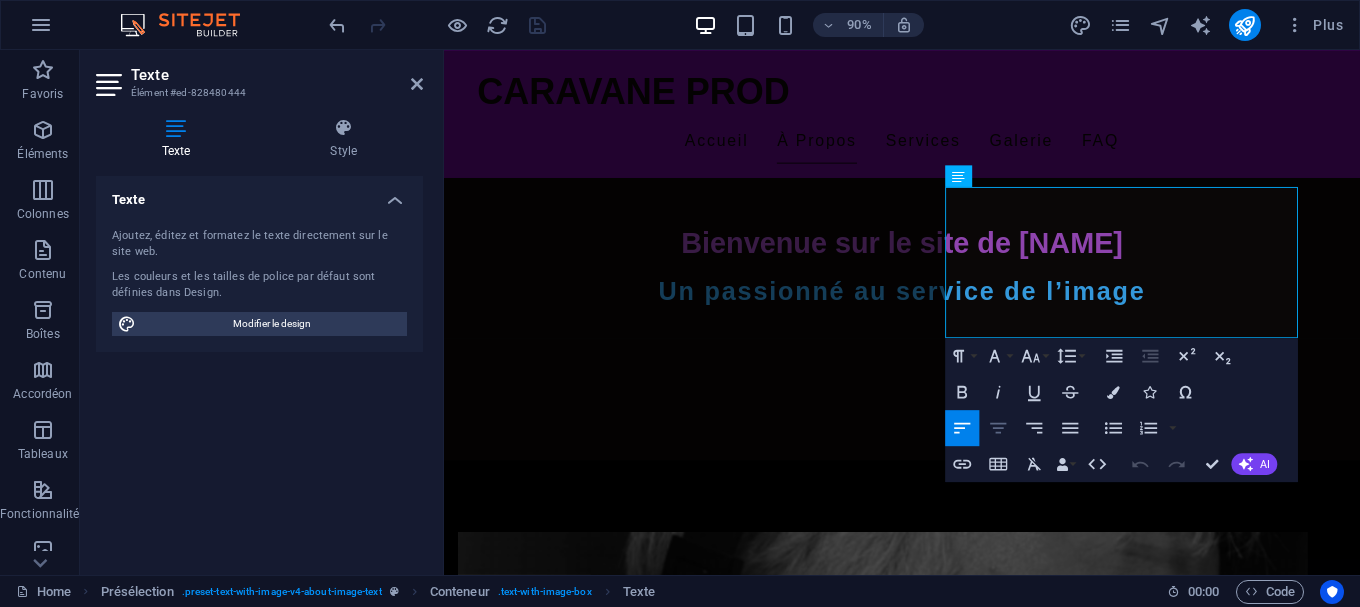 click 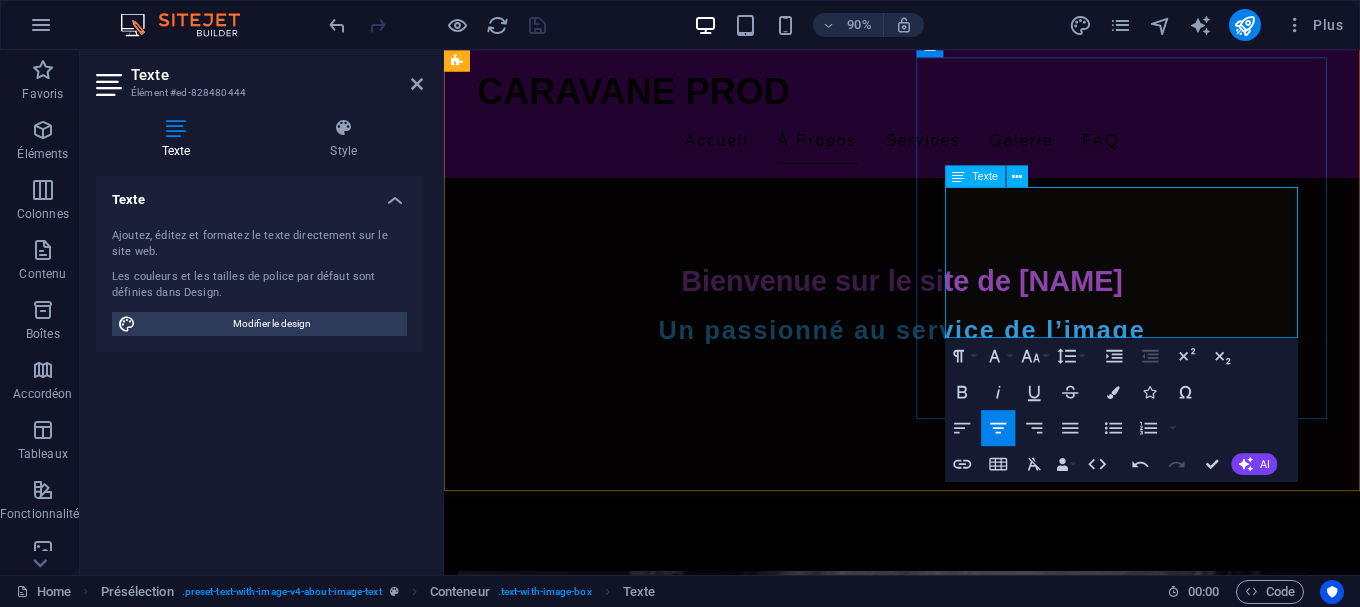 click on "Né à Alger, [FIRST] [LAST] est un réalisateur de renom, connu pour ses œuvres captivantes qui mélangent comédie, émotion et critique sociale. Sa filmographie, riche et variée, révèle les histoires algériennes sous un angle à la fois moderne et traditionnel. Chaque projet qu'il réalise est une exploration de l'identité nationale et une invitation à réfléchir sur notre société." at bounding box center [932, 1333] 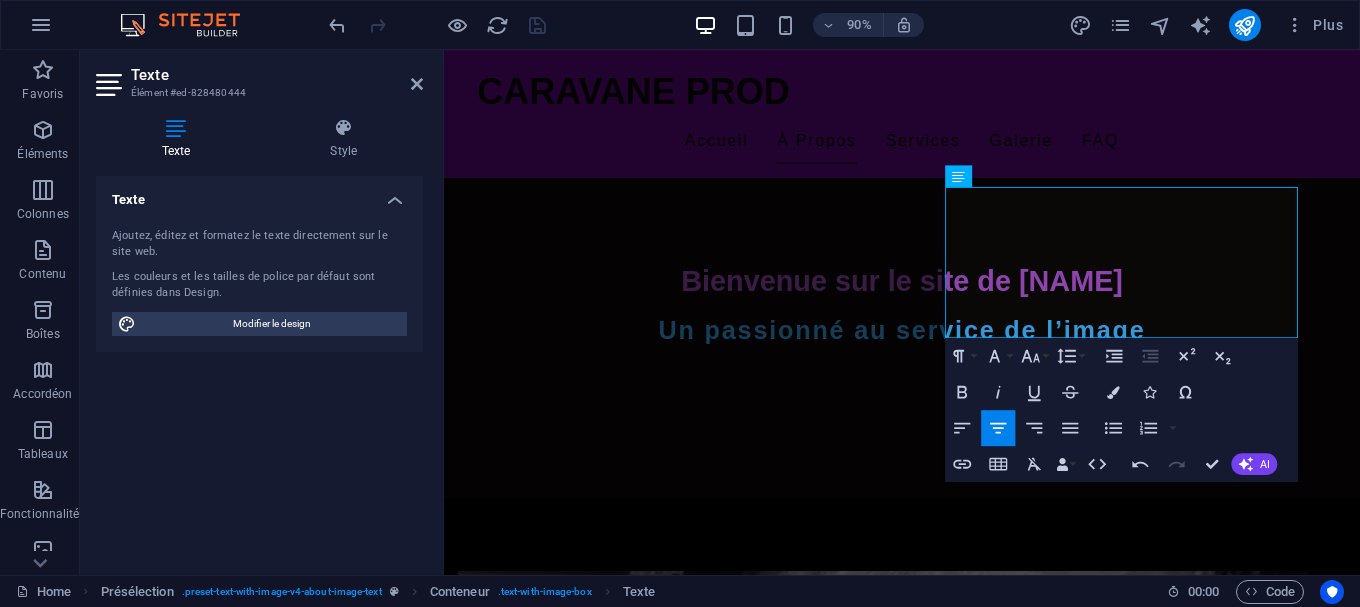 click 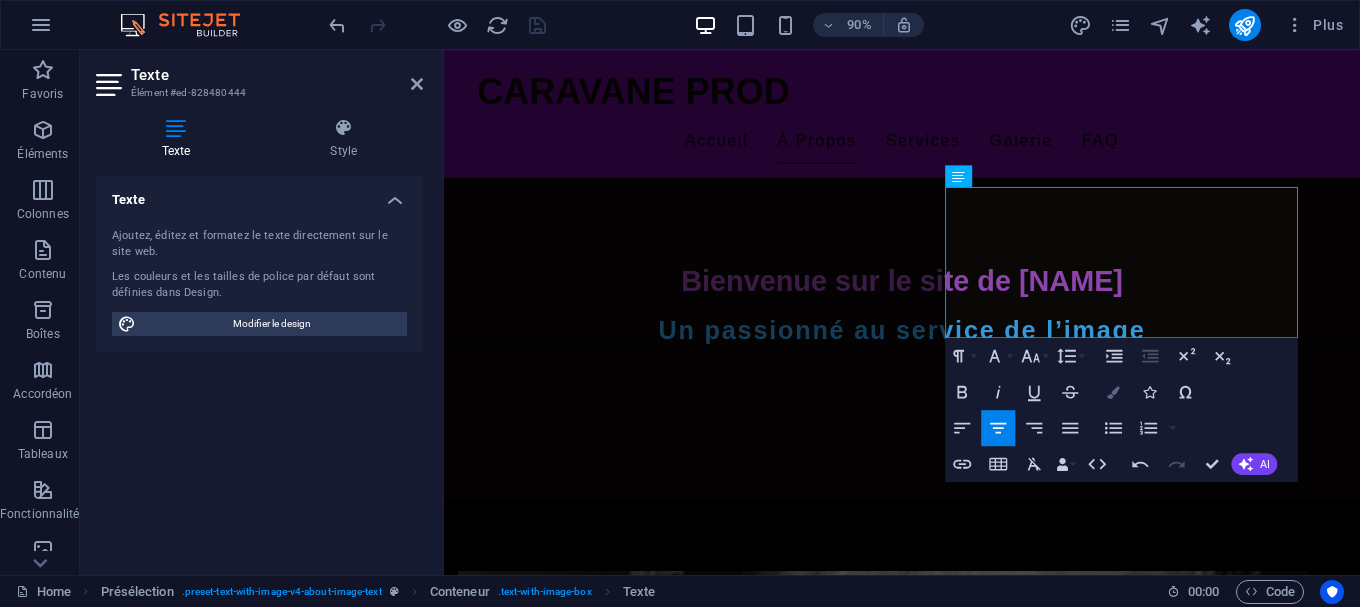 click on "Colors" at bounding box center [1114, 392] 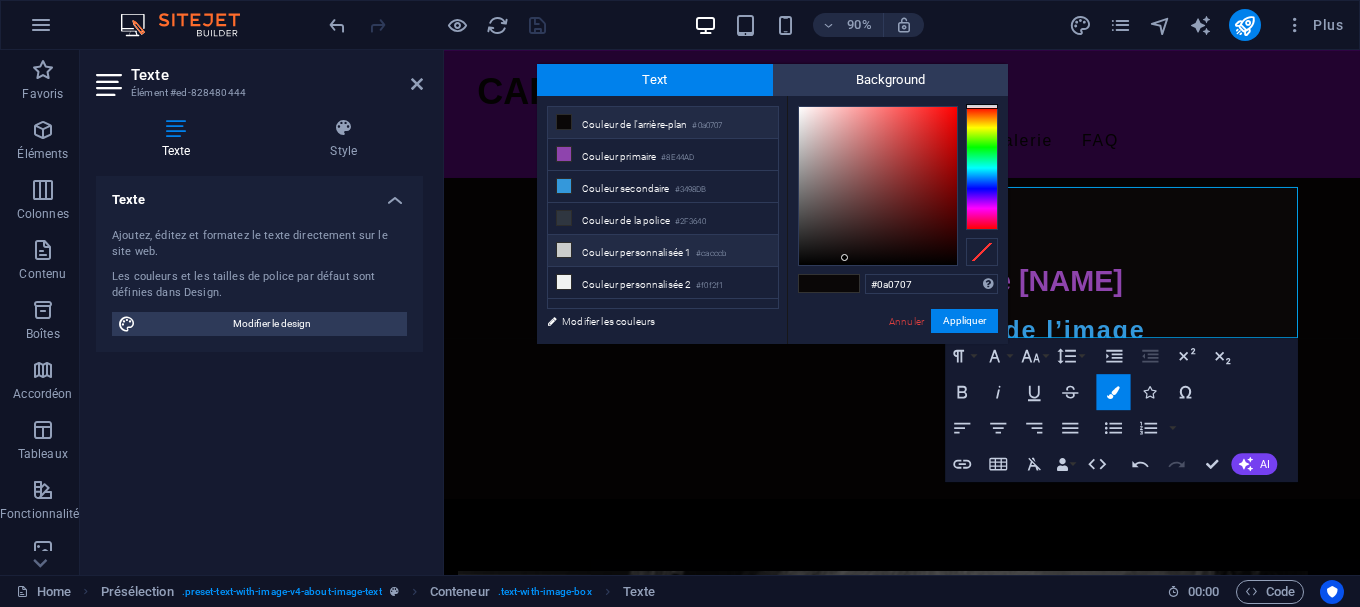 click at bounding box center (564, 250) 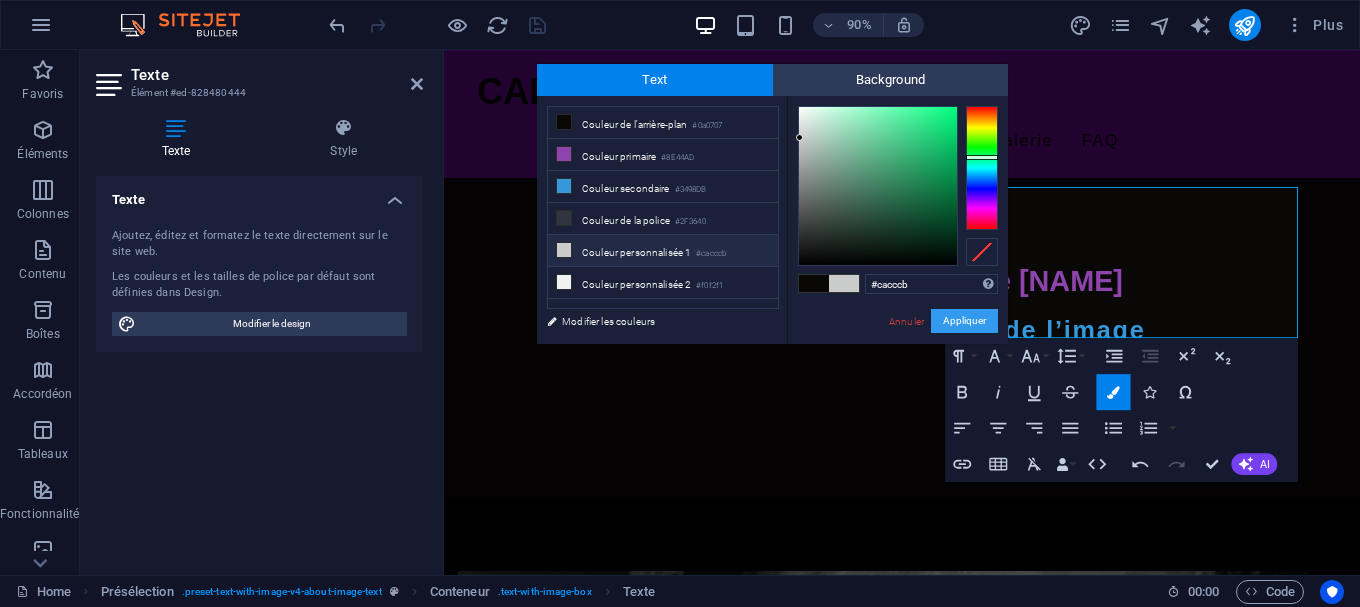 click on "Appliquer" at bounding box center (964, 321) 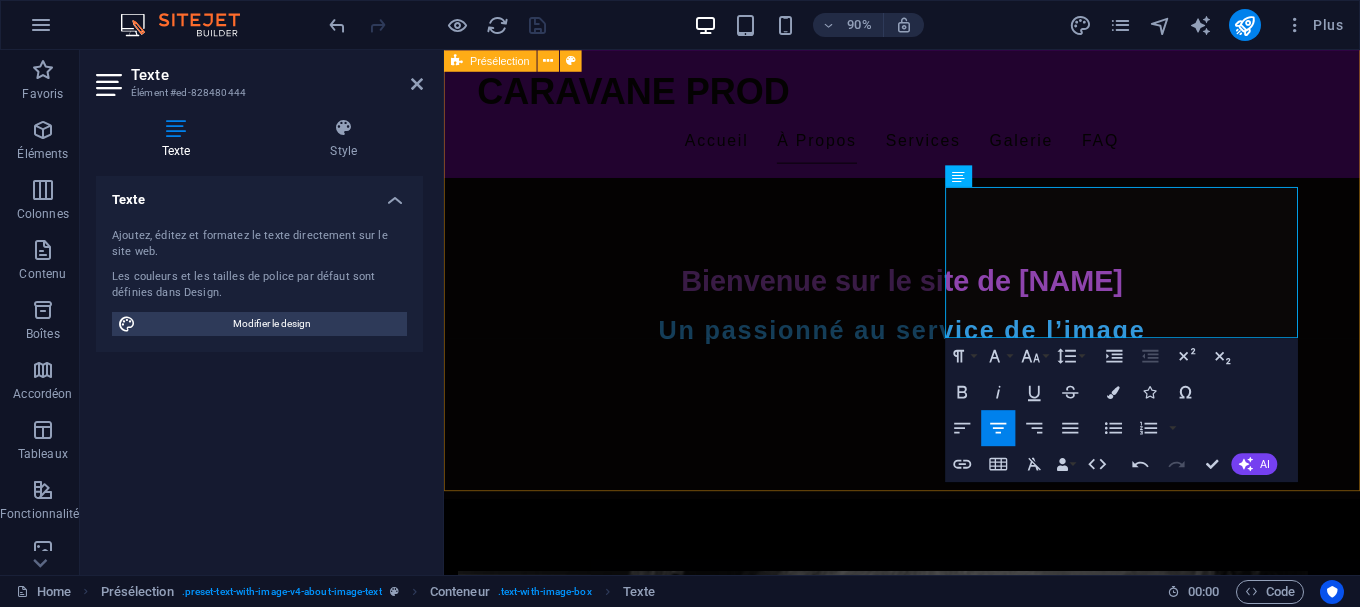 click on "Déposer le contenu ici ou  Ajouter les éléments  Coller le presse-papiers À propos de [NAME] Né à [CITY], [NAME] est un réalisateur de renom, connu pour ses œuvres captivantes qui mélangent comédie, émotion et critique sociale. Sa filmographie, riche et variée, révèle les histoires algériennes sous un angle à la fois moderne et traditionnel. Chaque projet qu'il réalise est une exploration de l'identité nationale et une invitation à réfléchir sur notre société. En savoir plus" at bounding box center [953, 1050] 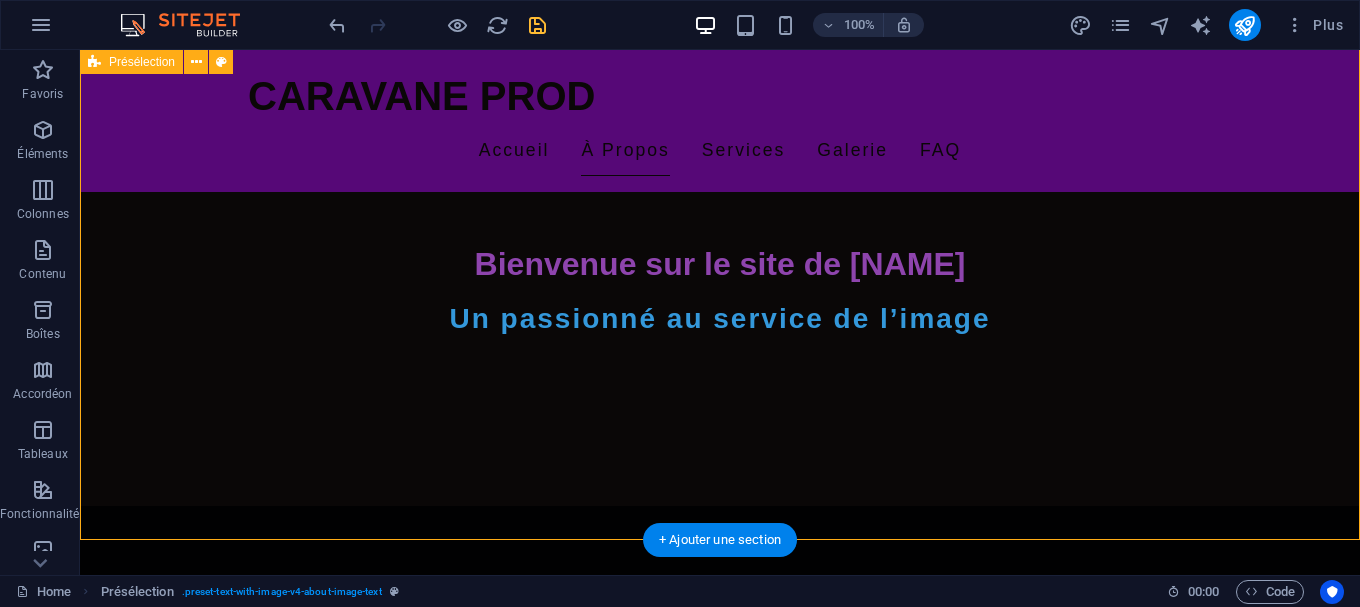 click on "Déposer le contenu ici ou  Ajouter les éléments  Coller le presse-papiers À propos de [NAME] Né à [CITY], [NAME] est un réalisateur de renom, connu pour ses œuvres captivantes qui mélangent comédie, émotion et critique sociale. Sa filmographie, riche et variée, révèle les histoires algériennes sous un angle à la fois moderne et traditionnel. Chaque projet qu'il réalise est une exploration de l'identité nationale et une invitation à réfléchir sur notre société. En savoir plus" at bounding box center (720, 1007) 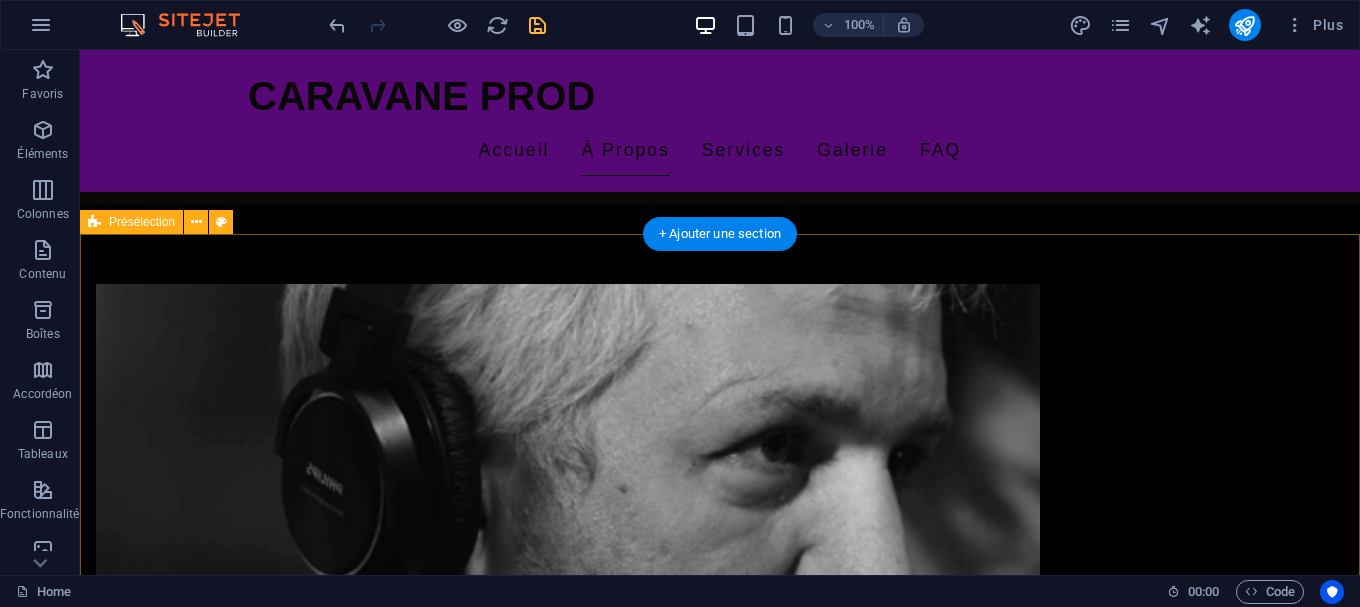 scroll, scrollTop: 816, scrollLeft: 0, axis: vertical 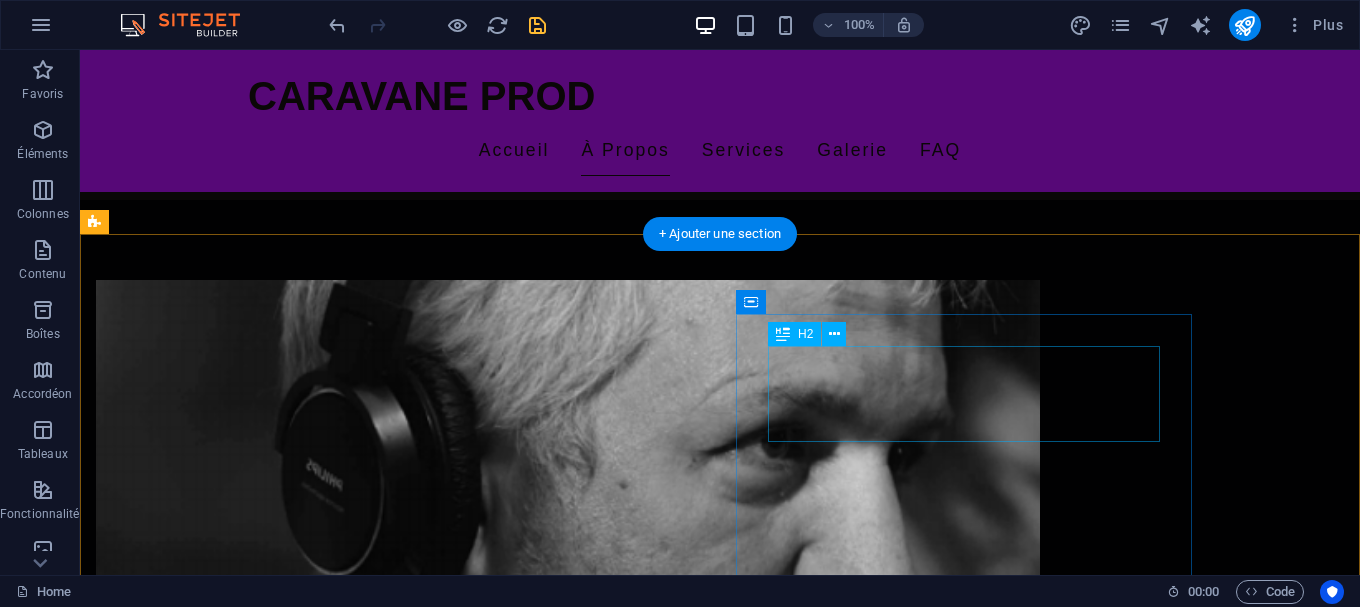 click on "À propos de Djaffar Gacem" at bounding box center [568, 1898] 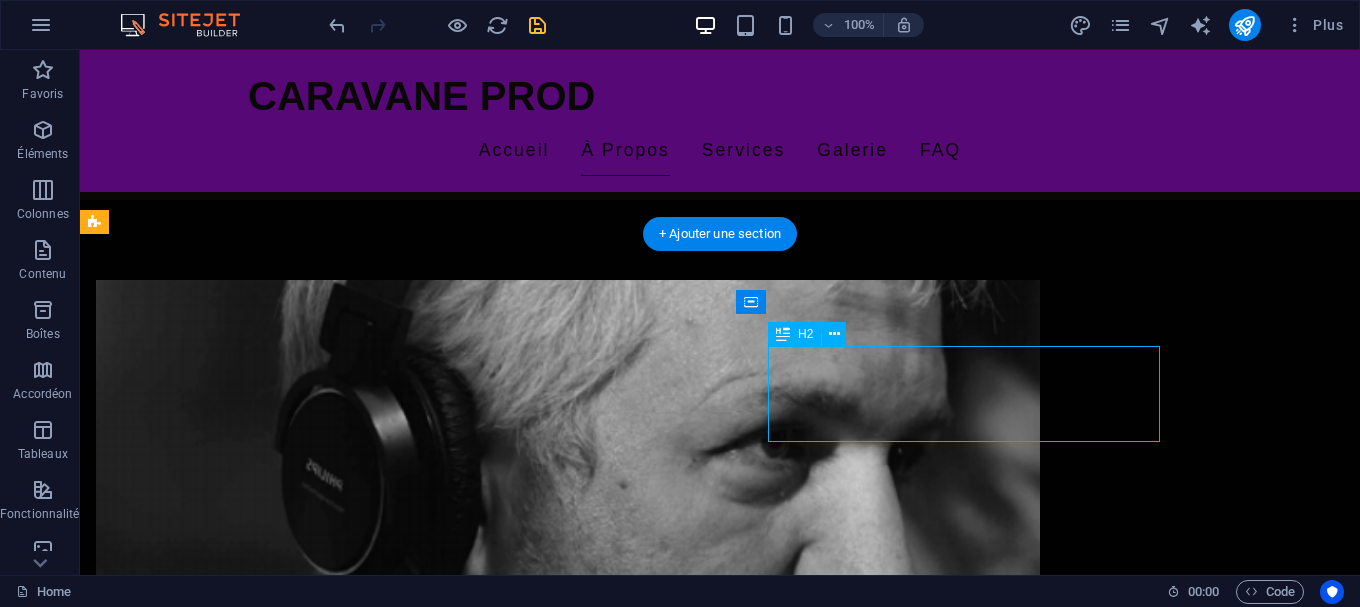 click on "À propos de Djaffar Gacem" at bounding box center [568, 1898] 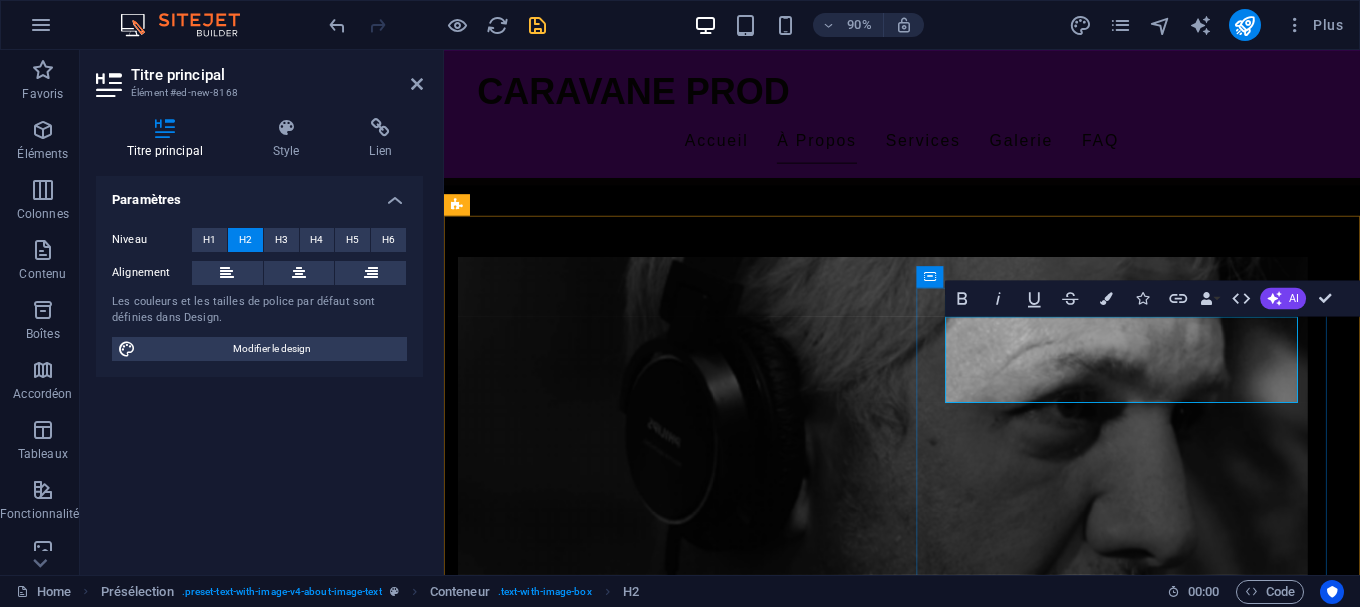 click on "À propos de Djaffar Gacem" at bounding box center (932, 1898) 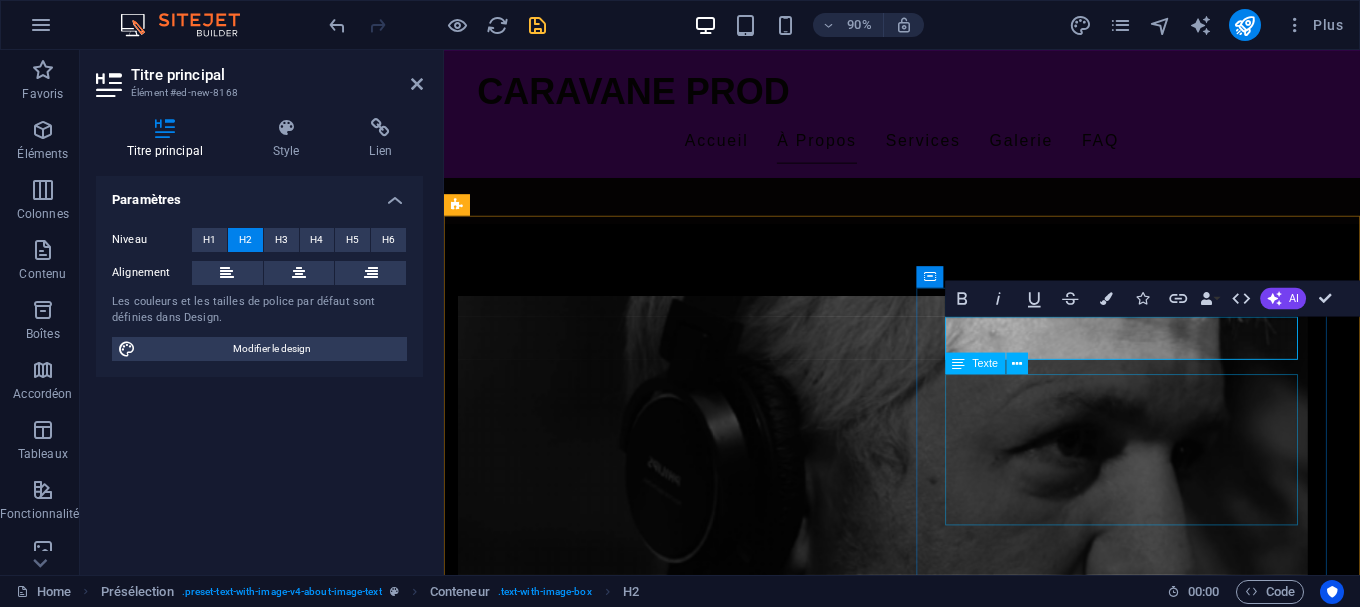 click on "Né à Alger, [FIRST] [LAST] est un réalisateur de renom, connu pour ses œuvres captivantes qui mélangent comédie, émotion et critique sociale. Sa filmographie, riche et variée, révèle les histoires algériennes sous un angle à la fois moderne et traditionnel. Chaque projet qu'il réalise est une exploration de l'identité nationale et une invitation à réfléchir sur notre société." at bounding box center (932, 1981) 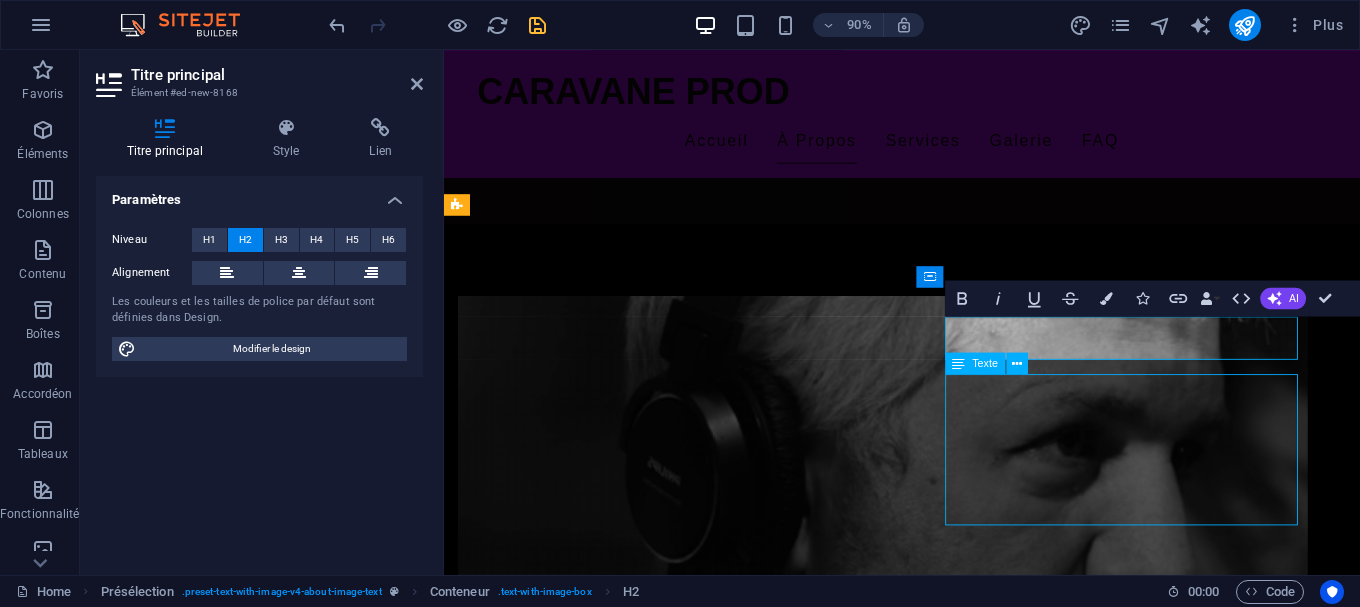click on "Né à Alger, [FIRST] [LAST] est un réalisateur de renom, connu pour ses œuvres captivantes qui mélangent comédie, émotion et critique sociale. Sa filmographie, riche et variée, révèle les histoires algériennes sous un angle à la fois moderne et traditionnel. Chaque projet qu'il réalise est une exploration de l'identité nationale et une invitation à réfléchir sur notre société." at bounding box center [932, 1981] 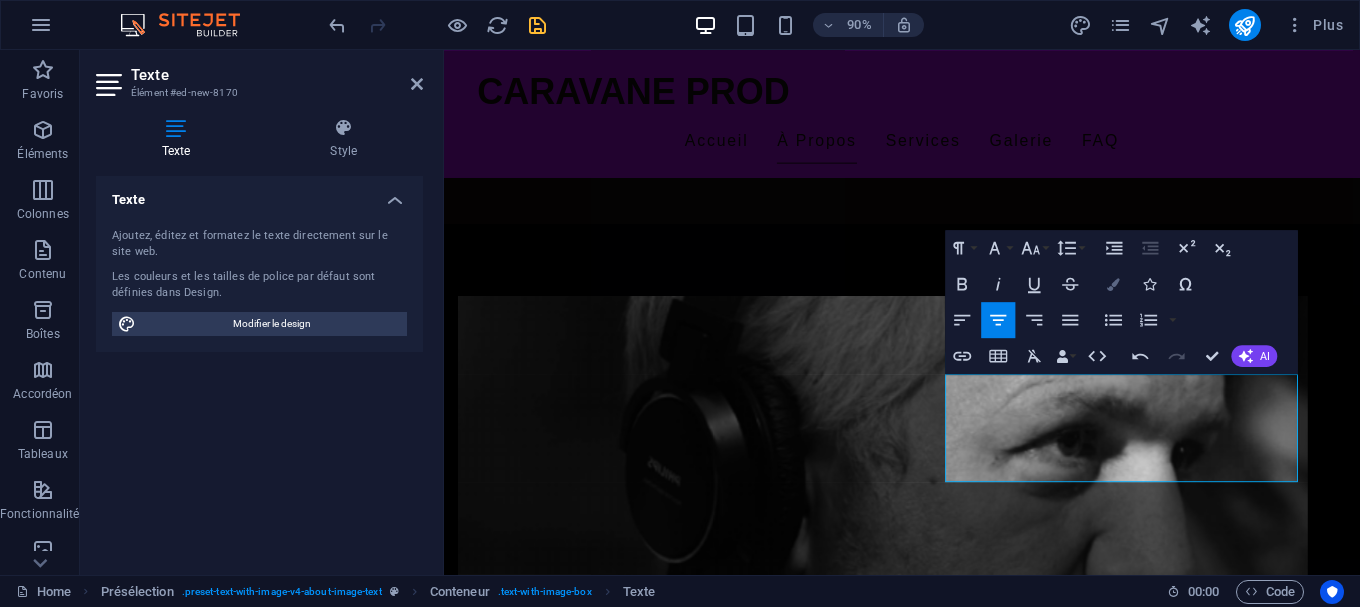 click on "Colors" at bounding box center (1114, 284) 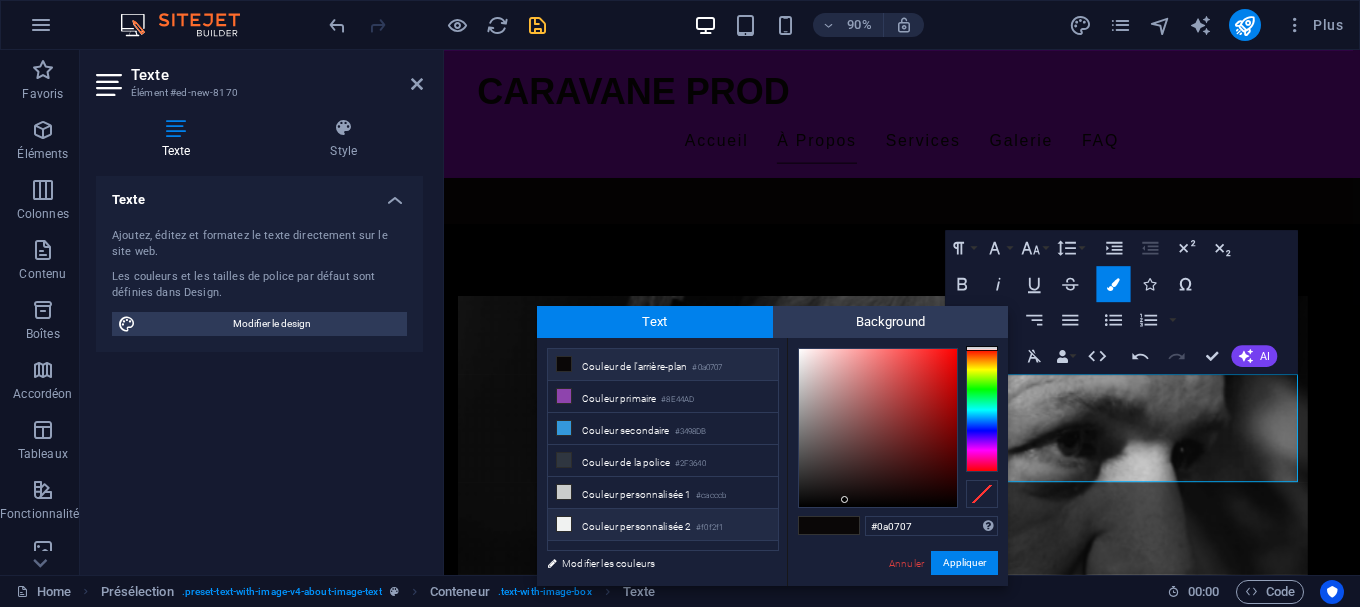 click at bounding box center [564, 524] 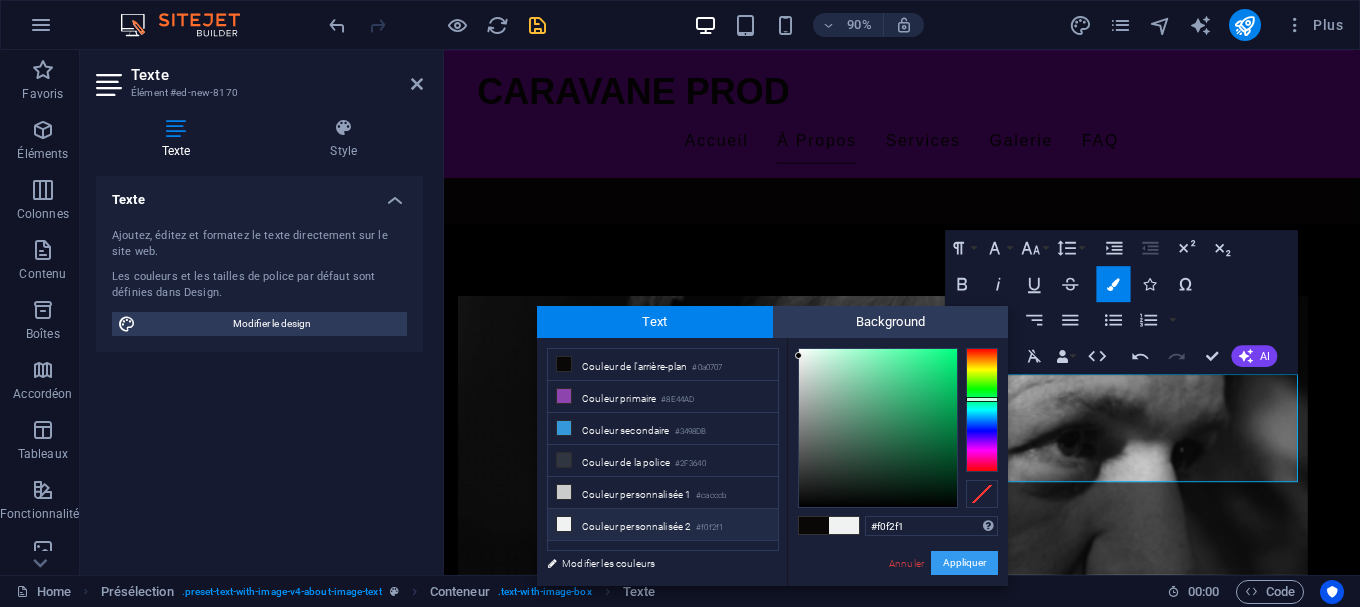 click on "Appliquer" at bounding box center [964, 563] 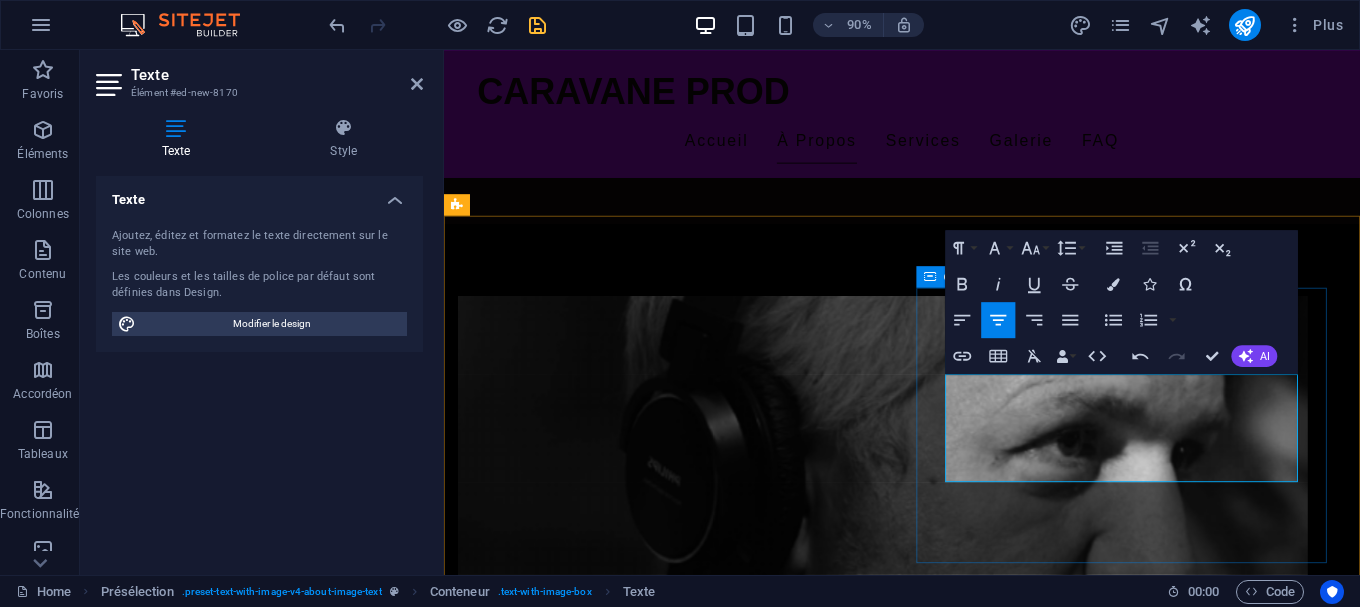 click on "Œuvres principales De  Djemai Family  à  Sultan Achour 10 , en passant par le long-métrage  Héliopolis , [NAME] construit une filmographie qui explore l’histoire, la société et la mémoire collective algérienne. Chaque projet est un miroir de notre époque, teinté d’ironie et de tendresse. En savoir plus" at bounding box center [932, 1918] 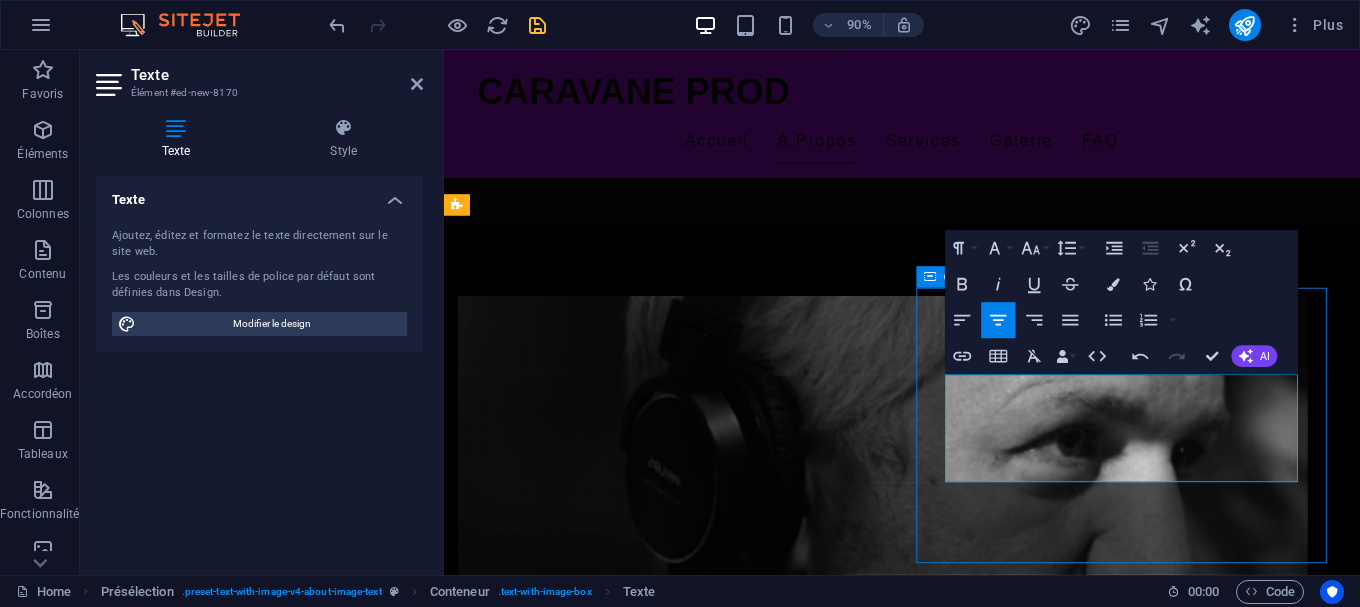 click on "Œuvres principales De  Djemai Family  à  Sultan Achour 10 , en passant par le long-métrage  Héliopolis , [NAME] construit une filmographie qui explore l’histoire, la société et la mémoire collective algérienne. Chaque projet est un miroir de notre époque, teinté d’ironie et de tendresse. En savoir plus" at bounding box center (932, 1918) 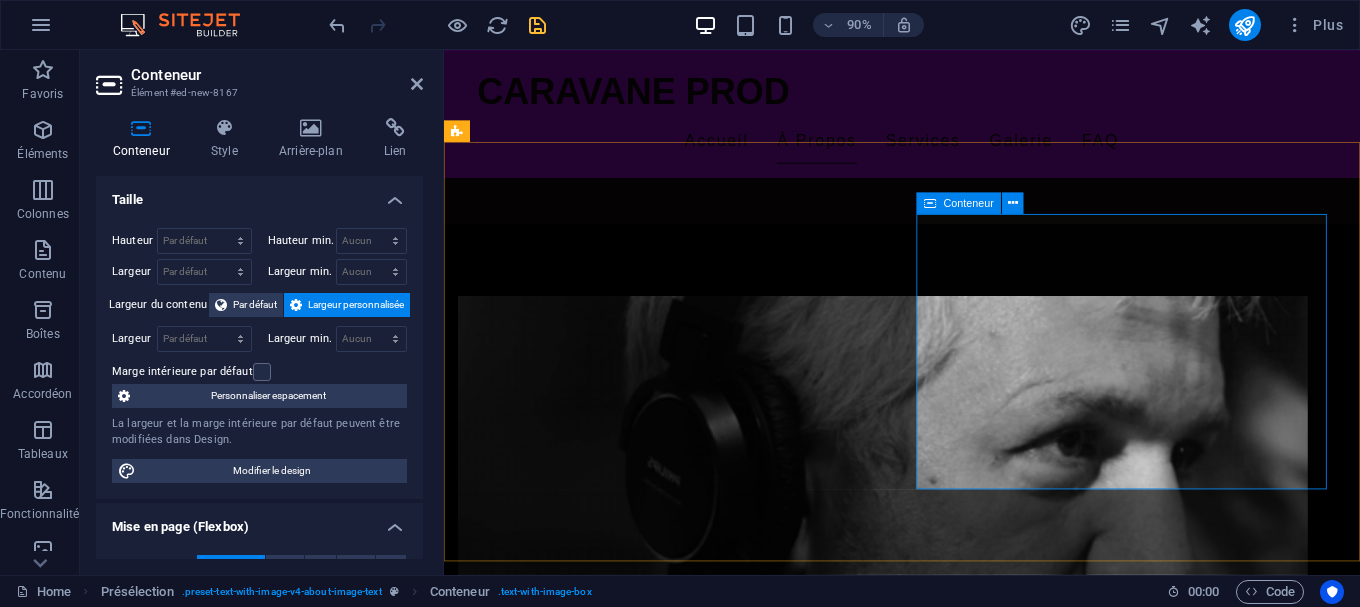 scroll, scrollTop: 1020, scrollLeft: 0, axis: vertical 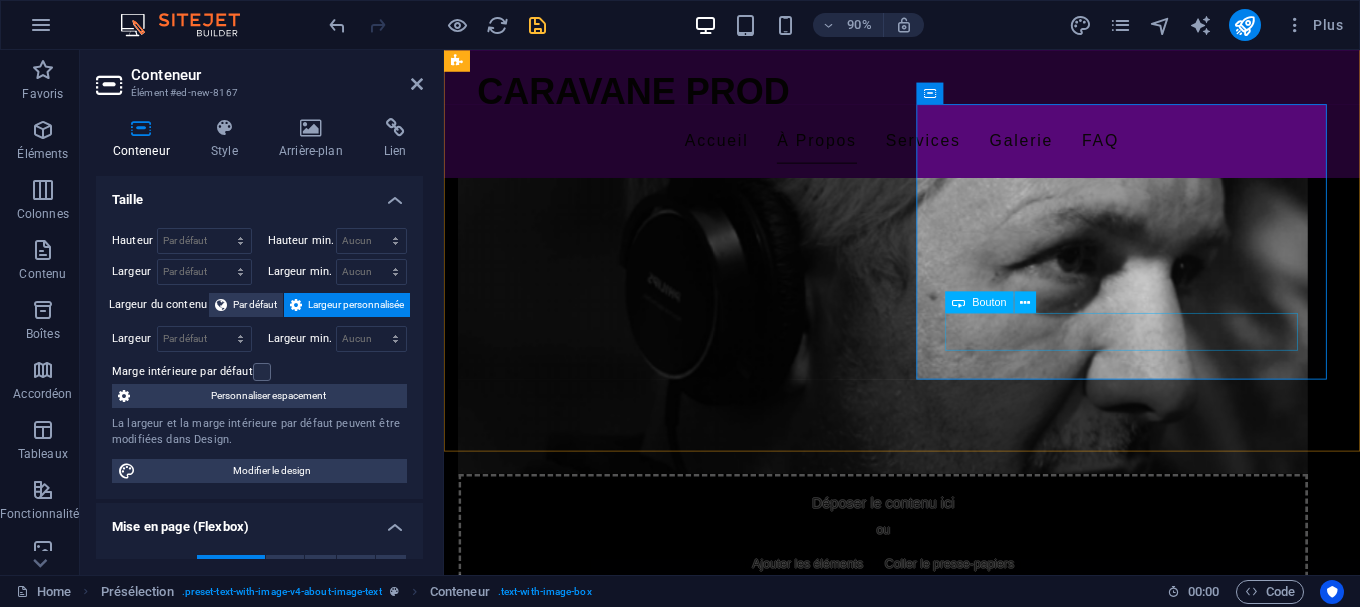 click on "En savoir plus" at bounding box center [932, 1790] 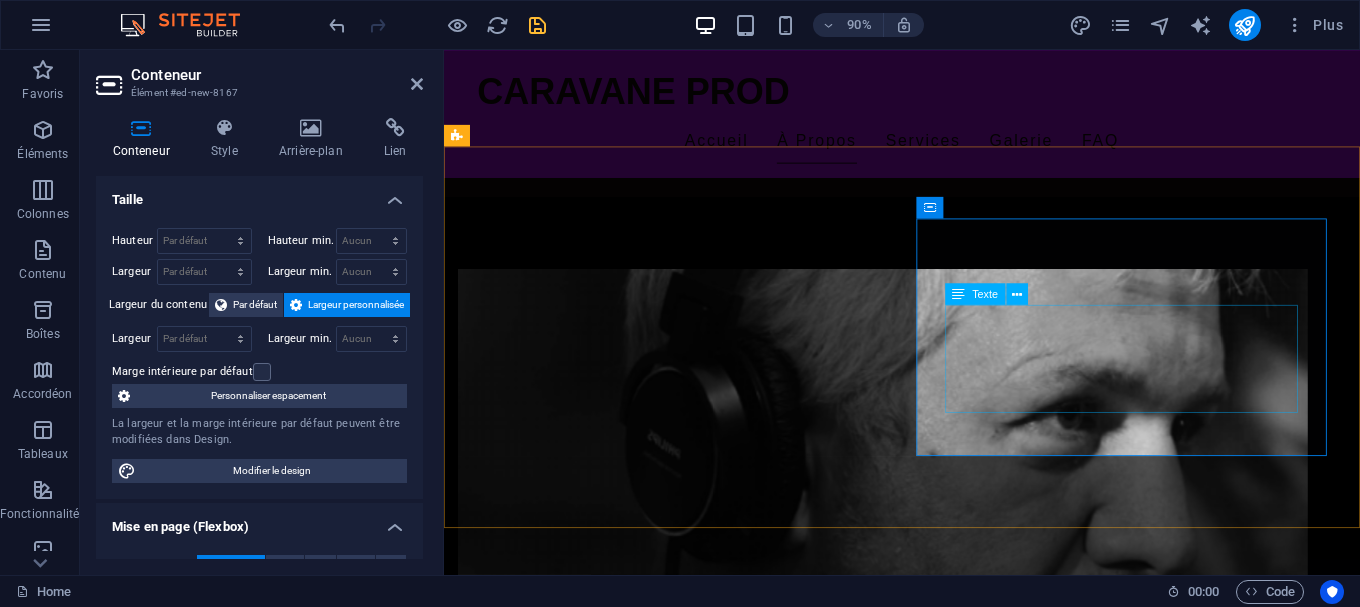 scroll, scrollTop: 918, scrollLeft: 0, axis: vertical 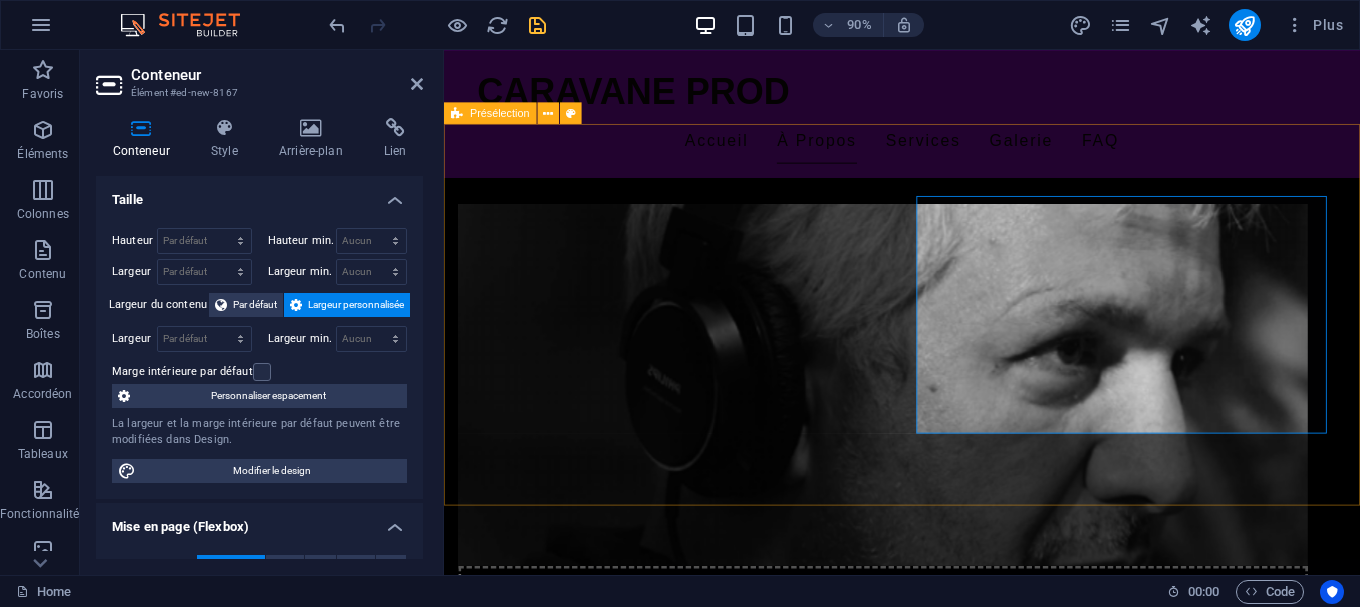click at bounding box center (932, 1355) 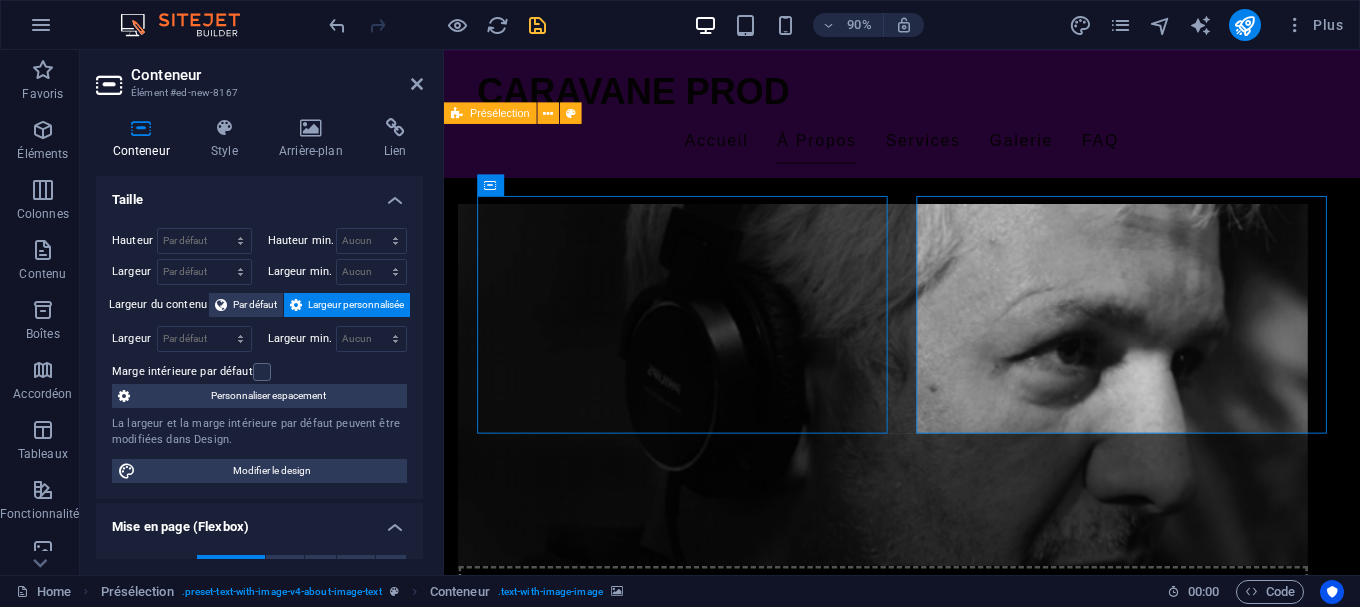 click at bounding box center [932, 1355] 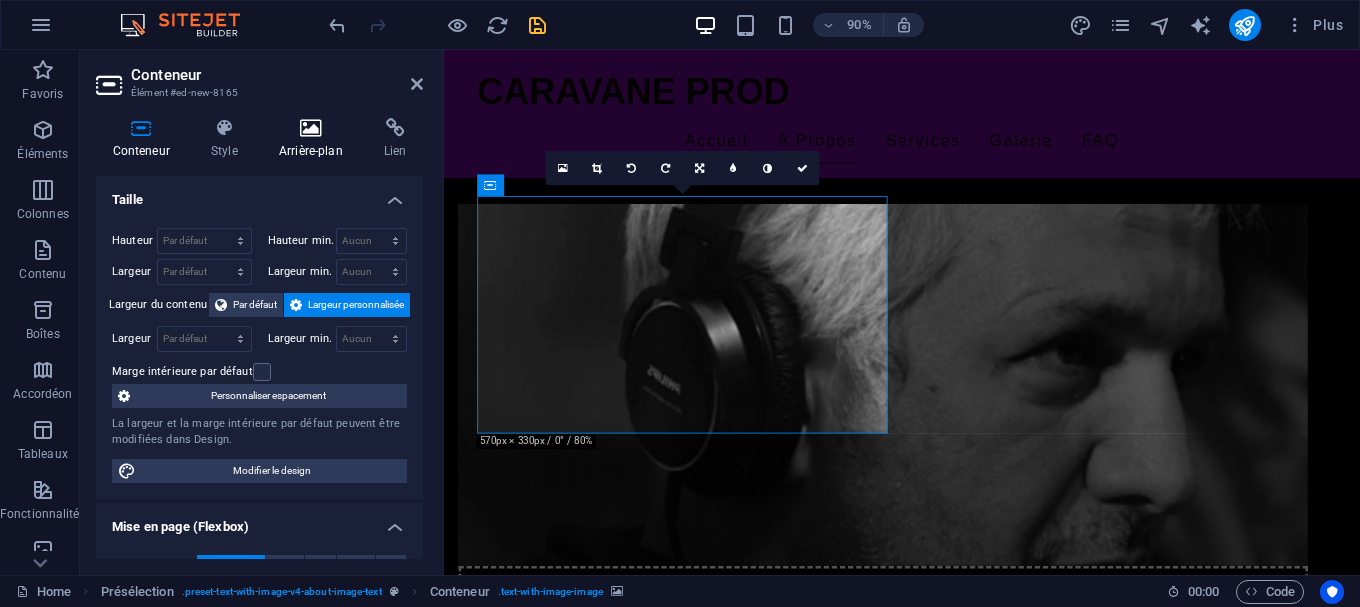 click at bounding box center (310, 128) 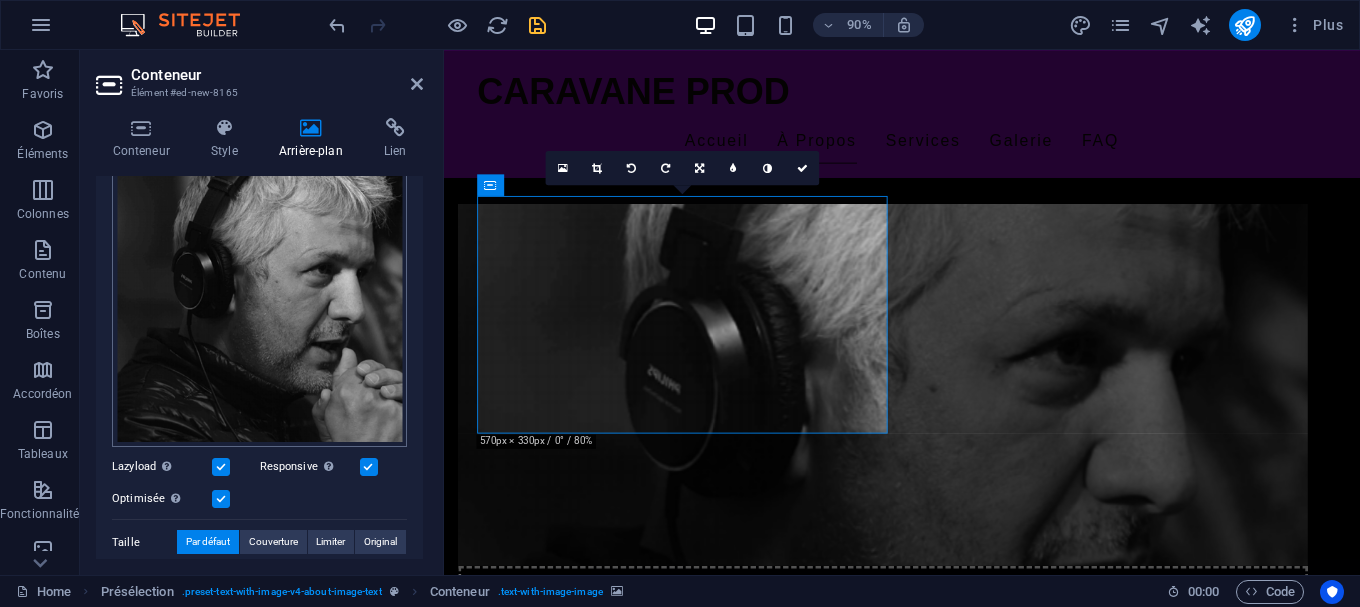 scroll, scrollTop: 270, scrollLeft: 0, axis: vertical 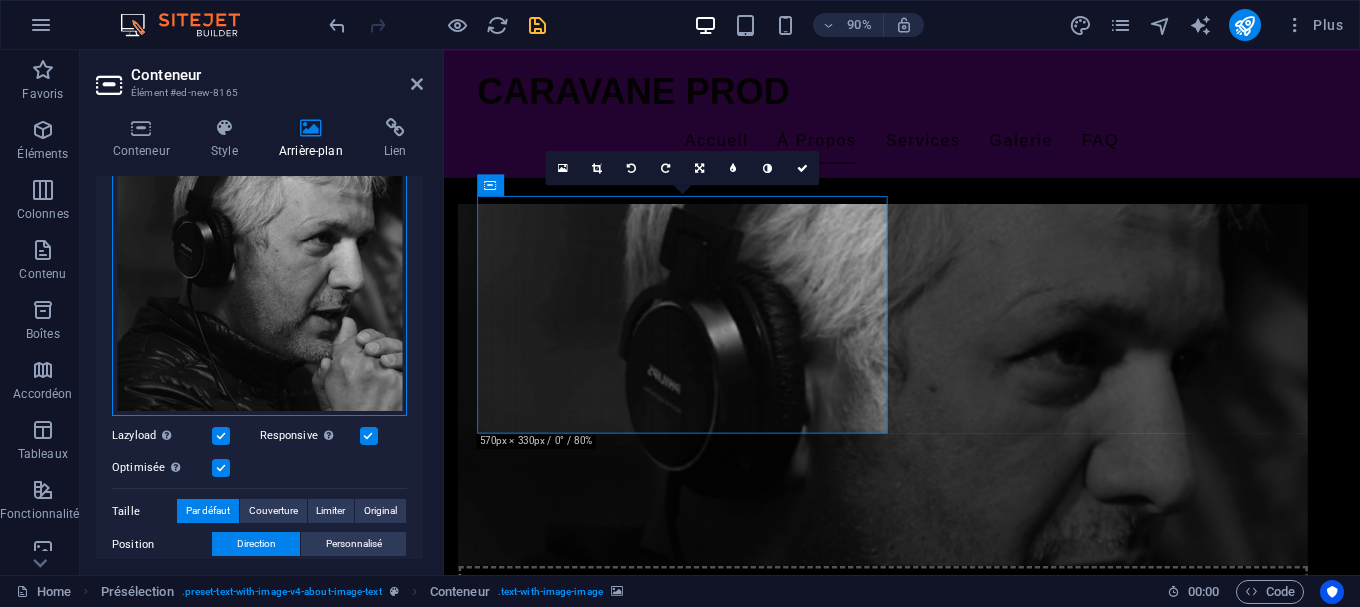 click on "Glissez les fichiers ici, cliquez pour choisir les fichiers ou  sélectionnez les fichiers depuis Fichiers ou depuis notre stock gratuit de photos et de vidéos" at bounding box center [259, 249] 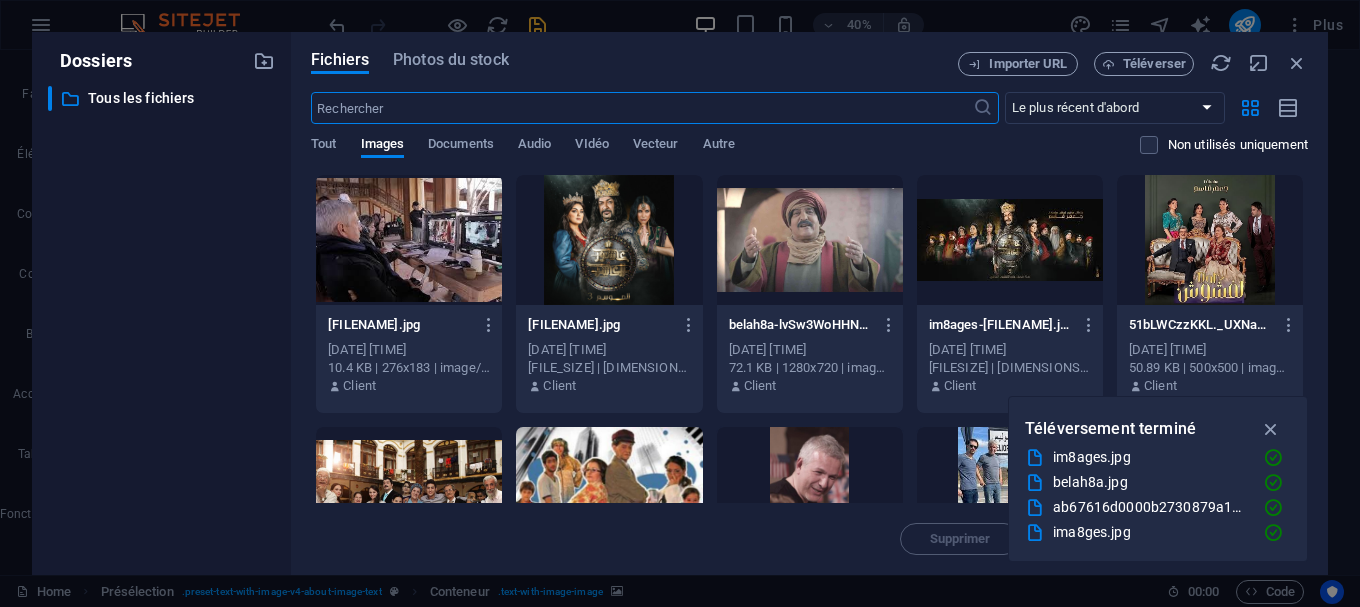 scroll, scrollTop: 1136, scrollLeft: 0, axis: vertical 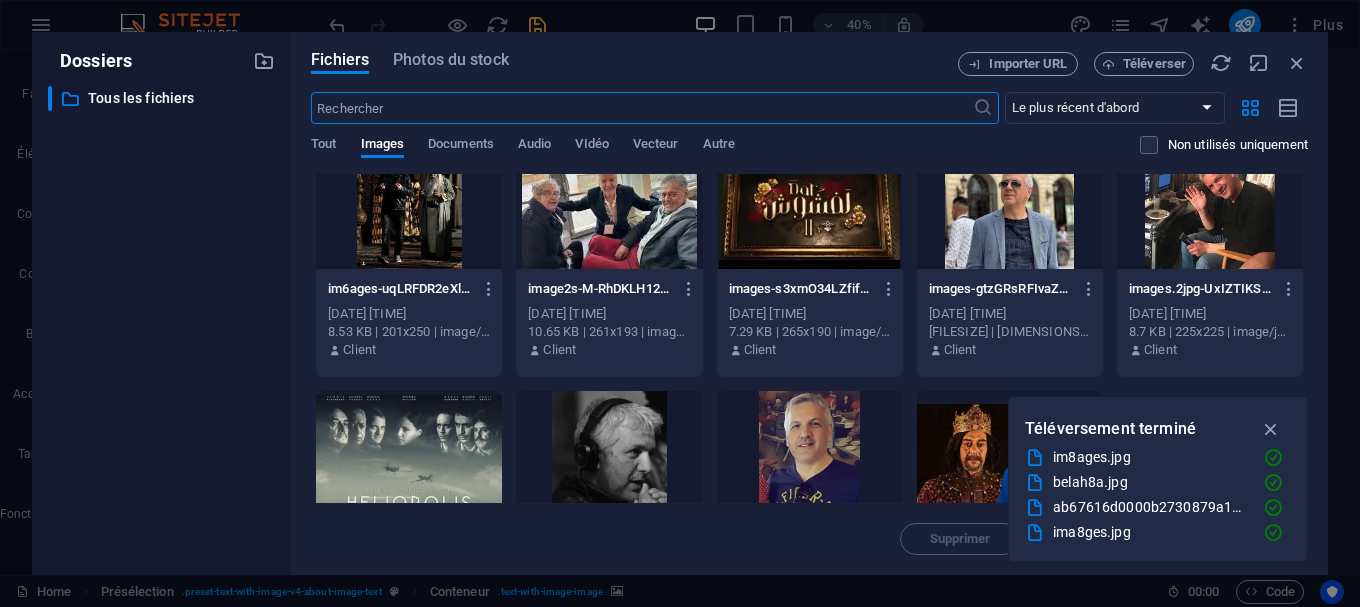 click at bounding box center [810, 456] 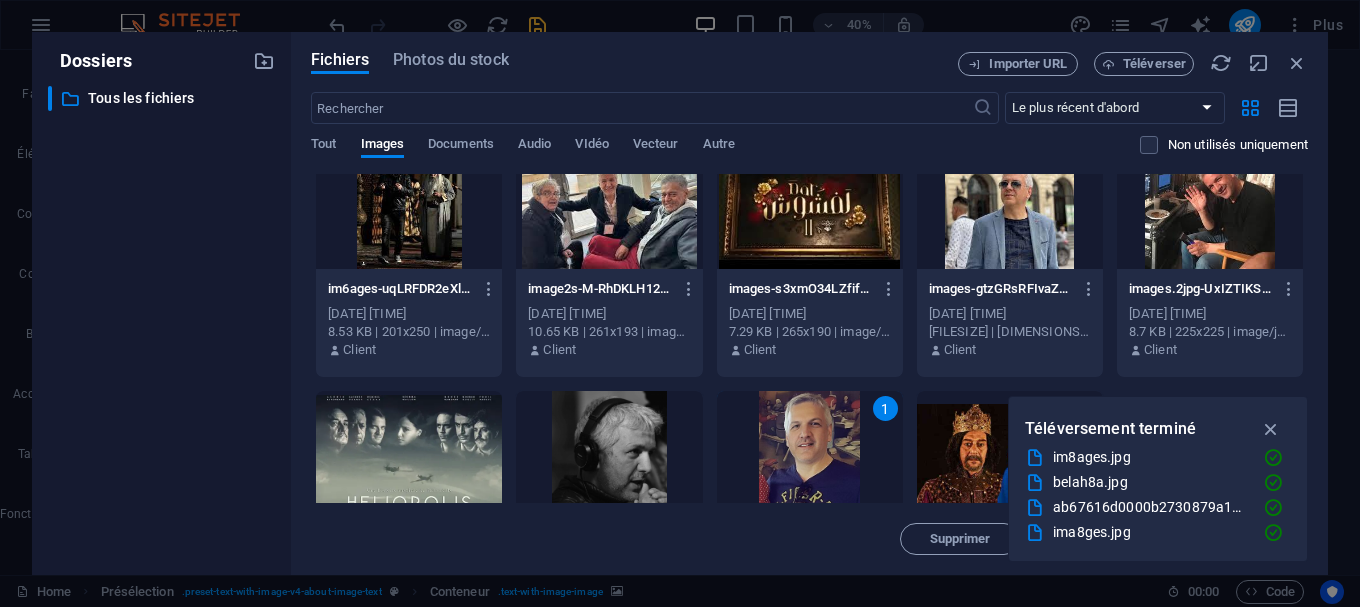 click on "1" at bounding box center [810, 456] 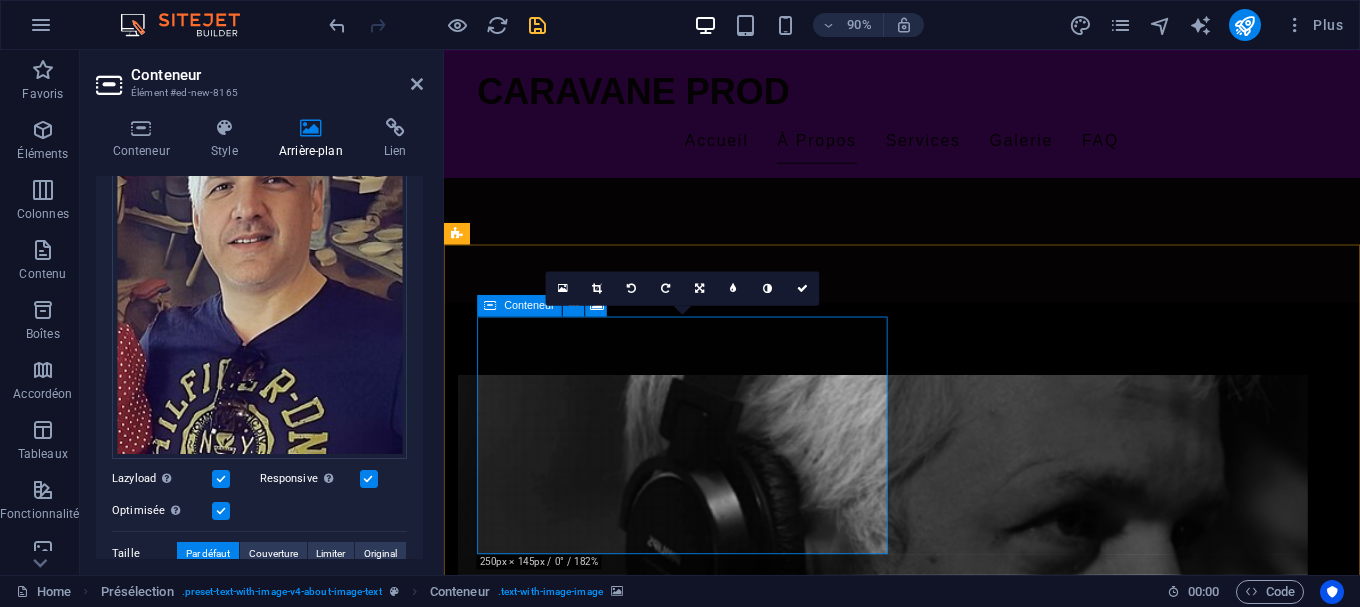 scroll, scrollTop: 830, scrollLeft: 0, axis: vertical 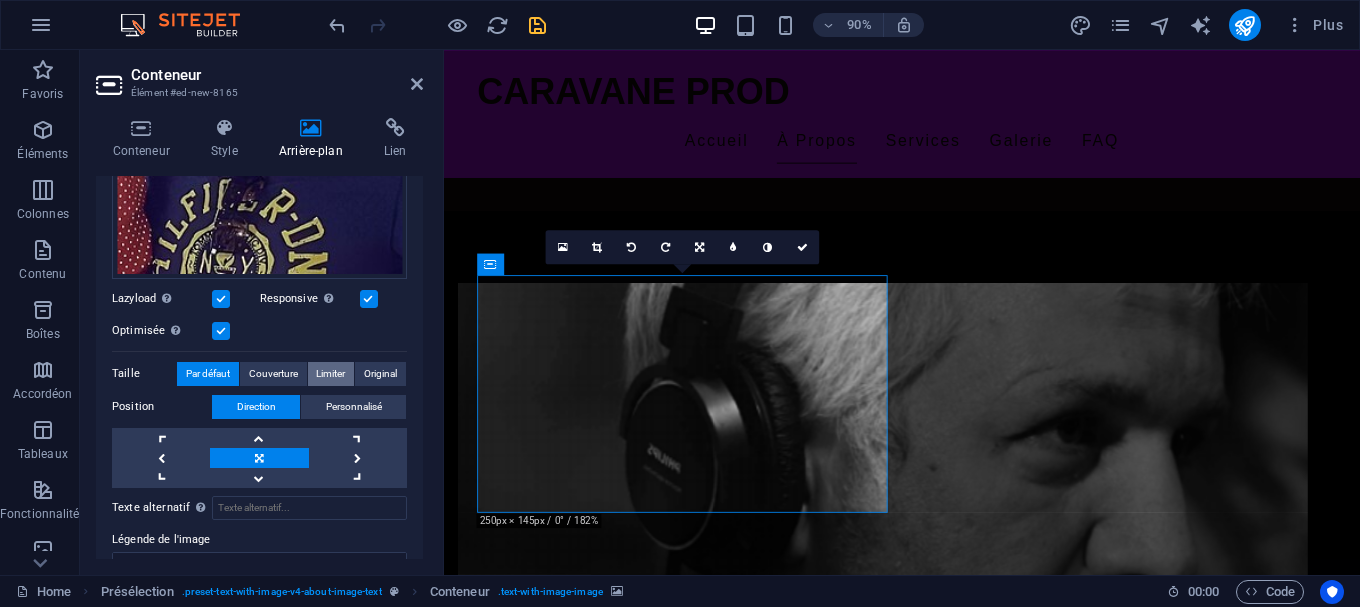 click on "Limiter" at bounding box center [330, 374] 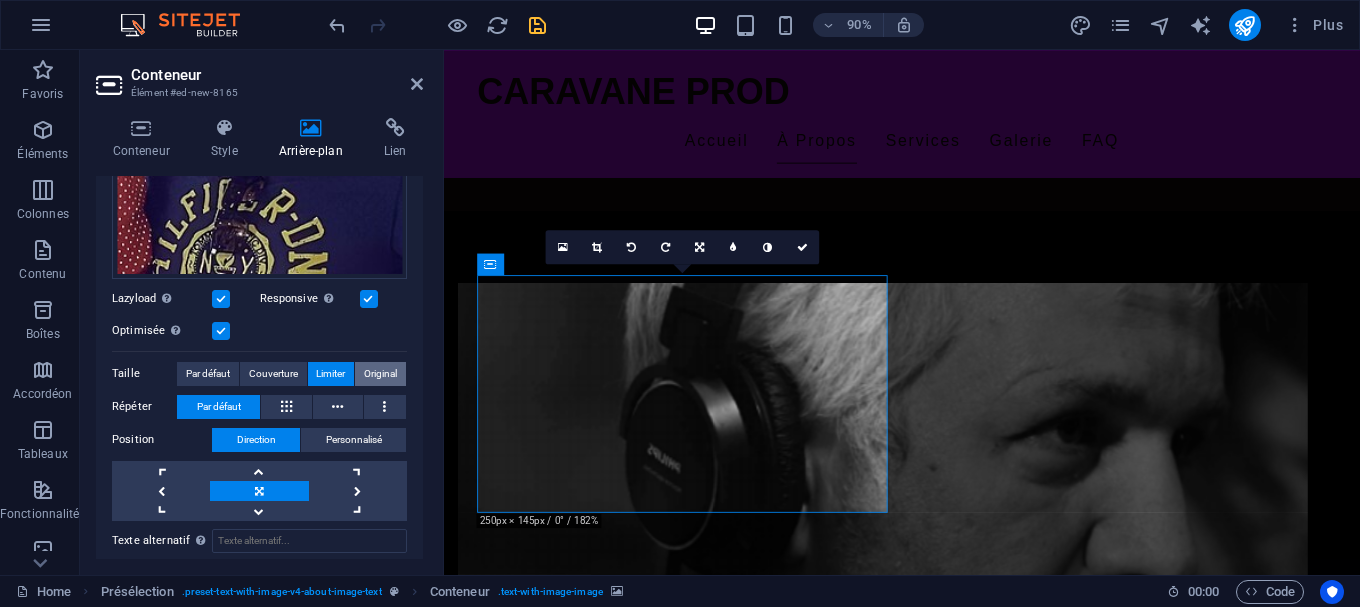 click on "Original" at bounding box center [380, 374] 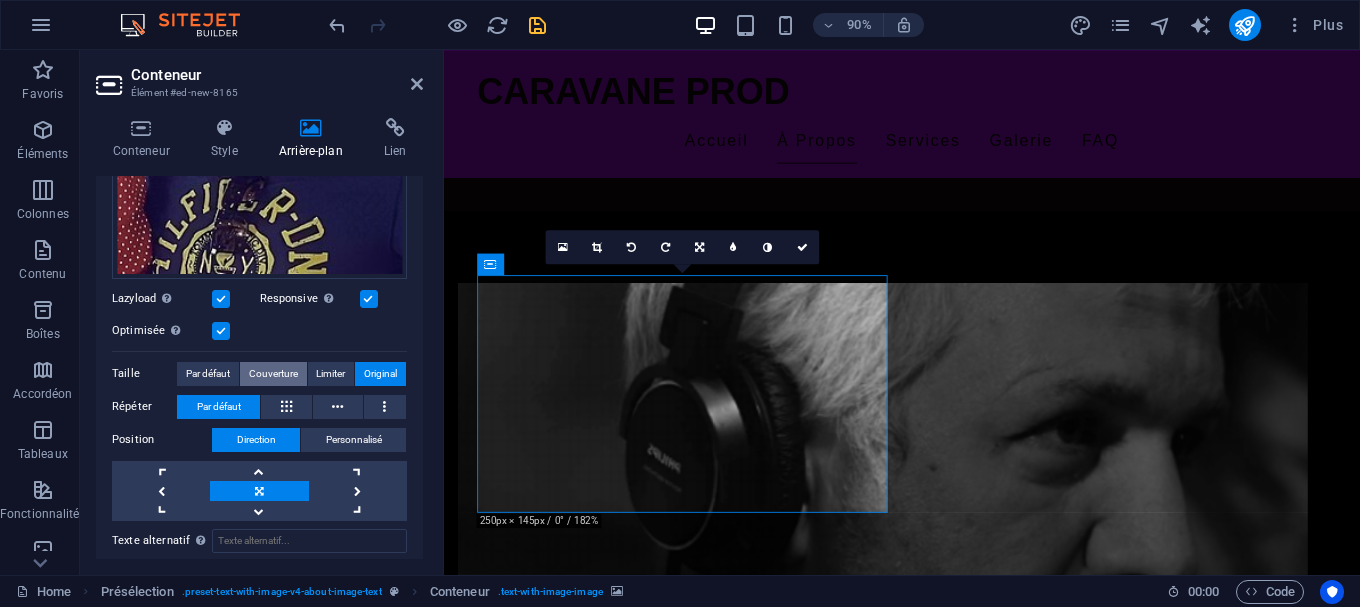 click on "Couverture" at bounding box center [273, 374] 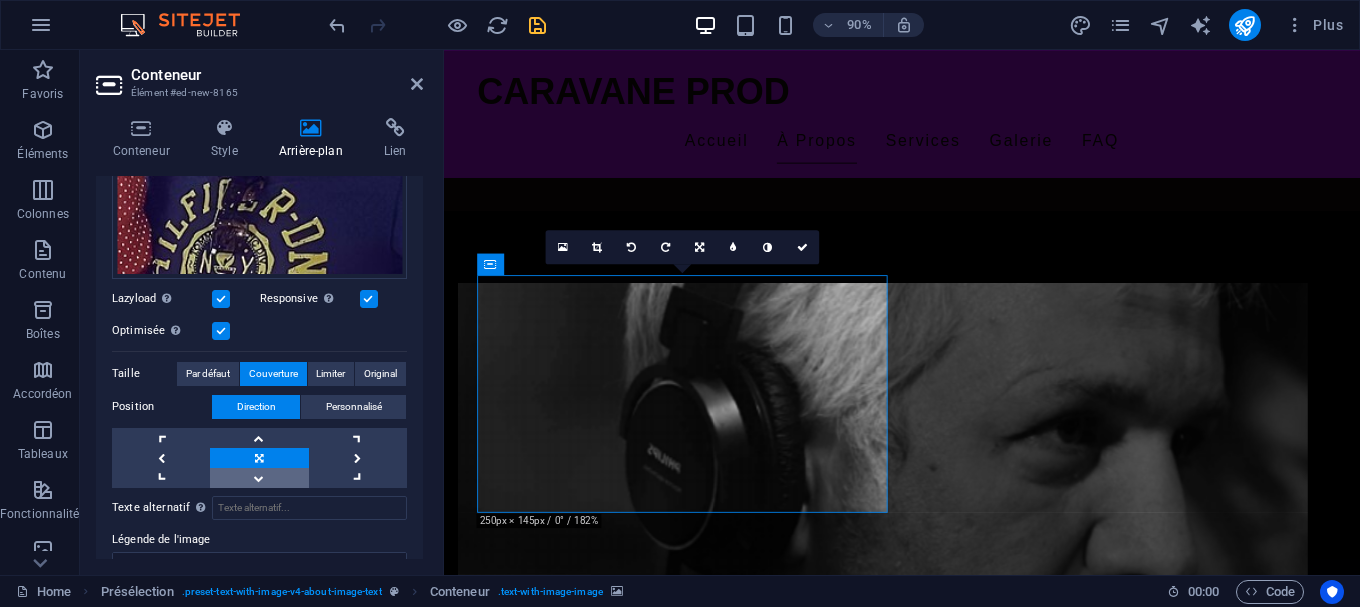 click at bounding box center (259, 478) 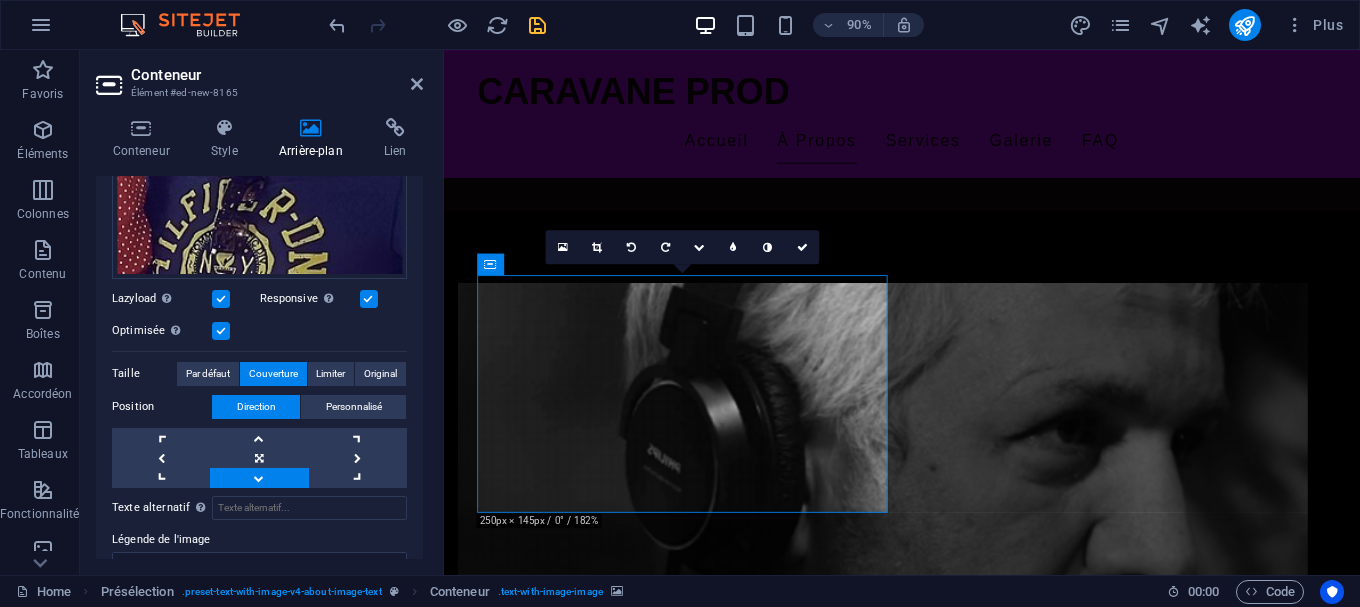 click on "Position Direction Personnalisé Décalage X 50 px rem % vh vw Décalage Y 50 px rem % vh vw" at bounding box center [259, 441] 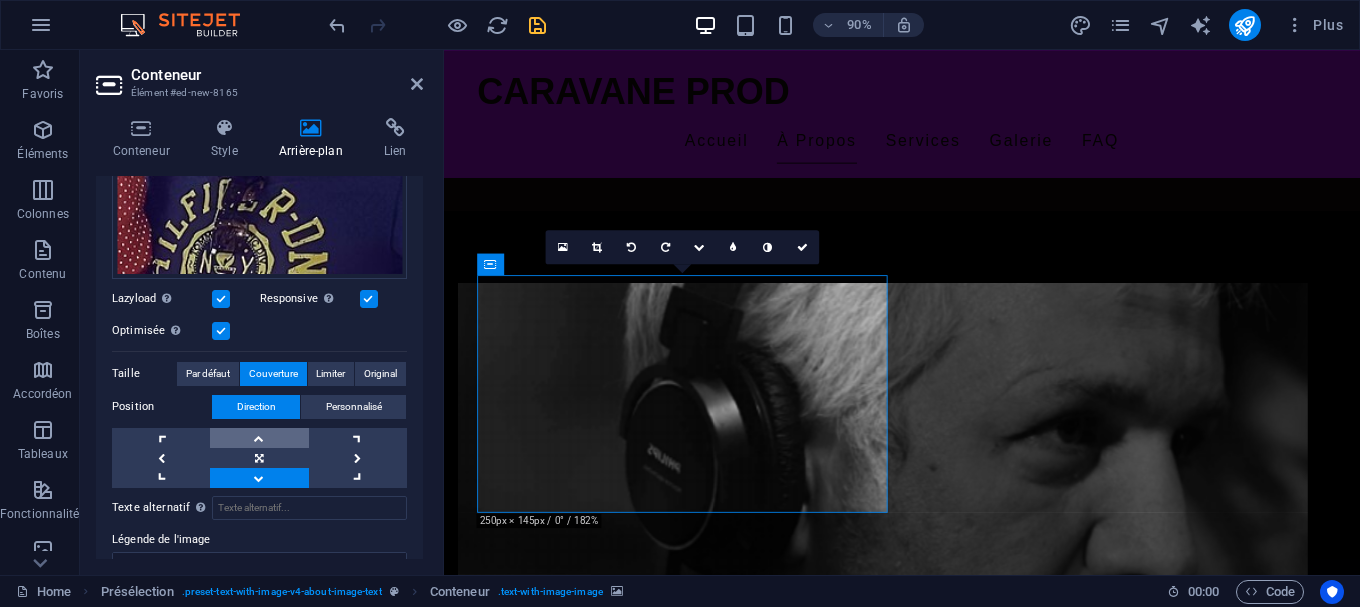 click at bounding box center (259, 438) 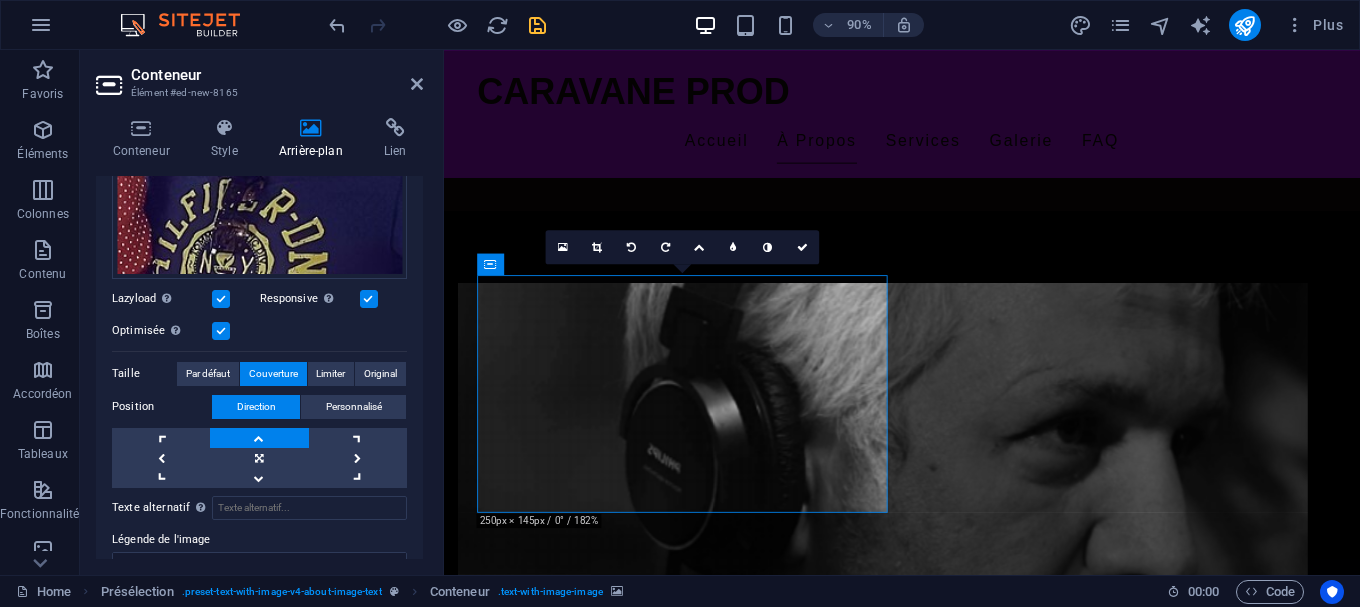 click at bounding box center (221, 331) 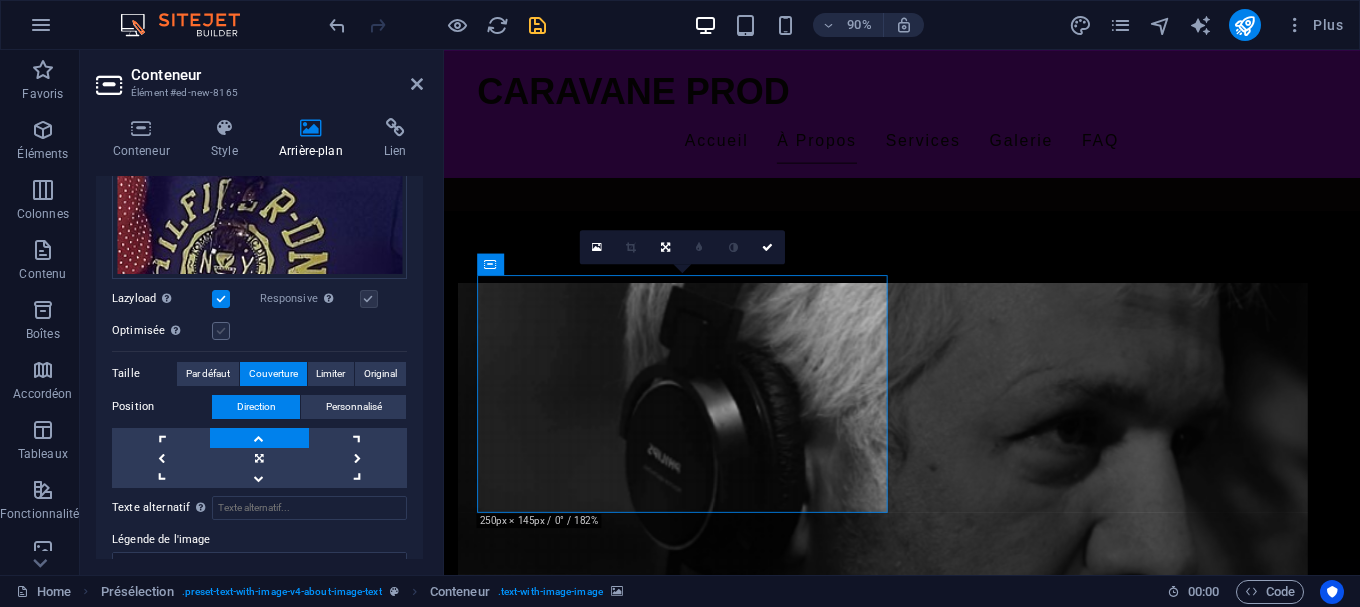 click at bounding box center (221, 331) 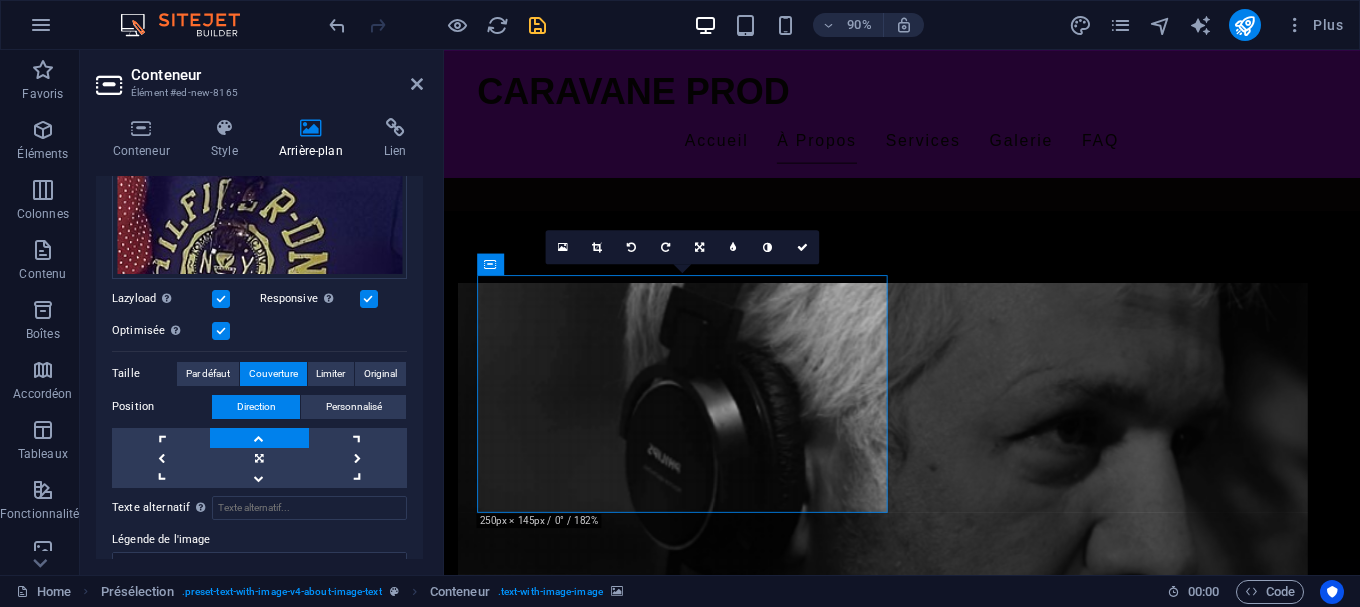 click at bounding box center (221, 331) 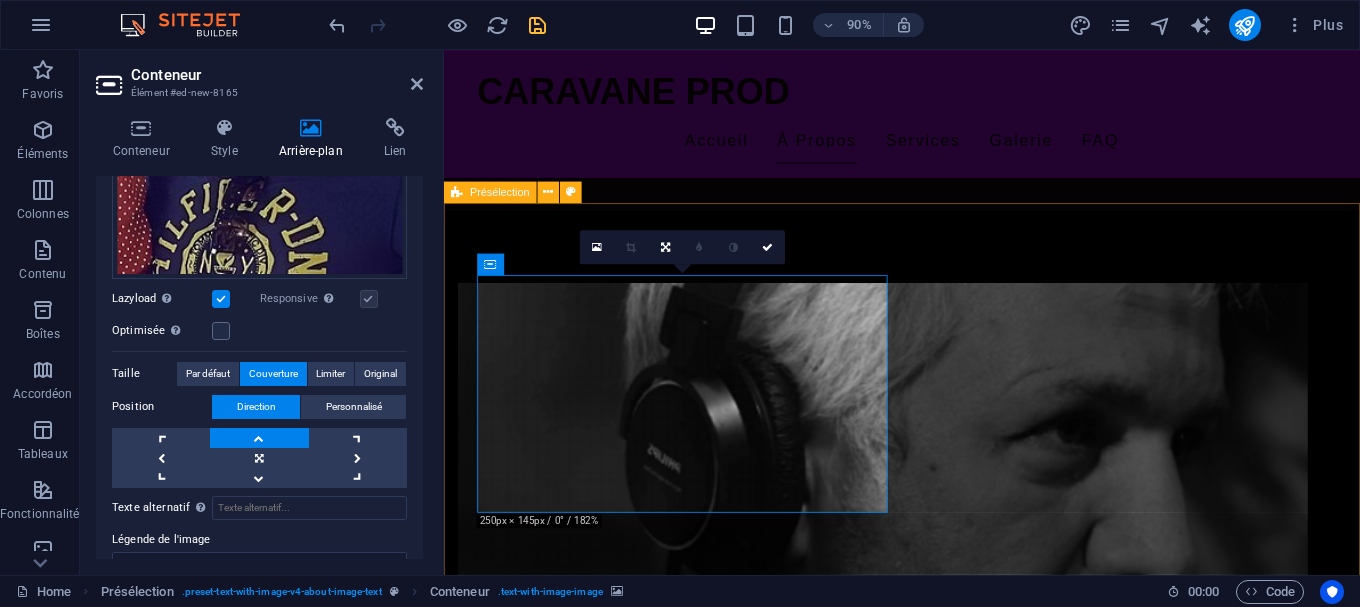 click at bounding box center (932, 1443) 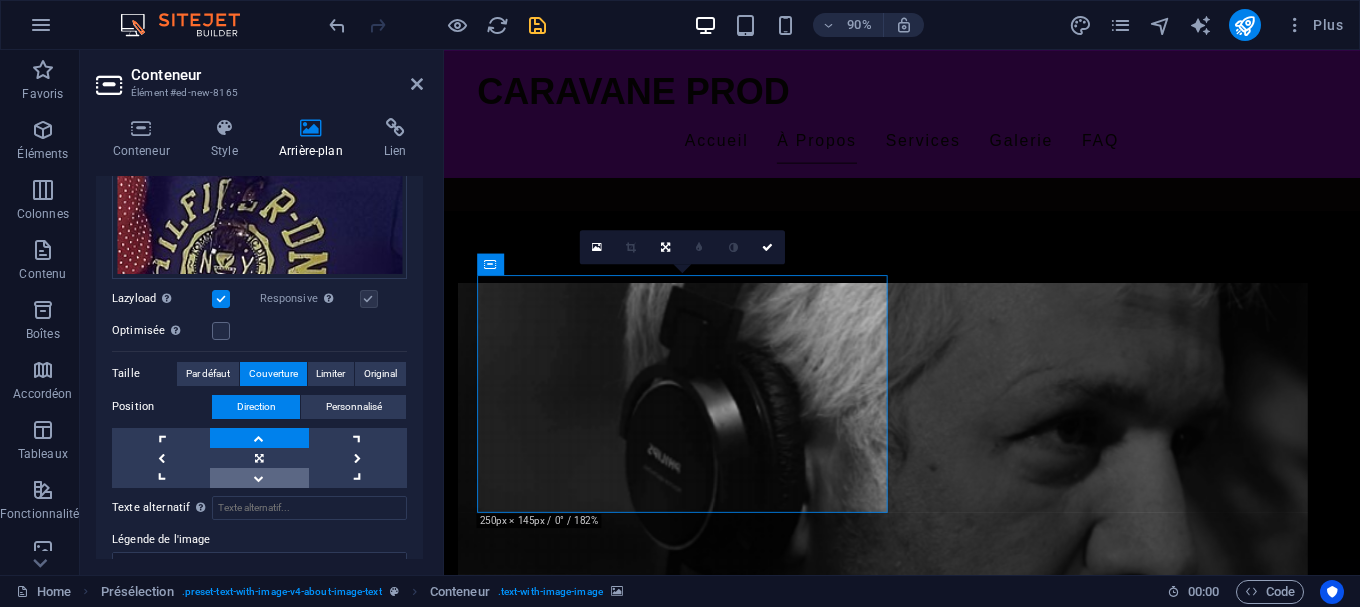 click at bounding box center [259, 478] 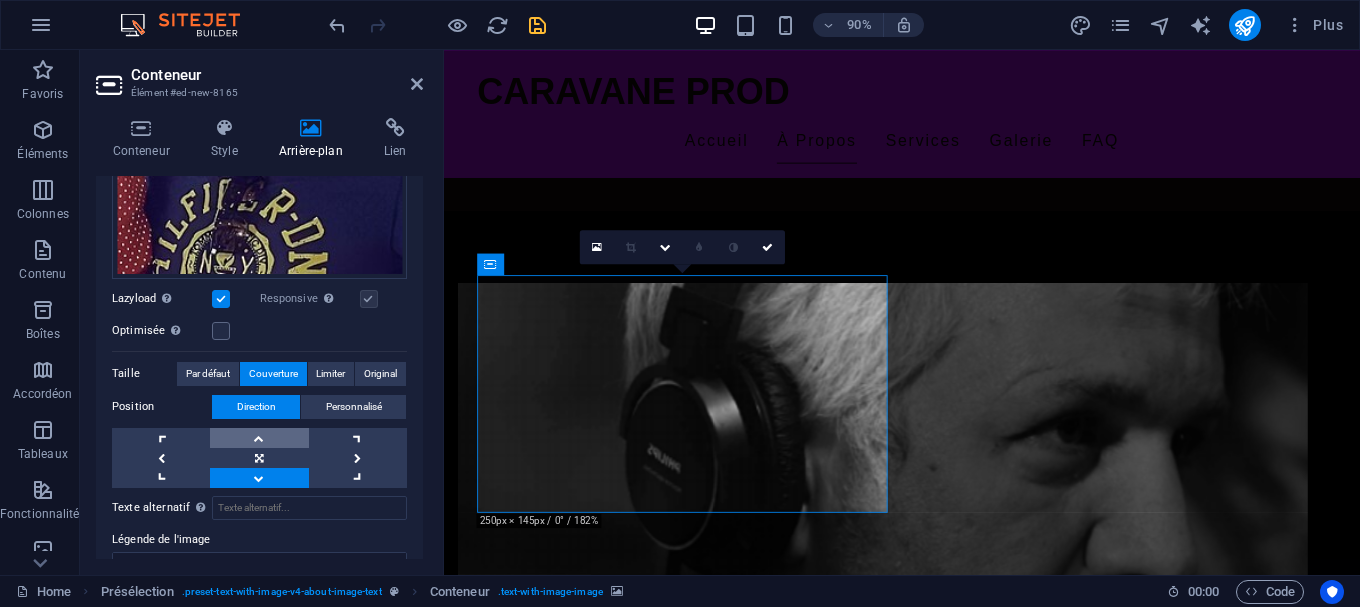 click at bounding box center [259, 438] 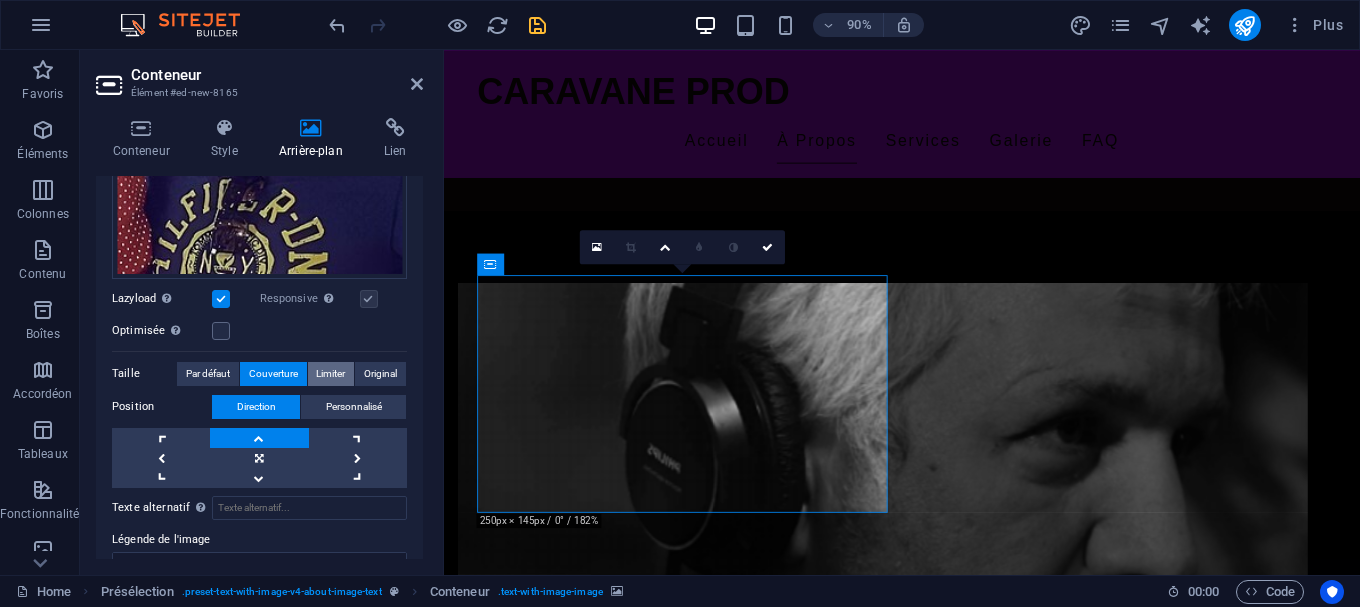 click on "Limiter" at bounding box center (330, 374) 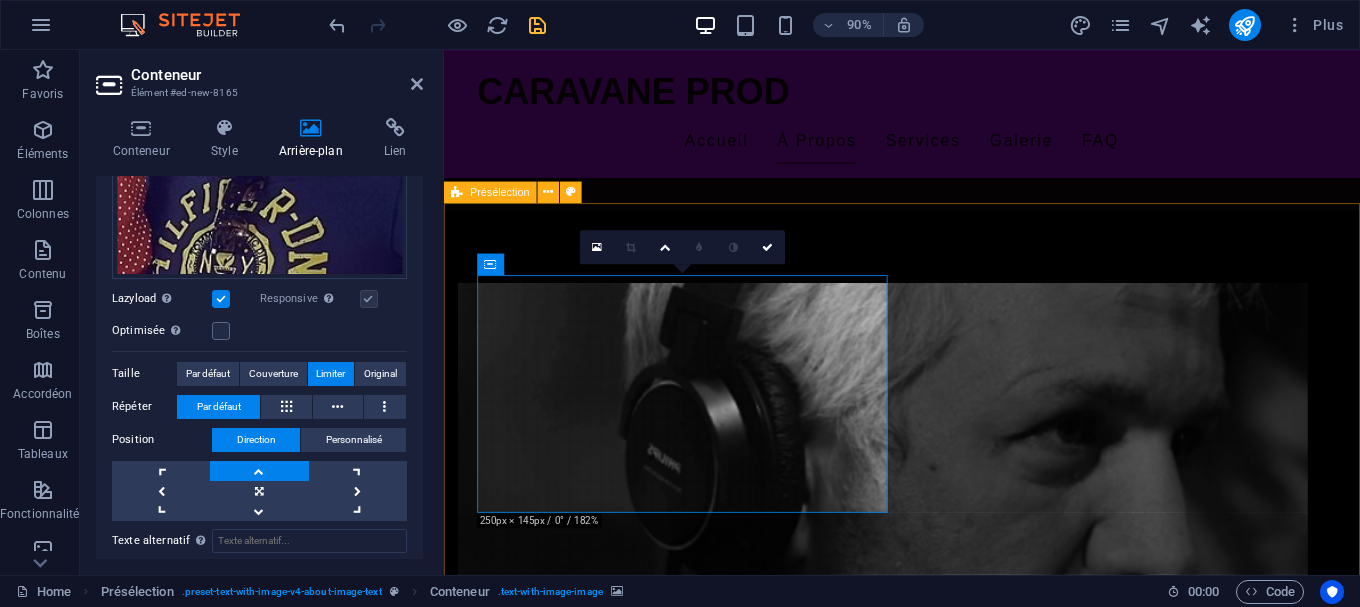 click on "Déposer le contenu ici ou  Ajouter les éléments  Coller le presse-papiers Œuvres principales De  Djemai Family  à  Sultan Achour 10 , en passant par le long-métrage  Héliopolis , [NAME] construit une filmographie qui explore l’histoire, la société et la mémoire collective algérienne. Chaque projet est un miroir de notre époque, teinté d’ironie et de tendresse." at bounding box center [953, 1630] 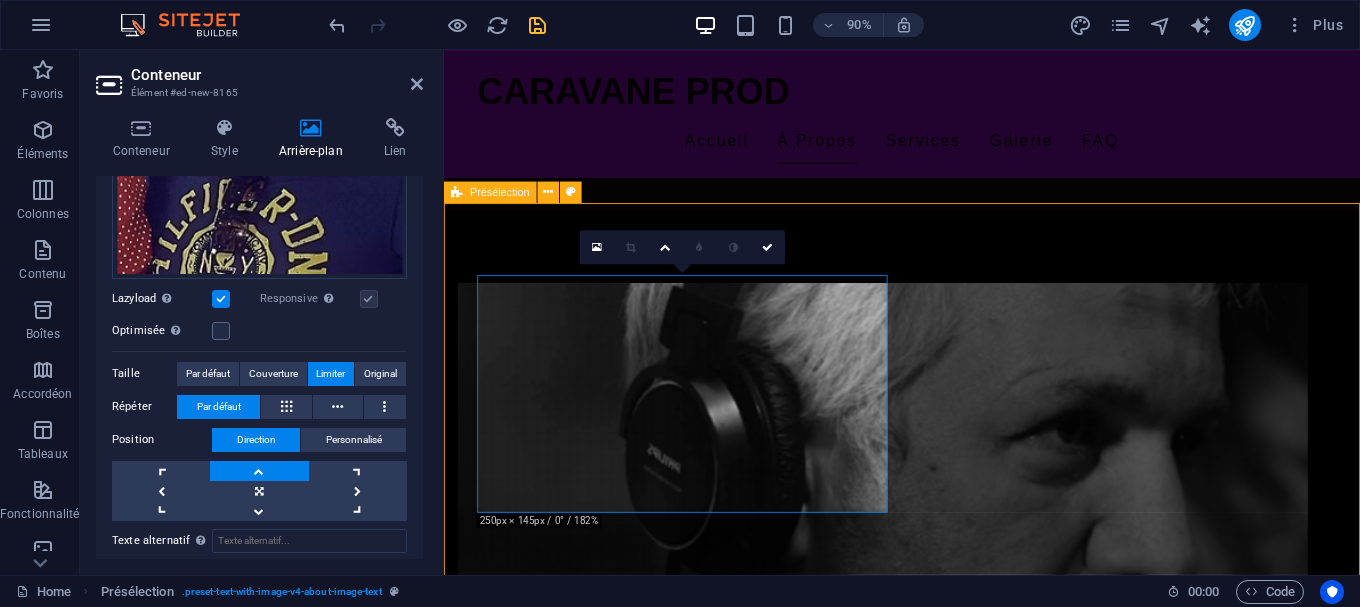 click on "Déposer le contenu ici ou  Ajouter les éléments  Coller le presse-papiers Œuvres principales De  Djemai Family  à  Sultan Achour 10 , en passant par le long-métrage  Héliopolis , [NAME] construit une filmographie qui explore l’histoire, la société et la mémoire collective algérienne. Chaque projet est un miroir de notre époque, teinté d’ironie et de tendresse." at bounding box center [953, 1630] 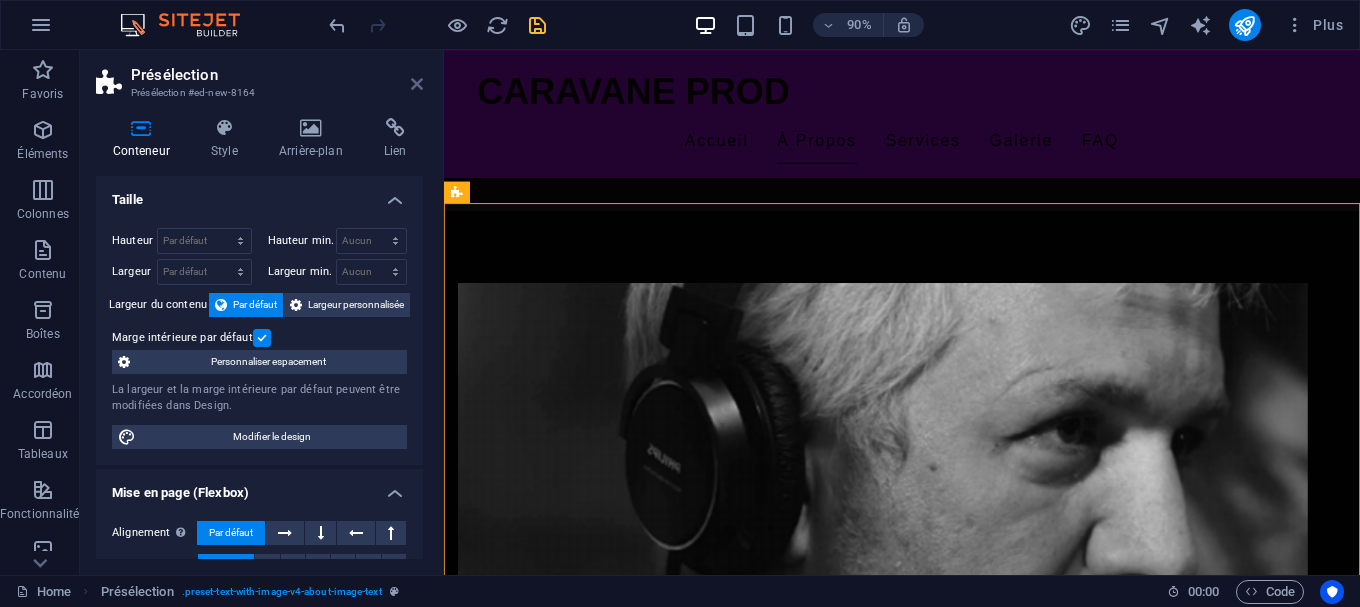 click at bounding box center [417, 84] 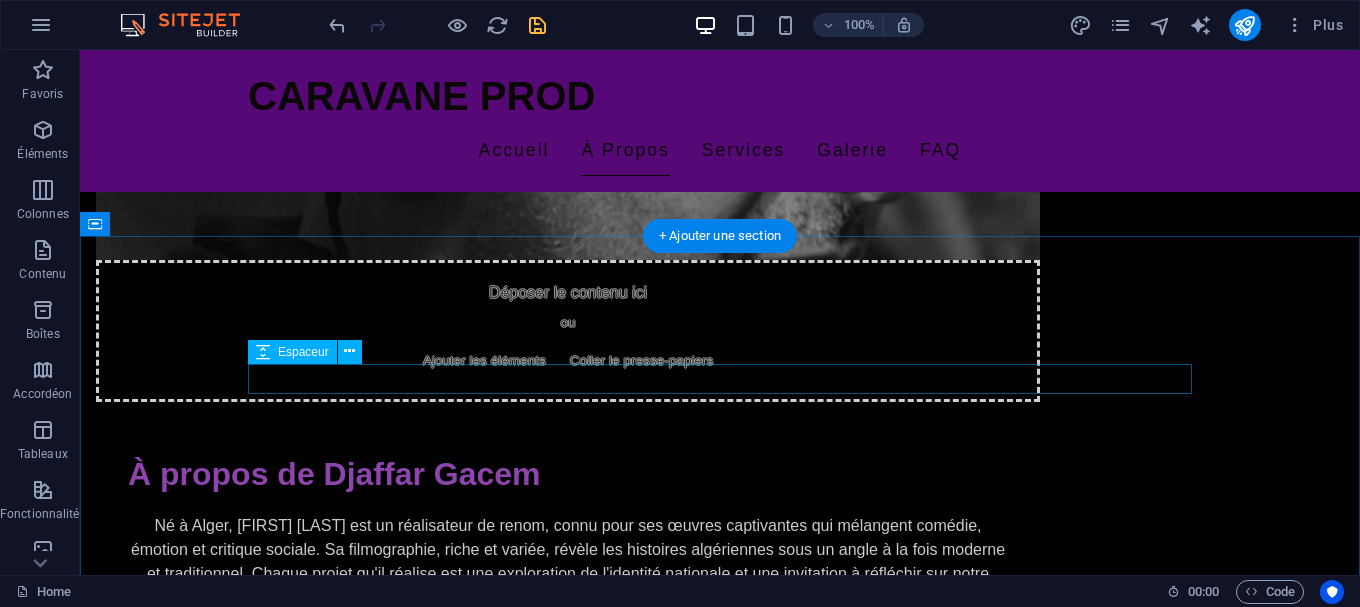 scroll, scrollTop: 728, scrollLeft: 0, axis: vertical 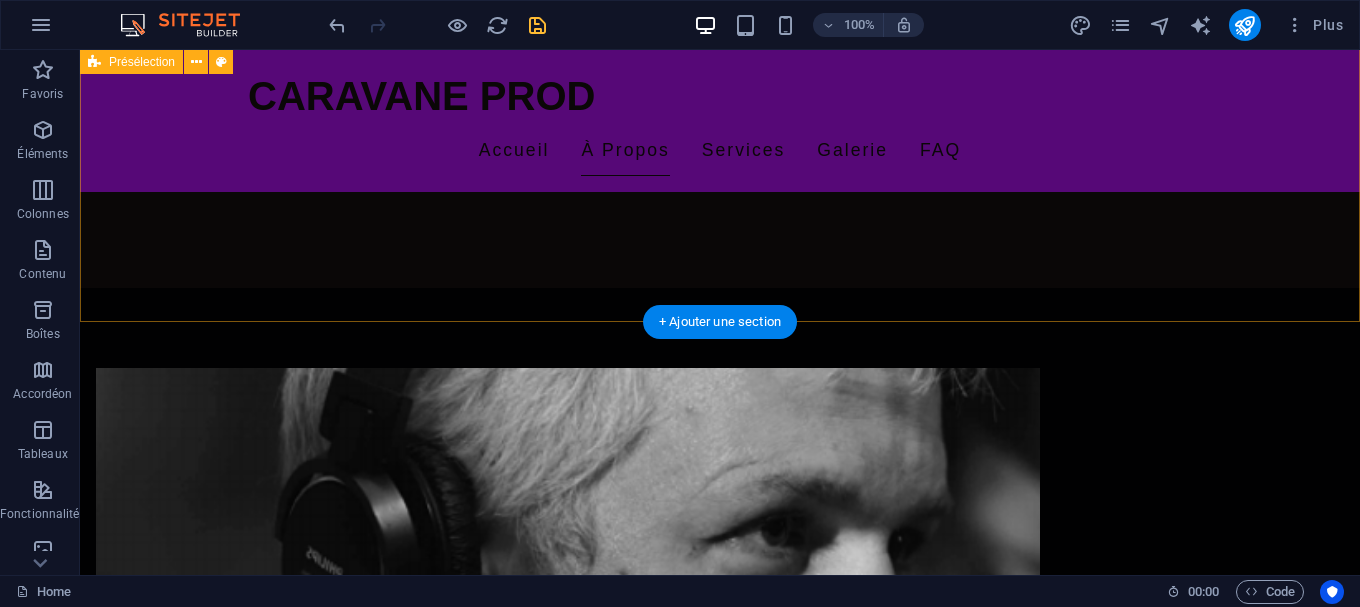 click on "Déposer le contenu ici ou  Ajouter les éléments  Coller le presse-papiers À propos de [NAME] Né à [CITY], [NAME] est un réalisateur de renom, connu pour ses œuvres captivantes qui mélangent comédie, émotion et critique sociale. Sa filmographie, riche et variée, révèle les histoires algériennes sous un angle à la fois moderne et traditionnel. Chaque projet qu'il réalise est une exploration de l'identité nationale et une invitation à réfléchir sur notre société. En savoir plus" at bounding box center [720, 789] 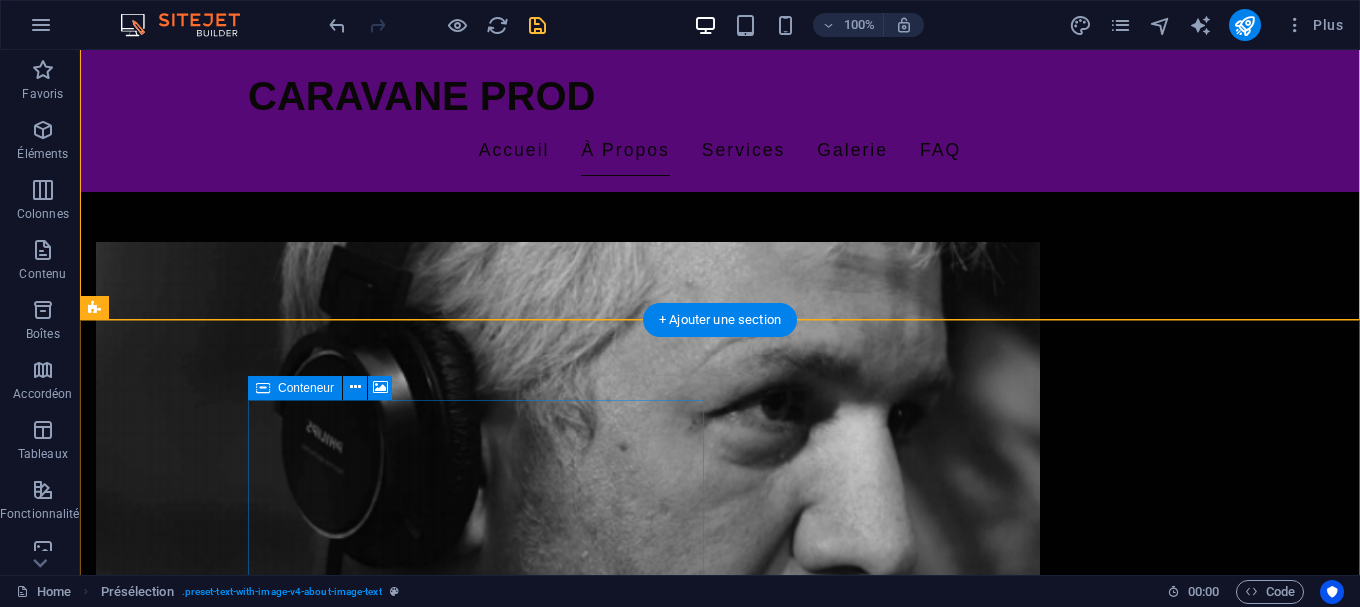 scroll, scrollTop: 932, scrollLeft: 0, axis: vertical 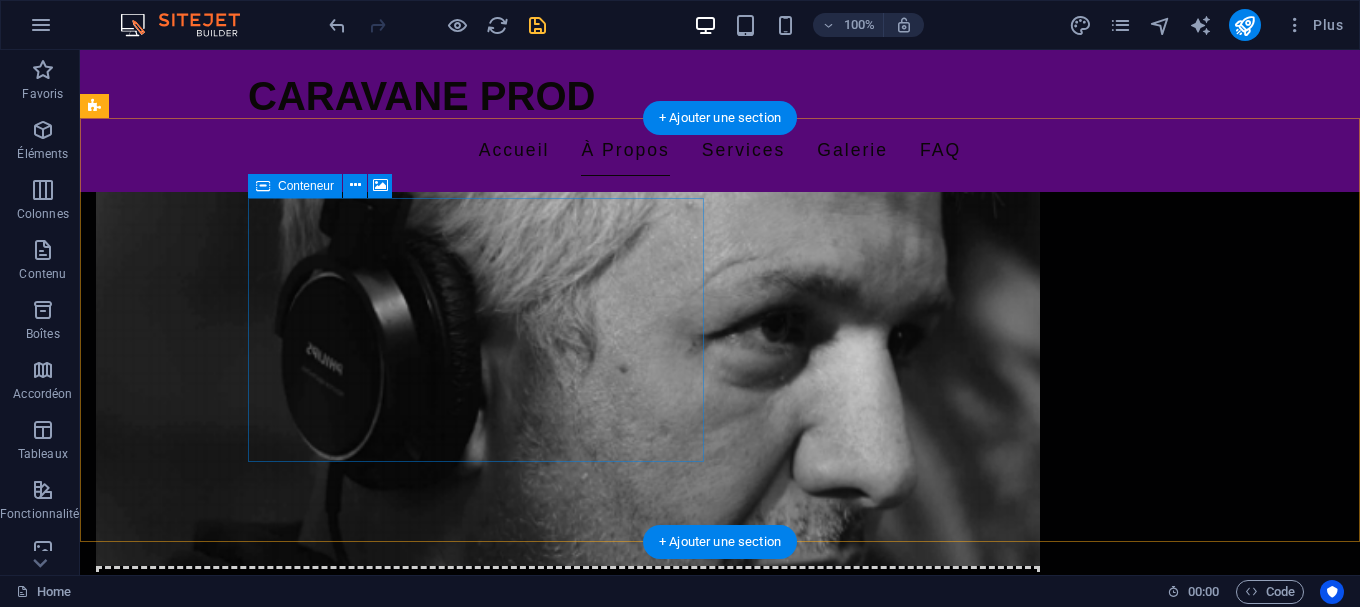 click on "Déposer le contenu ici ou  Ajouter les éléments  Coller le presse-papiers" at bounding box center [568, 1501] 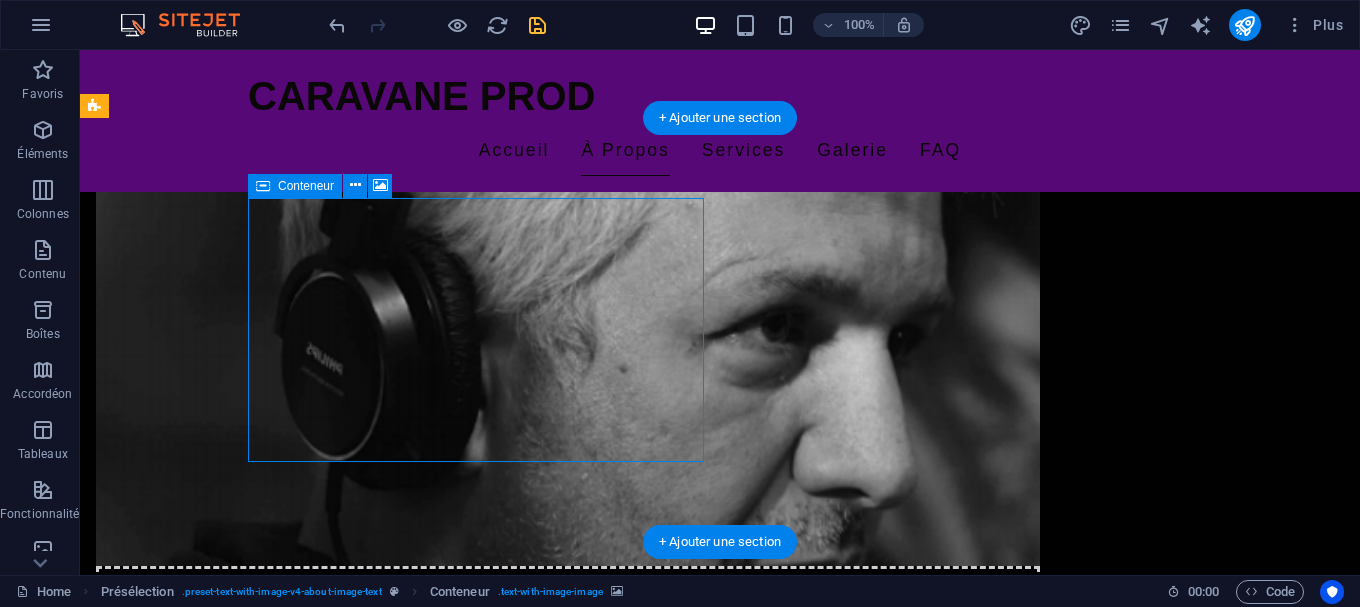 click on "Déposer le contenu ici ou  Ajouter les éléments  Coller le presse-papiers" at bounding box center (568, 1501) 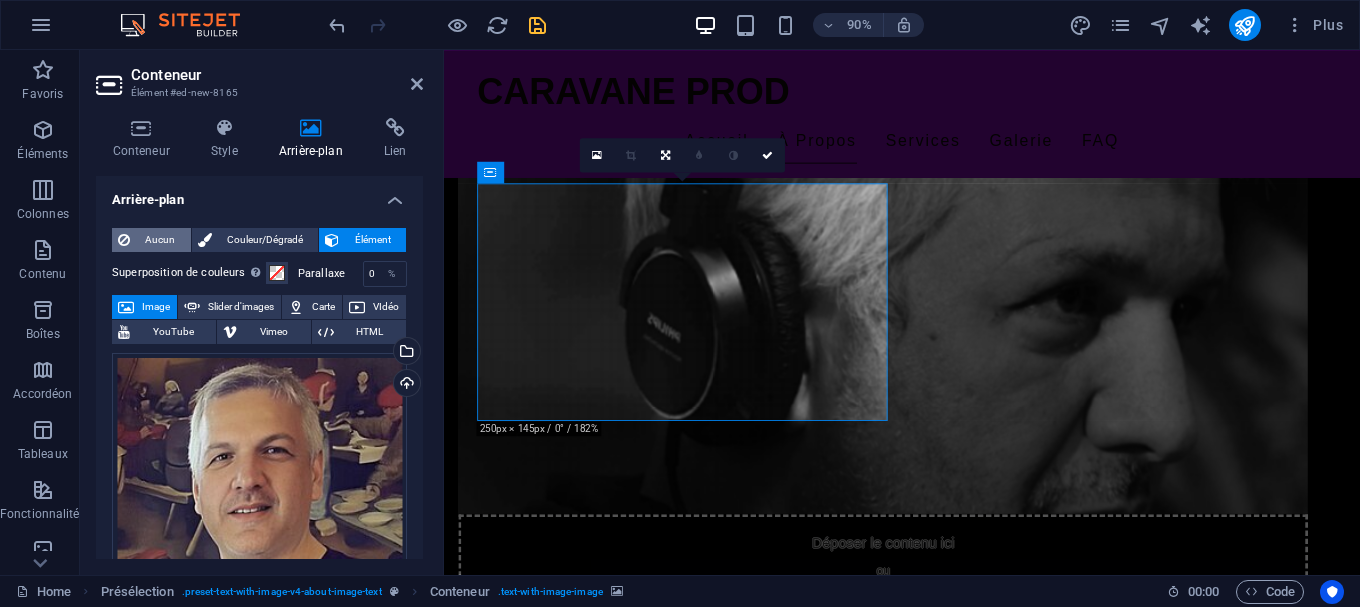 click on "Aucun" at bounding box center [160, 240] 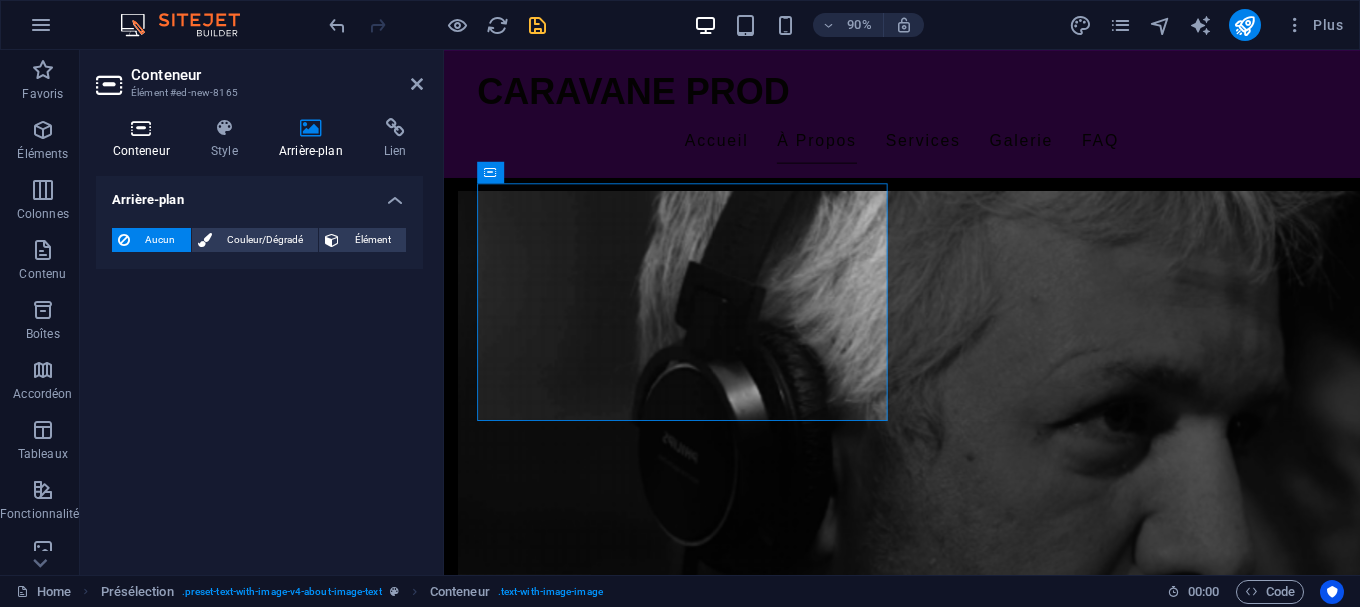 click at bounding box center [141, 128] 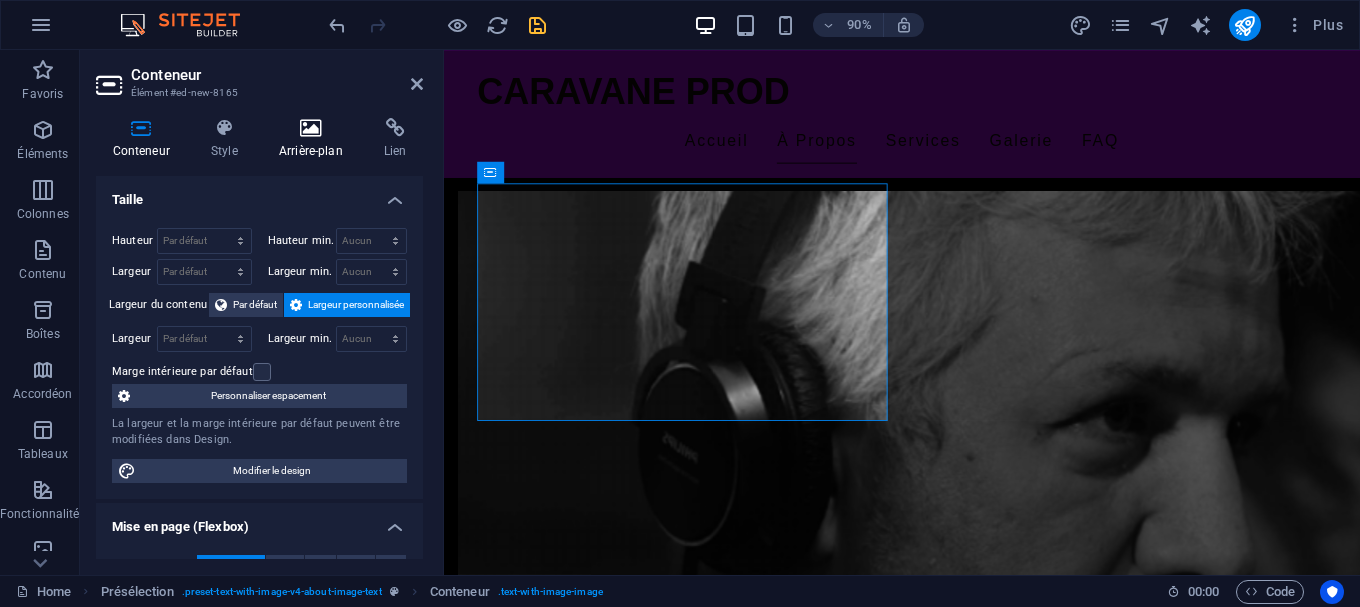 click on "Arrière-plan" at bounding box center [314, 139] 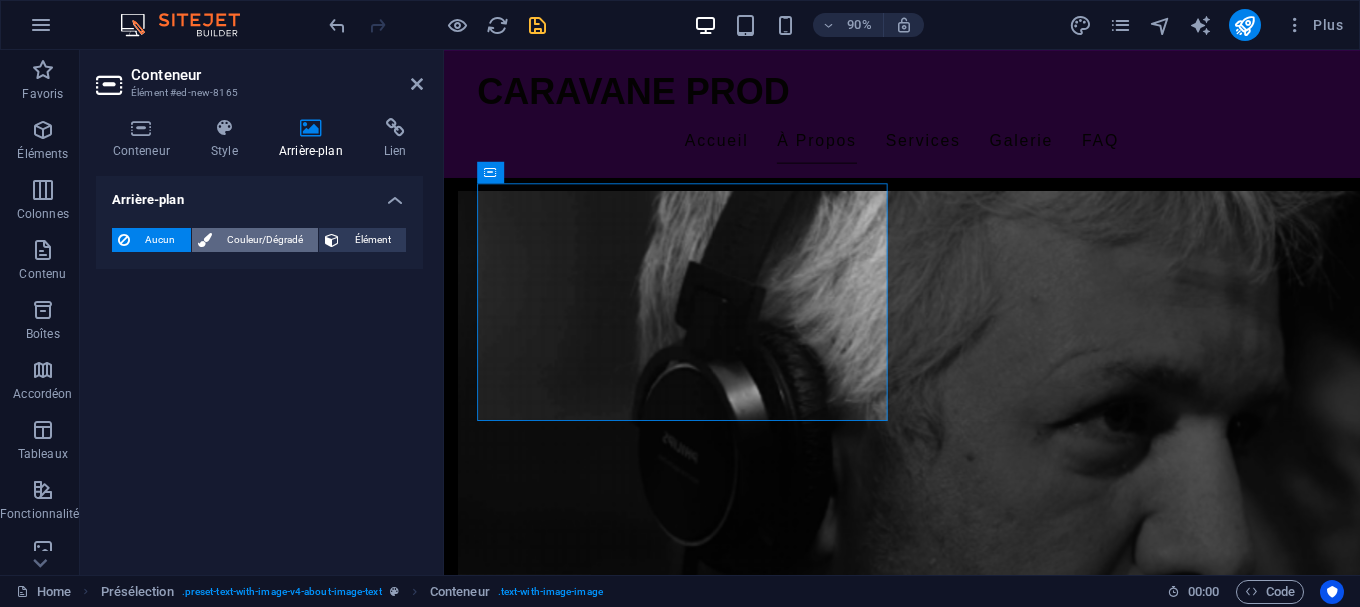 click on "Couleur/Dégradé" at bounding box center (265, 240) 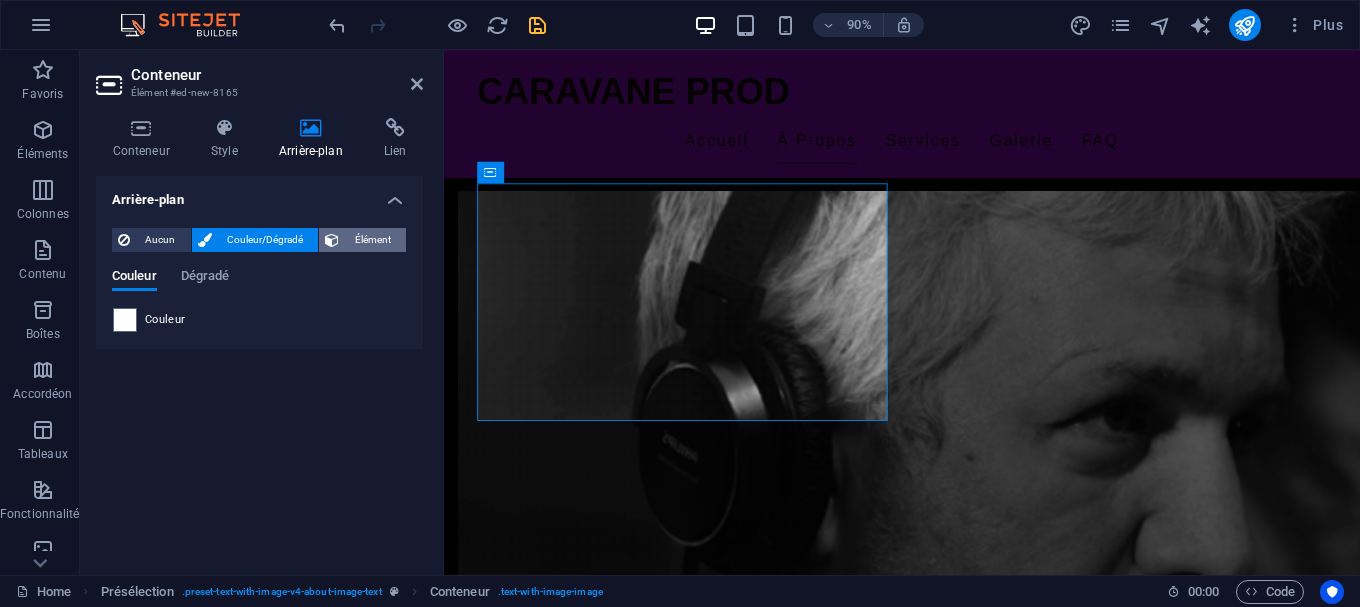 click at bounding box center (332, 240) 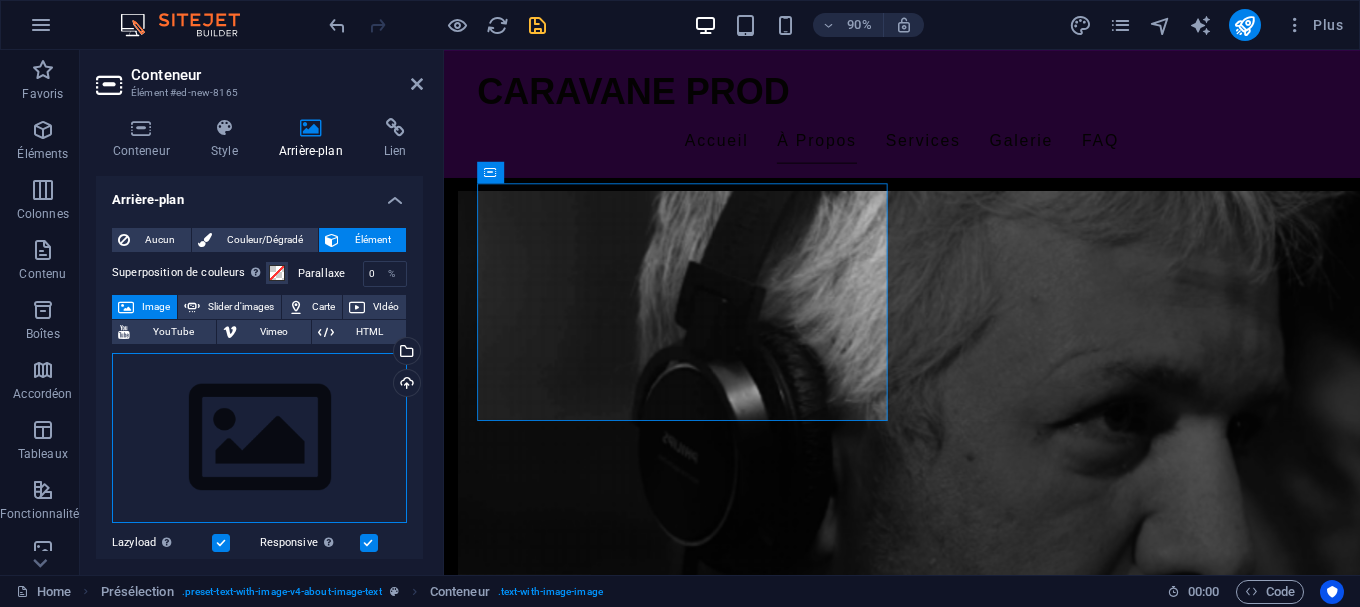 click on "Glissez les fichiers ici, cliquez pour choisir les fichiers ou  sélectionnez les fichiers depuis Fichiers ou depuis notre stock gratuit de photos et de vidéos" at bounding box center [259, 438] 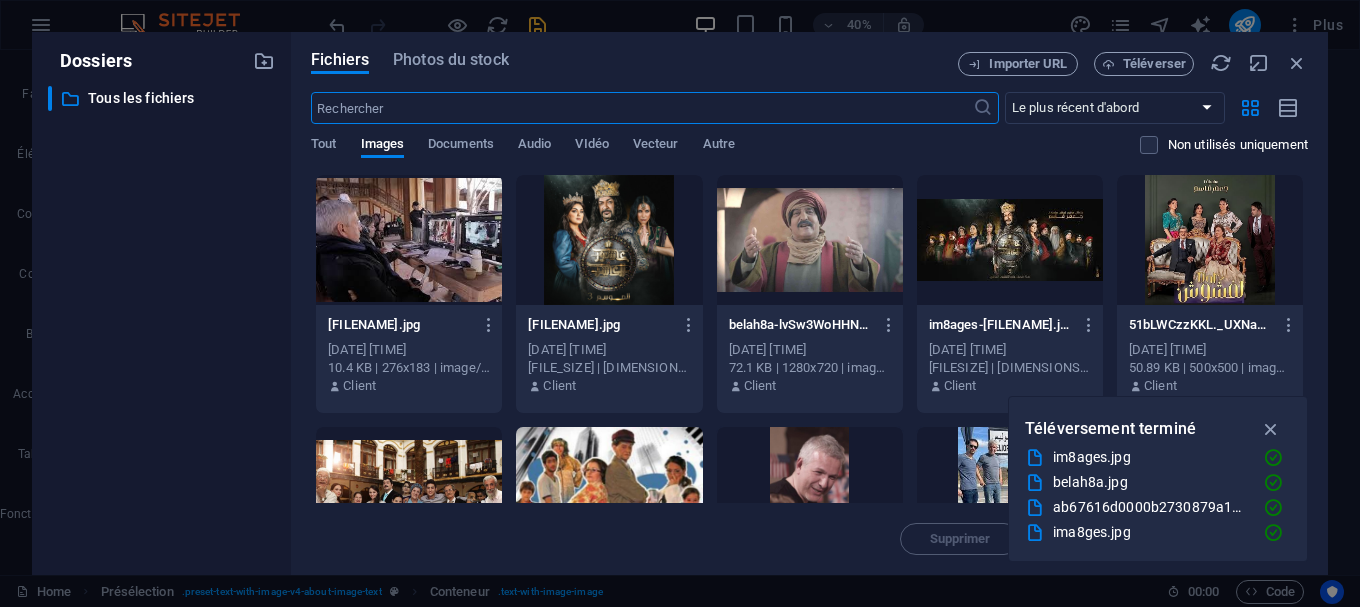 scroll, scrollTop: 1150, scrollLeft: 0, axis: vertical 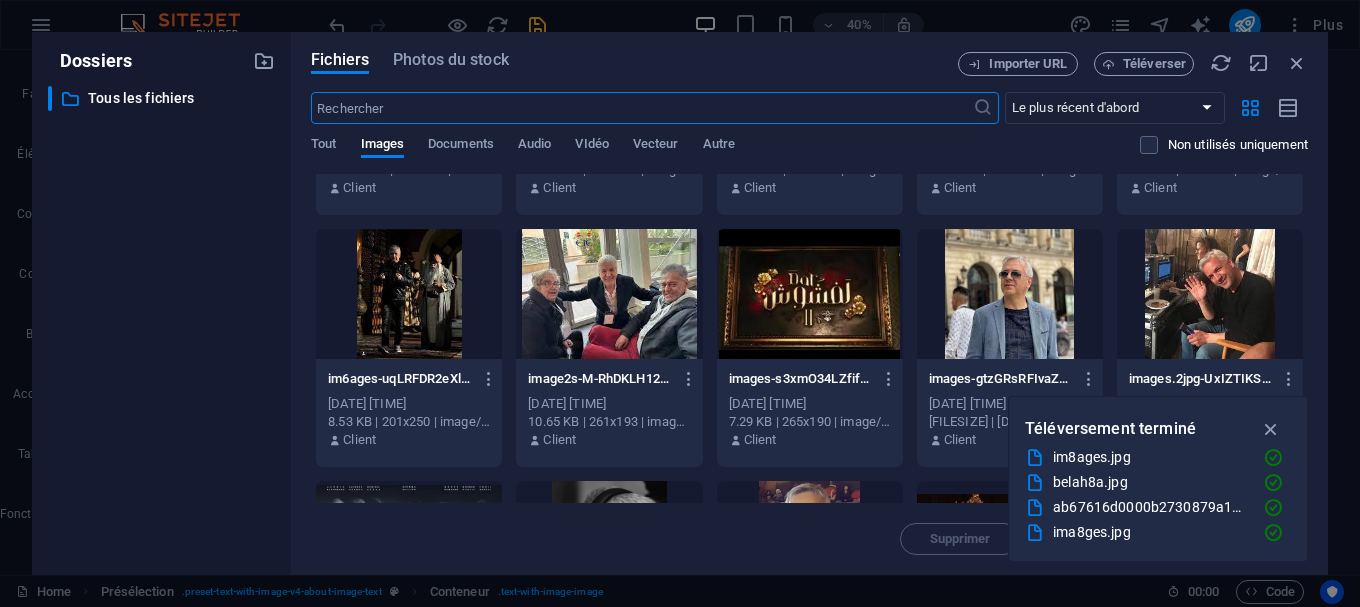 click at bounding box center [1010, 294] 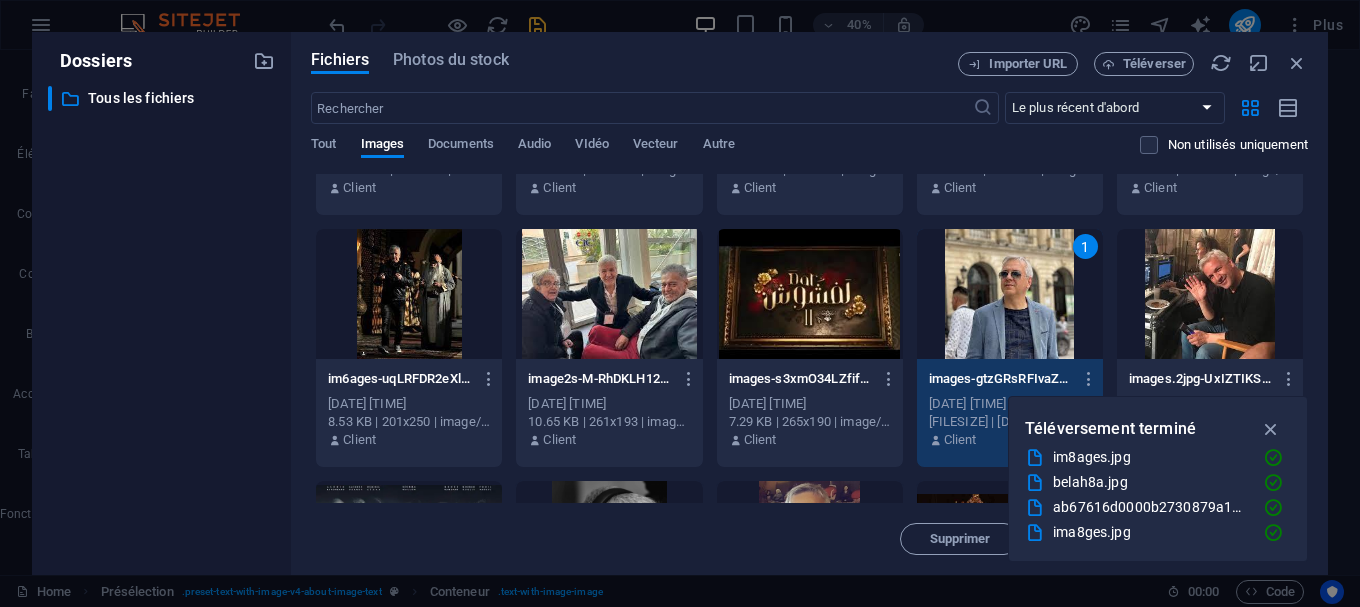 click on "1" at bounding box center (1010, 294) 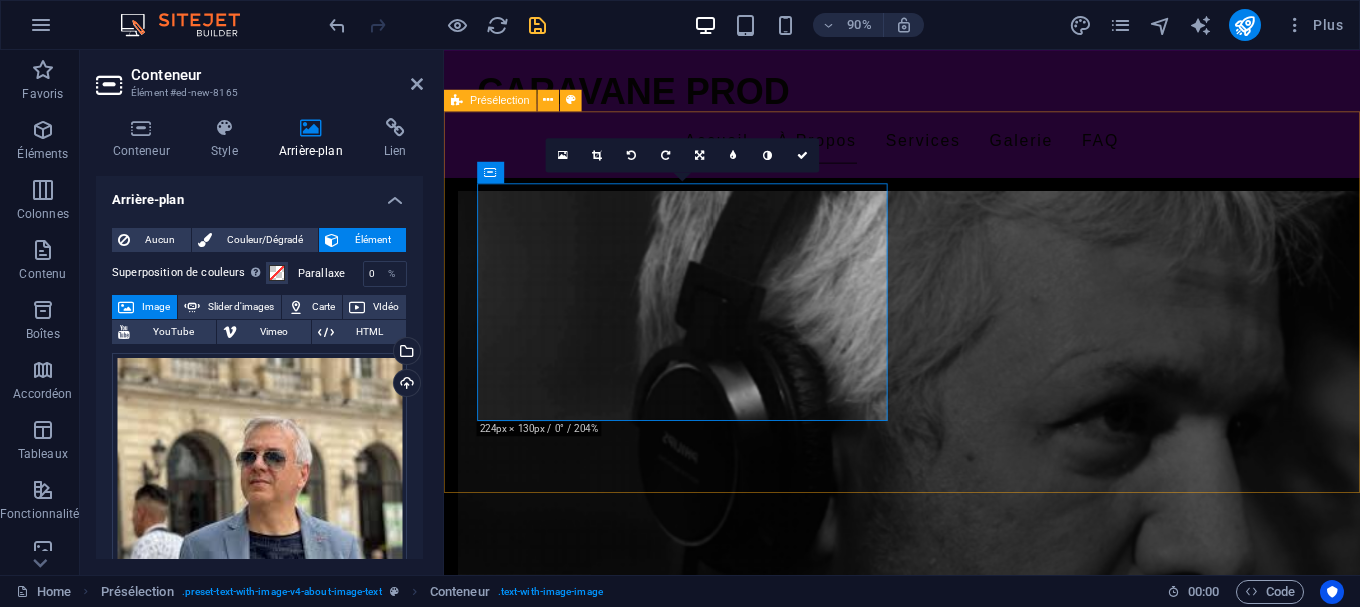 click on "Déposer le contenu ici ou  Ajouter les éléments  Coller le presse-papiers Œuvres principales De  Djemai Family  à  Sultan Achour 10 , en passant par le long-métrage  Héliopolis , [NAME] construit une filmographie qui explore l’histoire, la société et la mémoire collective algérienne. Chaque projet est un miroir de notre époque, teinté d’ironie et de tendresse." at bounding box center [953, 1528] 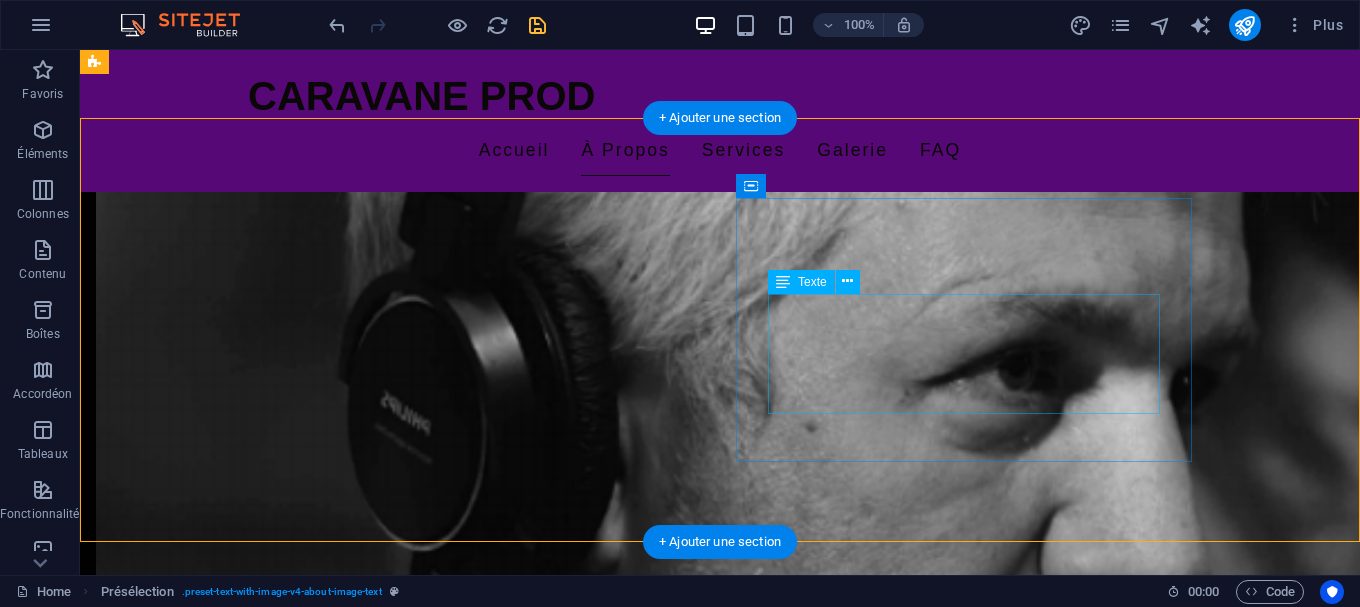 scroll, scrollTop: 932, scrollLeft: 0, axis: vertical 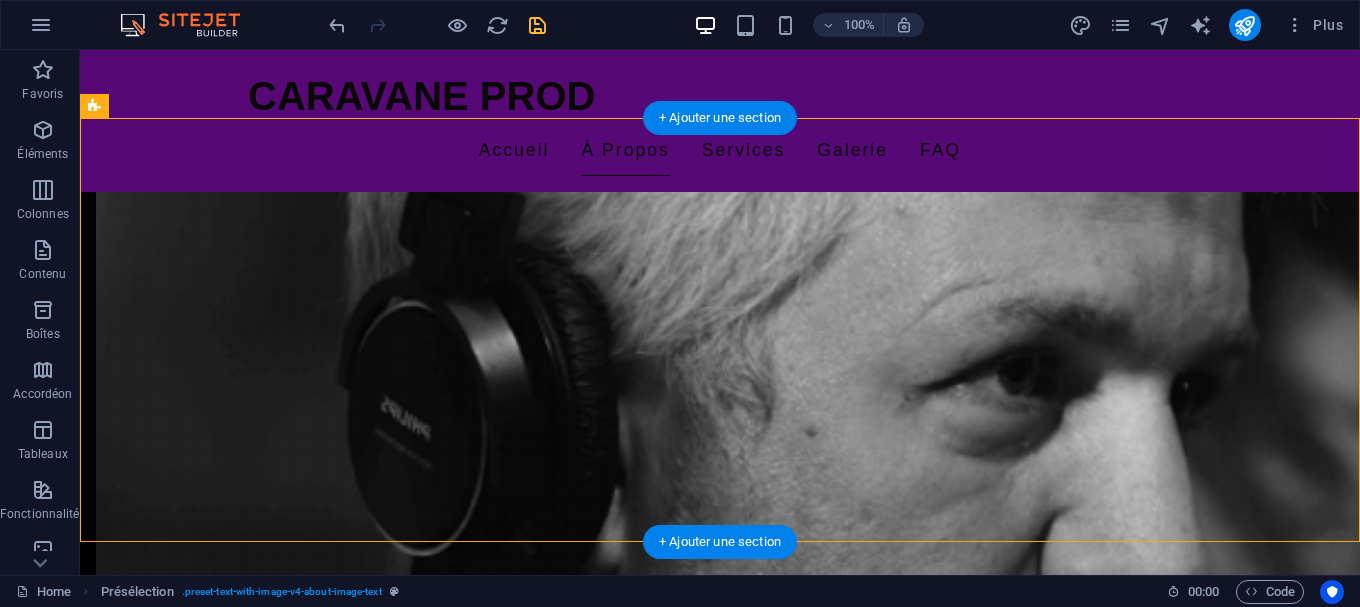 click at bounding box center (568, 1298) 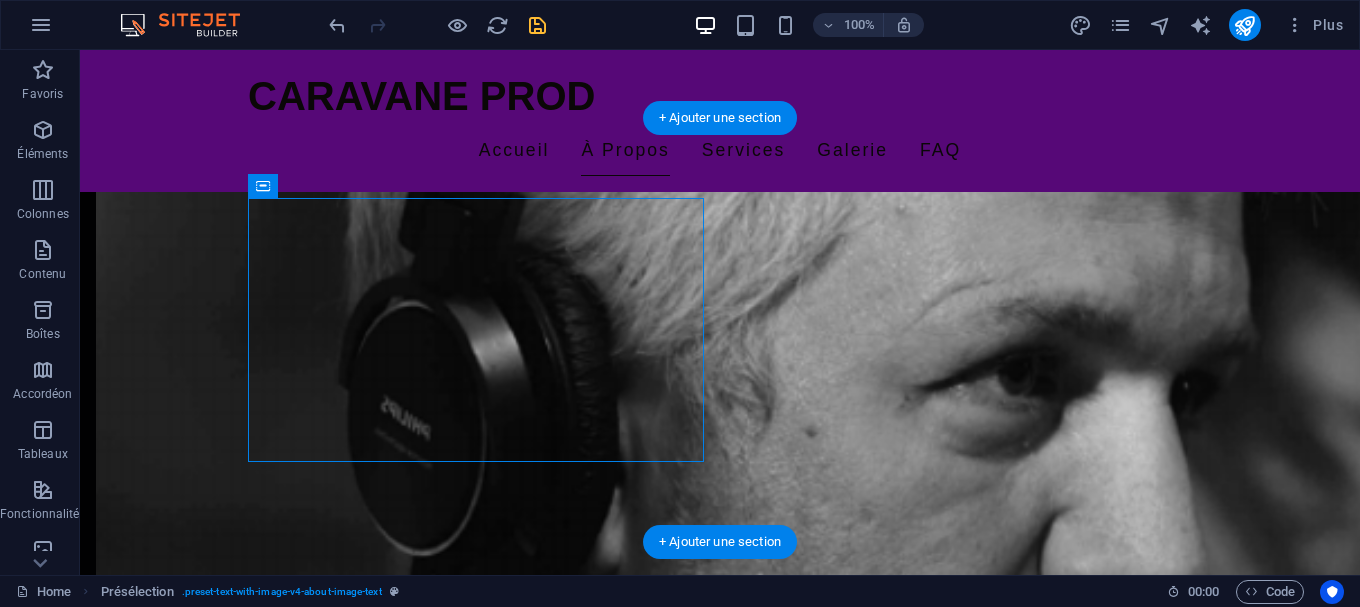 click at bounding box center (568, 1298) 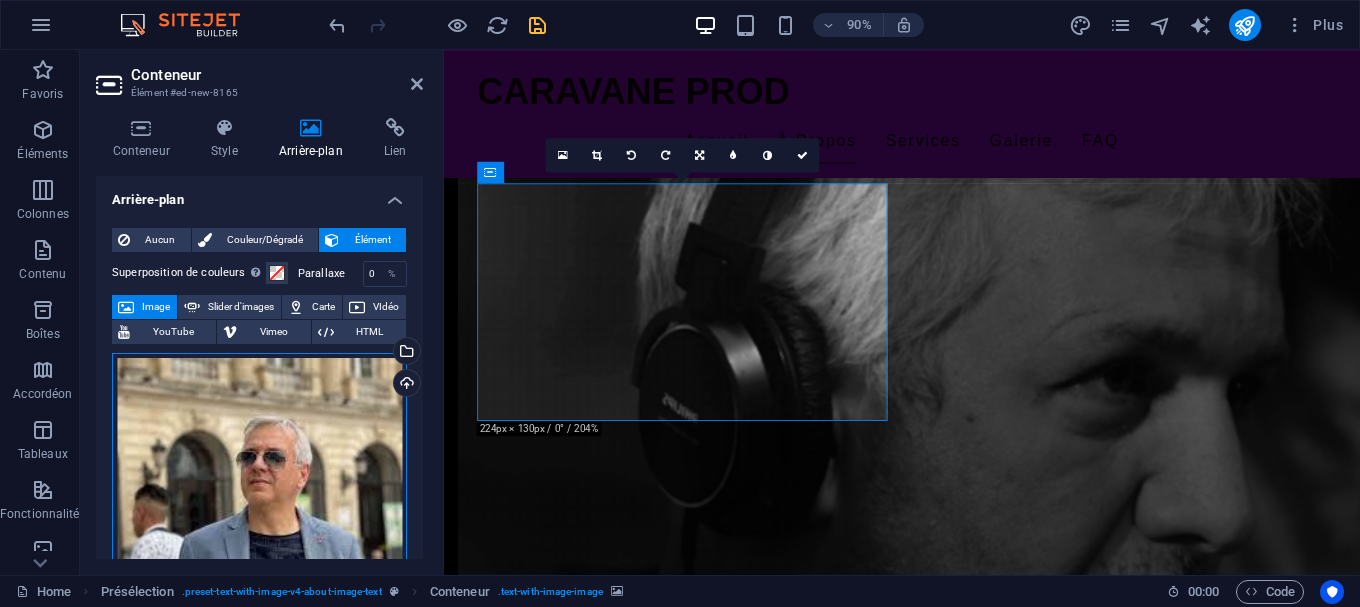 click on "Glissez les fichiers ici, cliquez pour choisir les fichiers ou  sélectionnez les fichiers depuis Fichiers ou depuis notre stock gratuit de photos et de vidéos" at bounding box center [259, 501] 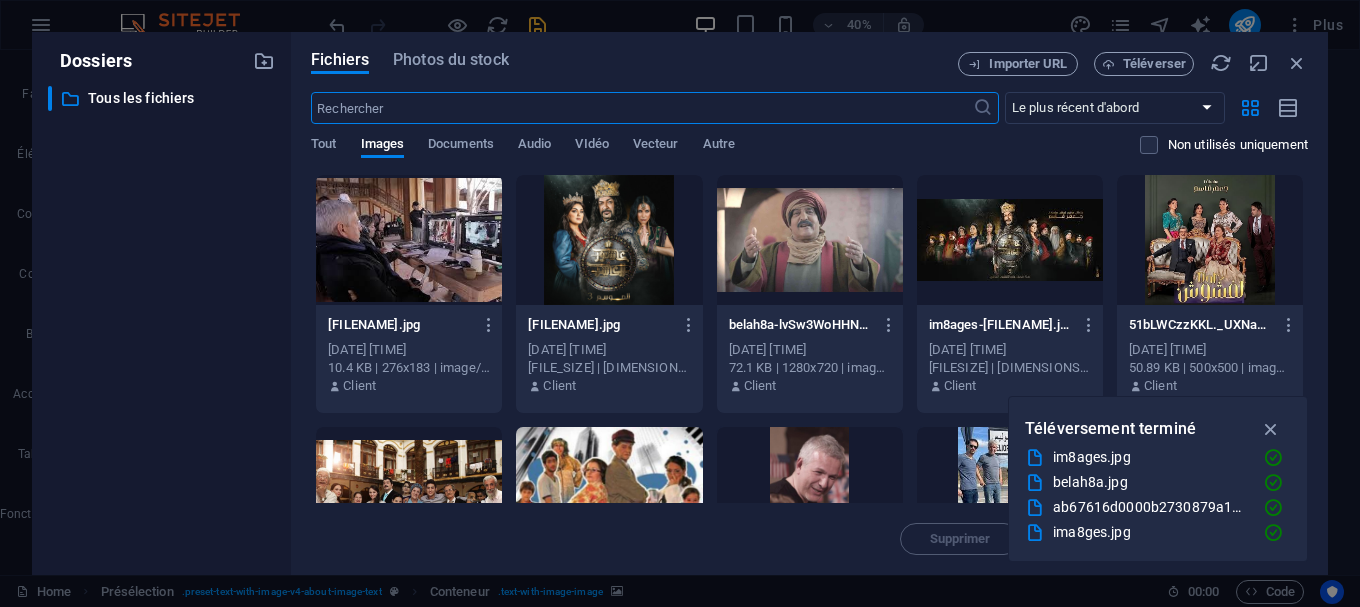 scroll, scrollTop: 1150, scrollLeft: 0, axis: vertical 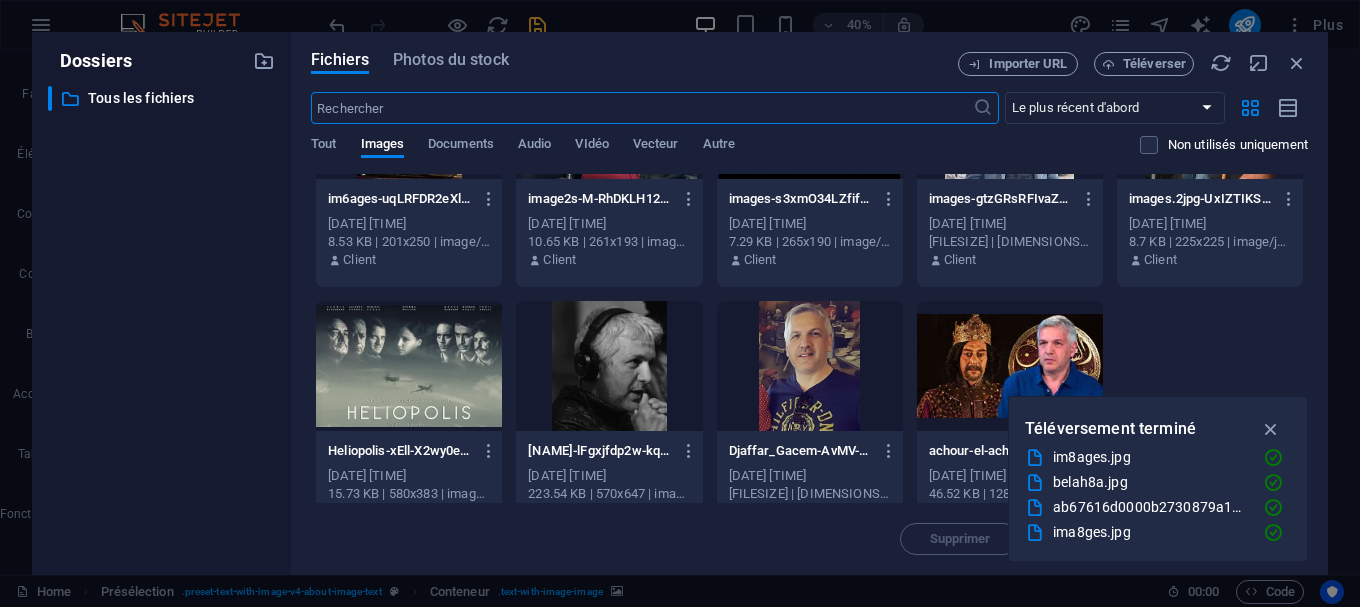 click at bounding box center [409, 366] 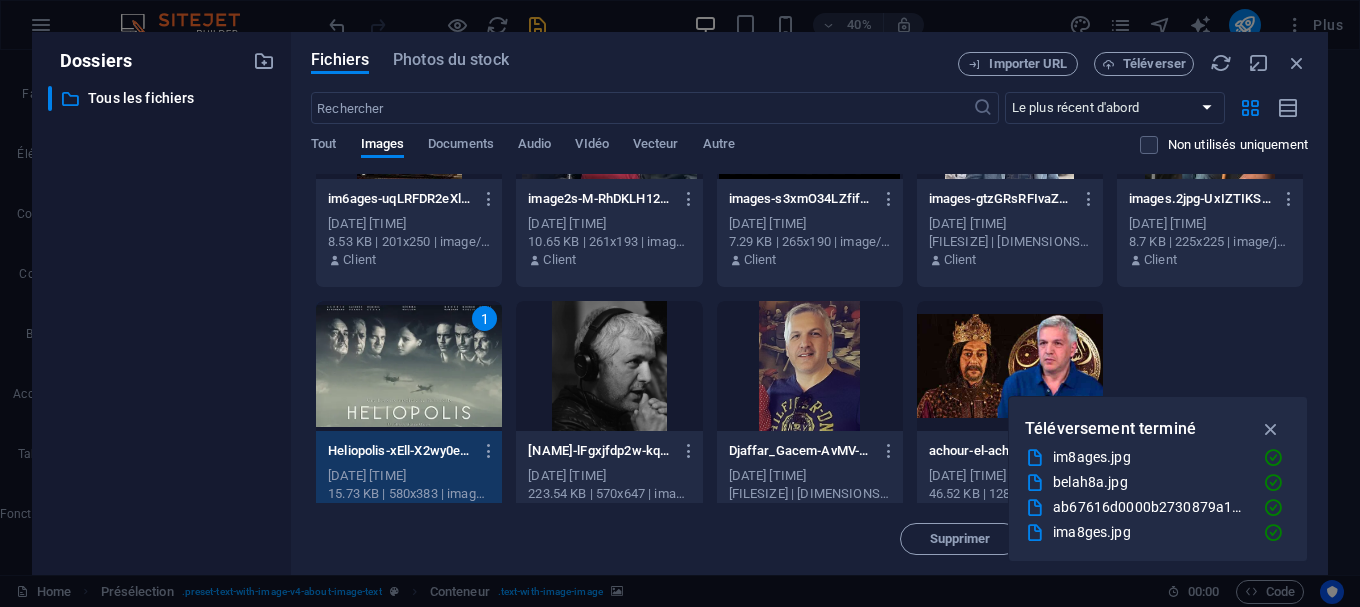 click on "1" at bounding box center (409, 366) 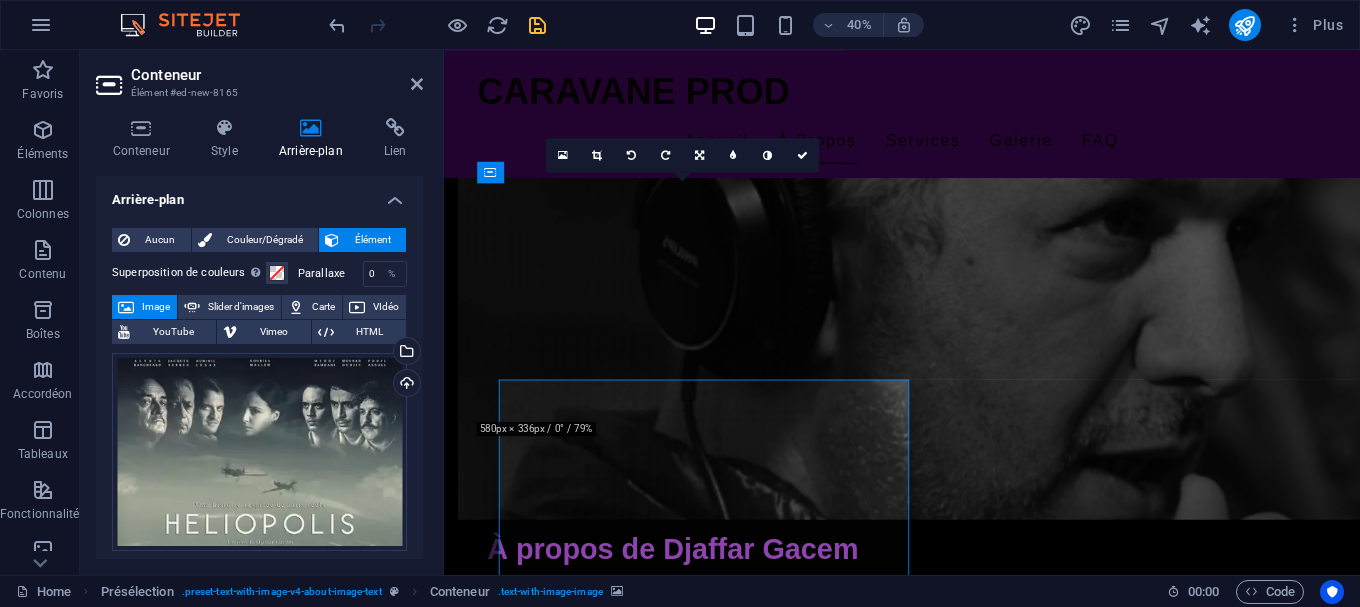 scroll, scrollTop: 932, scrollLeft: 0, axis: vertical 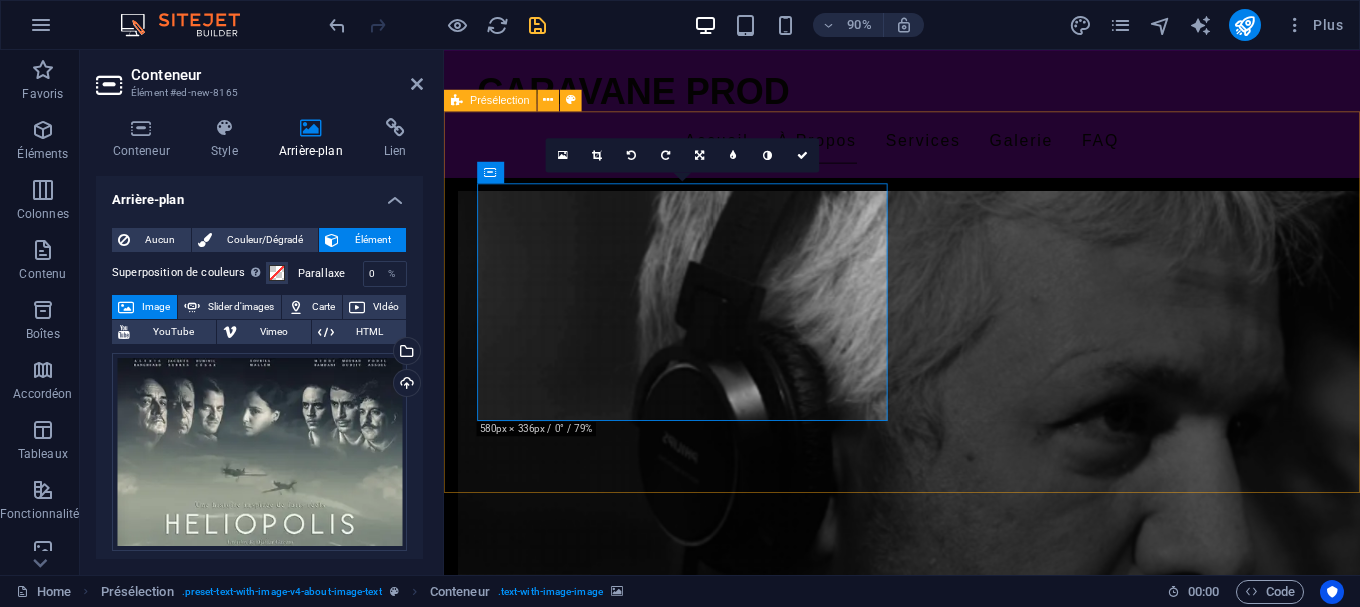 click on "Déposer le contenu ici ou  Ajouter les éléments  Coller le presse-papiers Œuvres principales De  Djemai Family  à  Sultan Achour 10 , en passant par le long-métrage  Héliopolis , [NAME] construit une filmographie qui explore l’histoire, la société et la mémoire collective algérienne. Chaque projet est un miroir de notre époque, teinté d’ironie et de tendresse." at bounding box center [953, 1528] 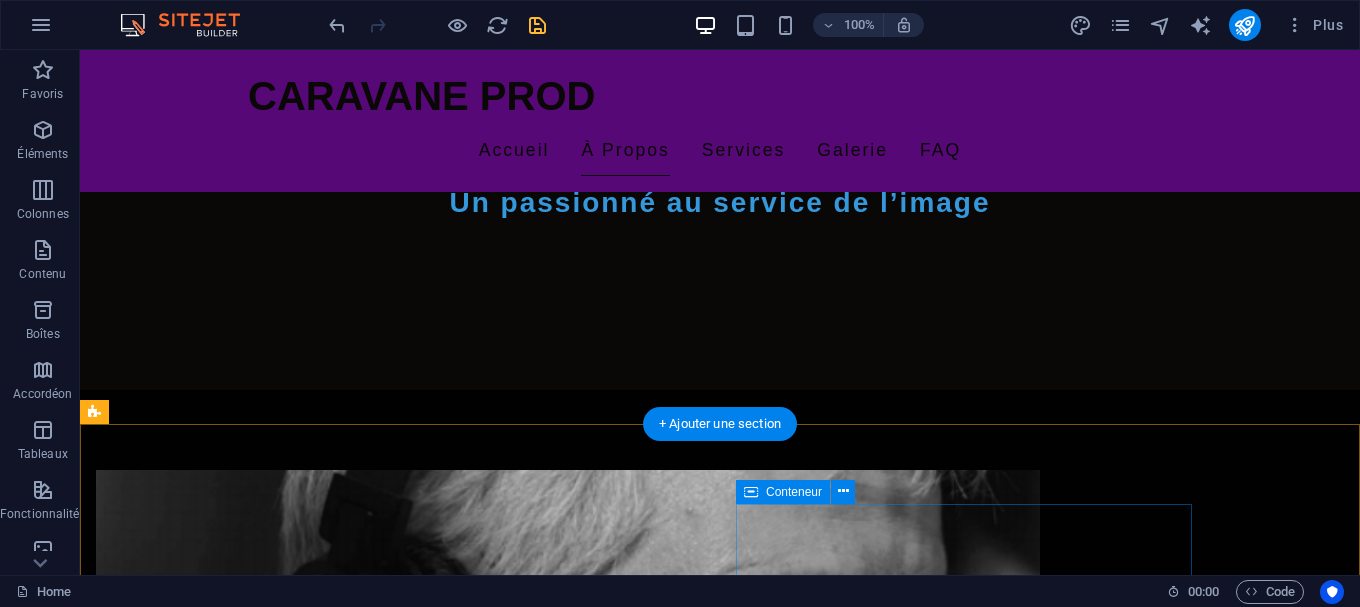 scroll, scrollTop: 932, scrollLeft: 0, axis: vertical 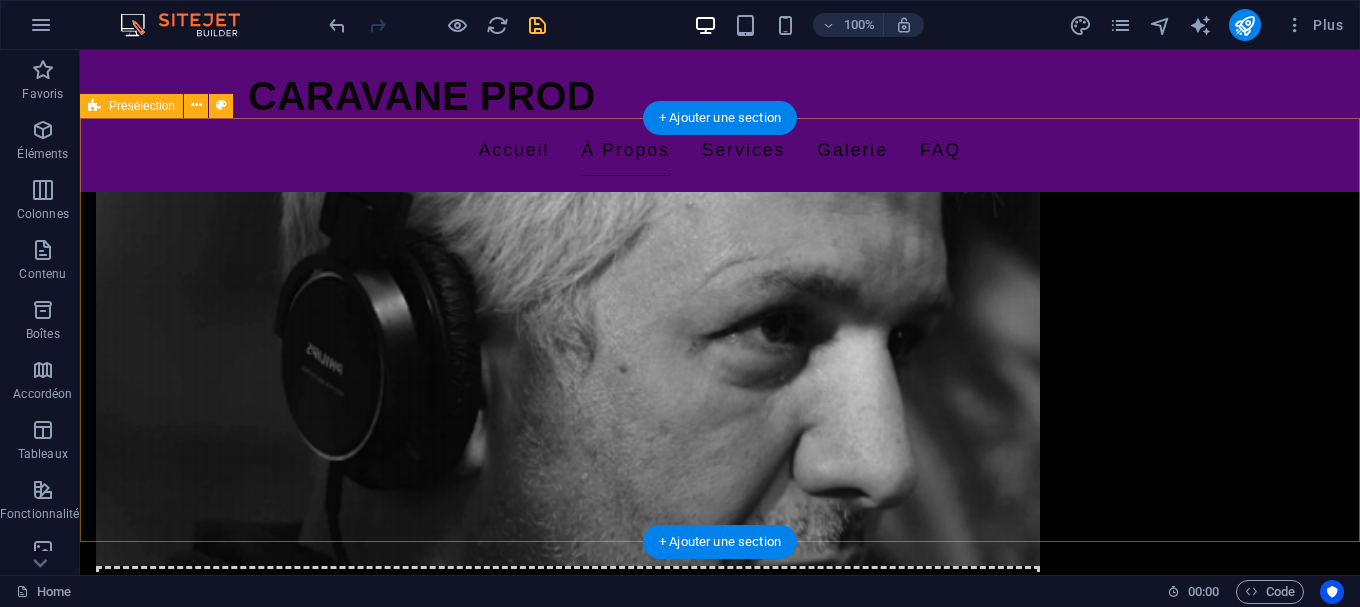 click on "Déposer le contenu ici ou  Ajouter les éléments  Coller le presse-papiers Œuvres principales De  Djemai Family  à  Sultan Achour 10 , en passant par le long-métrage  Héliopolis , [NAME] construit une filmographie qui explore l’histoire, la société et la mémoire collective algérienne. Chaque projet est un miroir de notre époque, teinté d’ironie et de tendresse." at bounding box center [720, 1485] 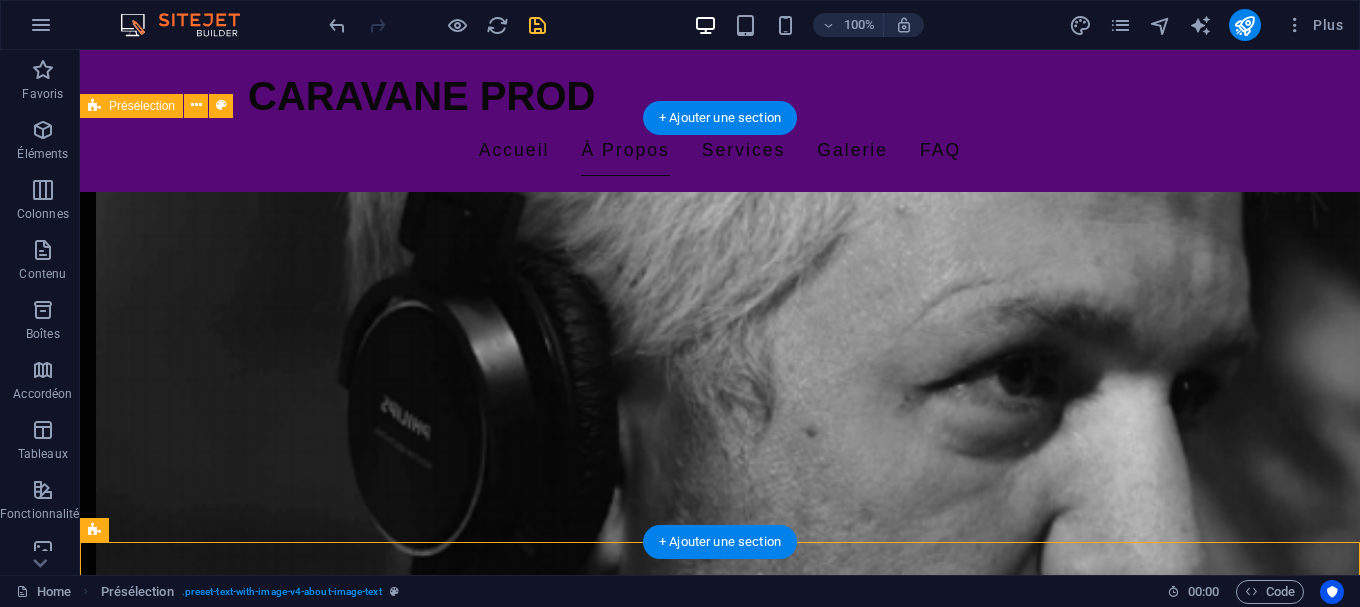 scroll, scrollTop: 1238, scrollLeft: 0, axis: vertical 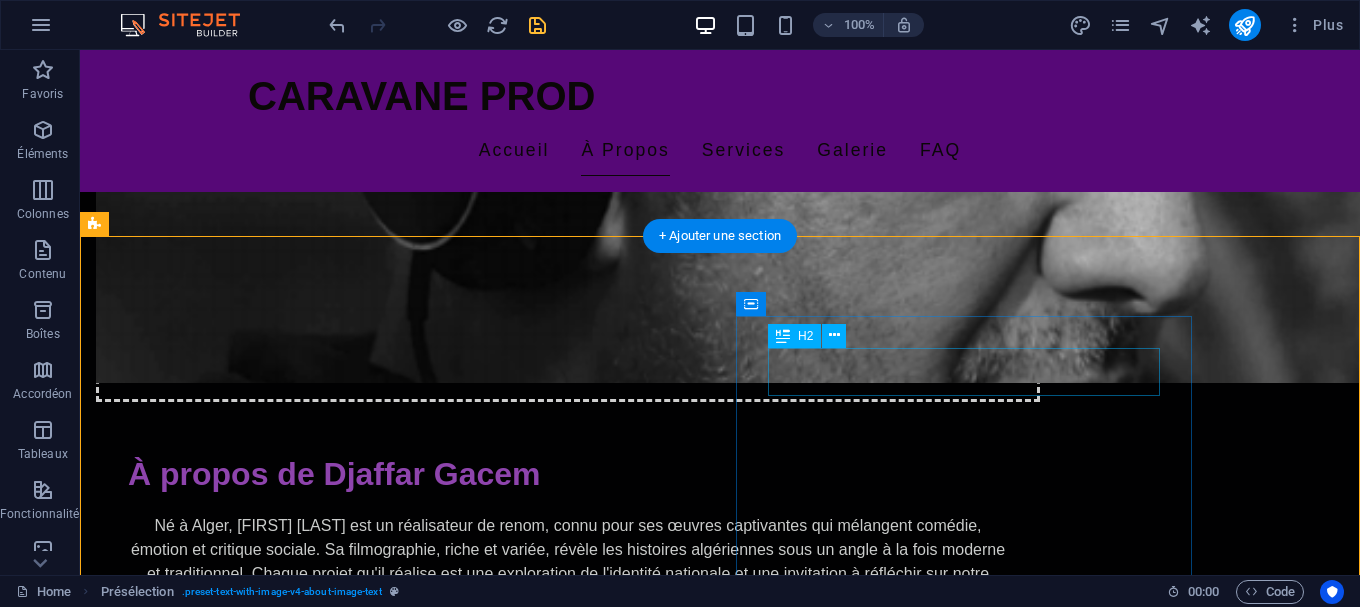 click on "Œuvres principales" at bounding box center [568, 2136] 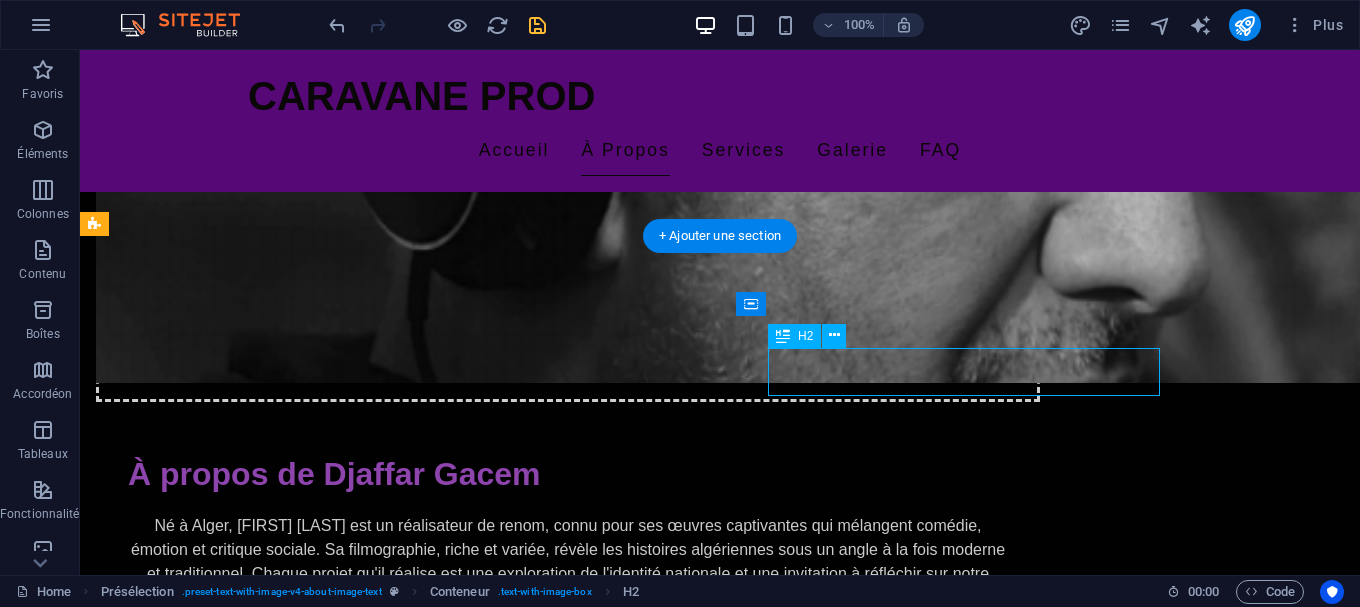 click on "Œuvres principales" at bounding box center (568, 2136) 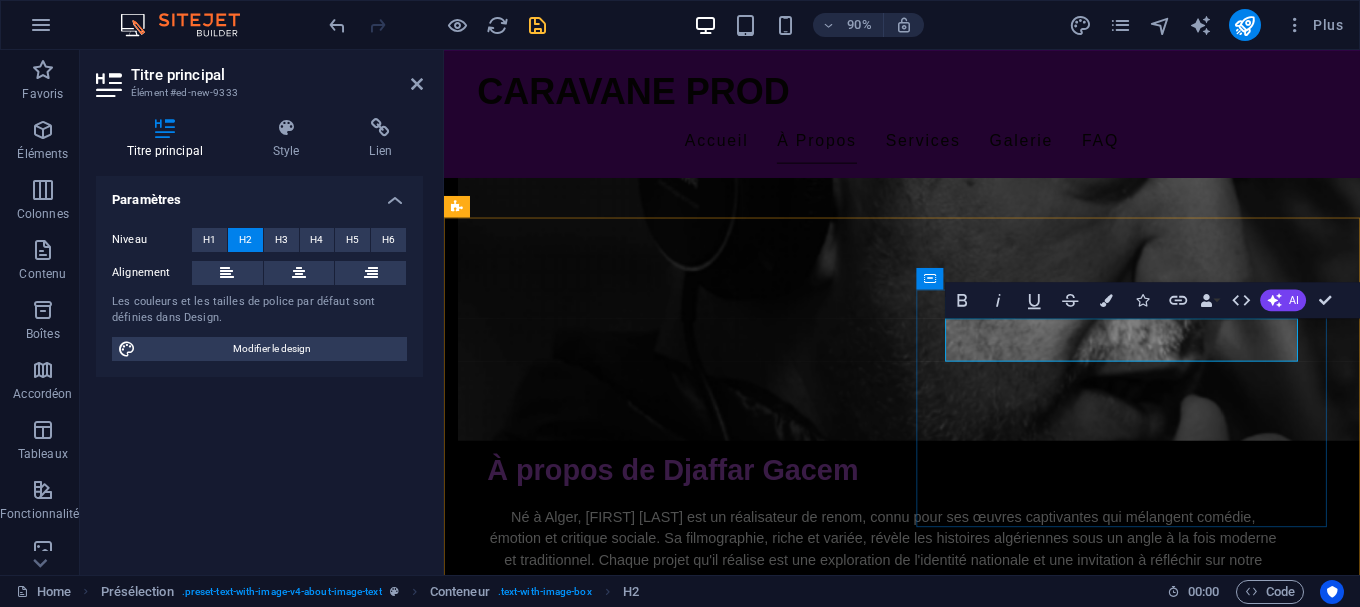 drag, startPoint x: 1017, startPoint y: 374, endPoint x: 1230, endPoint y: 360, distance: 213.4596 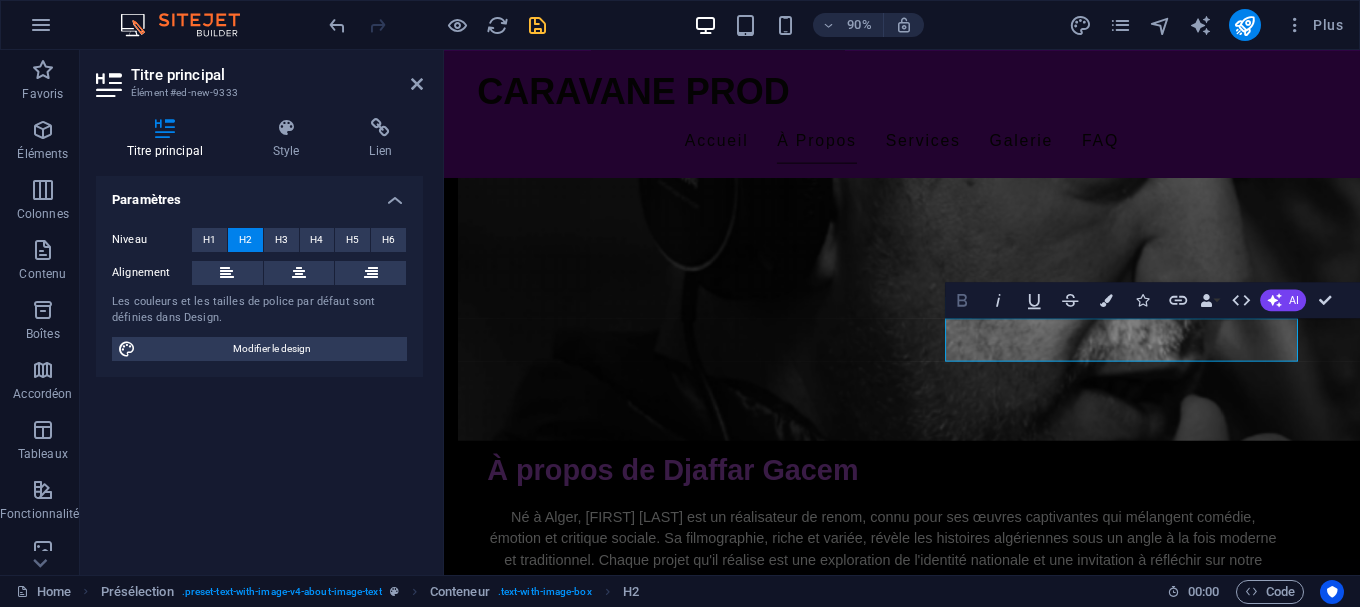 click 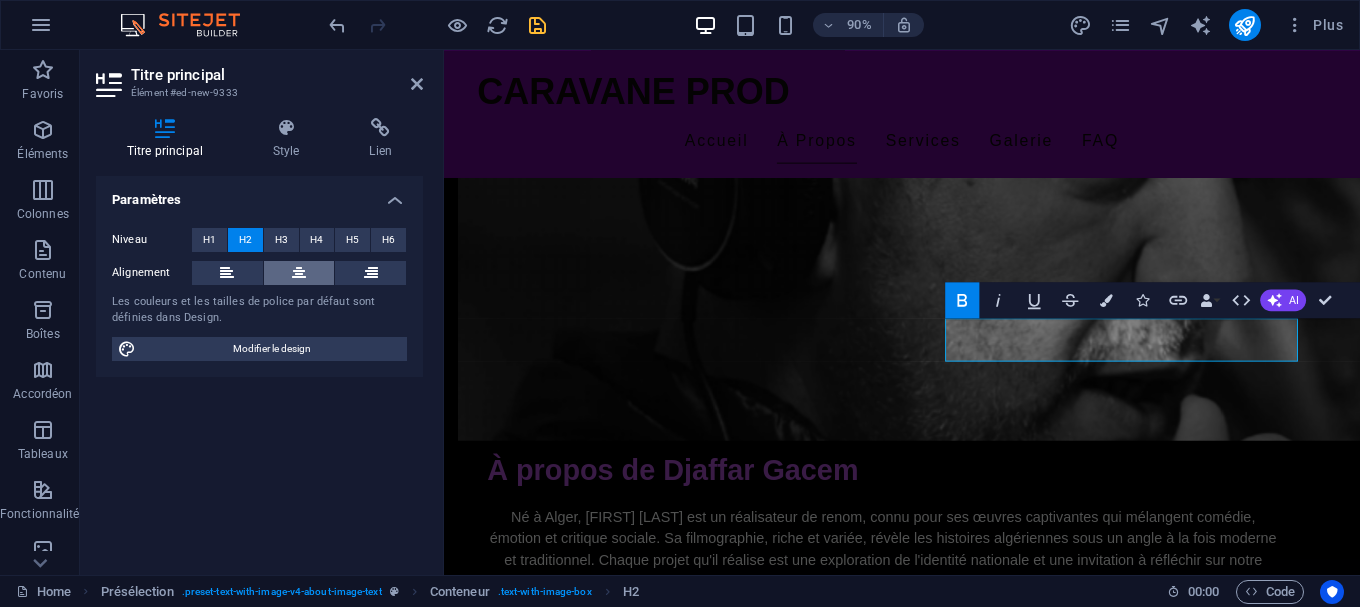 click at bounding box center (299, 273) 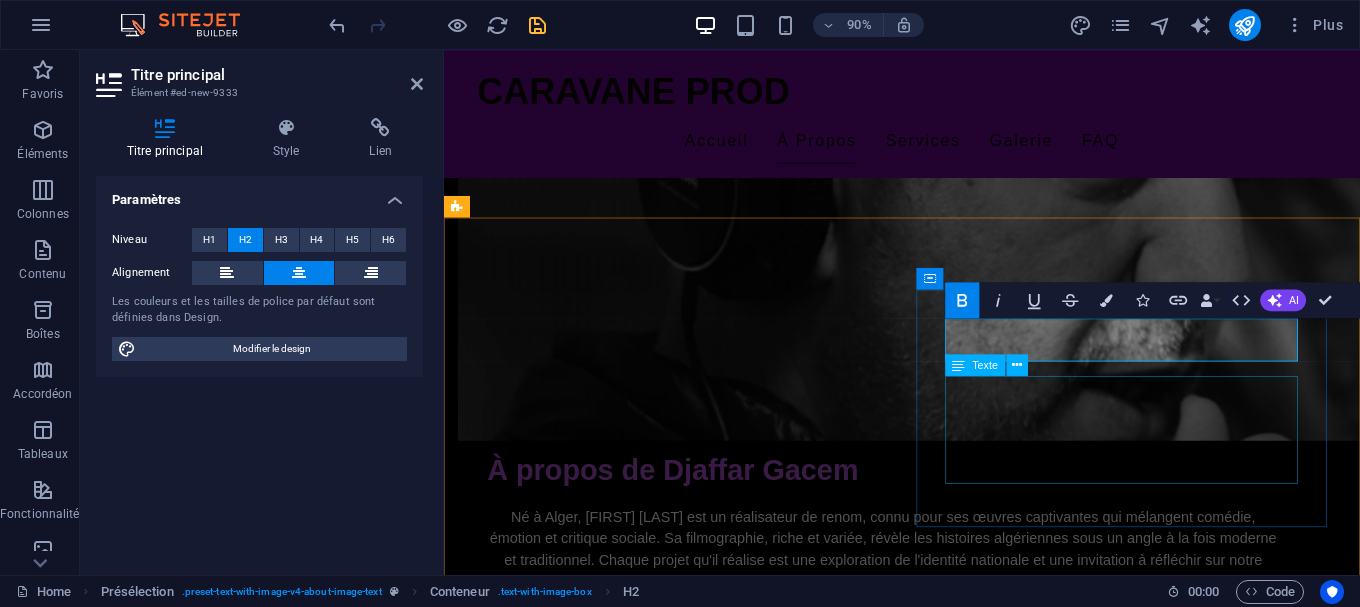 scroll, scrollTop: 830, scrollLeft: 0, axis: vertical 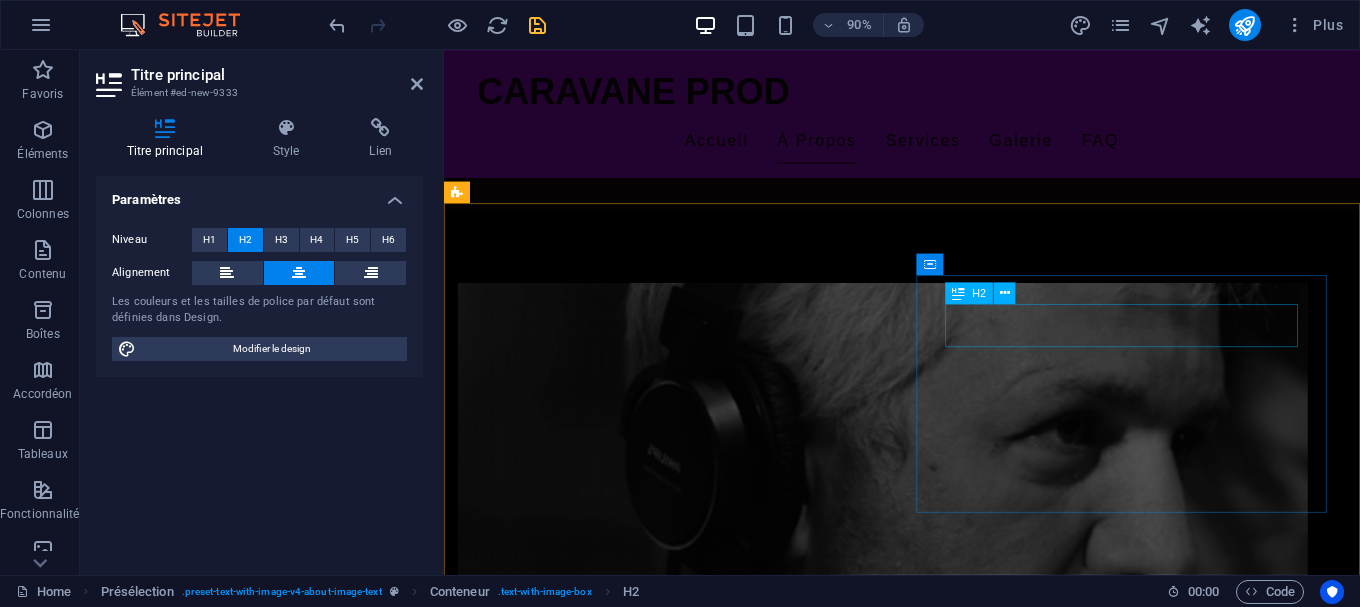 click on "Œuvres principales" at bounding box center [932, 1789] 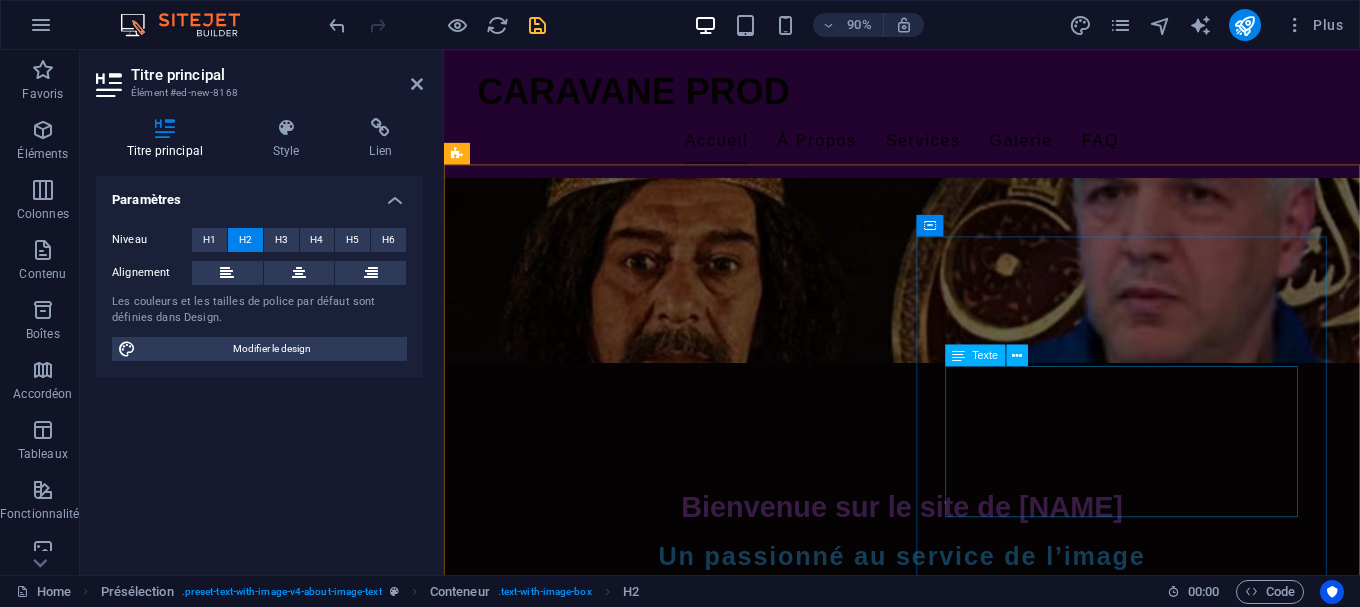 scroll, scrollTop: 129, scrollLeft: 0, axis: vertical 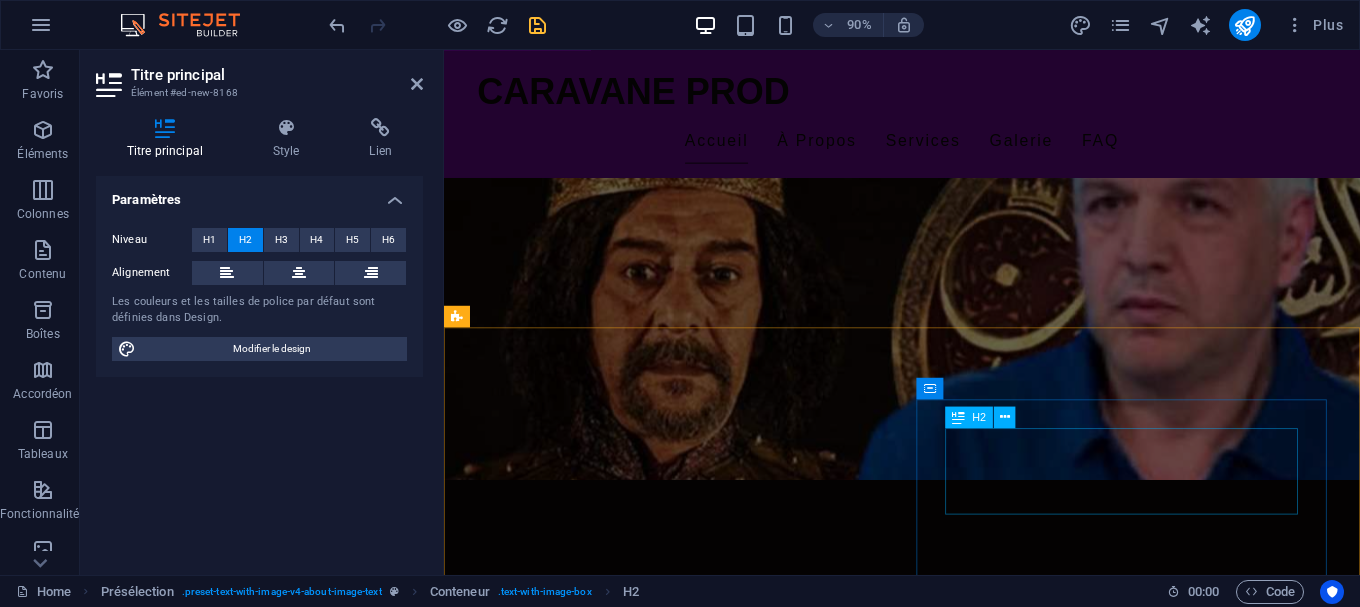 click on "À propos de Djaffar Gacem" at bounding box center (932, 1626) 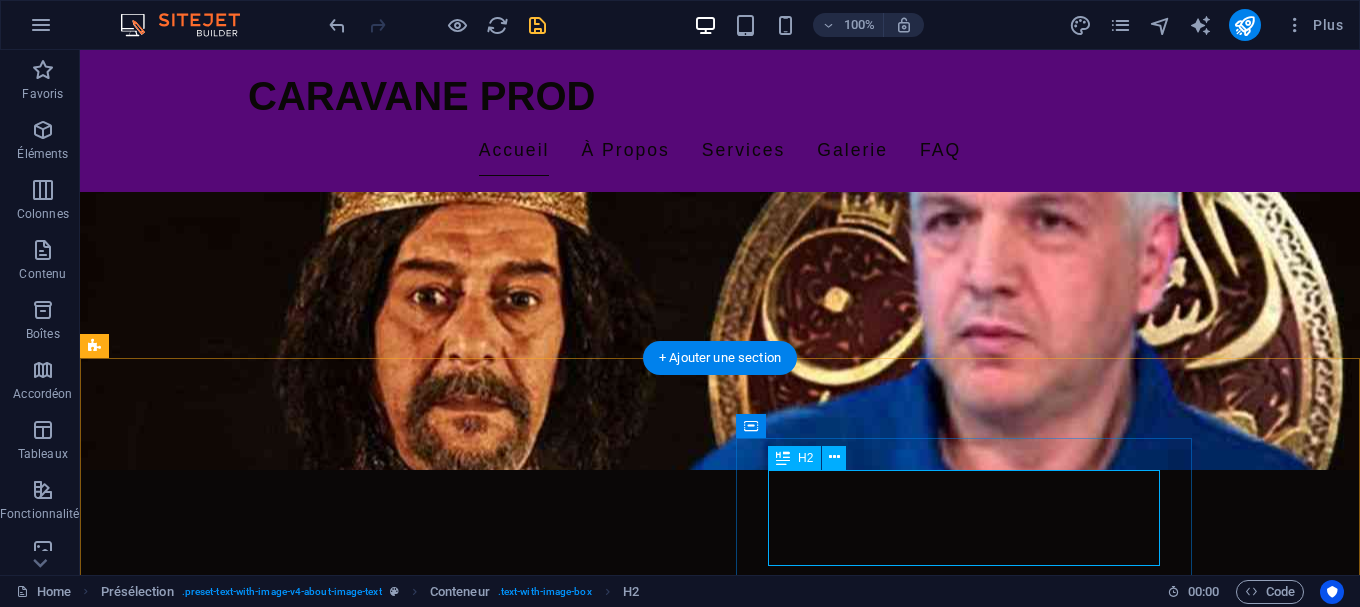 click on "À propos de Djaffar Gacem" at bounding box center [568, 1626] 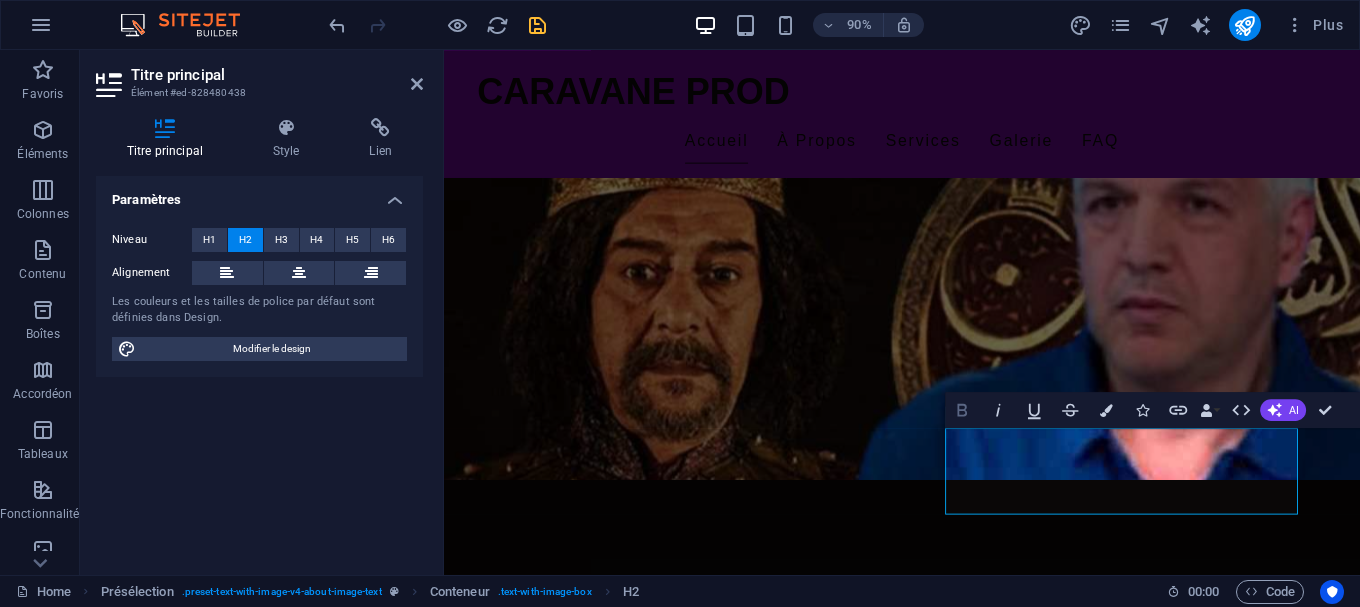 click 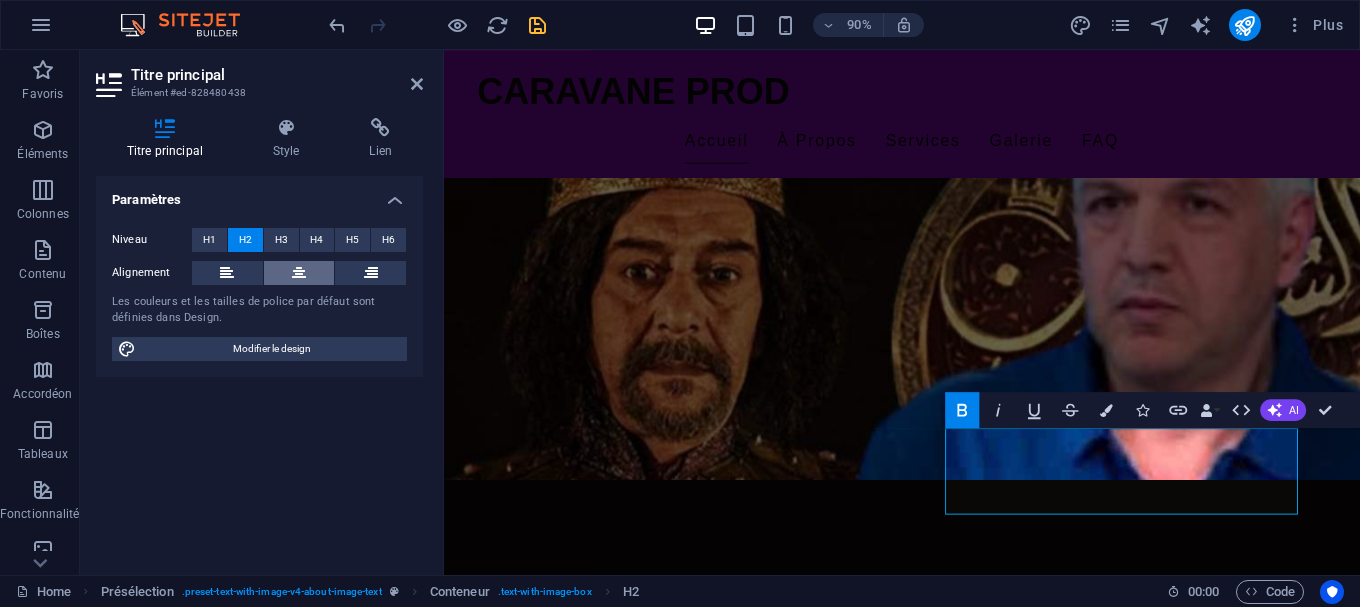 click at bounding box center [299, 273] 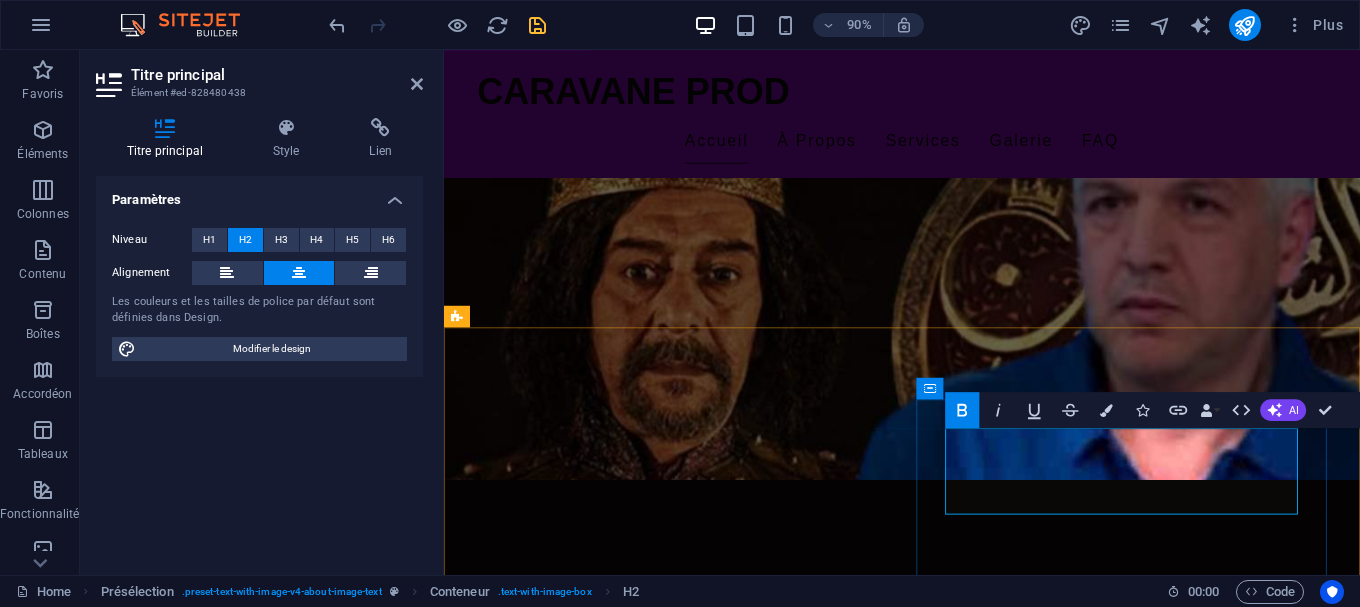 click on "À propos de Djaffar Gacem" at bounding box center (932, 1626) 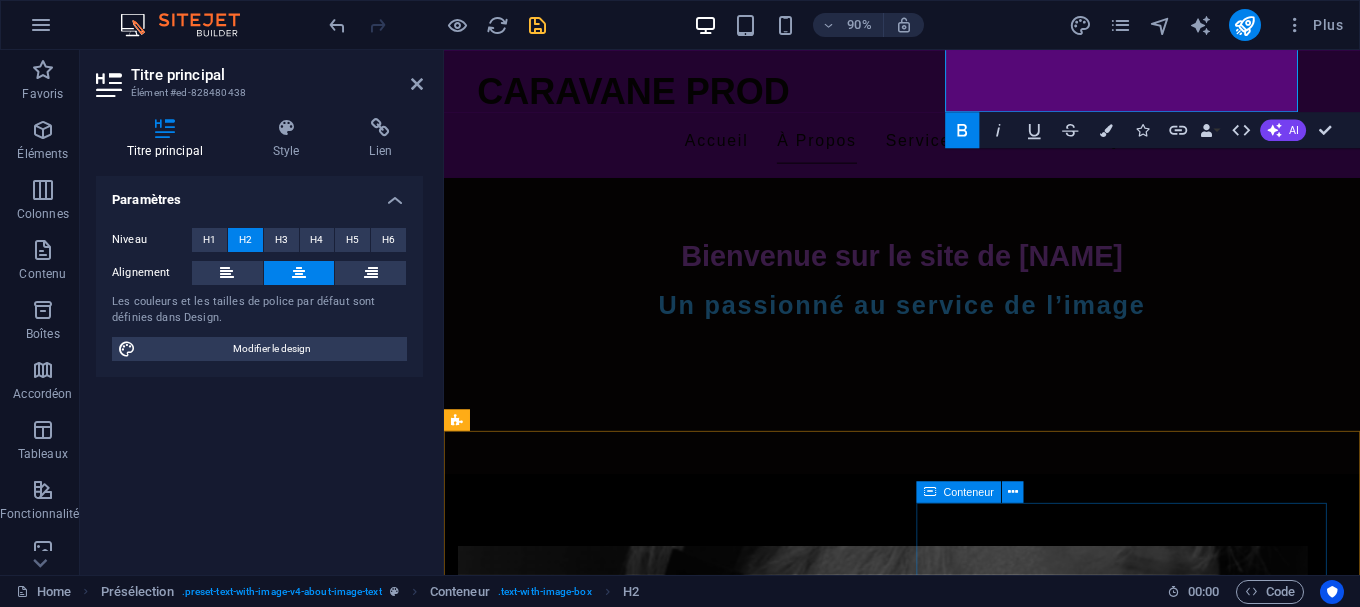 scroll, scrollTop: 844, scrollLeft: 0, axis: vertical 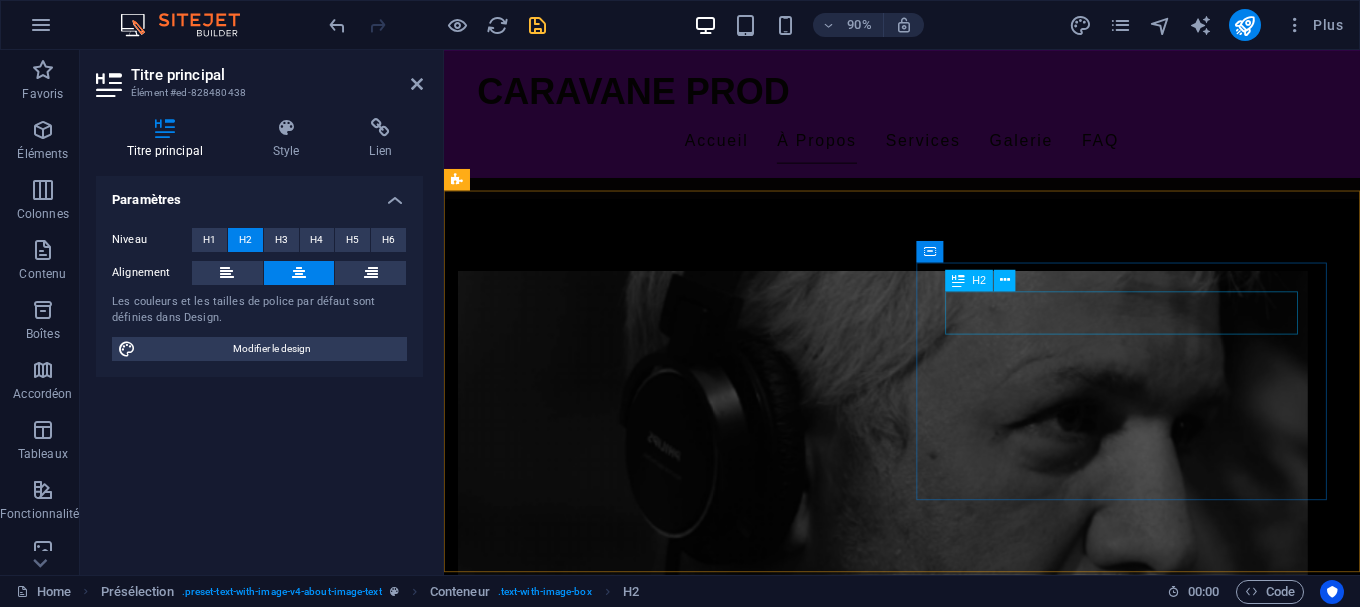 click on "Œuvres principales" at bounding box center [932, 1775] 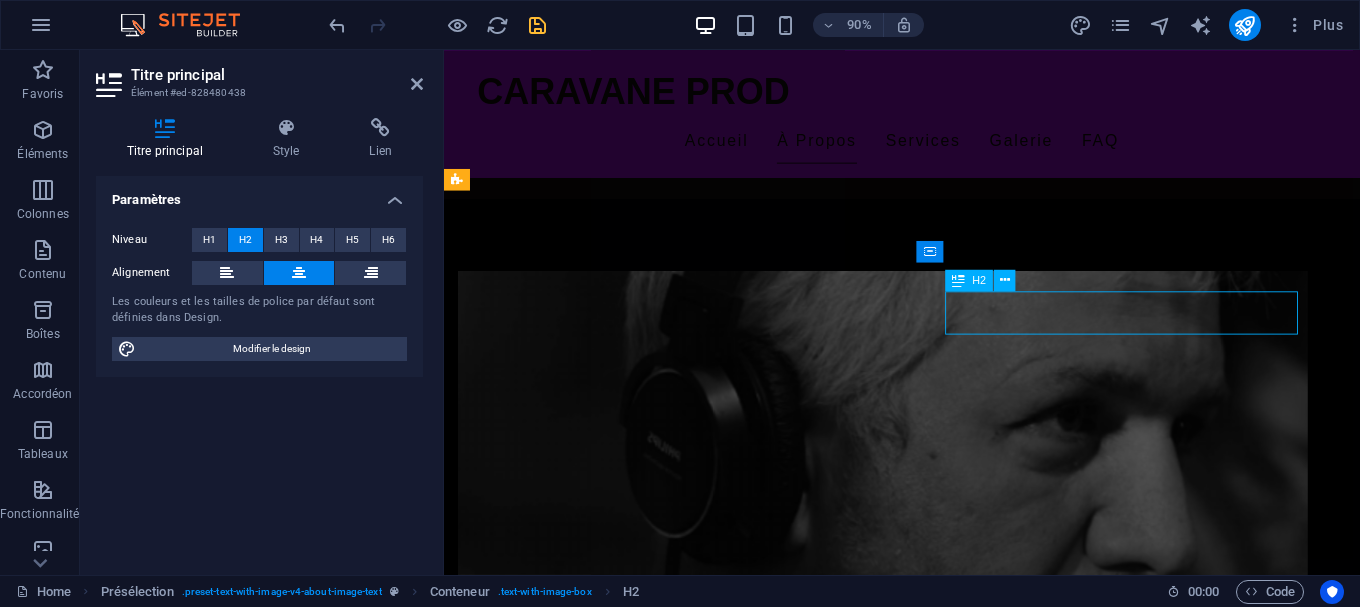 click on "Œuvres principales" at bounding box center (932, 1775) 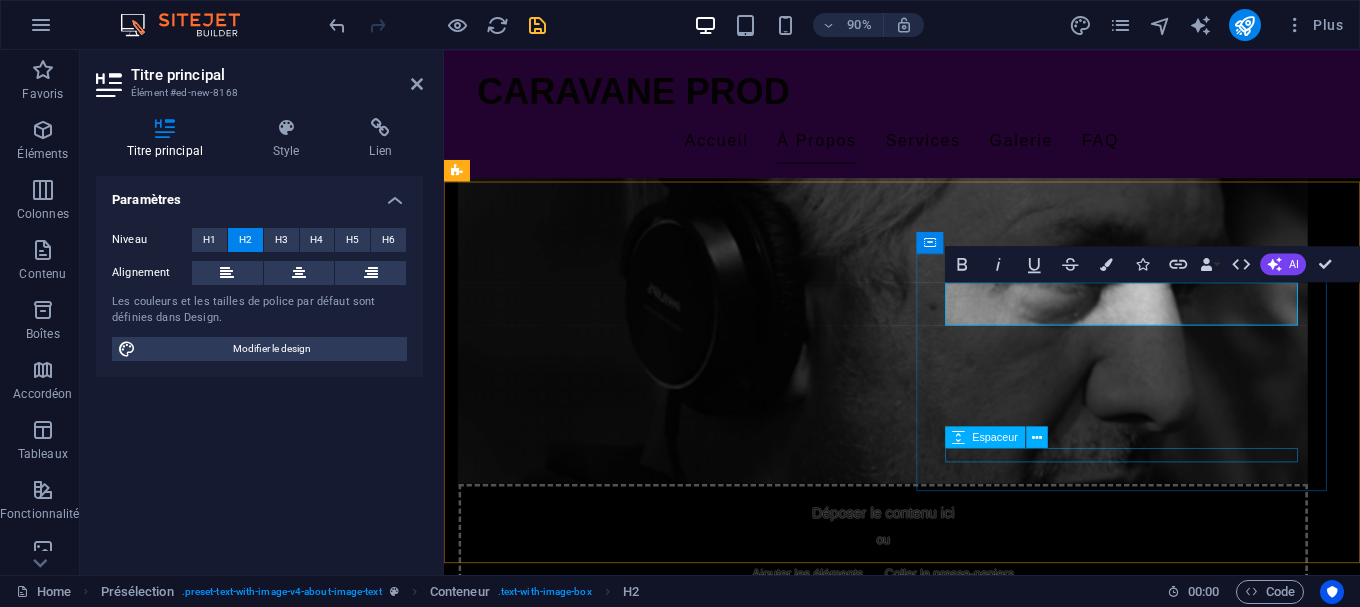 scroll, scrollTop: 844, scrollLeft: 0, axis: vertical 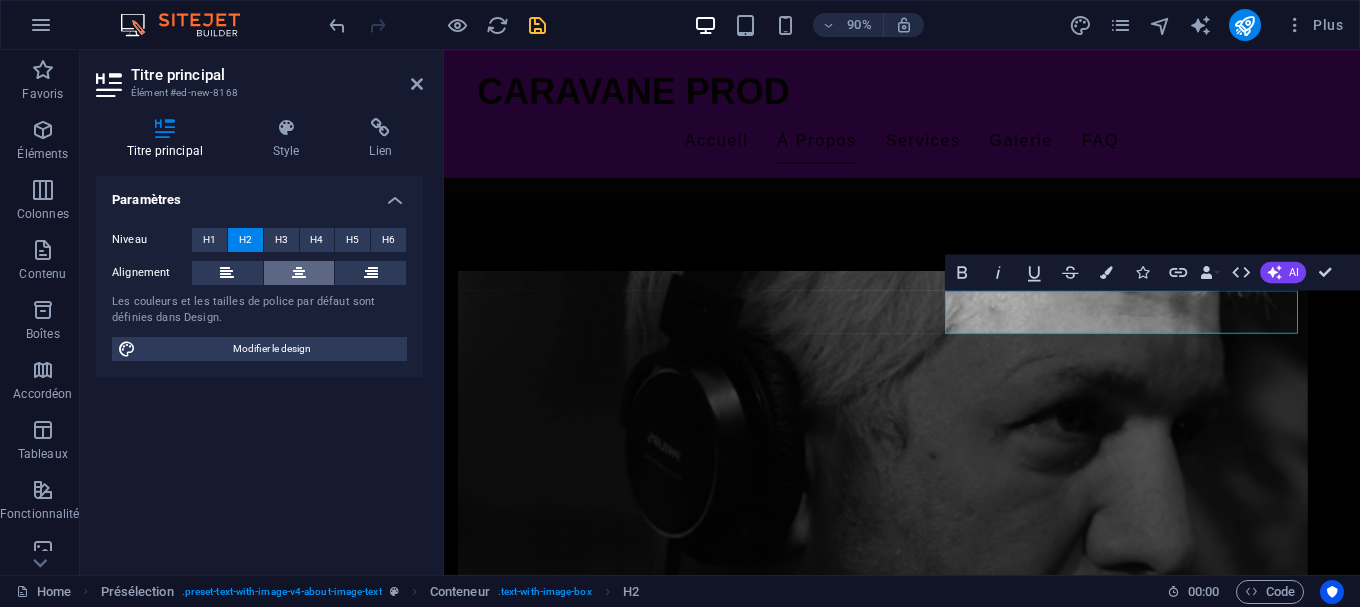click at bounding box center [299, 273] 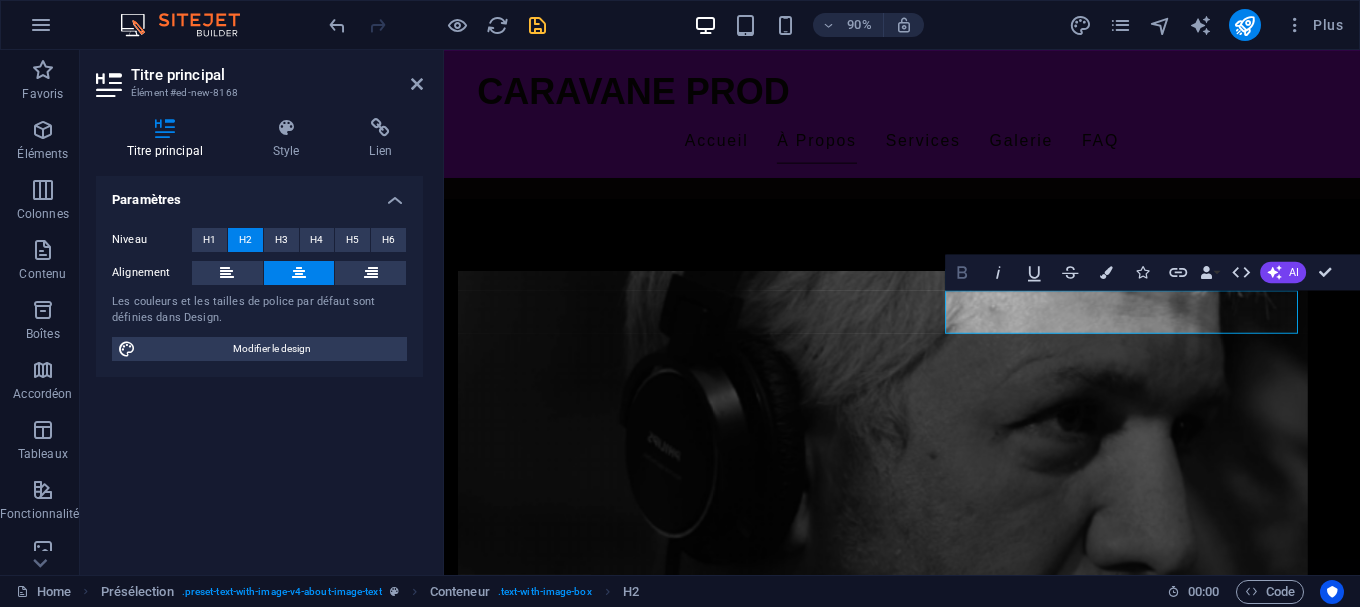 click 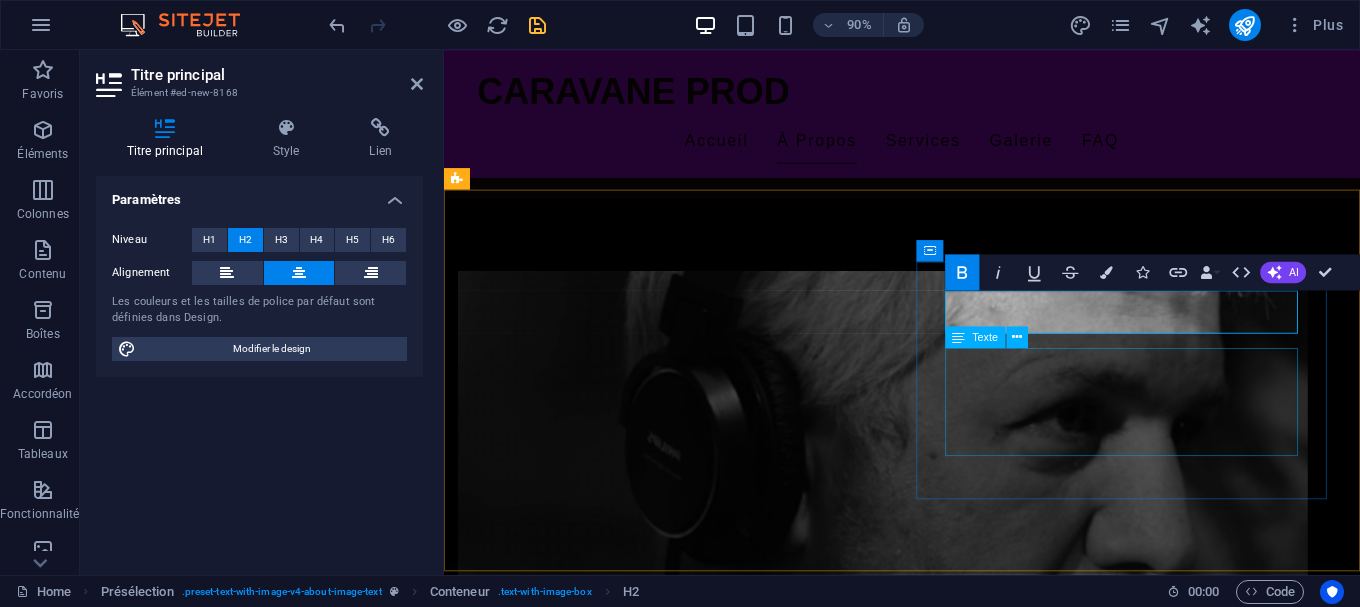 click on "De Djemai Family à Sultan Achour 10 , en passant par le long-métrage Héliopolis , [FIRST] [LAST] construit une filmographie qui explore l’histoire, la société et la mémoire collective algérienne. Chaque projet est un miroir de notre époque, teinté d’ironie et de tendresse." at bounding box center [932, 1851] 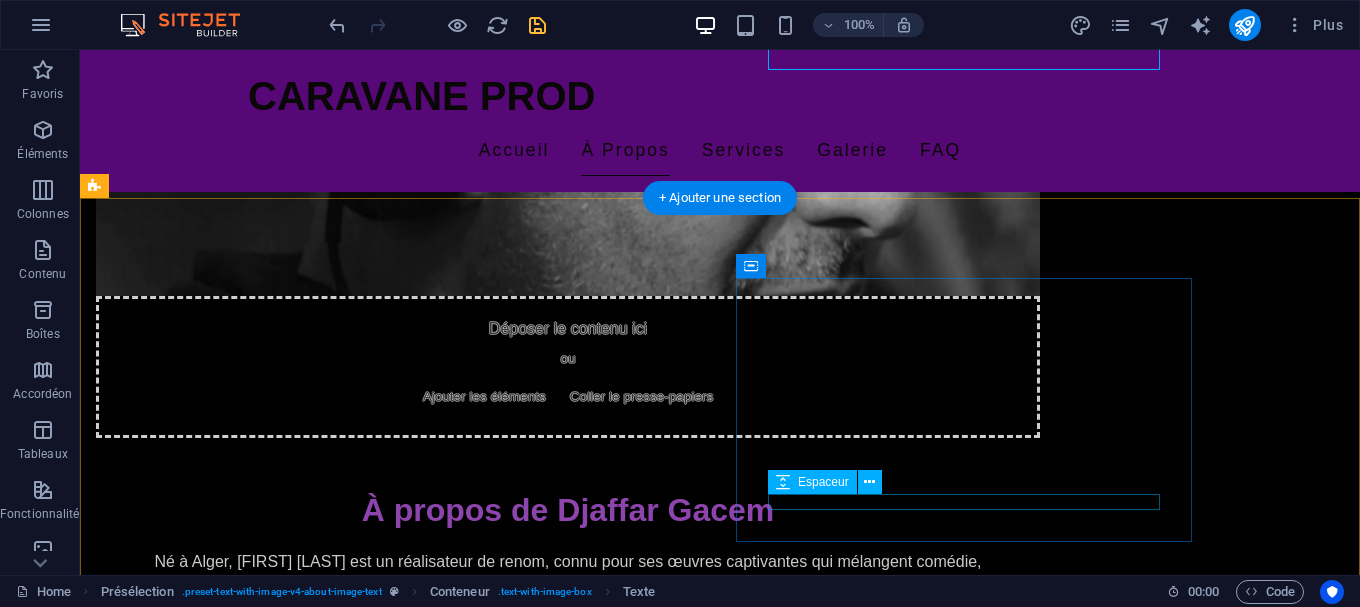 scroll, scrollTop: 1354, scrollLeft: 0, axis: vertical 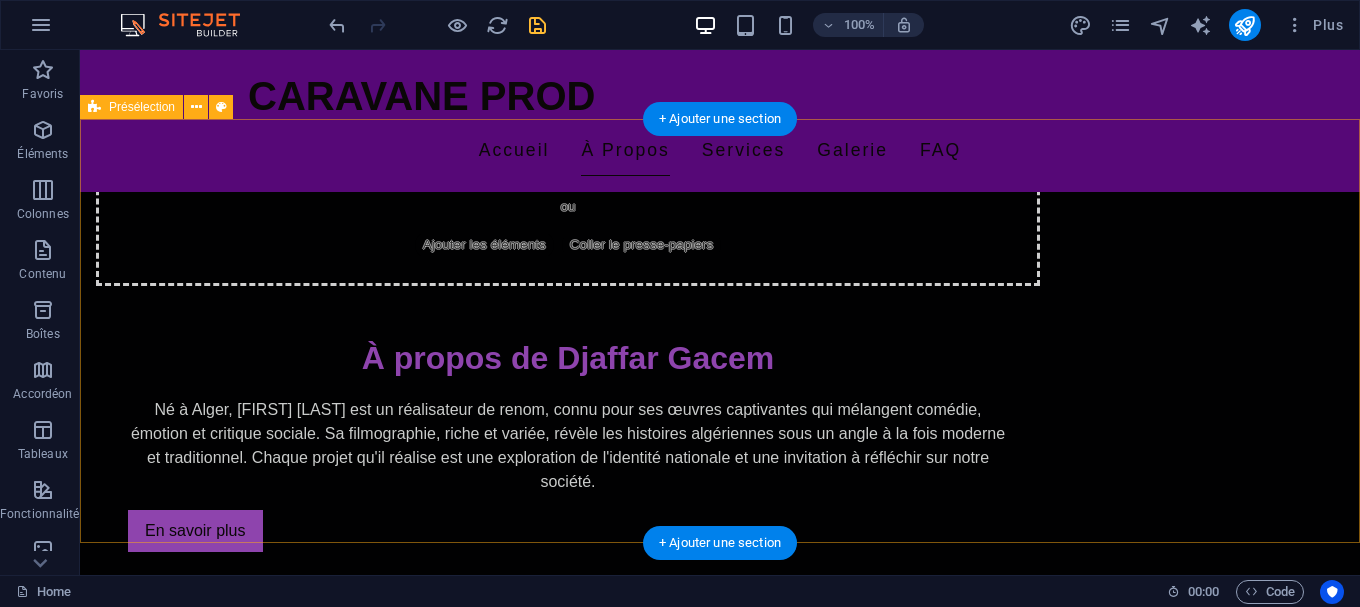 click on "Déposer le contenu ici ou  Ajouter les éléments  Coller le presse-papiers Vision artistique De  Djemai Family  à  Sultan Achour 10 , en passant par le long-métrage  Héliopolis , [FIRST] [LAST] construit une filmographie qui explore l’histoire, la société et la mémoire collective algérienne. Chaque projet est un miroir de notre époque, teinté d’ironie et de tendresse." at bounding box center [720, 1861] 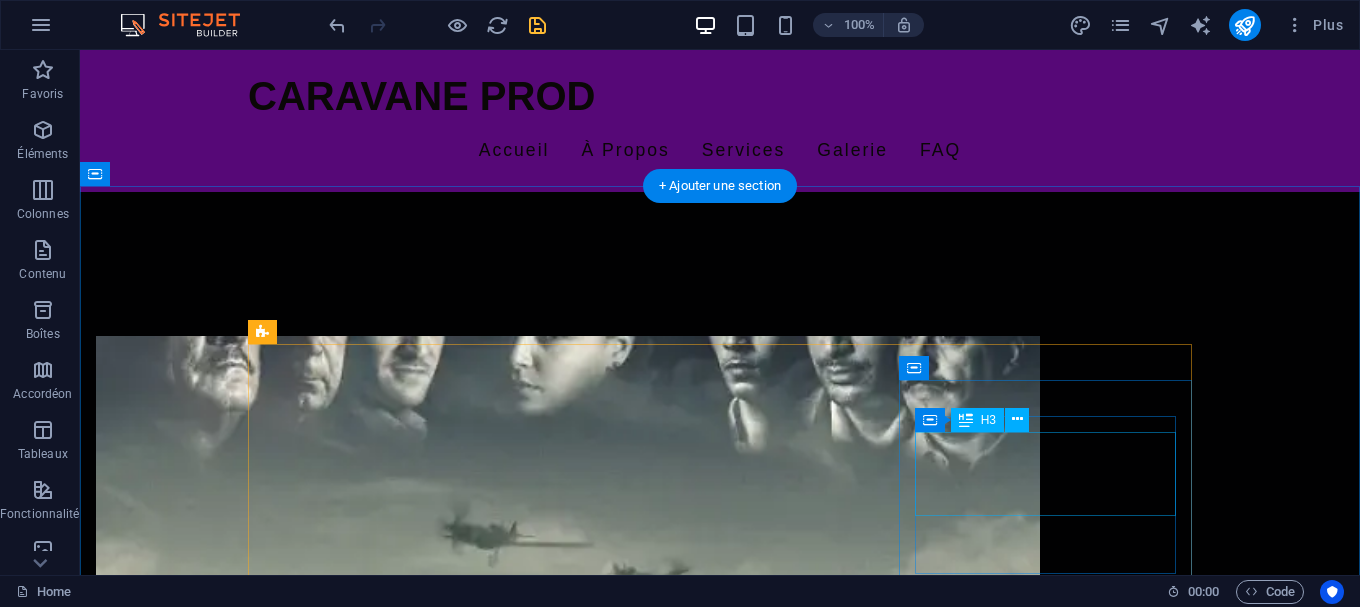 scroll, scrollTop: 1354, scrollLeft: 0, axis: vertical 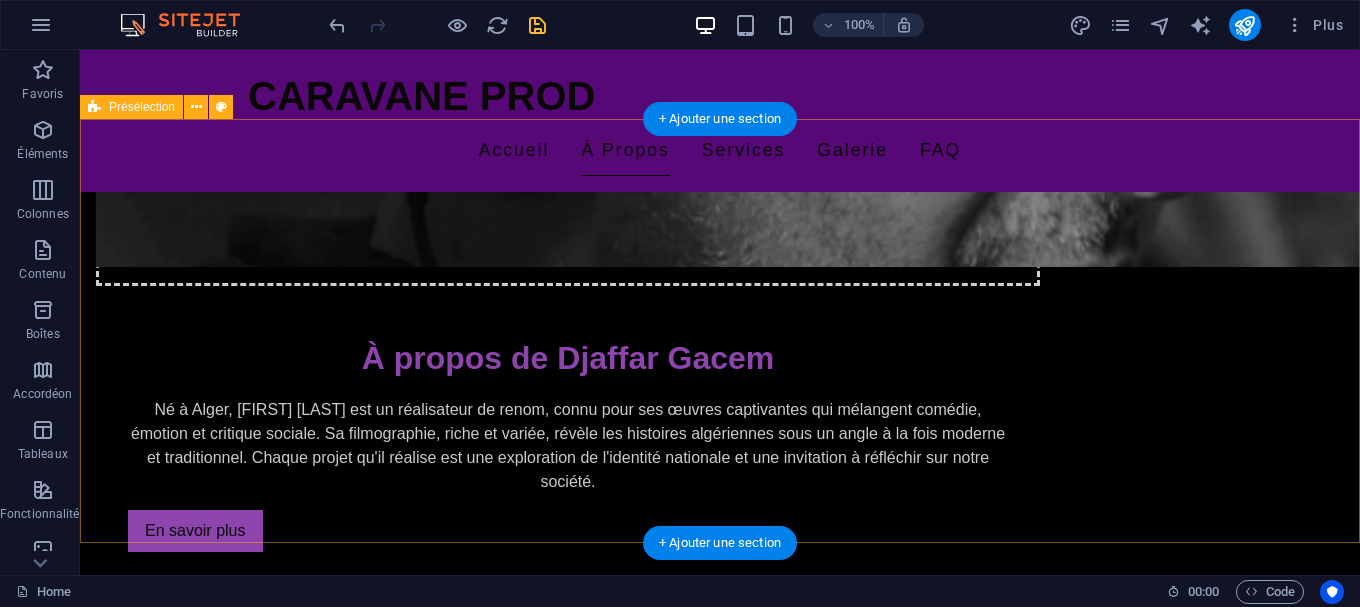 click on "Déposer le contenu ici ou  Ajouter les éléments  Coller le presse-papiers Vision artistique De  Djemai Family  à  Sultan Achour 10 , en passant par le long-métrage  Héliopolis , [FIRST] [LAST] construit une filmographie qui explore l’histoire, la société et la mémoire collective algérienne. Chaque projet est un miroir de notre époque, teinté d’ironie et de tendresse." at bounding box center [720, 1861] 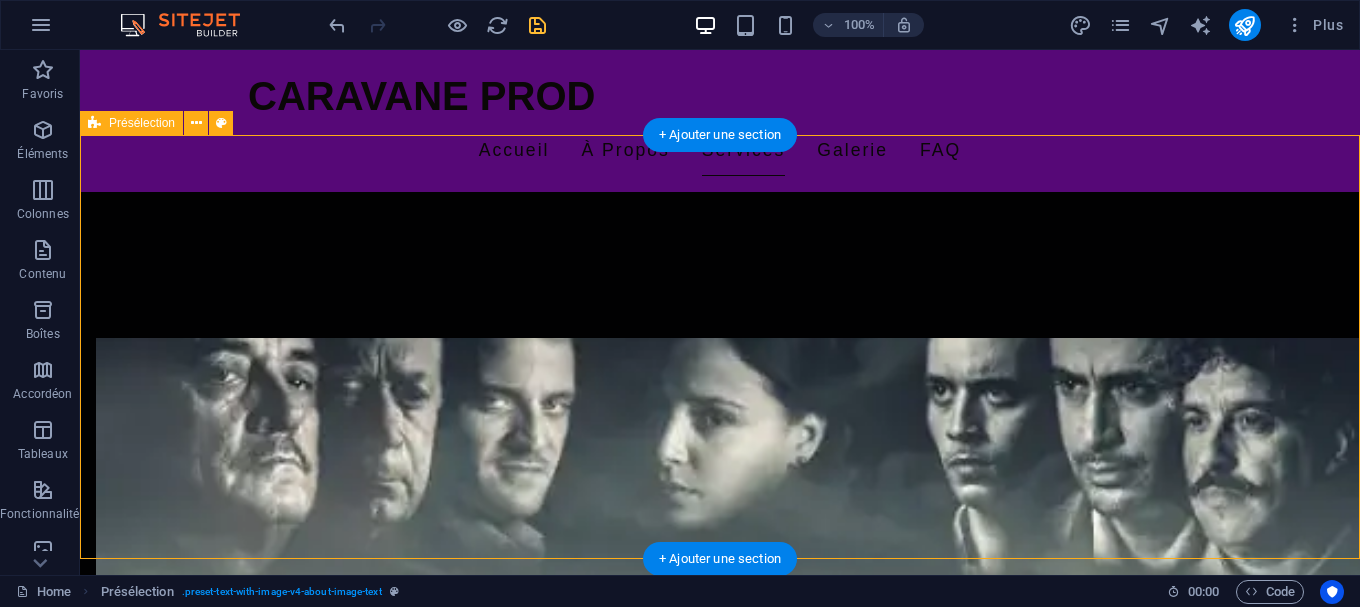 scroll, scrollTop: 1762, scrollLeft: 0, axis: vertical 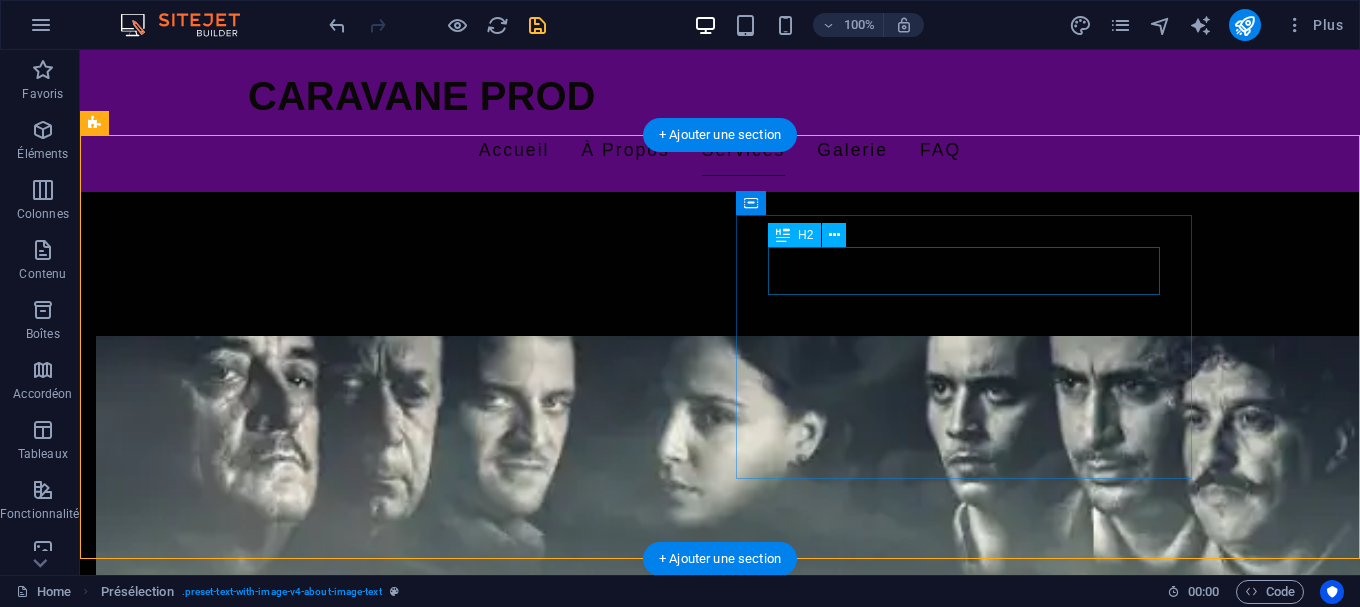click on "Vision artistique" at bounding box center [568, 2410] 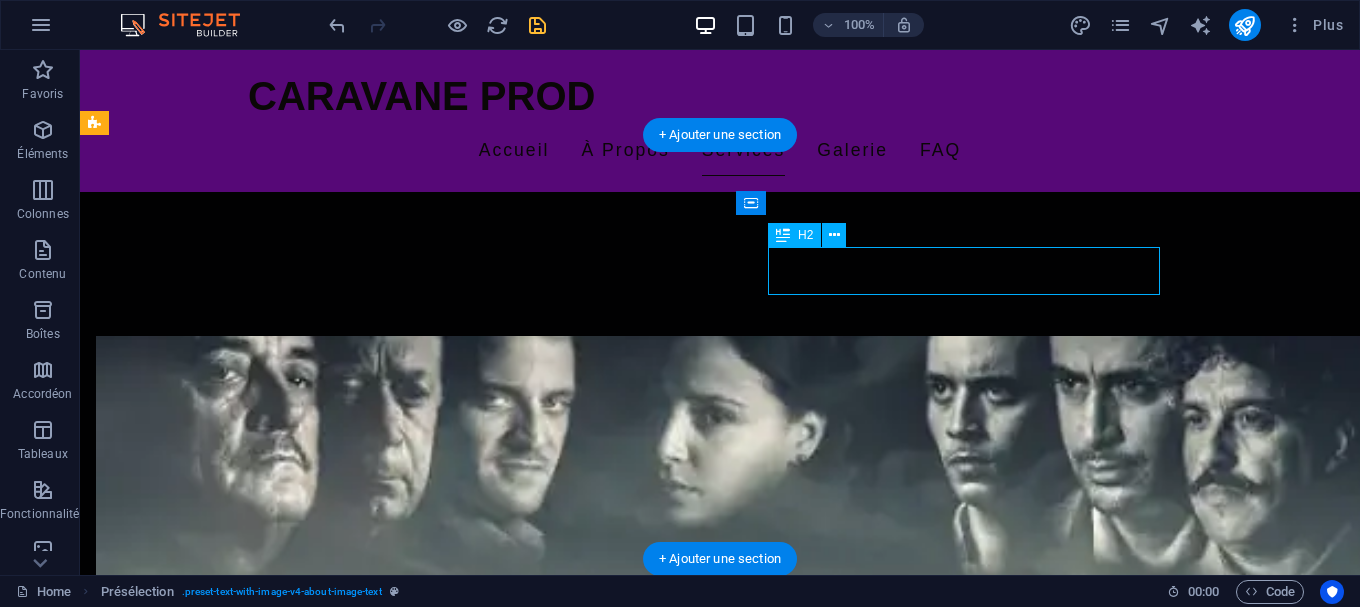 click on "Vision artistique" at bounding box center [568, 2410] 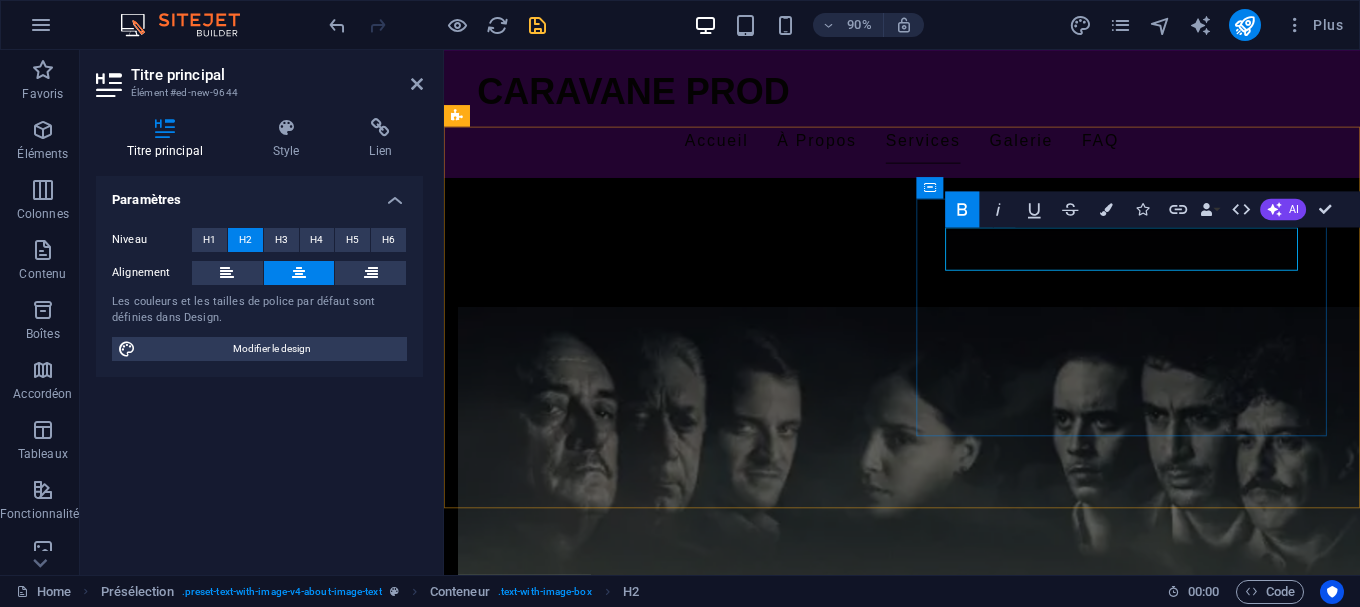 click on "Vision artistique" at bounding box center [932, 2410] 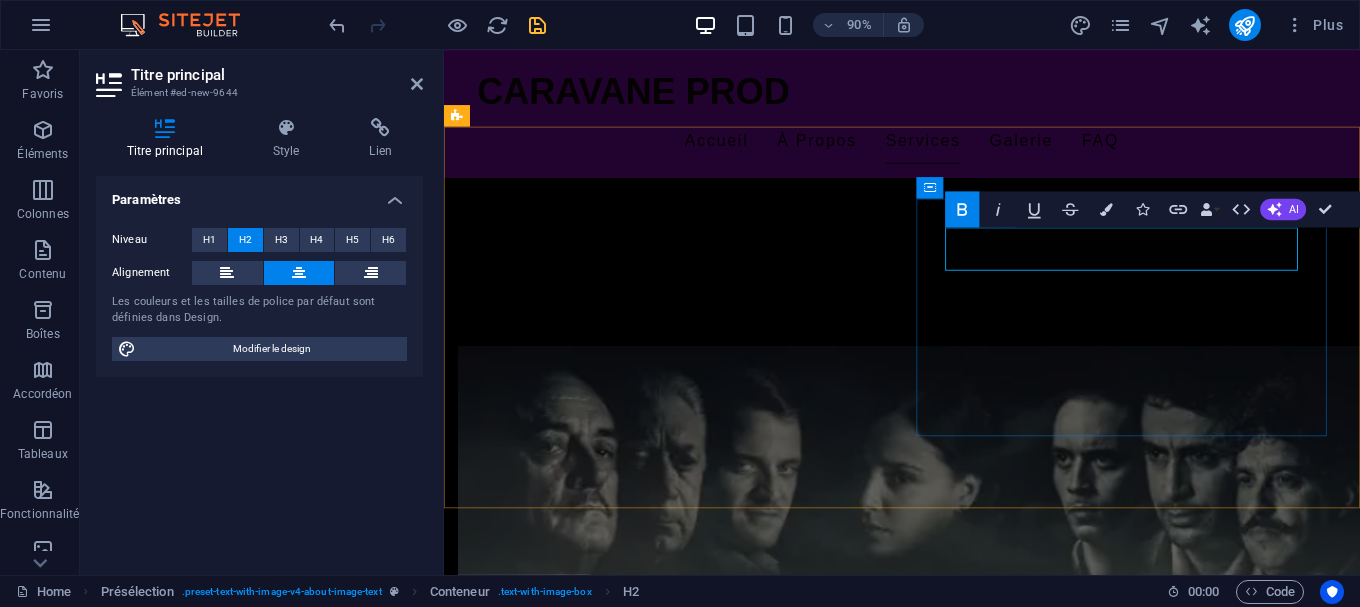 type 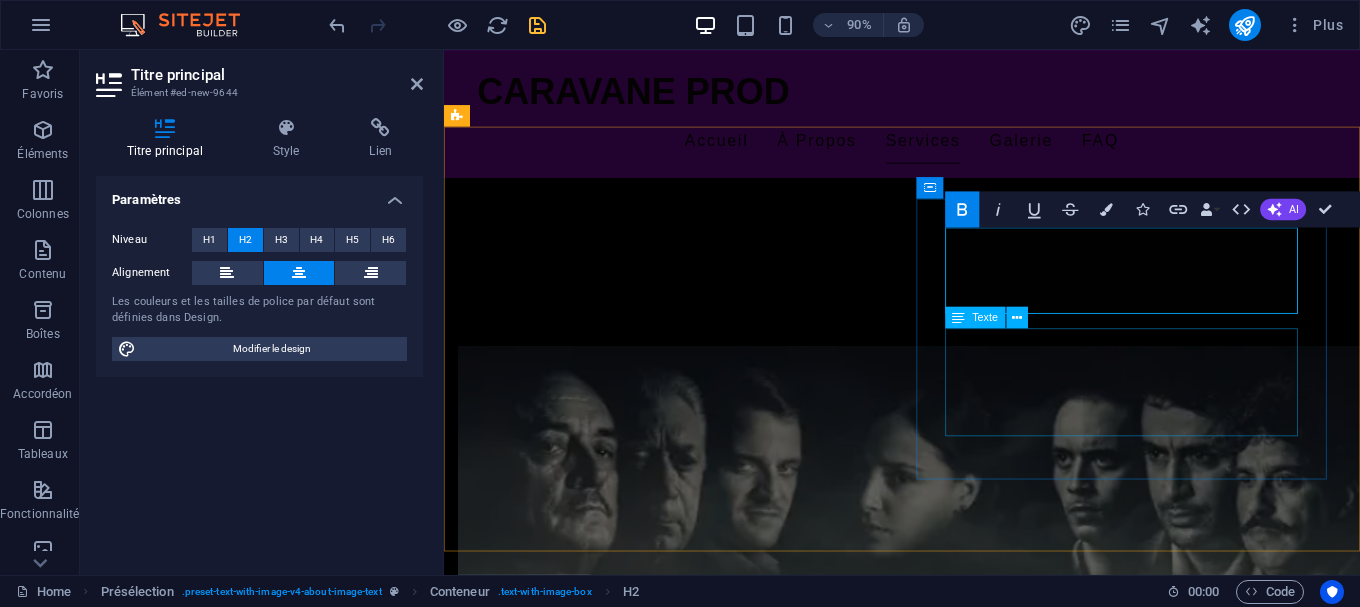 click on "De Djemai Family à Sultan Achour 10 , en passant par le long-métrage Héliopolis , [FIRST] [LAST] construit une filmographie qui explore l’histoire, la société et la mémoire collective algérienne. Chaque projet est un miroir de notre époque, teinté d’ironie et de tendresse." at bounding box center (932, 2577) 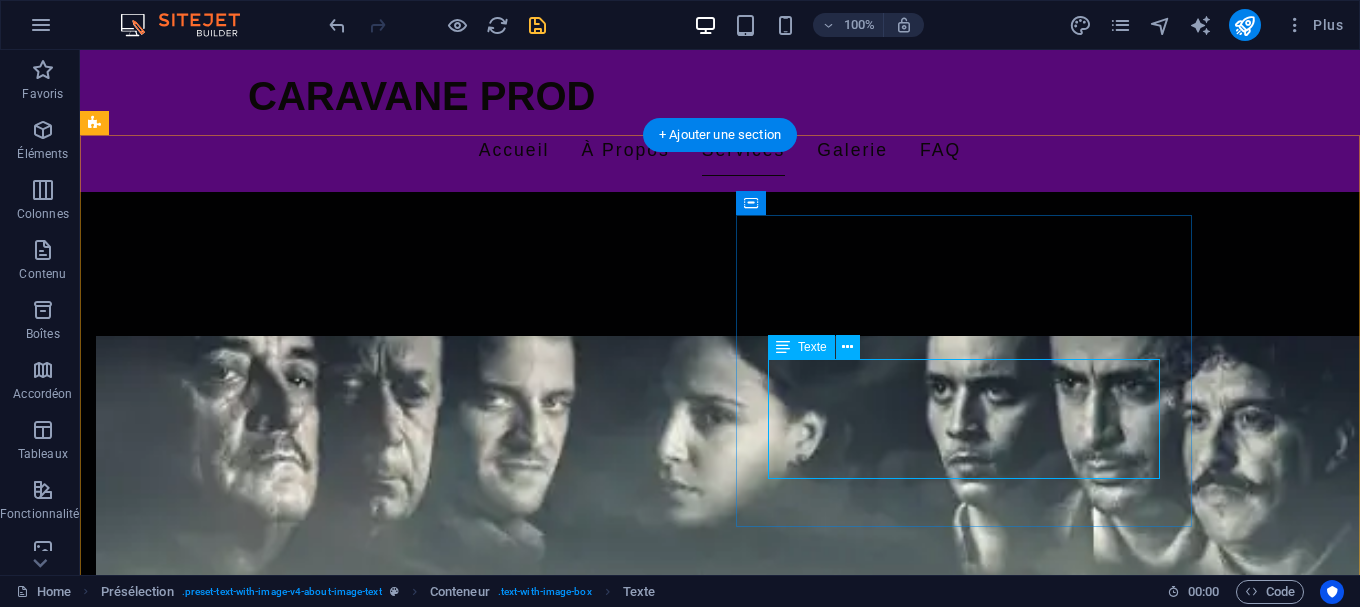 click on "De Djemai Family à Sultan Achour 10 , en passant par le long-métrage Héliopolis , [FIRST] [LAST] construit une filmographie qui explore l’histoire, la société et la mémoire collective algérienne. Chaque projet est un miroir de notre époque, teinté d’ironie et de tendresse." at bounding box center (568, 2534) 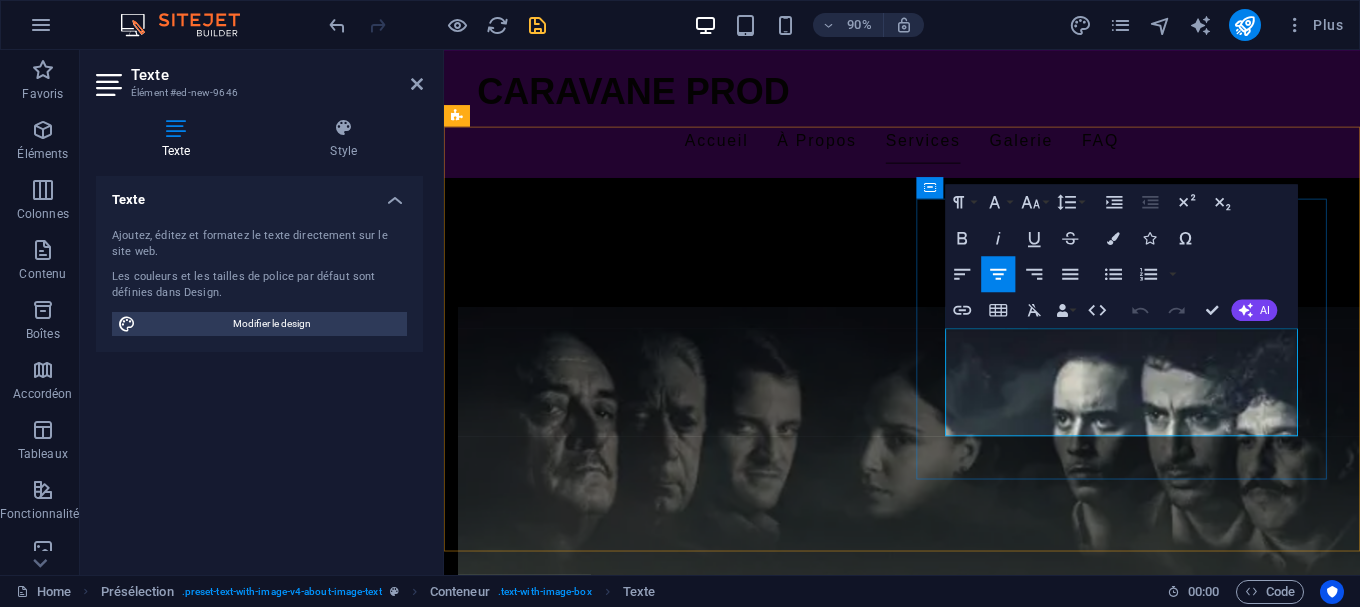 click on "De Djemai Family à Sultan Achour 10 , en passant par le long-métrage Héliopolis , [FIRST] [LAST] construit une filmographie qui explore l’histoire, la société et la mémoire collective algérienne. Chaque projet est un miroir de notre époque, teinté d’ironie et de tendresse." at bounding box center (932, 2534) 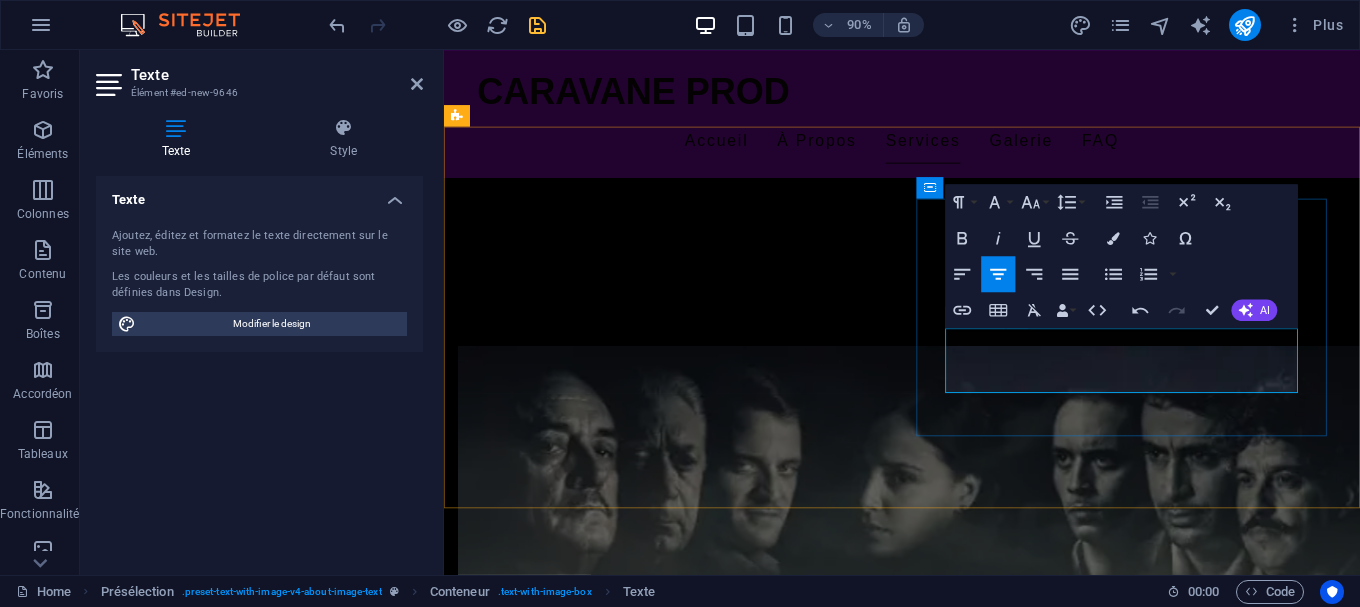 click on "Raconter l’Algérie, c’est raconter une multitude d’histoires. Le défi, c’est de le faire avec vérité, mais aussi avec amour" at bounding box center (932, 2505) 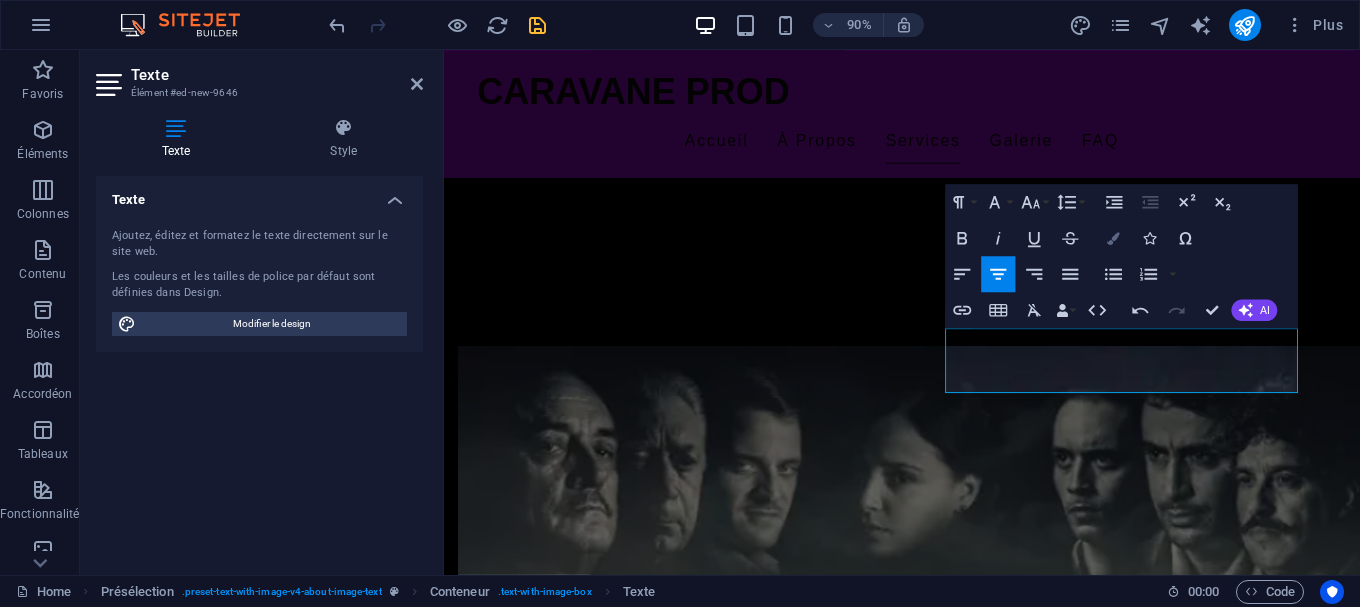 click on "Colors" at bounding box center [1114, 238] 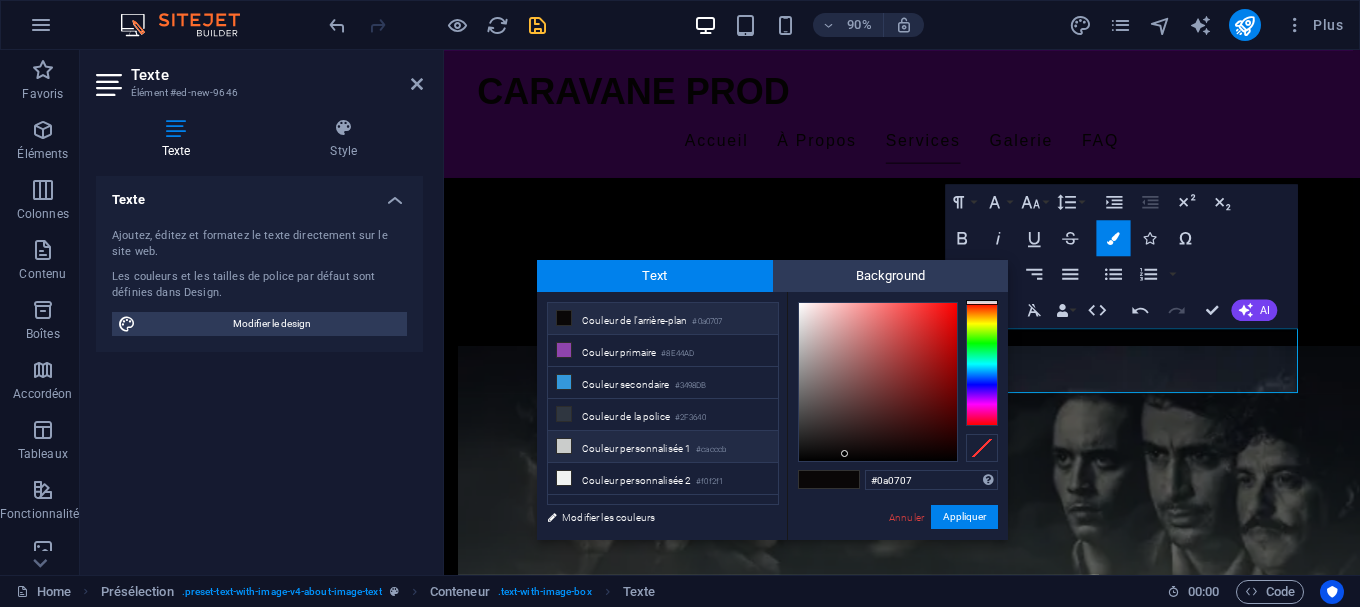 click at bounding box center (564, 446) 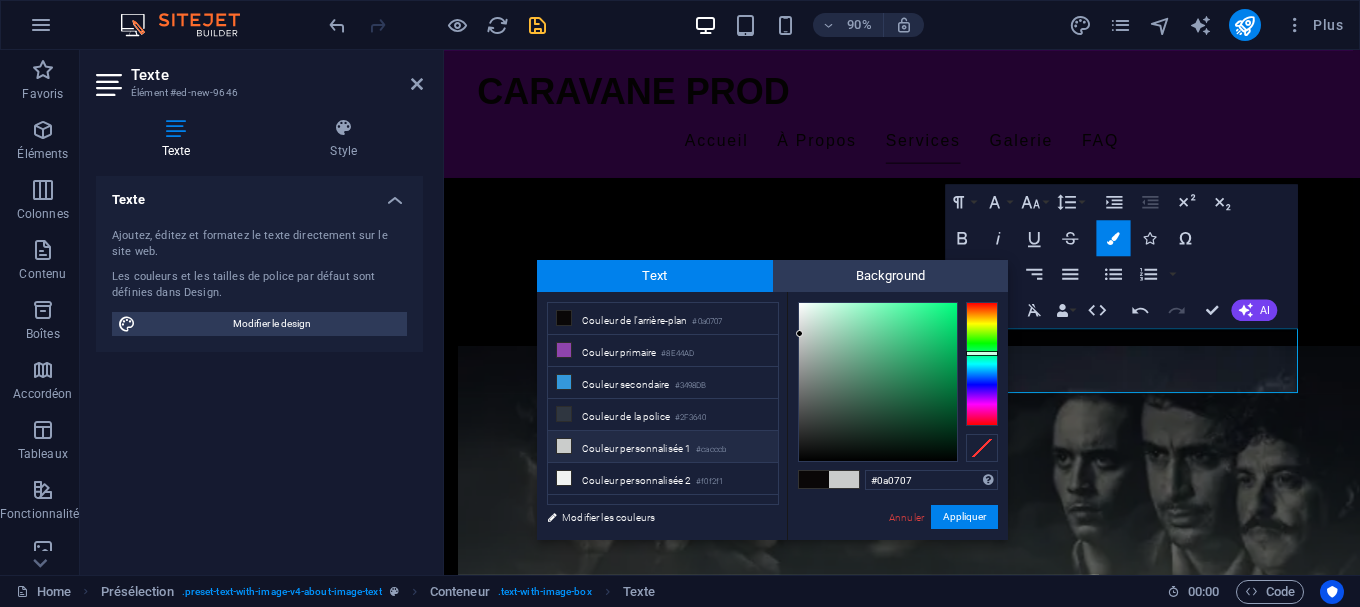 type on "#cacccb" 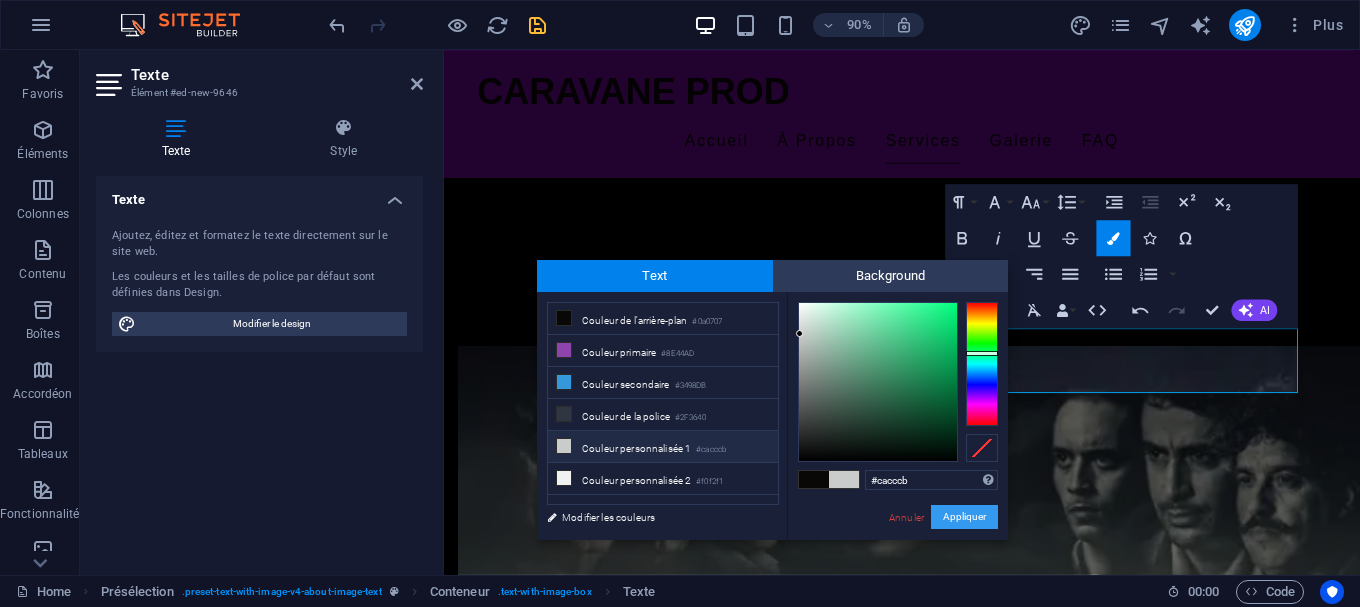 click on "Appliquer" at bounding box center (964, 517) 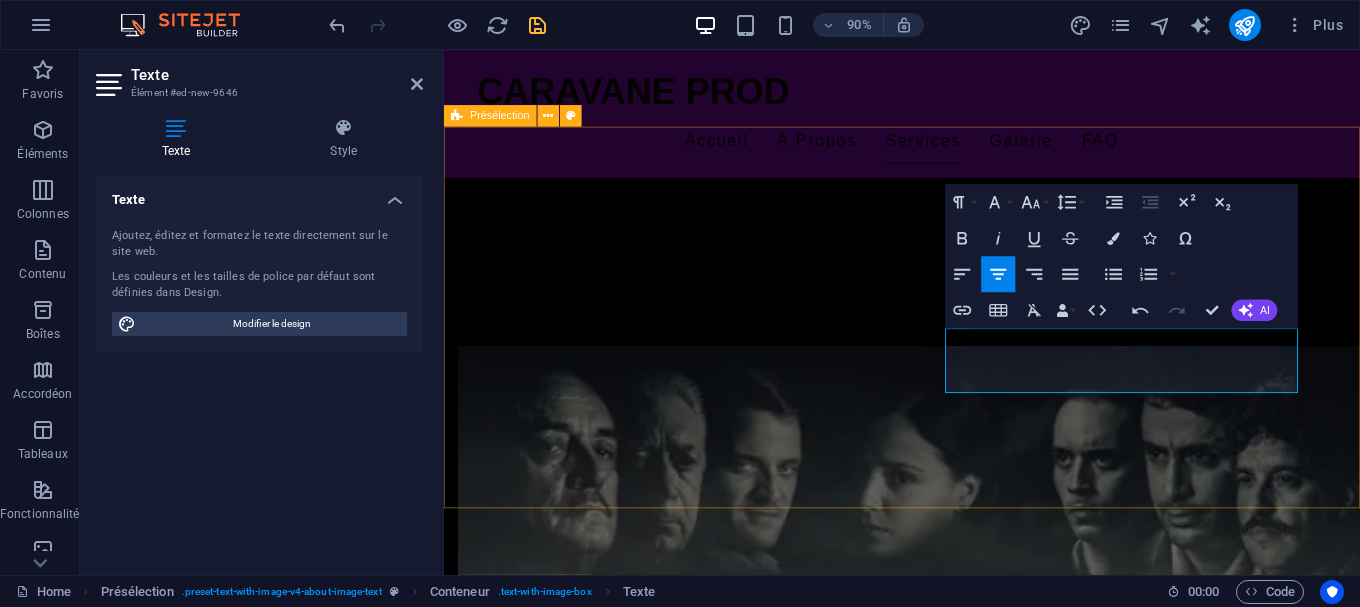 click on "Déposer le contenu ici ou  Ajouter les éléments  Coller le presse-papiers Citation de [NAME] Raconter l’Algérie, c’est raconter une multitude d’histoires. Le défi, c’est de le faire avec vérité, mais aussi avec amour" at bounding box center [953, 2270] 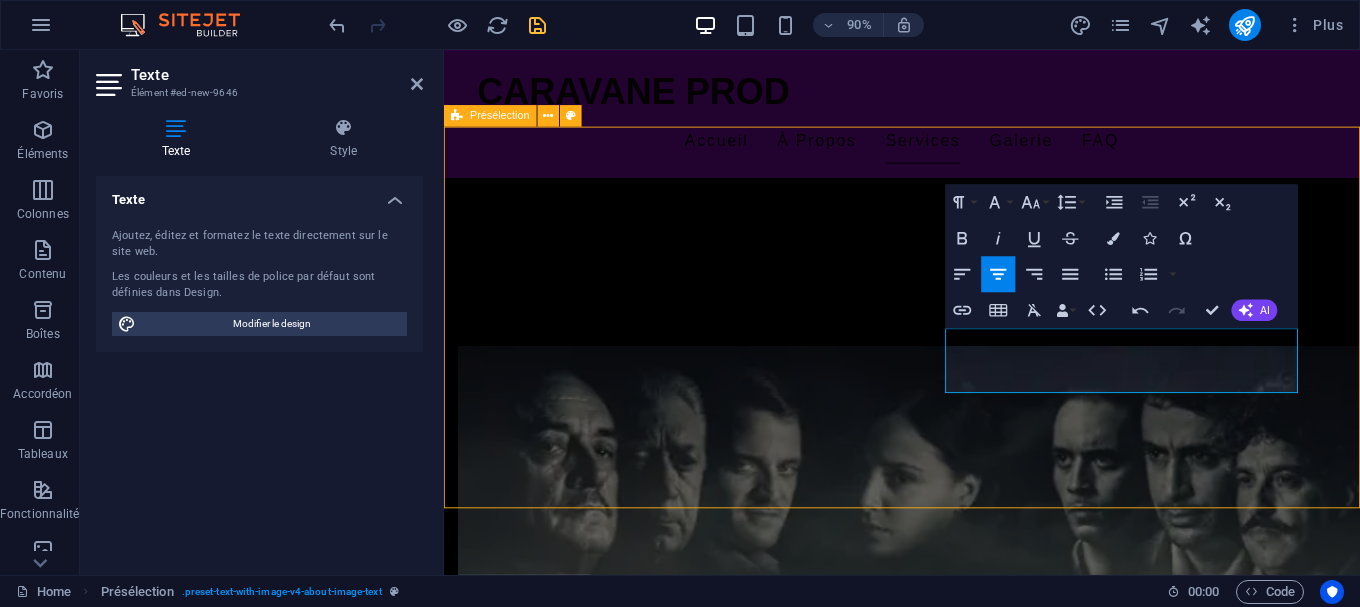 click on "Déposer le contenu ici ou  Ajouter les éléments  Coller le presse-papiers Citation de [NAME] Raconter l’Algérie, c’est raconter une multitude d’histoires. Le défi, c’est de le faire avec vérité, mais aussi avec amour" at bounding box center (953, 2270) 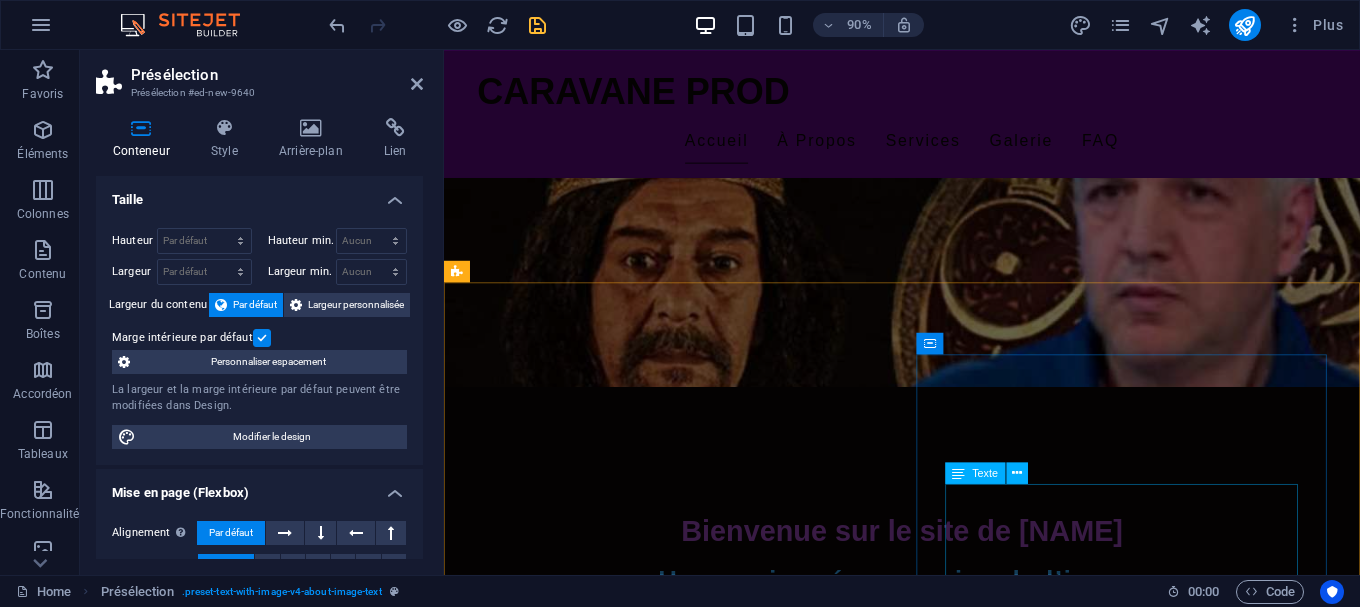 scroll, scrollTop: 0, scrollLeft: 0, axis: both 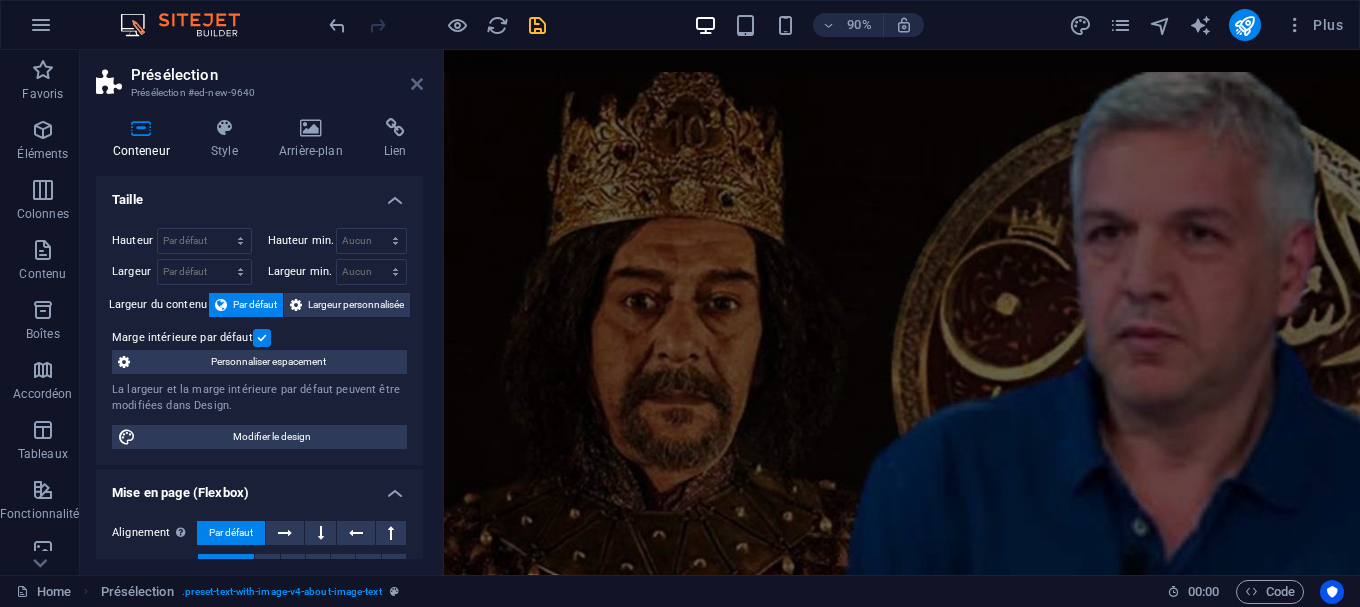 click at bounding box center [417, 84] 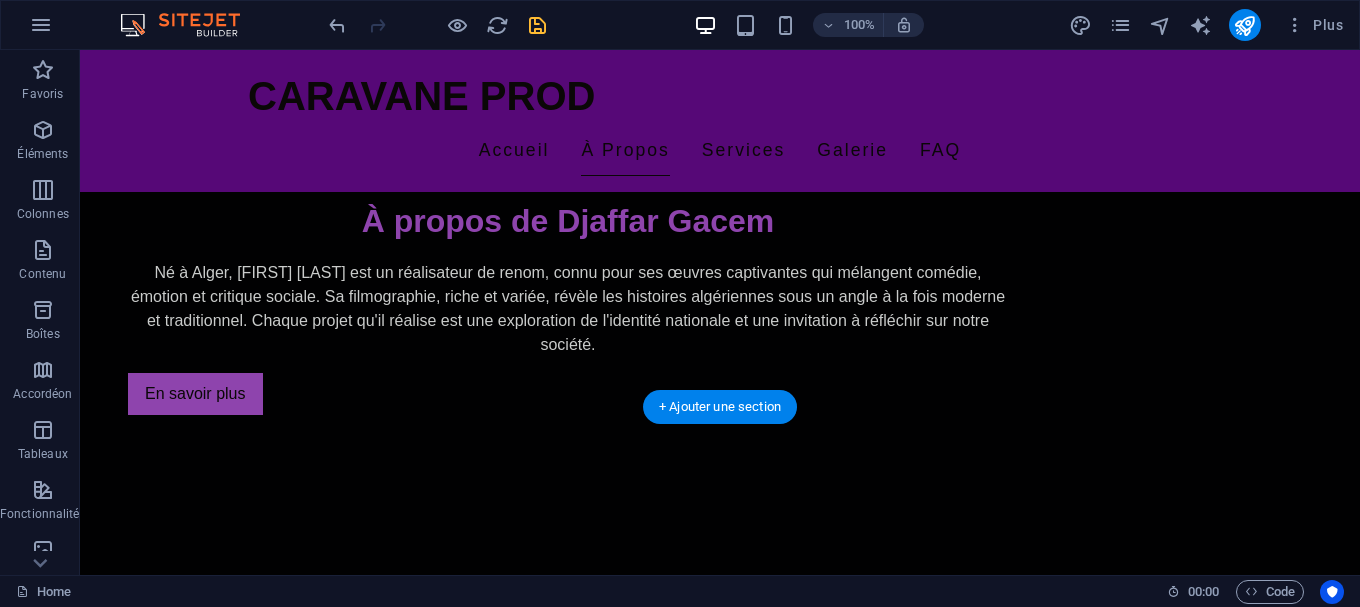 scroll, scrollTop: 1185, scrollLeft: 0, axis: vertical 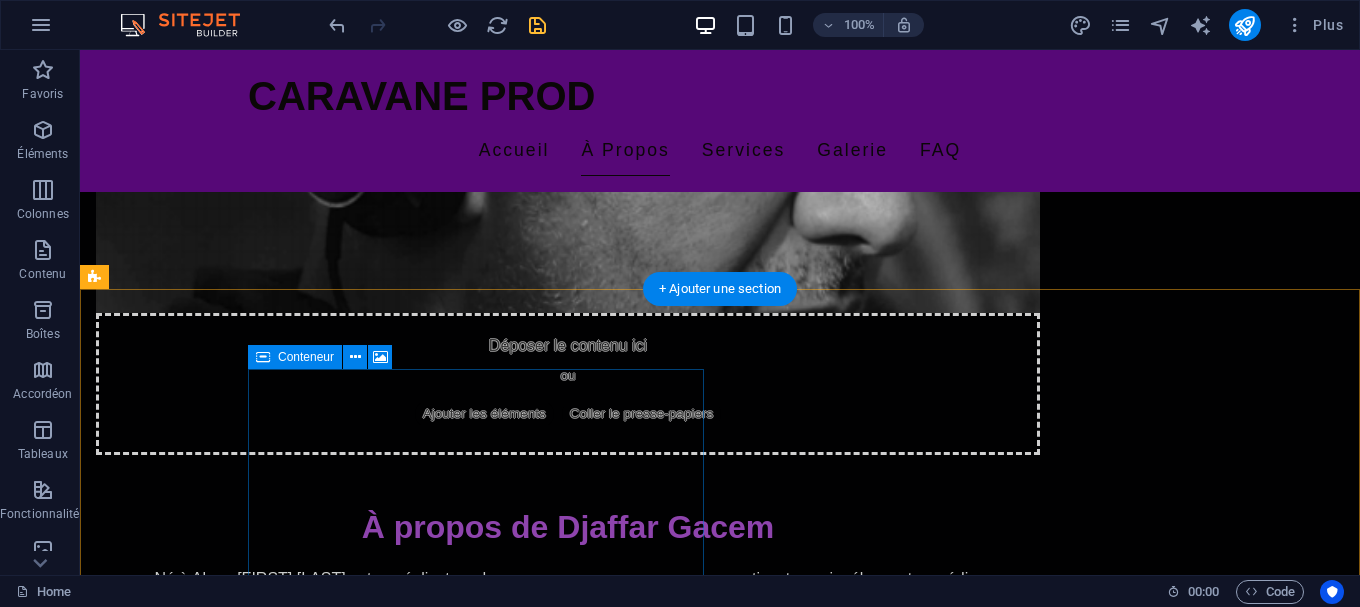 click on "Déposer le contenu ici ou  Ajouter les éléments  Coller le presse-papiers" at bounding box center (568, 2046) 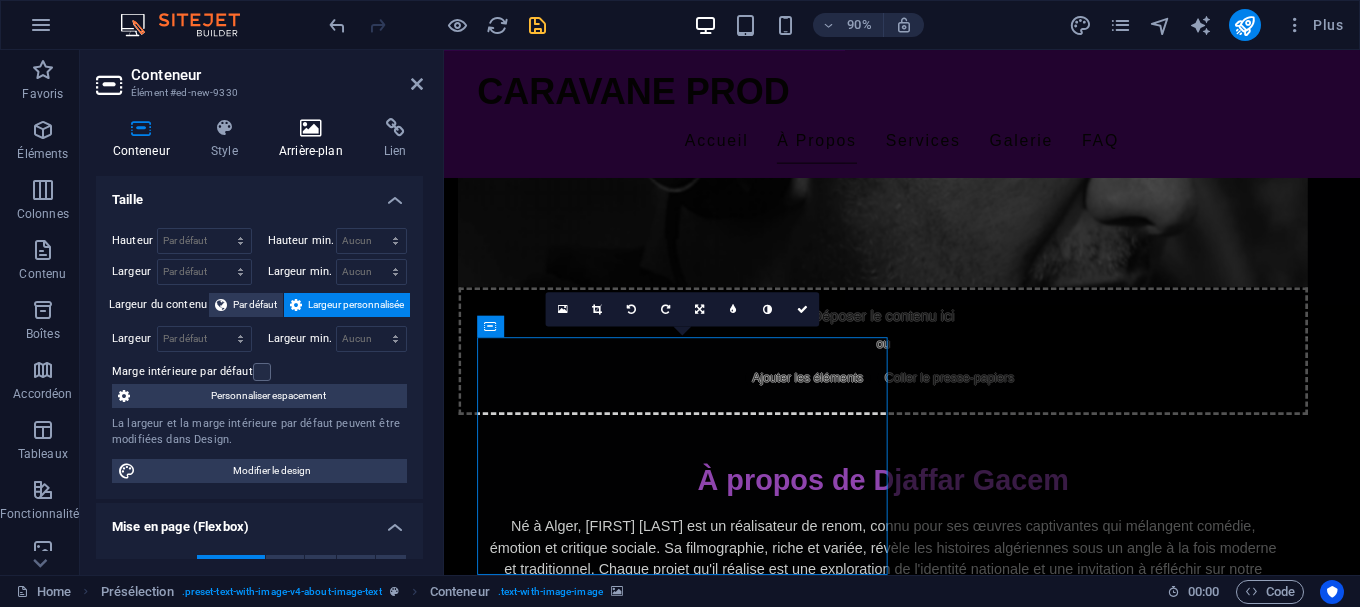 click on "Arrière-plan" at bounding box center (314, 139) 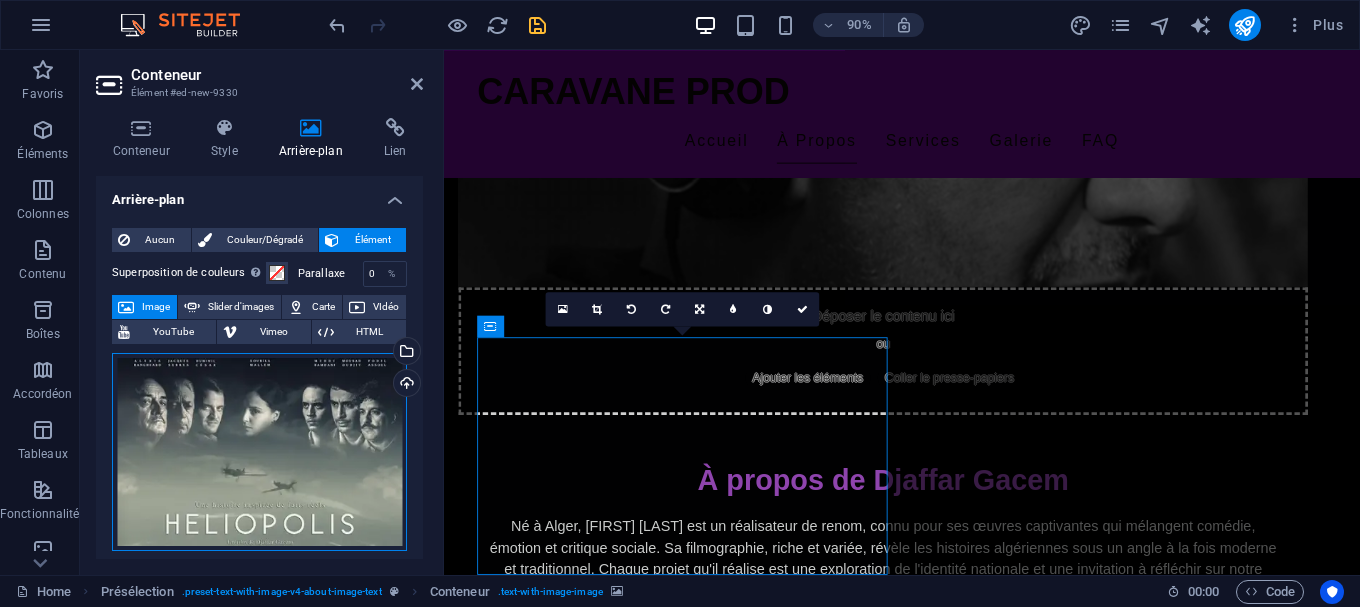 click on "Glissez les fichiers ici, cliquez pour choisir les fichiers ou  sélectionnez les fichiers depuis Fichiers ou depuis notre stock gratuit de photos et de vidéos" at bounding box center (259, 452) 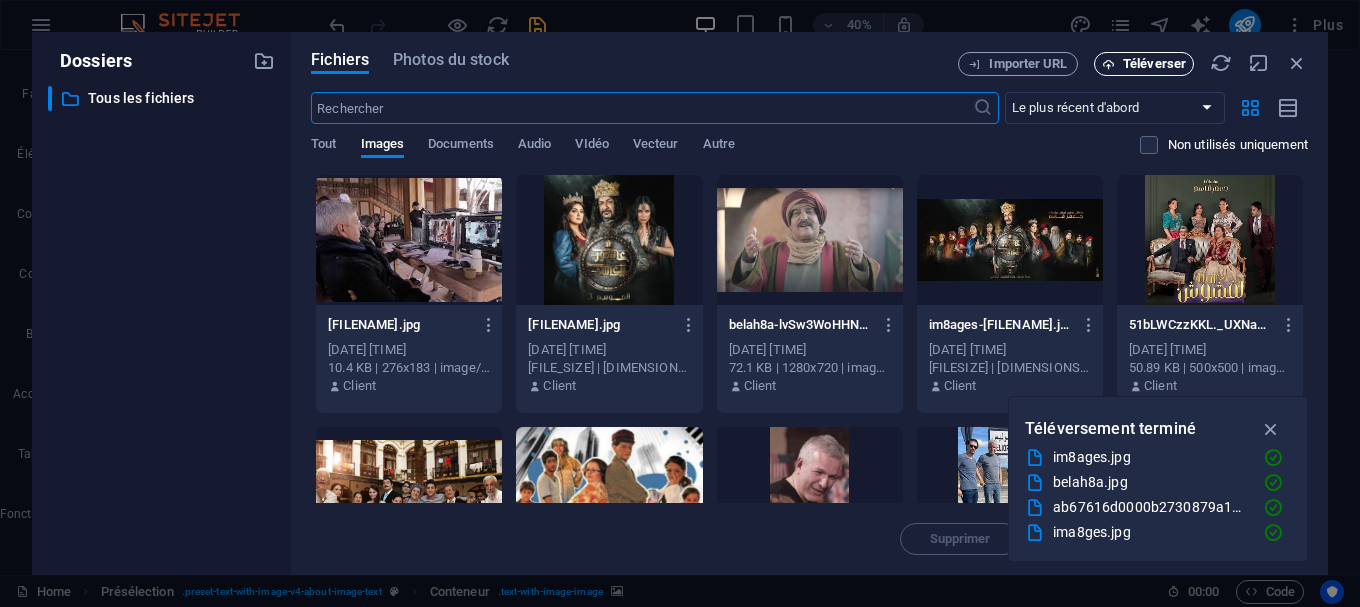 click on "Téléverser" at bounding box center (1154, 64) 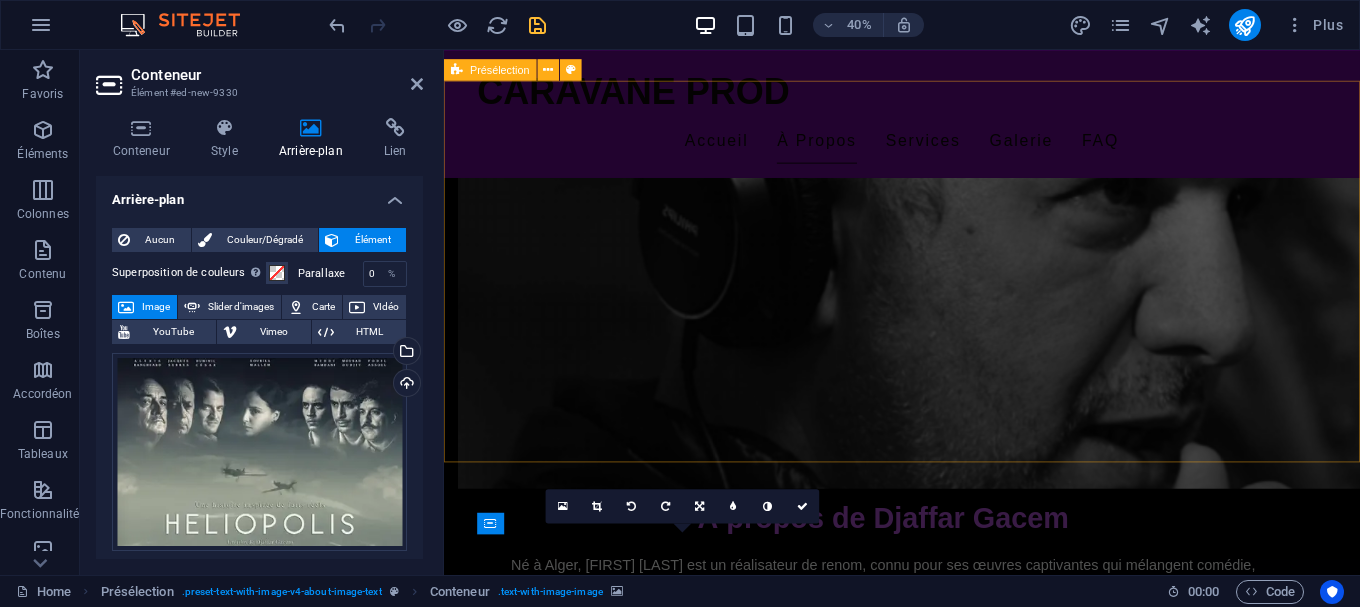 scroll, scrollTop: 966, scrollLeft: 0, axis: vertical 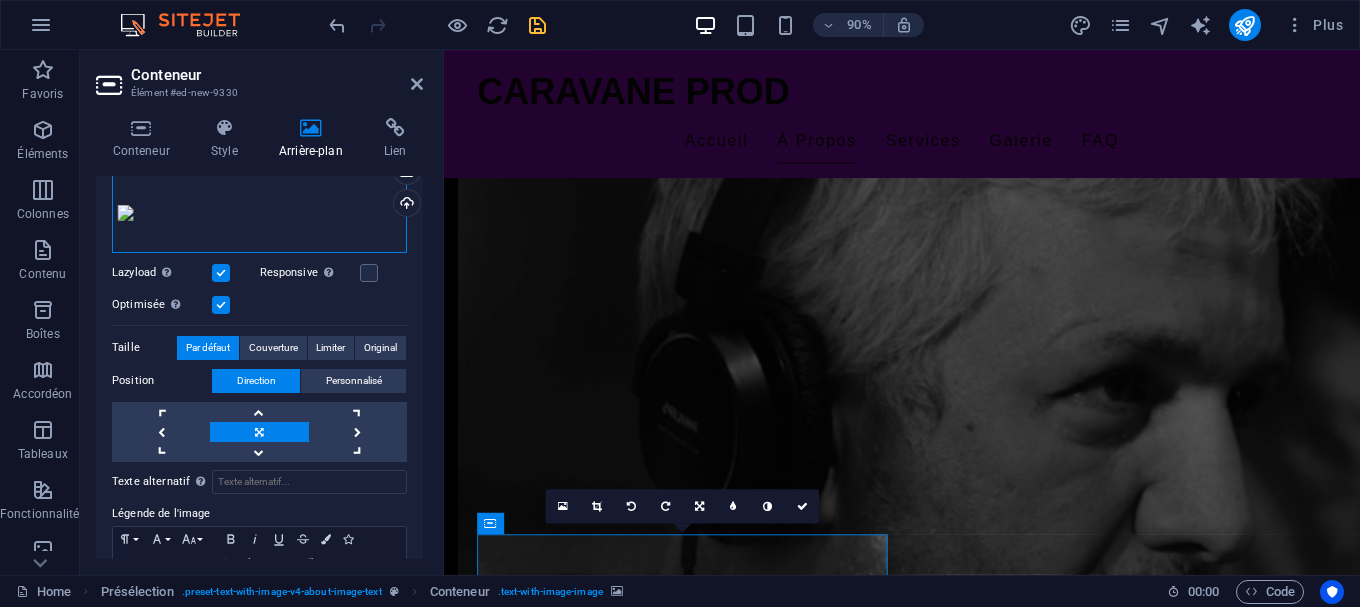 click on "Glissez les fichiers ici, cliquez pour choisir les fichiers ou  sélectionnez les fichiers depuis Fichiers ou depuis notre stock gratuit de photos et de vidéos" at bounding box center (259, 213) 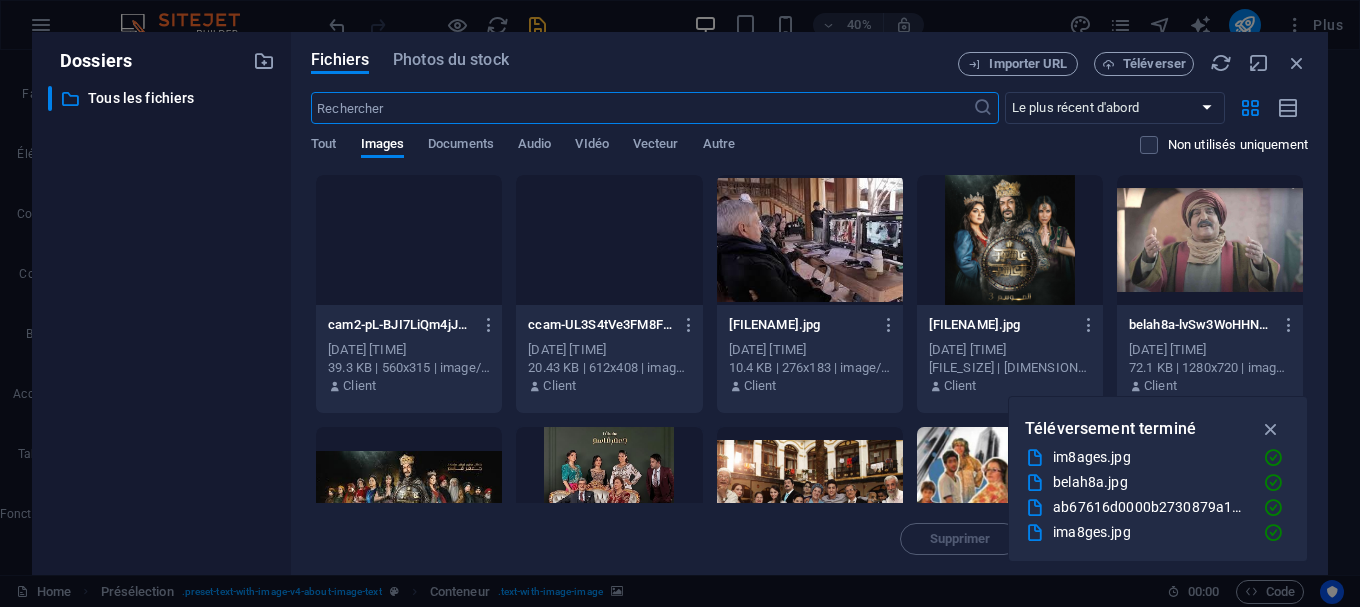 scroll, scrollTop: 1185, scrollLeft: 0, axis: vertical 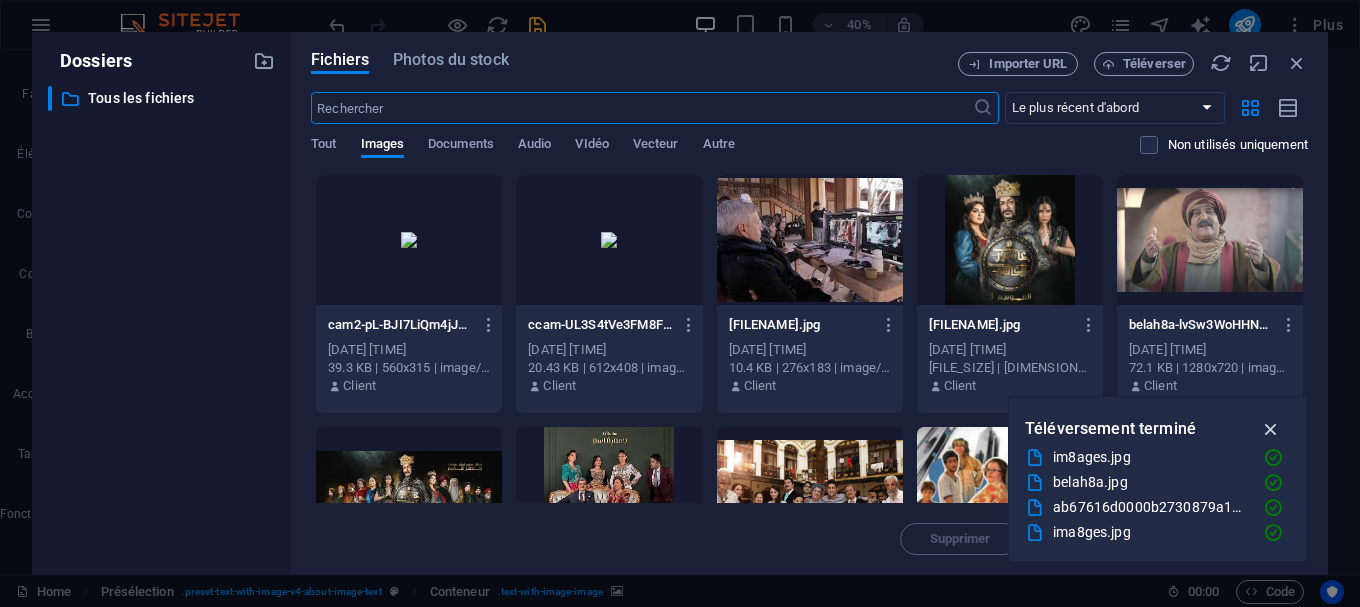 click at bounding box center [1271, 429] 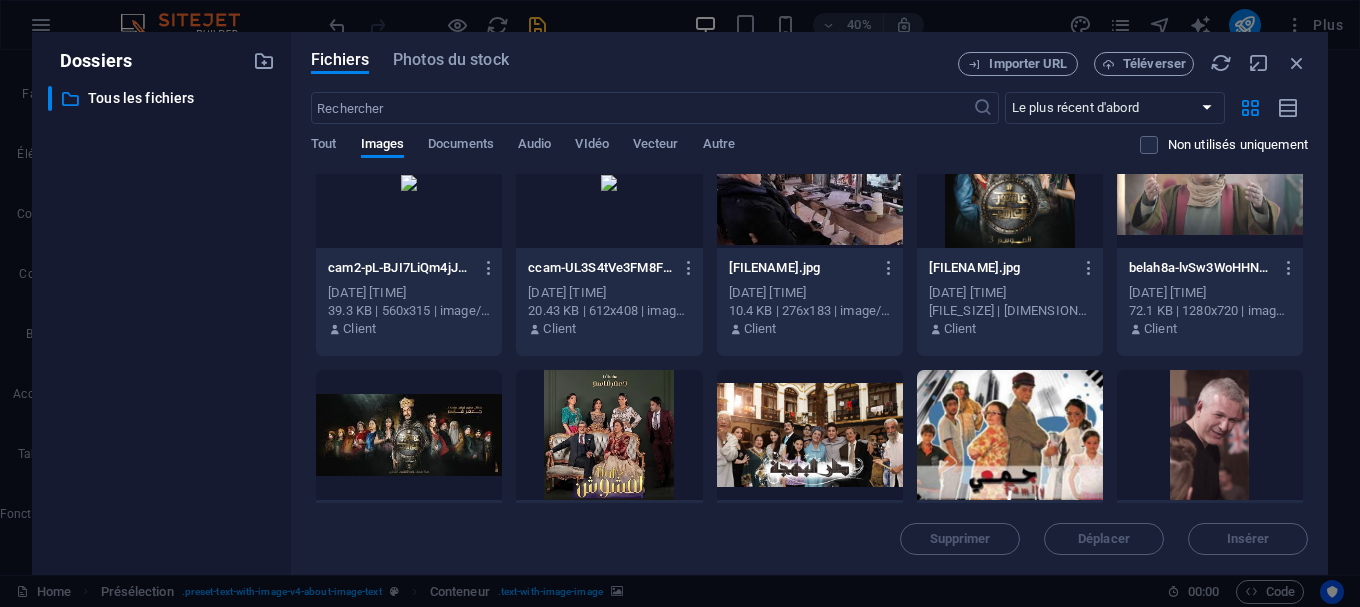 scroll, scrollTop: 0, scrollLeft: 0, axis: both 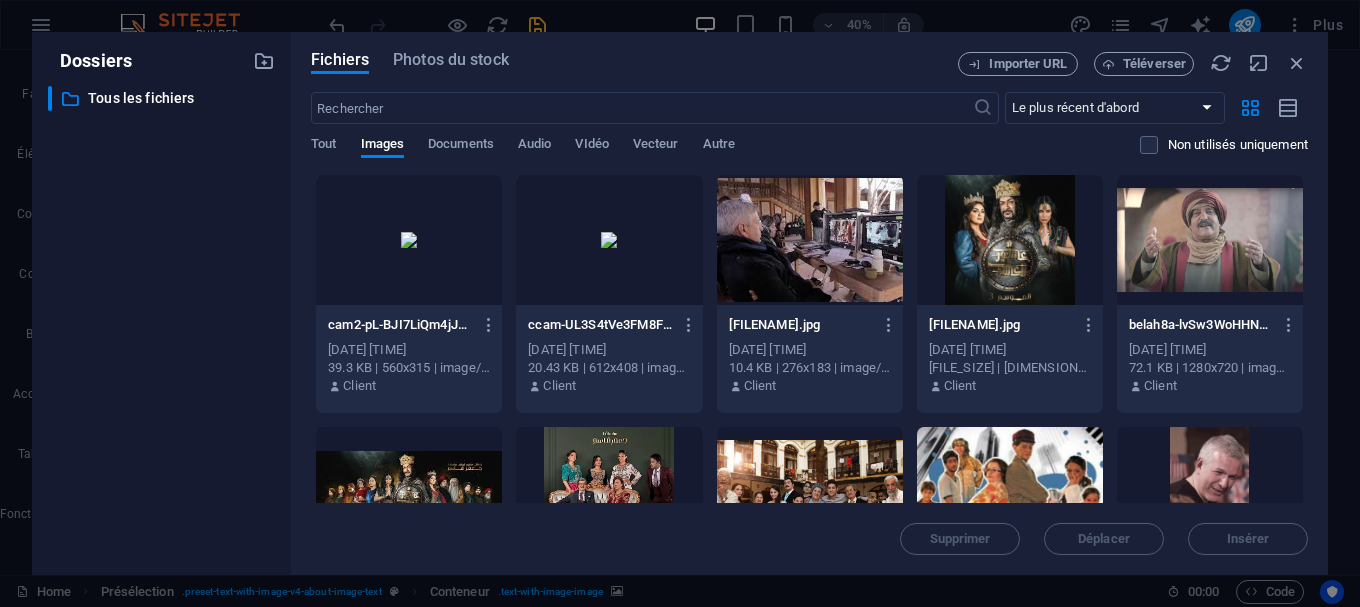 click at bounding box center (409, 240) 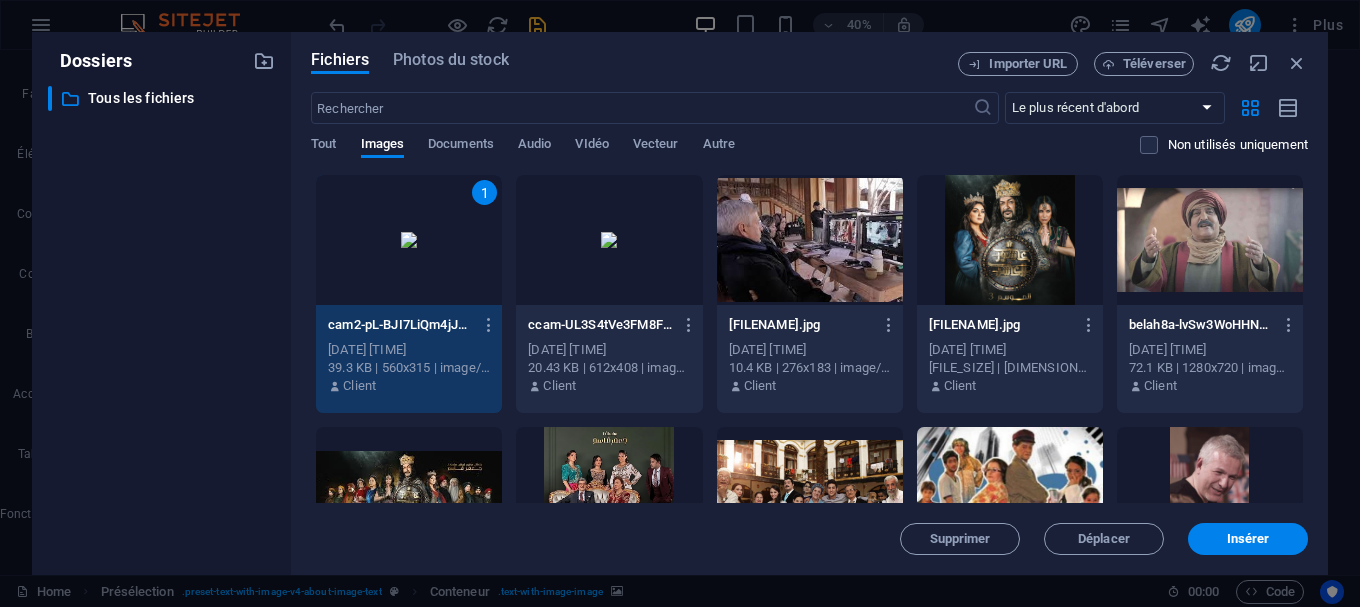 click on "1" at bounding box center [409, 240] 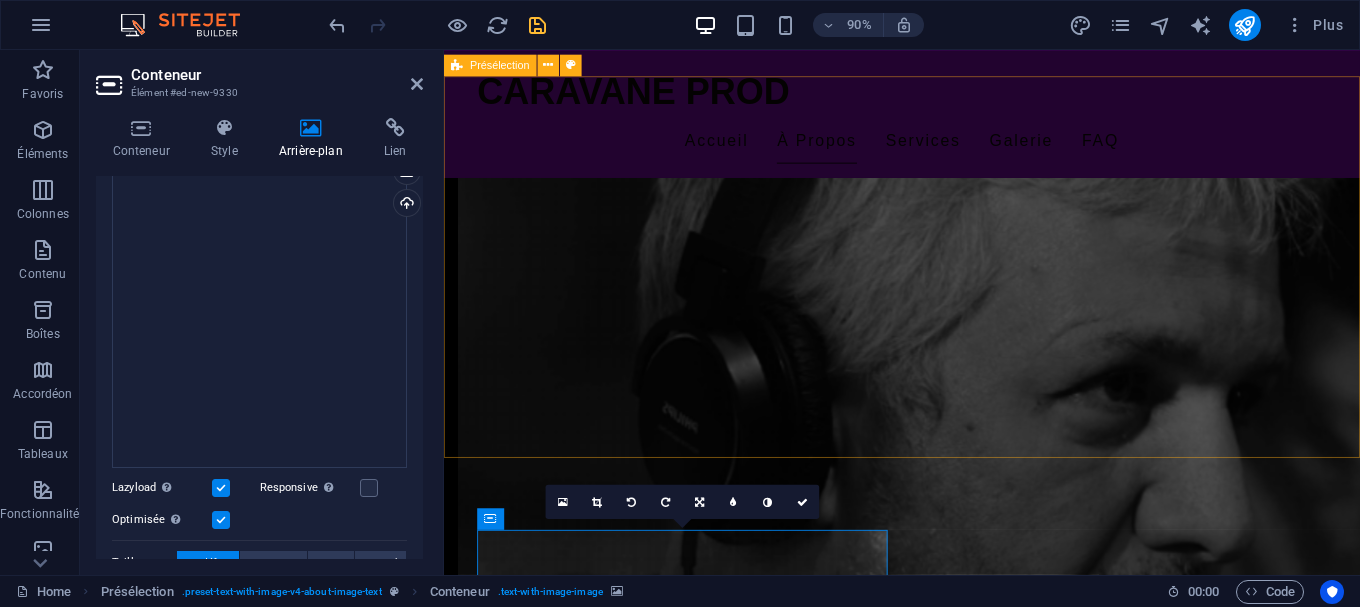 scroll, scrollTop: 1272, scrollLeft: 0, axis: vertical 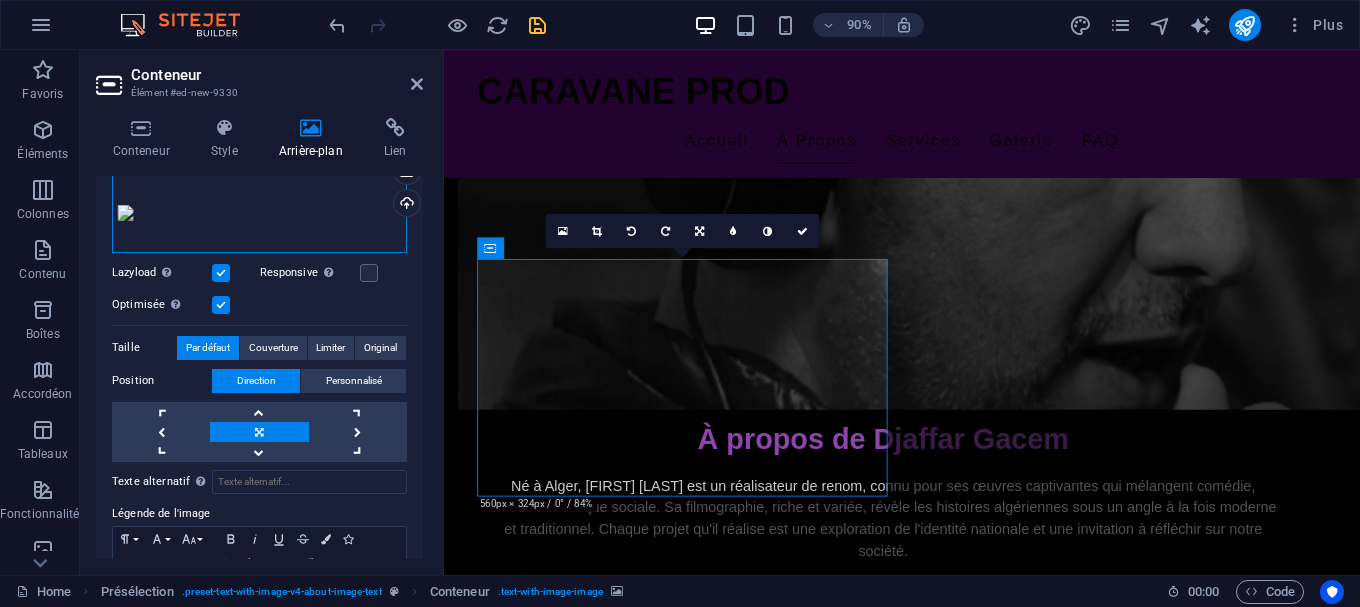 click on "Glissez les fichiers ici, cliquez pour choisir les fichiers ou  sélectionnez les fichiers depuis Fichiers ou depuis notre stock gratuit de photos et de vidéos" at bounding box center (259, 213) 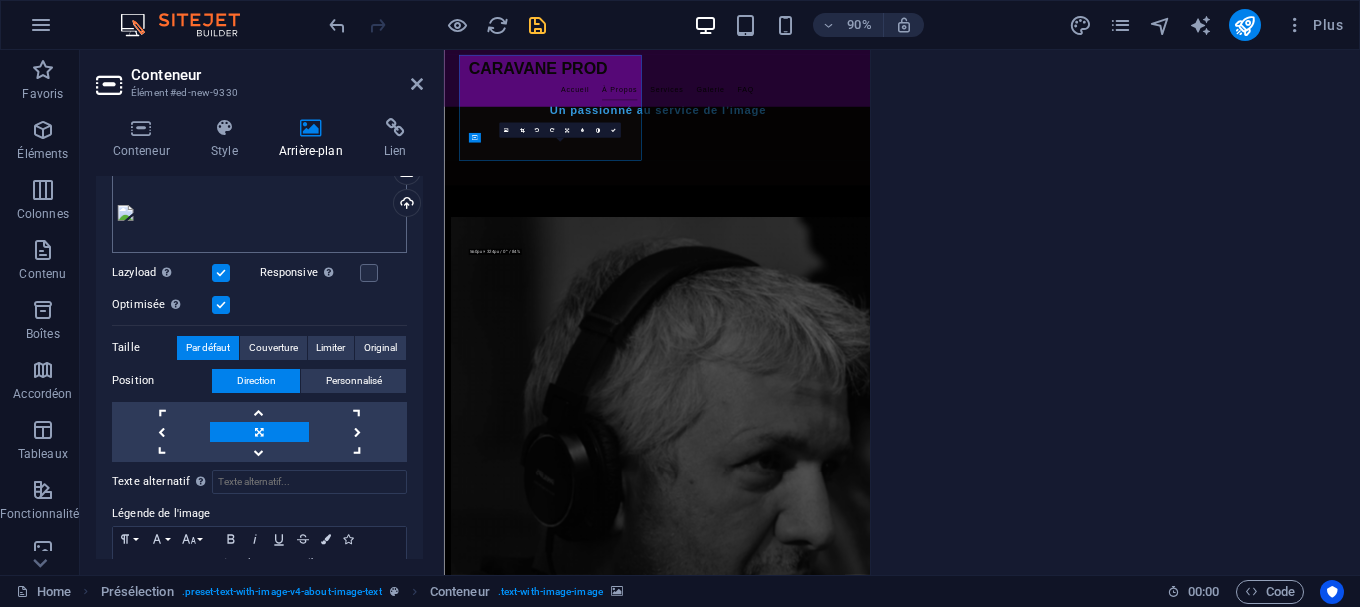 scroll, scrollTop: 1490, scrollLeft: 0, axis: vertical 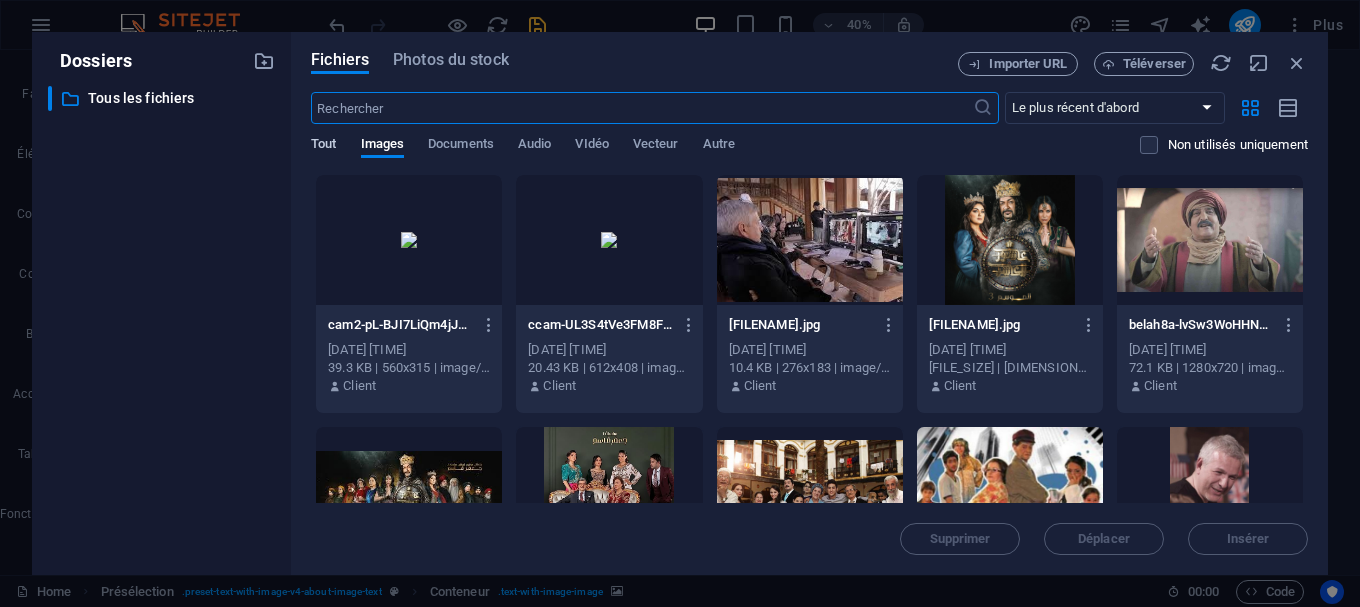 click on "Tout" at bounding box center [323, 146] 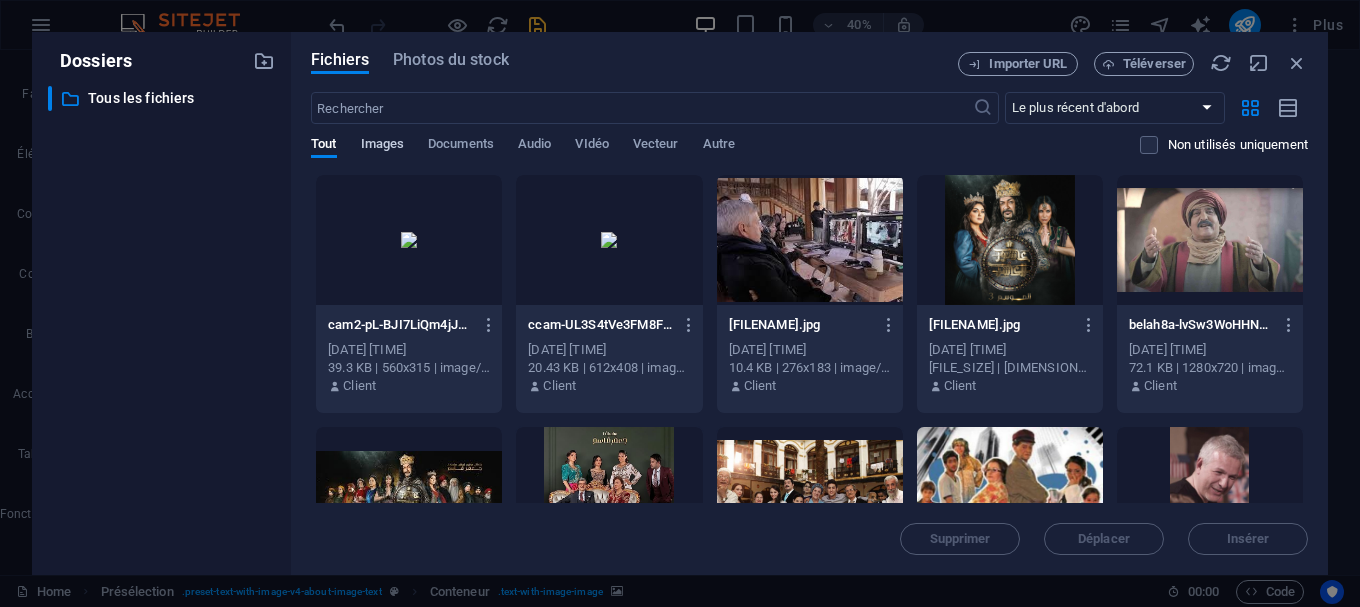 click on "Images" at bounding box center (383, 146) 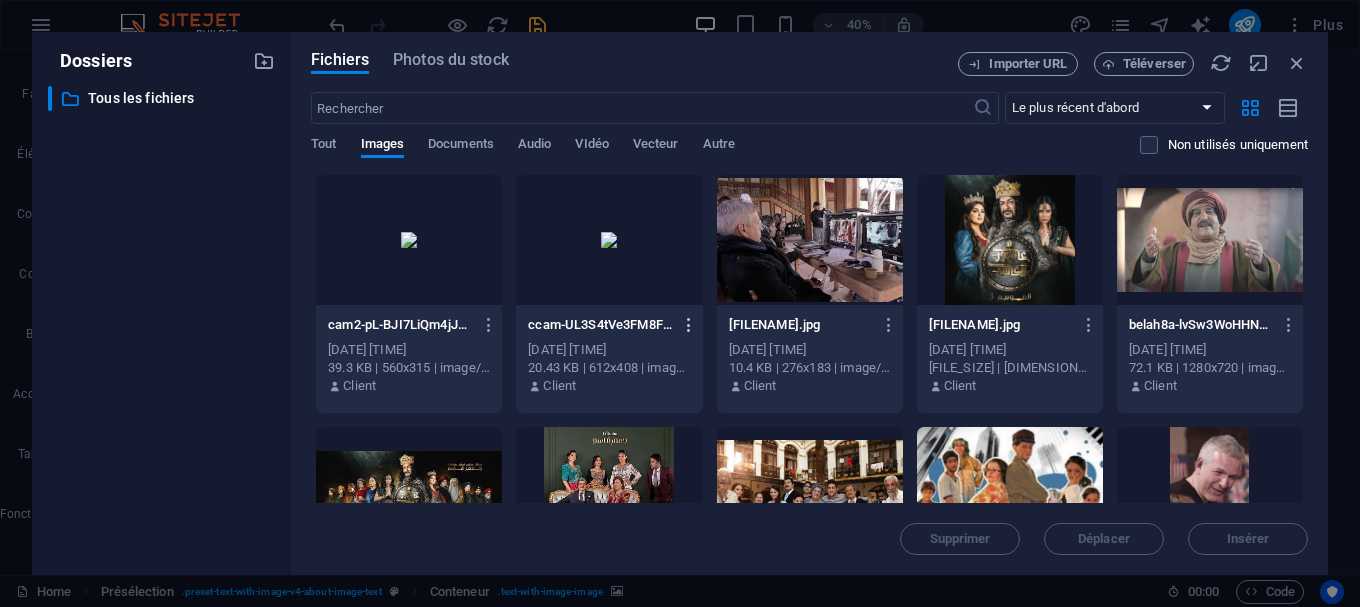 click at bounding box center [689, 325] 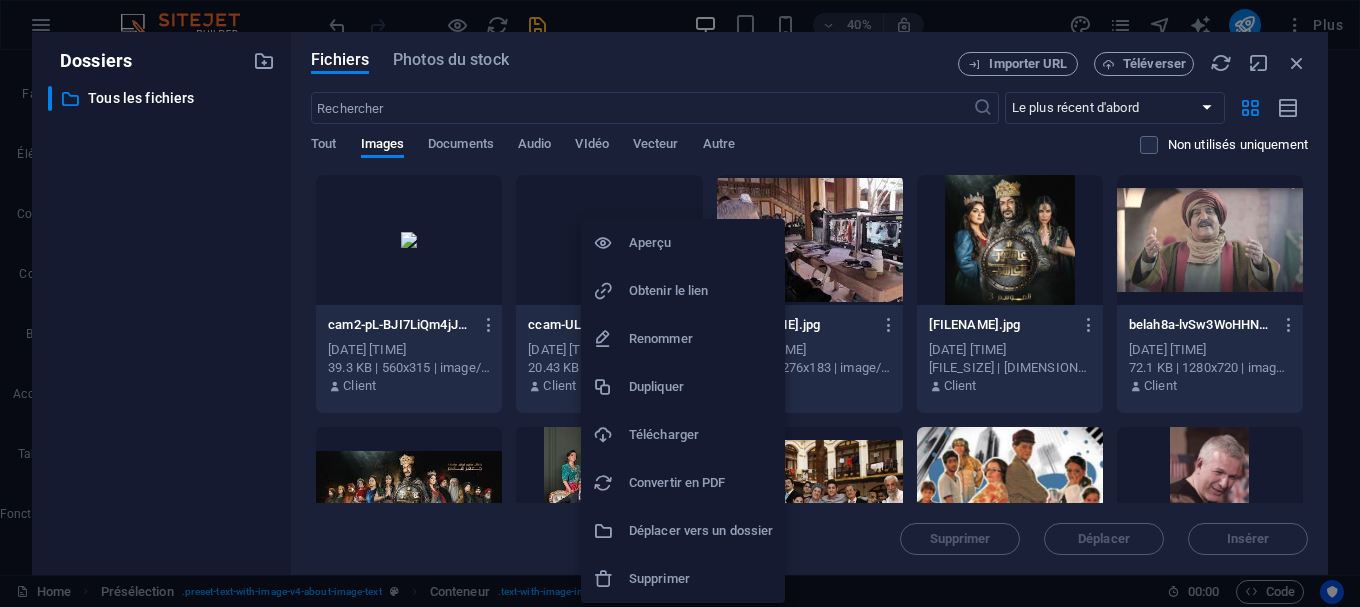 click on "Supprimer" at bounding box center [701, 579] 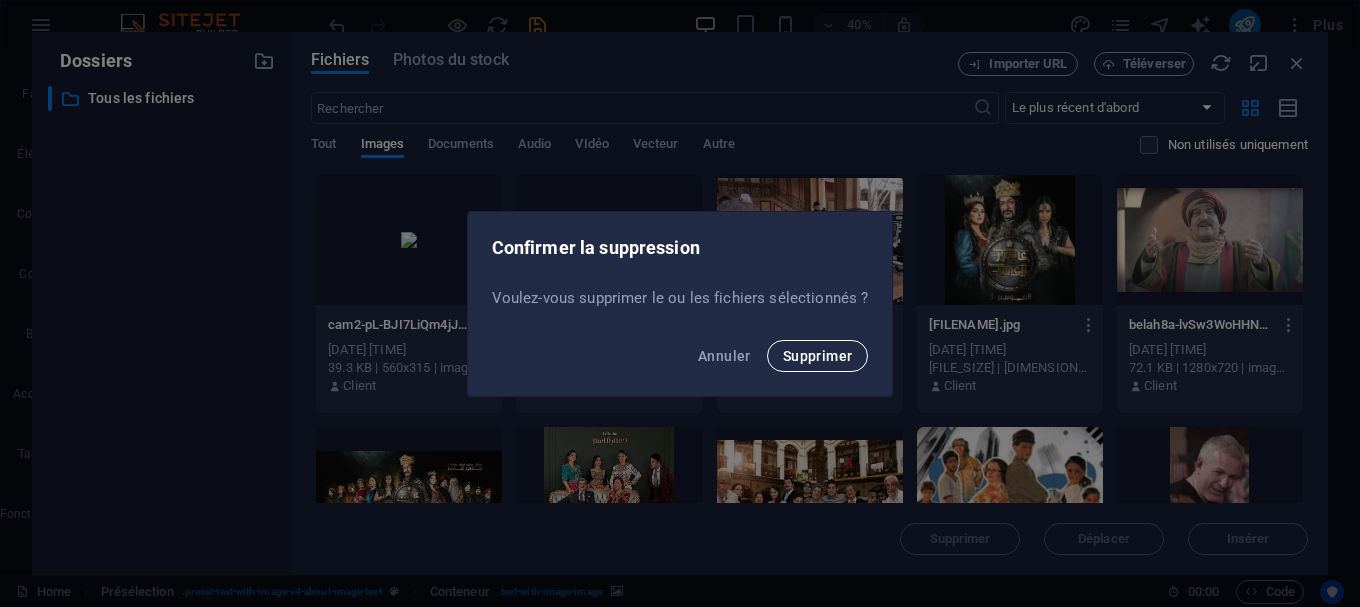 click on "Supprimer" at bounding box center [818, 356] 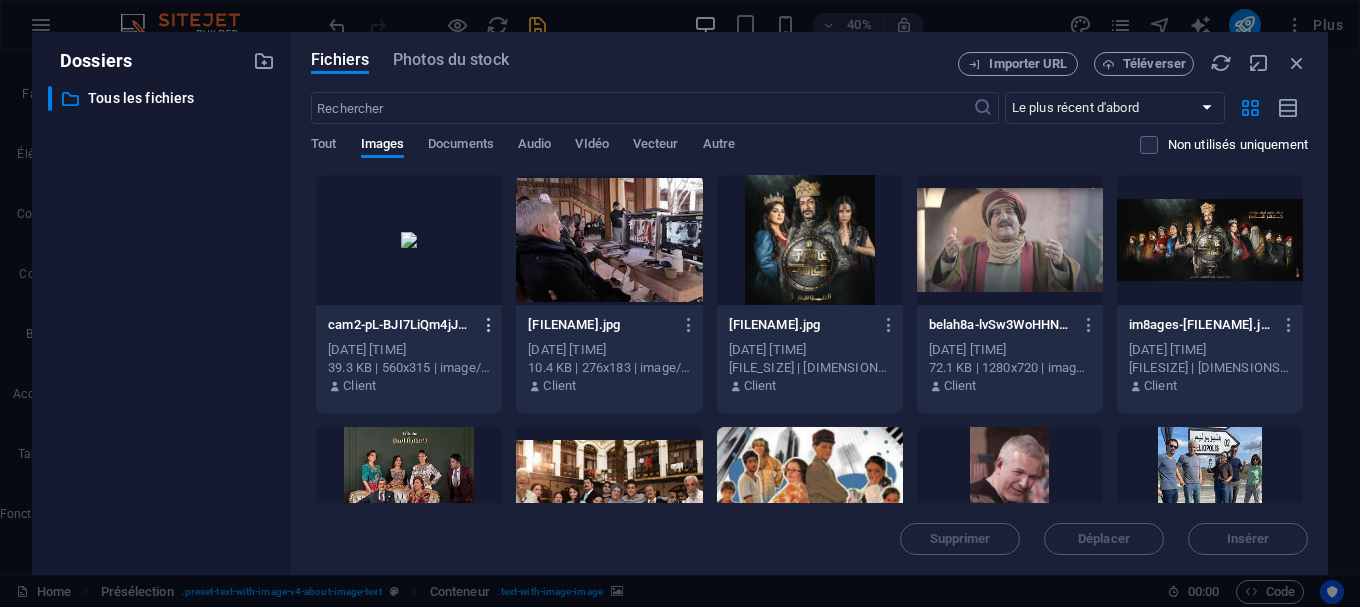 click at bounding box center [489, 325] 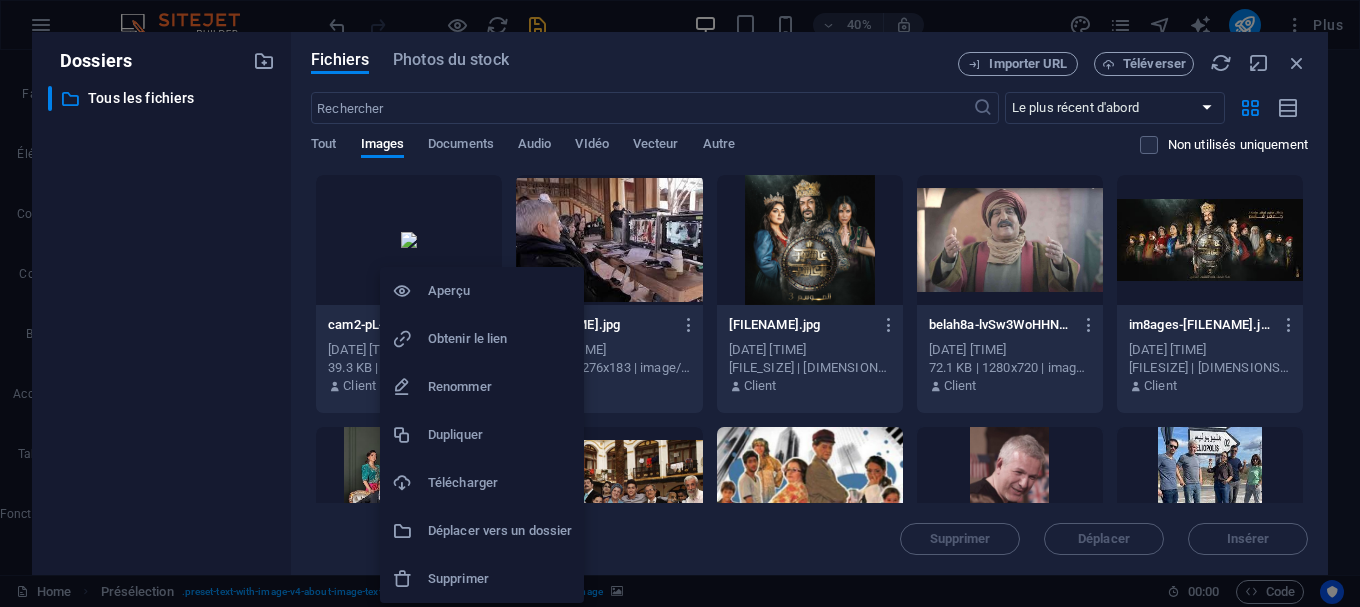 click on "Supprimer" at bounding box center [482, 579] 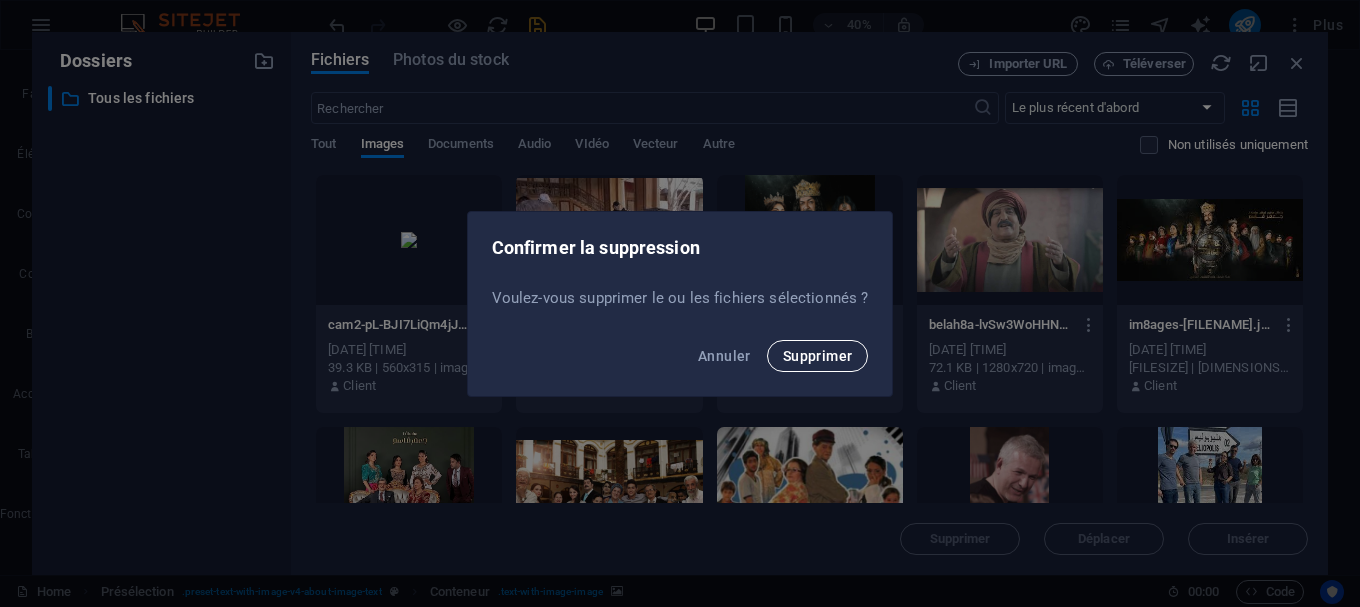 click on "Supprimer" at bounding box center [818, 356] 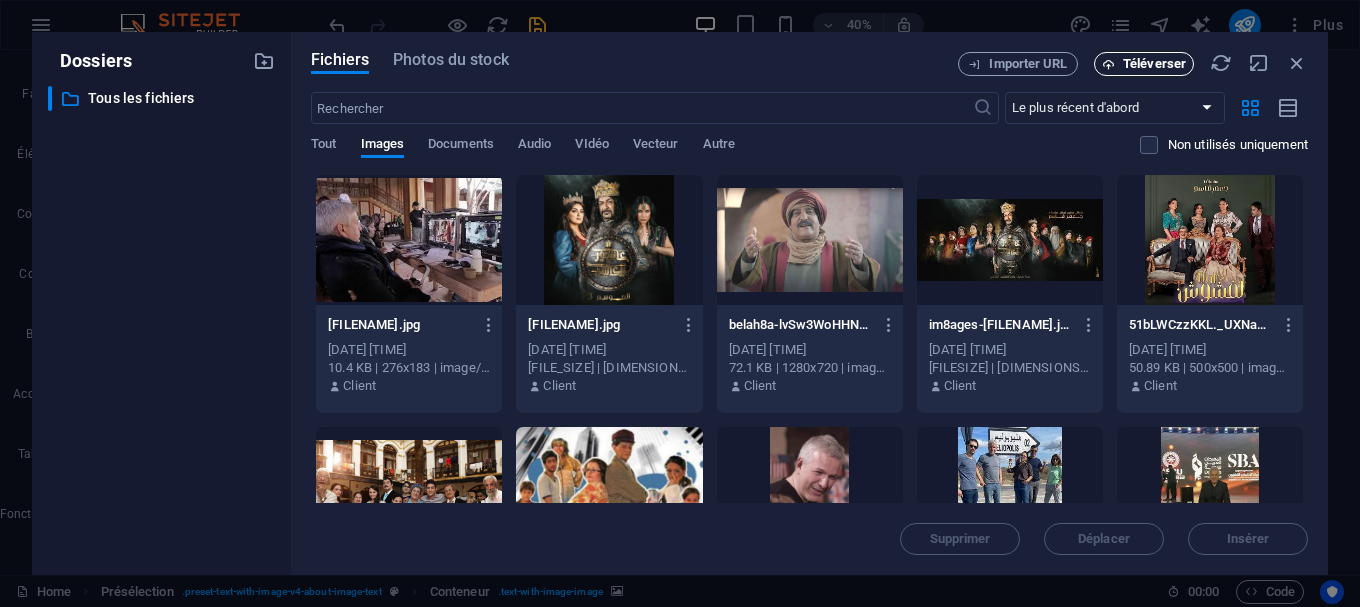 click on "Téléverser" at bounding box center (1144, 64) 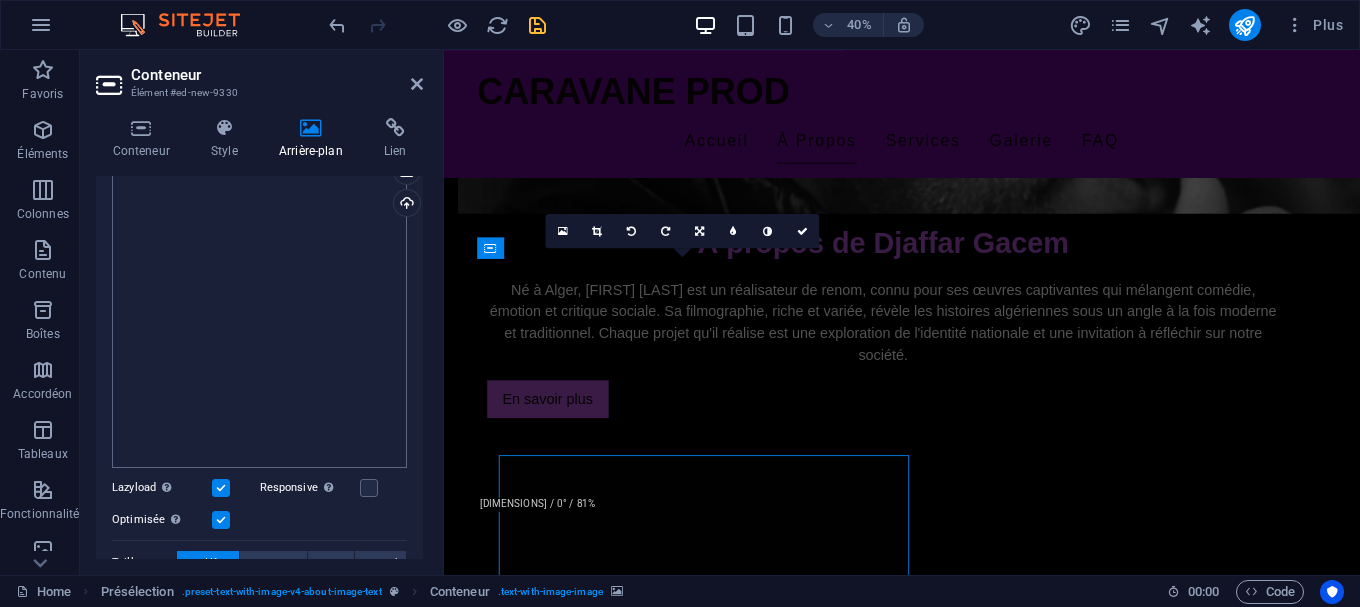 scroll, scrollTop: 1272, scrollLeft: 0, axis: vertical 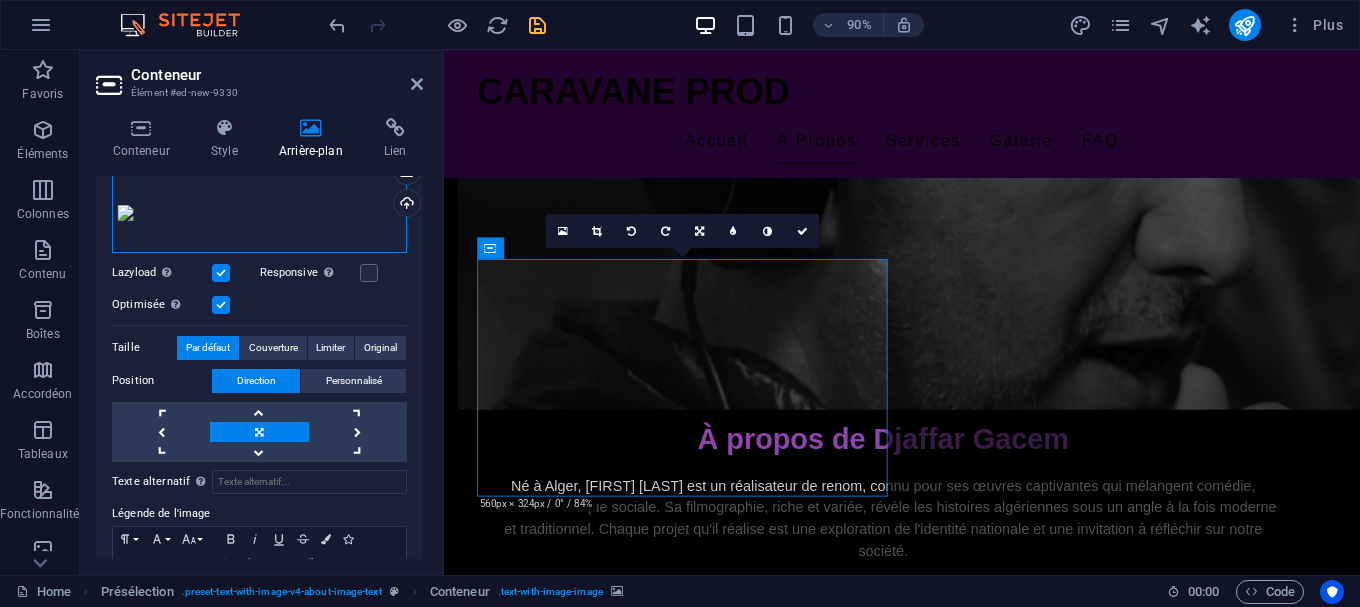 click on "Glissez les fichiers ici, cliquez pour choisir les fichiers ou  sélectionnez les fichiers depuis Fichiers ou depuis notre stock gratuit de photos et de vidéos" at bounding box center (259, 213) 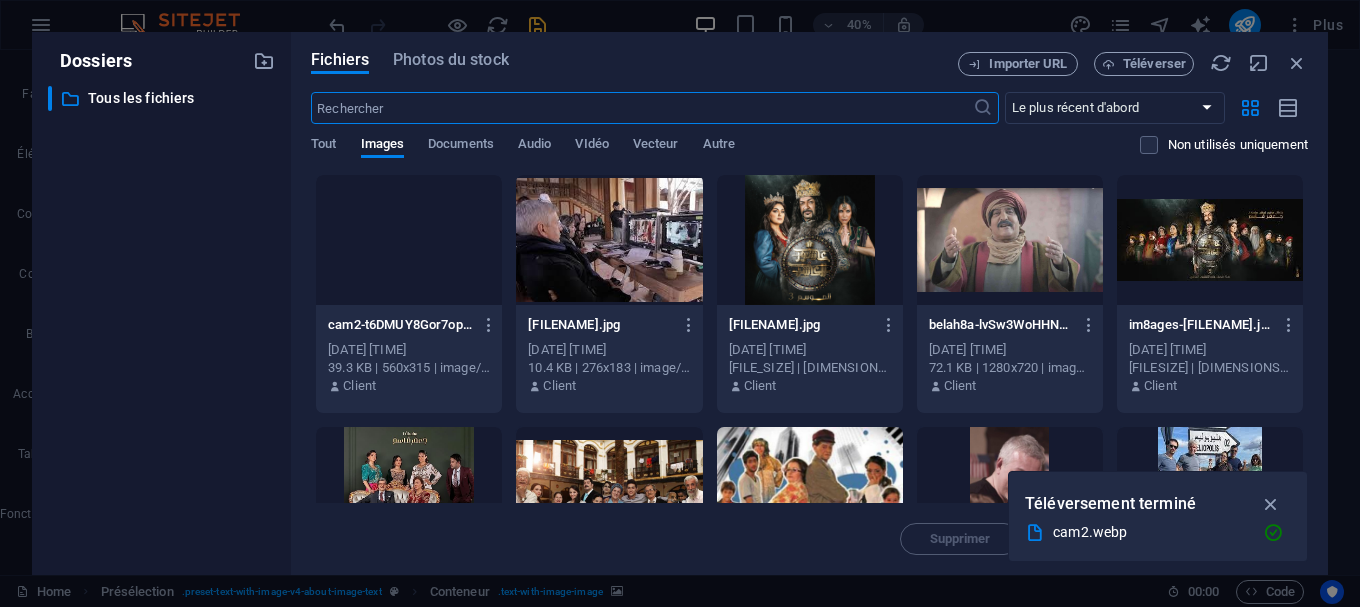 scroll, scrollTop: 1490, scrollLeft: 0, axis: vertical 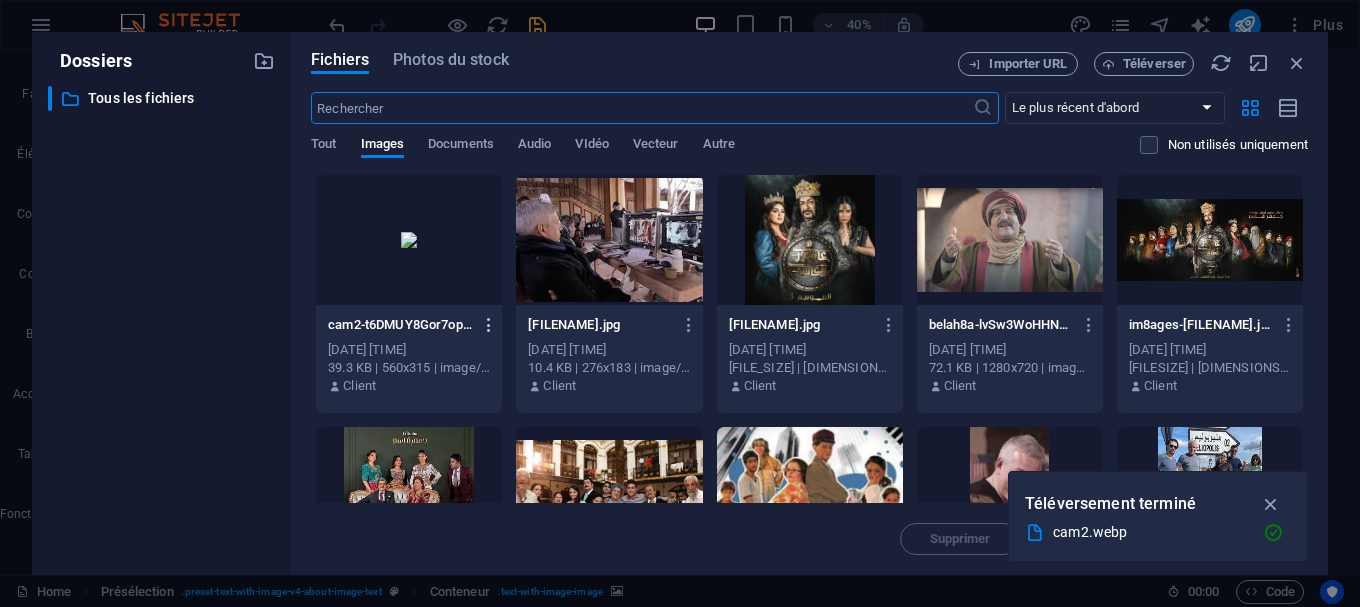 click at bounding box center (489, 325) 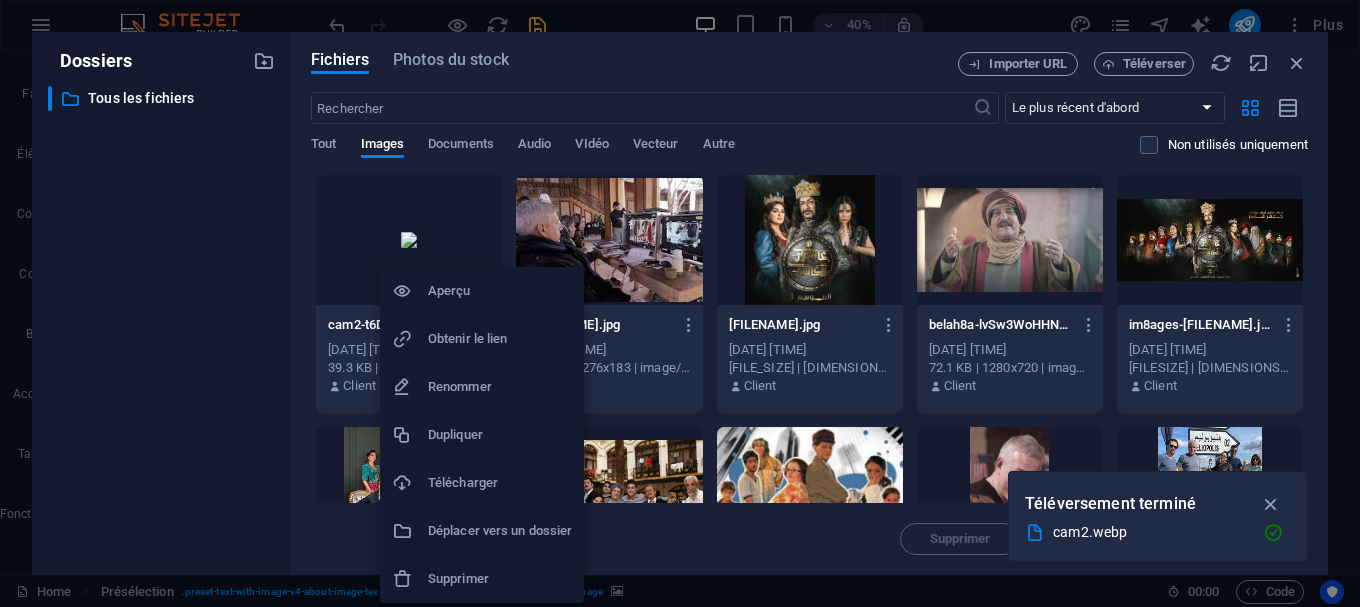 click on "Supprimer" at bounding box center (482, 579) 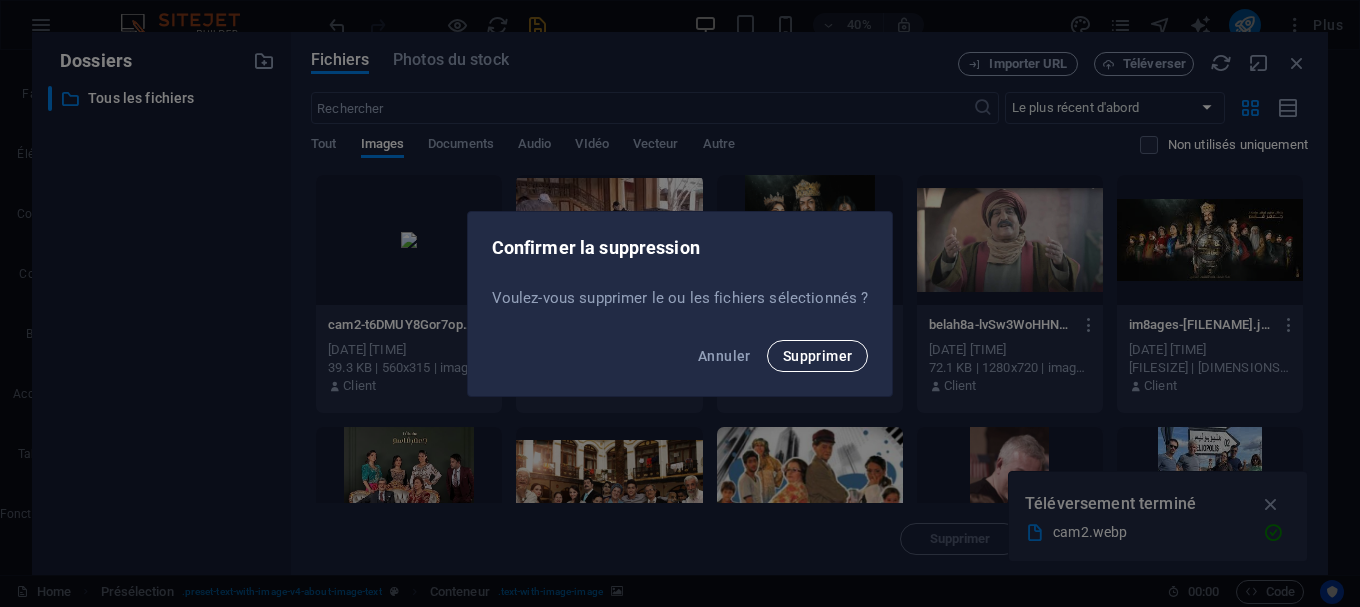 click on "Supprimer" at bounding box center [818, 356] 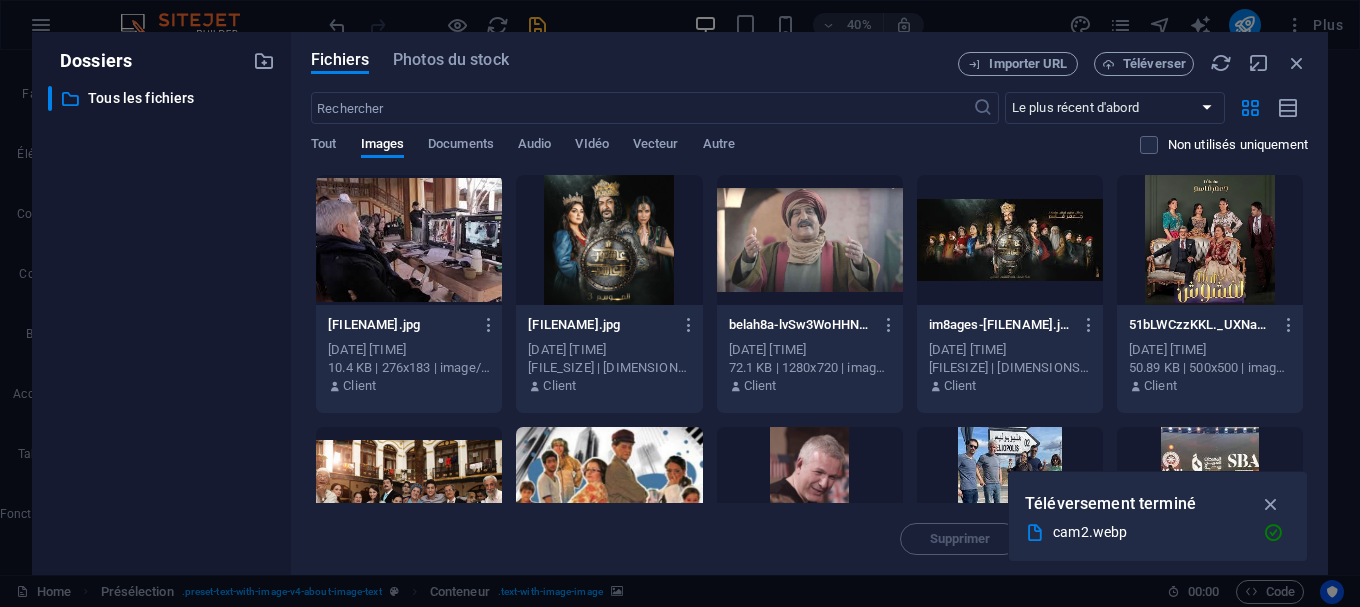 click on "Fichiers Photos du stock Importer URL Téléverser ​ Le plus récent d'abord Le plus ancien d'abord Nom (A-Z) Nom (Z-A) Taille (0-9) Taille (9-0) Résolution (0-9) Résolution (9-0) Tout Images Documents Audio VIdéo Vecteur Autre Non utilisés uniquement Déposez les fichiers ici pour les téléverser automatiquement. ima8ges-OCZ4rWaHaLxquvjbcVJaxQ.jpg ima8ges-OCZ4rWaHaLxquvjbcVJaxQ.jpg 5 août 2025 12:48 10.4 KB | 276x183 | image/jpeg Client ab67616d0000b2730879a19e4e5af4410c797257-DYRc6cgNOpswCiDmmk3cUw.jpg ab67616d0000b2730879a19e4e5af4410c797257-DYRc6cgNOpswCiDmmk3cUw.jpg 5 août 2025 12:43 163.06 KB | 640x640 | image/jpeg Client belah8a-lvSw3WoHHNut3tM8B3--tQ.jpg belah8a-lvSw3WoHHNut3tM8B3--tQ.jpg 5 août 2025 12:34 72.1 KB | 1280x720 | image/jpeg Client im8ages-5YVLwyspFng8HOj1wbDKng.jpg im8ages-5YVLwyspFng8HOj1wbDKng.jpg 5 août 2025 12:34 8.34 KB | 339x149 | image/jpeg Client 51bLWCzzKKL._UXNaN_FMjpg_QL85_-a89ia1S4clXMNQKS6inHww.jpg 51bLWCzzKKL._UXNaN_FMjpg_QL85_-a89ia1S4clXMNQKS6inHww.jpg Client" at bounding box center (809, 303) 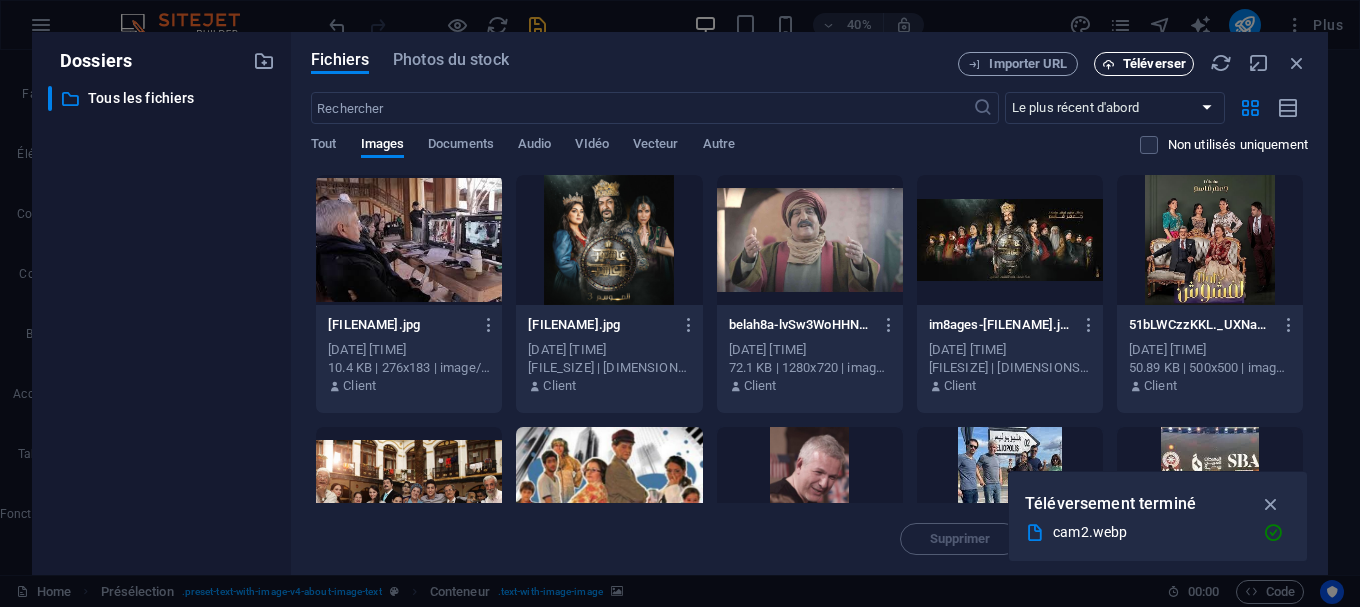 click on "Téléverser" at bounding box center (1154, 64) 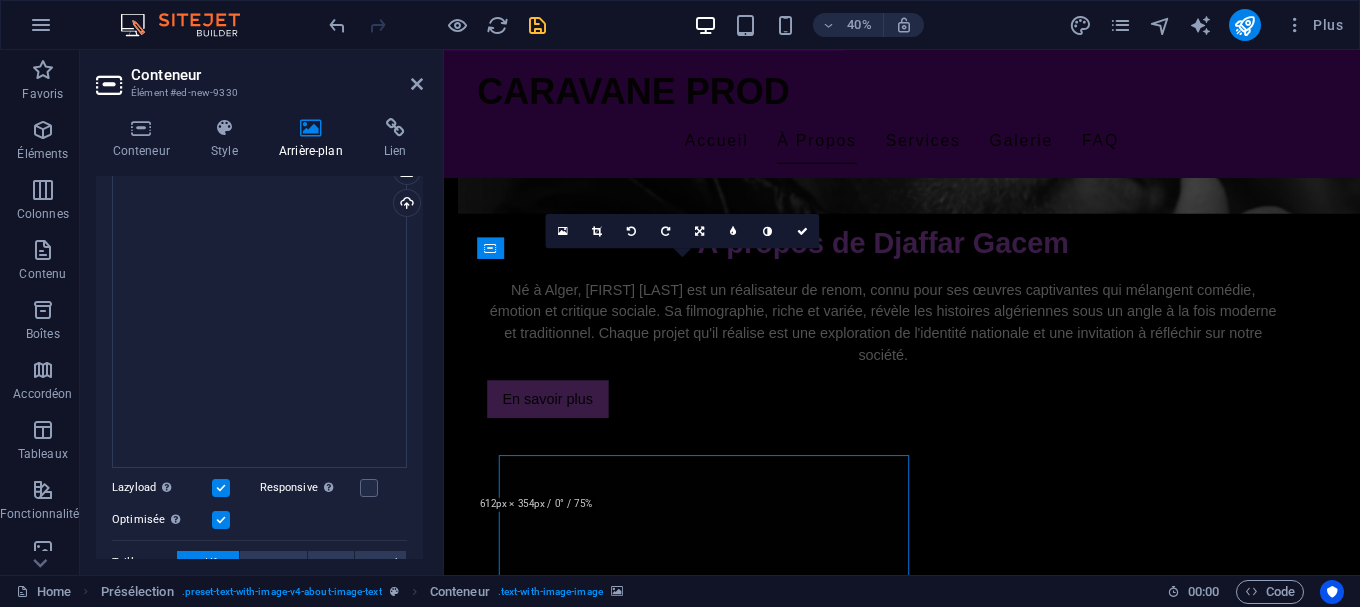 scroll, scrollTop: 1272, scrollLeft: 0, axis: vertical 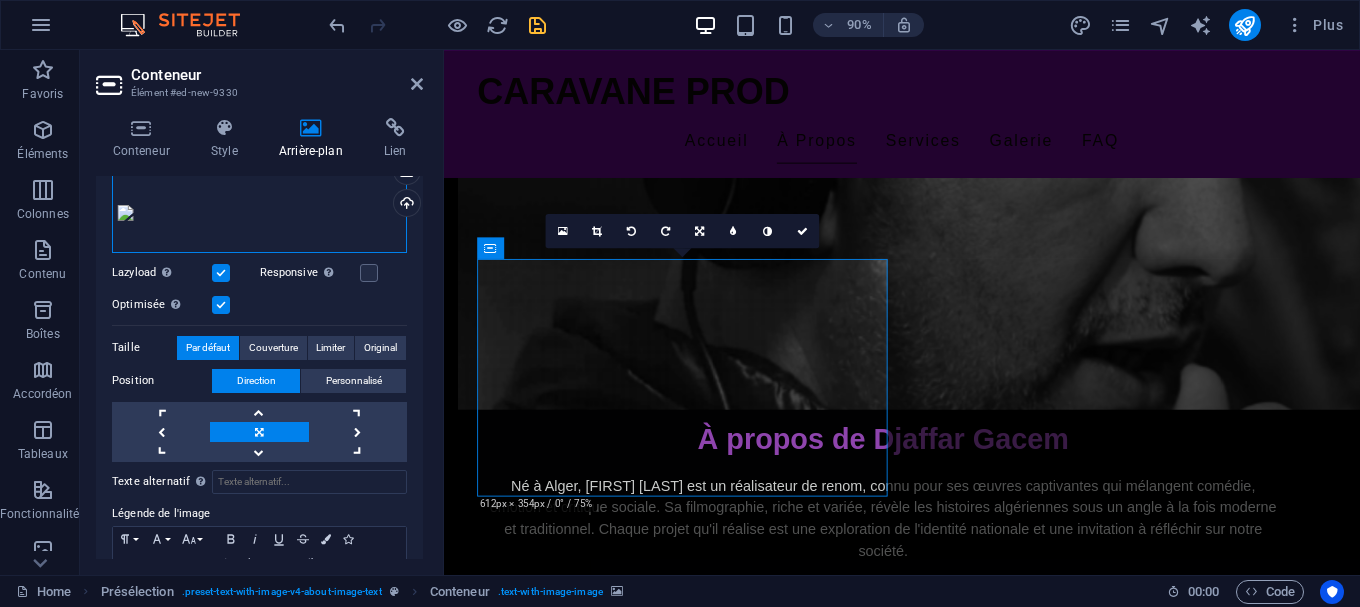 drag, startPoint x: 384, startPoint y: 302, endPoint x: 410, endPoint y: 346, distance: 51.10773 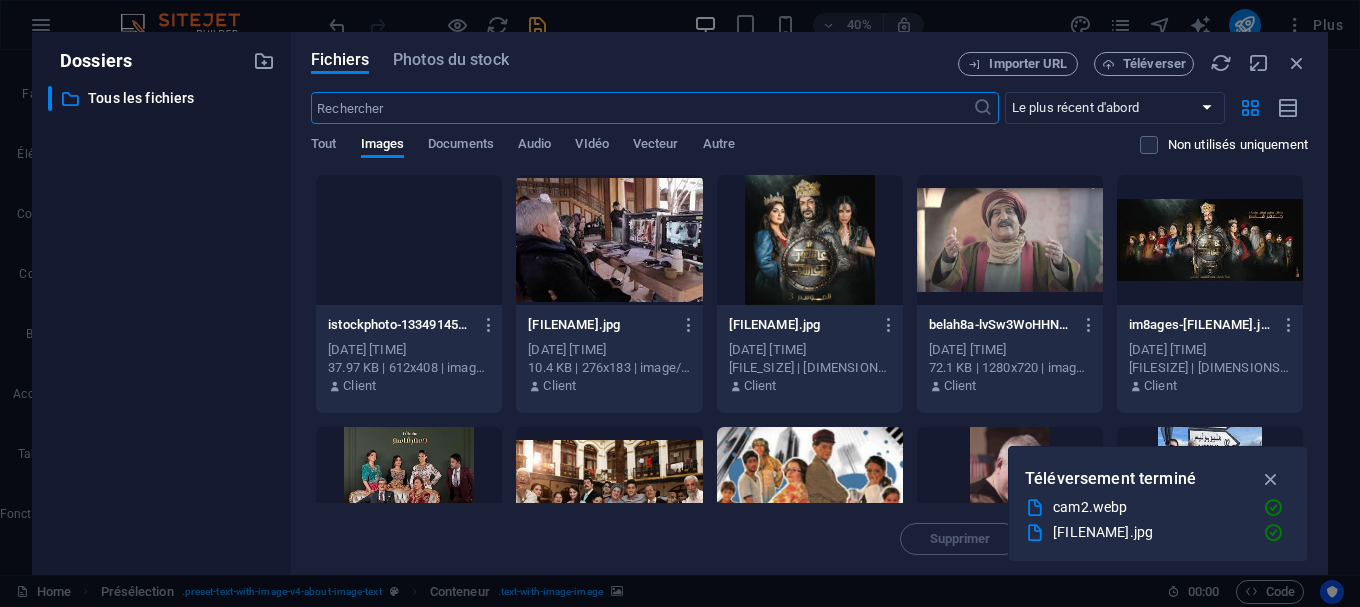scroll, scrollTop: 1490, scrollLeft: 0, axis: vertical 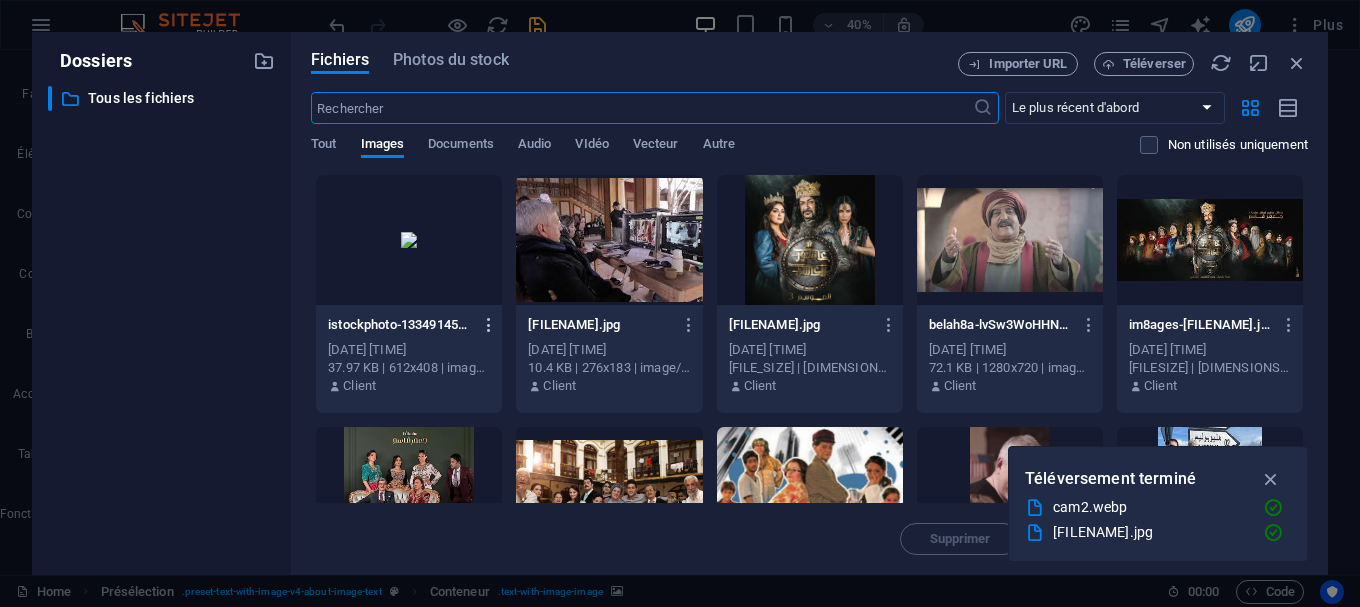 click at bounding box center [485, 325] 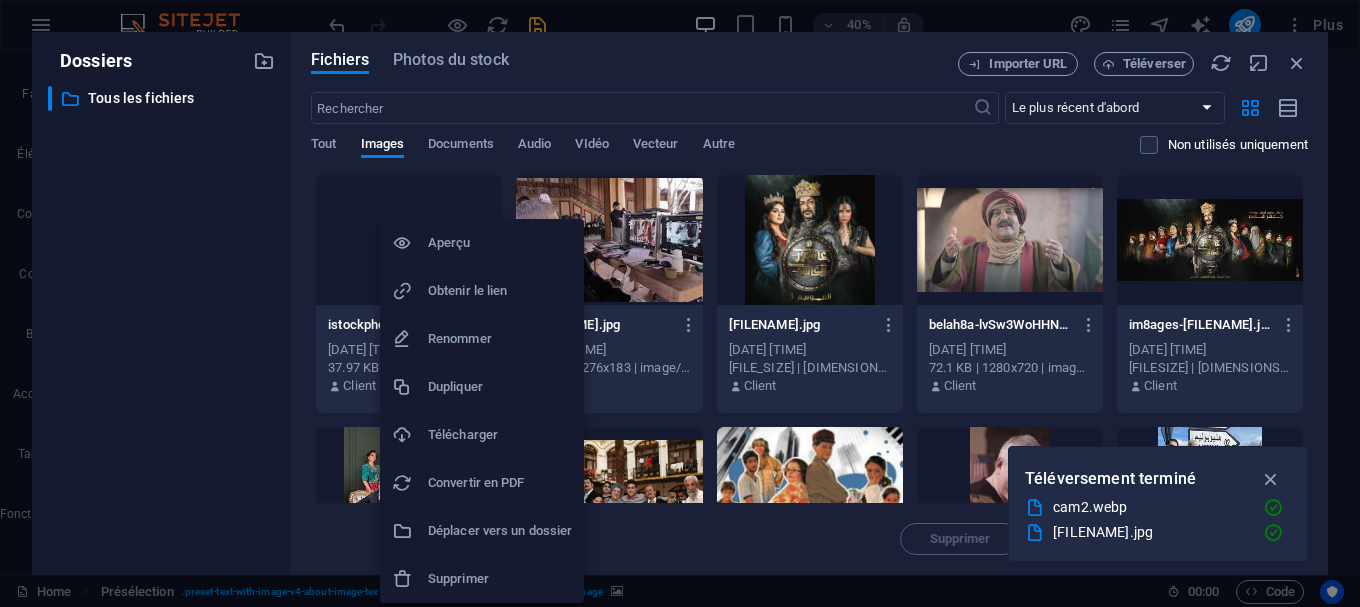 click on "Supprimer" at bounding box center [500, 579] 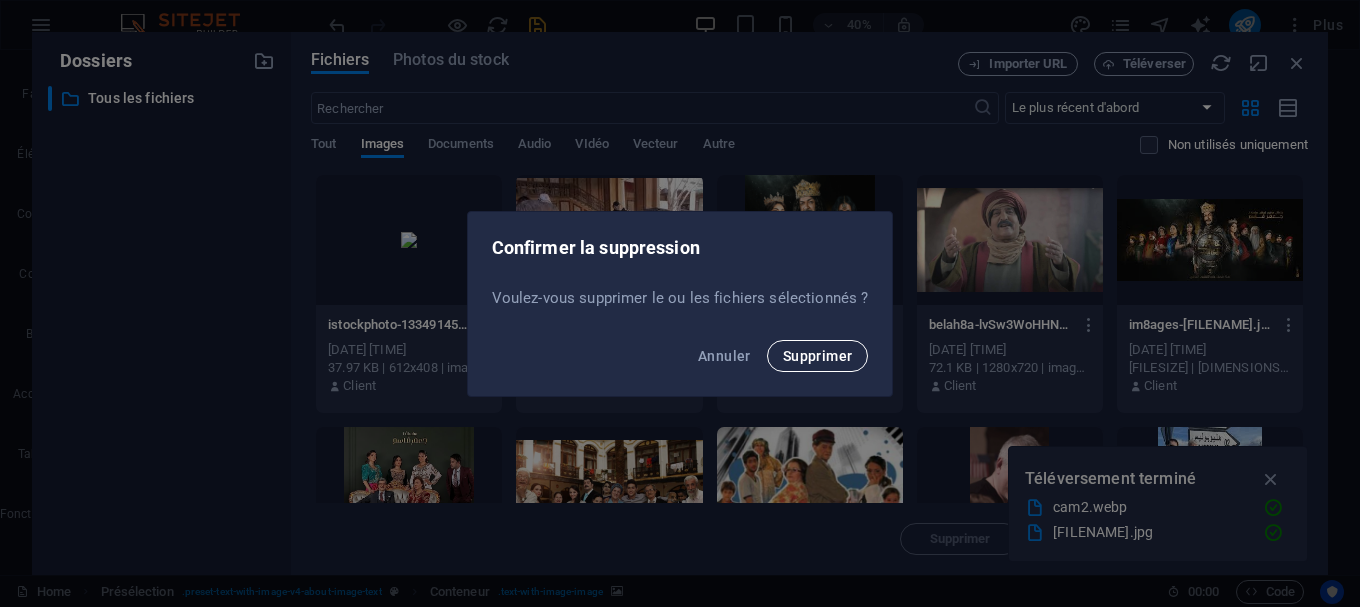 click on "Supprimer" at bounding box center (818, 356) 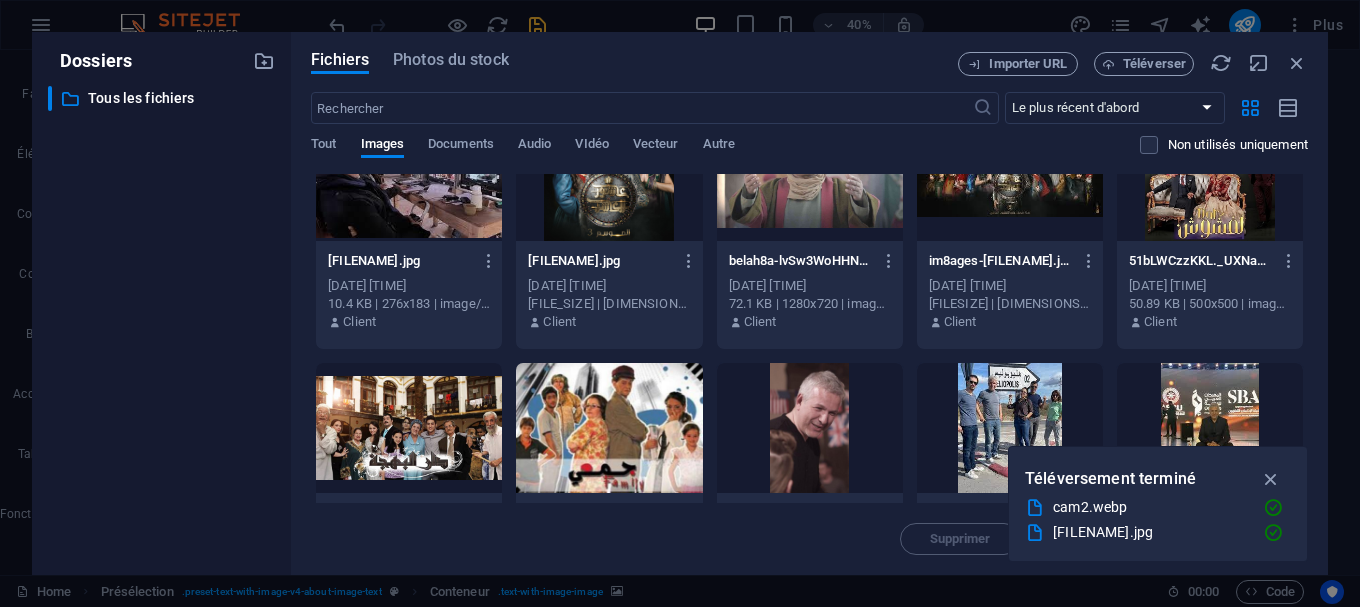 scroll, scrollTop: 90, scrollLeft: 0, axis: vertical 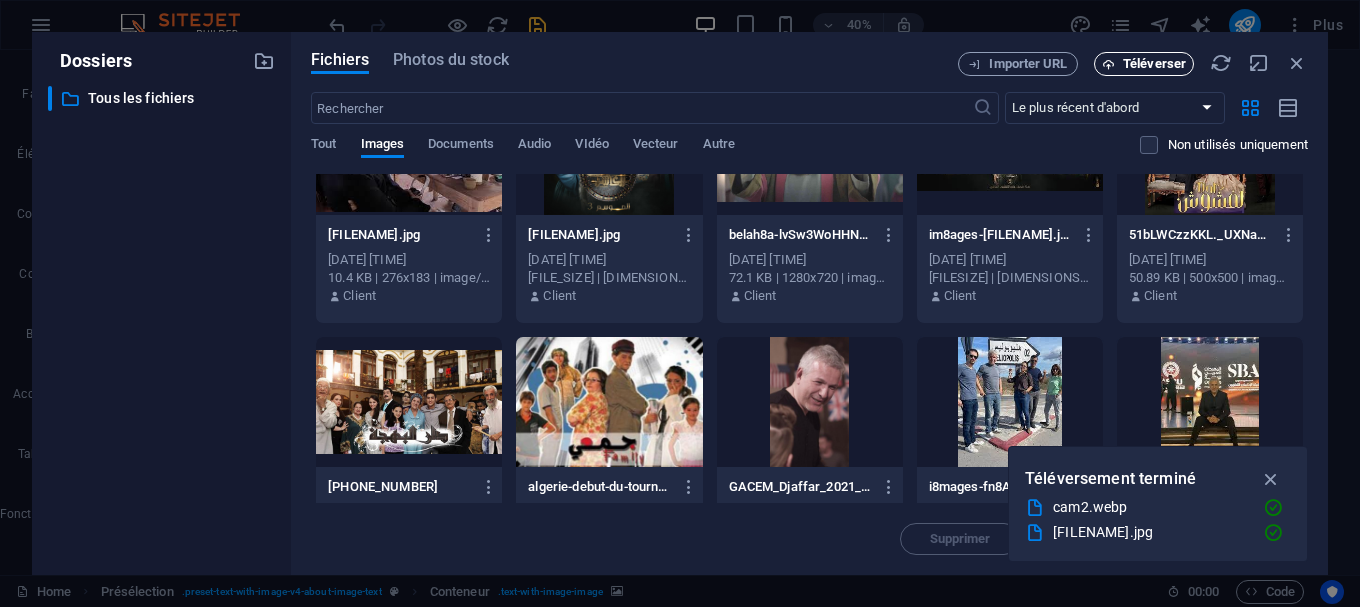 click on "Téléverser" at bounding box center [1154, 64] 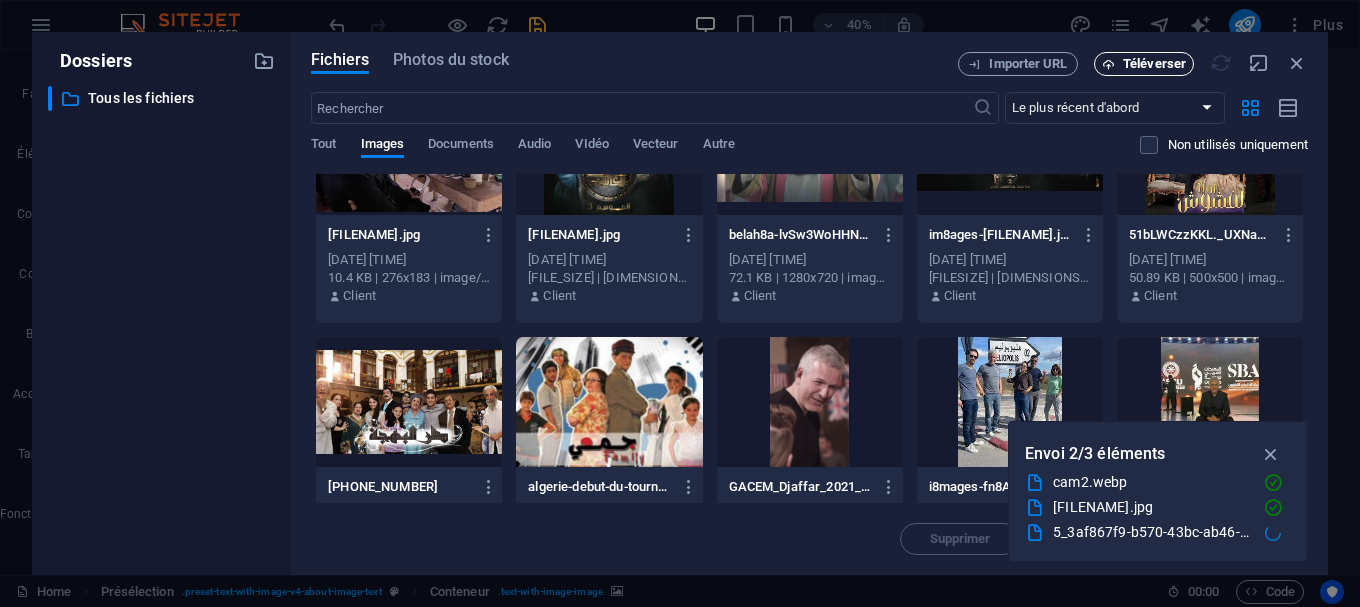 scroll, scrollTop: 1272, scrollLeft: 0, axis: vertical 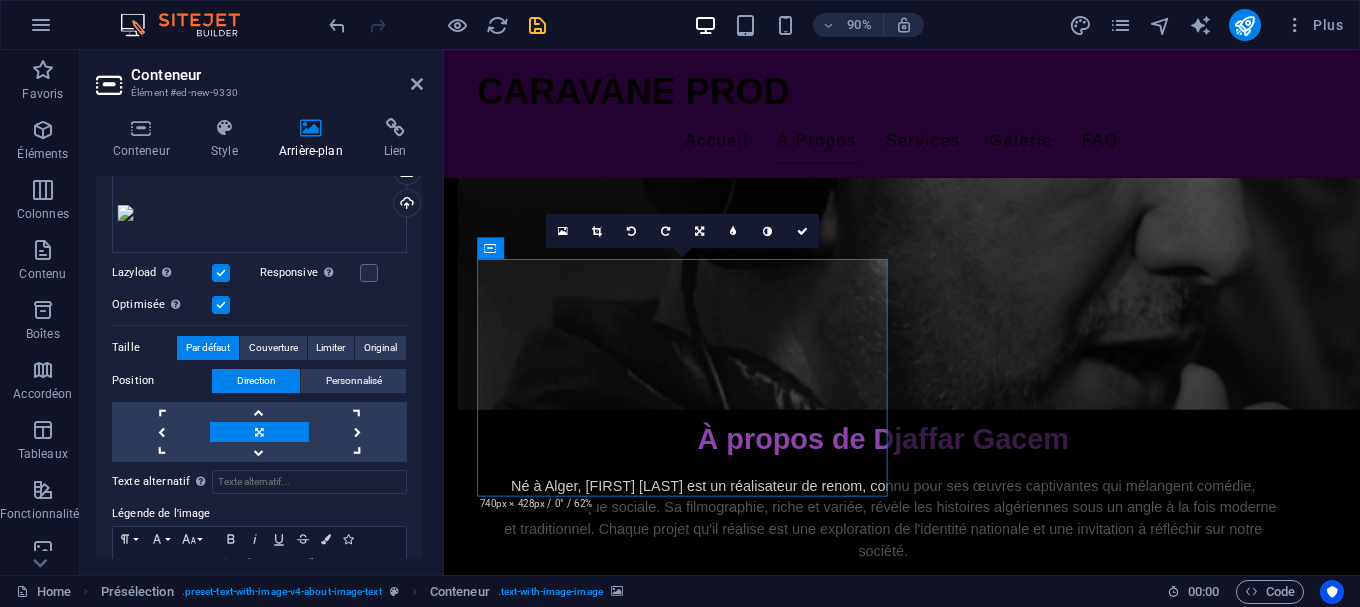 click at bounding box center (537, 25) 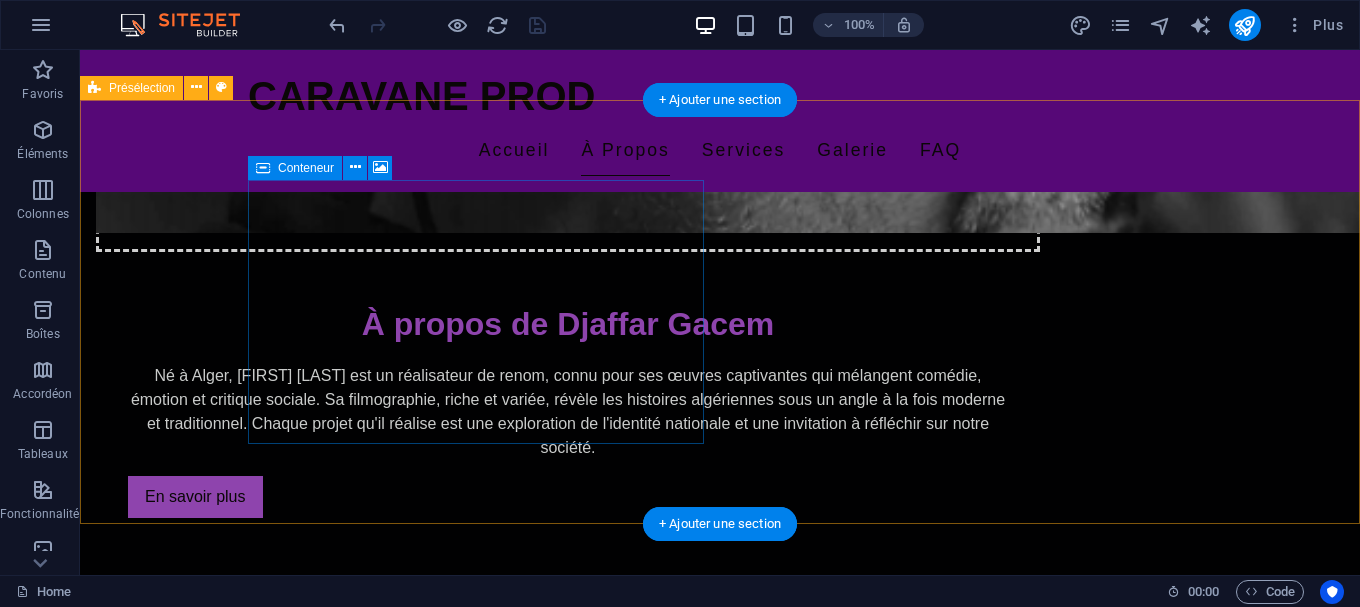 scroll, scrollTop: 1680, scrollLeft: 0, axis: vertical 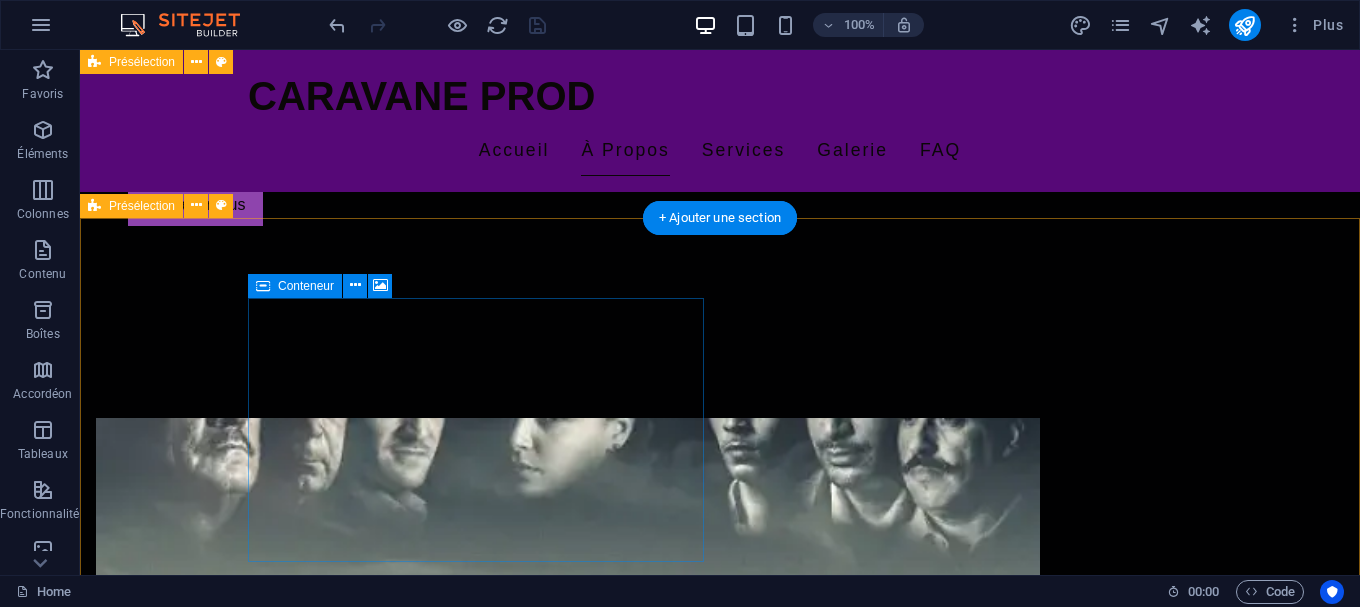 click on "Déposer le contenu ici ou  Ajouter les éléments  Coller le presse-papiers" at bounding box center (568, 2349) 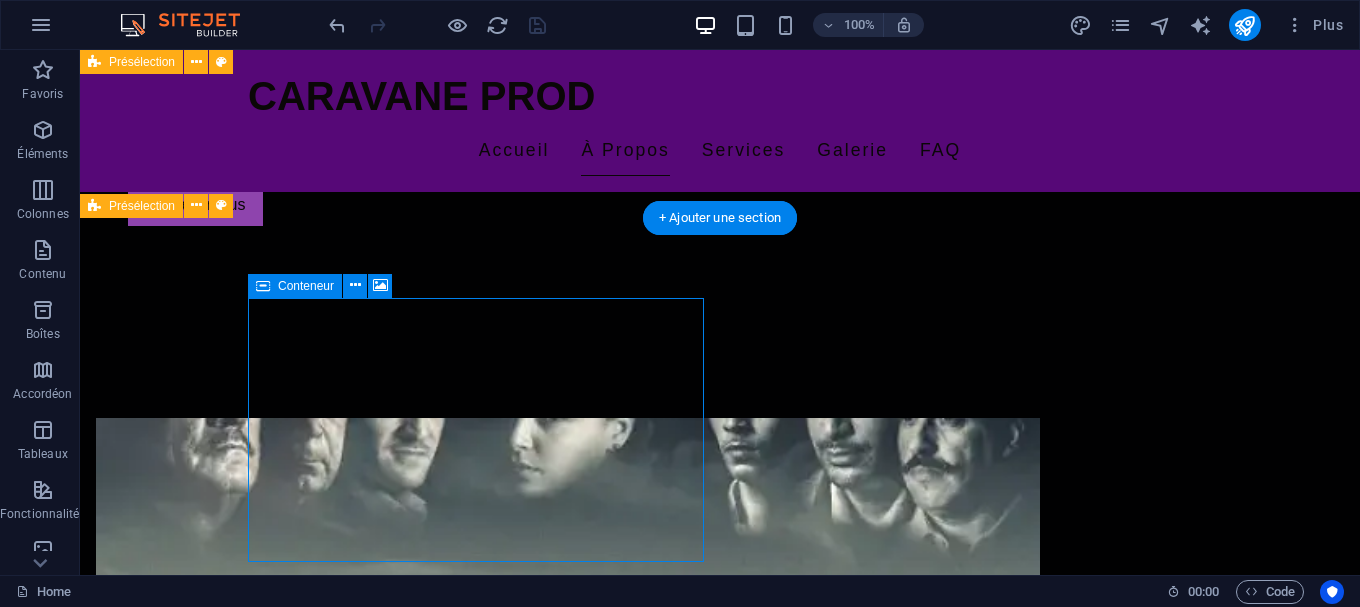 click on "Déposer le contenu ici ou  Ajouter les éléments  Coller le presse-papiers" at bounding box center (568, 2349) 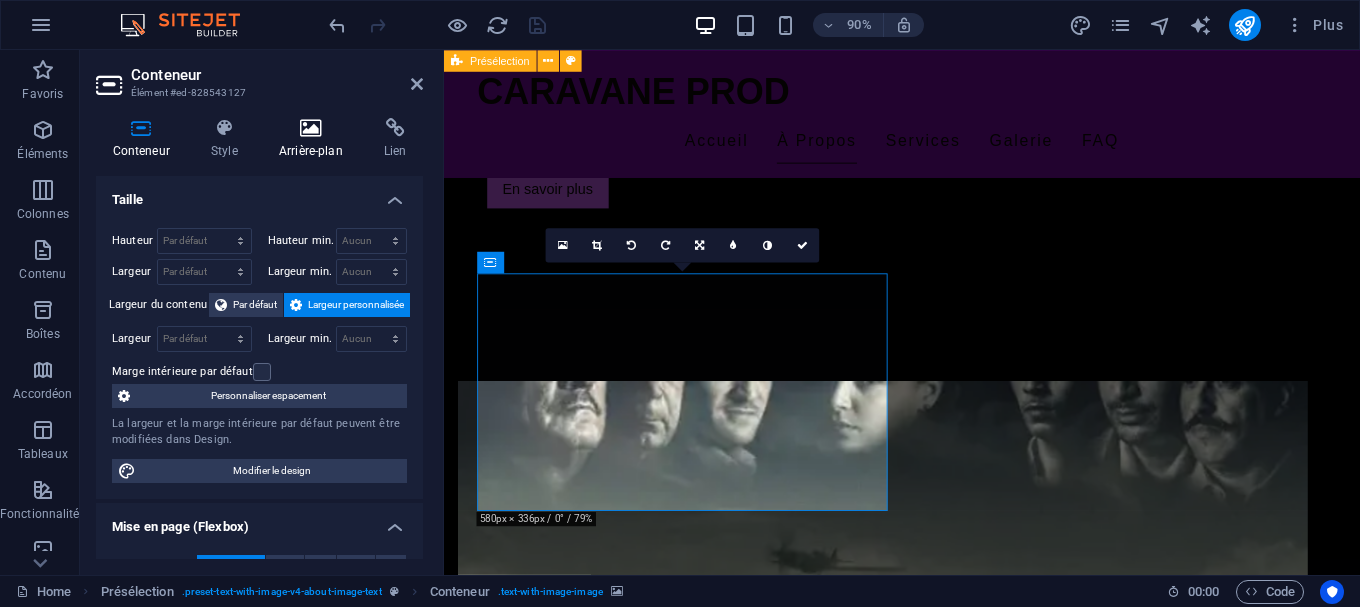 click on "Arrière-plan" at bounding box center [314, 139] 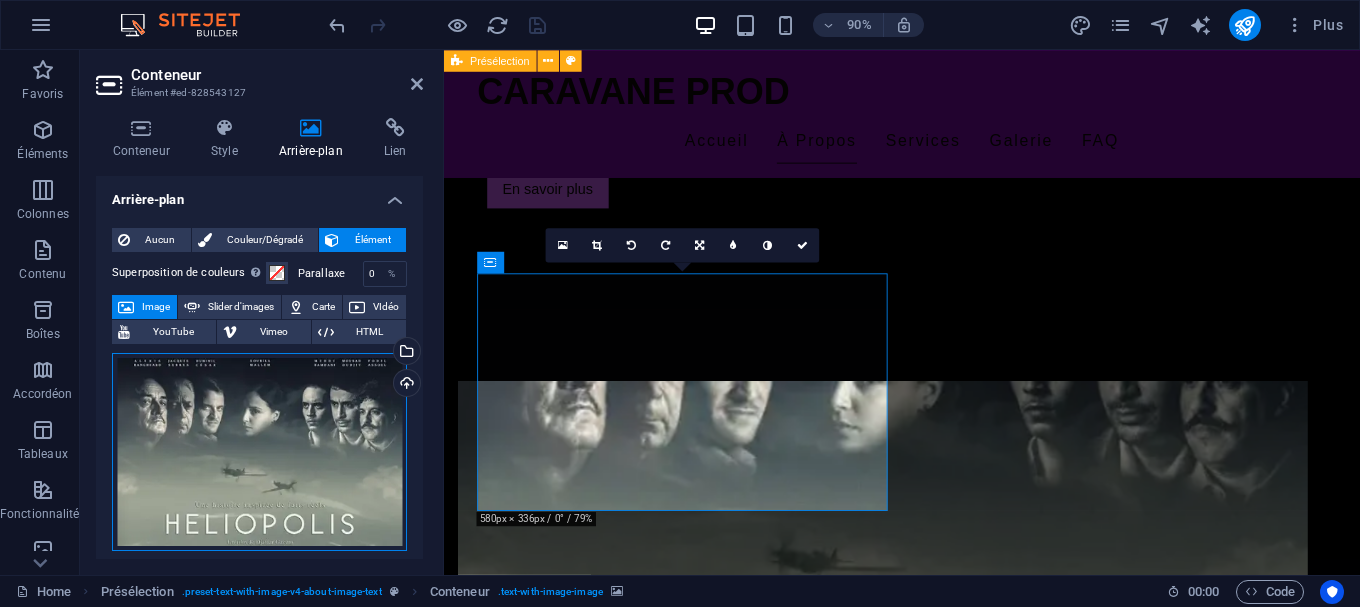 click on "Glissez les fichiers ici, cliquez pour choisir les fichiers ou  sélectionnez les fichiers depuis Fichiers ou depuis notre stock gratuit de photos et de vidéos" at bounding box center (259, 452) 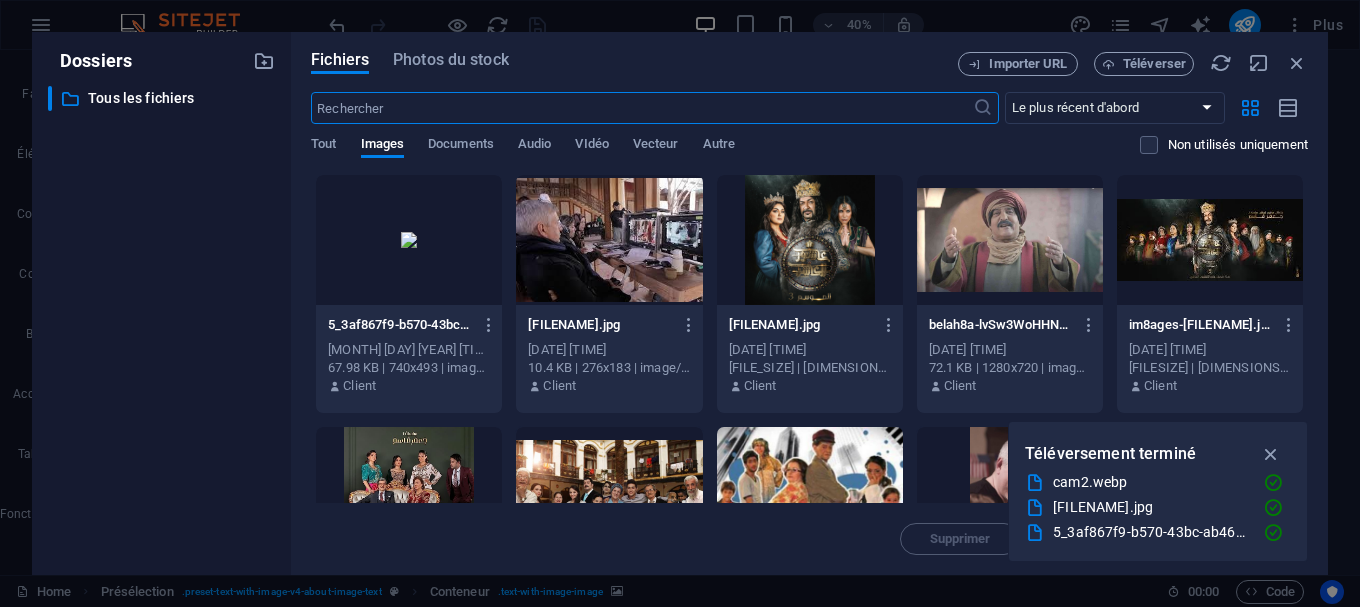 click at bounding box center (609, 240) 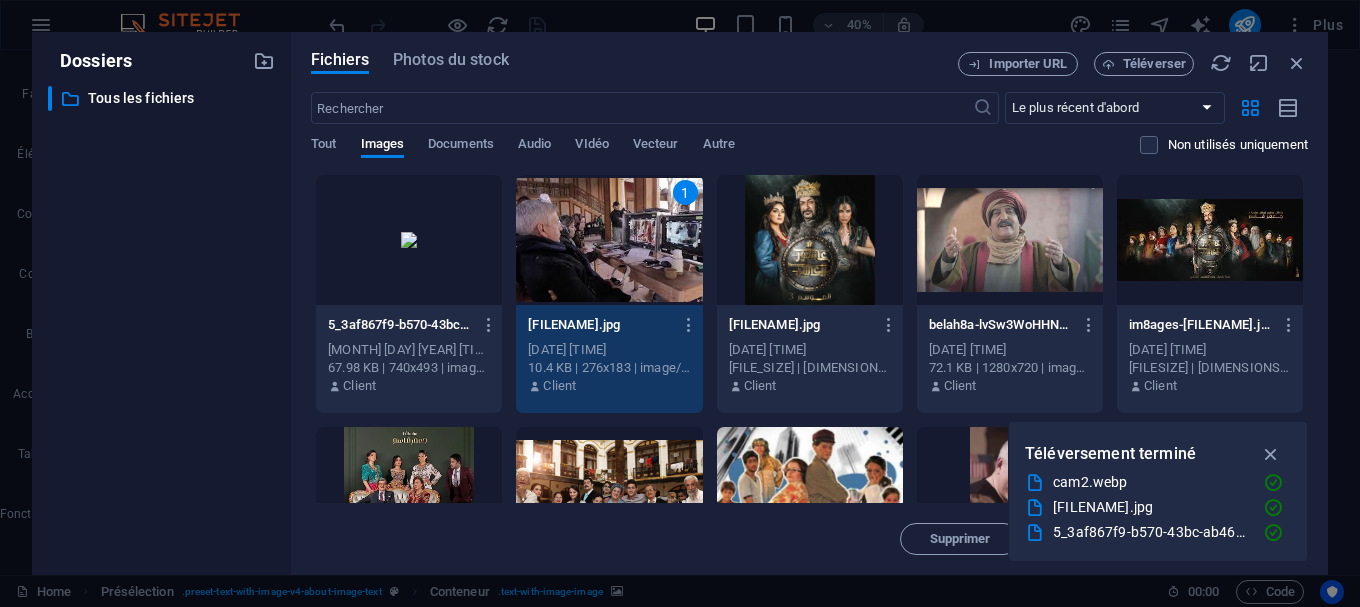 click on "1" at bounding box center [609, 240] 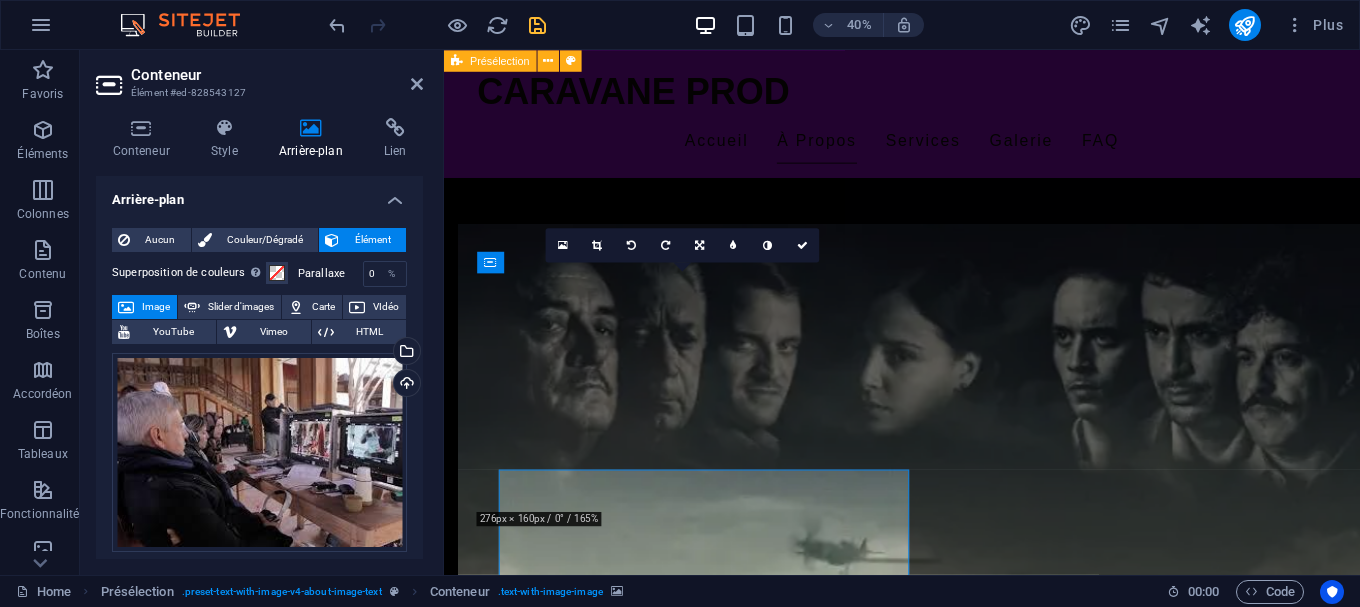 scroll, scrollTop: 1680, scrollLeft: 0, axis: vertical 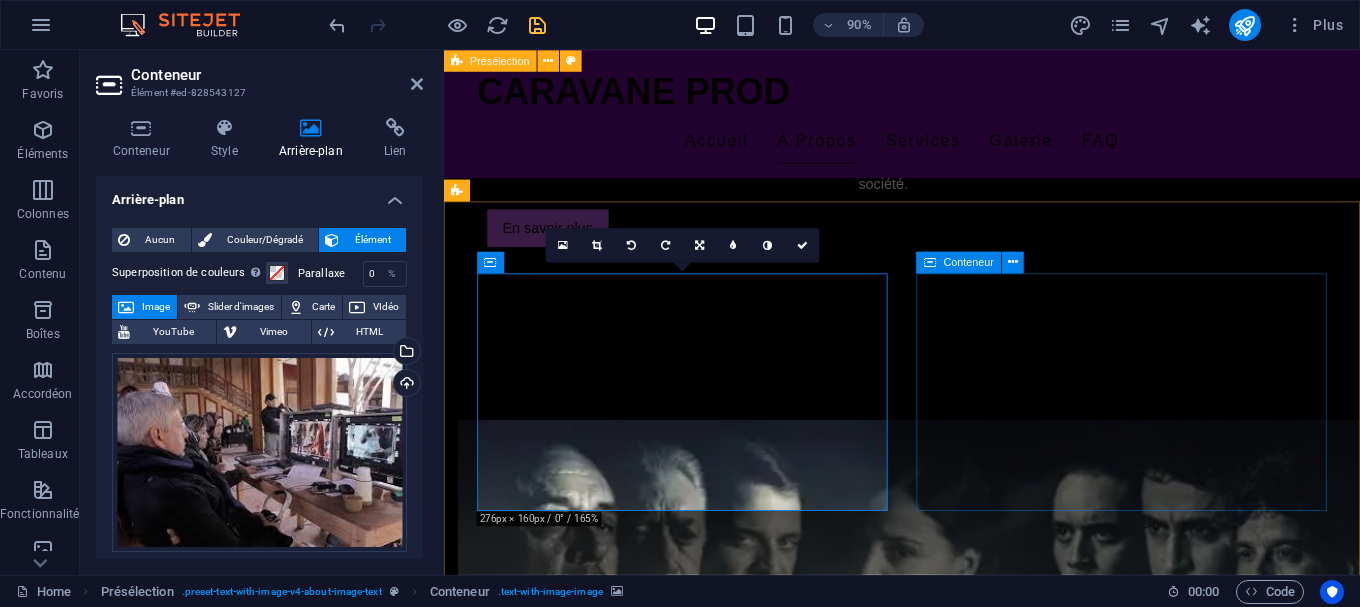 click on "Citation de [NAME] Raconter l’Algérie, c’est raconter une multitude d’histoires. Le défi, c’est de le faire avec vérité, mais aussi avec amour" at bounding box center [932, 2563] 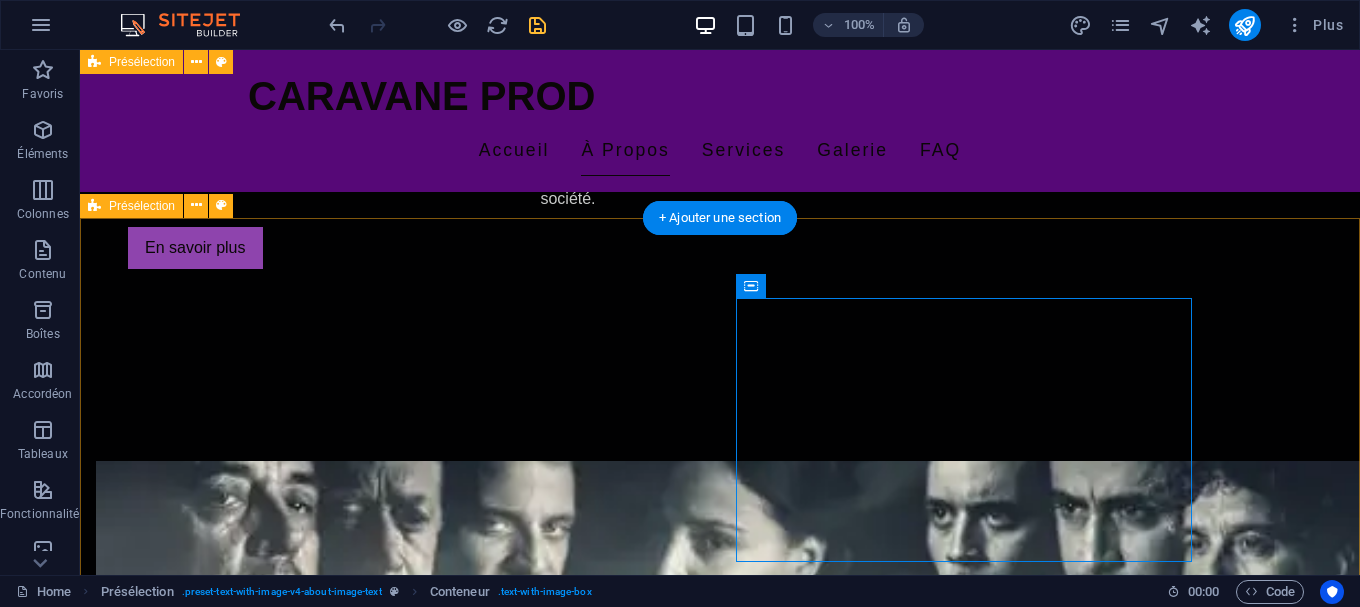 click on "Déposer le contenu ici ou  Ajouter les éléments  Coller le presse-papiers Citation de [NAME] Raconter l’Algérie, c’est raconter une multitude d’histoires. Le défi, c’est de le faire avec vérité, mais aussi avec amour" at bounding box center (720, 2352) 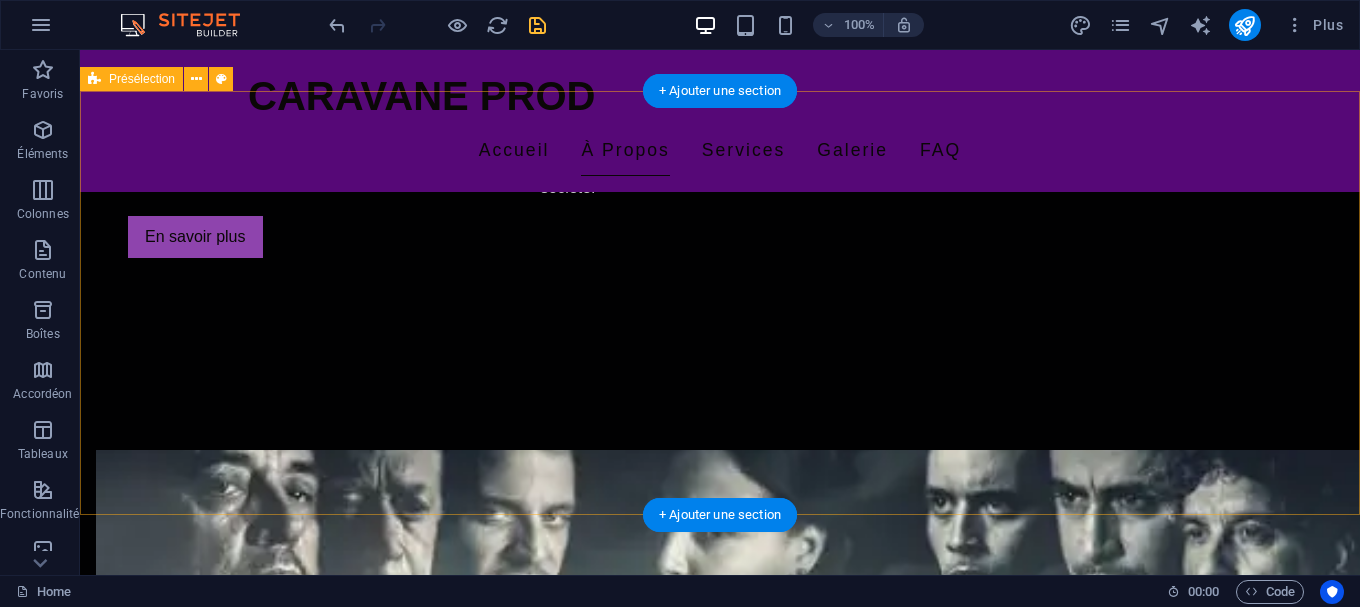 scroll, scrollTop: 1680, scrollLeft: 0, axis: vertical 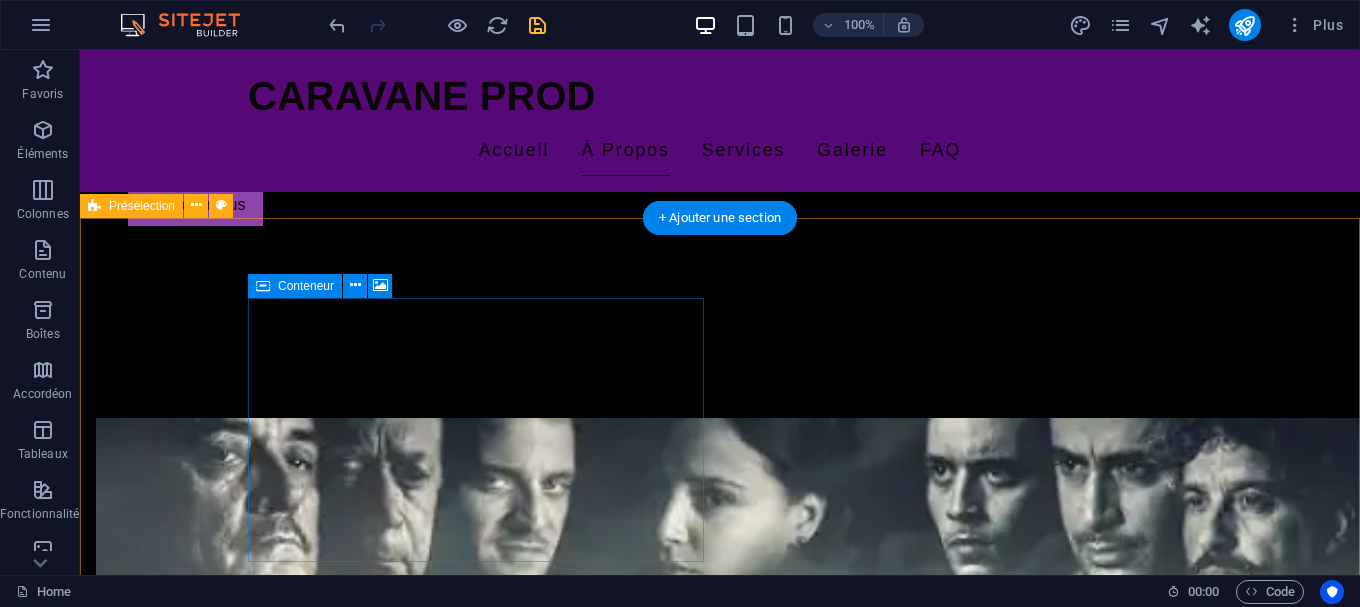 drag, startPoint x: 483, startPoint y: 433, endPoint x: 507, endPoint y: 460, distance: 36.124783 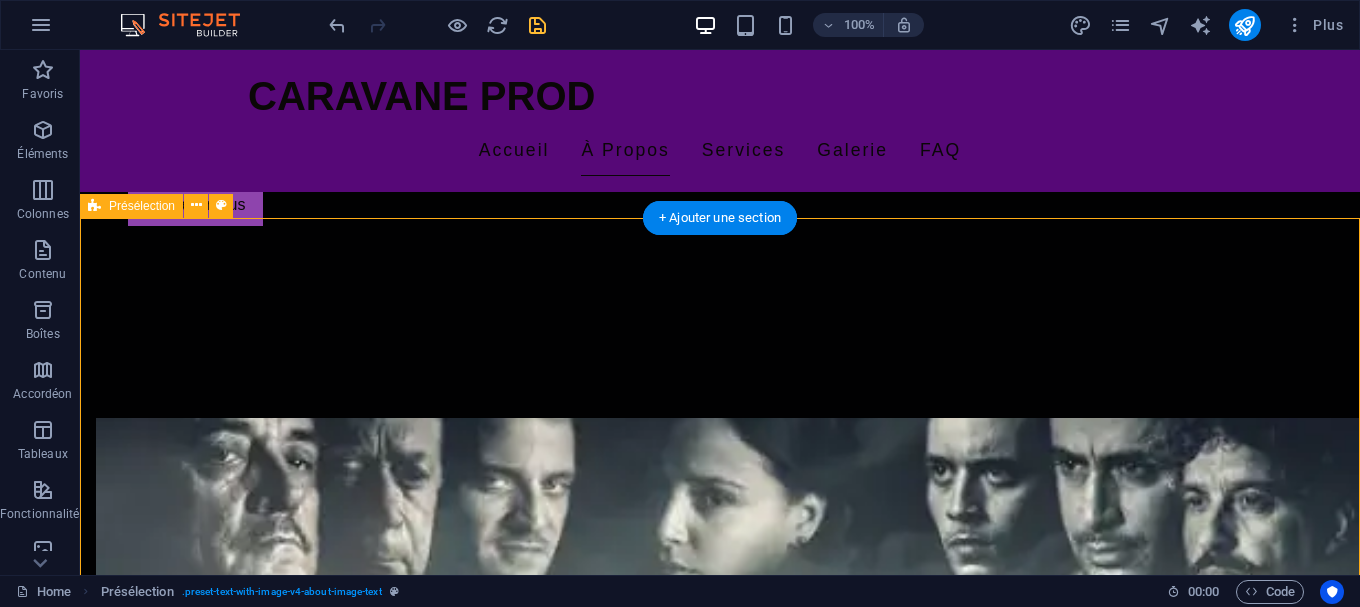 click at bounding box center [568, 2146] 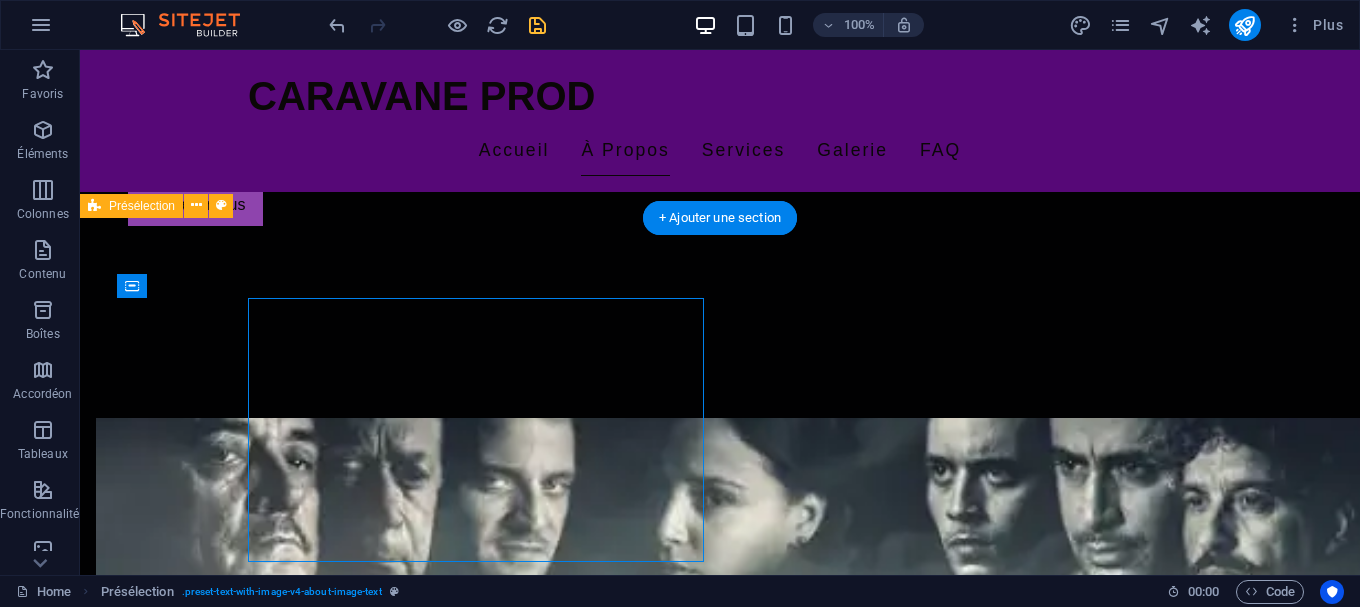 click at bounding box center [568, 2146] 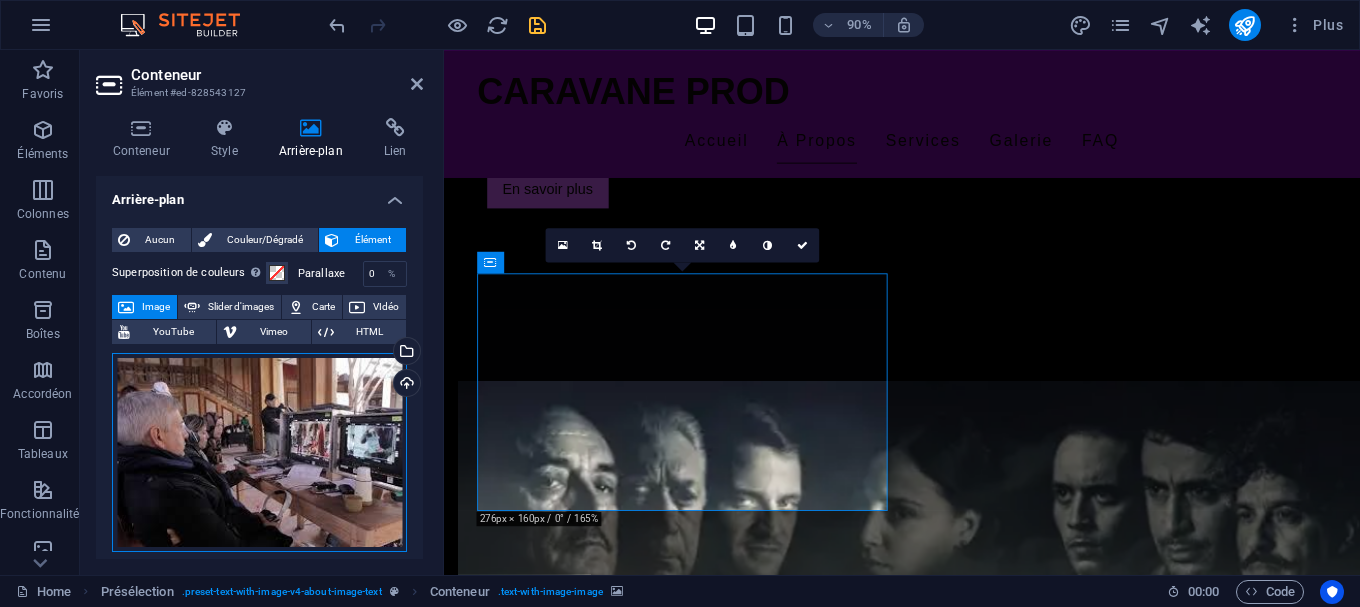 click on "Glissez les fichiers ici, cliquez pour choisir les fichiers ou  sélectionnez les fichiers depuis Fichiers ou depuis notre stock gratuit de photos et de vidéos" at bounding box center [259, 452] 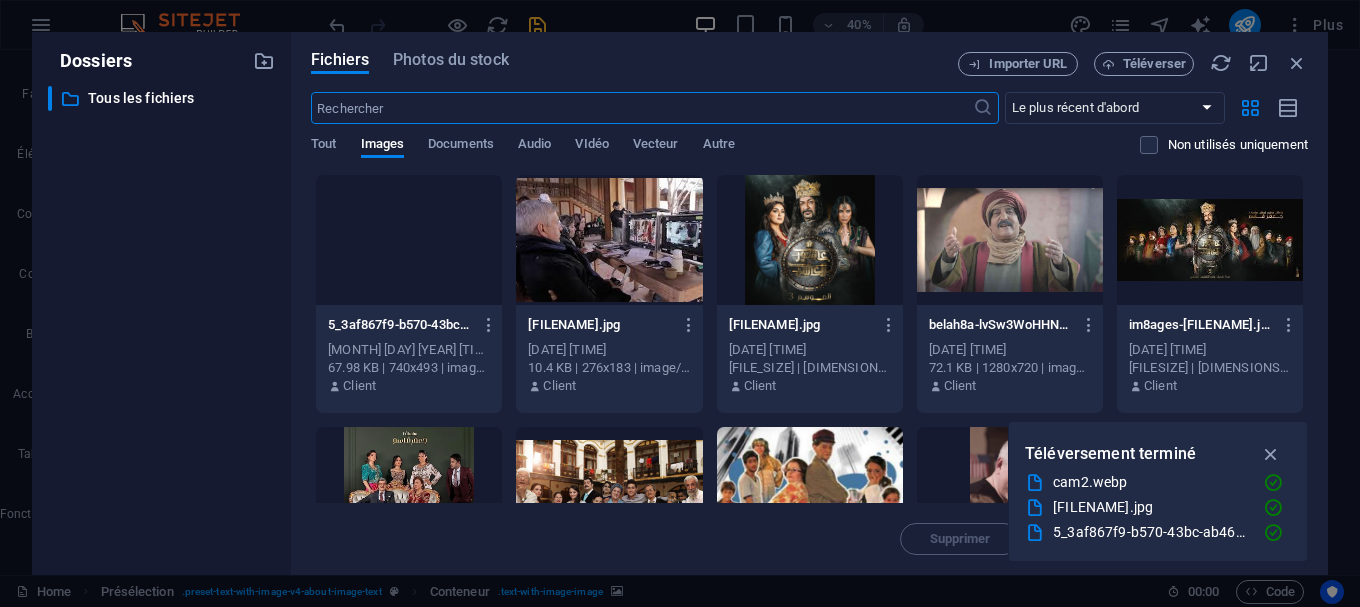 scroll, scrollTop: 1898, scrollLeft: 0, axis: vertical 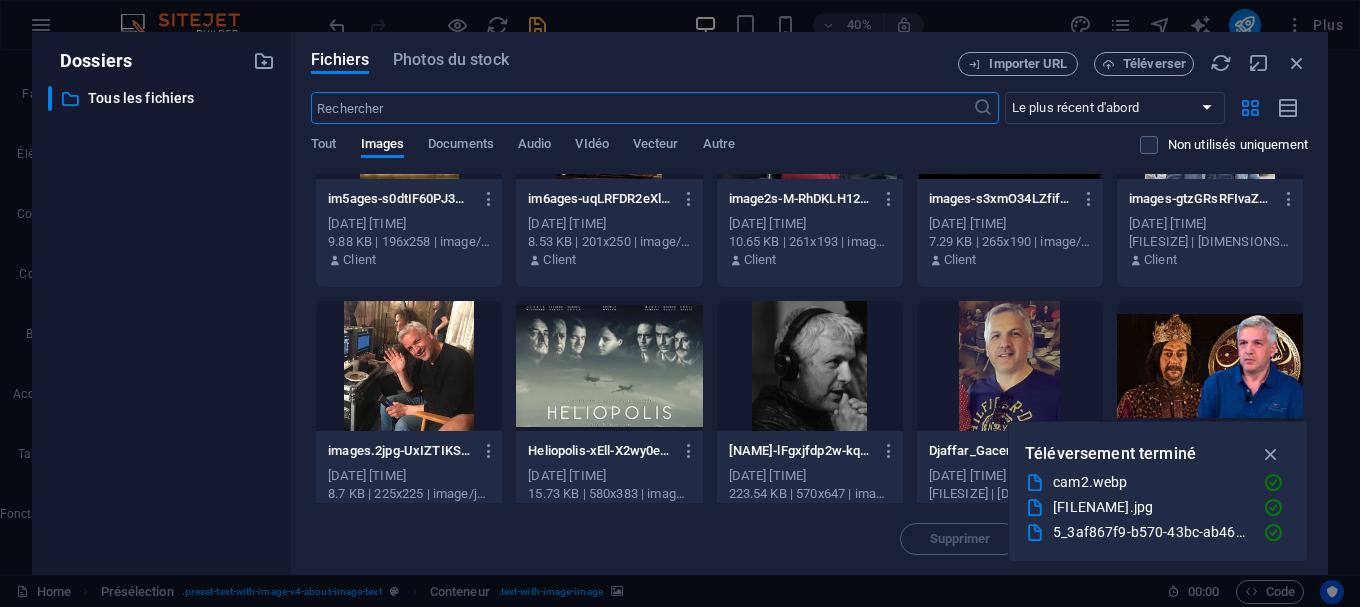 click at bounding box center [409, 366] 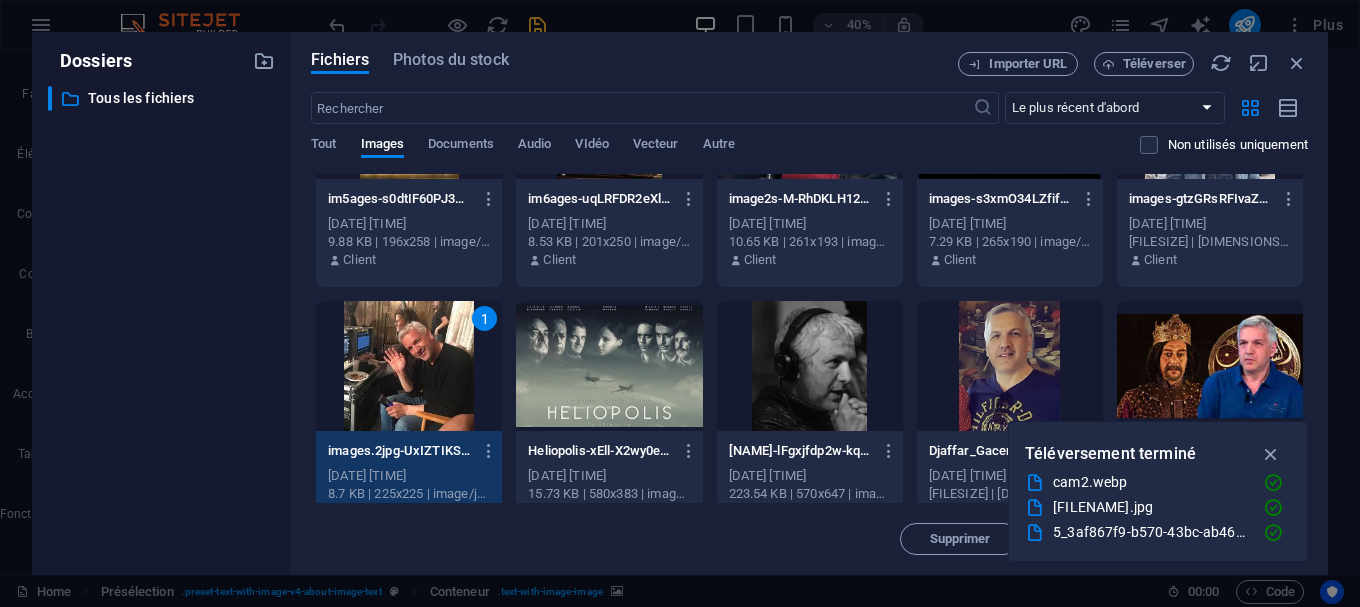 click on "1" at bounding box center (409, 366) 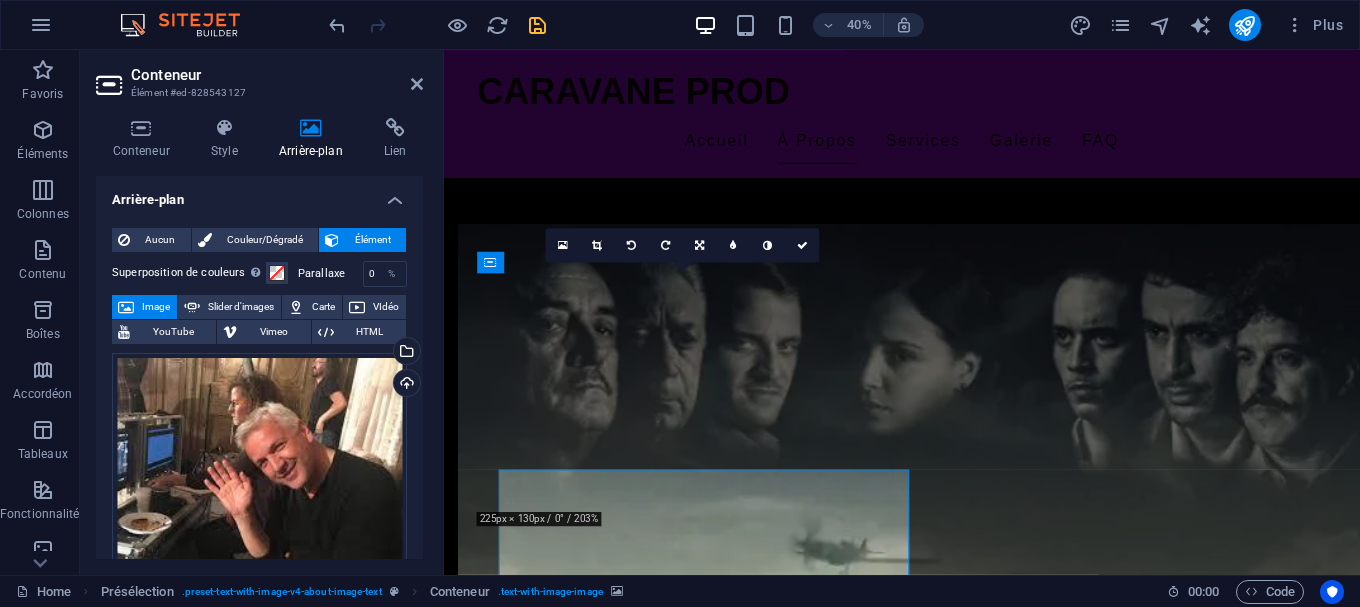 scroll, scrollTop: 1680, scrollLeft: 0, axis: vertical 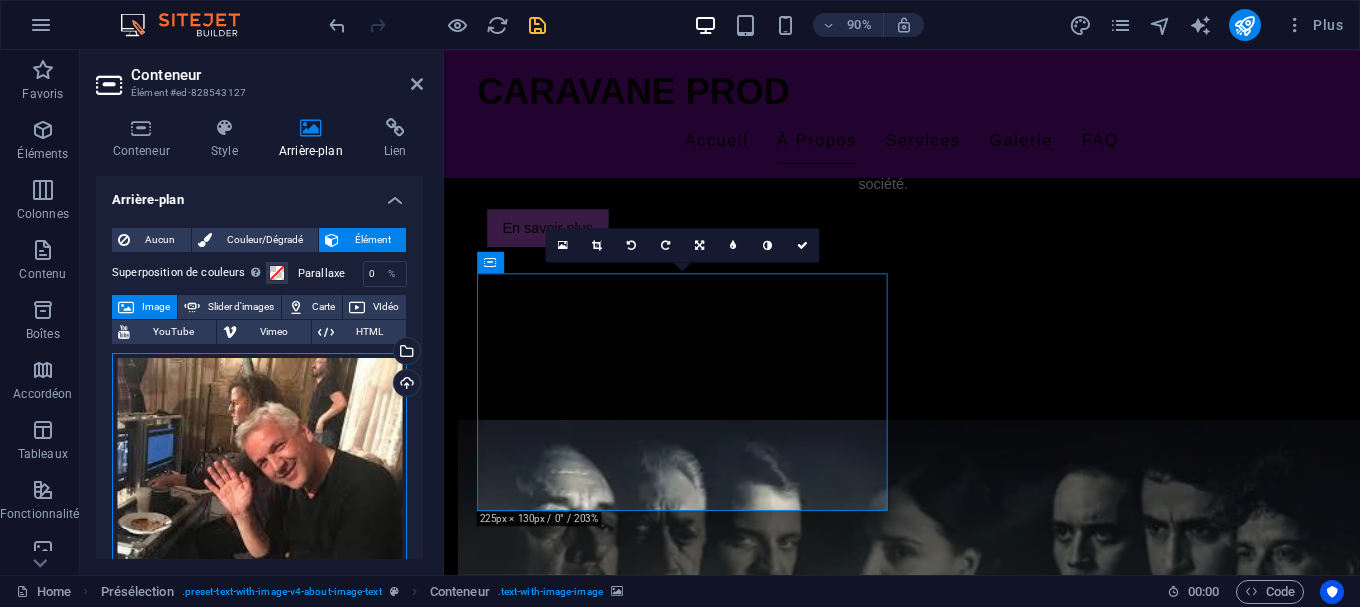 click on "Glissez les fichiers ici, cliquez pour choisir les fichiers ou  sélectionnez les fichiers depuis Fichiers ou depuis notre stock gratuit de photos et de vidéos" at bounding box center [259, 500] 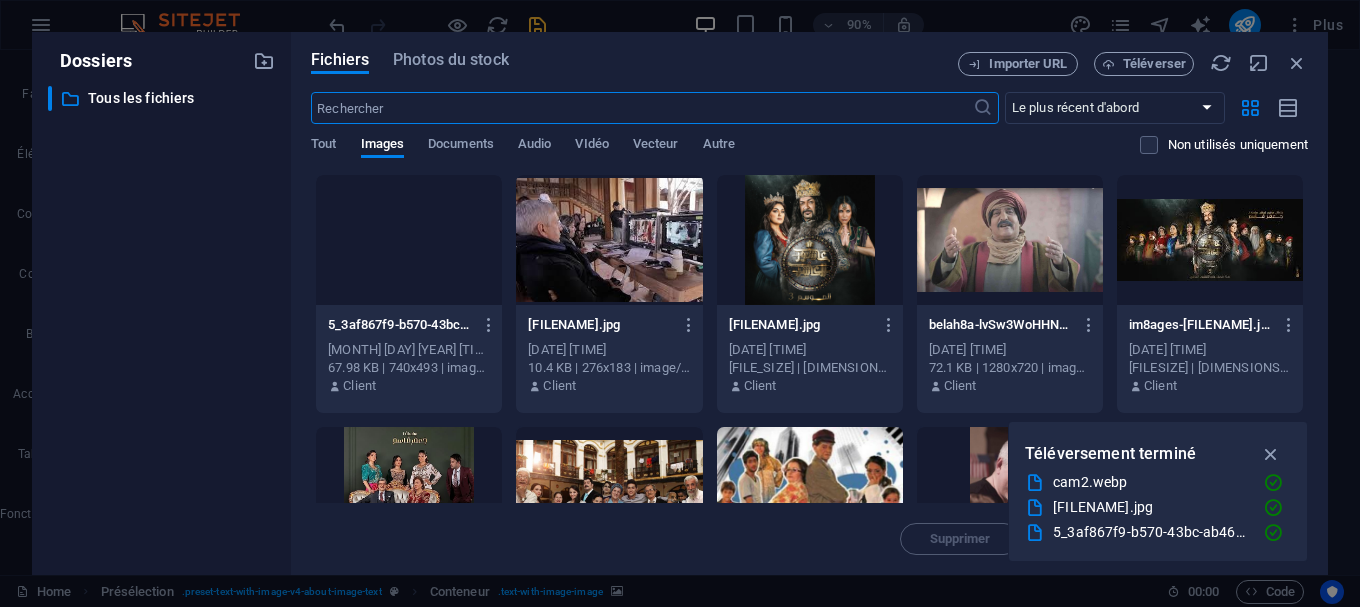 scroll, scrollTop: 1898, scrollLeft: 0, axis: vertical 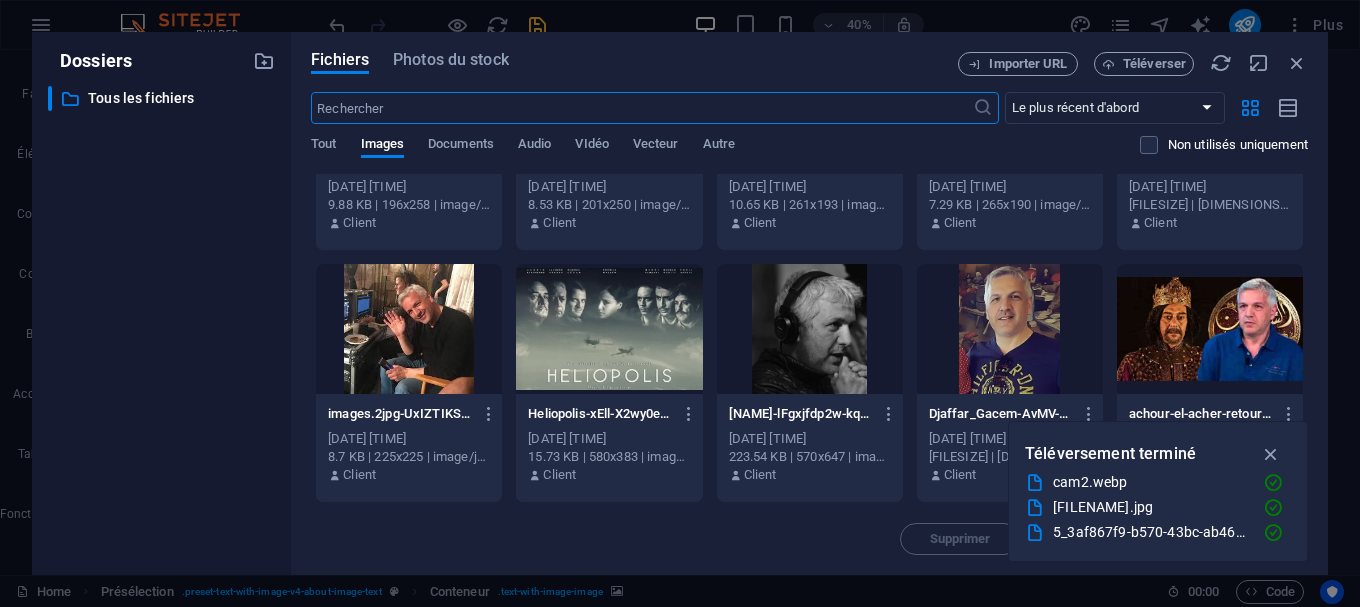 click at bounding box center [409, 329] 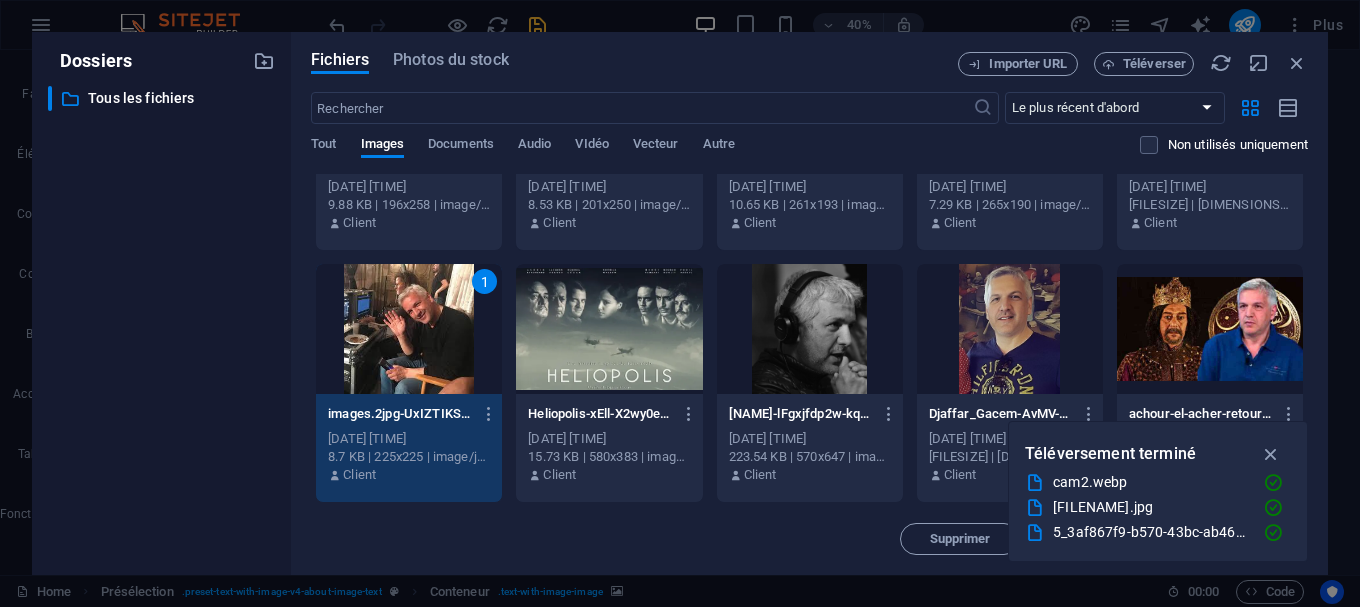 click on "1" at bounding box center (409, 329) 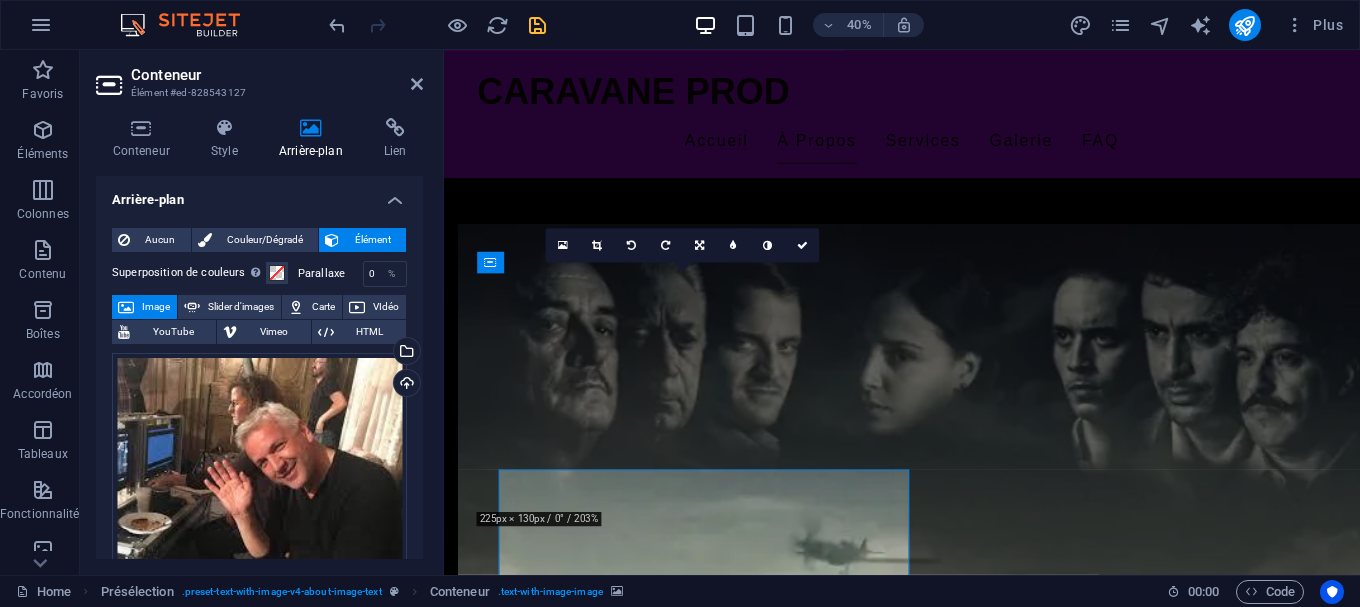 scroll, scrollTop: 1680, scrollLeft: 0, axis: vertical 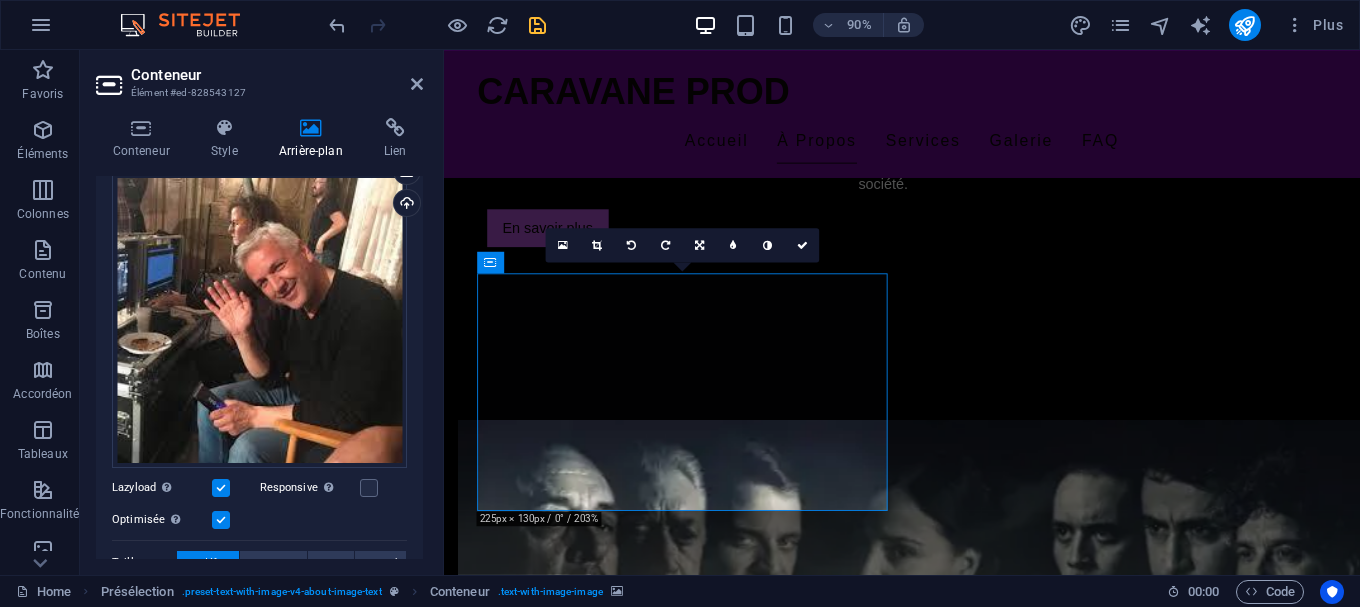 click at bounding box center [221, 488] 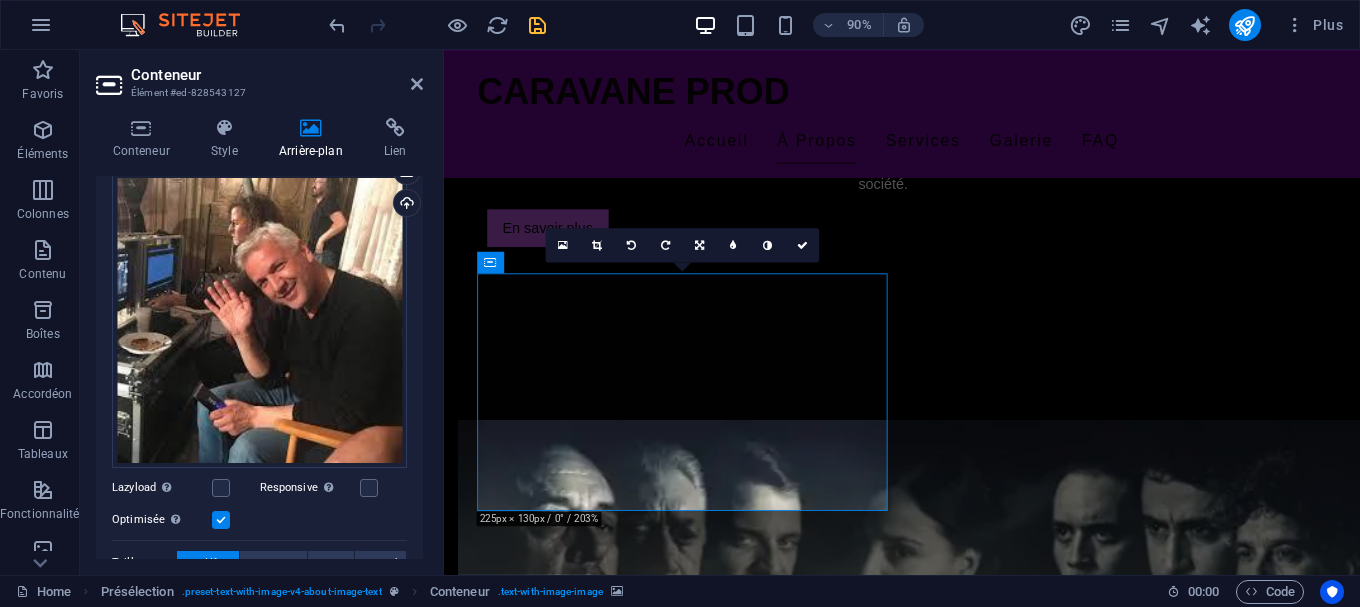 click at bounding box center [221, 520] 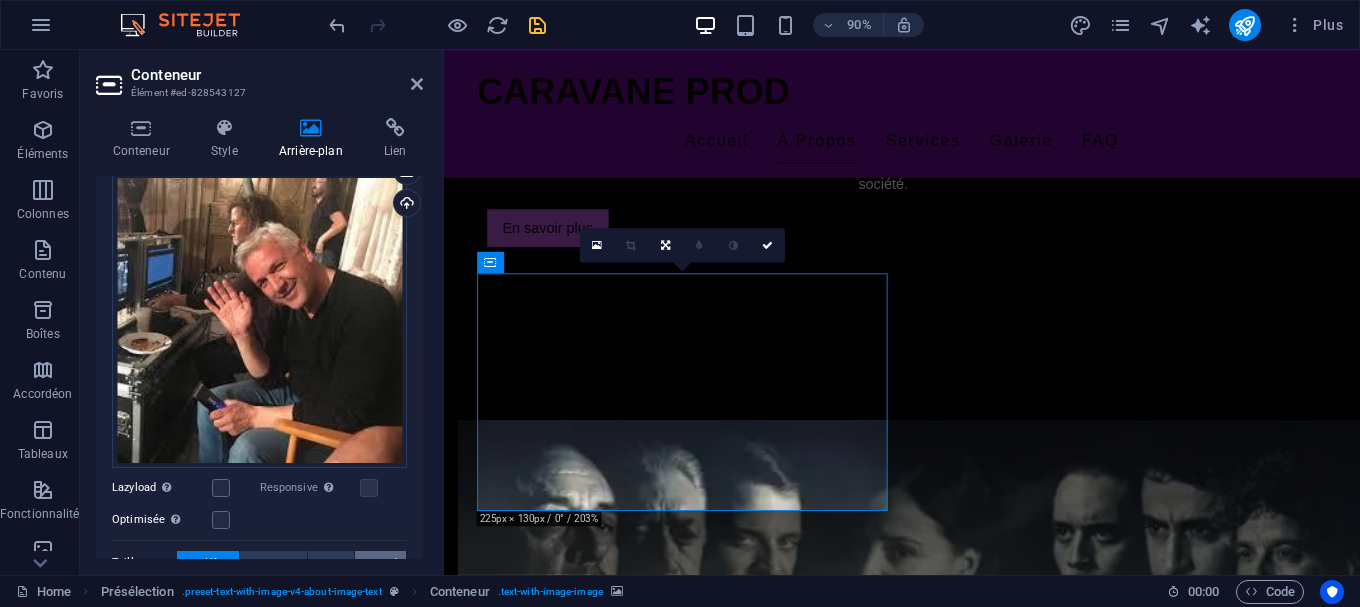 click on "Original" at bounding box center (380, 563) 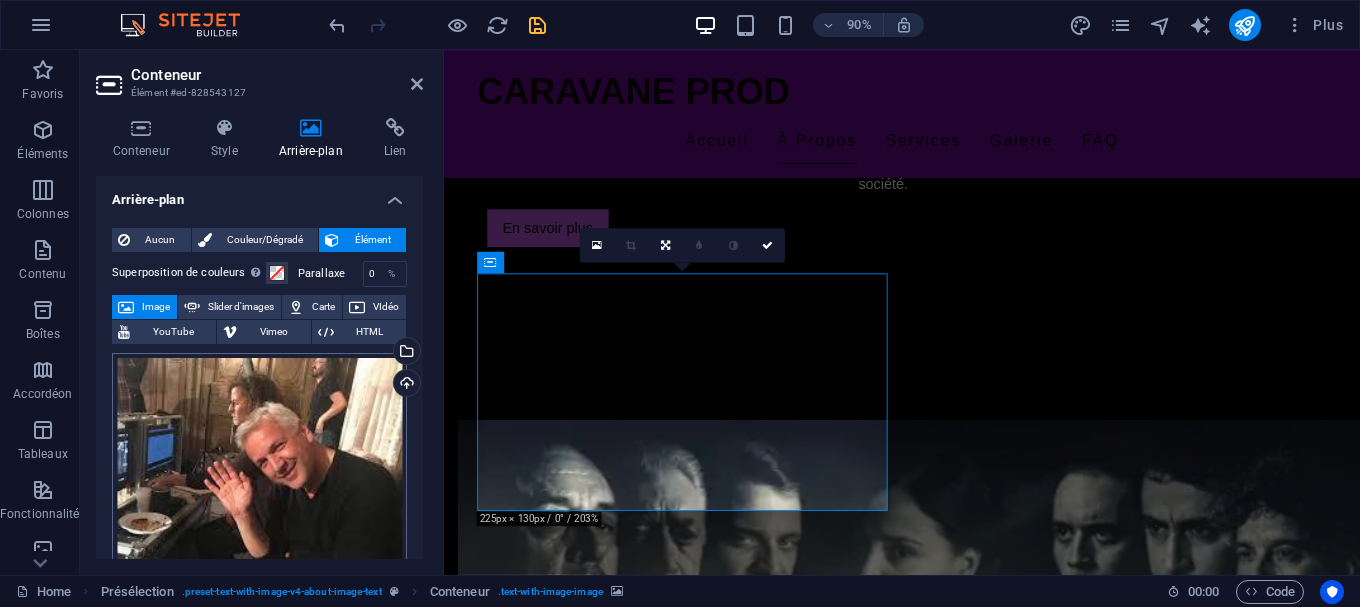 scroll, scrollTop: 270, scrollLeft: 0, axis: vertical 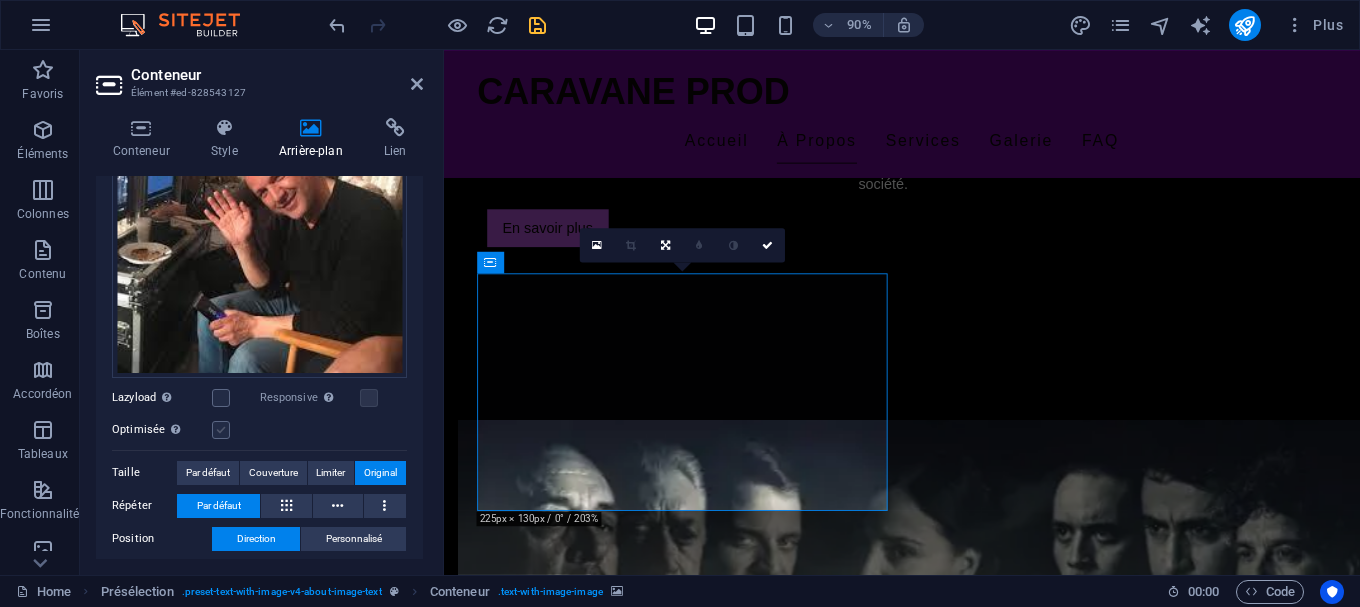 click at bounding box center [221, 430] 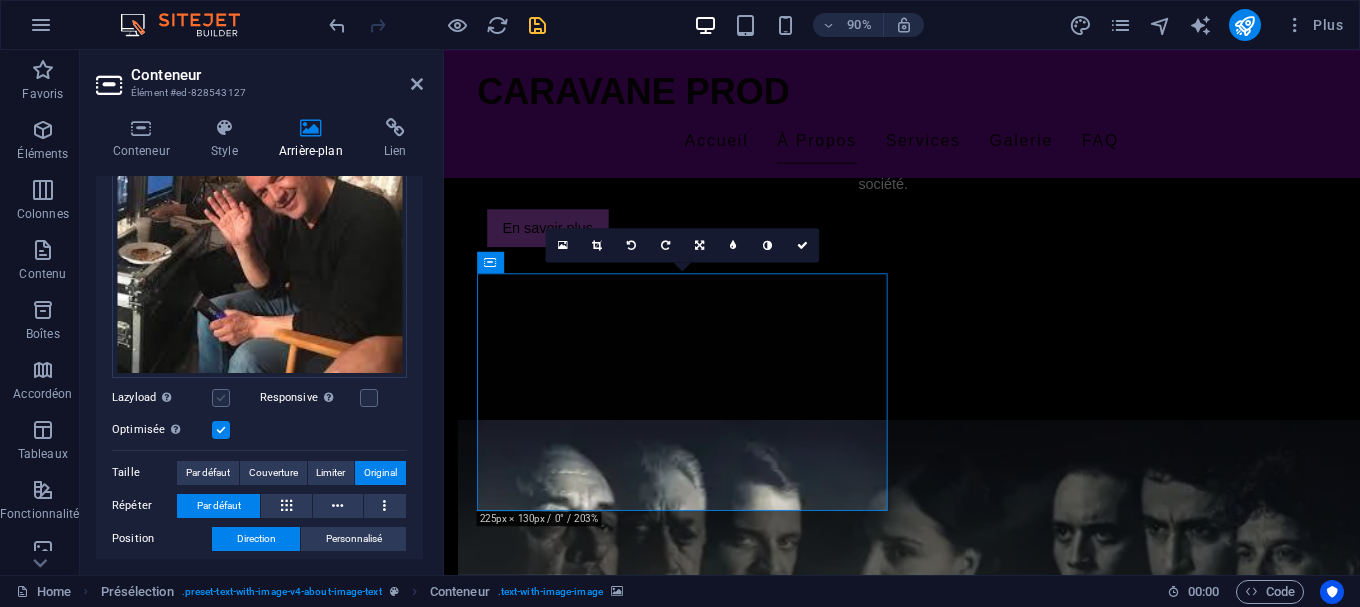 click at bounding box center (221, 398) 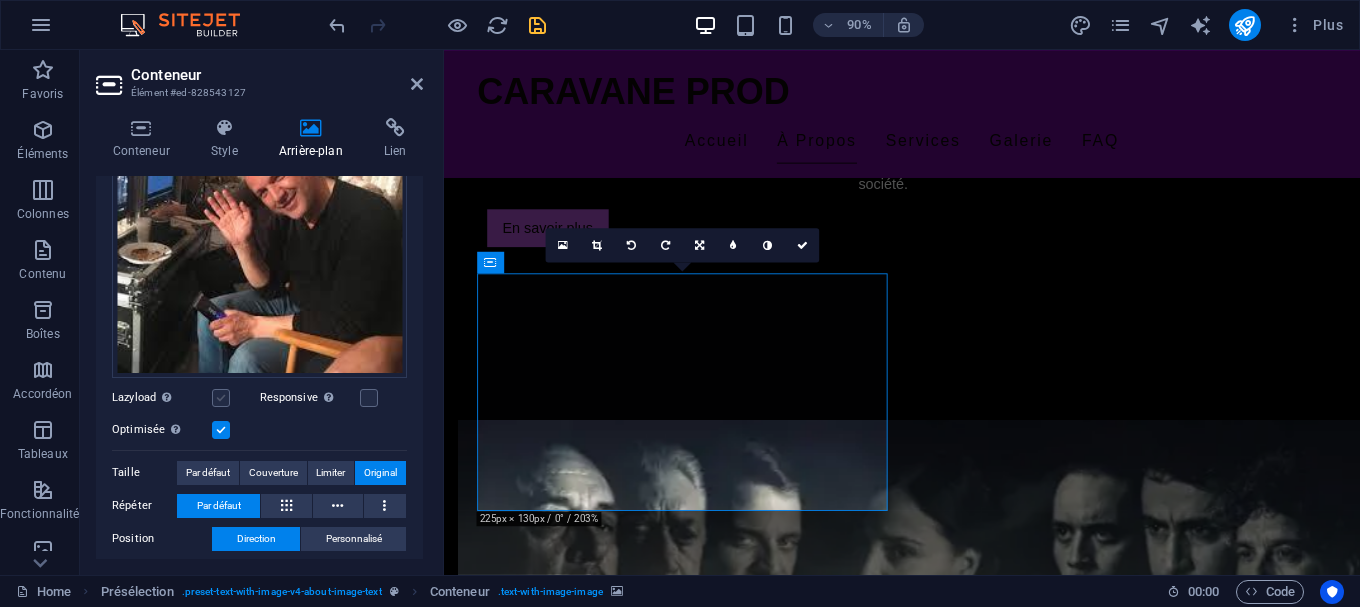 click on "Lazyload Charger les images après la page améliore le temps de chargement (vitesse)." at bounding box center [0, 0] 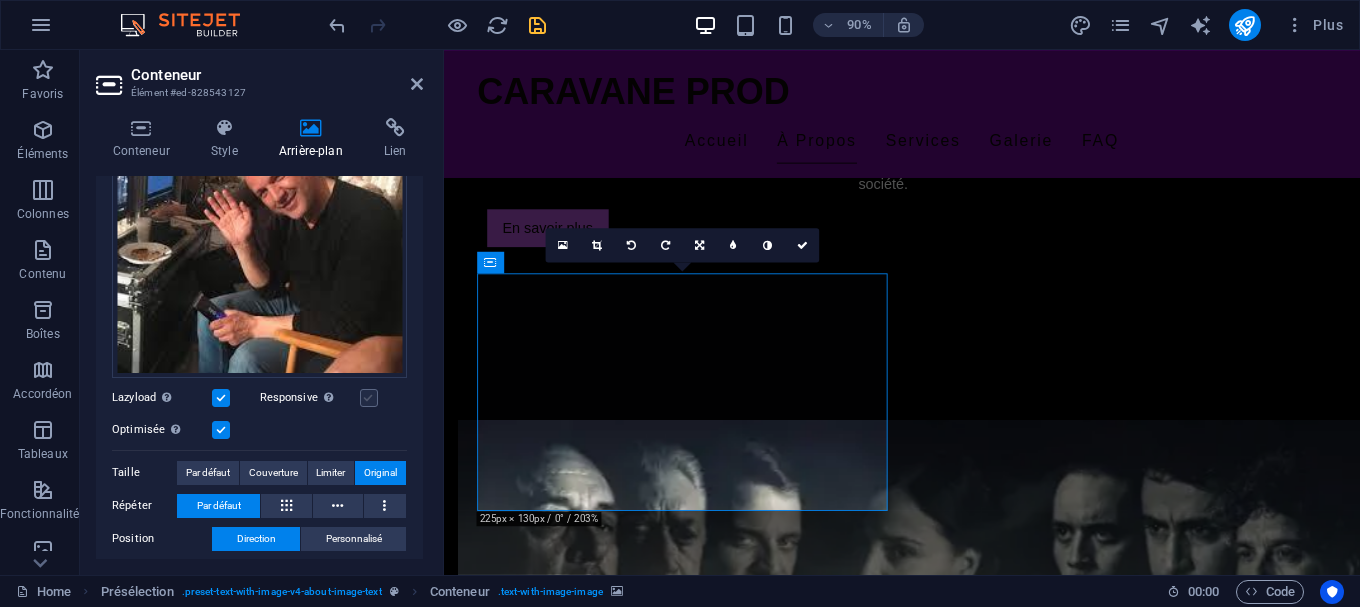 click at bounding box center (369, 398) 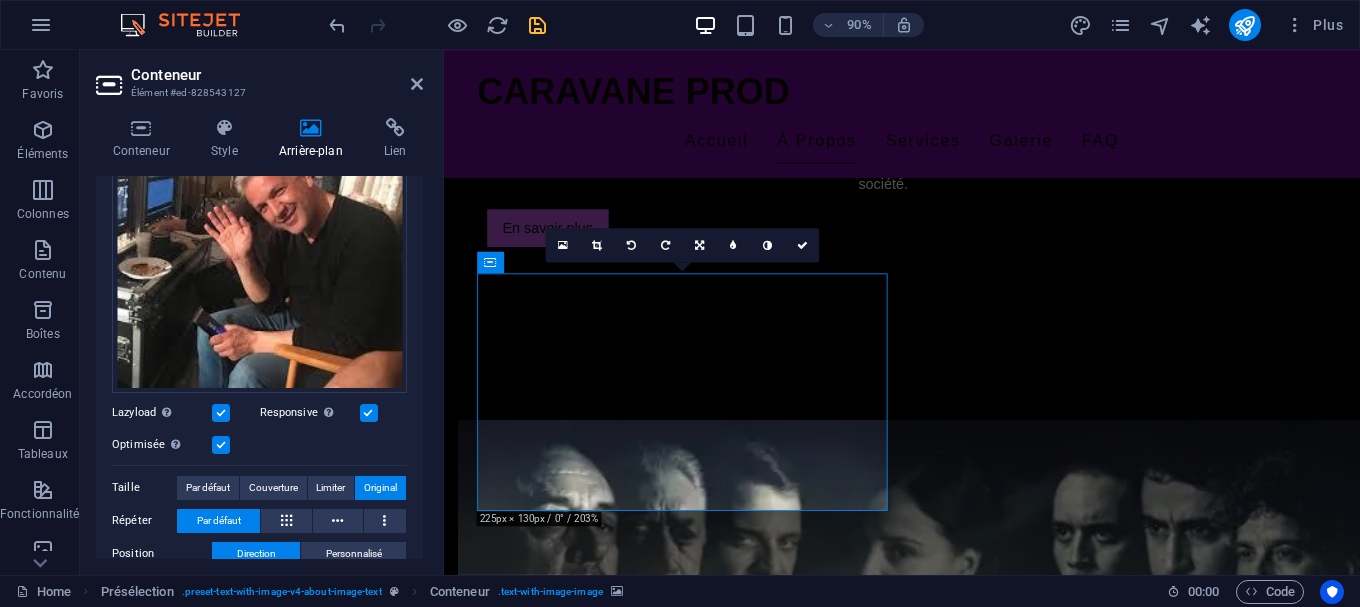 scroll, scrollTop: 253, scrollLeft: 0, axis: vertical 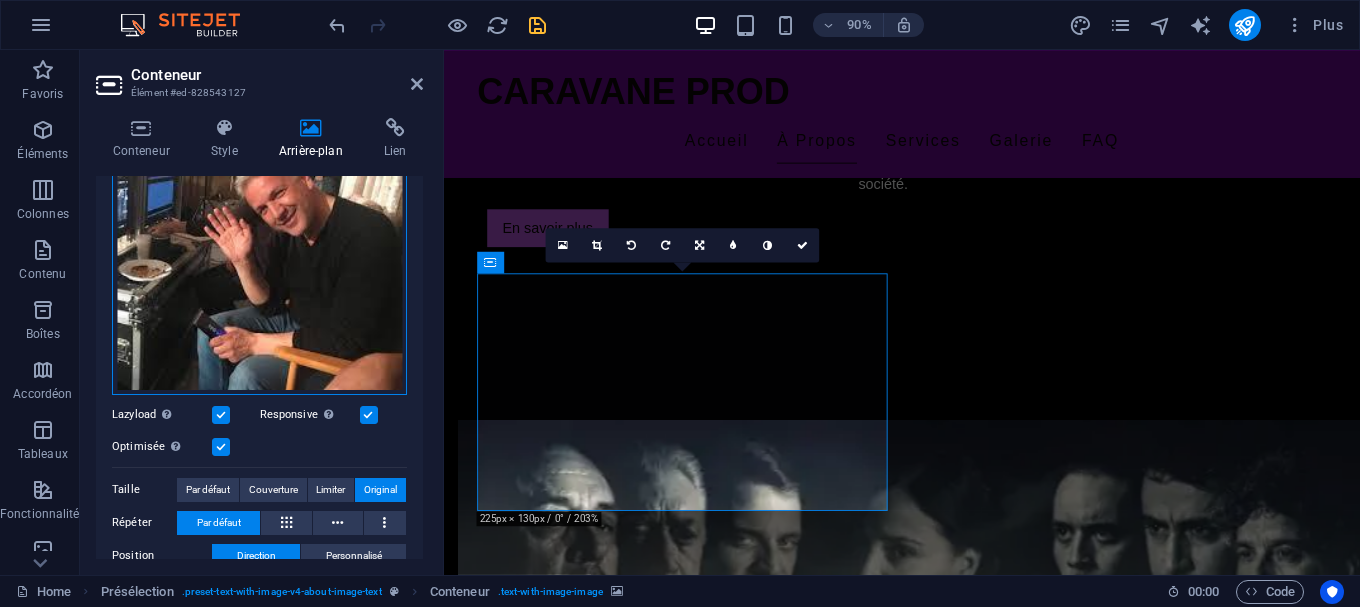 click on "Glissez les fichiers ici, cliquez pour choisir les fichiers ou  sélectionnez les fichiers depuis Fichiers ou depuis notre stock gratuit de photos et de vidéos" at bounding box center (259, 247) 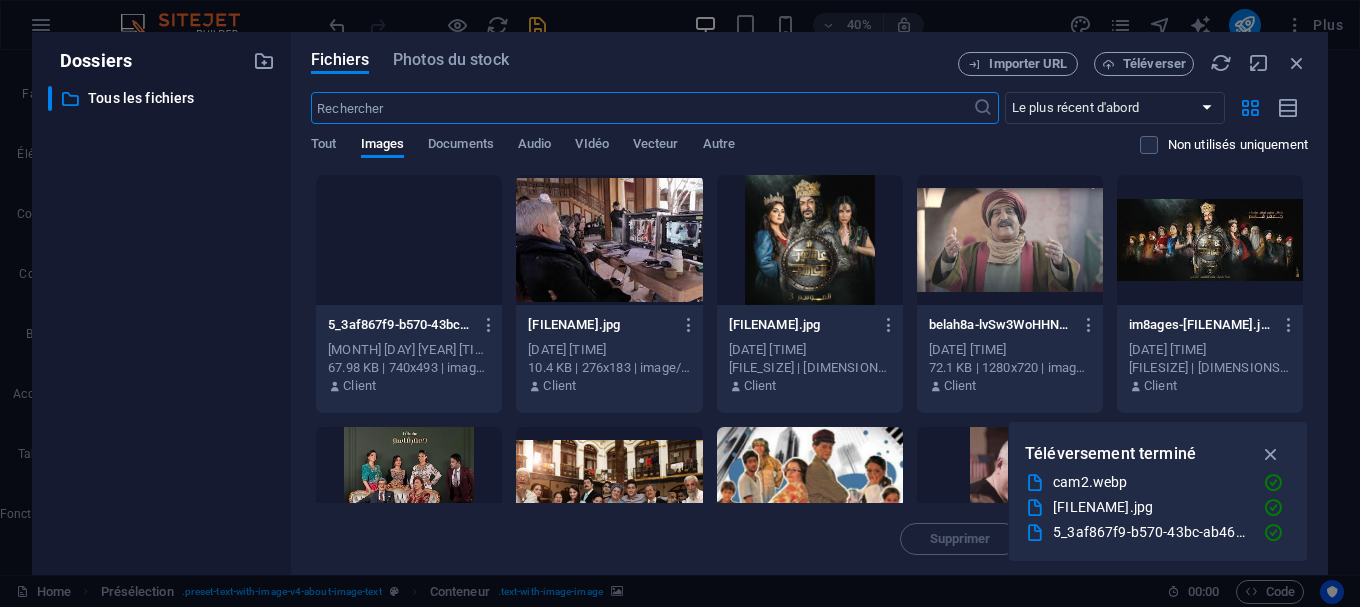 scroll, scrollTop: 1898, scrollLeft: 0, axis: vertical 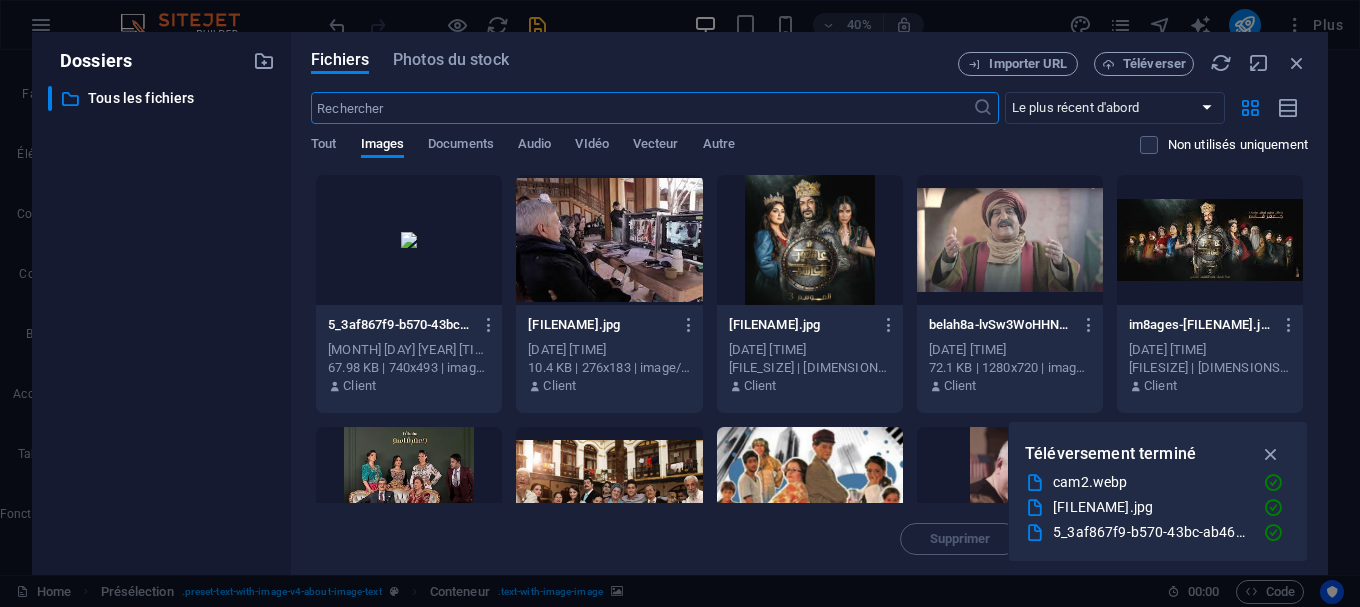 click at bounding box center (609, 240) 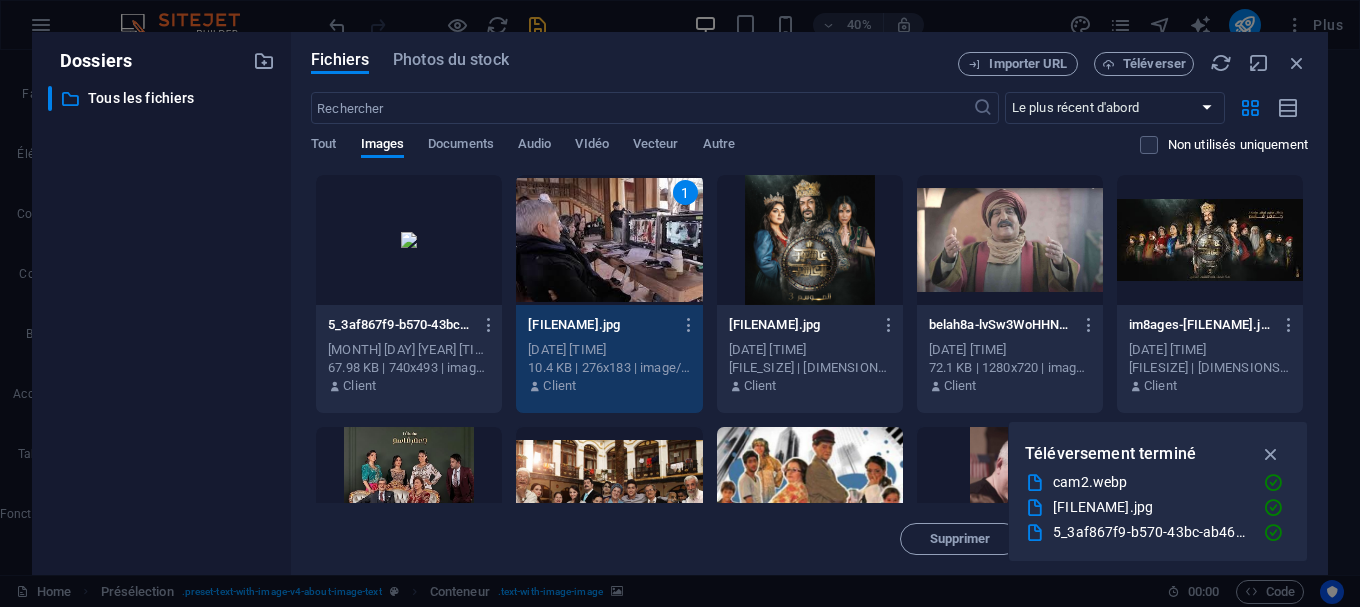 click on "1" at bounding box center (609, 240) 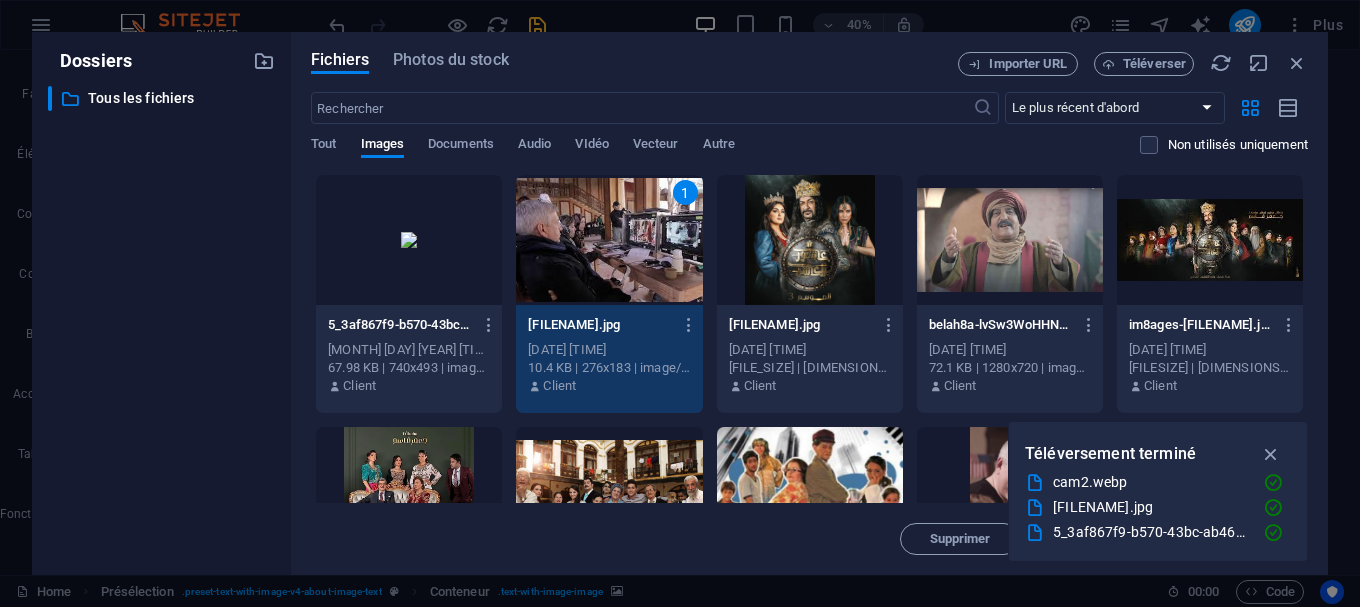 scroll, scrollTop: 1680, scrollLeft: 0, axis: vertical 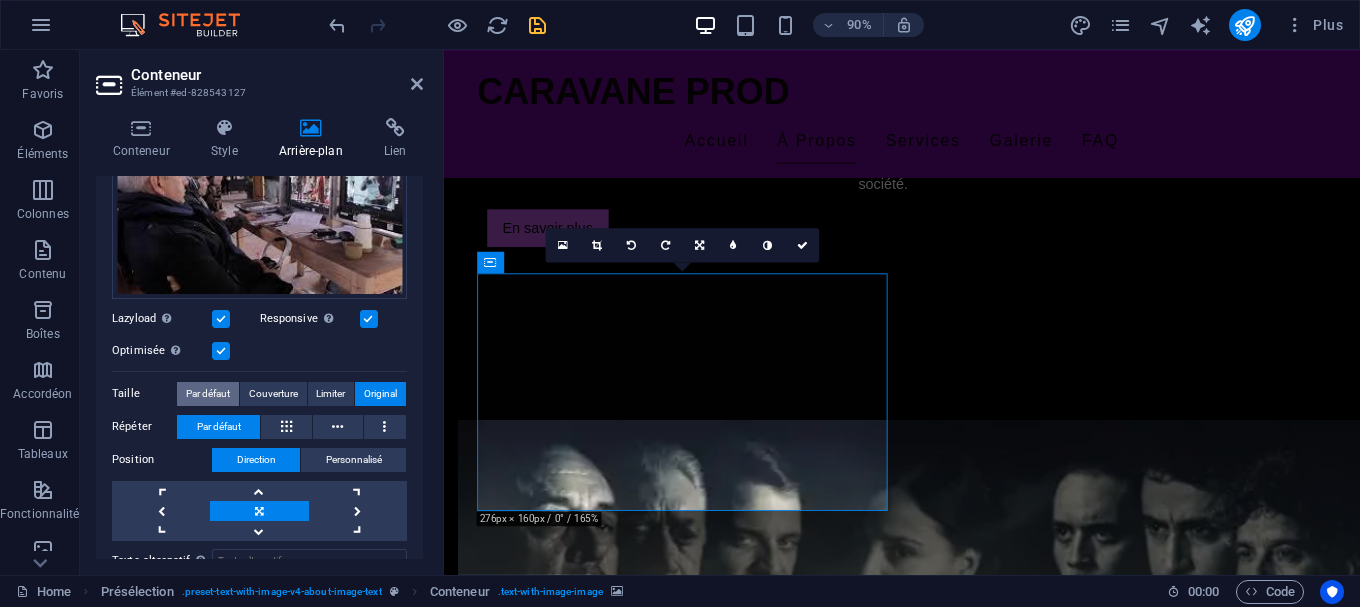 click on "Par défaut" at bounding box center [208, 394] 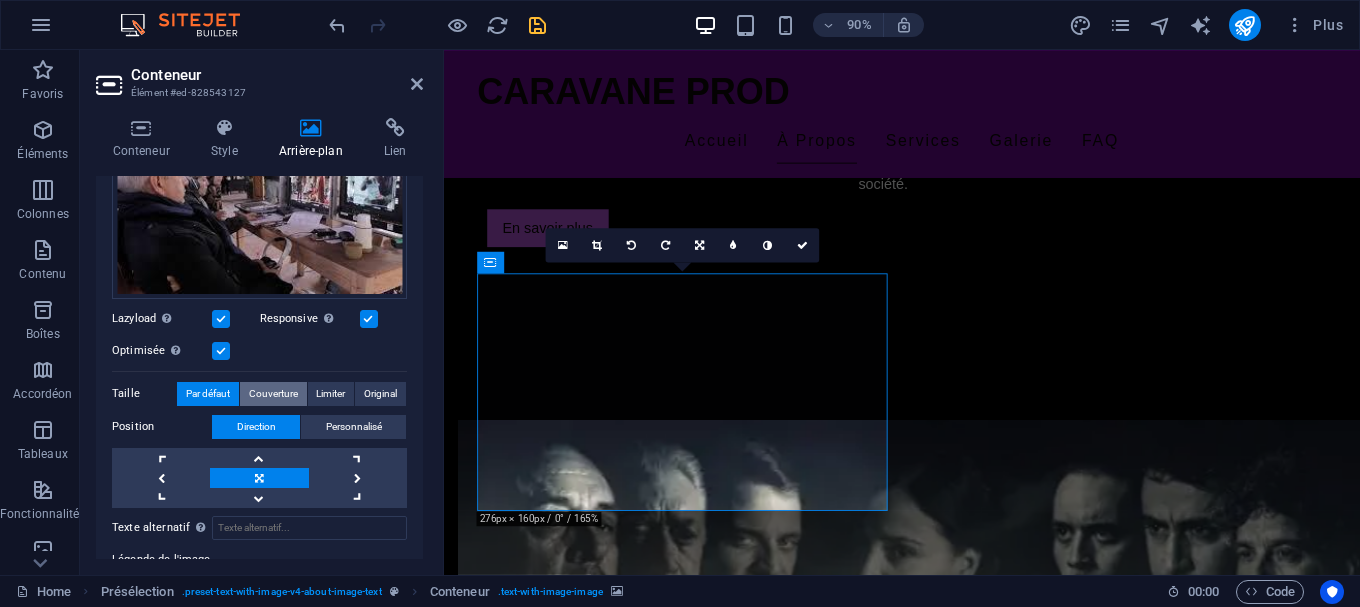 click on "Couverture" at bounding box center (273, 394) 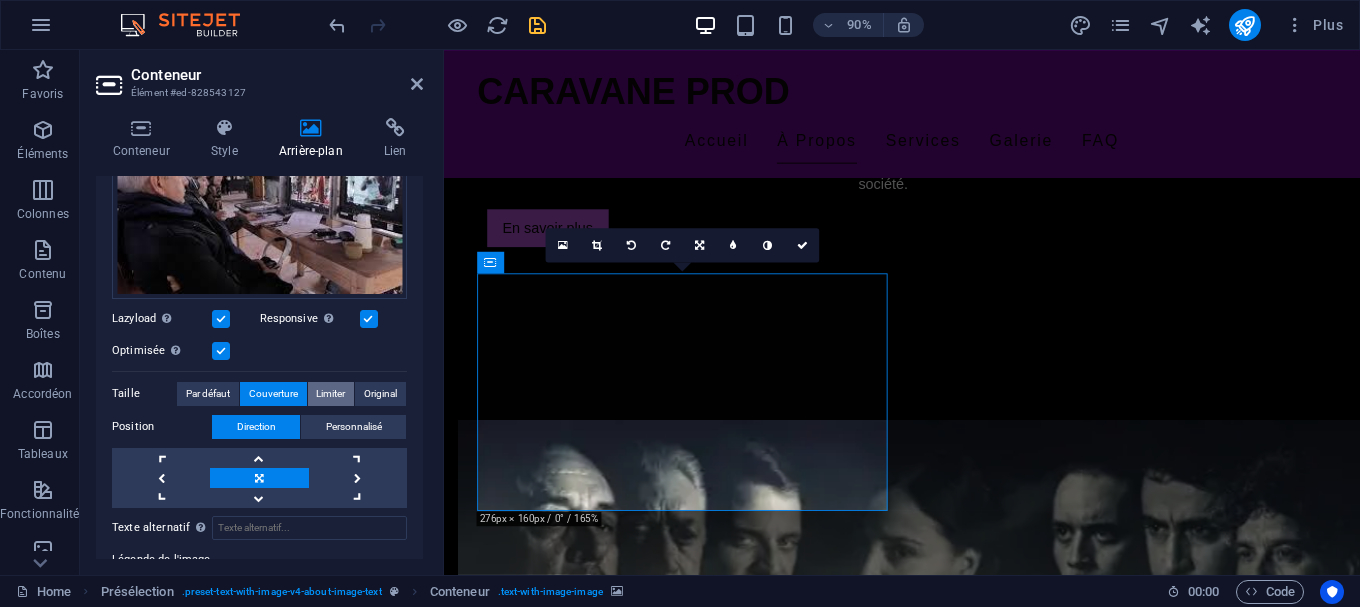 click on "Limiter" at bounding box center (330, 394) 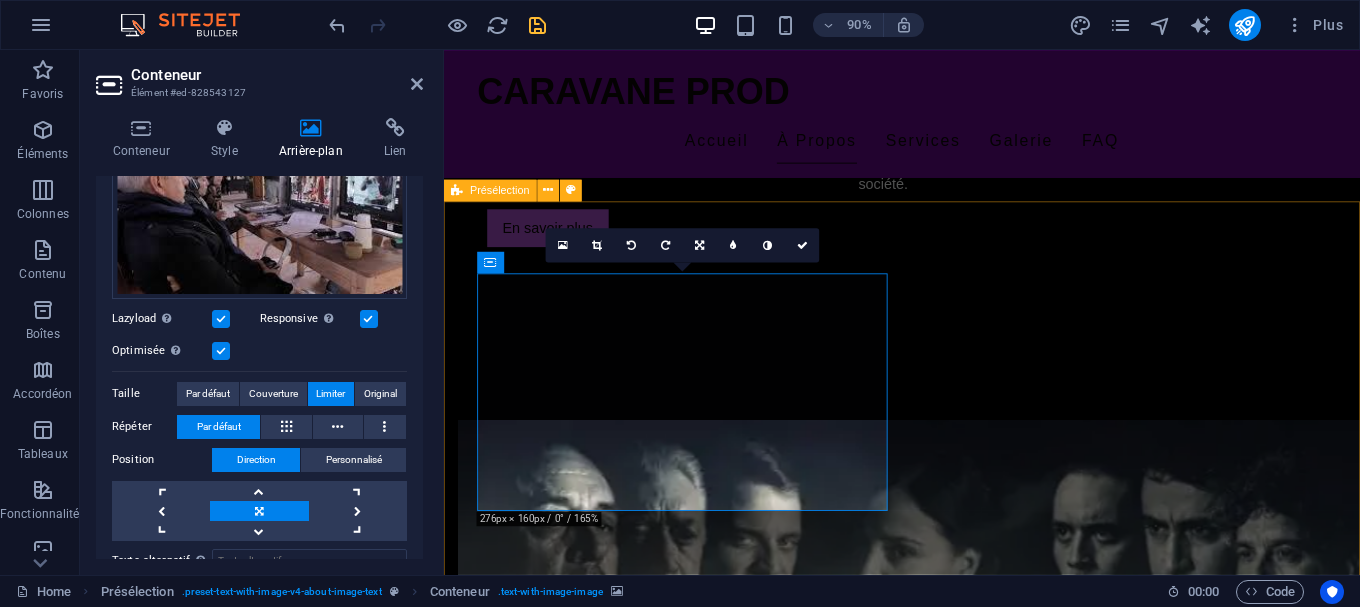 click on "Déposer le contenu ici ou  Ajouter les éléments  Coller le presse-papiers Citation de [NAME] Raconter l’Algérie, c’est raconter une multitude d’histoires. Le défi, c’est de le faire avec vérité, mais aussi avec amour" at bounding box center (953, 2352) 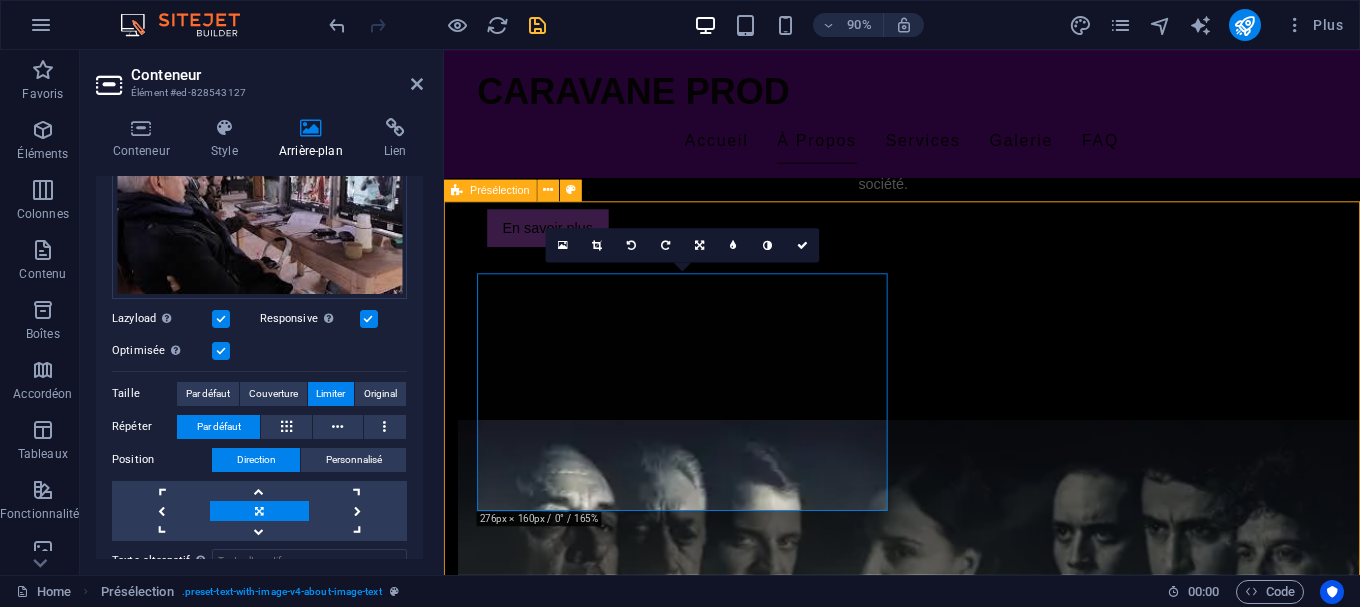 click on "Déposer le contenu ici ou  Ajouter les éléments  Coller le presse-papiers Citation de [NAME] Raconter l’Algérie, c’est raconter une multitude d’histoires. Le défi, c’est de le faire avec vérité, mais aussi avec amour" at bounding box center [953, 2352] 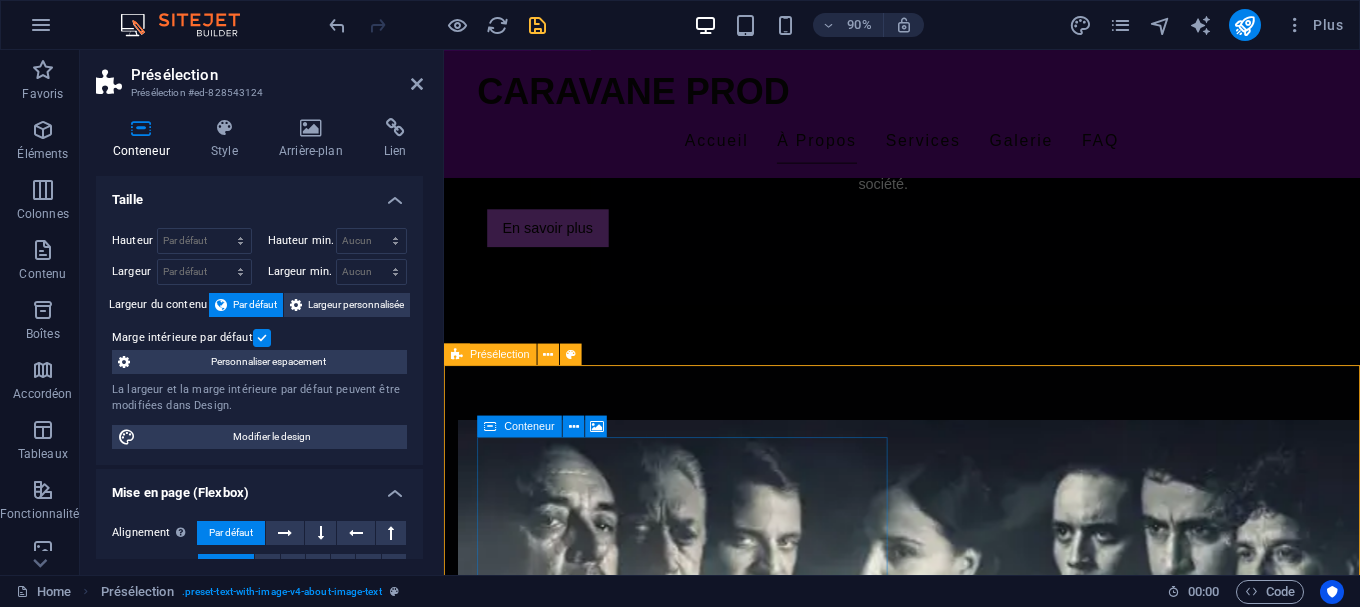 scroll, scrollTop: 1272, scrollLeft: 0, axis: vertical 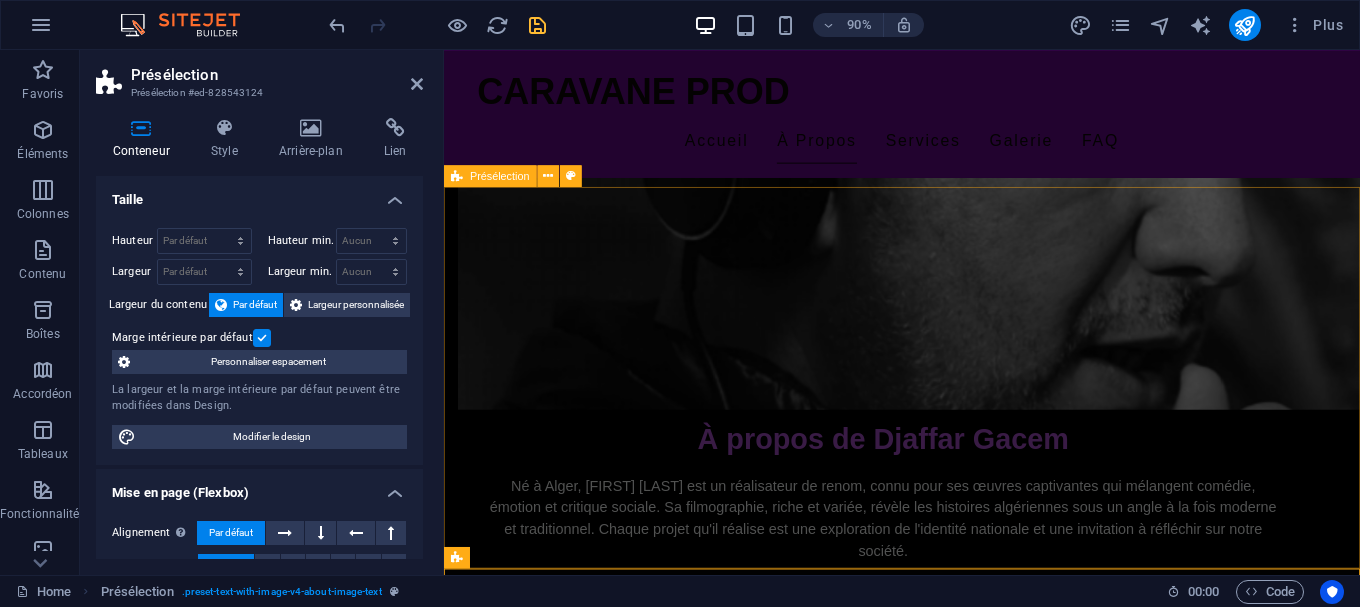 click at bounding box center (932, 1799) 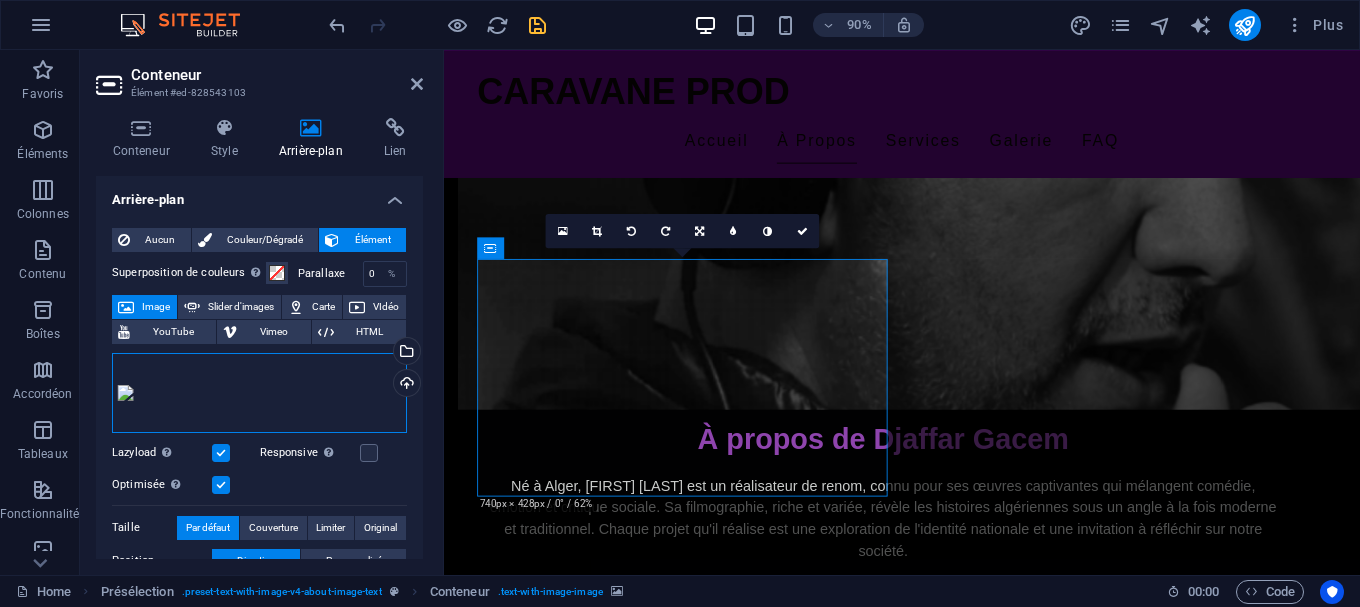 click on "Glissez les fichiers ici, cliquez pour choisir les fichiers ou  sélectionnez les fichiers depuis Fichiers ou depuis notre stock gratuit de photos et de vidéos" at bounding box center (259, 393) 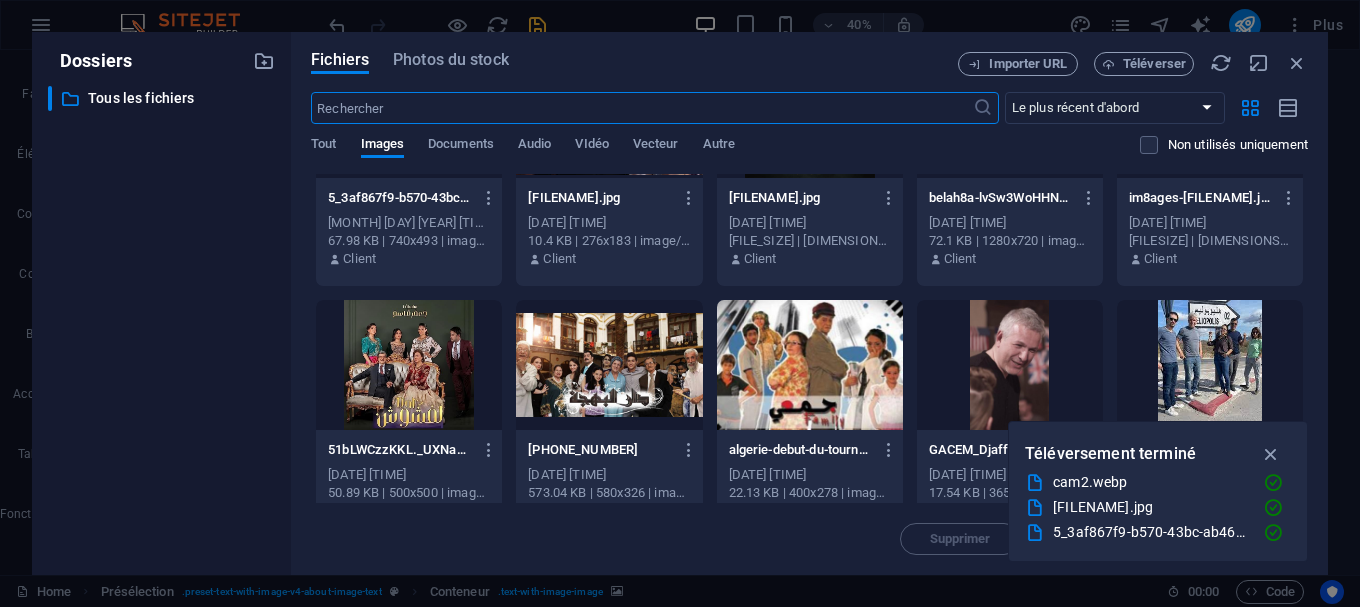 scroll, scrollTop: 0, scrollLeft: 0, axis: both 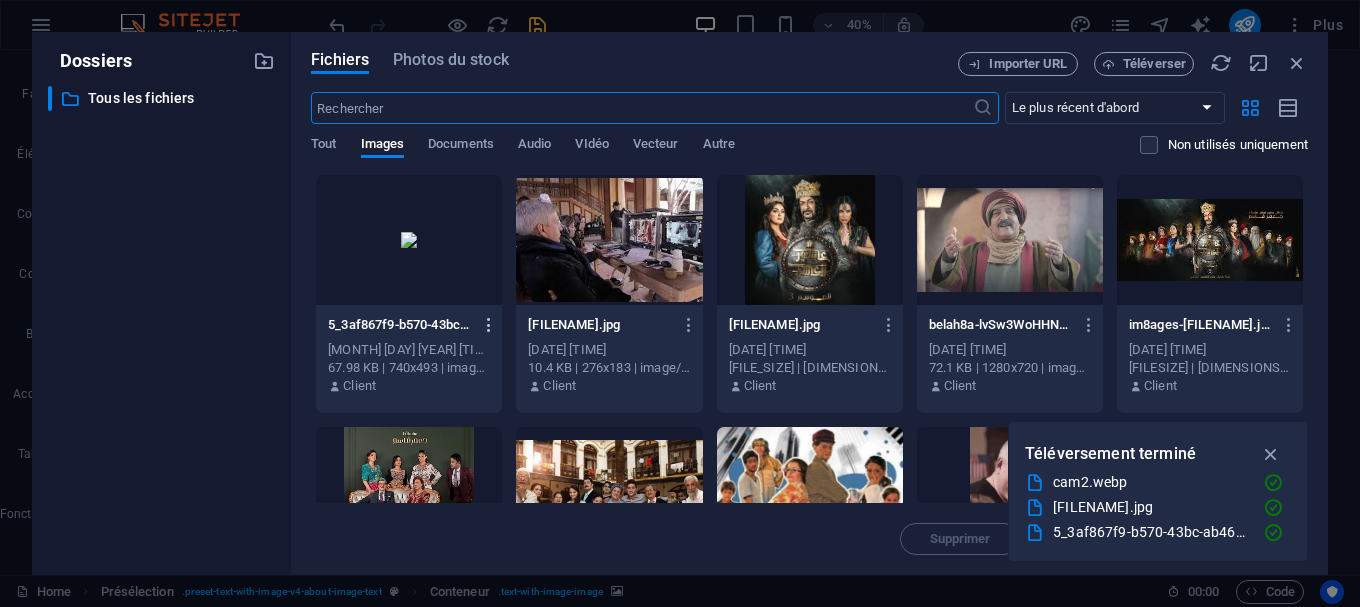 click at bounding box center [489, 325] 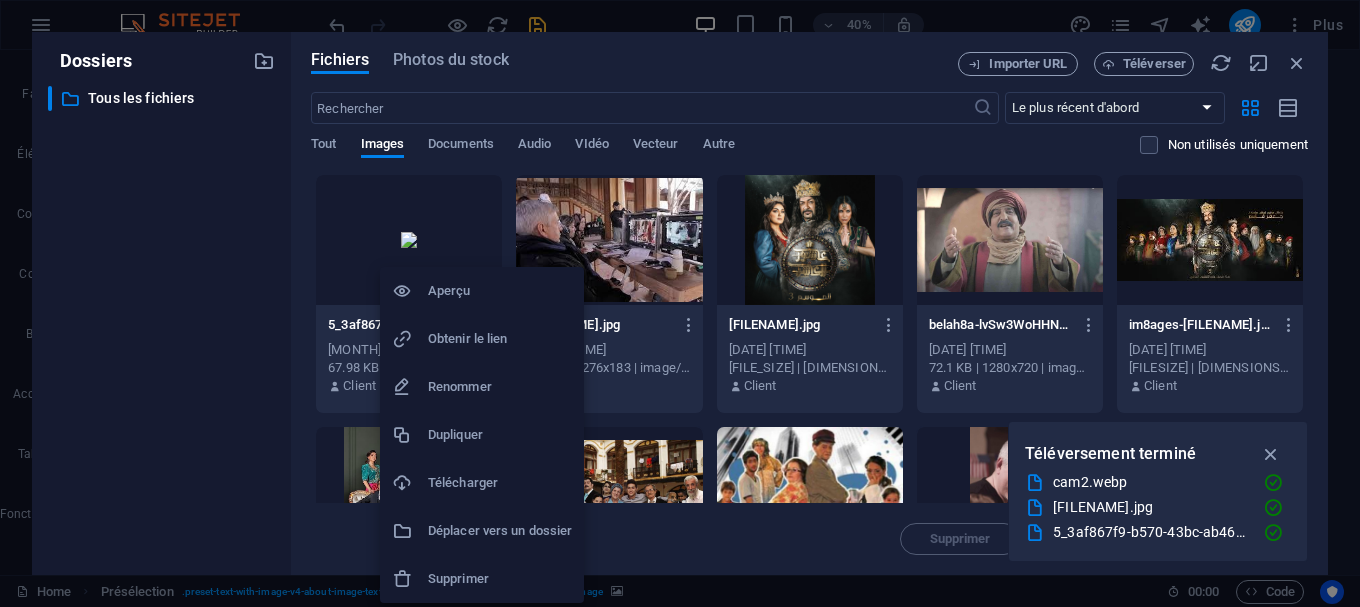 click on "Supprimer" at bounding box center (500, 579) 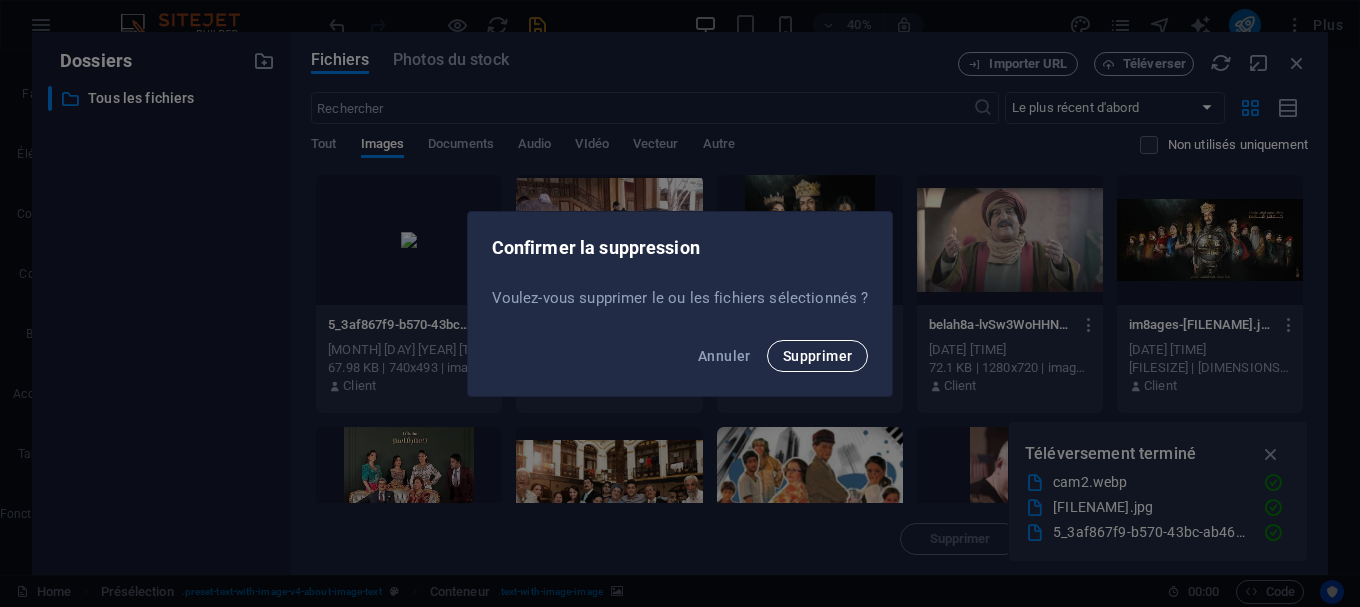 click on "Supprimer" at bounding box center [818, 356] 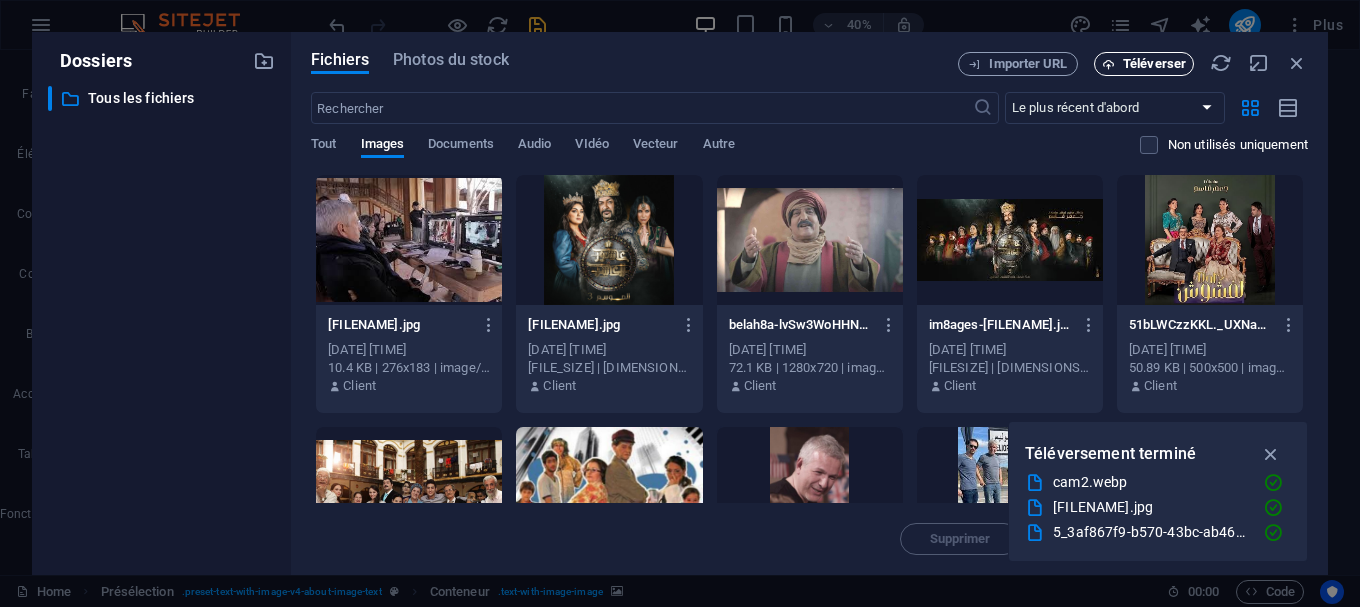 click on "Téléverser" at bounding box center (1154, 64) 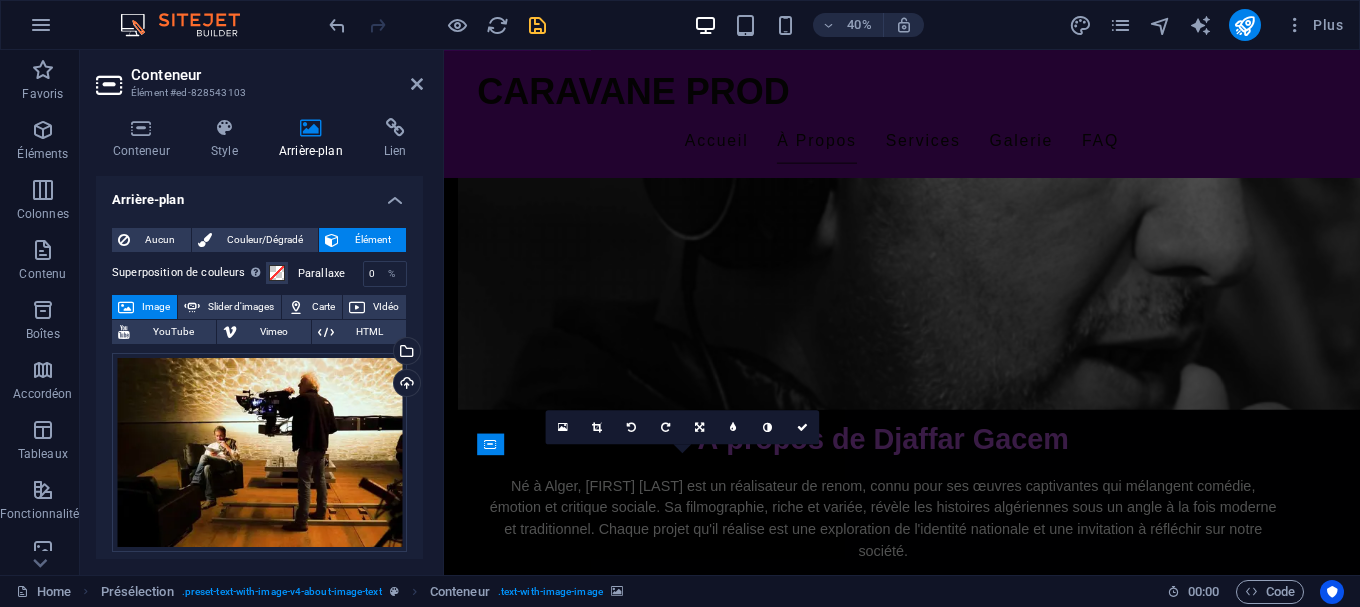 scroll, scrollTop: 1053, scrollLeft: 0, axis: vertical 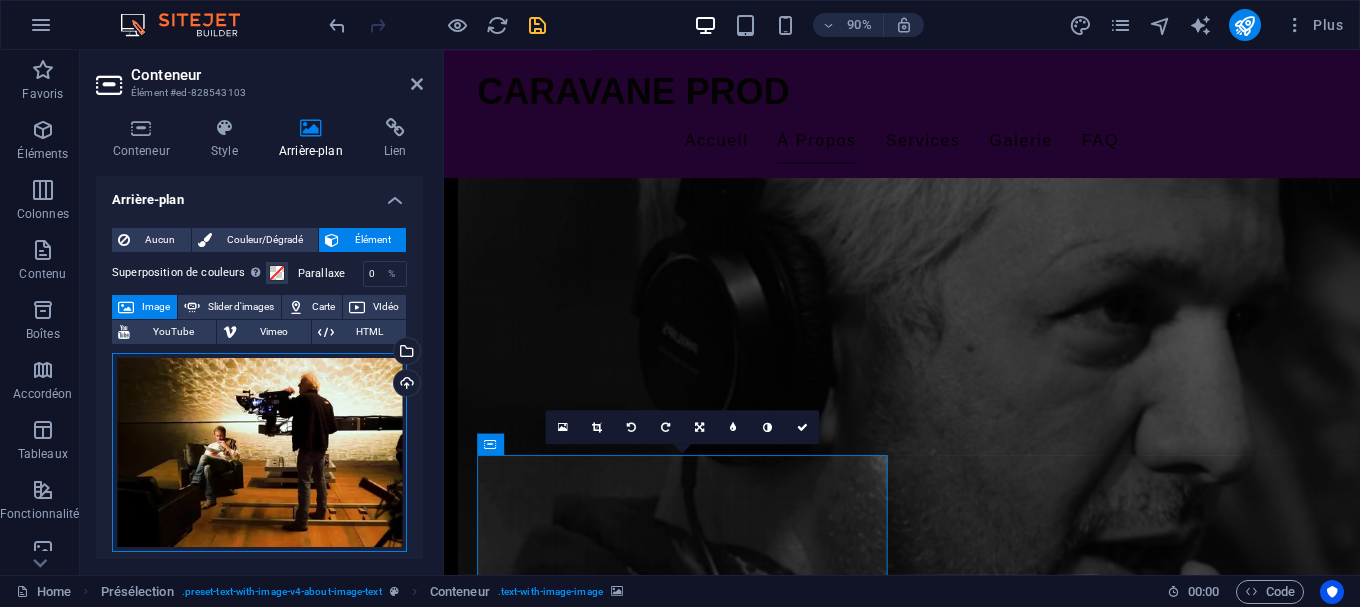 click on "Glissez les fichiers ici, cliquez pour choisir les fichiers ou  sélectionnez les fichiers depuis Fichiers ou depuis notre stock gratuit de photos et de vidéos" at bounding box center [259, 453] 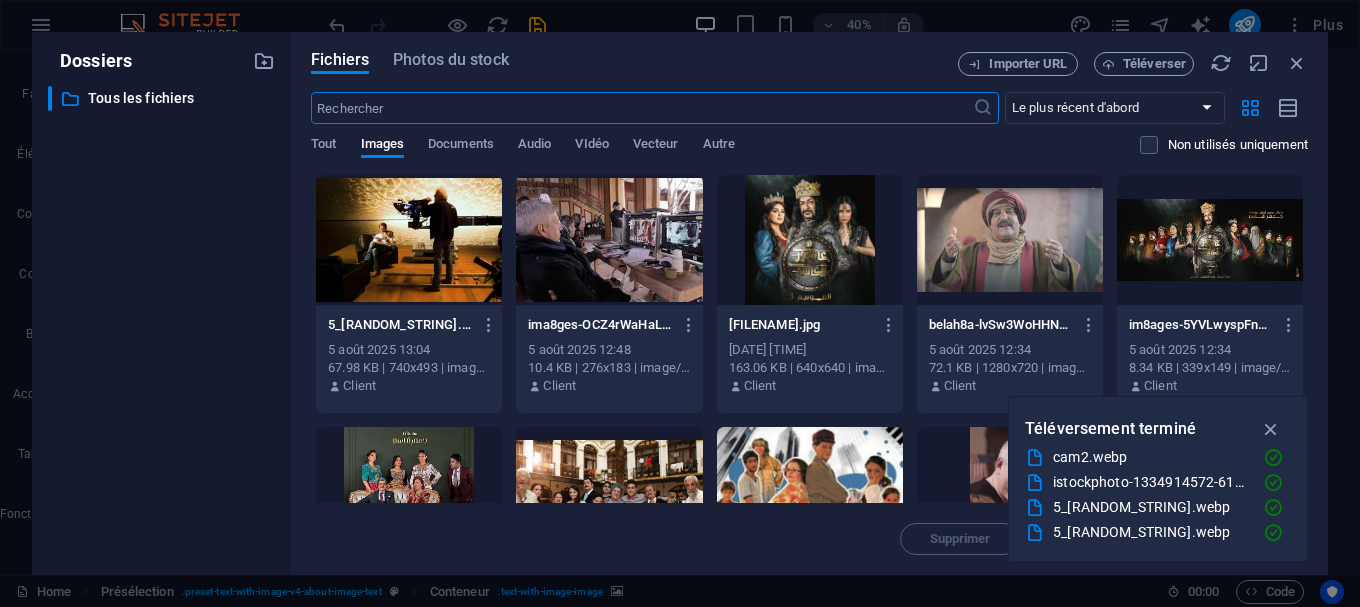scroll, scrollTop: 1272, scrollLeft: 0, axis: vertical 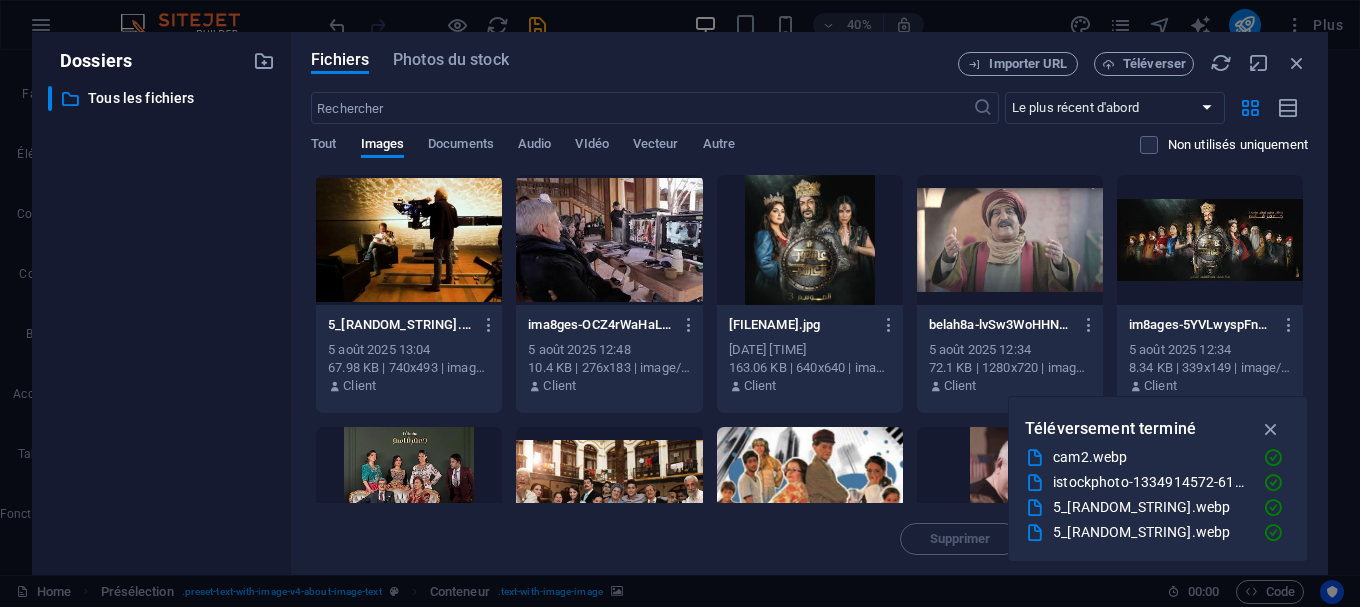 click at bounding box center (409, 240) 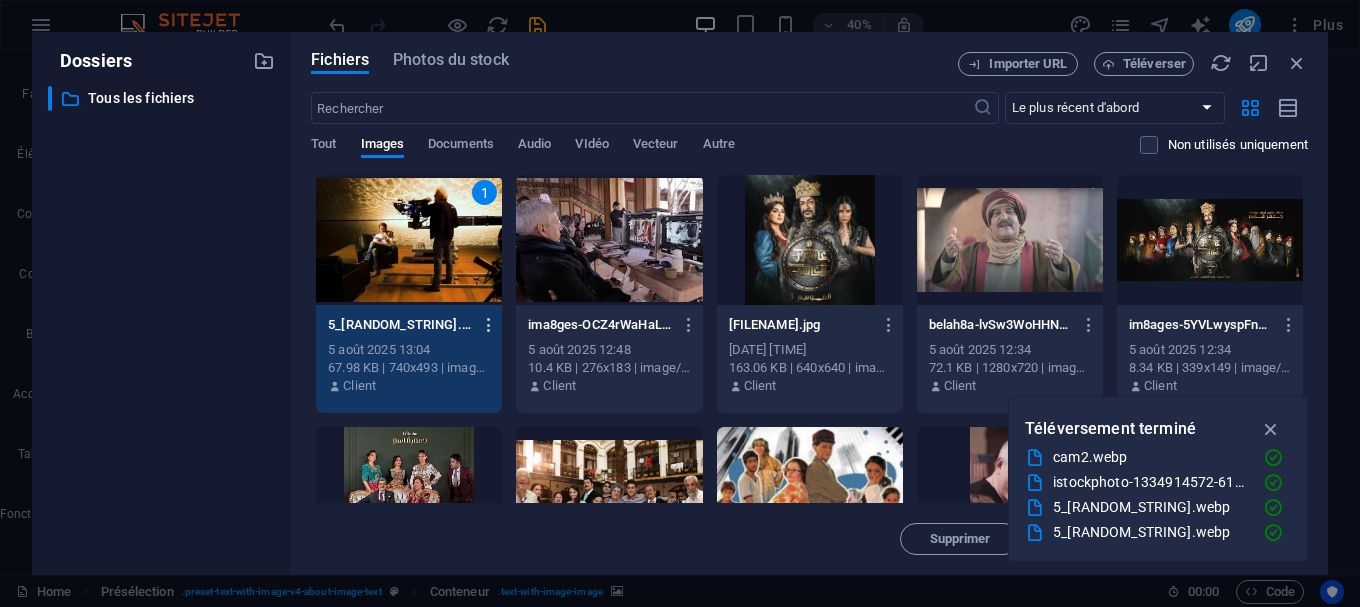 click at bounding box center [489, 325] 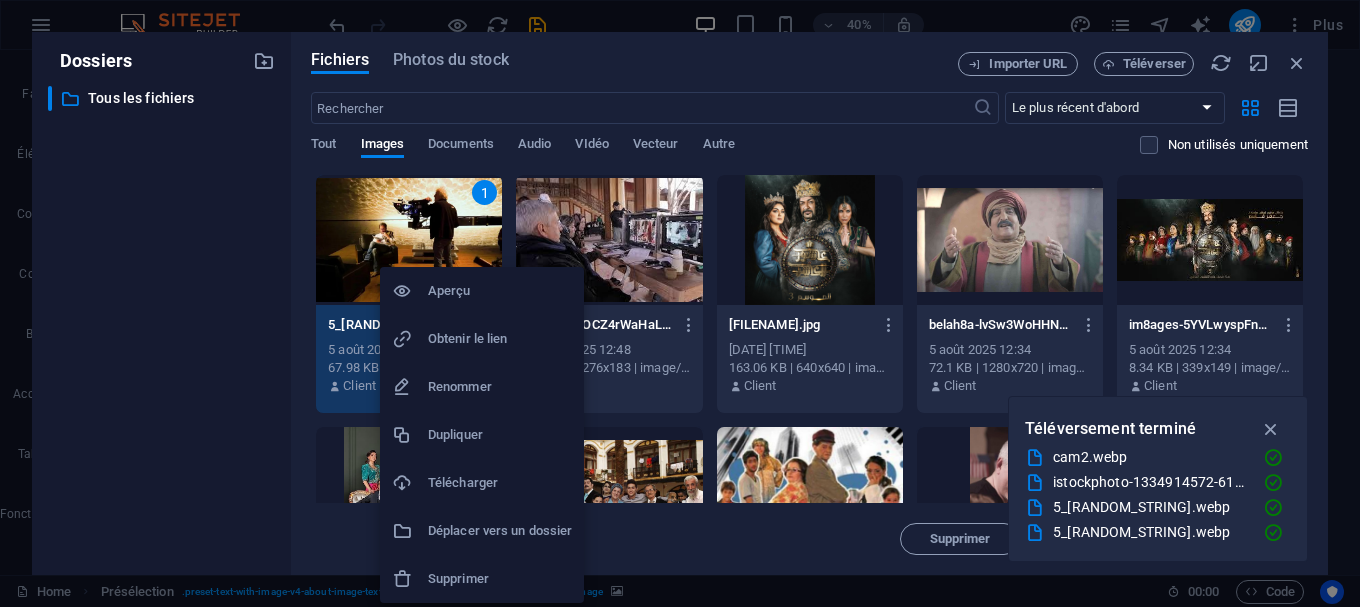 click on "Supprimer" at bounding box center [500, 579] 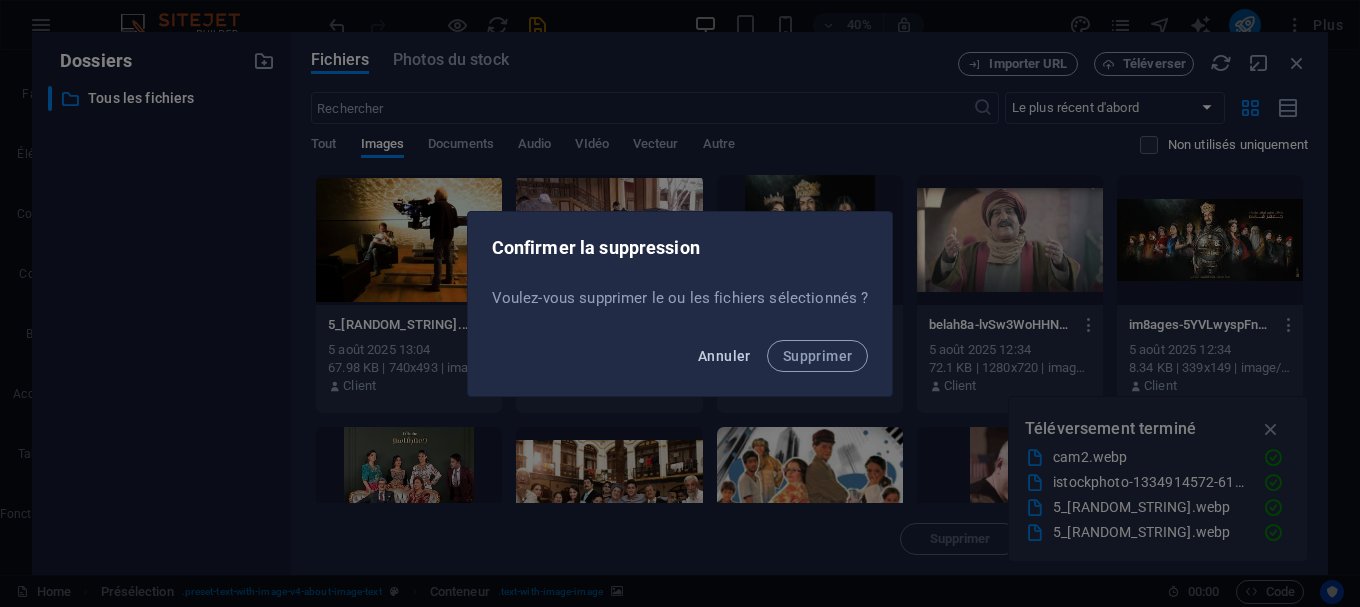 click on "Annuler" at bounding box center (724, 356) 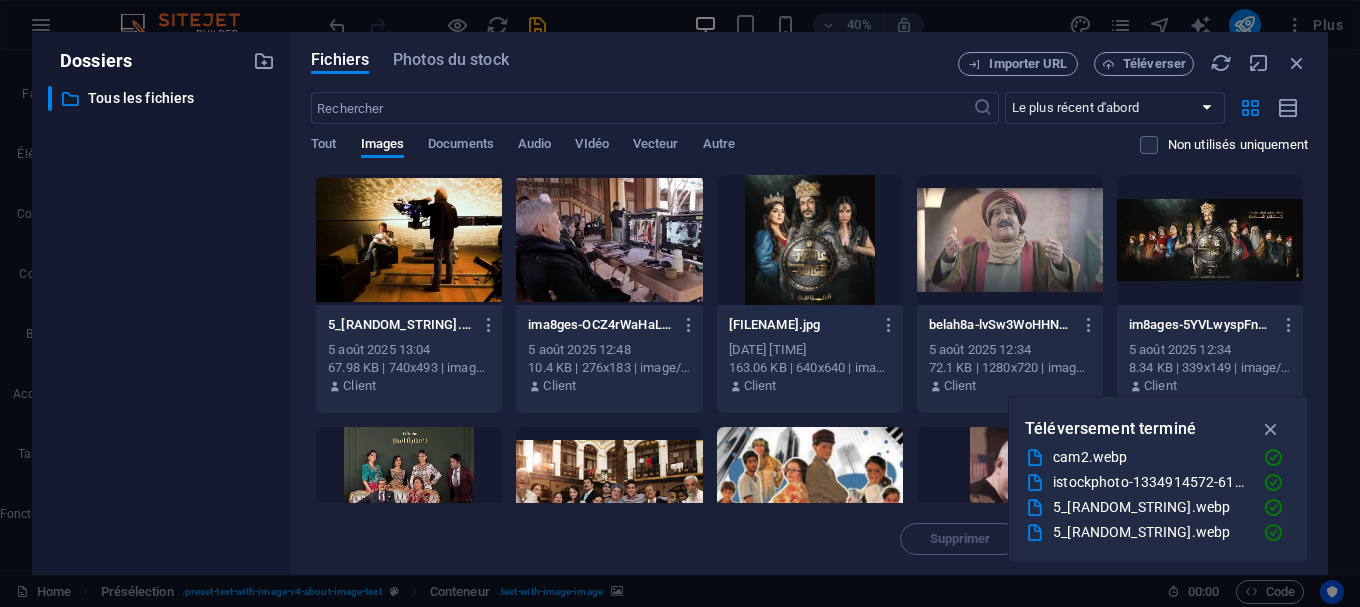 click at bounding box center (409, 240) 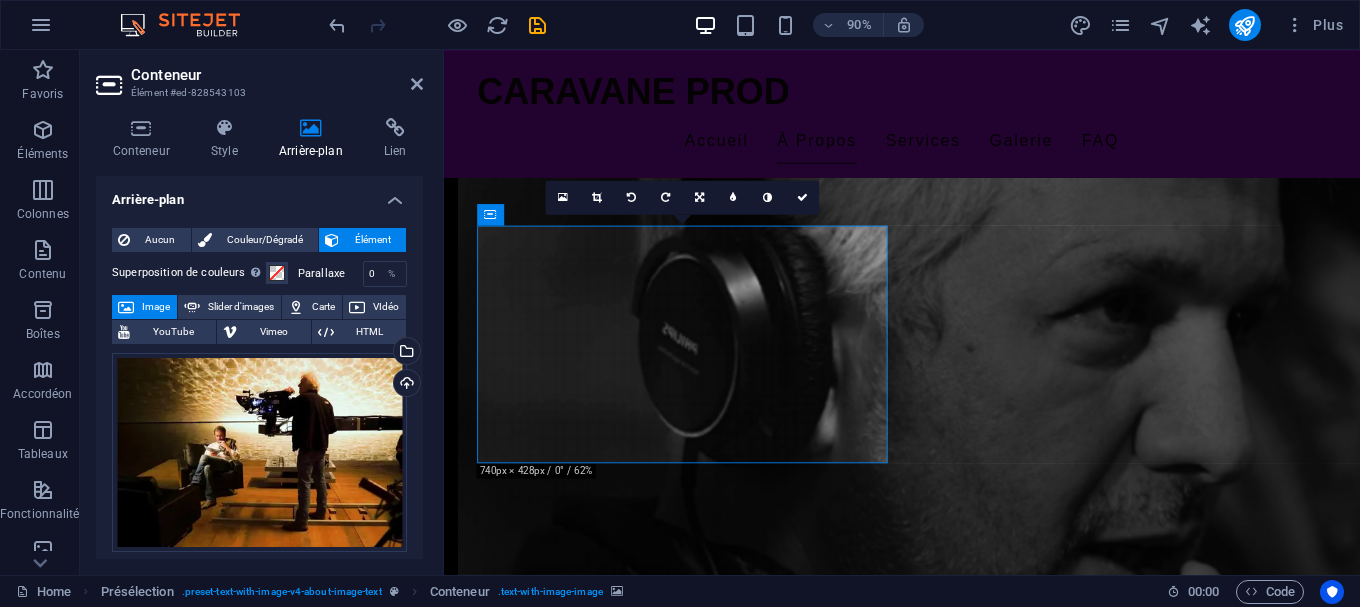 scroll, scrollTop: 1360, scrollLeft: 0, axis: vertical 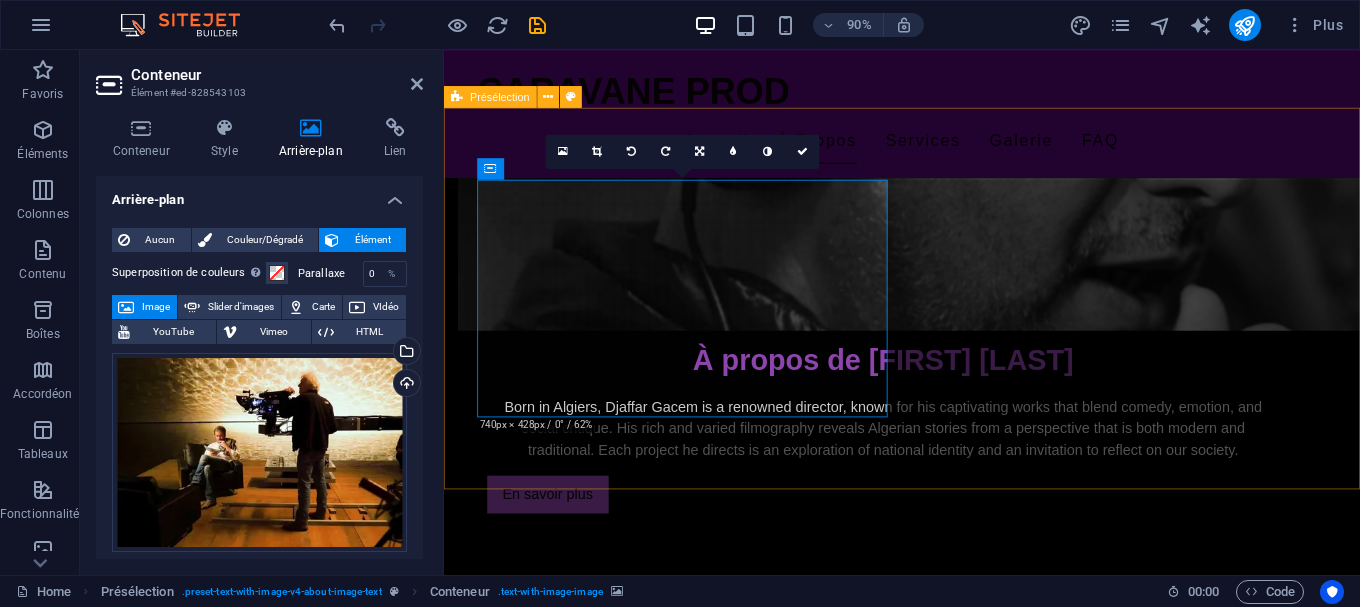 click on "Déposer le contenu ici ou  Ajouter les éléments  Coller le presse-papiers Vision artistique De  Djemai Family  à  Sultan Achour 10 , en passant par le long-métrage  Héliopolis , [FIRST] [LAST] construit une filmographie qui explore l’histoire, la société et la mémoire collective algérienne. Chaque projet est un miroir de notre époque, teinté d’ironie et de tendresse." at bounding box center [953, 1874] 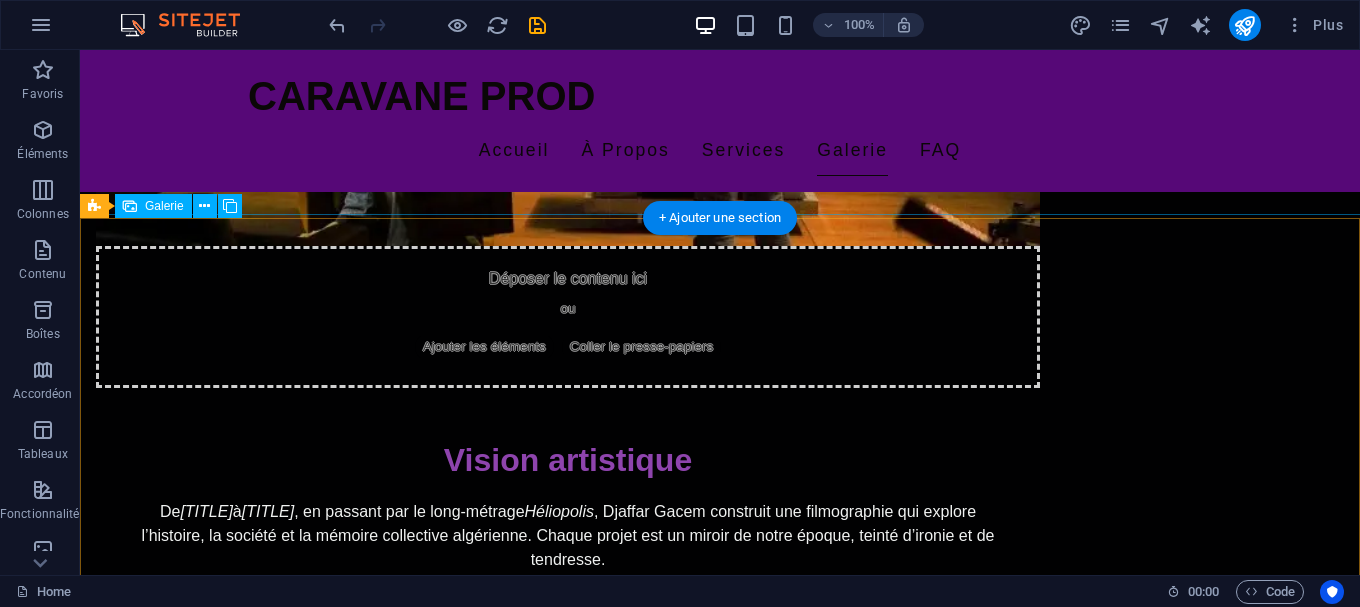 scroll, scrollTop: 3298, scrollLeft: 0, axis: vertical 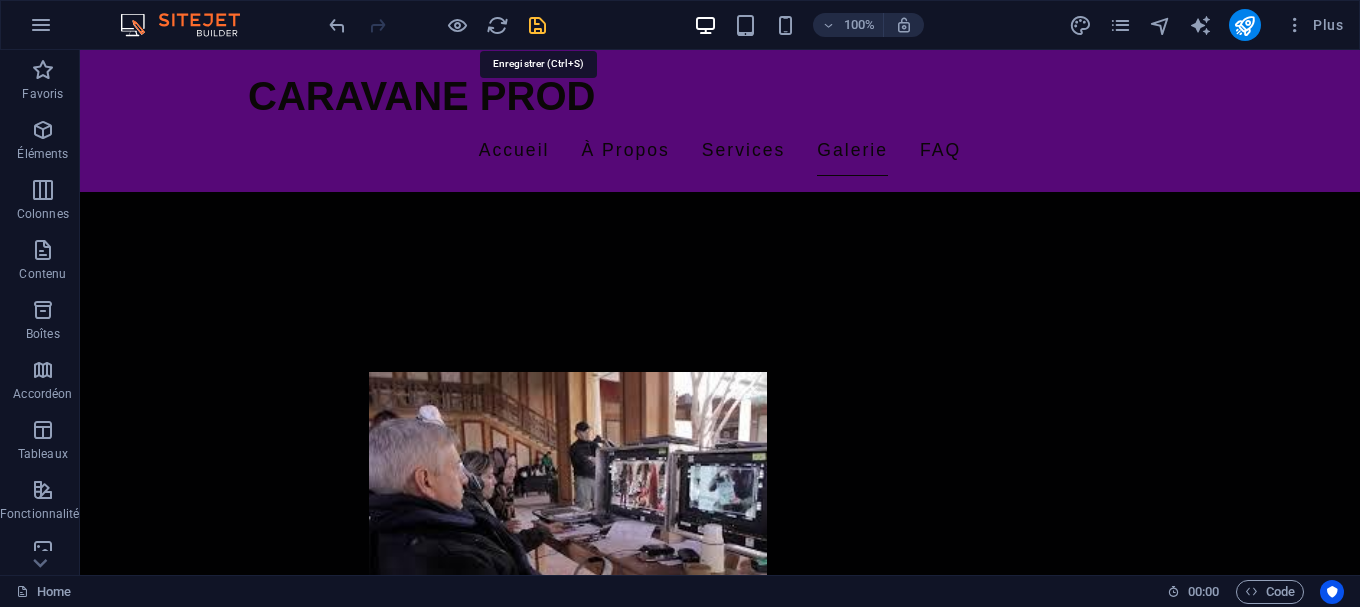 click at bounding box center (537, 25) 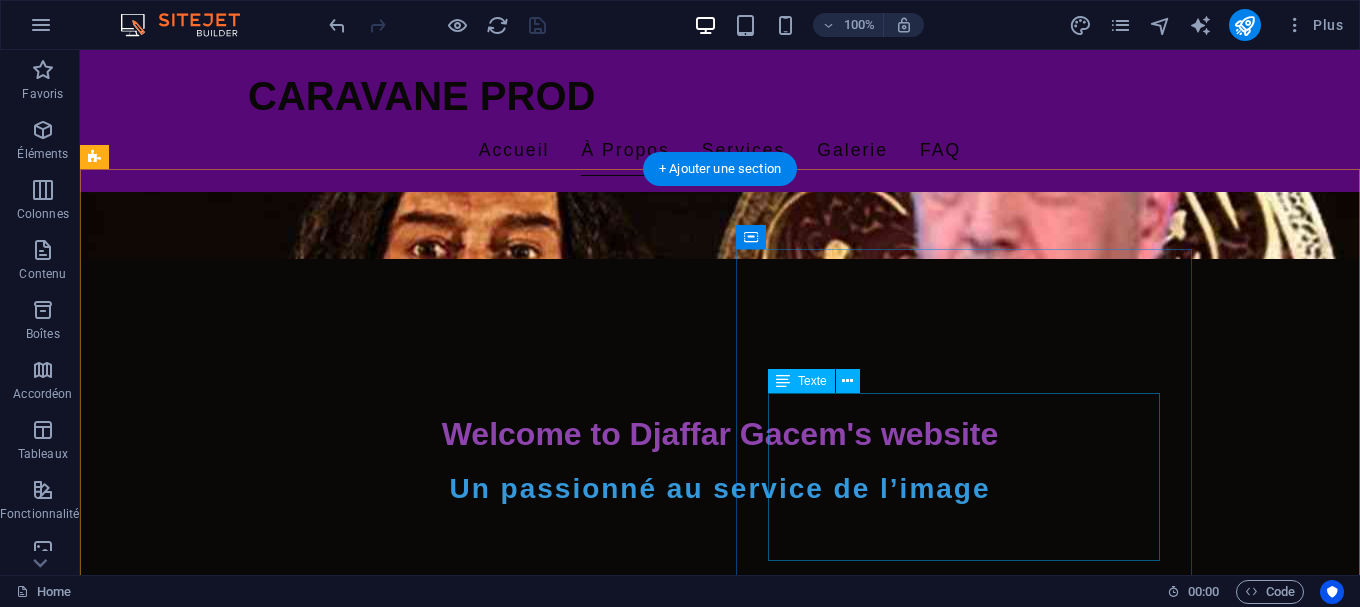 scroll, scrollTop: 0, scrollLeft: 0, axis: both 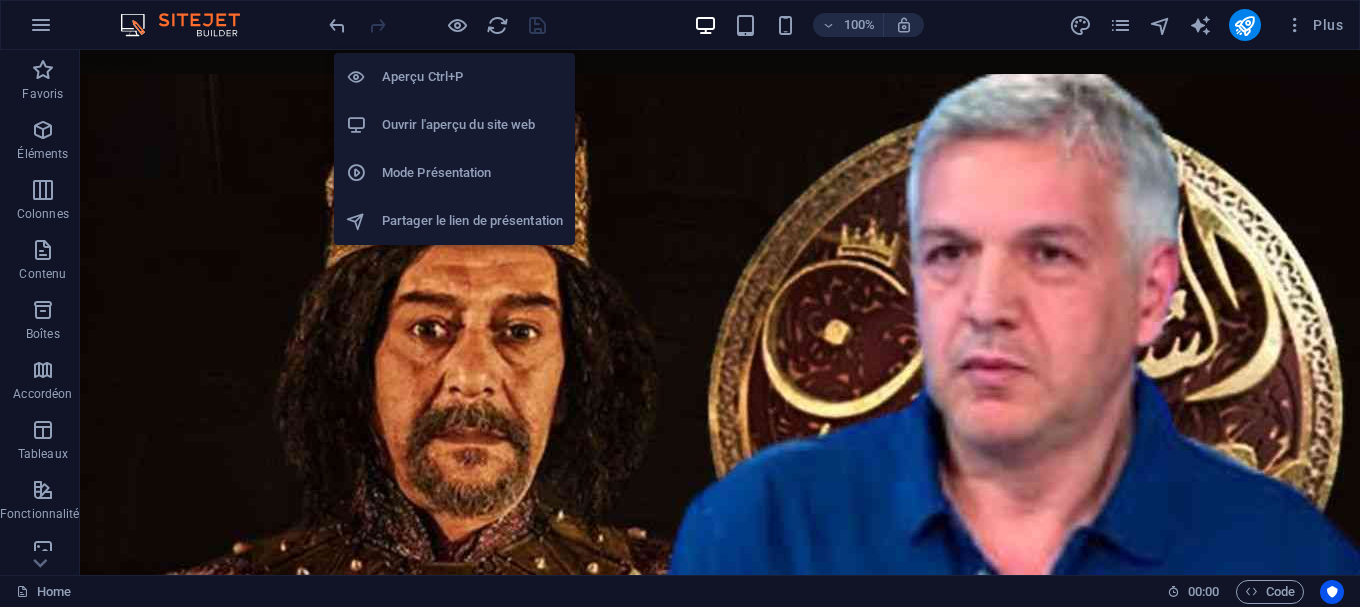 click on "Ouvrir l'aperçu du site web" at bounding box center (472, 125) 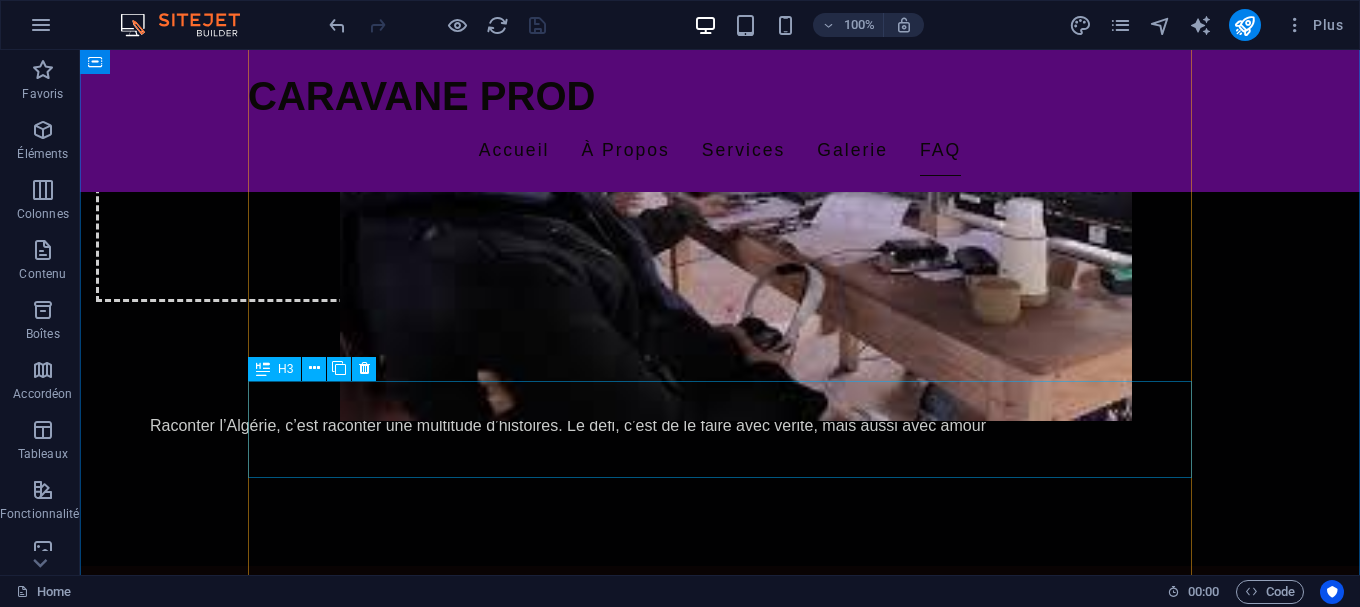 scroll, scrollTop: 4182, scrollLeft: 0, axis: vertical 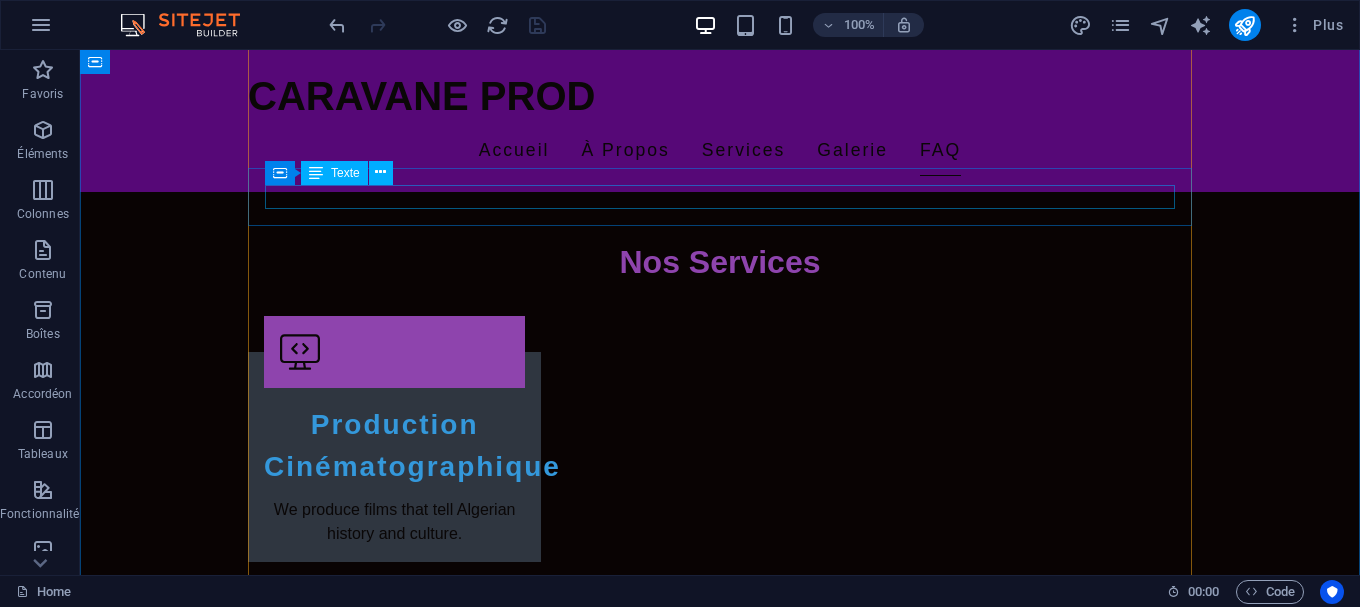 click on "Il produit des films qui explorent l'histoire, la culture et la société algérienne." at bounding box center (720, 3247) 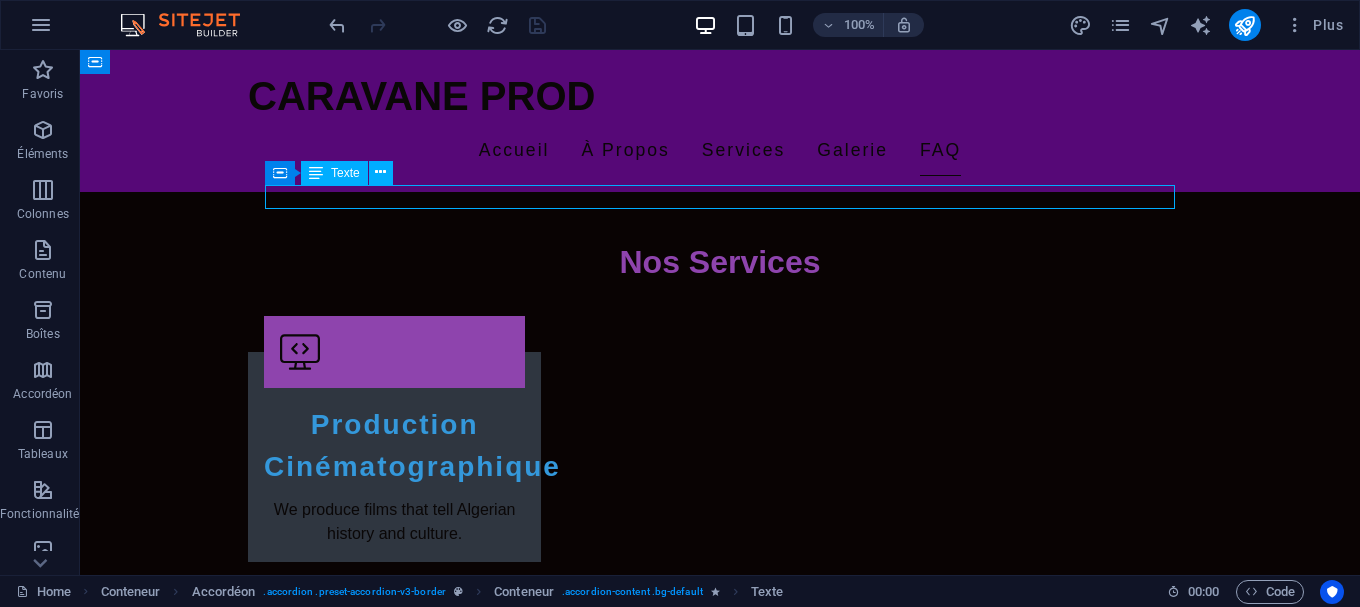 click on "Il produit des films qui explorent l'histoire, la culture et la société algérienne." at bounding box center [720, 3247] 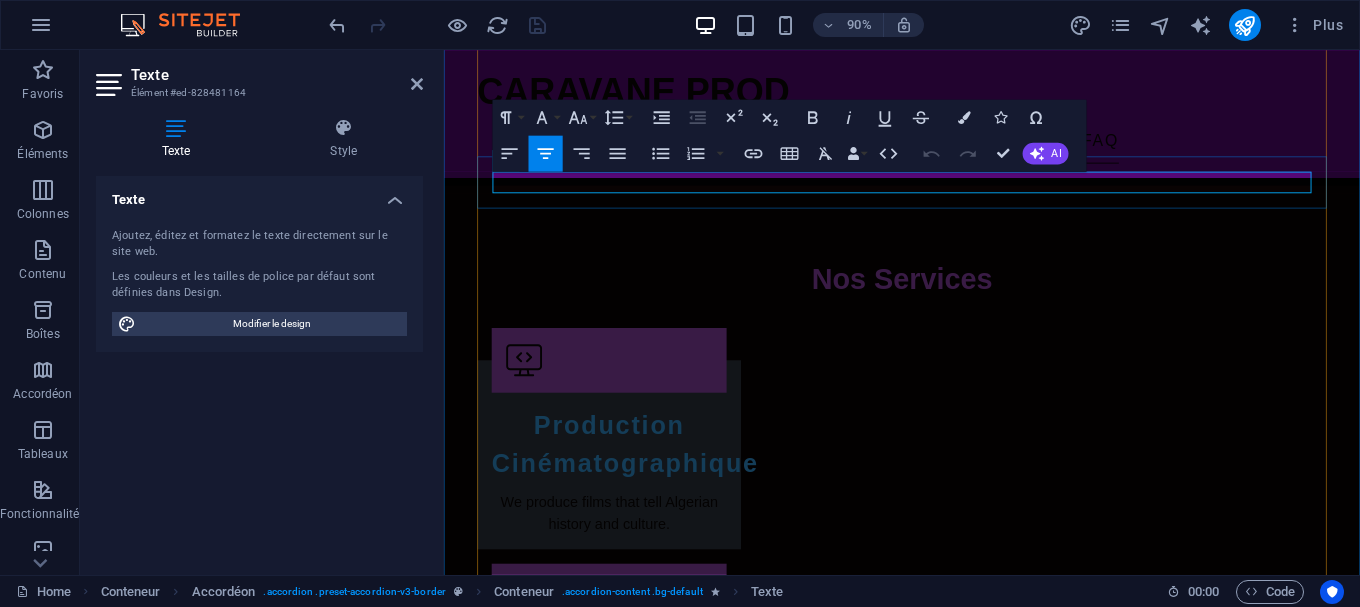 scroll, scrollTop: 4009, scrollLeft: 0, axis: vertical 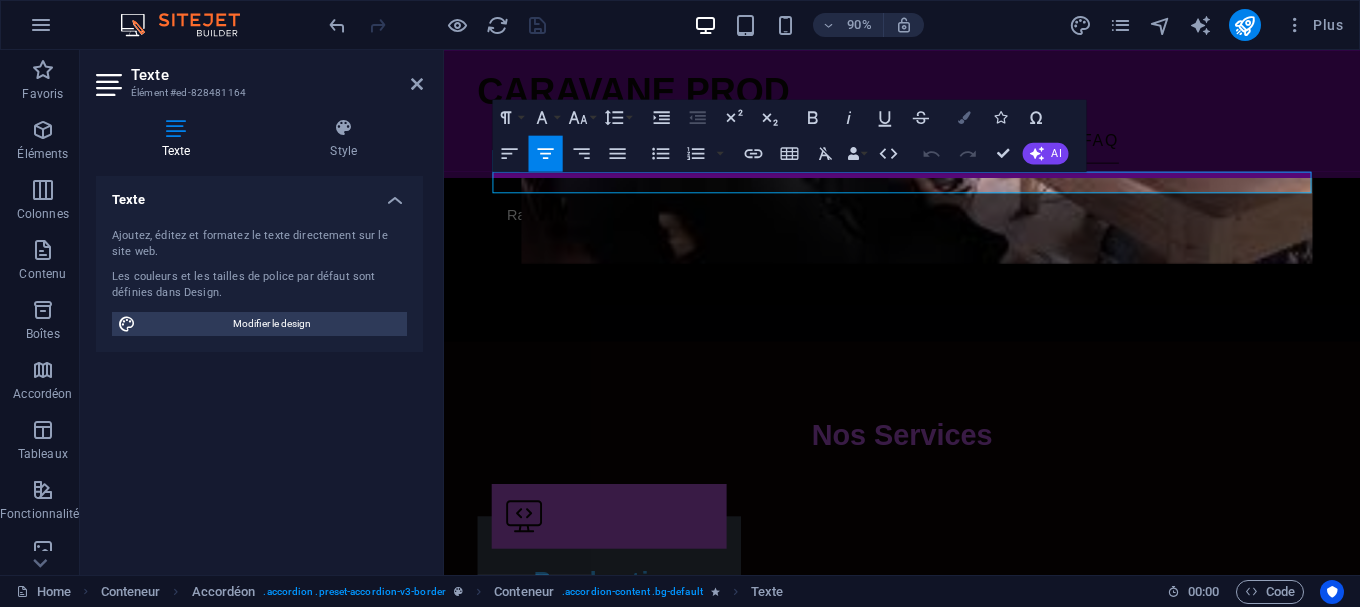 click at bounding box center (964, 117) 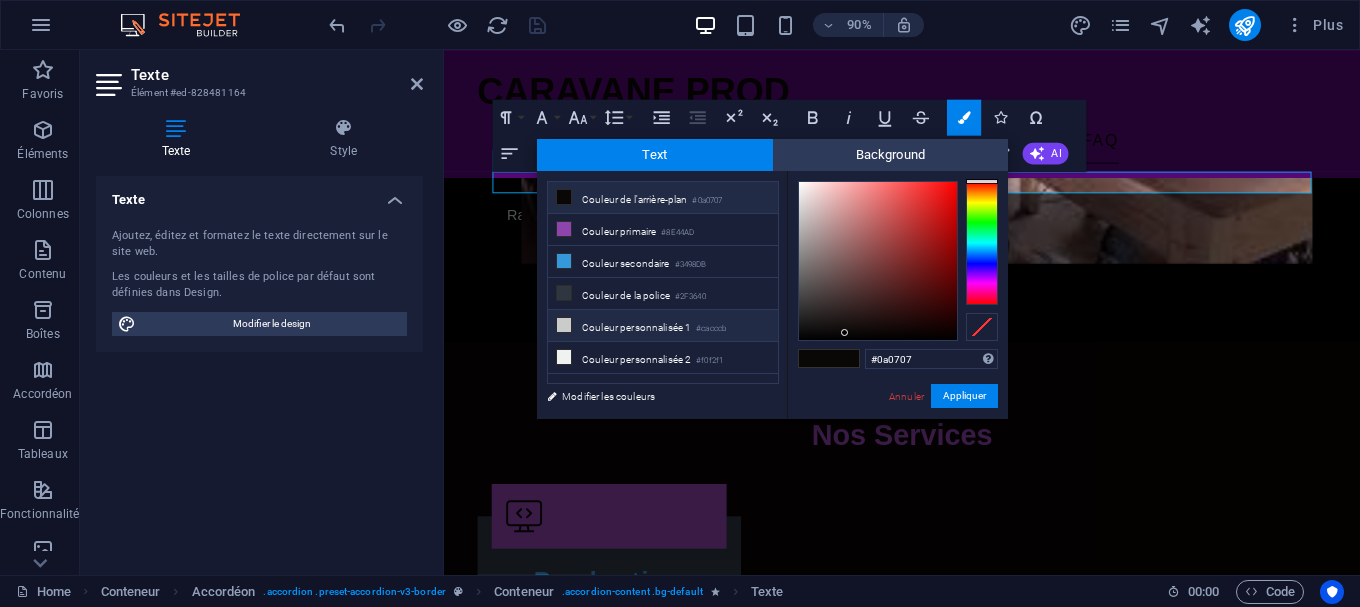 click at bounding box center (564, 325) 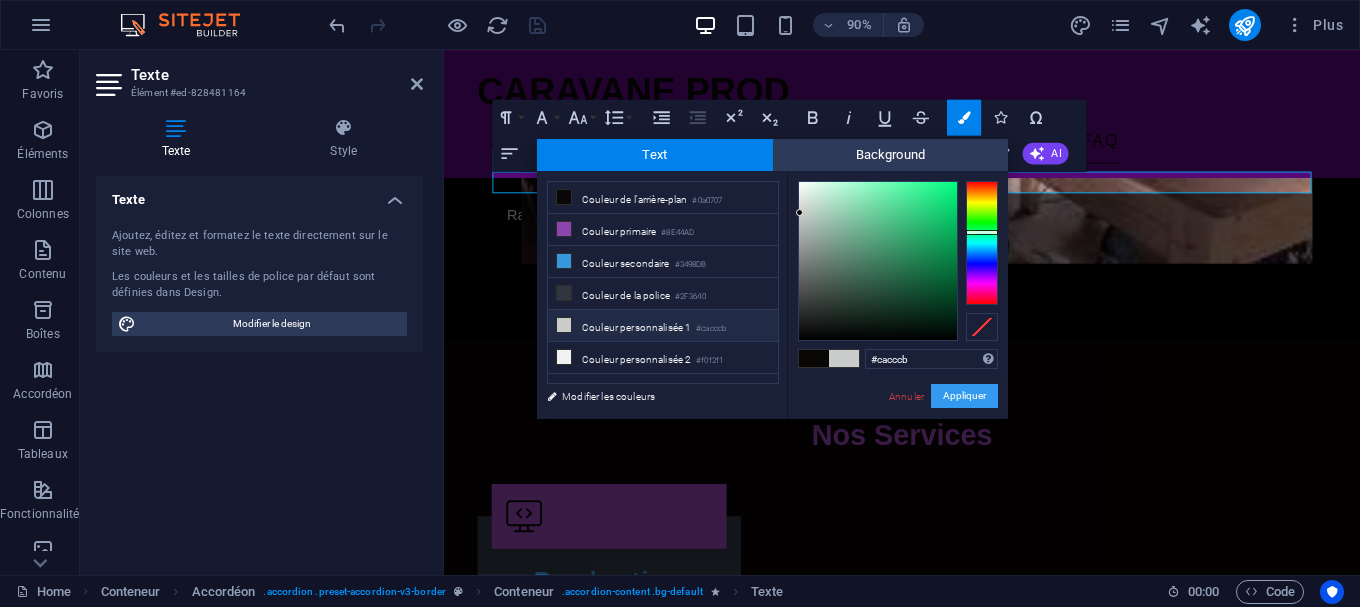 click on "Appliquer" at bounding box center [964, 396] 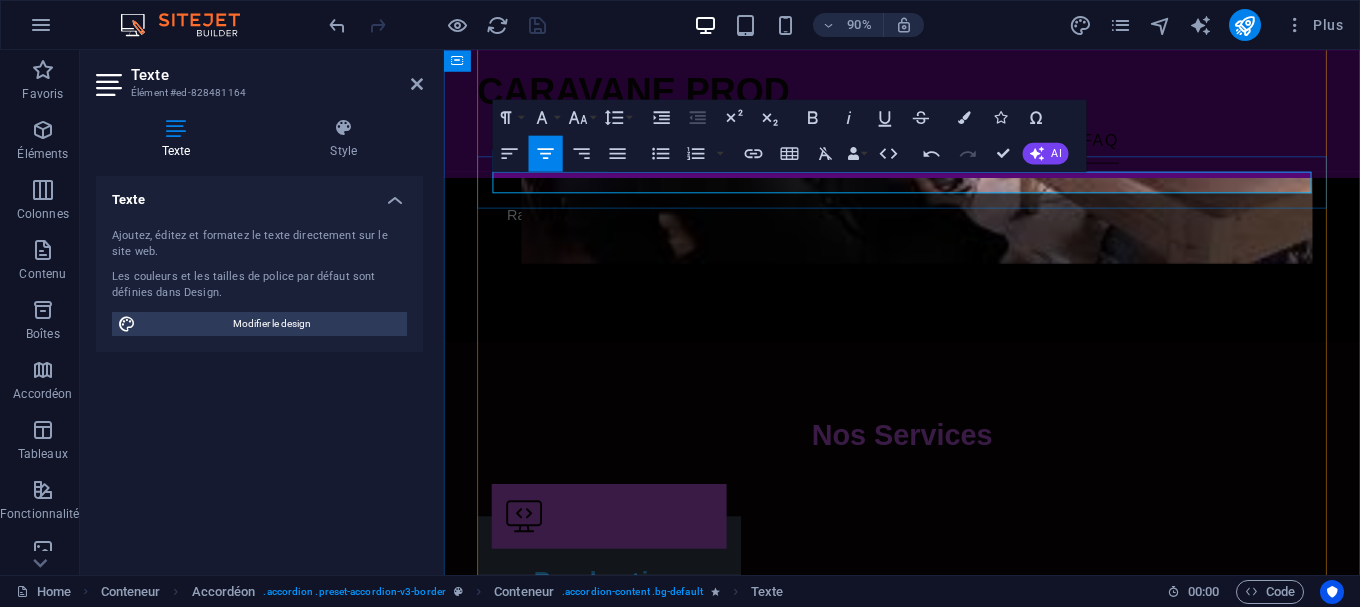 click on "​ ​ Il produit des films qui explorent l'histoire, la culture et la société algérienne." at bounding box center [953, 3290] 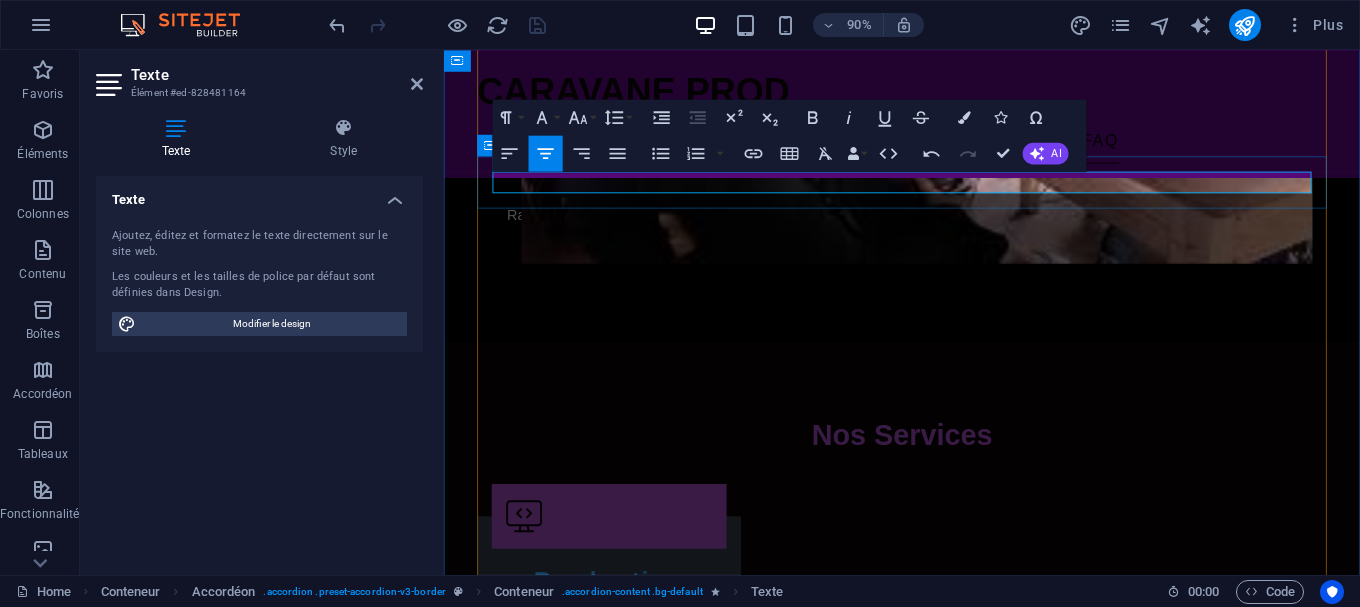 click on "​ ​ Il produit des films qui explorent l'histoire, la culture et la société algérienne." at bounding box center [953, 3290] 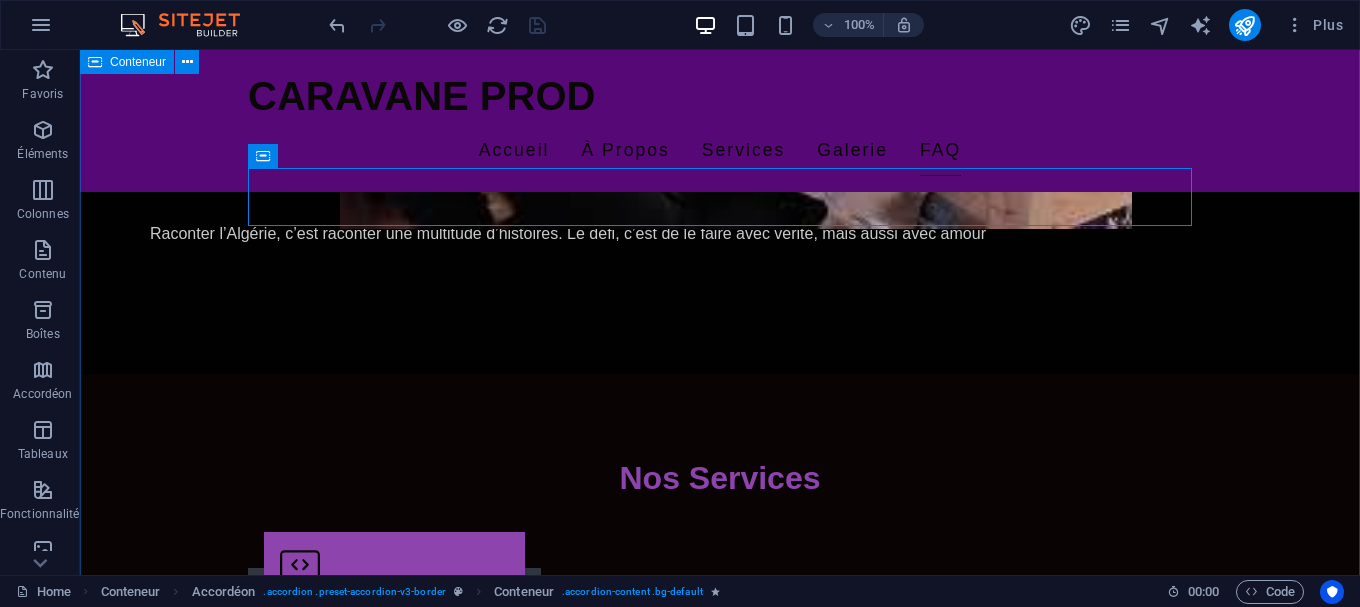 scroll, scrollTop: 4182, scrollLeft: 0, axis: vertical 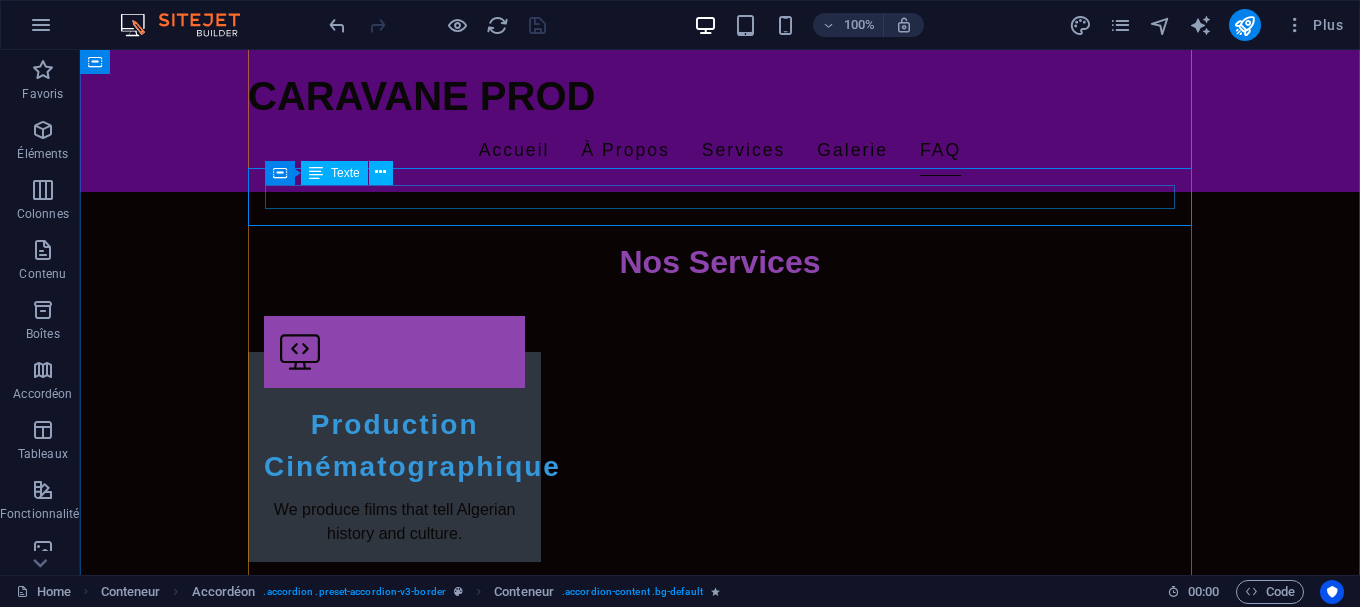 click on "Il produit des films qui explorent l'histoire, la culture et la société algérienne." at bounding box center [720, 3247] 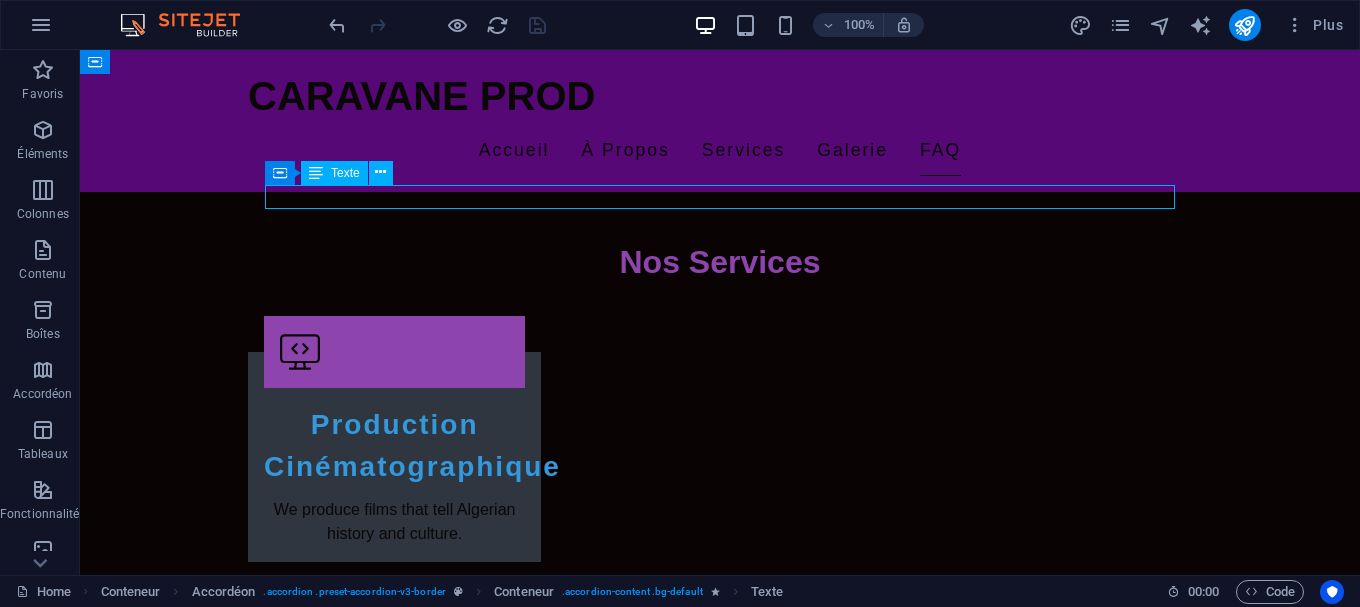 click on "Il produit des films qui explorent l'histoire, la culture et la société algérienne." at bounding box center [720, 3247] 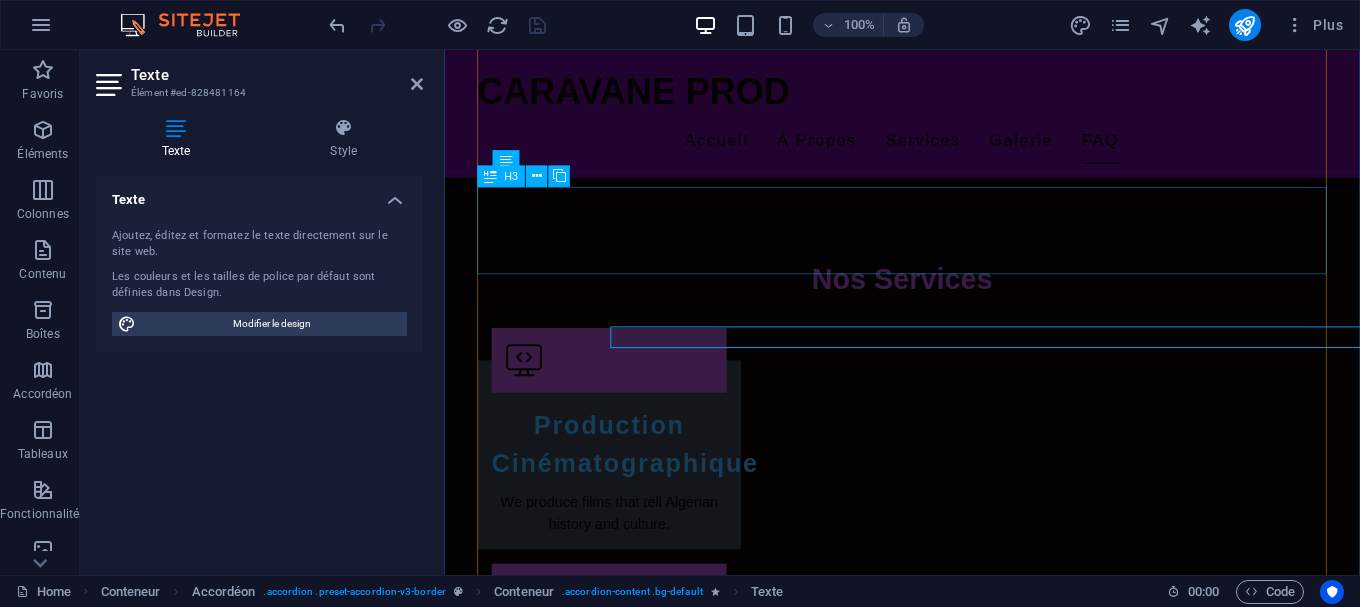 scroll, scrollTop: 4009, scrollLeft: 0, axis: vertical 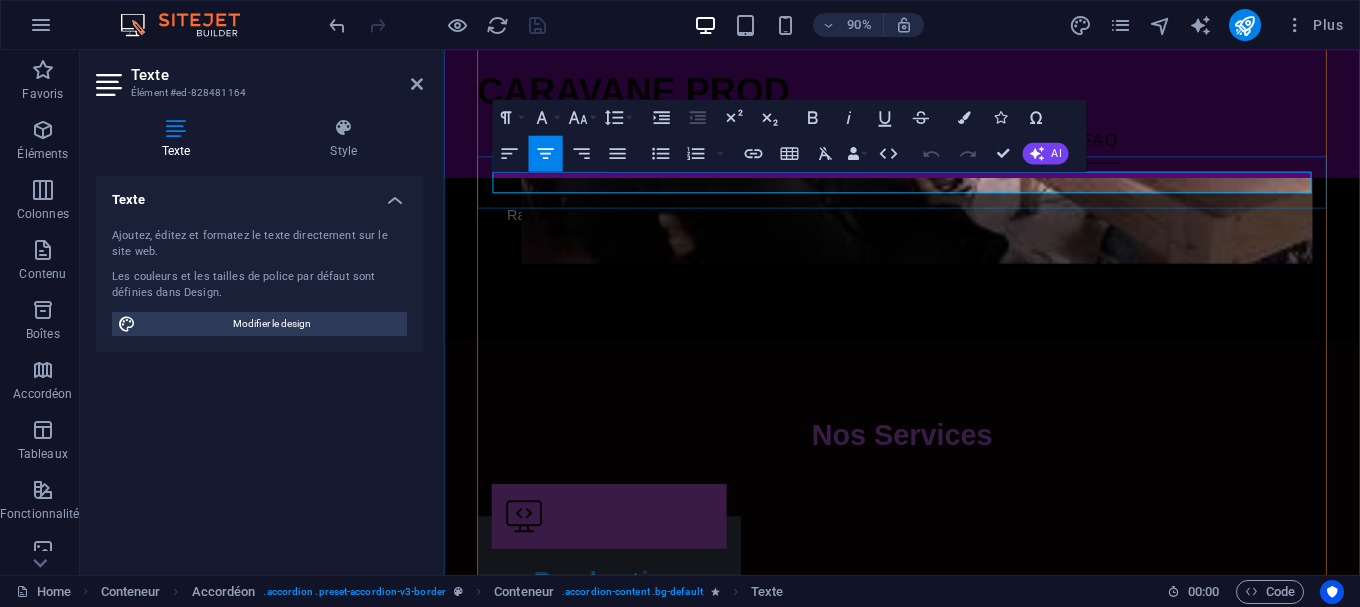 click on "Il produit des films qui explorent l'histoire, la culture et la société algérienne." at bounding box center [953, 3290] 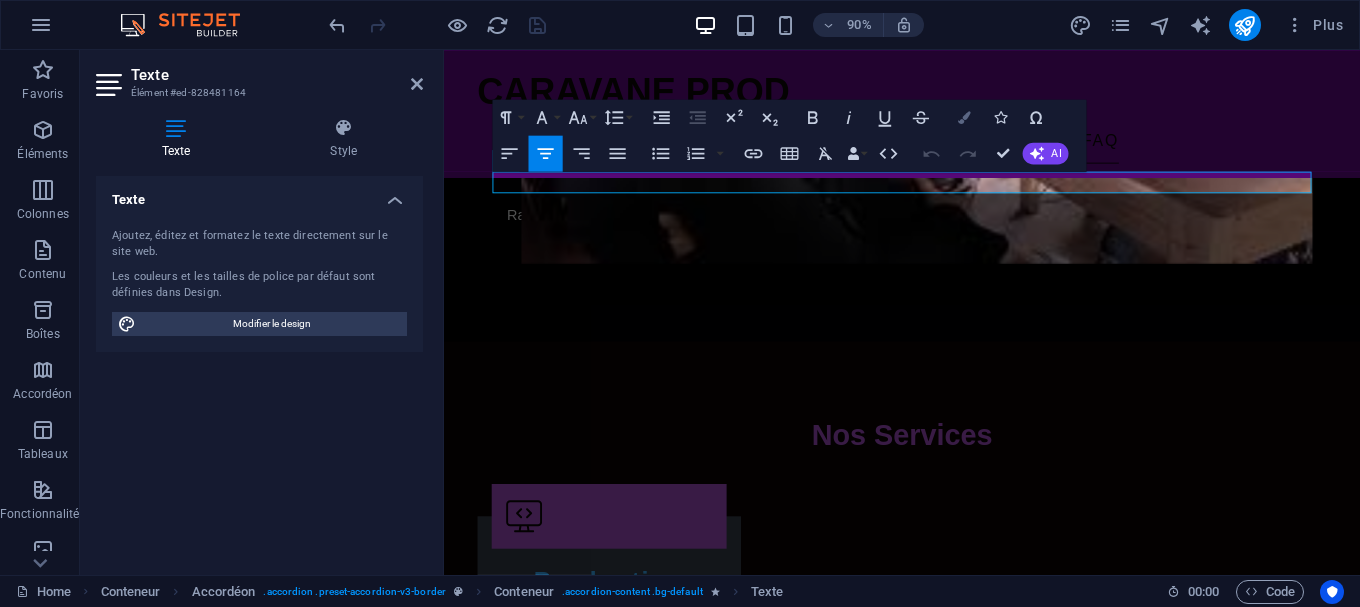 click at bounding box center (964, 117) 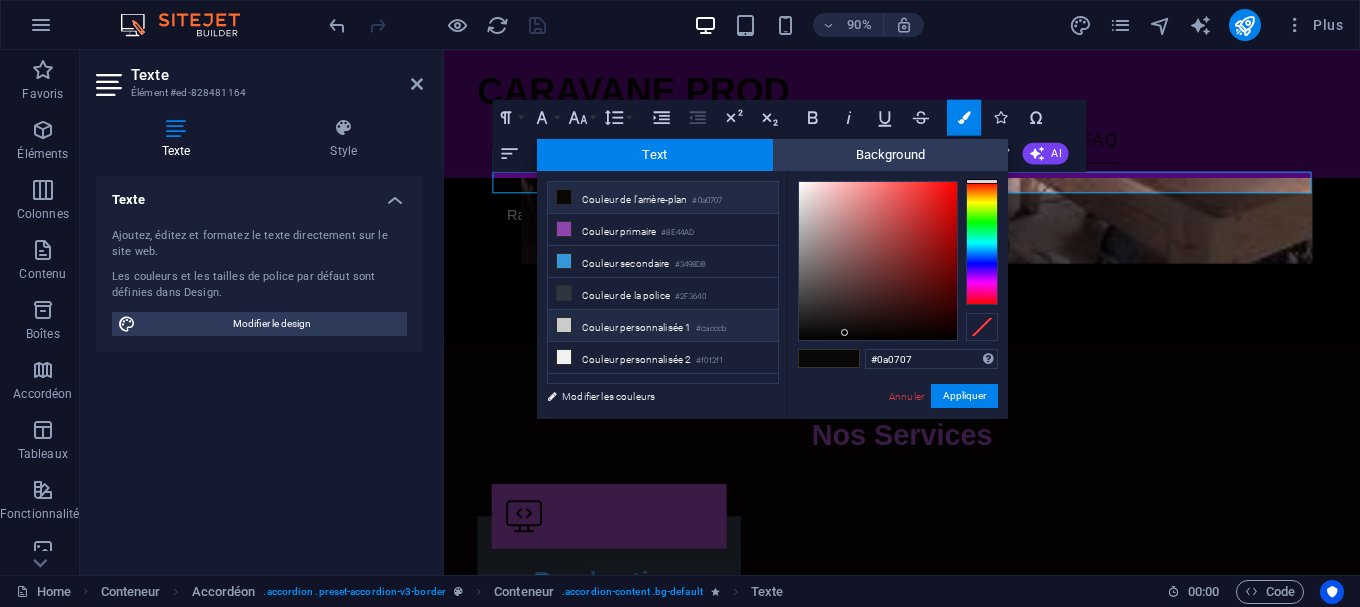 click on "Couleur personnalisée 1
#cacccb" at bounding box center (663, 326) 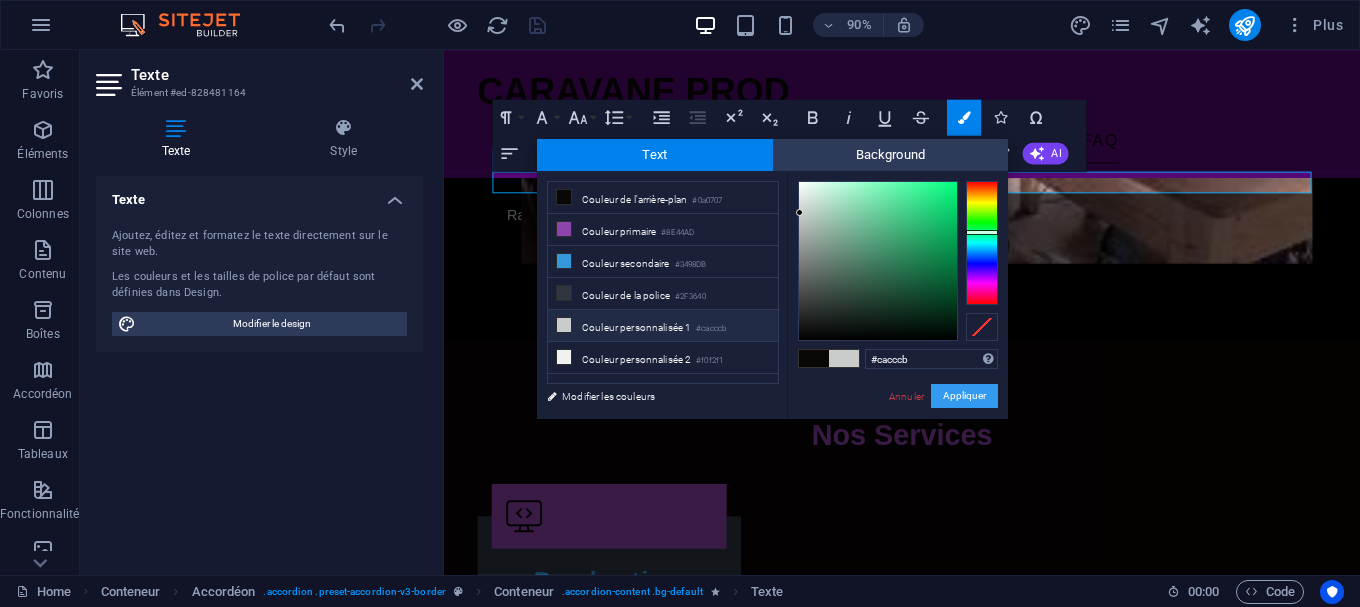click on "Appliquer" at bounding box center (964, 396) 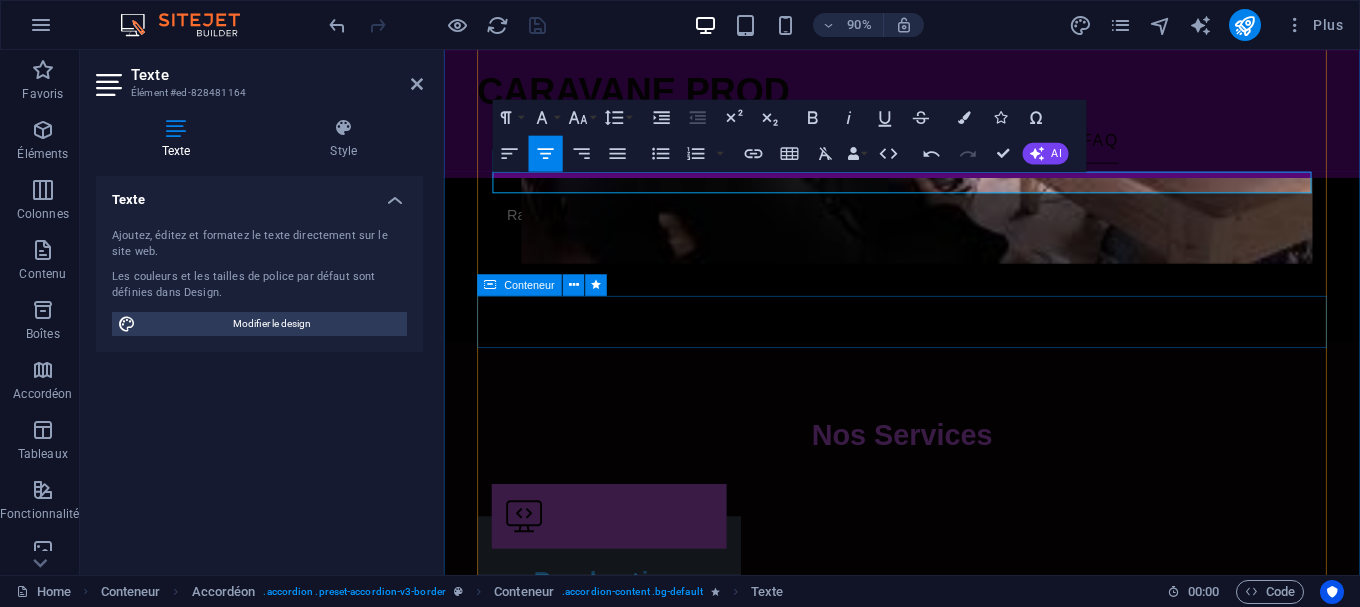 click on "Oui, vous pouvez nous contacter via le formulaire de notre page de contact." at bounding box center [953, 3445] 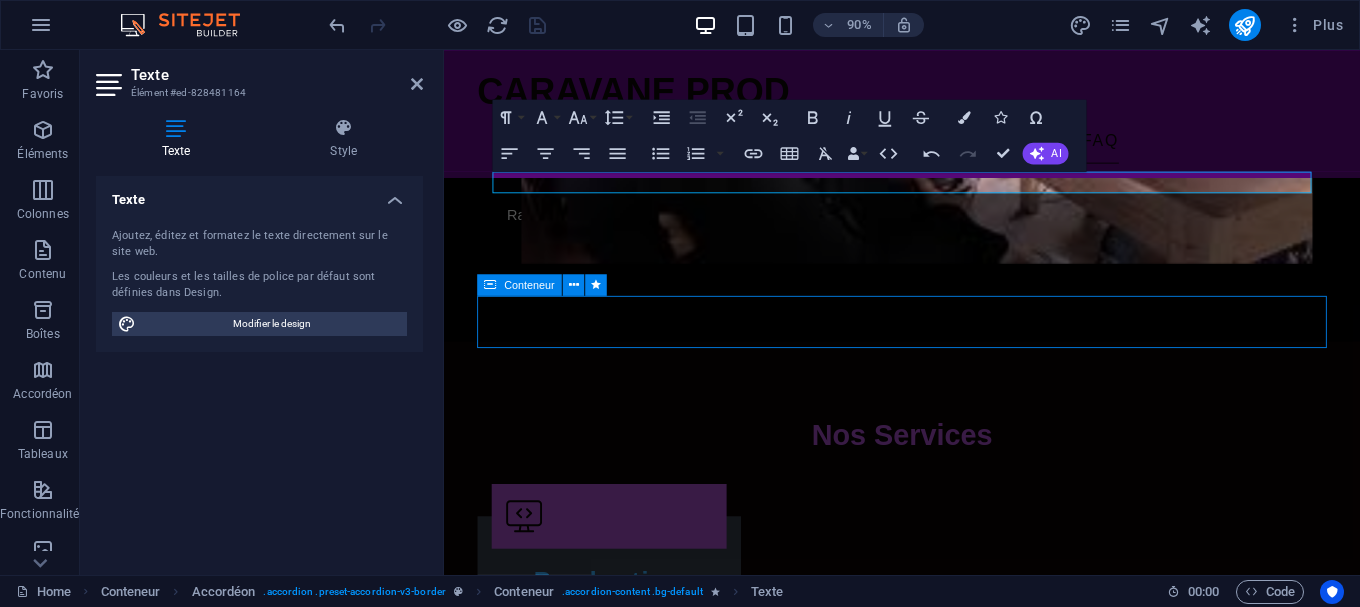 click on "Oui, vous pouvez nous contacter via le formulaire de notre page de contact." at bounding box center (953, 3445) 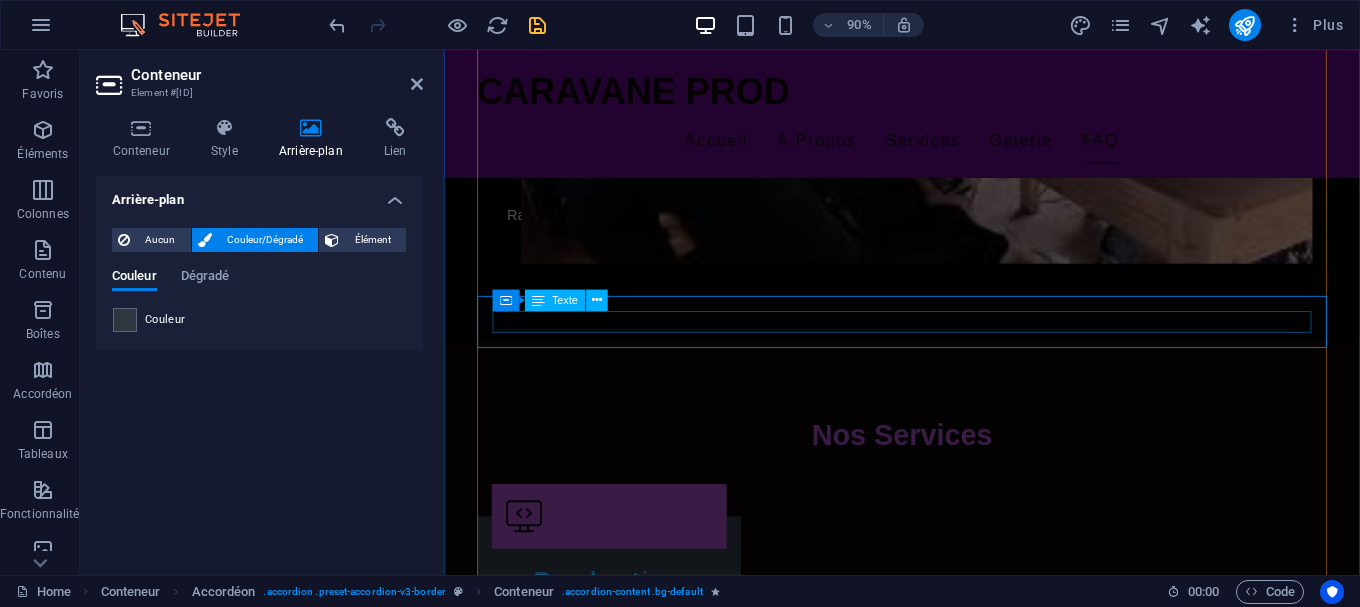 click on "Oui, vous pouvez nous contacter via le formulaire de notre page de contact." at bounding box center [953, 3445] 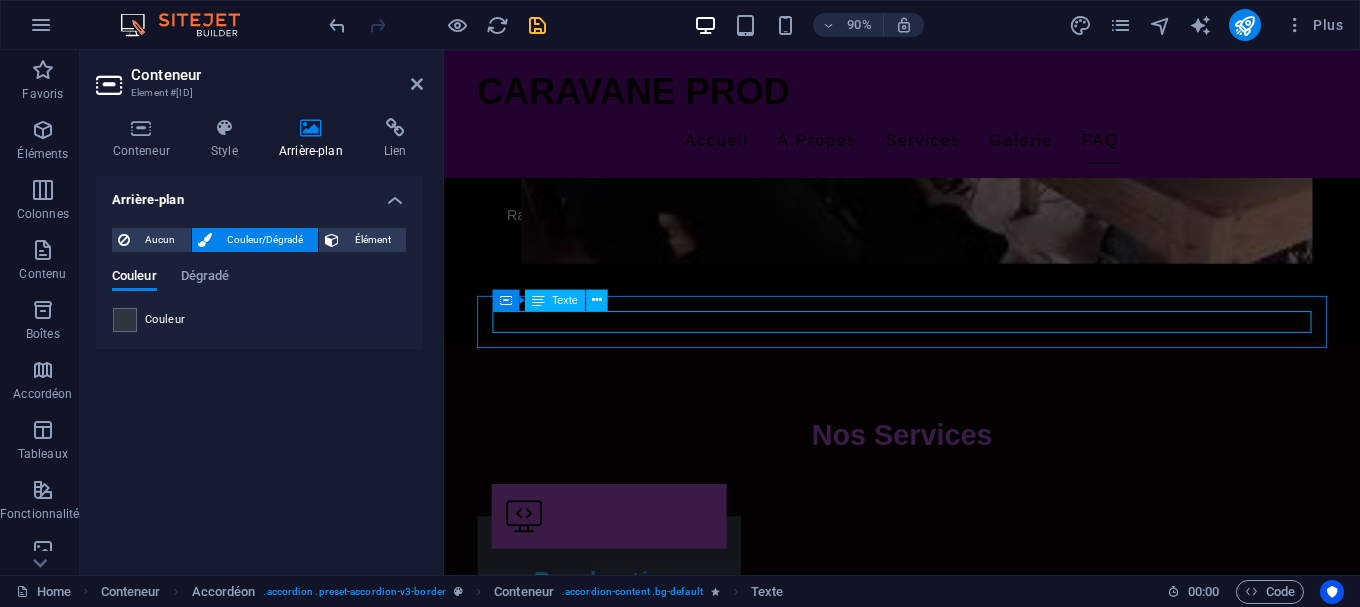 click on "Oui, vous pouvez nous contacter via le formulaire de notre page de contact." at bounding box center (953, 3445) 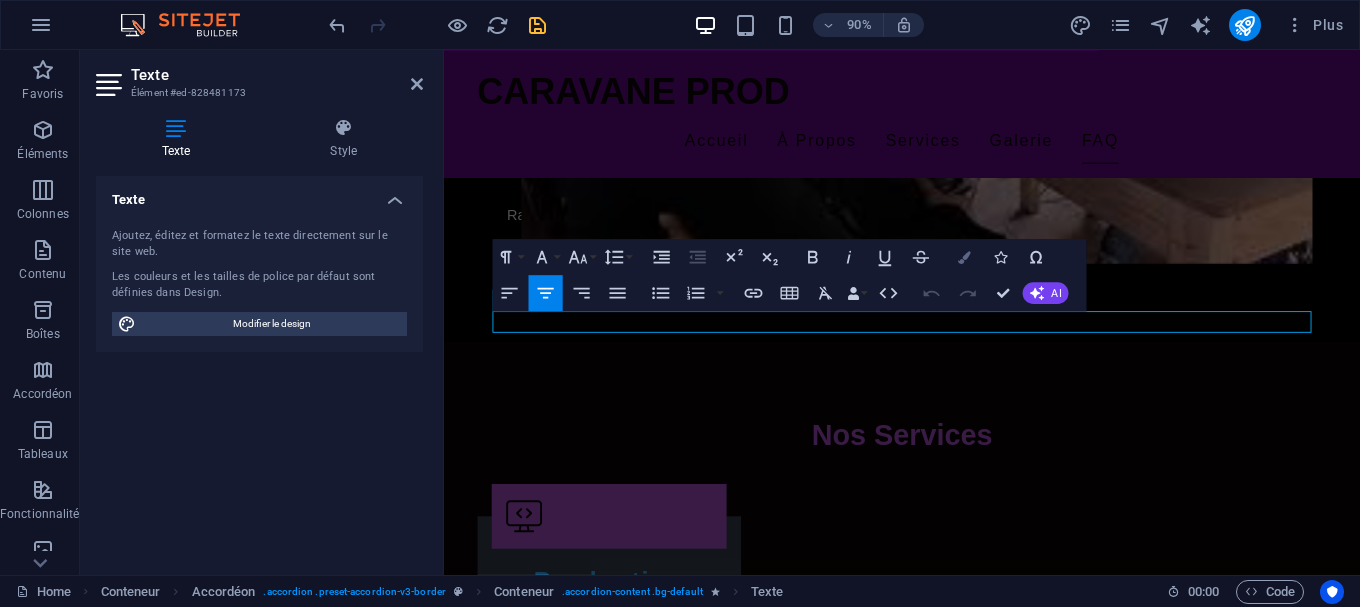 click at bounding box center (964, 256) 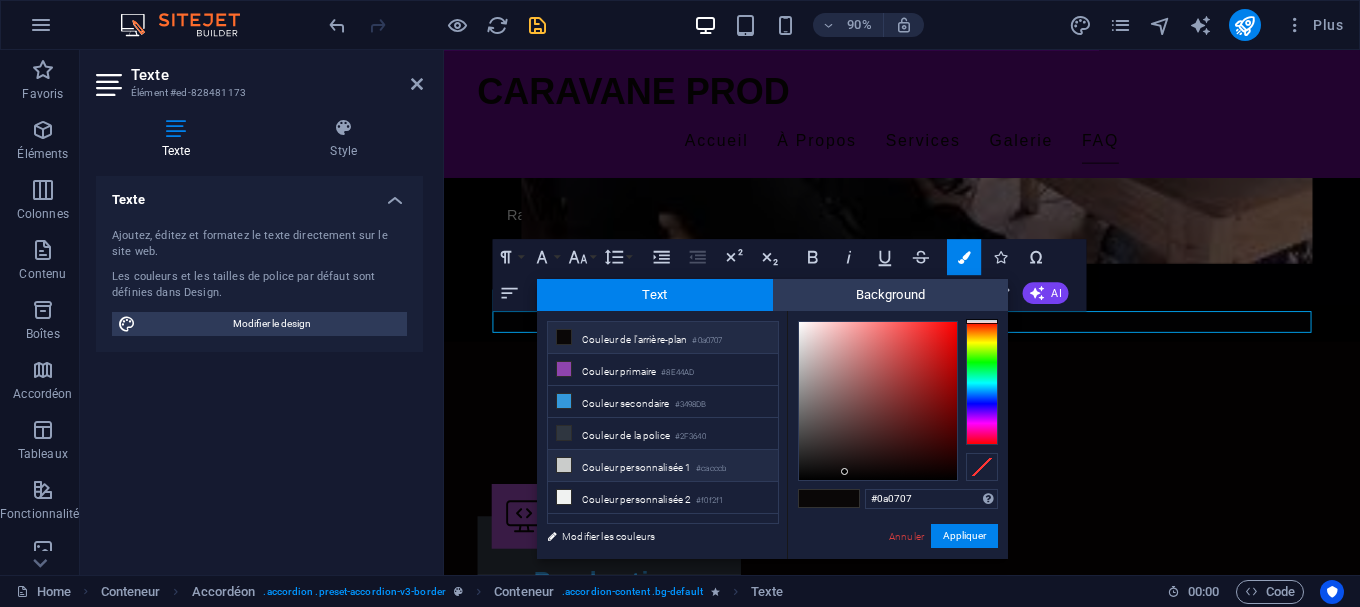 click at bounding box center (564, 465) 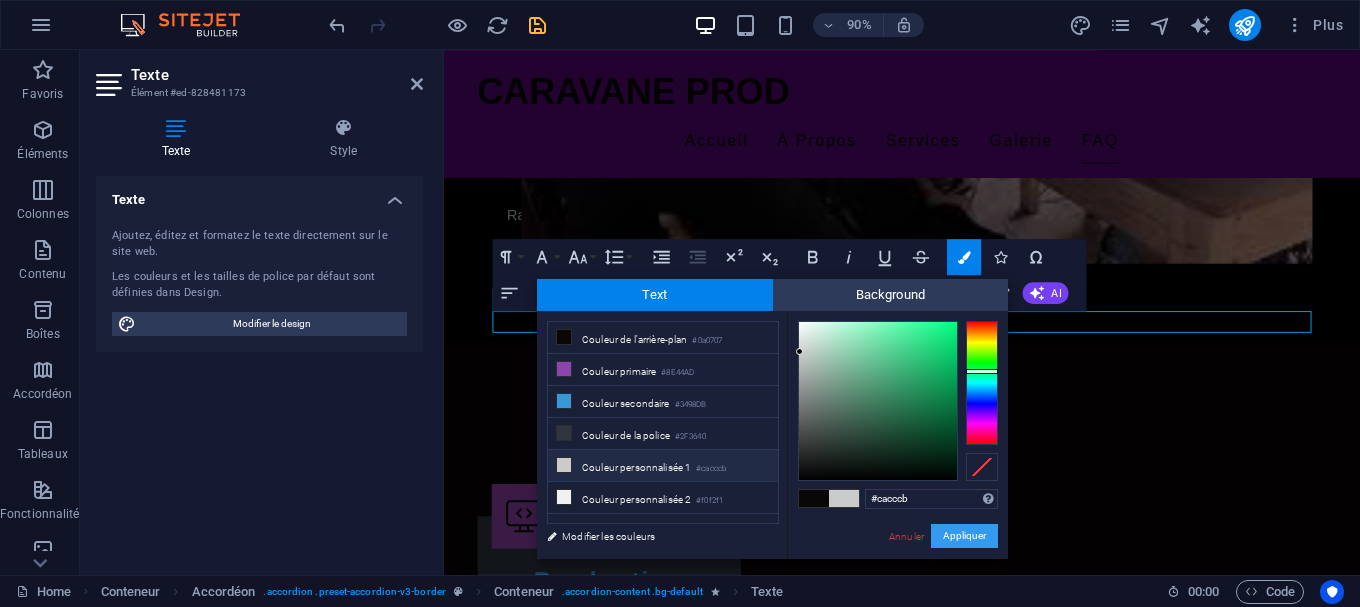 click on "Appliquer" at bounding box center (964, 536) 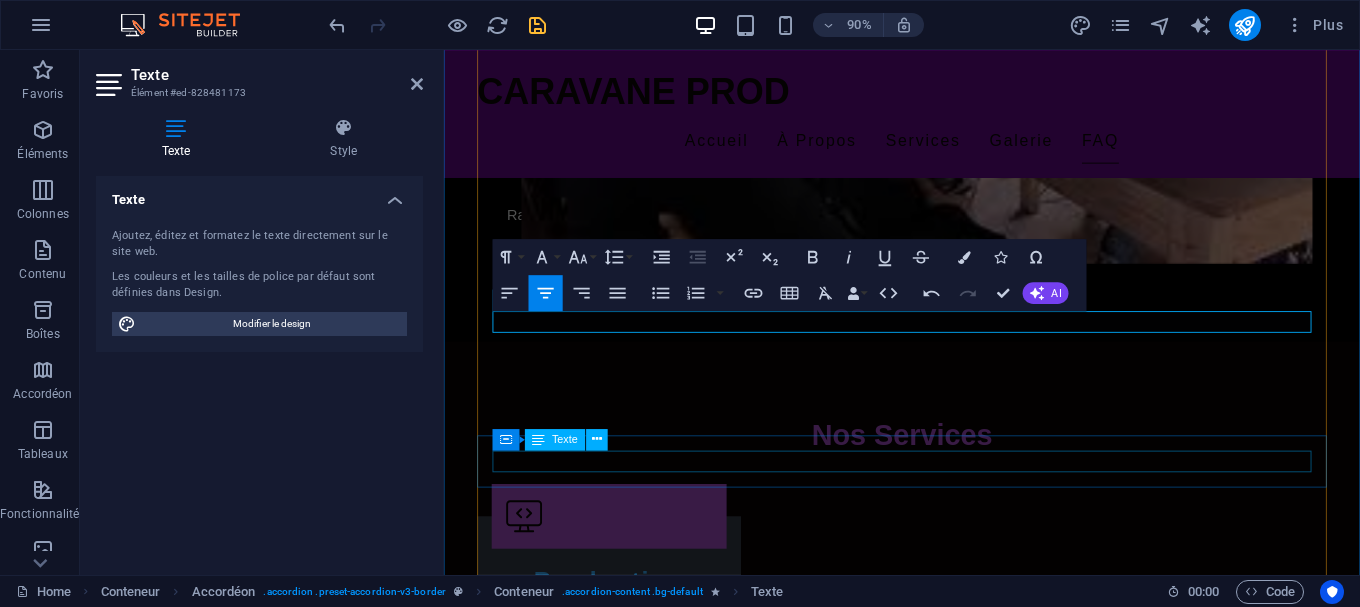 click on "Nos bureaux sont situés à Alger, en Algérie." at bounding box center [953, 3600] 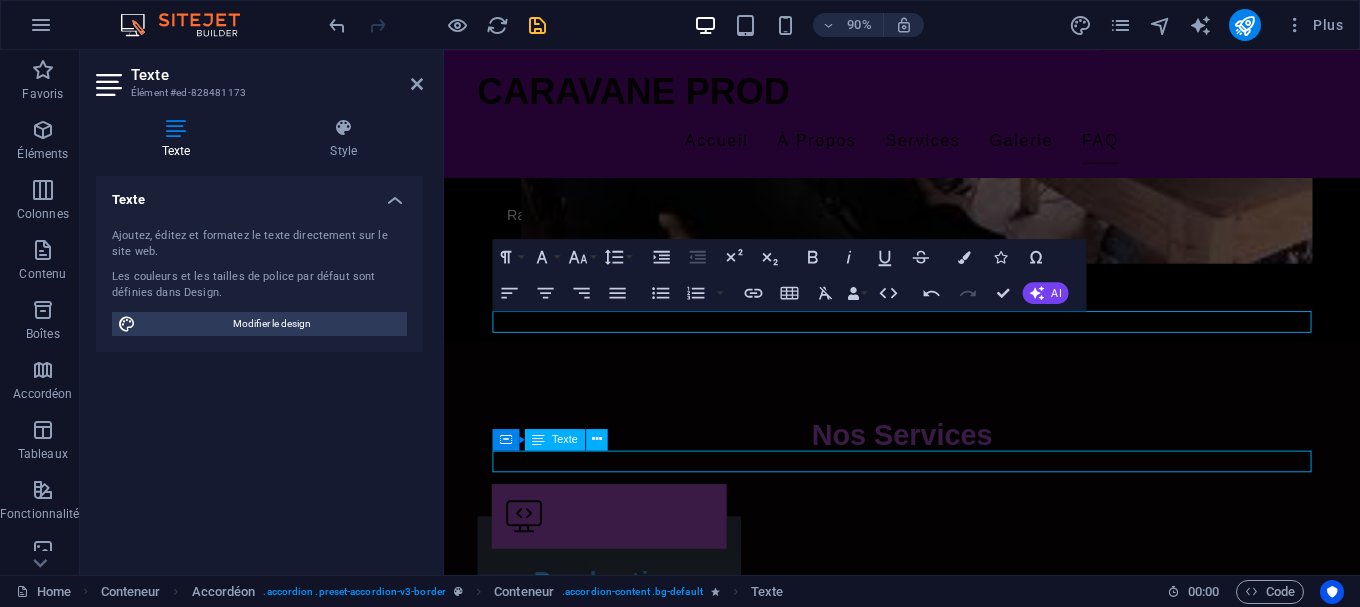 click on "Nos bureaux sont situés à Alger, en Algérie." at bounding box center (953, 3600) 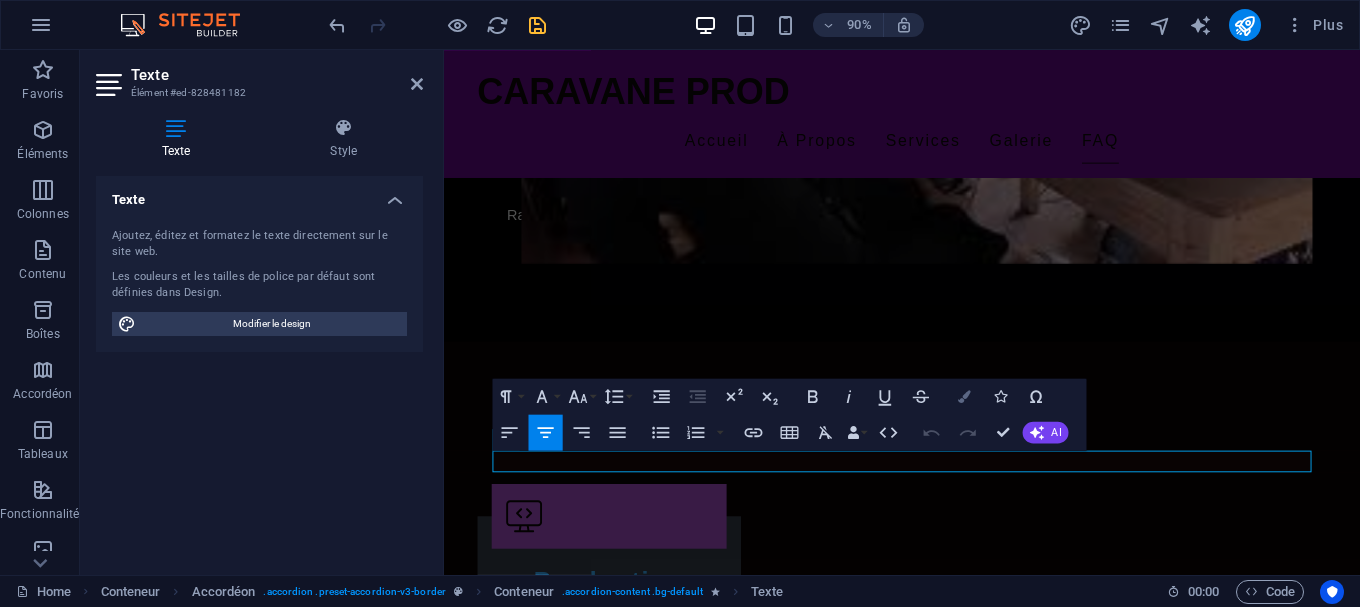 click at bounding box center [964, 396] 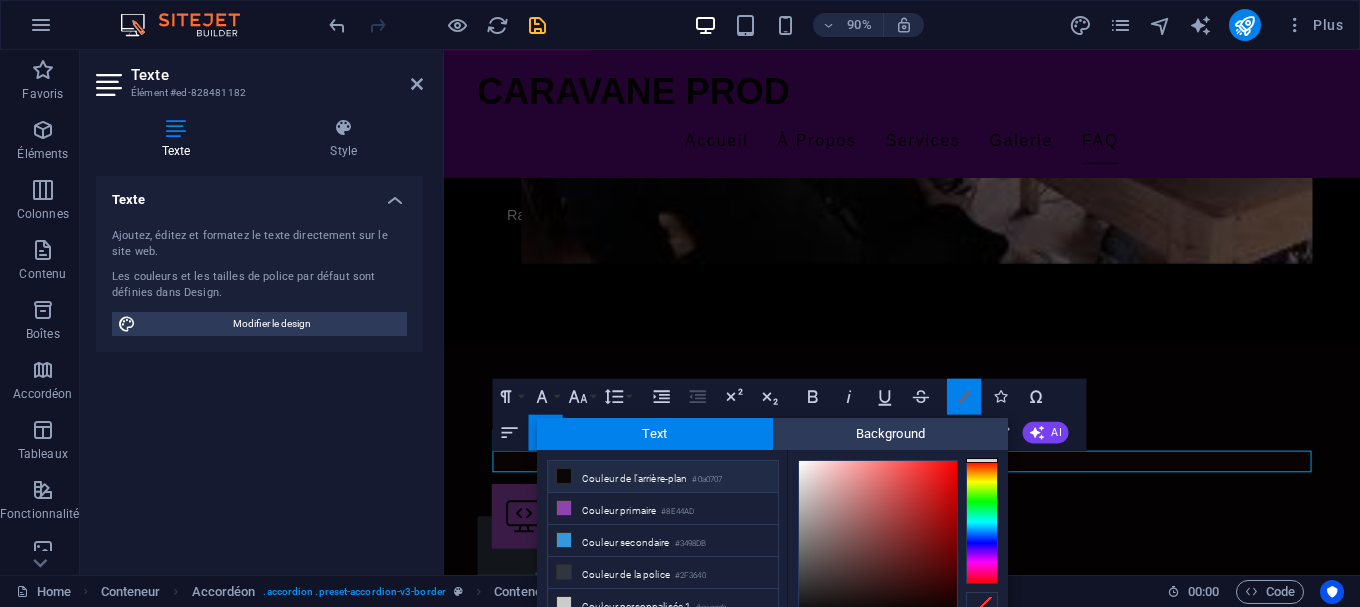 scroll, scrollTop: 91, scrollLeft: 0, axis: vertical 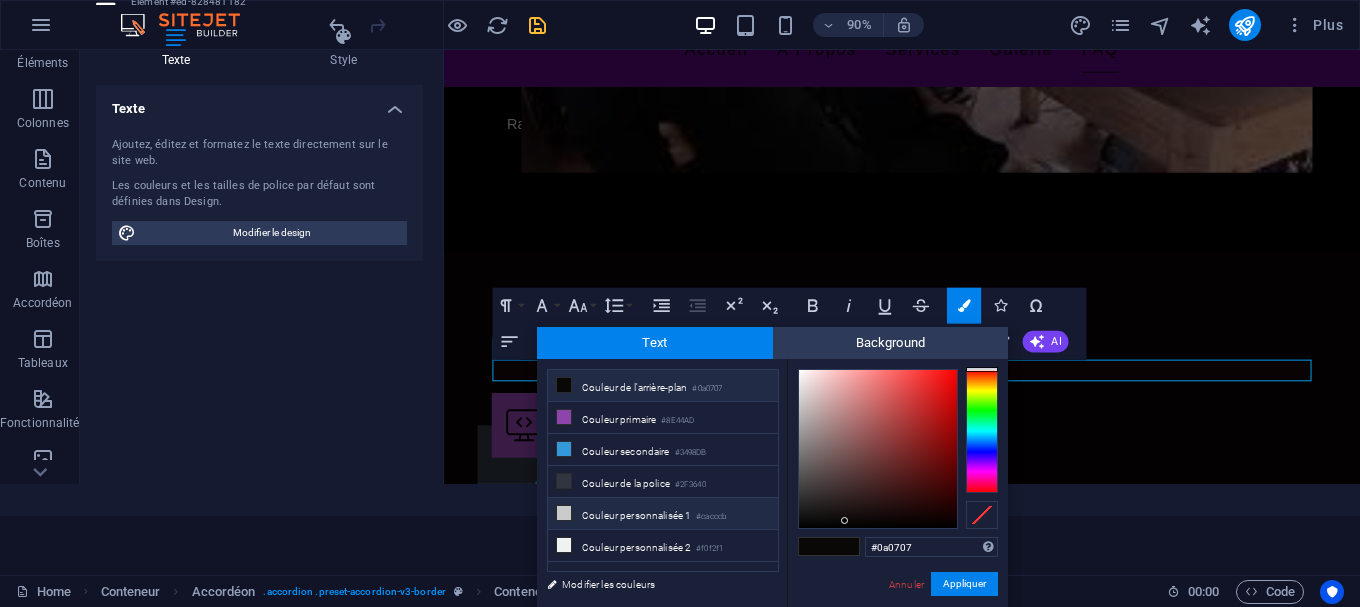 click at bounding box center (564, 513) 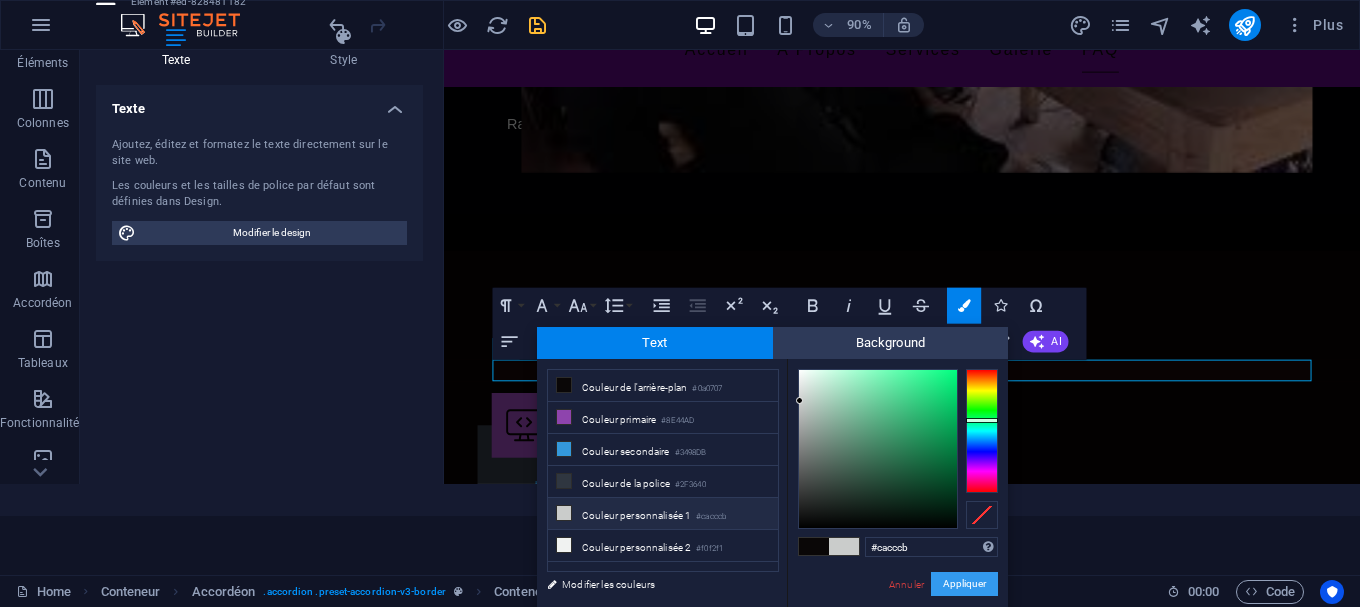 click on "Appliquer" at bounding box center [964, 584] 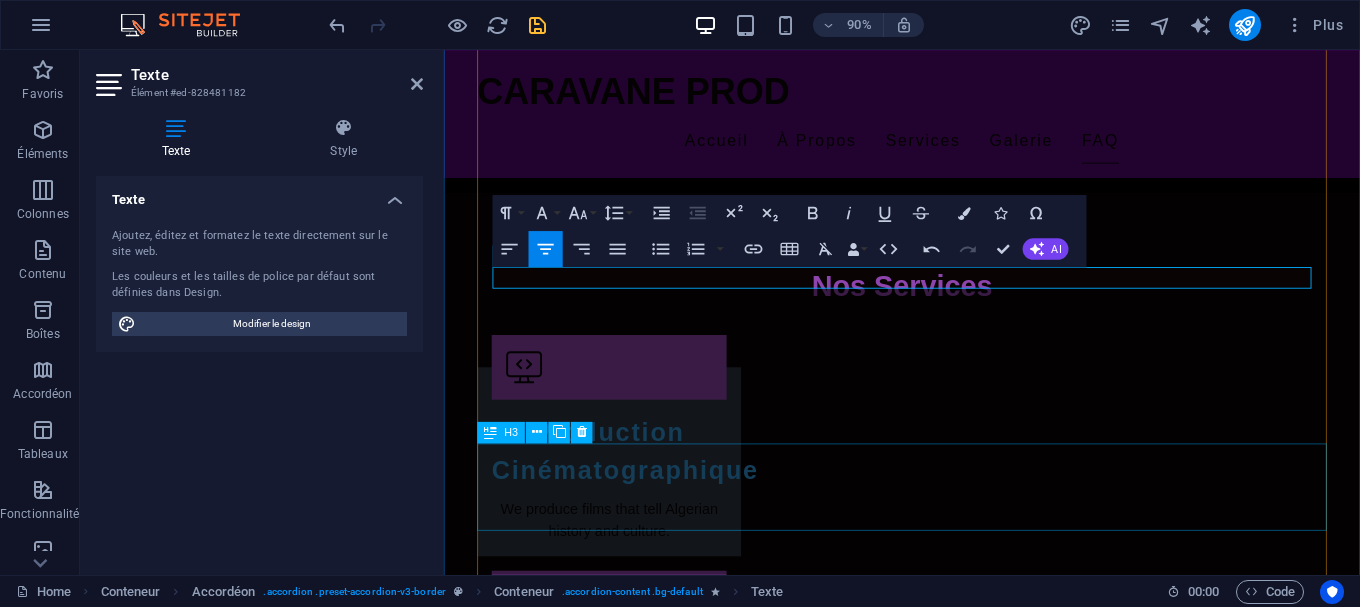 scroll, scrollTop: 4214, scrollLeft: 0, axis: vertical 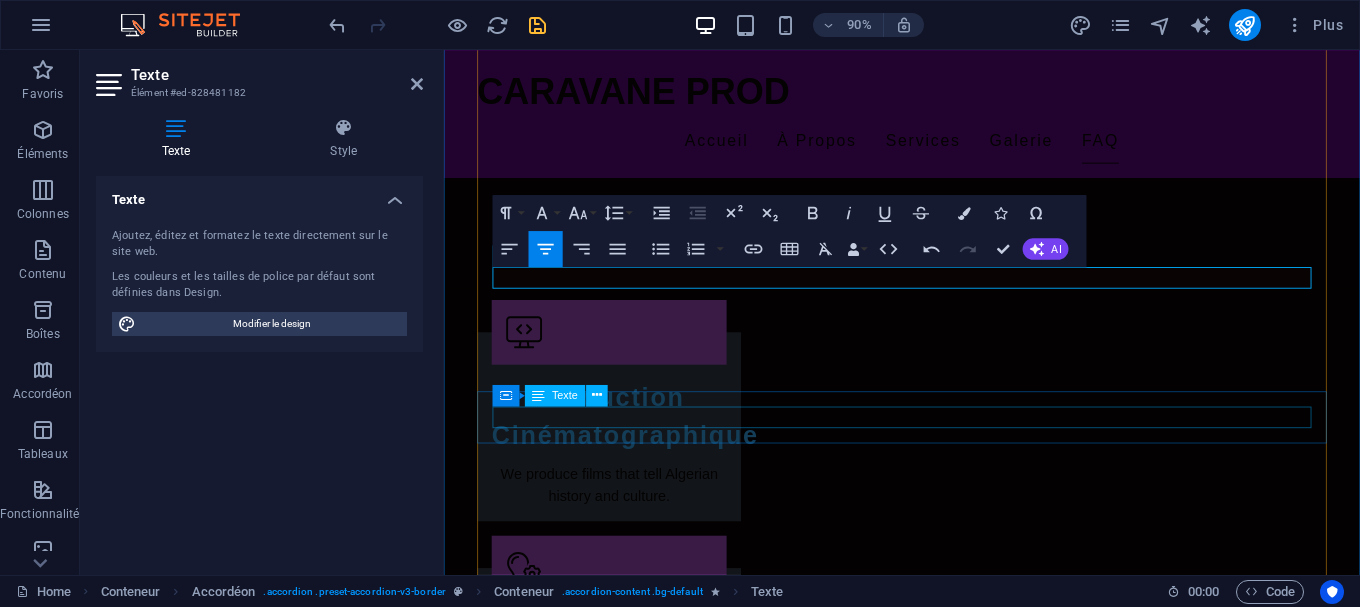 click on "Oui, nous travaillons actuellement sur plusieurs nouveaux projets qui seront annoncés bientôt." at bounding box center [953, 3550] 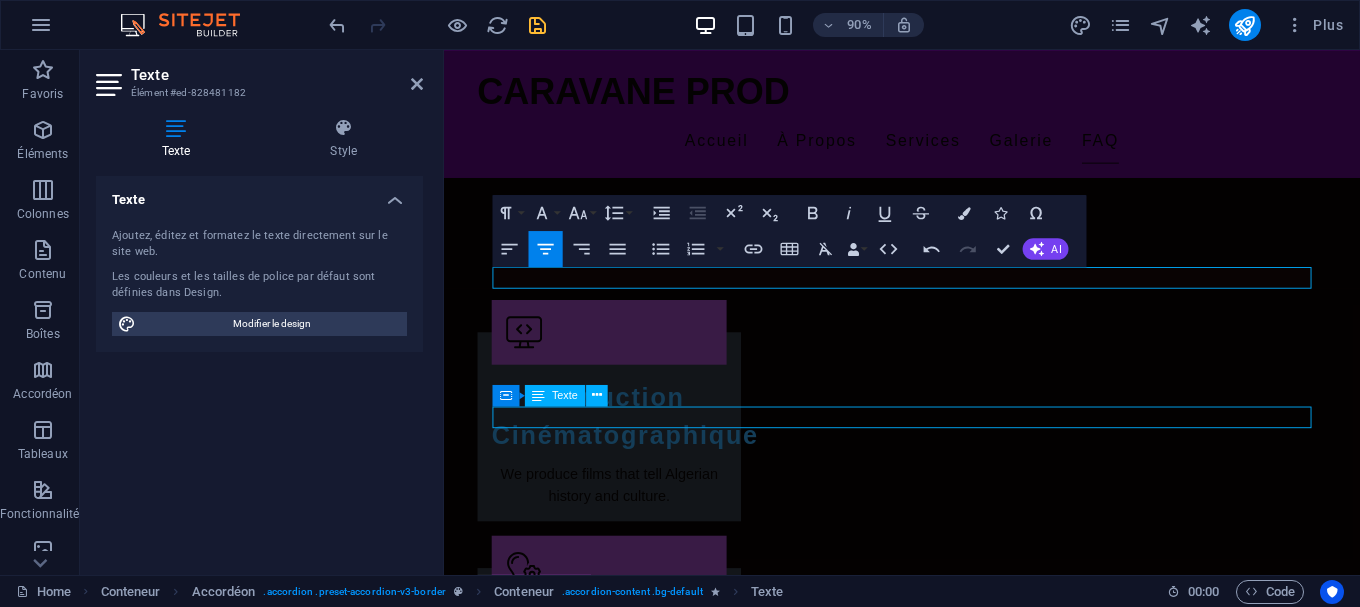 click on "Oui, nous travaillons actuellement sur plusieurs nouveaux projets qui seront annoncés bientôt." at bounding box center [953, 3550] 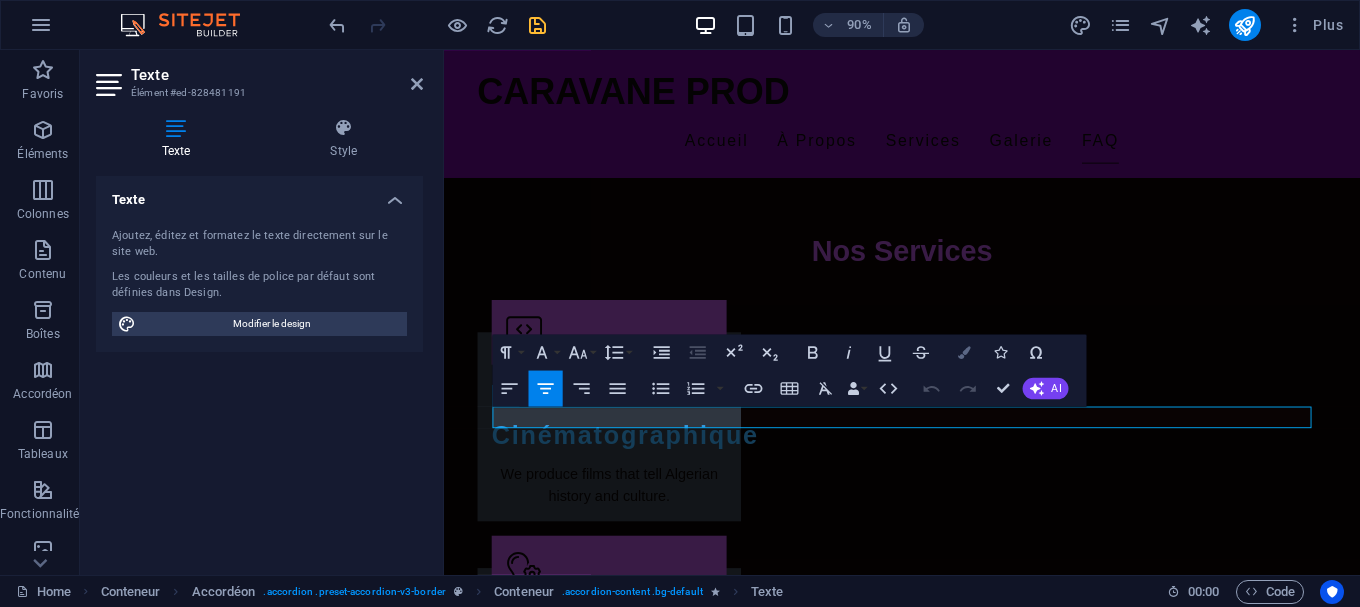 click on "Colors" at bounding box center [964, 352] 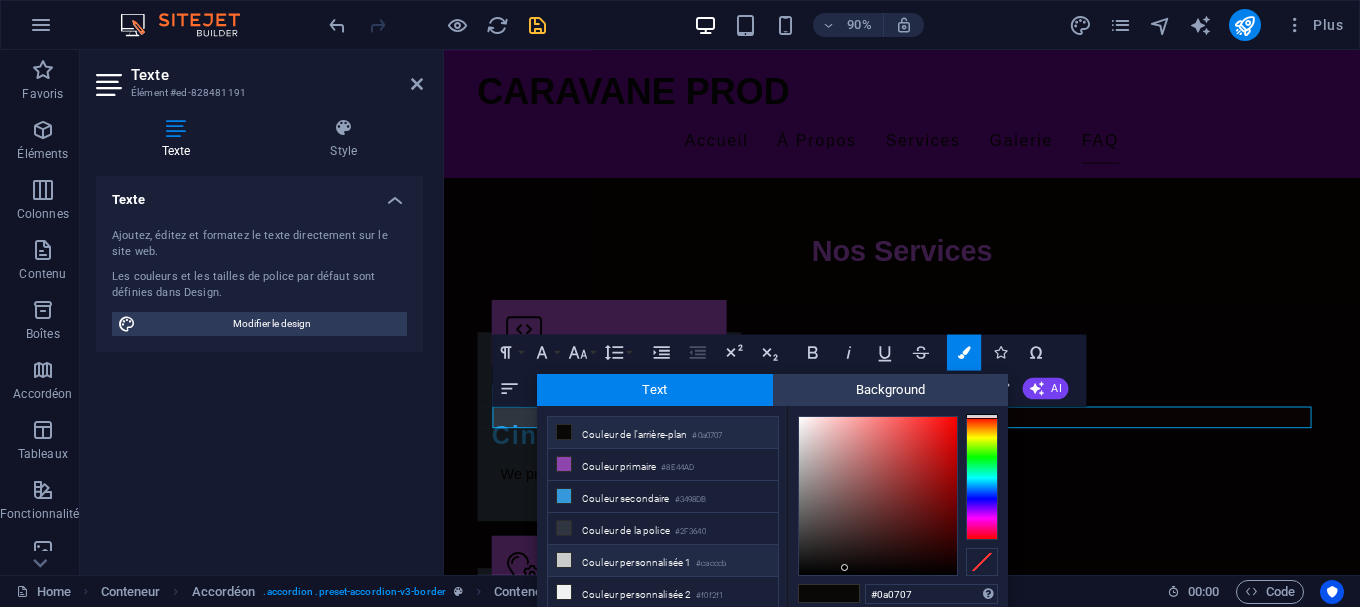 click at bounding box center [564, 560] 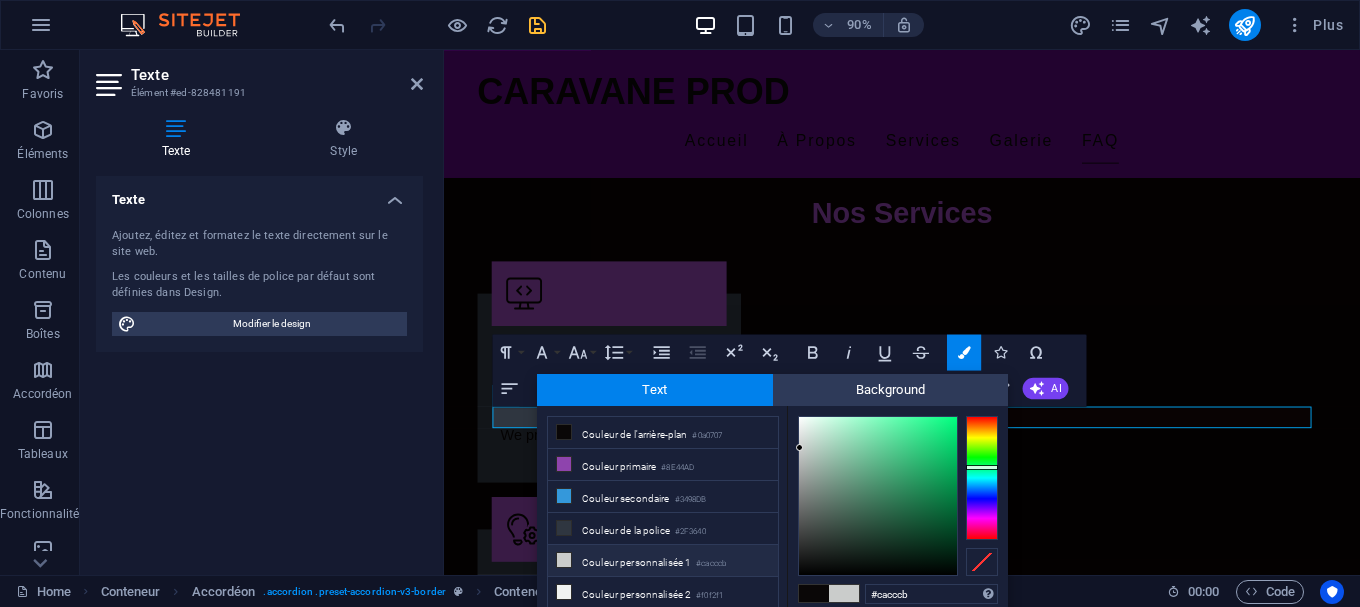 scroll, scrollTop: 4386, scrollLeft: 0, axis: vertical 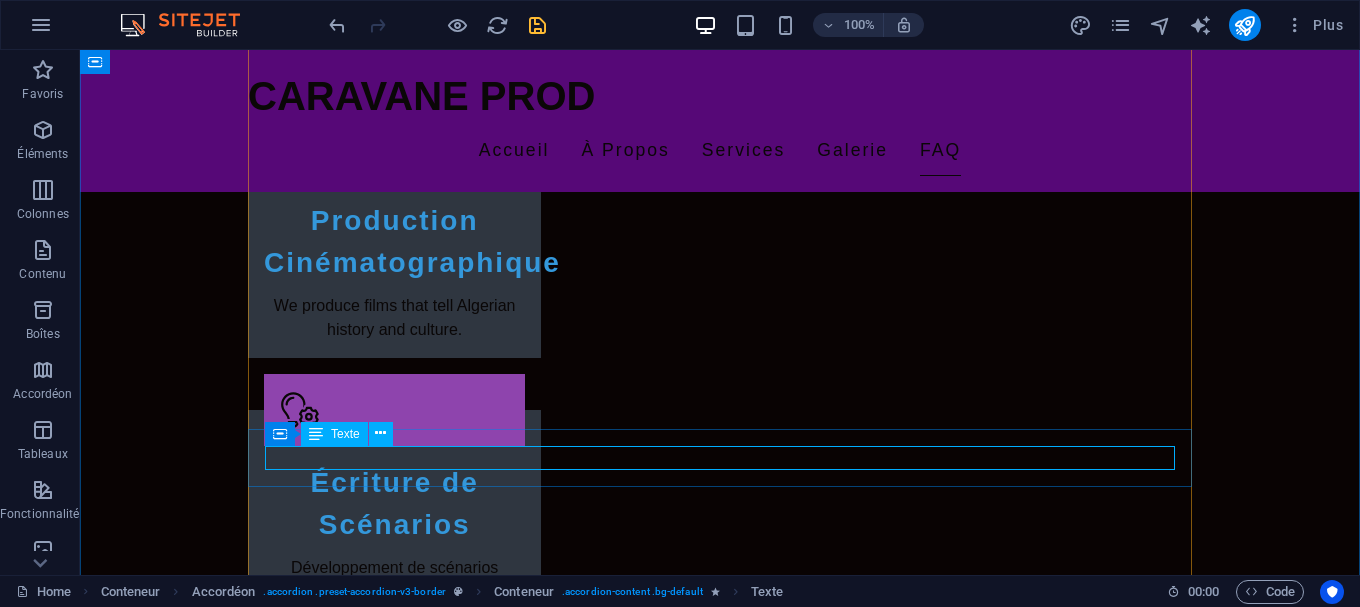click on "Oui, nous travaillons actuellement sur plusieurs nouveaux projets qui seront annoncés bientôt." at bounding box center [720, 3508] 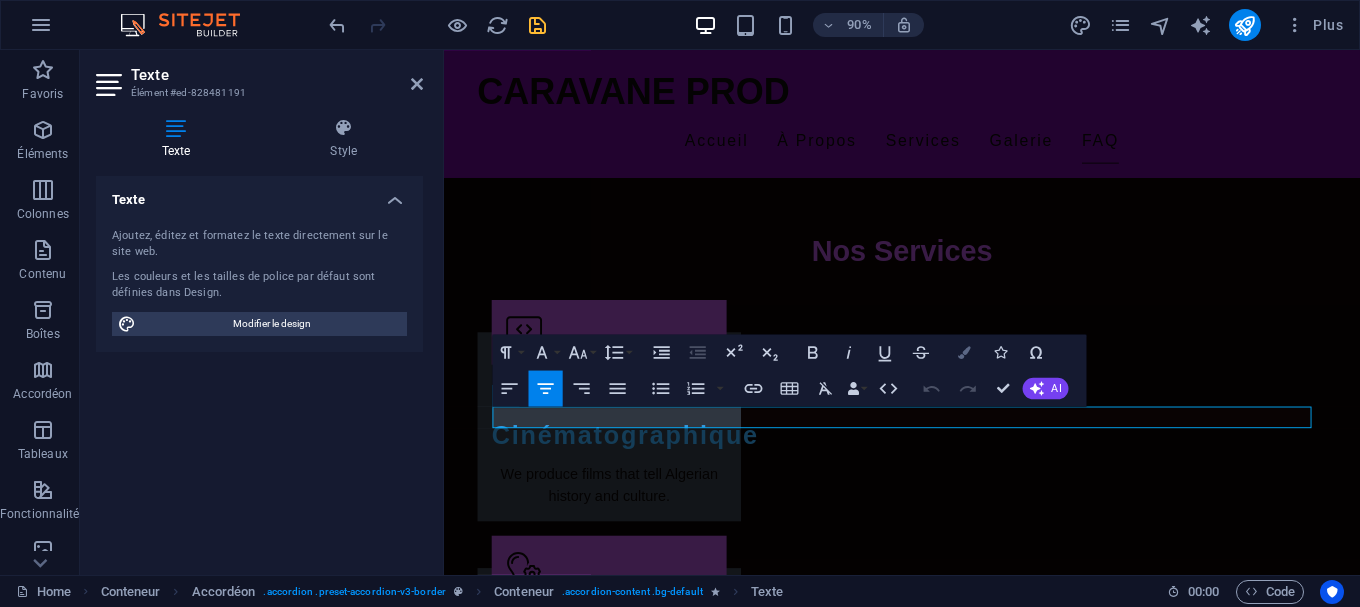 click at bounding box center [964, 352] 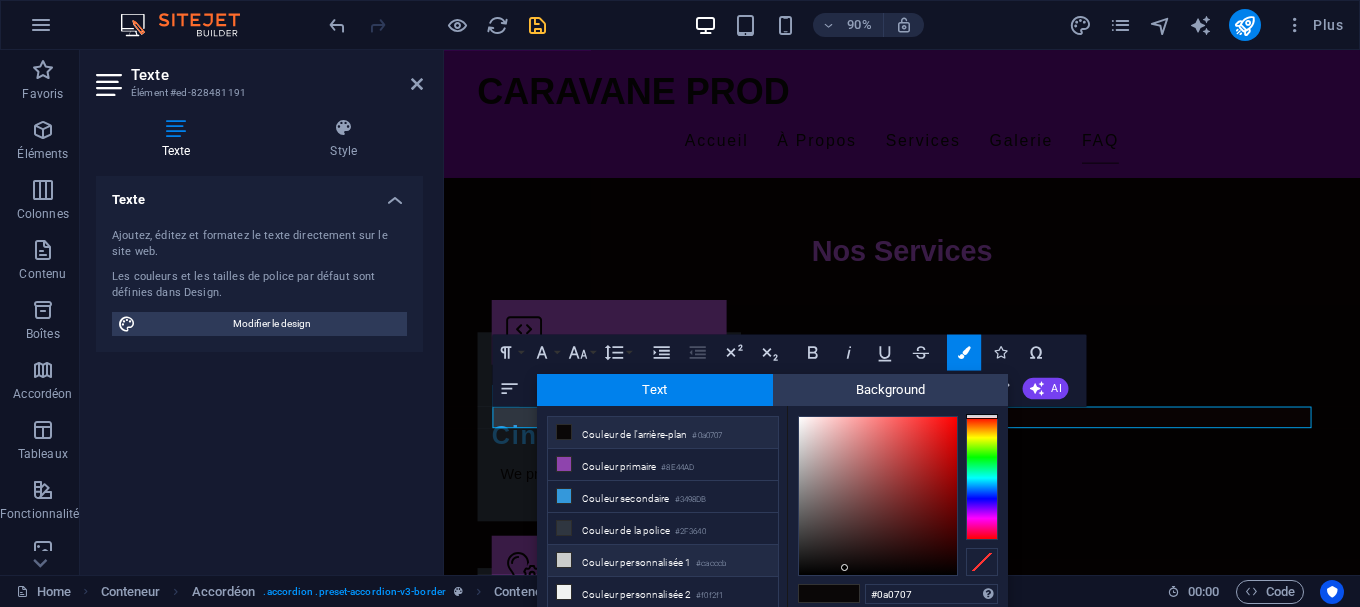 click at bounding box center (564, 560) 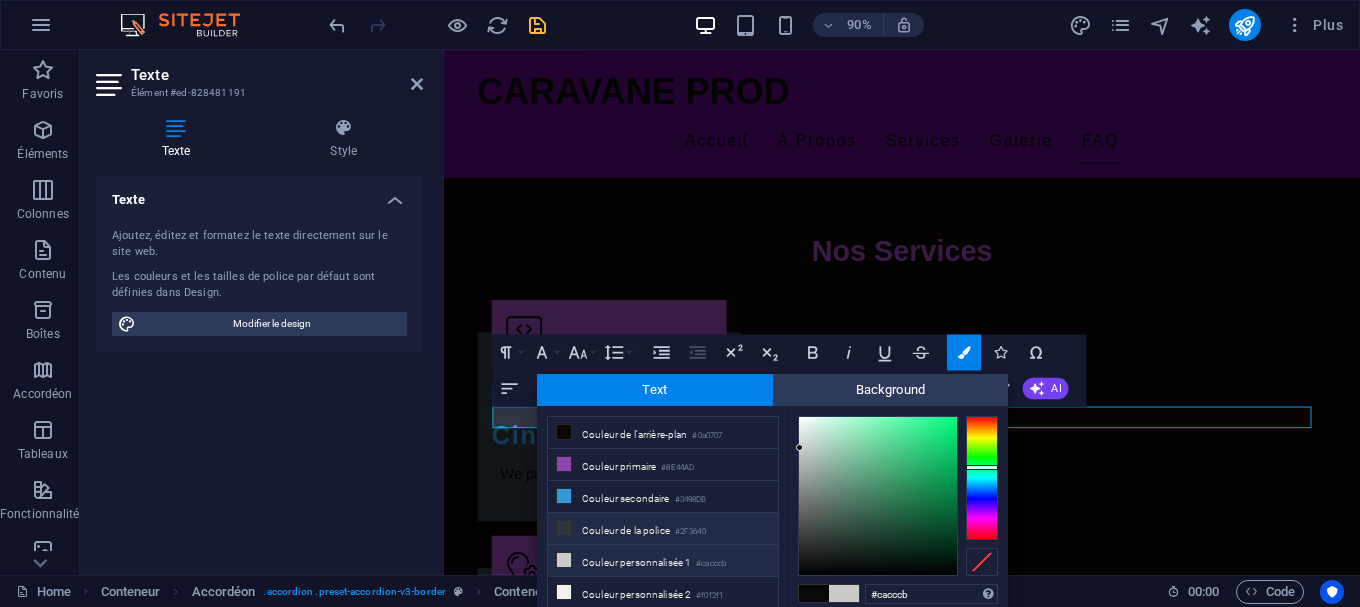 scroll, scrollTop: 47, scrollLeft: 0, axis: vertical 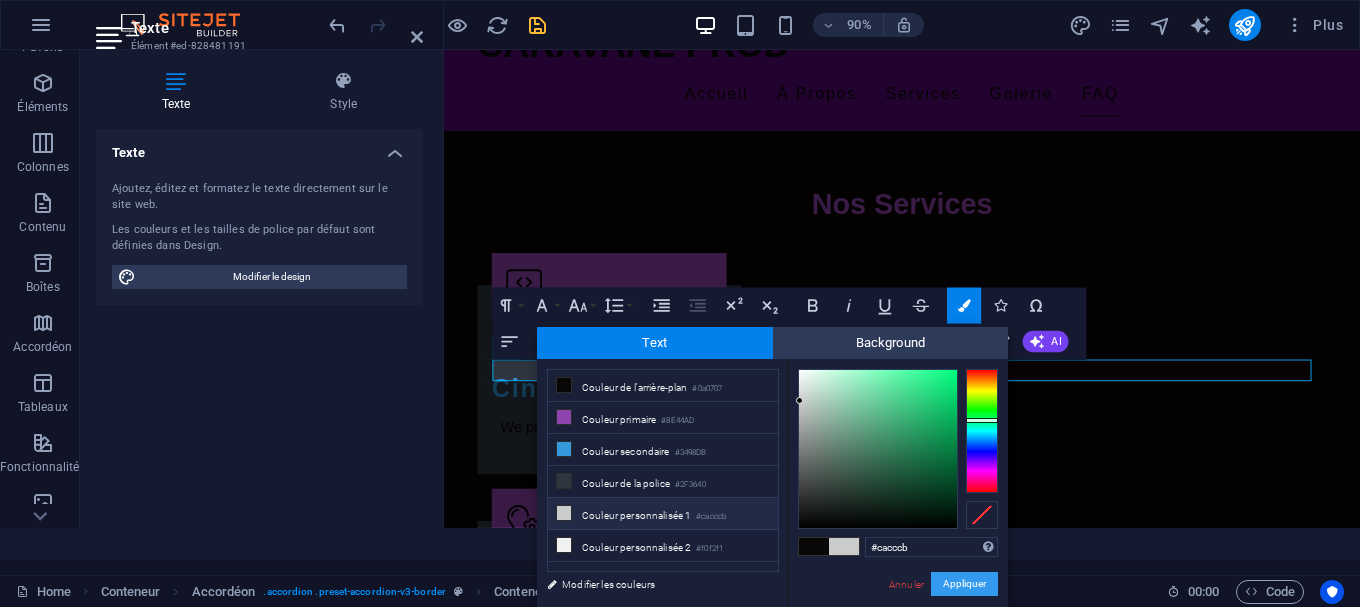 click on "Appliquer" at bounding box center [964, 584] 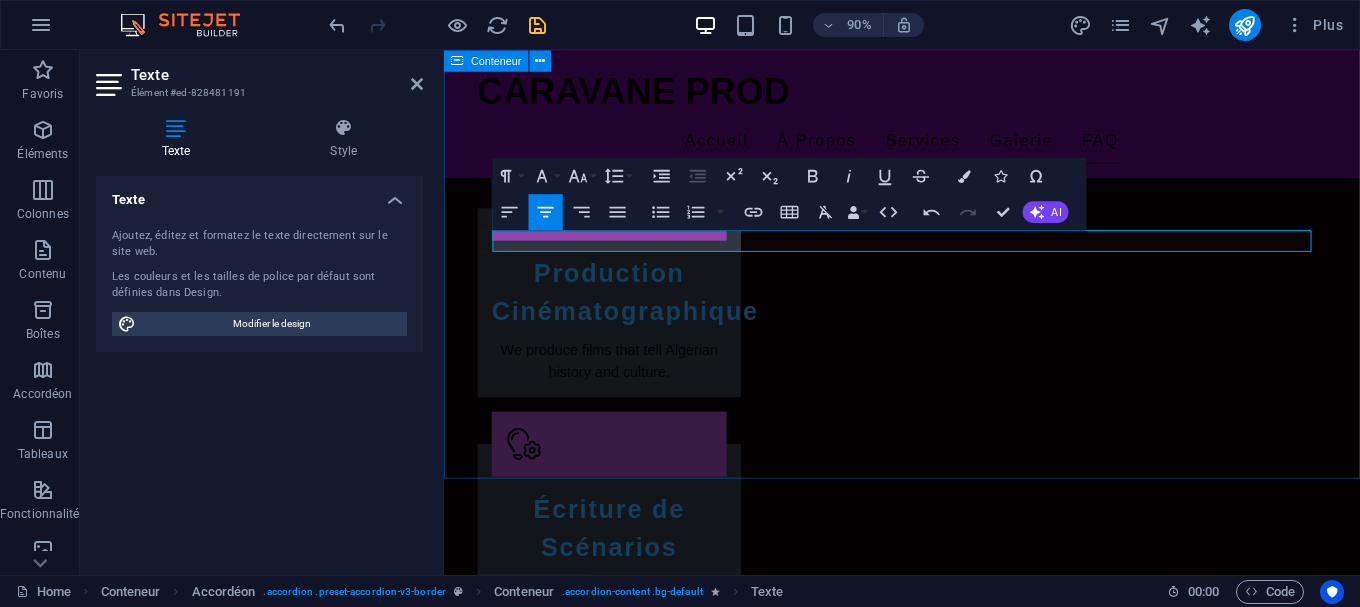 scroll, scrollTop: 4417, scrollLeft: 0, axis: vertical 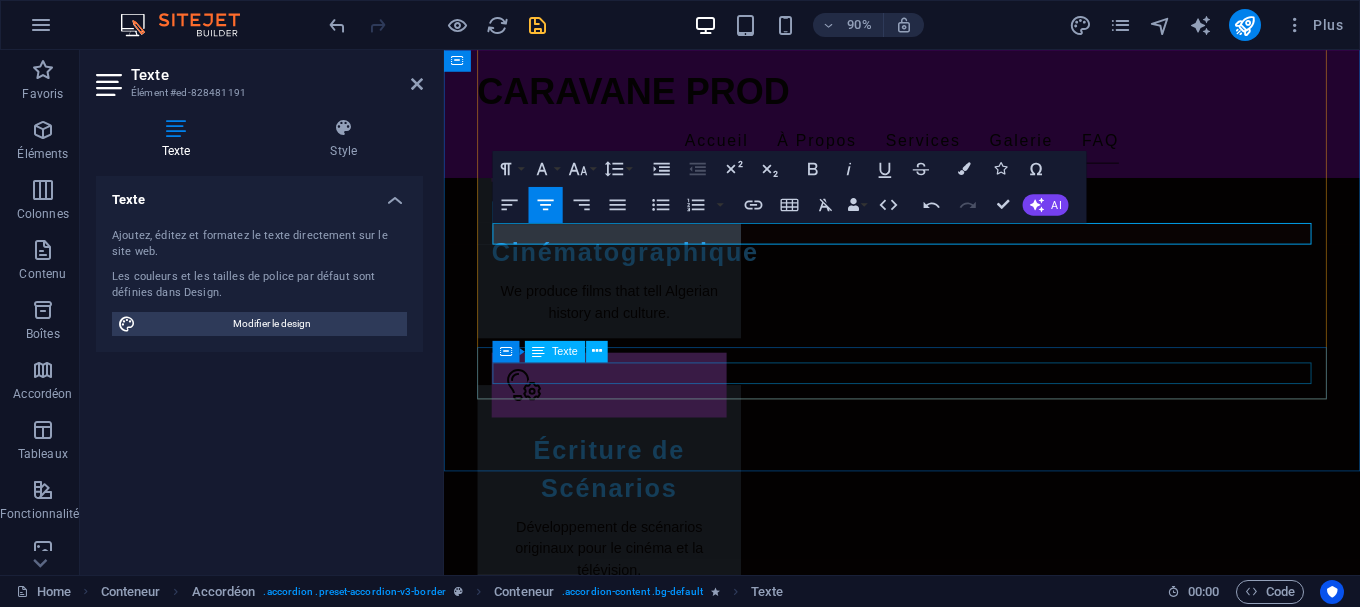 click on "Vous pouvez vous inscrire aux ateliers via notre site web ou nous contacter directement." at bounding box center [953, 3502] 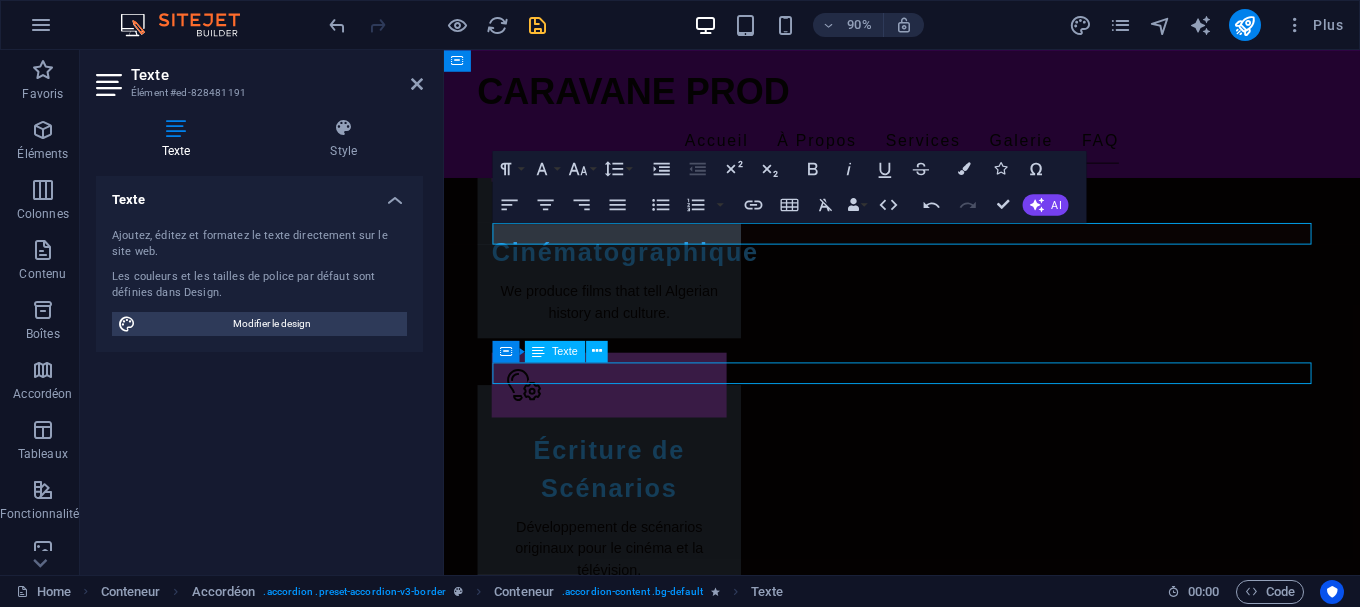 click on "Vous pouvez vous inscrire aux ateliers via notre site web ou nous contacter directement." at bounding box center (953, 3502) 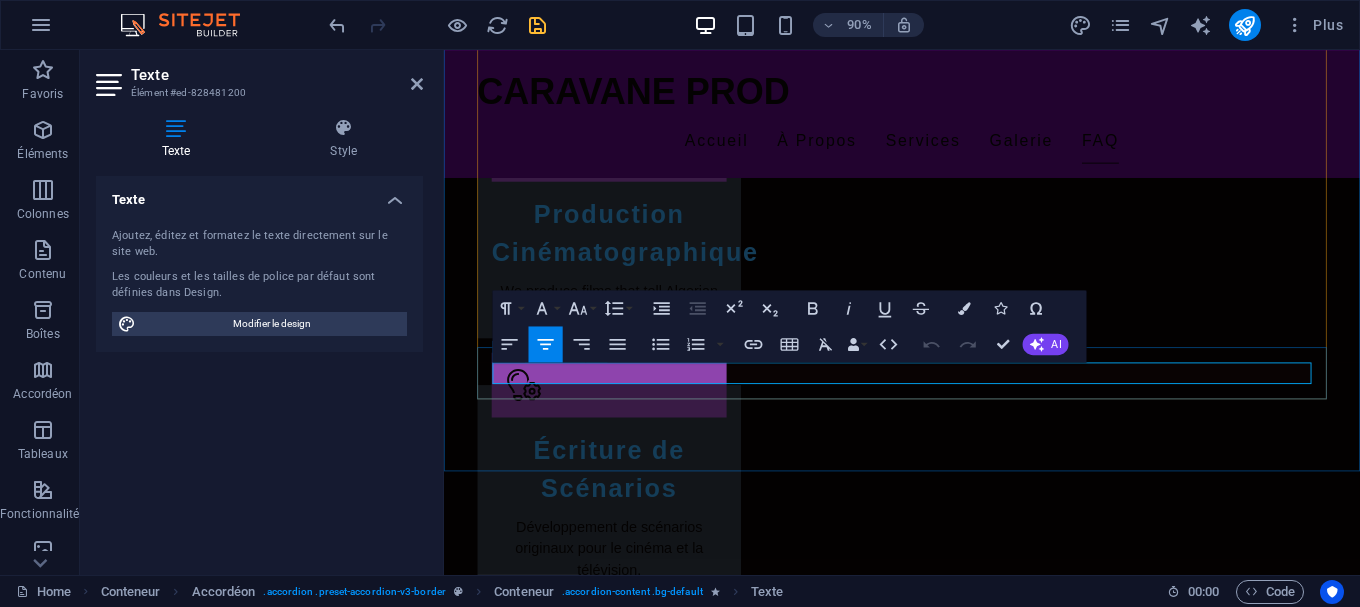 click on "Vous pouvez vous inscrire aux ateliers via notre site web ou nous contacter directement." at bounding box center (953, 3502) 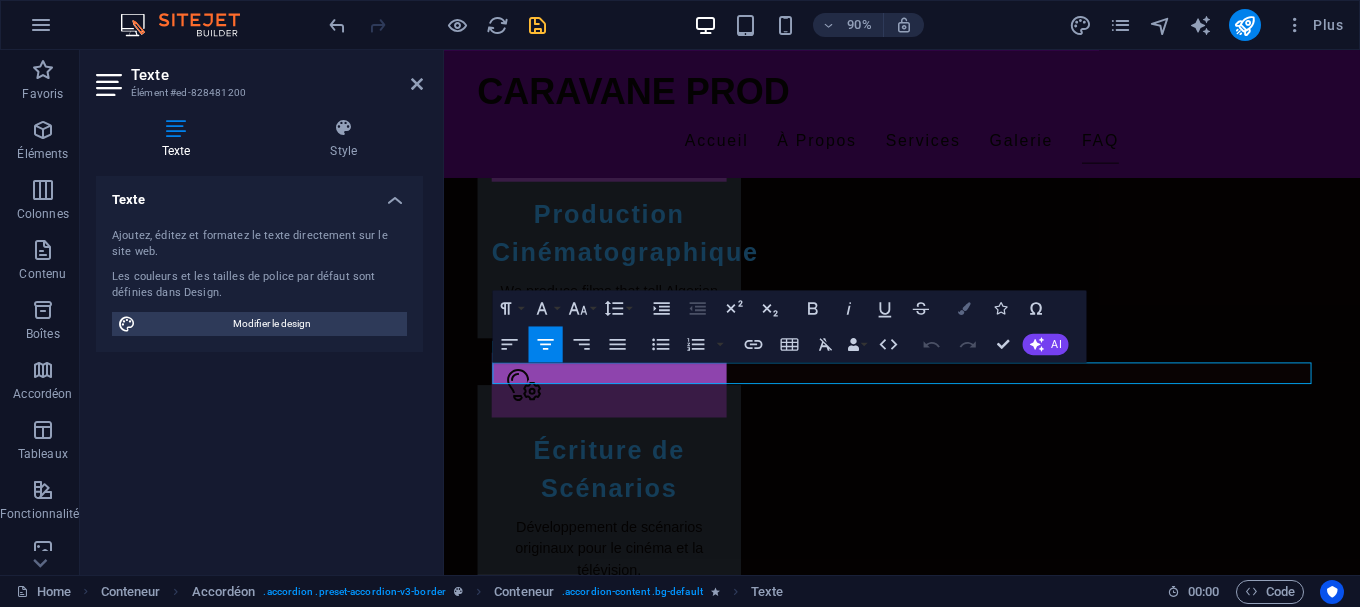 click on "Colors" at bounding box center (964, 308) 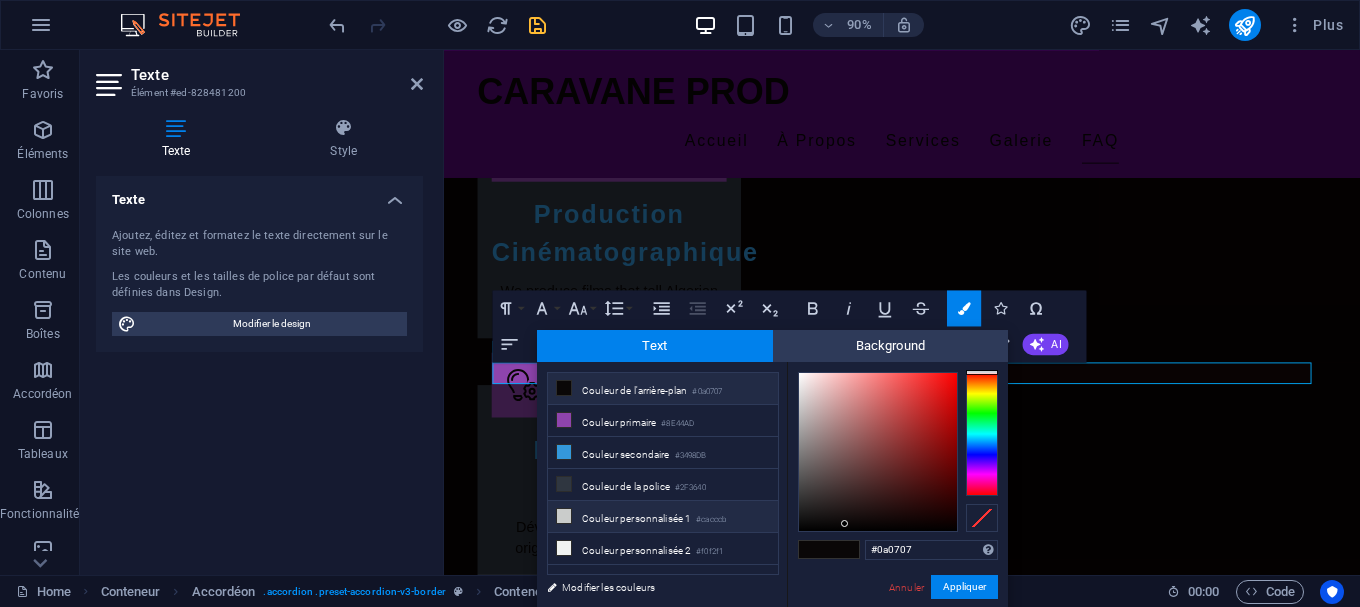click at bounding box center (564, 516) 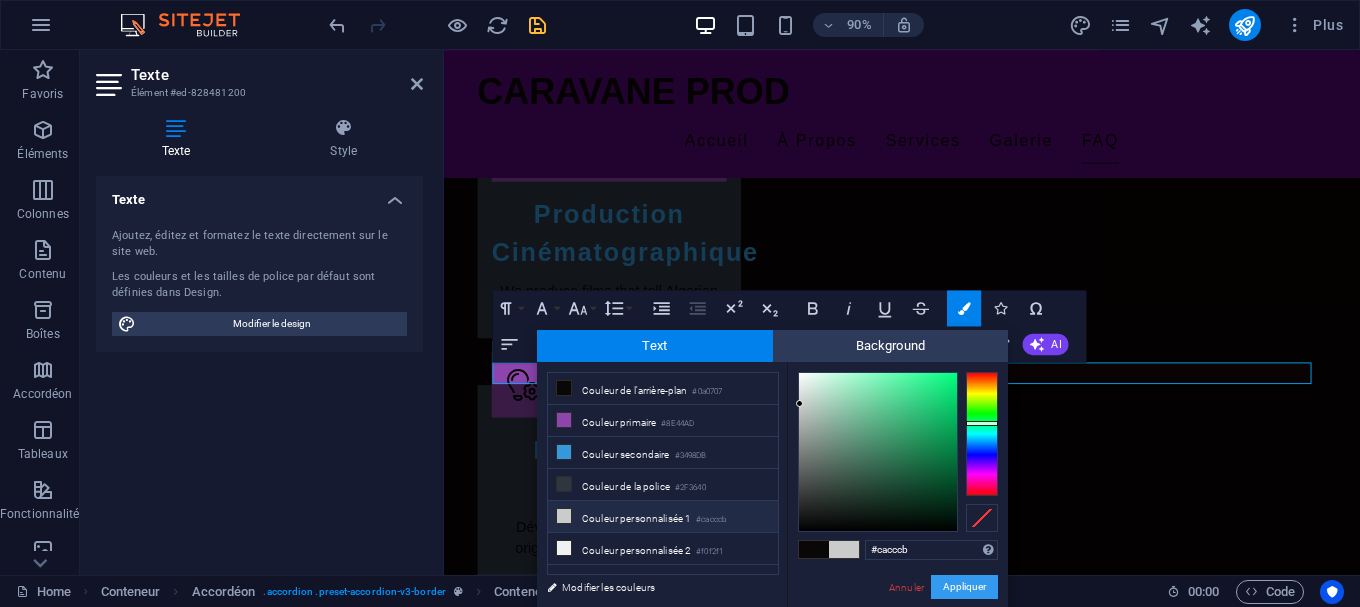 click on "Appliquer" at bounding box center [964, 587] 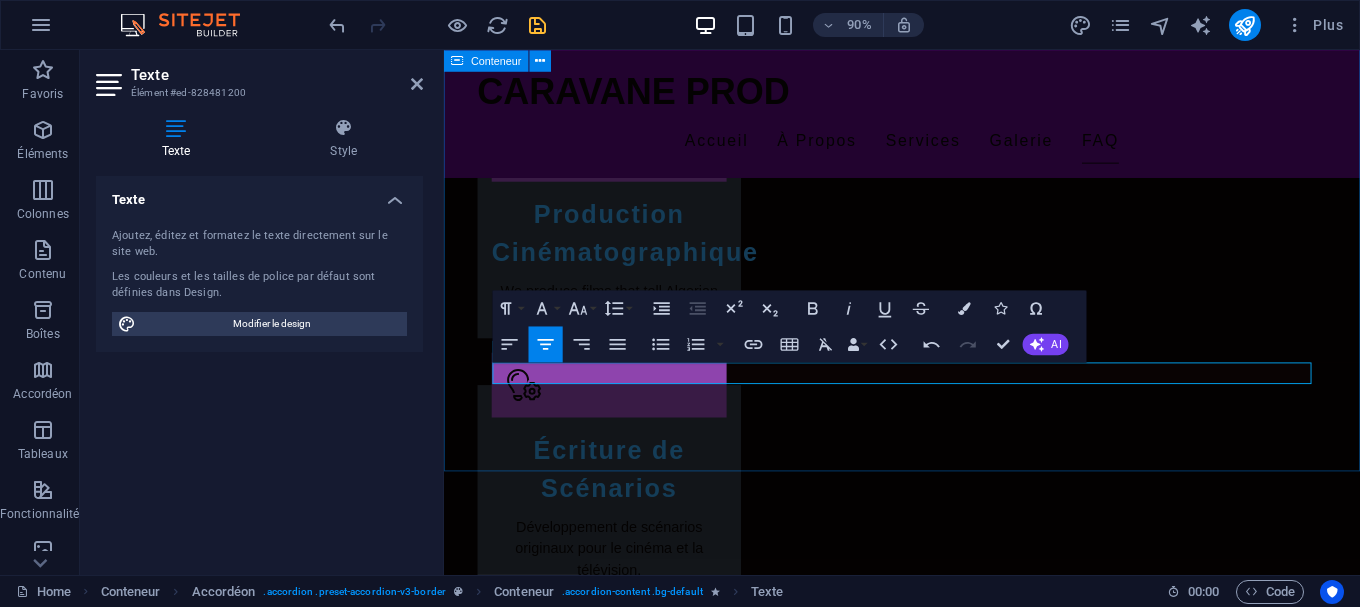 click on "FAQs Qui est [NAME] ? [NAME] est un réalisateur et scénariste algérien reconnu, avec une carrière prolifique en télévision et au cinéma. Quels types de films produit [NAME] ? Il produit des films qui explorent l'histoire, la culture et la société algérienne. Puis-je contacter [NAME] directement ? Oui, vous pouvez nous contacter via le formulaire de notre page de contact. Où sont situés les bureaux de production ? Nos bureaux sont situés à [CITY], en Algérie. Avez-vous des projets à venir ? Oui, nous travaillons actuellement sur plusieurs nouveaux projets qui seront annoncés bientôt. Comment puis-je participer à un atelier de formation ? Vous pouvez vous inscrire aux ateliers via notre site web ou nous contacter directement." at bounding box center [953, 3027] 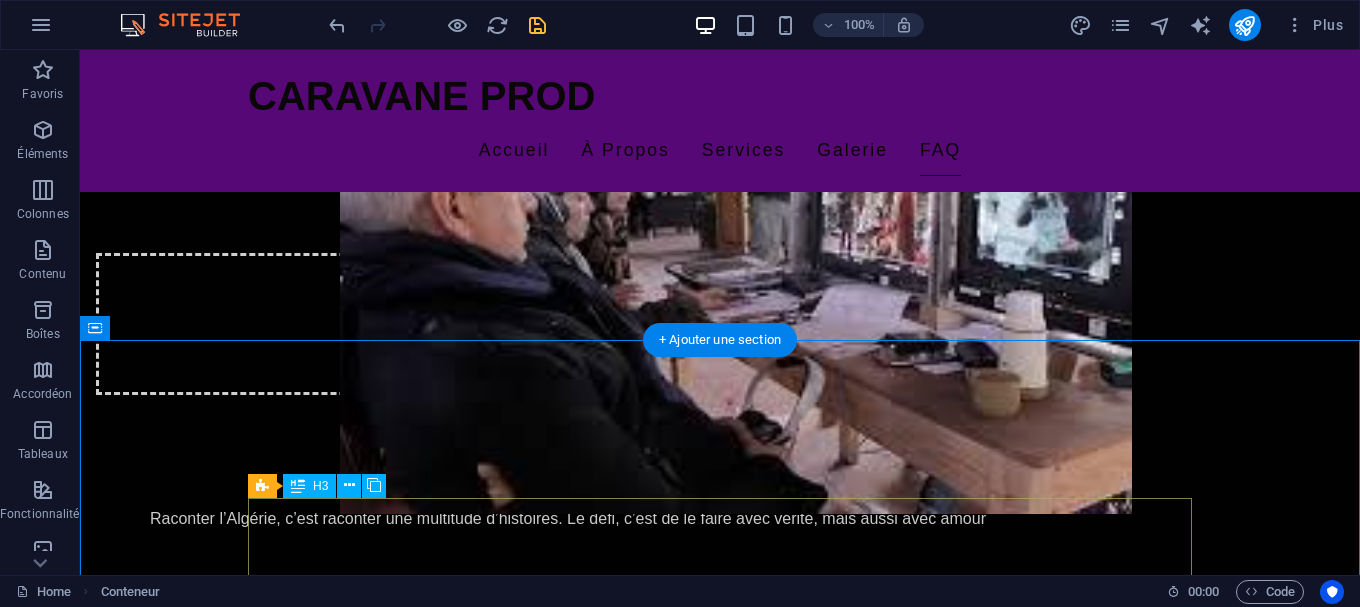 scroll, scrollTop: 3773, scrollLeft: 0, axis: vertical 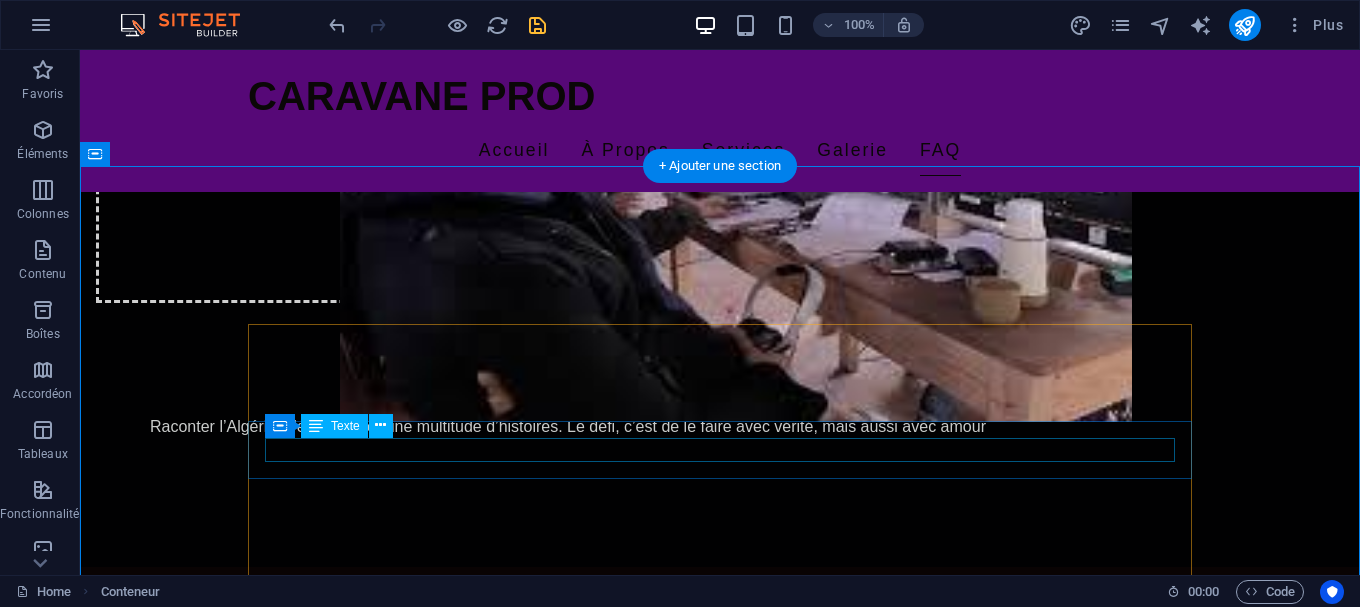 click on "[PERSON] est un réalisateur et scénariste algérien reconnu, avec une carrière prolifique en télévision et au cinéma." at bounding box center [720, 3501] 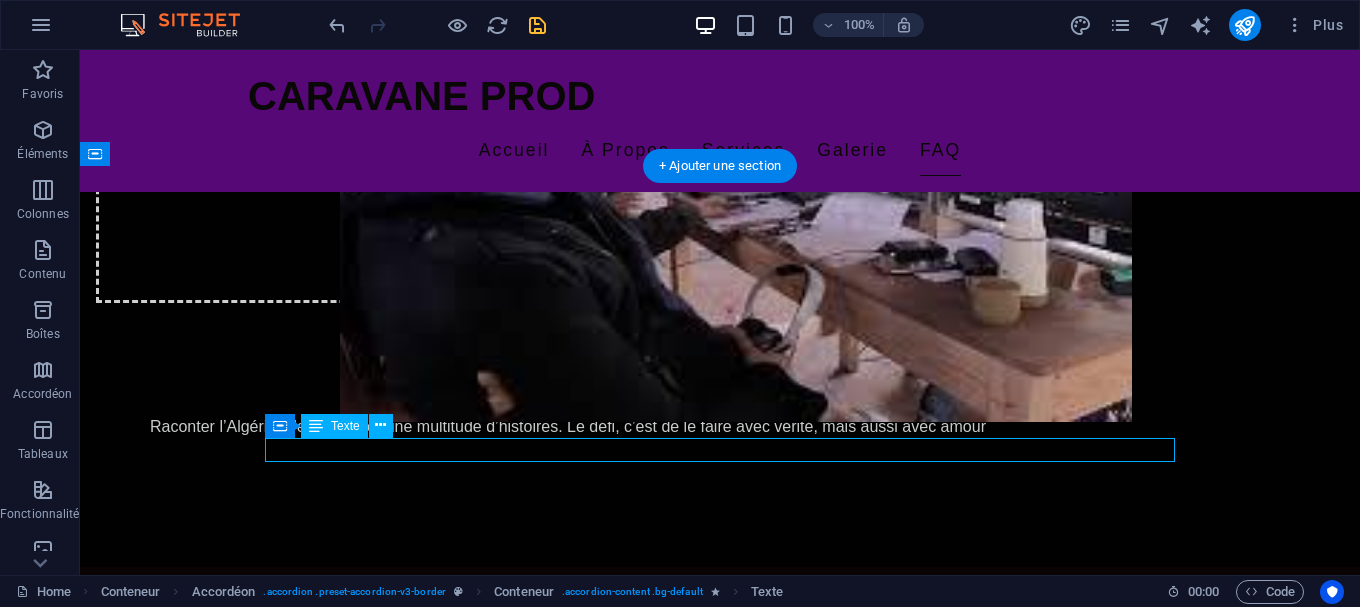click on "[PERSON] est un réalisateur et scénariste algérien reconnu, avec une carrière prolifique en télévision et au cinéma." at bounding box center [720, 3501] 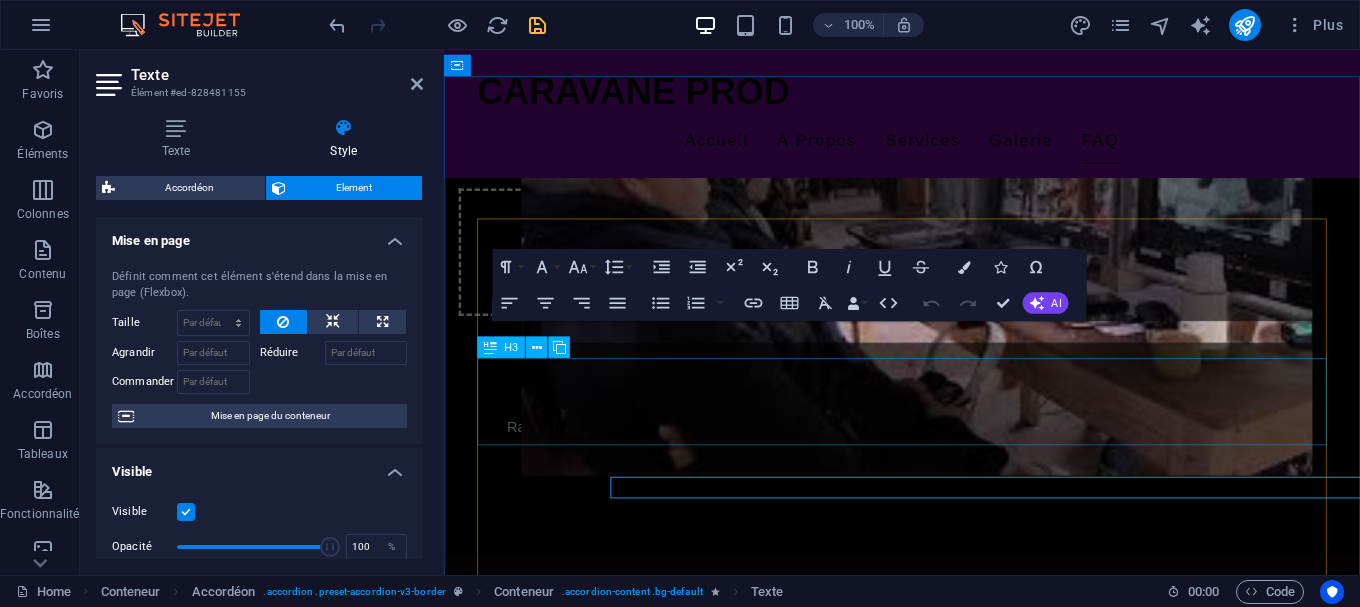 scroll, scrollTop: 3687, scrollLeft: 0, axis: vertical 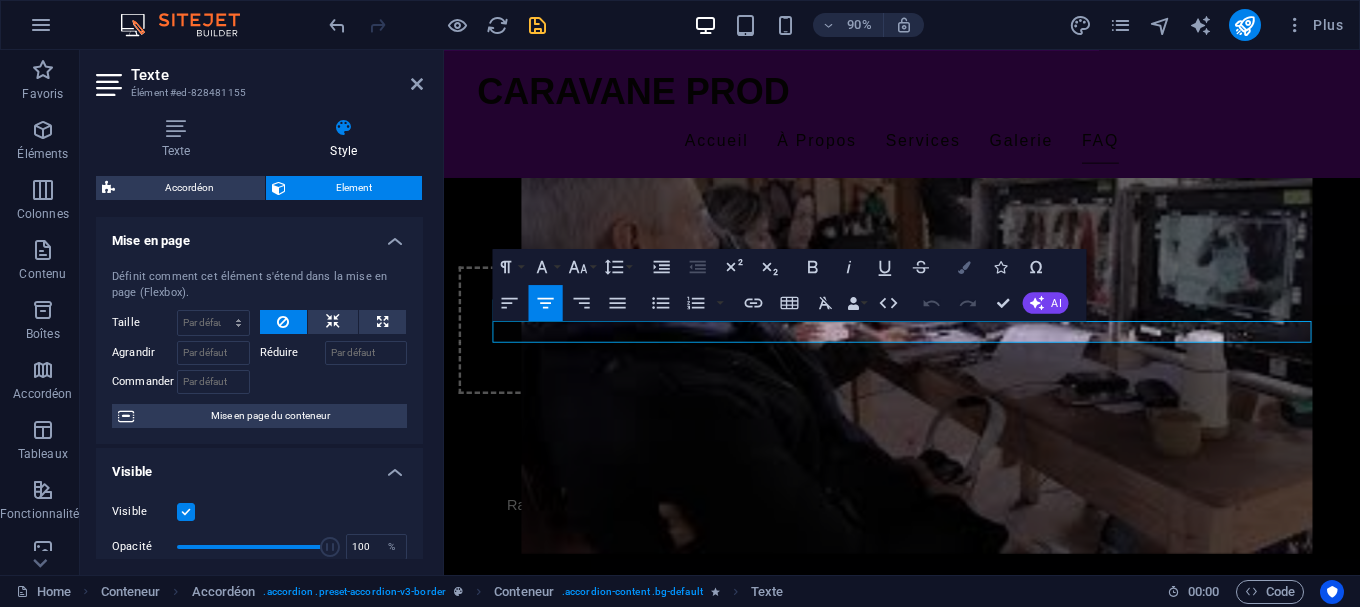 click on "Colors" at bounding box center [964, 267] 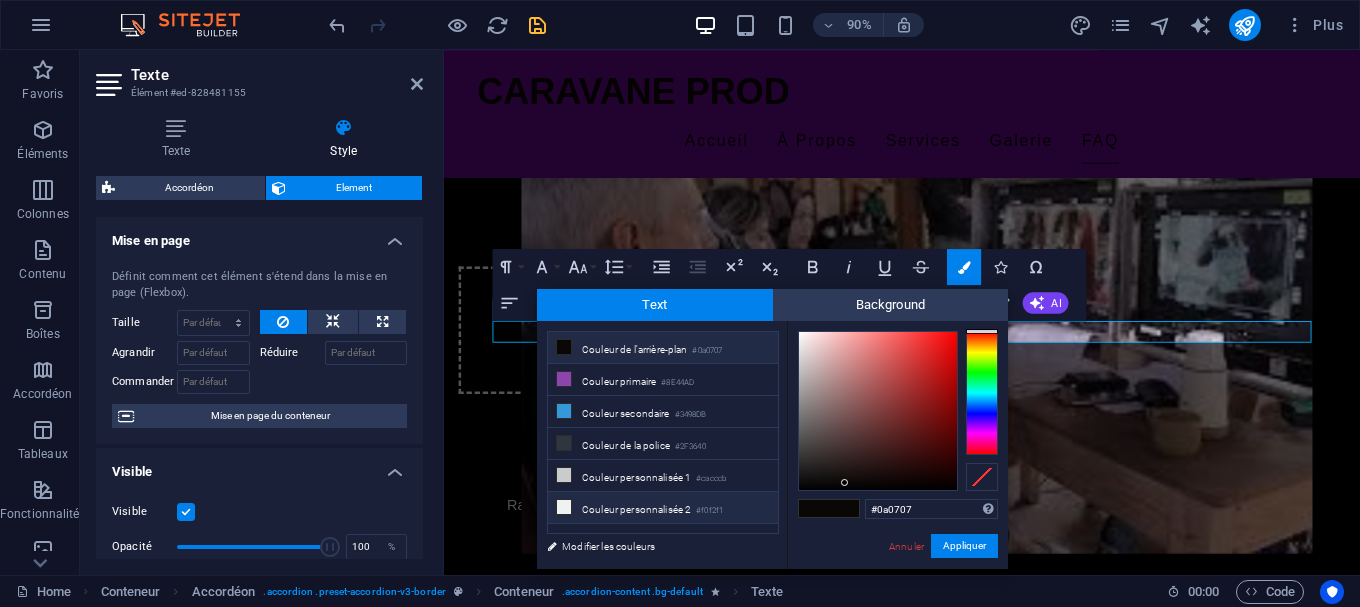 click at bounding box center (564, 507) 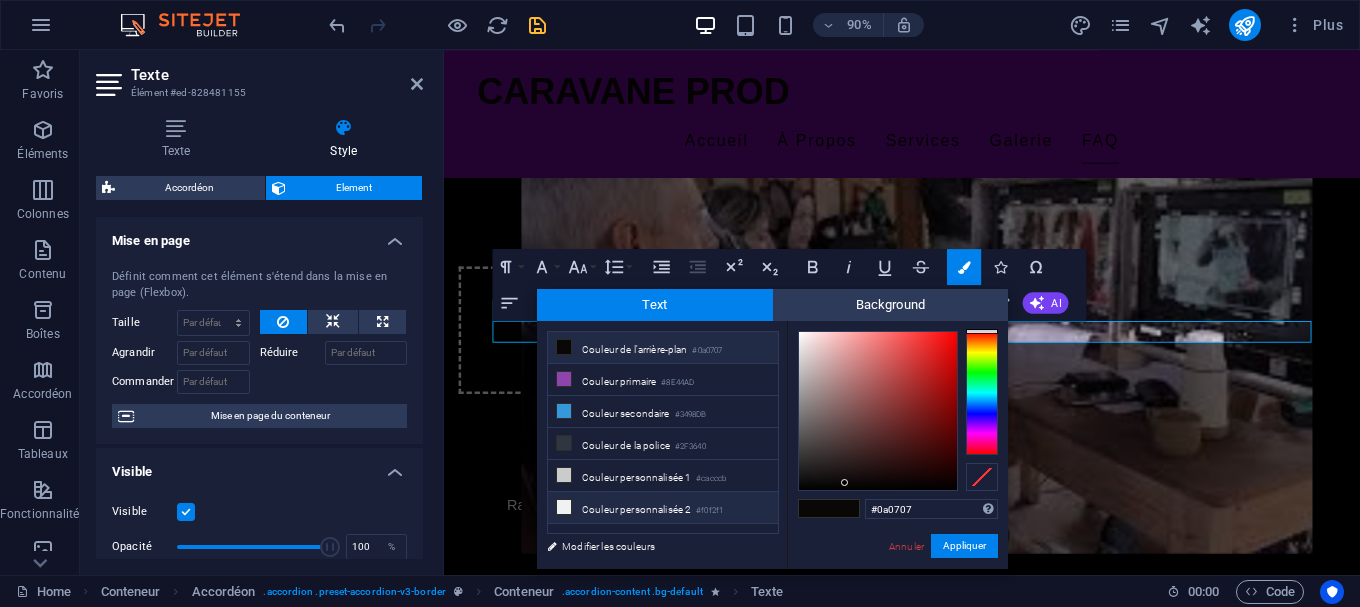 type on "#f0f2f1" 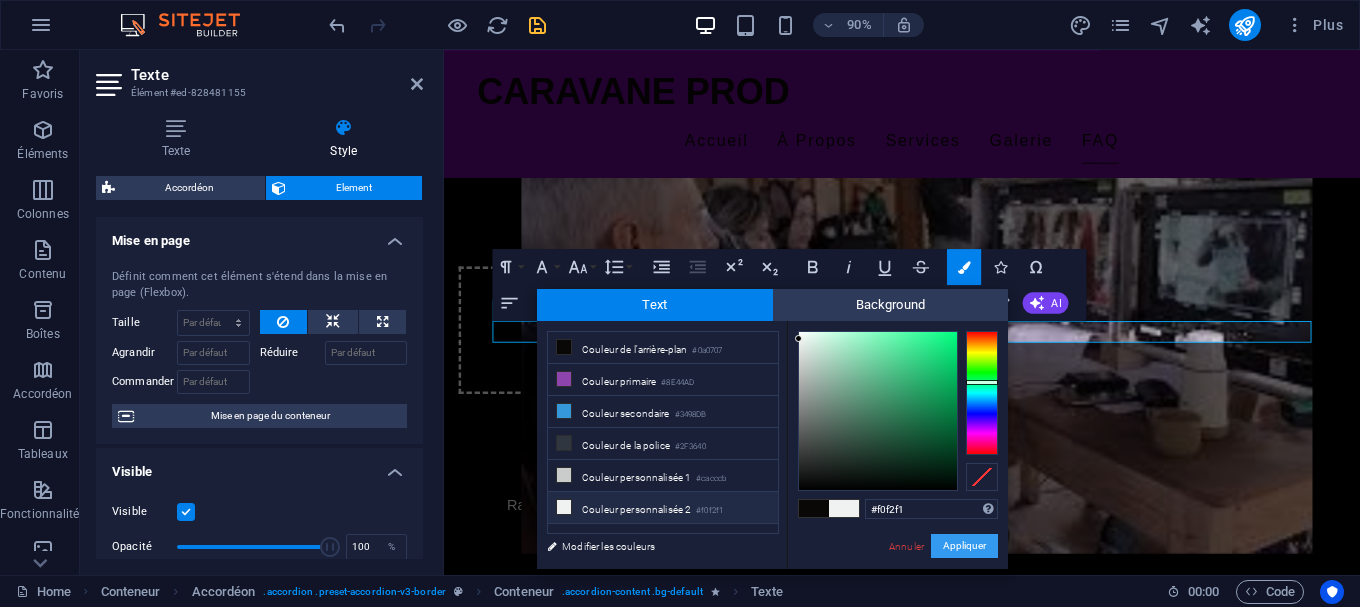 click on "Appliquer" at bounding box center [964, 546] 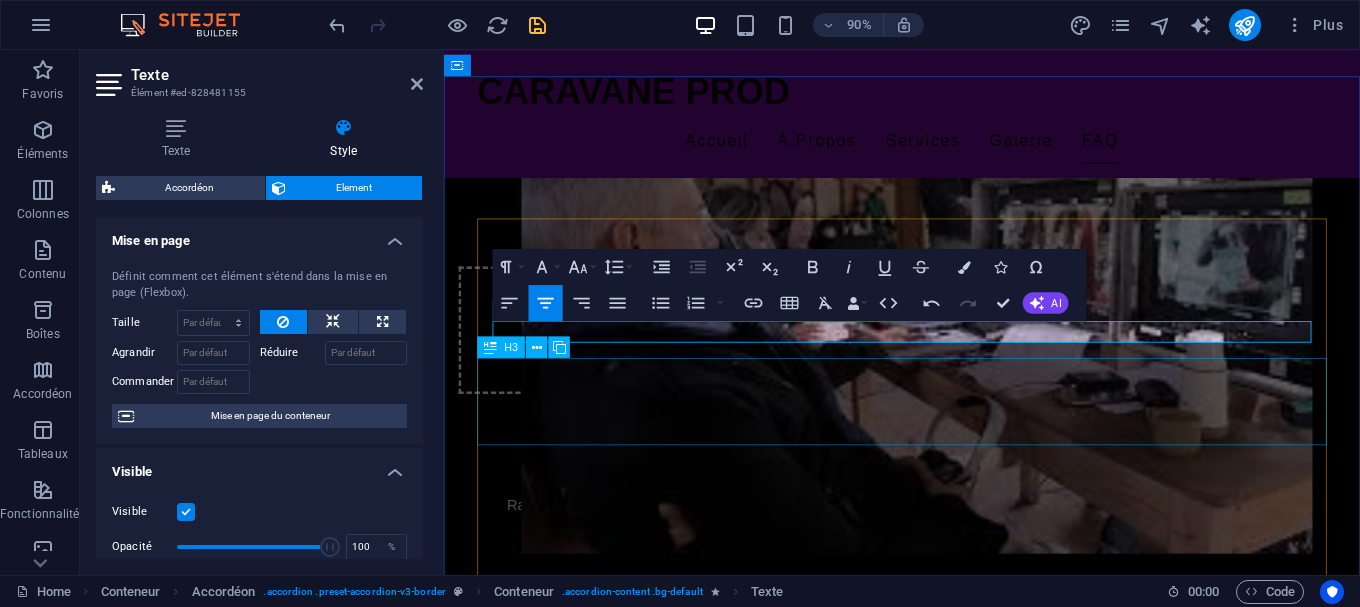 click on "Quels types de films produit [NAME] ?" at bounding box center (953, 3534) 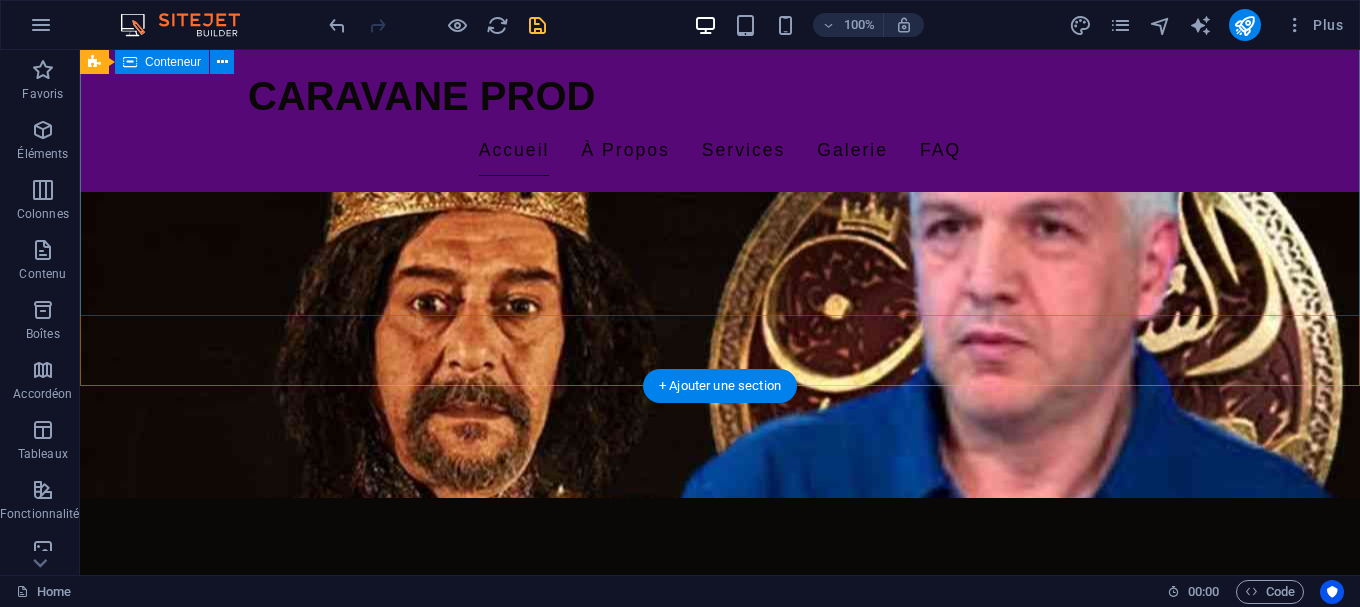 scroll, scrollTop: 0, scrollLeft: 0, axis: both 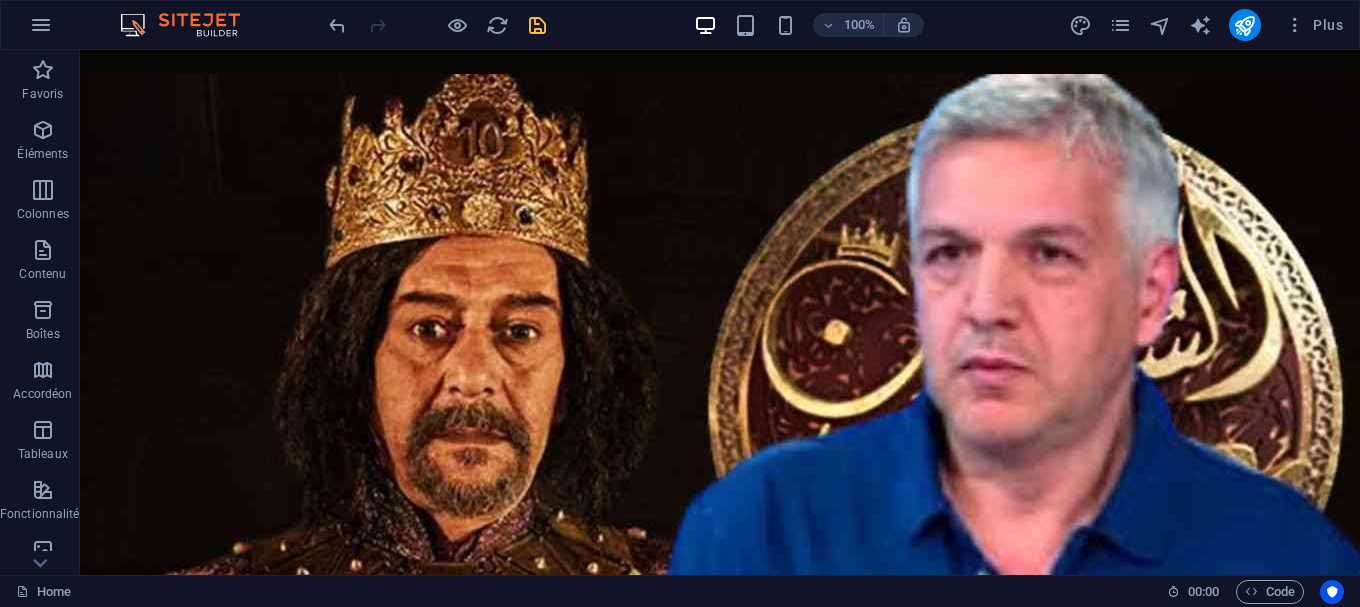 click on "100% Plus" at bounding box center (838, 25) 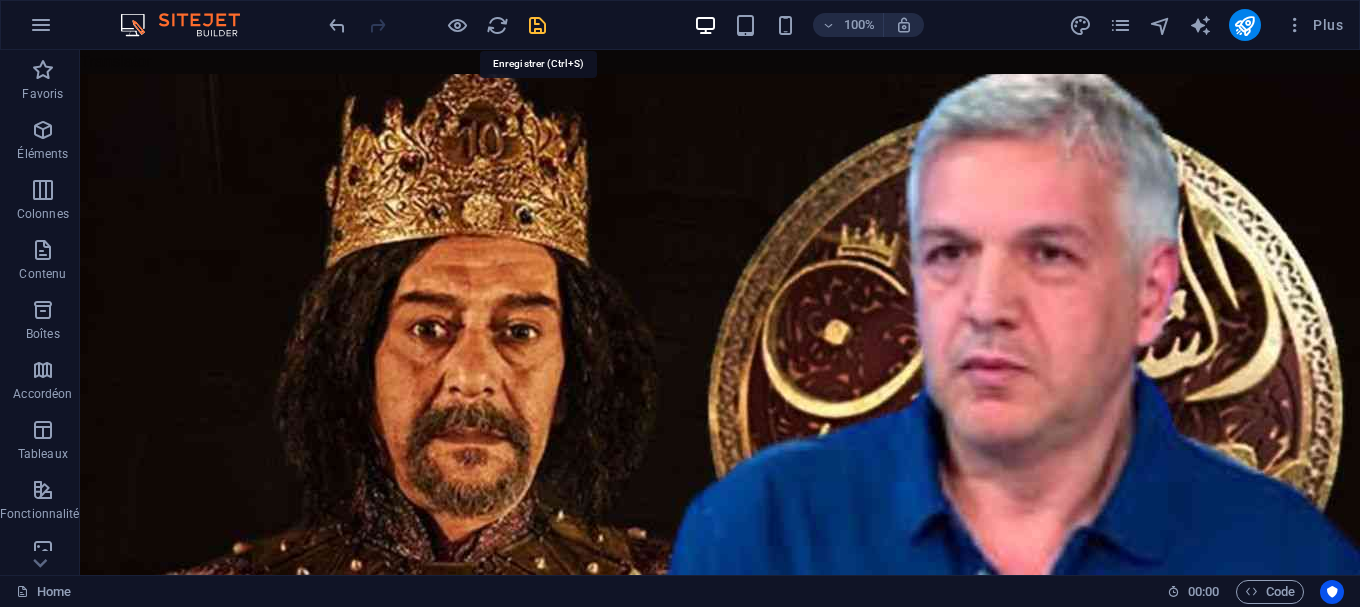 click at bounding box center (537, 25) 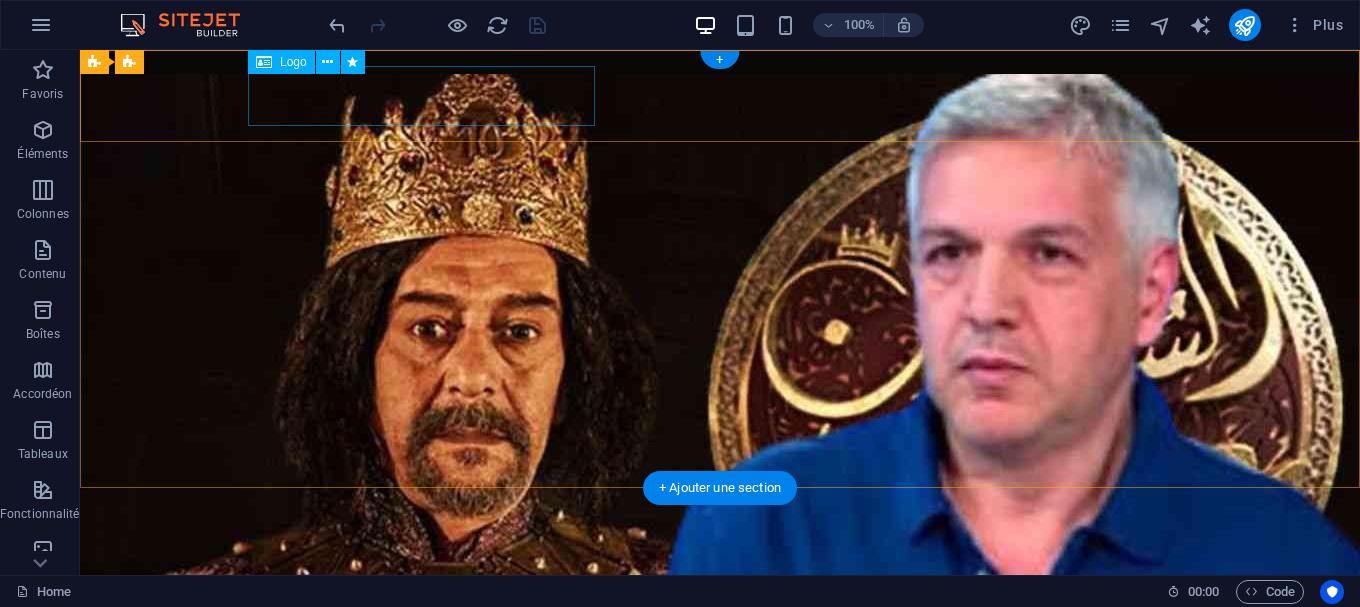 click on "CARAVANE PROD" at bounding box center (720, 624) 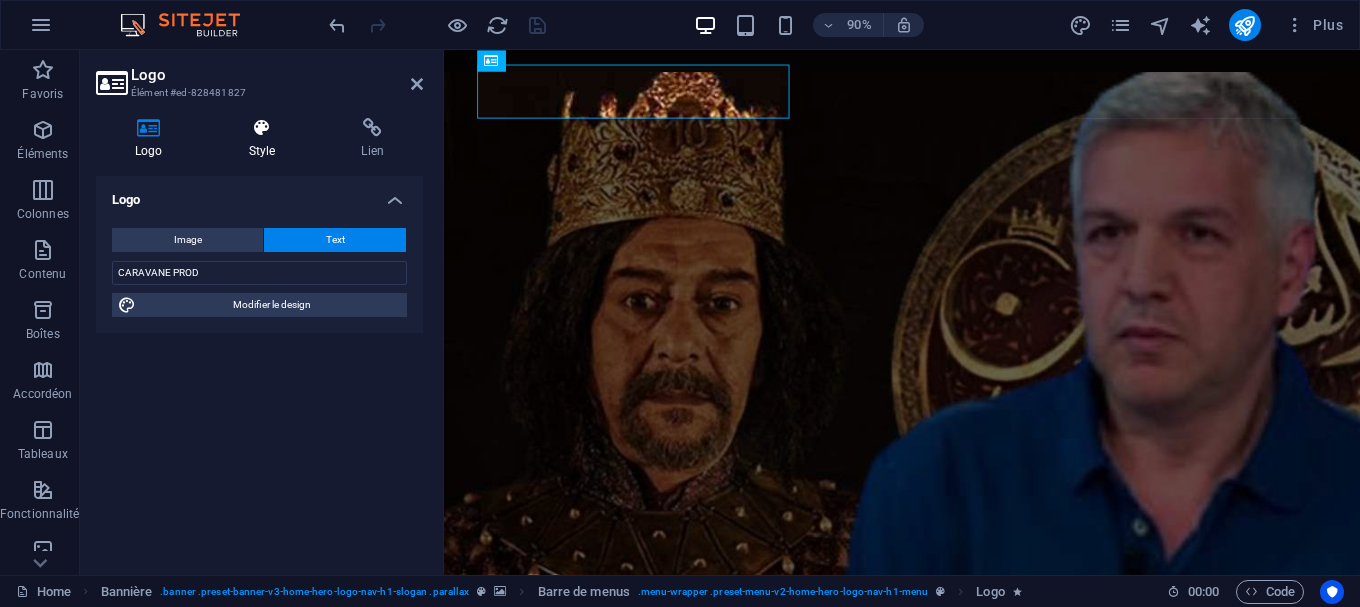 click on "Style" at bounding box center (266, 139) 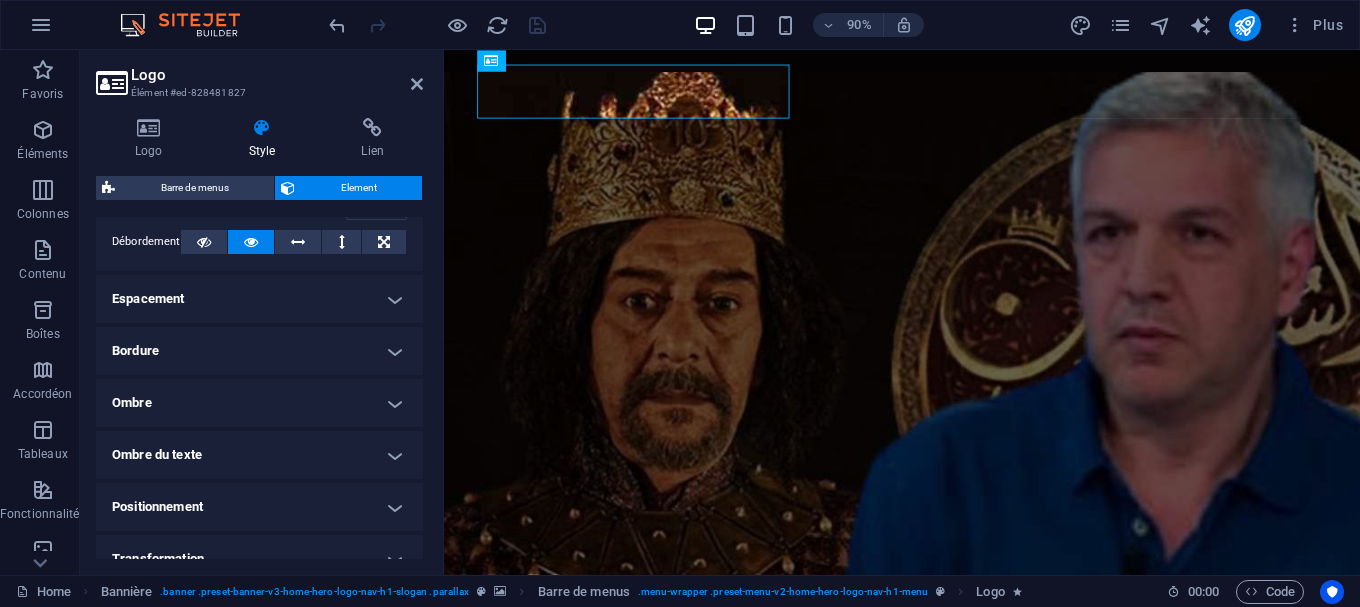 scroll, scrollTop: 430, scrollLeft: 0, axis: vertical 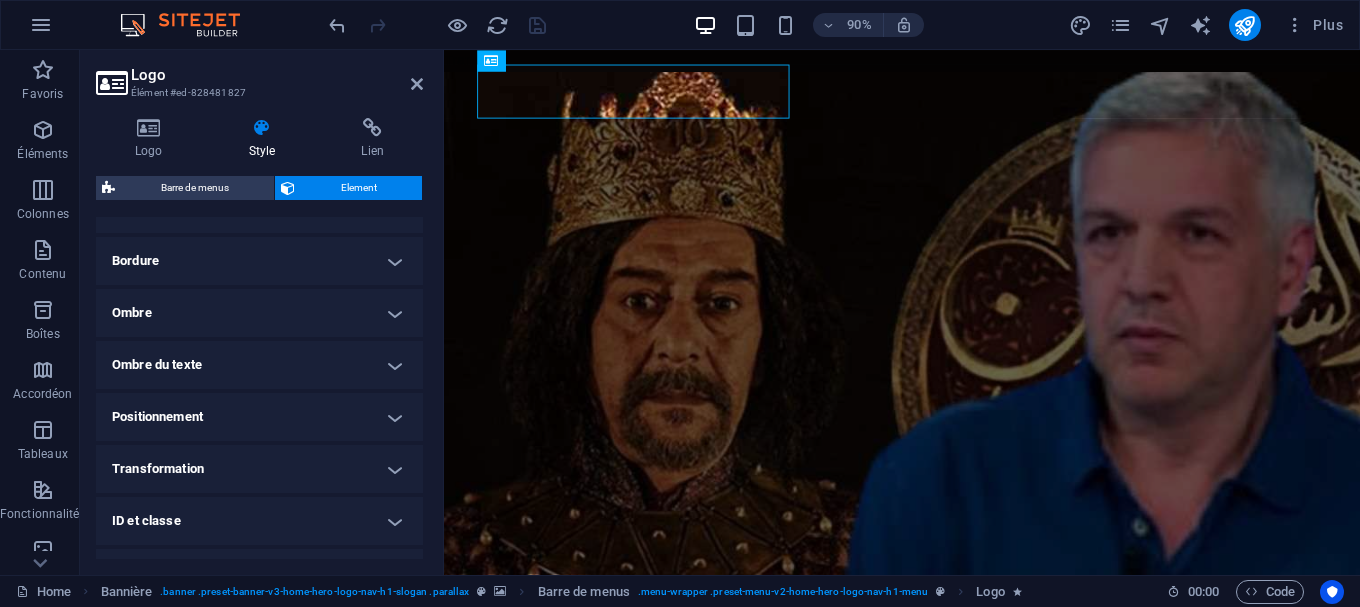 click on "Ombre du texte" at bounding box center (259, 365) 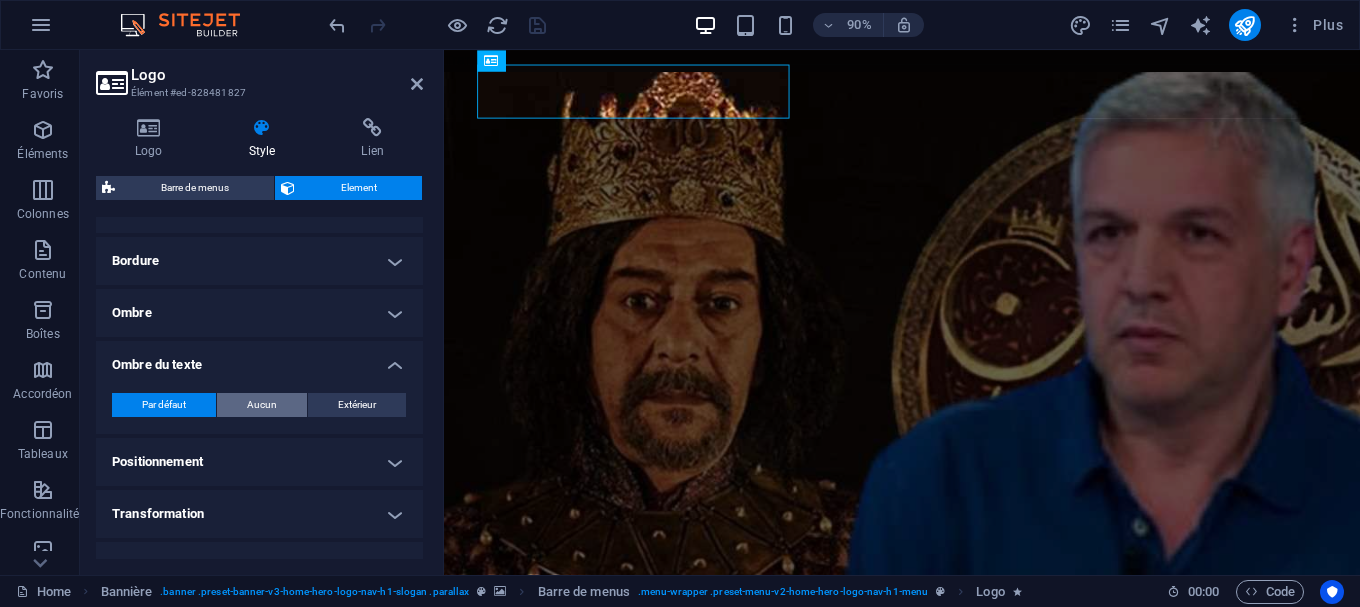 click on "Aucun" at bounding box center [262, 405] 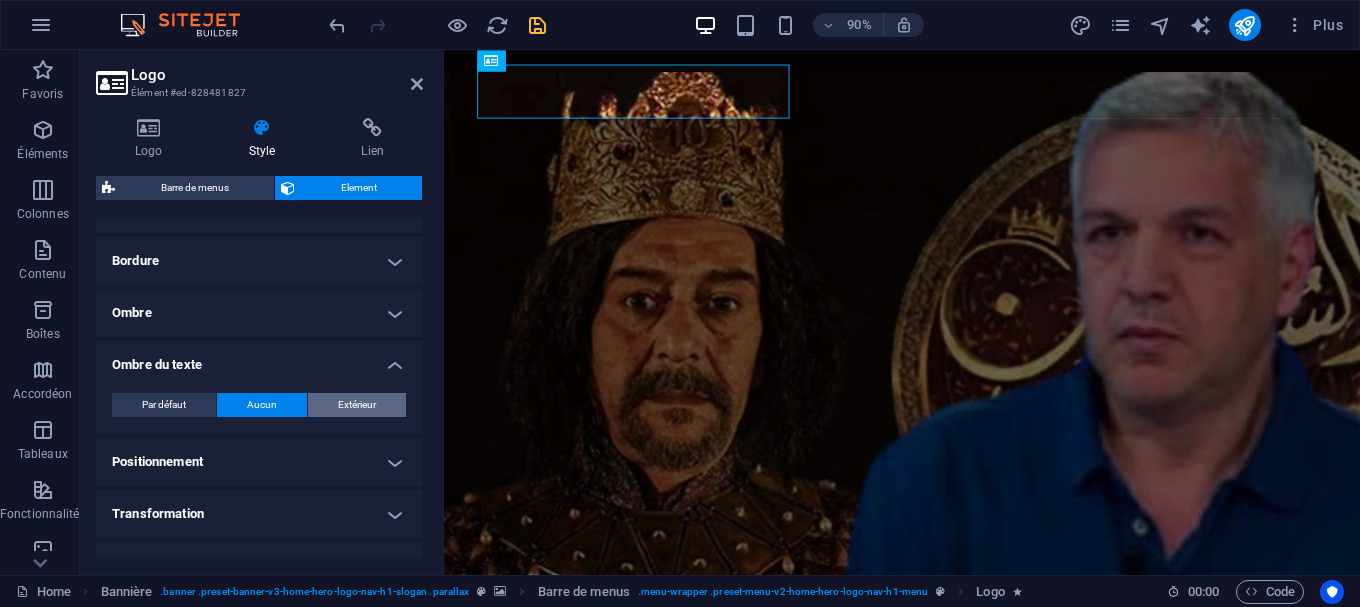 click on "Extérieur" at bounding box center (357, 405) 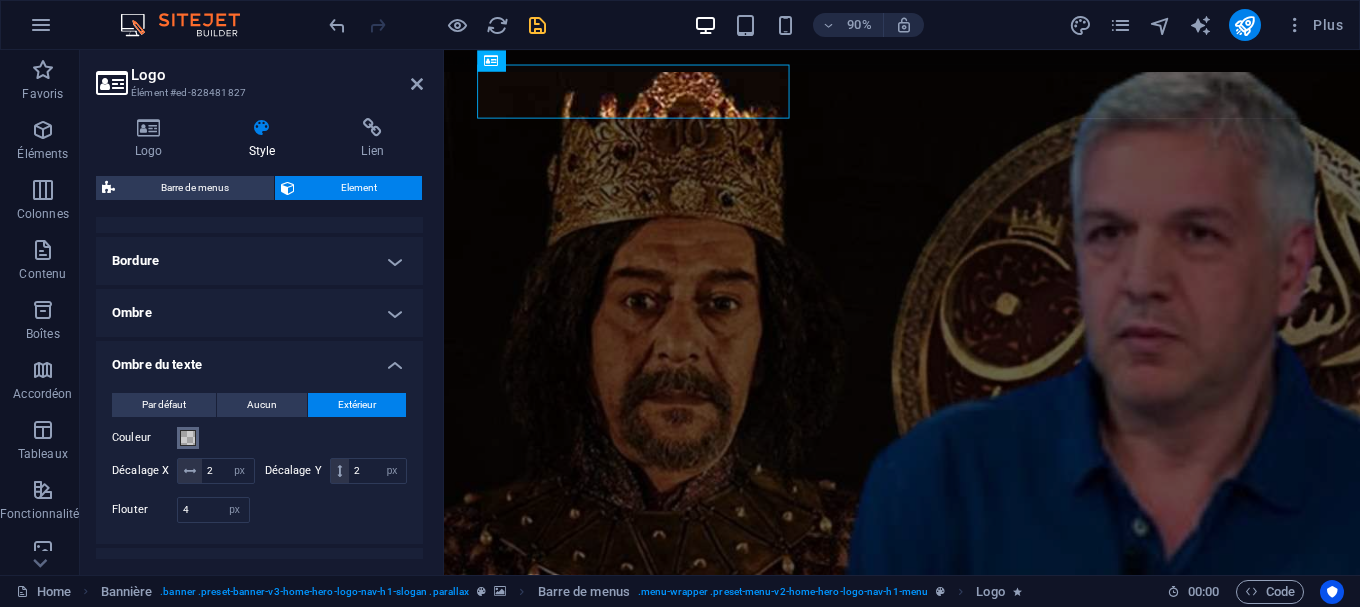 click on "Couleur" at bounding box center [188, 438] 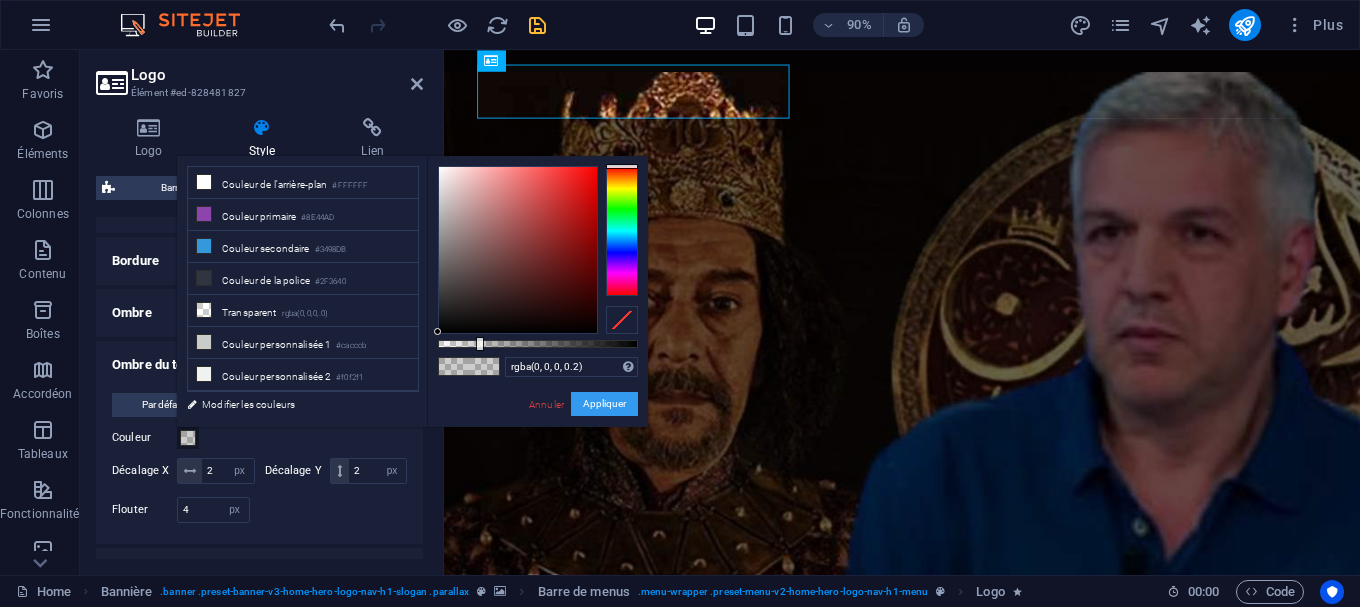 click on "Appliquer" at bounding box center [604, 404] 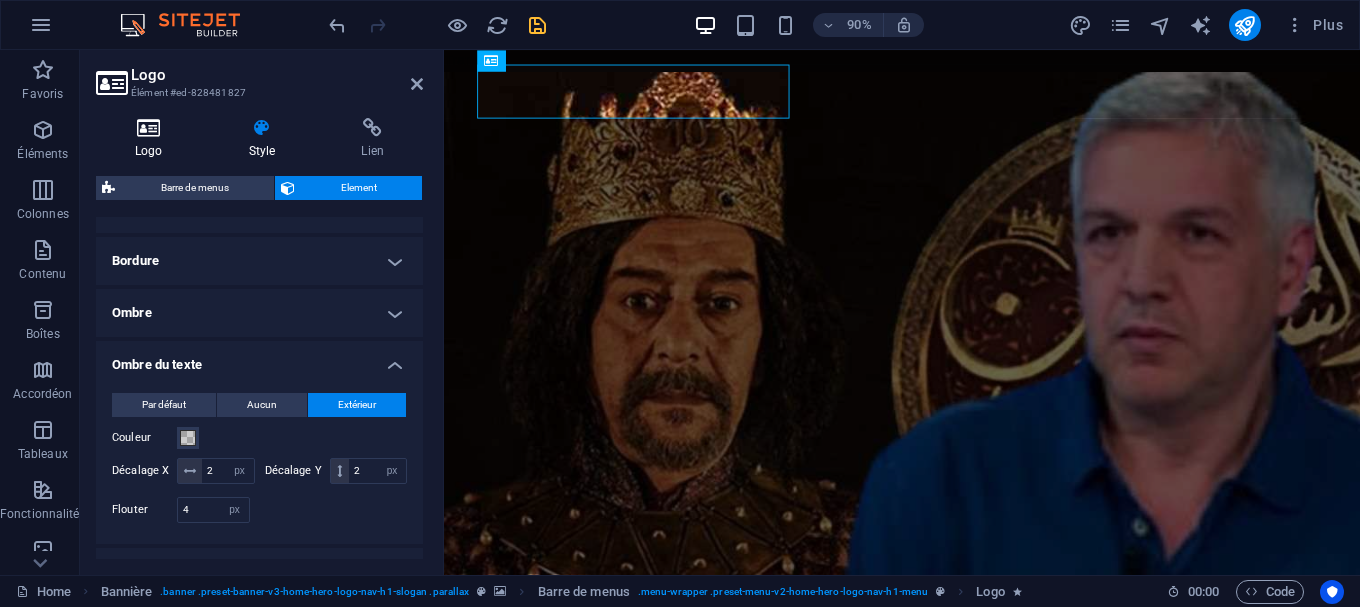 click at bounding box center (149, 128) 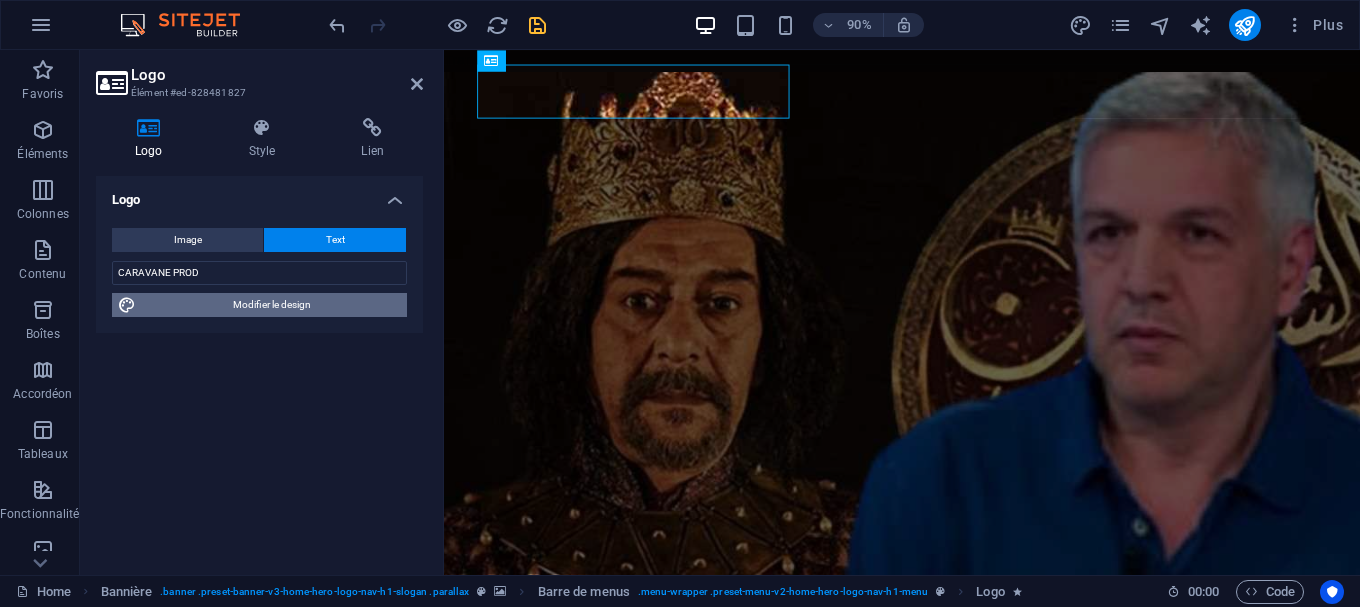 click on "Modifier le design" at bounding box center (271, 305) 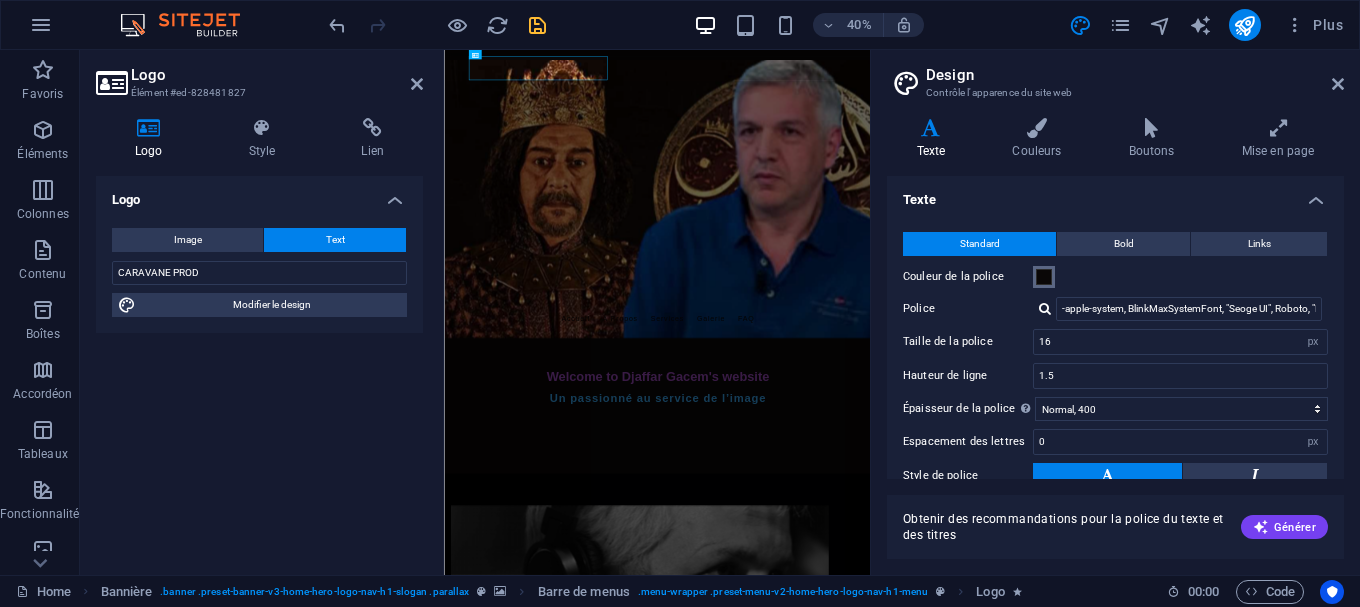 click at bounding box center [1044, 277] 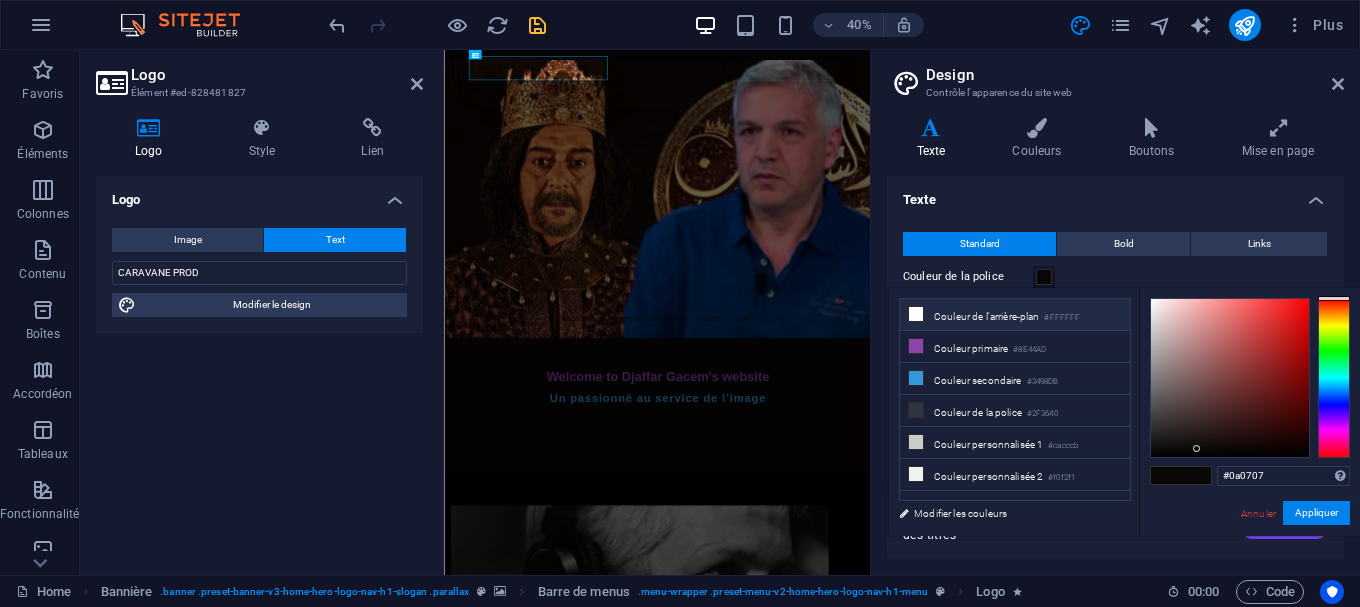 click at bounding box center [916, 314] 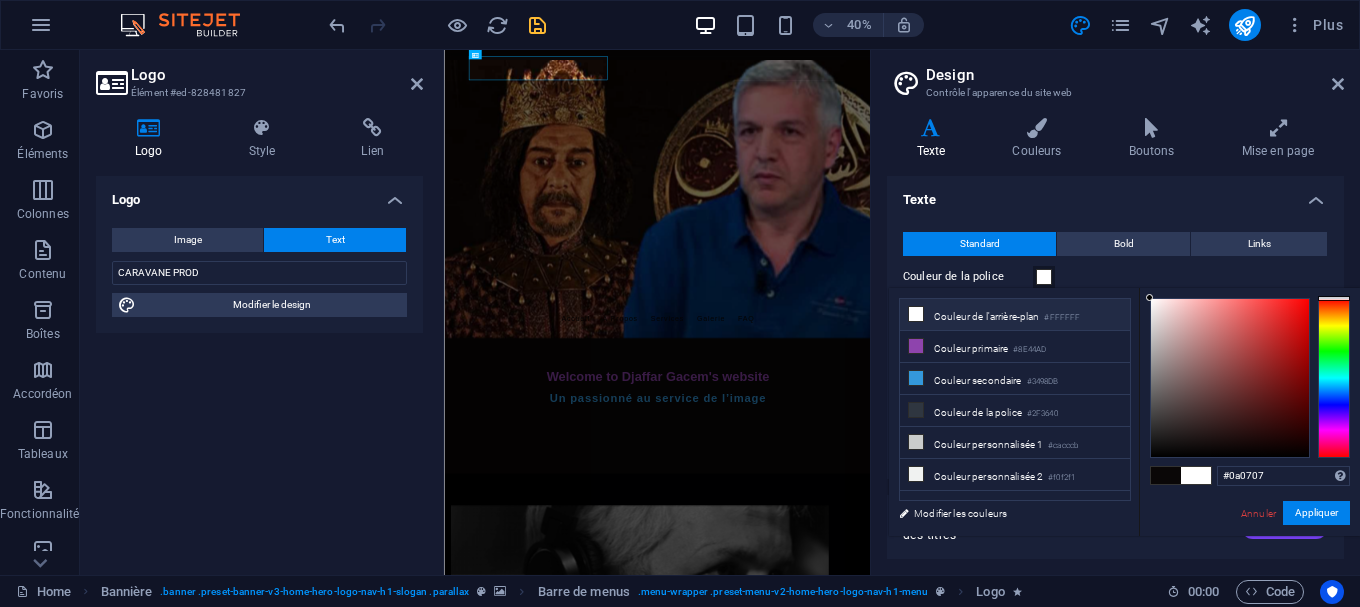 type on "#ffffff" 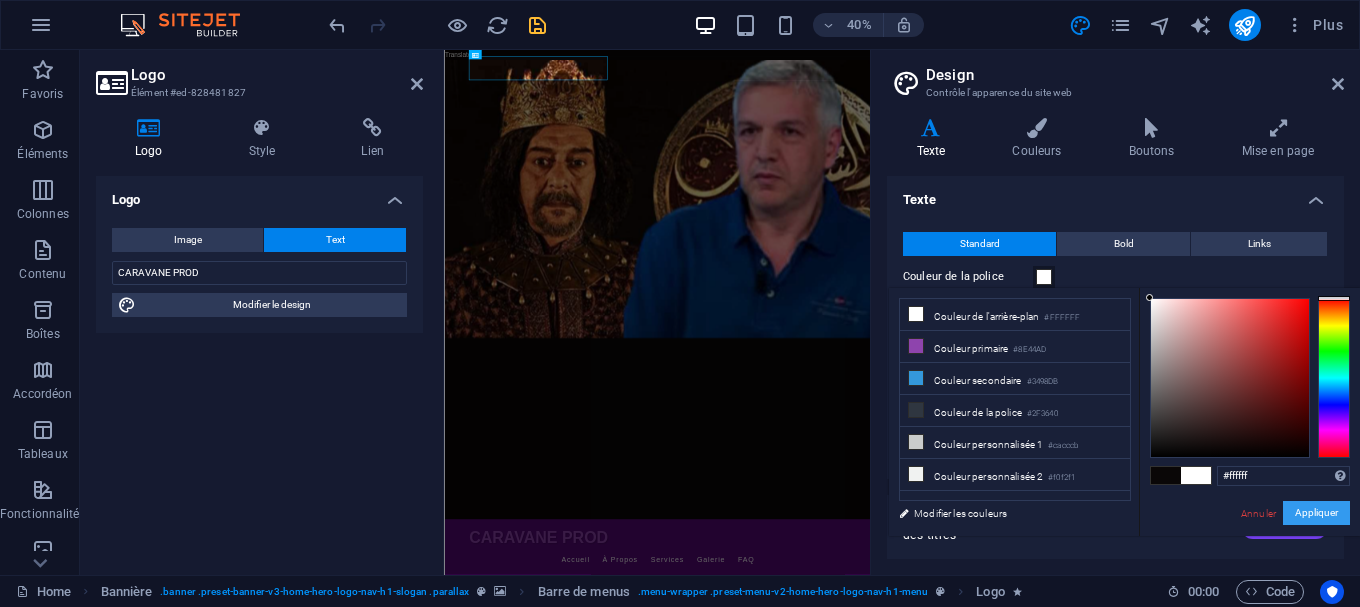 click on "Appliquer" at bounding box center [1316, 513] 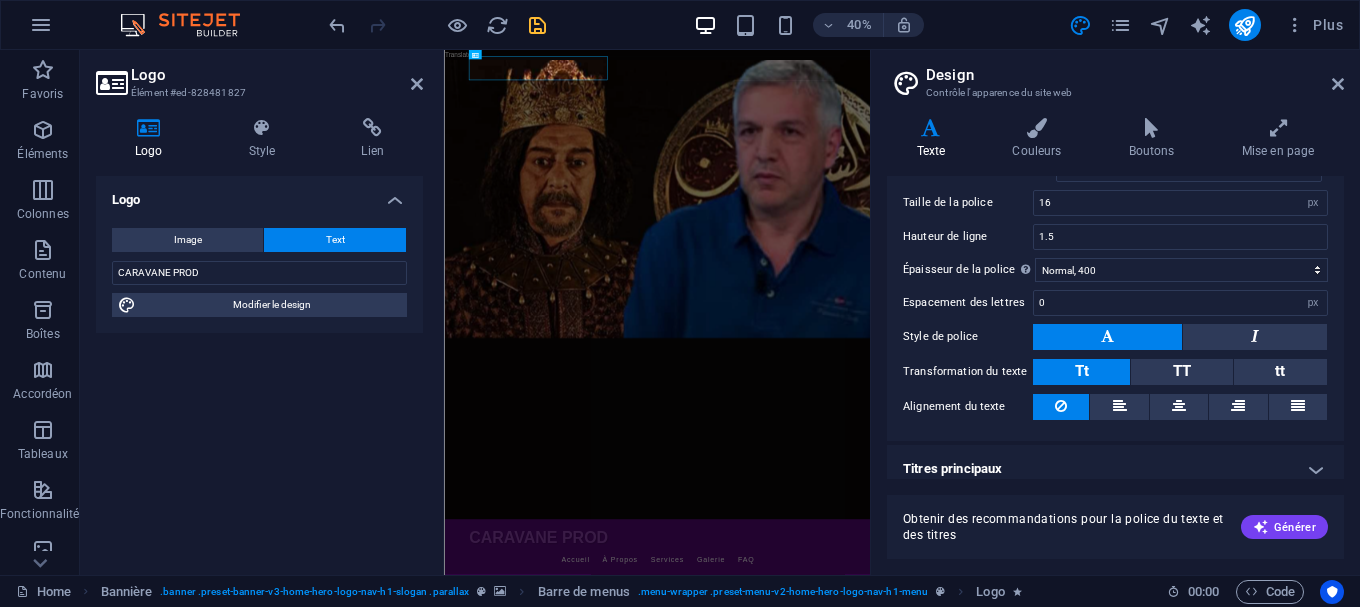 scroll, scrollTop: 151, scrollLeft: 0, axis: vertical 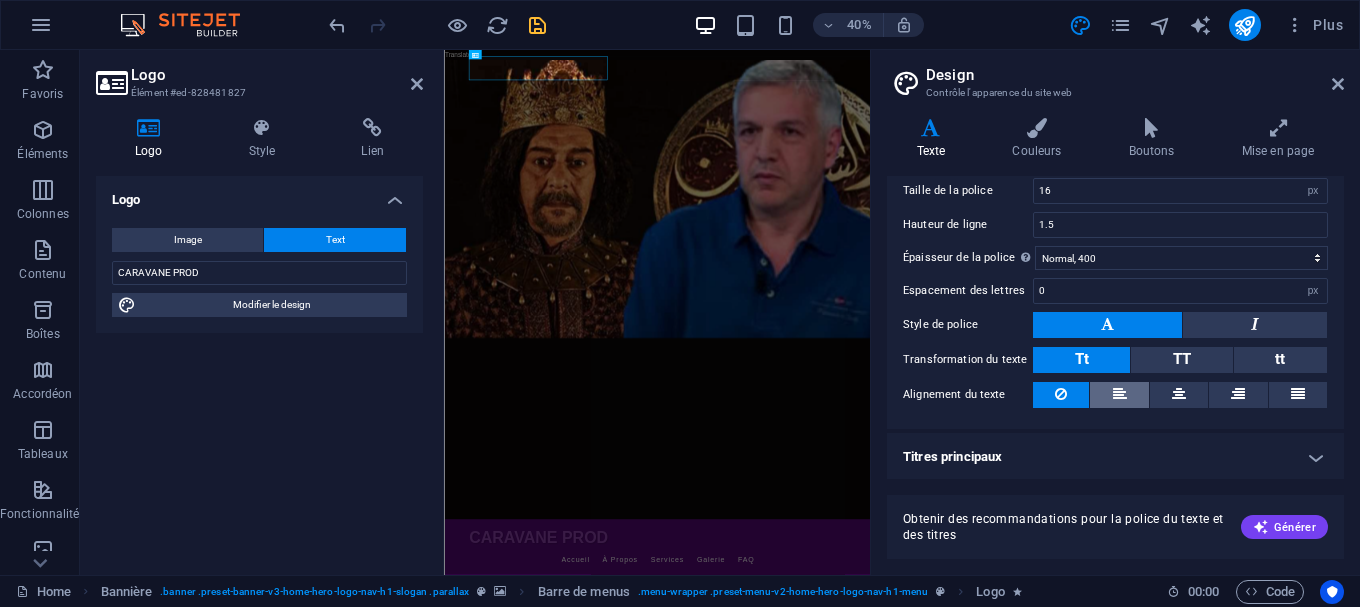 click at bounding box center (1119, 395) 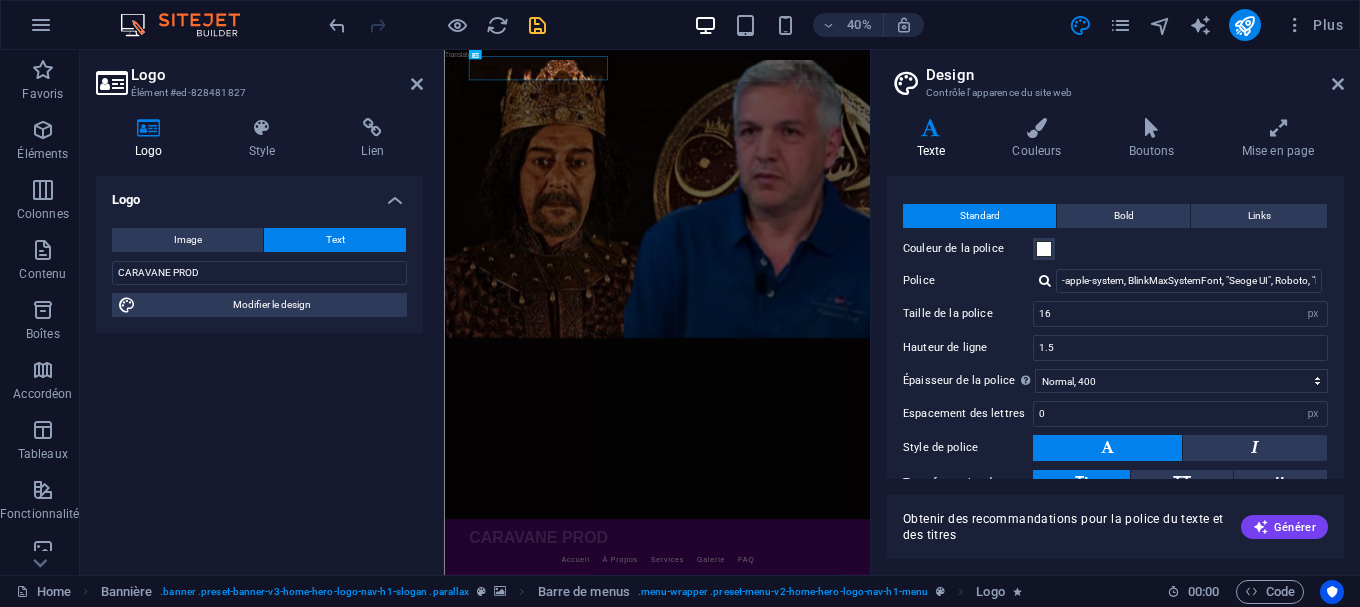scroll, scrollTop: 0, scrollLeft: 0, axis: both 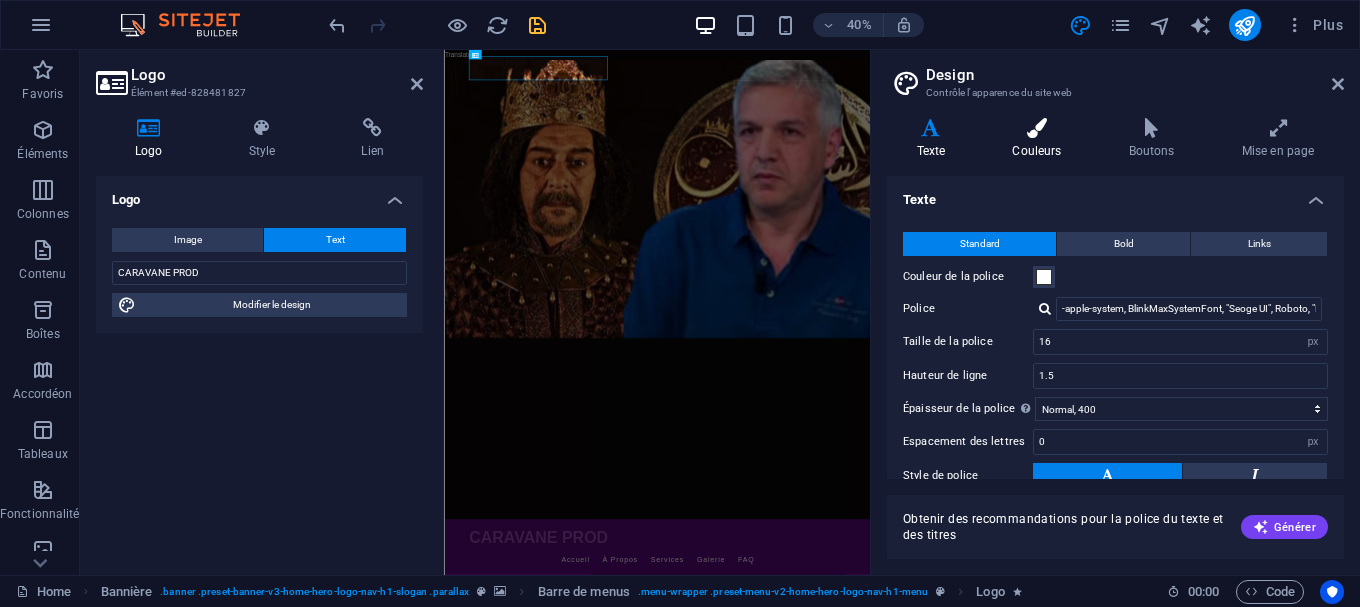 click on "Couleurs" at bounding box center [1041, 139] 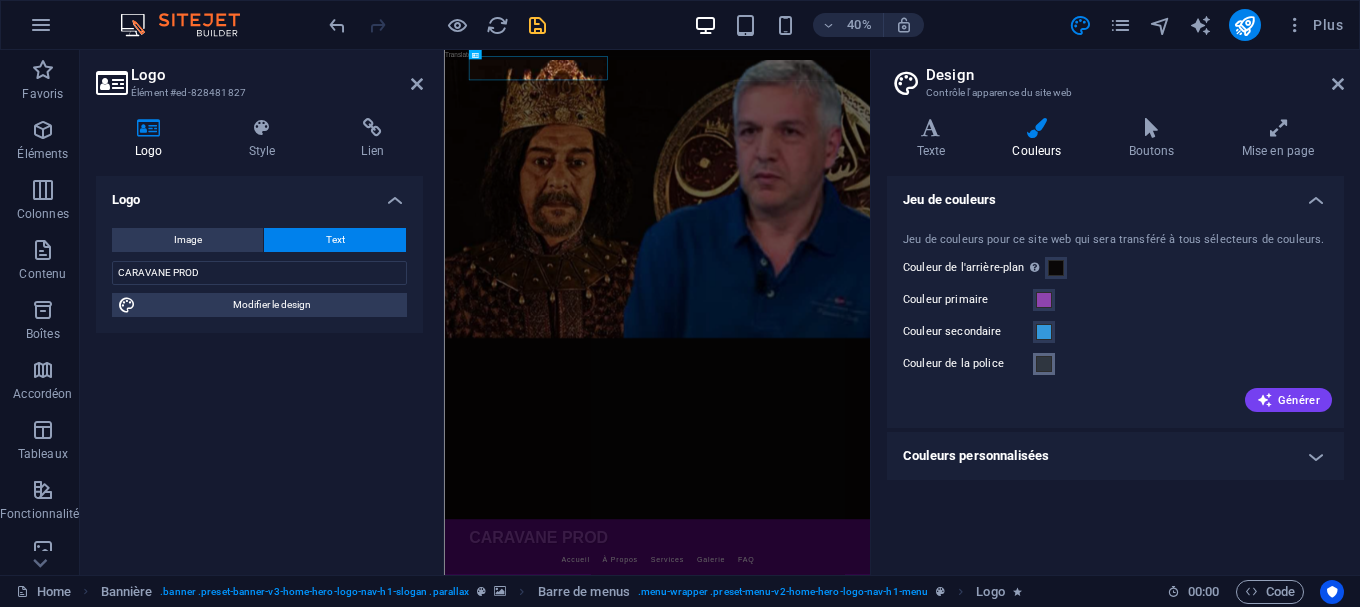 click on "Couleur de la police" at bounding box center [1044, 364] 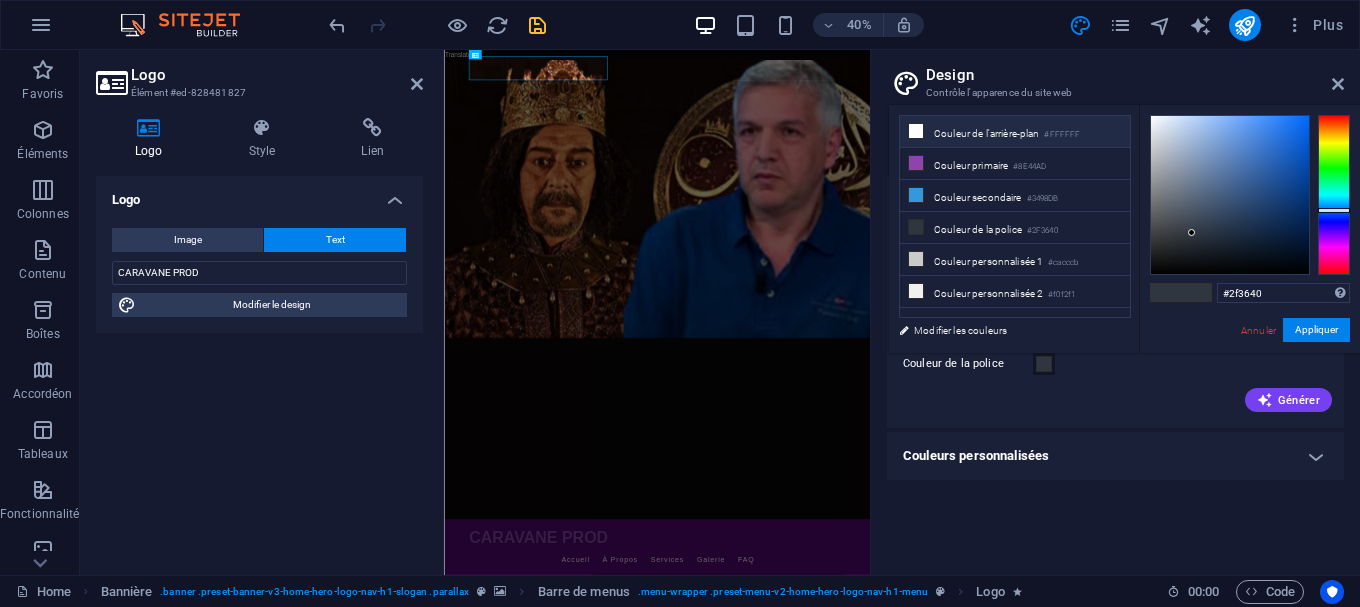 click at bounding box center [916, 131] 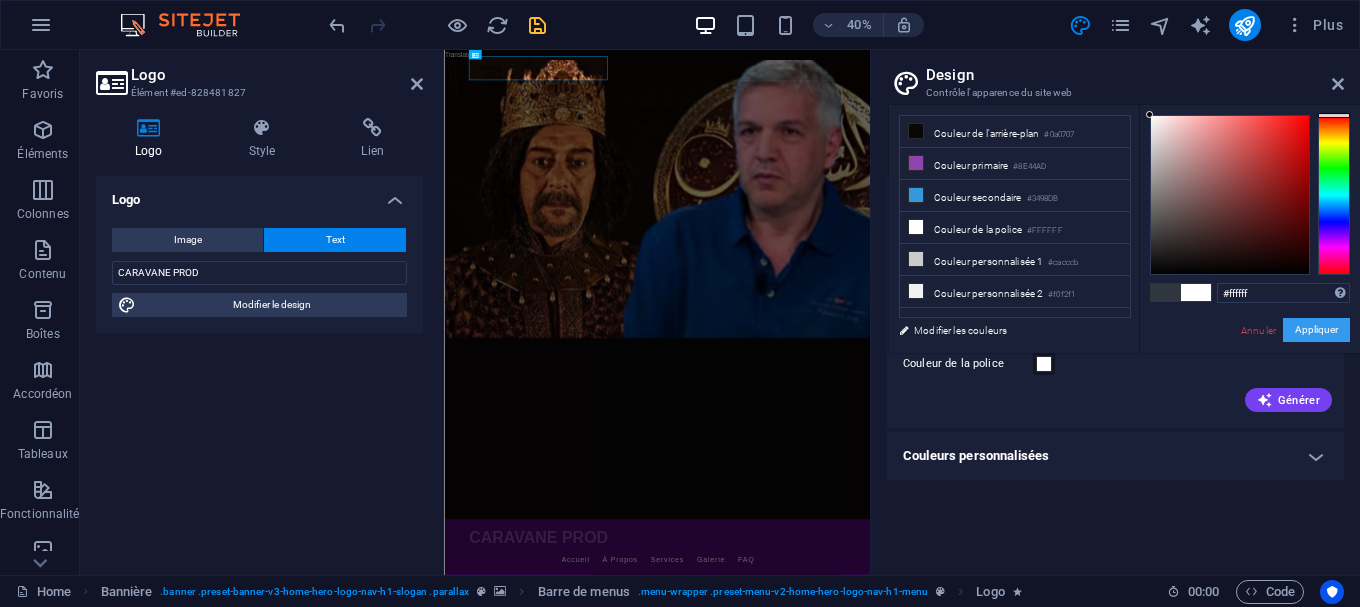 click on "Appliquer" at bounding box center (1316, 330) 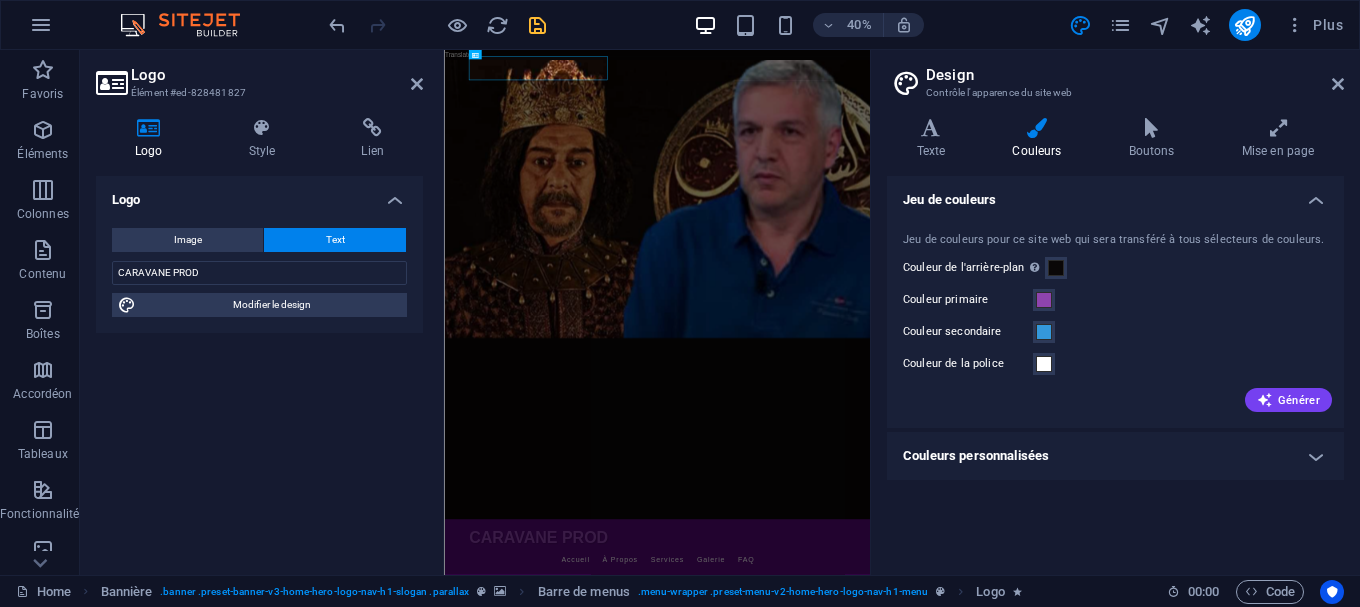 click on "Design  Contrôle l'apparence du site web Variantes  Texte  Couleurs  Boutons  Mise en page Texte Standard Bold Links Couleur de la police Police -apple-system, BlinkMaxSystemFont, "Seoge UI", Roboto, "Helvetica Neue", Arial, sans-serif Taille de la police 16 rem px Hauteur de ligne 1.5 Épaisseur de la police Pour afficher correctement l'épaisseur de la police, celle-ci doit être activée.  Gérer les polices Mince, 100 Extra-léger, 200 Léger, 300 Normal, 400 Medium, 500 Demi-gras, 600 Gras, 700 Extra-gras, 800 Noir, 900 Espacement des lettres 0 rem px Style de police Transformation du texte Tt TT tt Alignement du texte Épaisseur de la police Pour afficher correctement l'épaisseur de la police, celle-ci doit être activée.  Gérer les polices Mince, 100 Extra-léger, 200 Léger, 300 Normal, 400 Medium, 500 Demi-gras, 600 Gras, 700 Extra-gras, 800 Noir, 900 Default Hover / Active Couleur de la police Couleur de la police Décoration Décoration Durée de la transition 0.3 s Fonction de transition Tous" at bounding box center [1115, 312] 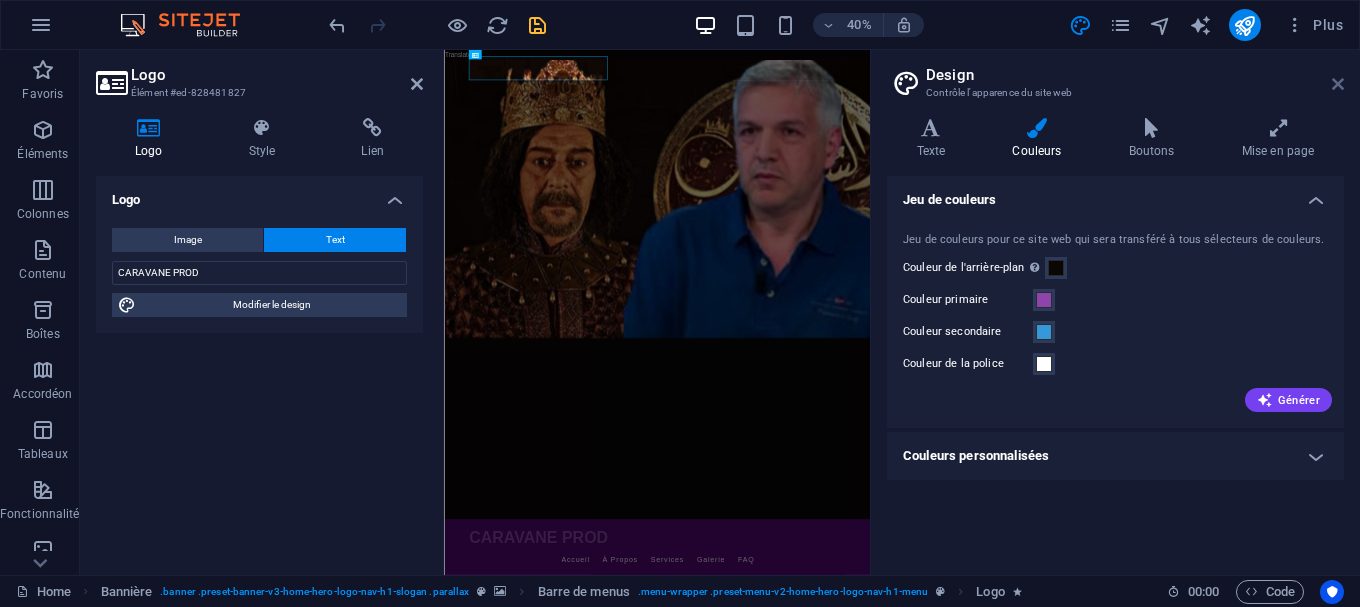 click at bounding box center [1338, 84] 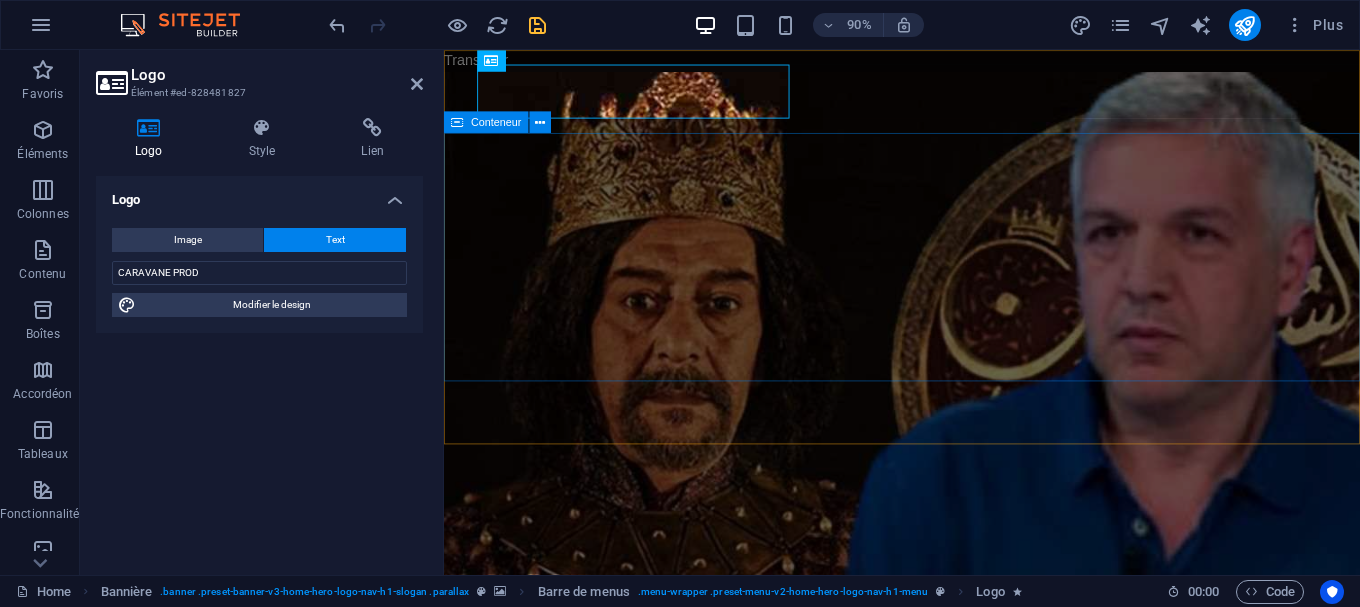 click on "Bienvenue sur le site de Djaffar Gacem Un passionné au service de l’image" at bounding box center [953, 1503] 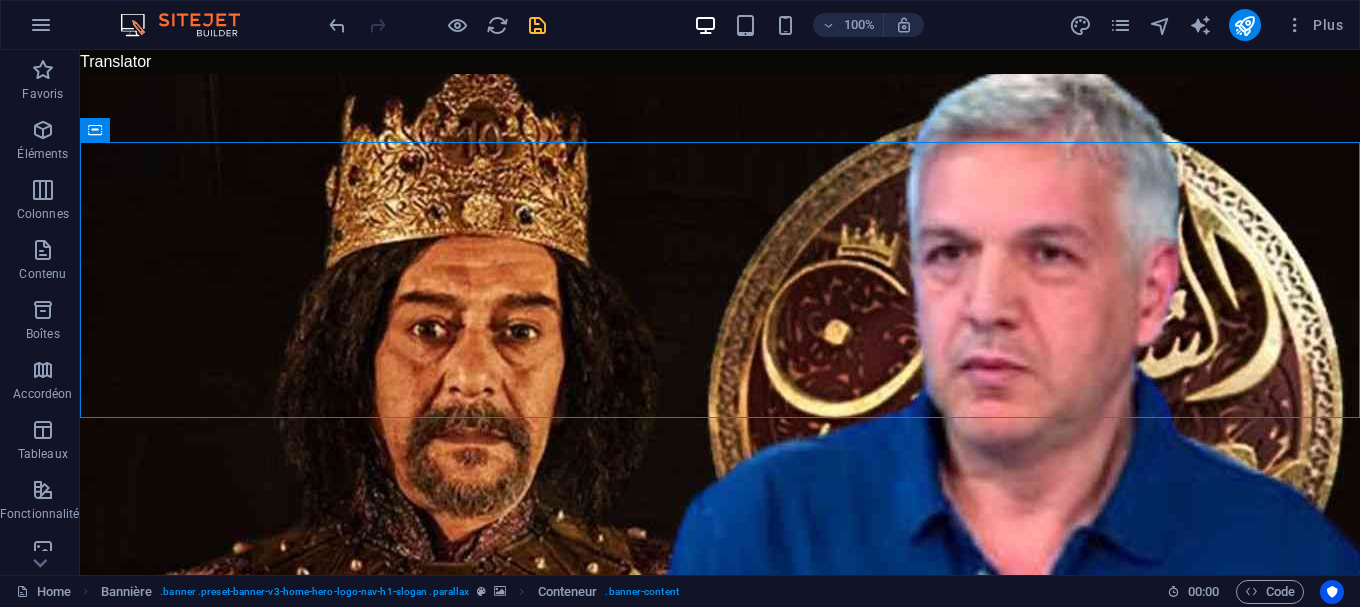 click at bounding box center (437, 25) 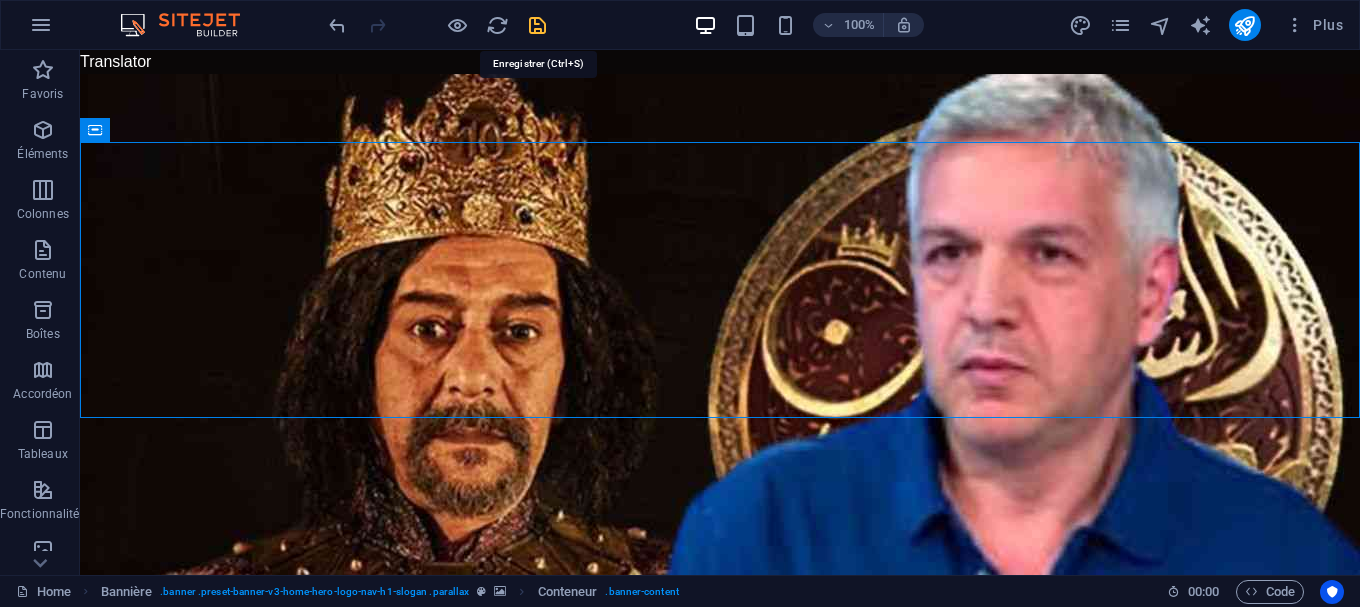 click at bounding box center [537, 25] 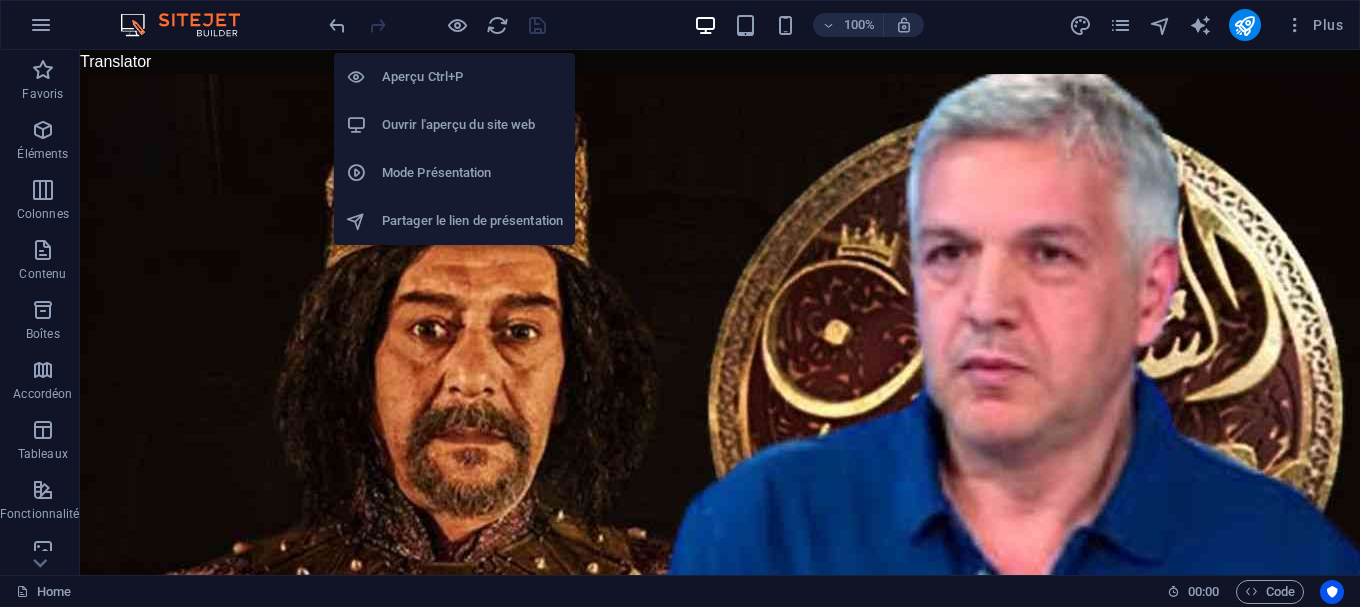 click on "Mode Présentation" at bounding box center (472, 173) 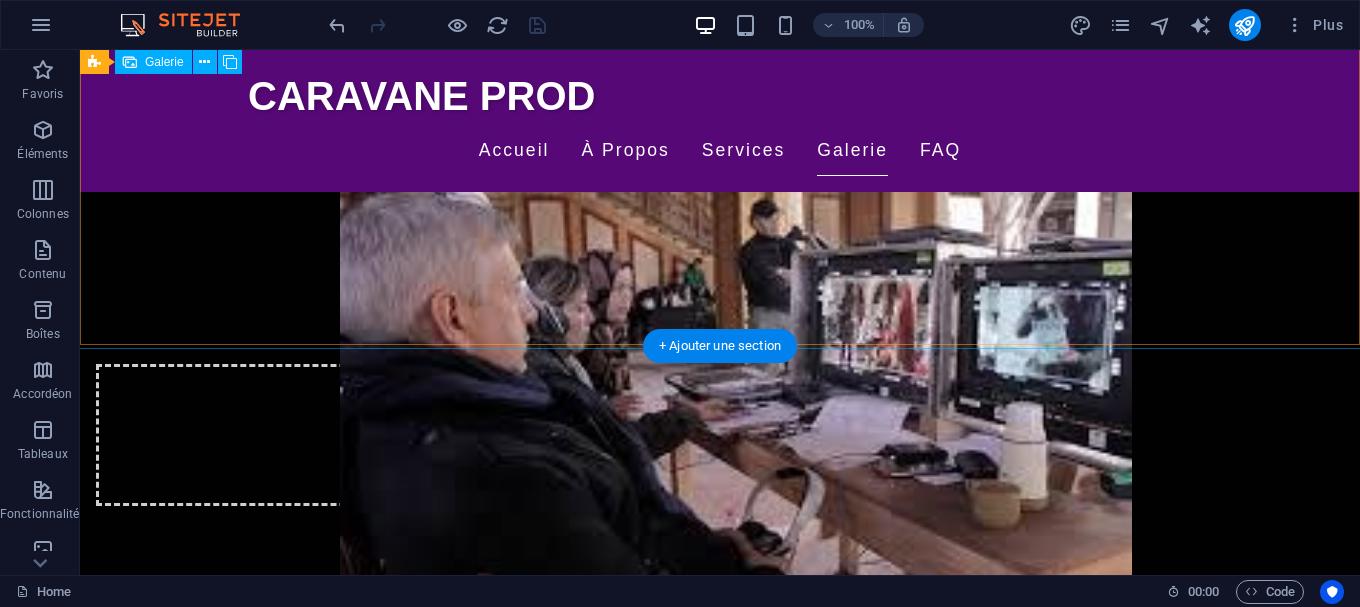 scroll, scrollTop: 4284, scrollLeft: 0, axis: vertical 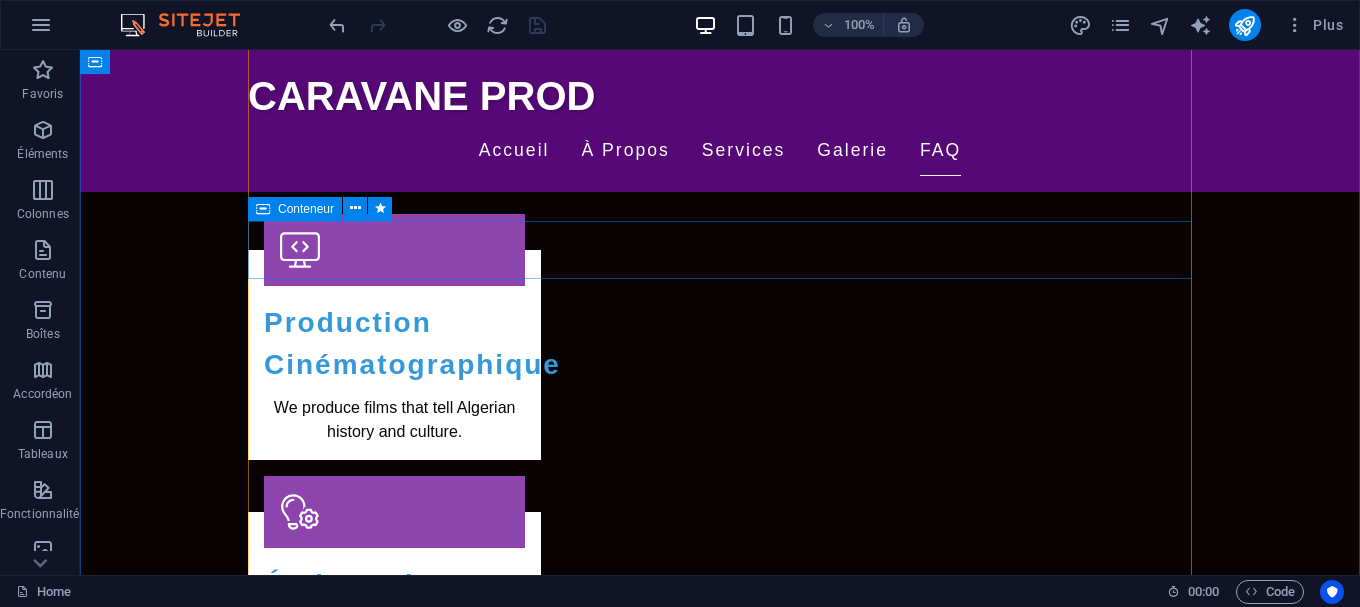 click on "Oui, vous pouvez nous contacter via le formulaire de notre page de contact." at bounding box center (720, 3300) 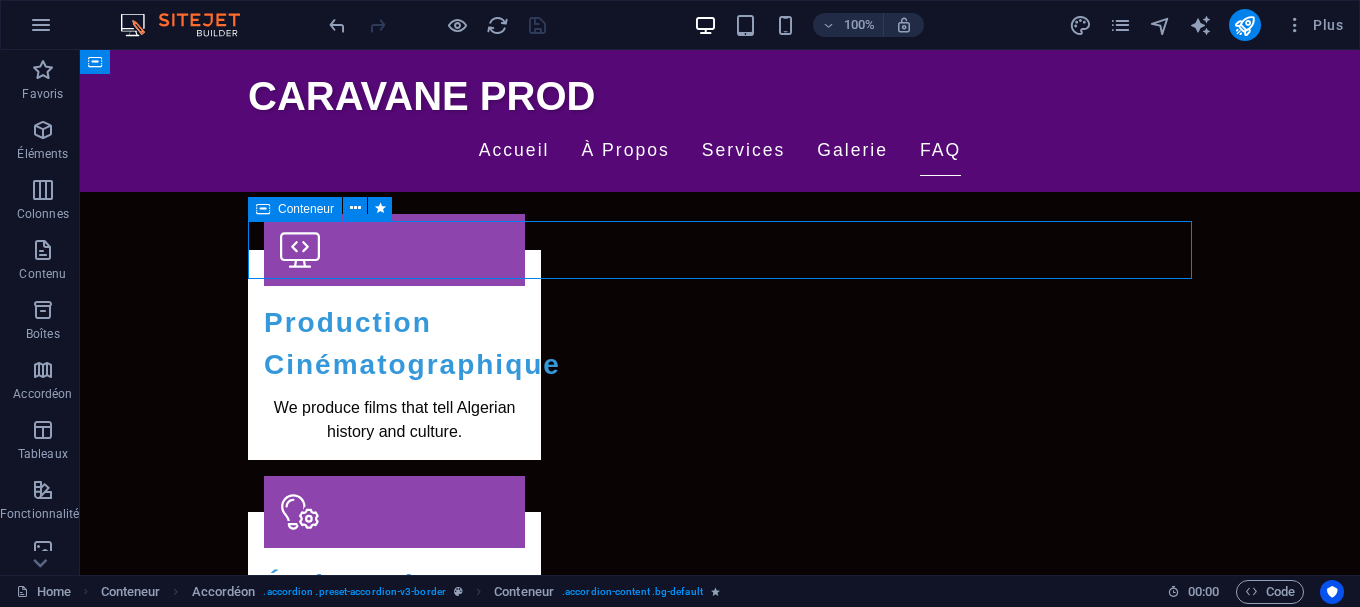 click on "Oui, vous pouvez nous contacter via le formulaire de notre page de contact." at bounding box center (720, 3300) 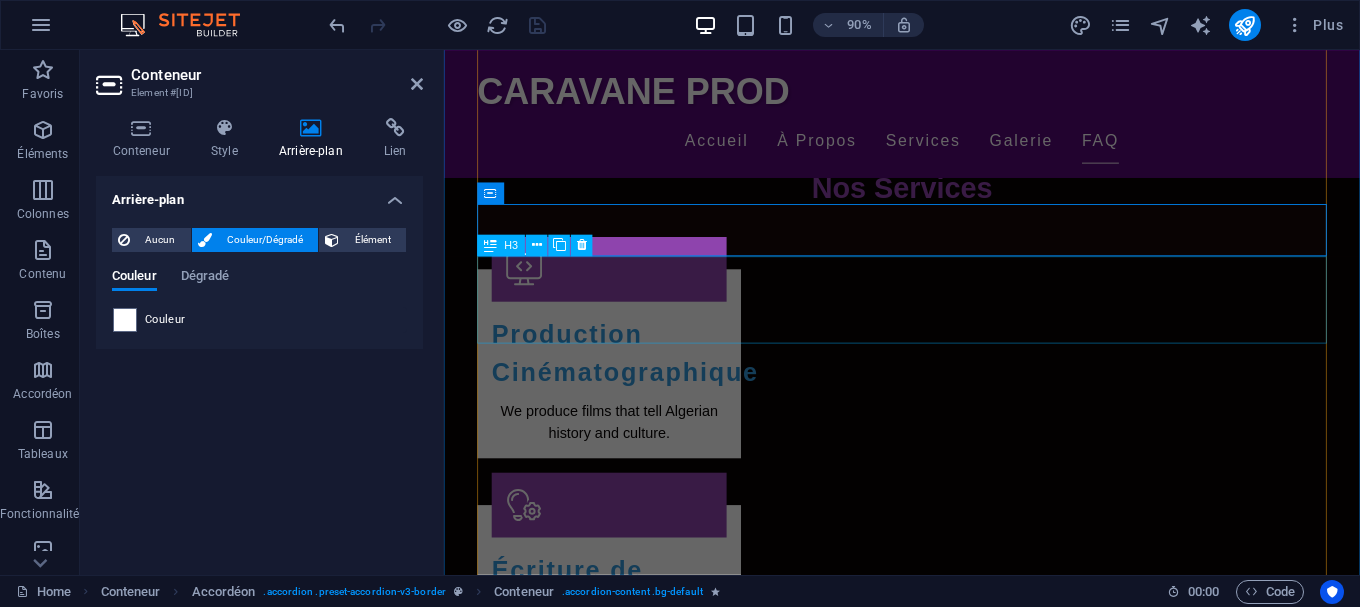 scroll, scrollTop: 4111, scrollLeft: 0, axis: vertical 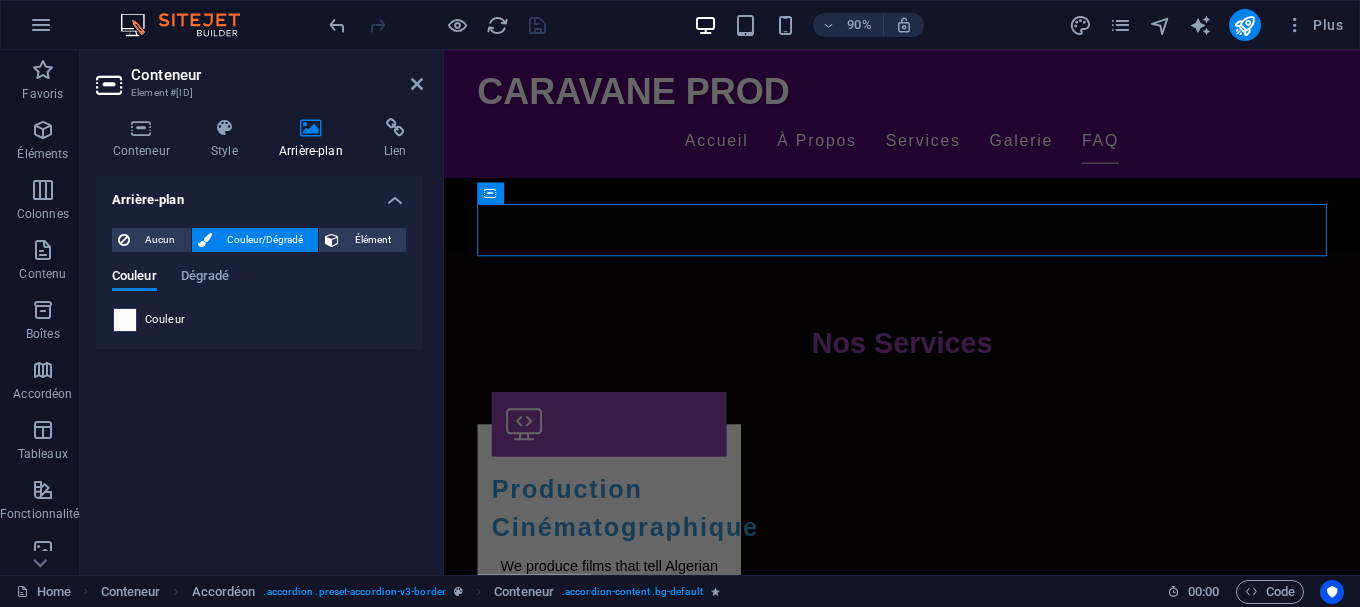 click at bounding box center (125, 320) 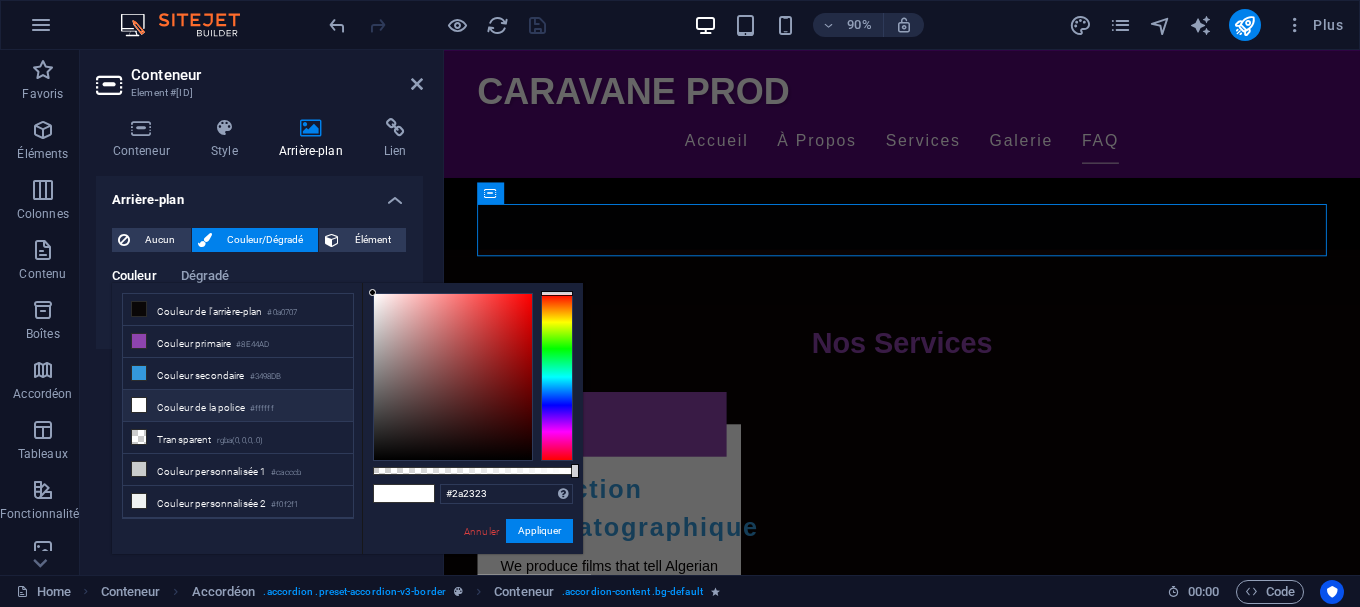 click at bounding box center [453, 377] 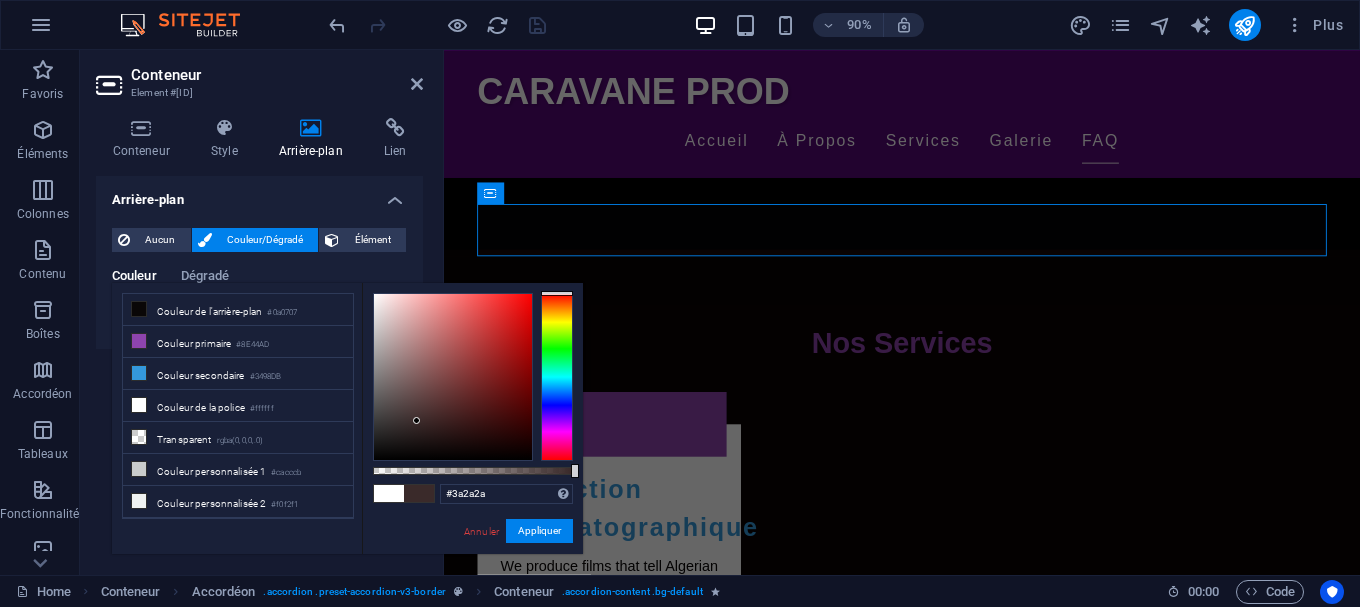click at bounding box center [453, 377] 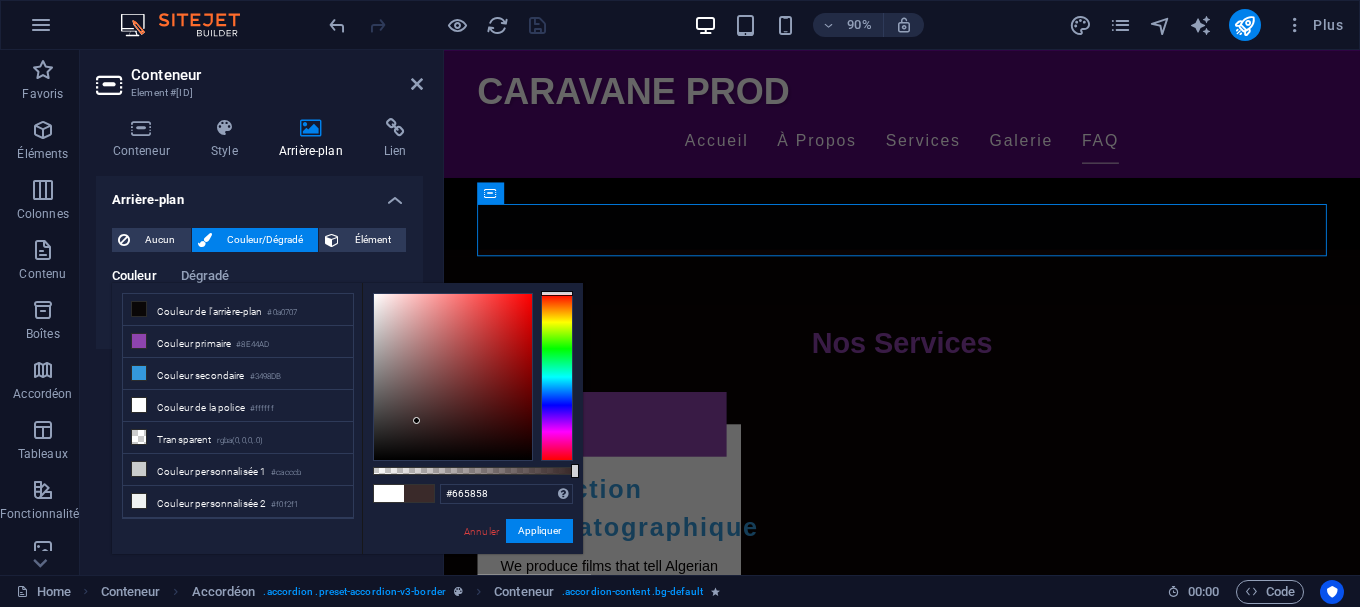 click at bounding box center (453, 377) 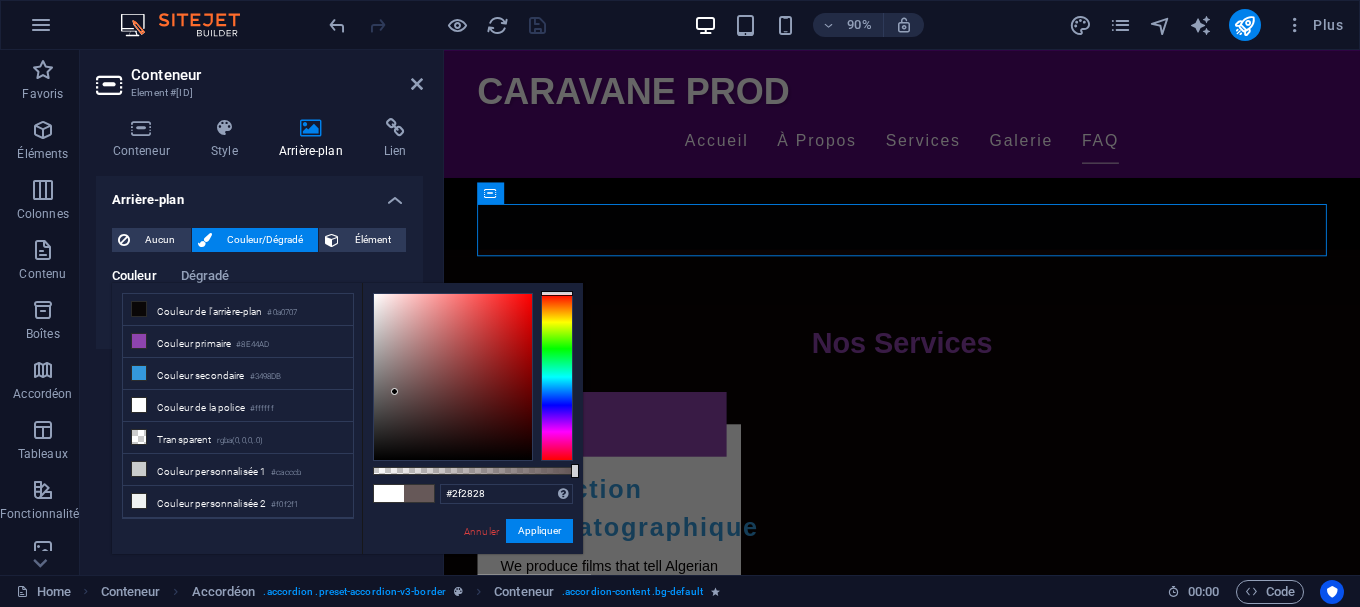 click at bounding box center [453, 377] 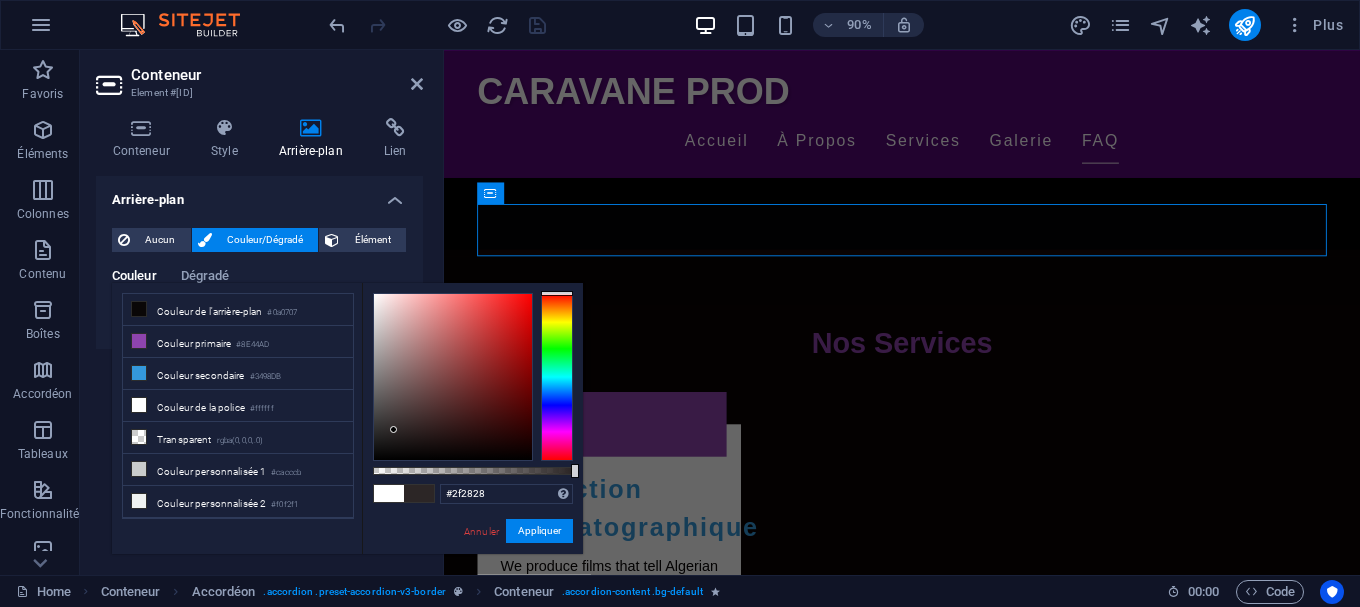 type on "#2c2626" 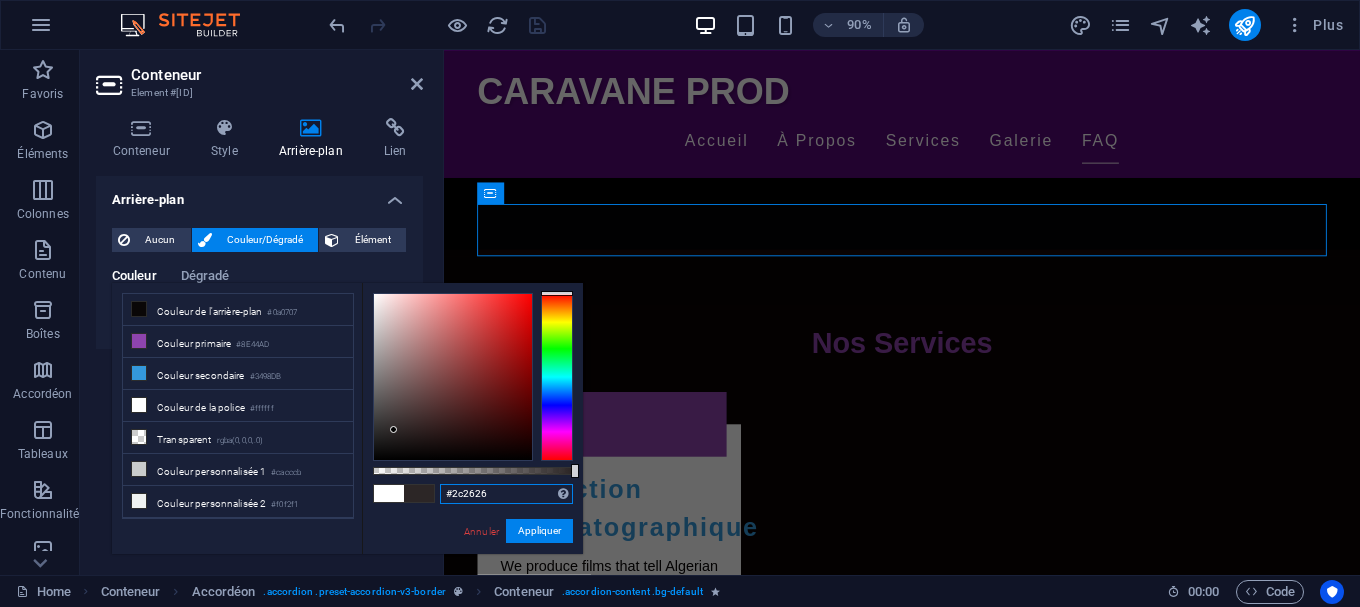 drag, startPoint x: 503, startPoint y: 499, endPoint x: 430, endPoint y: 487, distance: 73.97973 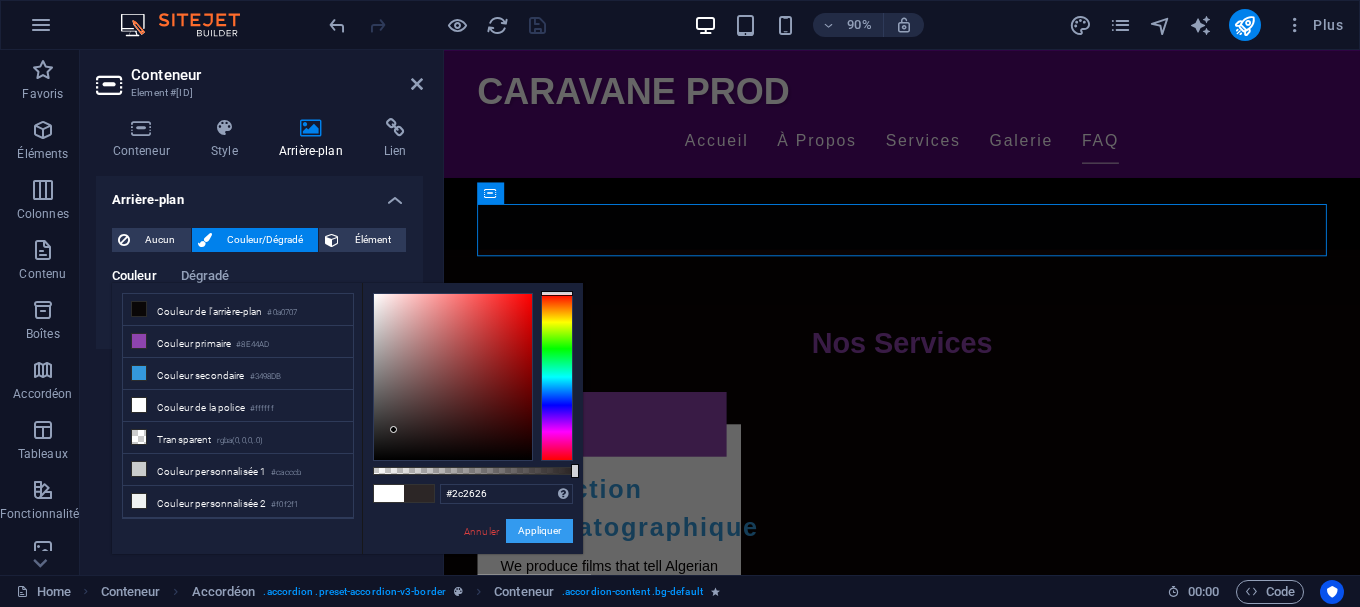 click on "Appliquer" at bounding box center (539, 531) 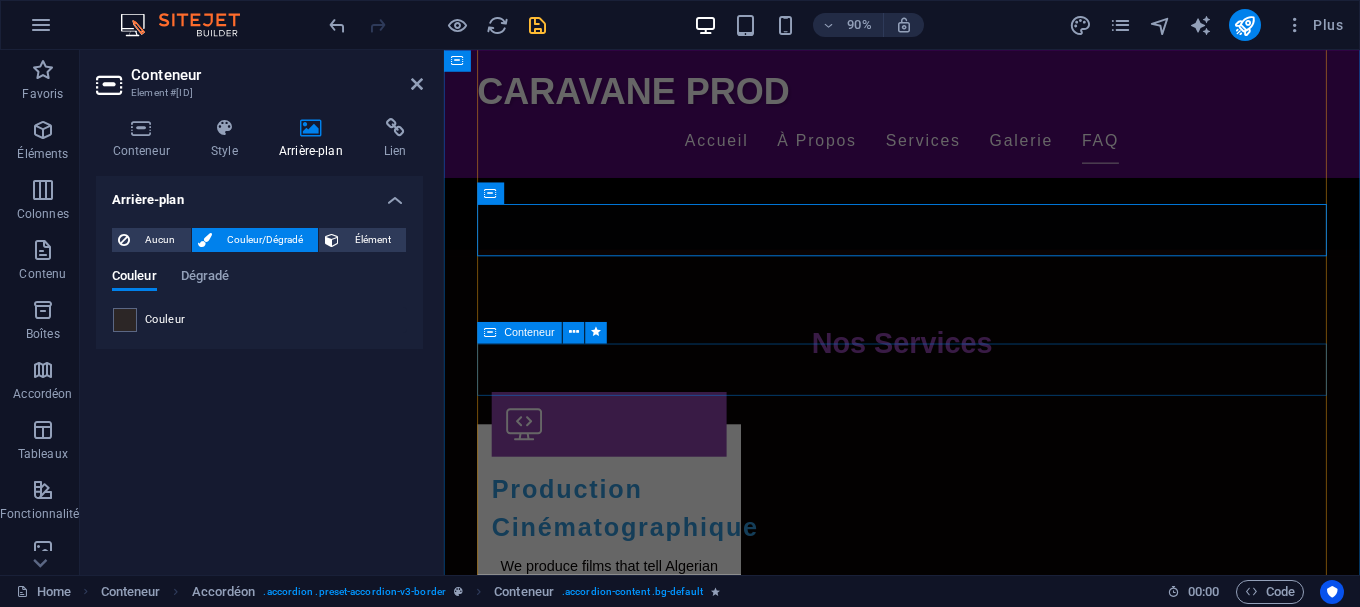 click on "Nos bureaux sont situés à Alger, en Algérie." at bounding box center [953, 3498] 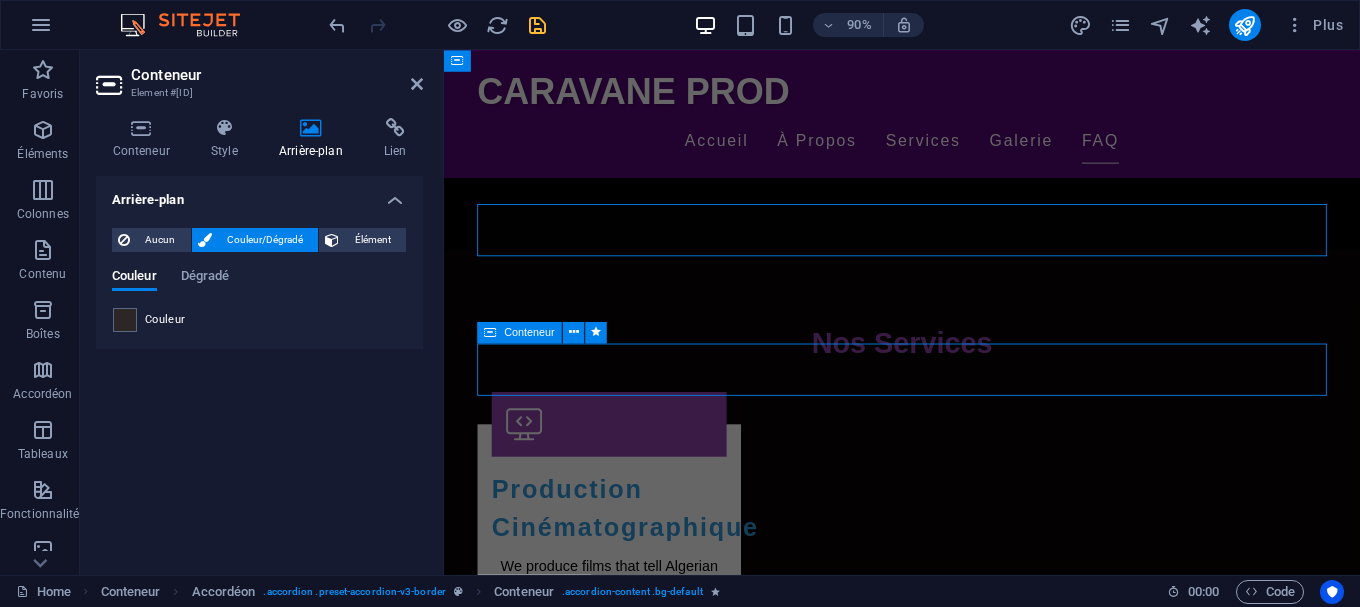 click on "Nos bureaux sont situés à Alger, en Algérie." at bounding box center (953, 3498) 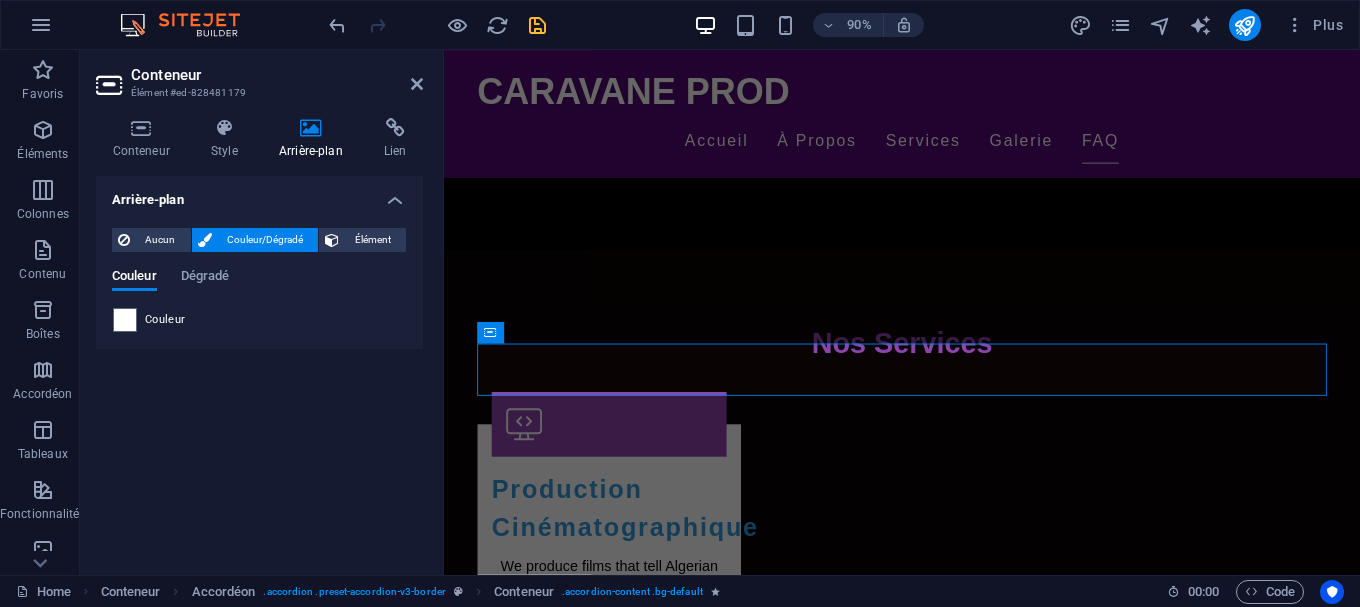 click on "Couleur" at bounding box center [259, 320] 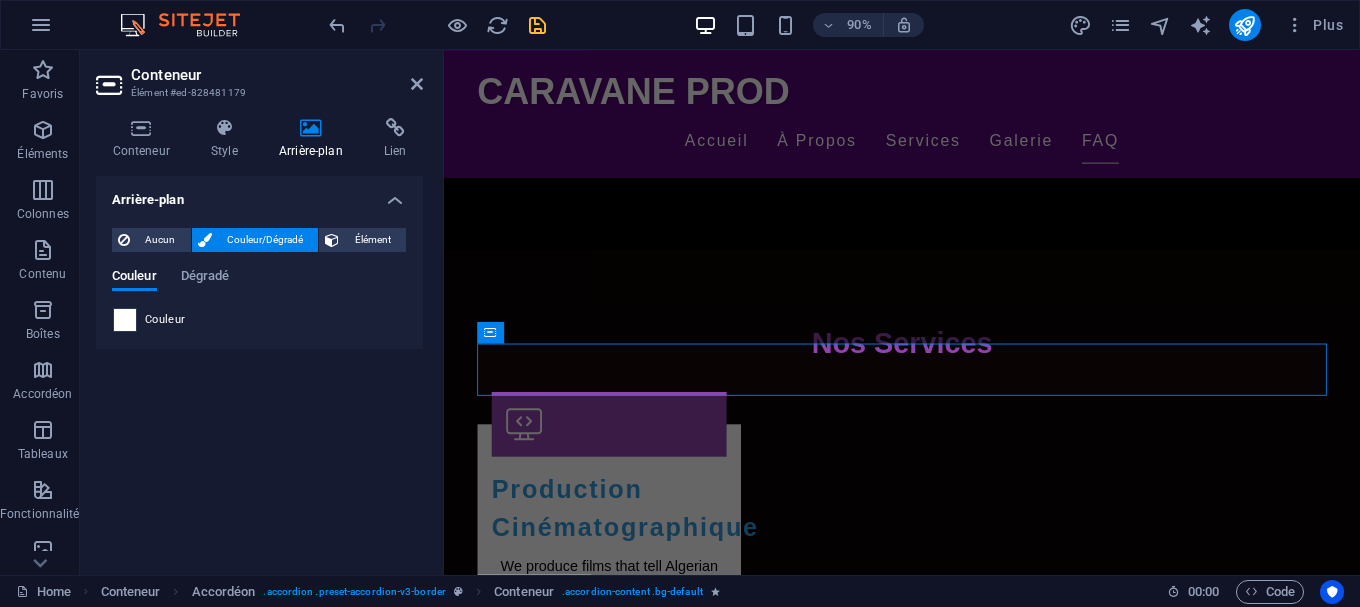 click at bounding box center [125, 320] 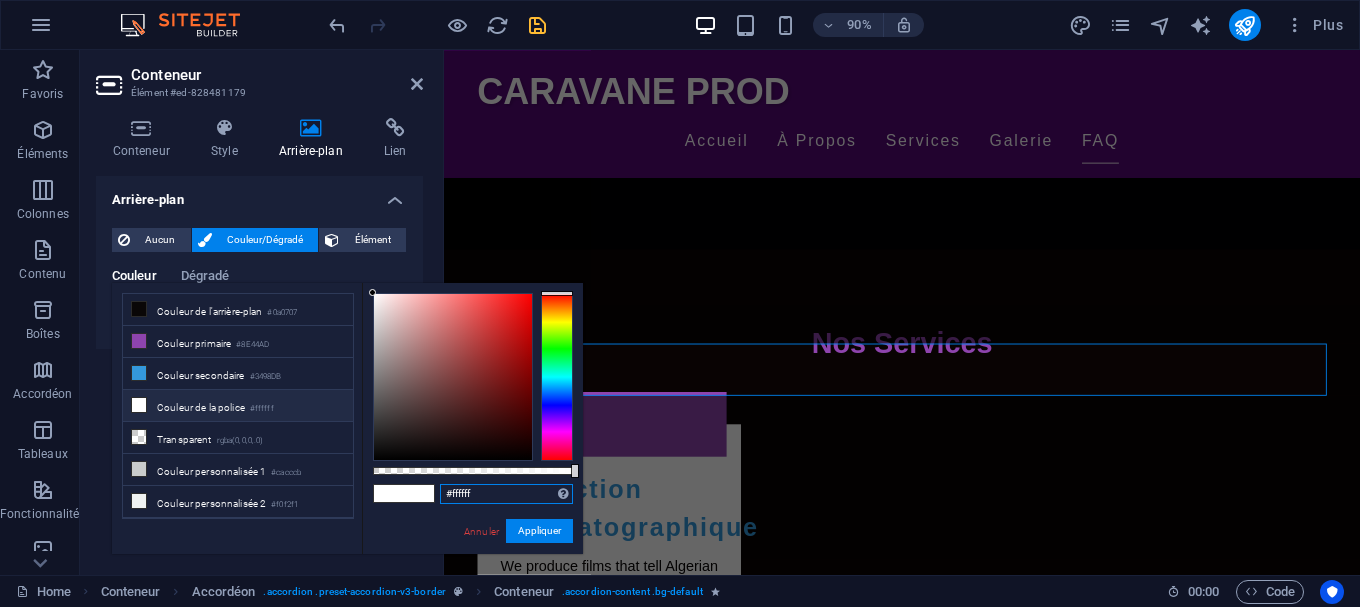 drag, startPoint x: 473, startPoint y: 491, endPoint x: 378, endPoint y: 491, distance: 95 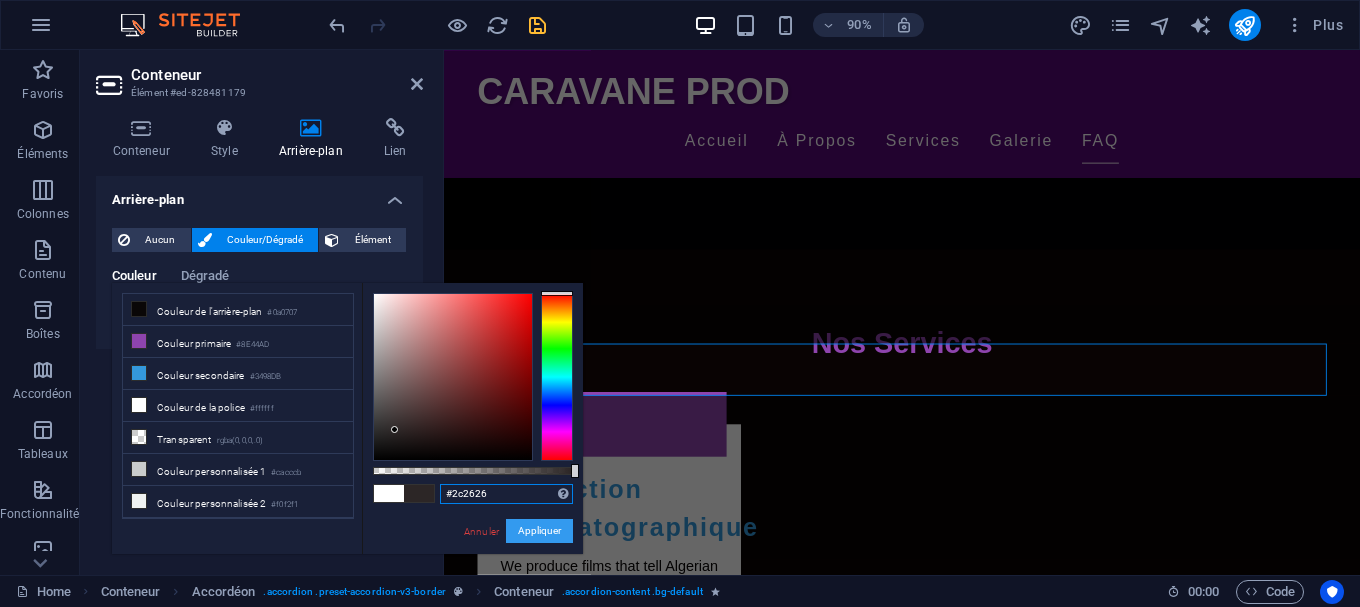 type on "#2c2626" 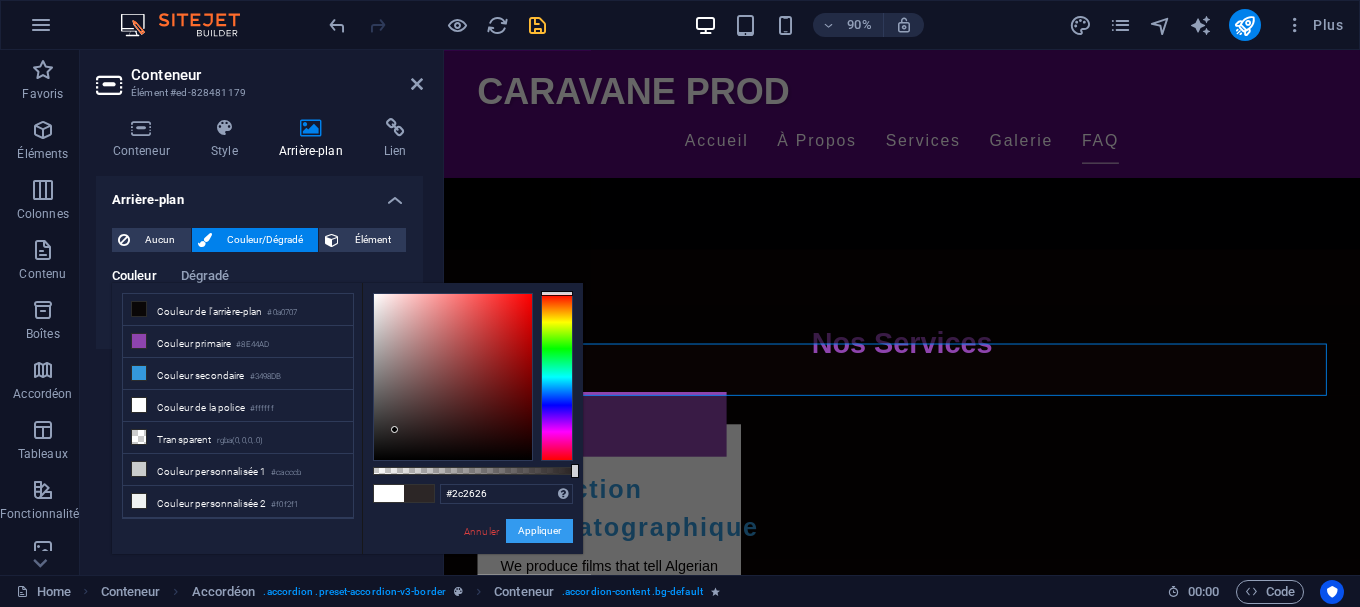 click on "Appliquer" at bounding box center [539, 531] 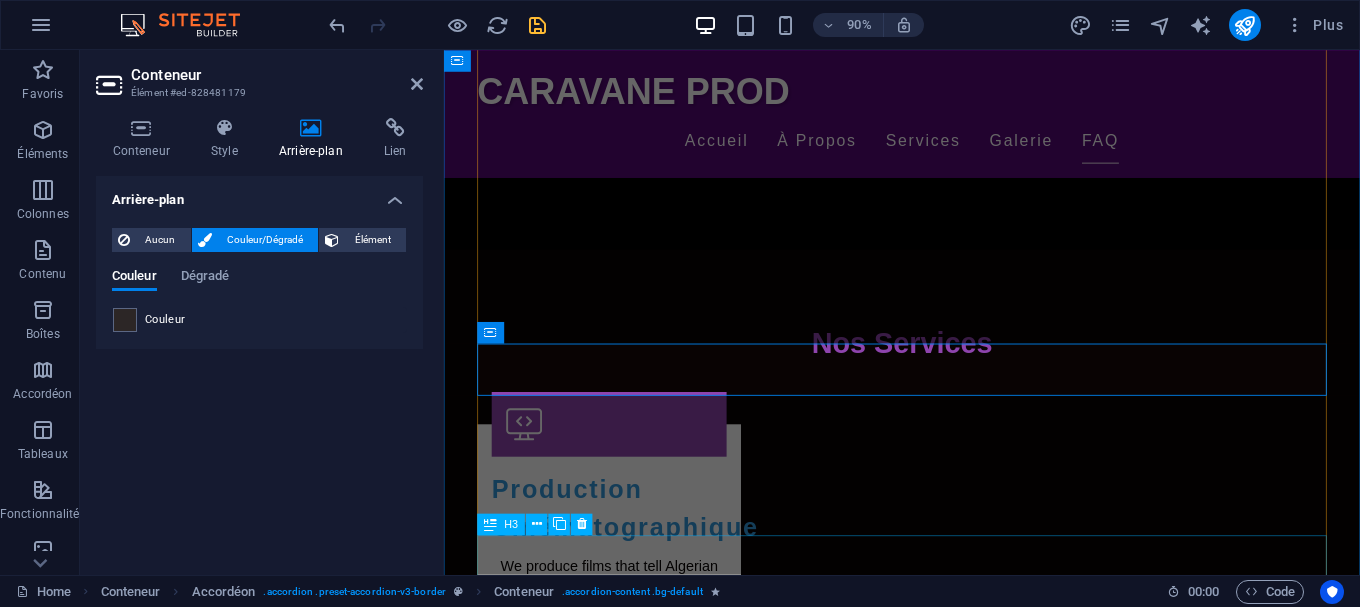 click on "Comment puis-je participer à un atelier de formation ?" at bounding box center [953, 3730] 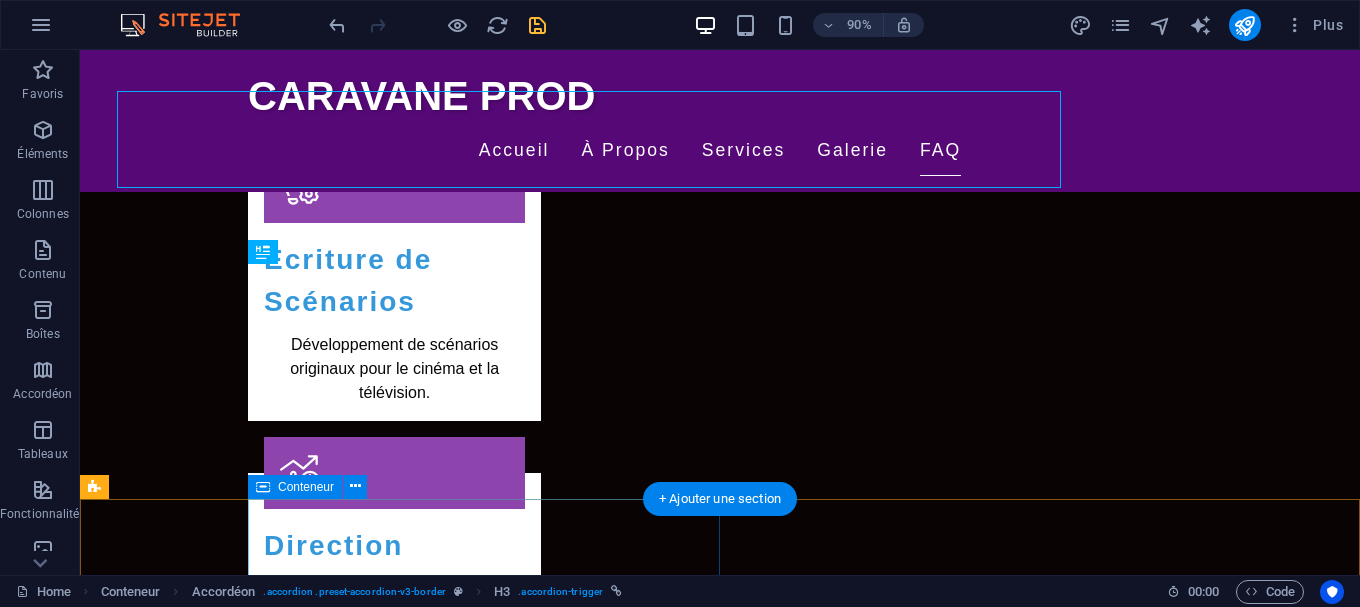 click on "Nous Contacter [URL] El Achour , [CITY] [PHONE] contact@[DOMAIN] Legal Notice  |  Privacy Policy" at bounding box center [804, 3785] 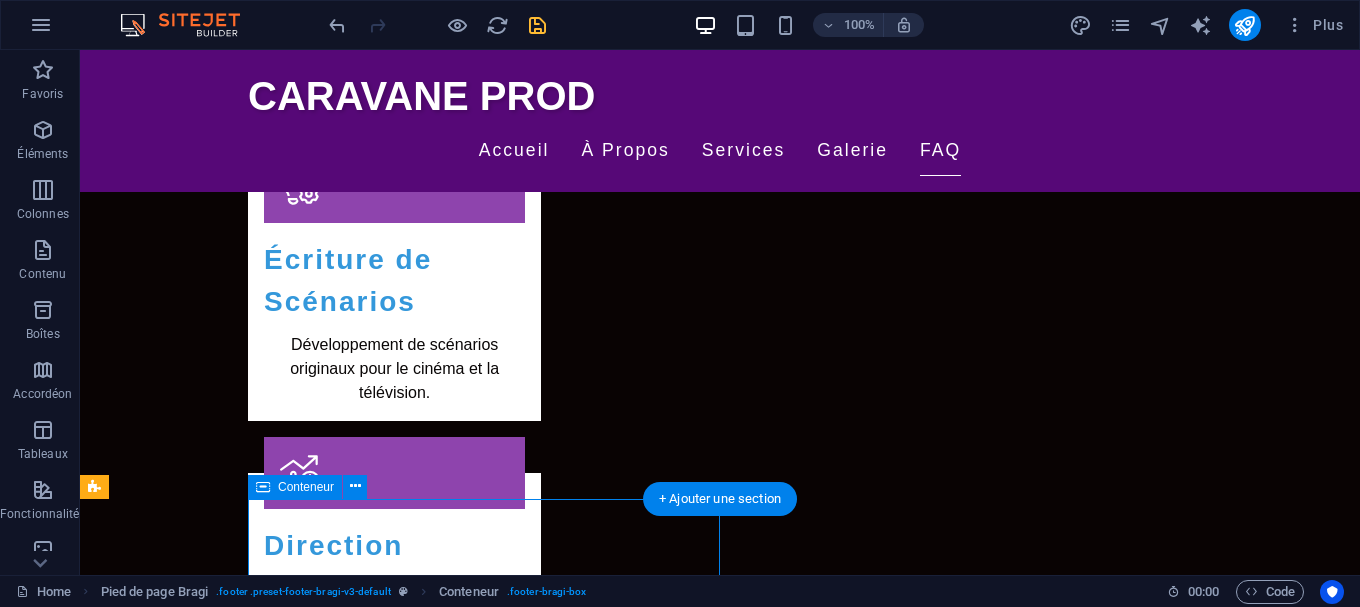 click on "Nous Contacter [URL] El Achour , [CITY] [PHONE] contact@[DOMAIN] Legal Notice  |  Privacy Policy" at bounding box center [804, 3785] 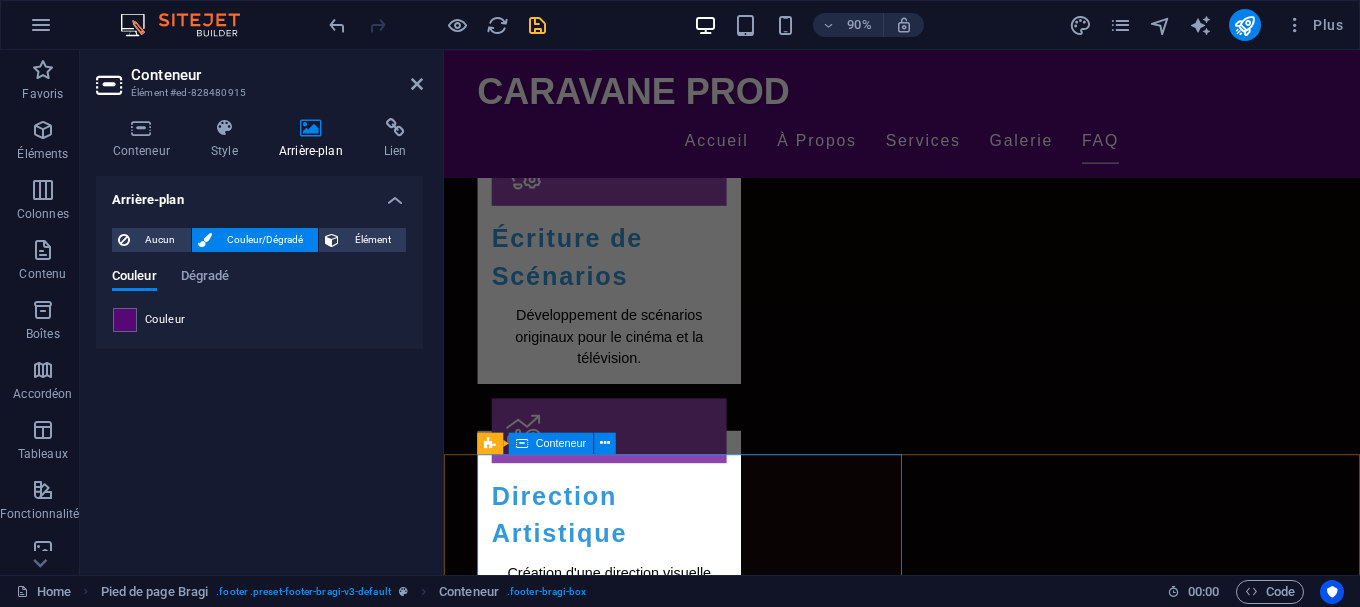 scroll, scrollTop: 4436, scrollLeft: 0, axis: vertical 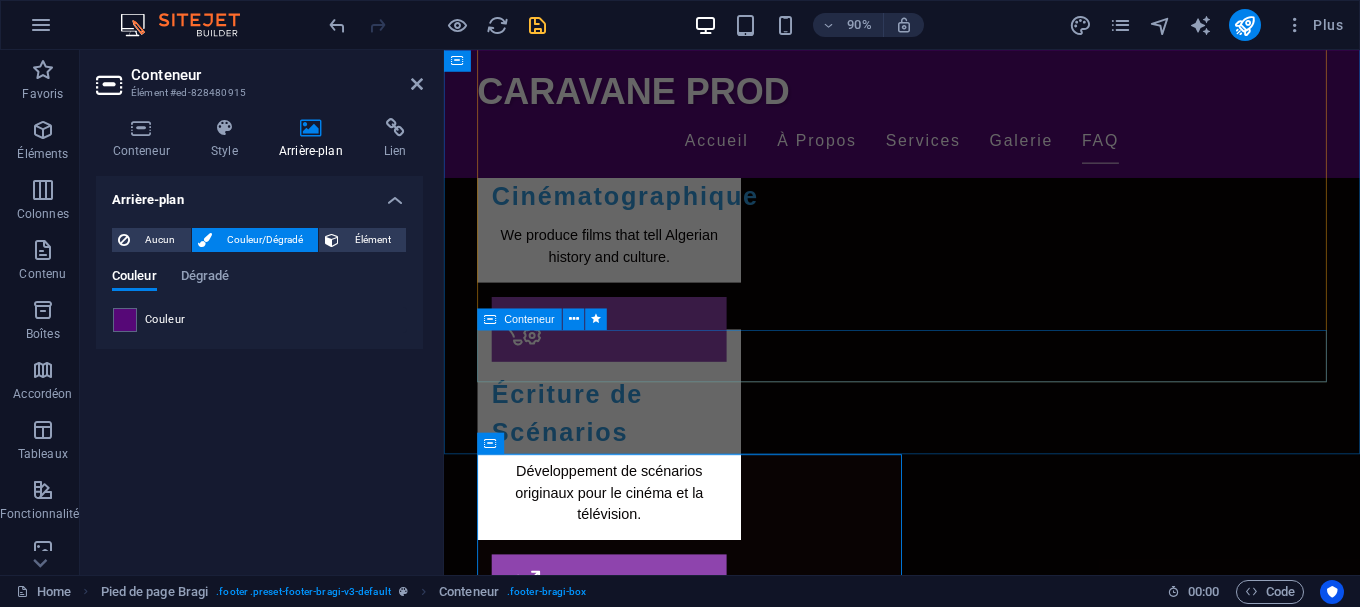 click on "Vous pouvez vous inscrire aux ateliers via notre site web ou nous contacter directement." at bounding box center (953, 3440) 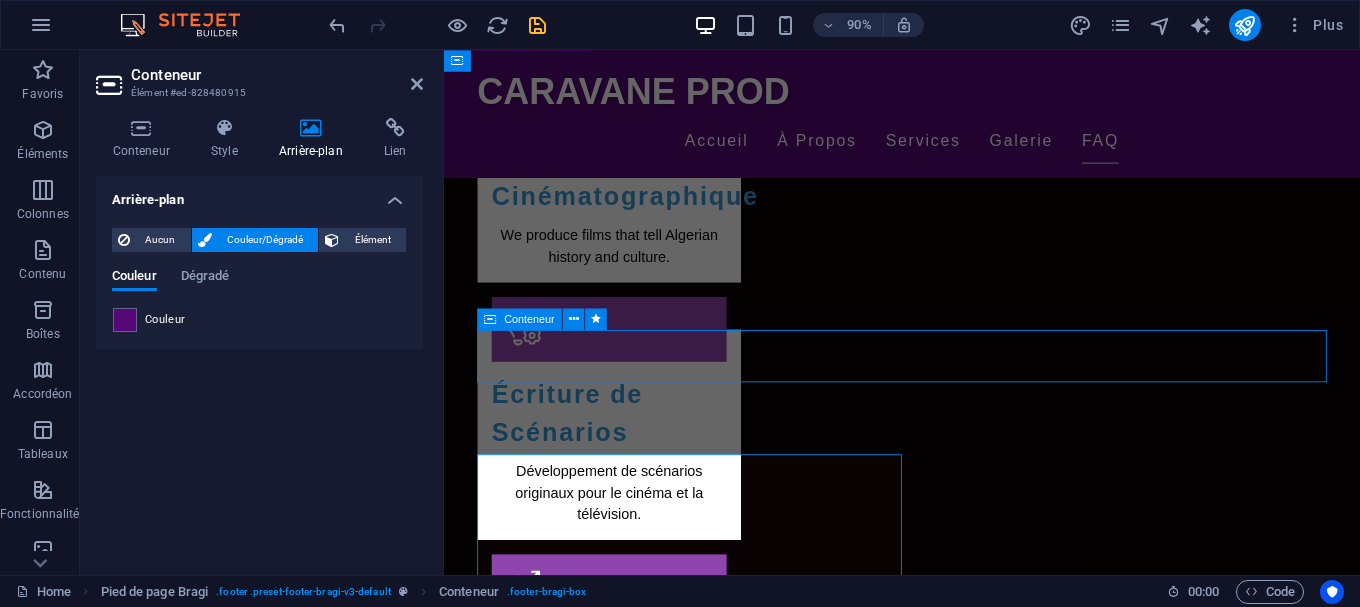 click on "Vous pouvez vous inscrire aux ateliers via notre site web ou nous contacter directement." at bounding box center (953, 3440) 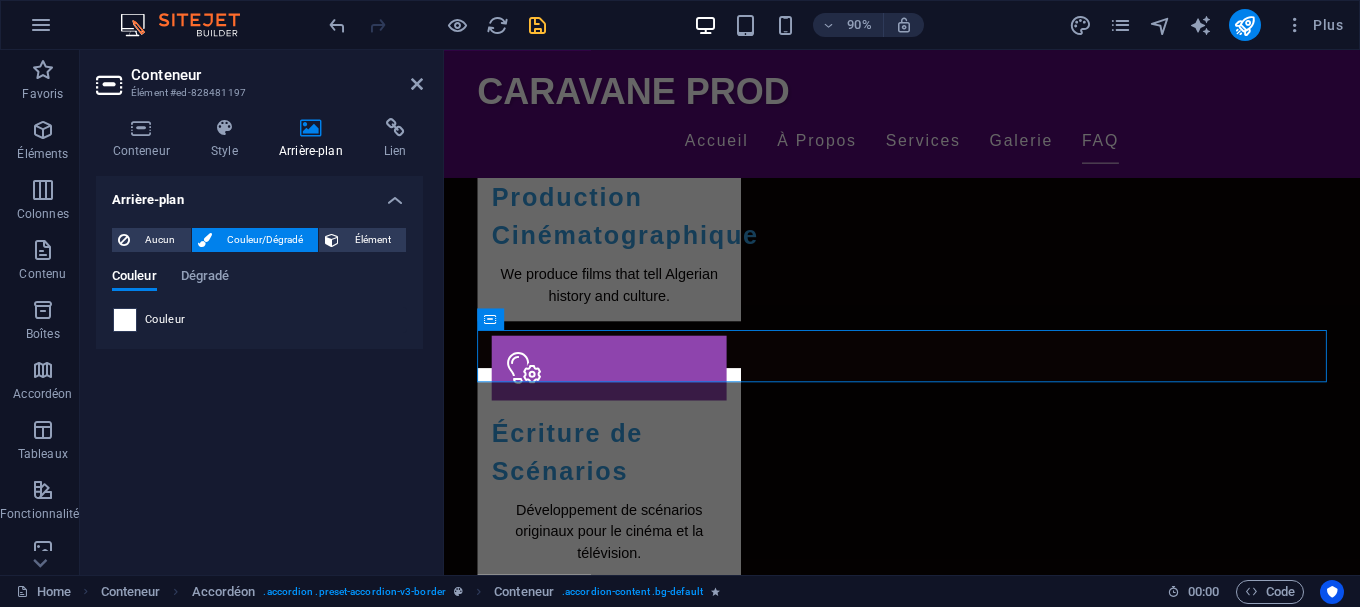 click at bounding box center [125, 320] 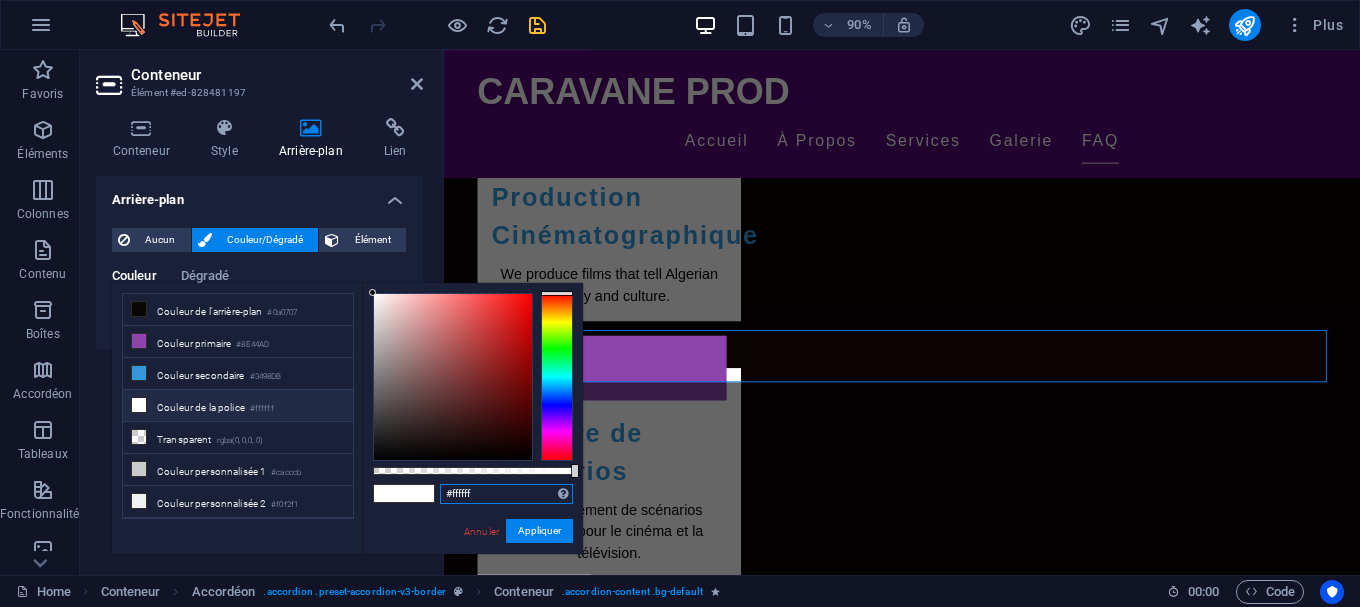 drag, startPoint x: 481, startPoint y: 495, endPoint x: 410, endPoint y: 486, distance: 71.568146 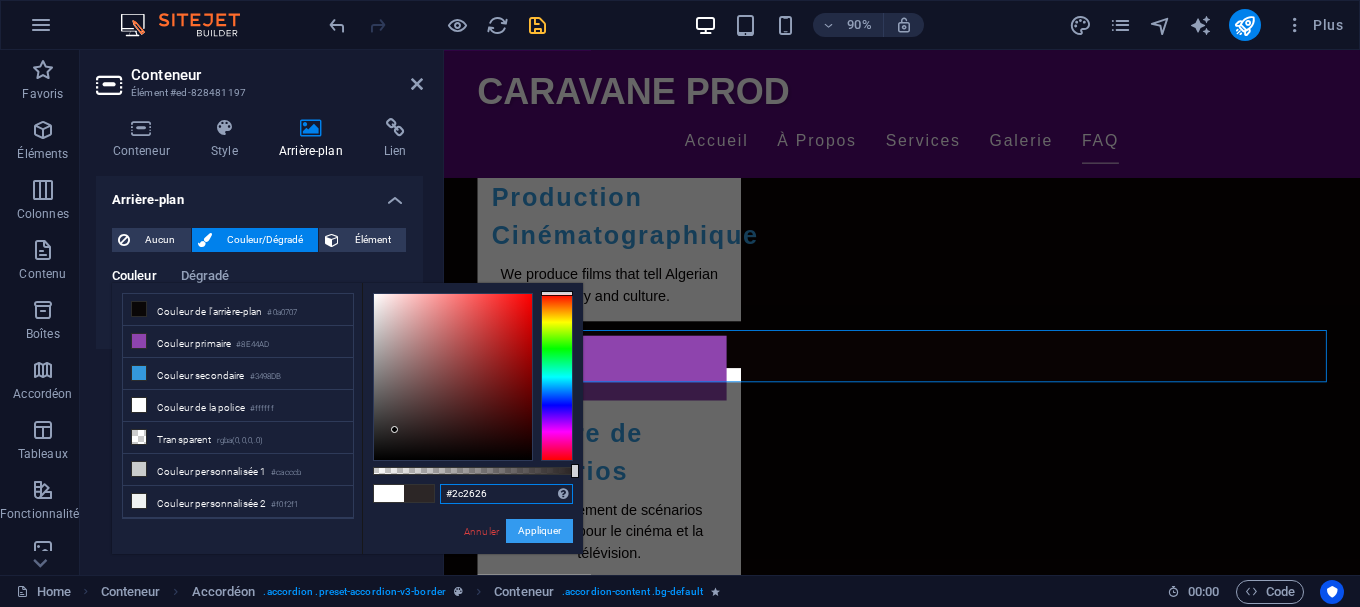 type on "#2c2626" 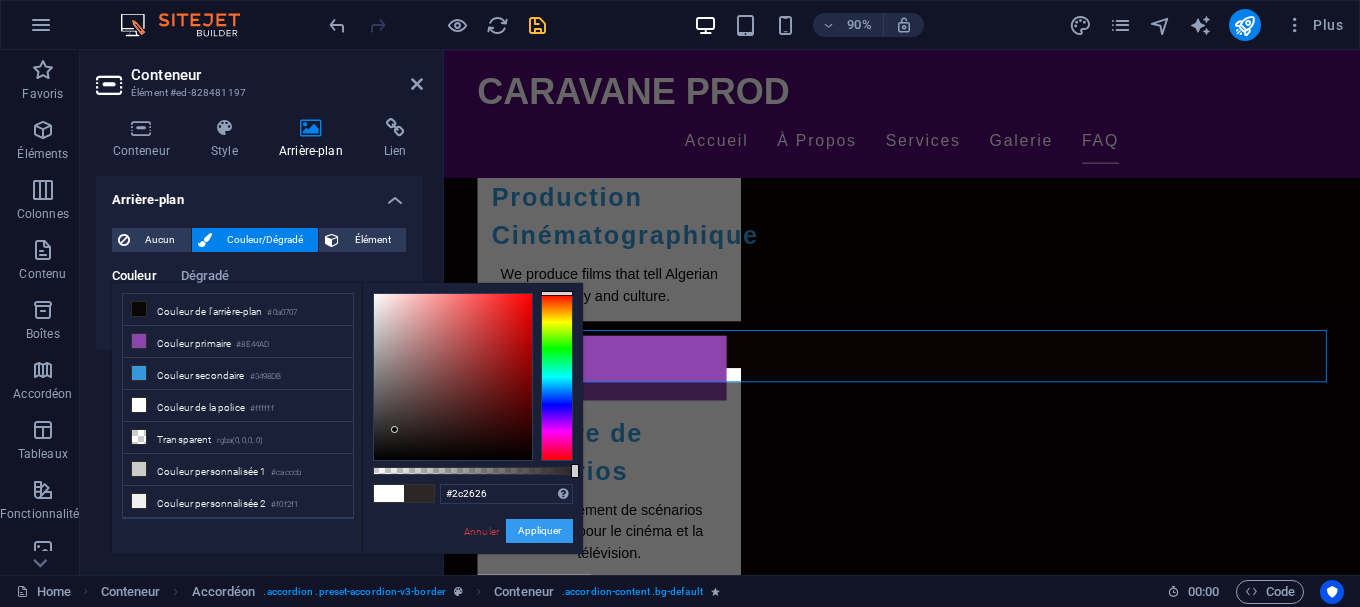 click on "Appliquer" at bounding box center [539, 531] 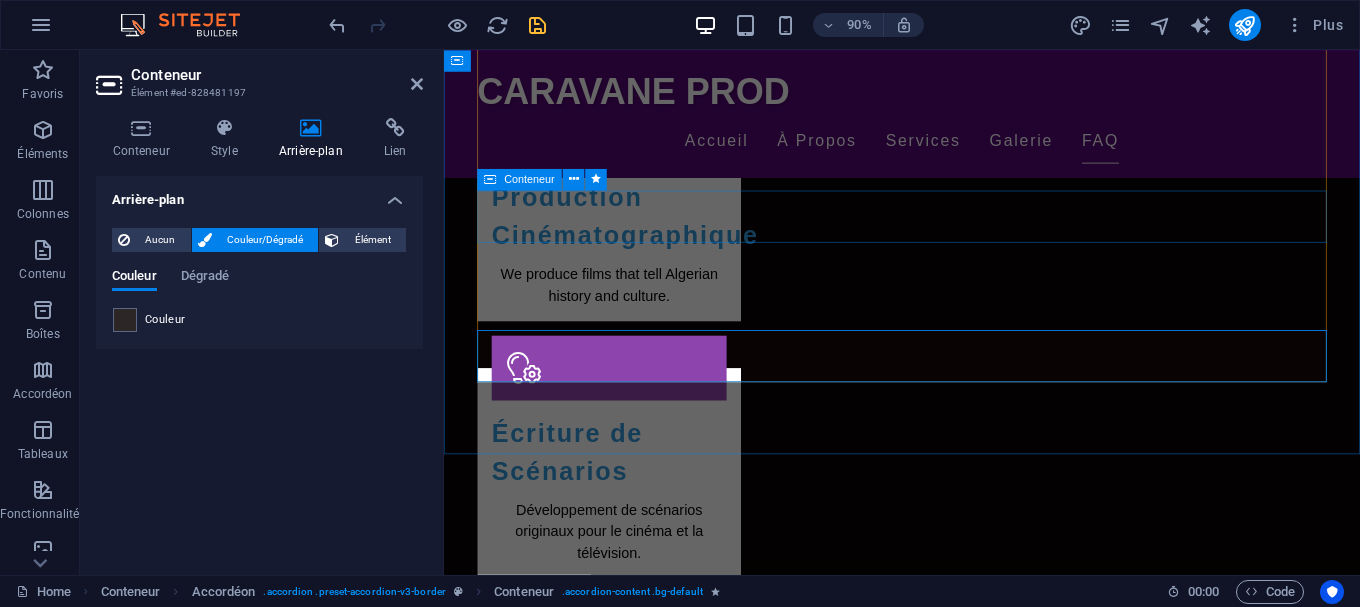click on "Oui, nous travaillons actuellement sur plusieurs nouveaux projets qui seront annoncés bientôt." at bounding box center [953, 3328] 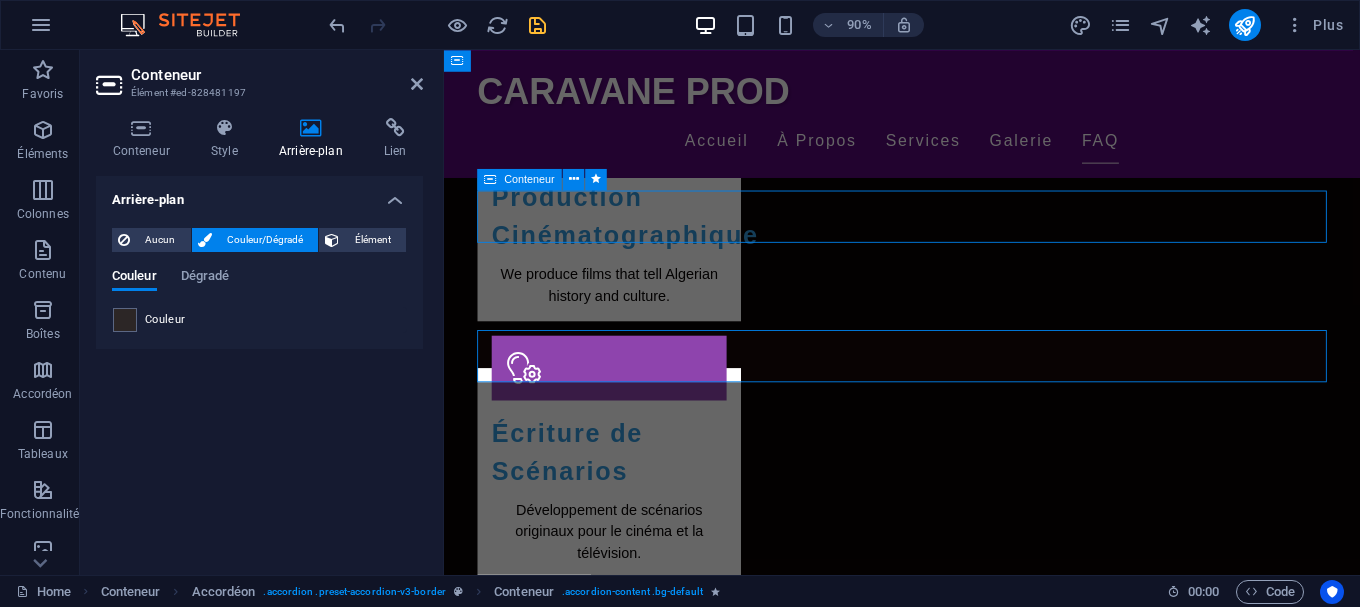 click on "Oui, nous travaillons actuellement sur plusieurs nouveaux projets qui seront annoncés bientôt." at bounding box center [953, 3328] 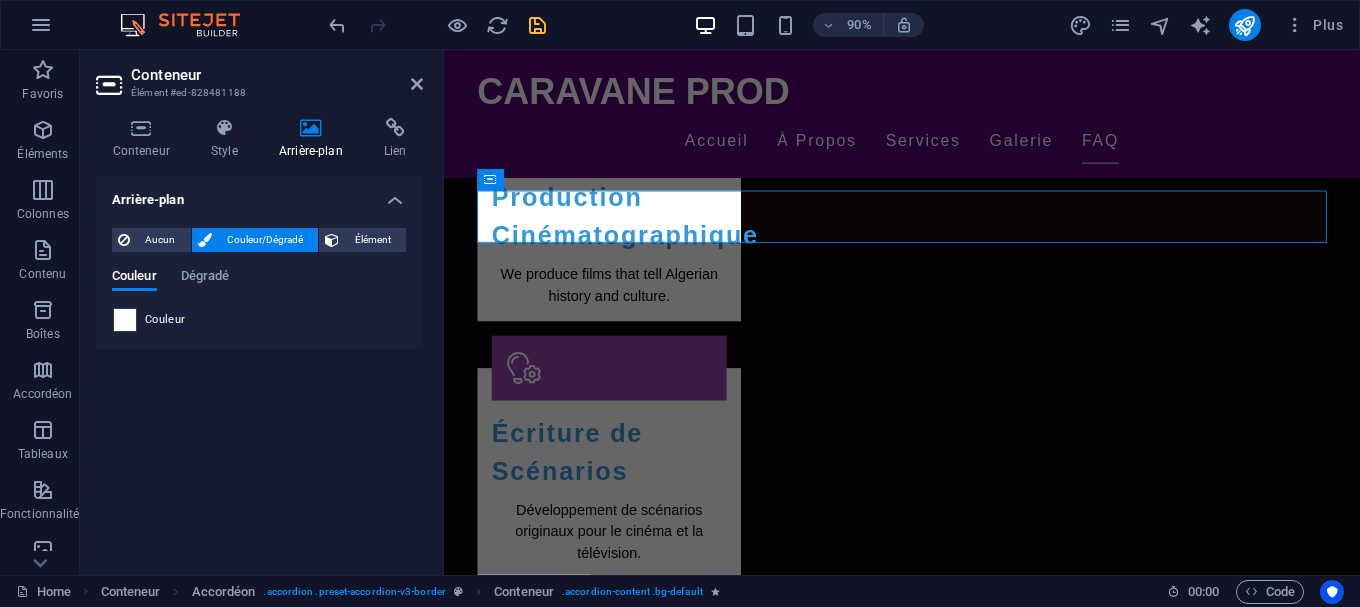 click at bounding box center [125, 320] 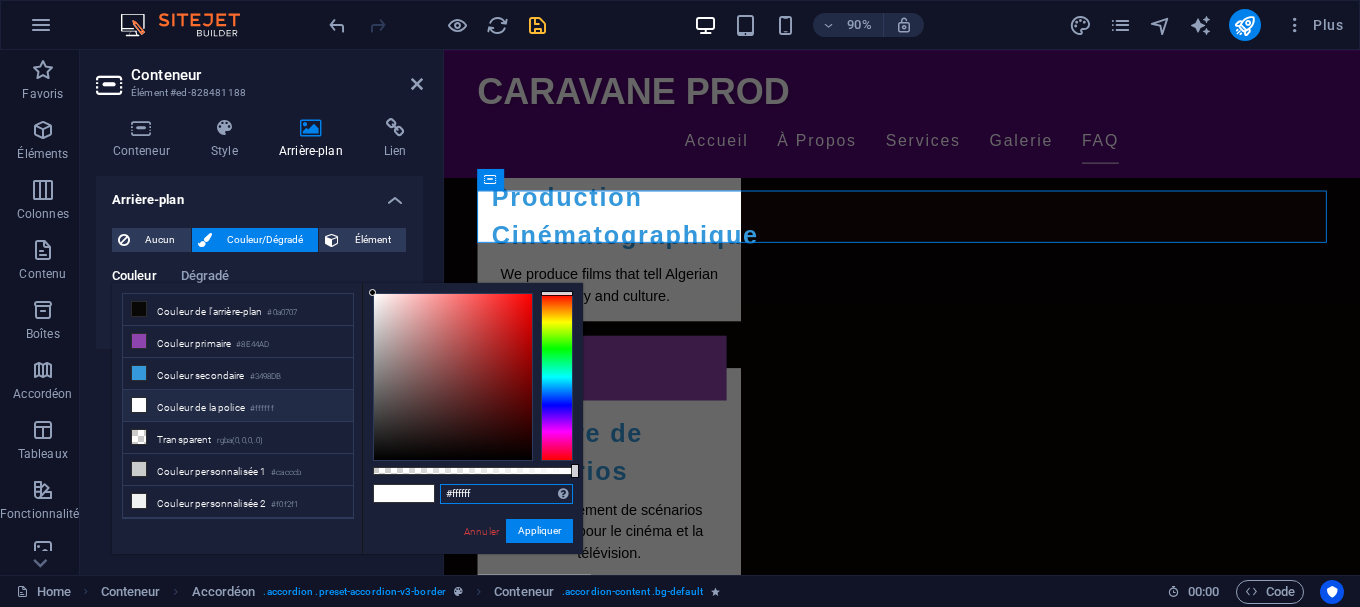drag, startPoint x: 461, startPoint y: 491, endPoint x: 360, endPoint y: 479, distance: 101.71037 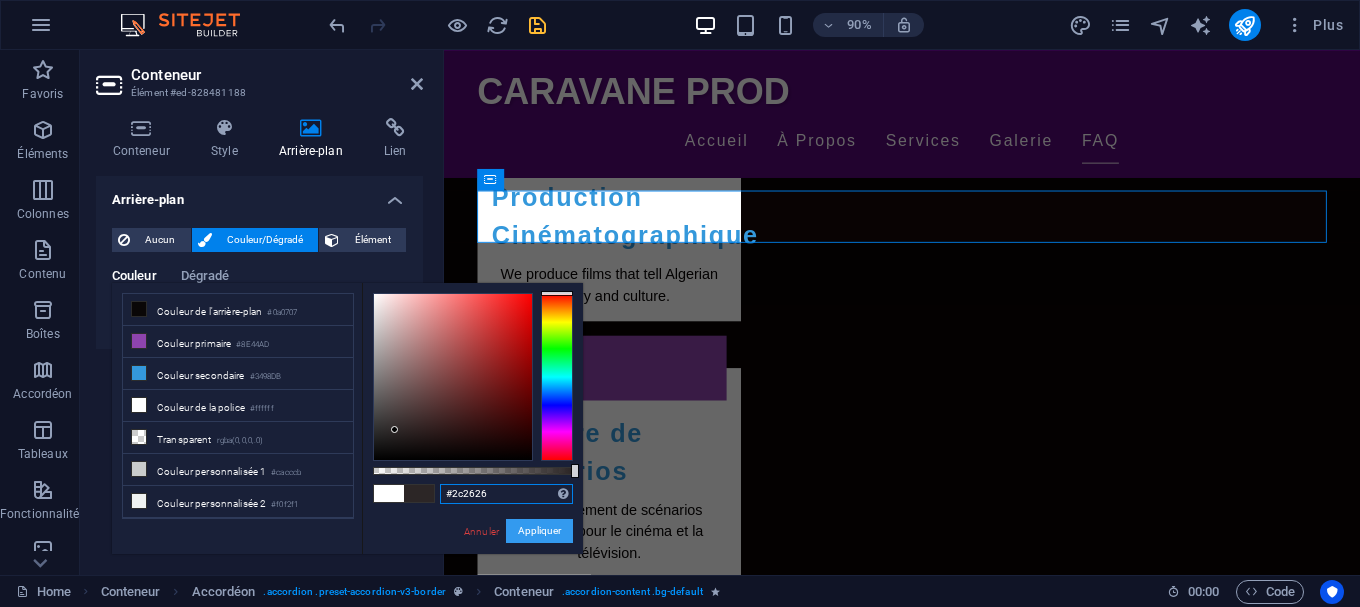 type on "#2c2626" 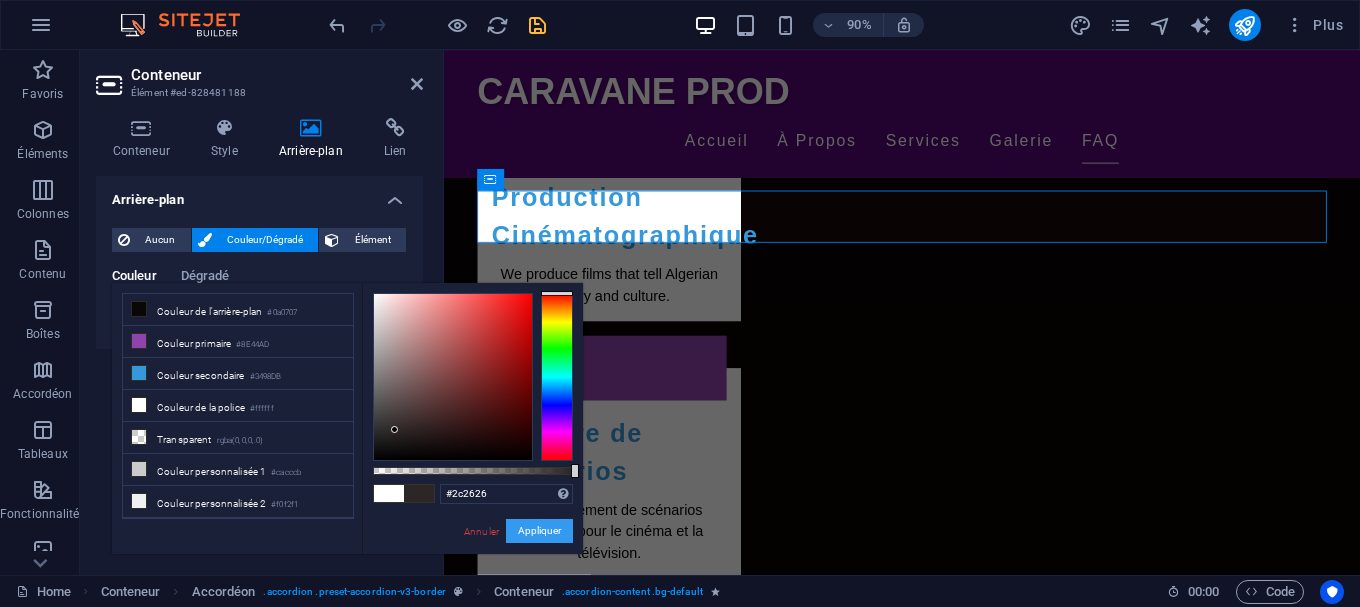 drag, startPoint x: 518, startPoint y: 530, endPoint x: 83, endPoint y: 532, distance: 435.0046 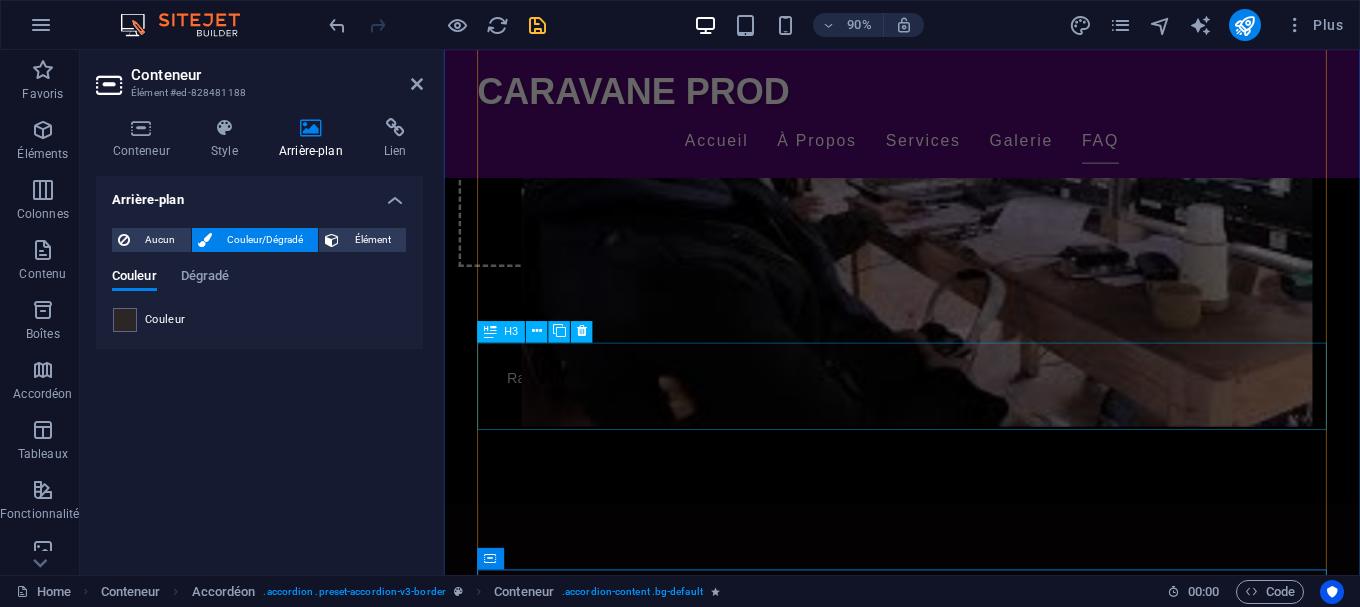 scroll, scrollTop: 3824, scrollLeft: 0, axis: vertical 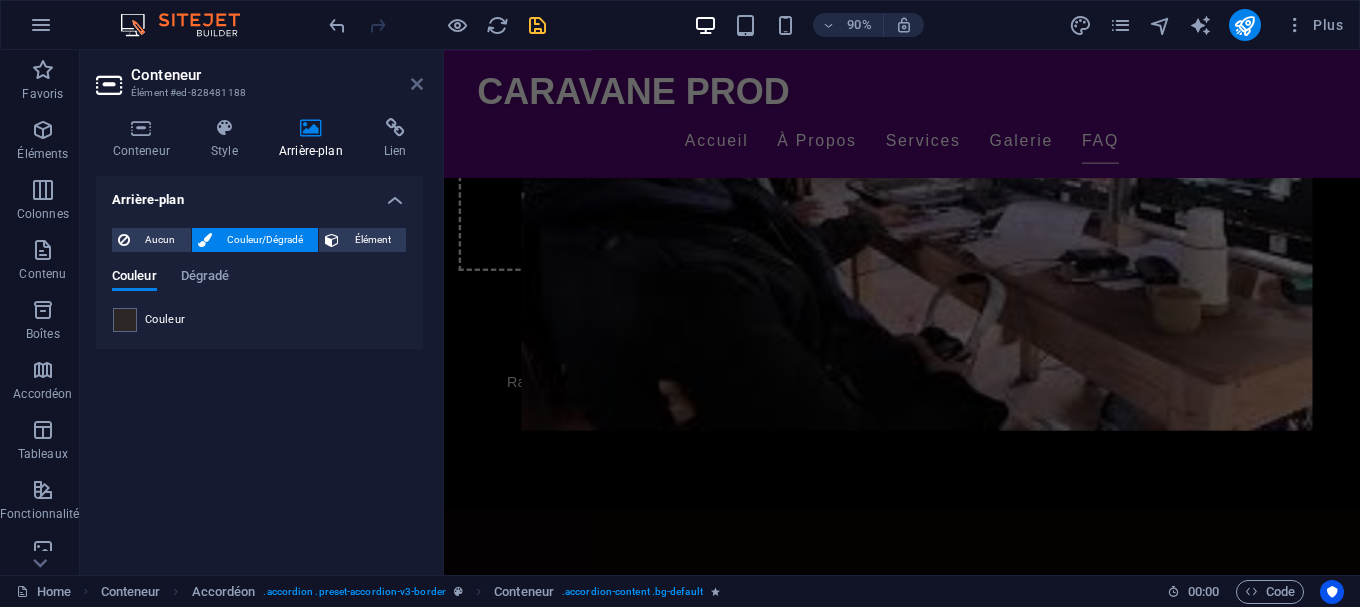 click at bounding box center (417, 84) 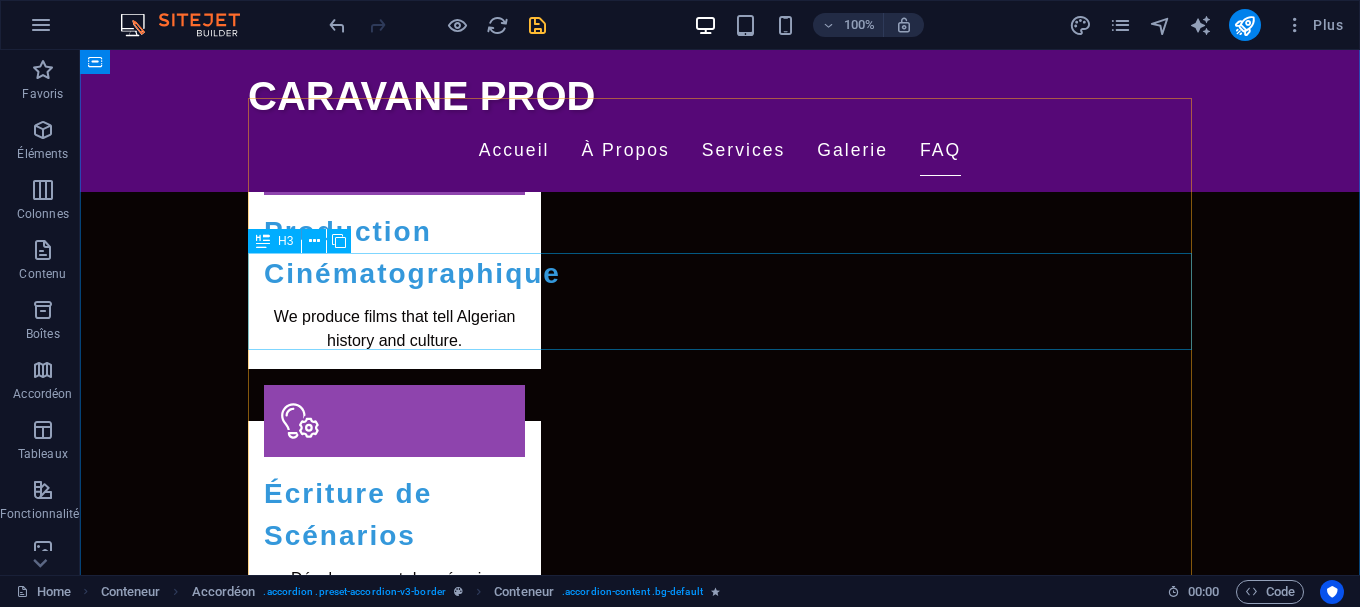 scroll, scrollTop: 3967, scrollLeft: 0, axis: vertical 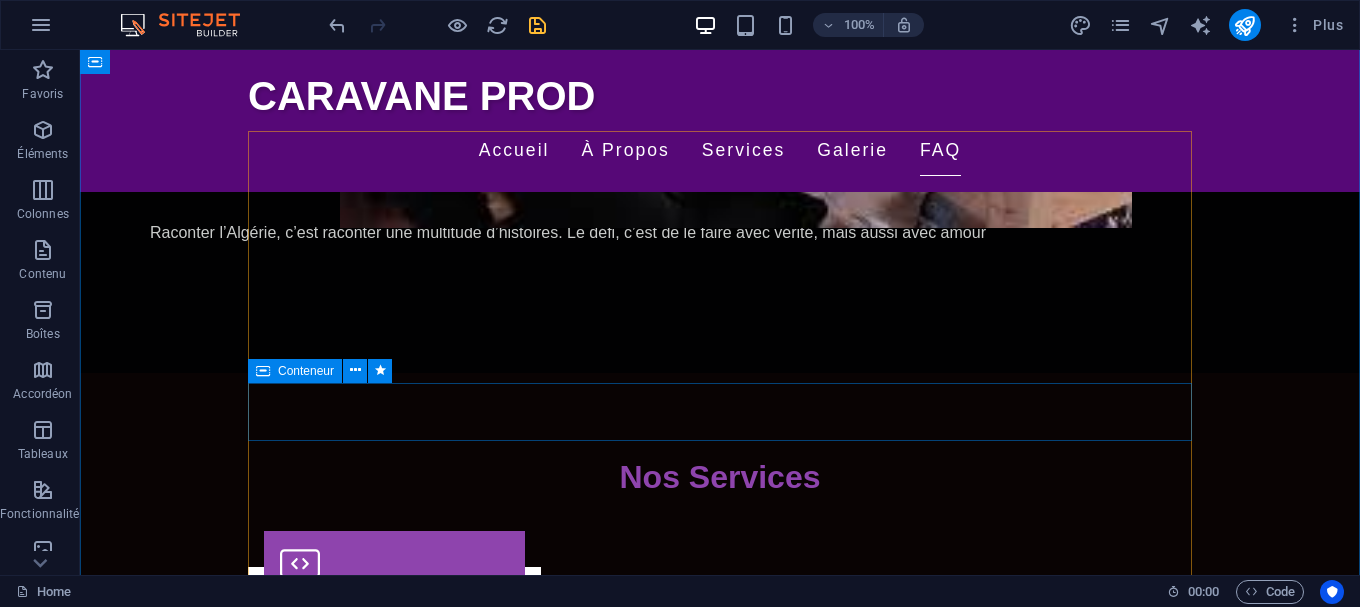 click on "Il produit des films qui explorent l'histoire, la culture et la société algérienne." at bounding box center [720, 3462] 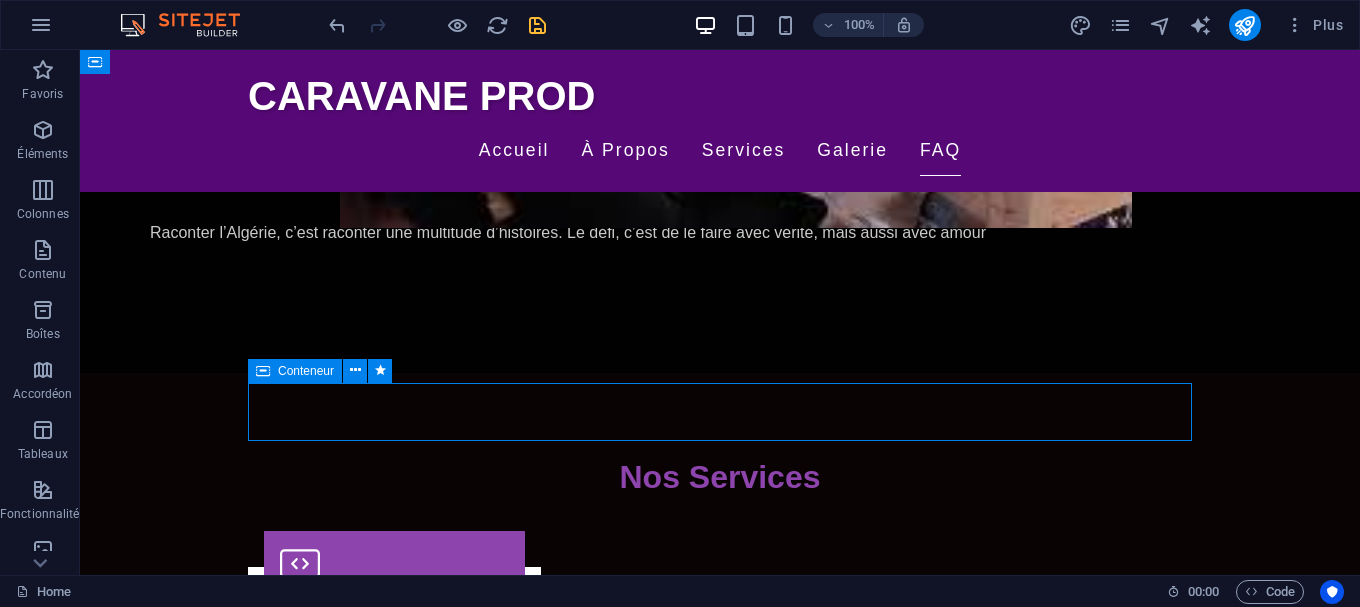 click on "Il produit des films qui explorent l'histoire, la culture et la société algérienne." at bounding box center (720, 3462) 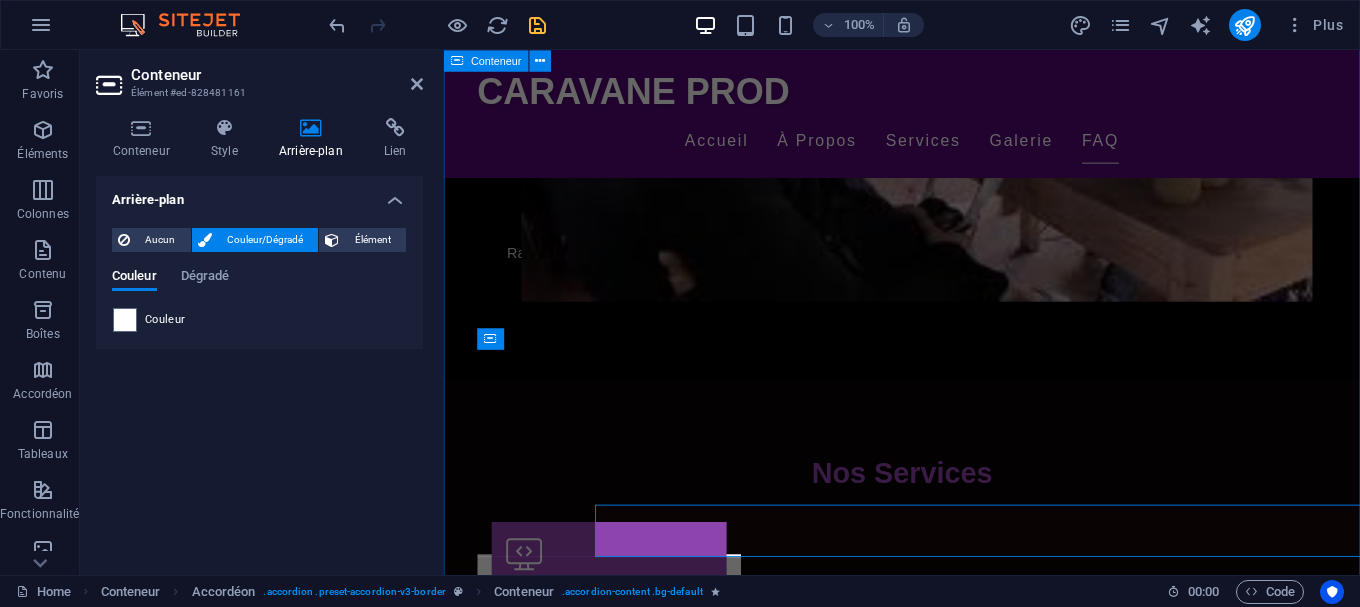 scroll, scrollTop: 3794, scrollLeft: 0, axis: vertical 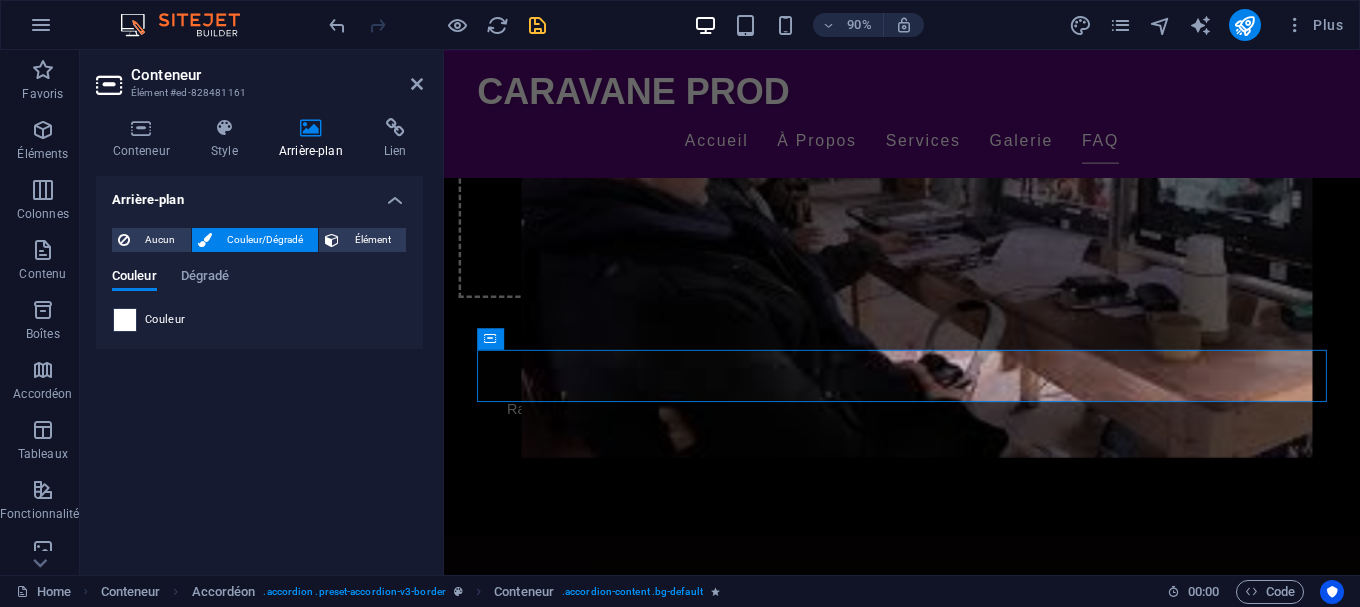 click at bounding box center (125, 320) 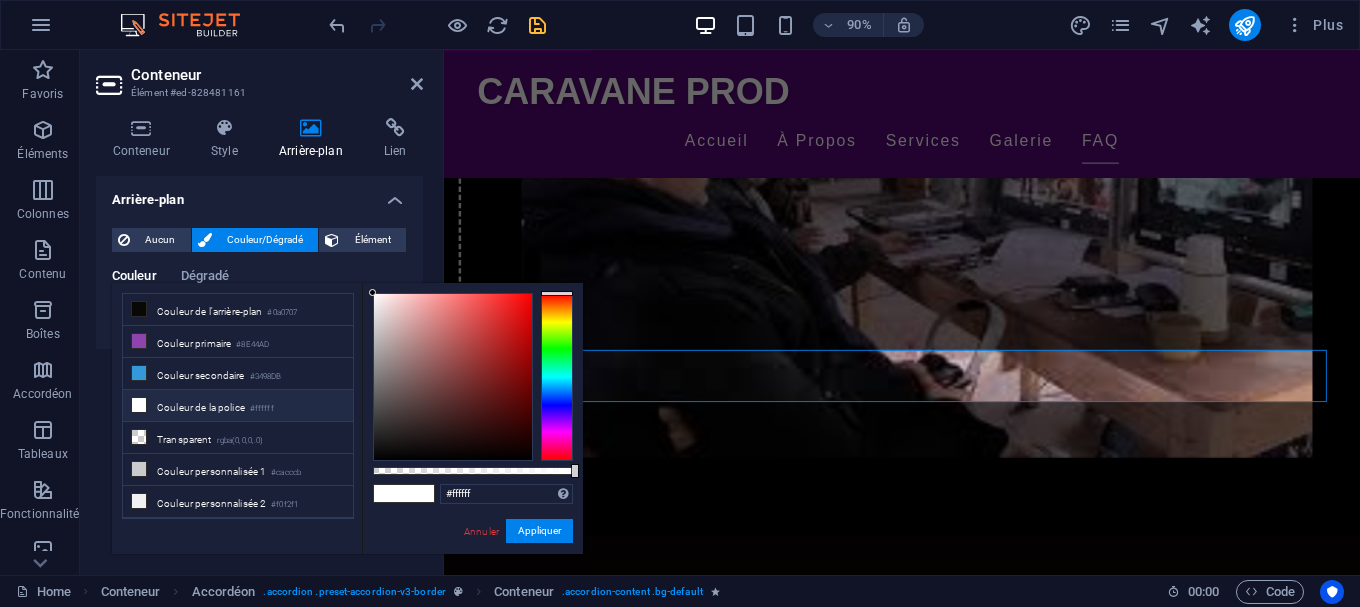 click on "#ffffff Formats pris en charge #0852ed rgb(8, 82, 237) rgba(8, 82, 237, 90%) hsv(221,97,93) hsl(221, 93%, 48%) Annuler Appliquer" at bounding box center (472, 563) 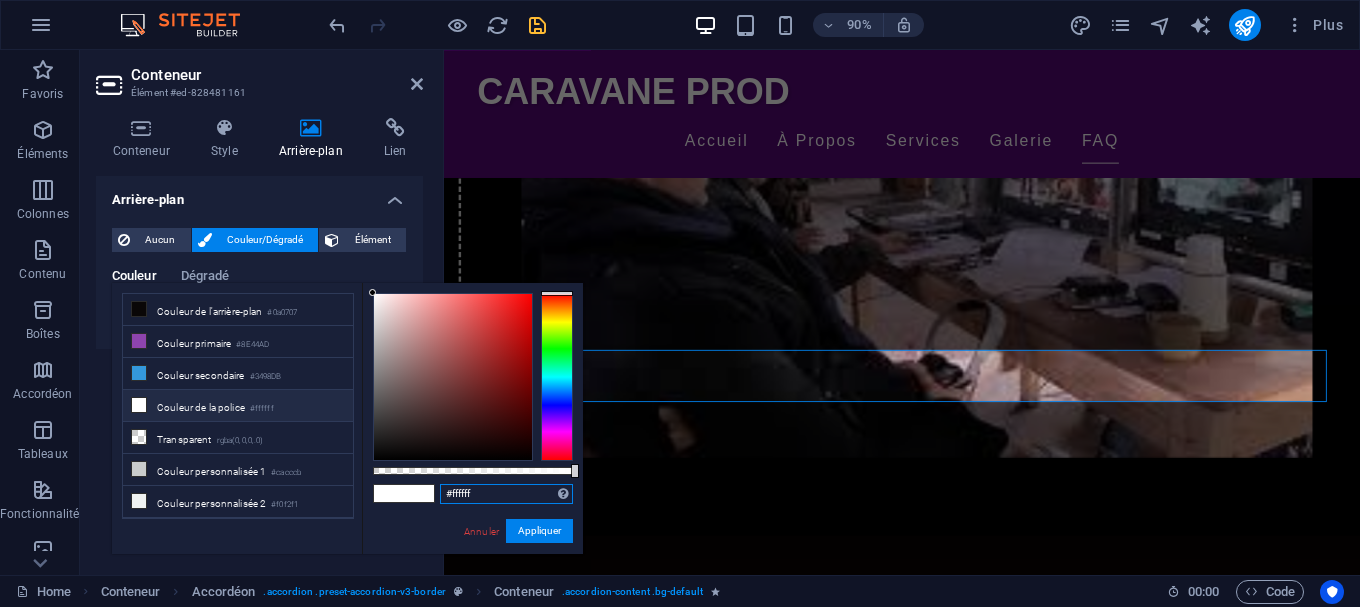 drag, startPoint x: 495, startPoint y: 489, endPoint x: 416, endPoint y: 499, distance: 79.630394 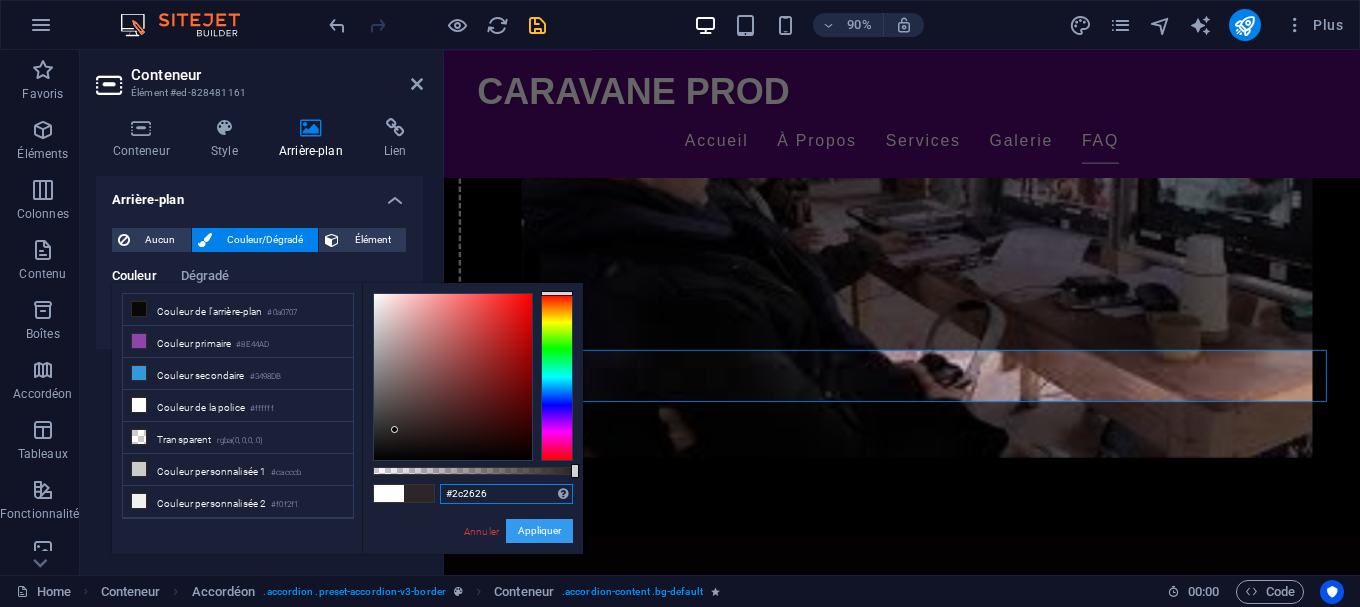 type on "#2c2626" 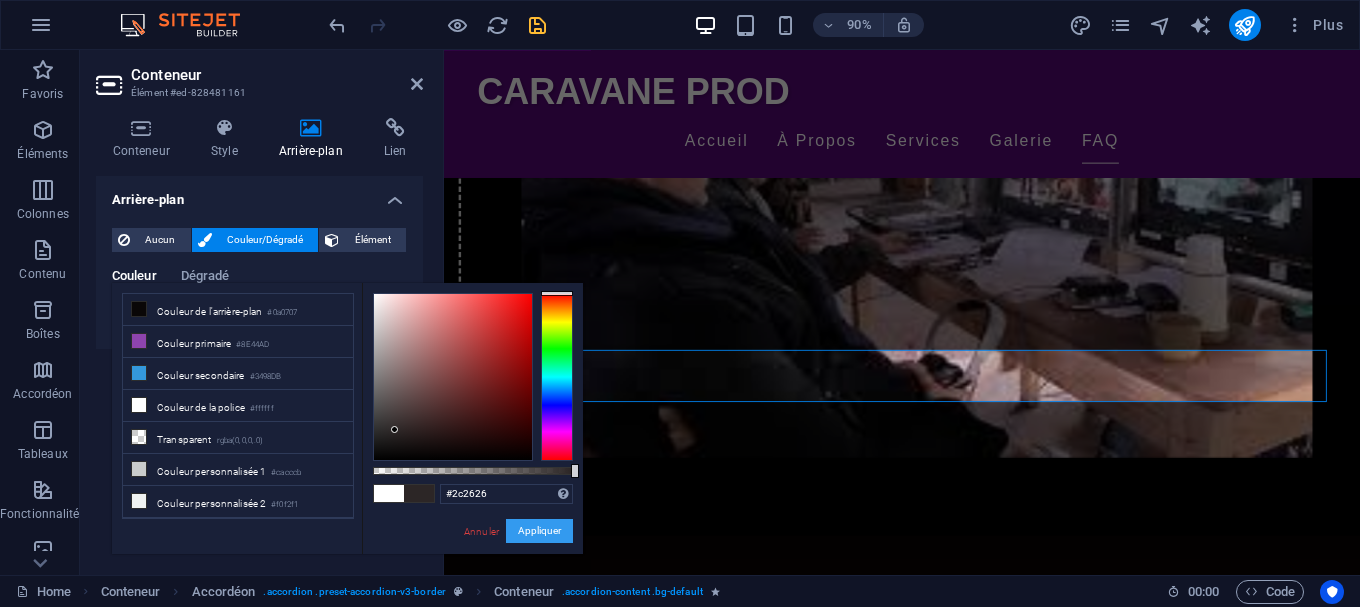 click on "Appliquer" at bounding box center (539, 531) 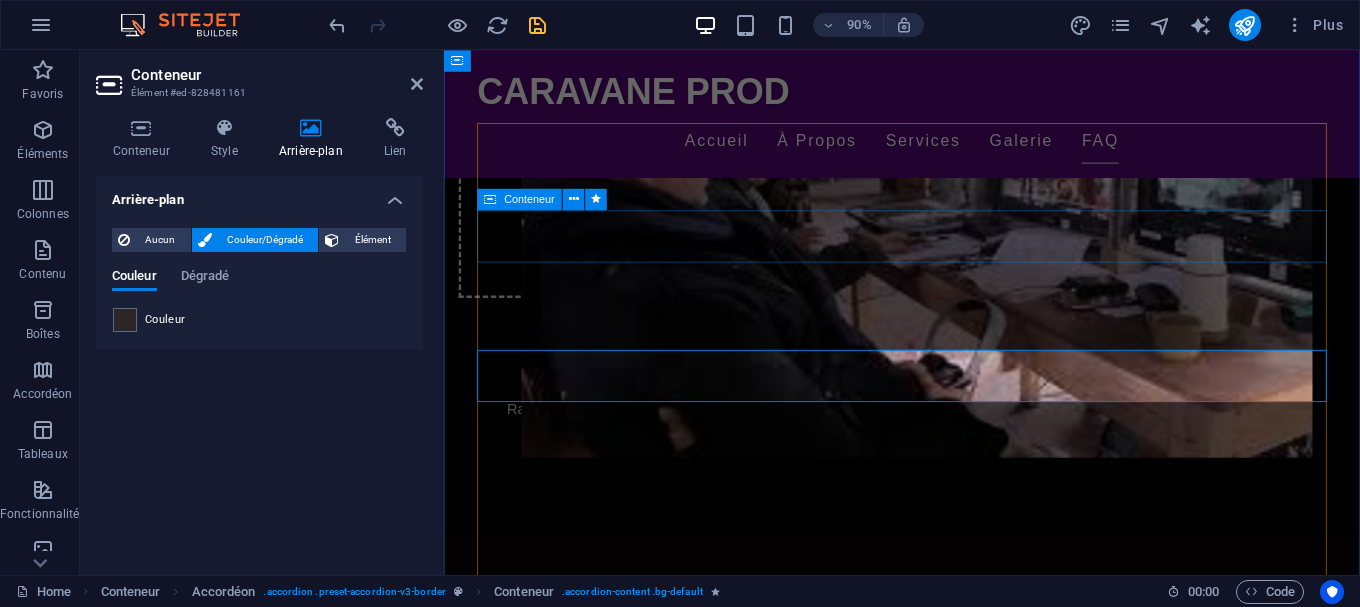 click on "[PERSON] est un réalisateur et scénariste algérien reconnu, avec une carrière prolifique en télévision et au cinéma." at bounding box center (953, 3350) 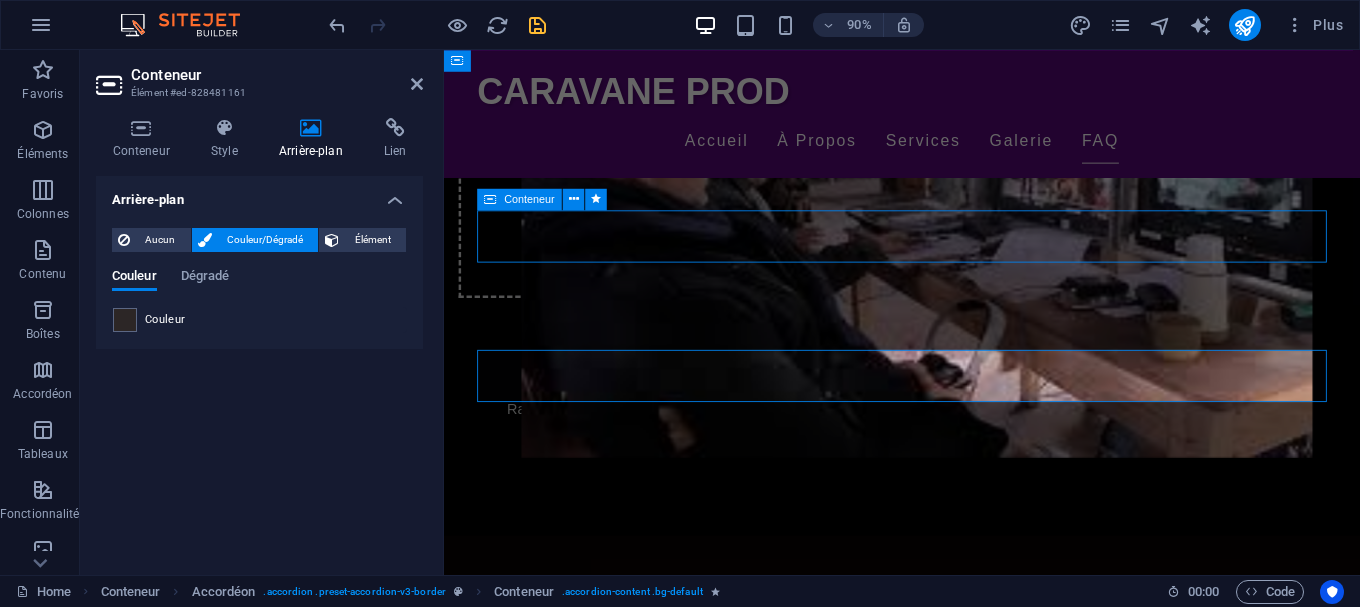 click on "[PERSON] est un réalisateur et scénariste algérien reconnu, avec une carrière prolifique en télévision et au cinéma." at bounding box center [953, 3350] 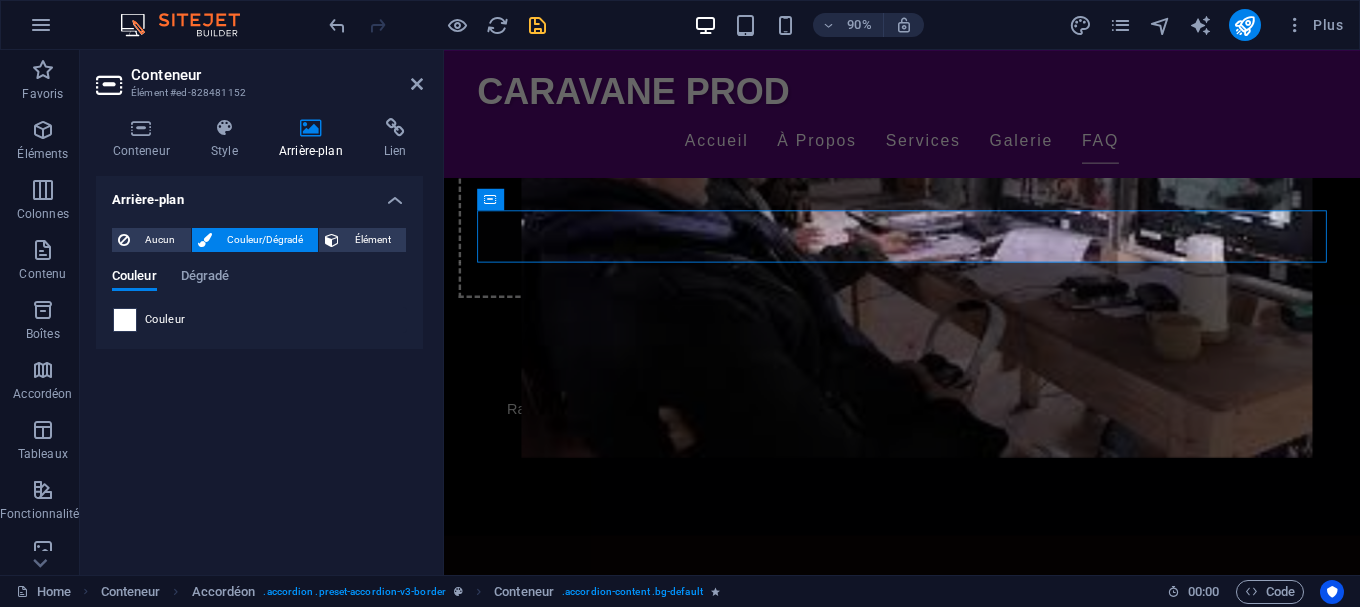 click at bounding box center [125, 320] 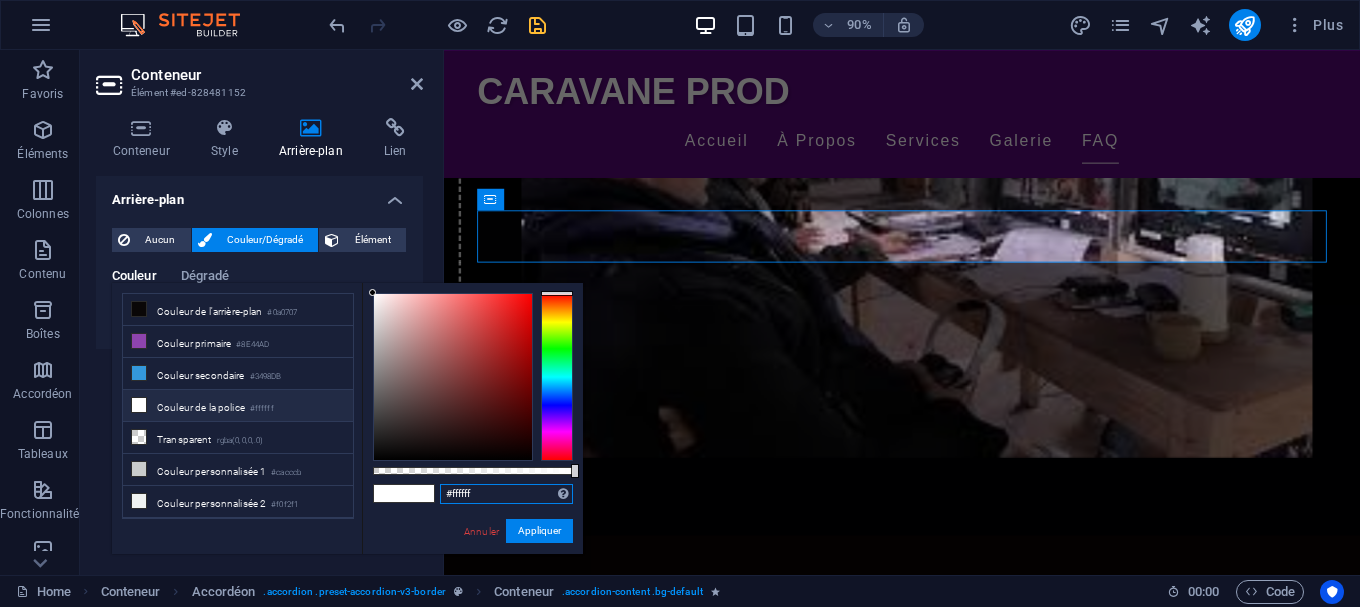 drag, startPoint x: 483, startPoint y: 497, endPoint x: 401, endPoint y: 499, distance: 82.02438 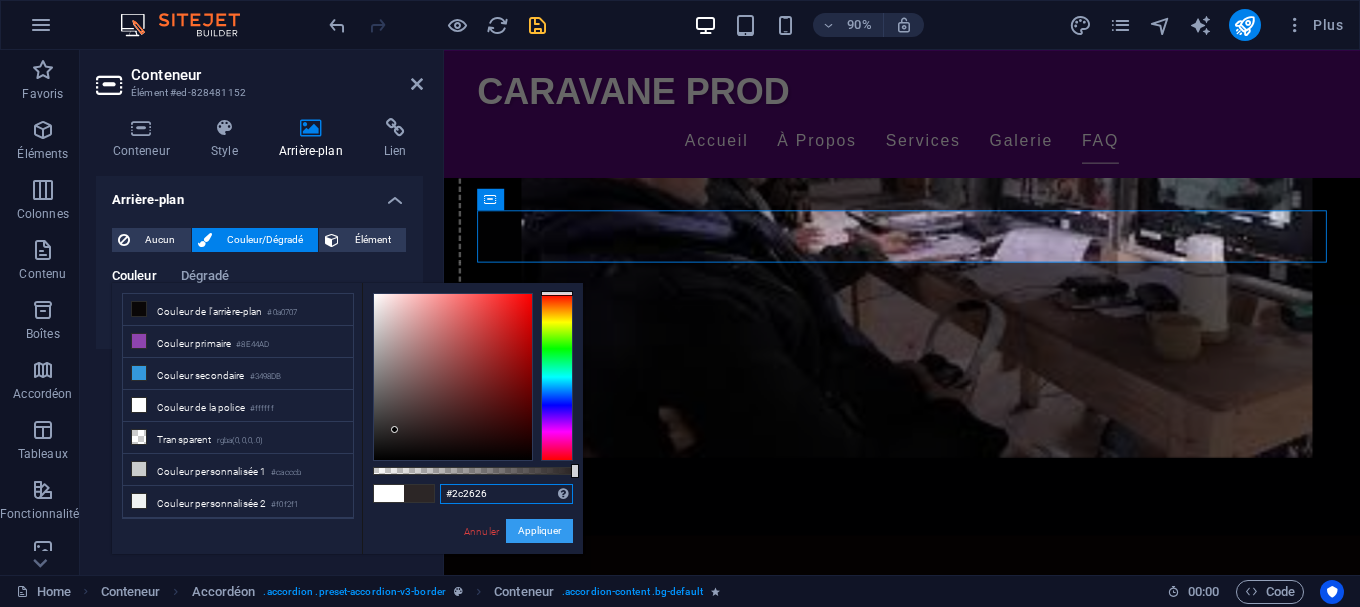 type on "#2c2626" 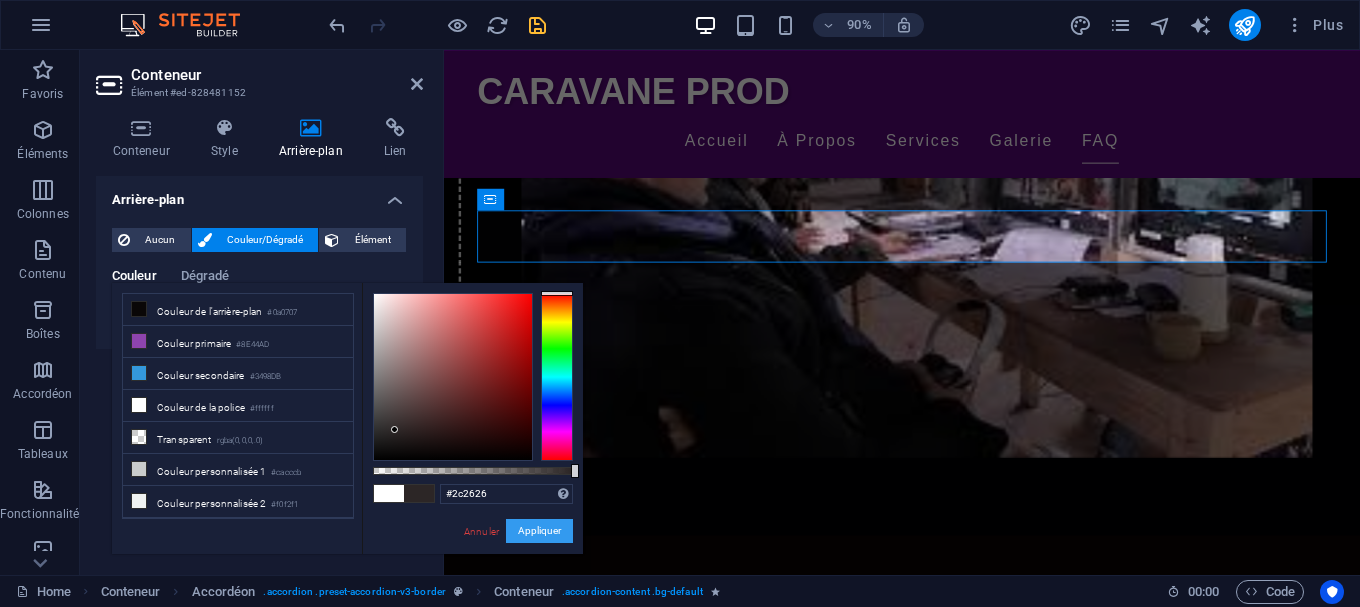 click on "Appliquer" at bounding box center (539, 531) 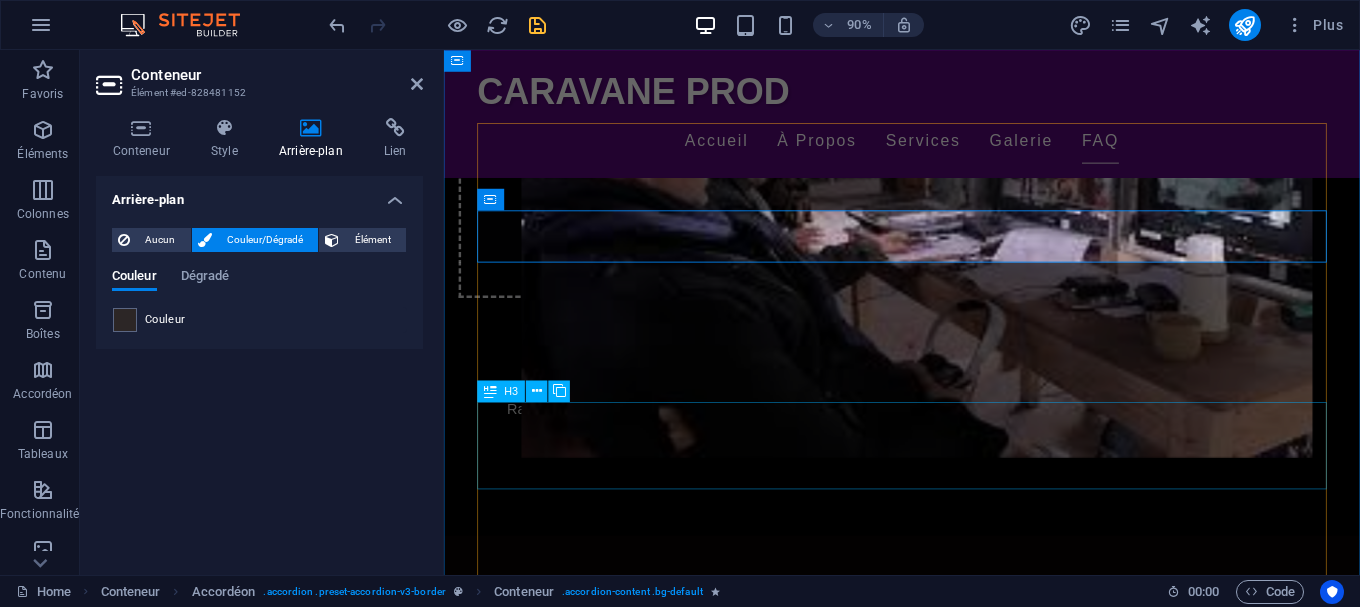 scroll, scrollTop: 4304, scrollLeft: 0, axis: vertical 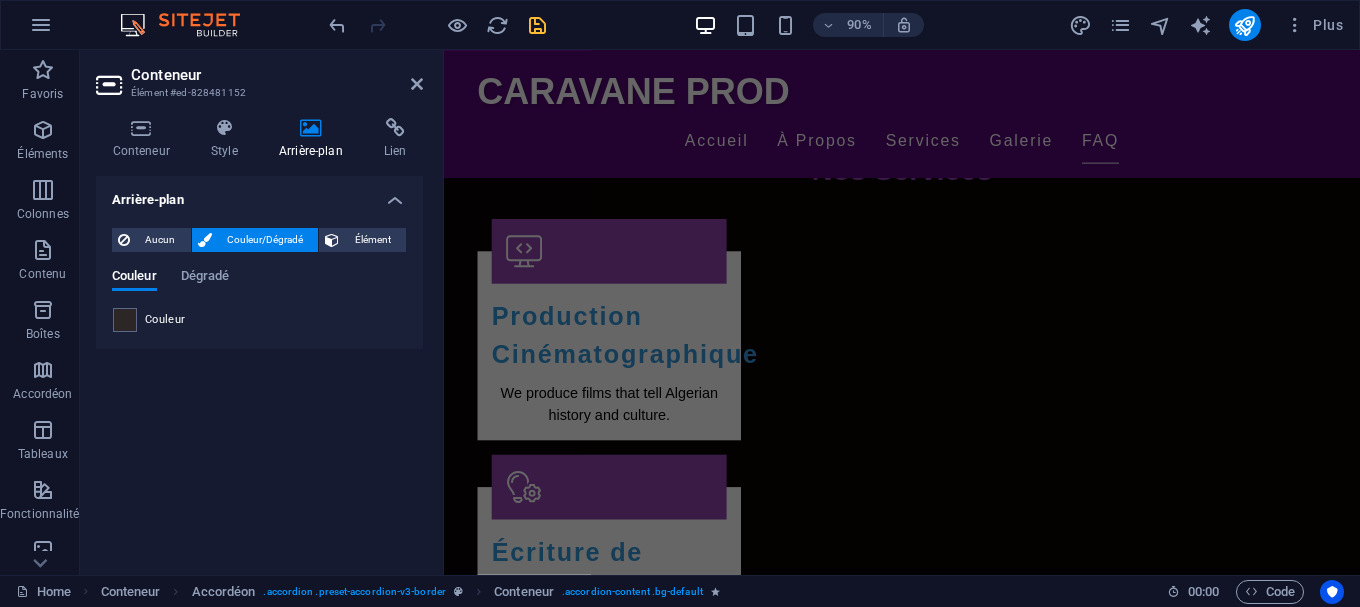 click on "Conteneur Élément #ed-828481152" at bounding box center (259, 76) 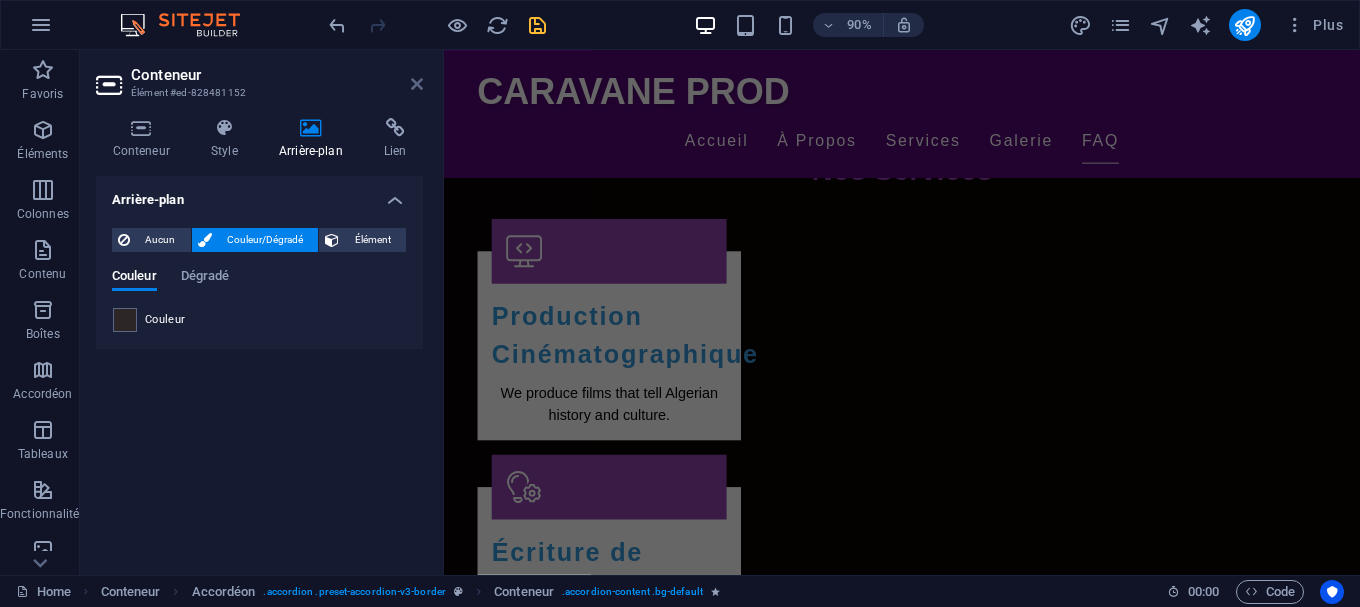 click at bounding box center (417, 84) 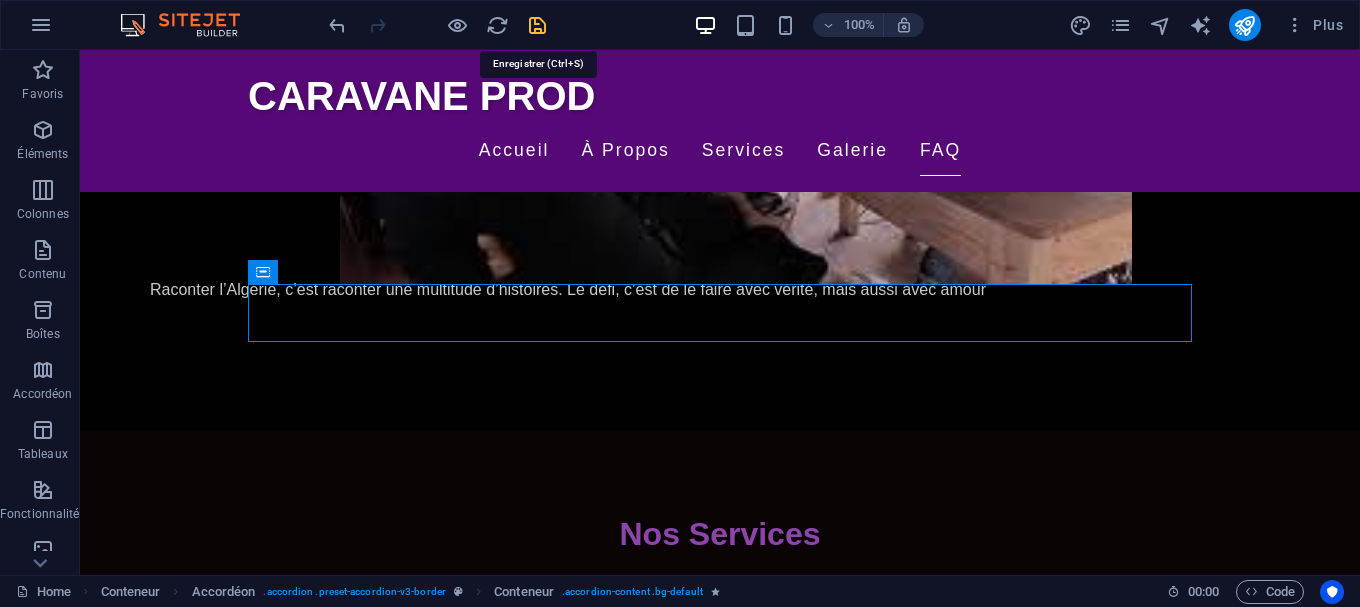 click at bounding box center [537, 25] 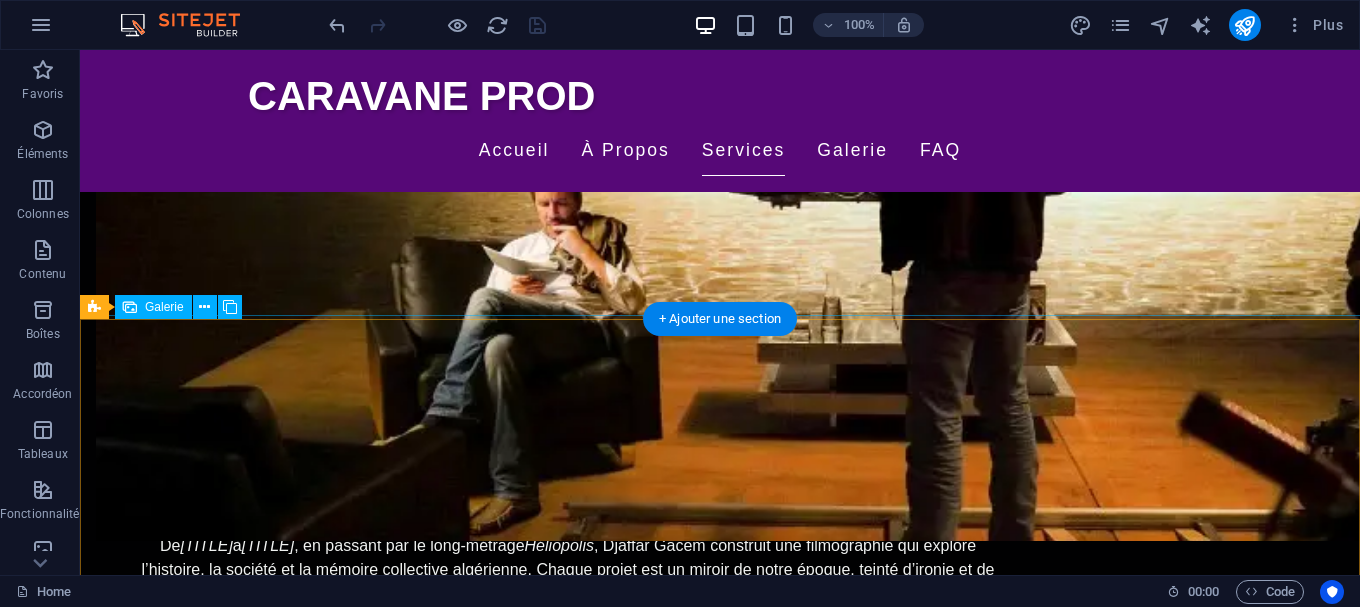 scroll, scrollTop: 2550, scrollLeft: 0, axis: vertical 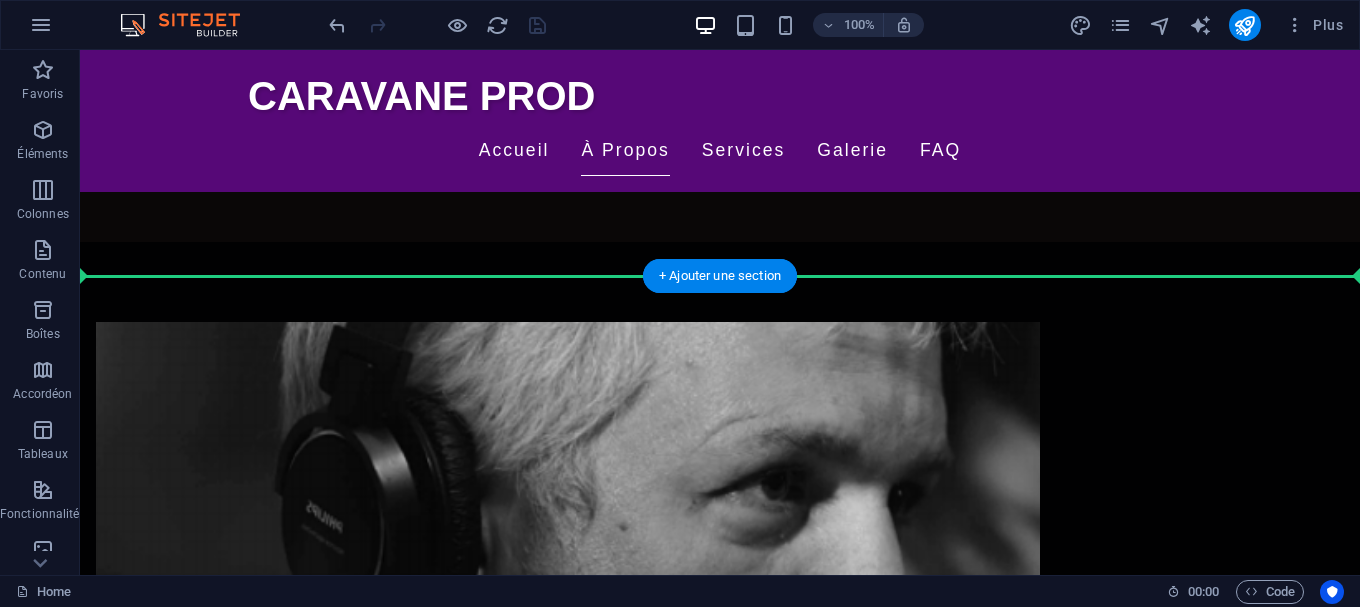 drag, startPoint x: 1234, startPoint y: 427, endPoint x: 1165, endPoint y: 289, distance: 154.2887 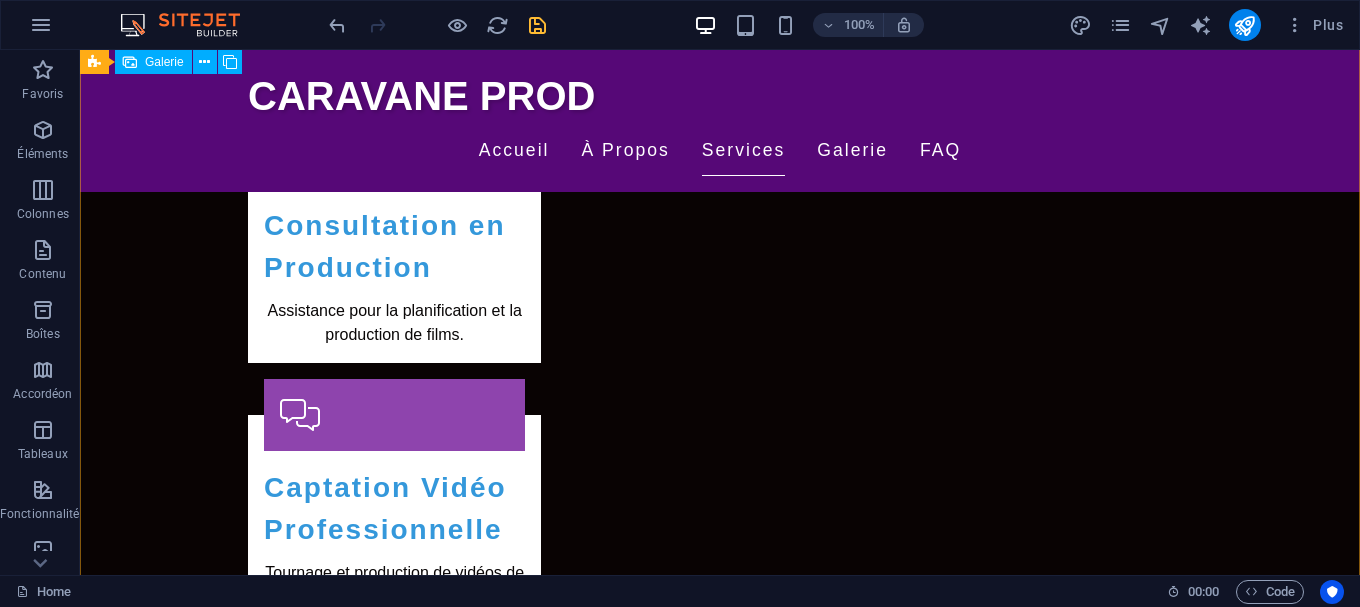 scroll, scrollTop: 2814, scrollLeft: 0, axis: vertical 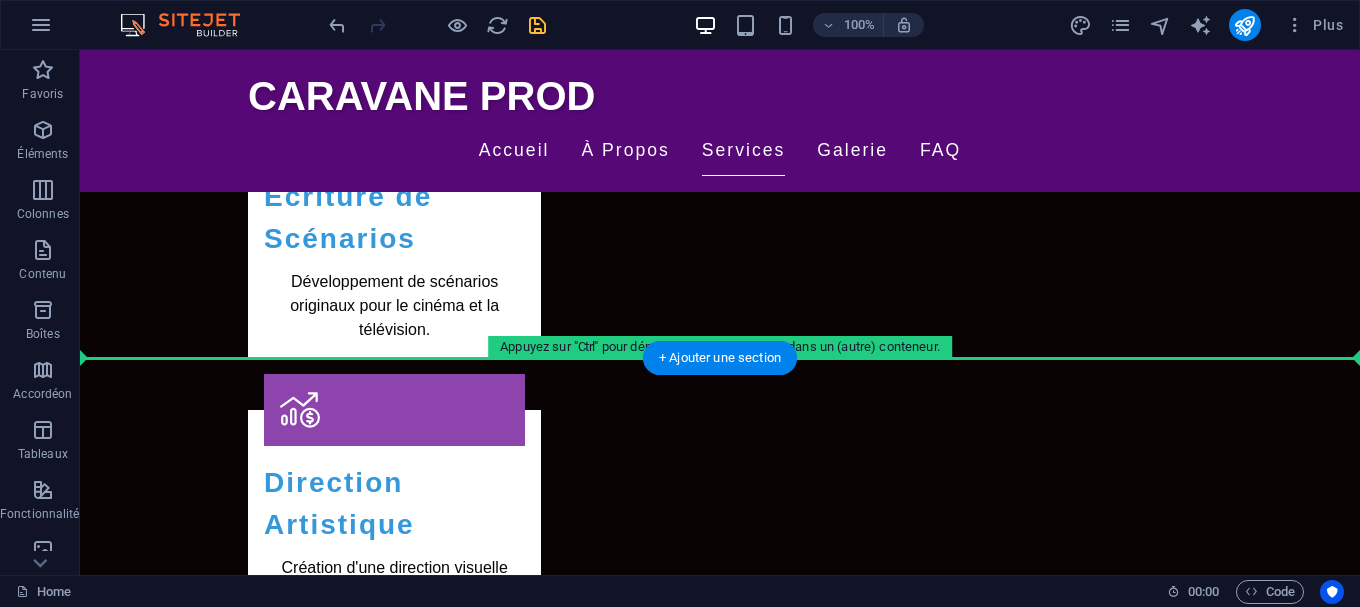 drag, startPoint x: 1002, startPoint y: 493, endPoint x: 942, endPoint y: 377, distance: 130.59862 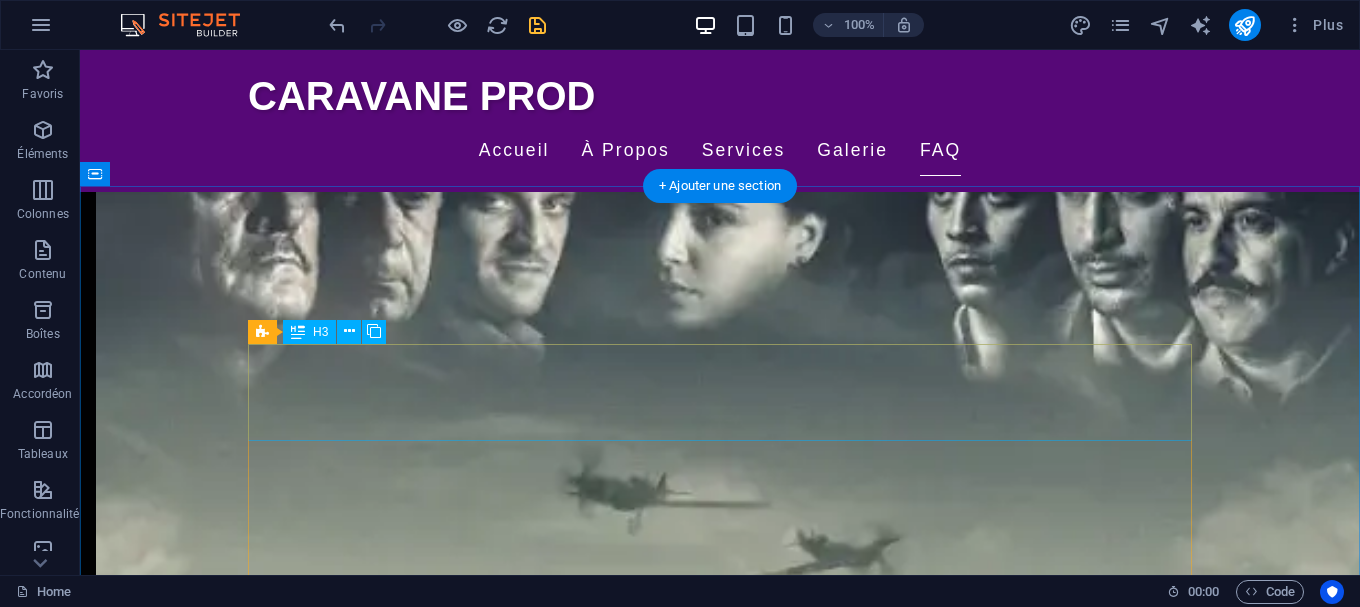 scroll, scrollTop: 3346, scrollLeft: 0, axis: vertical 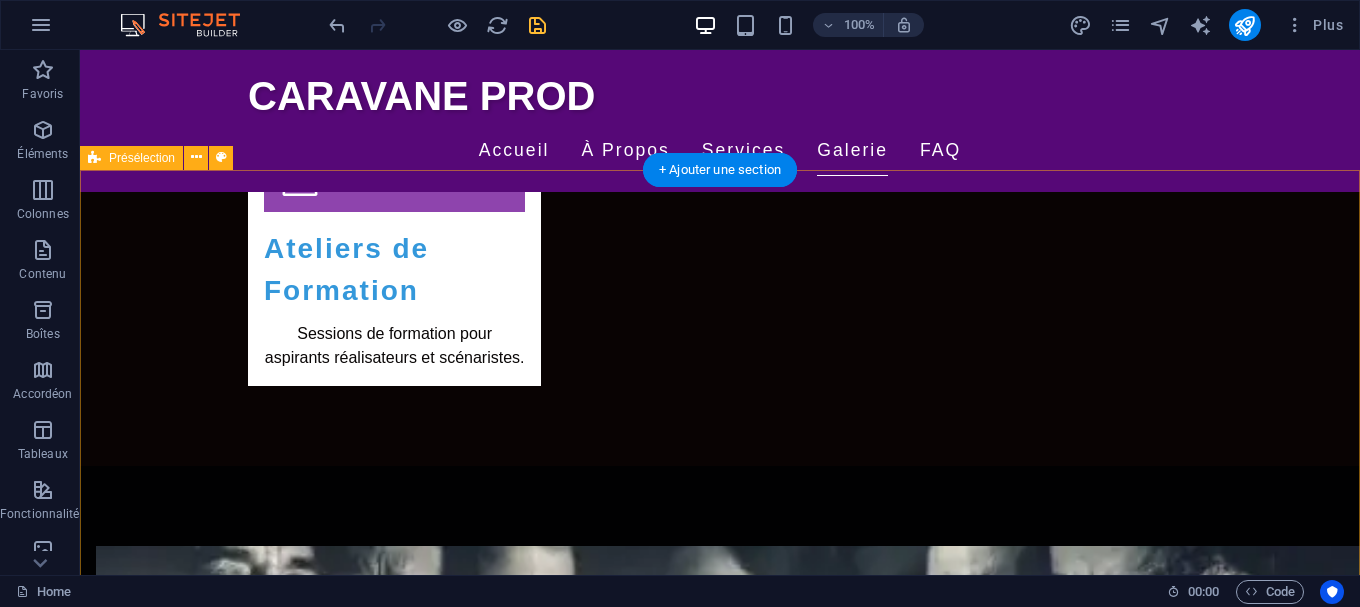 click on "Déposer le contenu ici ou  Ajouter les éléments  Coller le presse-papiers Citation de [NAME] Raconter l’Algérie, c’est raconter une multitude d’histoires. Le défi, c’est de le faire avec vérité, mais aussi avec amour" at bounding box center [720, 3269] 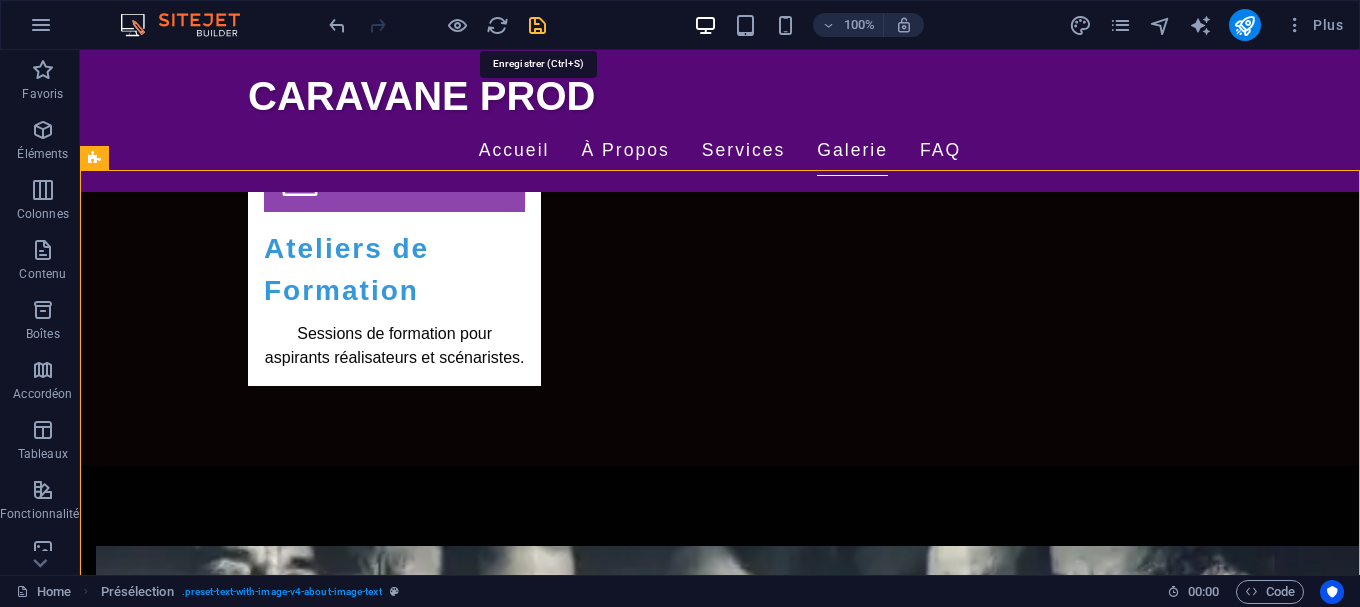 click at bounding box center [537, 25] 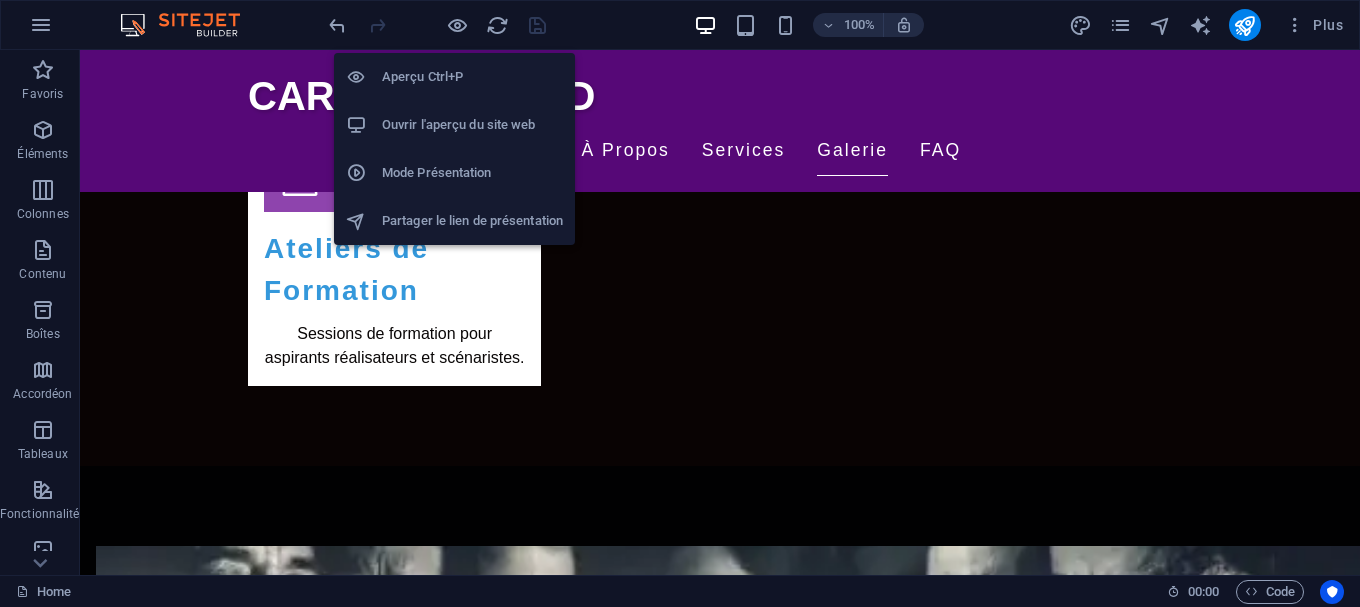 click on "Mode Présentation" at bounding box center (454, 173) 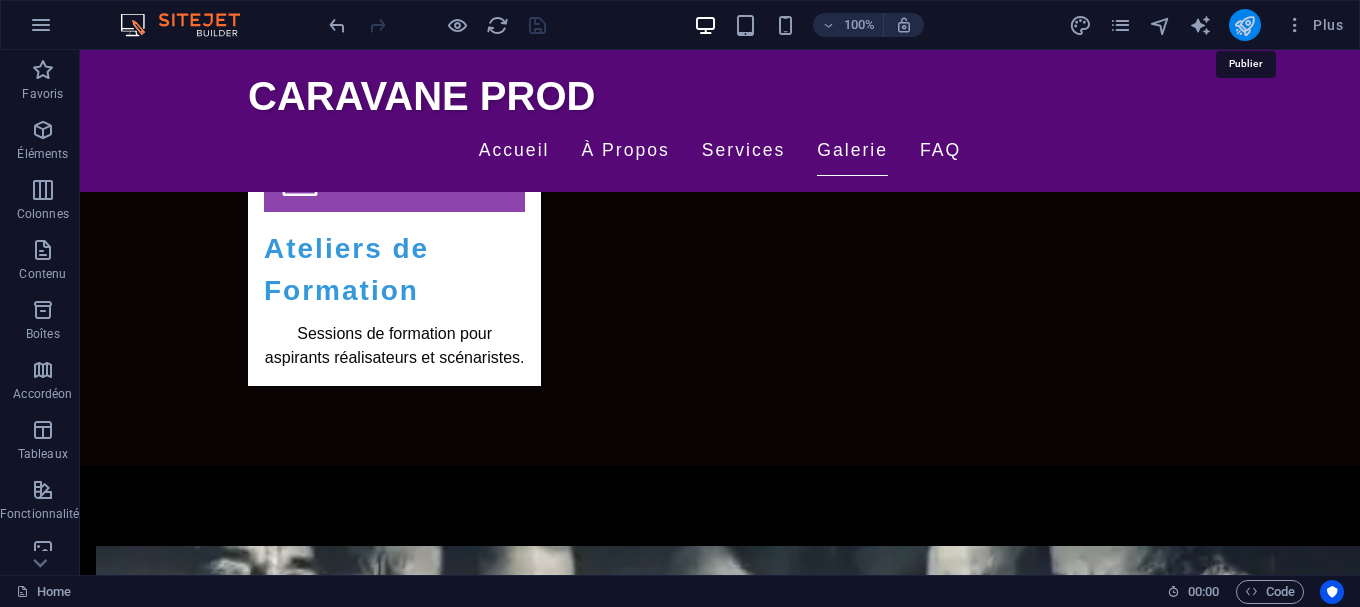click at bounding box center [1244, 25] 